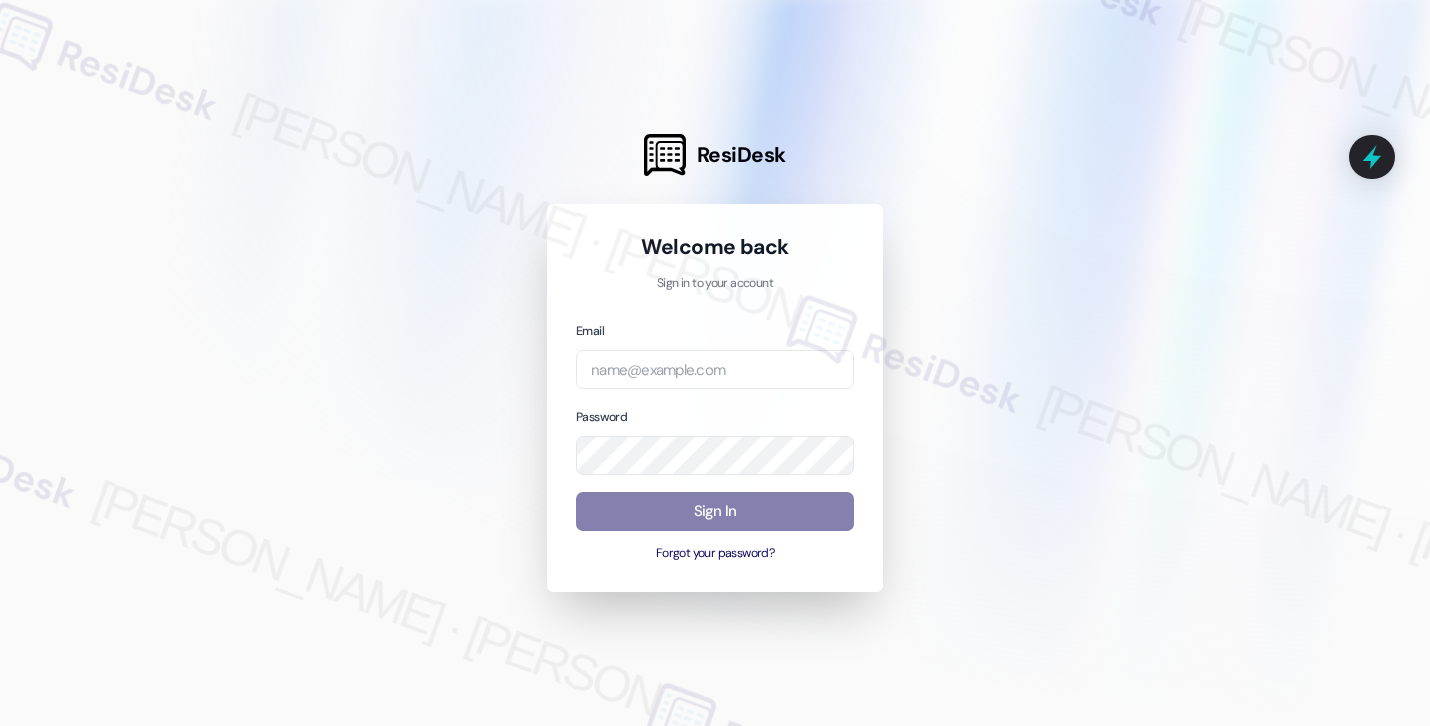 scroll, scrollTop: 0, scrollLeft: 0, axis: both 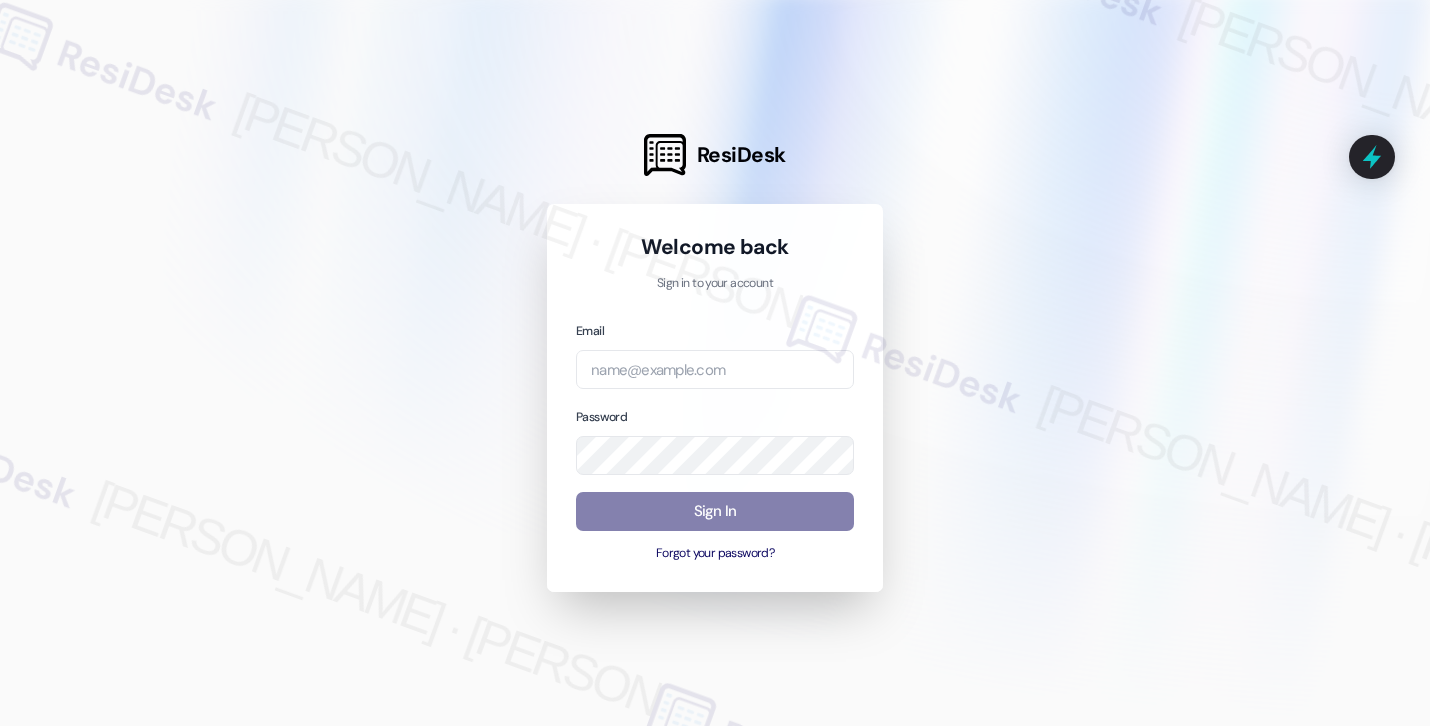 type on "[EMAIL_ADDRESS][PERSON_NAME][PERSON_NAME][DOMAIN_NAME]" 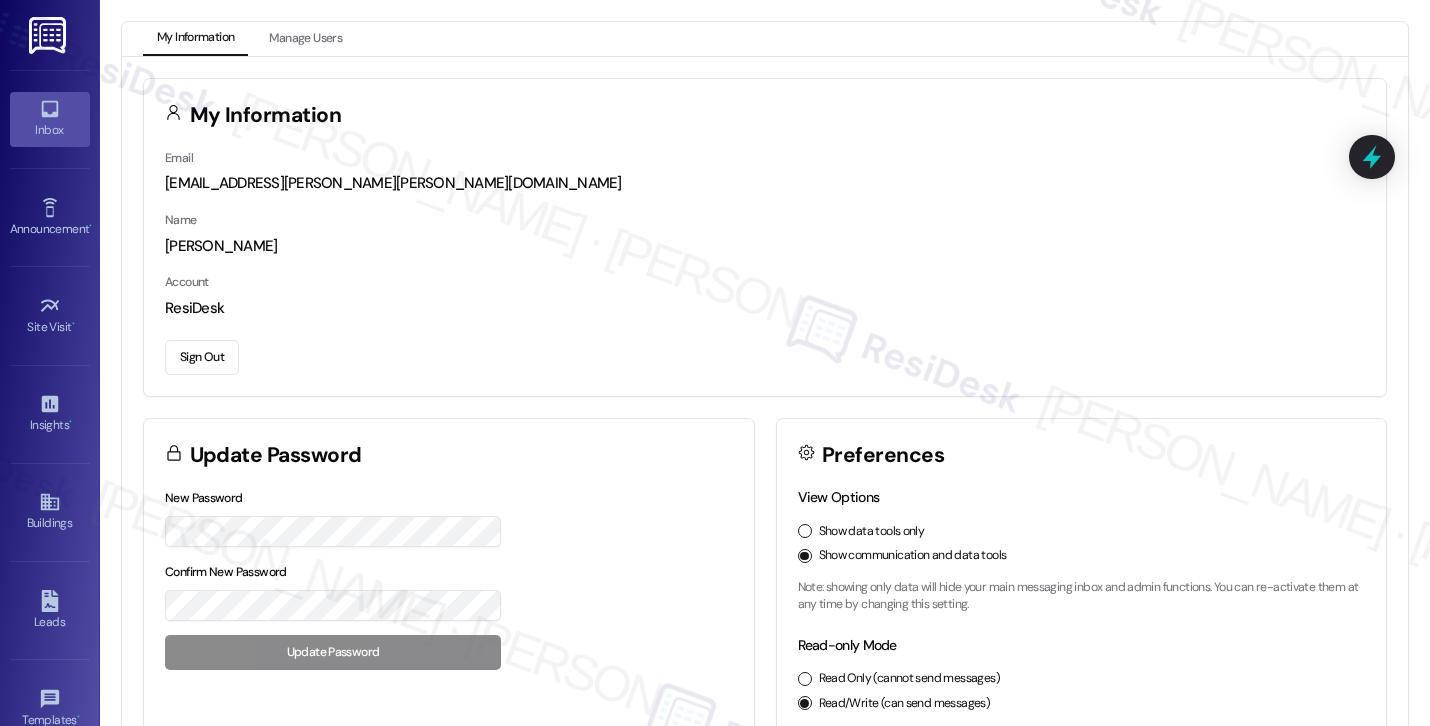 click on "Inbox" at bounding box center [50, 119] 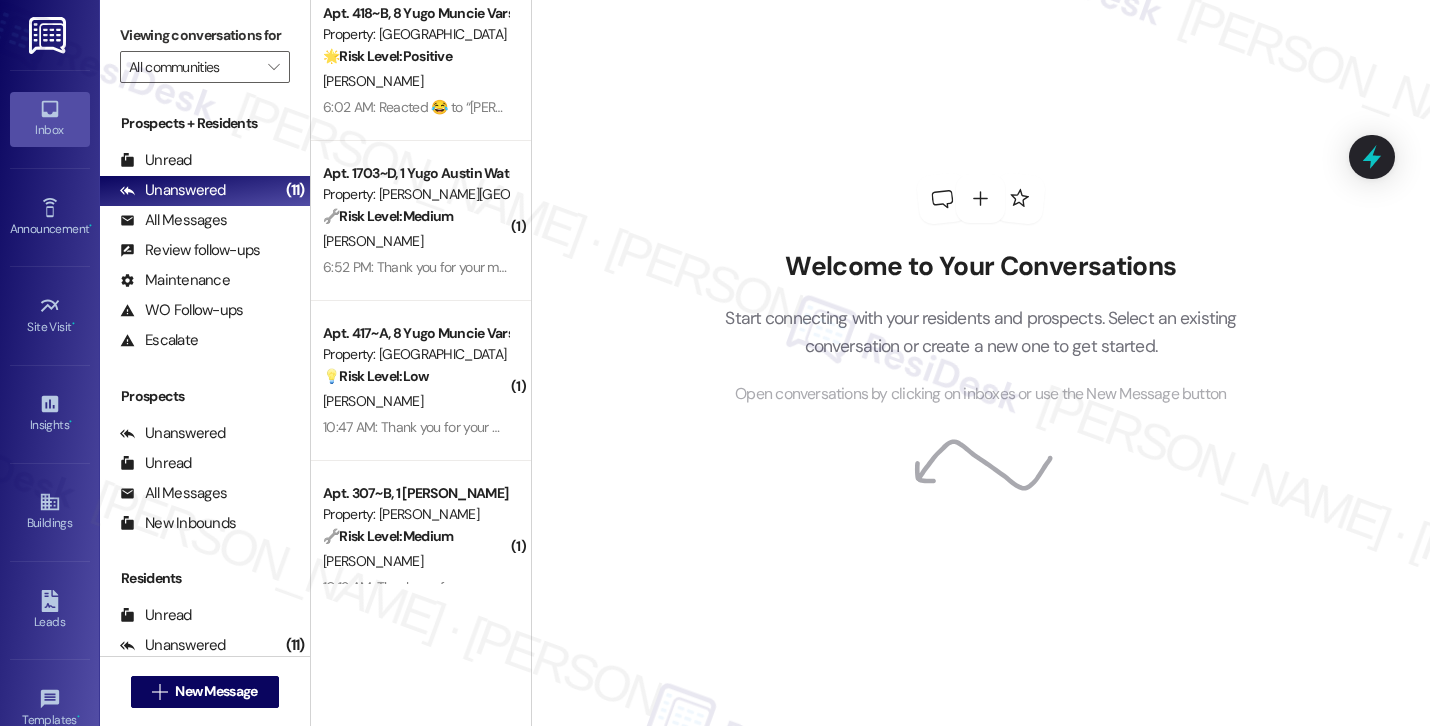 scroll, scrollTop: 3896, scrollLeft: 0, axis: vertical 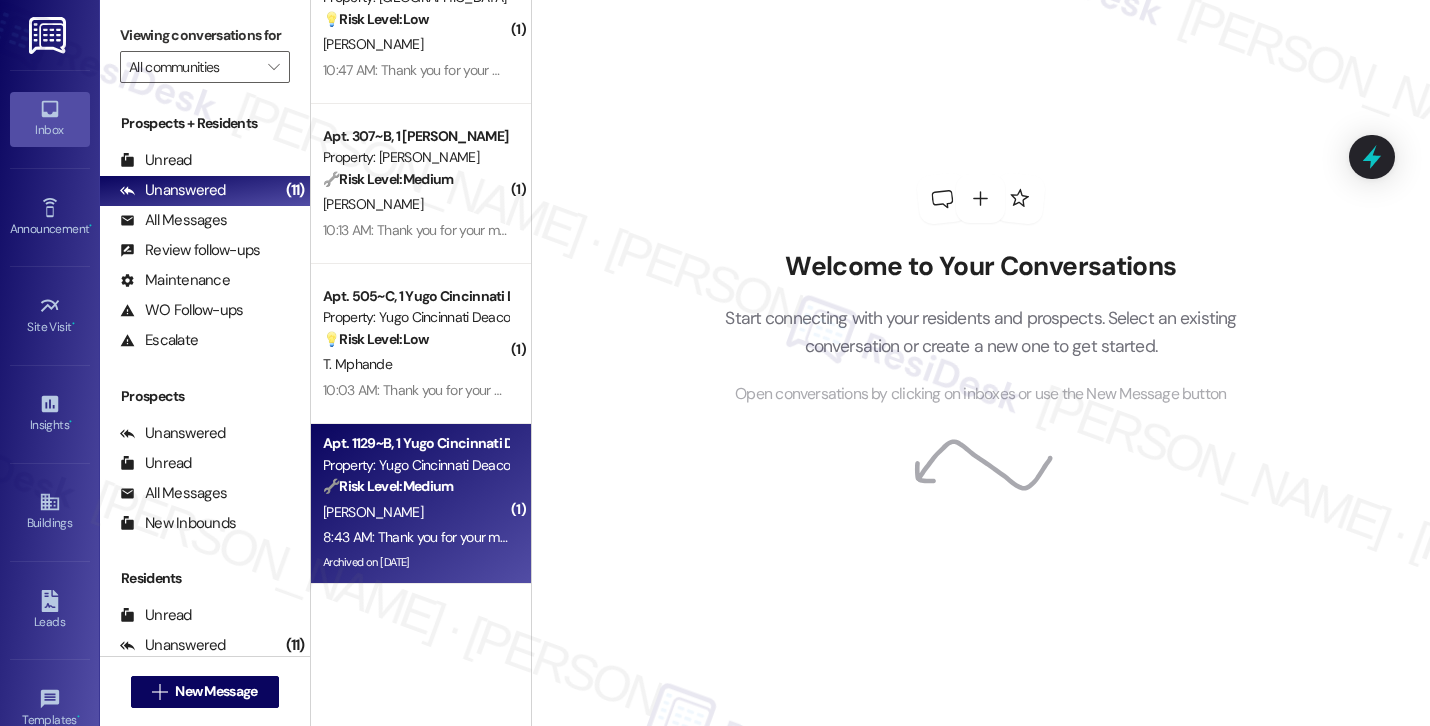 click on "S. Masden" at bounding box center [373, 512] 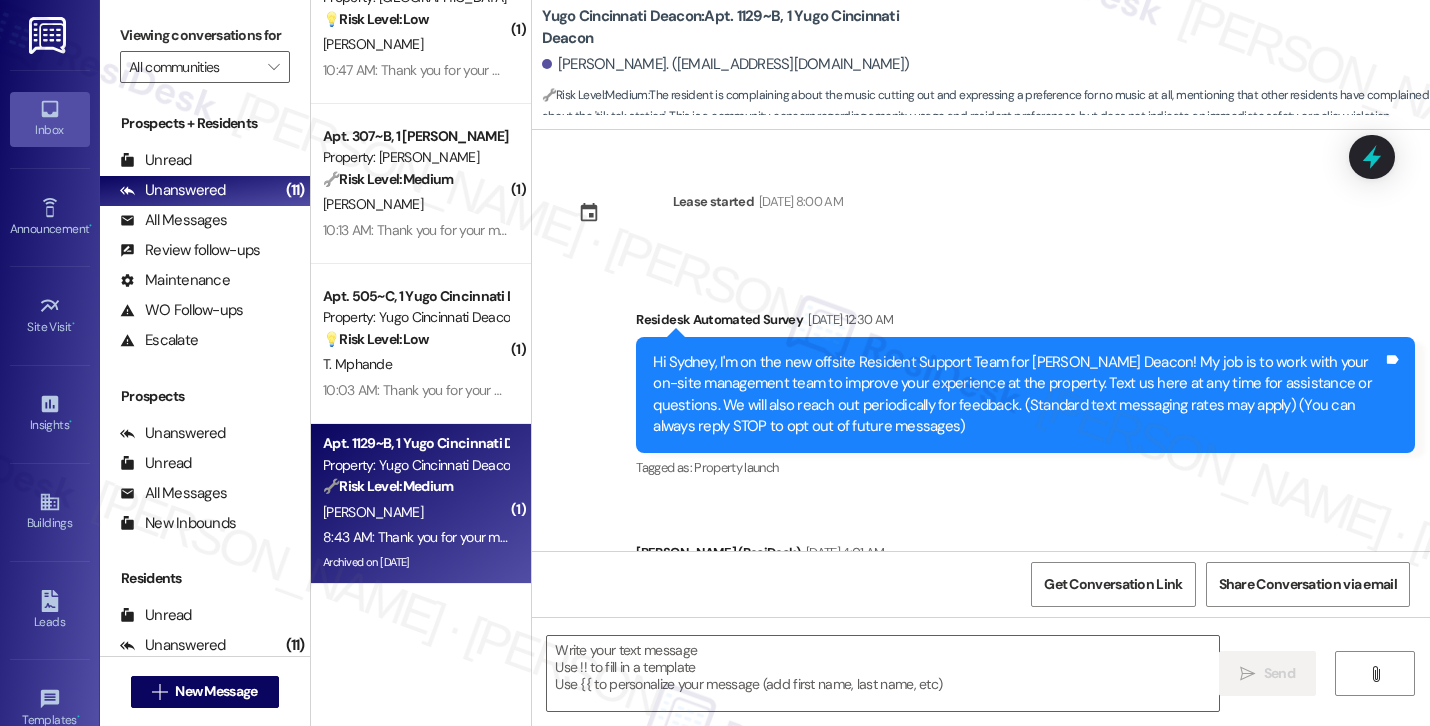 scroll, scrollTop: 10467, scrollLeft: 0, axis: vertical 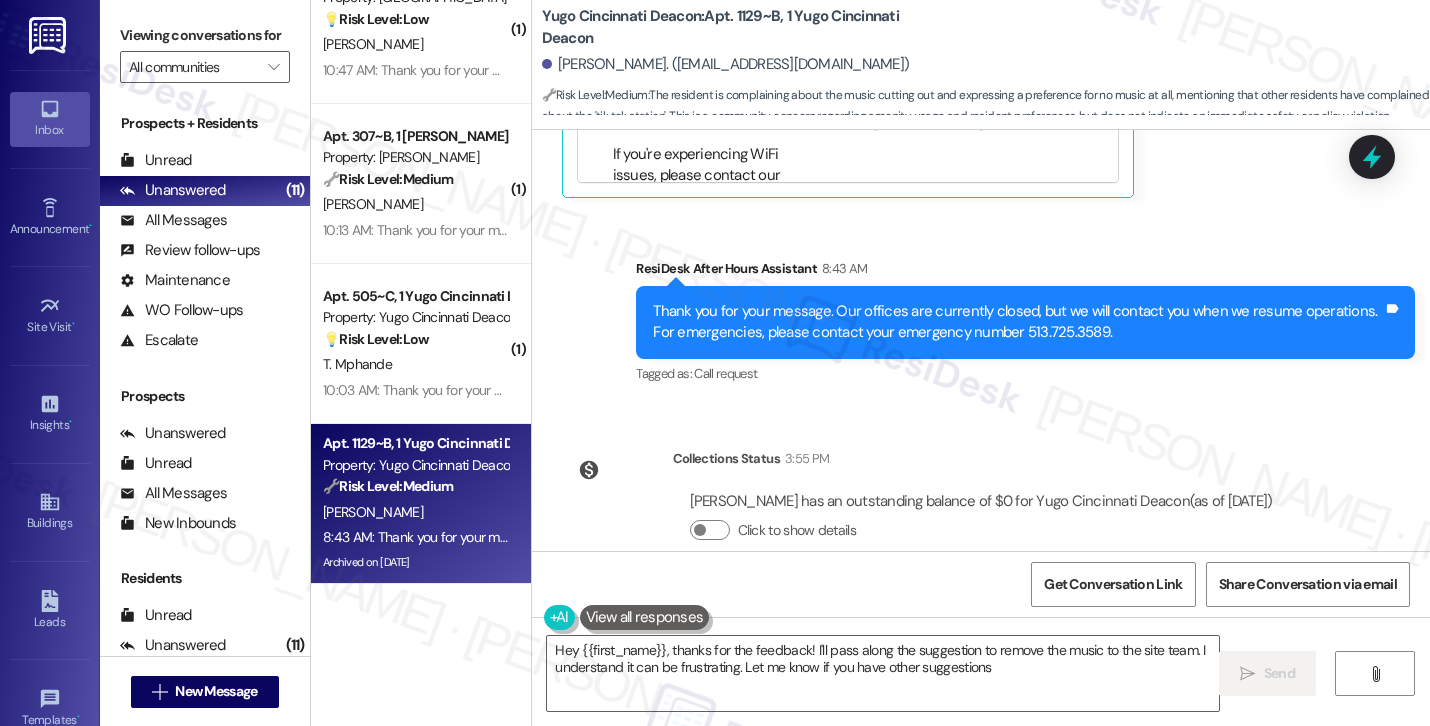 type on "Hey {{first_name}}, thanks for the feedback! I'll pass along the suggestion to remove the music to the site team. I understand it can be frustrating. Let me know if you have other suggestions!" 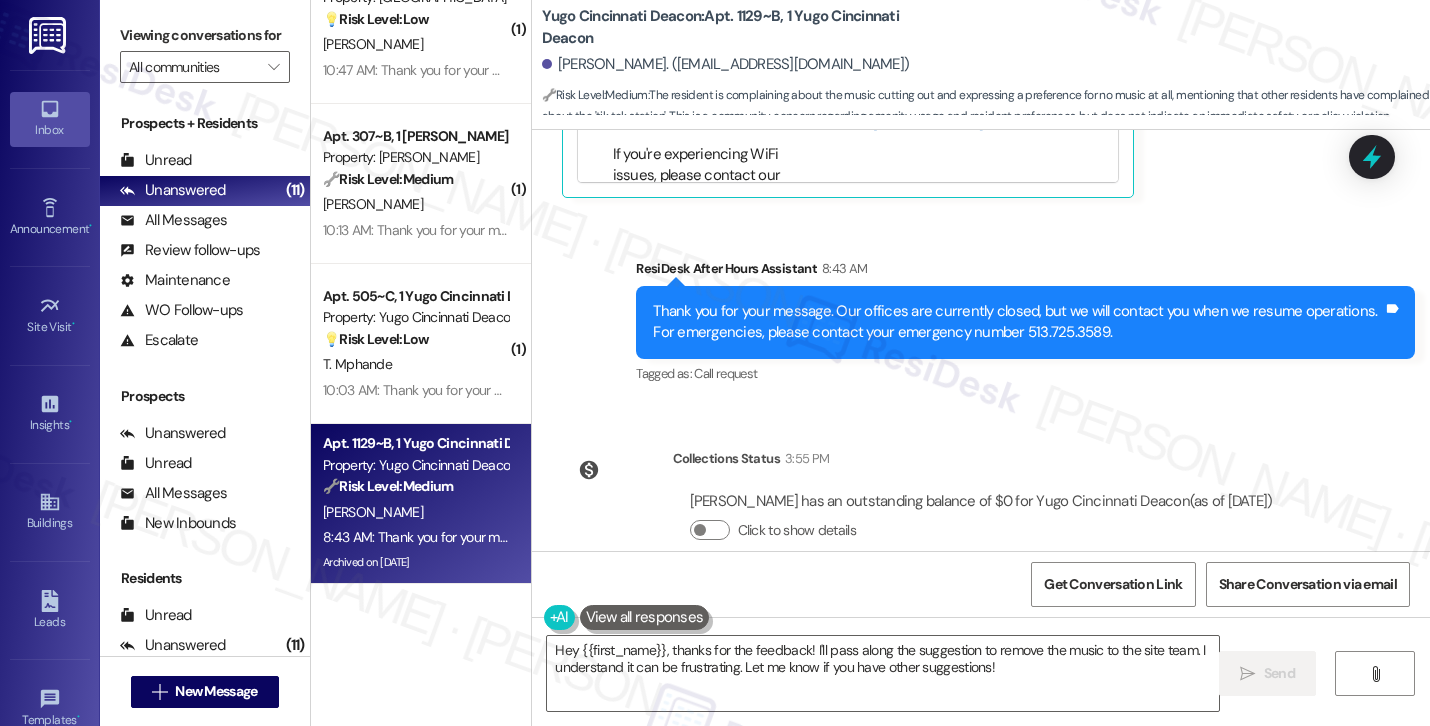 scroll, scrollTop: 10467, scrollLeft: 0, axis: vertical 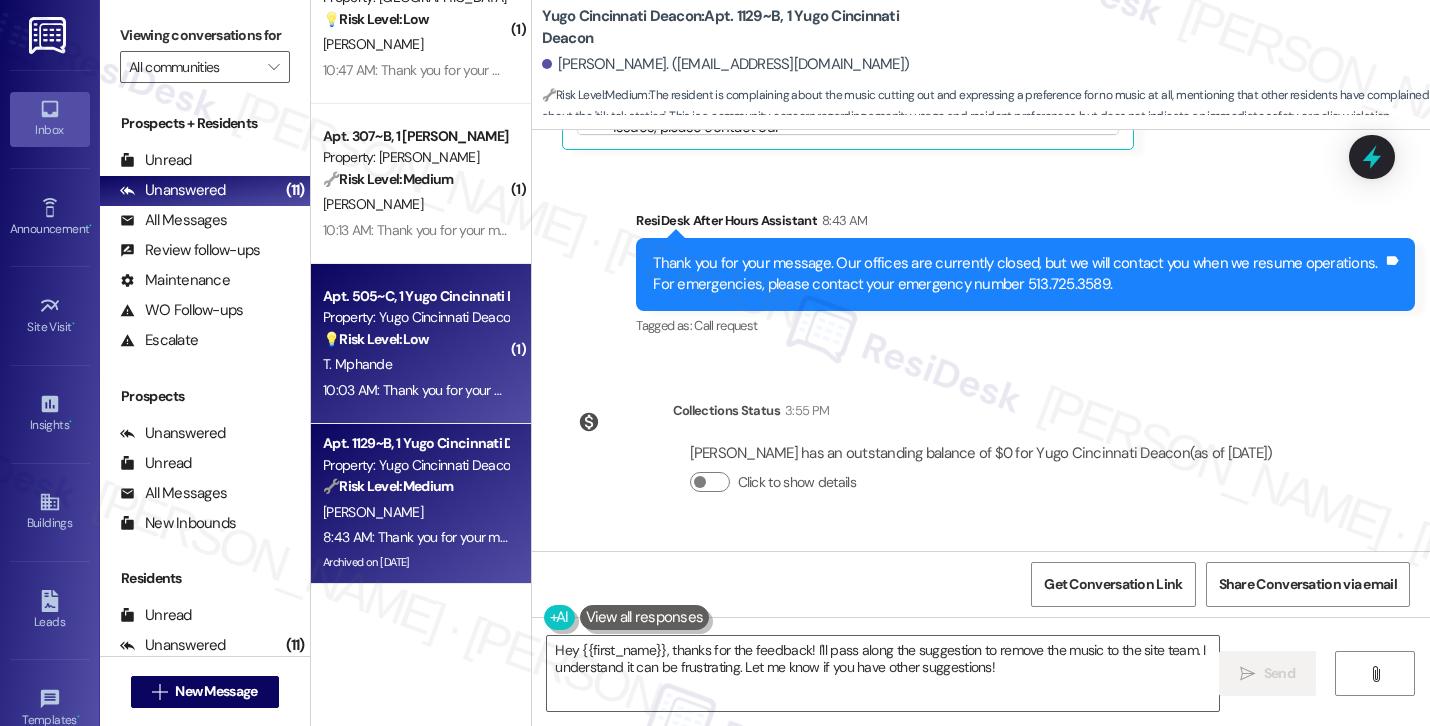 click on "10:03 AM: Thank you for your message. Our offices are currently closed, but we will contact you when we resume operations. For emergencies, please contact your emergency number 513.725.3589. 10:03 AM: Thank you for your message. Our offices are currently closed, but we will contact you when we resume operations. For emergencies, please contact your emergency number 513.725.3589." at bounding box center (896, 390) 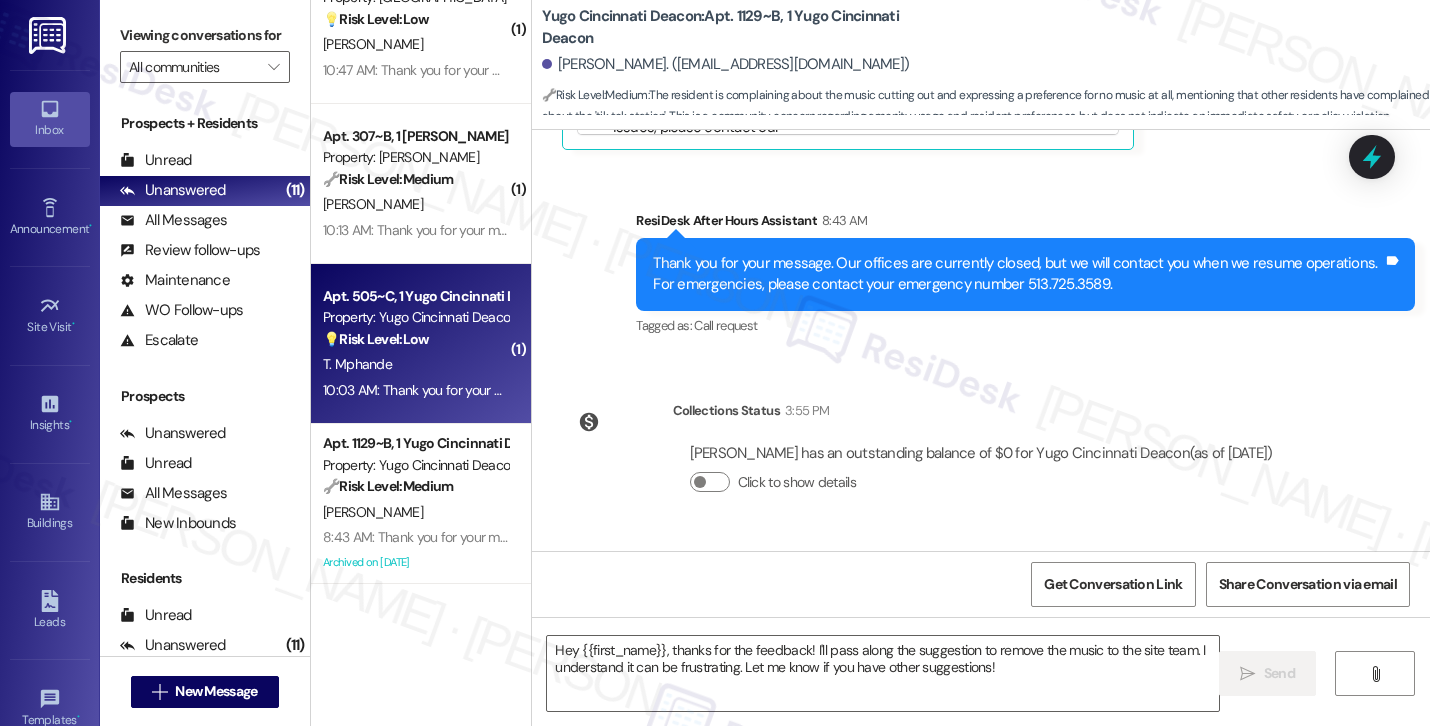 type on "Fetching suggested responses. Please feel free to read through the conversation in the meantime." 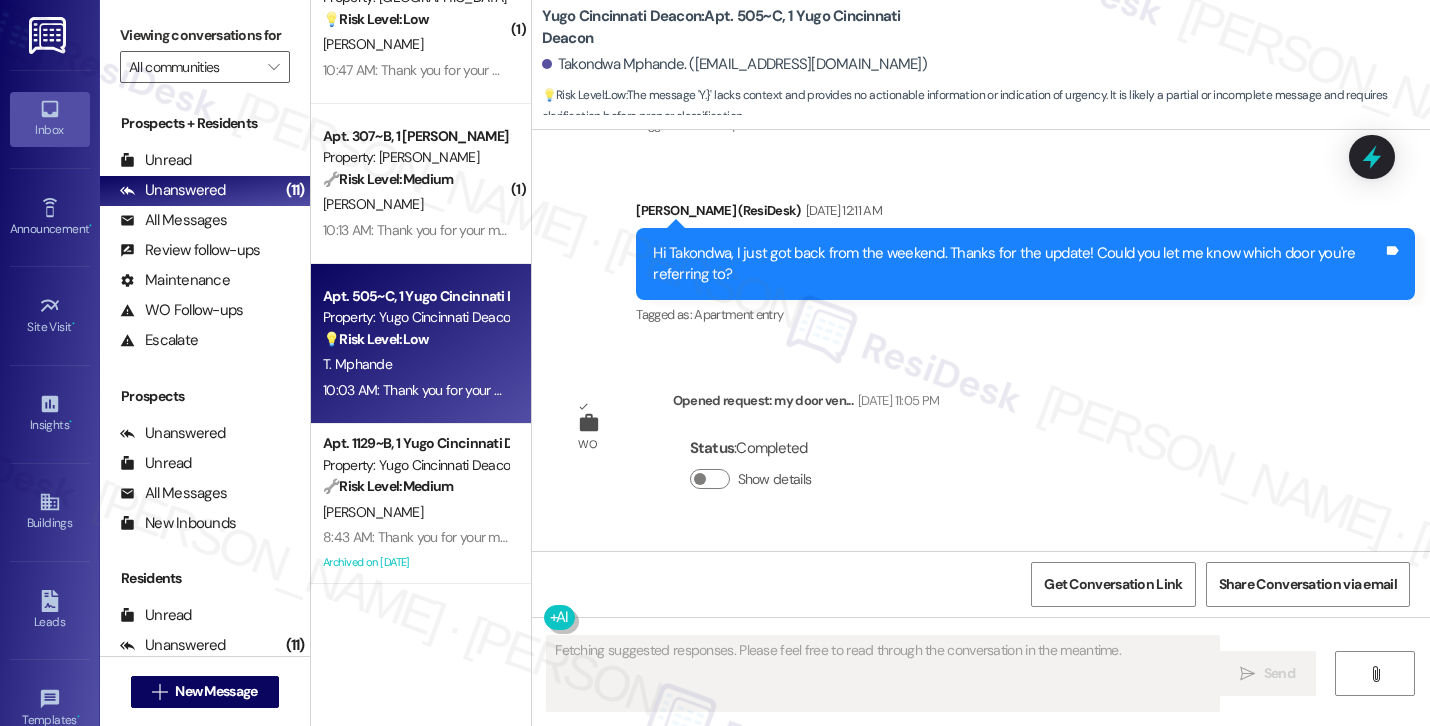 scroll, scrollTop: 1293, scrollLeft: 0, axis: vertical 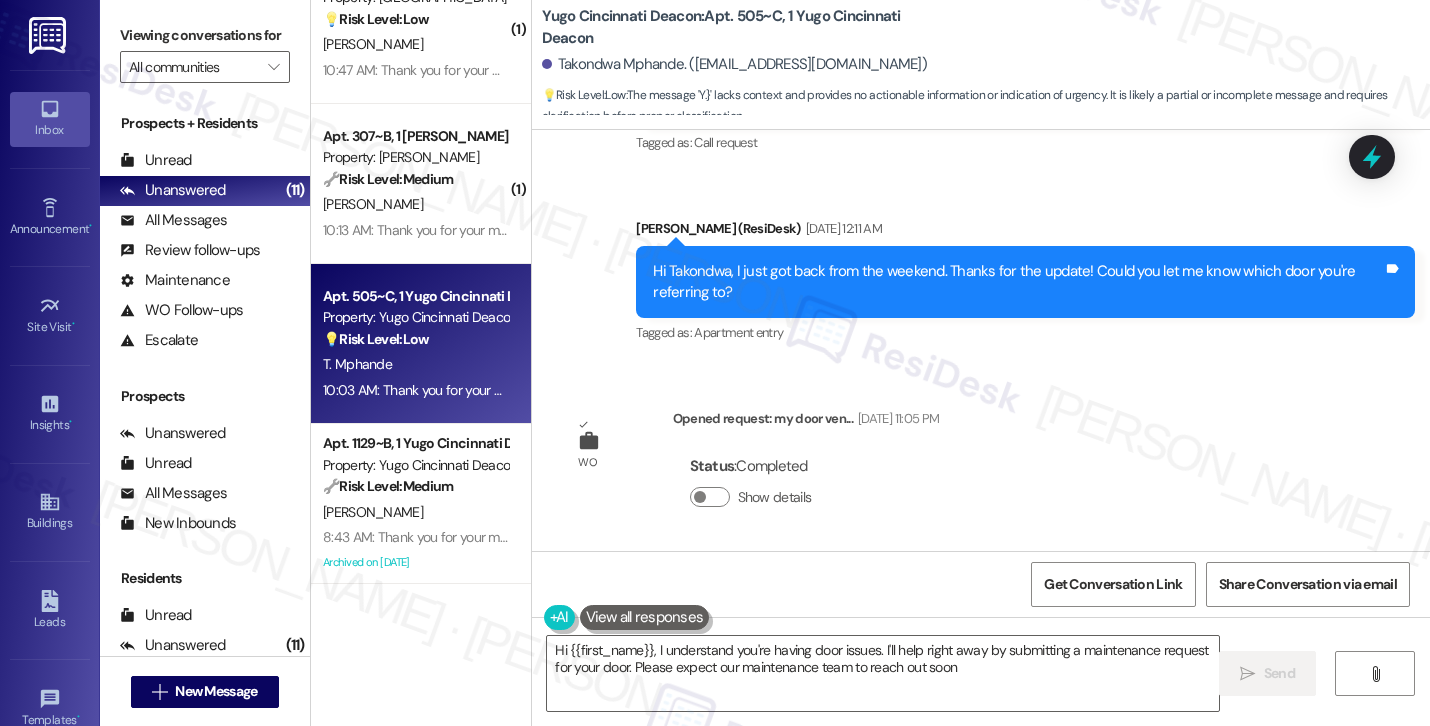 type on "Hi {{first_name}}, I understand you're having door issues. I'll help right away by submitting a maintenance request for your door. Please expect our maintenance team to reach out soon!" 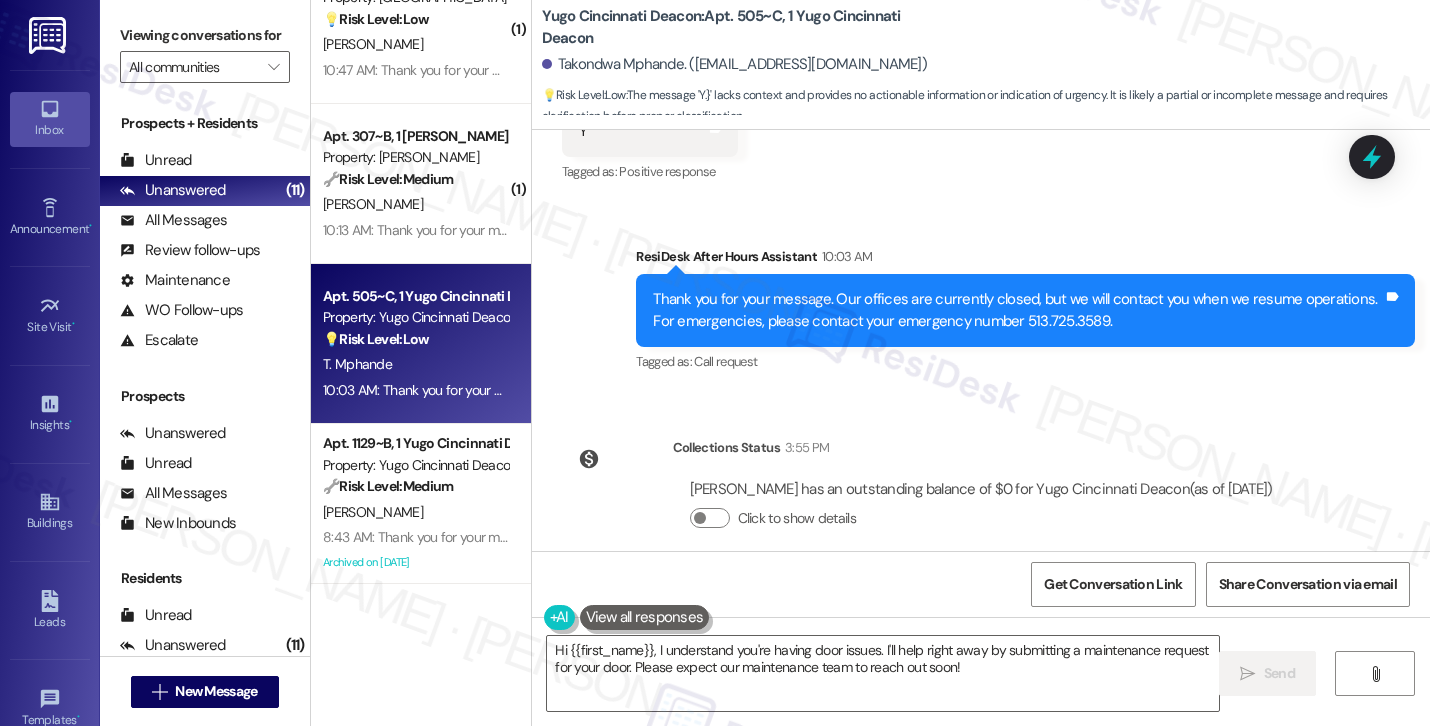 scroll, scrollTop: 1790, scrollLeft: 0, axis: vertical 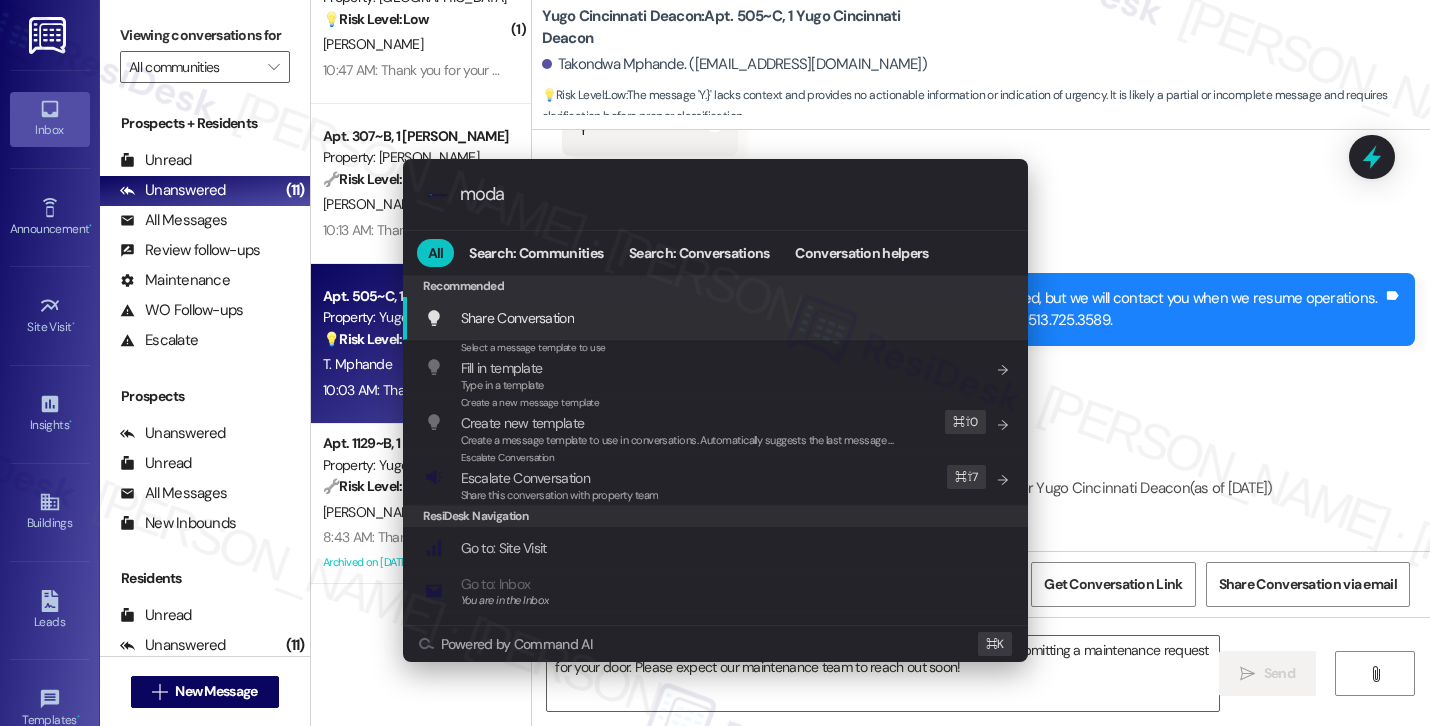 type on "modal" 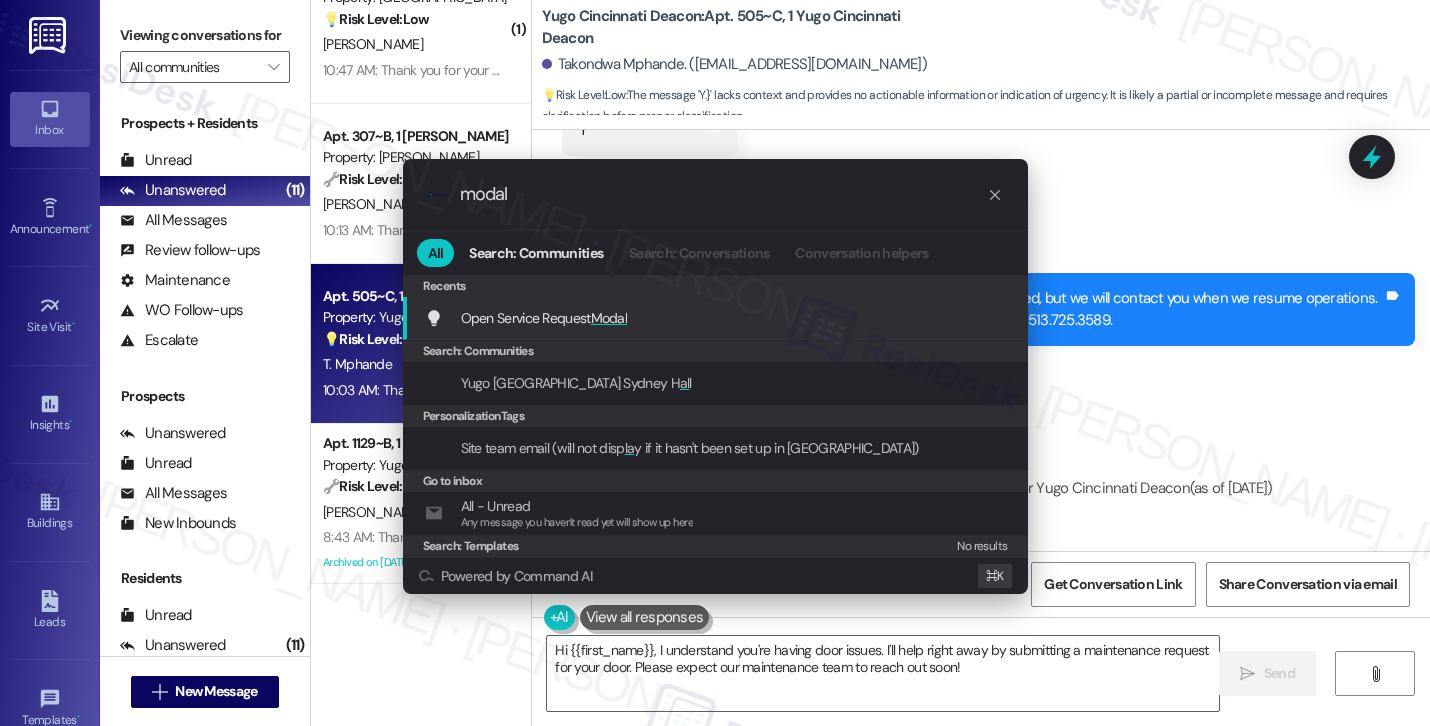 click on "Open Service Request  Modal Add shortcut" at bounding box center [715, 318] 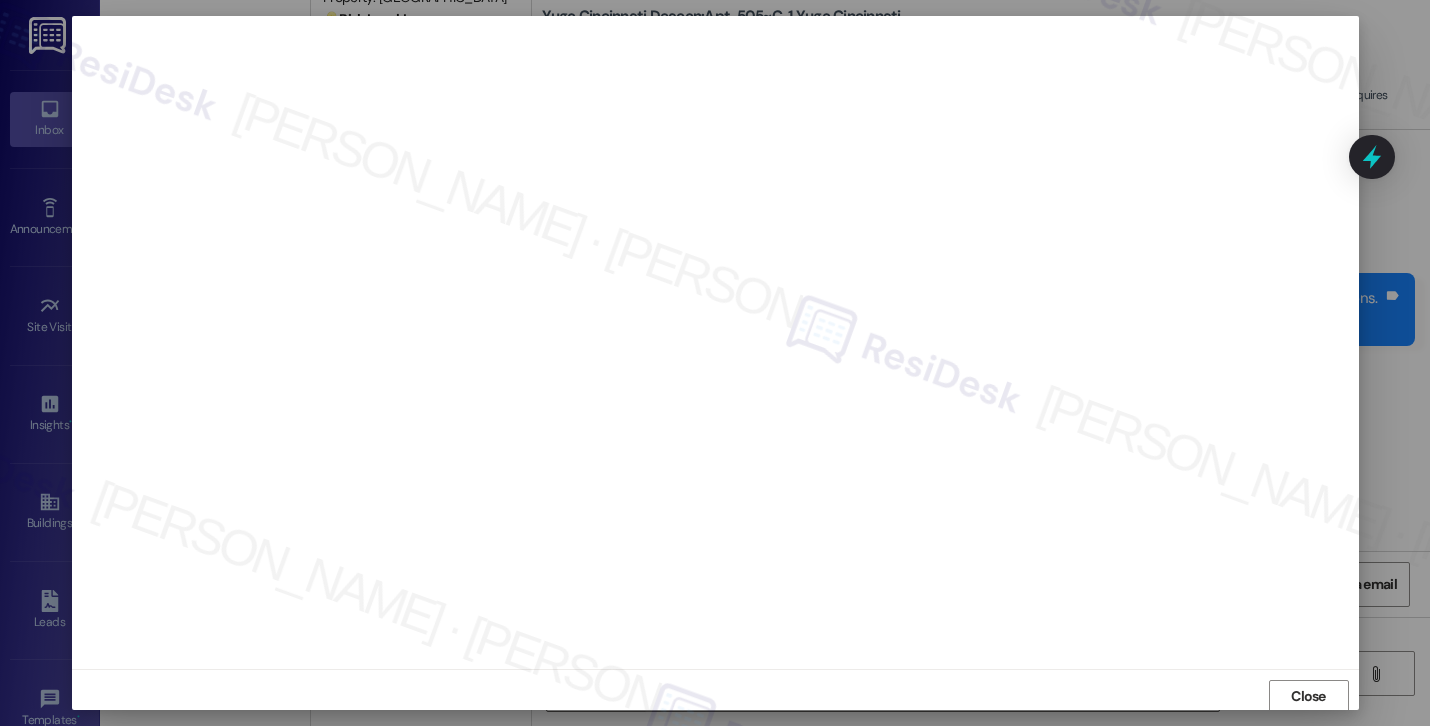 scroll, scrollTop: 2, scrollLeft: 0, axis: vertical 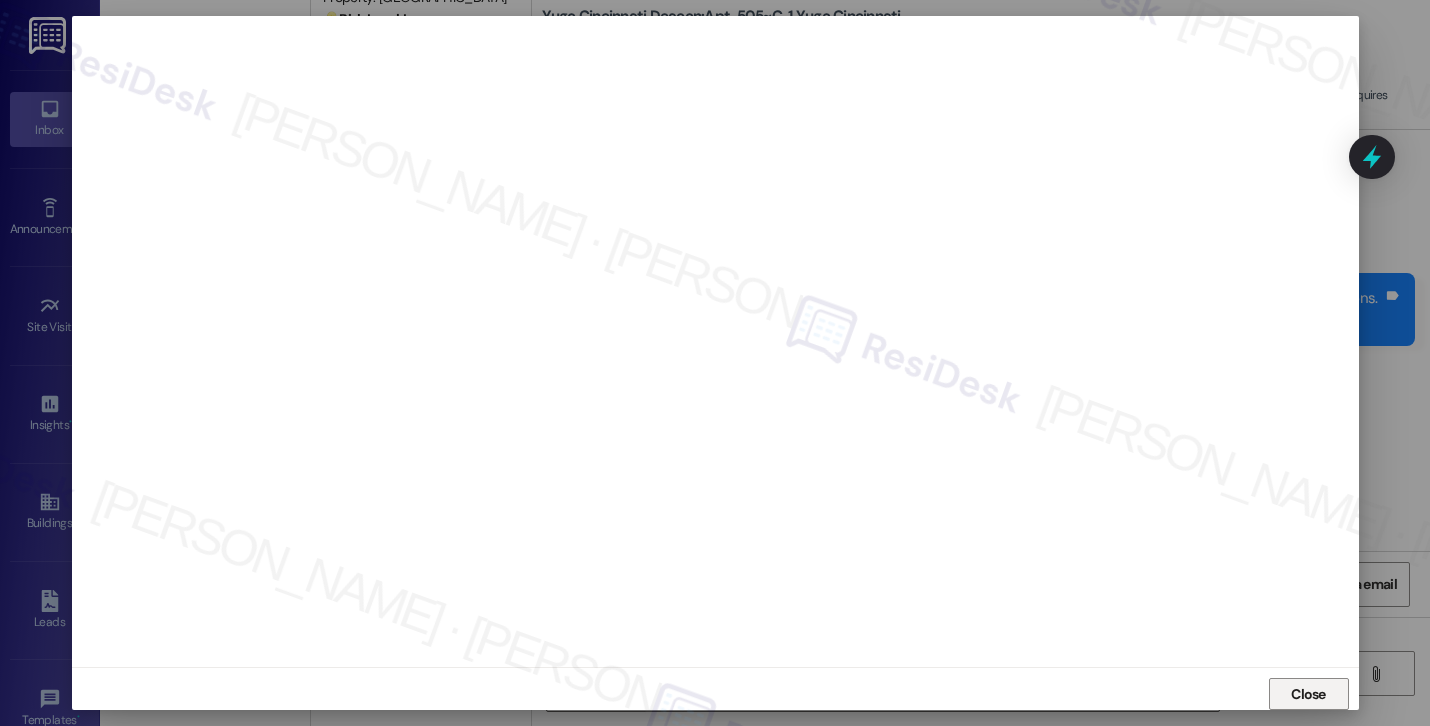click on "Close" at bounding box center (1308, 694) 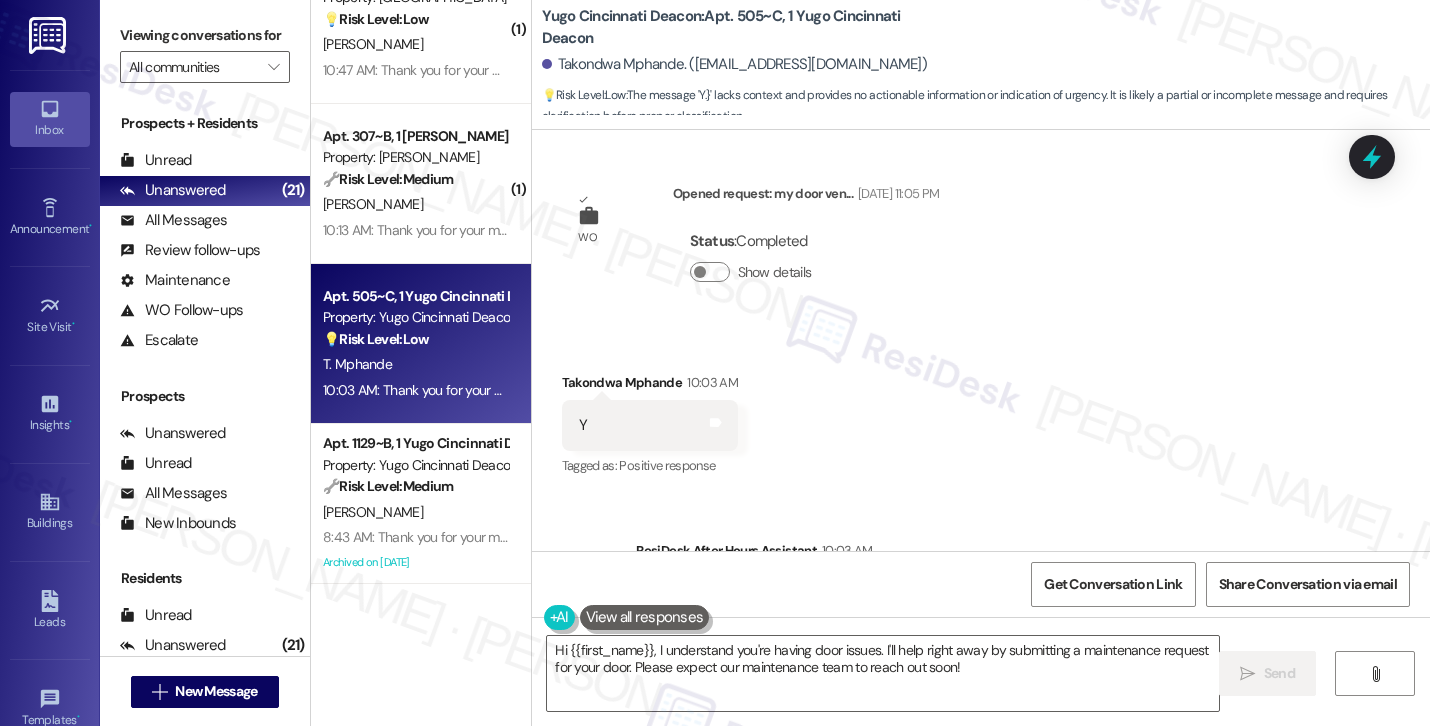 scroll, scrollTop: 1814, scrollLeft: 0, axis: vertical 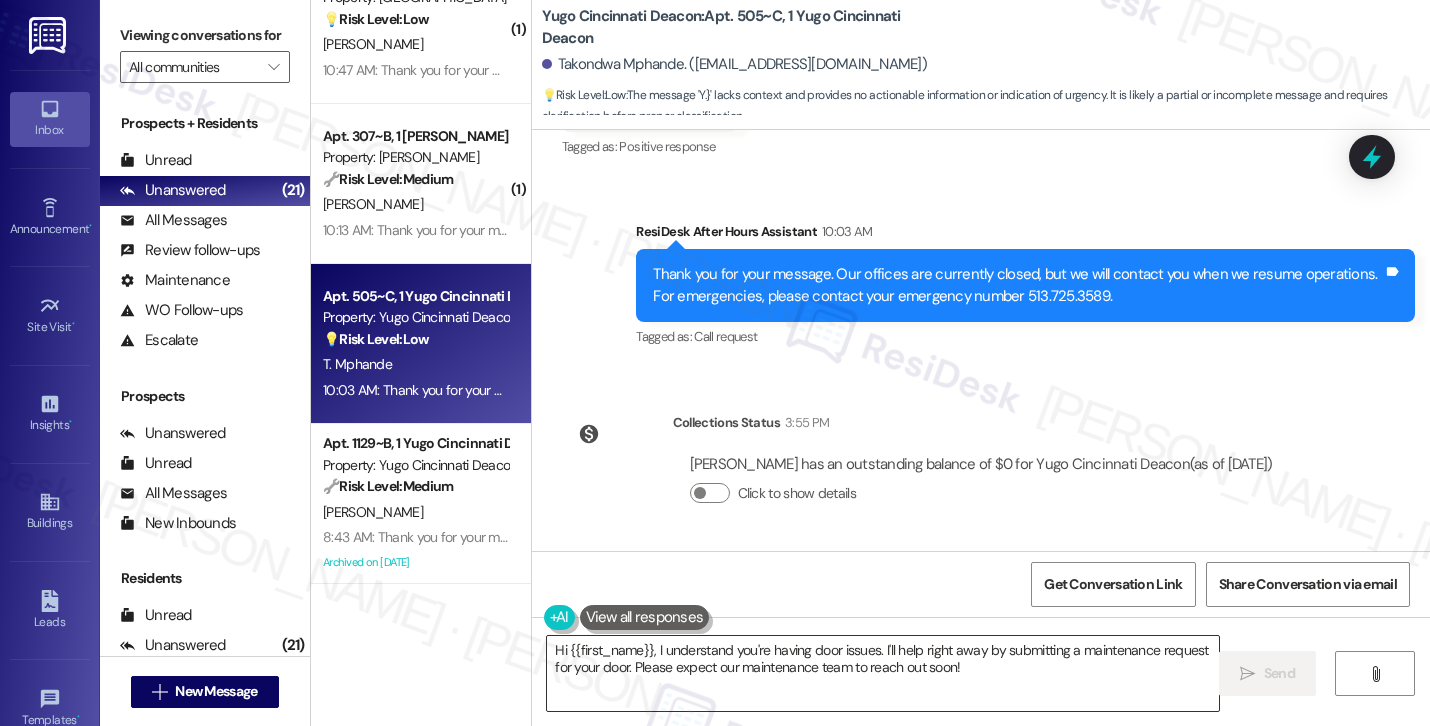 click on "Hi {{first_name}}, I understand you're having door issues. I'll help right away by submitting a maintenance request for your door. Please expect our maintenance team to reach out soon!" at bounding box center (883, 673) 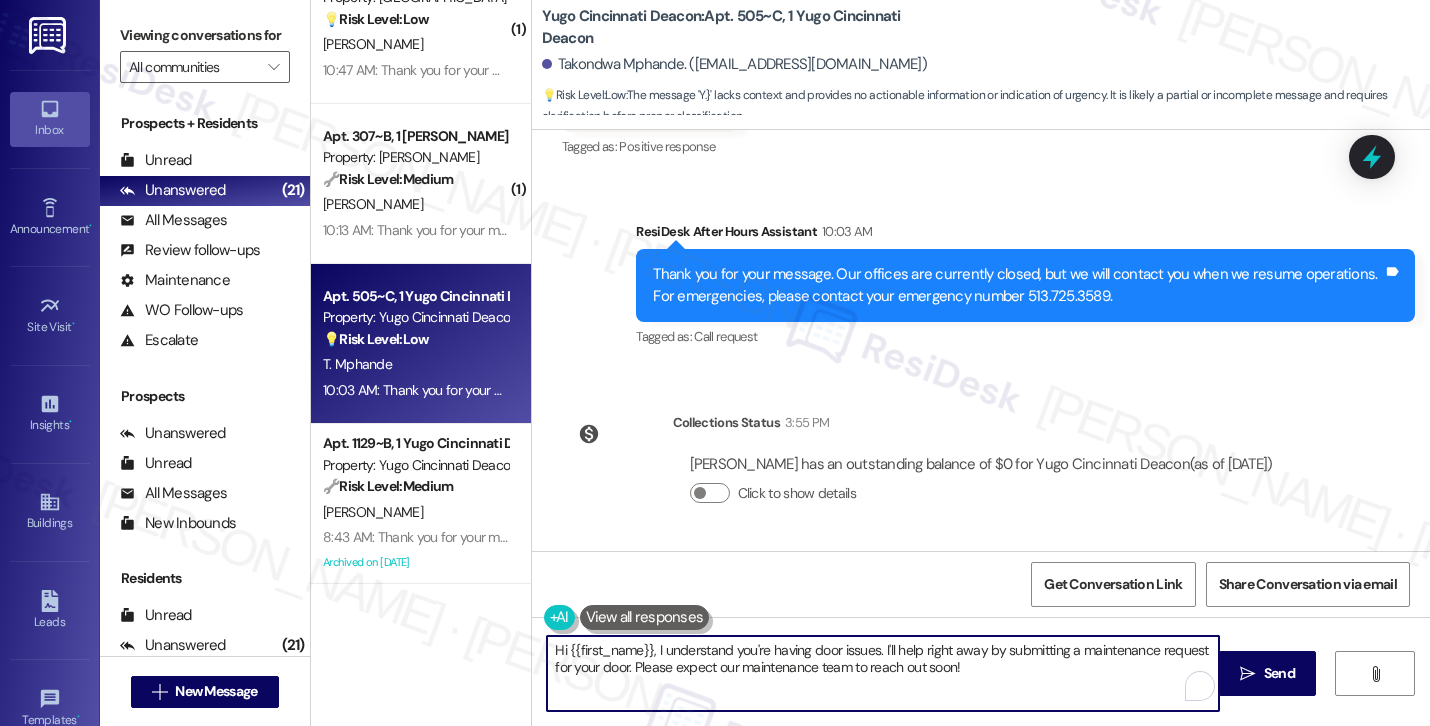 paste on "Thanks so much for confirming that the work order has been completed to your satisfaction. We'd love to hear more about your experience. Has everything at {{property}} been living up to your expectations?" 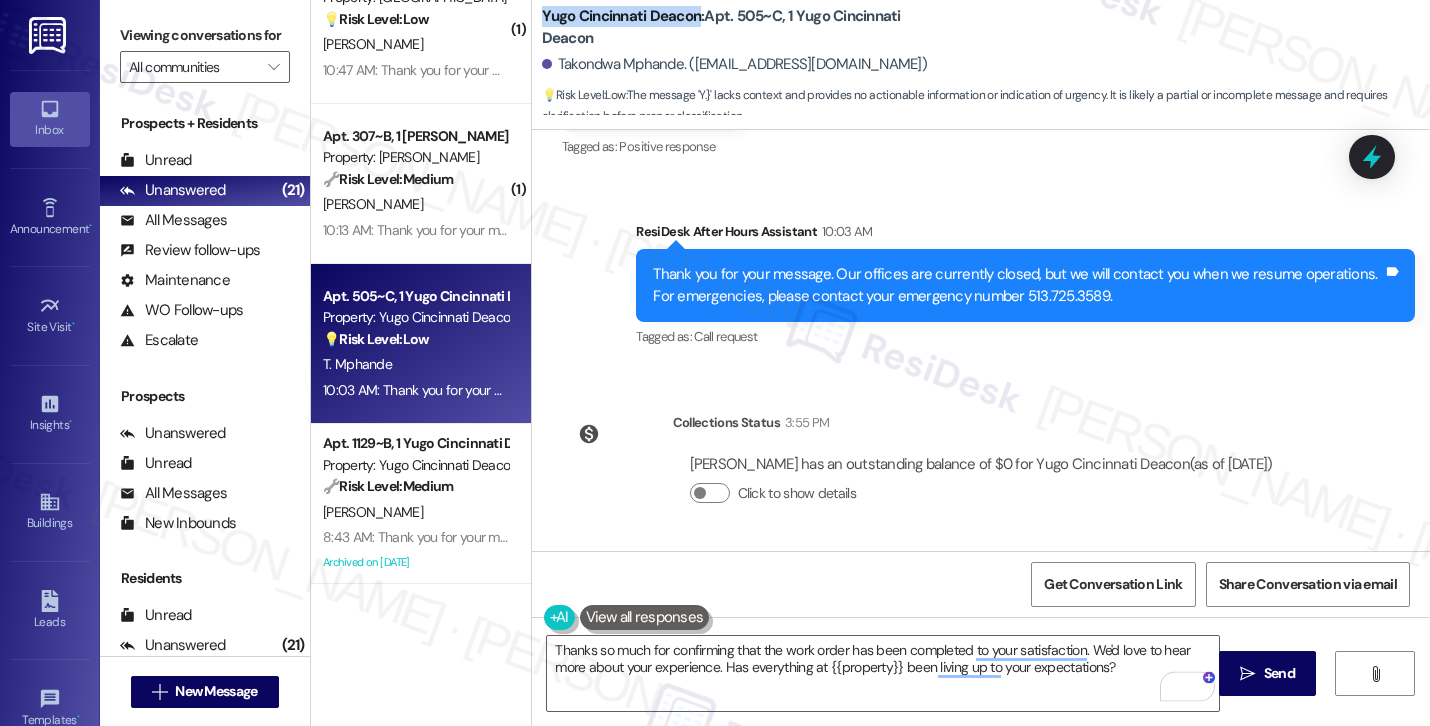drag, startPoint x: 531, startPoint y: 11, endPoint x: 685, endPoint y: 18, distance: 154.15901 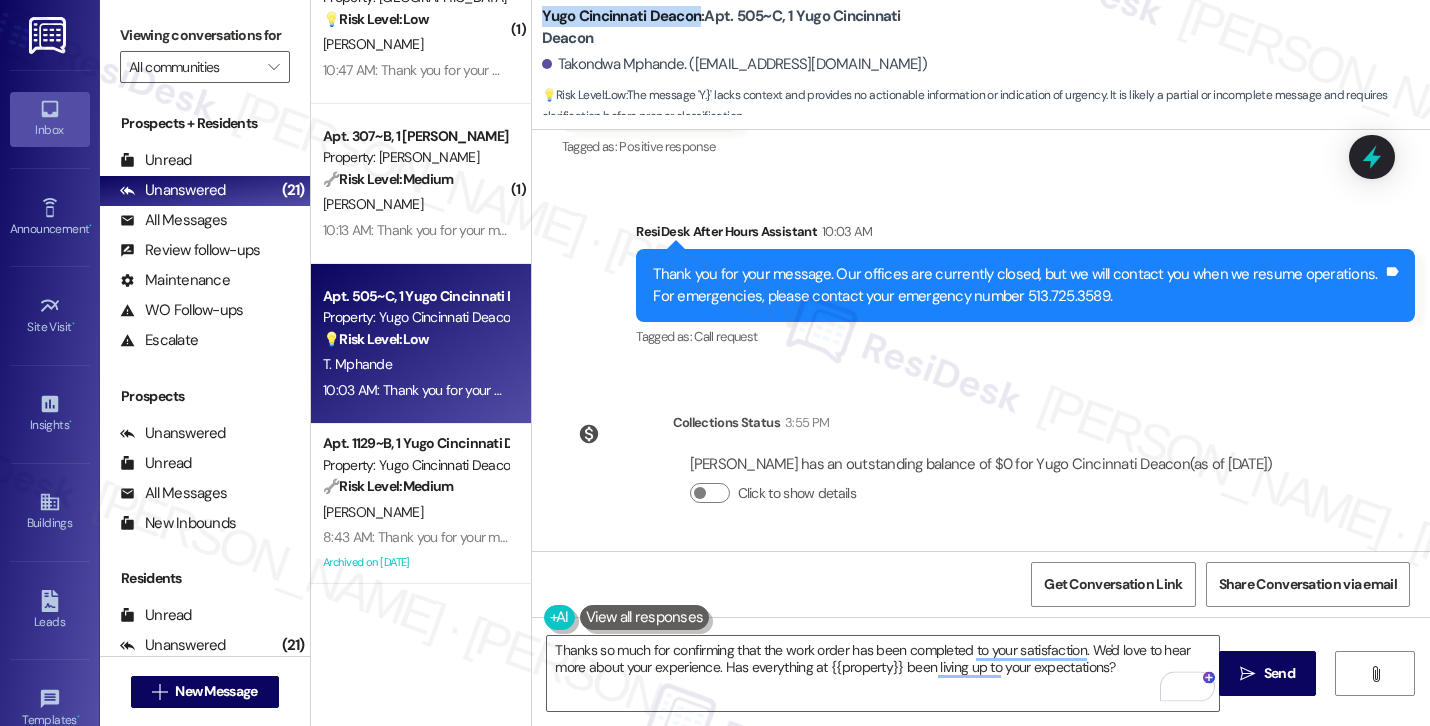 click on "Yugo Cincinnati Deacon:  Apt. 505~C, 1 Yugo Cincinnati Deacon" at bounding box center (742, 27) 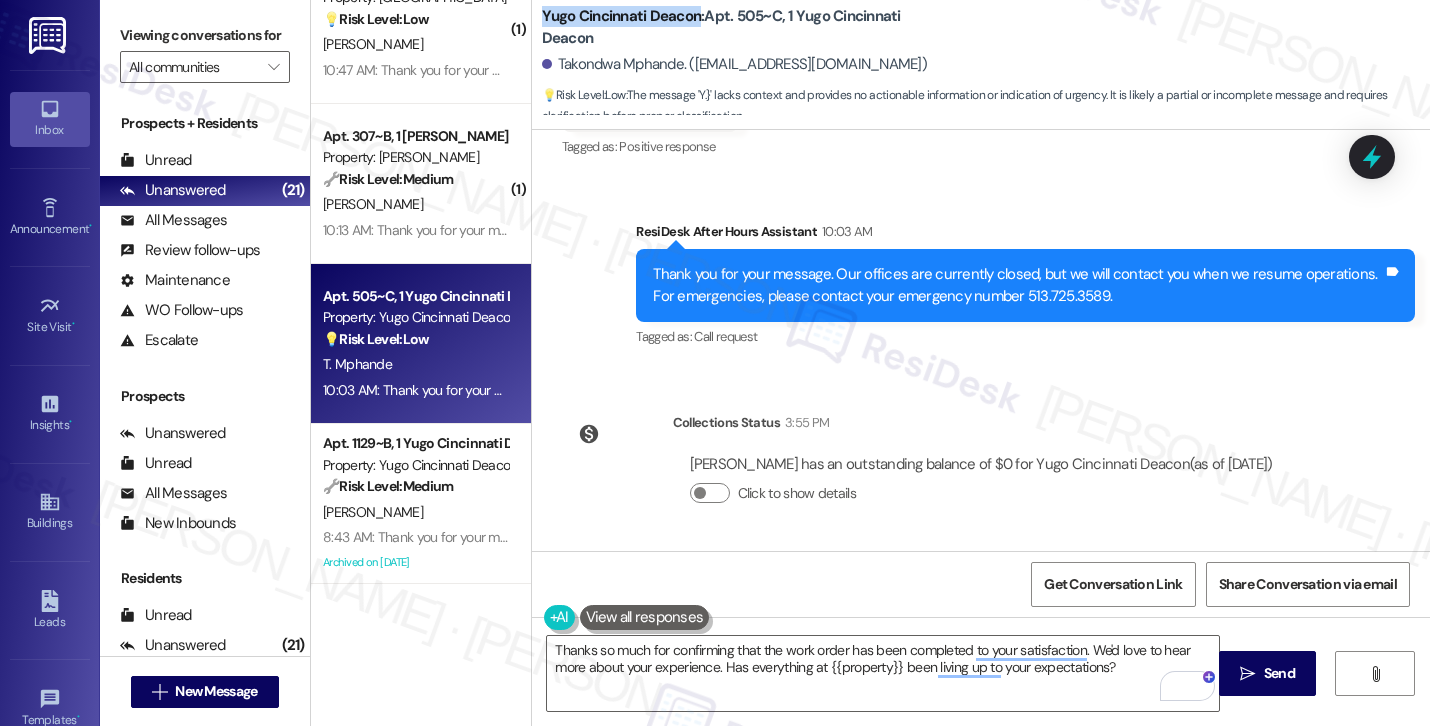copy on "Yugo Cincinnati Deacon" 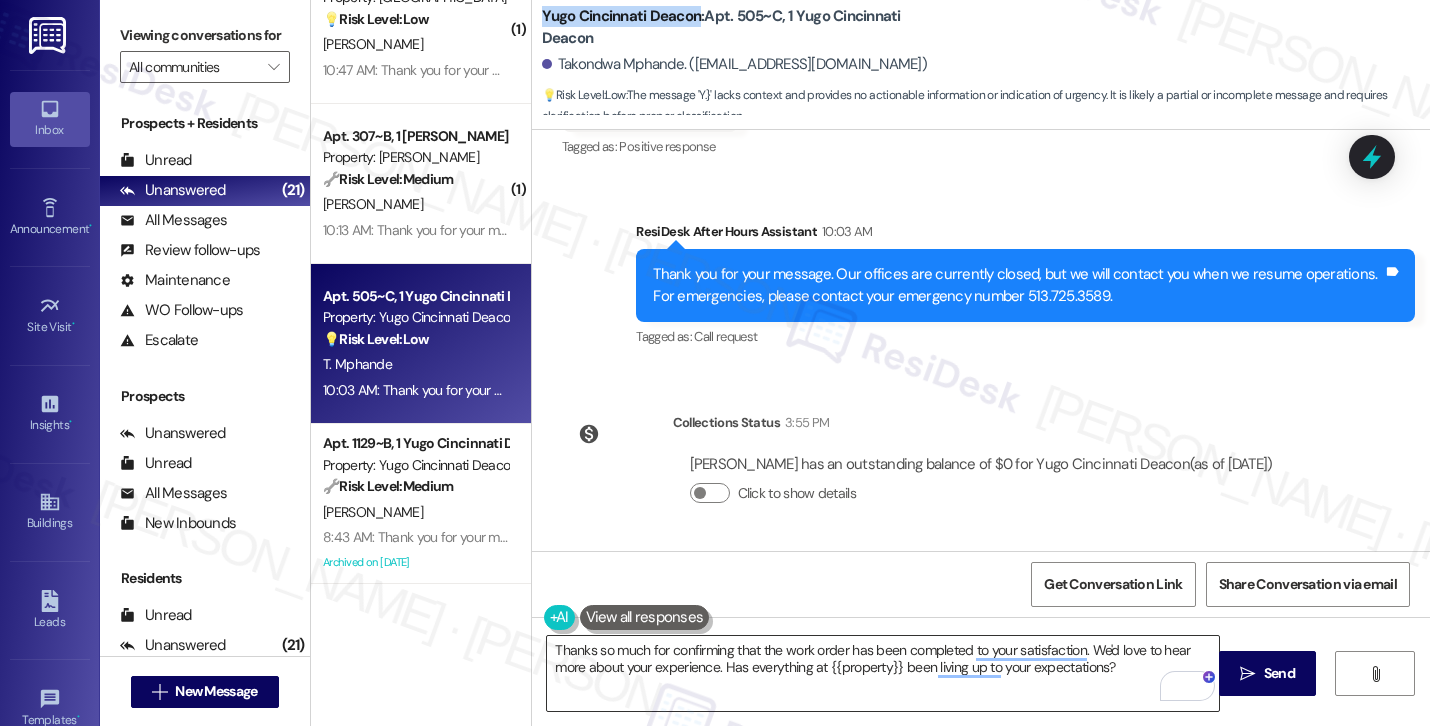 click on "Thanks so much for confirming that the work order has been completed to your satisfaction. We'd love to hear more about your experience. Has everything at {{property}} been living up to your expectations?" at bounding box center (883, 673) 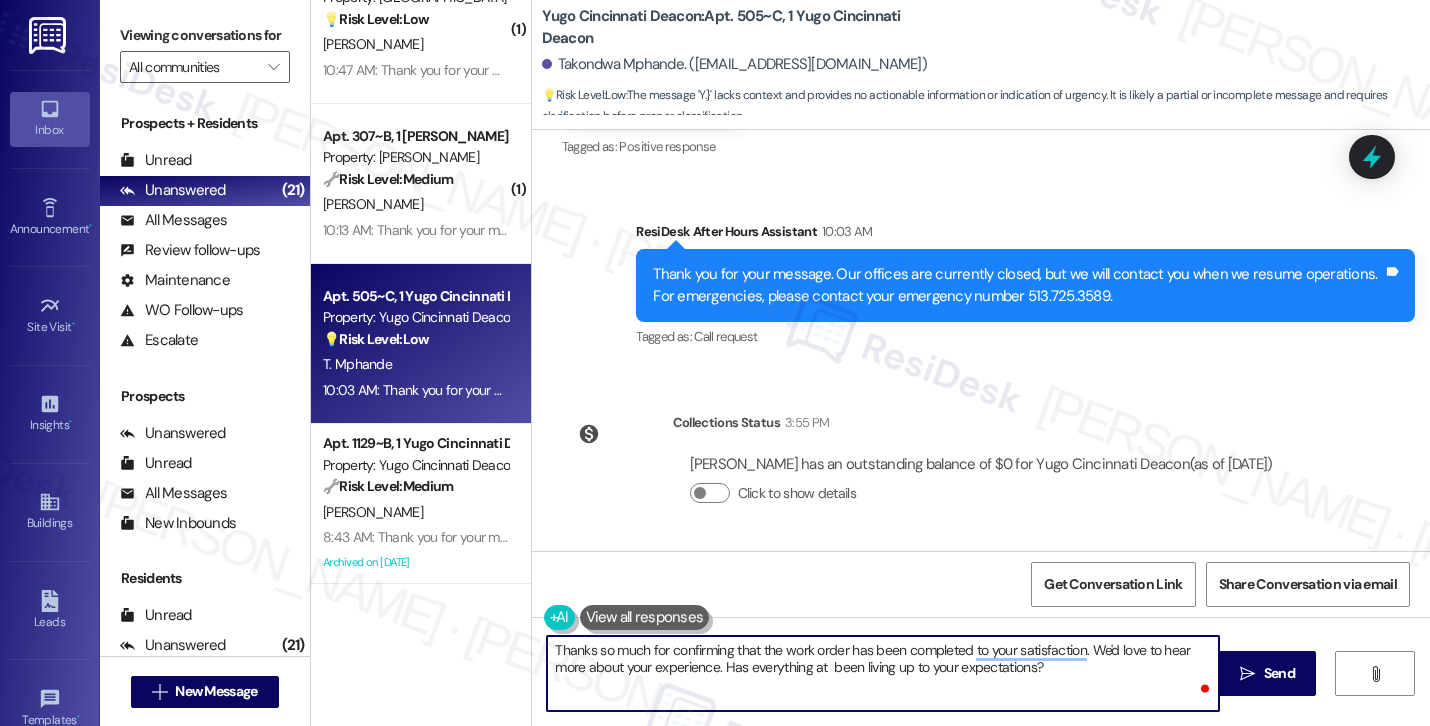 paste on "Yugo Cincinnati Deacon" 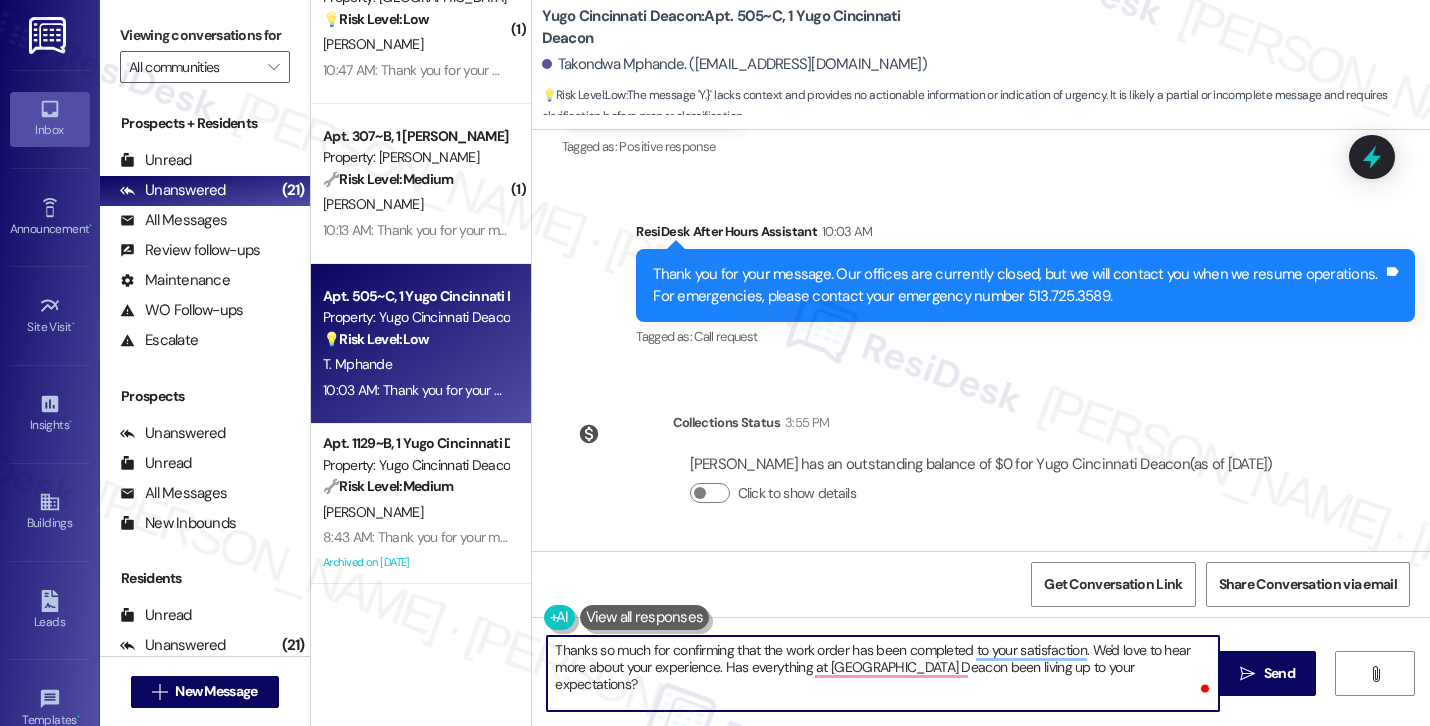 click on "Thanks so much for confirming that the work order has been completed to your satisfaction. We'd love to hear more about your experience. Has everything at Yugo Cincinnati Deacon been living up to your expectations?" at bounding box center [883, 673] 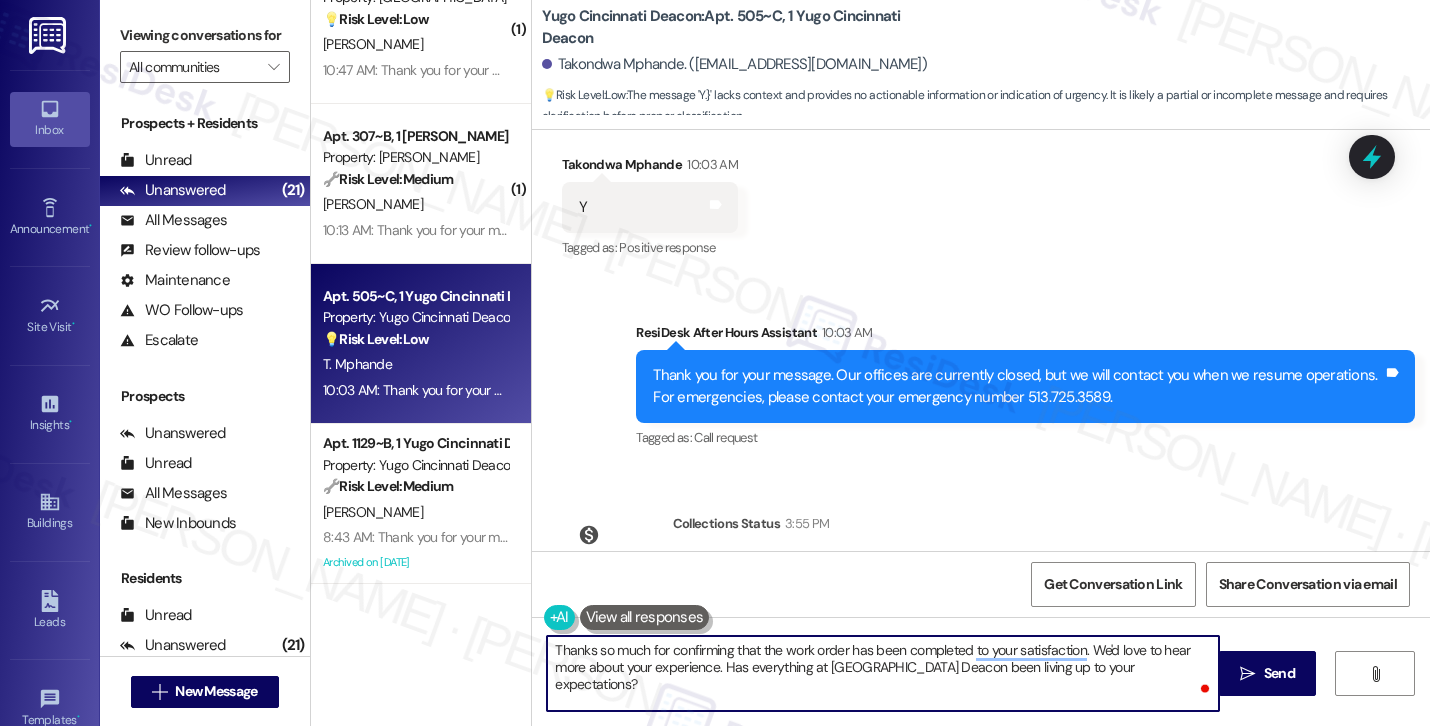 scroll, scrollTop: 1711, scrollLeft: 0, axis: vertical 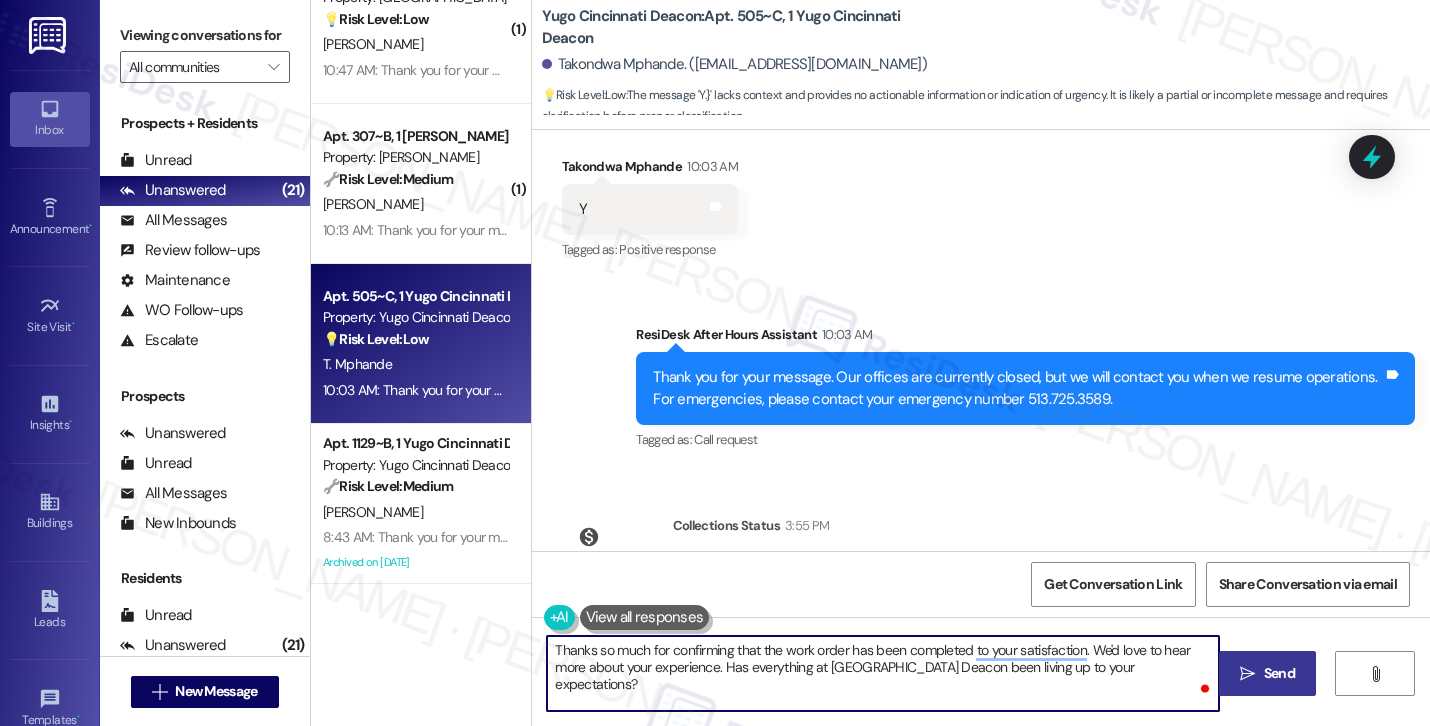 type on "Thanks so much for confirming that the work order has been completed to your satisfaction. We'd love to hear more about your experience. Has everything at Yugo Cincinnati Deacon been living up to your expectations?" 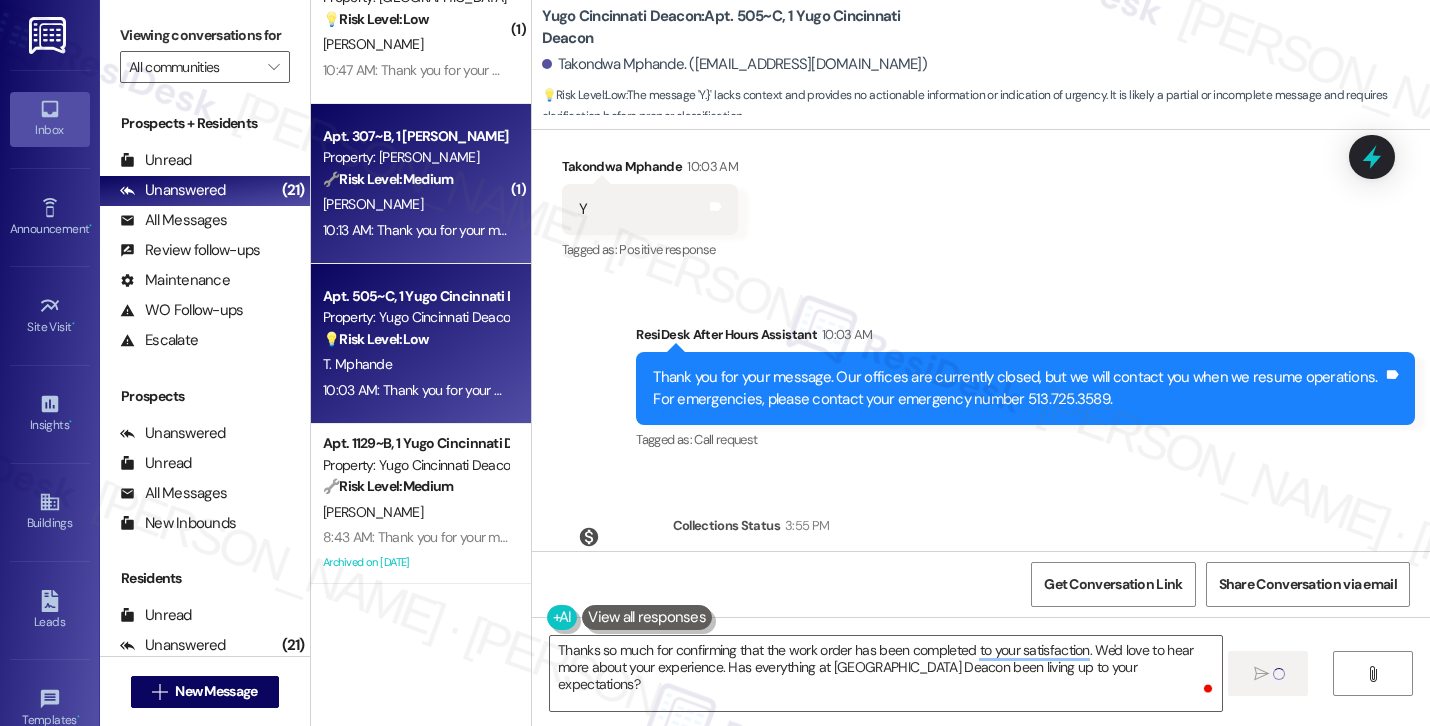 scroll, scrollTop: 3863, scrollLeft: 0, axis: vertical 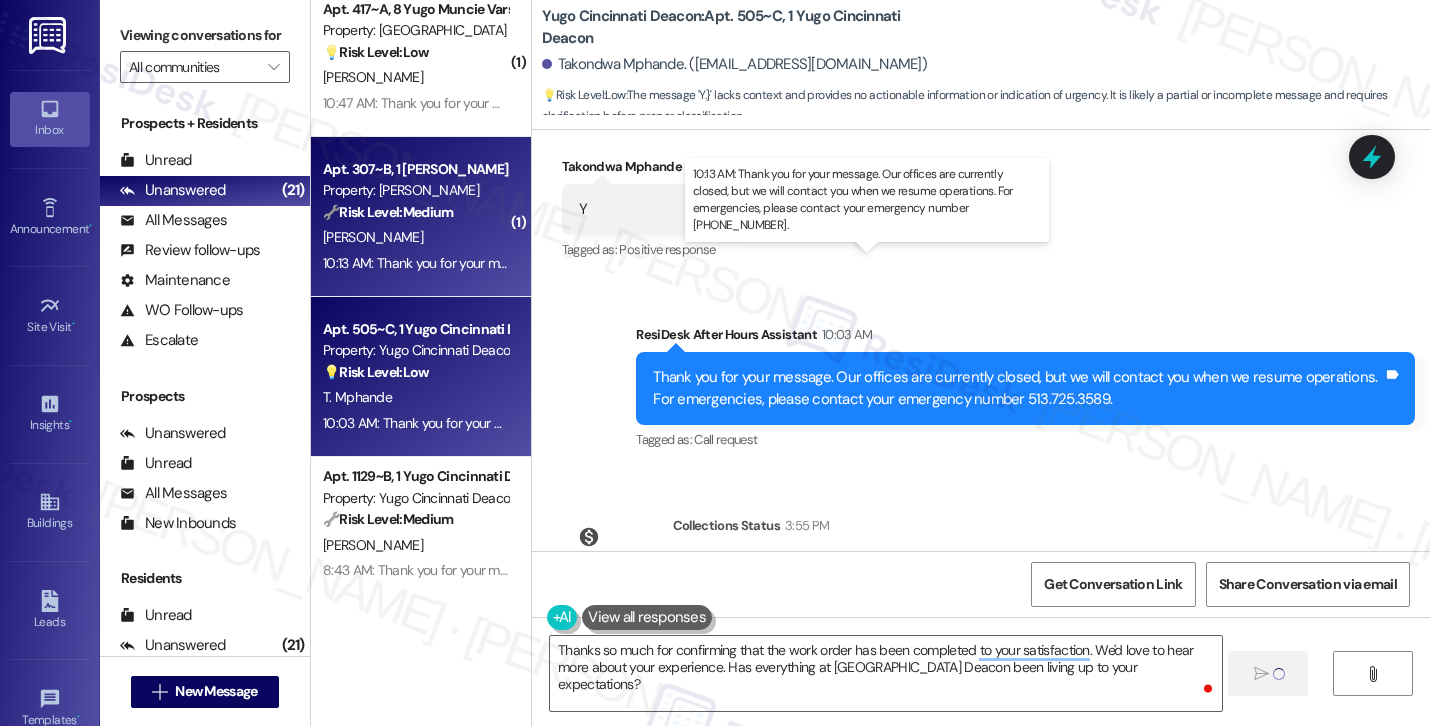click on "10:13 AM: Thank you for your message. Our offices are currently closed, but we will contact you when we resume operations. For emergencies, please contact your emergency number (512) 861-4803. 10:13 AM: Thank you for your message. Our offices are currently closed, but we will contact you when we resume operations. For emergencies, please contact your emergency number (512) 861-4803." at bounding box center [909, 263] 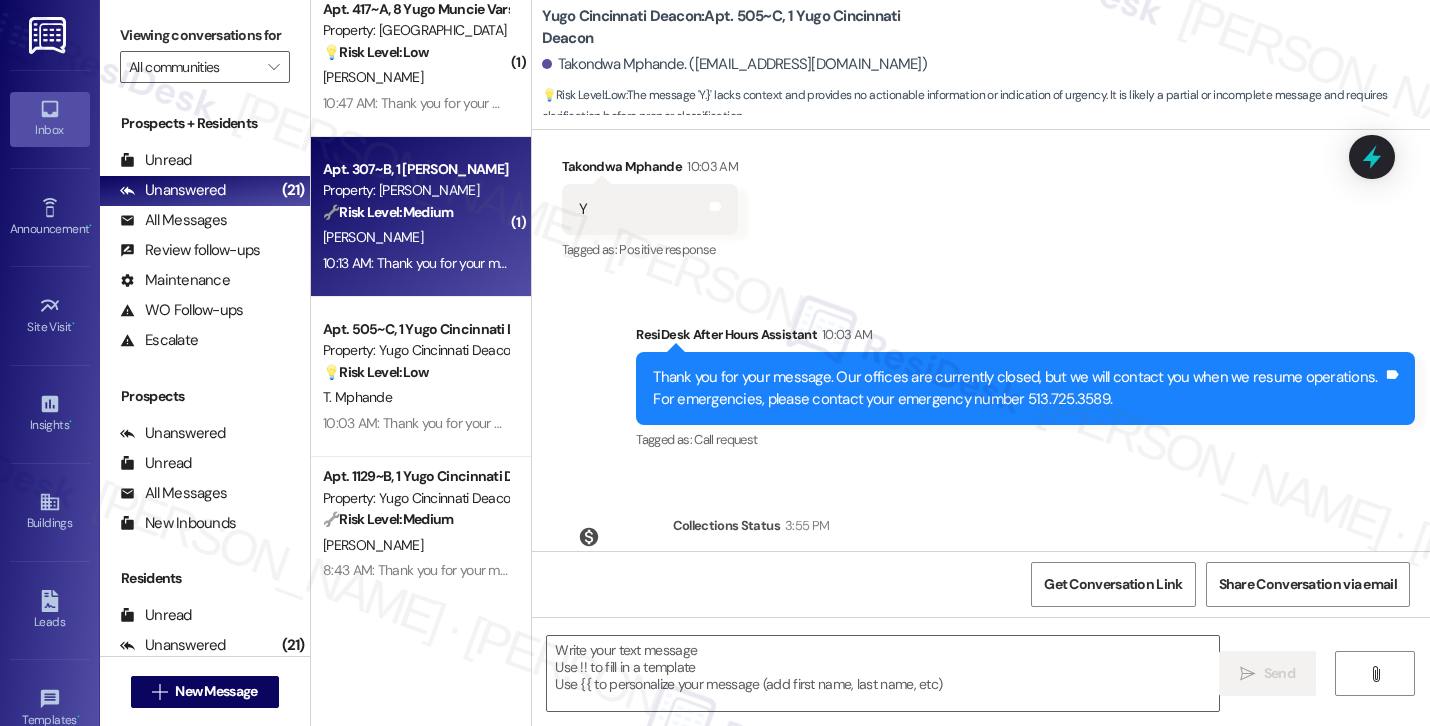 scroll, scrollTop: 0, scrollLeft: 0, axis: both 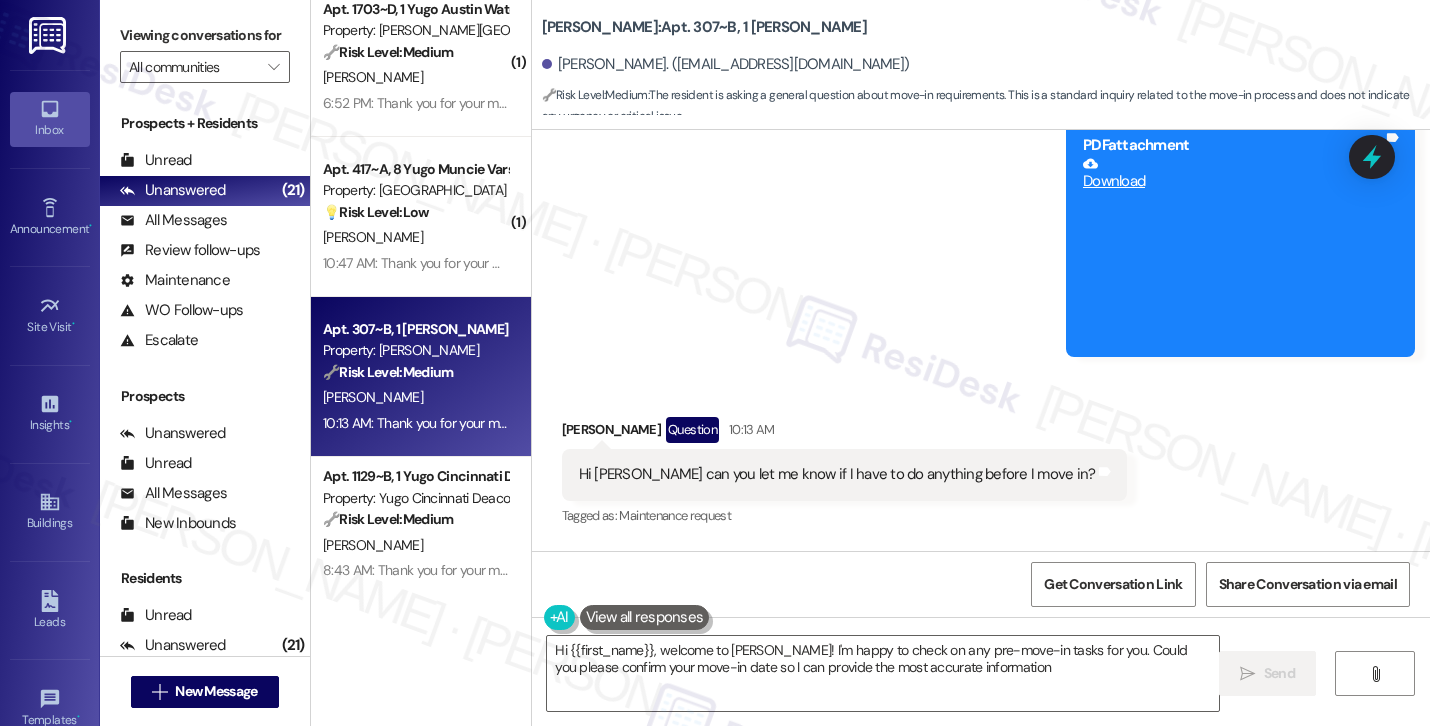 type on "Hi {{first_name}}, welcome to Austin Rio! I'm happy to check on any pre-move-in tasks for you. Could you please confirm your move-in date so I can provide the most accurate information?" 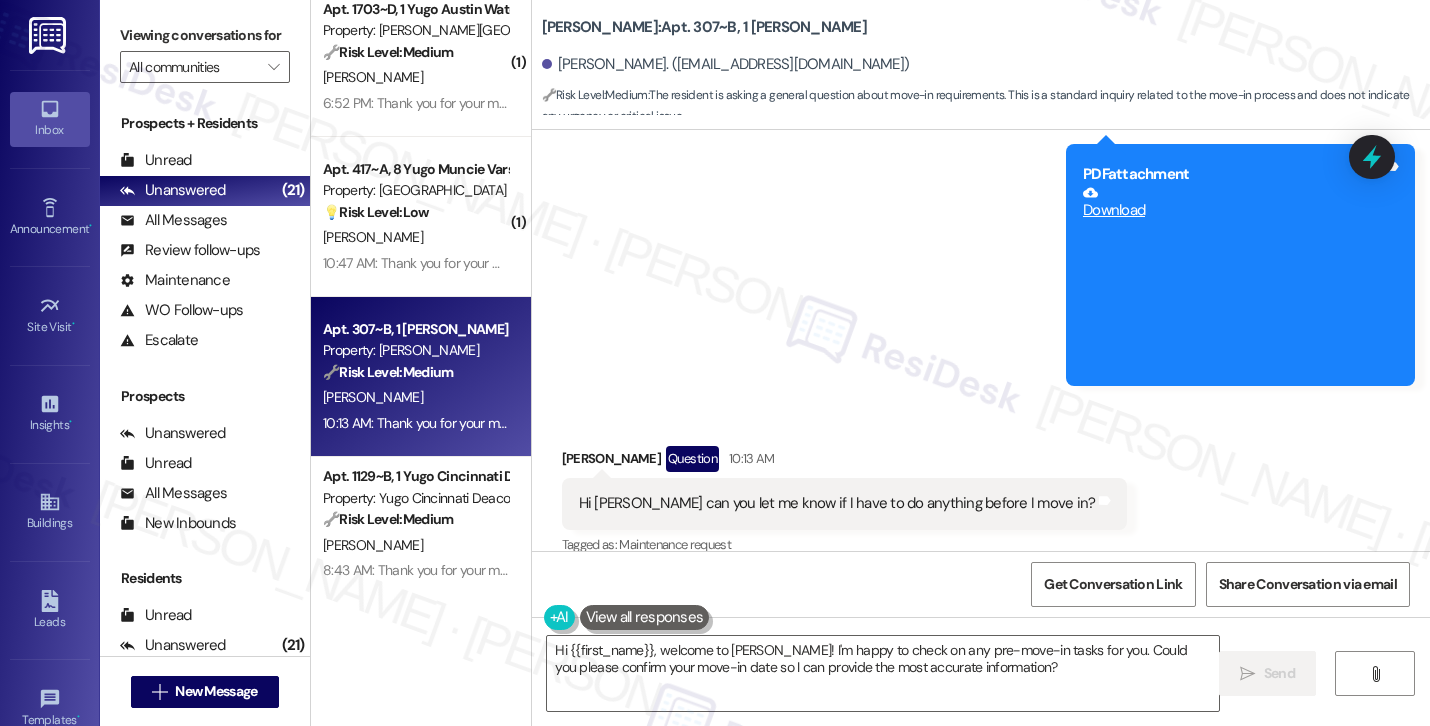 scroll, scrollTop: 610, scrollLeft: 0, axis: vertical 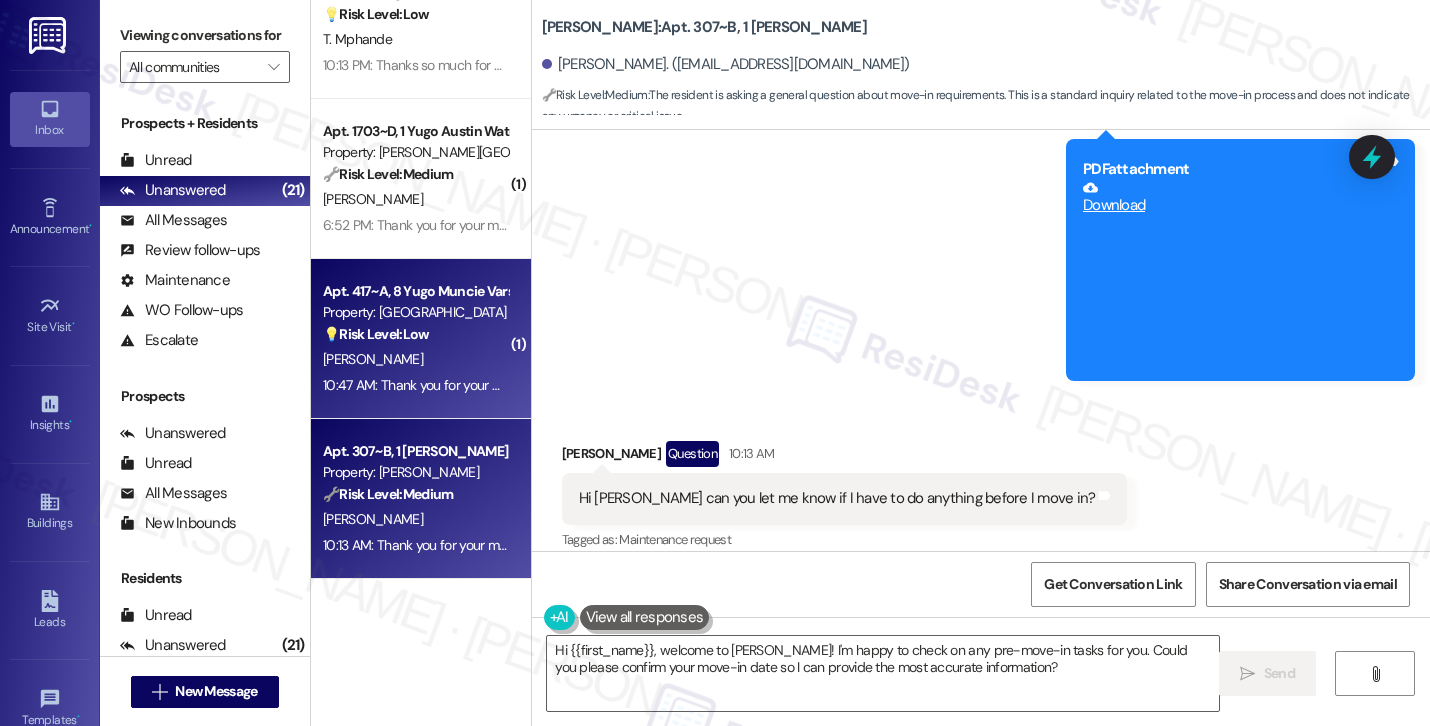 click on "💡  Risk Level:  Low" at bounding box center (376, 334) 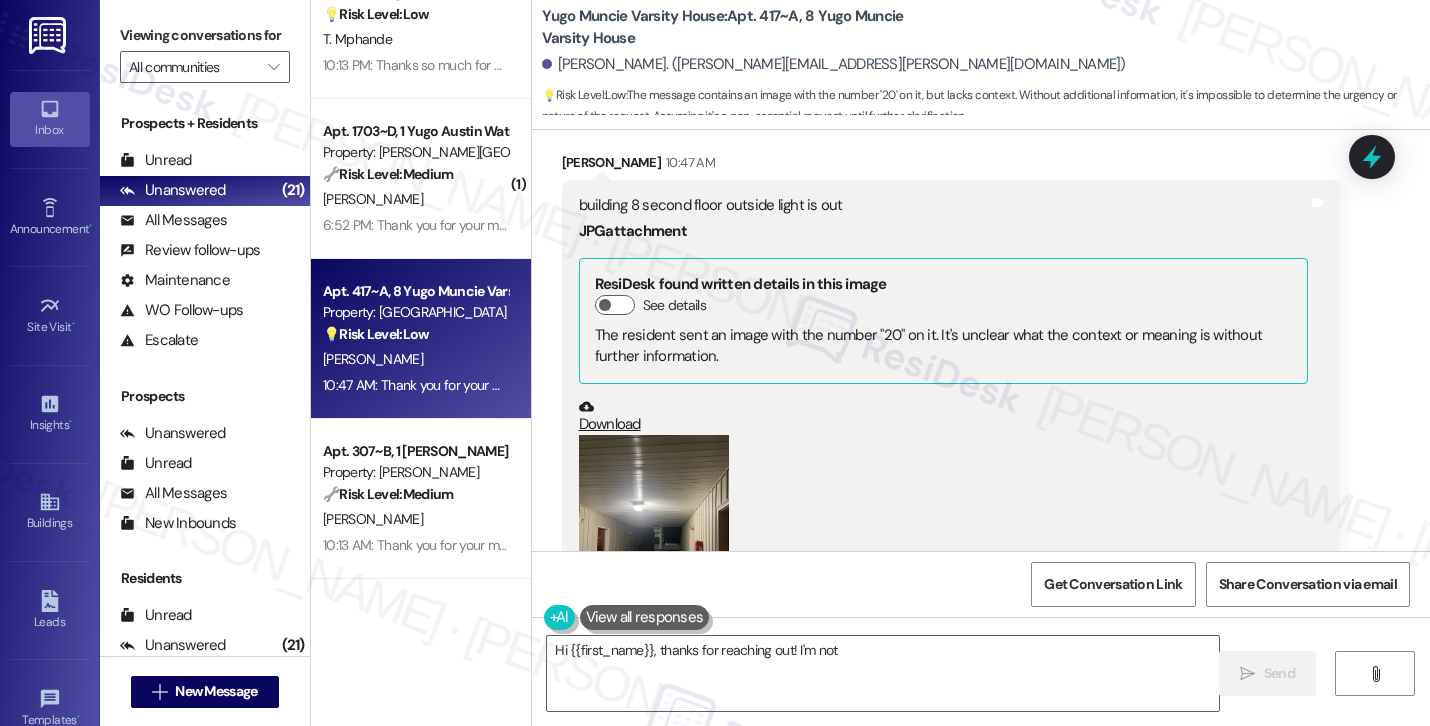scroll, scrollTop: 4007, scrollLeft: 0, axis: vertical 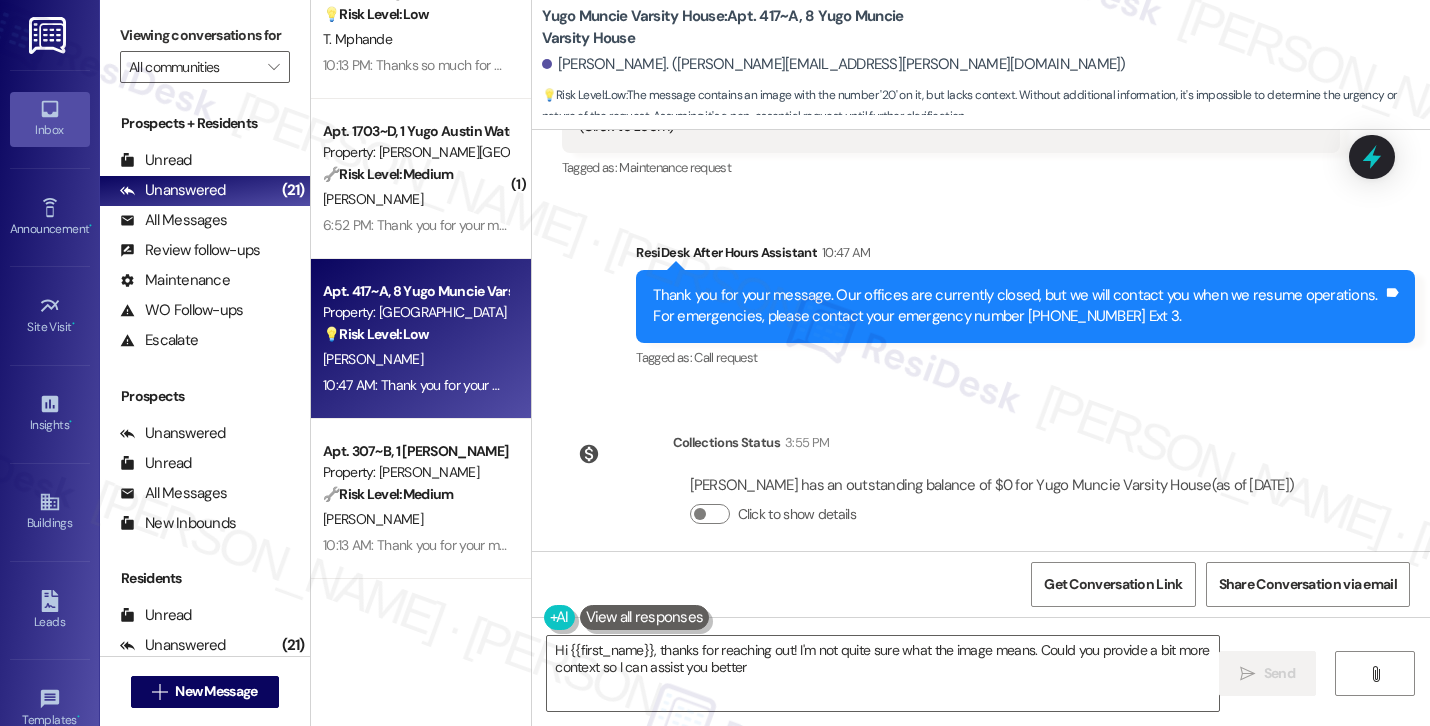 type on "Hi {{first_name}}, thanks for reaching out! I'm not quite sure what the image means. Could you provide a bit more context so I can assist you better?" 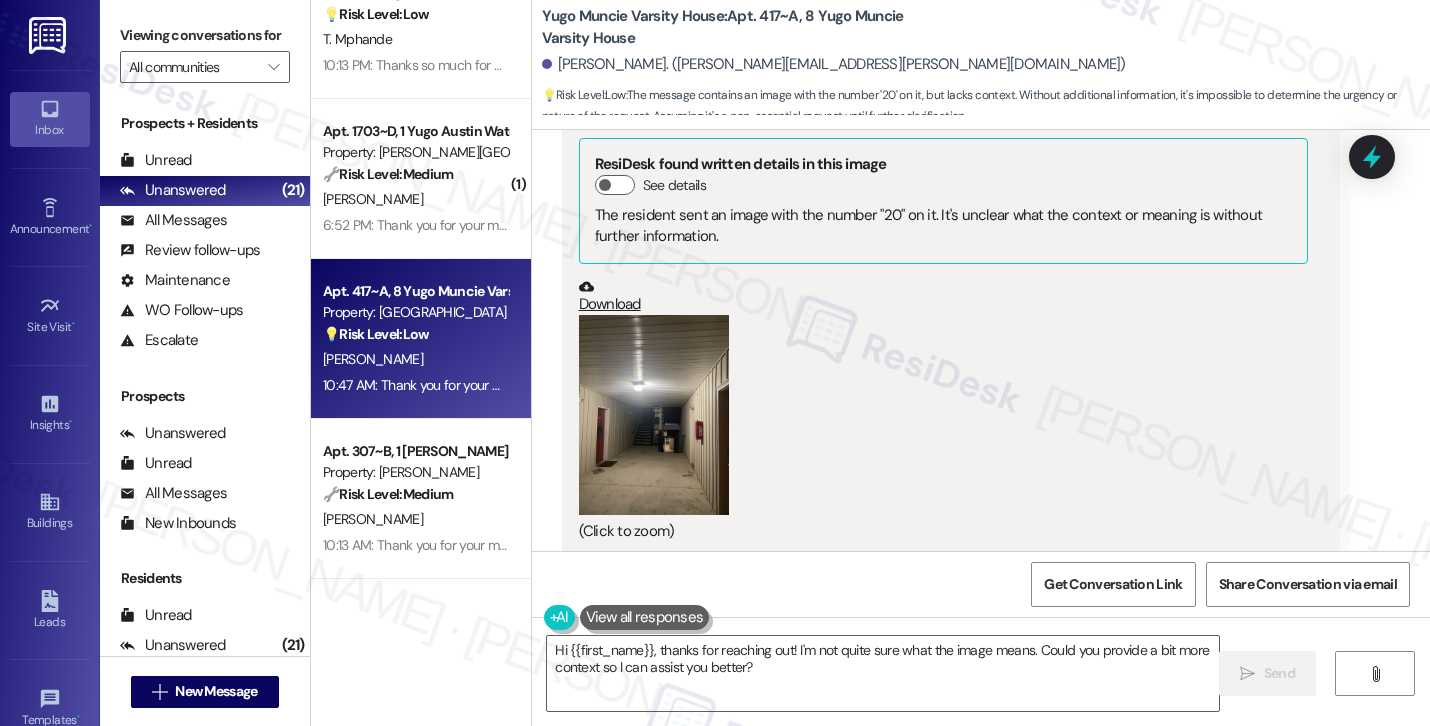 scroll, scrollTop: 3584, scrollLeft: 0, axis: vertical 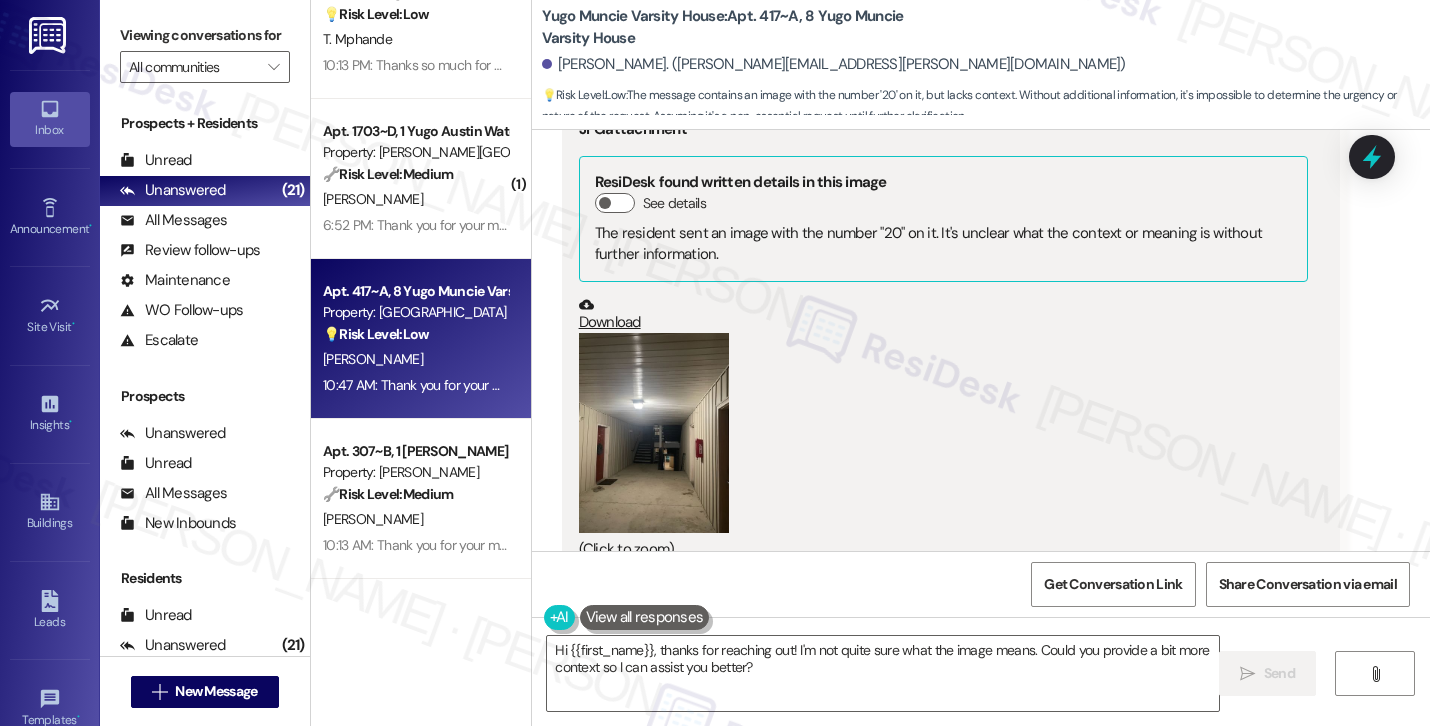 click at bounding box center (654, 433) 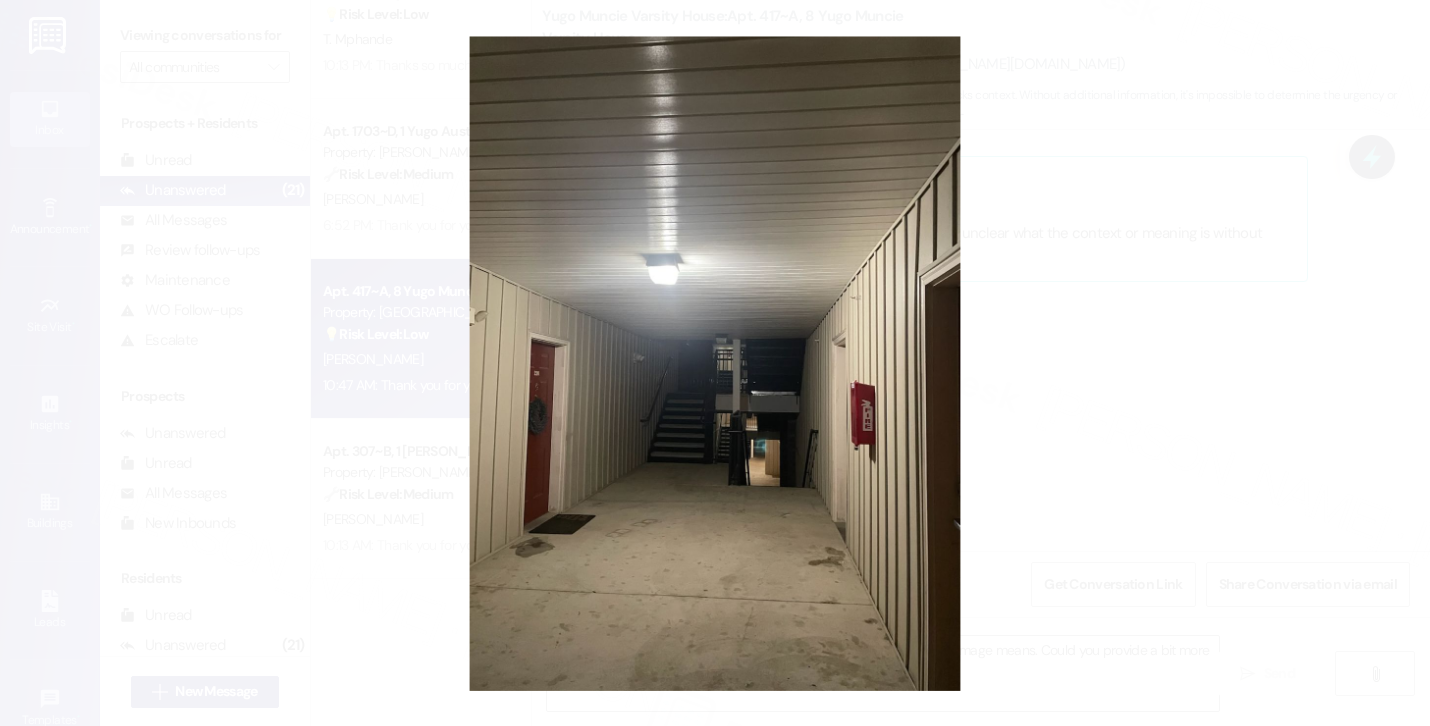 click at bounding box center [715, 363] 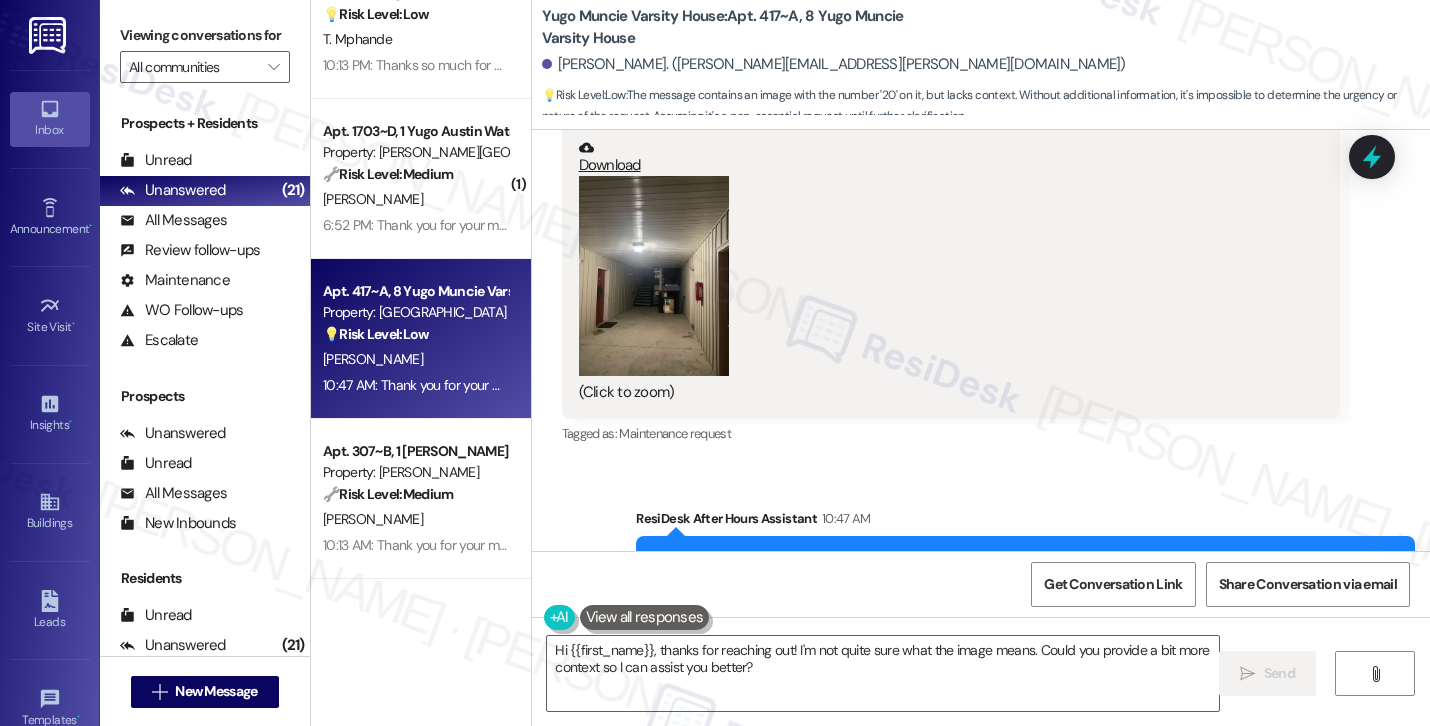 scroll, scrollTop: 3819, scrollLeft: 0, axis: vertical 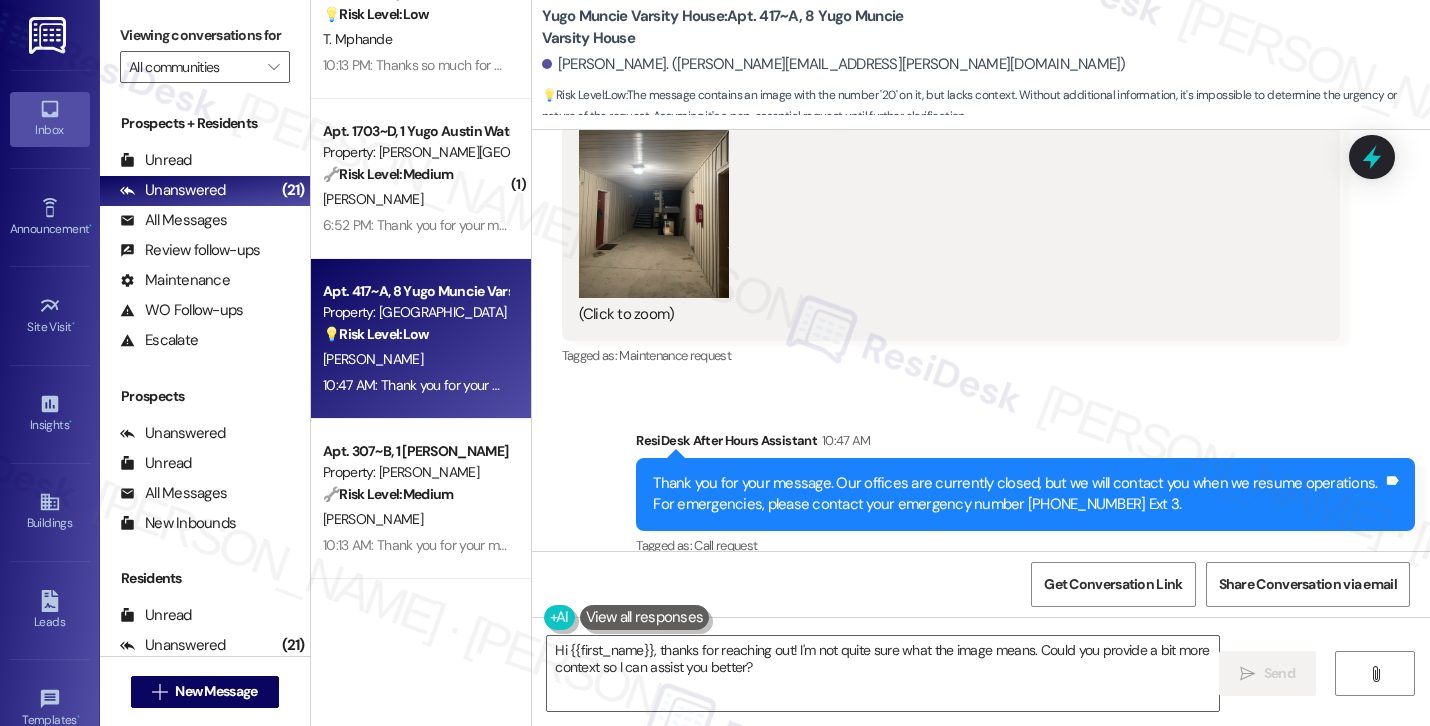 click on "Lili O'Malley. (lili.omalley@bsu.edu)" at bounding box center (834, 64) 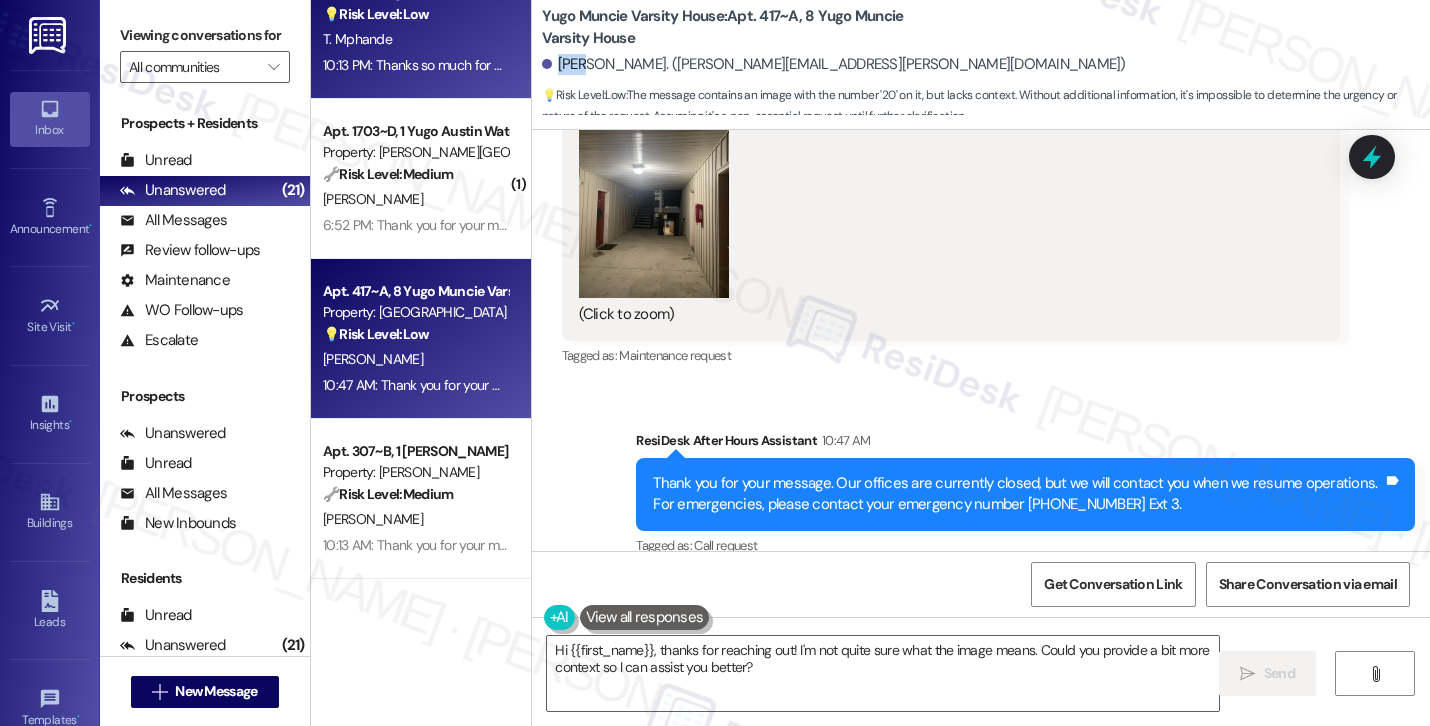 copy on "Lili" 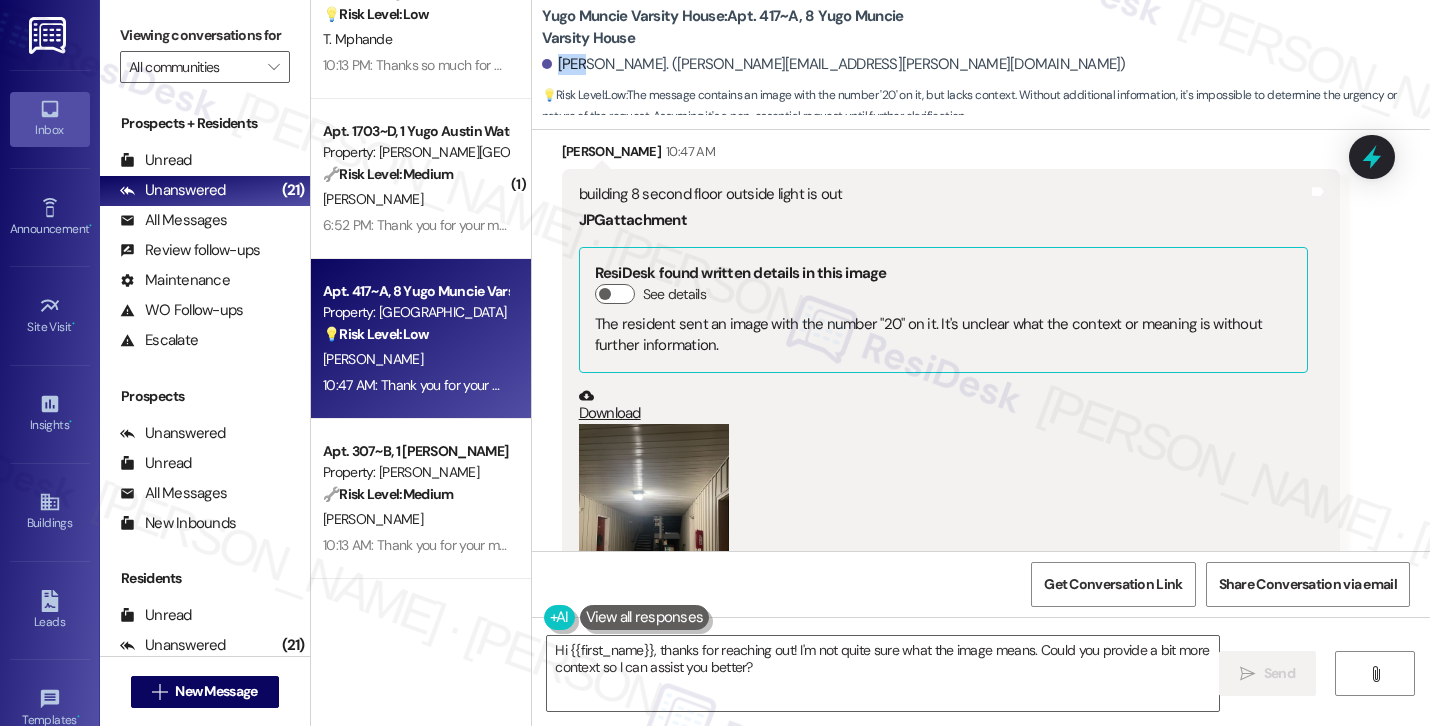 scroll, scrollTop: 3492, scrollLeft: 0, axis: vertical 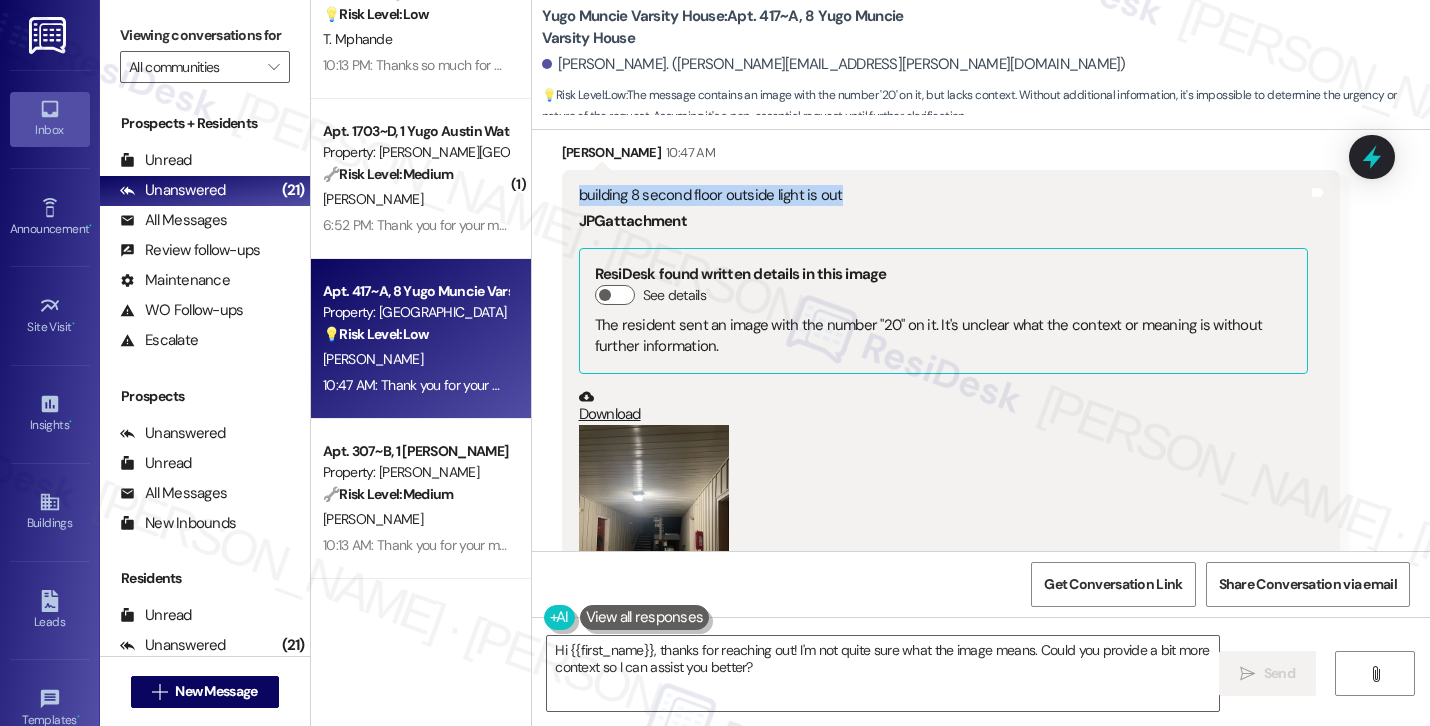 drag, startPoint x: 833, startPoint y: 171, endPoint x: 558, endPoint y: 174, distance: 275.01636 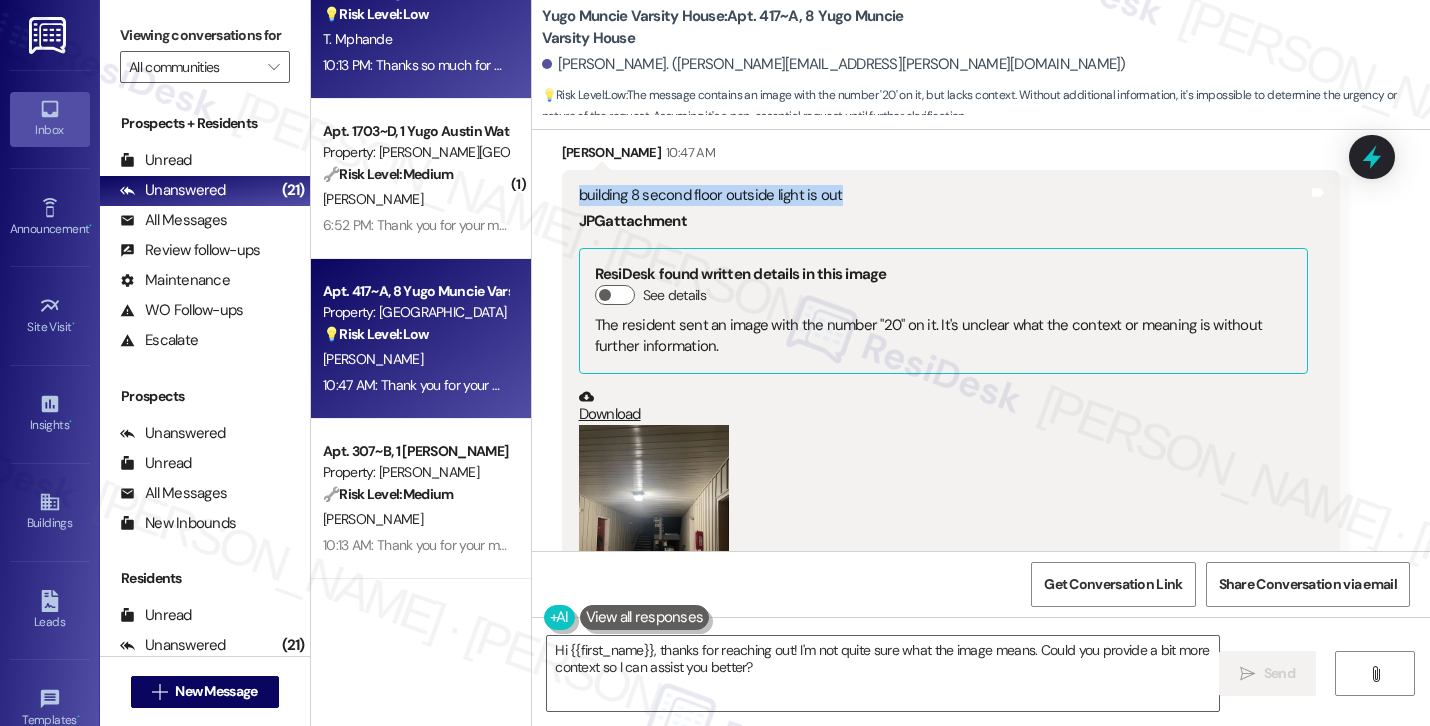 copy on "building 8 second floor outside light is out" 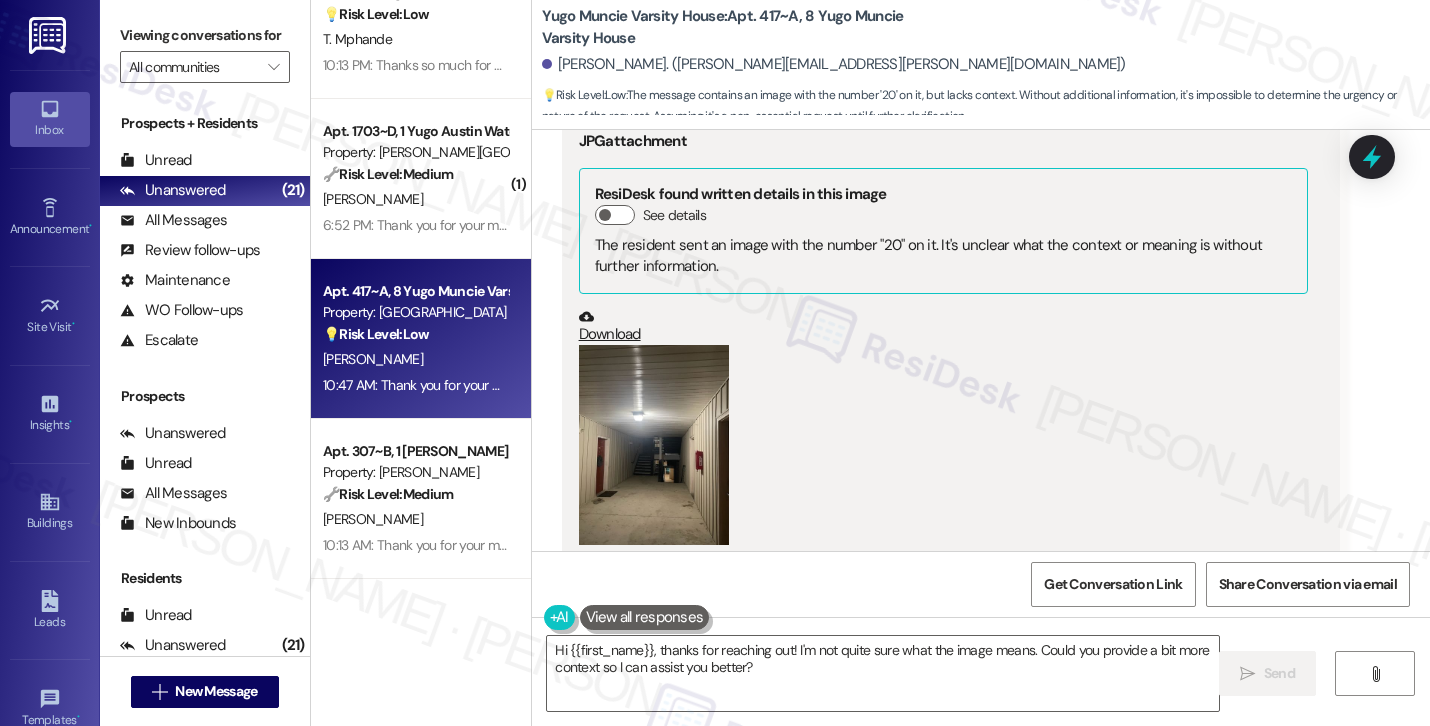 scroll, scrollTop: 3603, scrollLeft: 0, axis: vertical 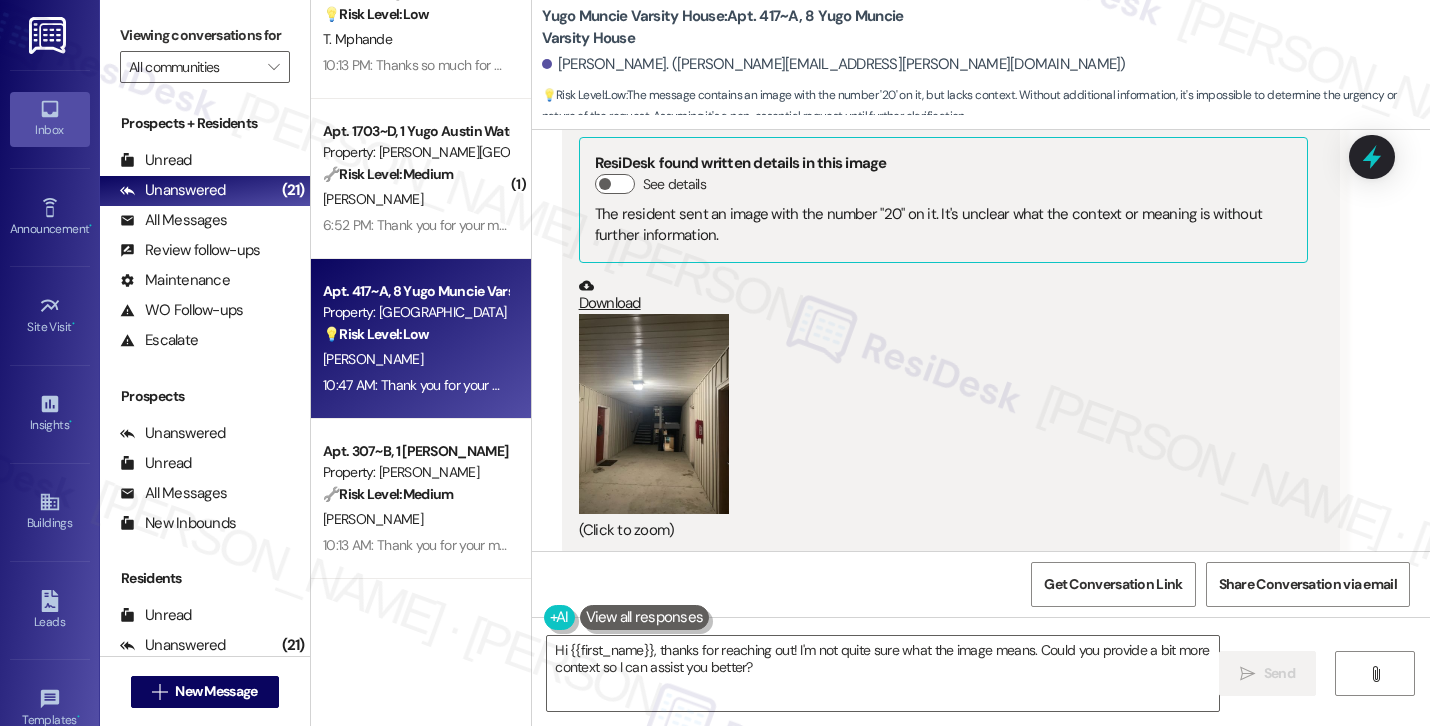 click at bounding box center (654, 414) 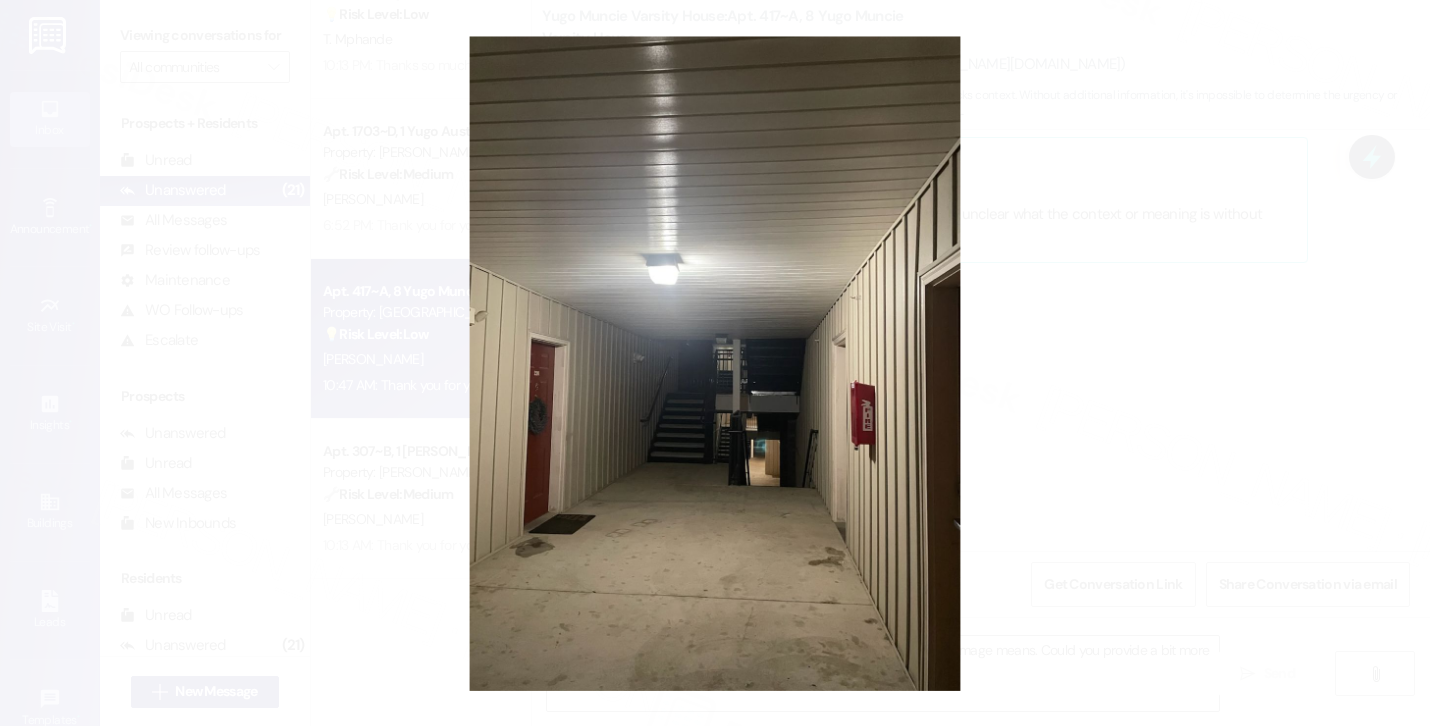 click at bounding box center (715, 363) 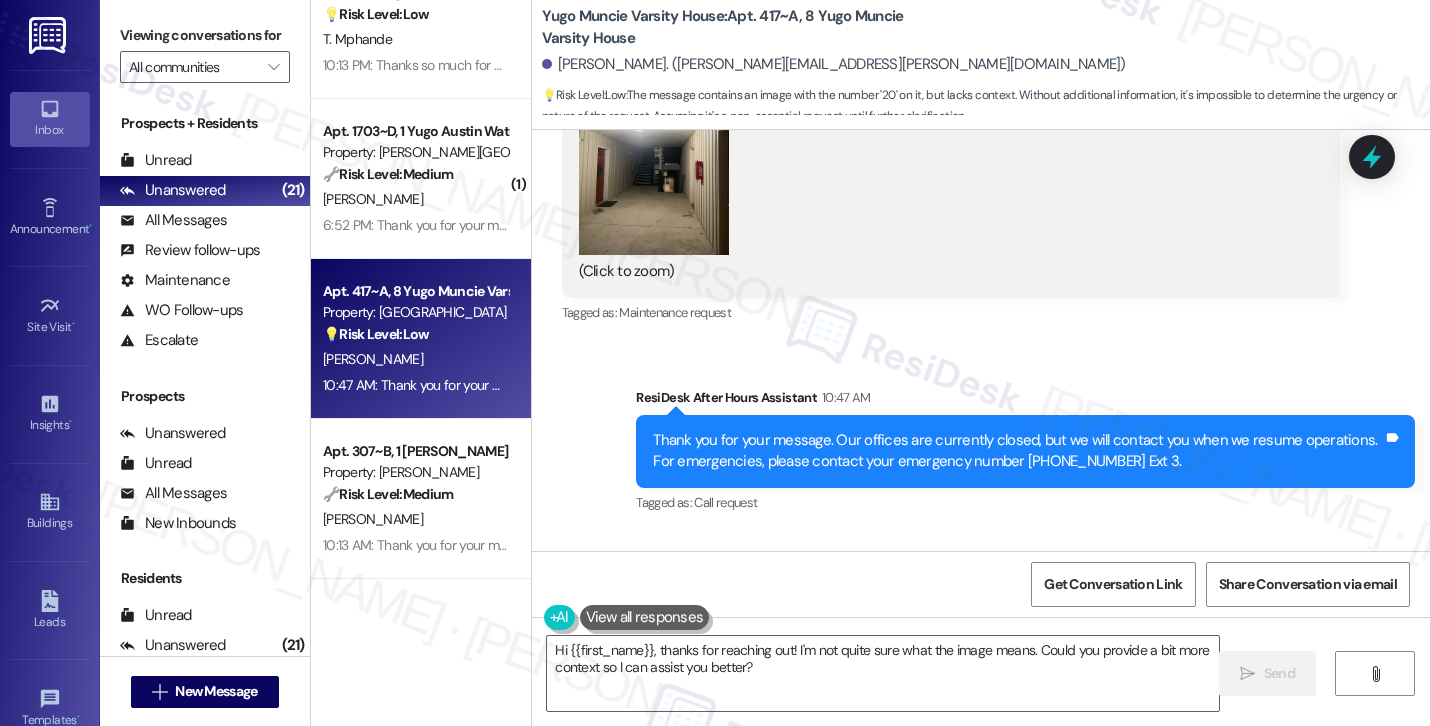 scroll, scrollTop: 4007, scrollLeft: 0, axis: vertical 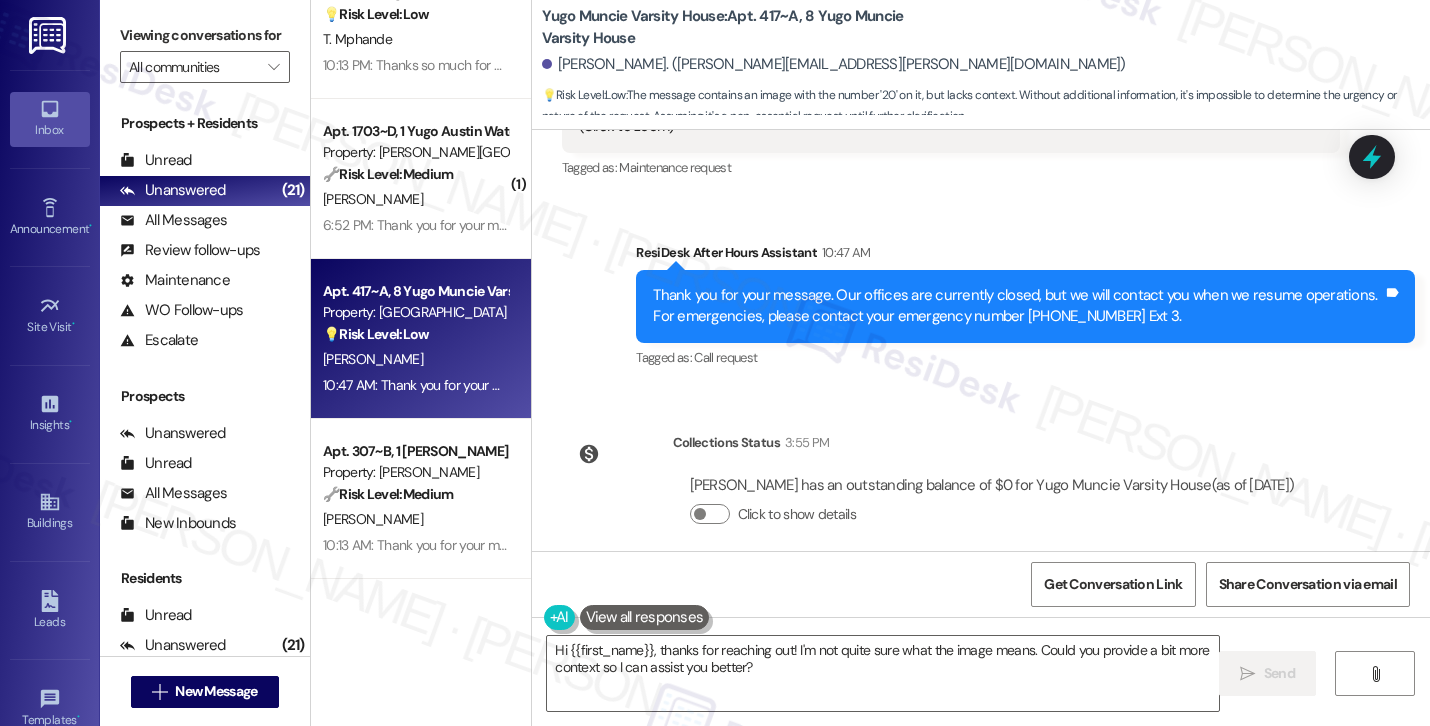click at bounding box center [645, 617] 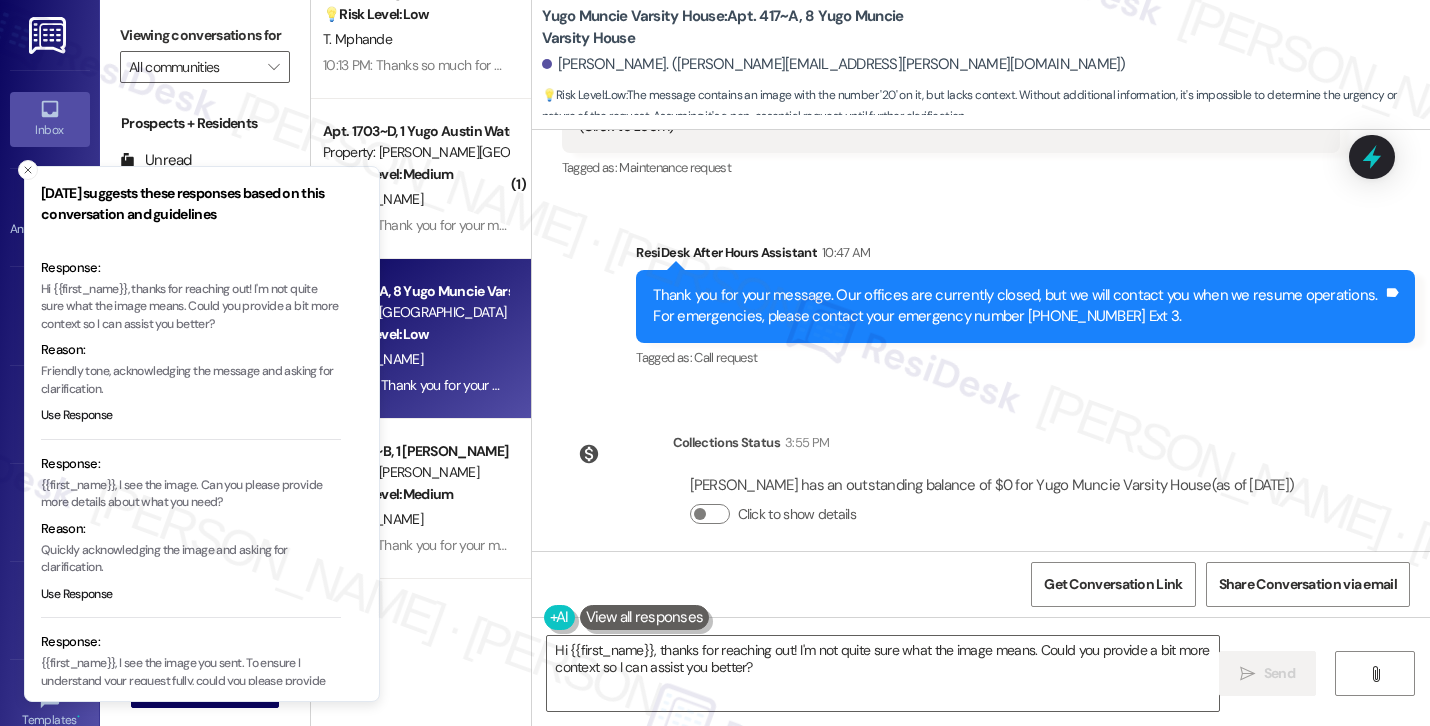 scroll, scrollTop: 0, scrollLeft: 0, axis: both 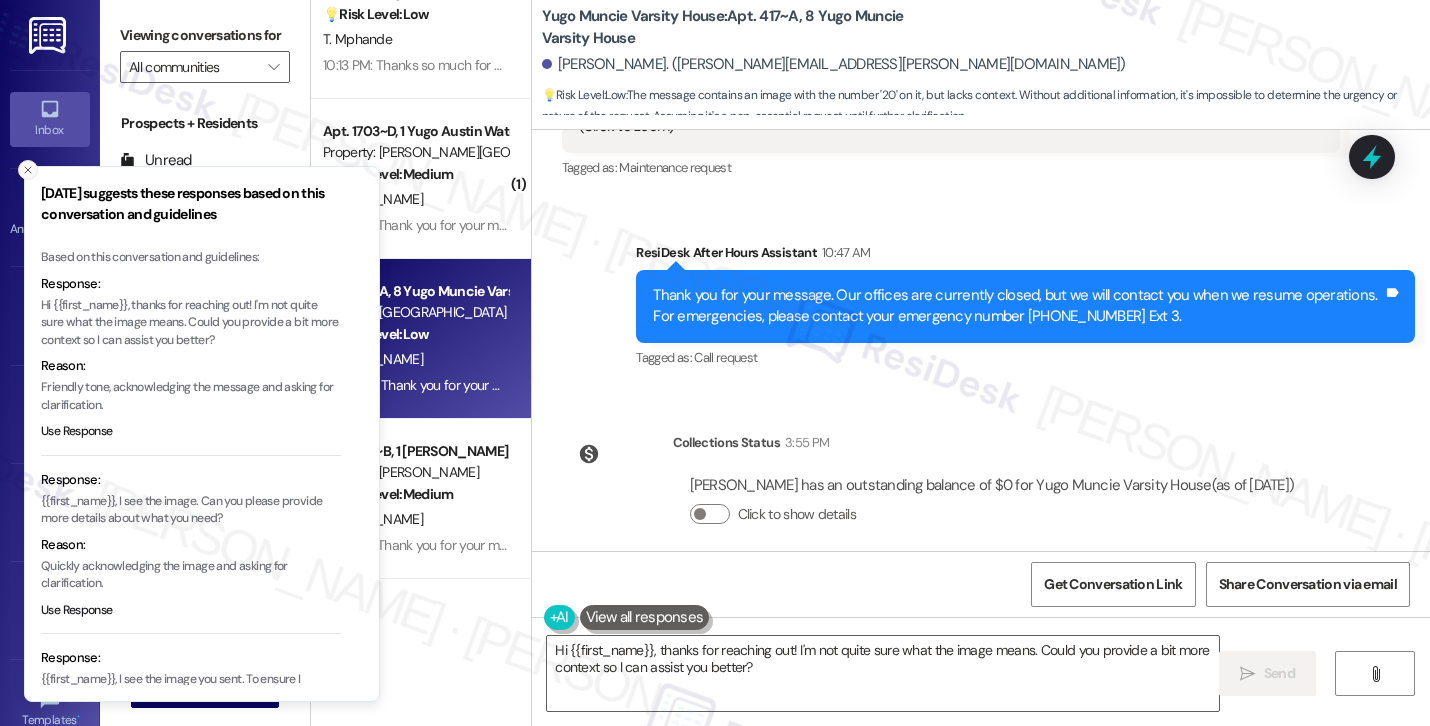 click at bounding box center (28, 170) 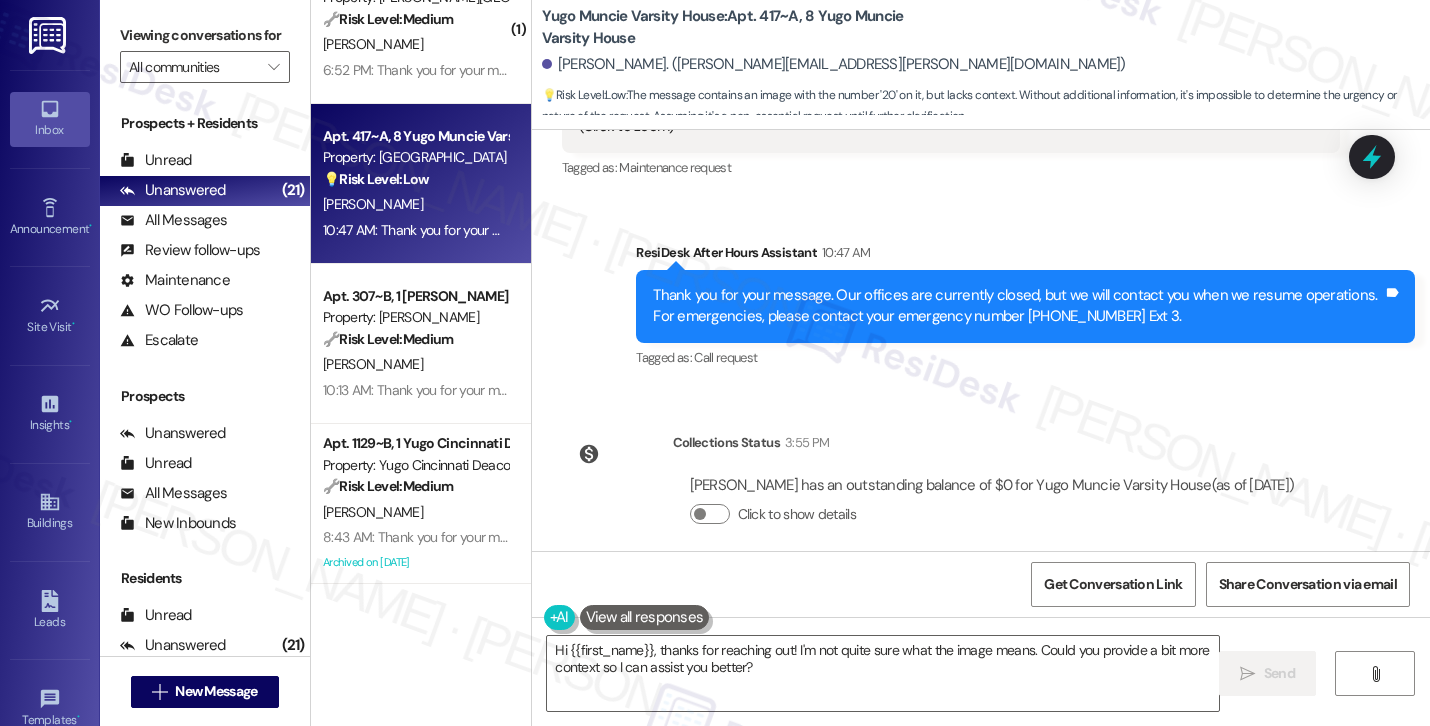 scroll, scrollTop: 3736, scrollLeft: 0, axis: vertical 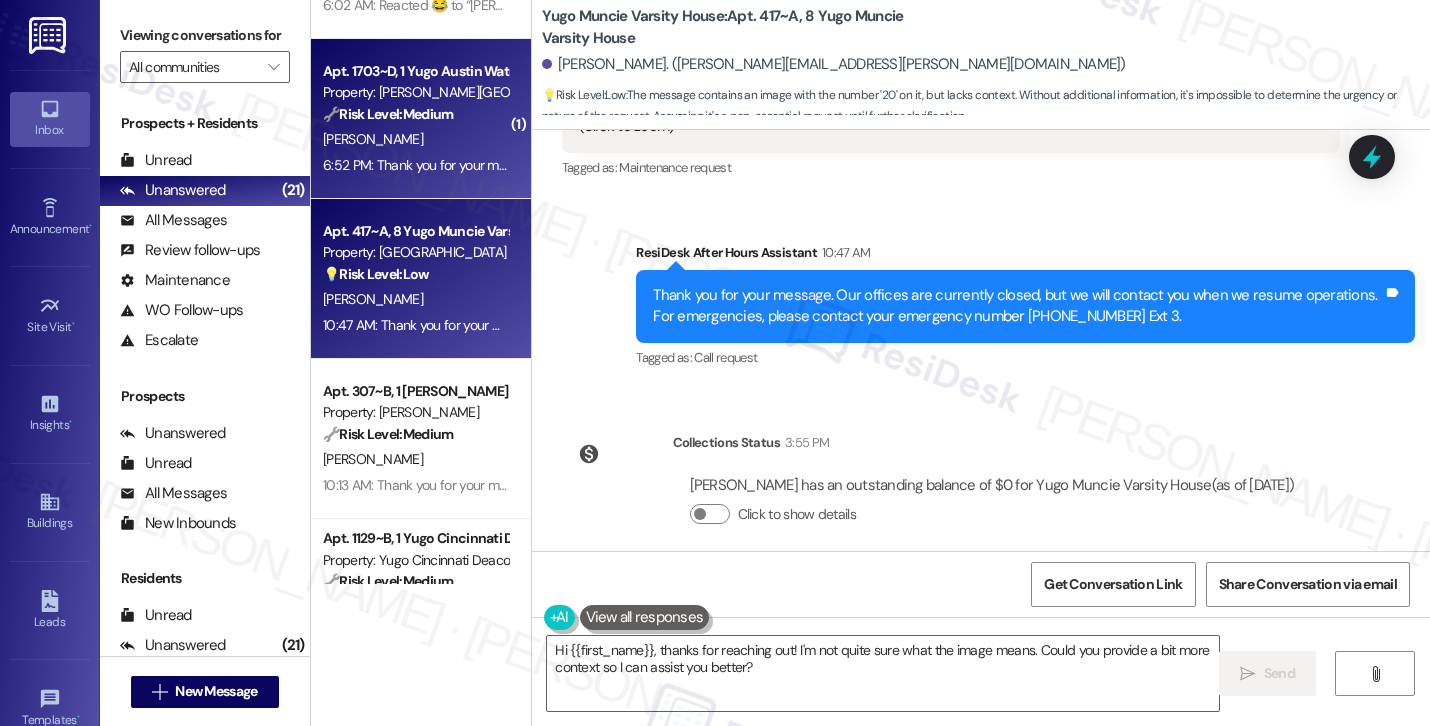 click on "A. Dickerson" at bounding box center (415, 139) 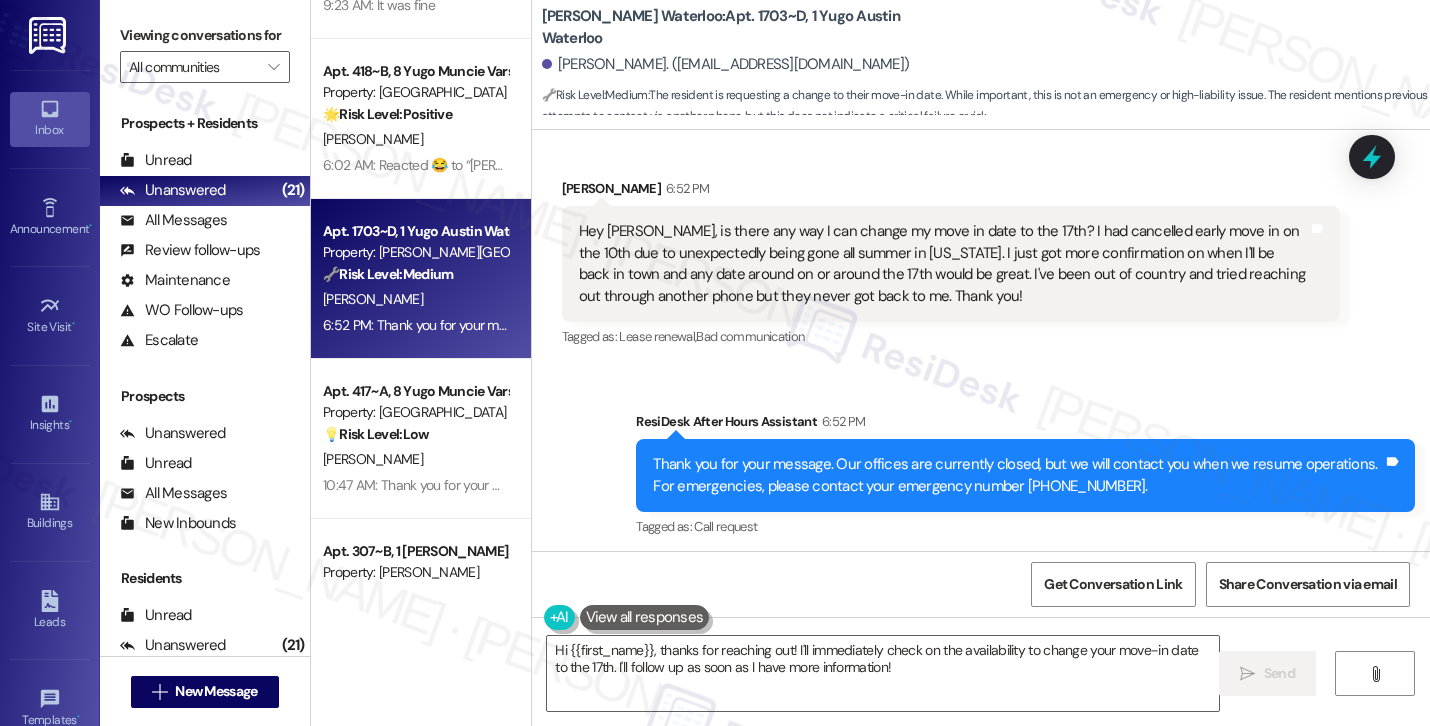 scroll, scrollTop: 864, scrollLeft: 0, axis: vertical 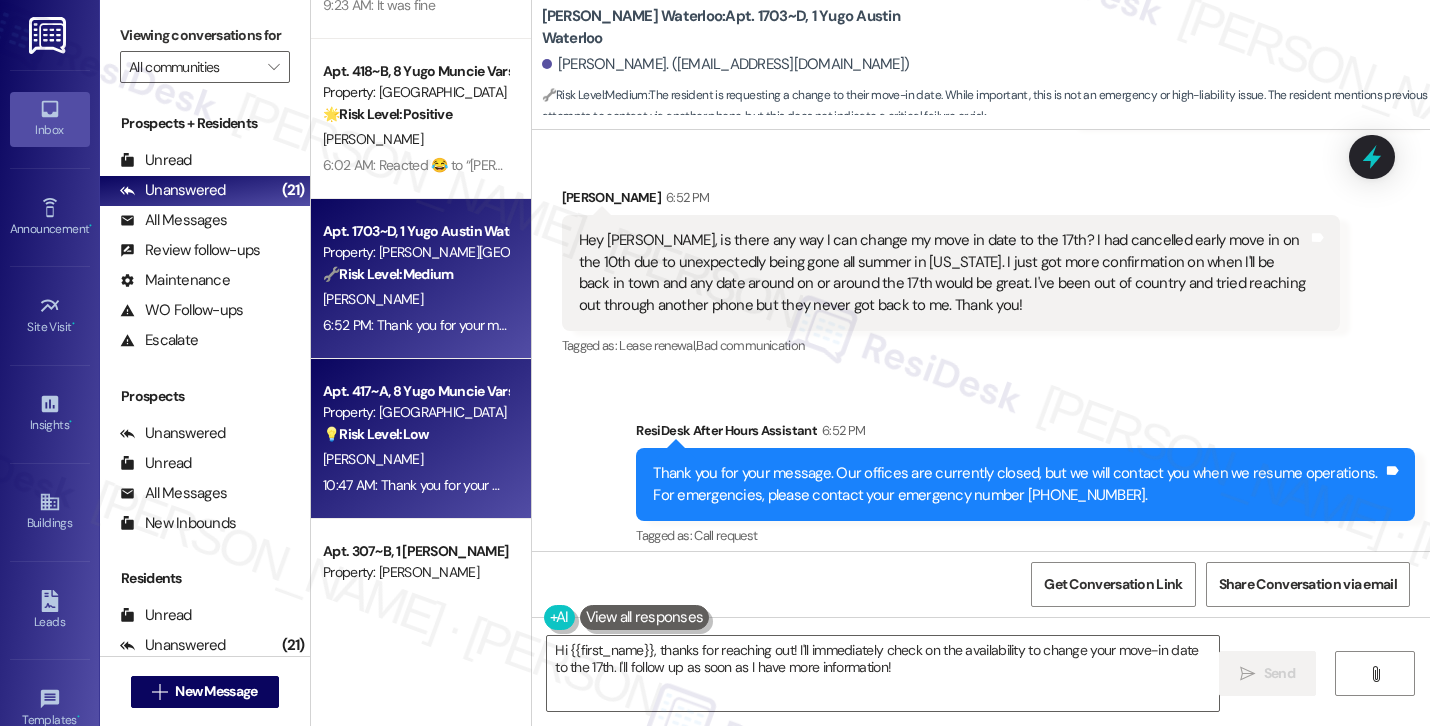 click on "Property: [GEOGRAPHIC_DATA]" at bounding box center [415, 412] 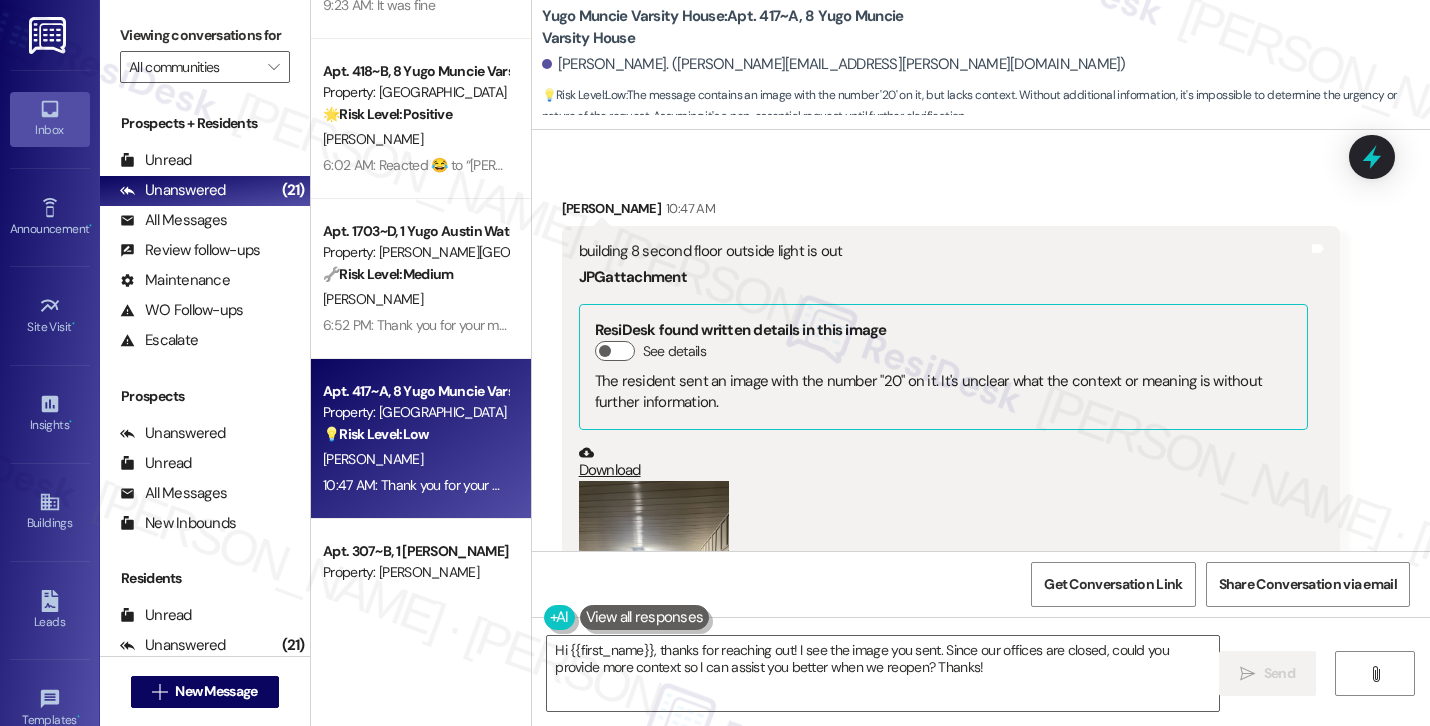 scroll, scrollTop: 3422, scrollLeft: 0, axis: vertical 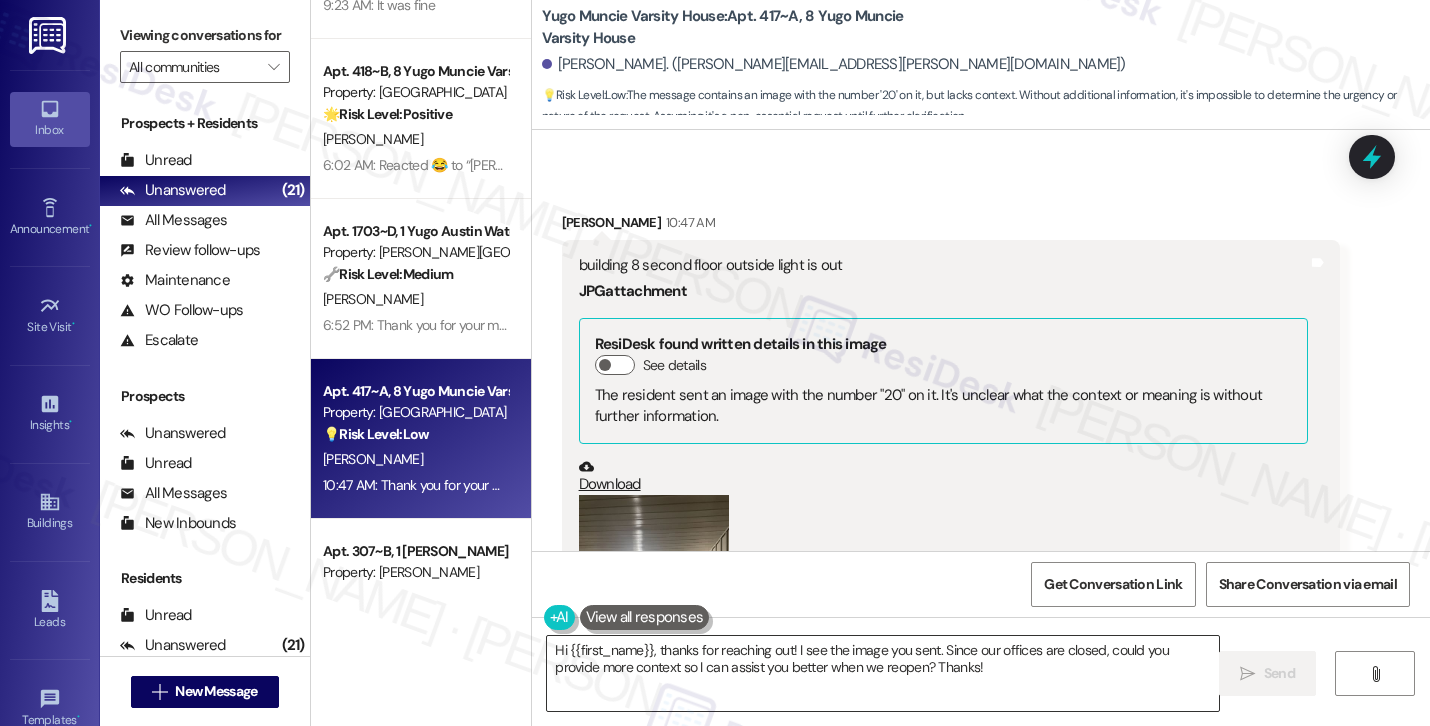 click on "Hi {{first_name}}, thanks for reaching out! I see the image you sent. Since our offices are closed, could you provide more context so I can assist you better when we reopen? Thanks!" at bounding box center [883, 673] 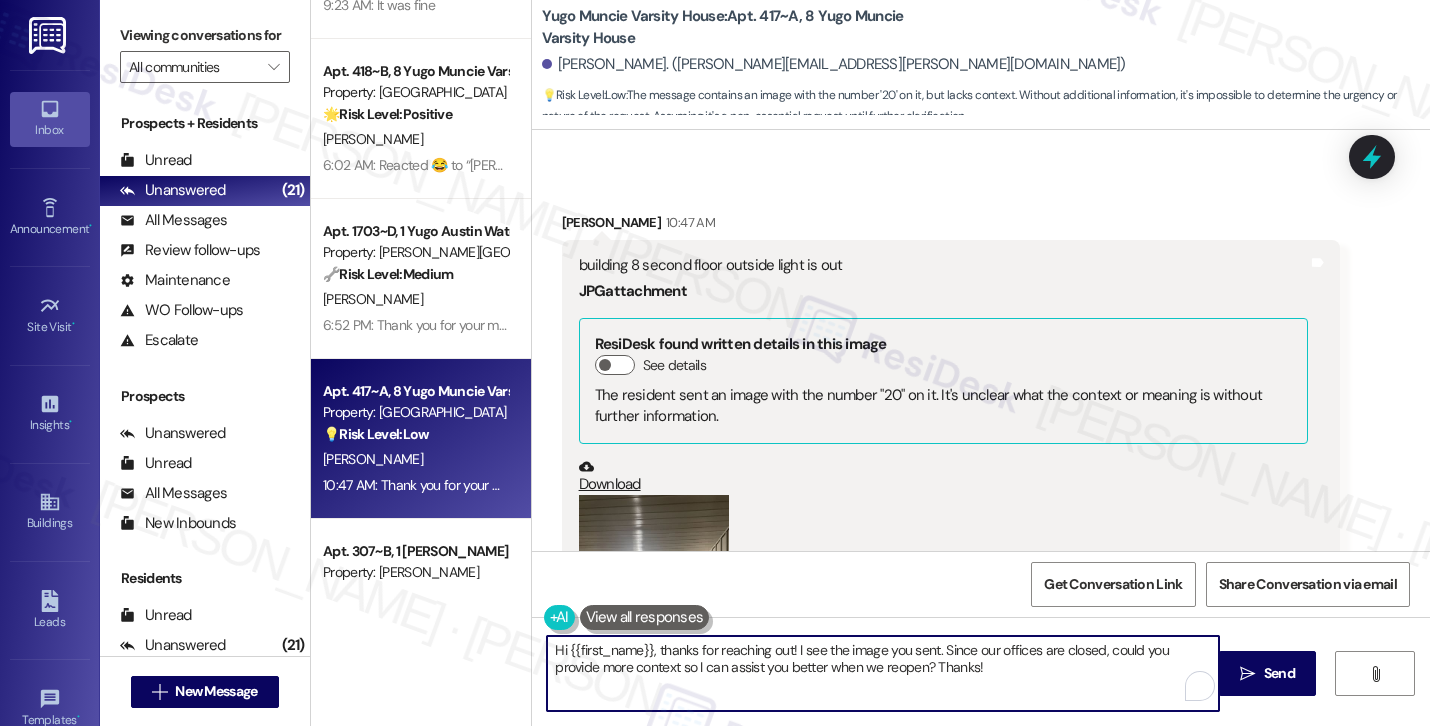 paste on "NOT_ALLOWED" 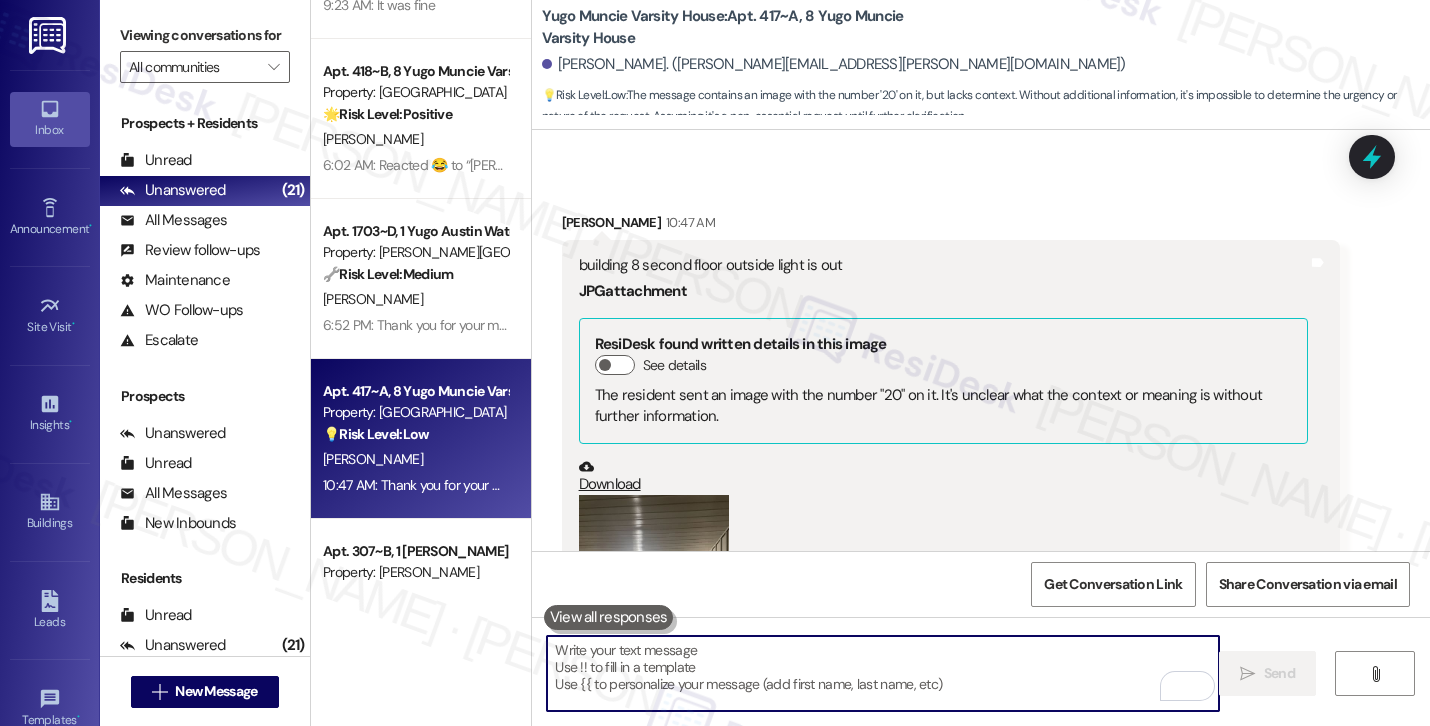 click at bounding box center [883, 673] 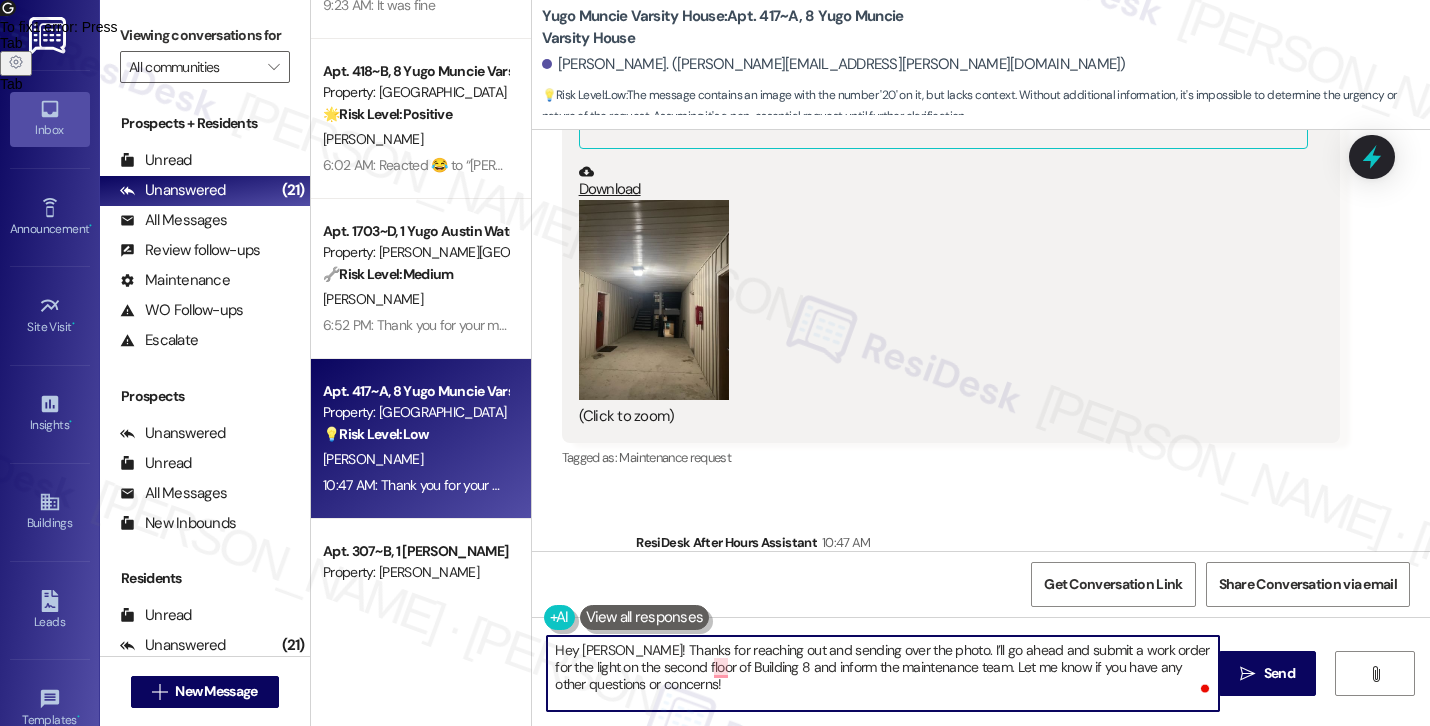 scroll, scrollTop: 3726, scrollLeft: 0, axis: vertical 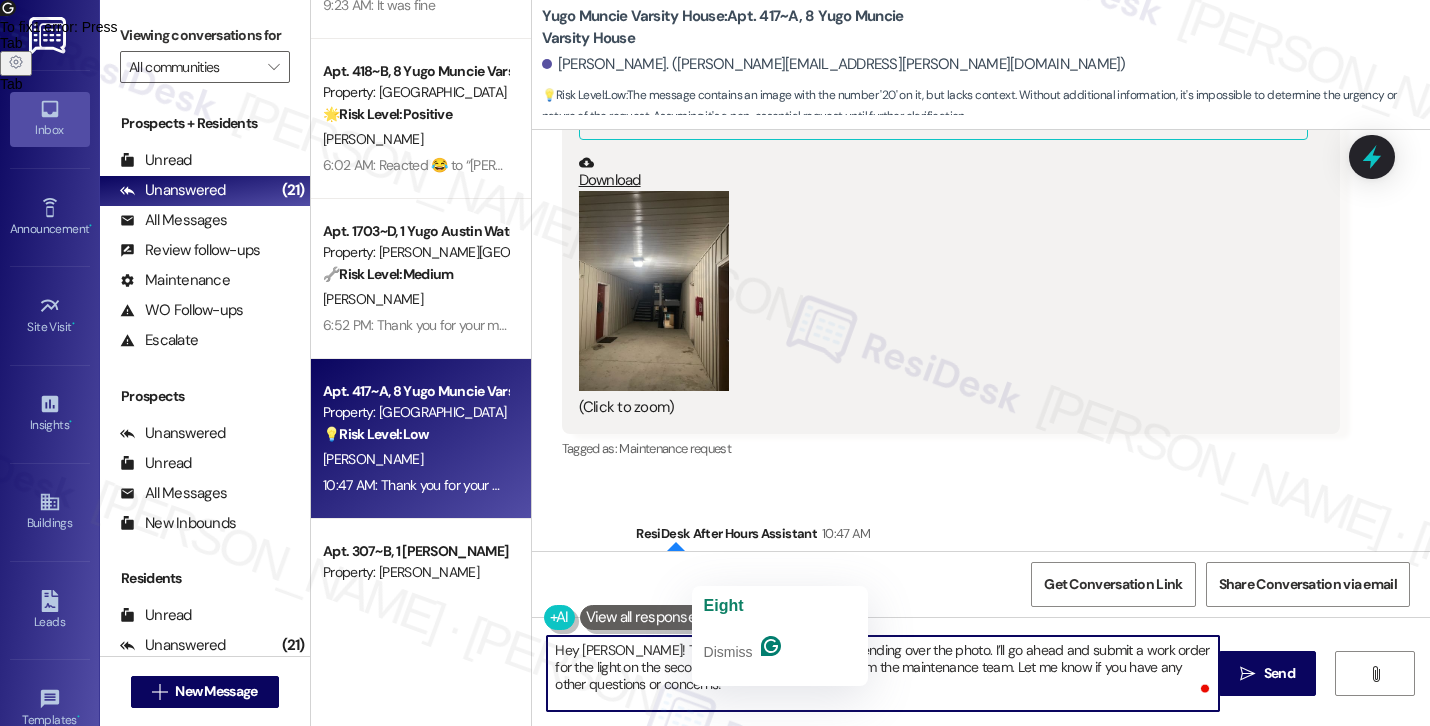 click on "Hey Lili! Thanks for reaching out and sending over the photo. I’ll go ahead and submit a work order for the light on the second floor of Building 8 and inform the maintenance team. Let me know if you have any other questions or concerns!" at bounding box center (883, 673) 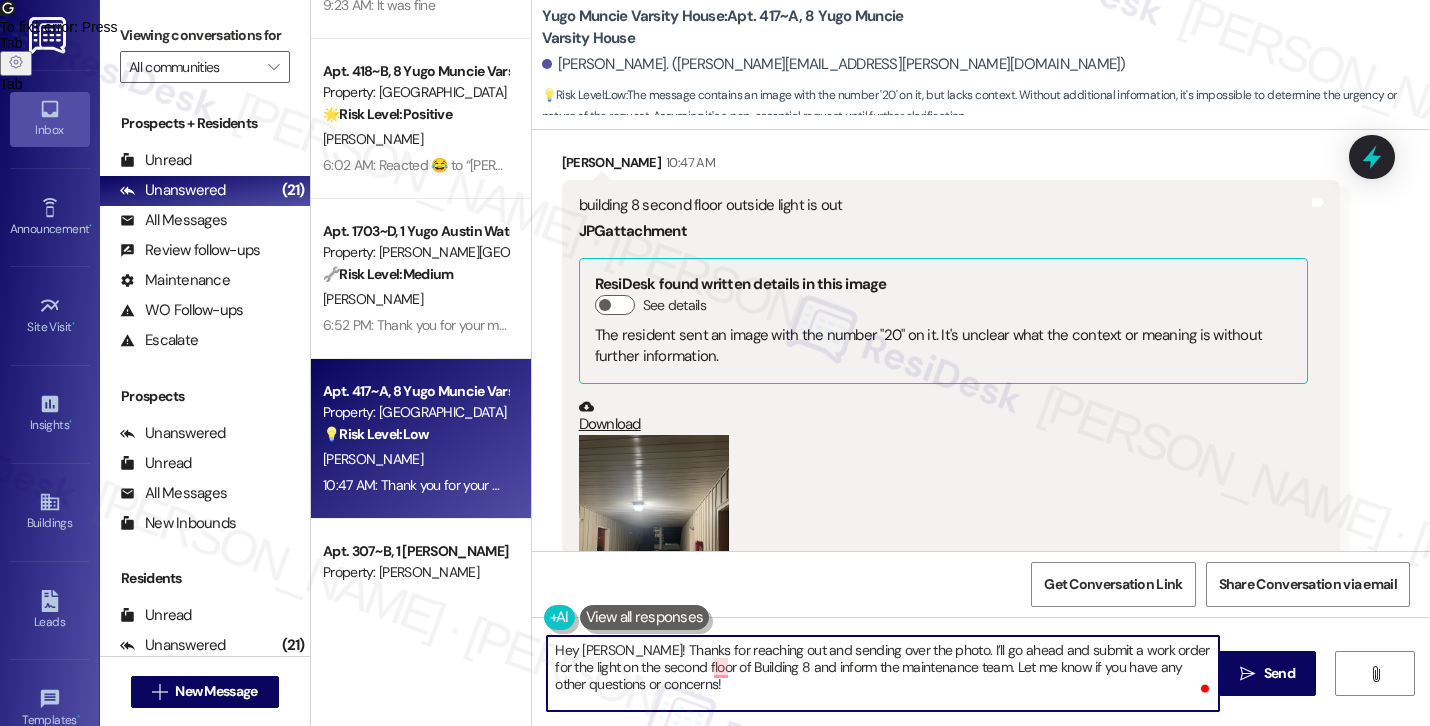scroll, scrollTop: 3476, scrollLeft: 0, axis: vertical 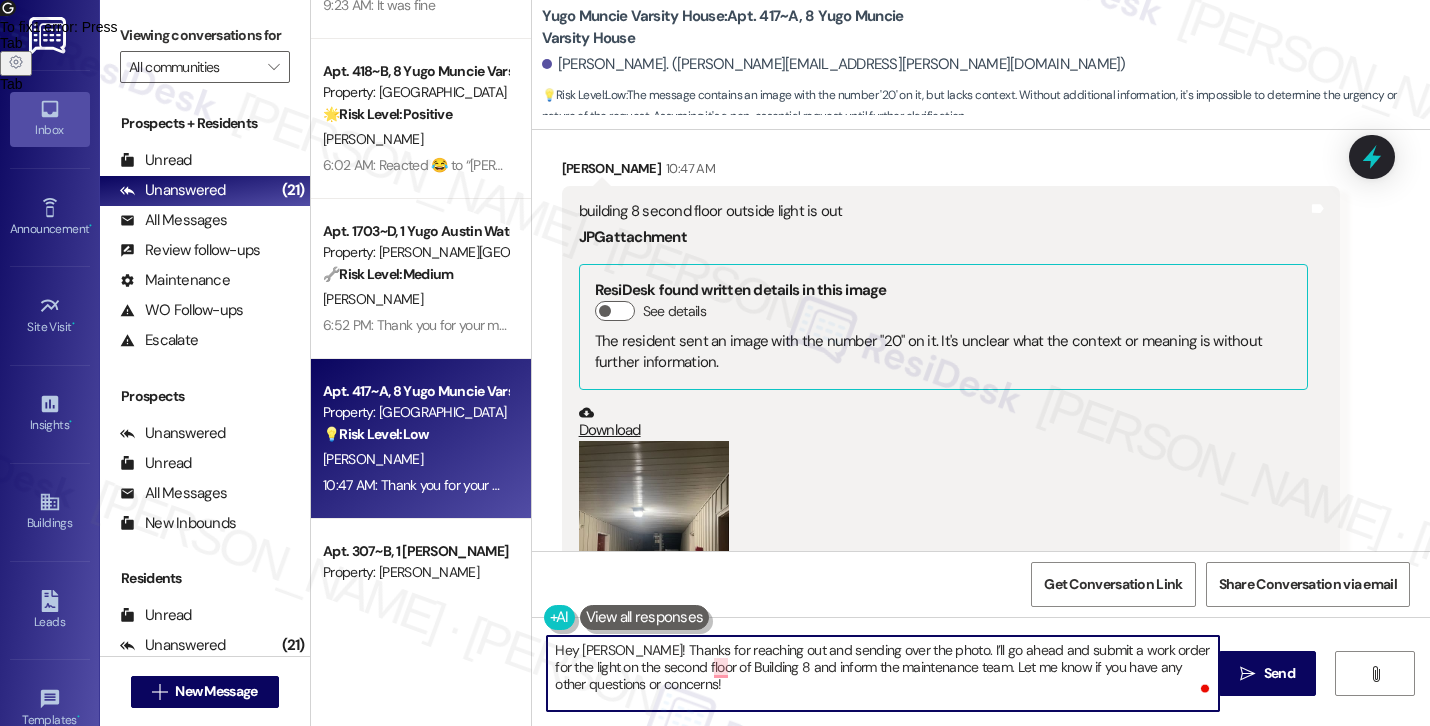 click on "Hey Lili! Thanks for reaching out and sending over the photo. I’ll go ahead and submit a work order for the light on the second floor of Building 8 and inform the maintenance team. Let me know if you have any other questions or concerns!" at bounding box center (883, 673) 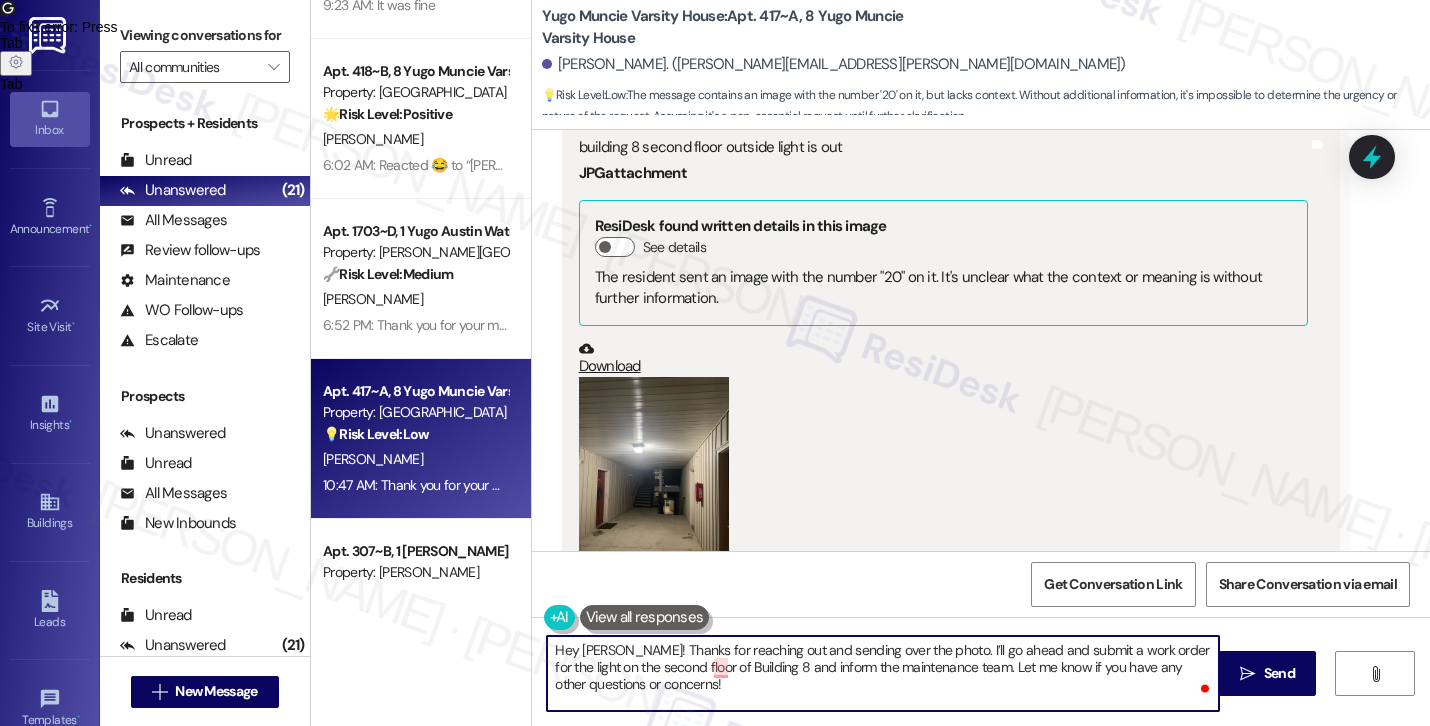 scroll, scrollTop: 3469, scrollLeft: 0, axis: vertical 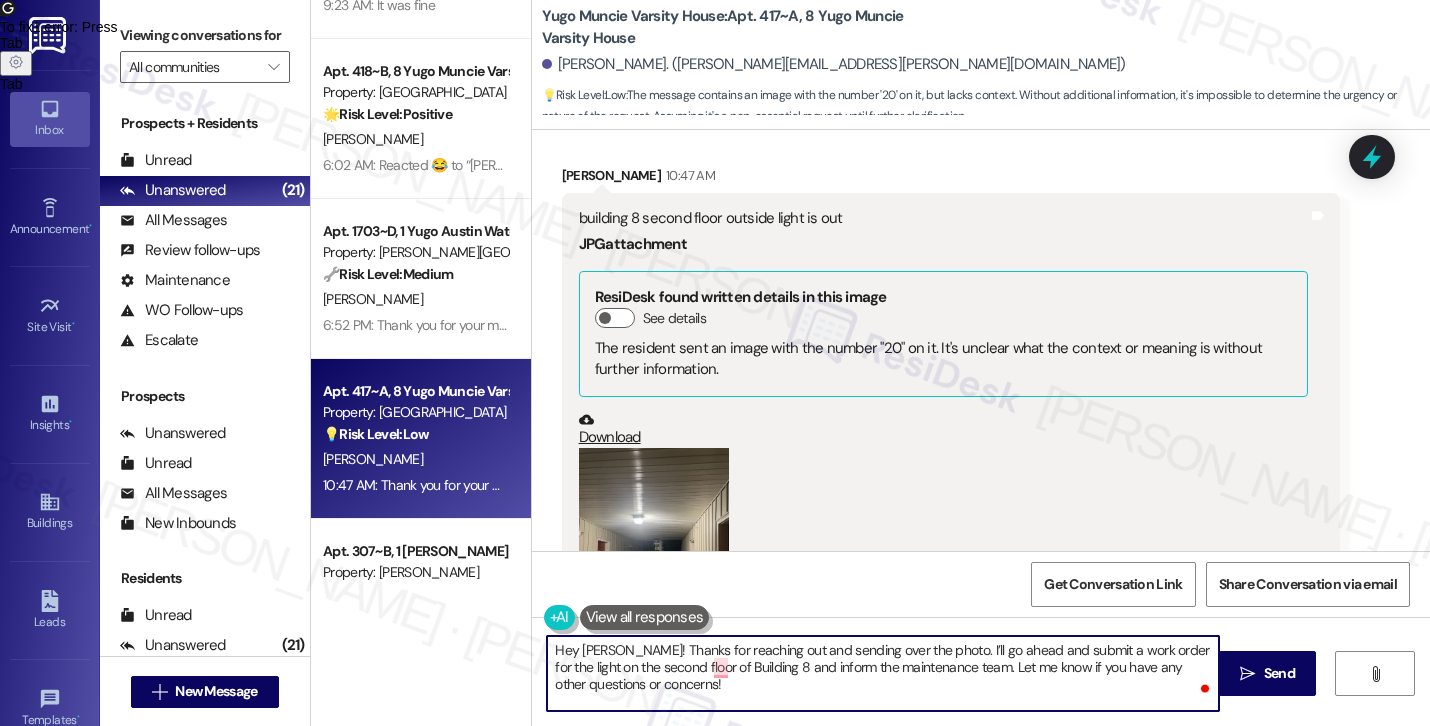 type on "Hey Lili! Thanks for reaching out and sending over the photo. I’ll go ahead and submit a work order for the light on the second floor of Building 8 and inform the maintenance team. Let me know if you have any other questions or concerns!" 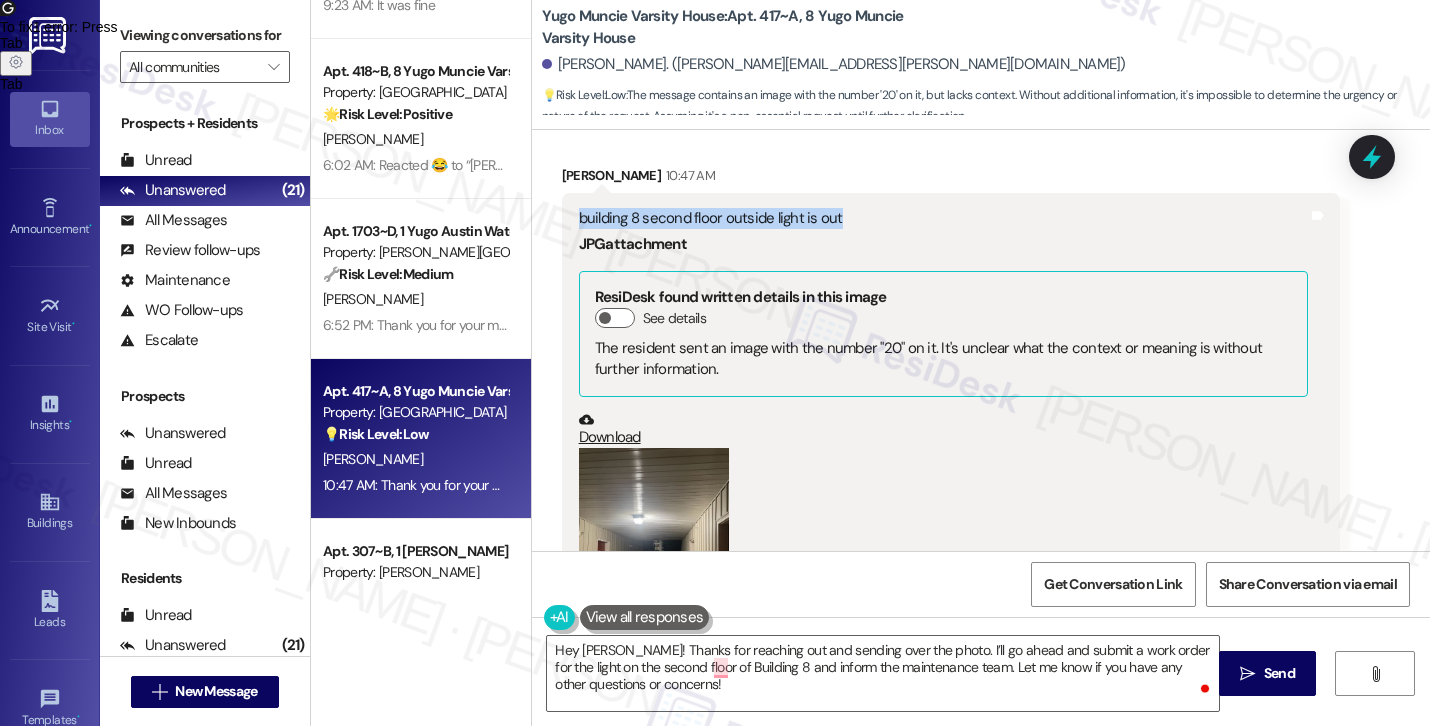 drag, startPoint x: 829, startPoint y: 192, endPoint x: 556, endPoint y: 180, distance: 273.2636 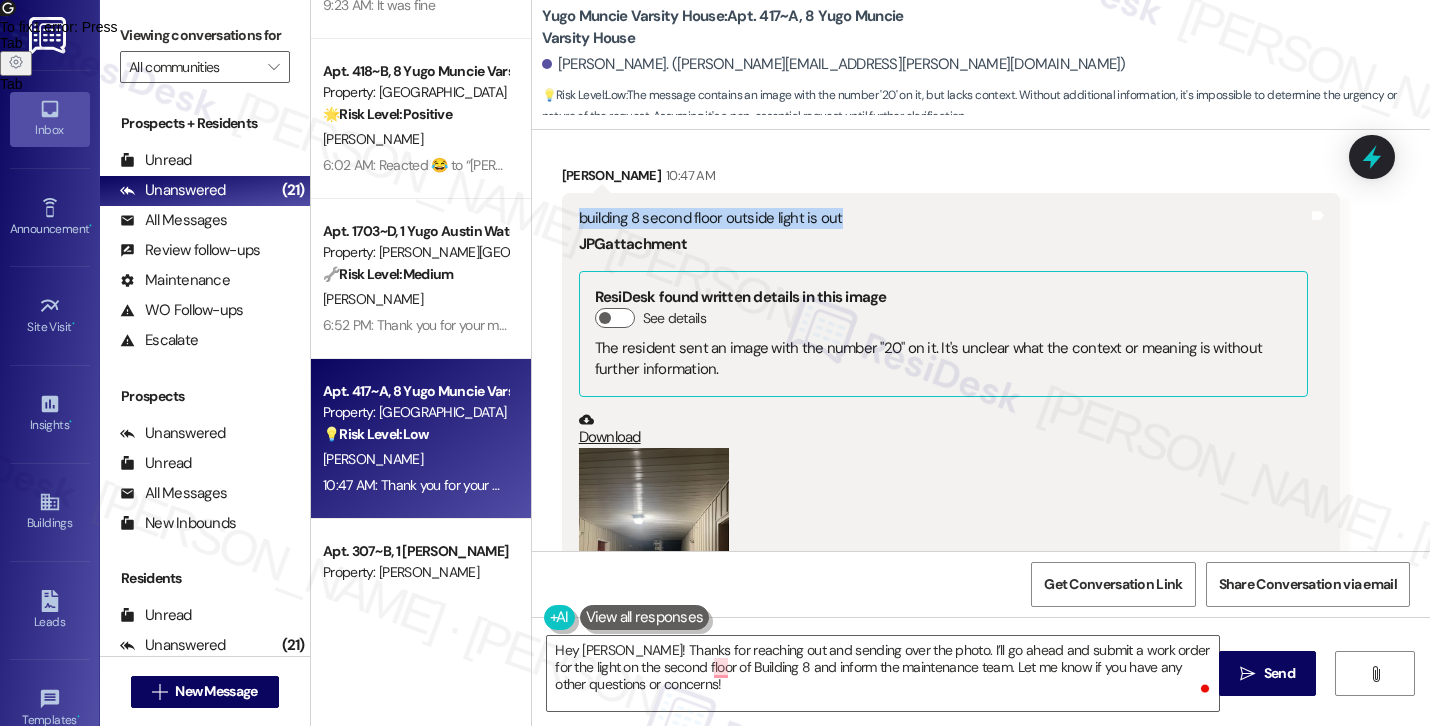 click on "building 8 second floor outside light is out  JPG  attachment ResiDesk found written details in this image   See details The resident sent an image with the number "20" on it. It's unclear what the context or meaning is without further information.
Download   (Click to zoom) Tags and notes" at bounding box center (951, 442) 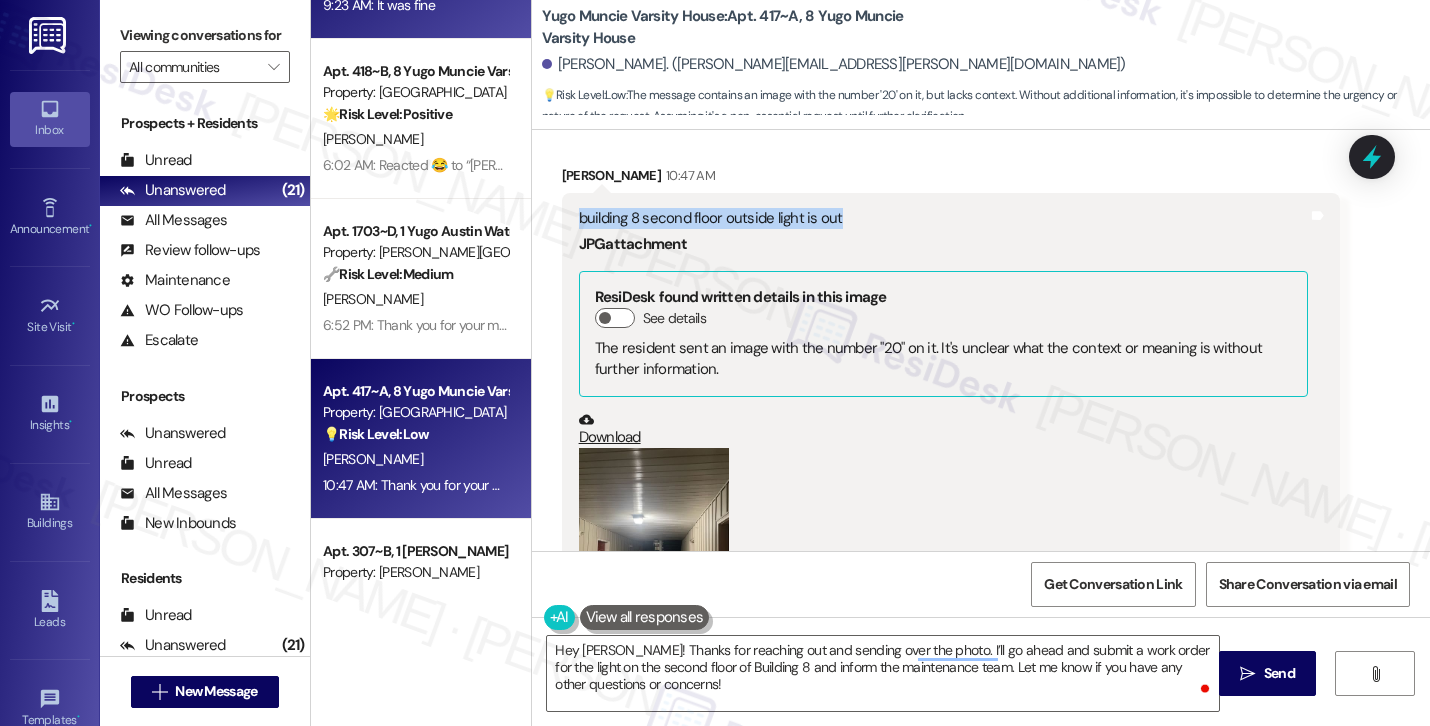 copy on "building 8 second floor outside light is out" 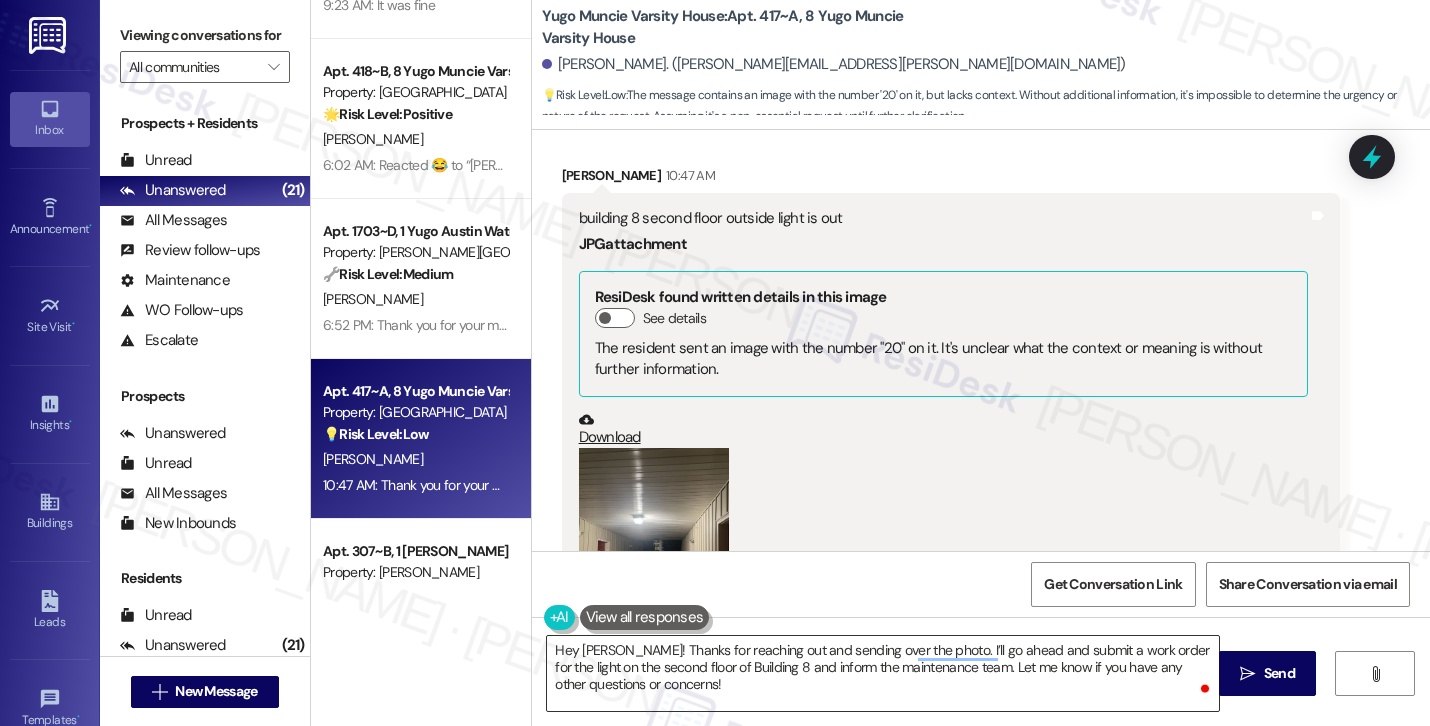 click on "Hey Lili! Thanks for reaching out and sending over the photo. I’ll go ahead and submit a work order for the light on the second floor of Building 8 and inform the maintenance team. Let me know if you have any other questions or concerns!" at bounding box center (883, 673) 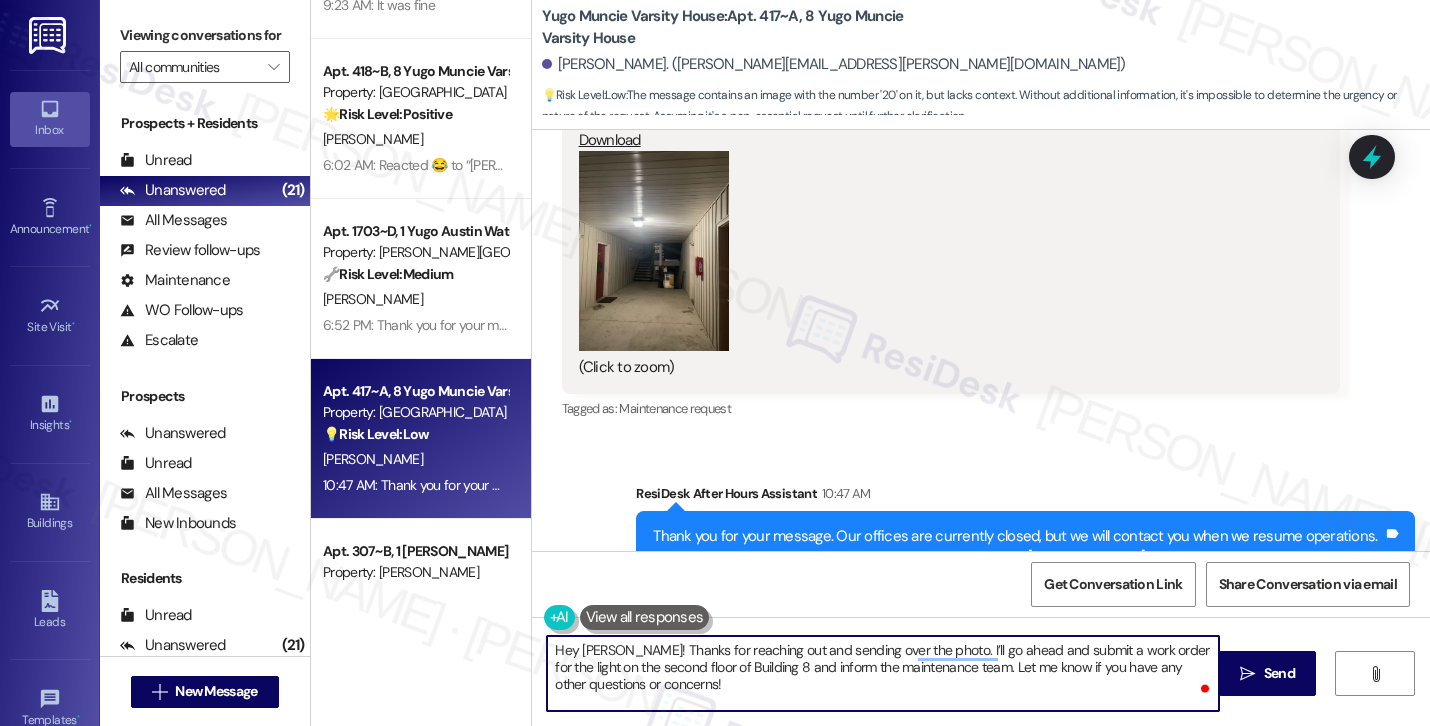 scroll, scrollTop: 3923, scrollLeft: 0, axis: vertical 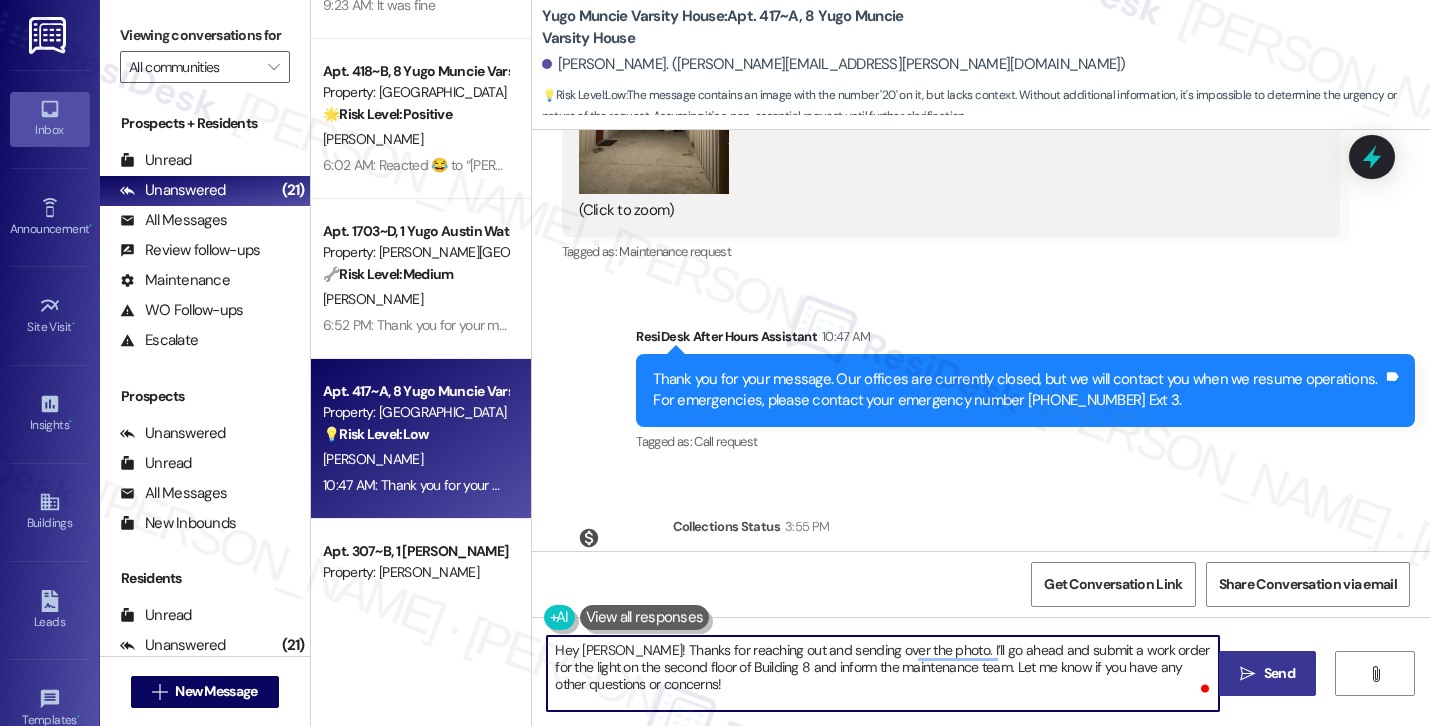 click on "Send" at bounding box center [1279, 673] 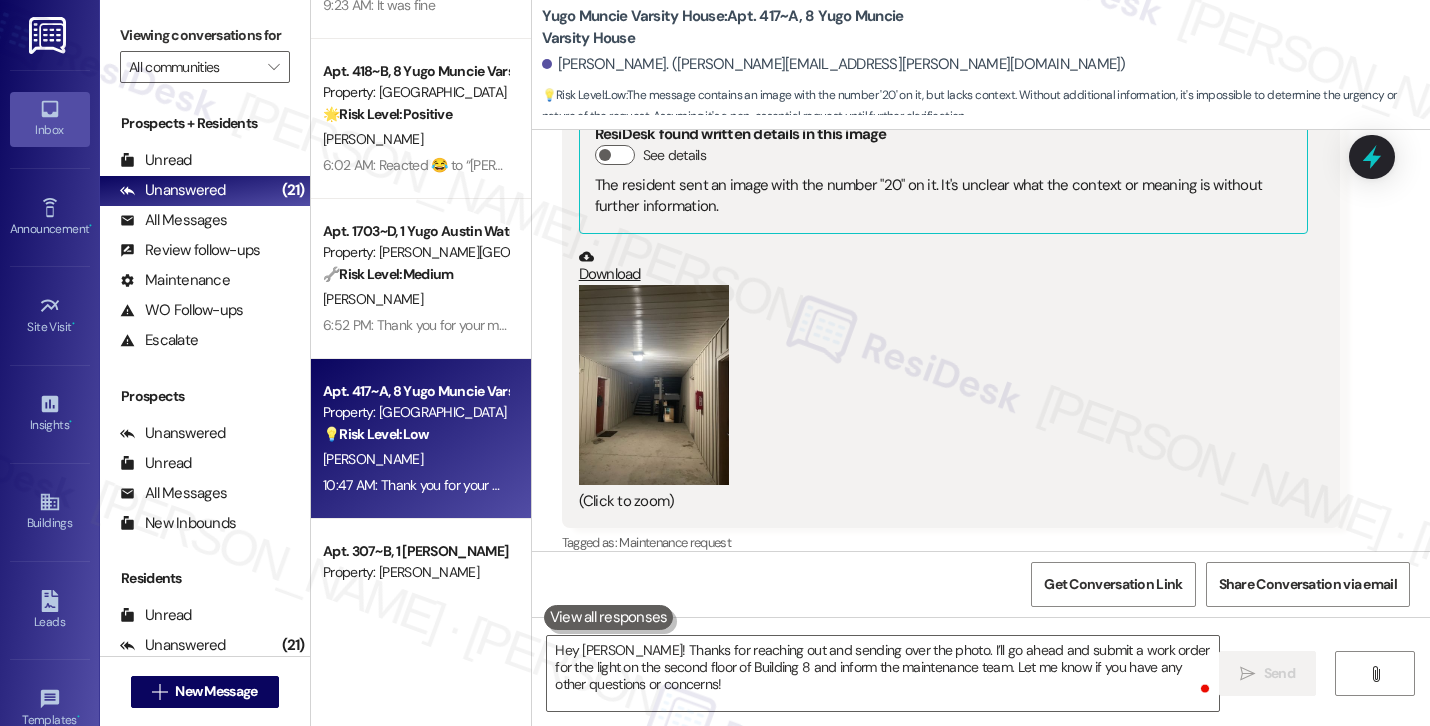 scroll, scrollTop: 4189, scrollLeft: 0, axis: vertical 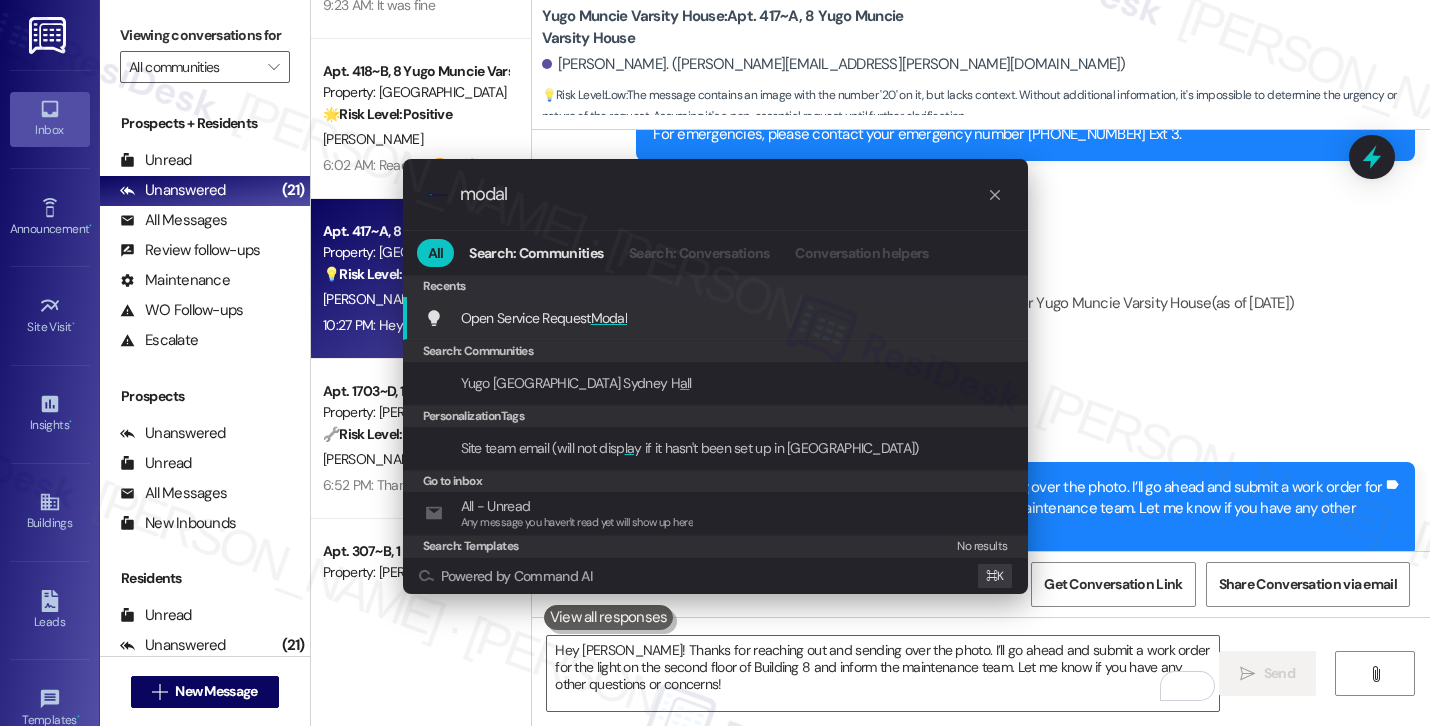click on "Open Service Request  Modal Add shortcut" at bounding box center [717, 318] 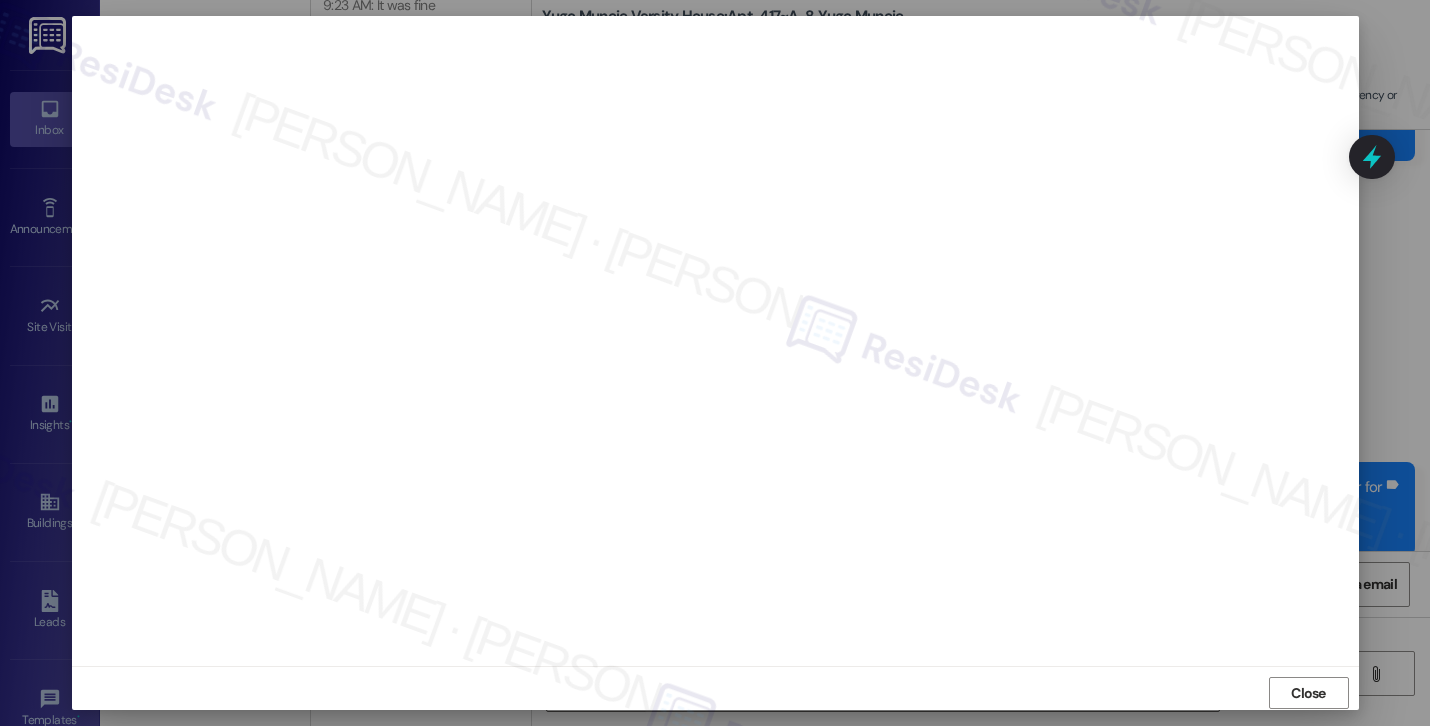 scroll, scrollTop: 4, scrollLeft: 0, axis: vertical 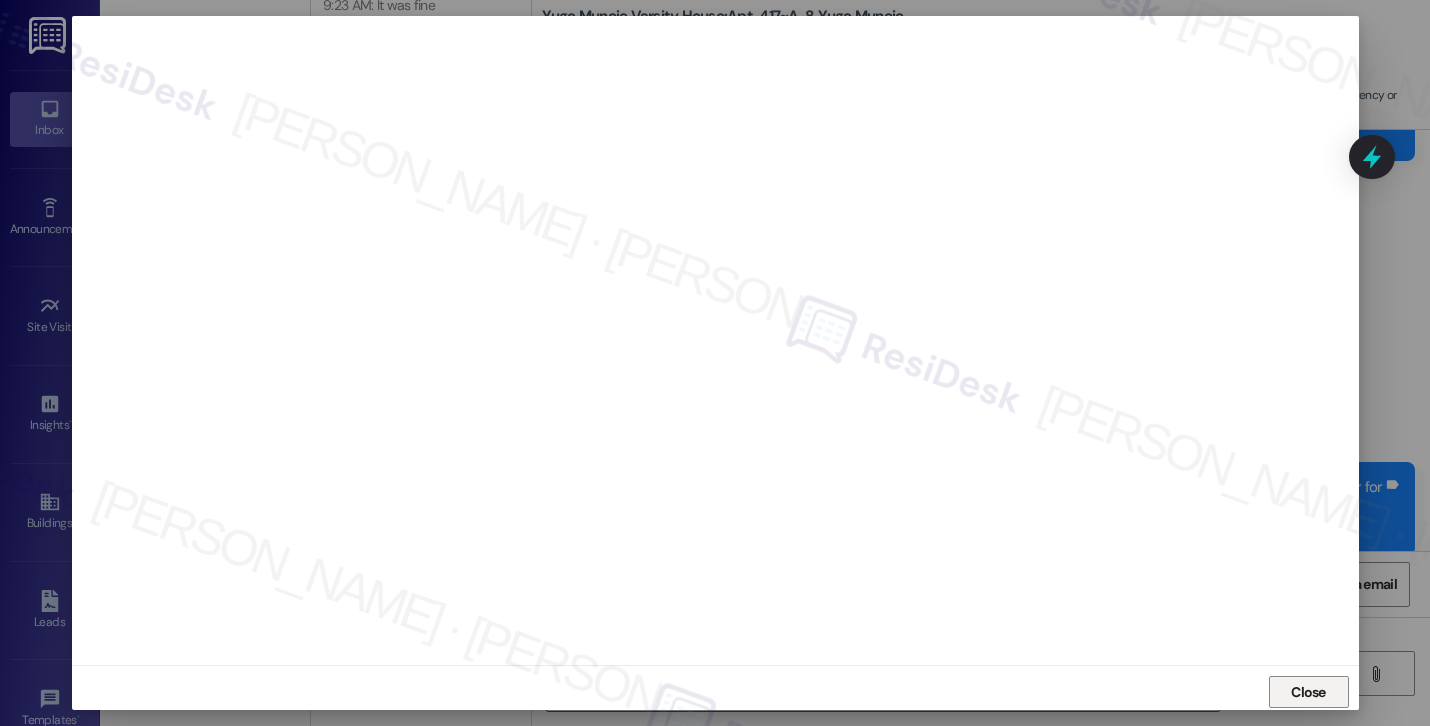 click on "Close" at bounding box center [1308, 692] 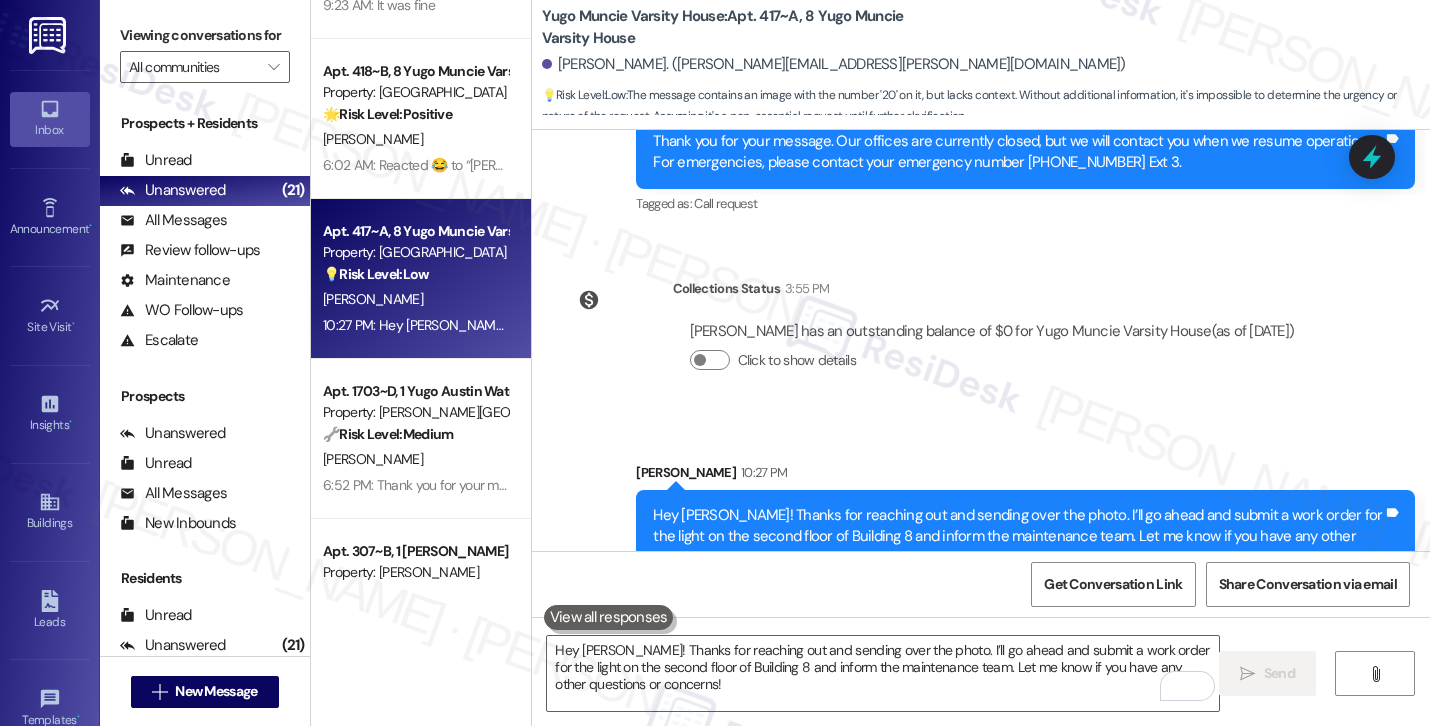 scroll, scrollTop: 4189, scrollLeft: 0, axis: vertical 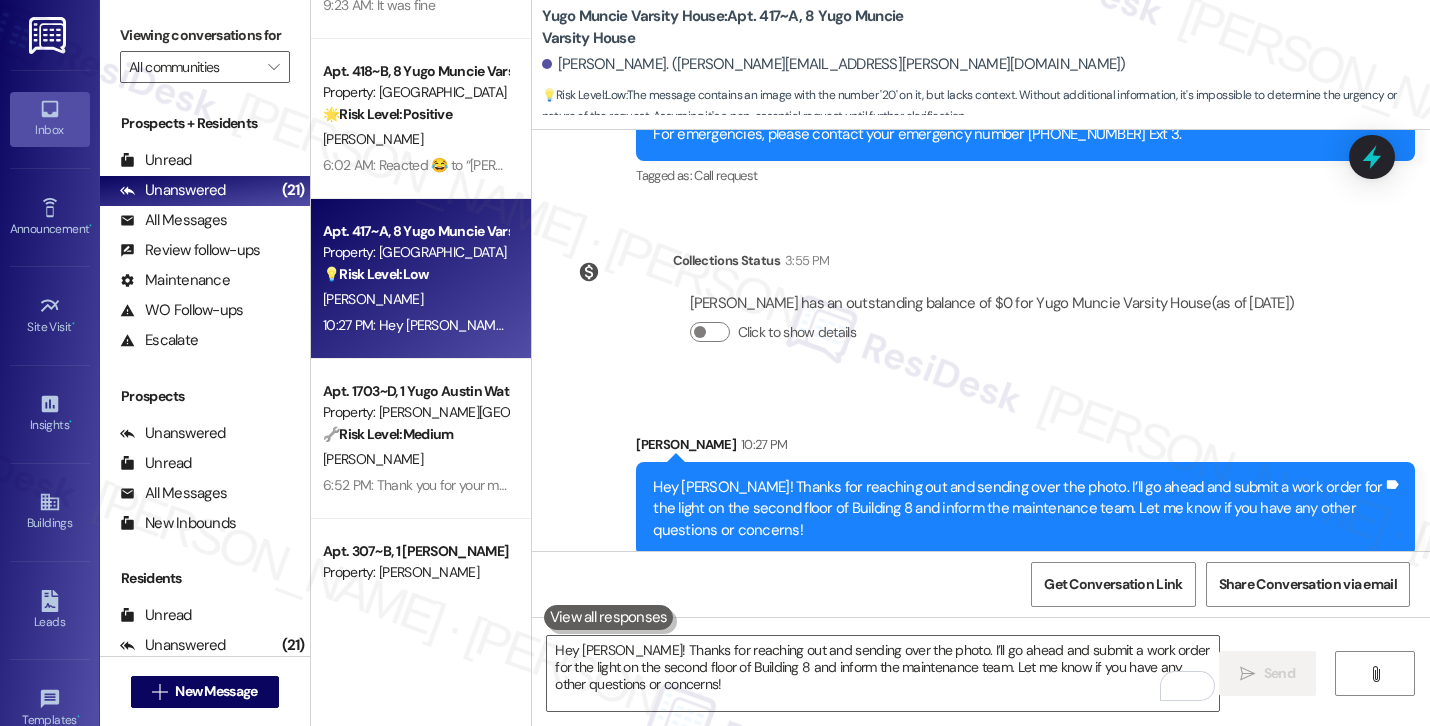 click on "Click to show details" at bounding box center (992, 337) 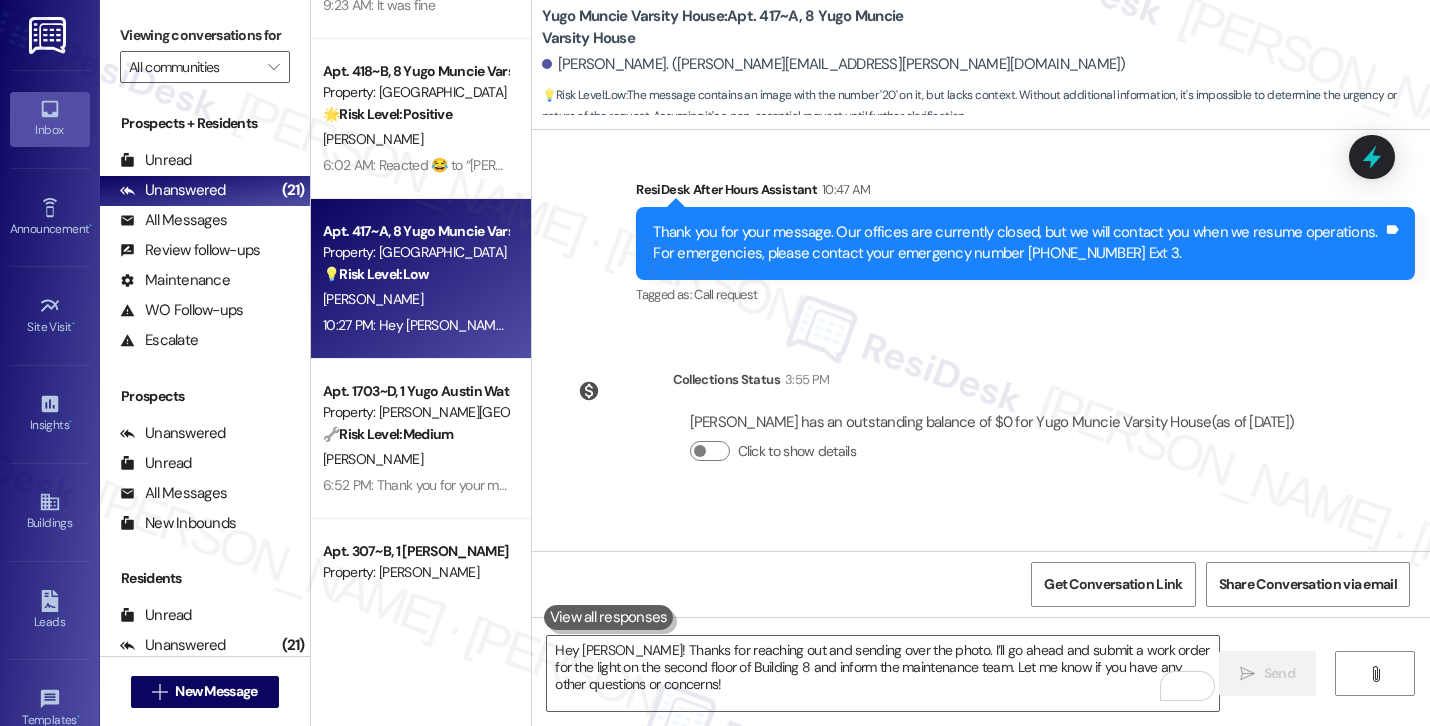 scroll, scrollTop: 4069, scrollLeft: 0, axis: vertical 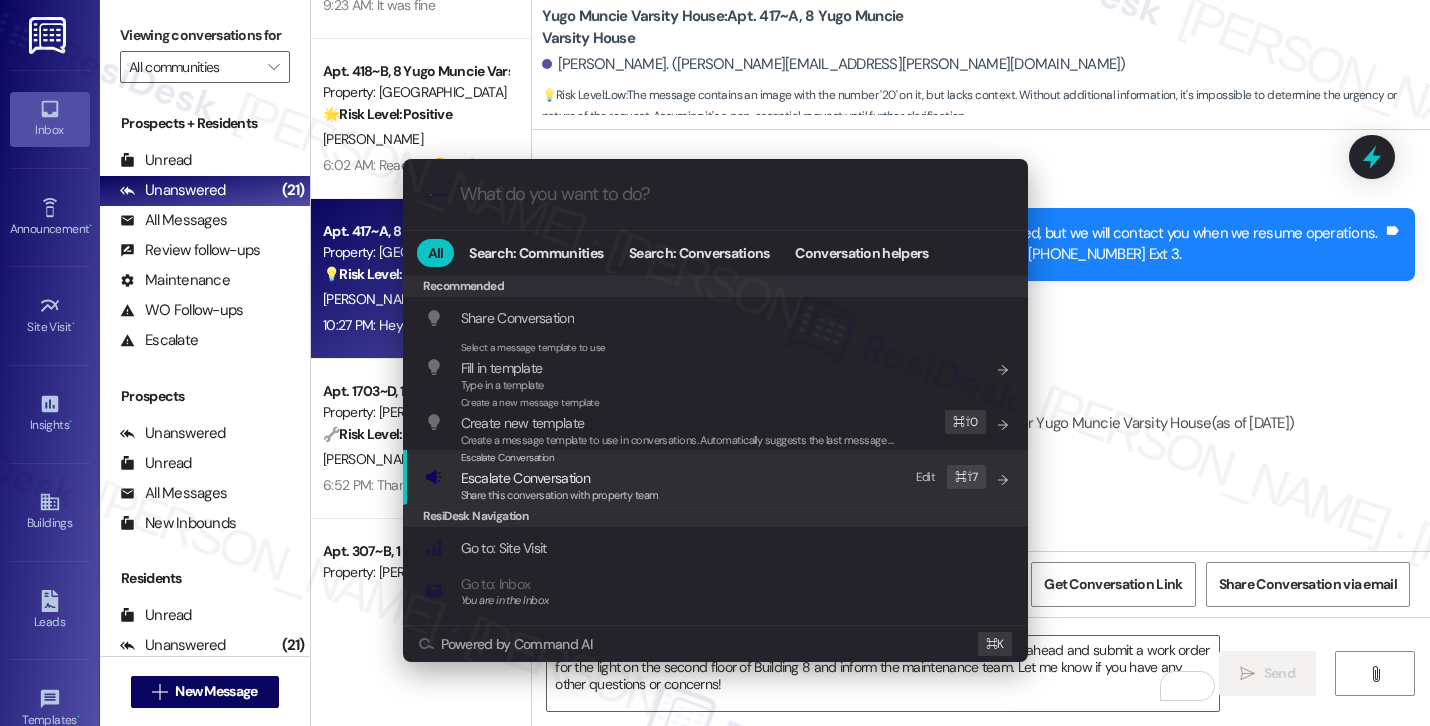 click on "Escalate Conversation Escalate Conversation Share this conversation with property team Edit ⌘ ⇧ 7" at bounding box center [717, 477] 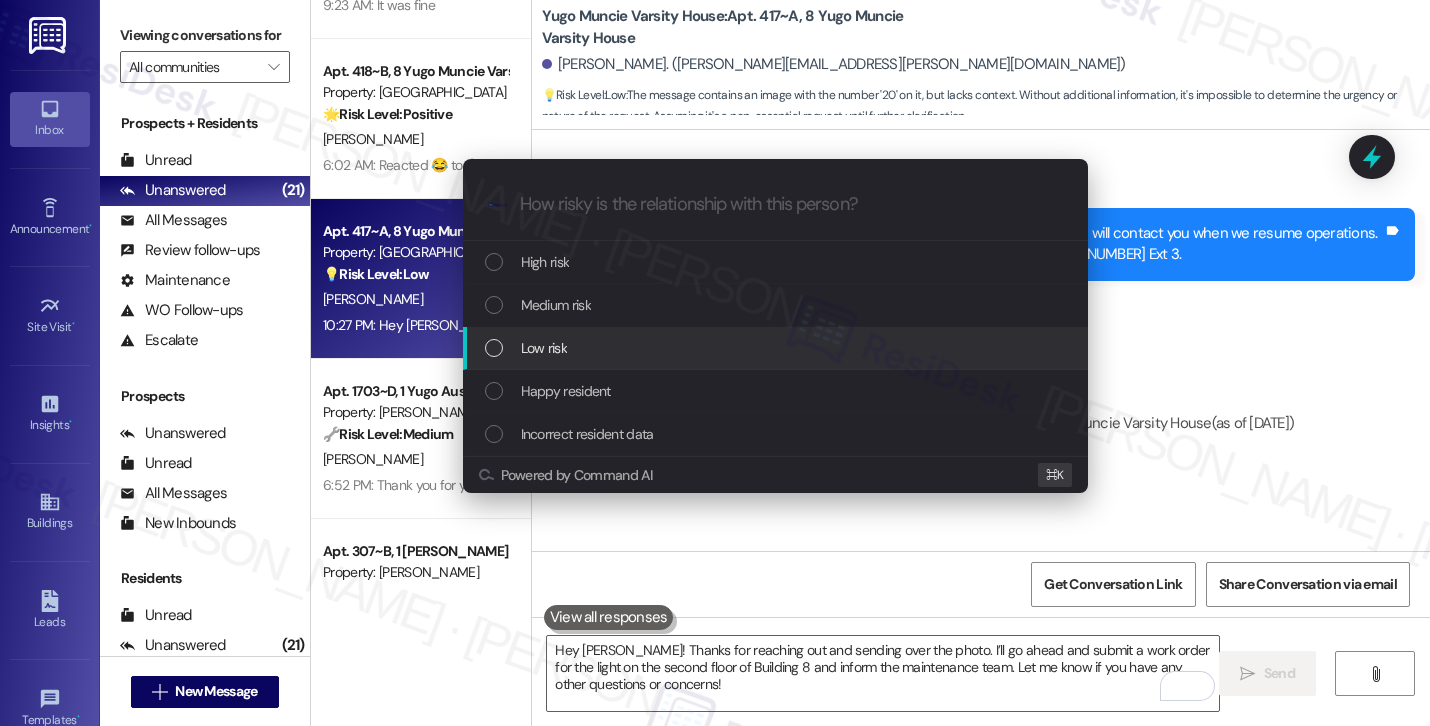 click on "Low risk" at bounding box center [777, 348] 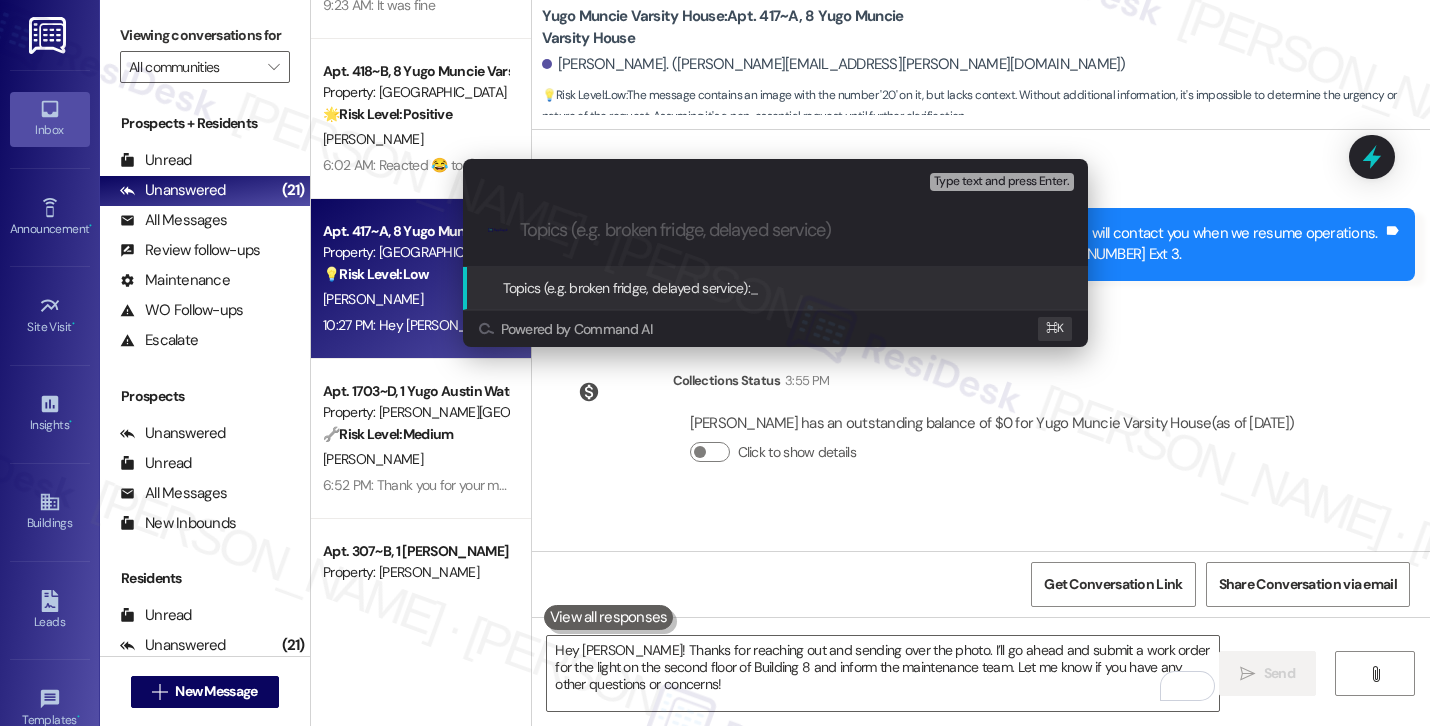 click at bounding box center [791, 230] 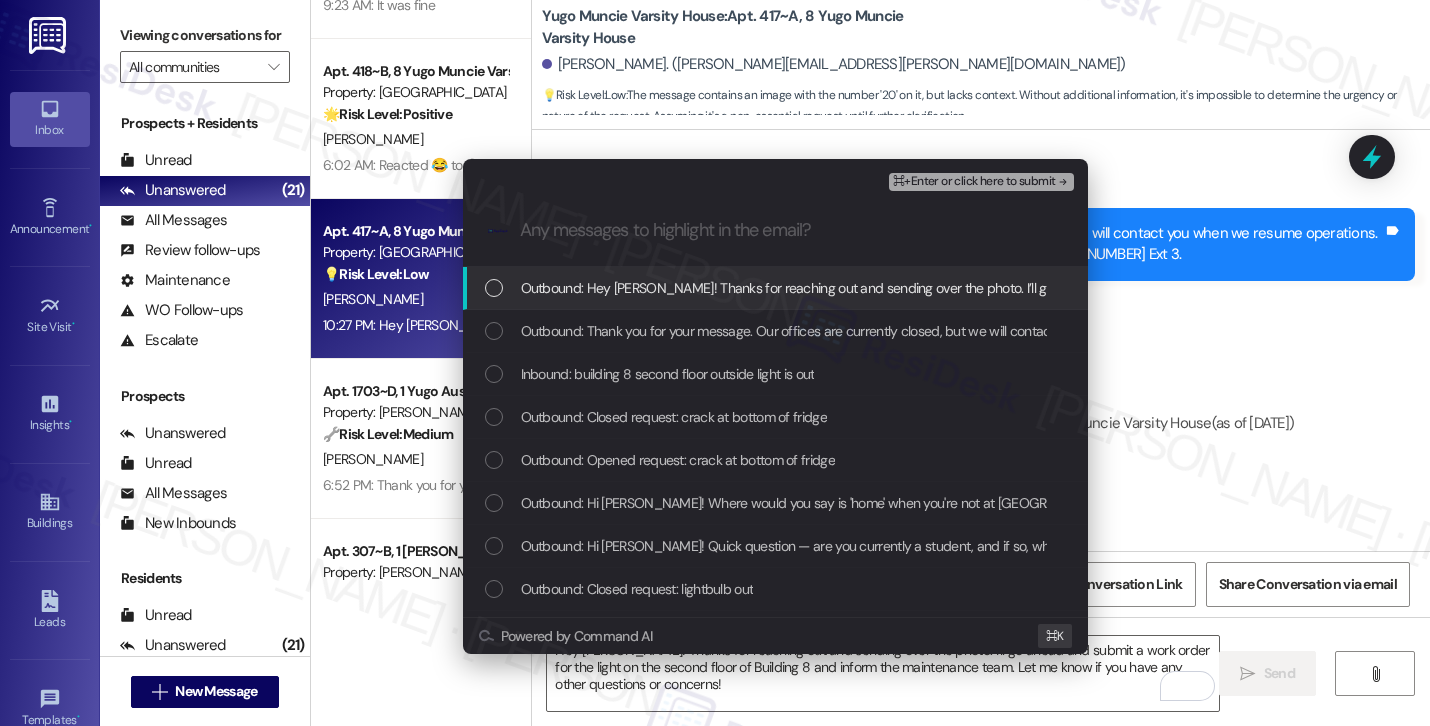 scroll, scrollTop: 0, scrollLeft: 0, axis: both 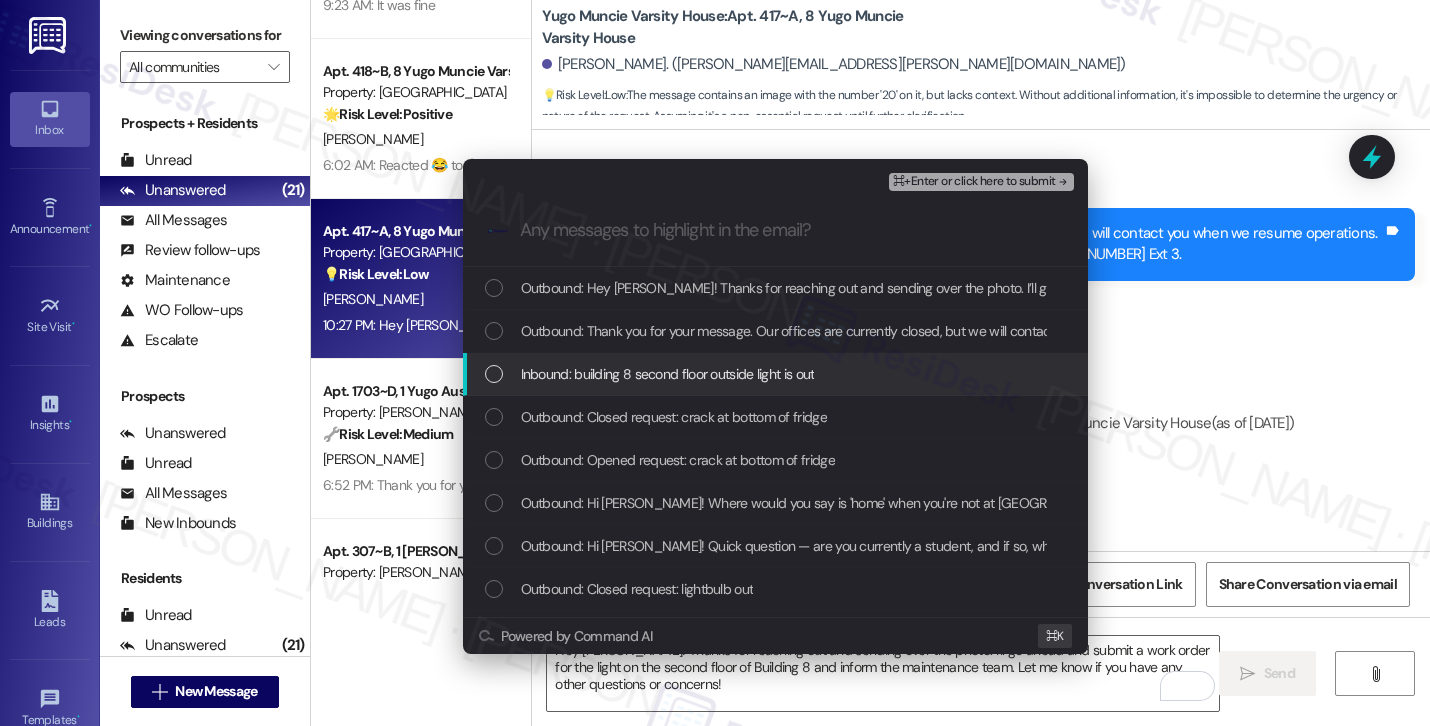 click on "Inbound: building 8 second floor outside light is out" at bounding box center (668, 374) 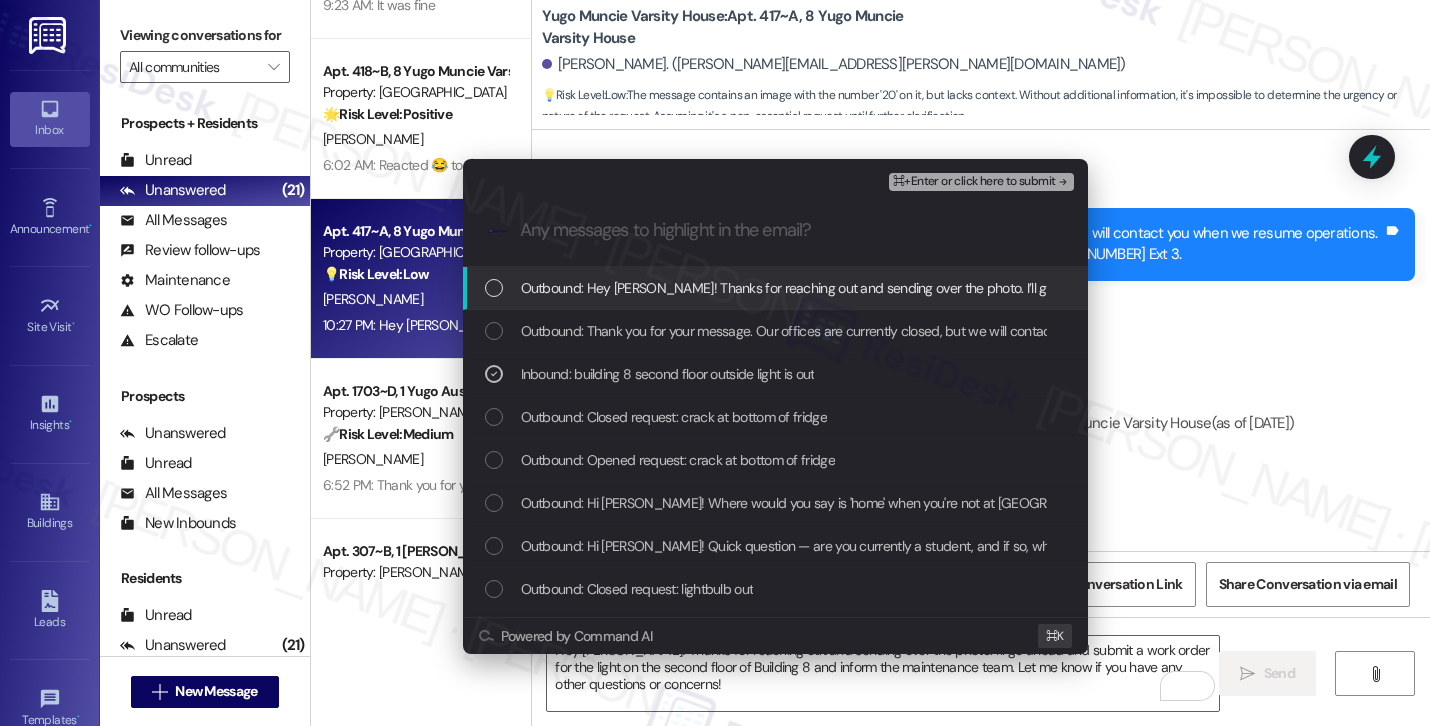 click on "⌘+Enter or click here to submit" at bounding box center (974, 182) 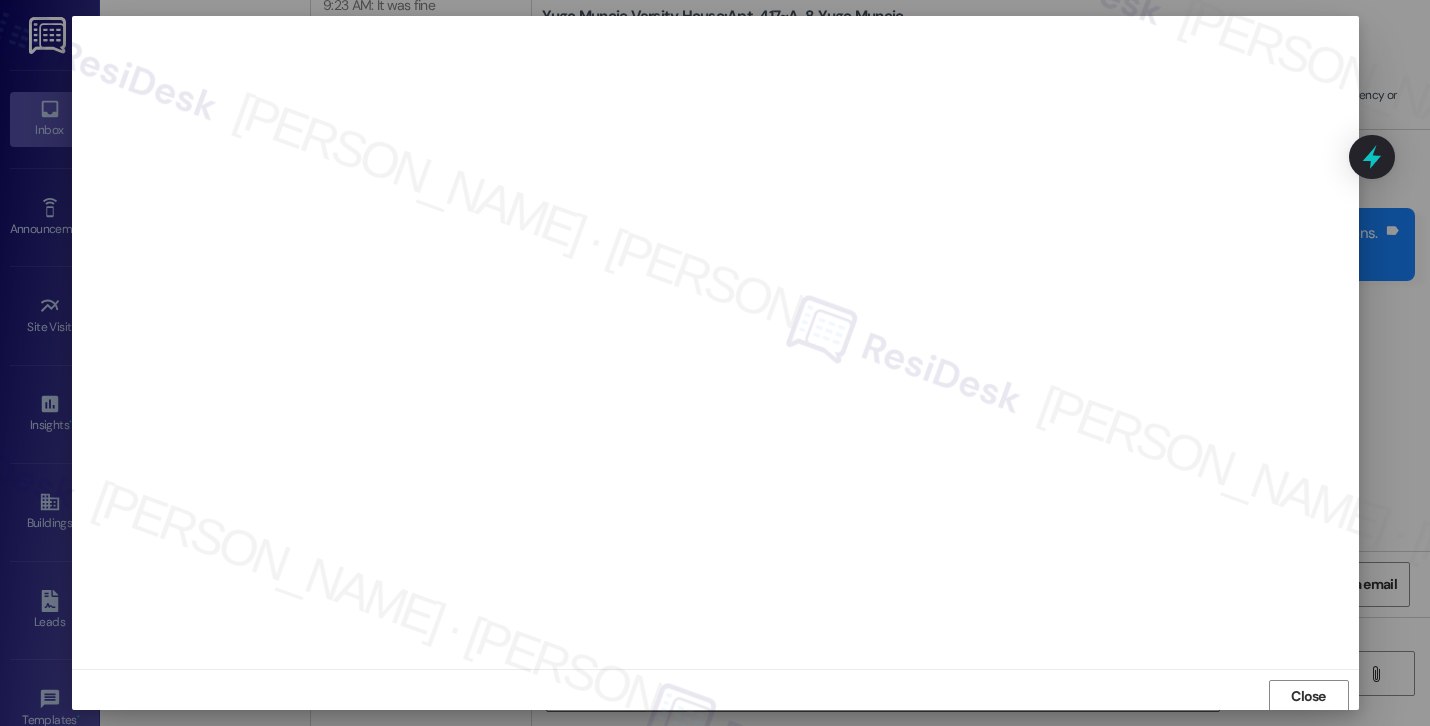 scroll, scrollTop: 2, scrollLeft: 0, axis: vertical 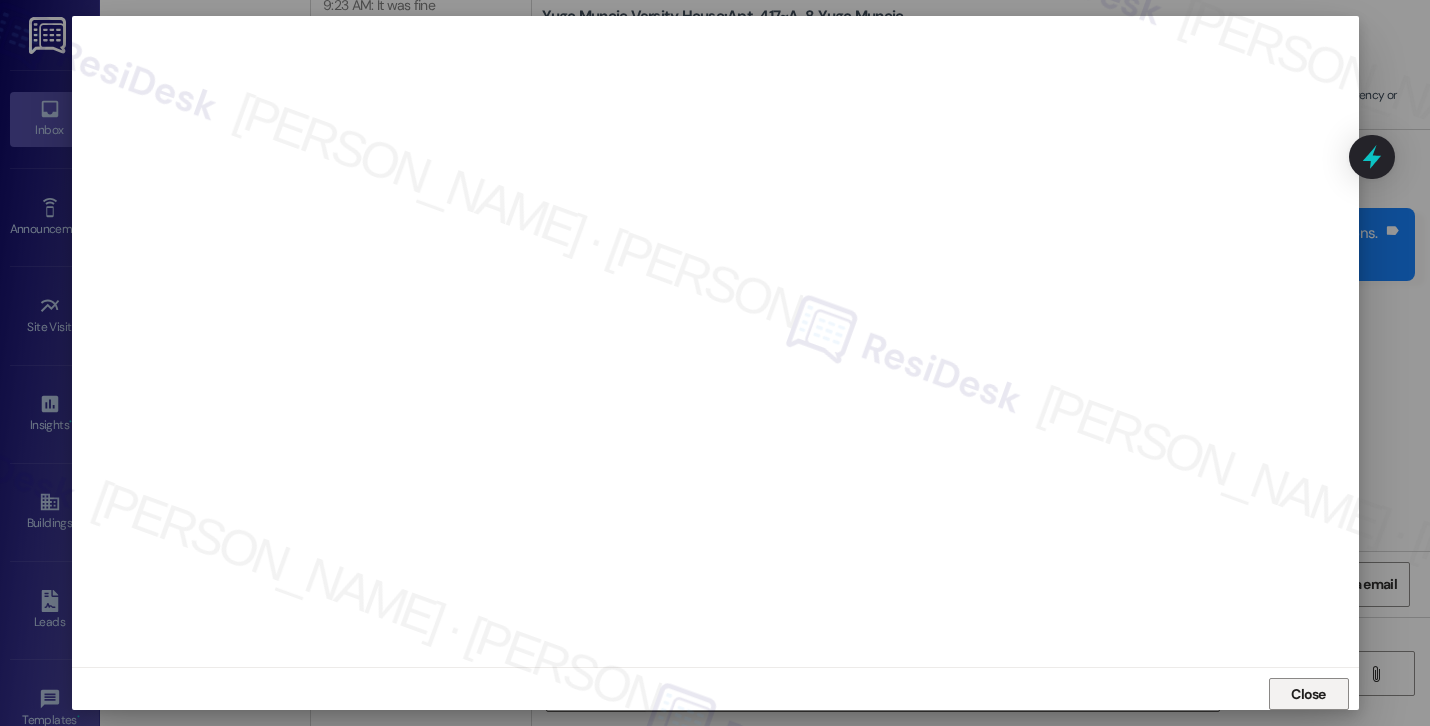 click on "Close" at bounding box center [1308, 694] 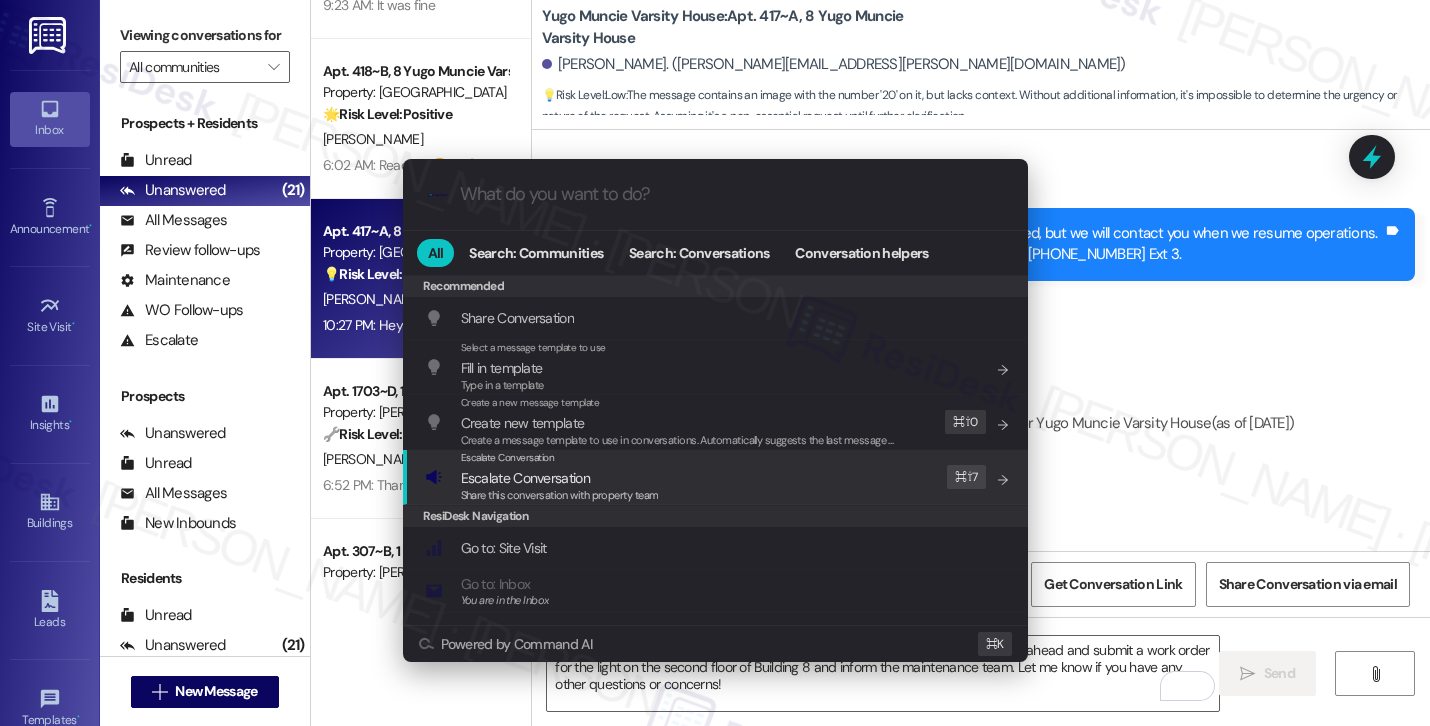 click on "Escalate Conversation Escalate Conversation Share this conversation with property team Edit ⌘ ⇧ 7" at bounding box center [717, 477] 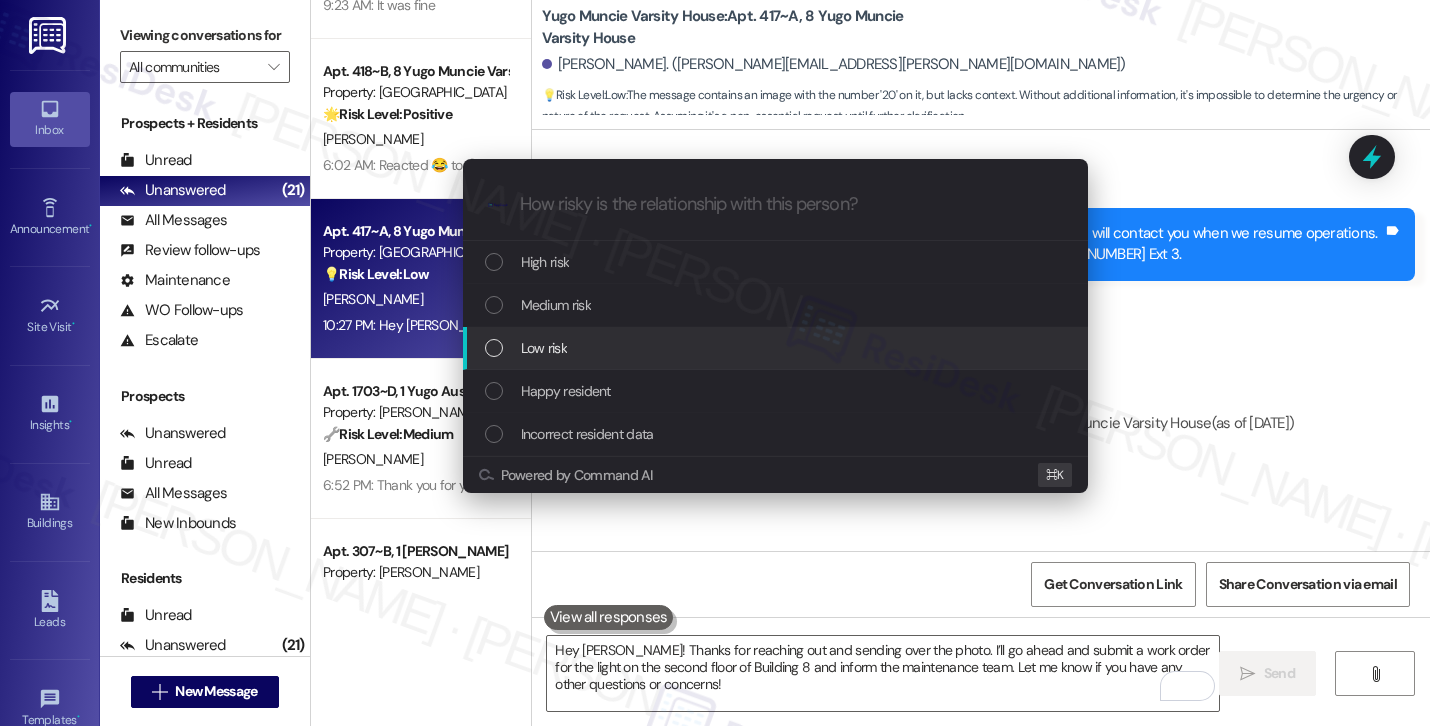 click on "Low risk" at bounding box center [777, 348] 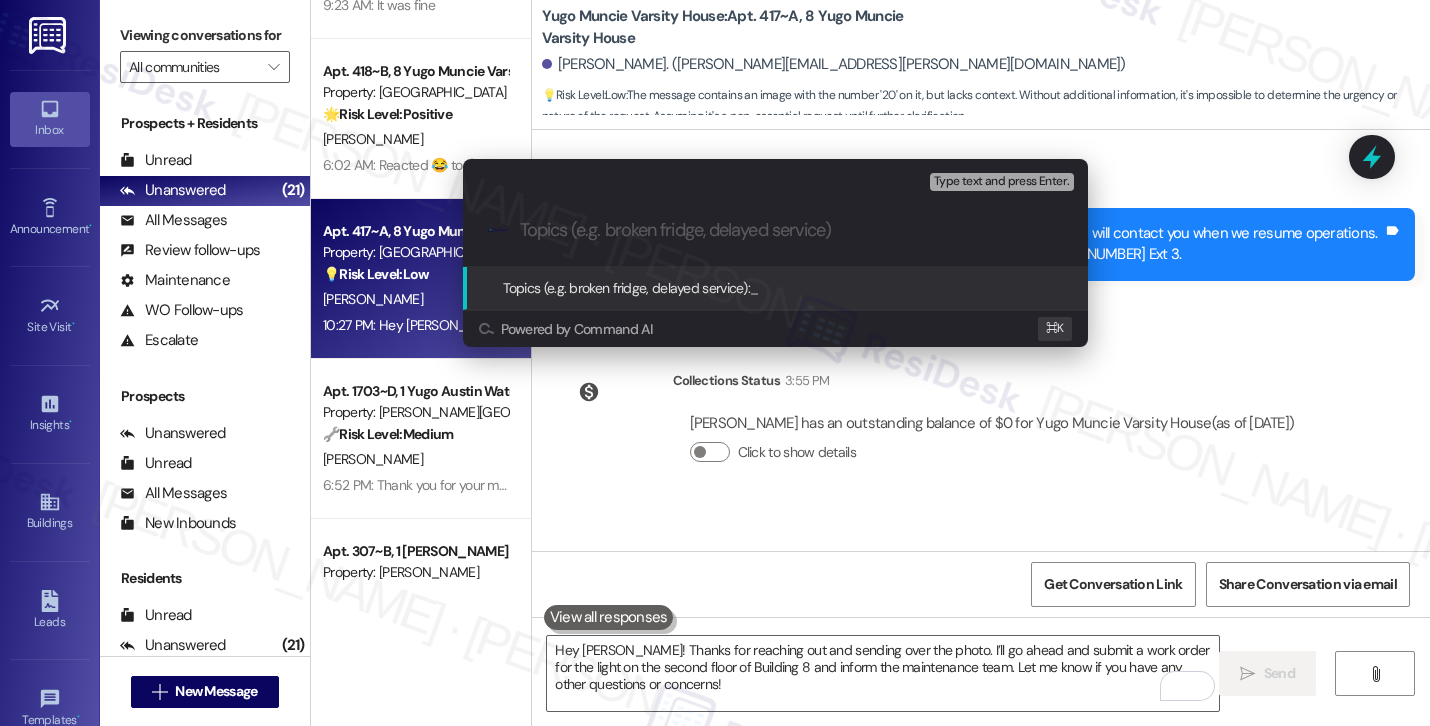 paste on "Work order filed by ResiDesk #15539748 | Second Floor Exterior Light Out" 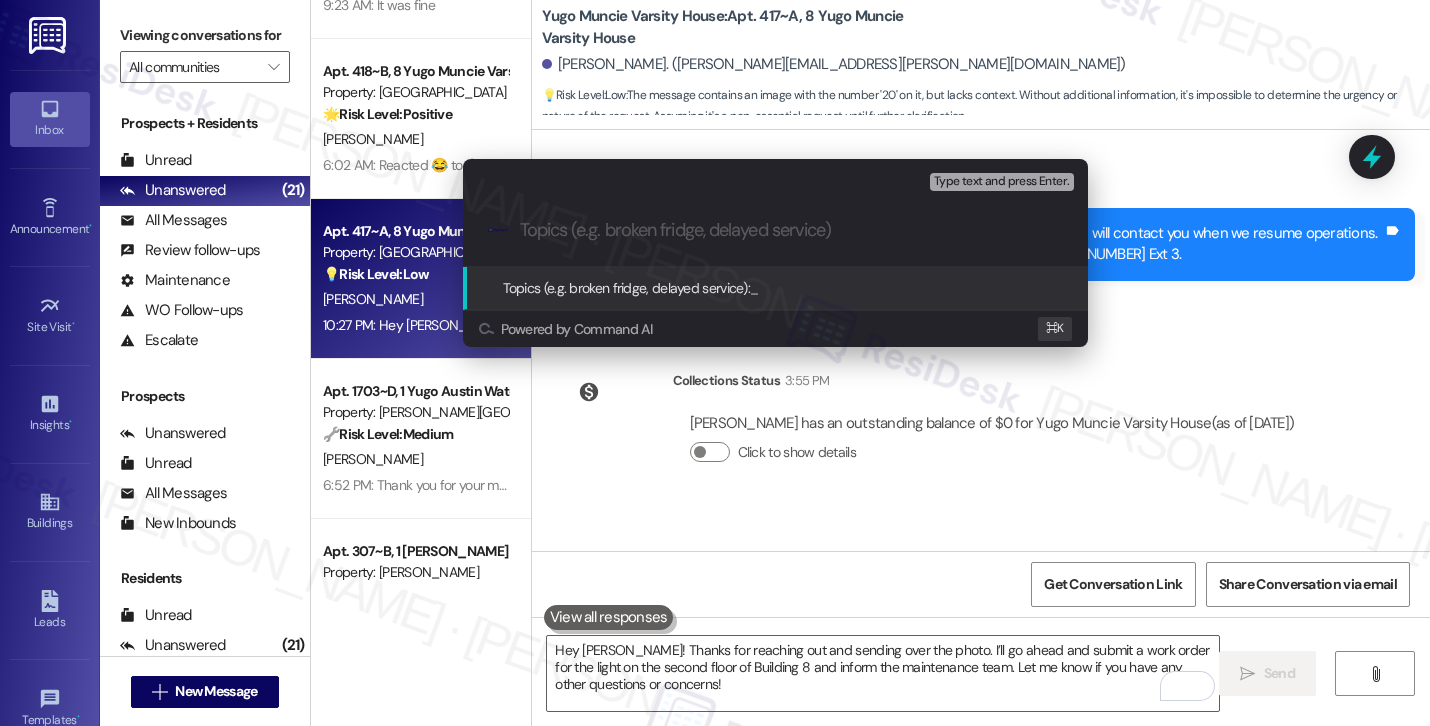 type on "Work order filed by ResiDesk #15539748 | Second Floor Exterior Light Out" 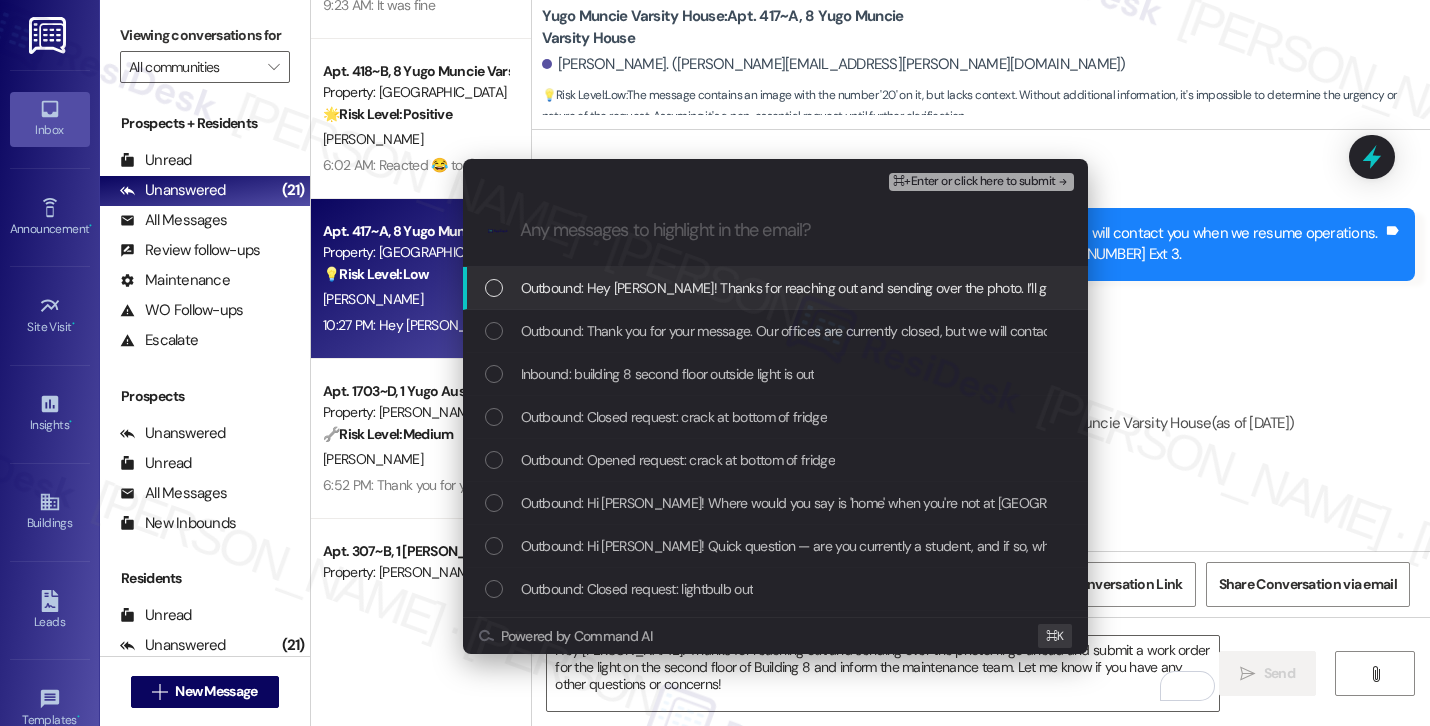 scroll, scrollTop: 0, scrollLeft: 0, axis: both 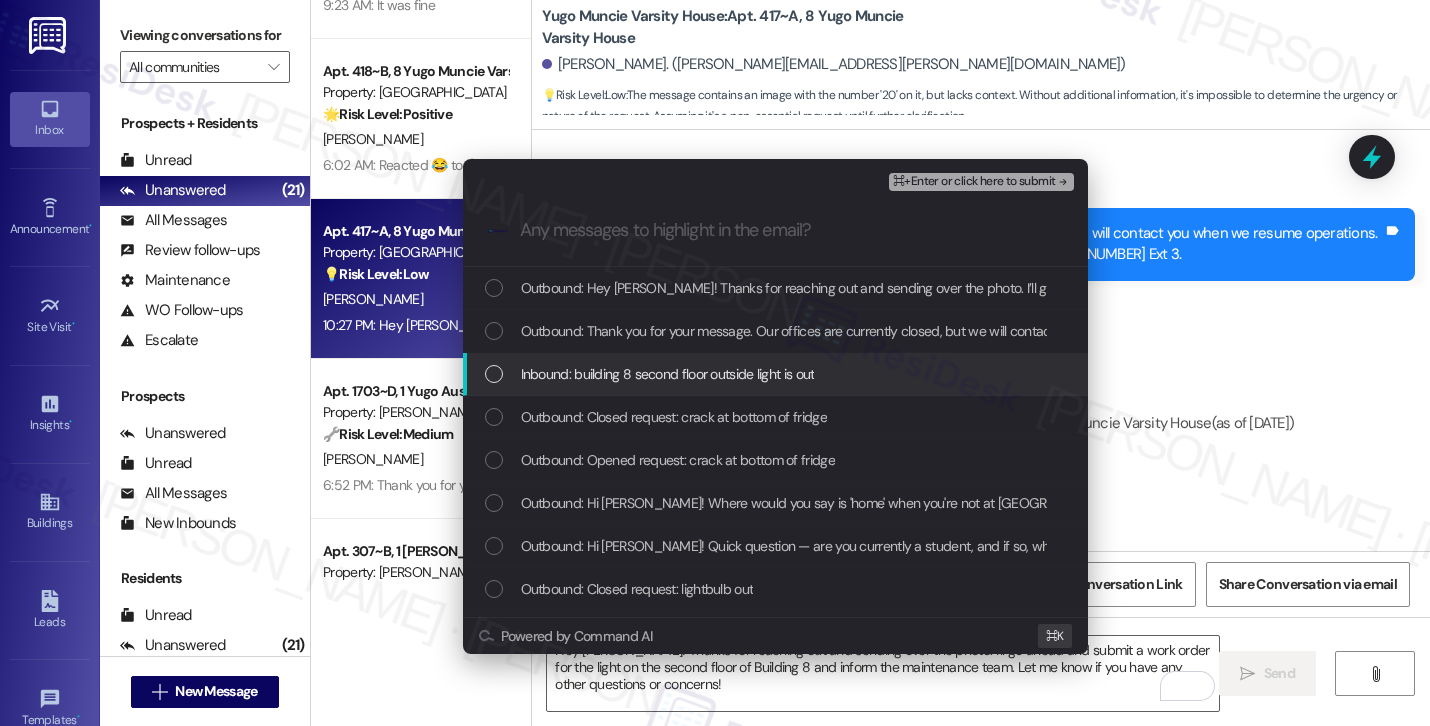 click on "Inbound: building 8 second floor outside light is out" at bounding box center (775, 374) 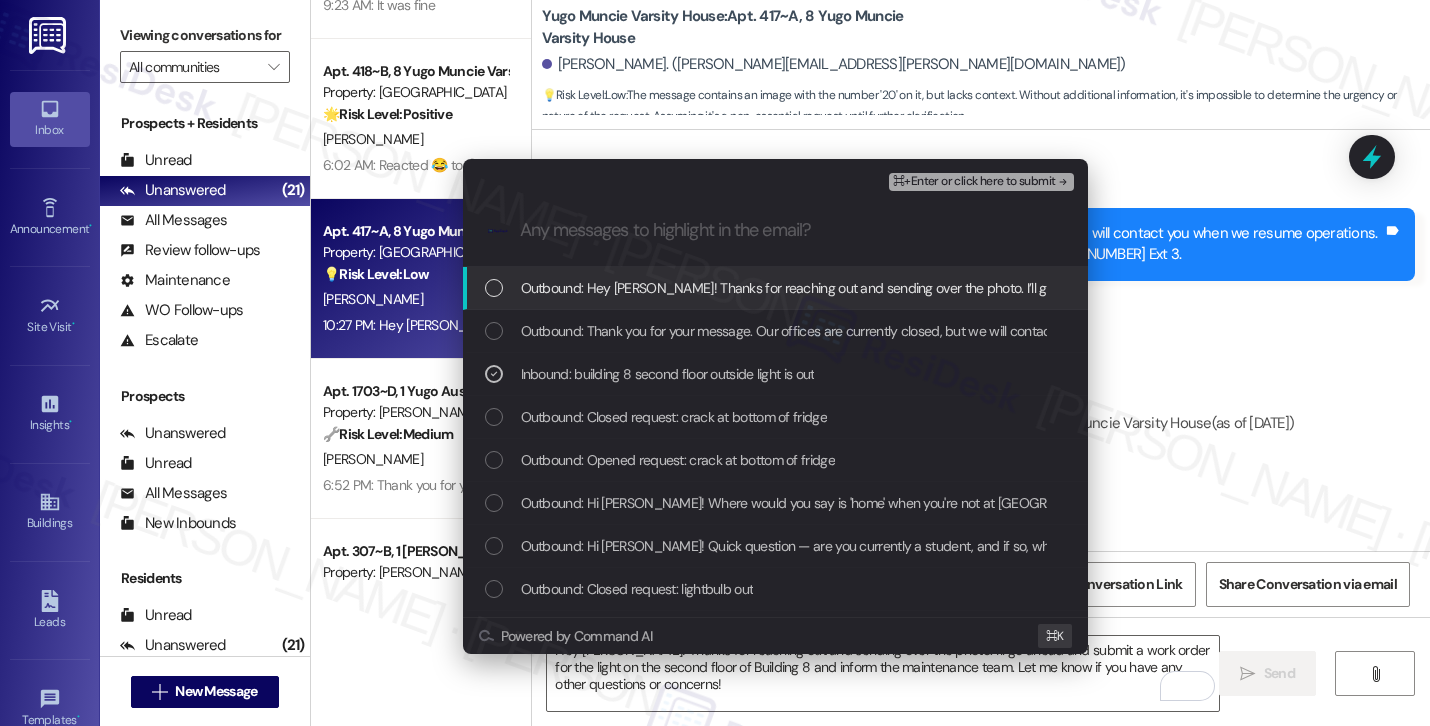 click on "⌘+Enter or click here to submit" at bounding box center (974, 182) 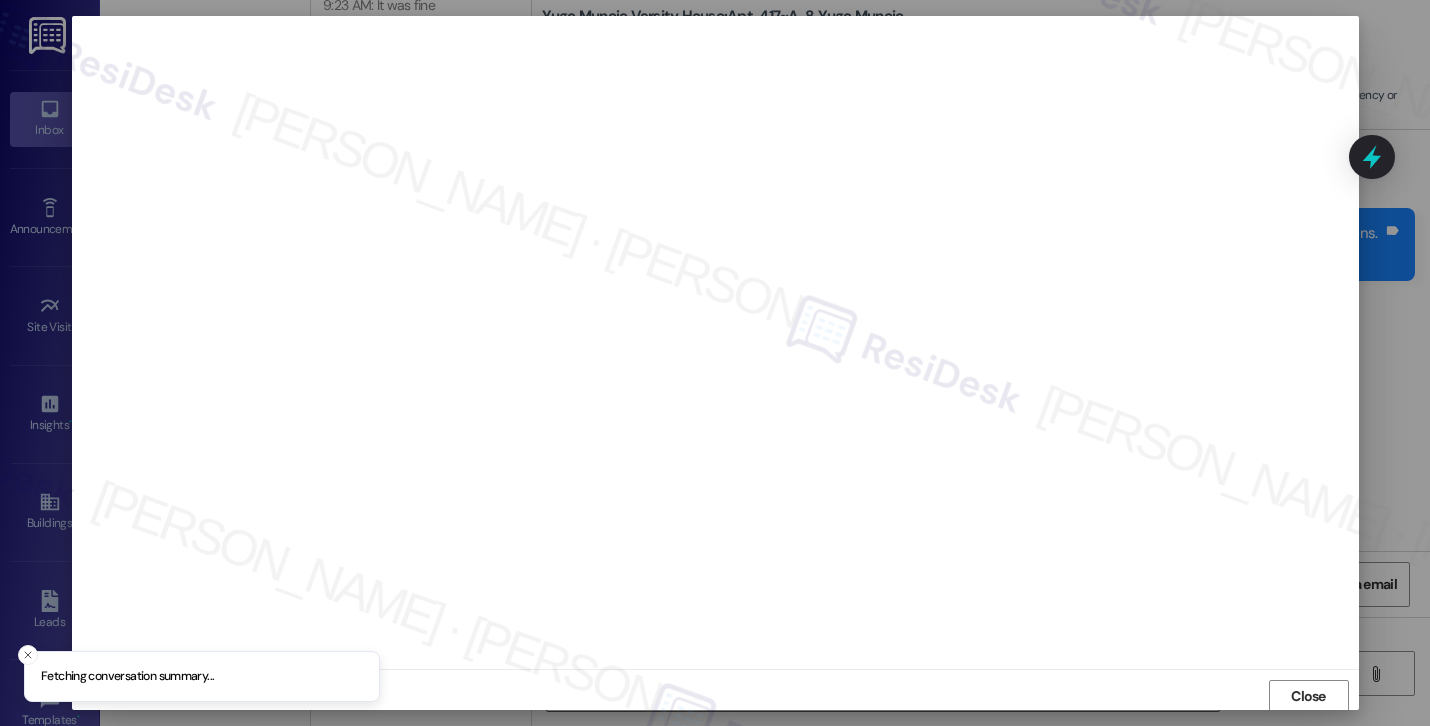 scroll, scrollTop: 2, scrollLeft: 0, axis: vertical 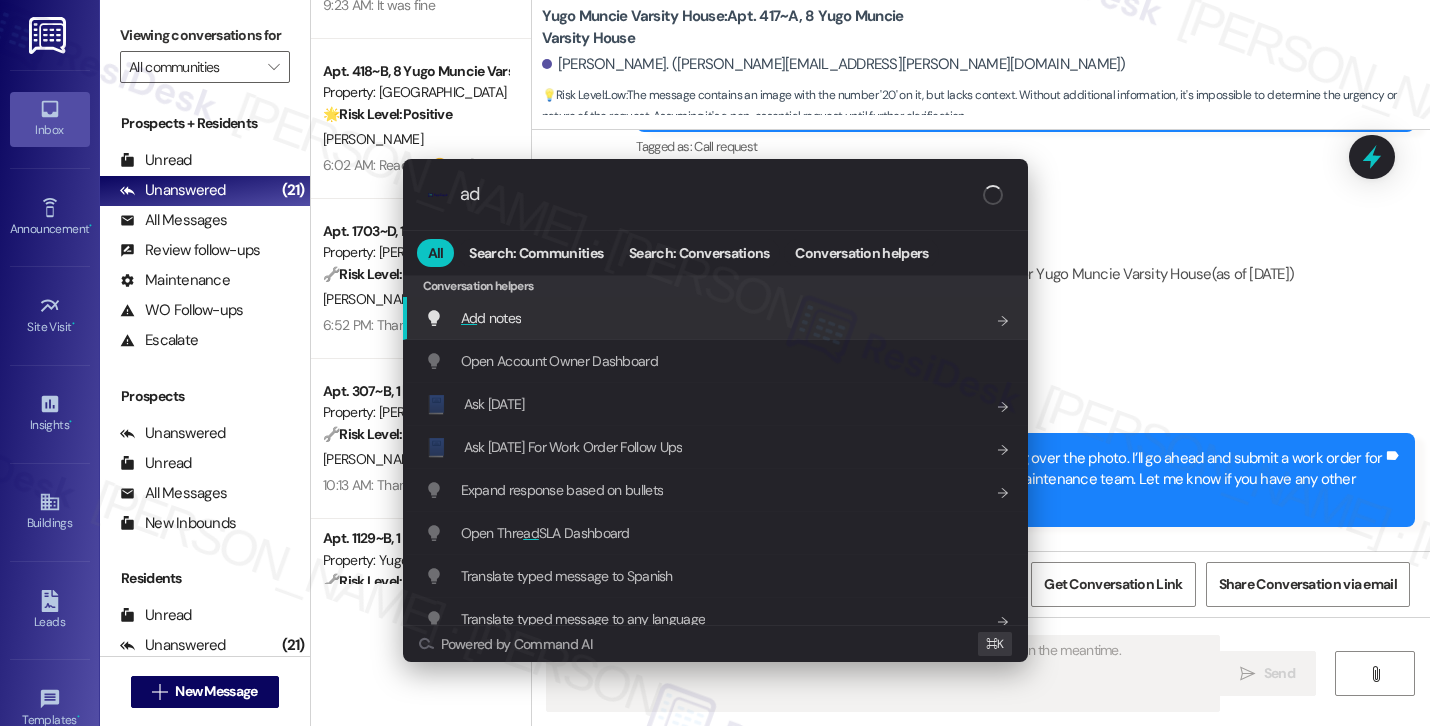 type on "add" 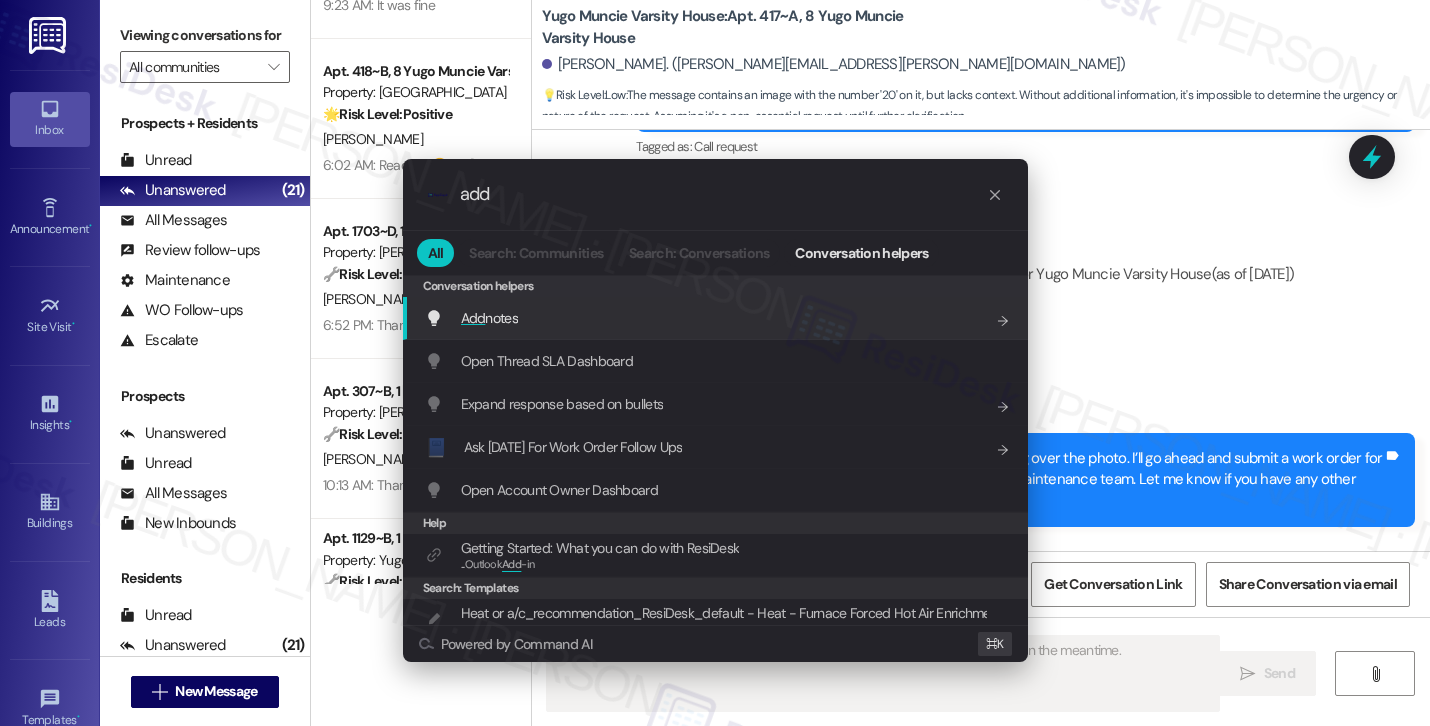 click on "Add  notes Add shortcut" at bounding box center (717, 318) 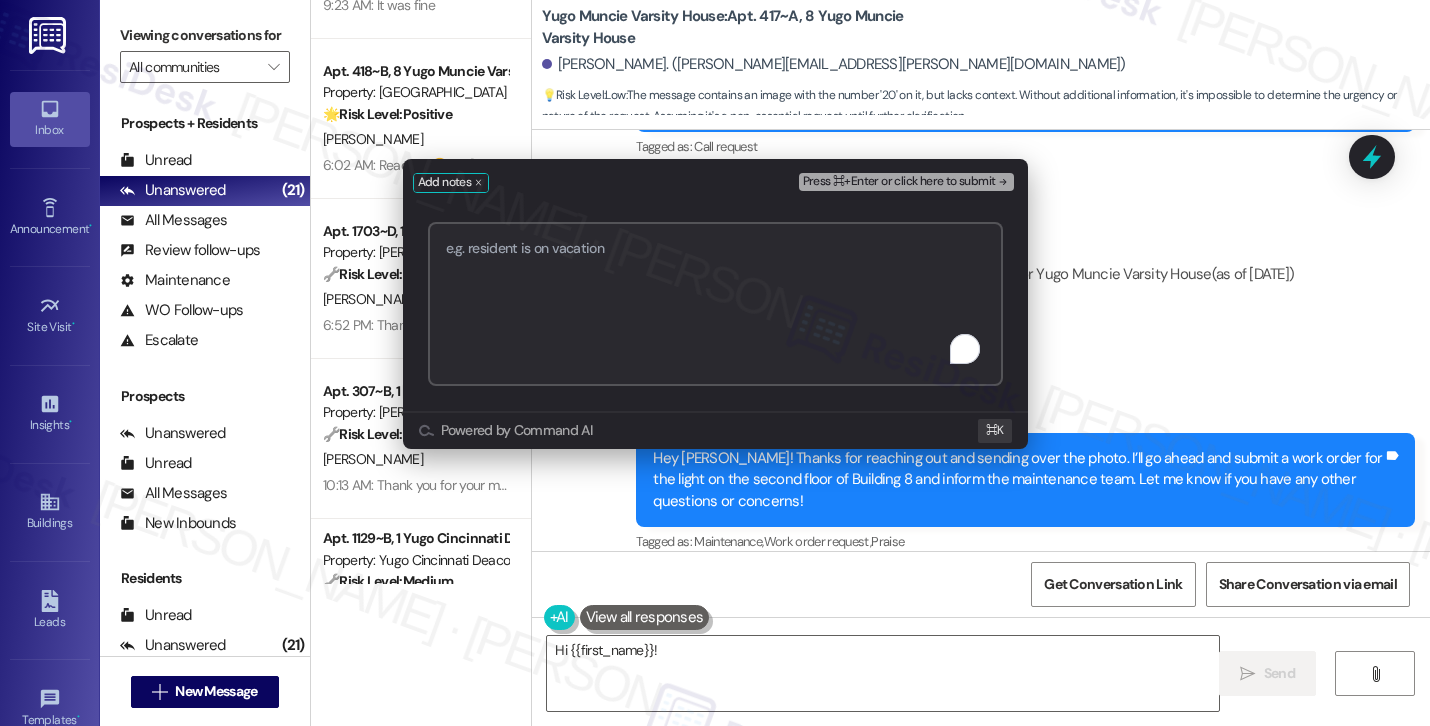 click at bounding box center (715, 304) 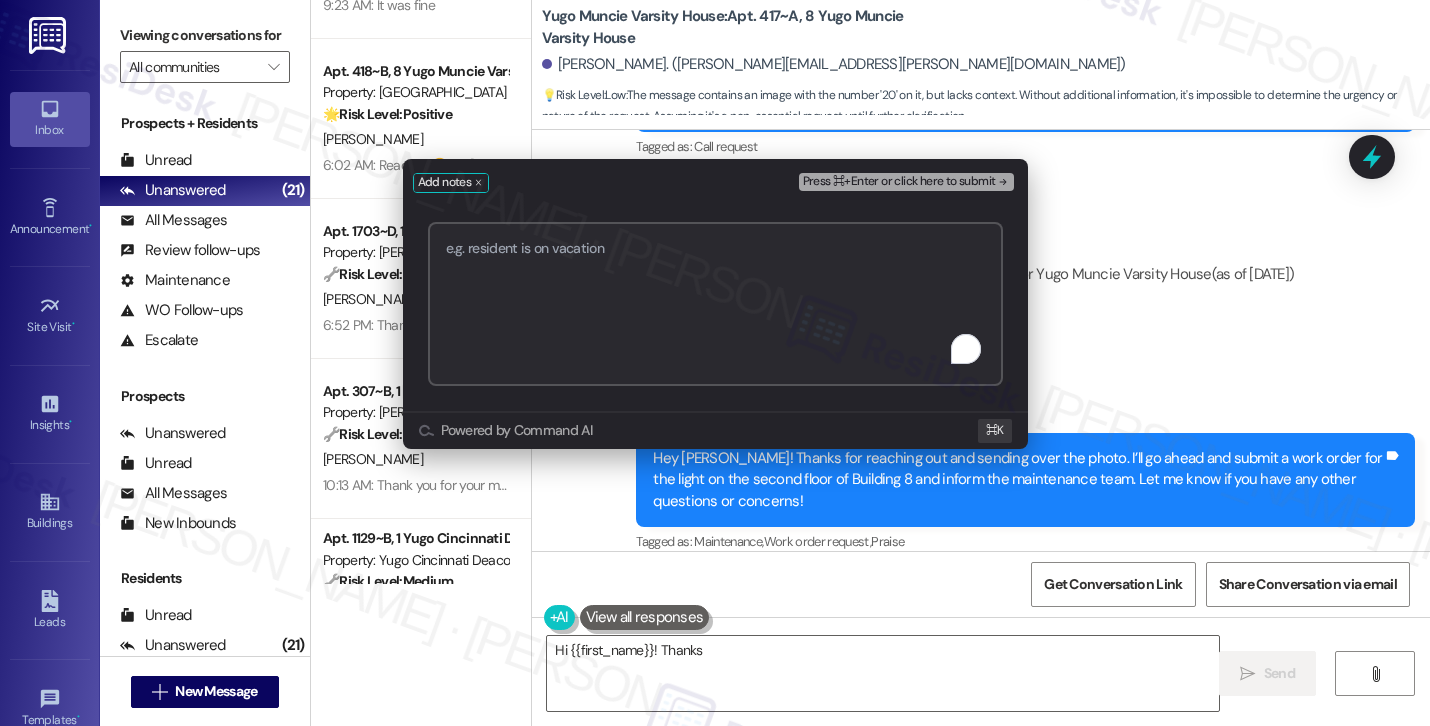 paste on "Work order filed by ResiDesk #15539748 | Second Floor Exterior Light Out" 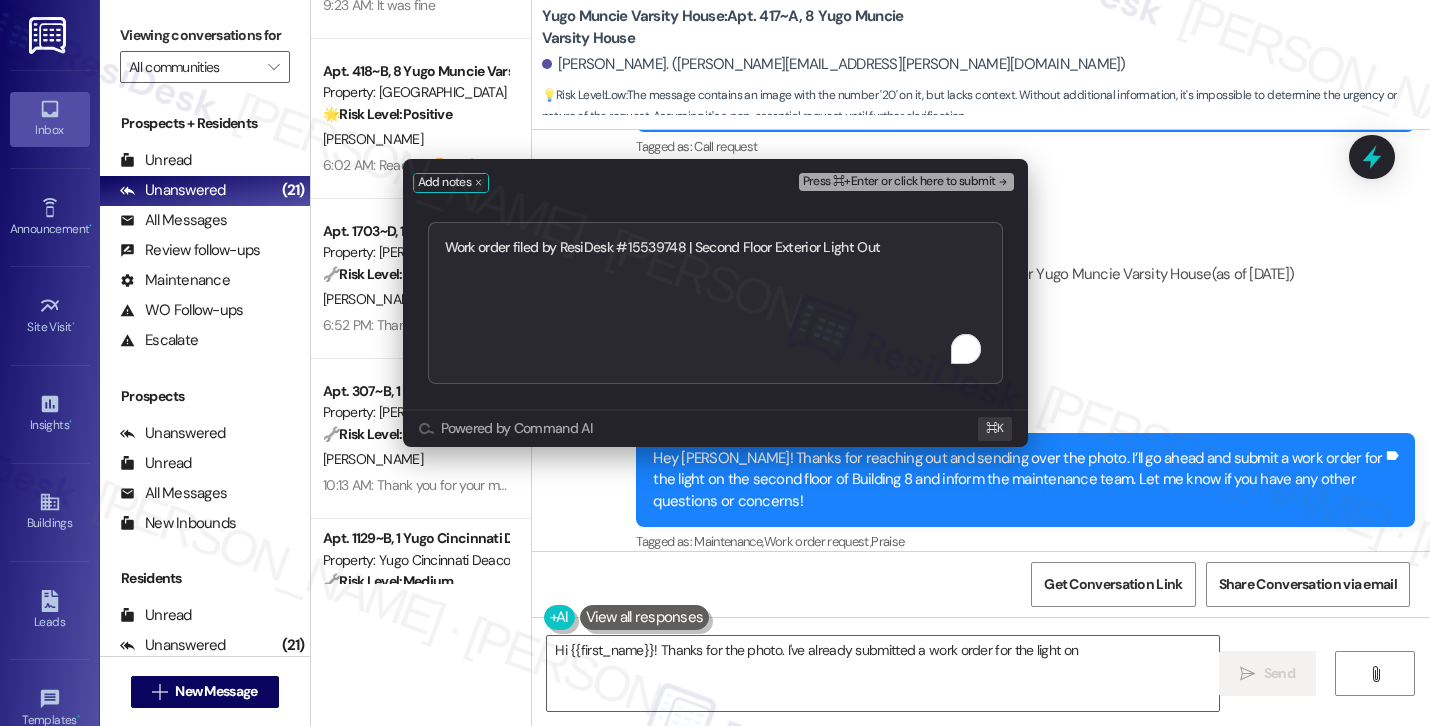 click on "Press ⌘+Enter or click here to submit" at bounding box center (899, 182) 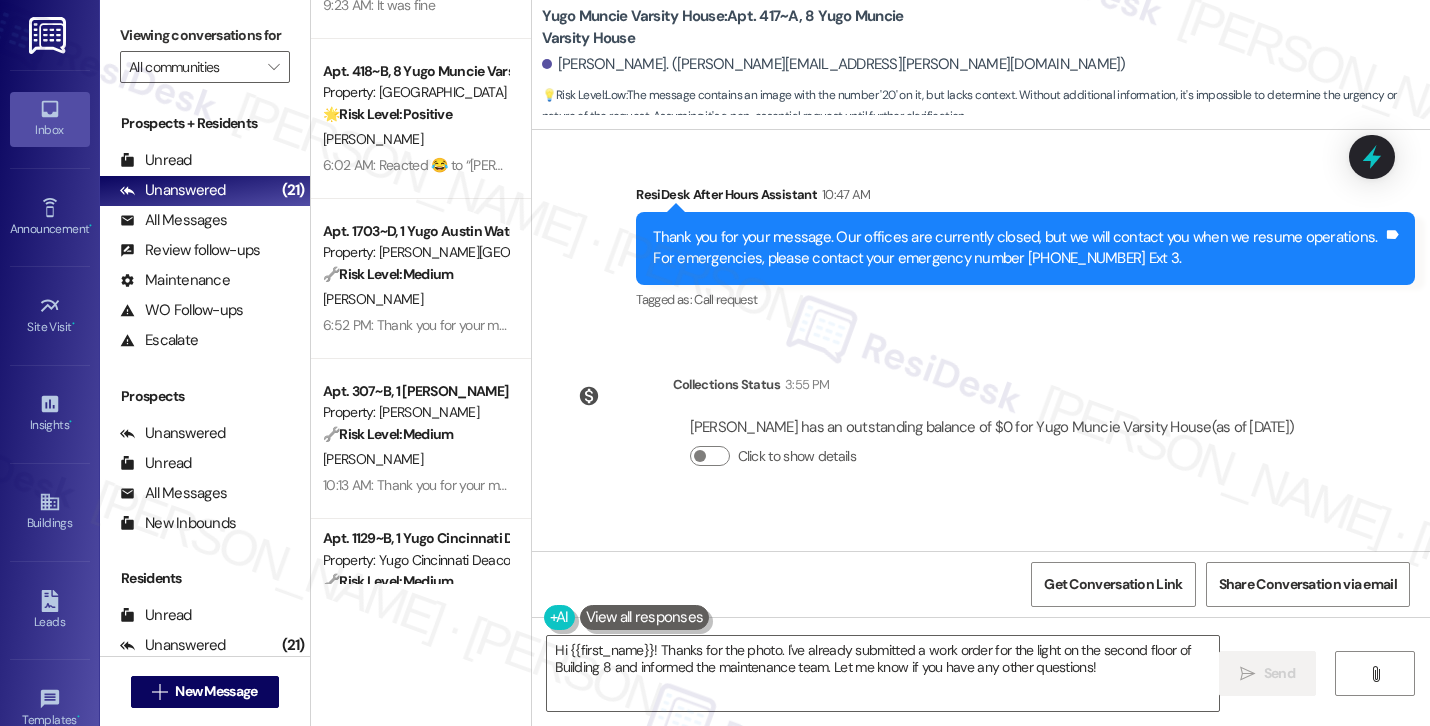 scroll, scrollTop: 4634, scrollLeft: 0, axis: vertical 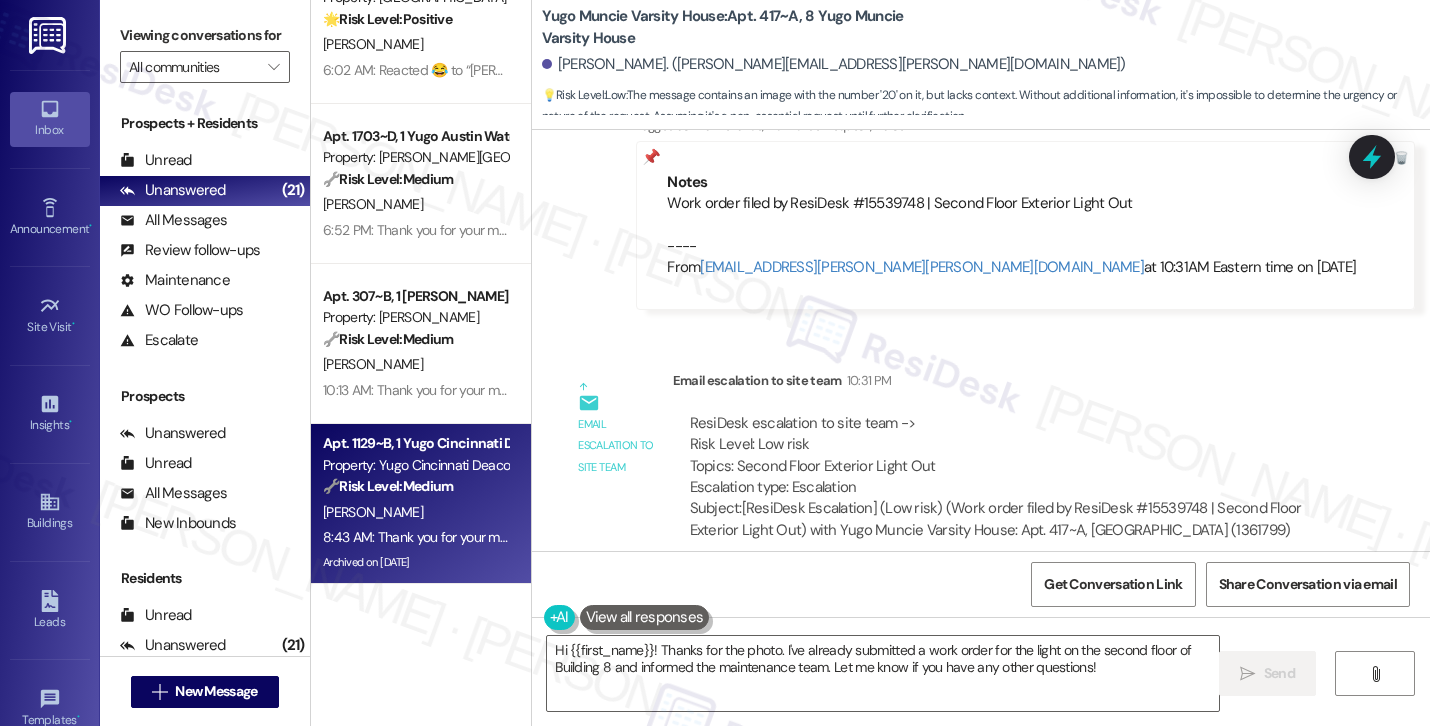 click on "Apt. 1129~B, 1 Yugo Cincinnati Deacon" at bounding box center (415, 443) 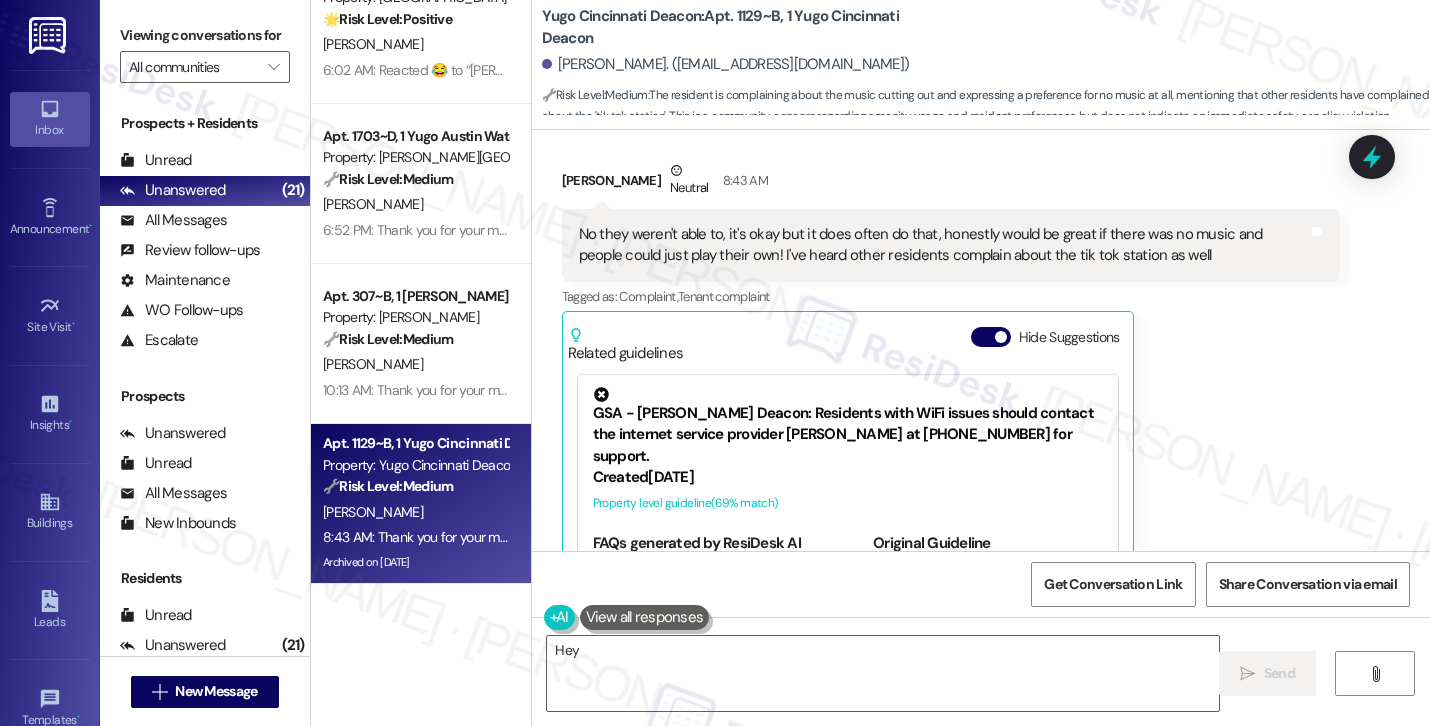 scroll, scrollTop: 9953, scrollLeft: 0, axis: vertical 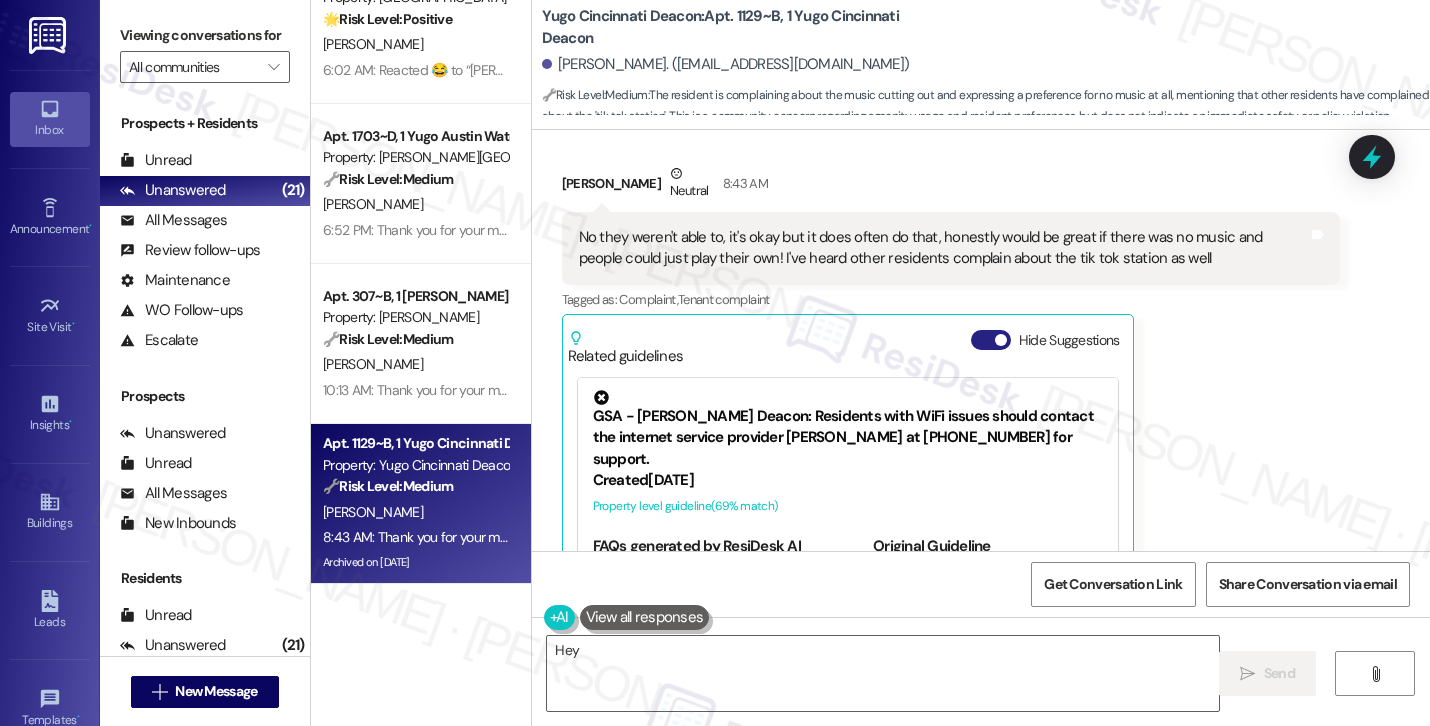 click on "Hide Suggestions" at bounding box center (991, 340) 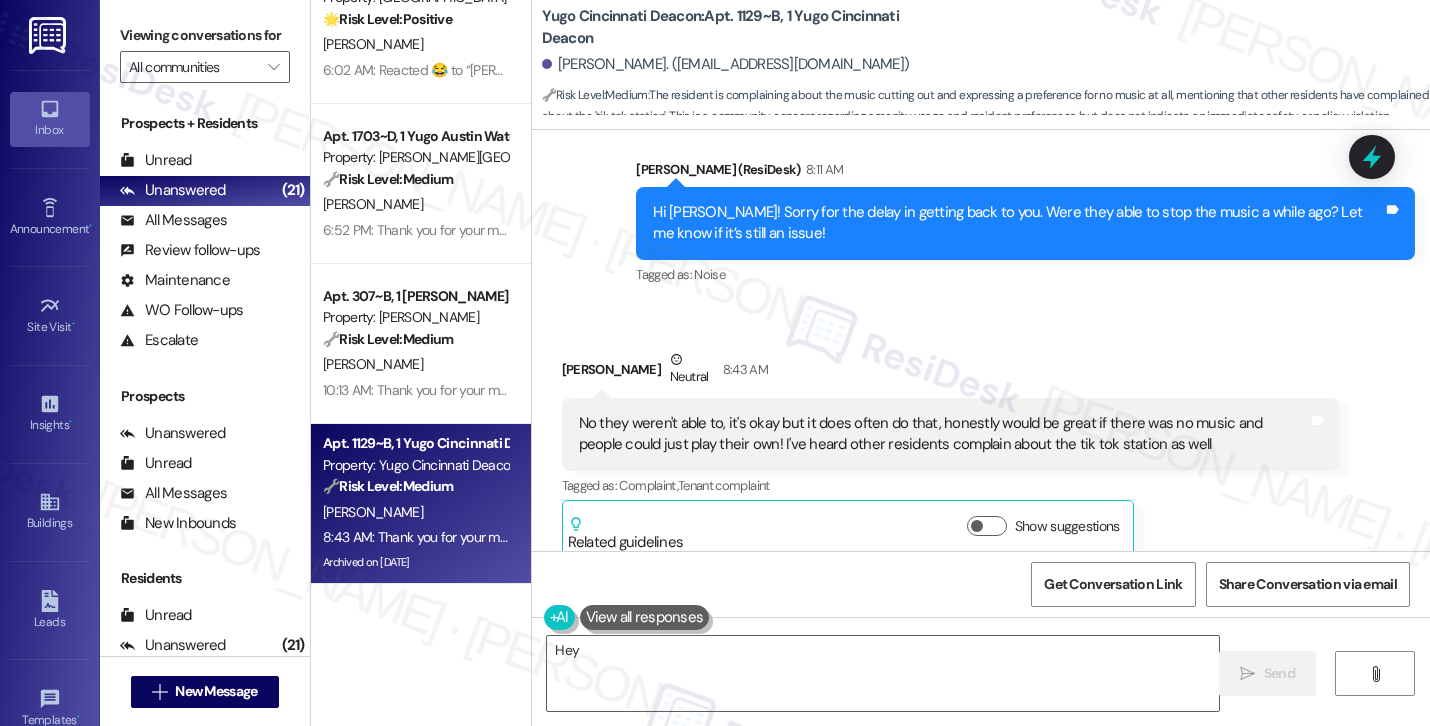 scroll, scrollTop: 9768, scrollLeft: 0, axis: vertical 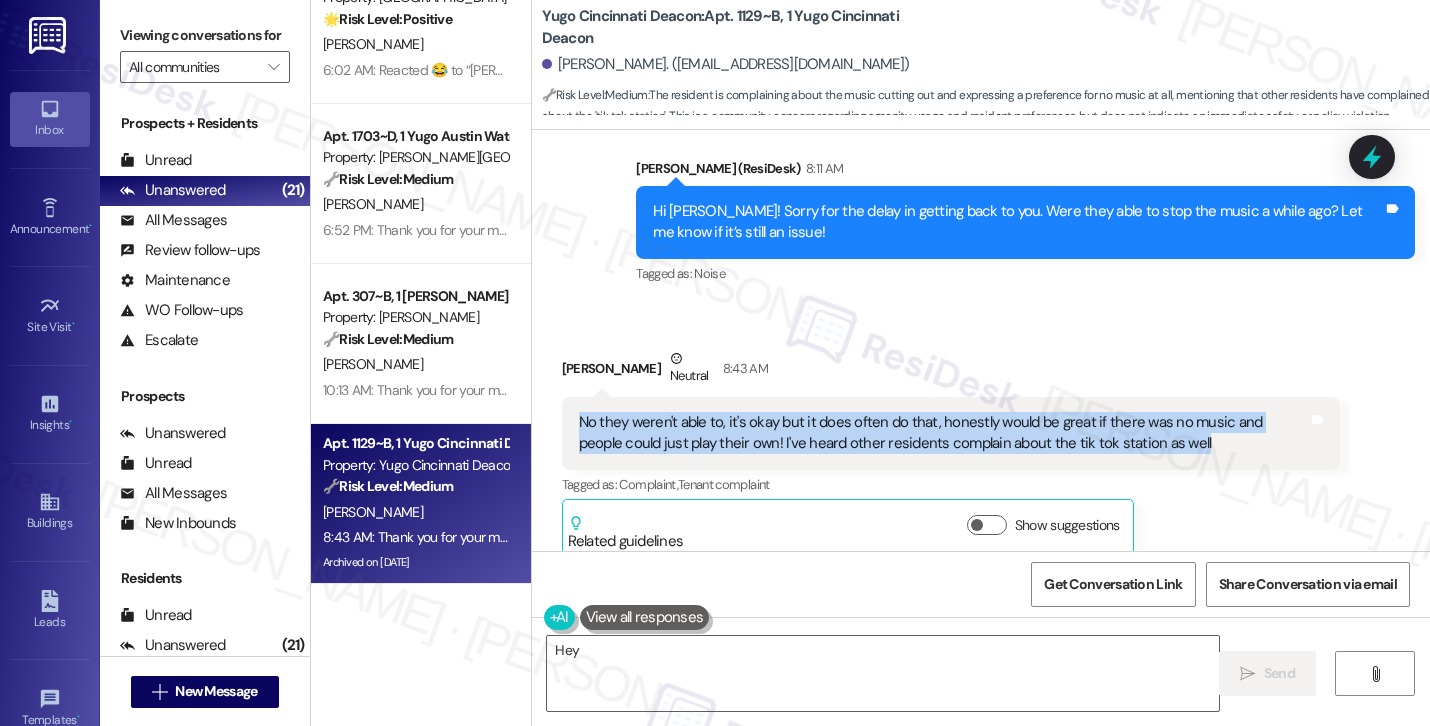 drag, startPoint x: 1146, startPoint y: 288, endPoint x: 552, endPoint y: 278, distance: 594.08417 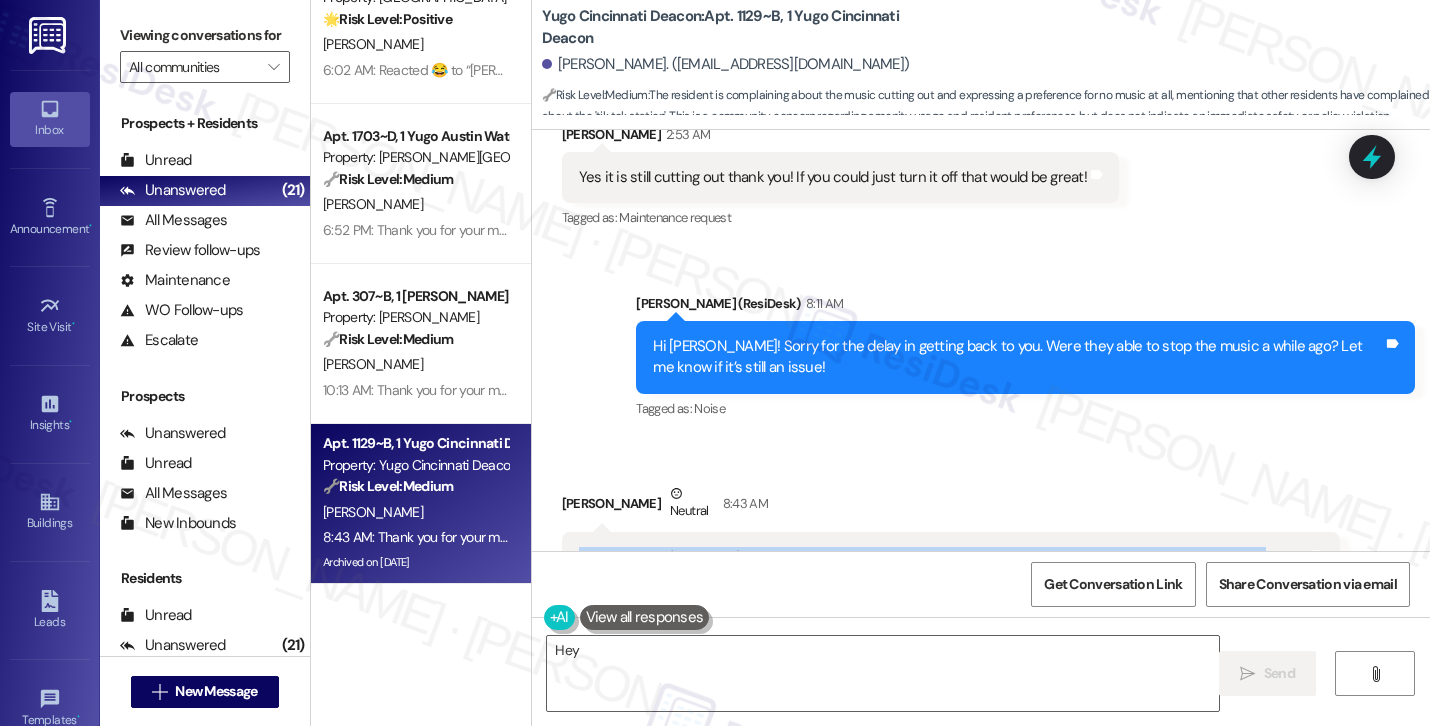 scroll, scrollTop: 9721, scrollLeft: 0, axis: vertical 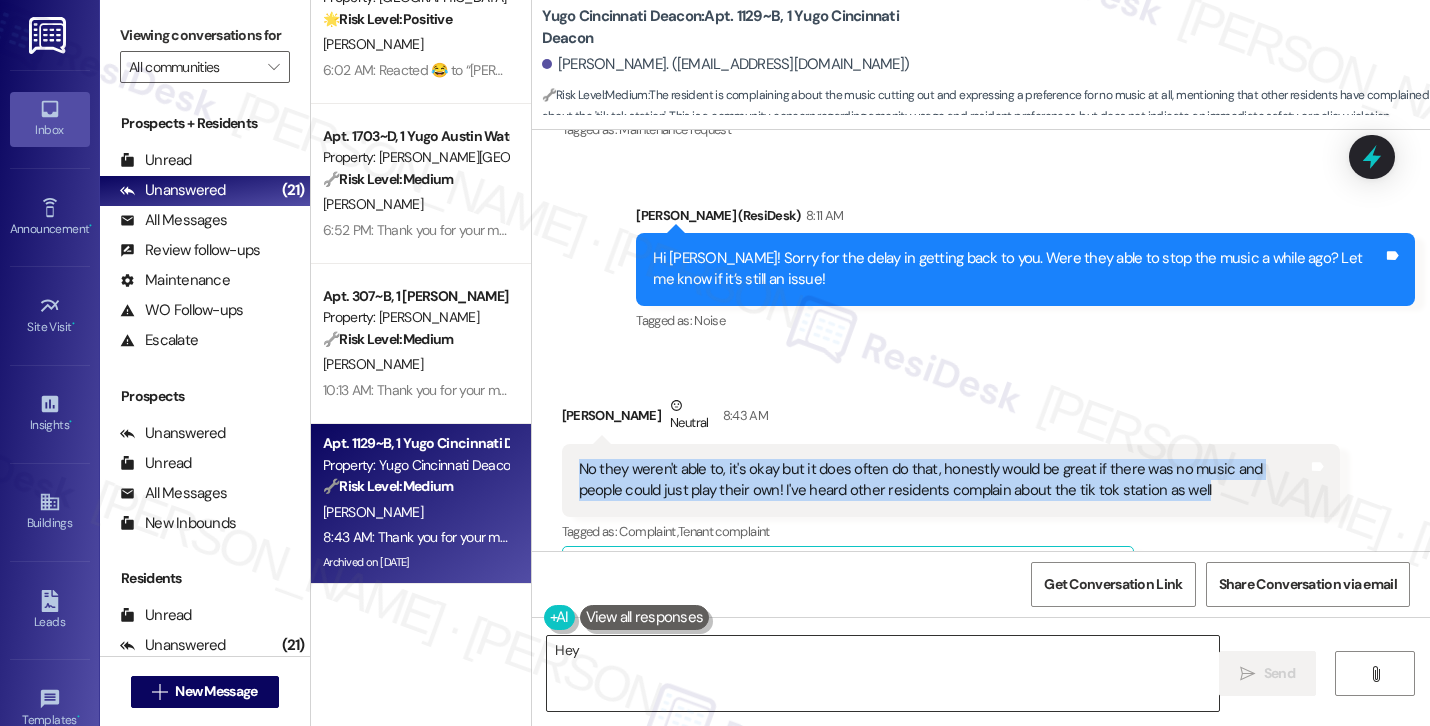 click on "Hey {{first_name}}, thanks for the feedback! I'll pass along the suggestion to remove the music to the site team. I understand it can be frustrating. Let me know if you have other suggestions!" at bounding box center [883, 673] 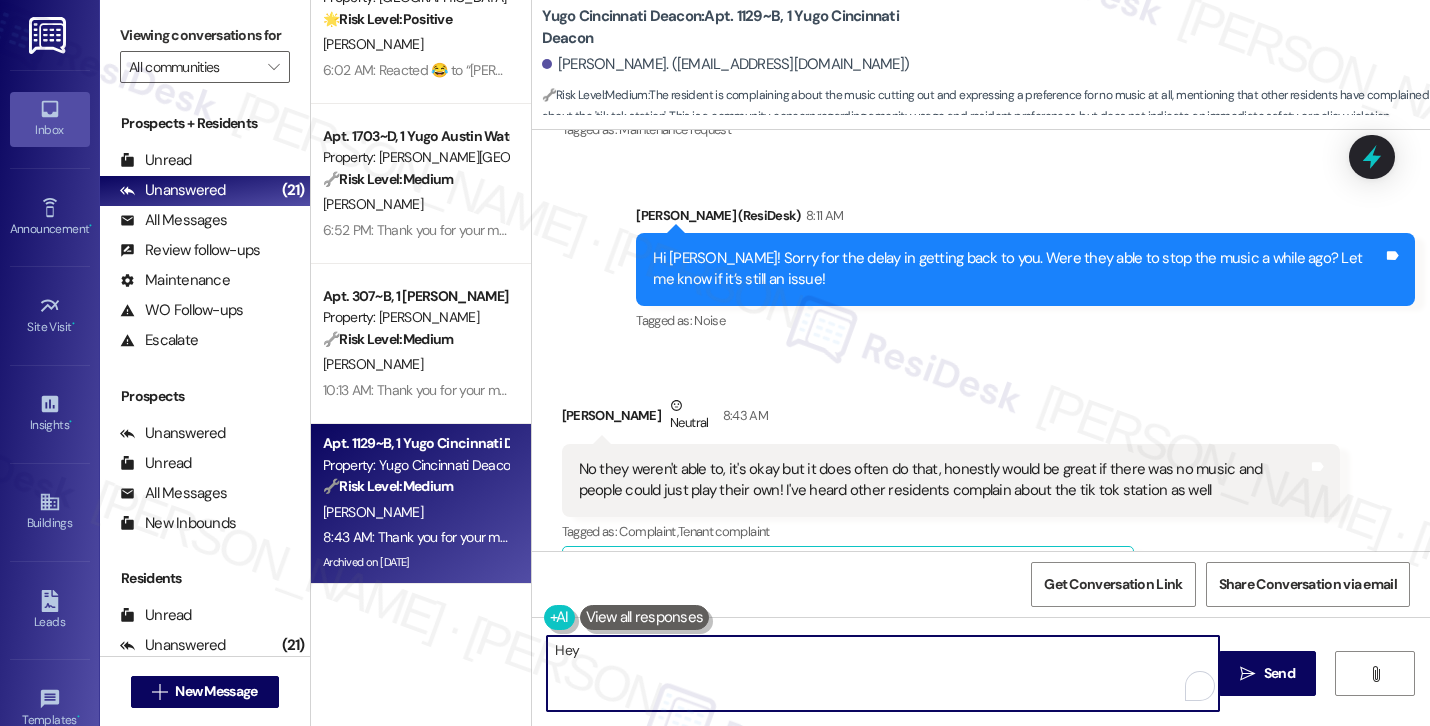 click at bounding box center [645, 617] 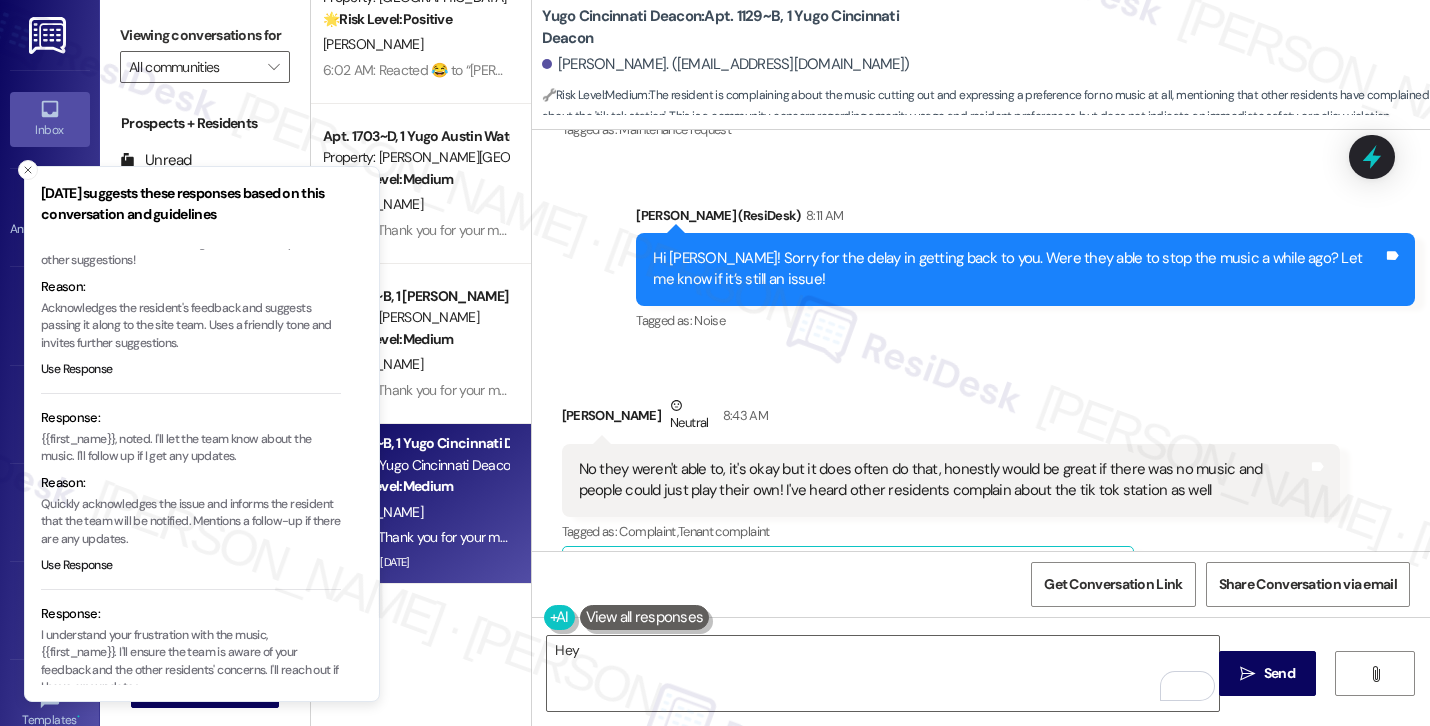 scroll, scrollTop: 0, scrollLeft: 0, axis: both 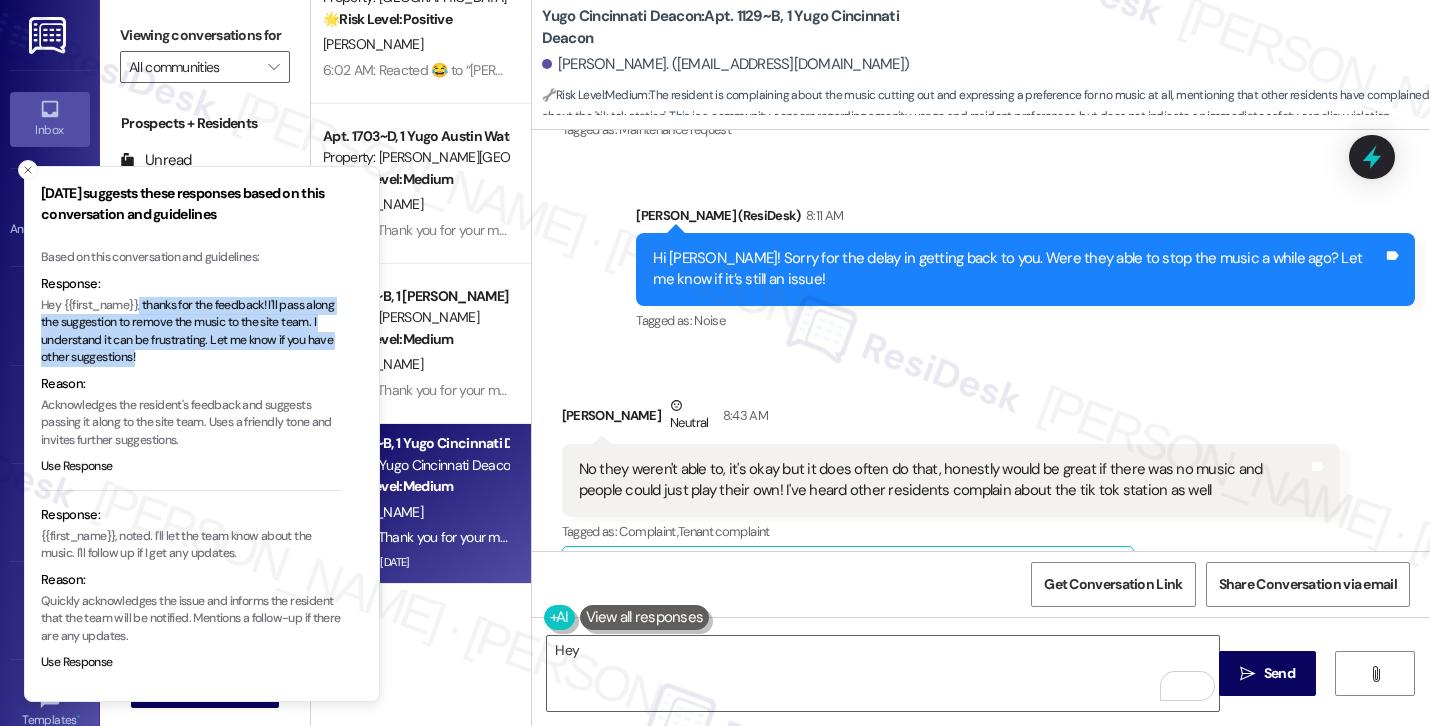 drag, startPoint x: 142, startPoint y: 303, endPoint x: 186, endPoint y: 358, distance: 70.434364 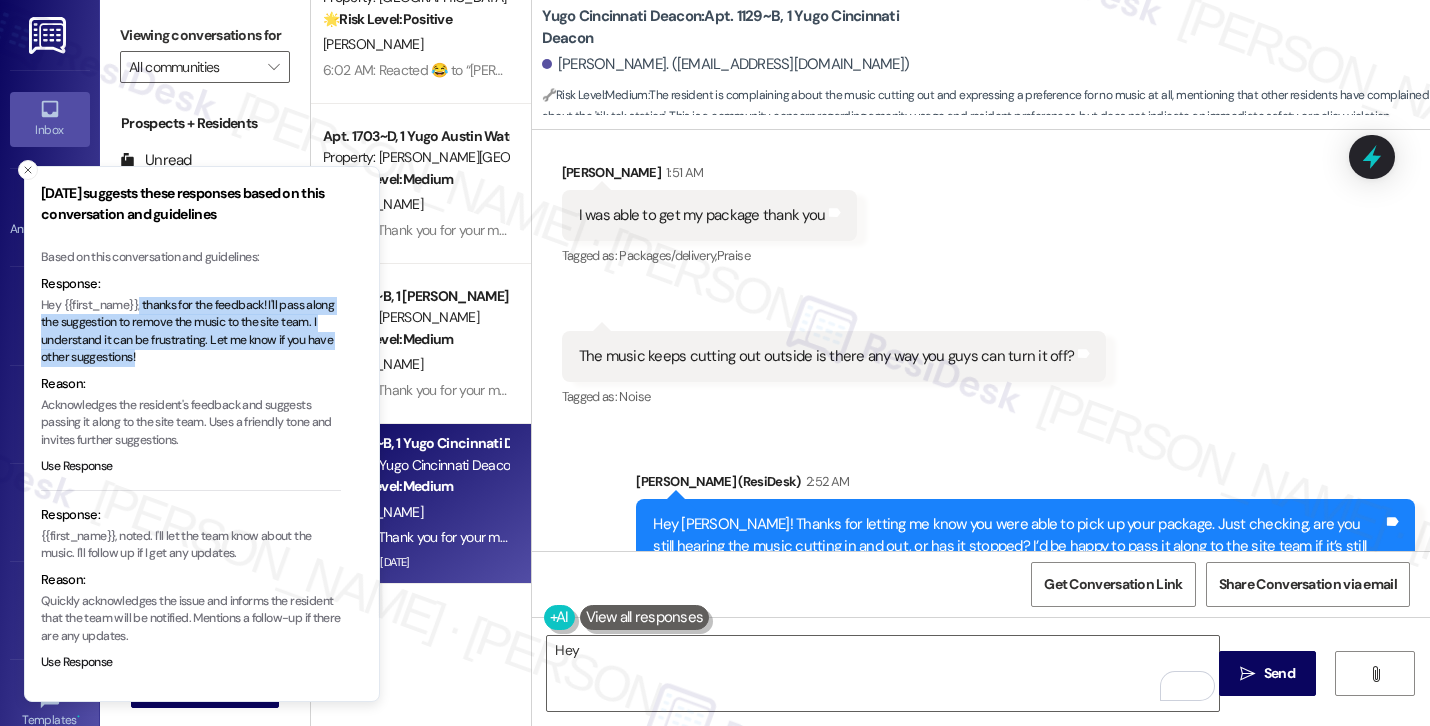 scroll, scrollTop: 10016, scrollLeft: 0, axis: vertical 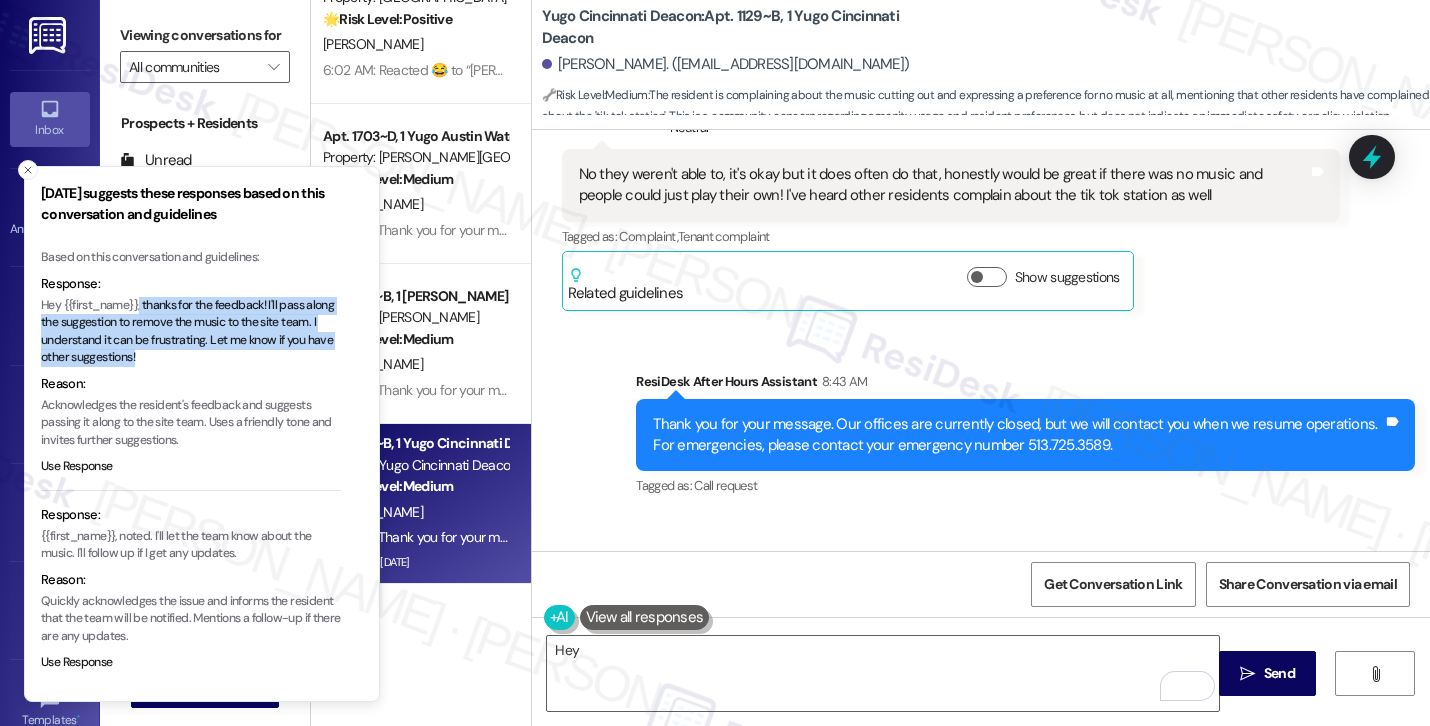 click at bounding box center [645, 617] 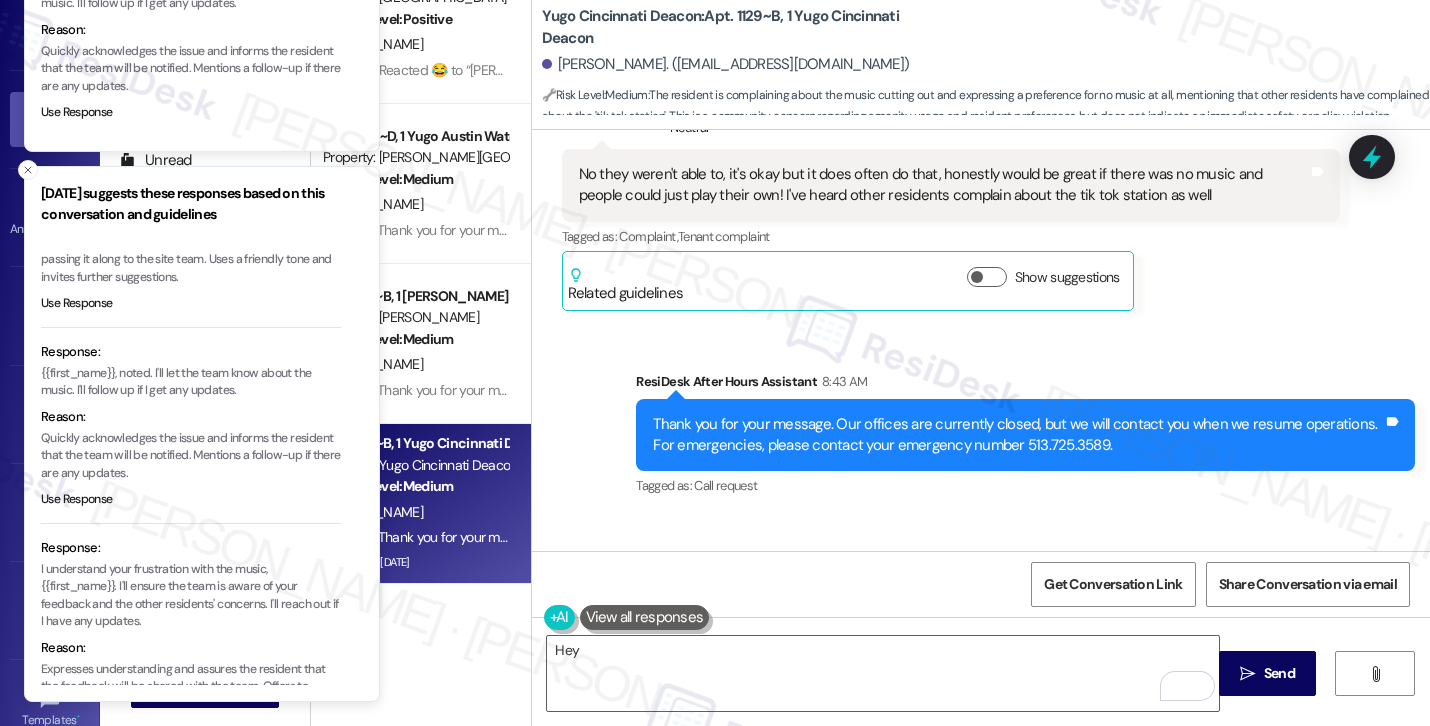 scroll, scrollTop: 169, scrollLeft: 0, axis: vertical 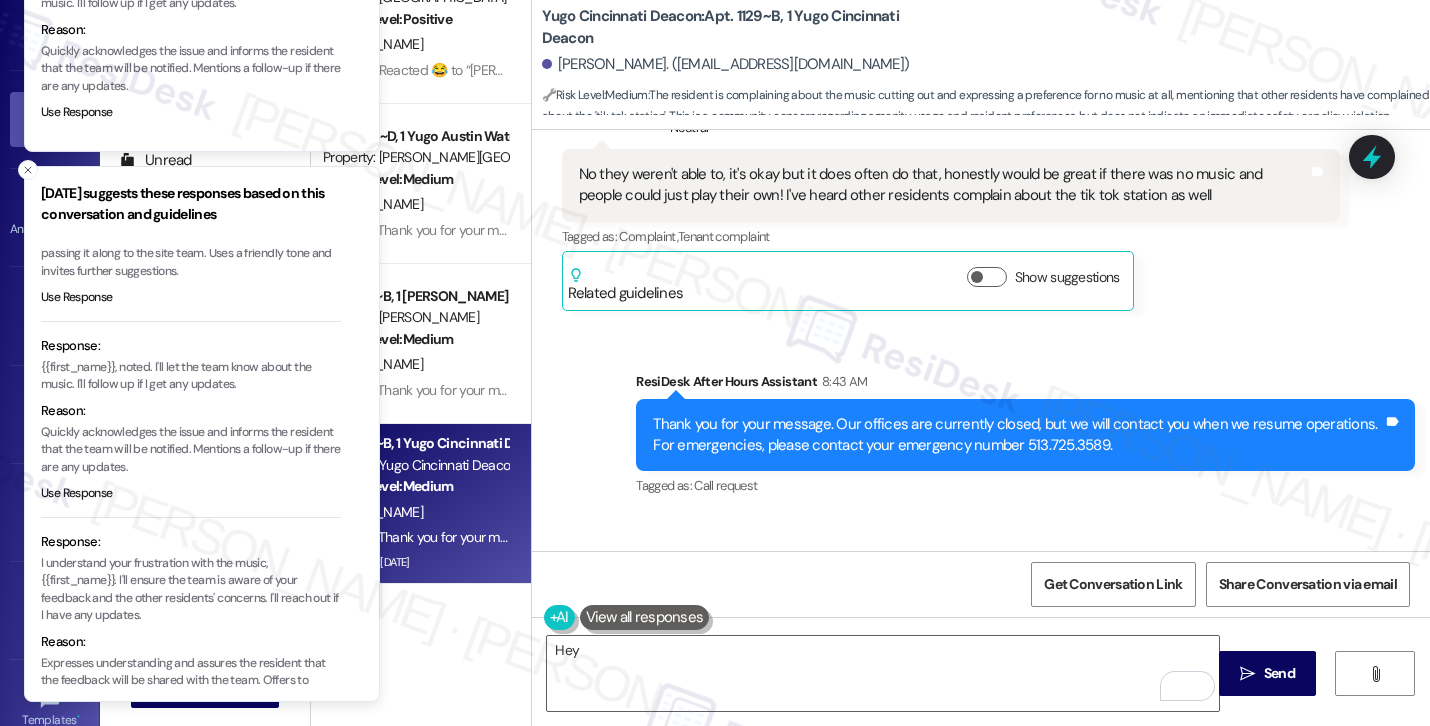click on "I understand your frustration with the music, {{first_name}}. I'll ensure the team is aware of your feedback and the other residents' concerns. I'll reach out if I have any updates." at bounding box center [191, 590] 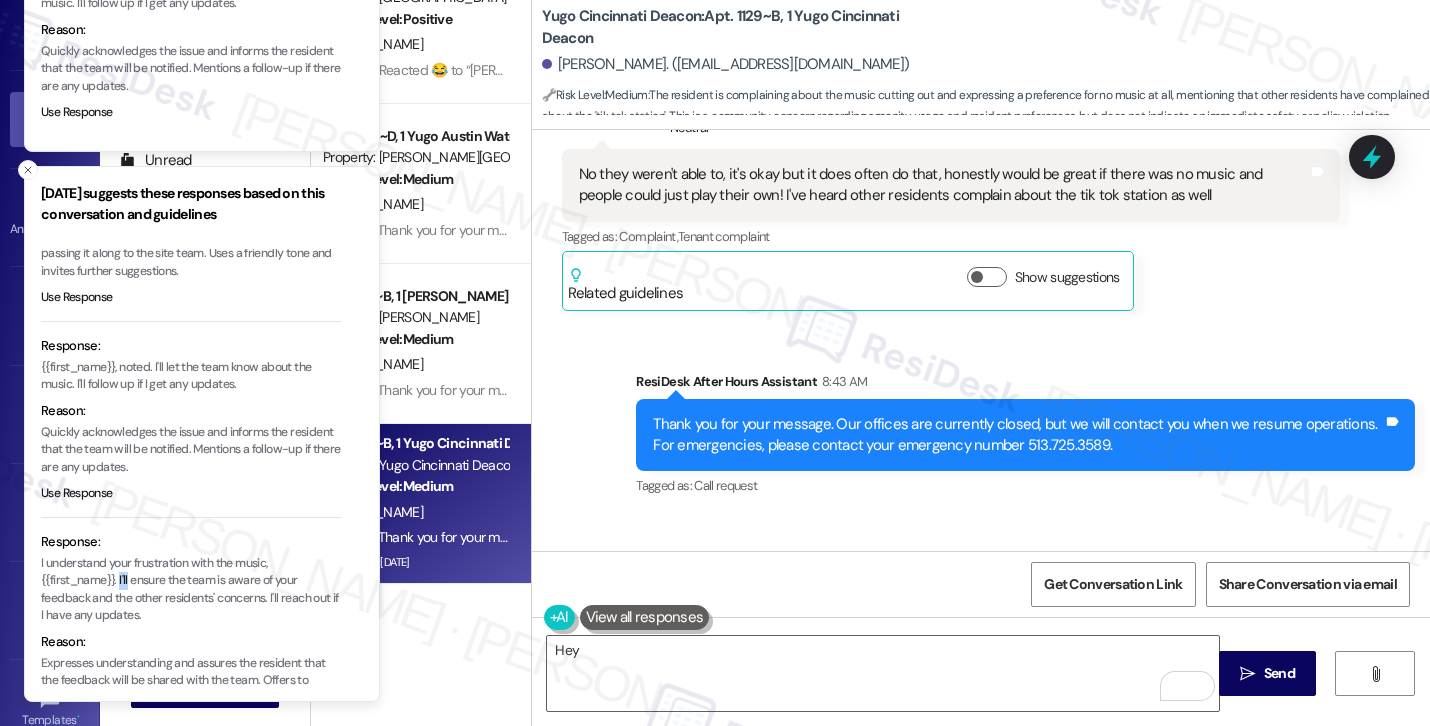 type 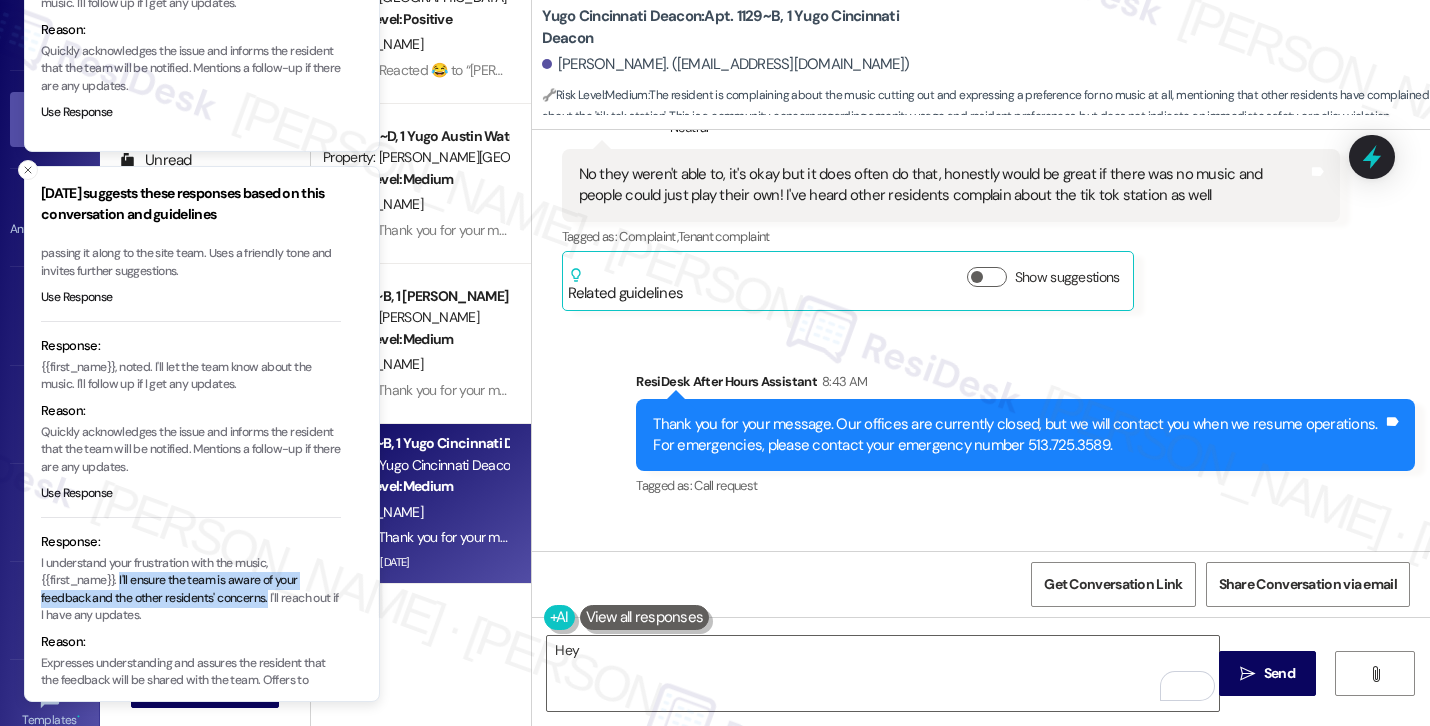 copy on "I'll ensure the team is aware of your feedback and the other residents' concerns." 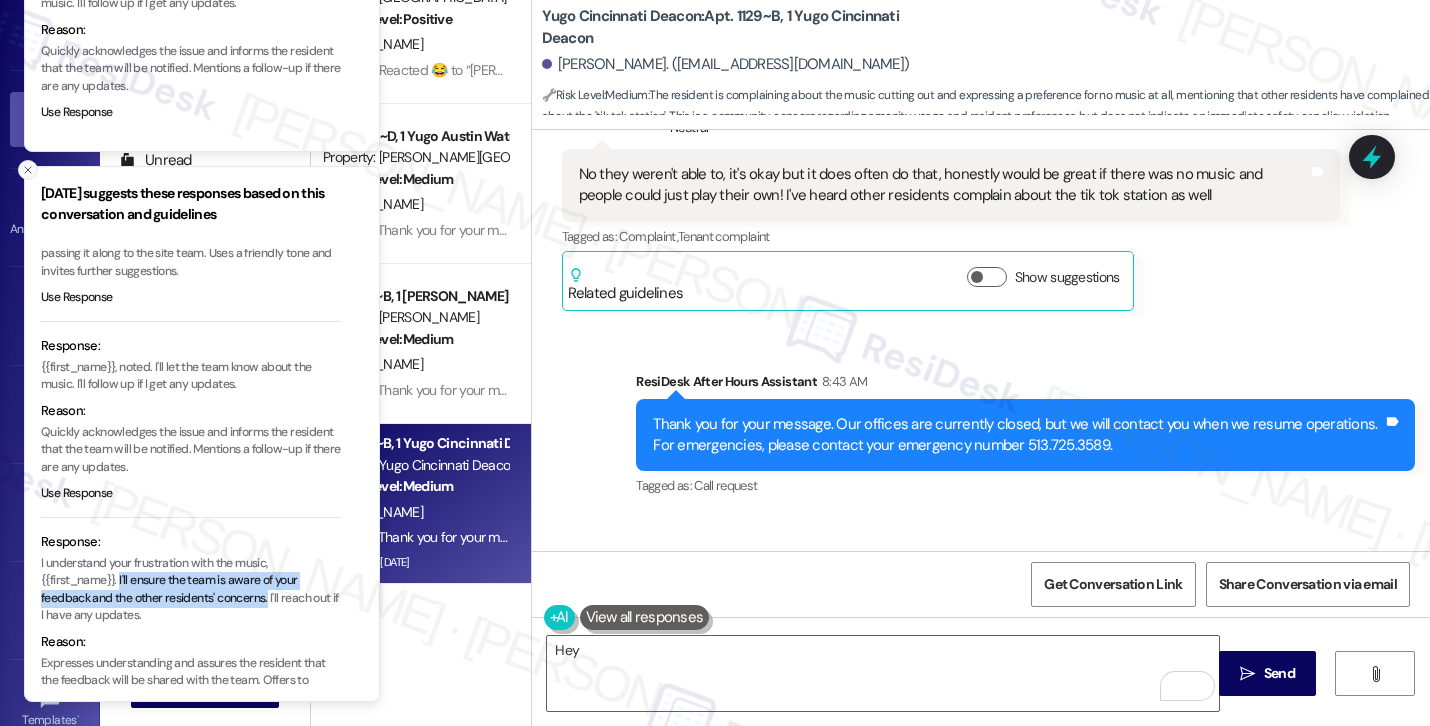 click 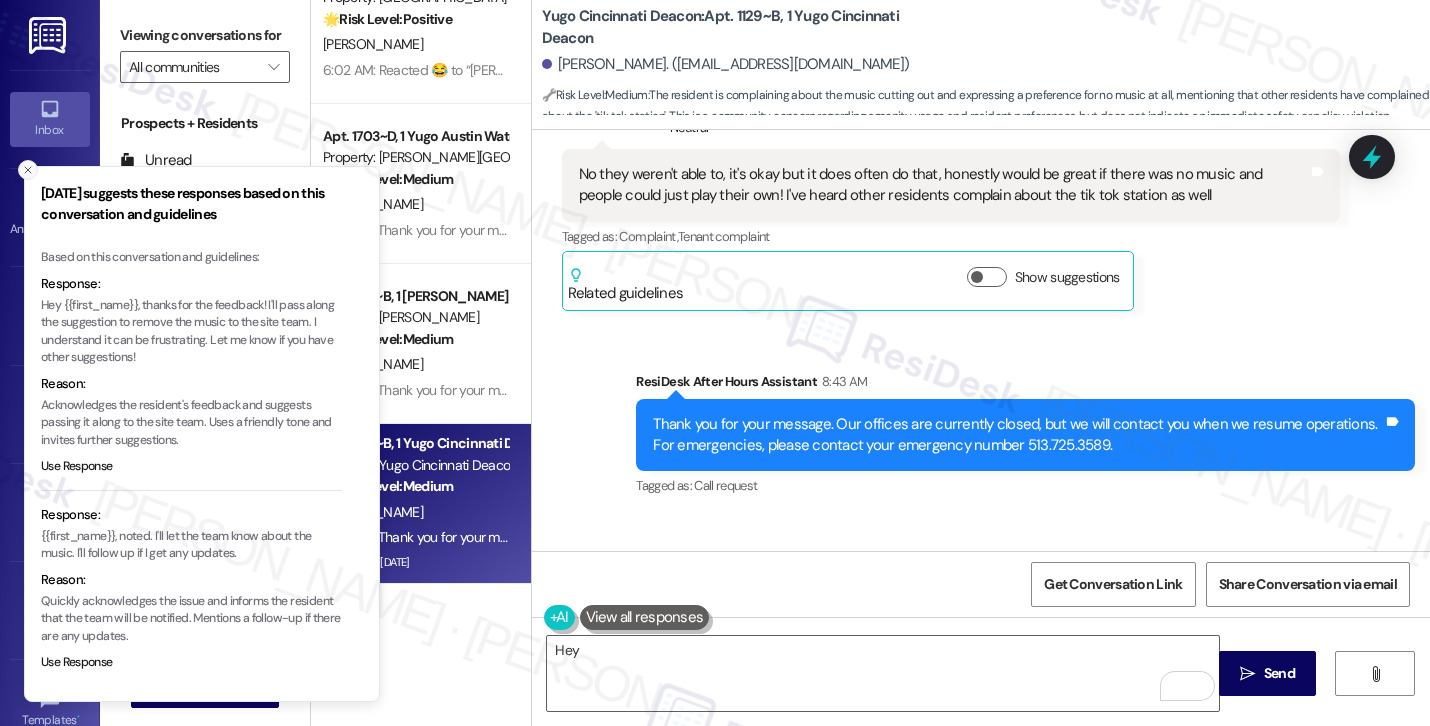 click at bounding box center (28, 170) 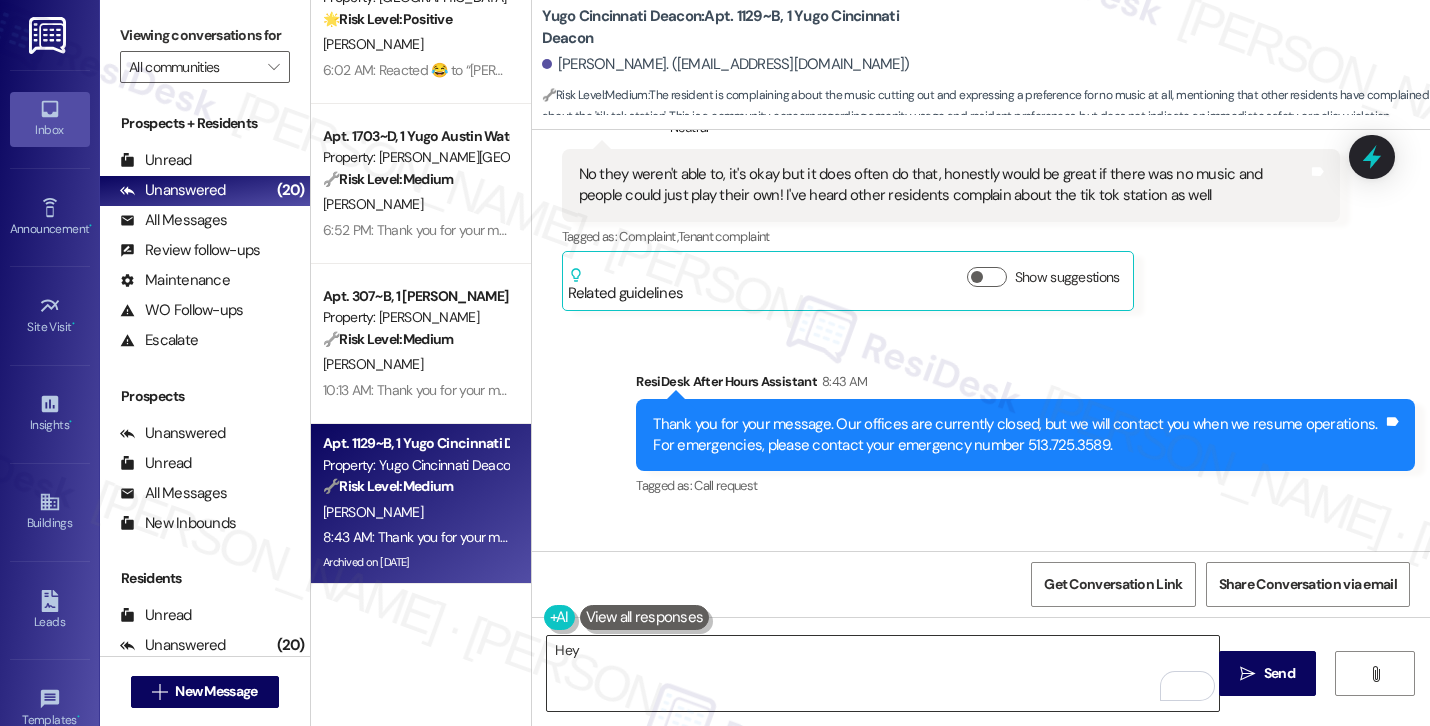 click on "Hey {{first_name}}, thanks for the feedback! I'll pass along the suggestion to remove the music to the site team. I understand it can be frustrating. Let me know if you have other suggestions!" at bounding box center [883, 673] 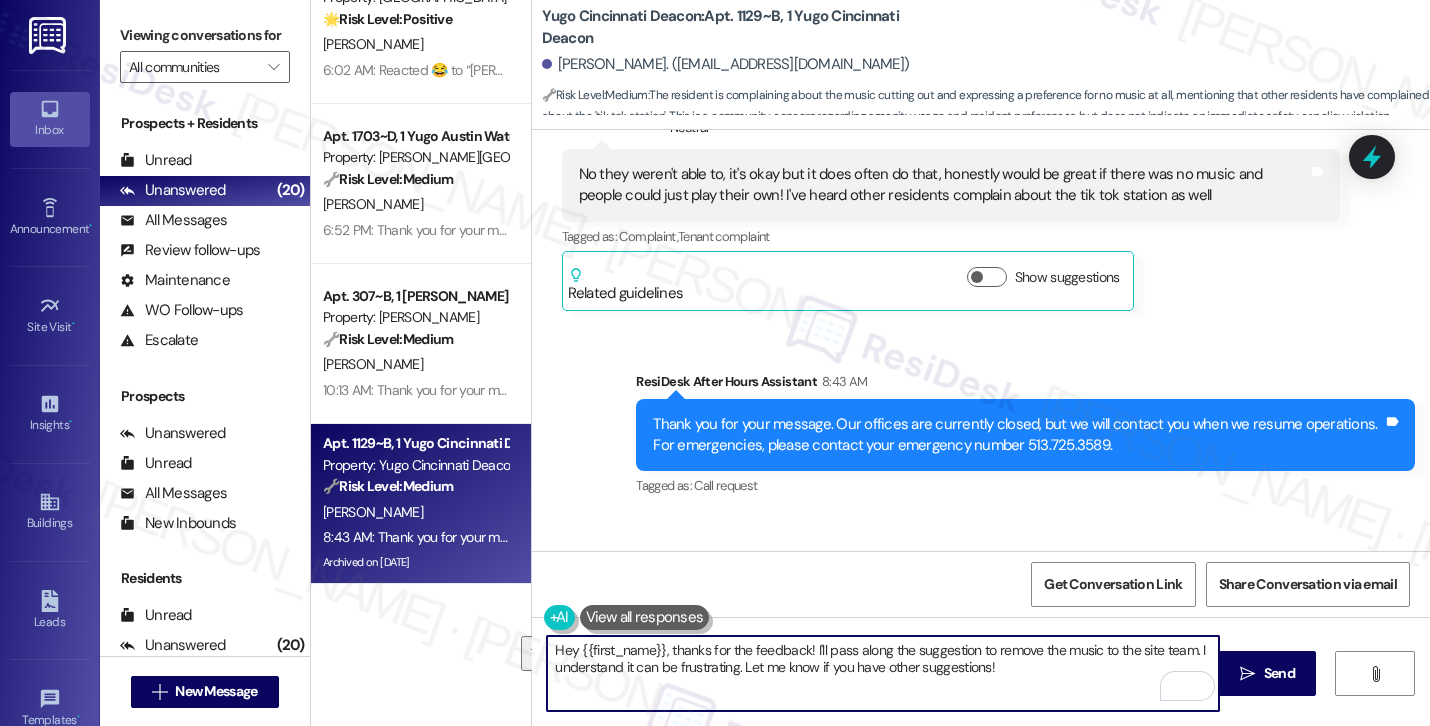 paste on "Thanks for the feedback, Sydney! I’ll pass your thoughts along to the site team, including the suggestion to turn off the music and the concerns you’ve heard from other residents. I totally get how that could be frustrating. Let me know if there’s anything else you’d like me to share with them" 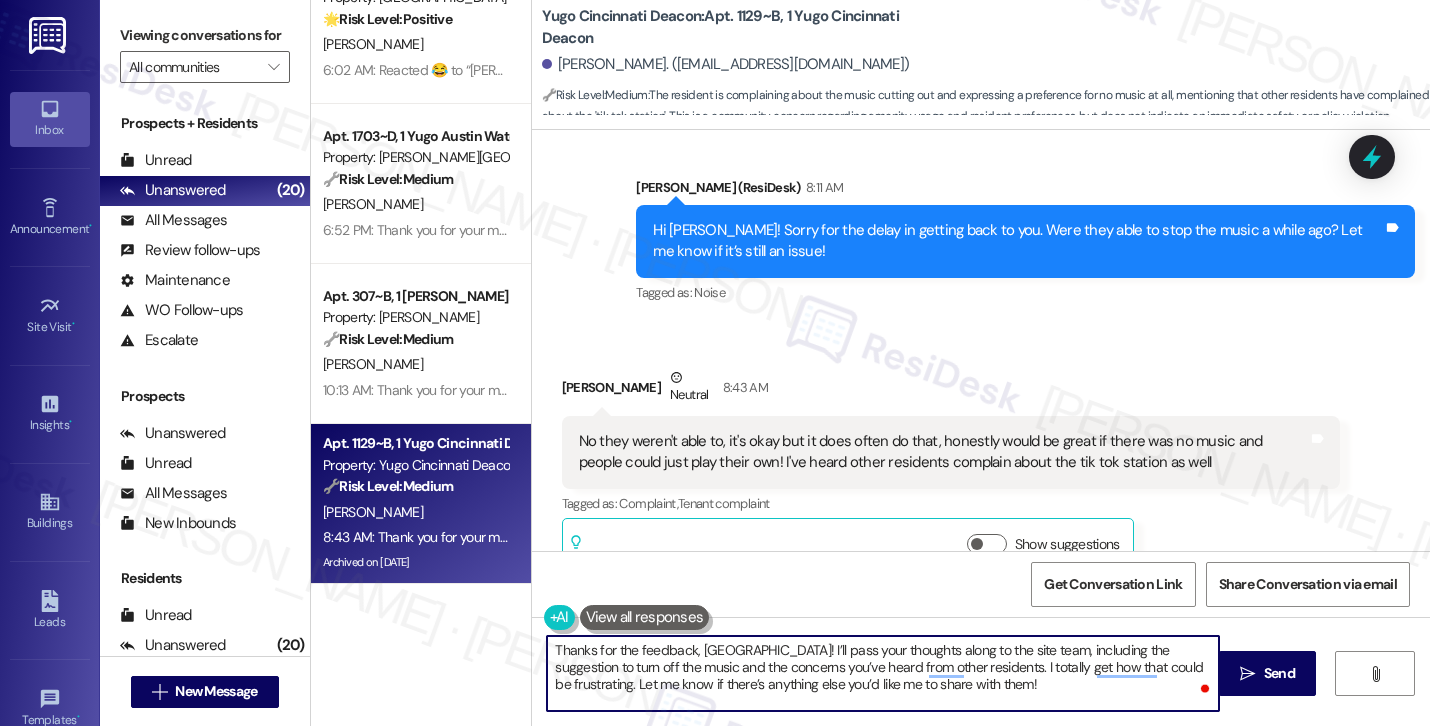 scroll, scrollTop: 9748, scrollLeft: 0, axis: vertical 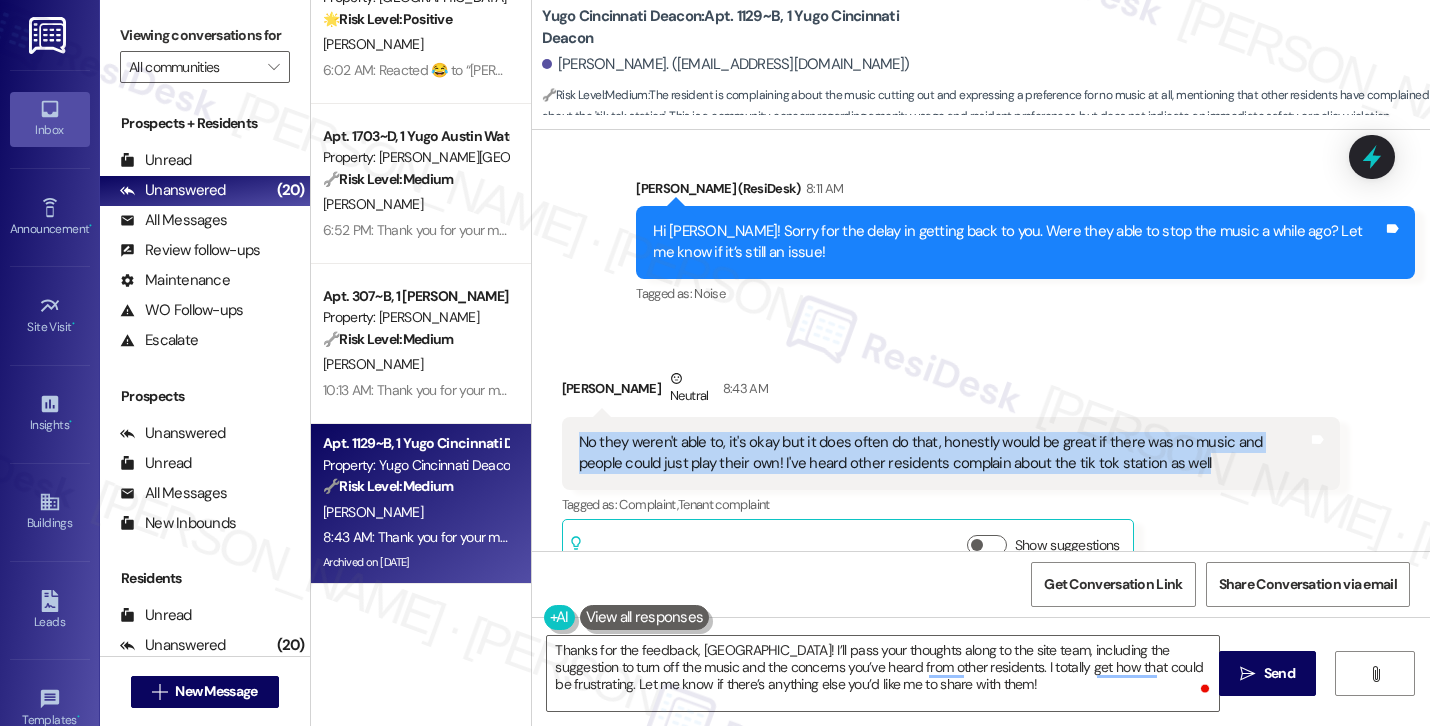 drag, startPoint x: 1153, startPoint y: 308, endPoint x: 571, endPoint y: 286, distance: 582.41565 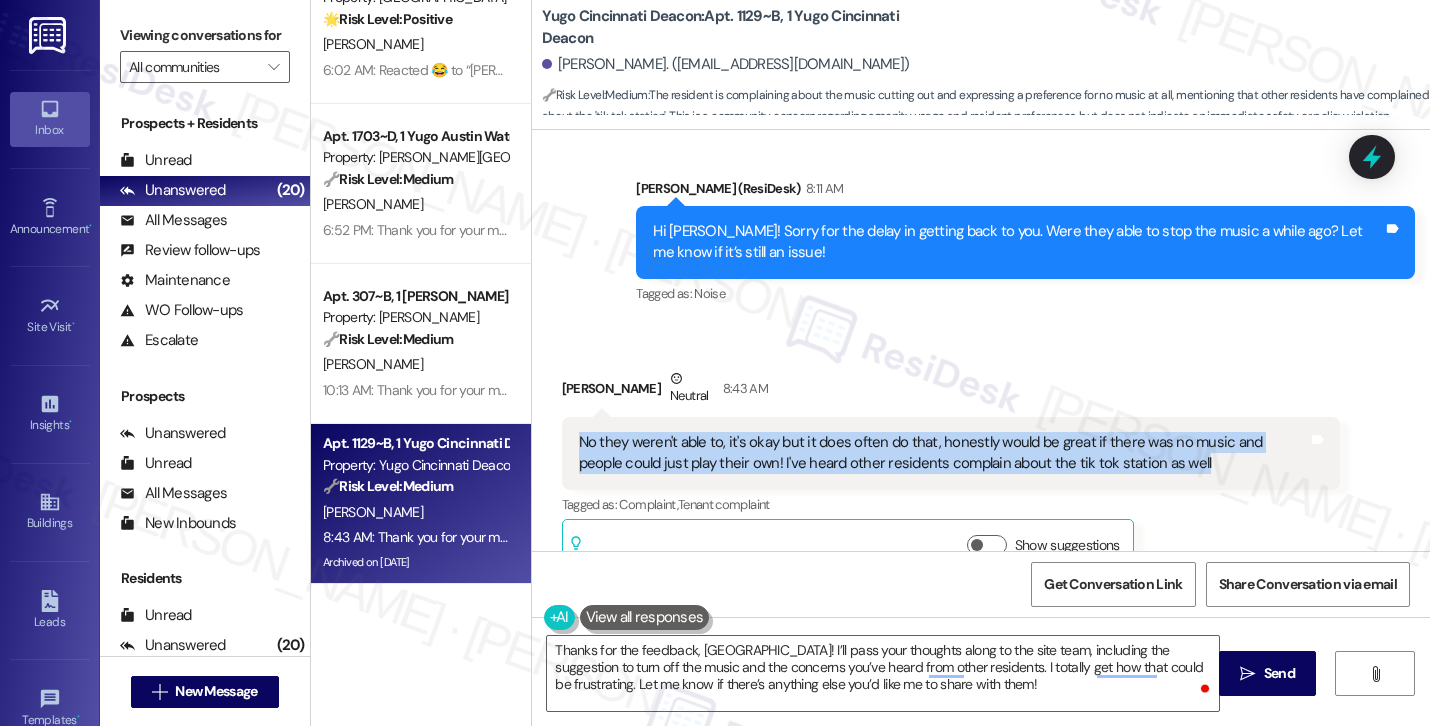 click on "No they weren't able to, it's okay but it does often do that, honestly would be great if there was no music and people could just play their own! I've heard other residents complain about the tik tok station as well" at bounding box center (944, 453) 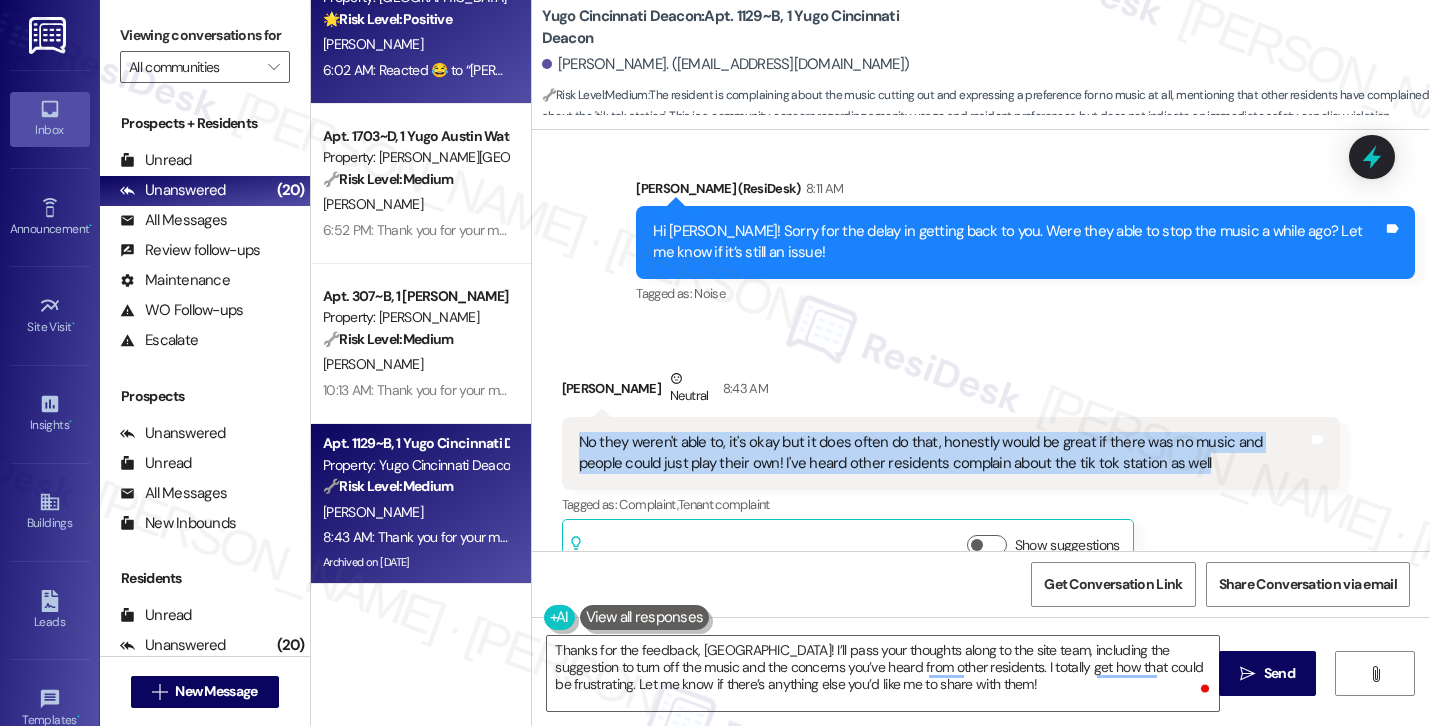 copy on "No they weren't able to, it's okay but it does often do that, honestly would be great if there was no music and people could just play their own! I've heard other residents complain about the tik tok station as well" 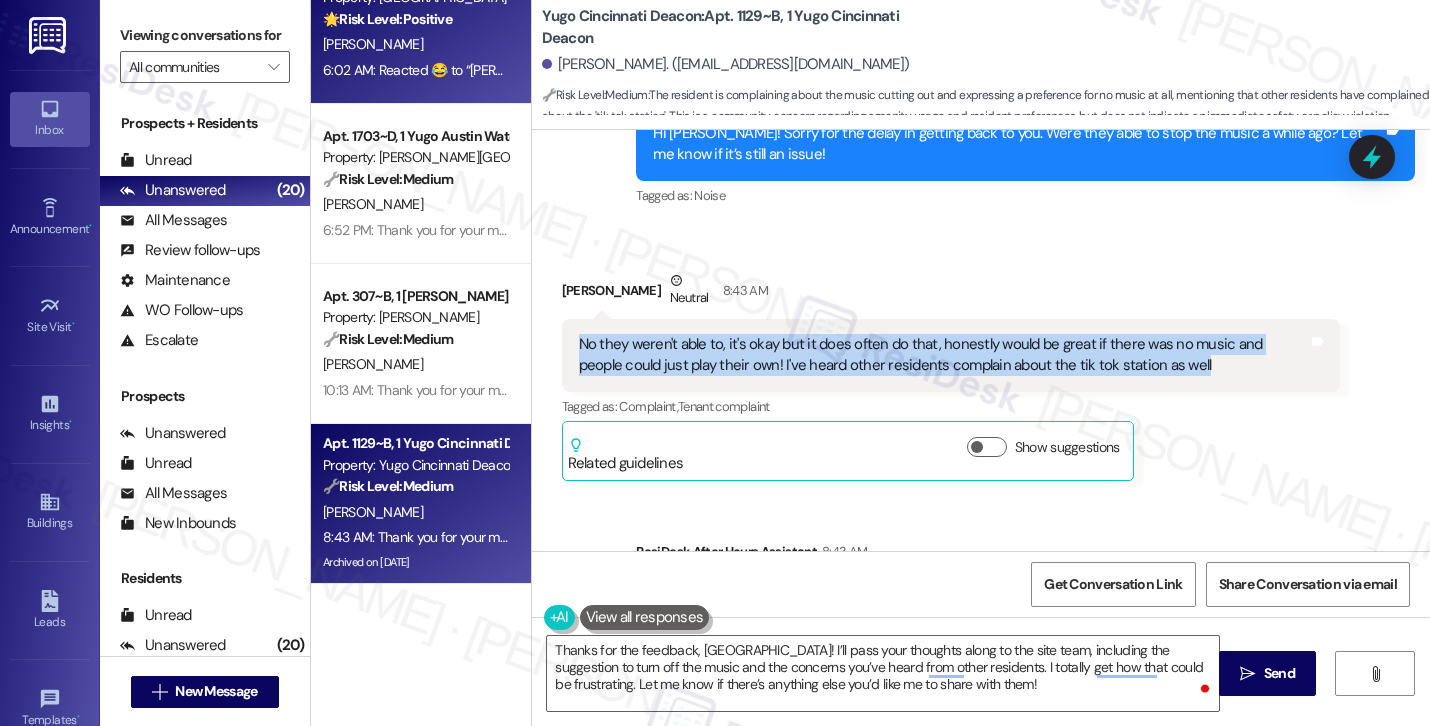 scroll, scrollTop: 10016, scrollLeft: 0, axis: vertical 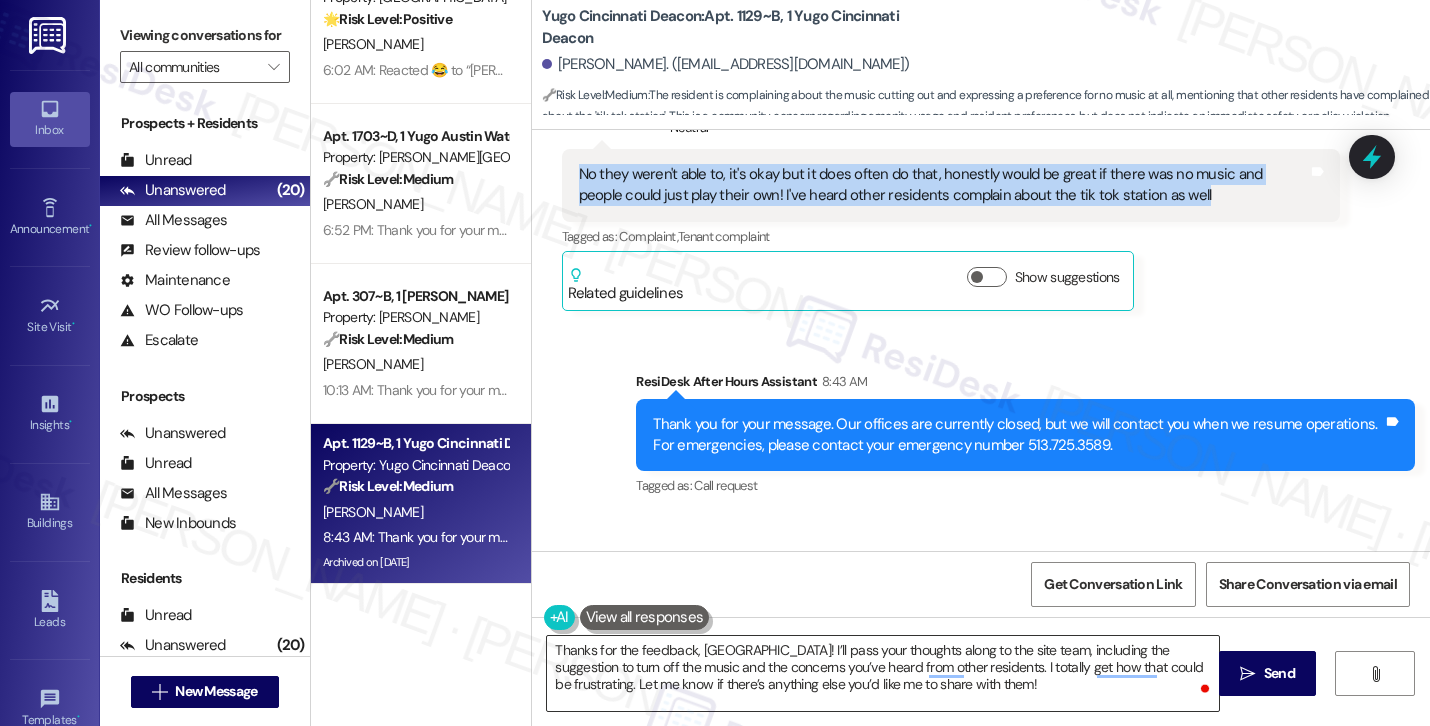 click on "Thanks for the feedback, Sydney! I’ll pass your thoughts along to the site team, including the suggestion to turn off the music and the concerns you’ve heard from other residents. I totally get how that could be frustrating. Let me know if there’s anything else you’d like me to share with them!" at bounding box center (883, 673) 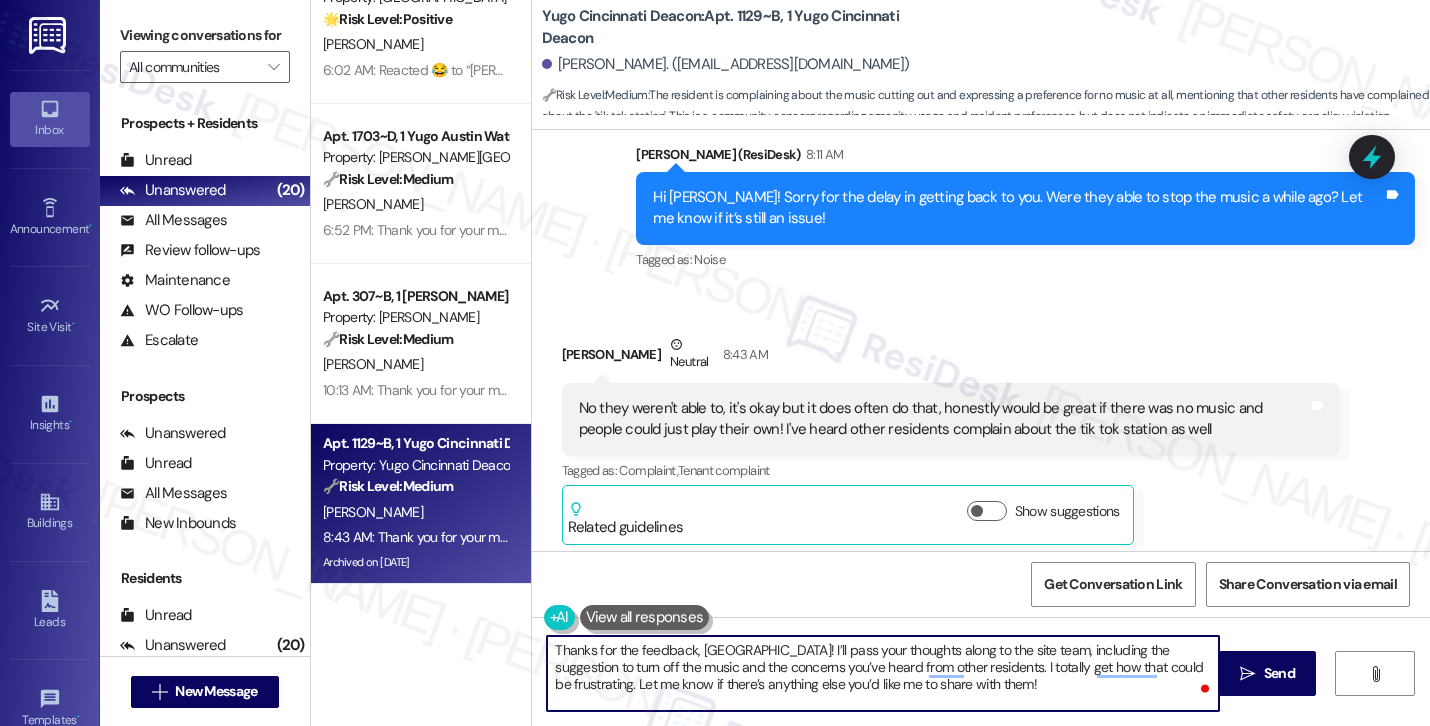 scroll, scrollTop: 9770, scrollLeft: 0, axis: vertical 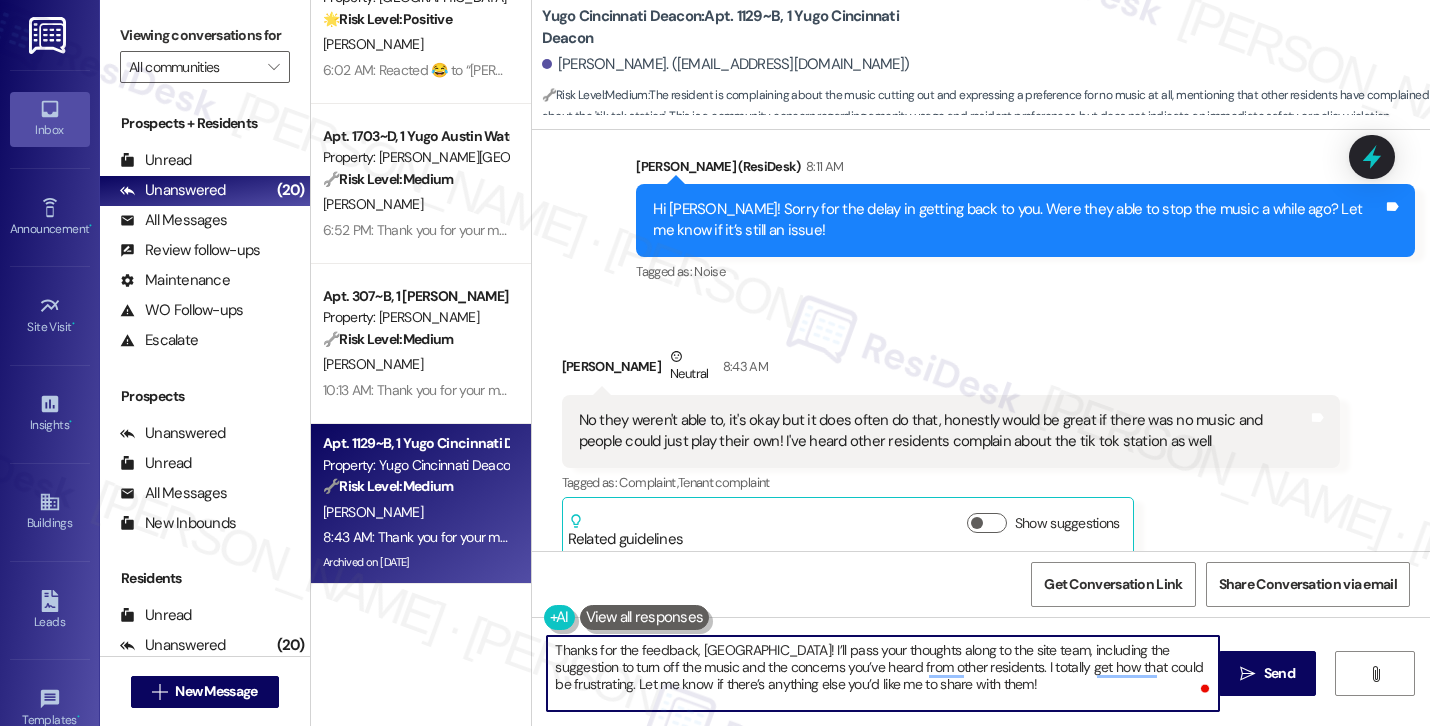 click on "Thanks for the feedback, Sydney! I’ll pass your thoughts along to the site team, including the suggestion to turn off the music and the concerns you’ve heard from other residents. I totally get how that could be frustrating. Let me know if there’s anything else you’d like me to share with them!" at bounding box center [883, 673] 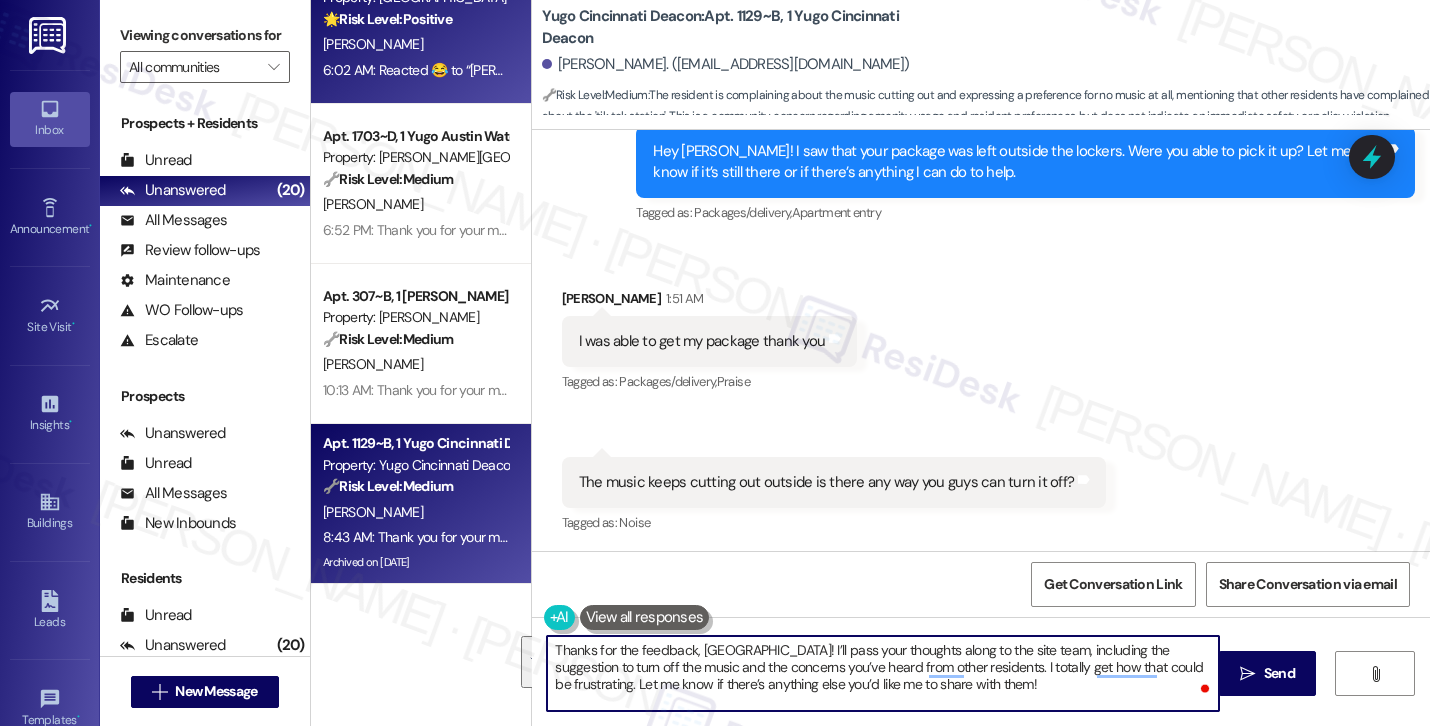 scroll, scrollTop: 8936, scrollLeft: 0, axis: vertical 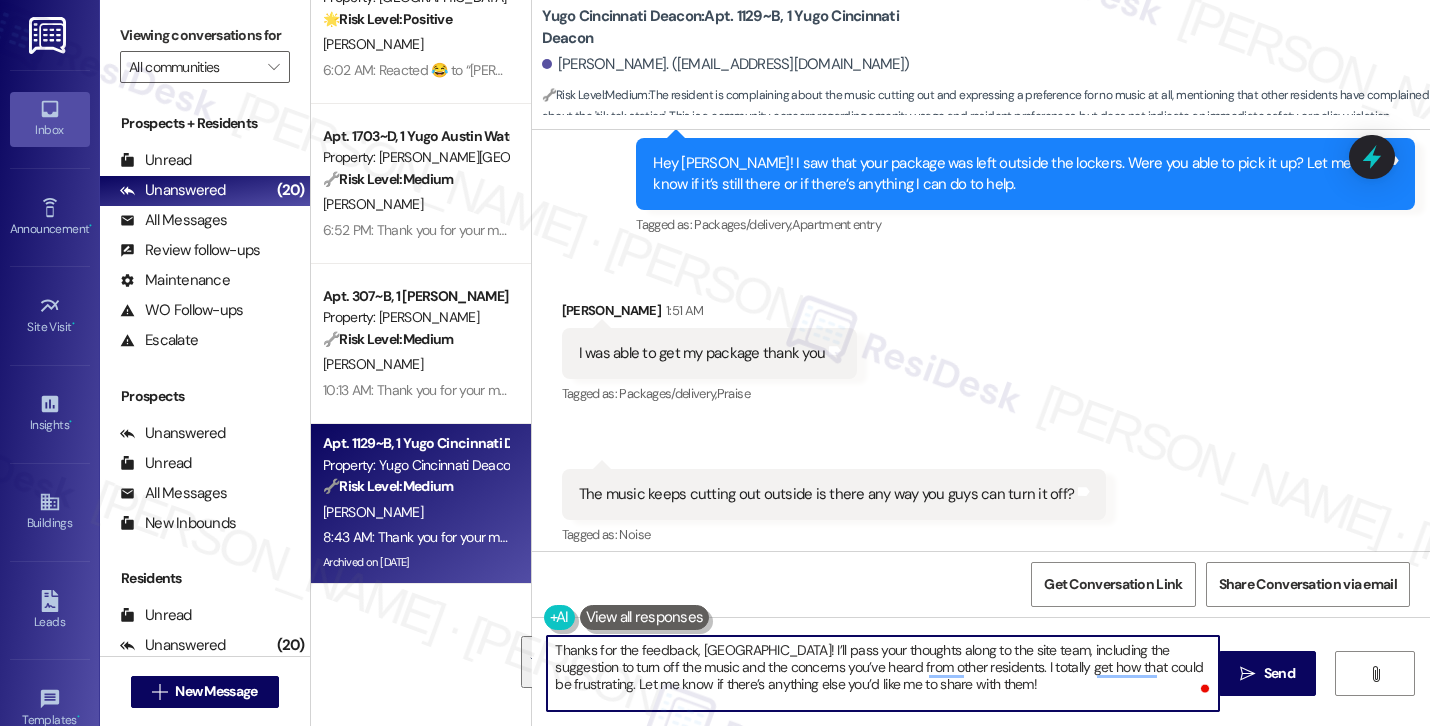 click on "Thanks for the feedback, Sydney! I’ll pass your thoughts along to the site team, including the suggestion to turn off the music and the concerns you’ve heard from other residents. I totally get how that could be frustrating. Let me know if there’s anything else you’d like me to share with them!" at bounding box center (883, 673) 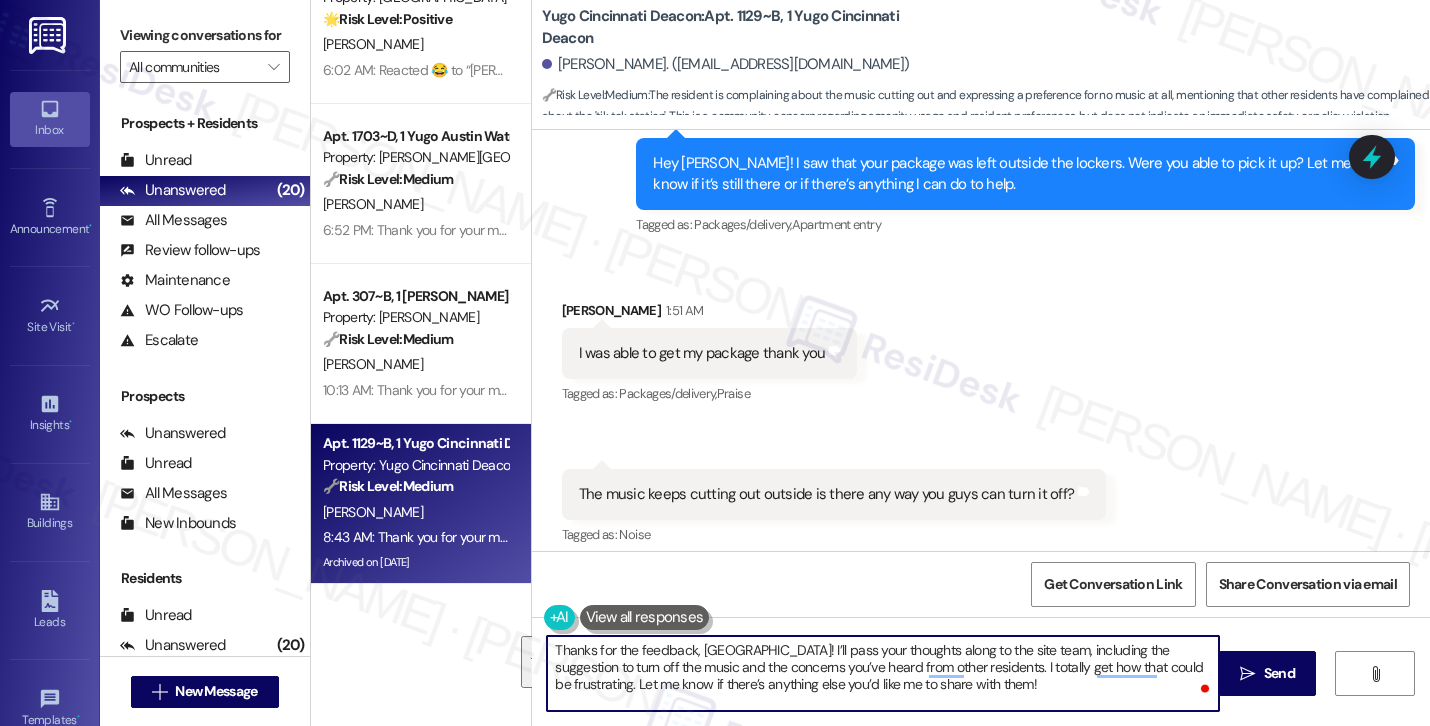 paste on "update and your" 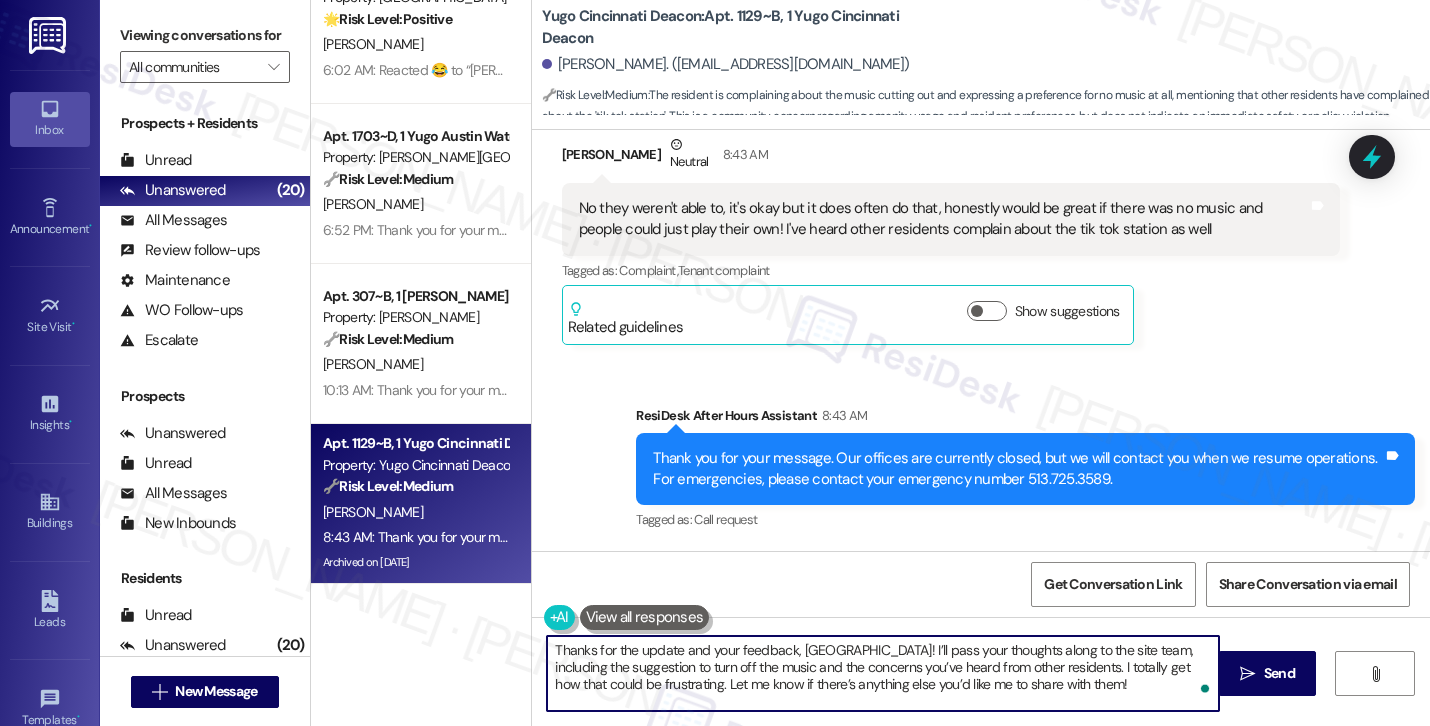 scroll, scrollTop: 10016, scrollLeft: 0, axis: vertical 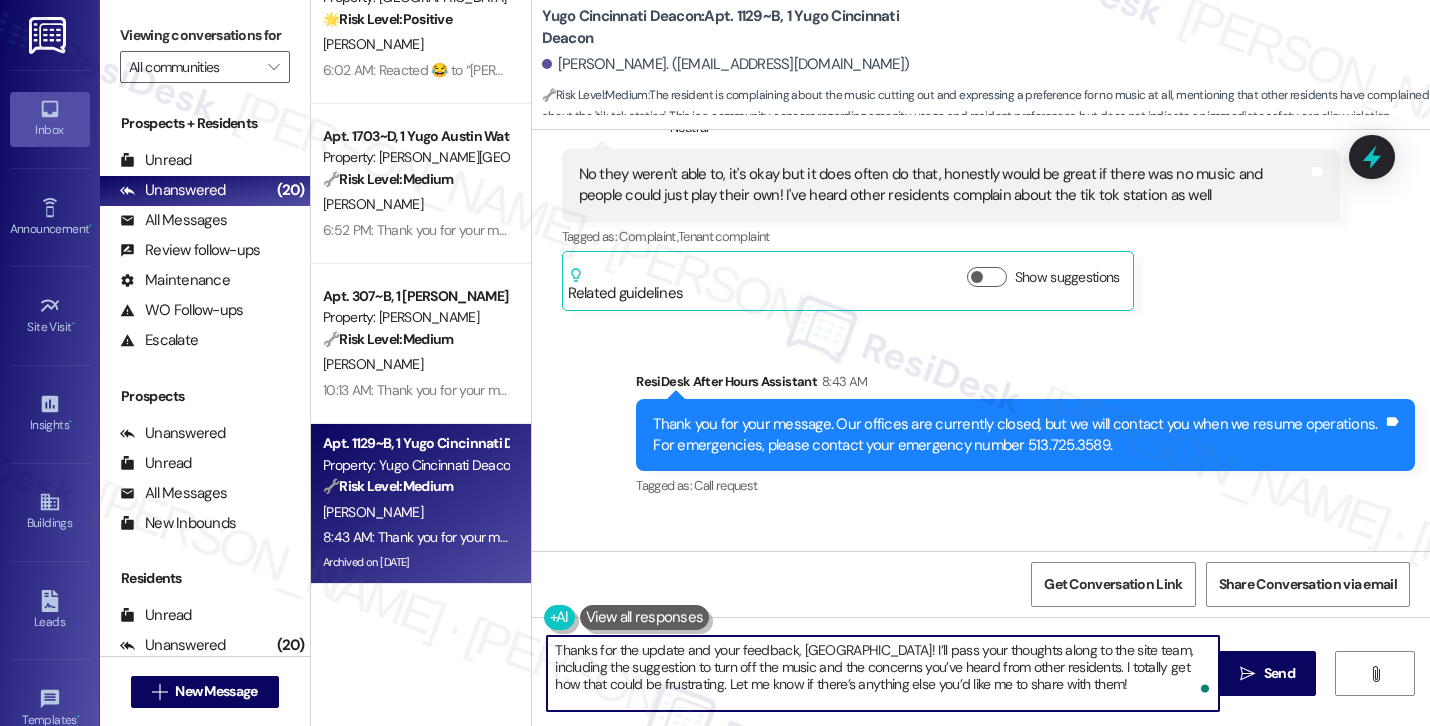 click on "Thanks for the update and your feedback, Sydney! I’ll pass your thoughts along to the site team, including the suggestion to turn off the music and the concerns you’ve heard from other residents. I totally get how that could be frustrating. Let me know if there’s anything else you’d like me to share with them!" at bounding box center [883, 673] 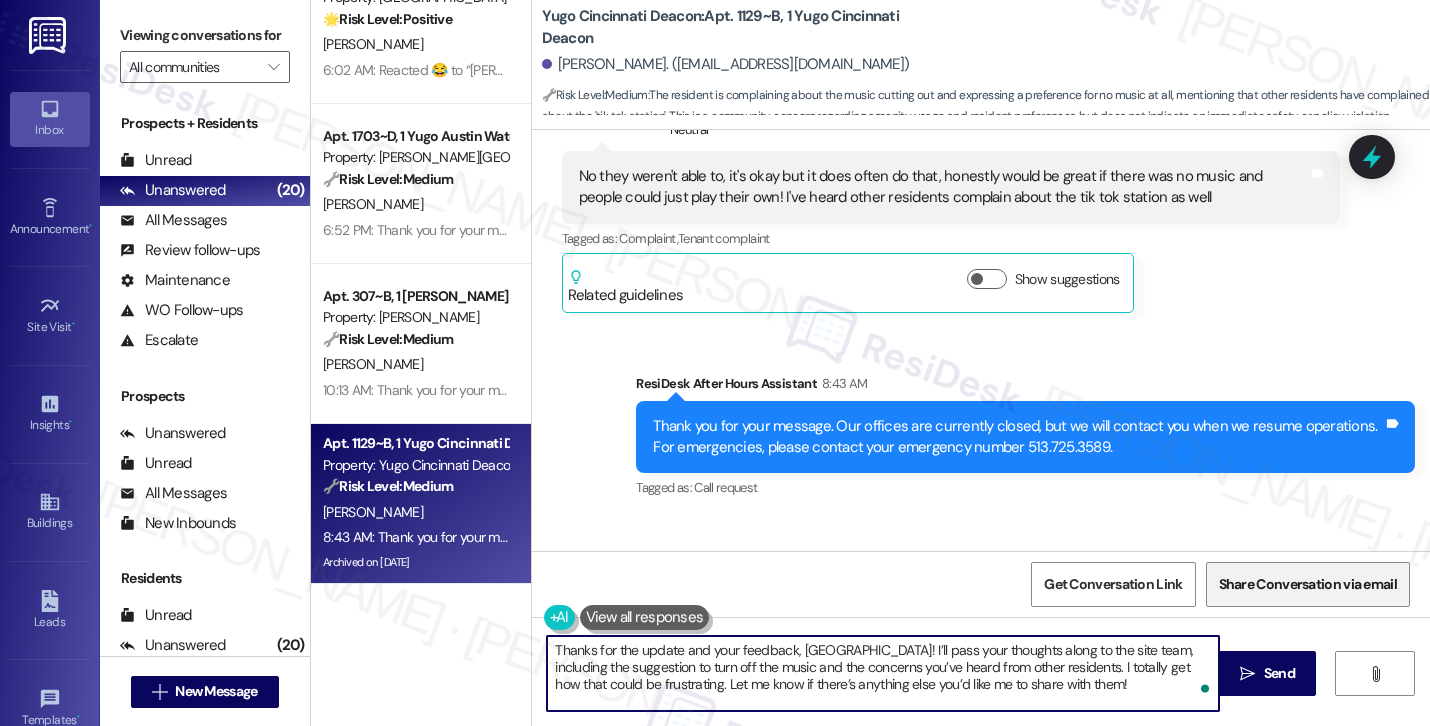 scroll, scrollTop: 10016, scrollLeft: 0, axis: vertical 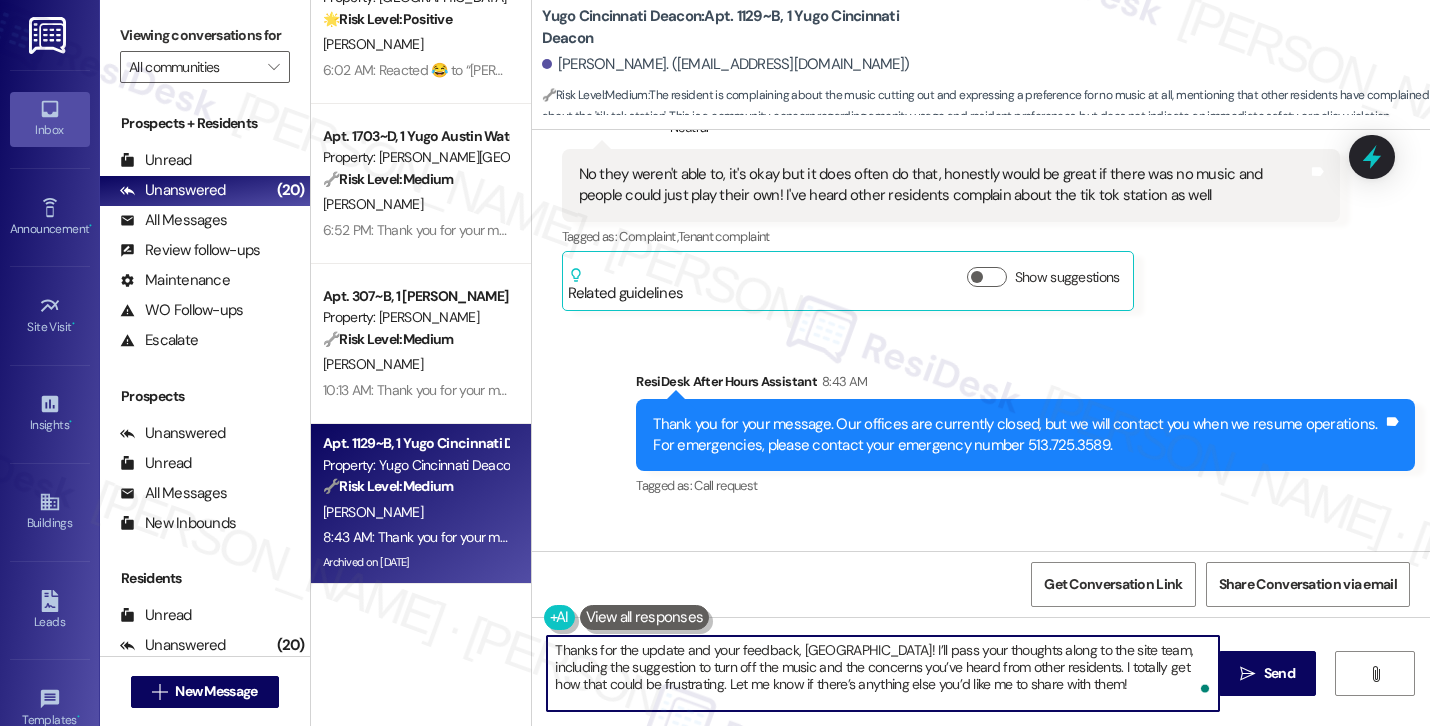 click on "Thanks for the update and your feedback, Sydney! I’ll pass your thoughts along to the site team, including the suggestion to turn off the music and the concerns you’ve heard from other residents. I totally get how that could be frustrating. Let me know if there’s anything else you’d like me to share with them!" at bounding box center (883, 673) 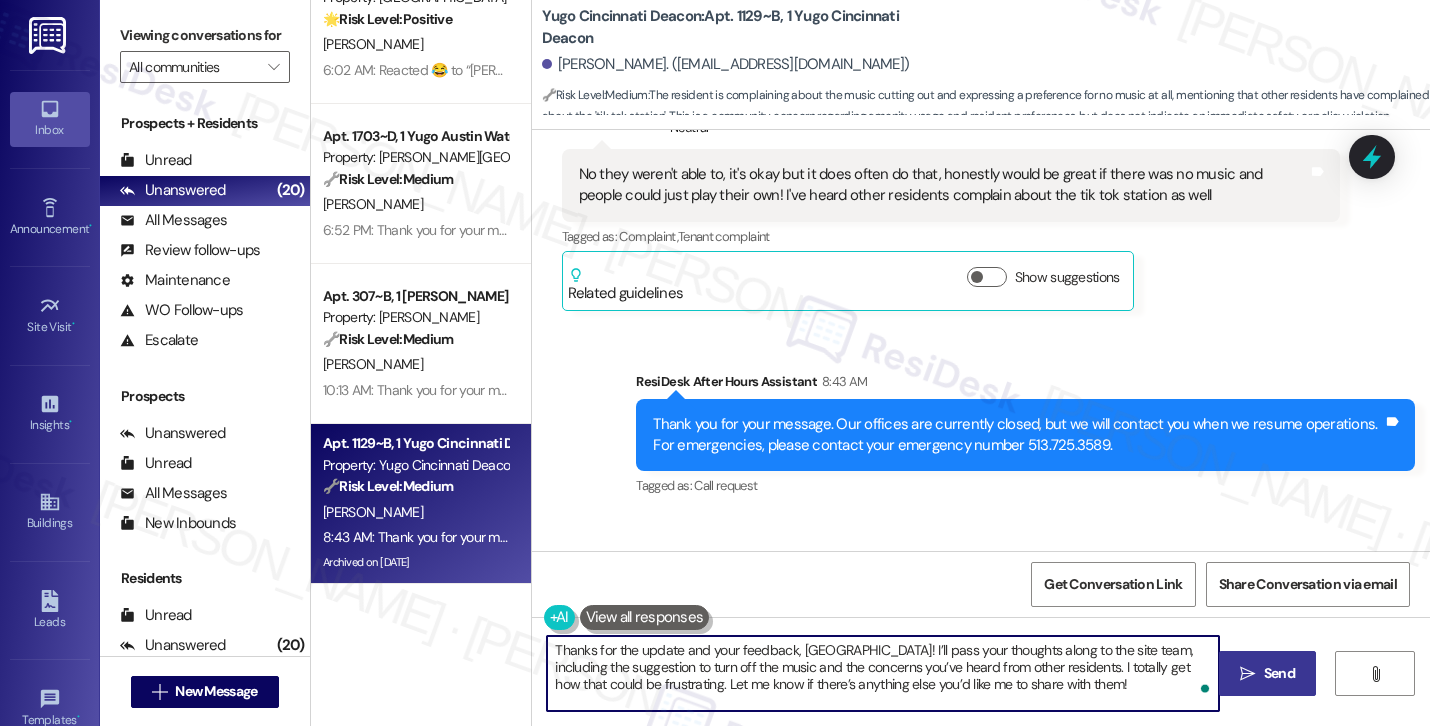 type on "Thanks for the update and your feedback, Sydney! I’ll pass your thoughts along to the site team, including the suggestion to turn off the music and the concerns you’ve heard from other residents. I totally get how that could be frustrating. Let me know if there’s anything else you’d like me to share with them!" 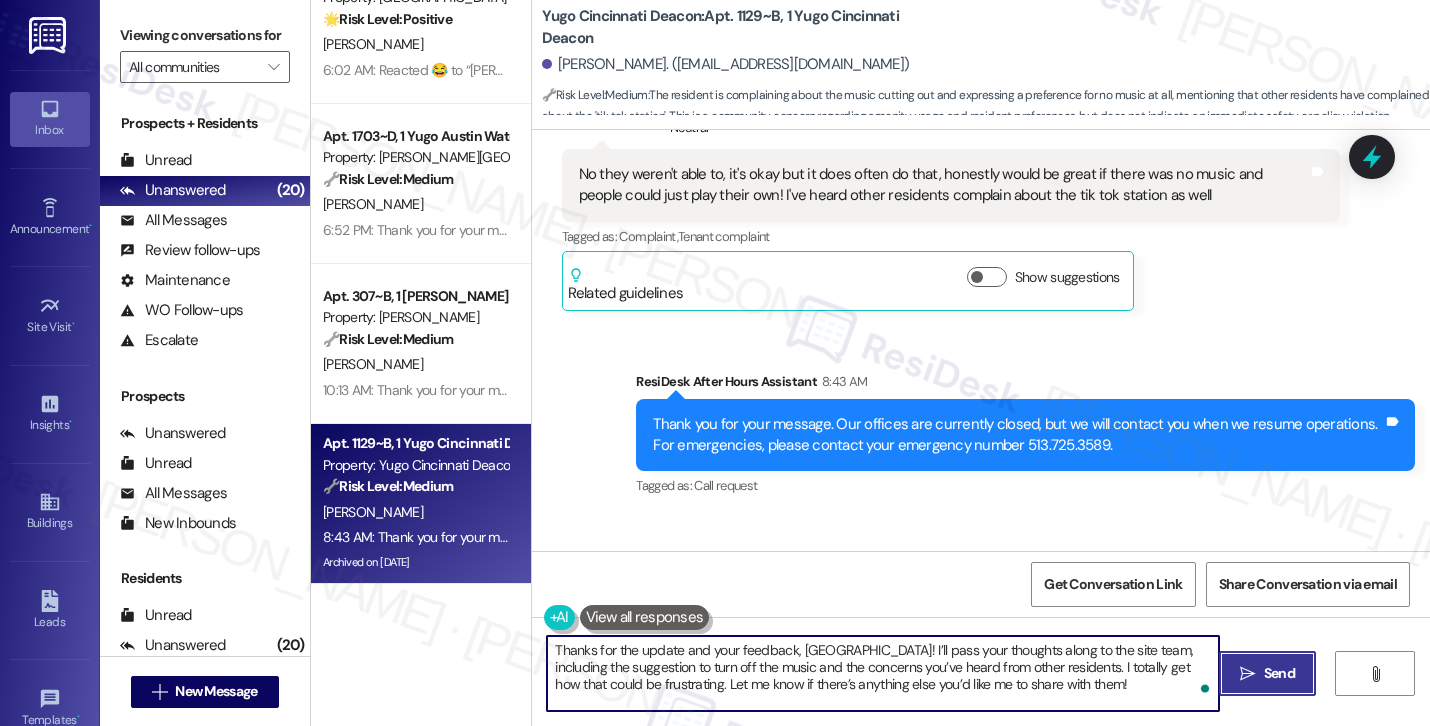 click on " Send" at bounding box center (1267, 673) 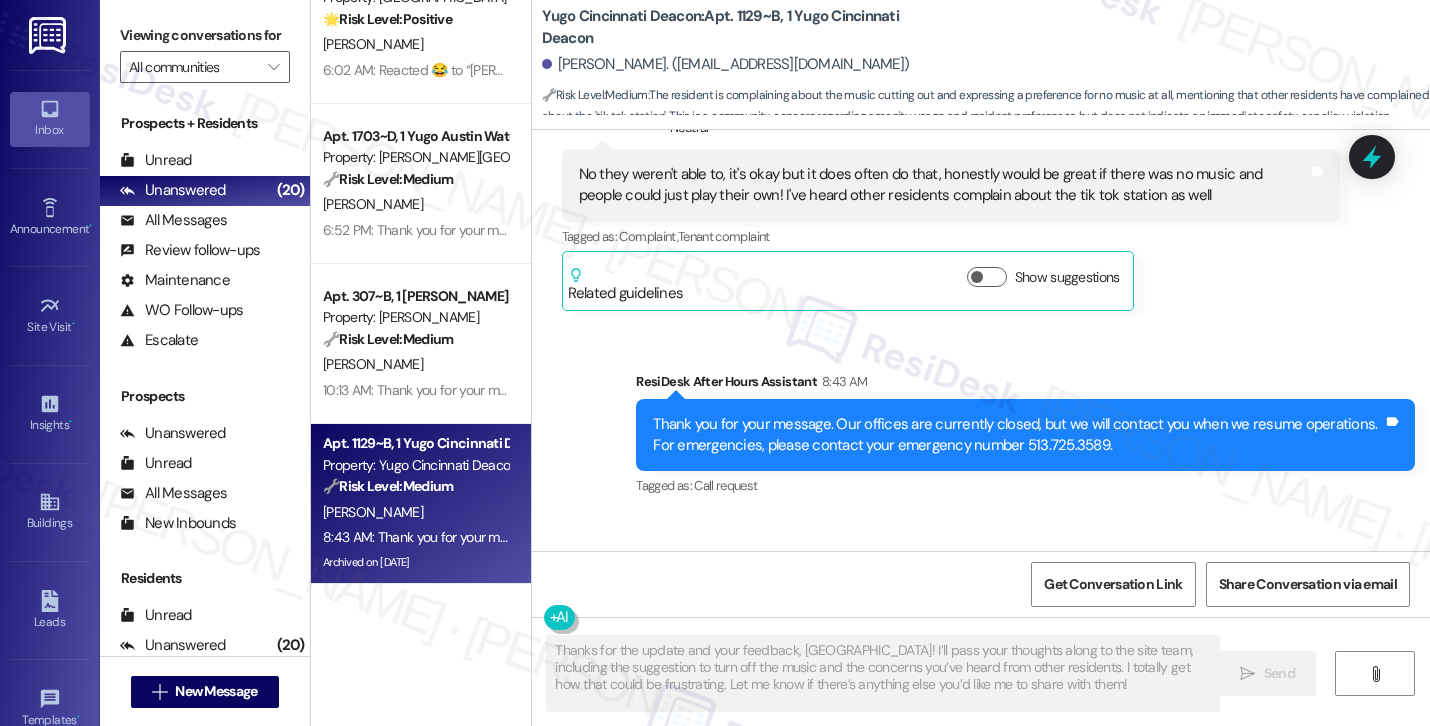 scroll, scrollTop: 10198, scrollLeft: 0, axis: vertical 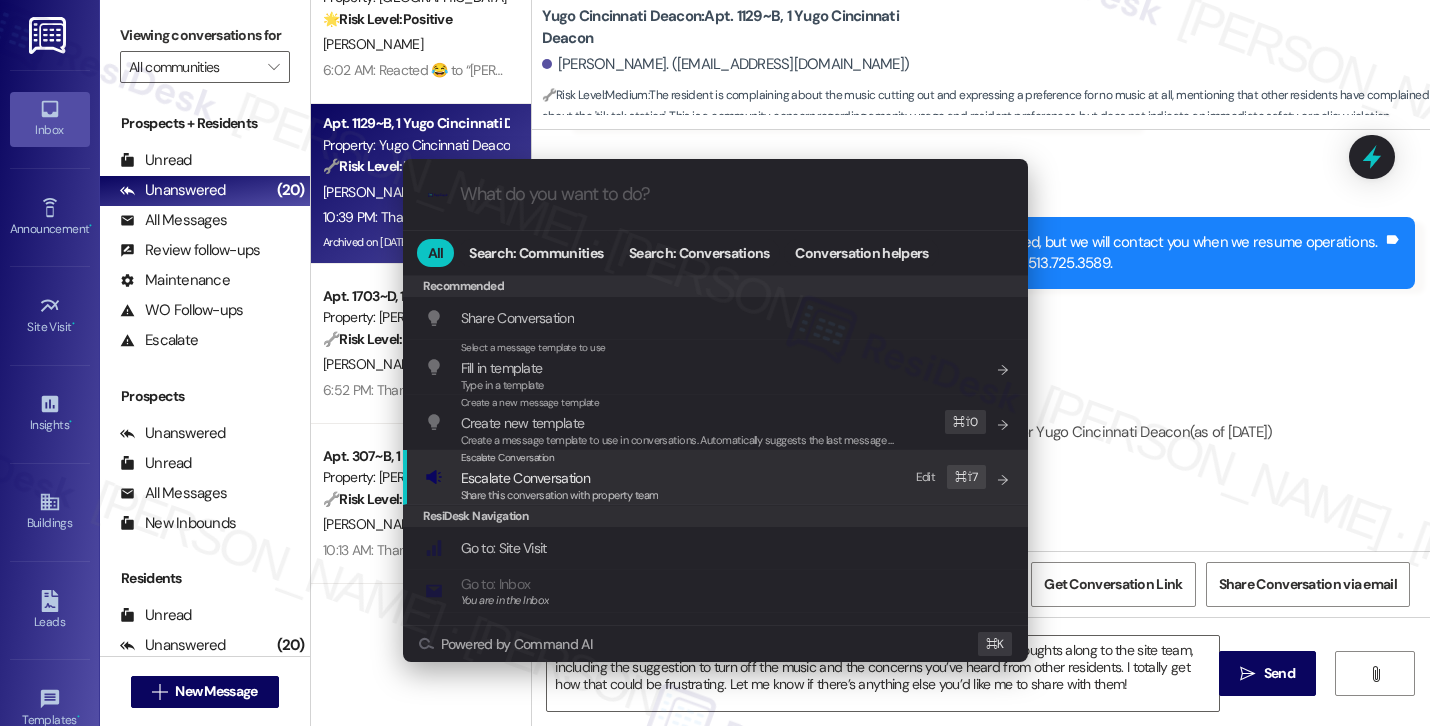 click on "Escalate Conversation Escalate Conversation Share this conversation with property team Edit ⌘ ⇧ 7" at bounding box center (717, 477) 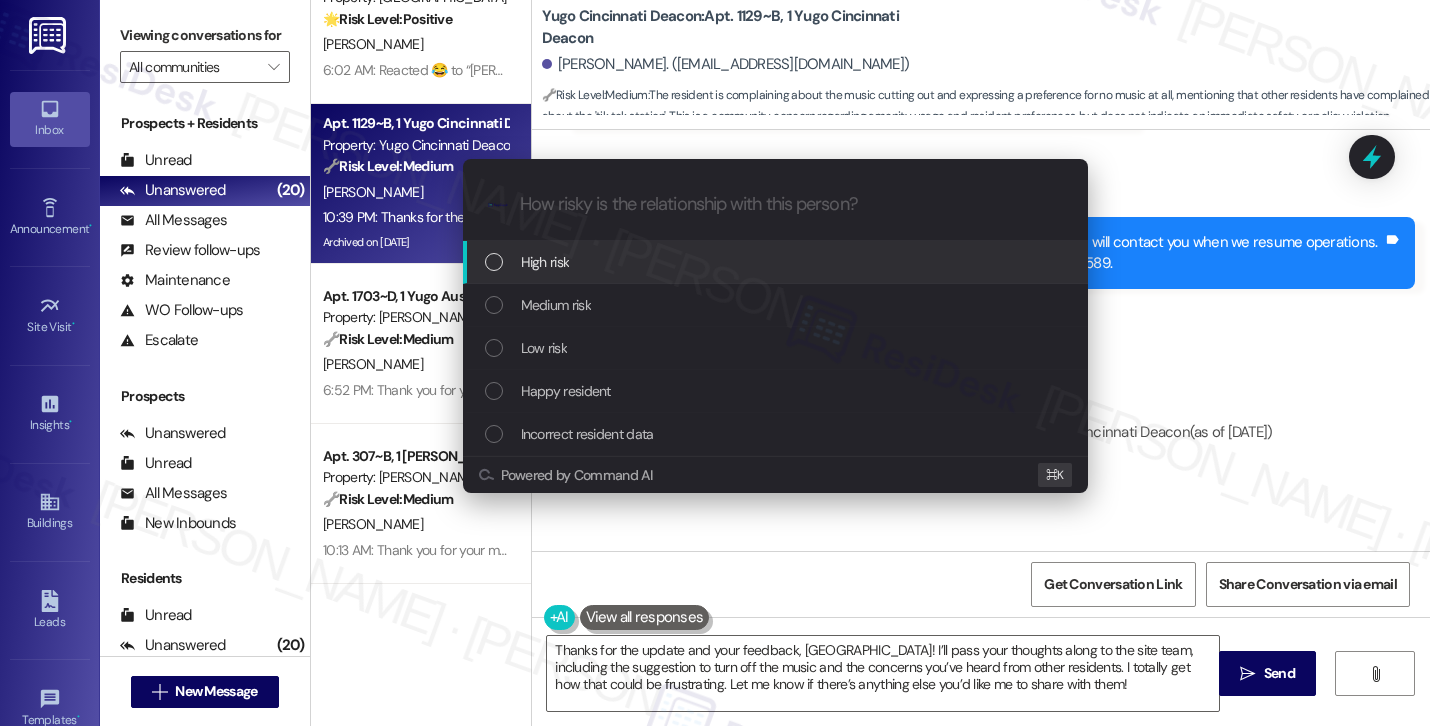 click on "Low risk" at bounding box center (777, 348) 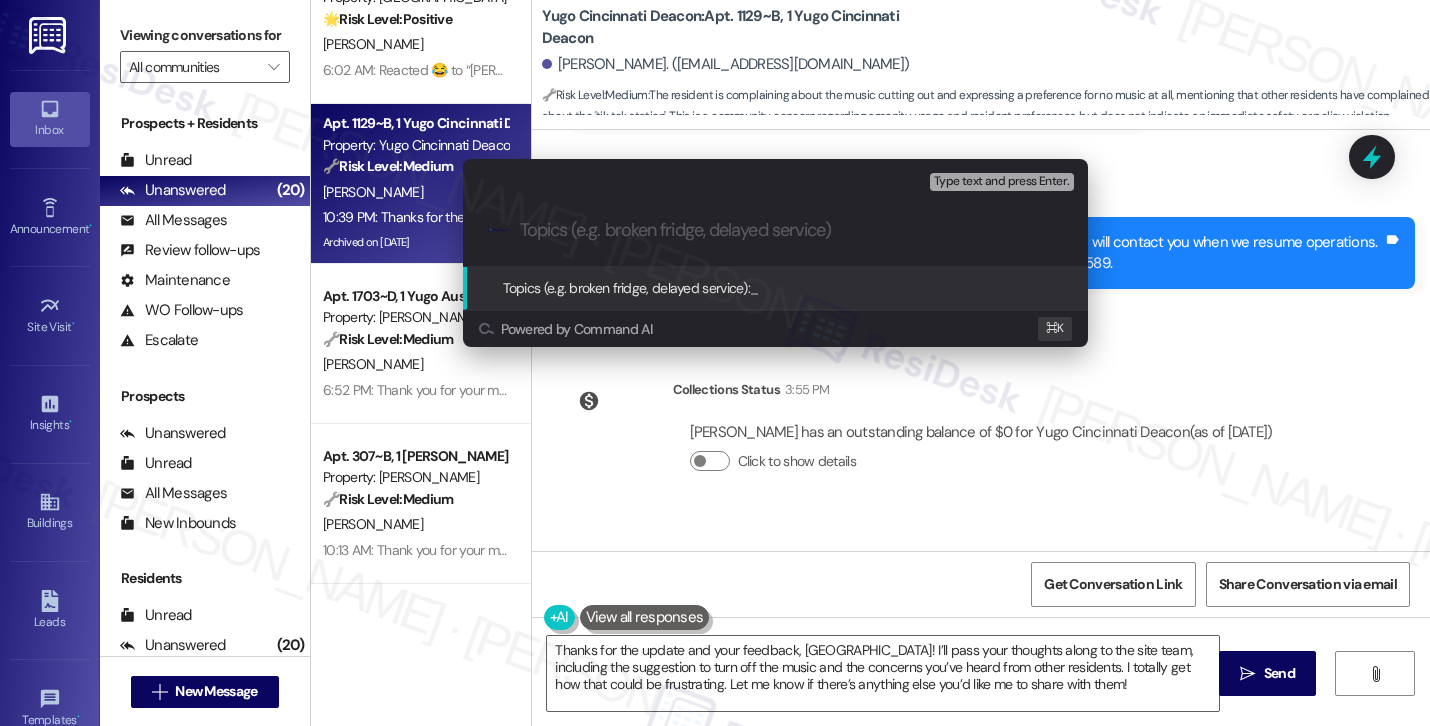 paste on "Resident Feedback – Pool Music Cutting Out & Content Complaints" 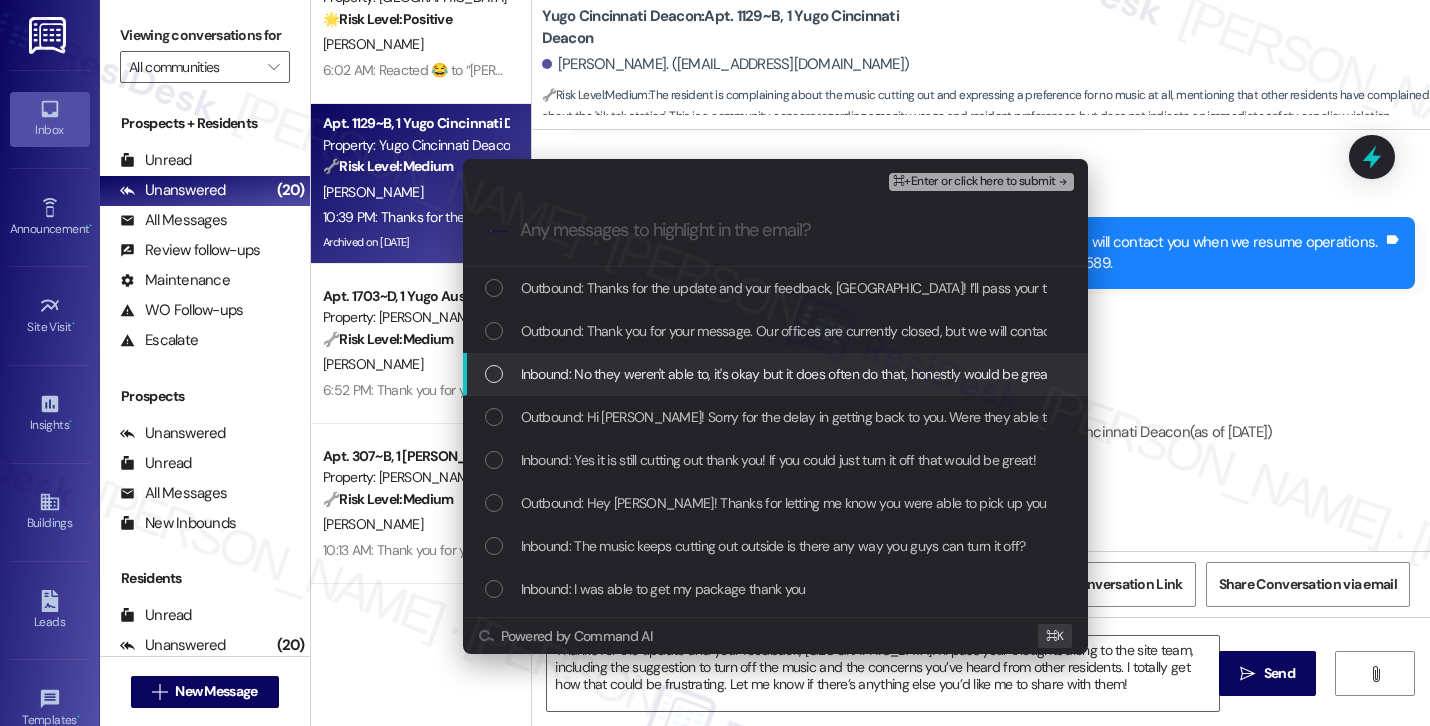 click on "Inbound: No they weren't able to, it's okay but it does often do that, honestly would be great if there was no music and people could just play their own! I've heard other residents complain about the tik tok station as well" at bounding box center (775, 374) 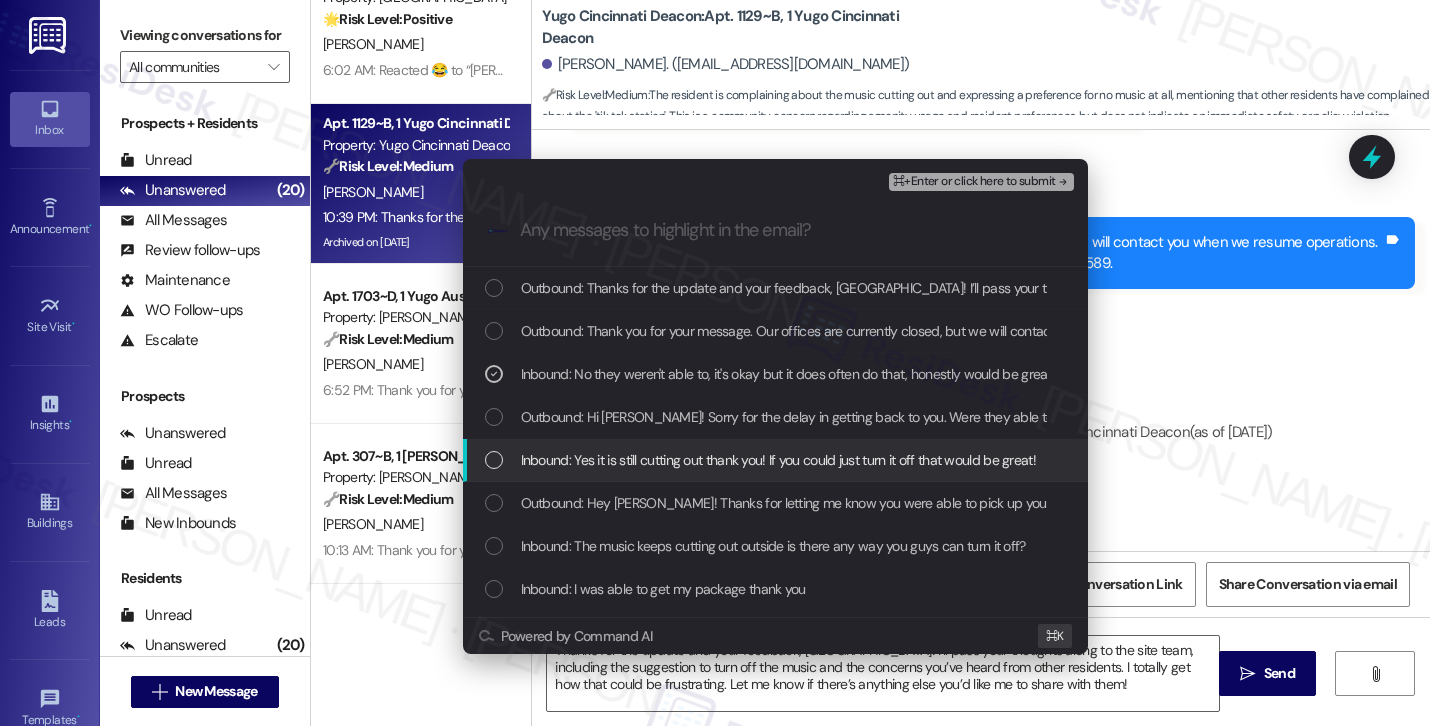 click on "Inbound: Yes it is still cutting out thank you! If you could just turn it off that would be great!" at bounding box center (778, 460) 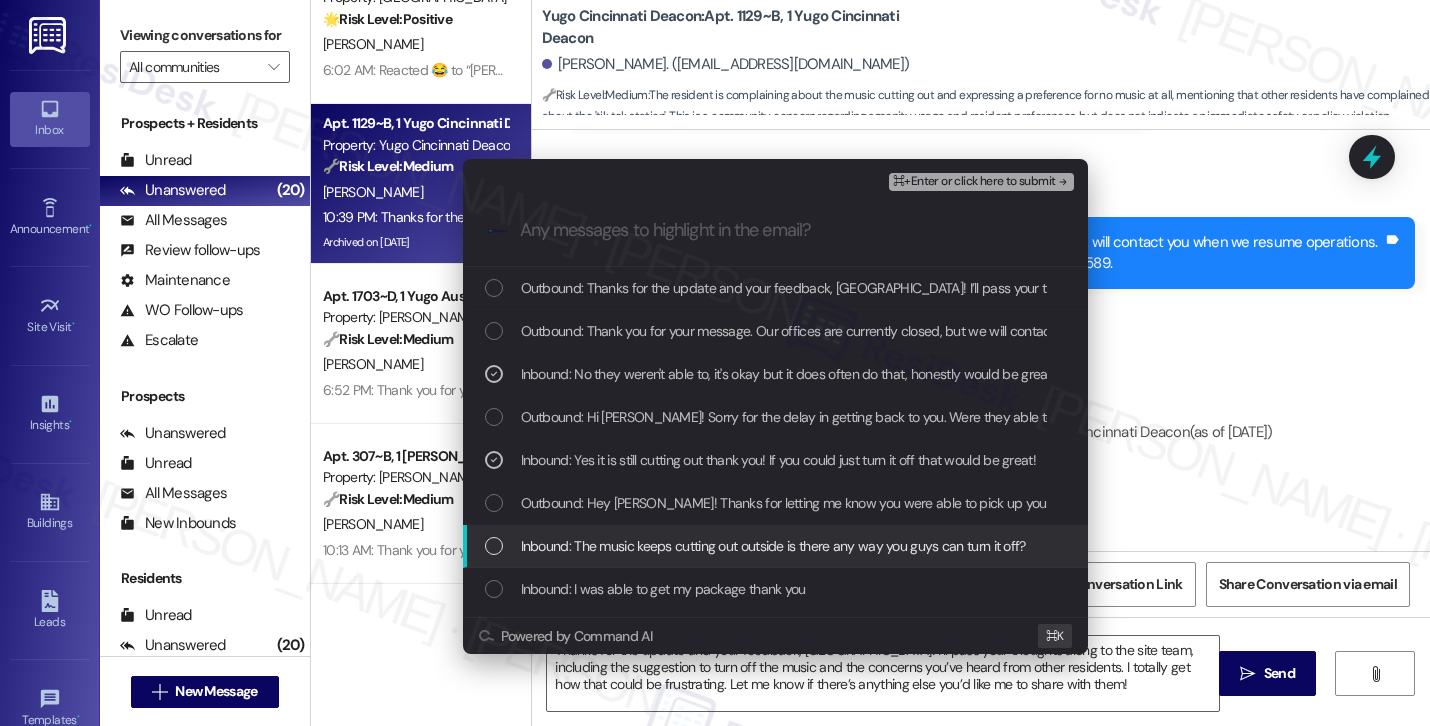click on "Inbound: The music keeps cutting out outside is there any way you guys can turn it off?" at bounding box center (773, 546) 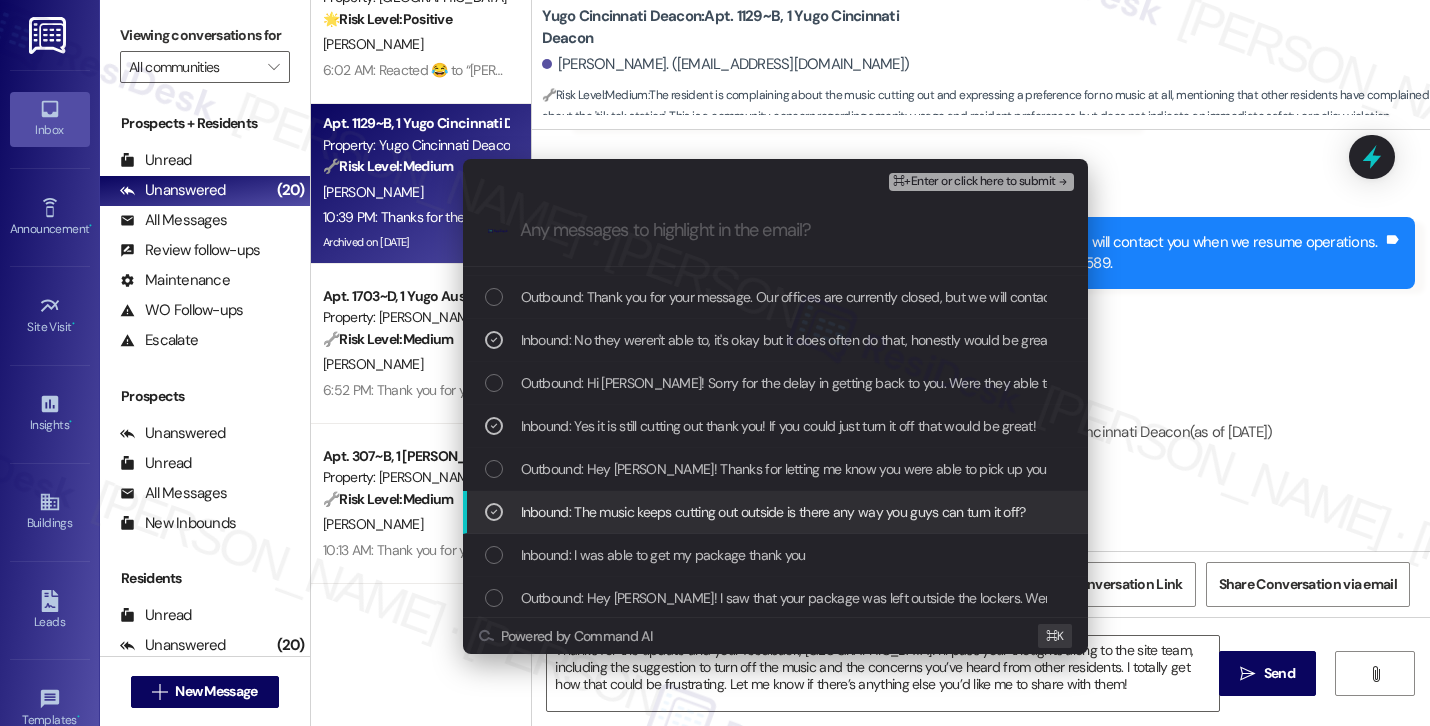 scroll, scrollTop: 0, scrollLeft: 0, axis: both 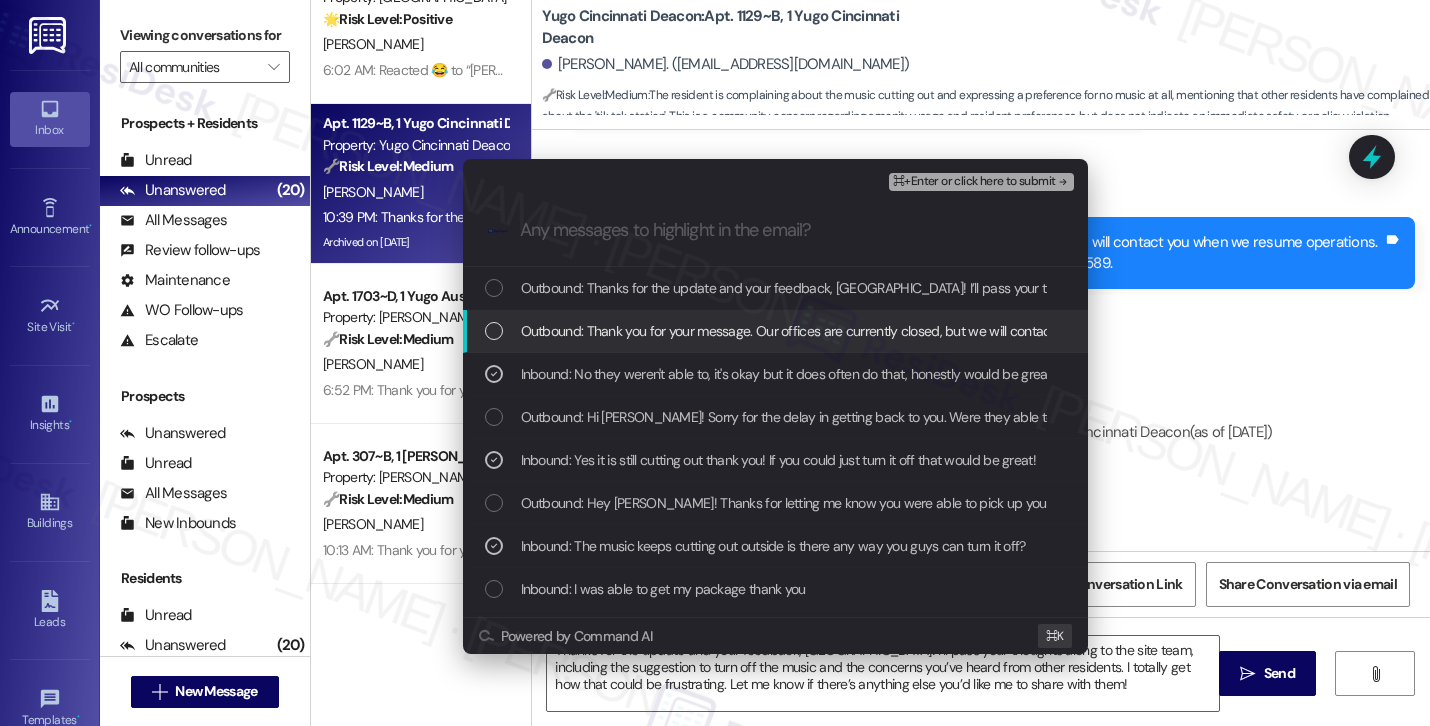 click on "⌘+Enter or click here to submit" at bounding box center [974, 182] 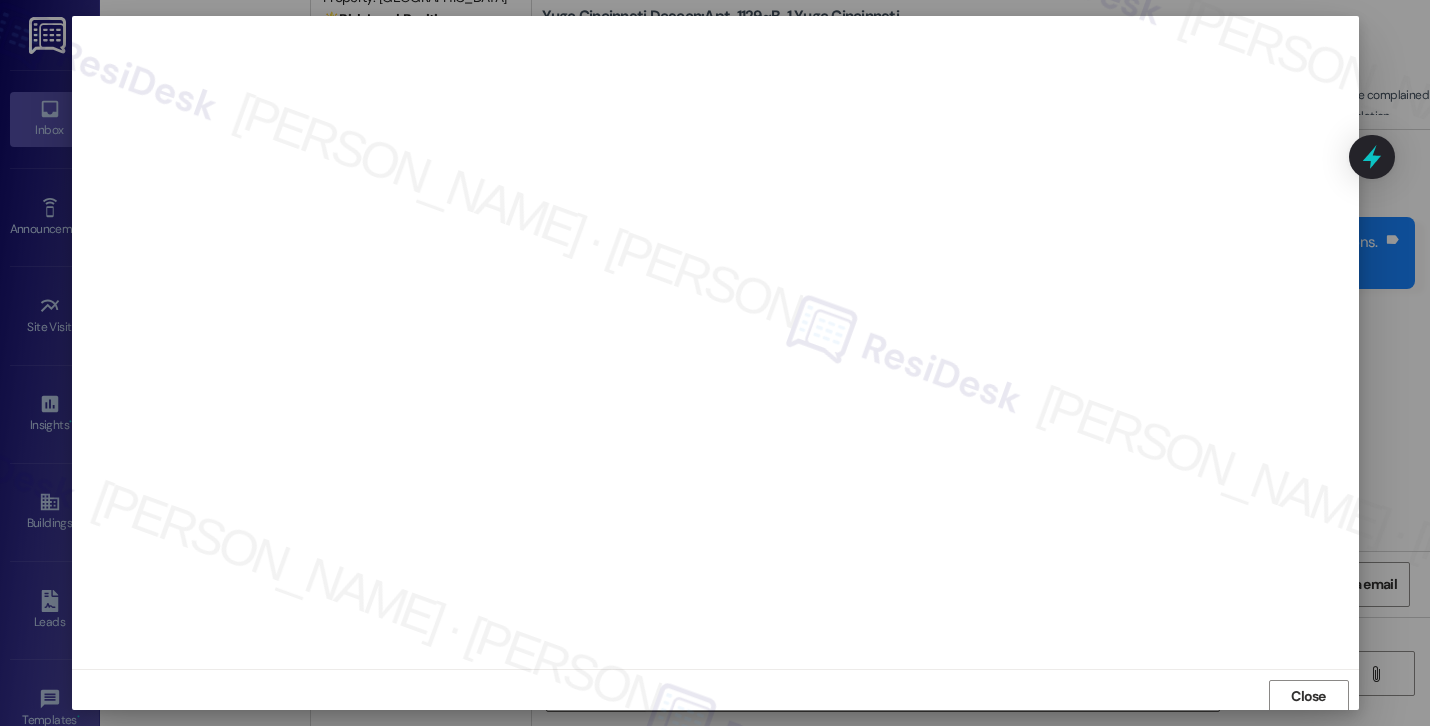 scroll, scrollTop: 2, scrollLeft: 0, axis: vertical 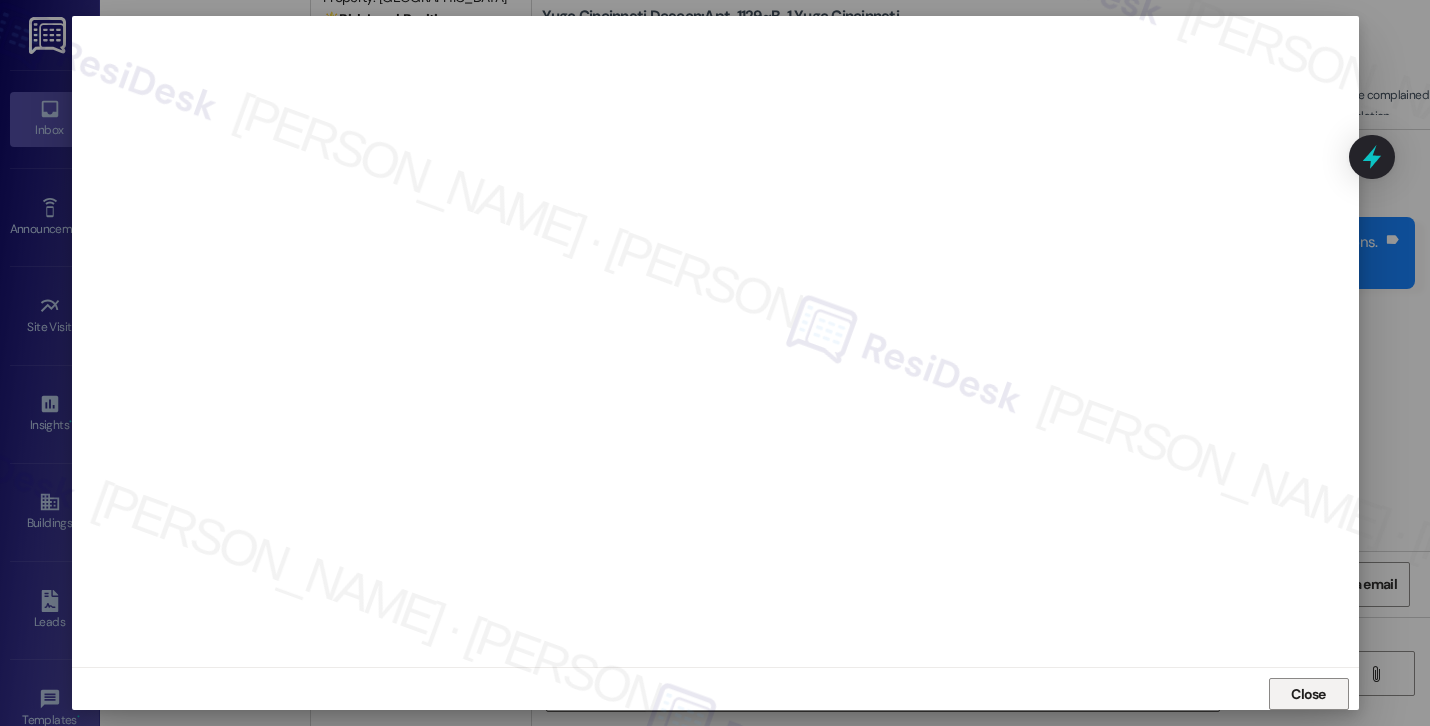 click on "Close" at bounding box center [1308, 694] 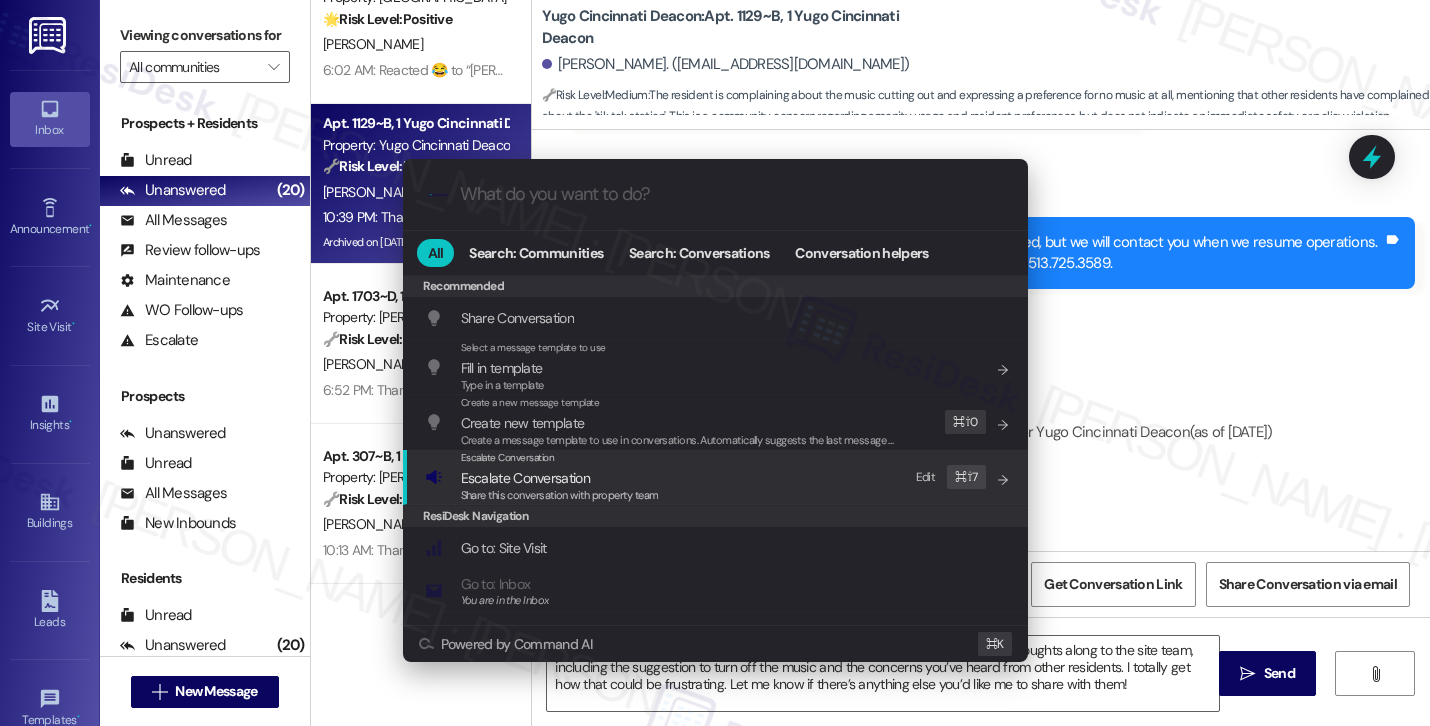 click on "Escalate Conversation Escalate Conversation Share this conversation with property team Edit ⌘ ⇧ 7" at bounding box center [717, 477] 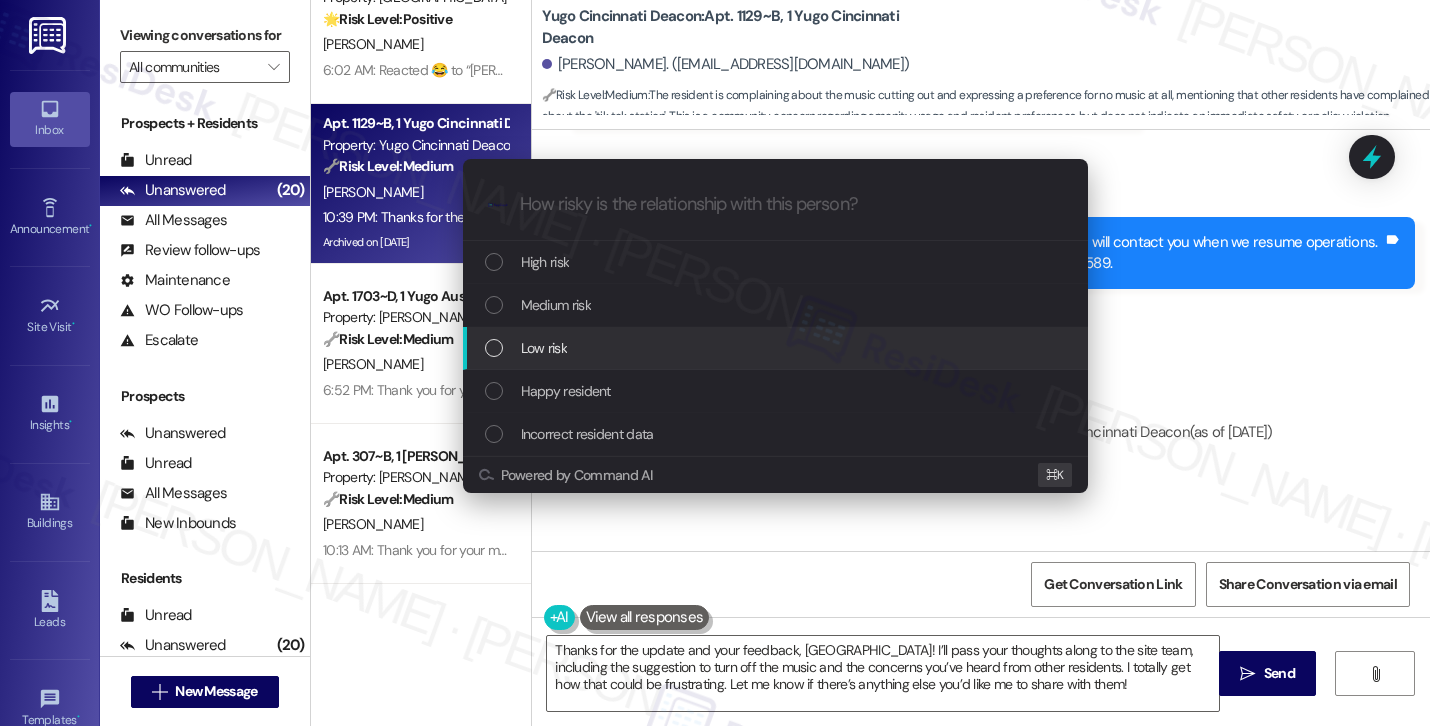 click on "Low risk" at bounding box center (777, 348) 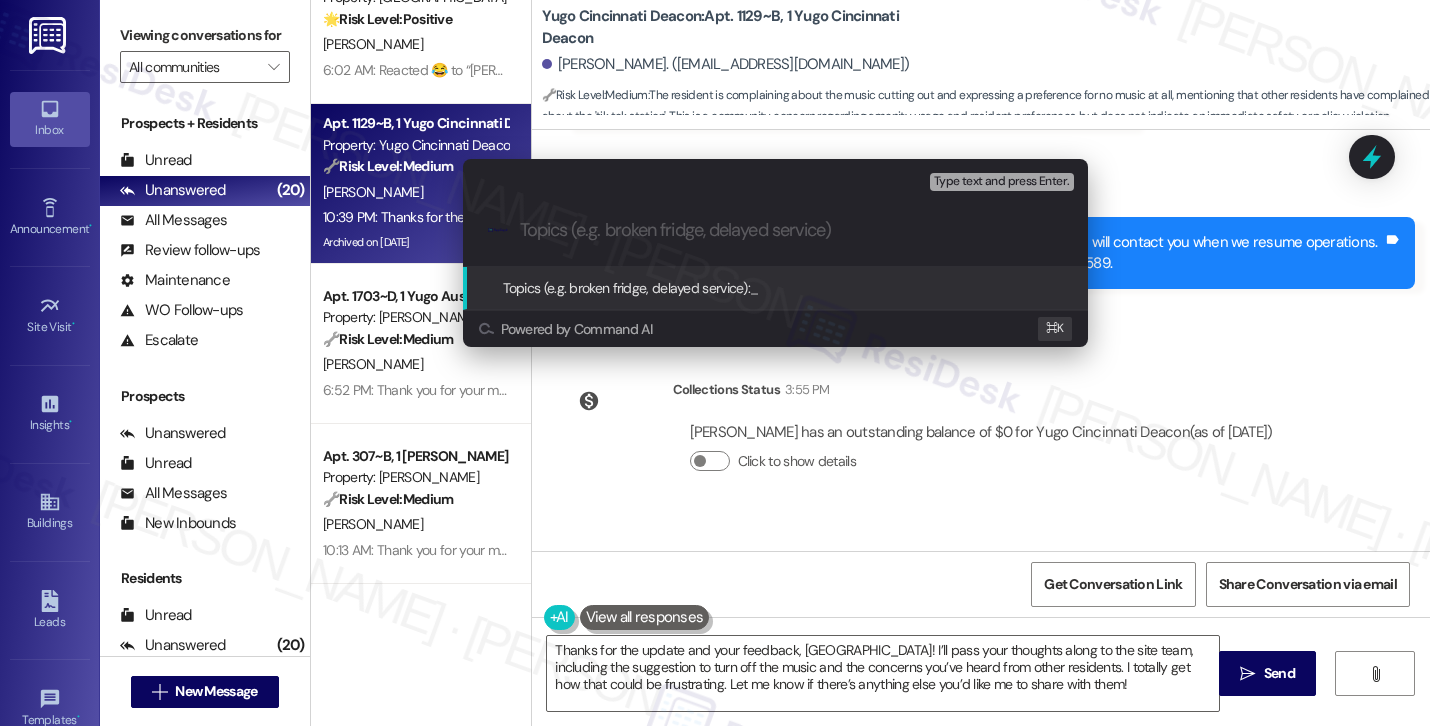 paste on "Resident Feedback – Pool Music Cutting Out & Content Complaints" 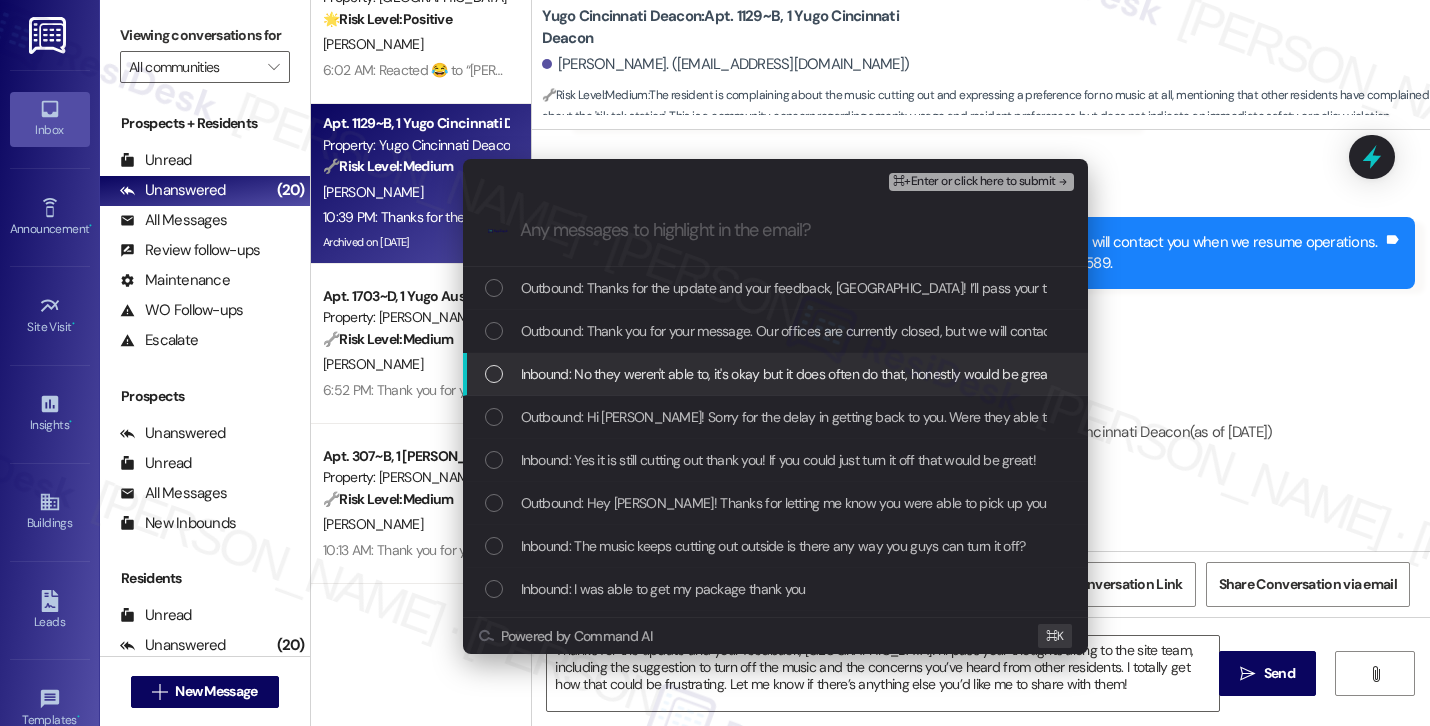 click on "Inbound: No they weren't able to, it's okay but it does often do that, honestly would be great if there was no music and people could just play their own! I've heard other residents complain about the tik tok station as well" at bounding box center [1153, 374] 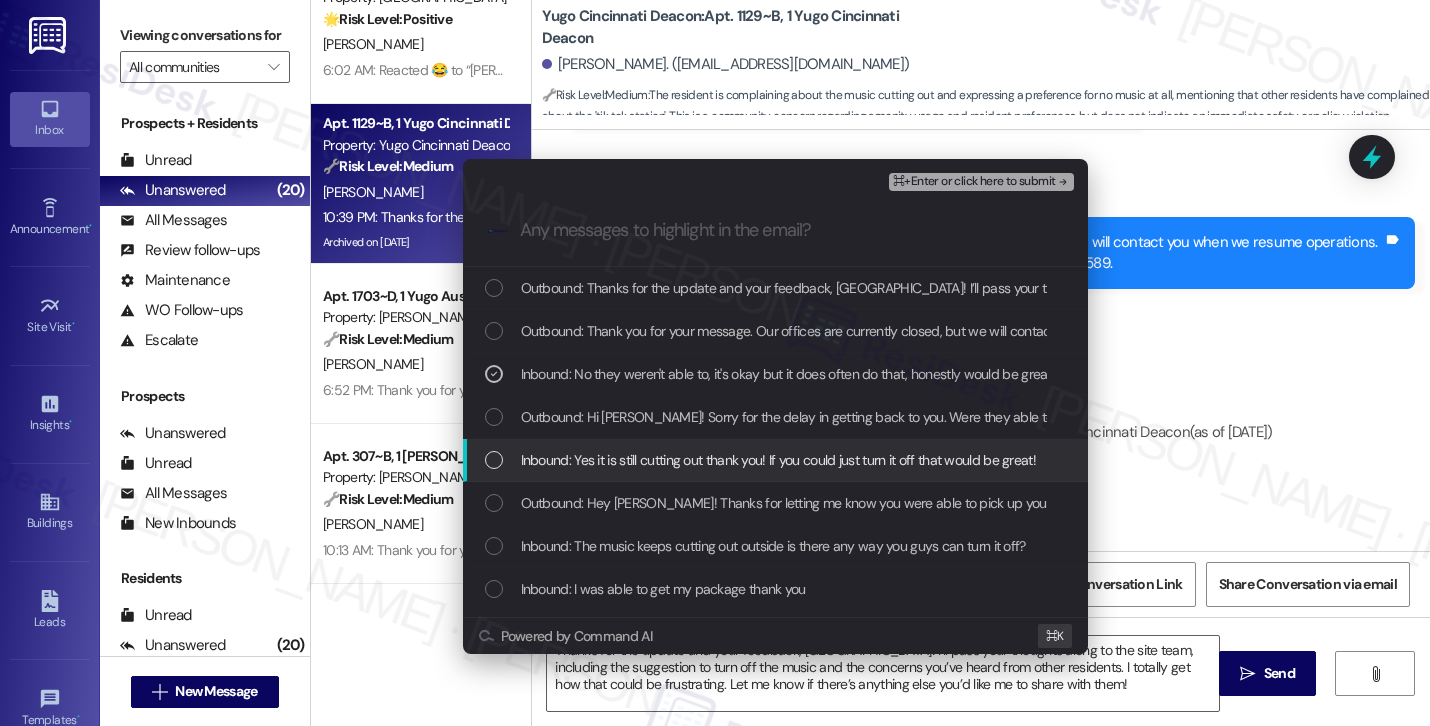 click on "Inbound: Yes it is still cutting out thank you! If you could just turn it off that would be great!" at bounding box center (778, 460) 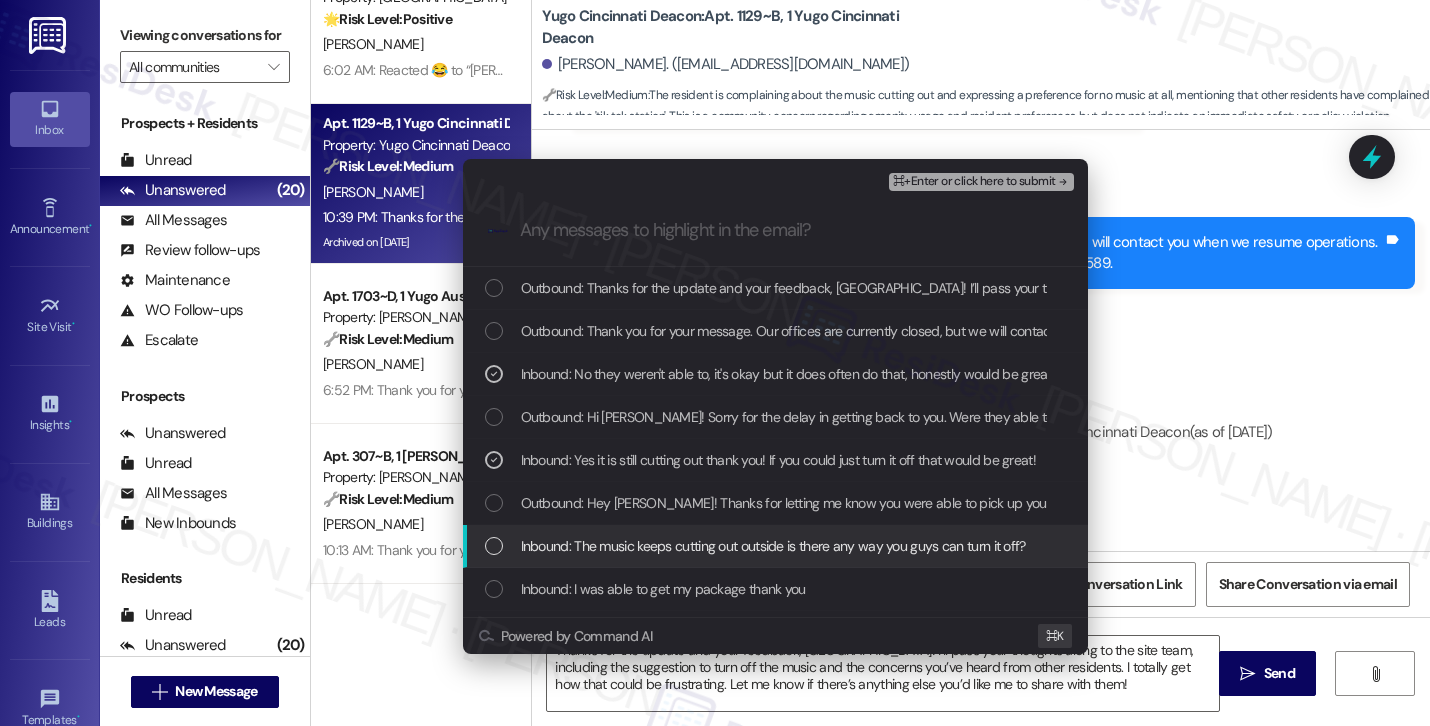 click on "Inbound: The music keeps cutting out outside is there any way you guys can turn it off?" at bounding box center (773, 546) 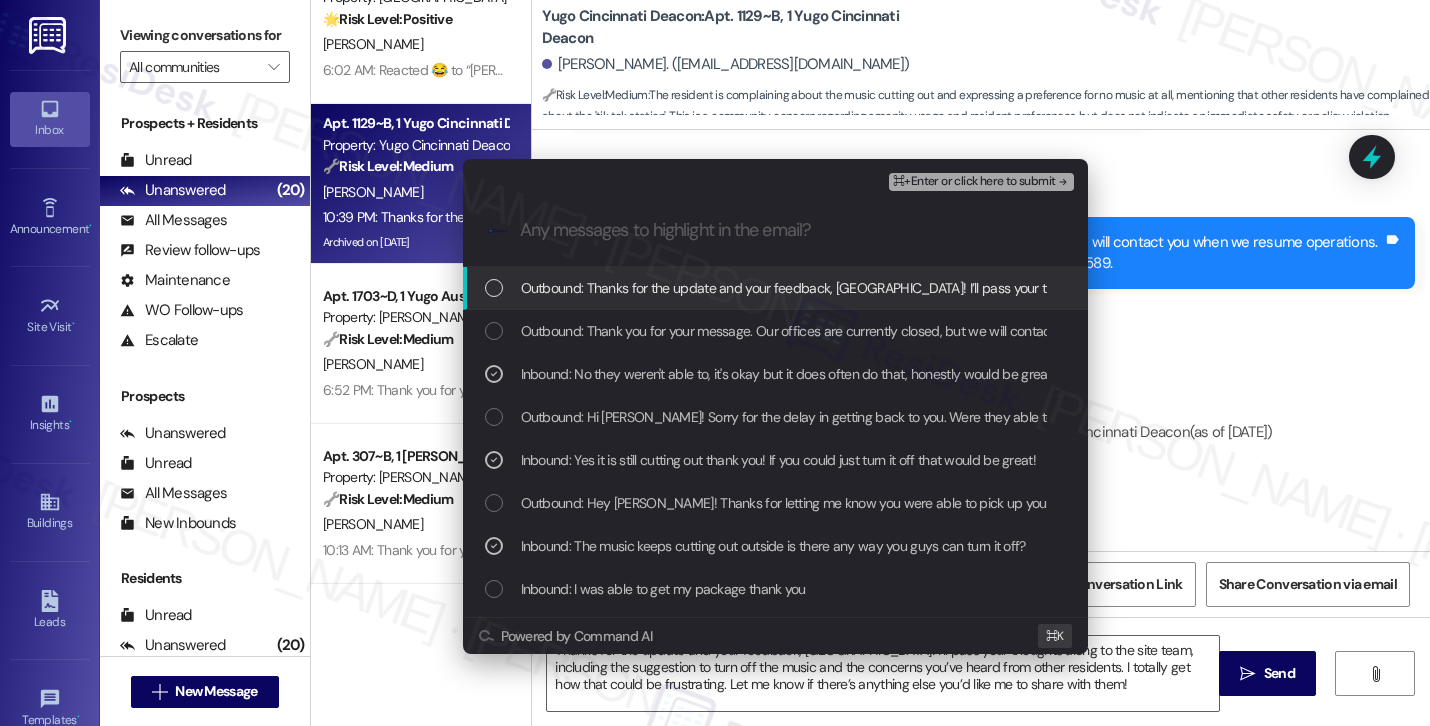 click on "⌘+Enter or click here to submit" at bounding box center (974, 182) 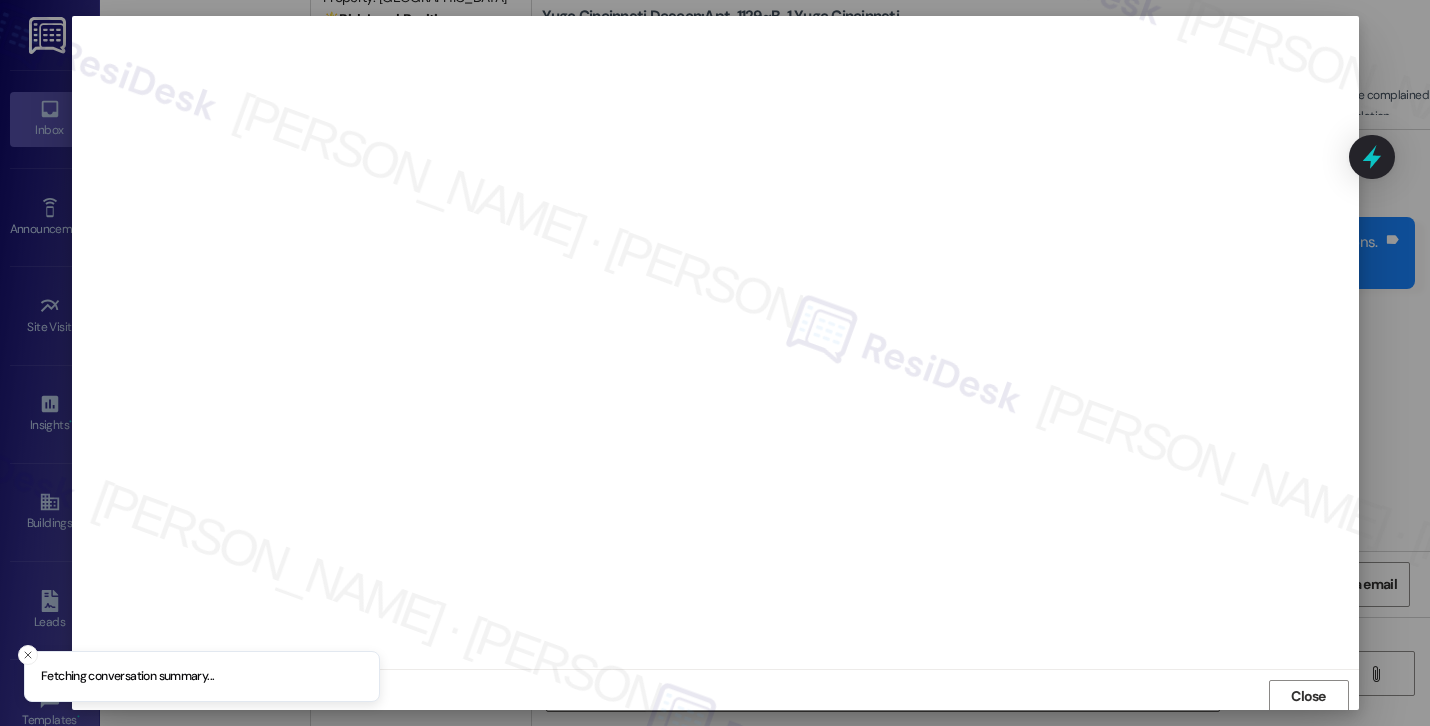 scroll, scrollTop: 2, scrollLeft: 0, axis: vertical 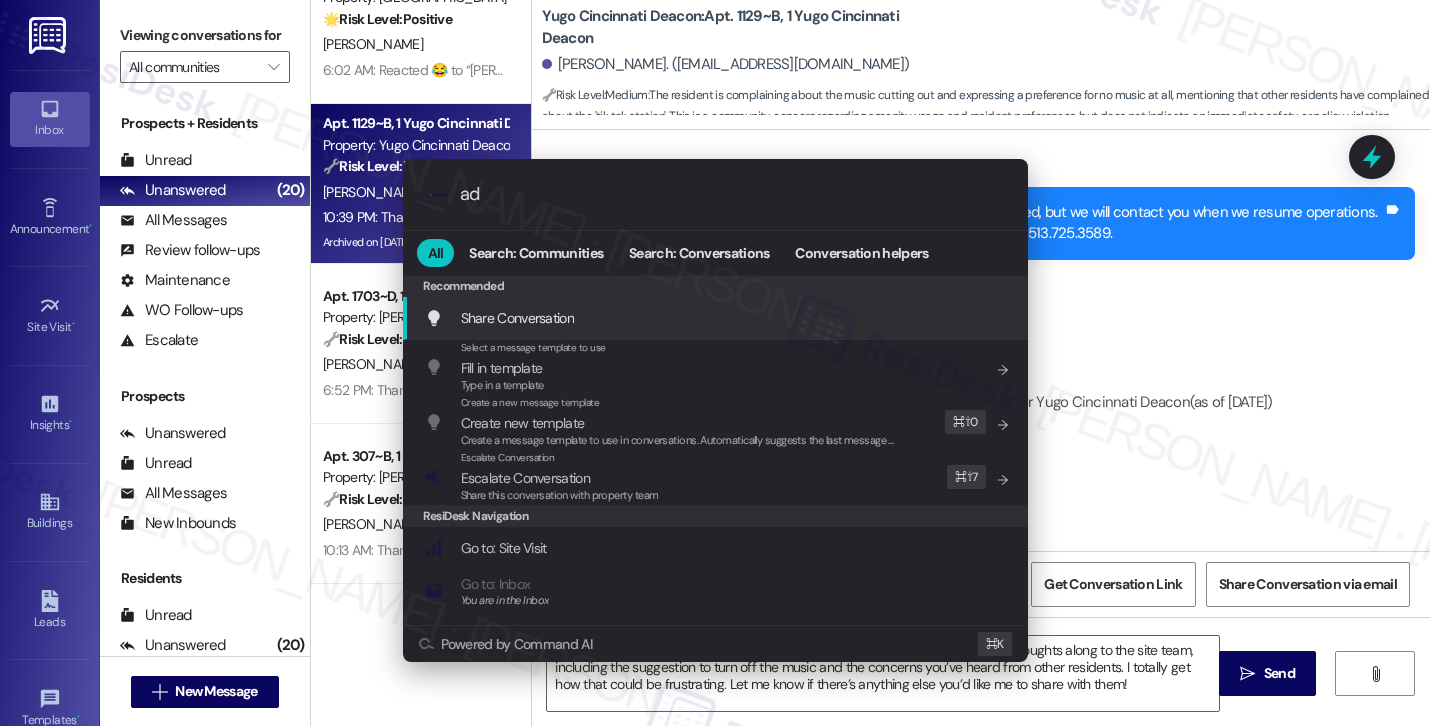 type on "add" 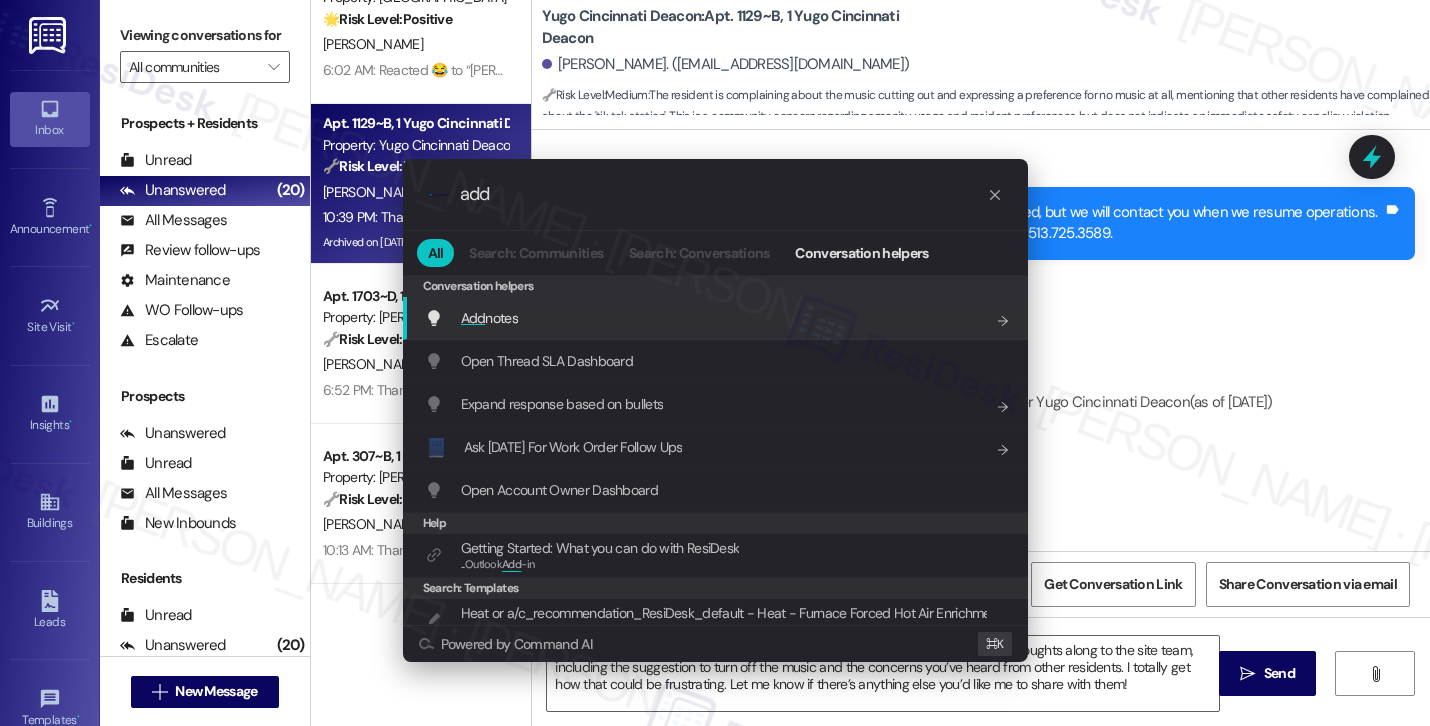 click on "Add  notes Add shortcut" at bounding box center (717, 318) 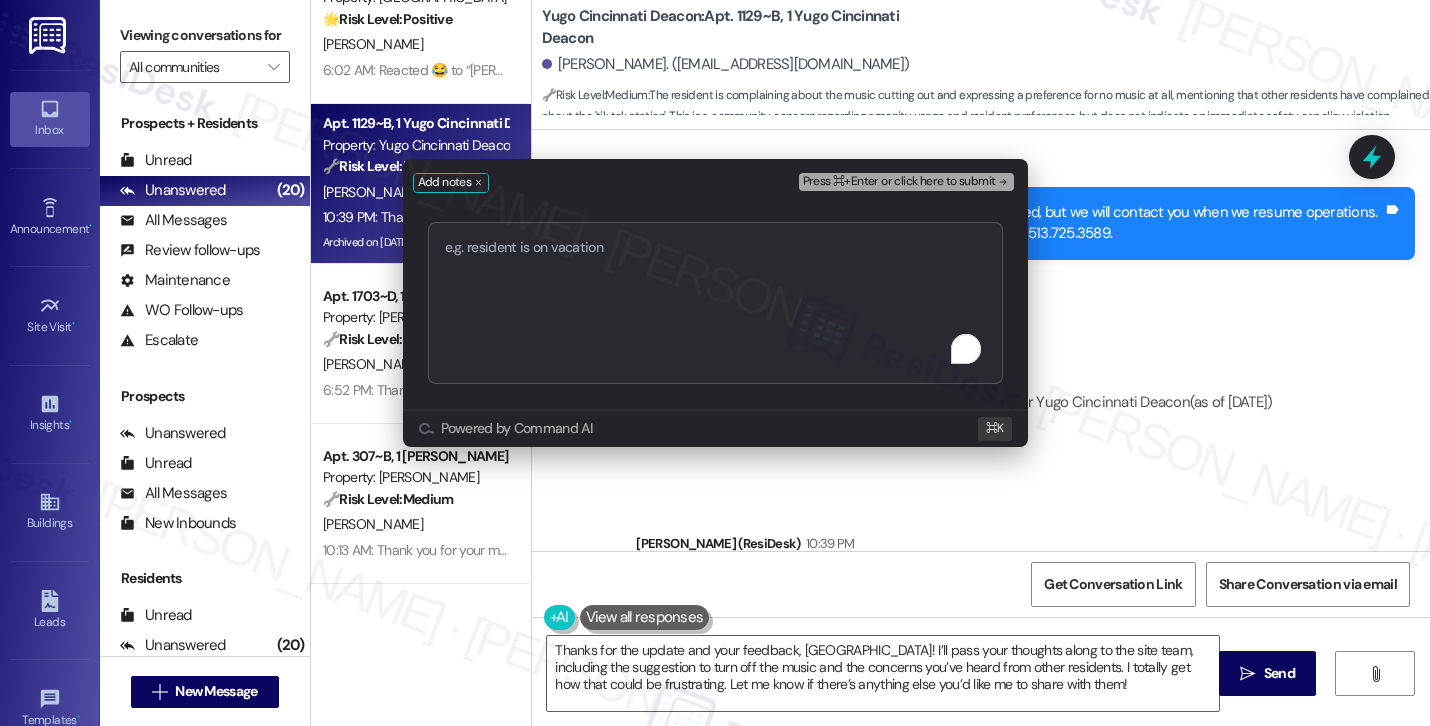 click at bounding box center [715, 303] 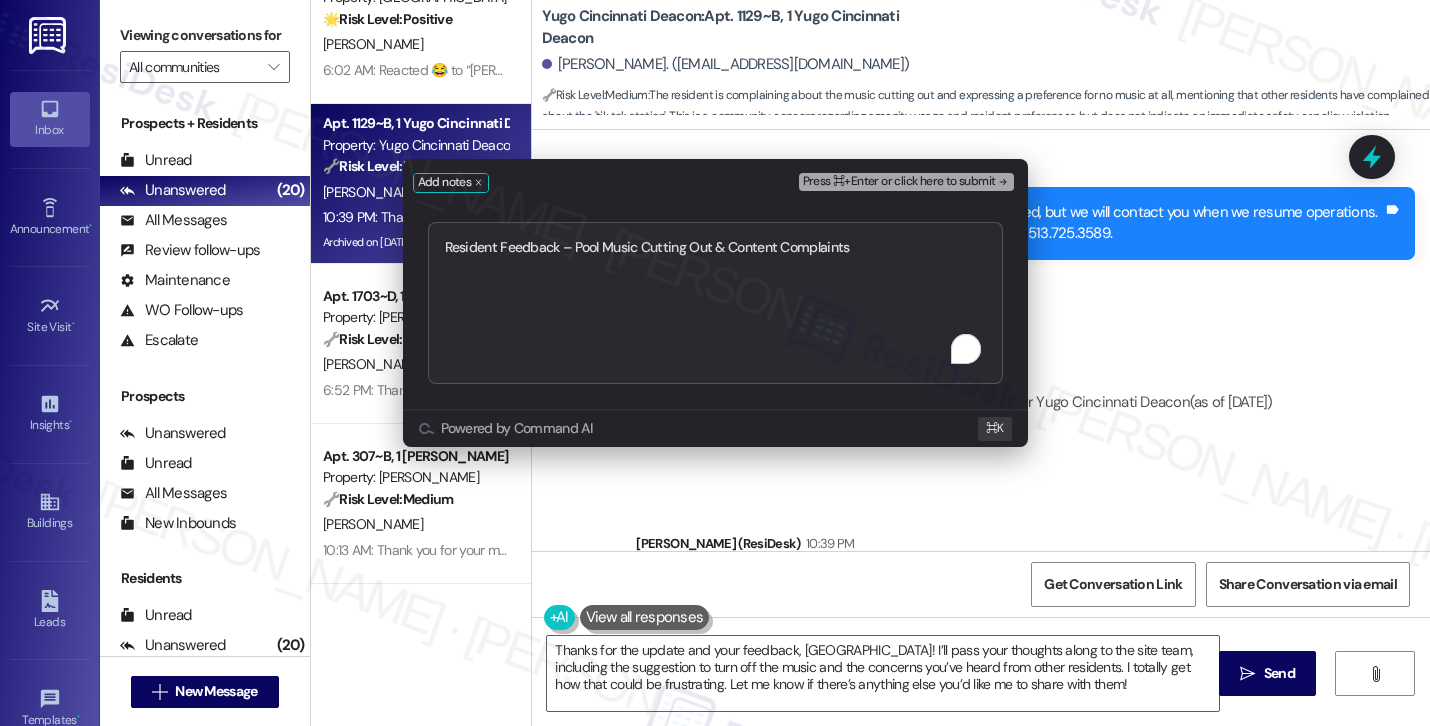 click on "Press ⌘+Enter or click here to submit" at bounding box center [899, 182] 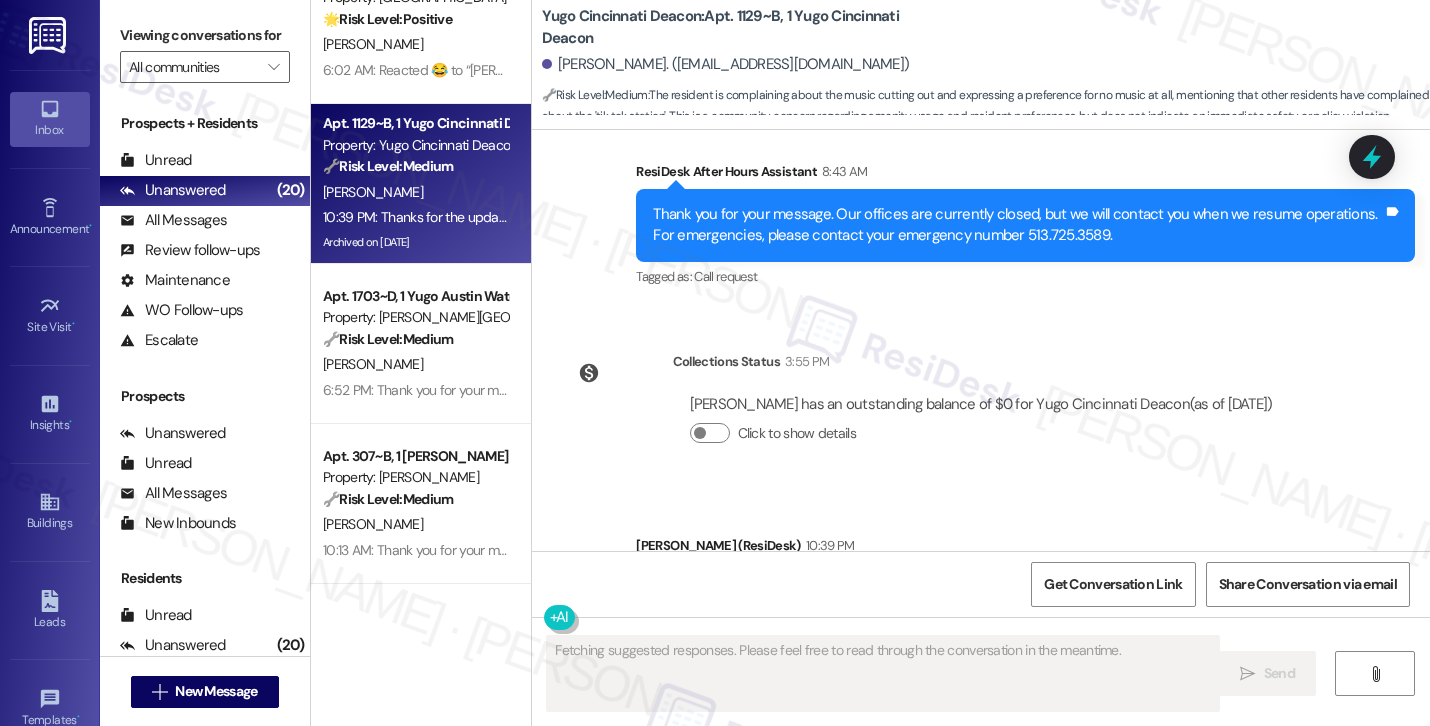 scroll, scrollTop: 10955, scrollLeft: 0, axis: vertical 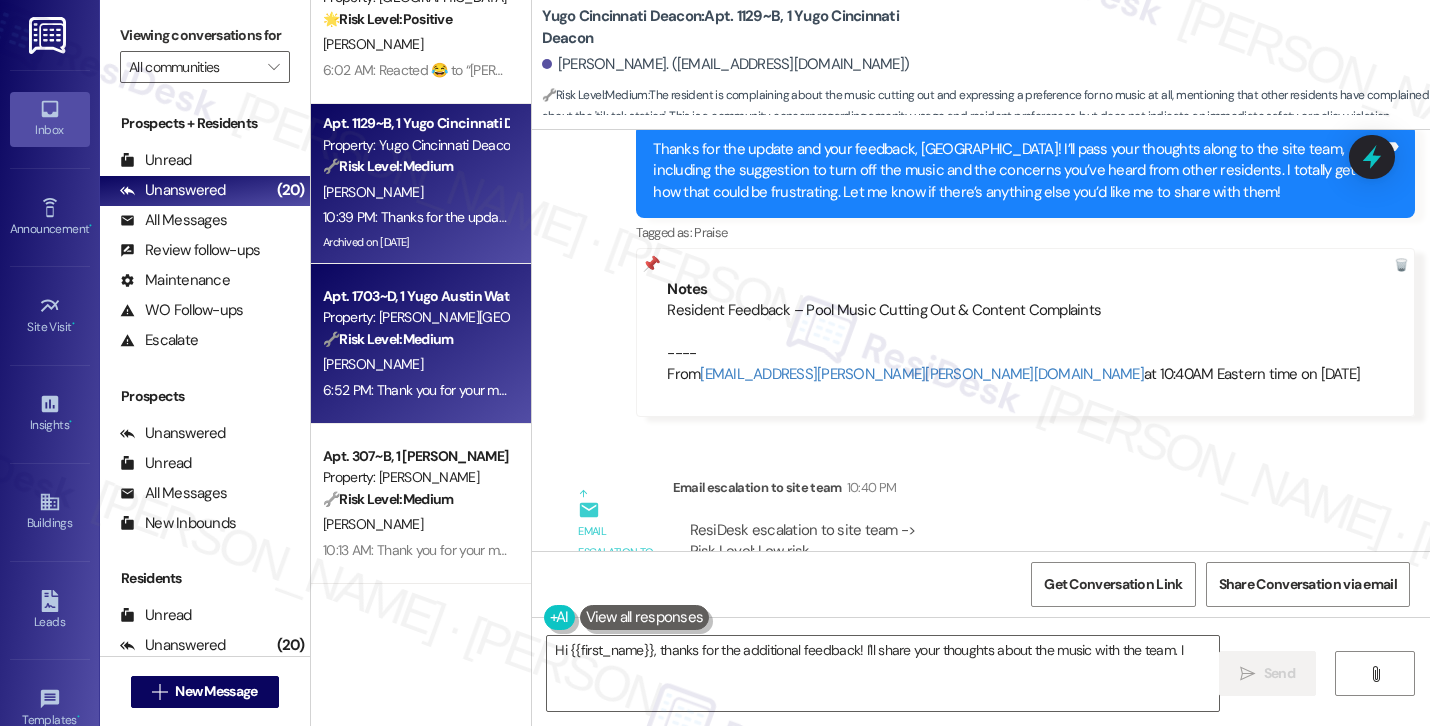 click on "Property: [PERSON_NAME][GEOGRAPHIC_DATA]" at bounding box center (415, 317) 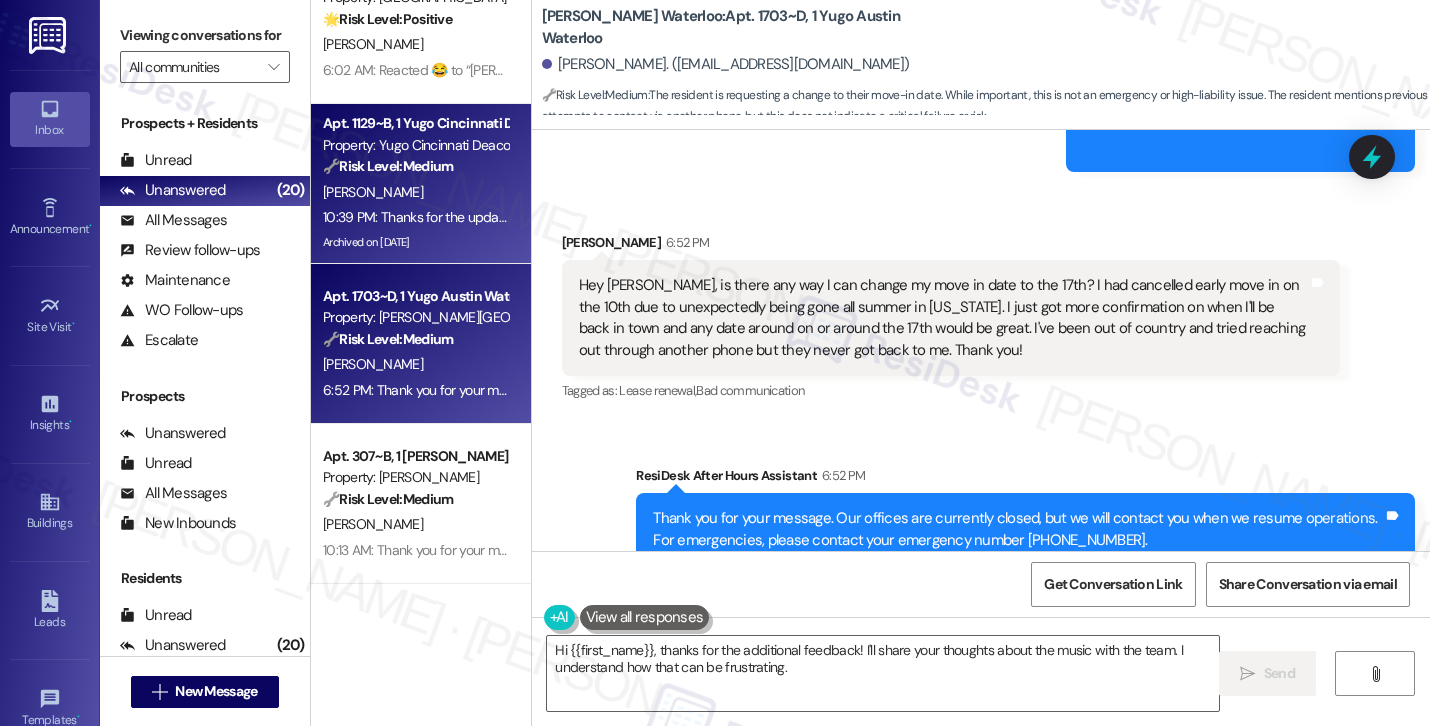 scroll, scrollTop: 821, scrollLeft: 0, axis: vertical 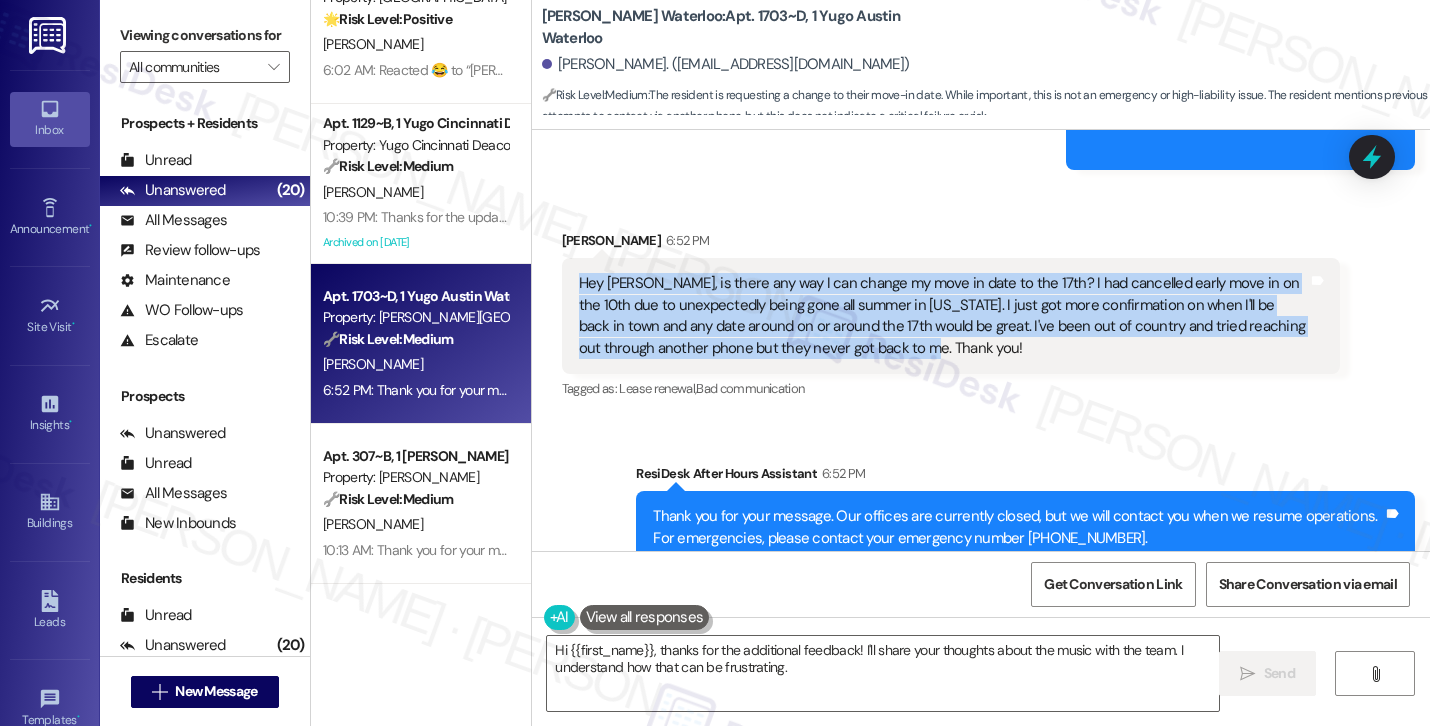 drag, startPoint x: 907, startPoint y: 299, endPoint x: 565, endPoint y: 239, distance: 347.22327 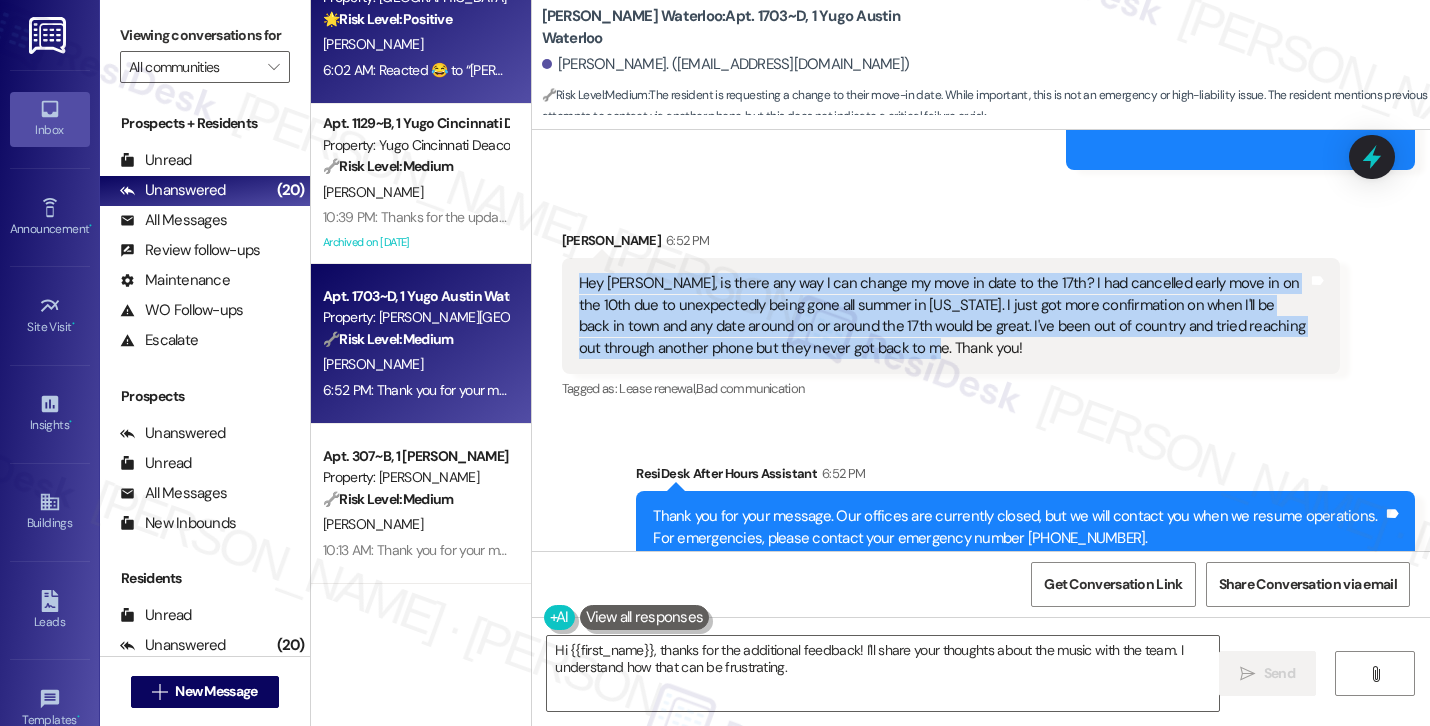 copy on "Hey Sarah, is there any way I can change my move in date to the 17th? I had cancelled early move in on the 10th due to unexpectedly being gone all summer in Maine. I just got more confirmation on when I'll be back in town and any date around on or around the 17th would be great. I've been out of country and tried reaching out through another phone but they never got back to me. Thank you!" 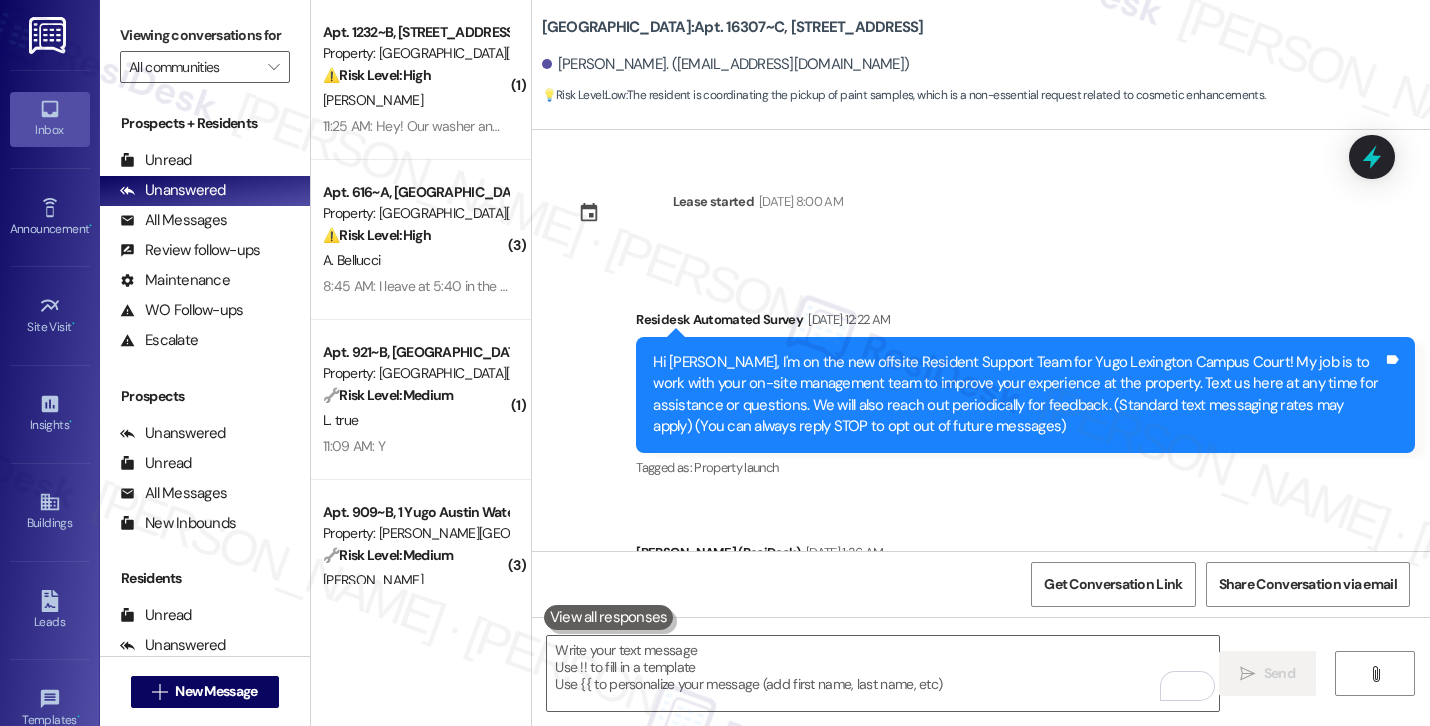 scroll, scrollTop: 0, scrollLeft: 0, axis: both 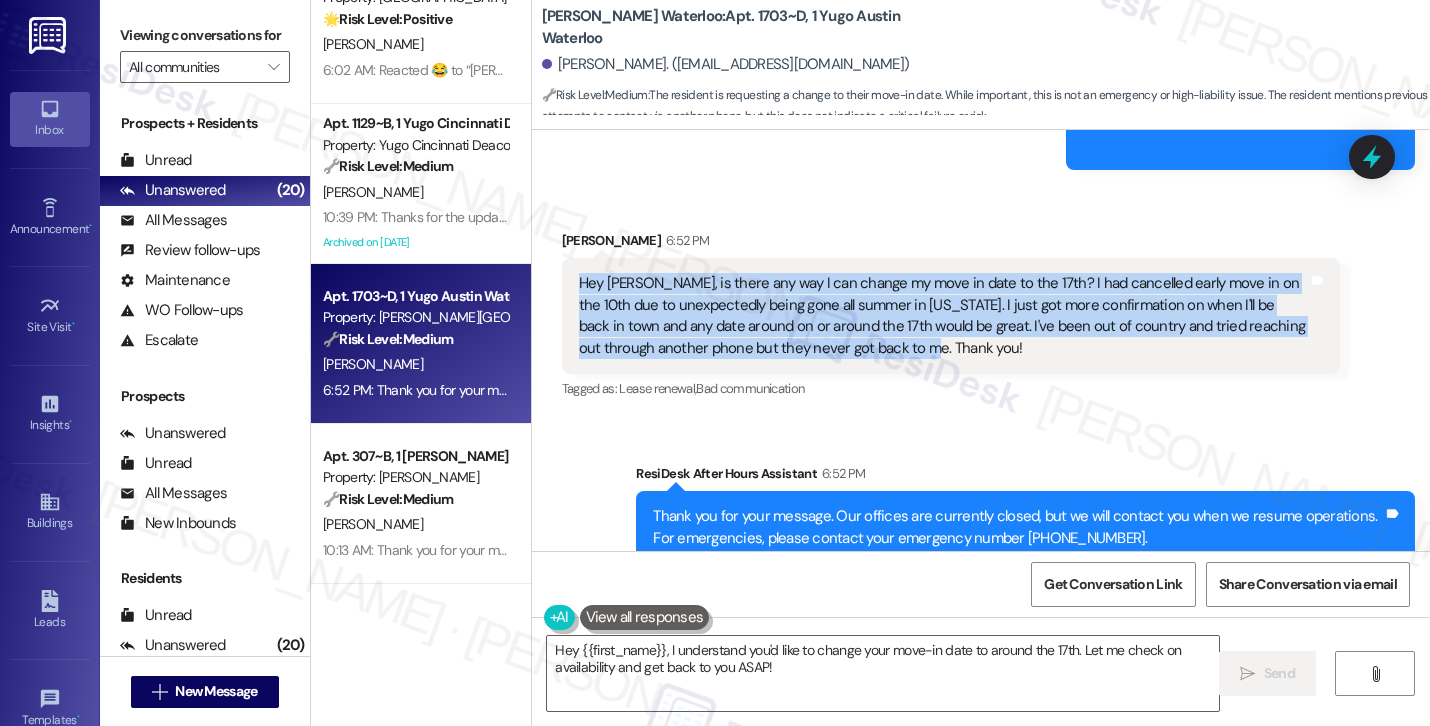 click on "[PERSON_NAME]. ([EMAIL_ADDRESS][DOMAIN_NAME])" at bounding box center [726, 64] 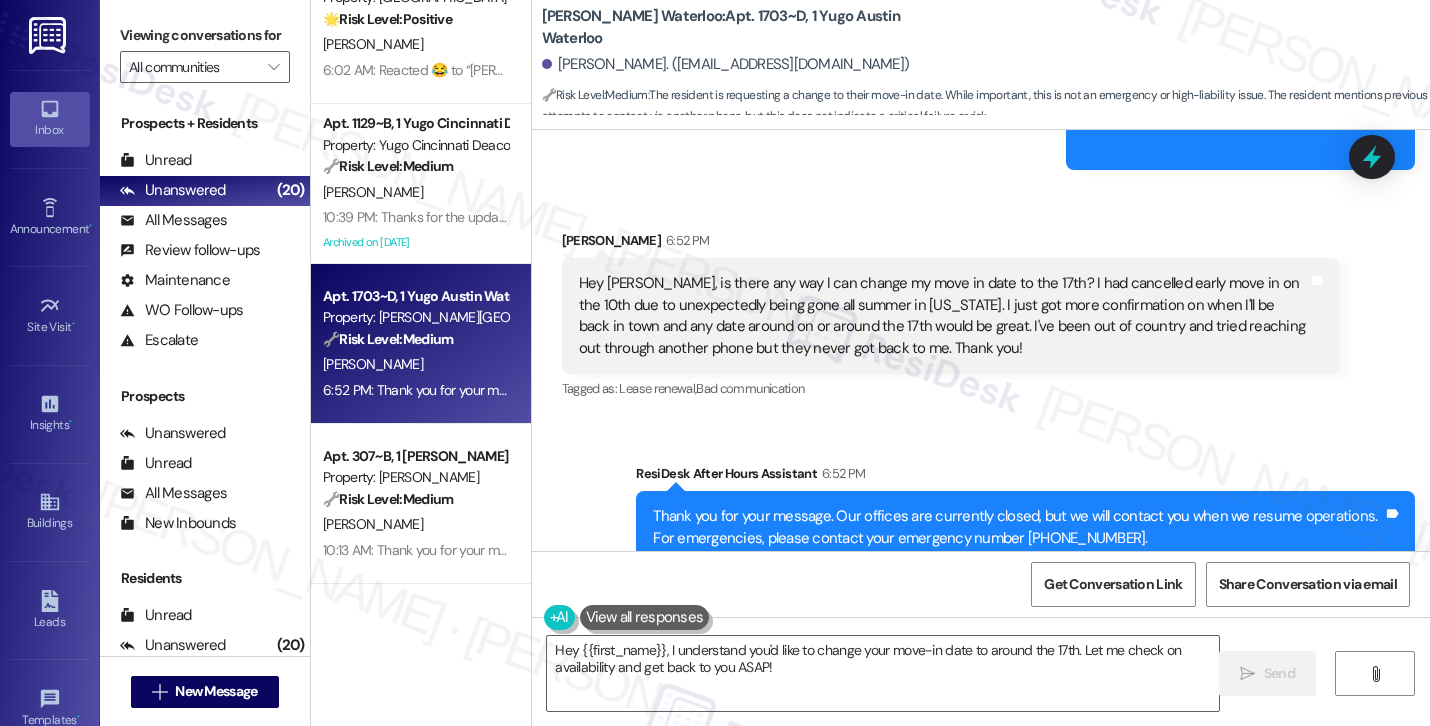 click on "[PERSON_NAME]. ([EMAIL_ADDRESS][DOMAIN_NAME])" at bounding box center [726, 64] 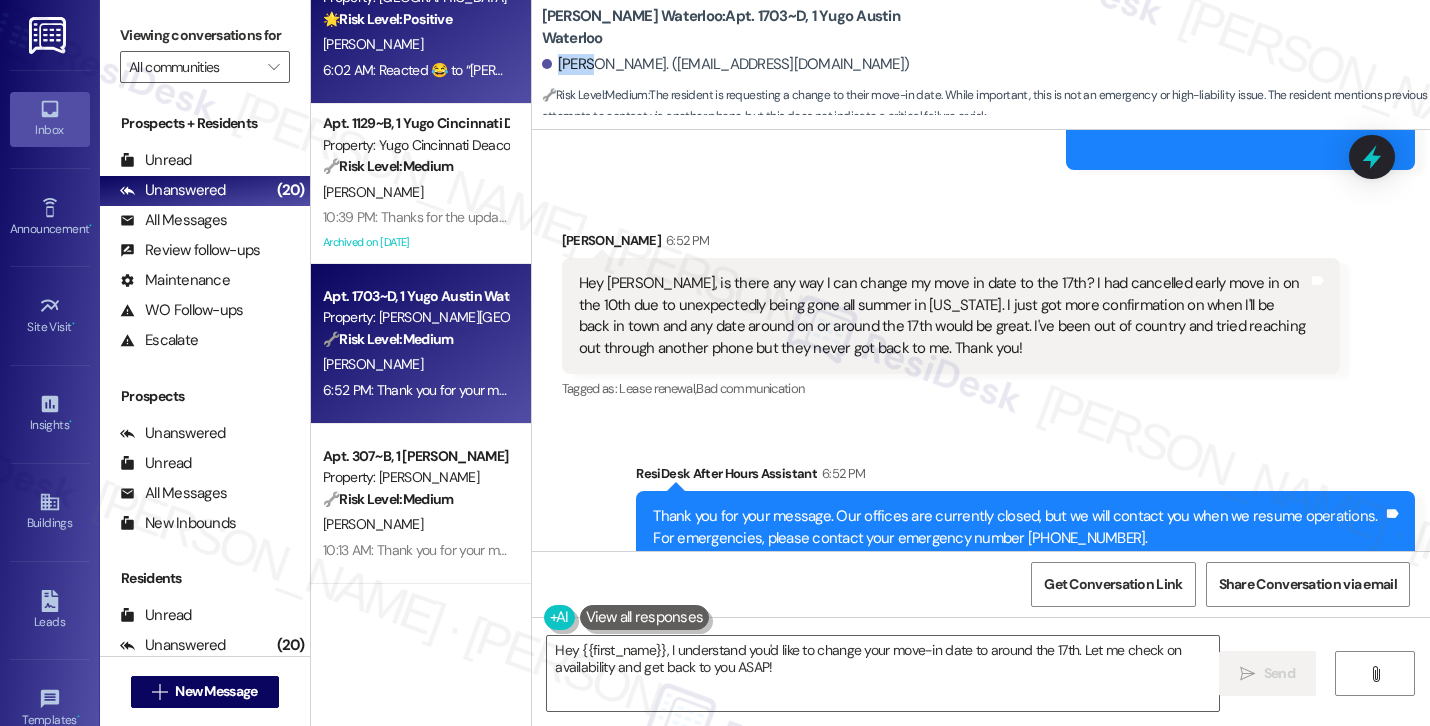 copy on "Abram" 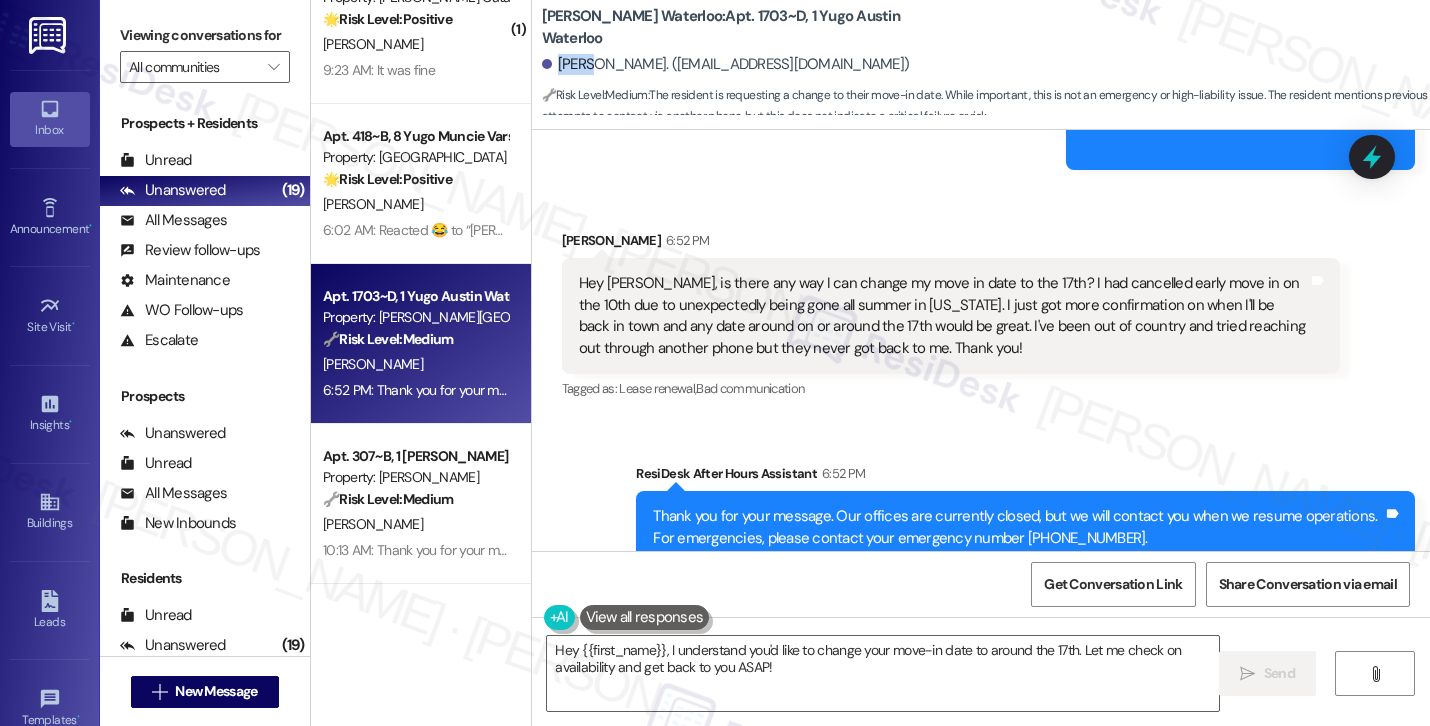 scroll, scrollTop: 3576, scrollLeft: 0, axis: vertical 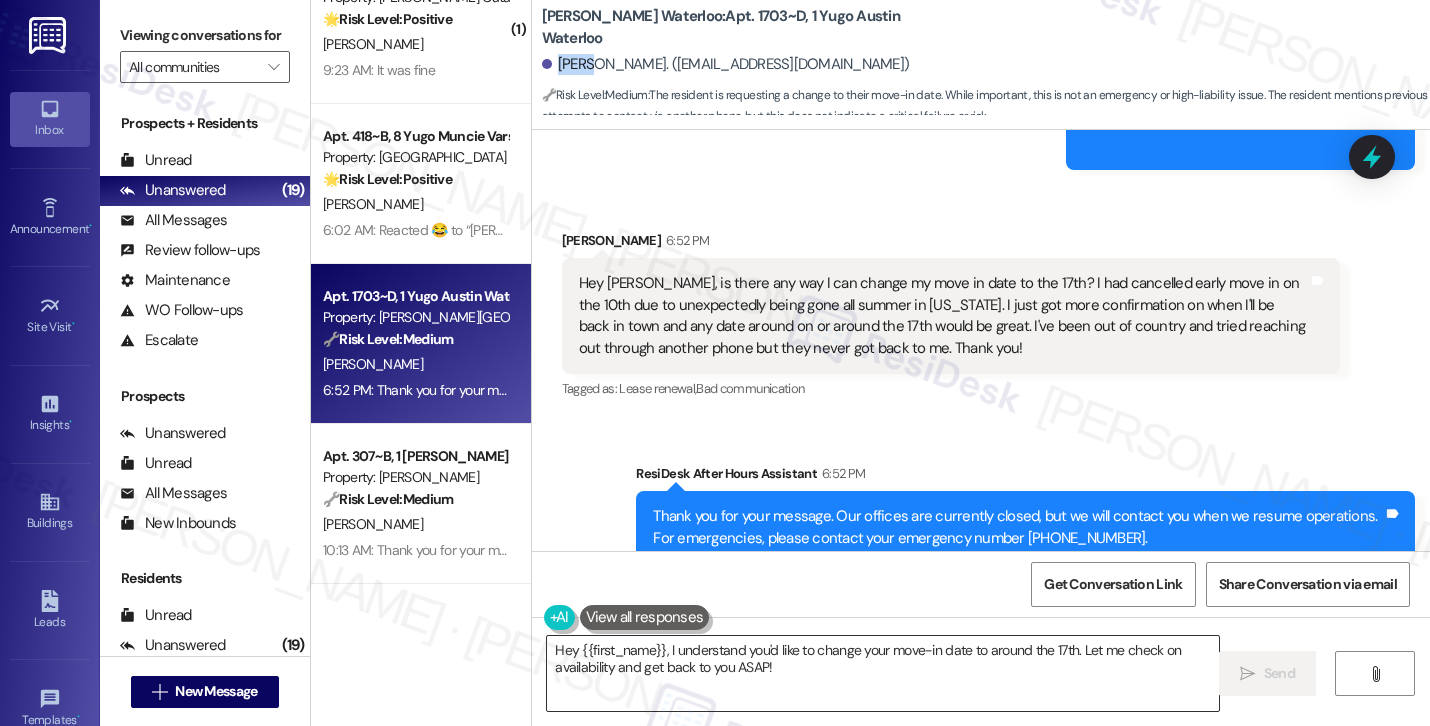 click on "Hey {{first_name}}, I understand you'd like to change your move-in date to around the 17th. Let me check on availability and get back to you ASAP!" at bounding box center (883, 673) 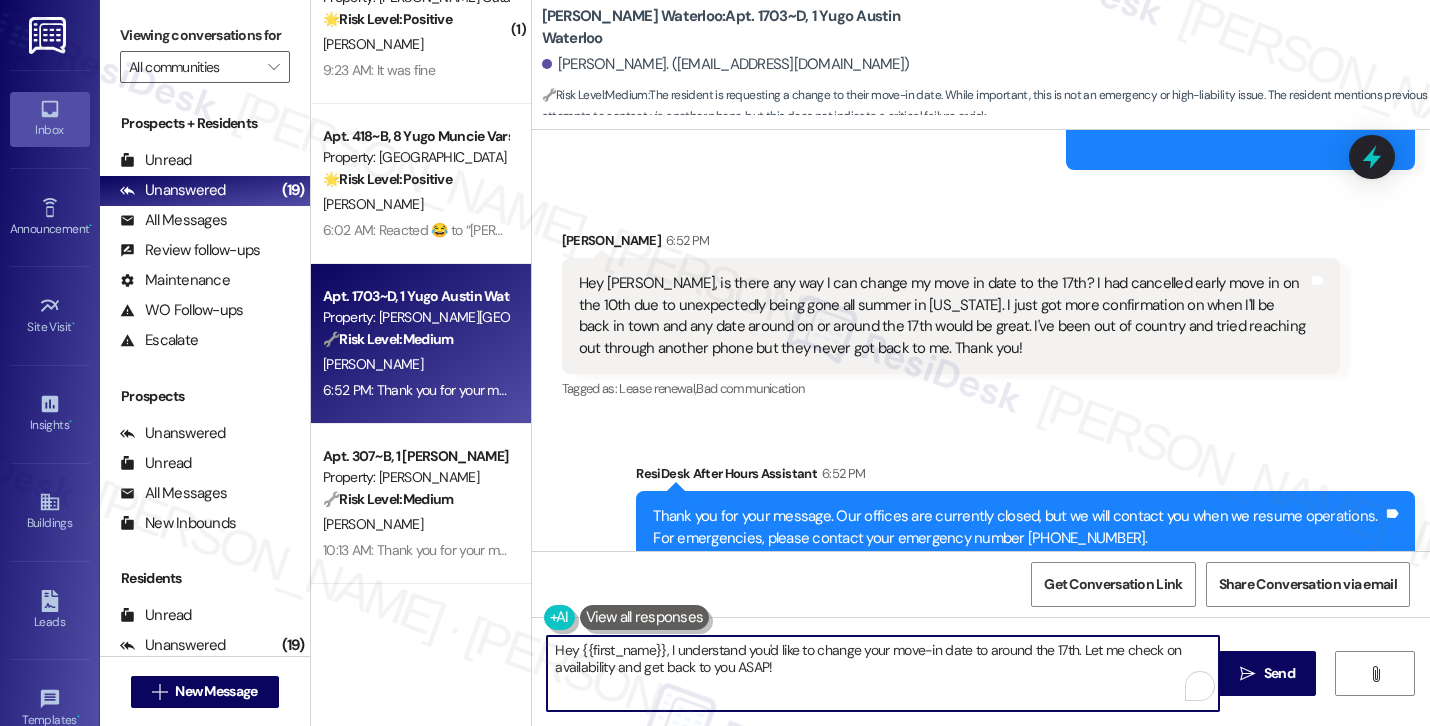 paste on "Abram! Thanks for reaching out! I understand your situation and appreciate the update. I’ll go ahead and check with the site team to see if we can adjust your move-in date to around the 17th. I’ll follow up with you as soon as I hear back. Let me know if you have any other questions or concerns." 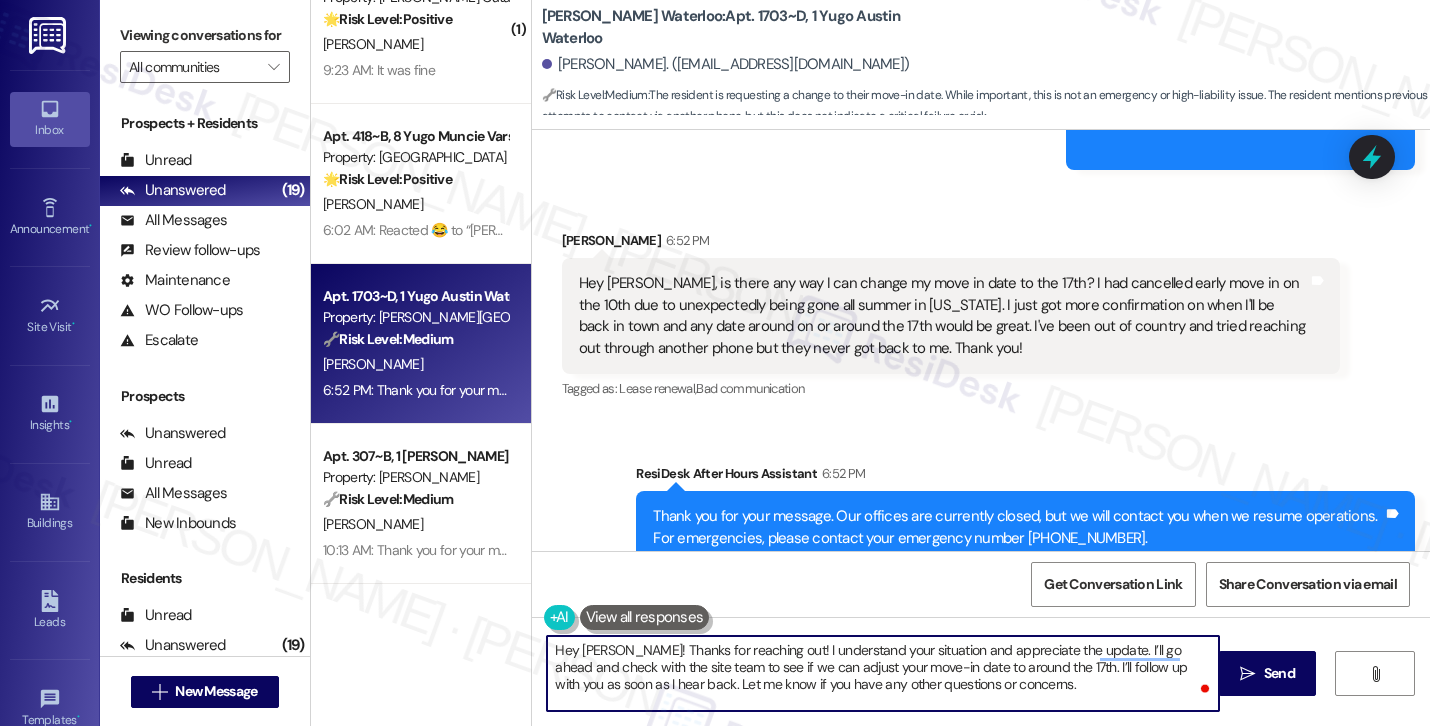 scroll, scrollTop: 955, scrollLeft: 0, axis: vertical 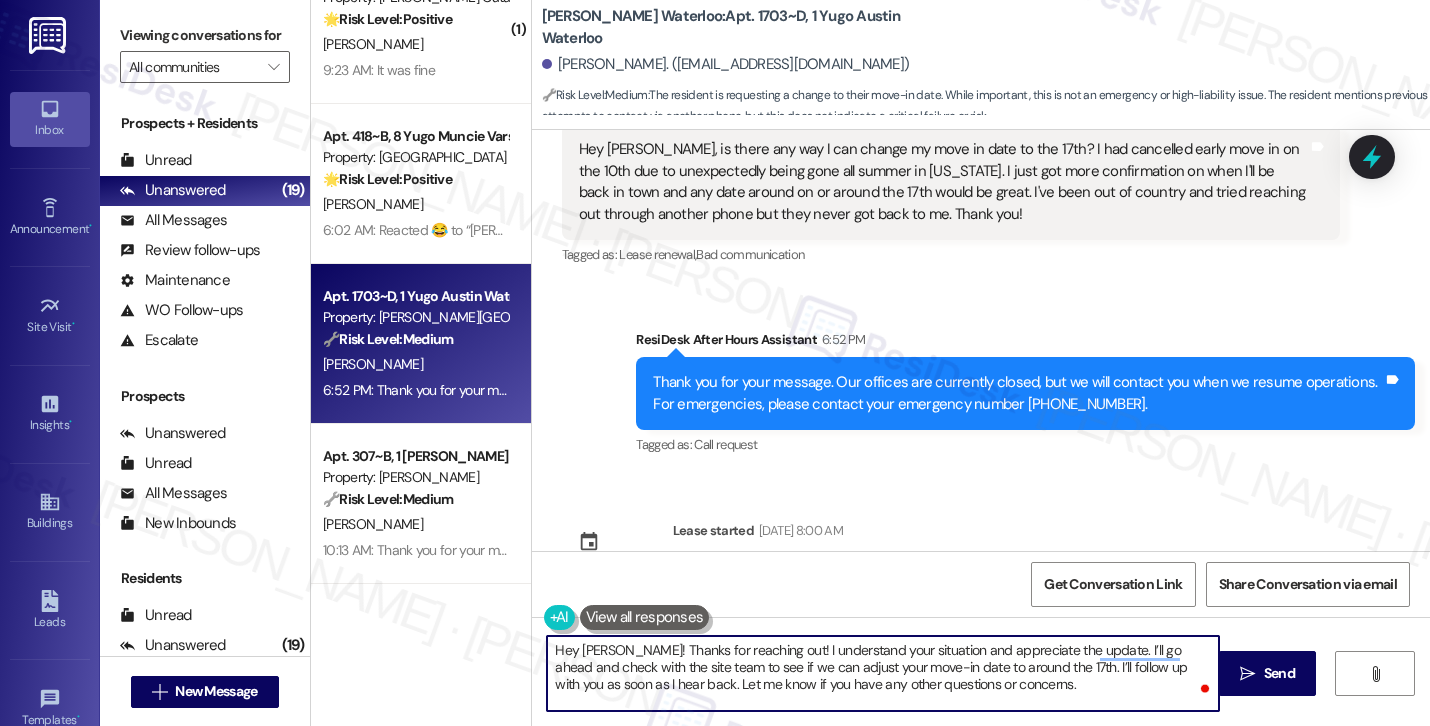 click on "Hey Abram! Thanks for reaching out! I understand your situation and appreciate the update. I’ll go ahead and check with the site team to see if we can adjust your move-in date to around the 17th. I’ll follow up with you as soon as I hear back. Let me know if you have any other questions or concerns." at bounding box center (883, 673) 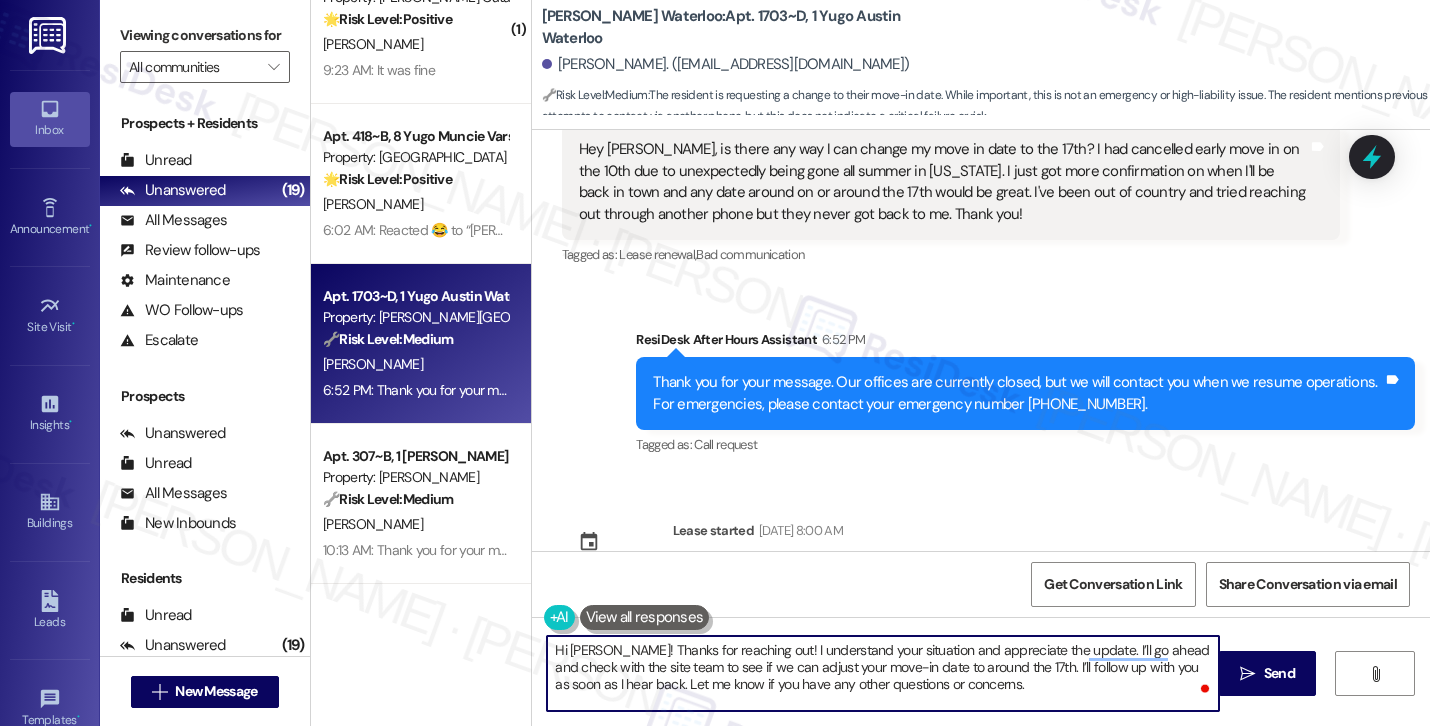 click on "Hi Abram! Thanks for reaching out! I understand your situation and appreciate the update. I’ll go ahead and check with the site team to see if we can adjust your move-in date to around the 17th. I’ll follow up with you as soon as I hear back. Let me know if you have any other questions or concerns." at bounding box center [883, 673] 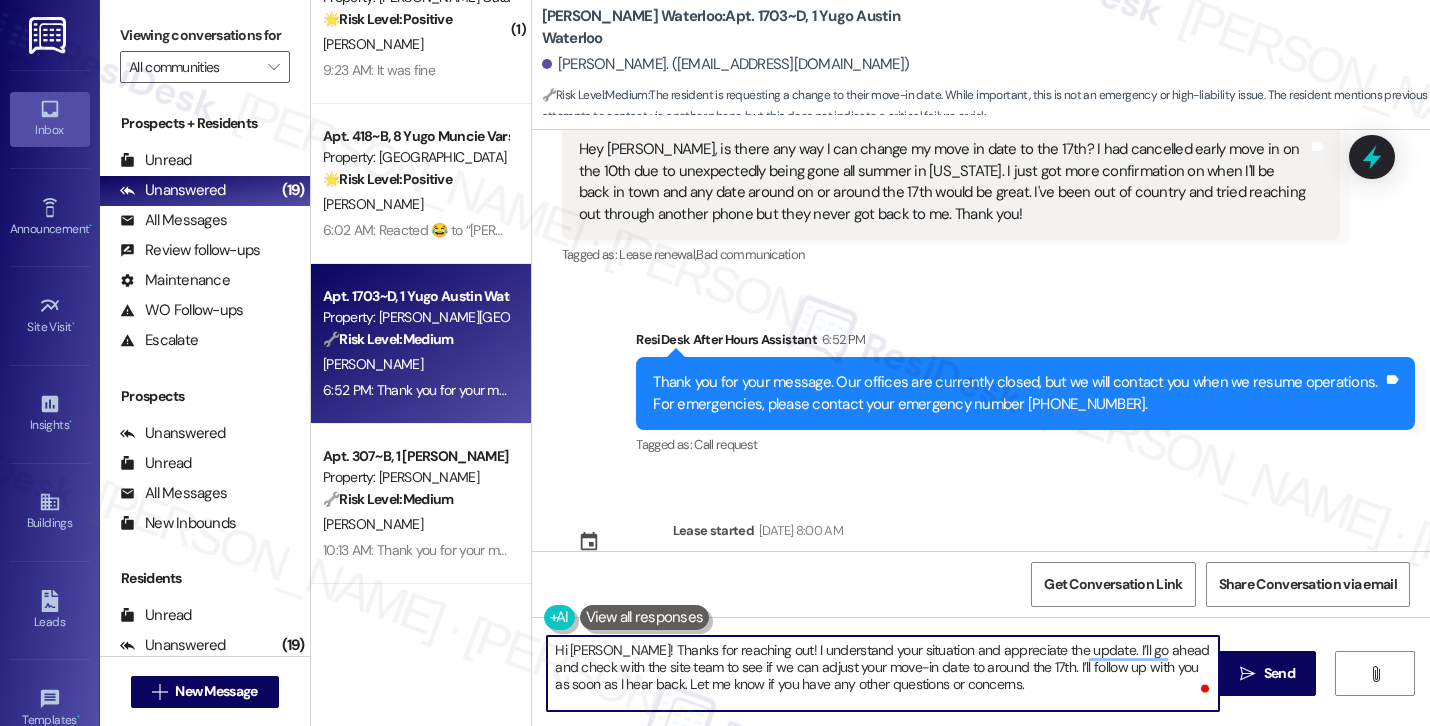 scroll, scrollTop: 945, scrollLeft: 0, axis: vertical 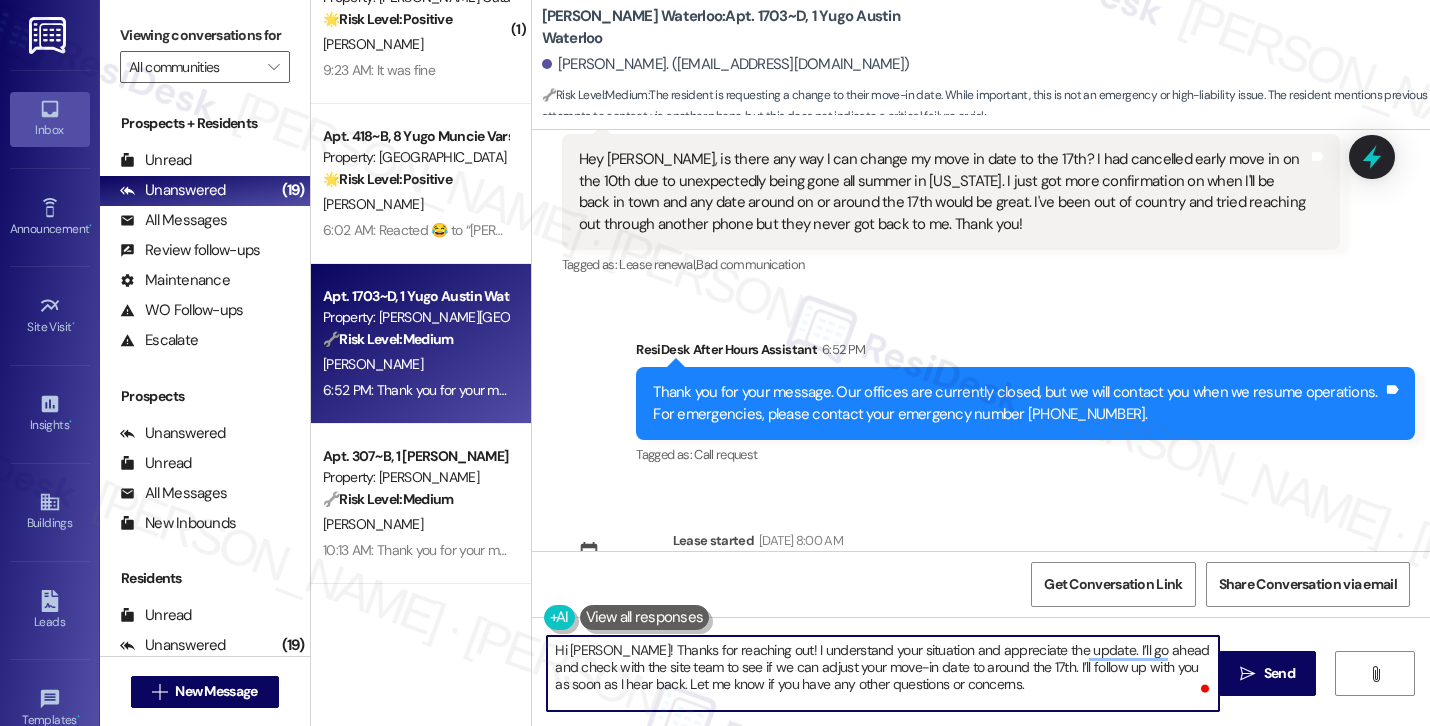 click on "Hi Abram! Thanks for reaching out! I understand your situation and appreciate the update. I’ll go ahead and check with the site team to see if we can adjust your move-in date to around the 17th. I’ll follow up with you as soon as I hear back. Let me know if you have any other questions or concerns." at bounding box center [883, 673] 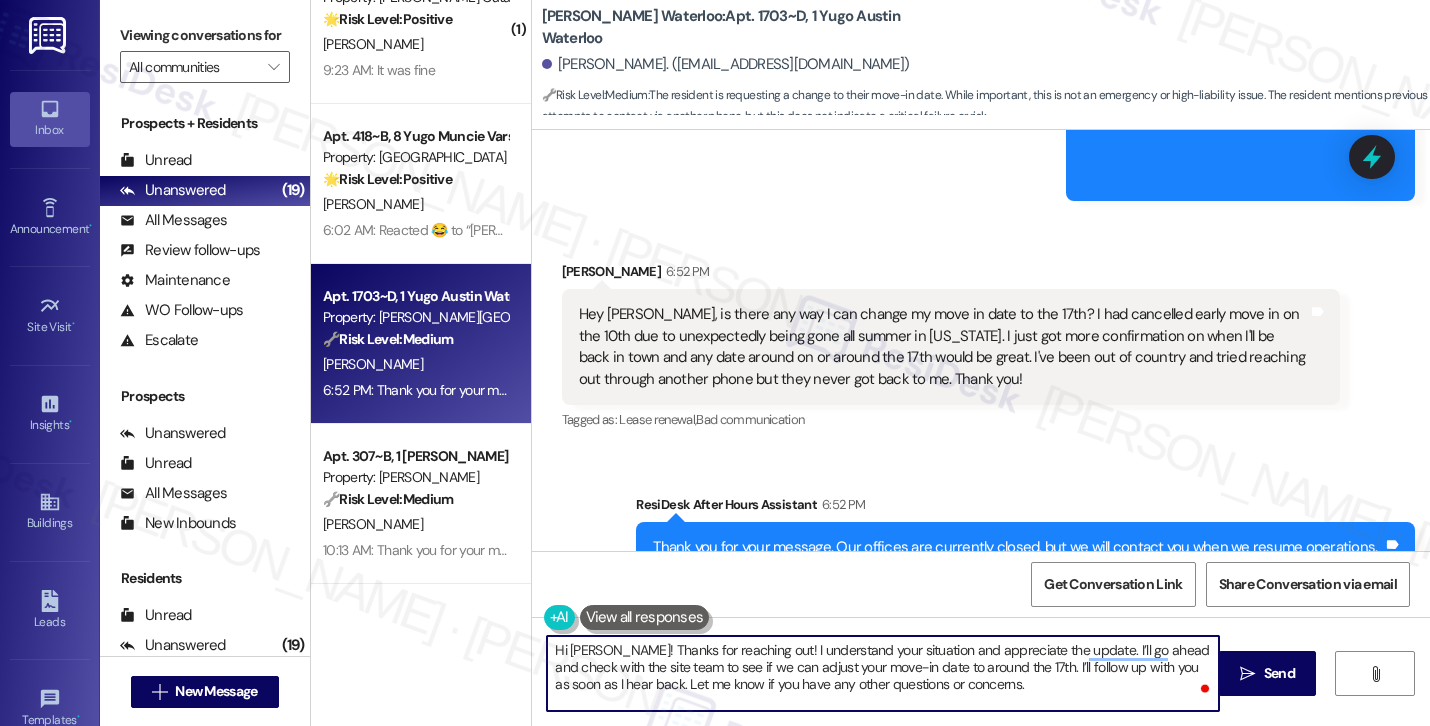 scroll, scrollTop: 787, scrollLeft: 0, axis: vertical 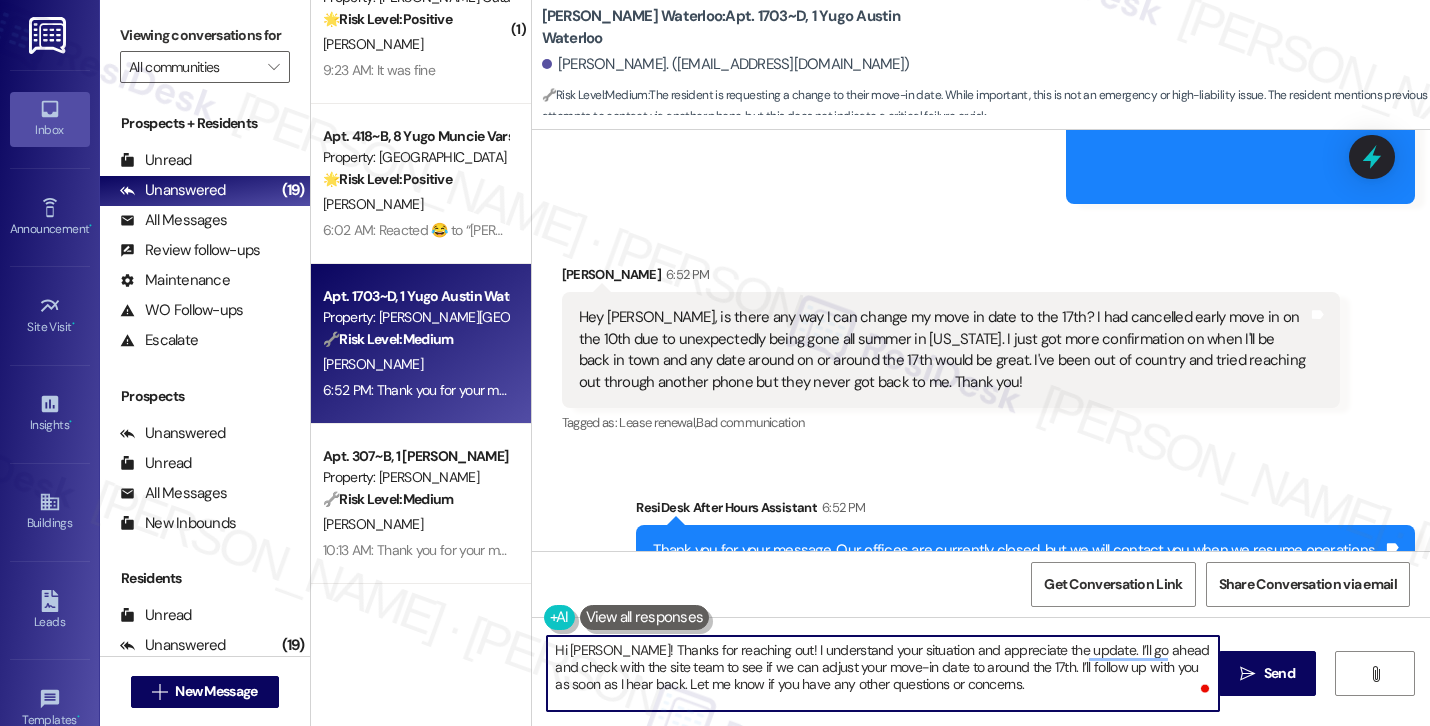 click on "Hi Abram! Thanks for reaching out! I understand your situation and appreciate the update. I’ll go ahead and check with the site team to see if we can adjust your move-in date to around the 17th. I’ll follow up with you as soon as I hear back. Let me know if you have any other questions or concerns." at bounding box center [883, 673] 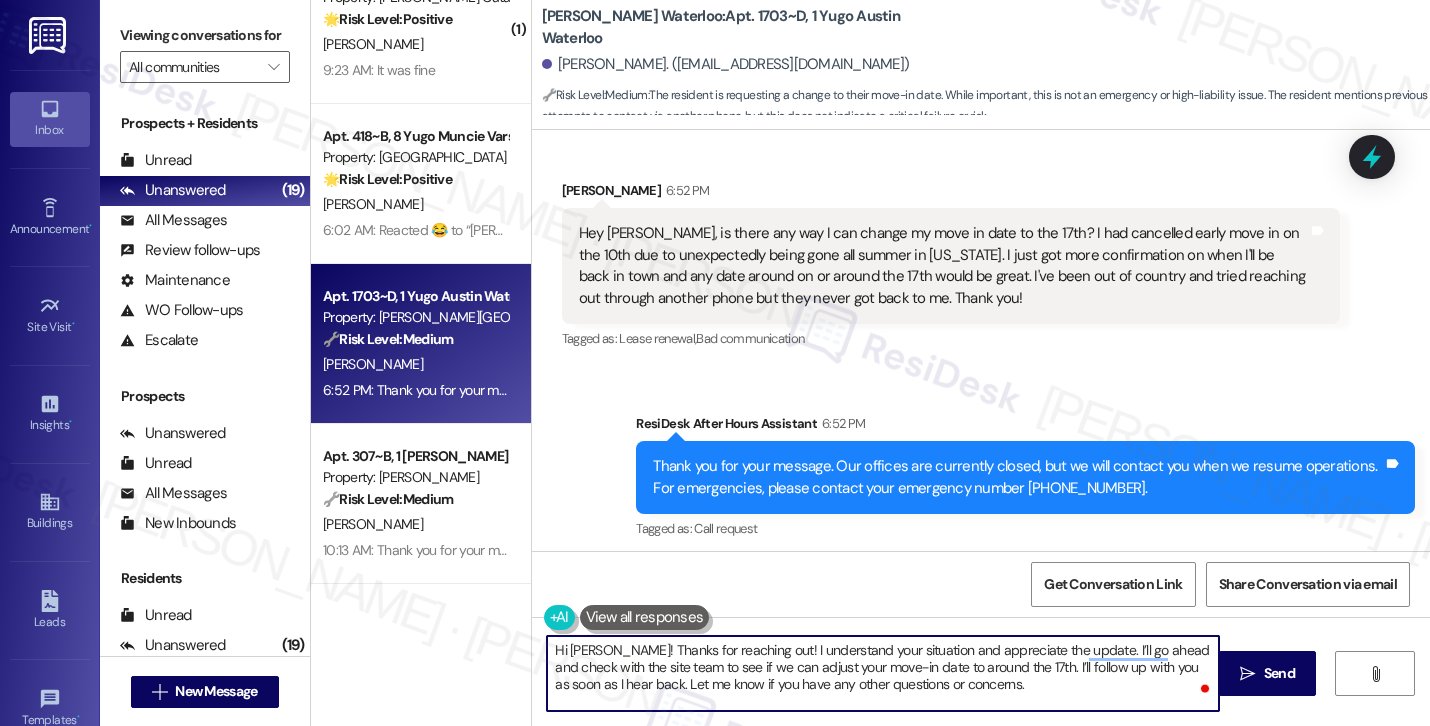 scroll, scrollTop: 955, scrollLeft: 0, axis: vertical 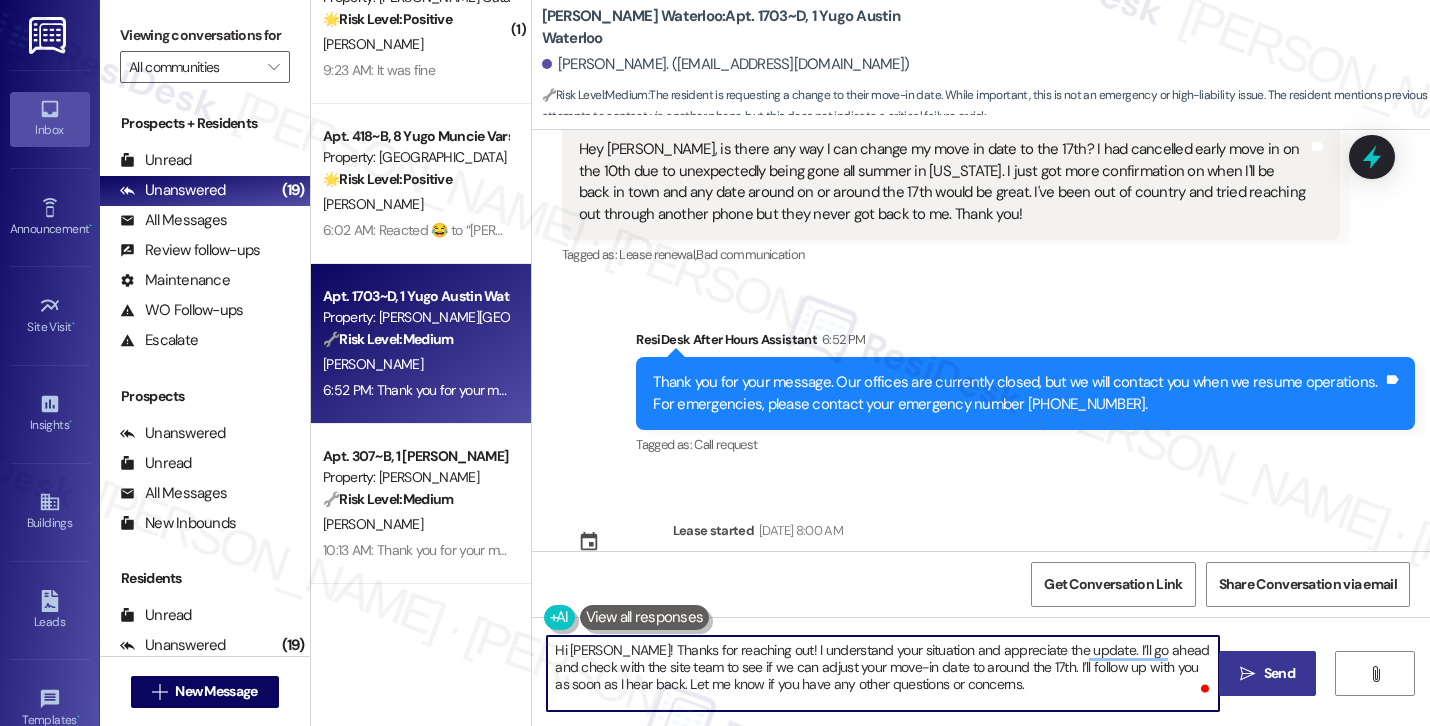 type on "Hi Abram! Thanks for reaching out! I understand your situation and appreciate the update. I’ll go ahead and check with the site team to see if we can adjust your move-in date to around the 17th. I’ll follow up with you as soon as I hear back. Let me know if you have any other questions or concerns." 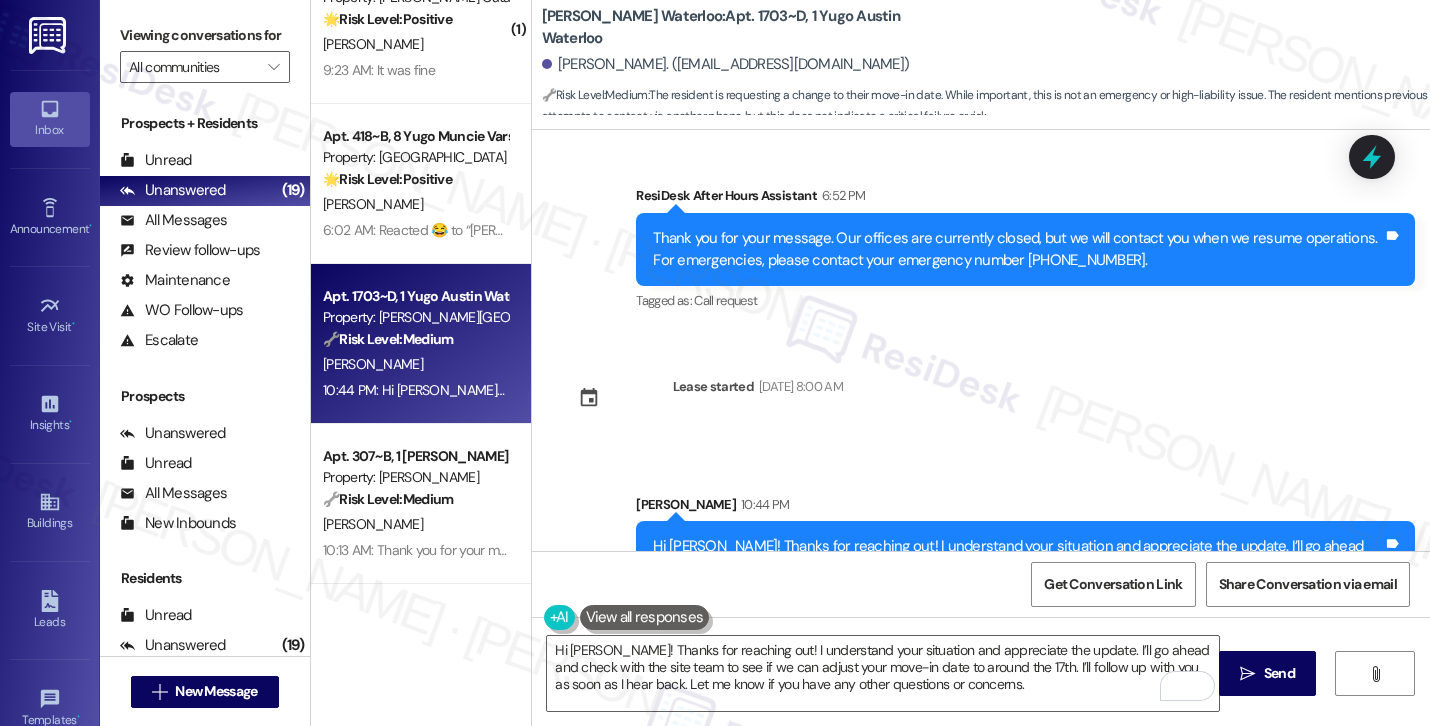 scroll, scrollTop: 1137, scrollLeft: 0, axis: vertical 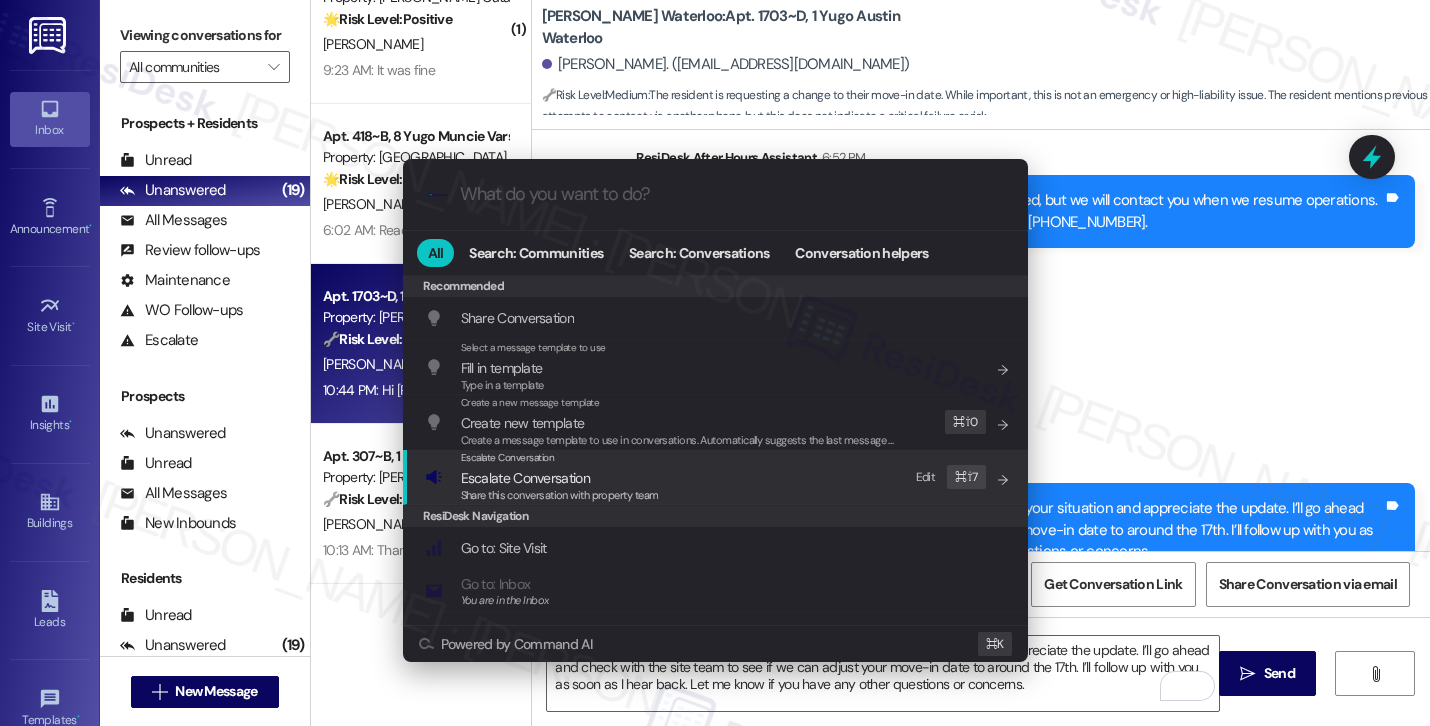 click on "Escalate Conversation Escalate Conversation Share this conversation with property team Edit ⌘ ⇧ 7" at bounding box center (717, 477) 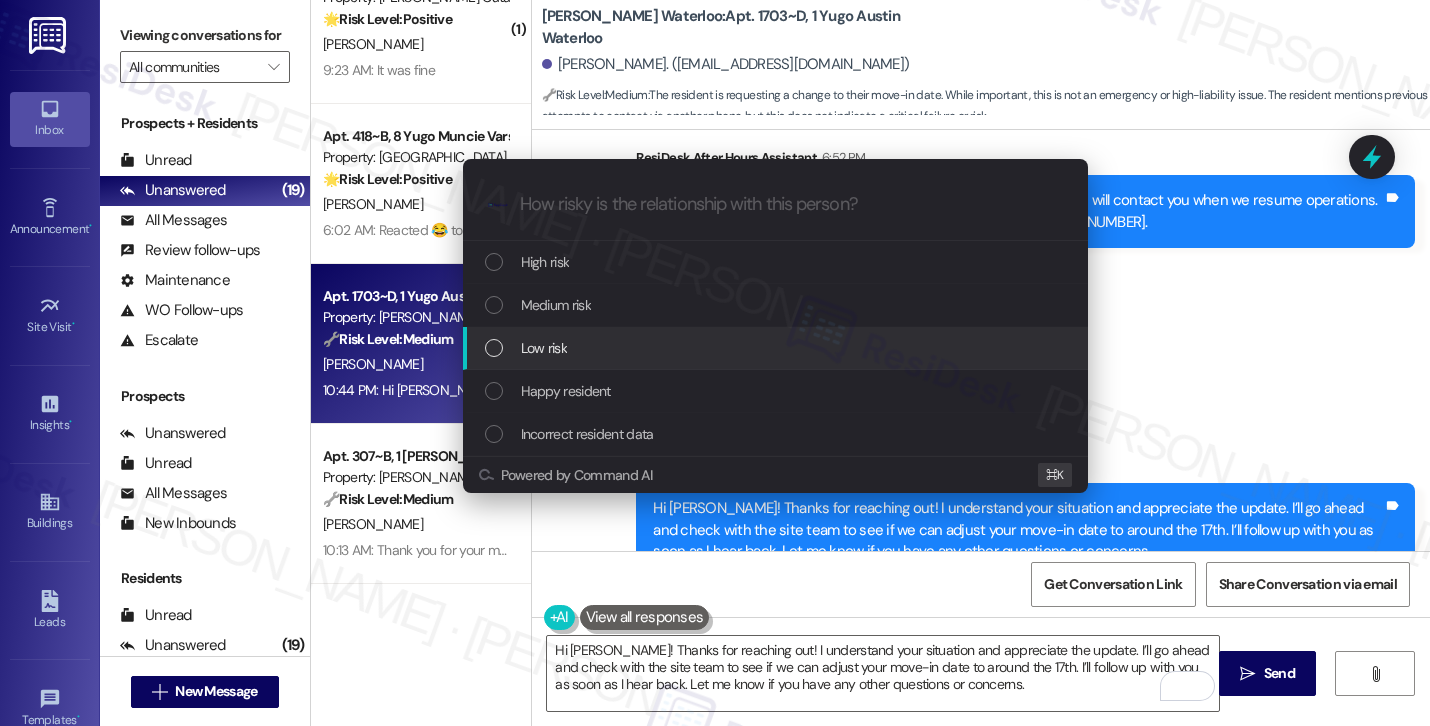 click on "Low risk" at bounding box center (775, 348) 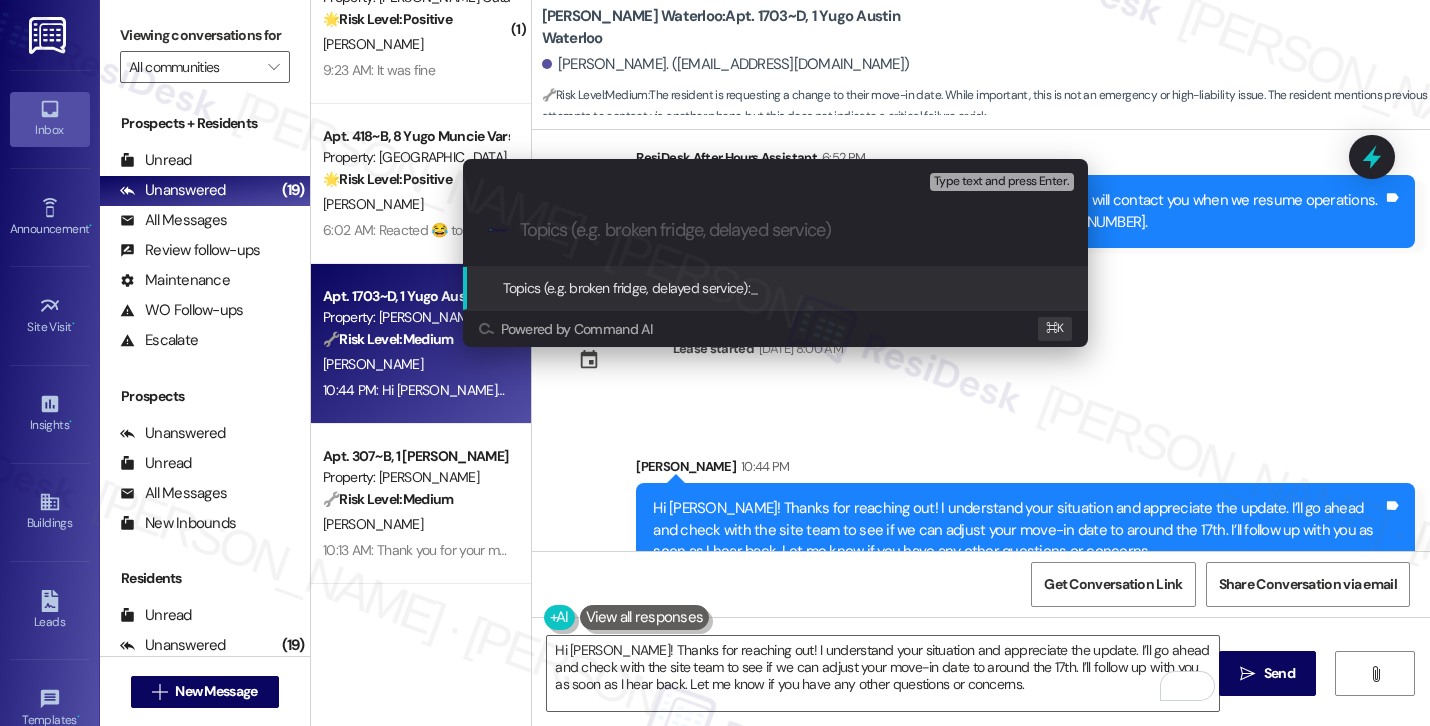 paste on "Request to Reschedule Move-In to August 17" 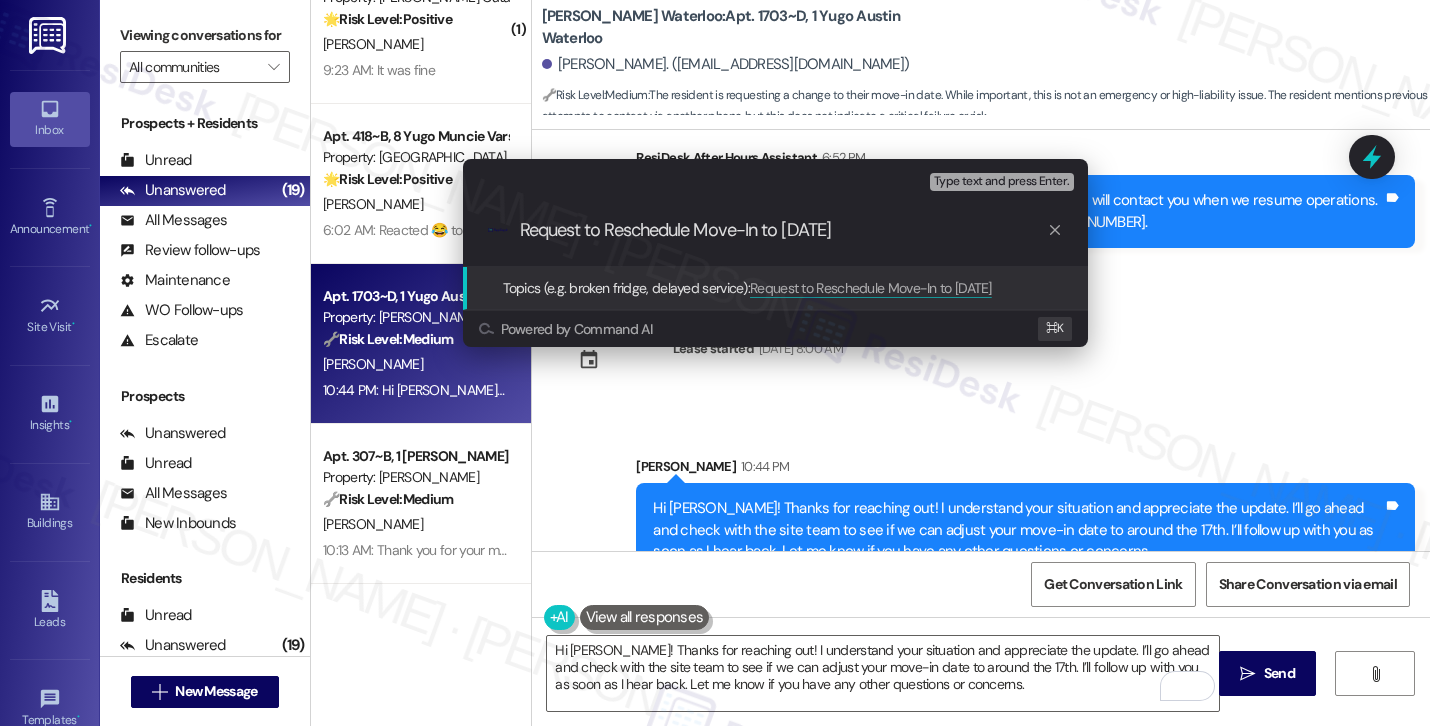 click on "Request to Reschedule Move-In to August 17" at bounding box center (783, 230) 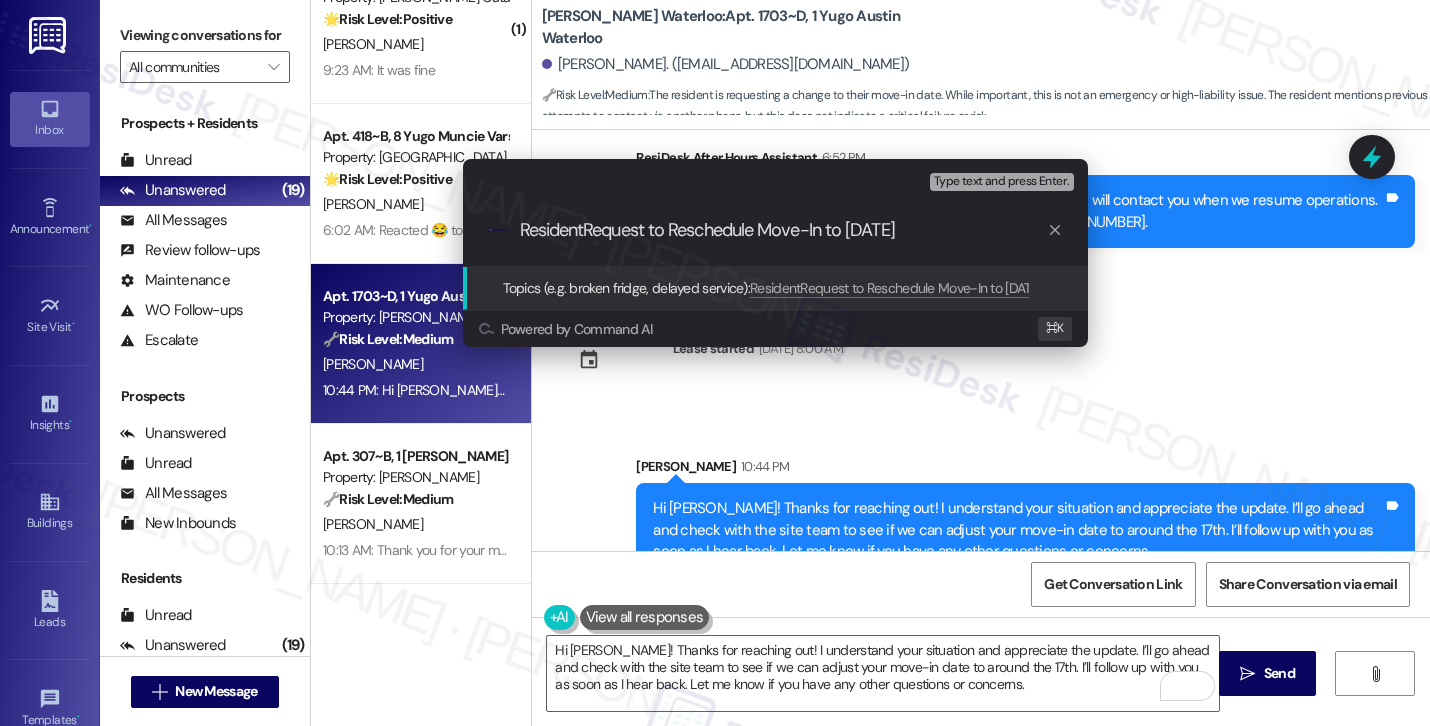 type on "Resident Request to Reschedule Move-In to August 17" 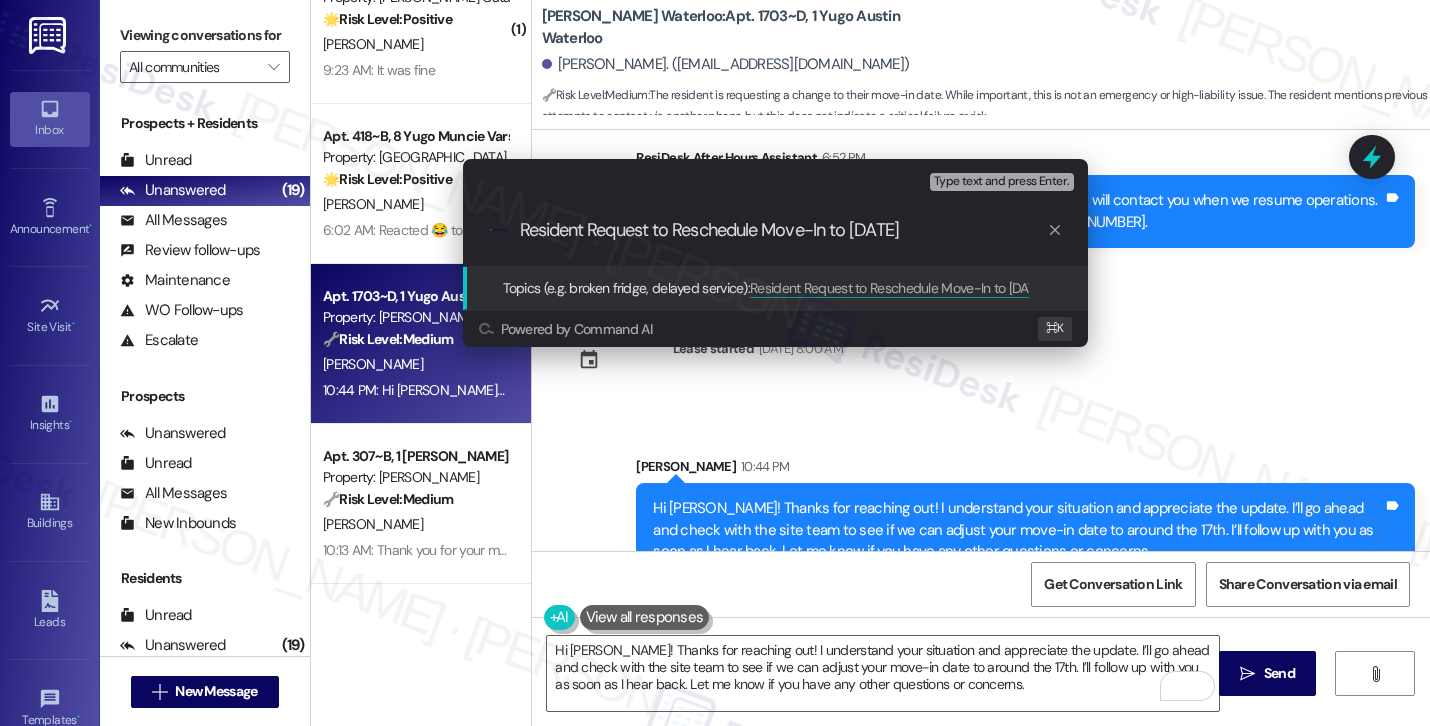 click on "Resident Request to Reschedule Move-In to August 17" at bounding box center (783, 230) 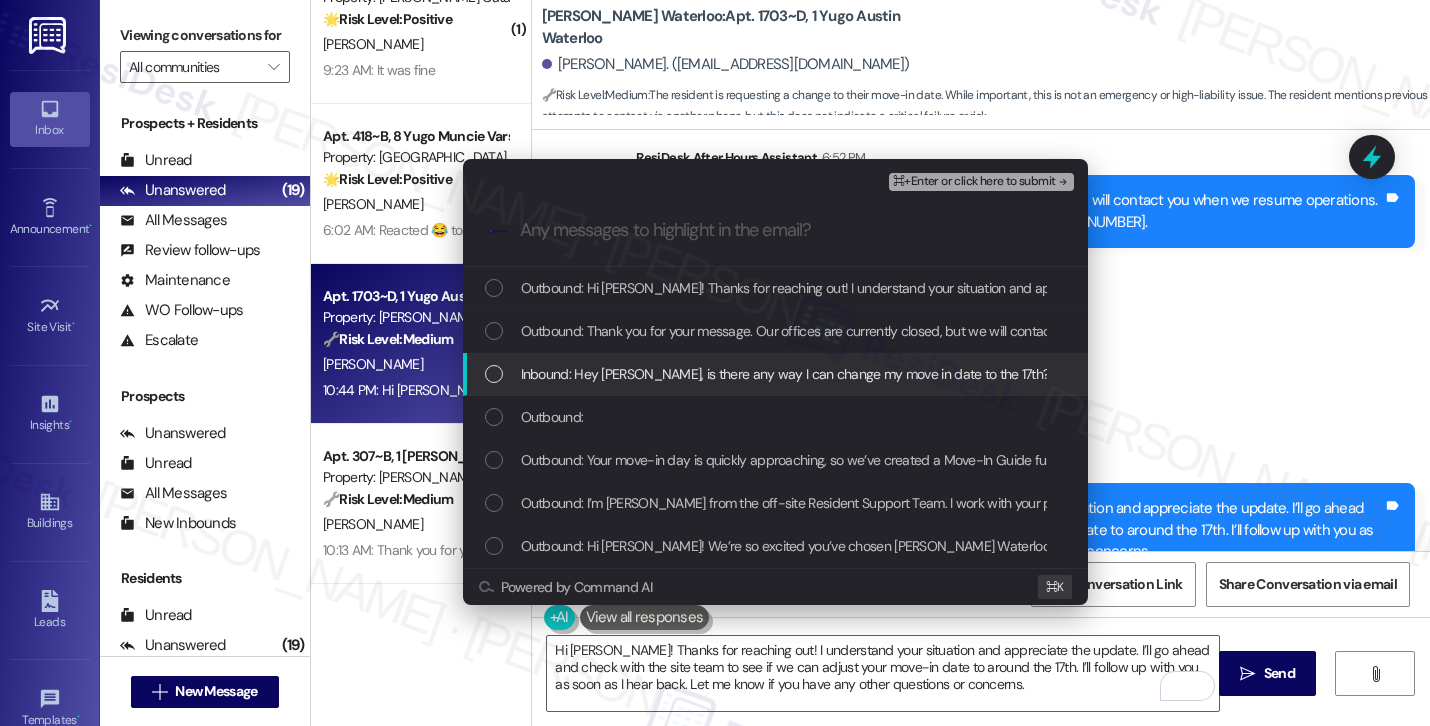 click on "Inbound: Hey Sarah, is there any way I can change my move in date to the 17th? I had cancelled early move in on the 10th due to unexpectedly being gone all summer in Maine. I just got more confirmation on when I'll be back in town and any date around on or around the 17th would be great. I've been out of country and tried reaching out through another phone but they never got back to me. Thank you!" at bounding box center (1740, 374) 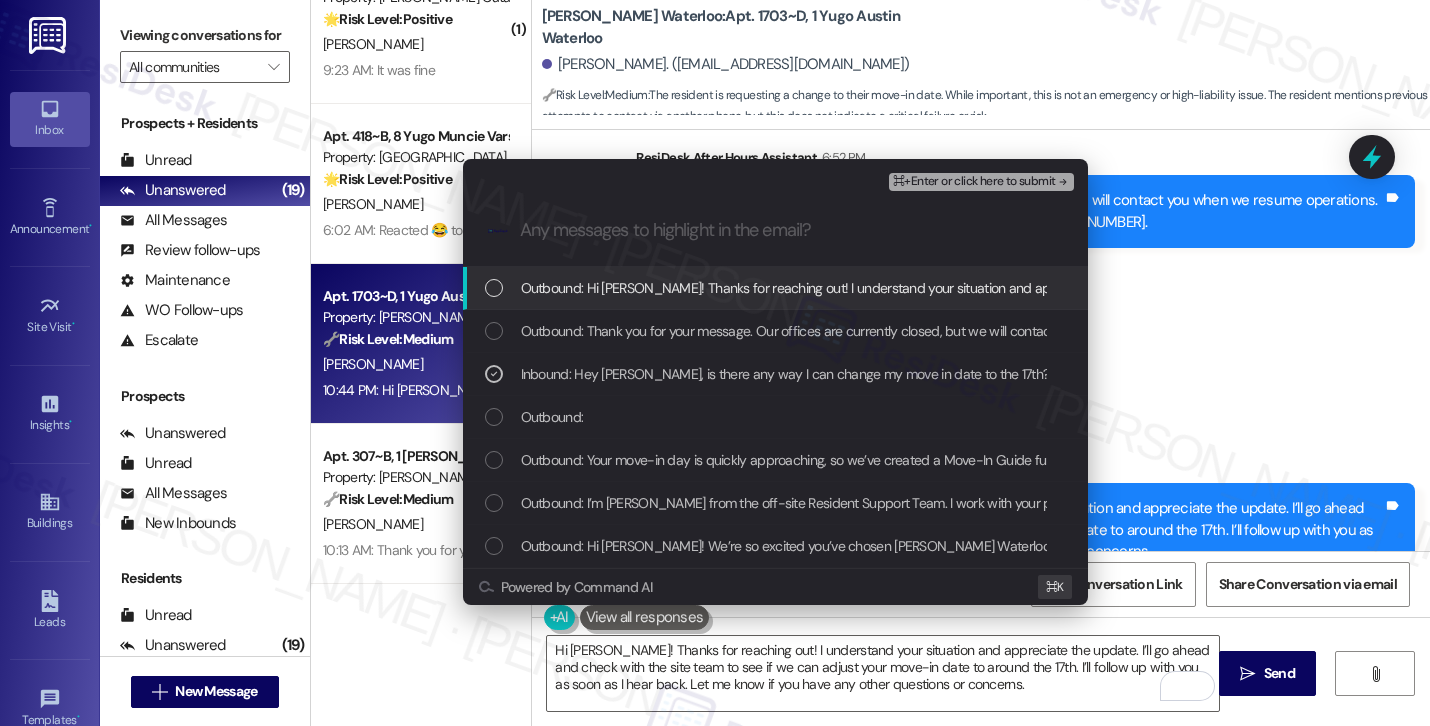 click on "⌘+Enter or click here to submit" at bounding box center [974, 182] 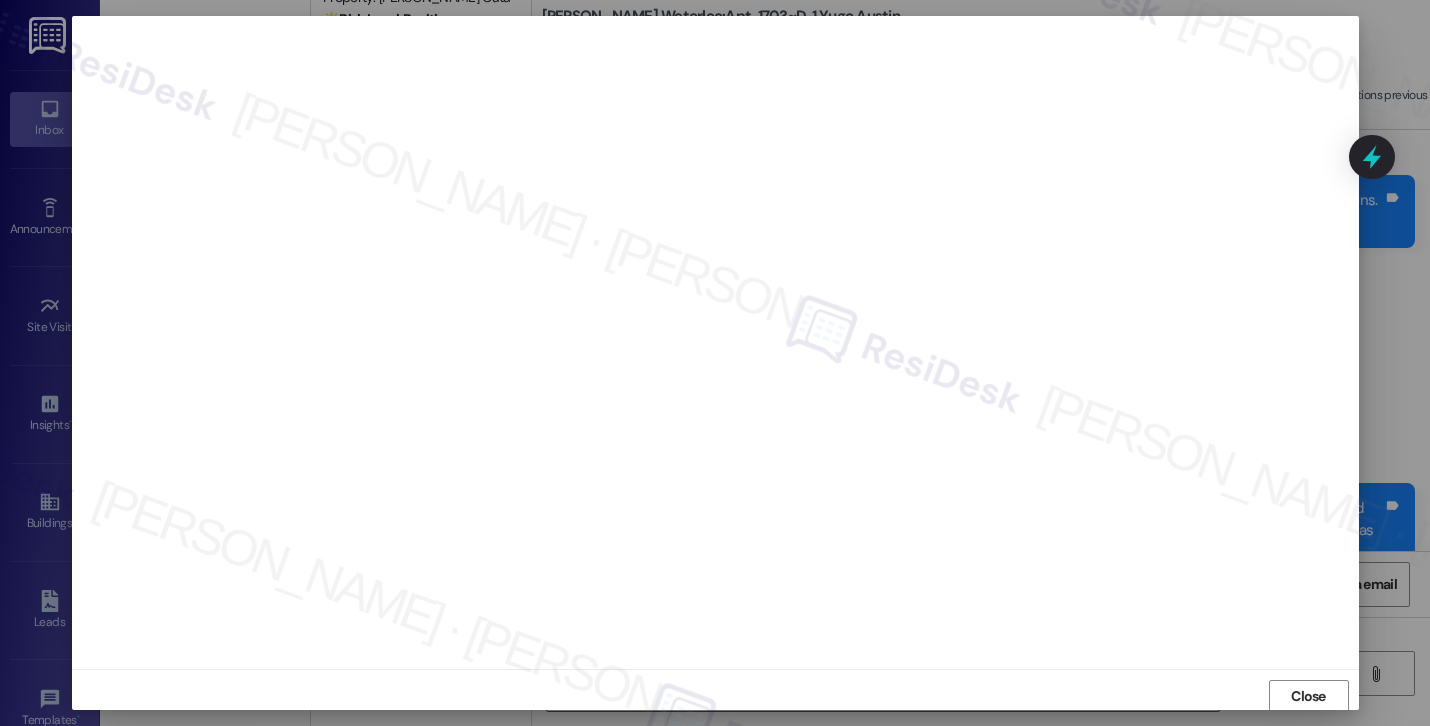 scroll, scrollTop: 2, scrollLeft: 0, axis: vertical 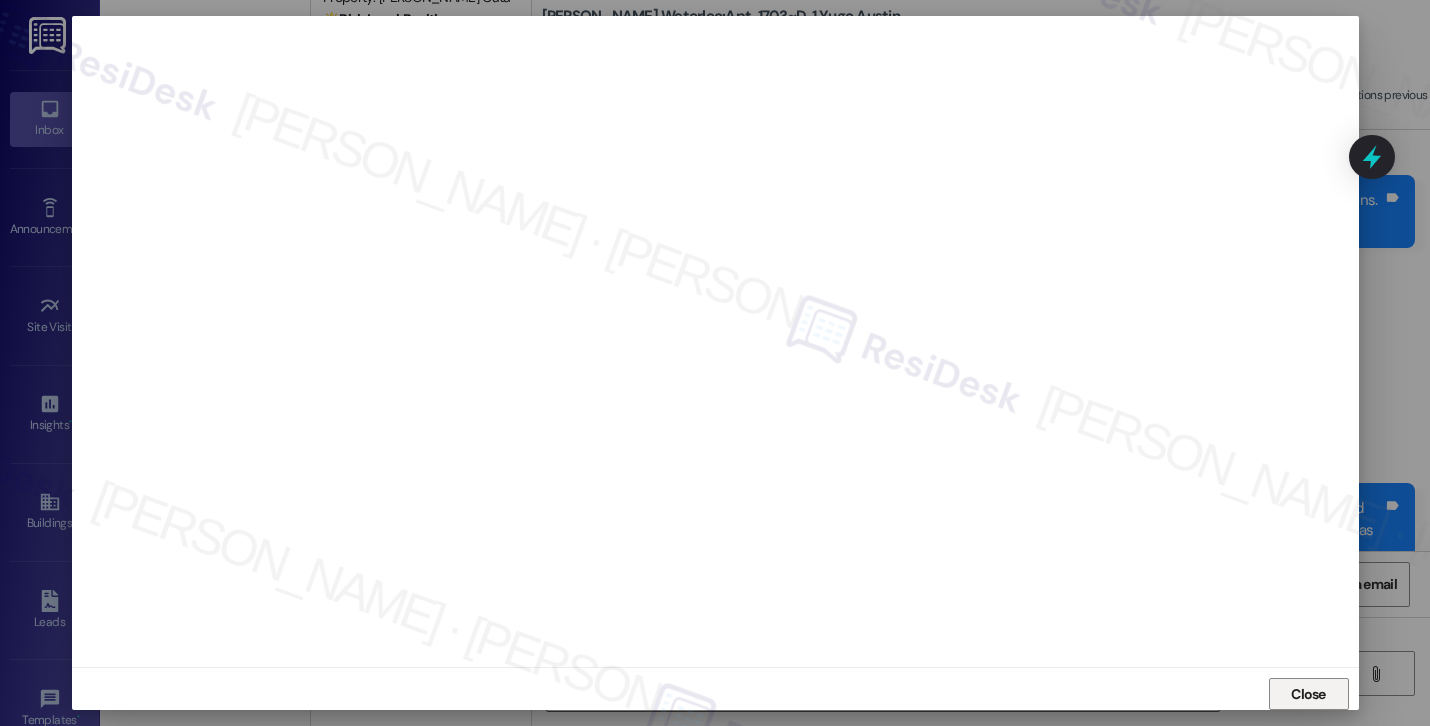 click on "Close" at bounding box center [1309, 694] 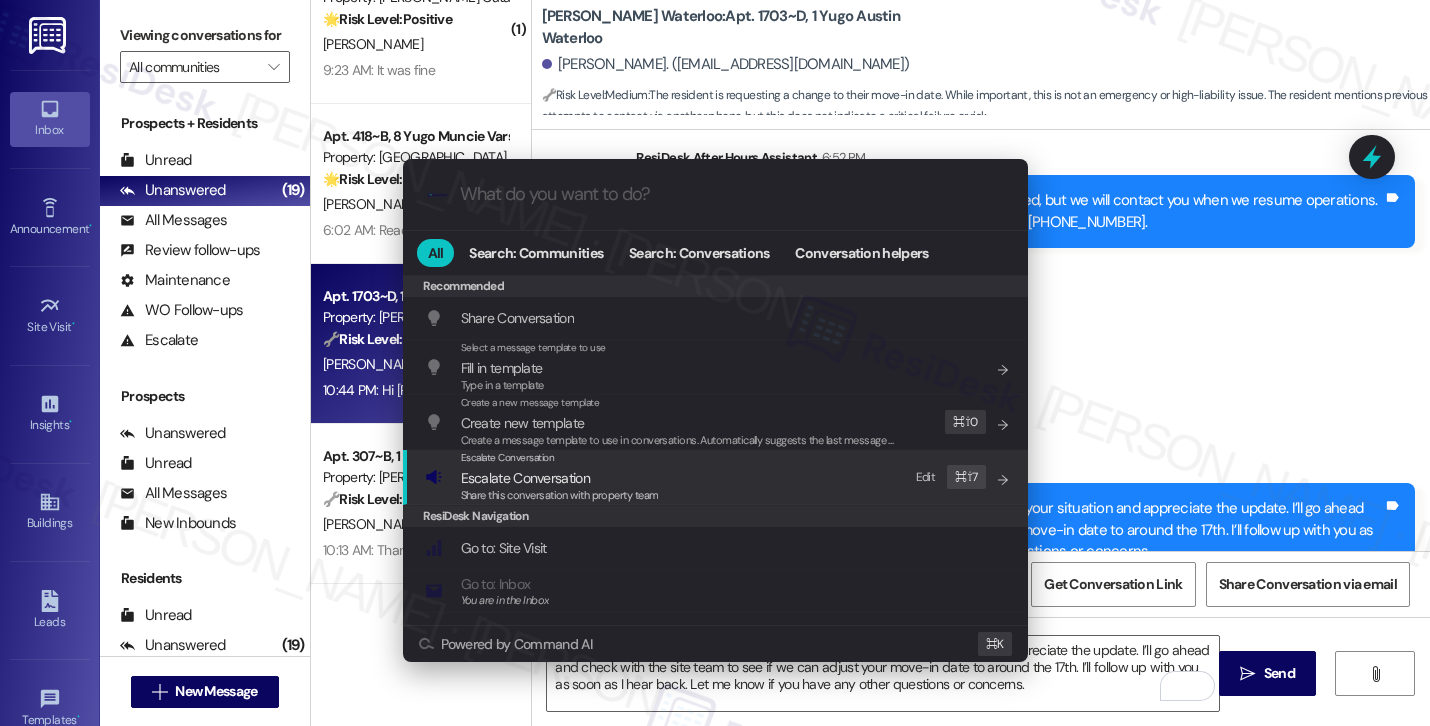 click on "Escalate Conversation Escalate Conversation Share this conversation with property team Edit ⌘ ⇧ 7" at bounding box center (717, 477) 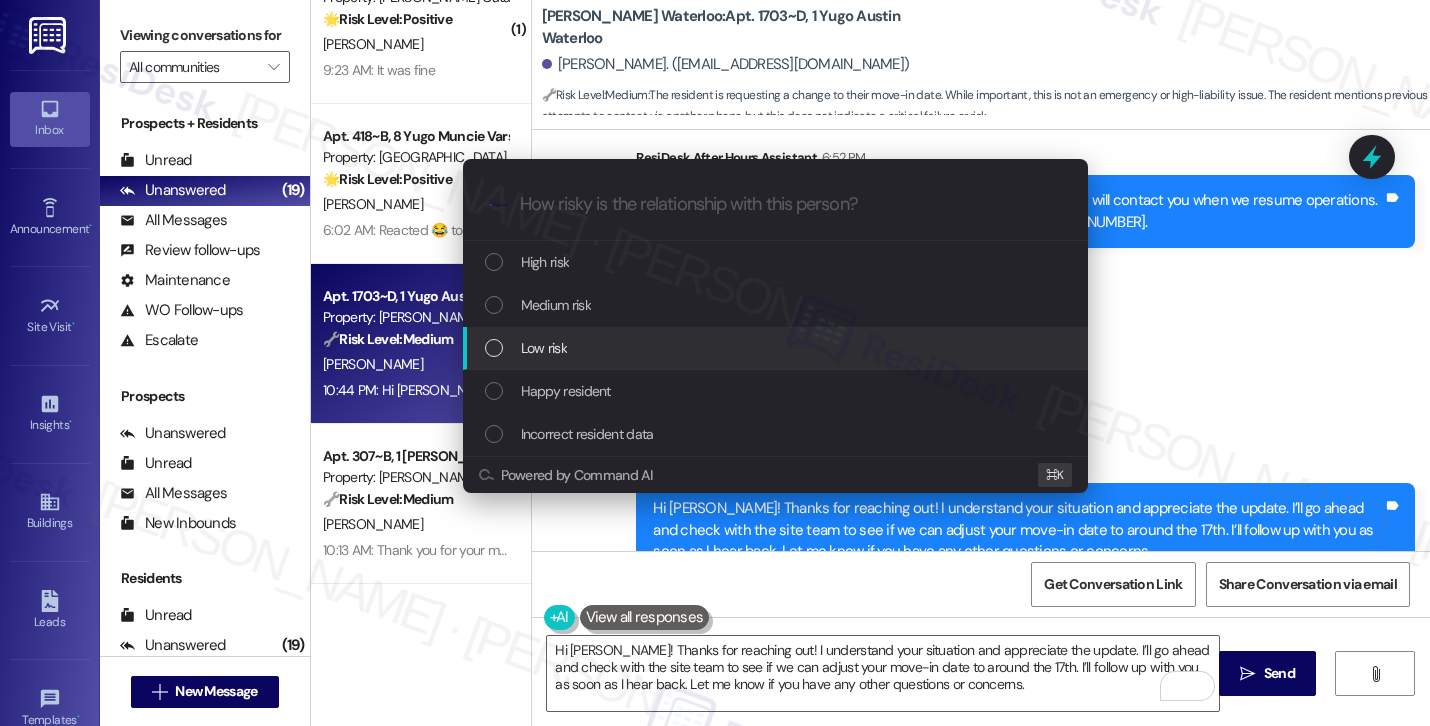 click on "Low risk" at bounding box center (775, 348) 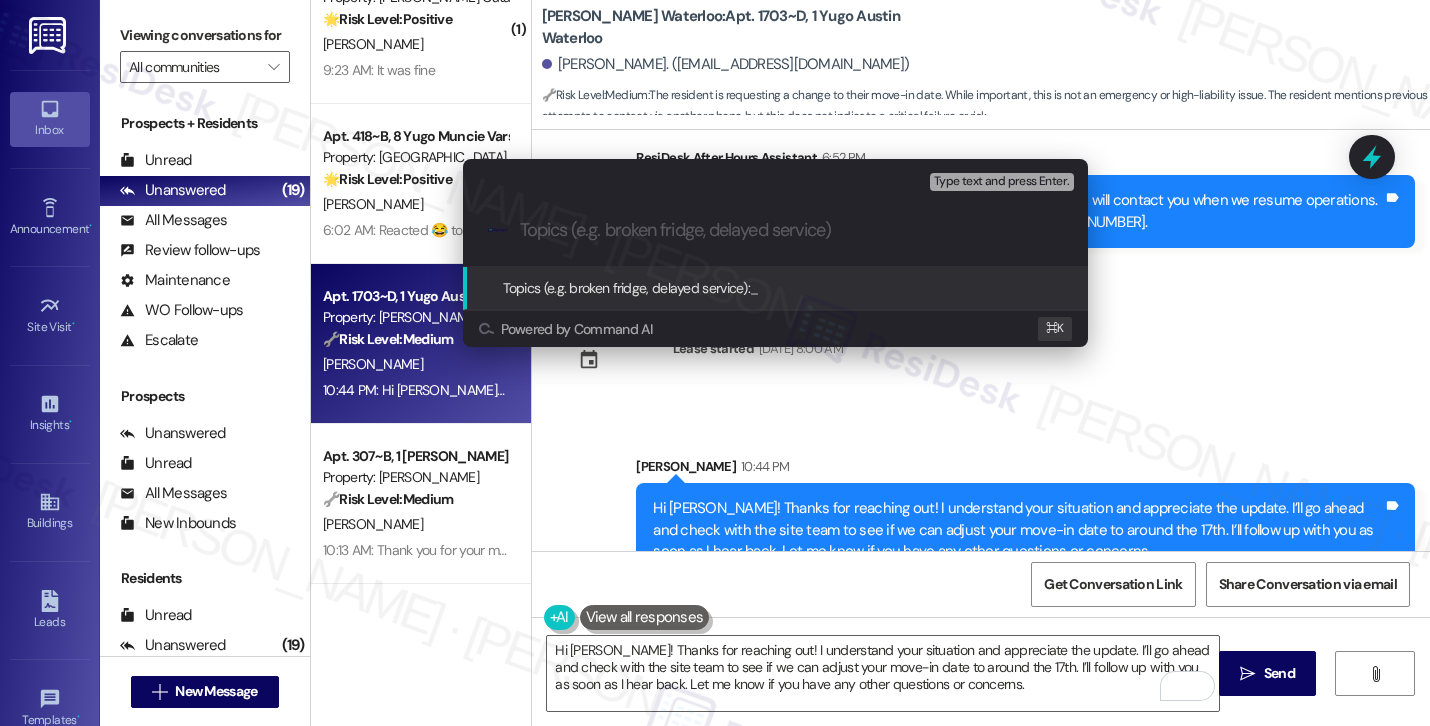 paste on "Resident Request to Reschedule Move-In to August 17" 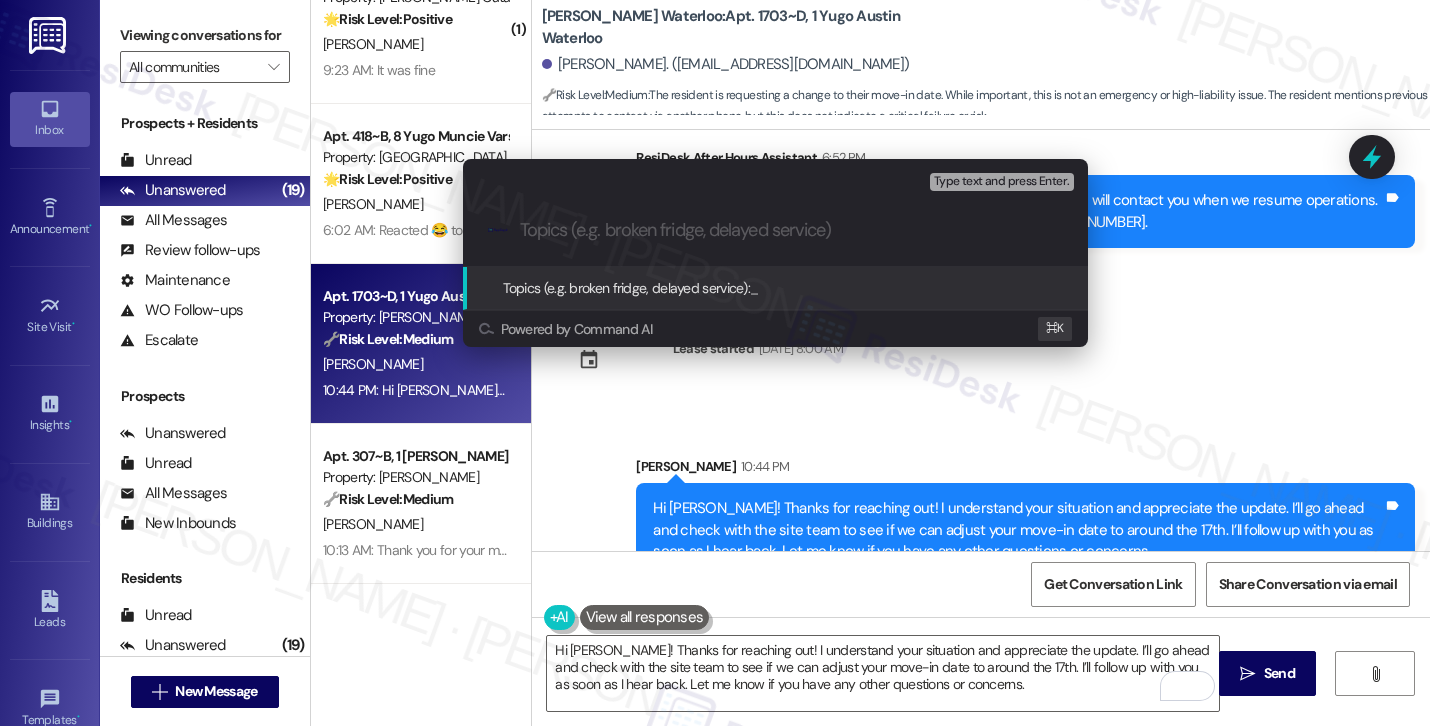 type on "Resident Request to Reschedule Move-In to August 17" 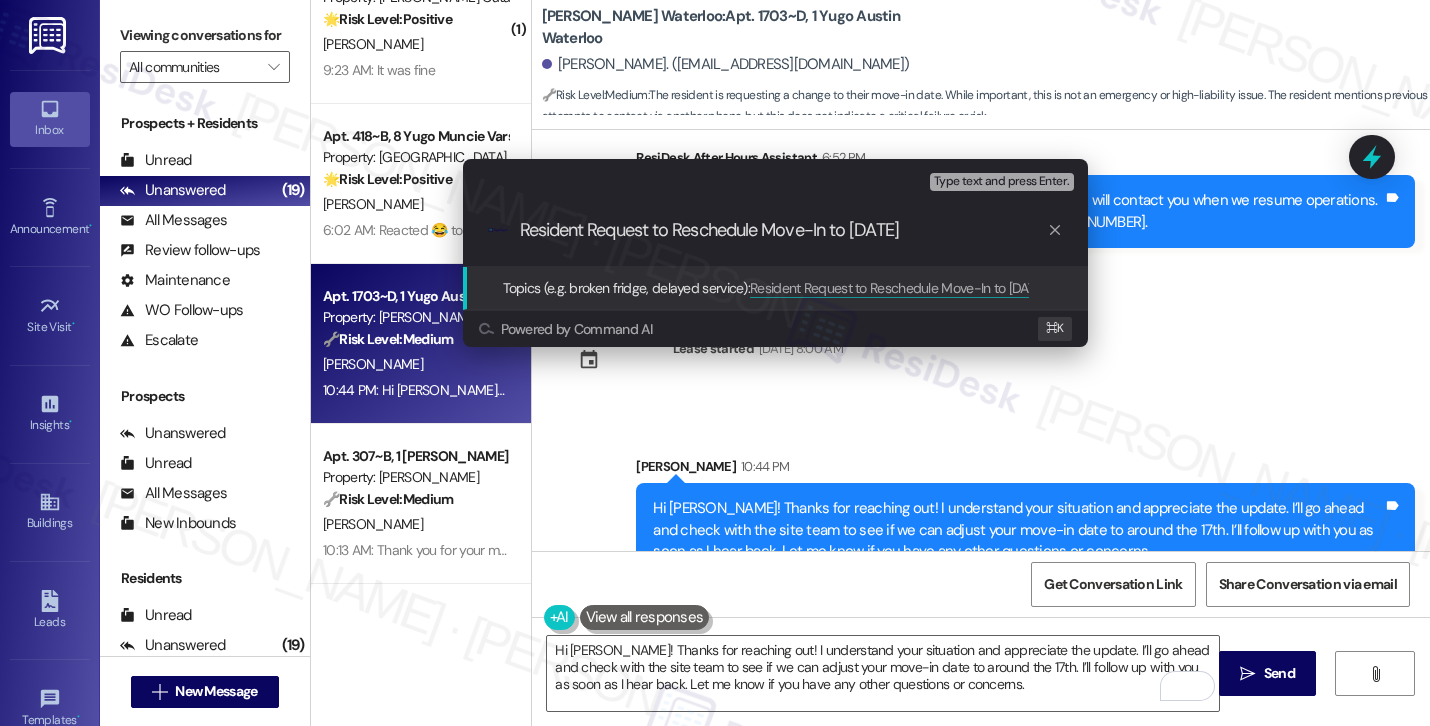 type 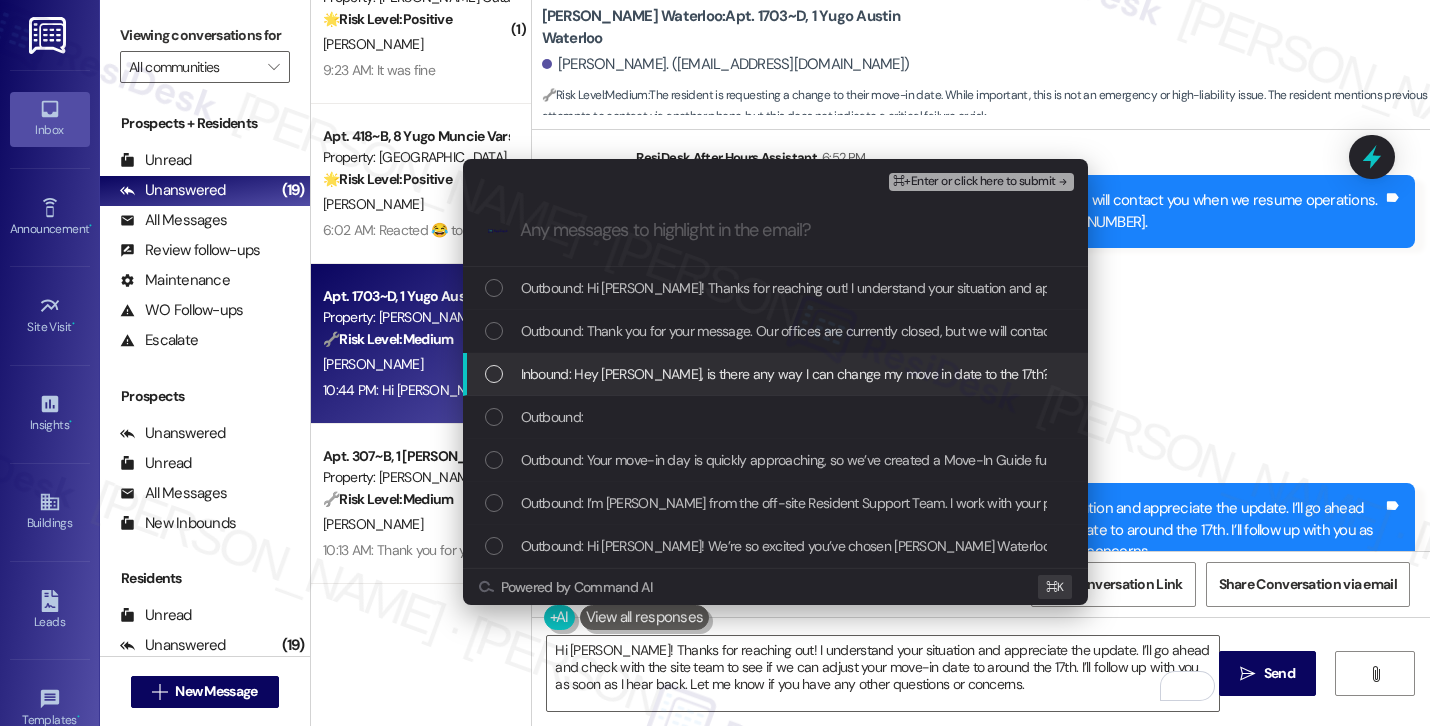 click on "Inbound: Hey Sarah, is there any way I can change my move in date to the 17th? I had cancelled early move in on the 10th due to unexpectedly being gone all summer in Maine. I just got more confirmation on when I'll be back in town and any date around on or around the 17th would be great. I've been out of country and tried reaching out through another phone but they never got back to me. Thank you!" at bounding box center [1740, 374] 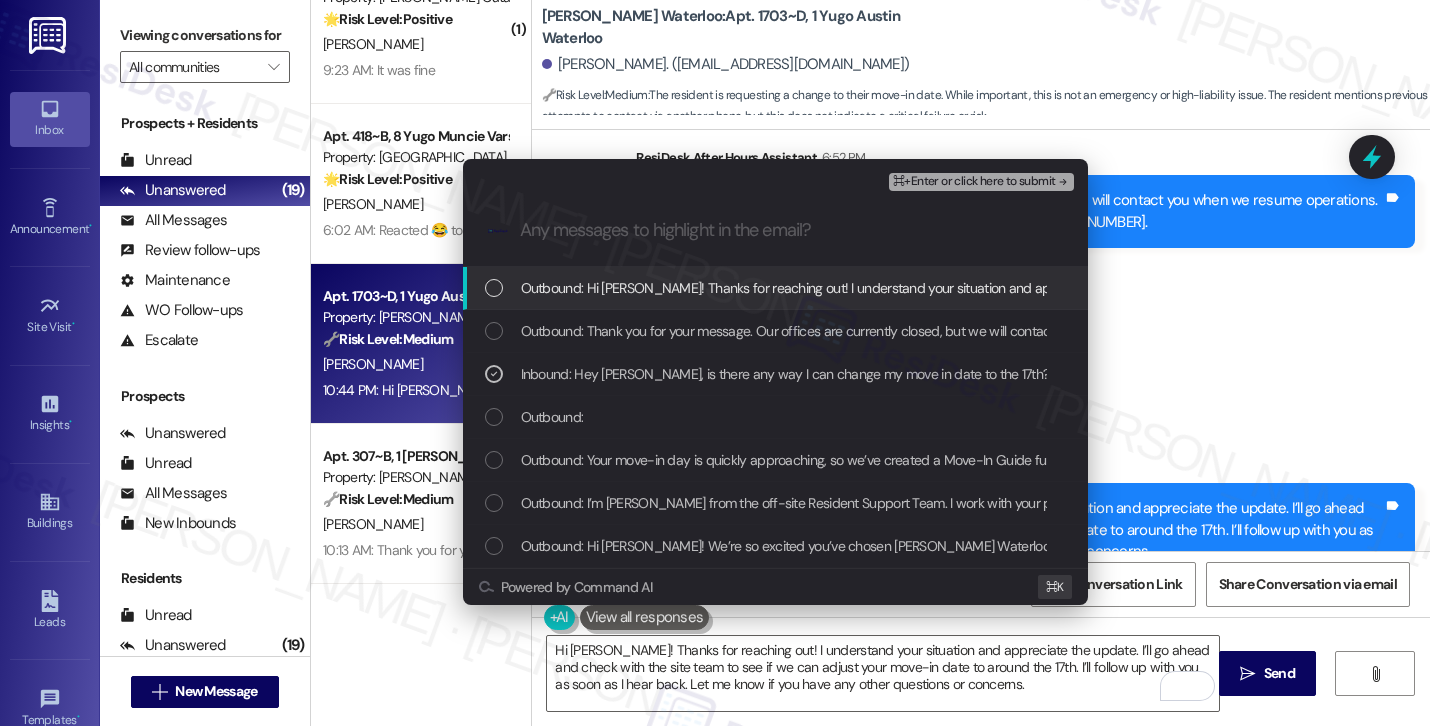 click on "⌘+Enter or click here to submit" at bounding box center (974, 182) 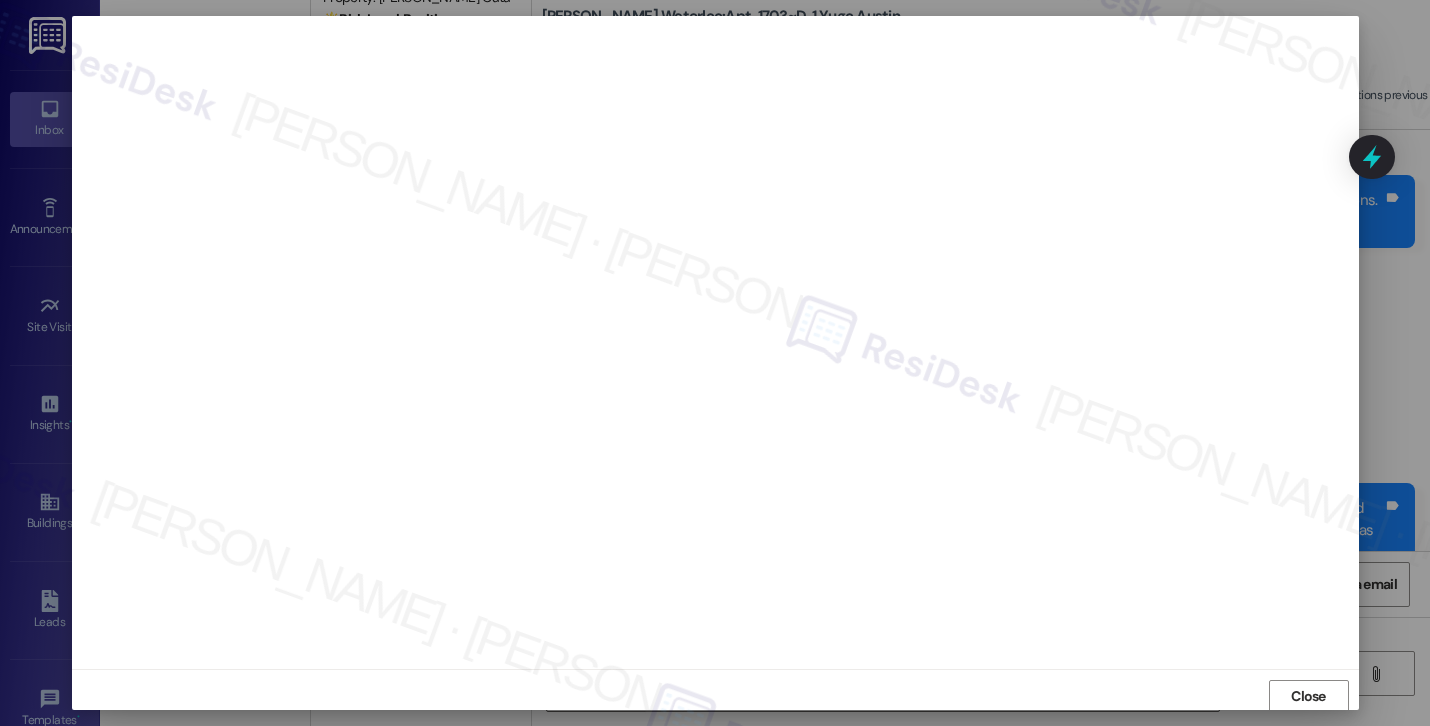 scroll, scrollTop: 2, scrollLeft: 0, axis: vertical 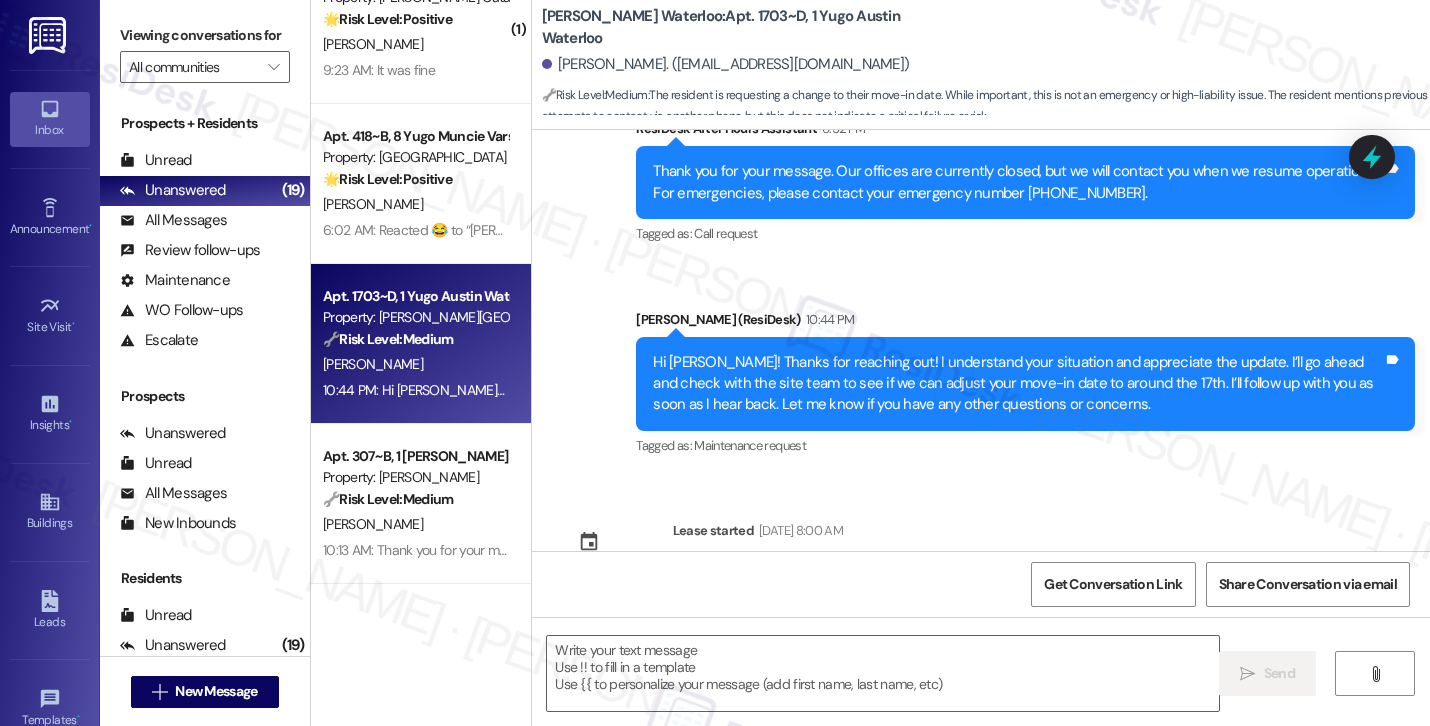 type on "Fetching suggested responses. Please feel free to read through the conversation in the meantime." 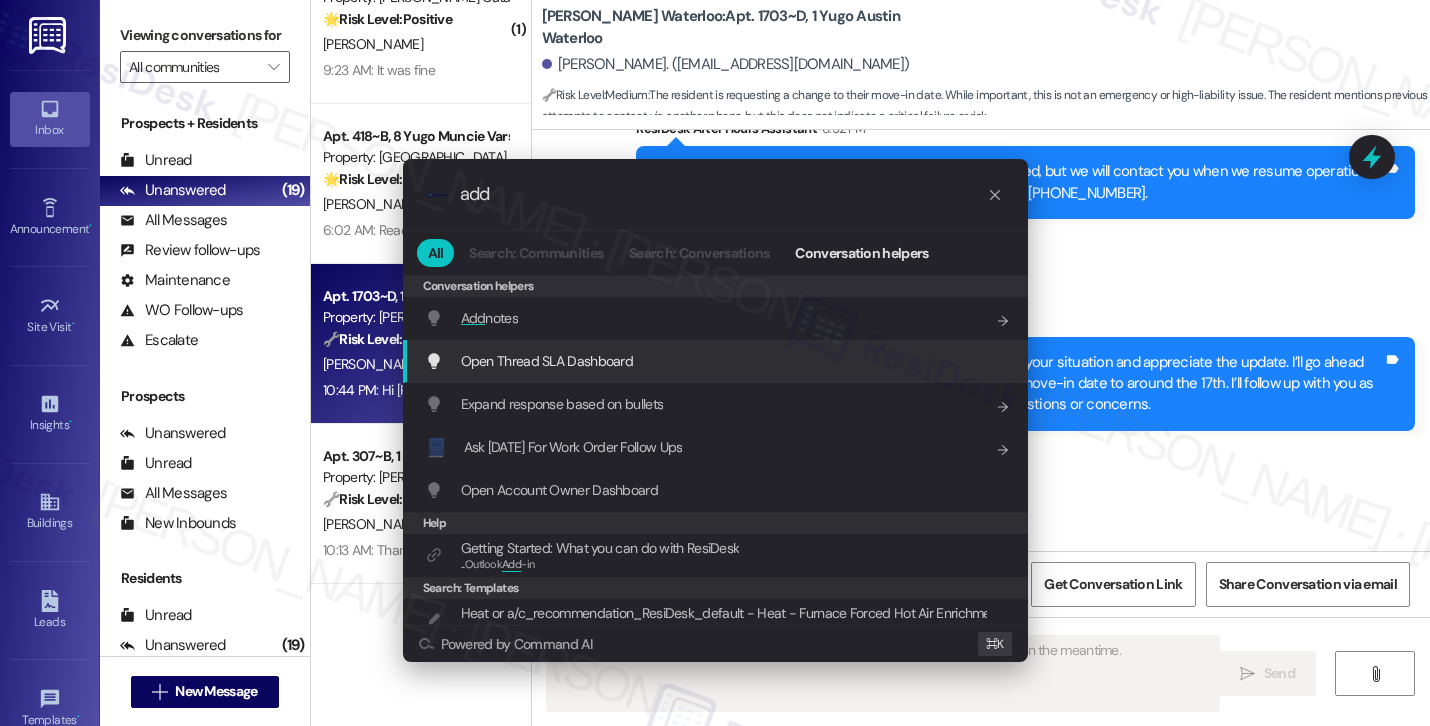 type on "add" 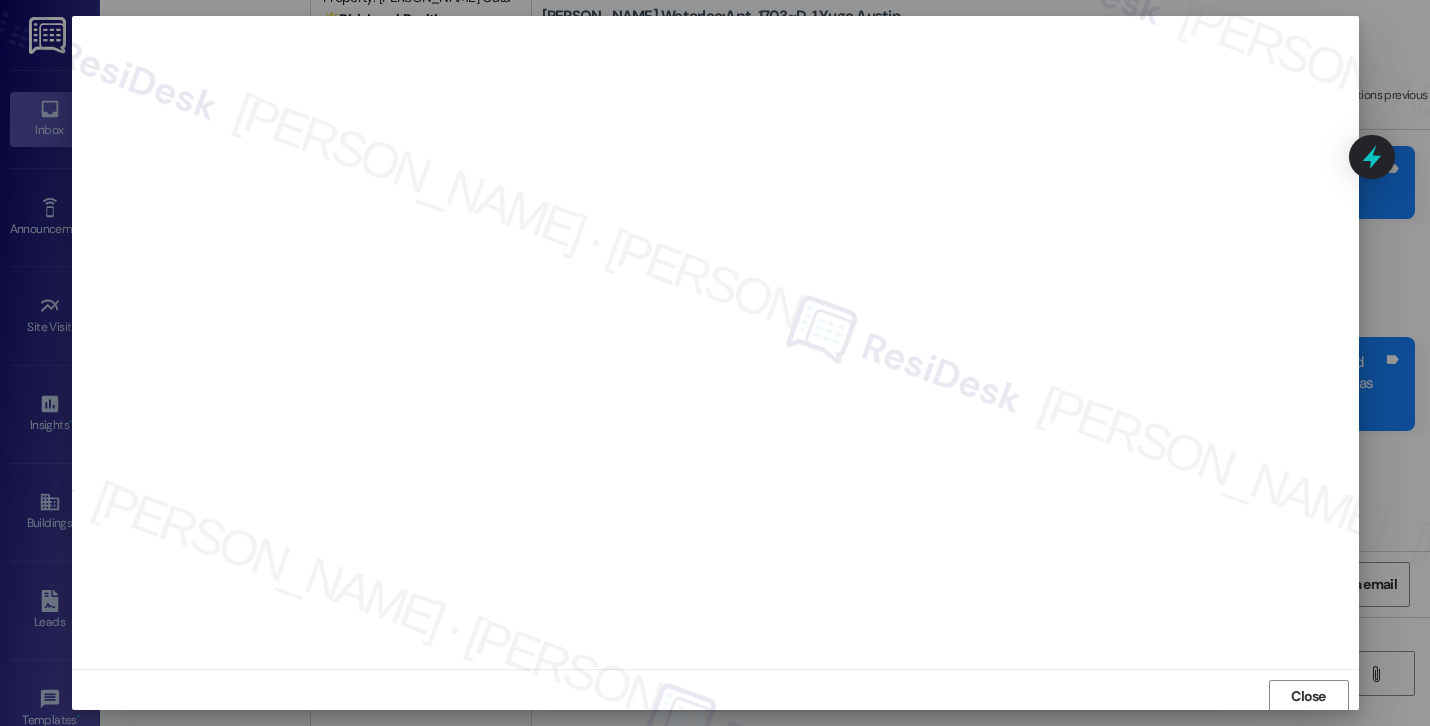 scroll, scrollTop: 2, scrollLeft: 0, axis: vertical 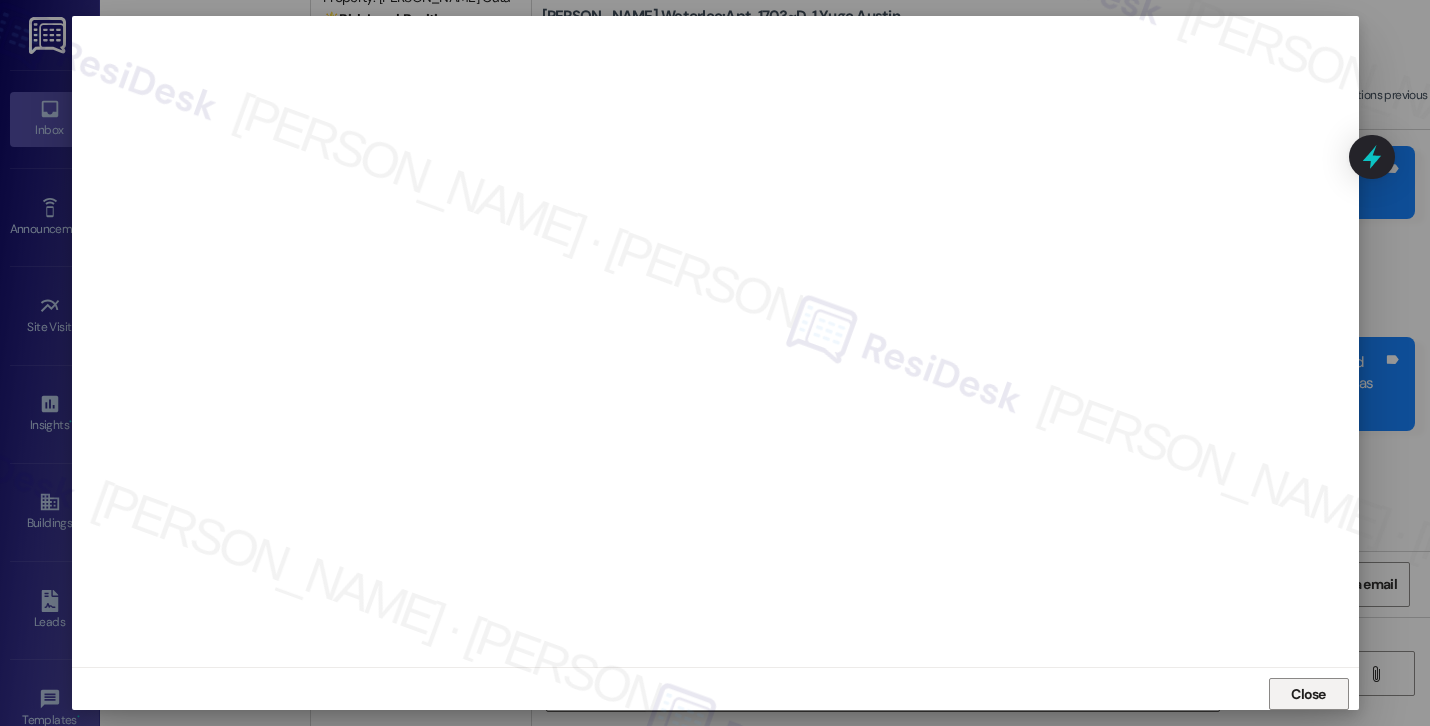click on "Close" at bounding box center [1309, 694] 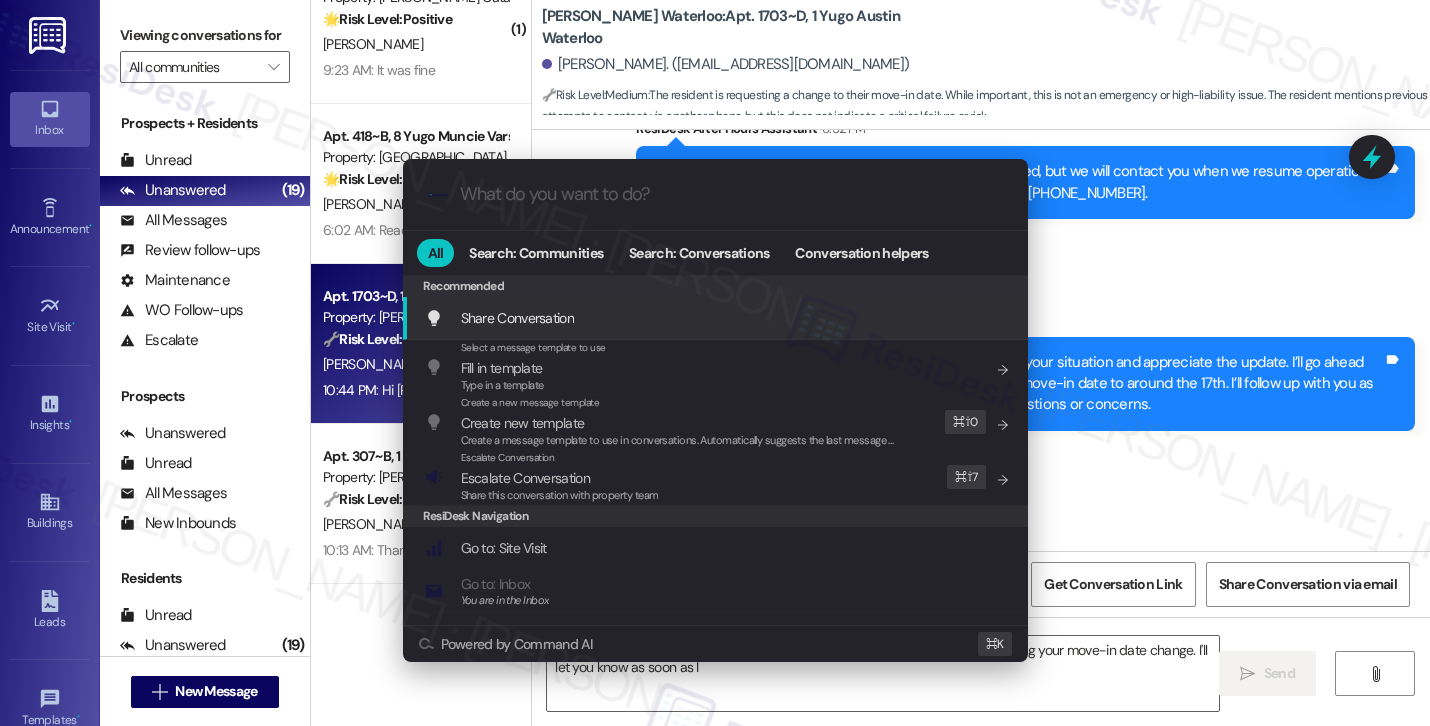 type on "Hi {{first_name}}, I'm on it! I'm still waiting to hear back from the site team regarding your move-in date change. I'll let you know as soon as I" 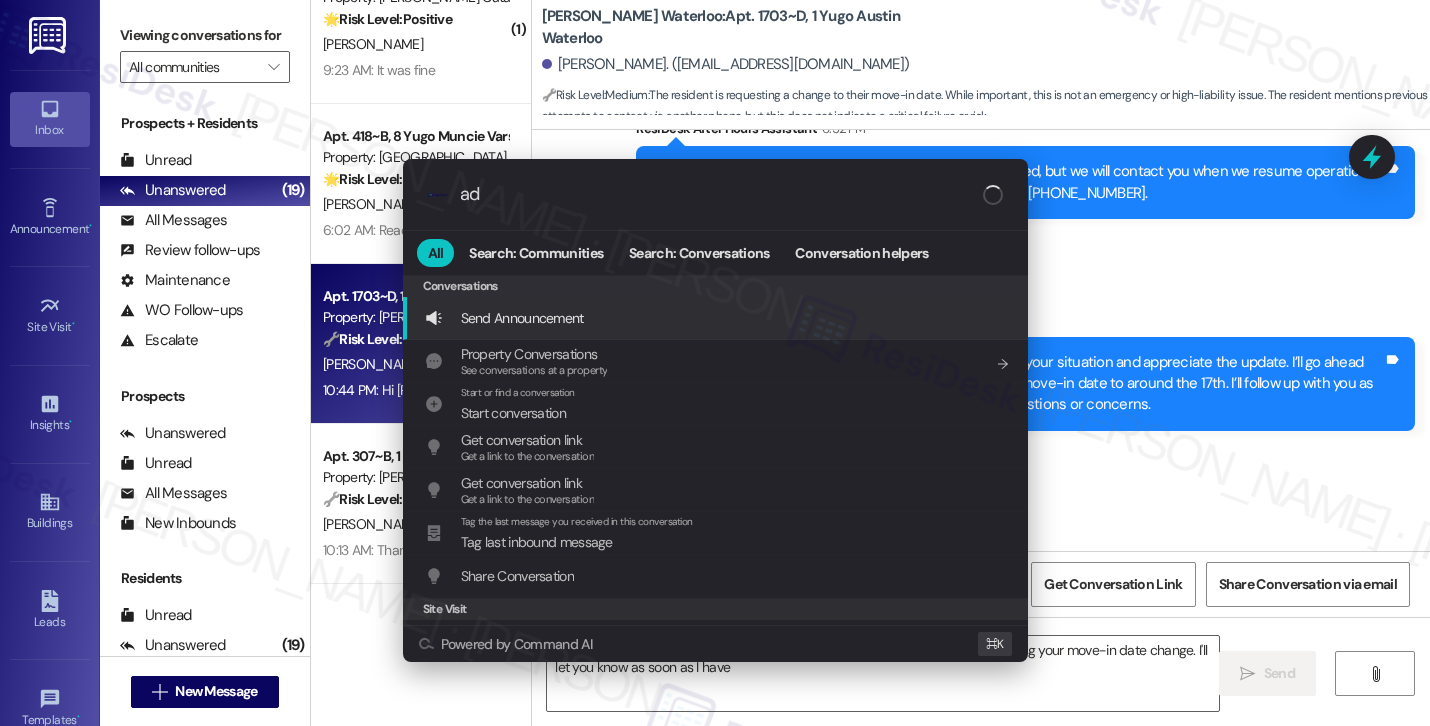type on "add" 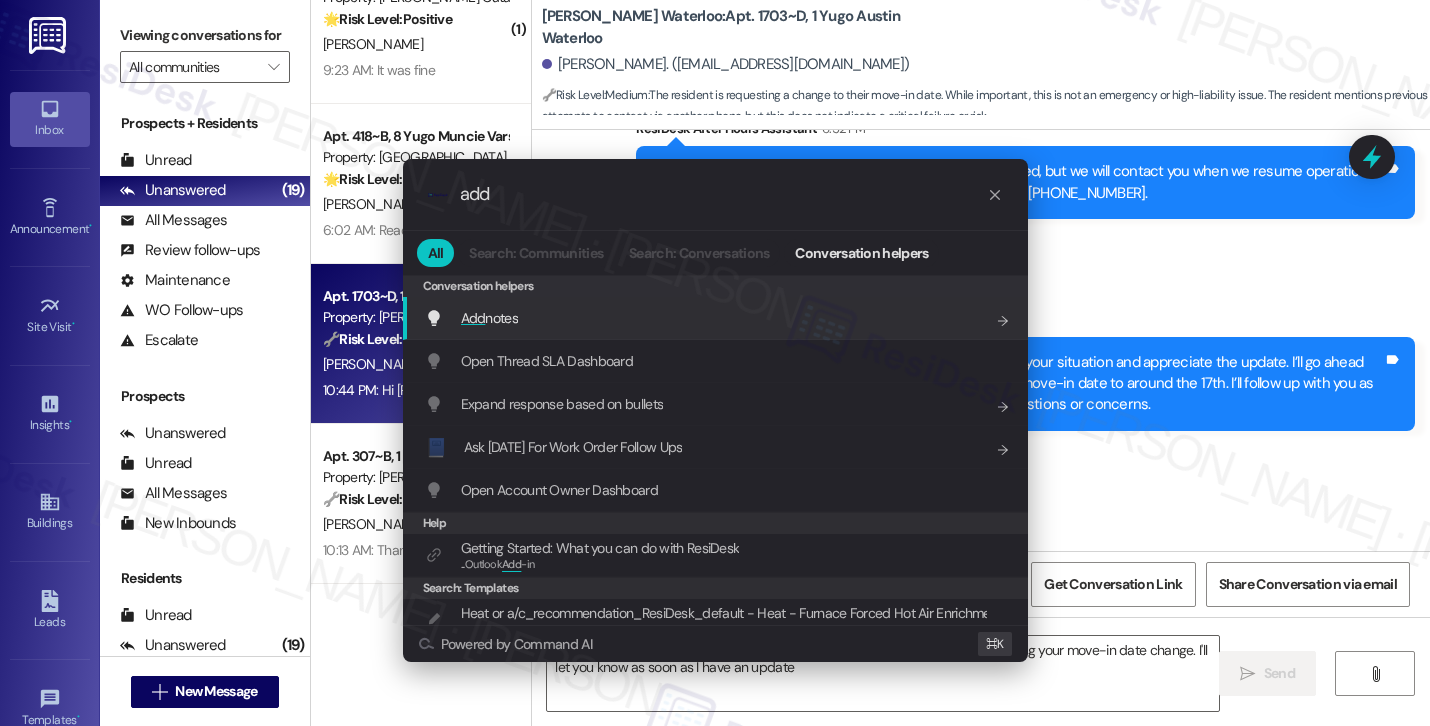 type on "Hi {{first_name}}, I'm on it! I'm still waiting to hear back from the site team regarding your move-in date change. I'll let you know as soon as I have an update!" 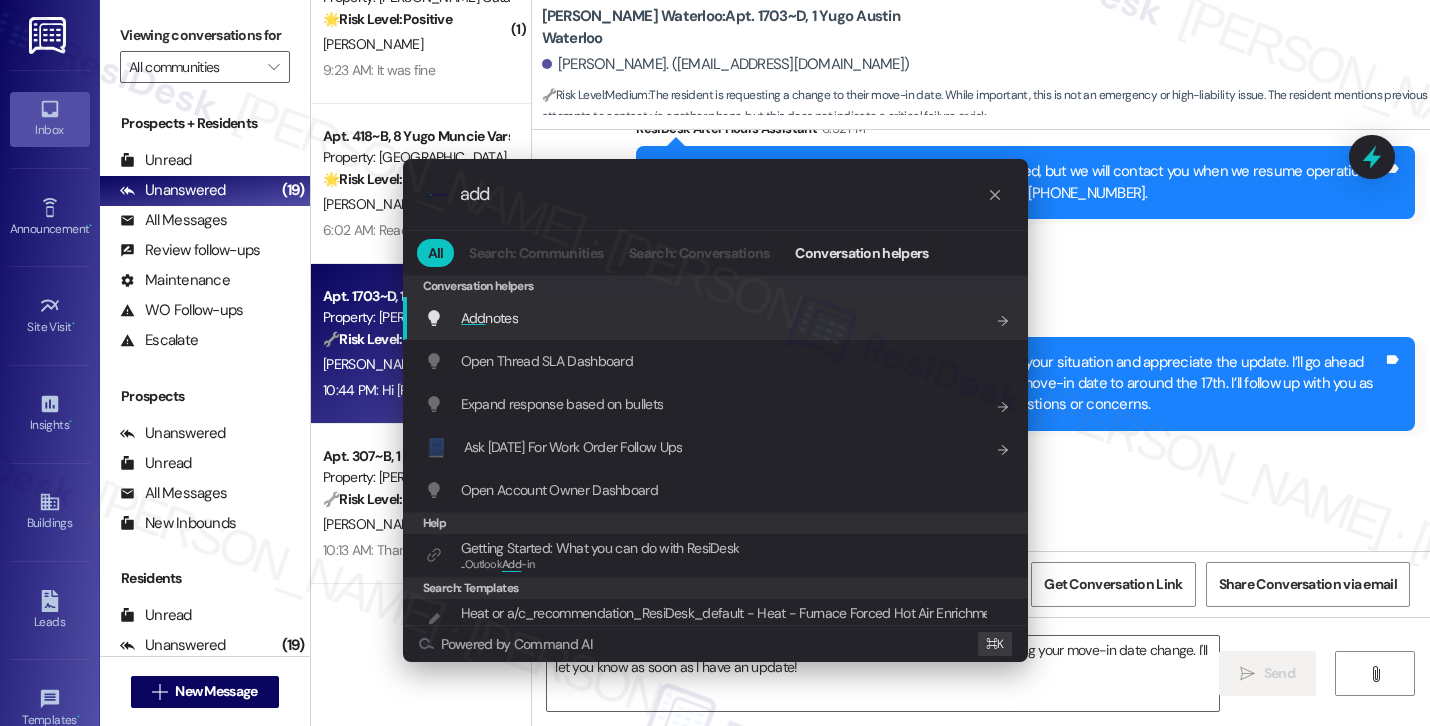 click on "Add  notes Add shortcut" at bounding box center [717, 318] 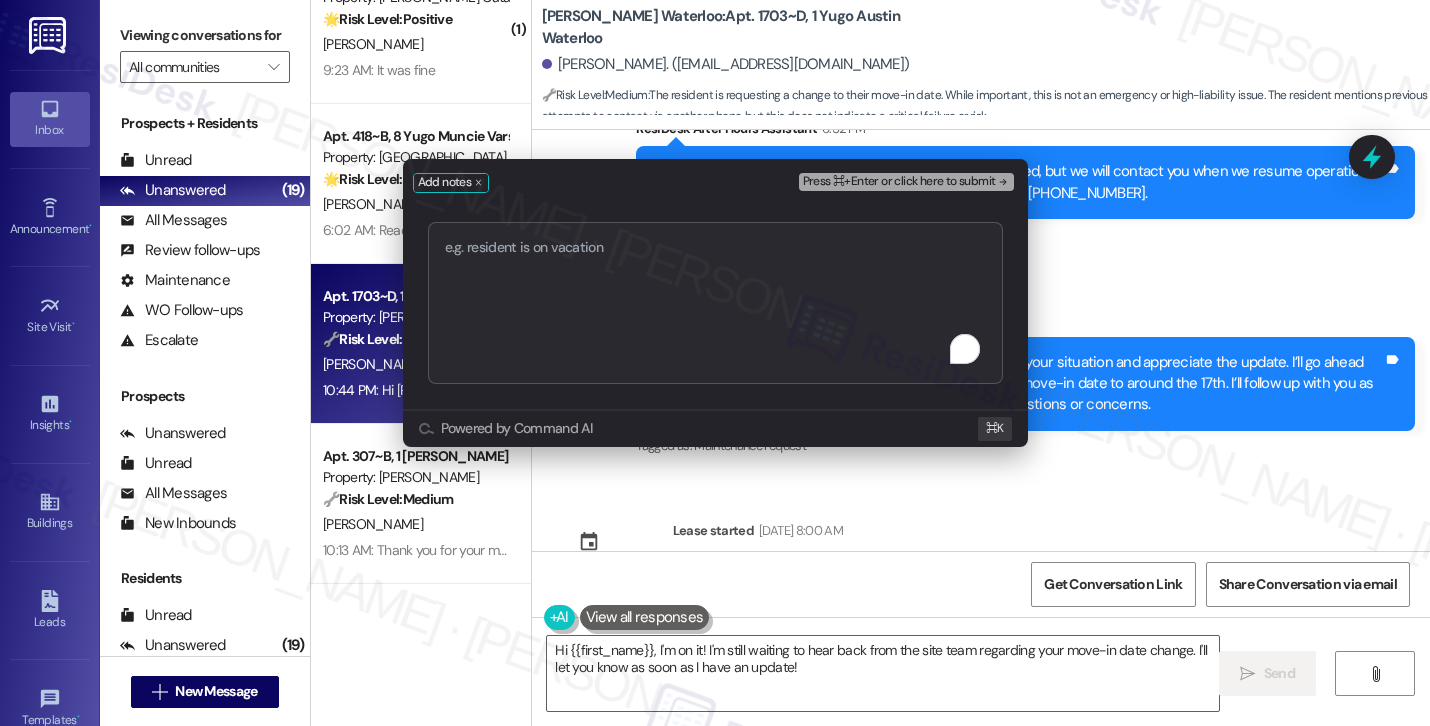 type on "Resident Request to Reschedule Move-In to August 17" 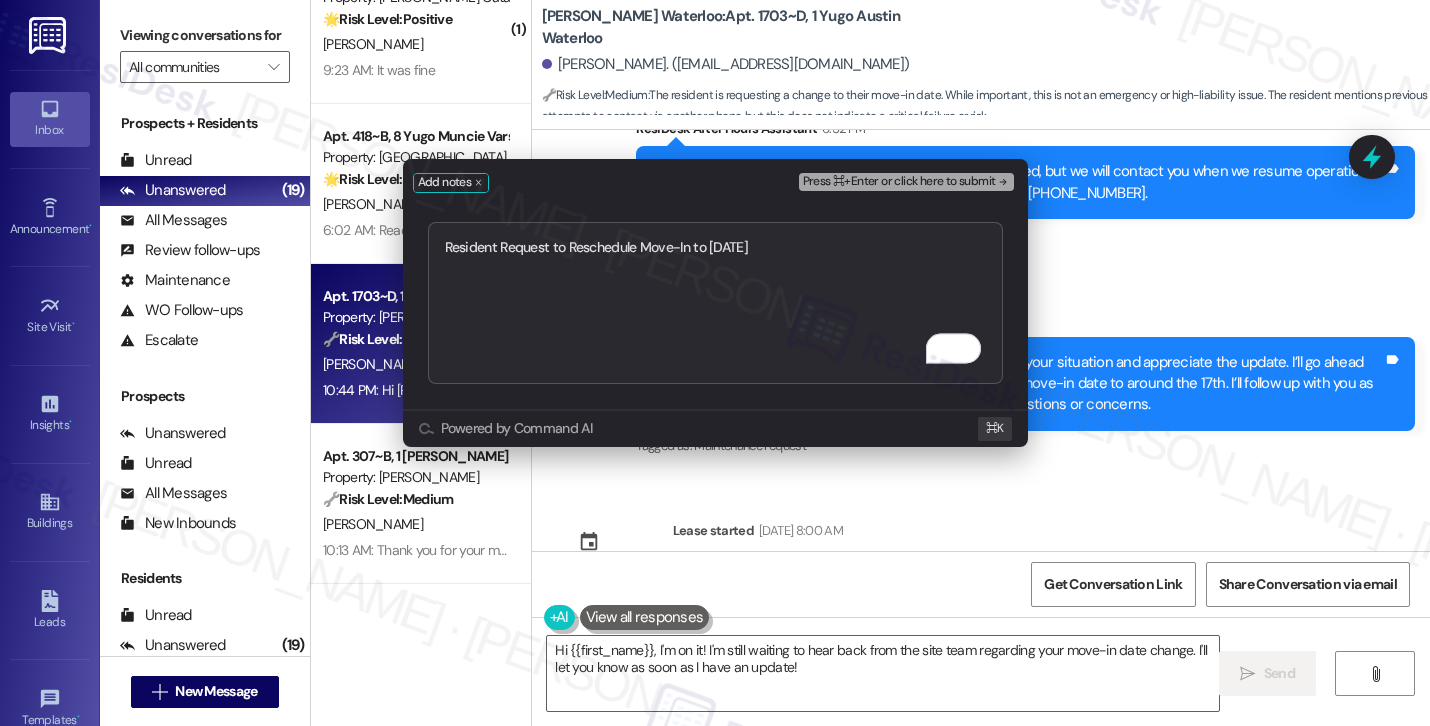 click on "Press ⌘+Enter or click here to submit" at bounding box center [899, 182] 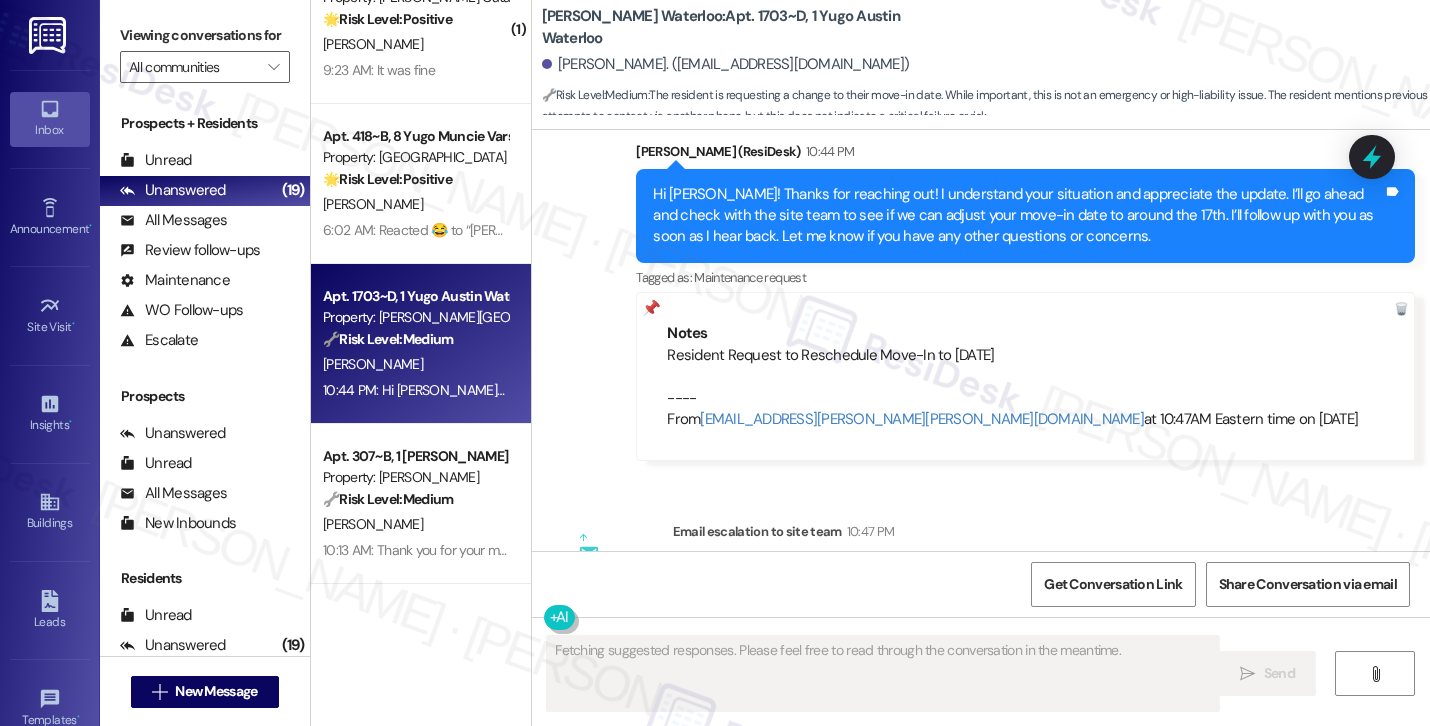 scroll, scrollTop: 1582, scrollLeft: 0, axis: vertical 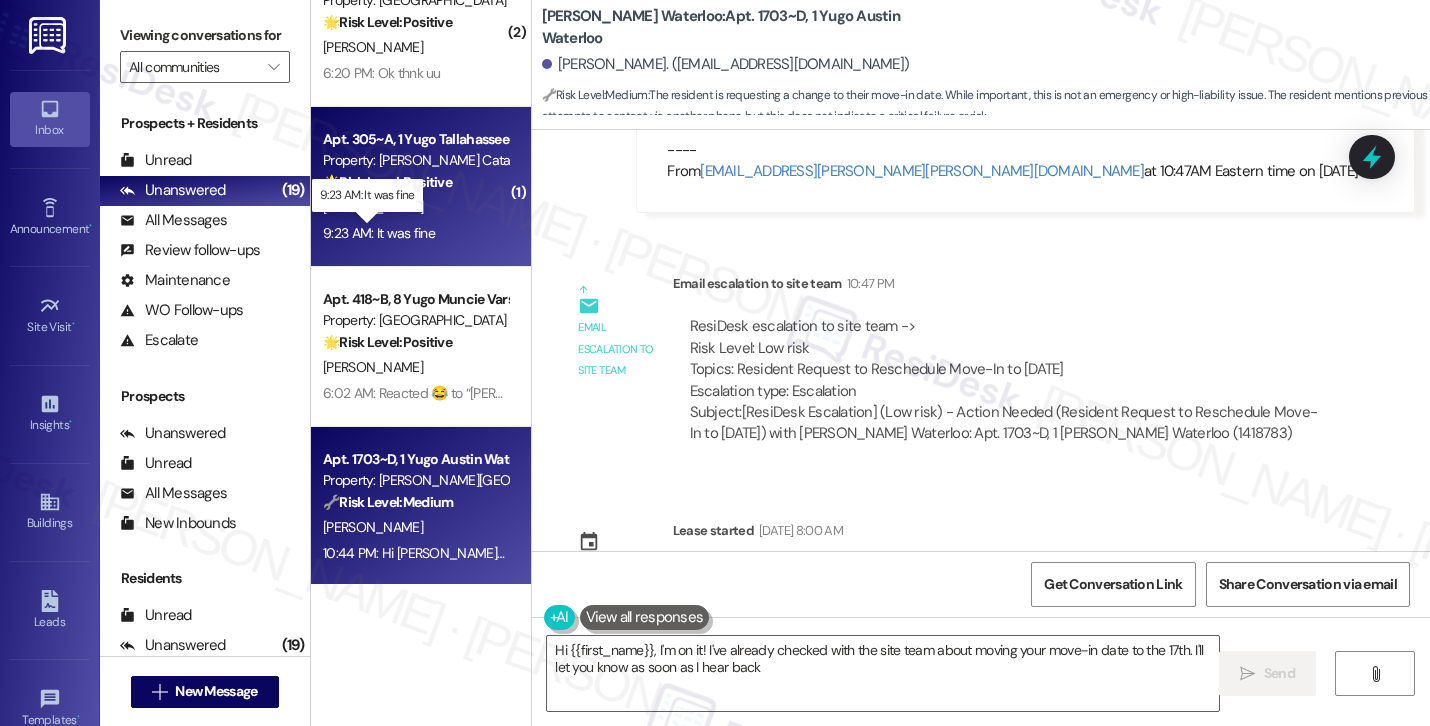type on "Hi {{first_name}}, I'm on it! I've already checked with the site team about moving your move-in date to the 17th. I'll let you know as soon as I hear back!" 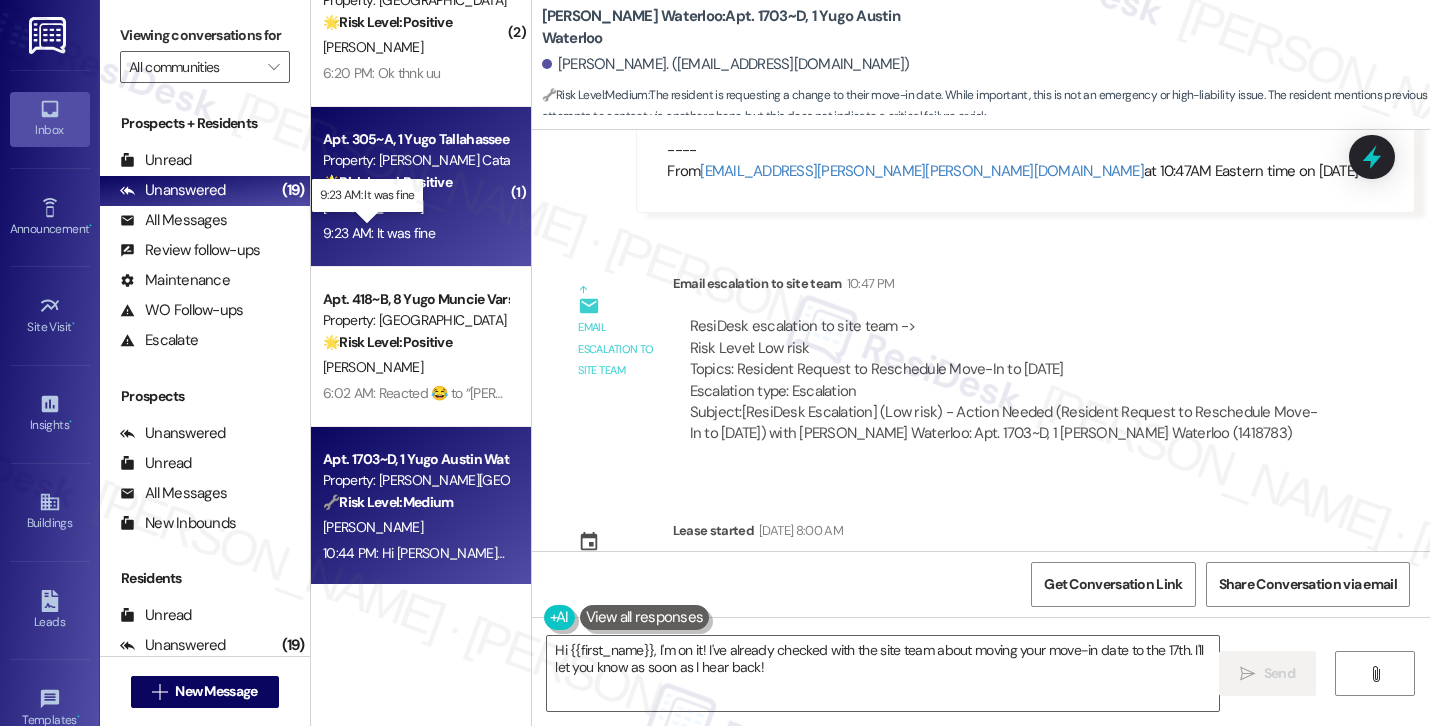 click on "9:23 AM: It was fine 9:23 AM: It was fine" at bounding box center (379, 233) 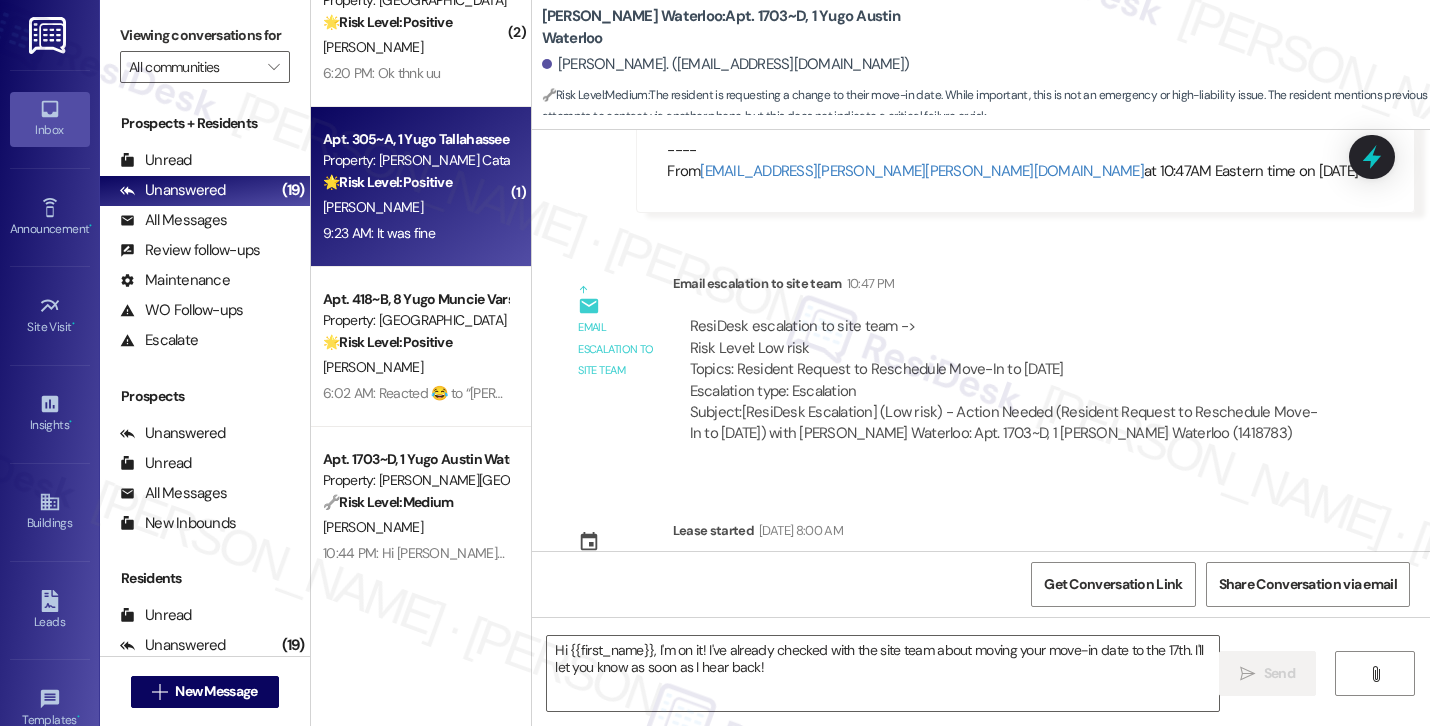 type on "Fetching suggested responses. Please feel free to read through the conversation in the meantime." 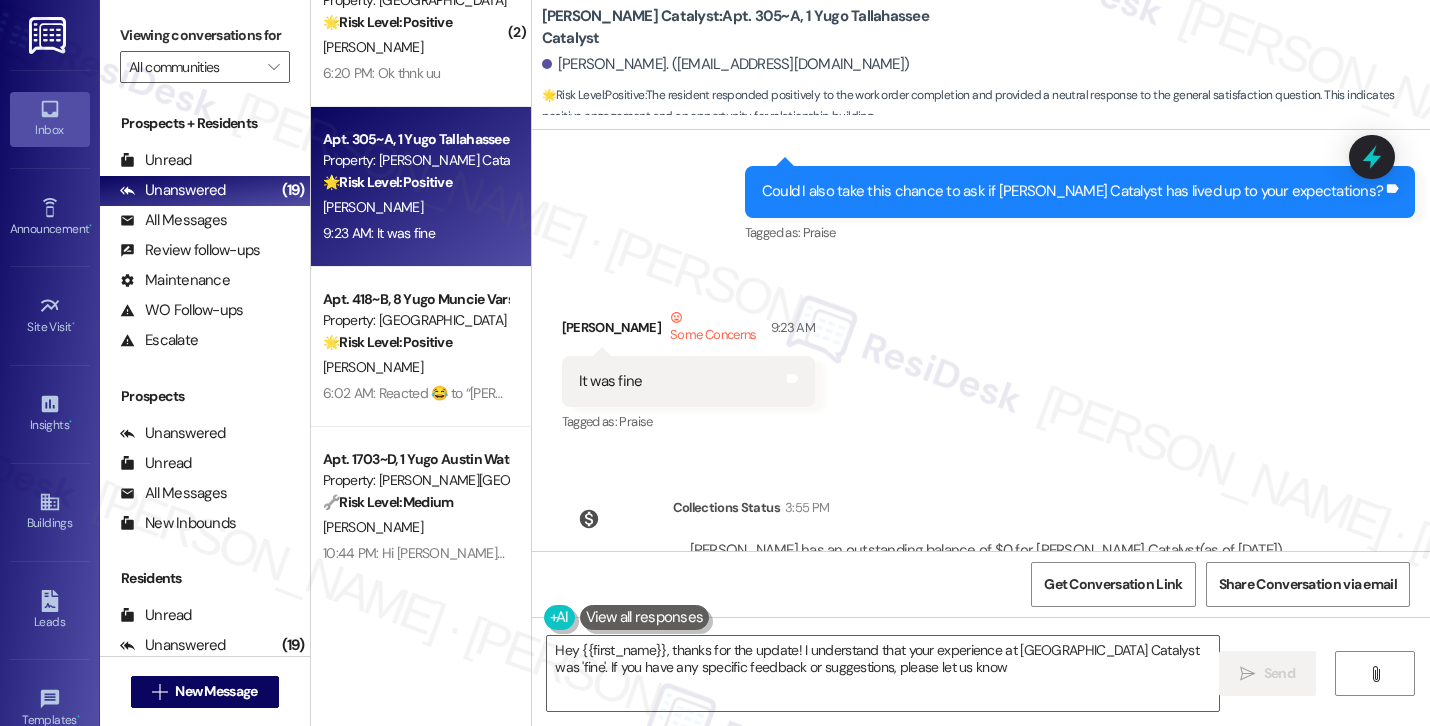 type on "Hey {{first_name}}, thanks for the update! I understand that your experience at Yugo Tallahassee Catalyst was 'fine'. If you have any specific feedback or suggestions, please let us know!" 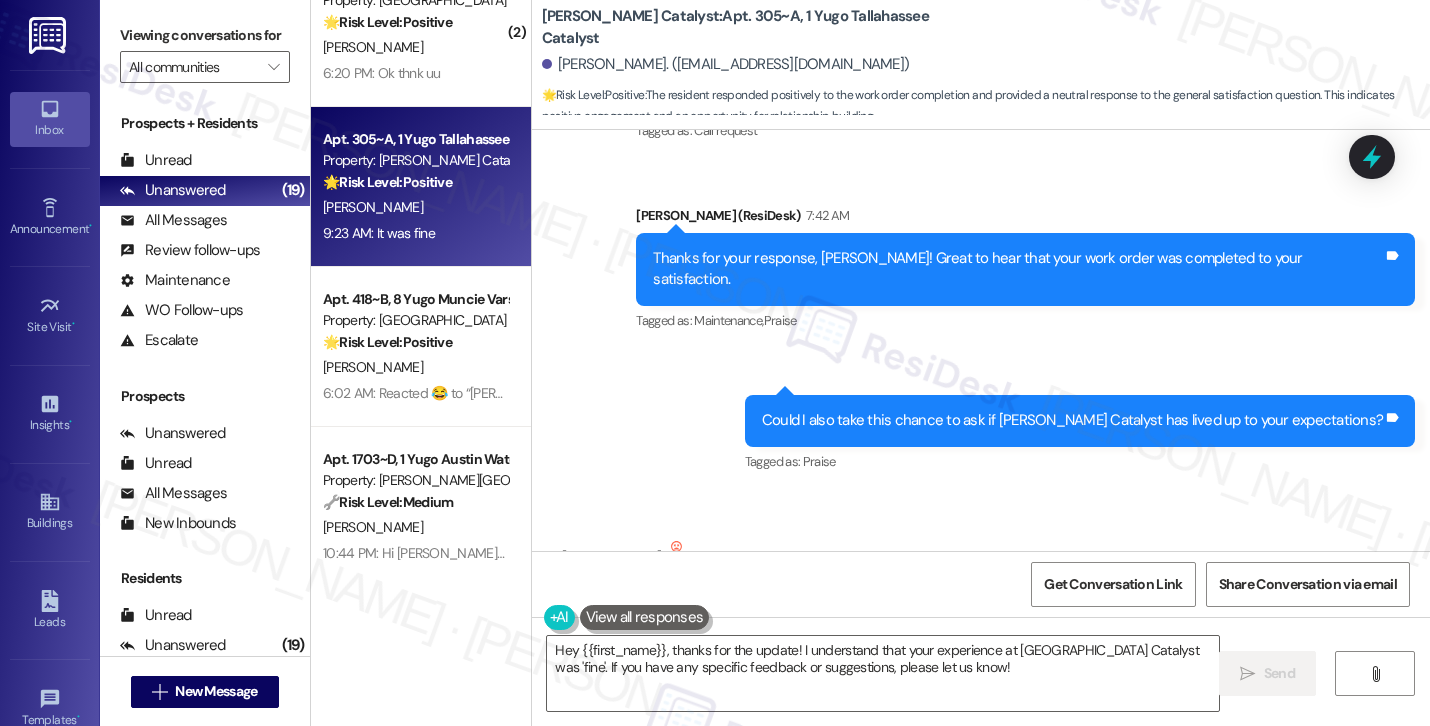 scroll, scrollTop: 5587, scrollLeft: 0, axis: vertical 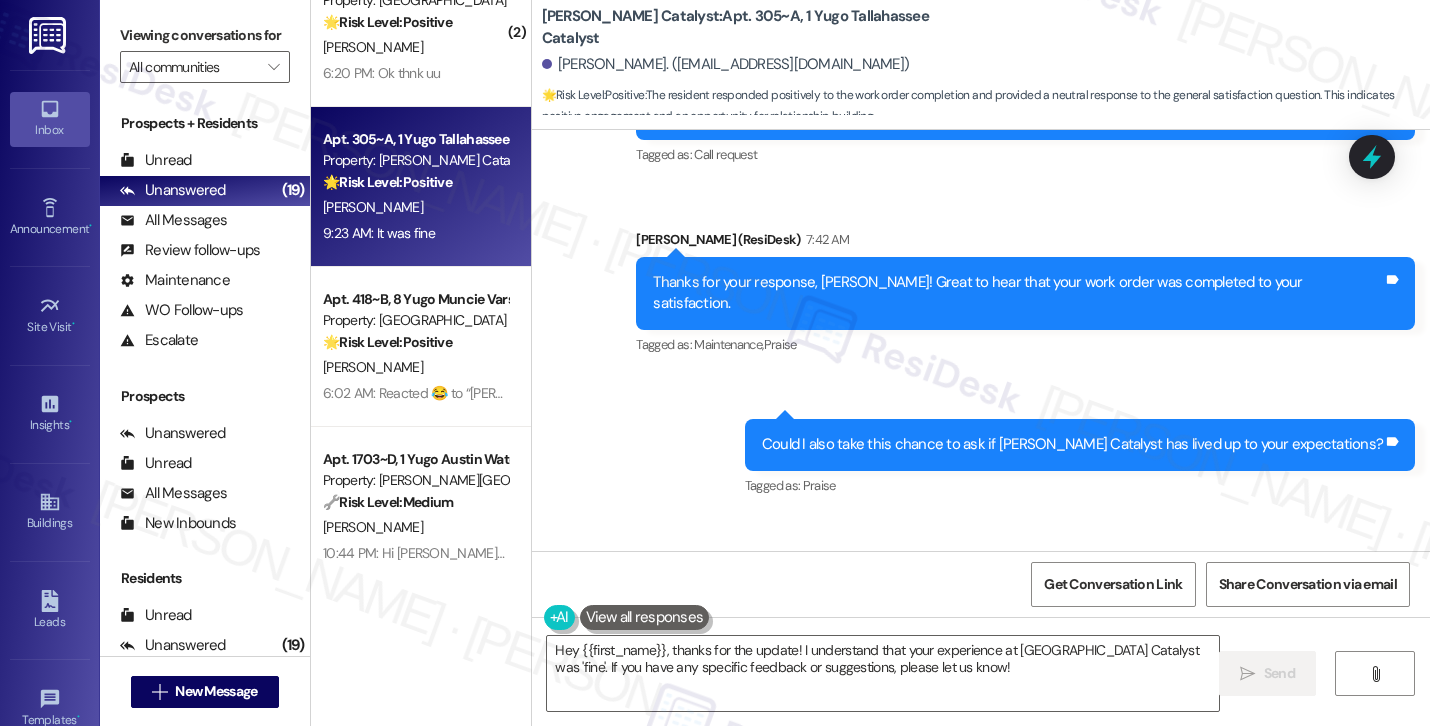 click on "Thanks for your response, [PERSON_NAME]! Great to hear that your work order was completed to your satisfaction." at bounding box center [1018, 293] 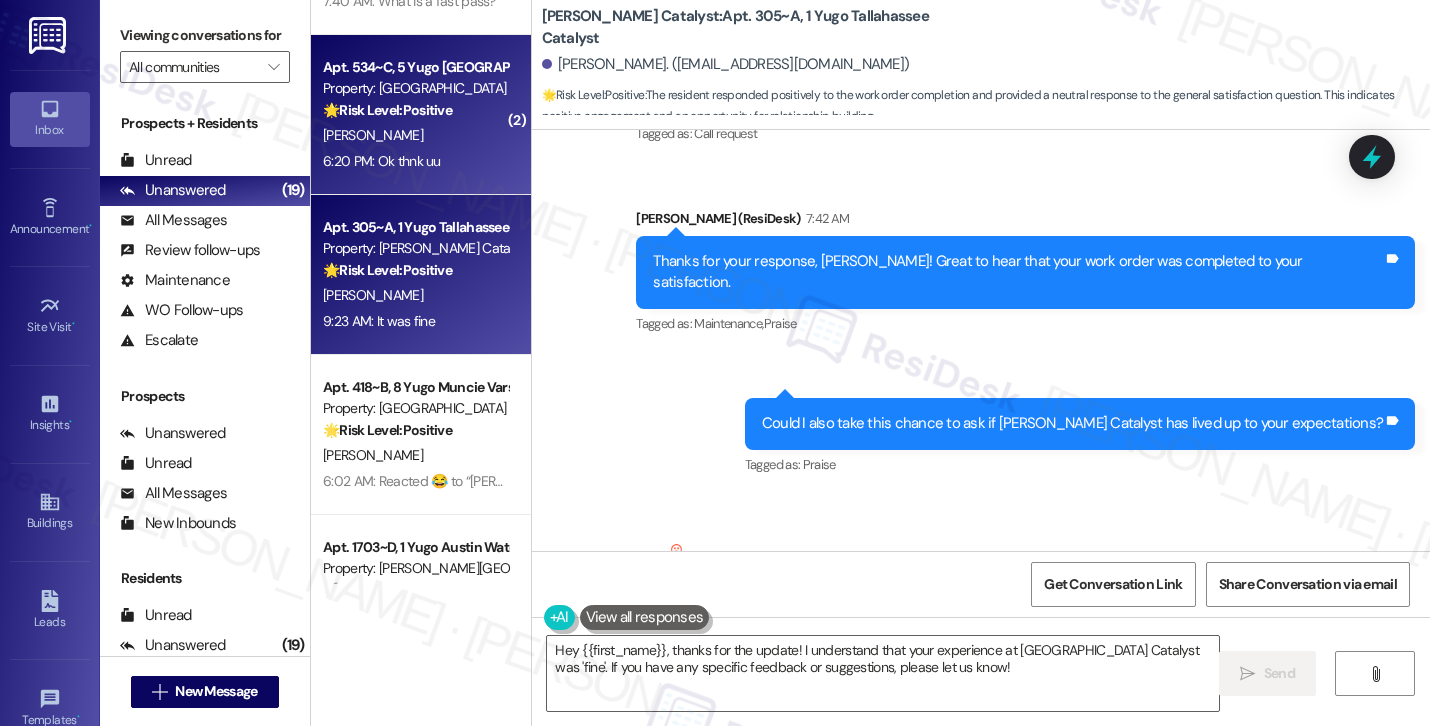 scroll, scrollTop: 3323, scrollLeft: 0, axis: vertical 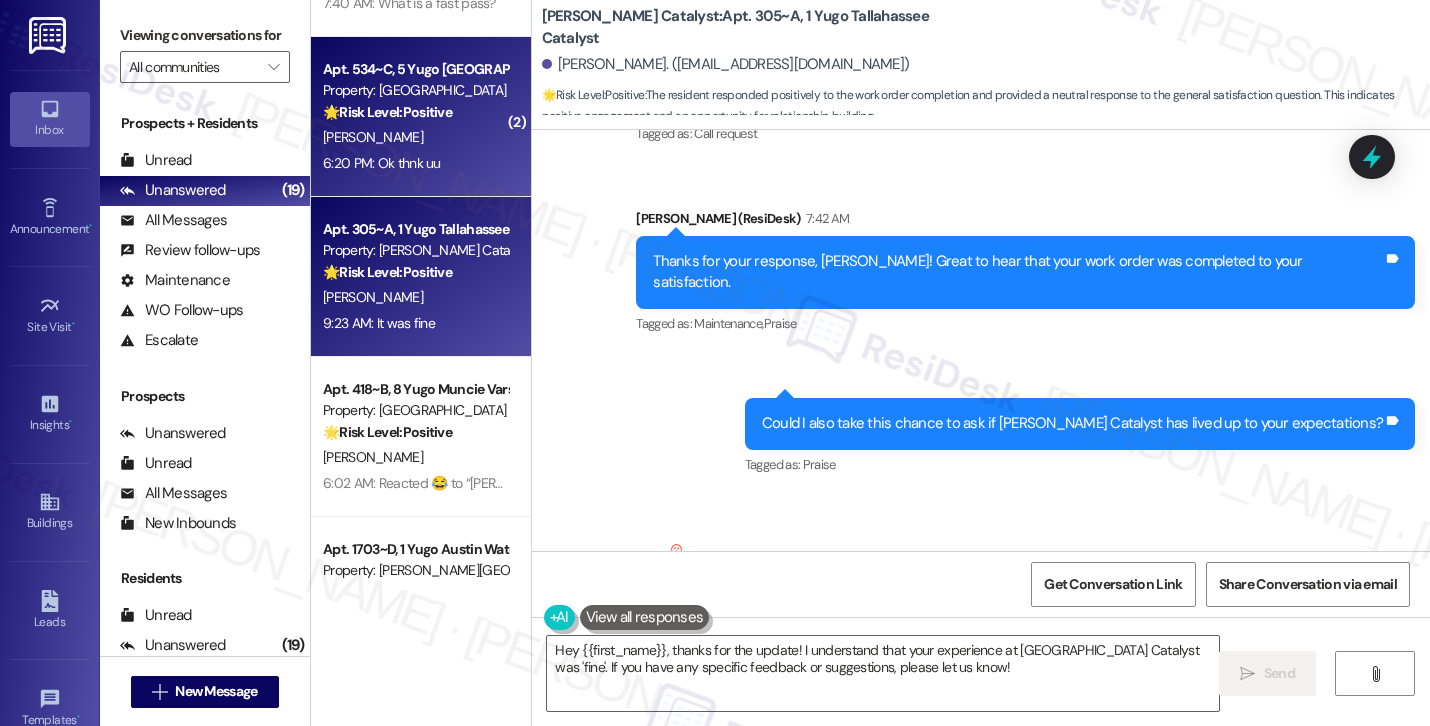 click on "🌟  Risk Level:  Positive" at bounding box center [387, 112] 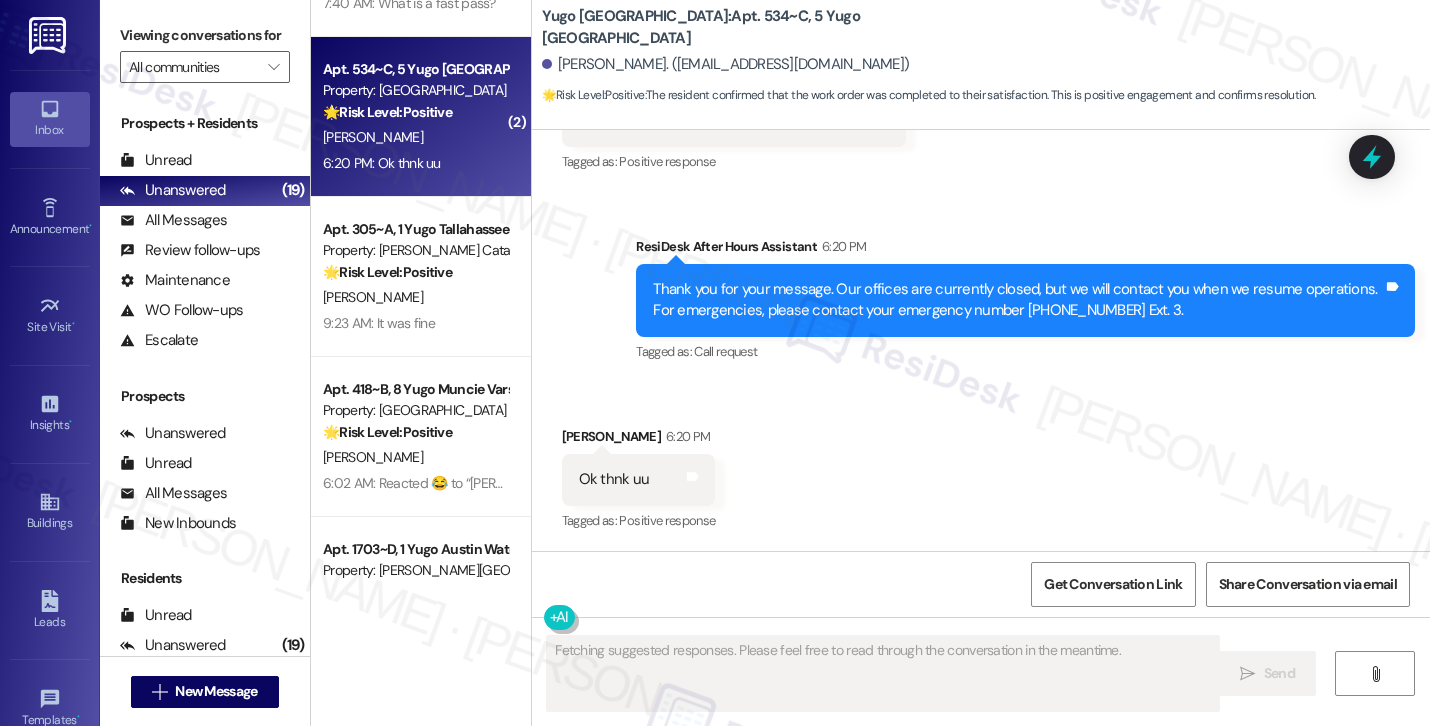scroll, scrollTop: 2069, scrollLeft: 0, axis: vertical 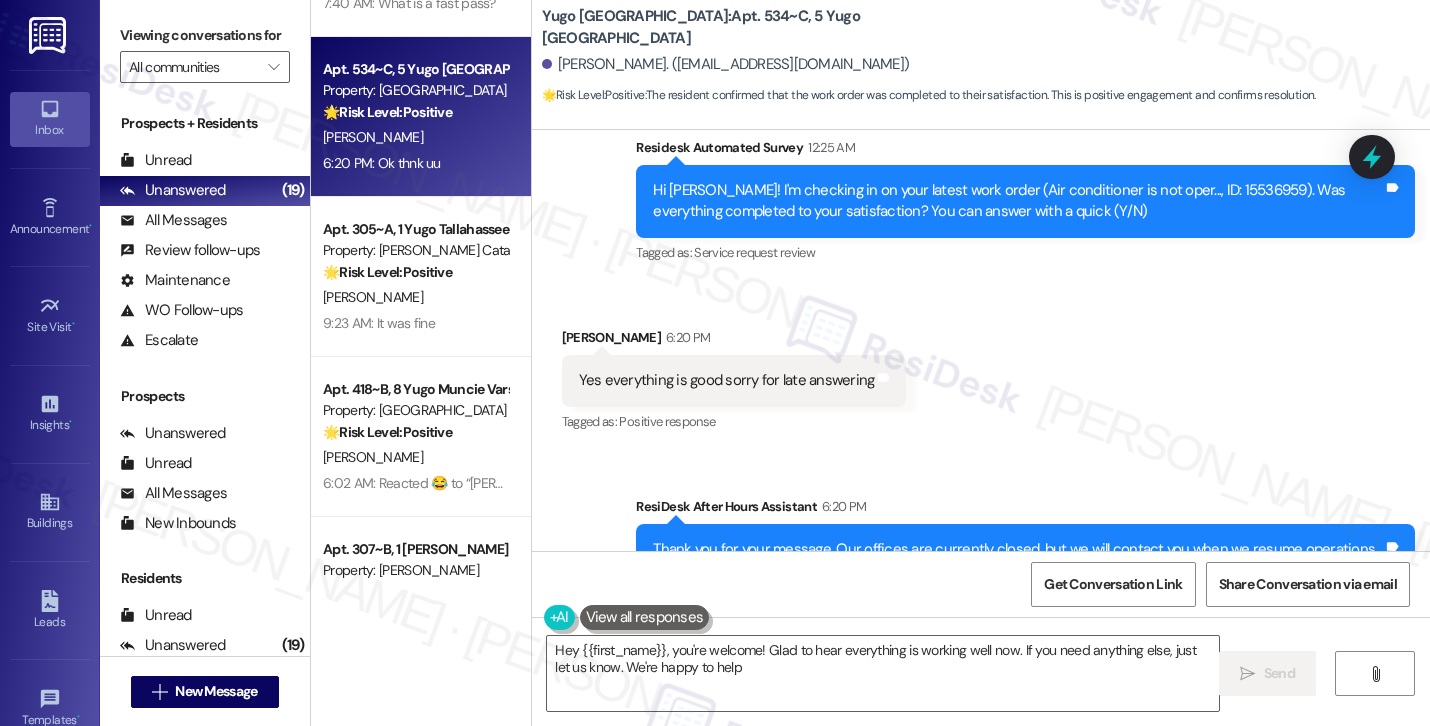type on "Hey {{first_name}}, you're welcome! Glad to hear everything is working well now. If you need anything else, just let us know. We're happy to help!" 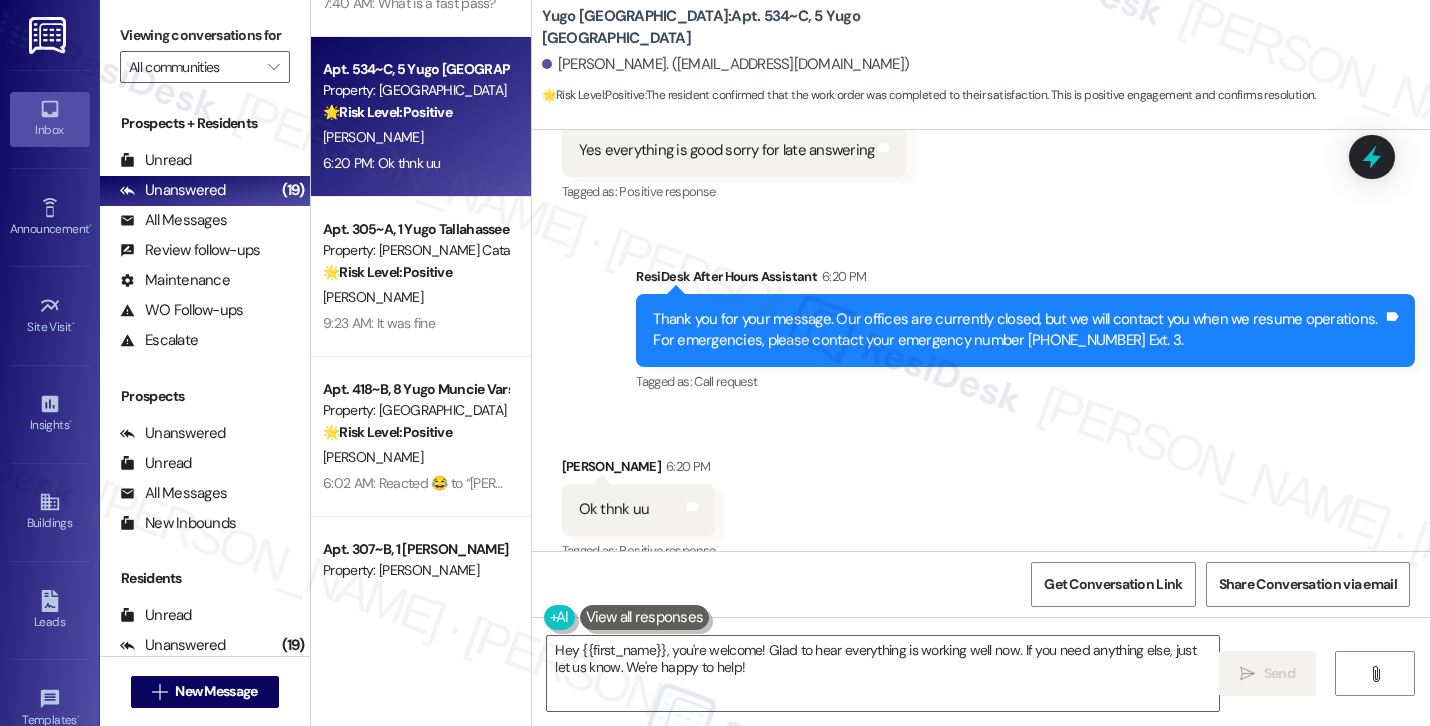 scroll, scrollTop: 2038, scrollLeft: 0, axis: vertical 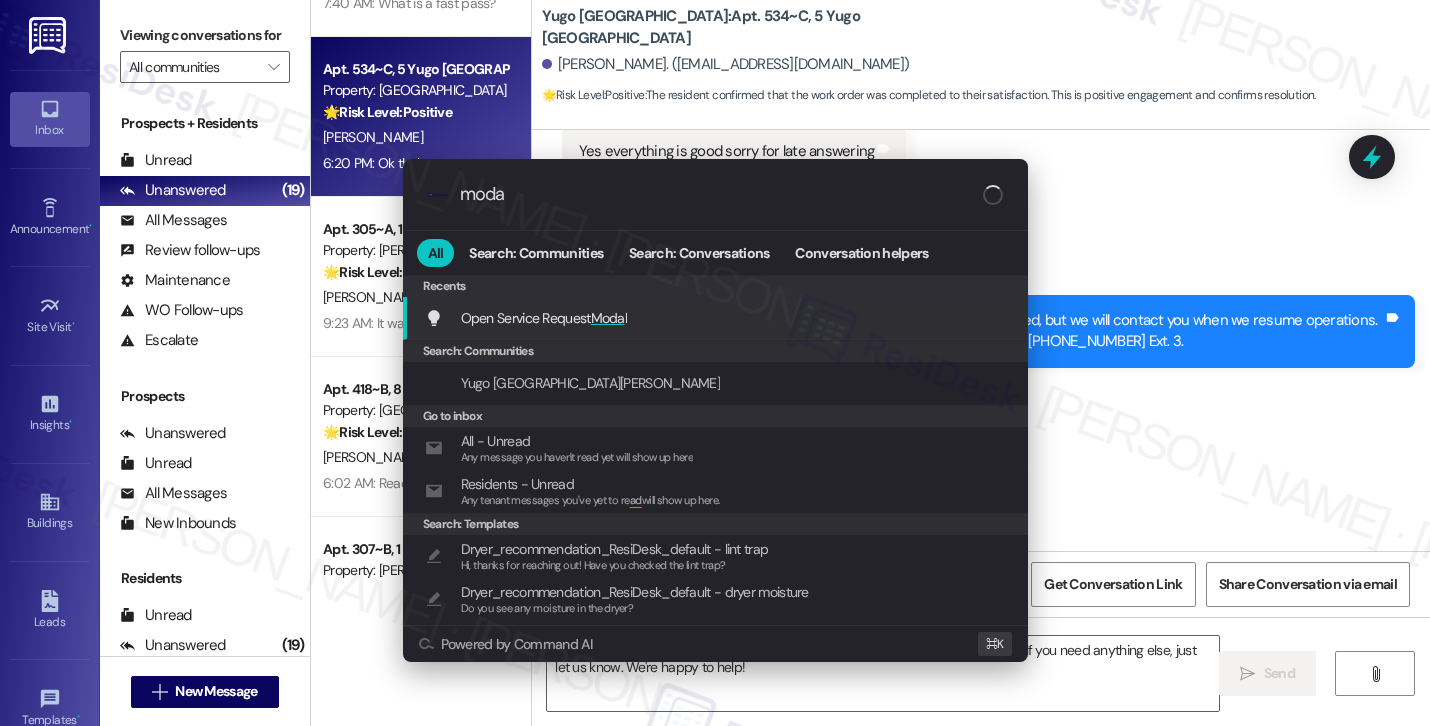 type on "modal" 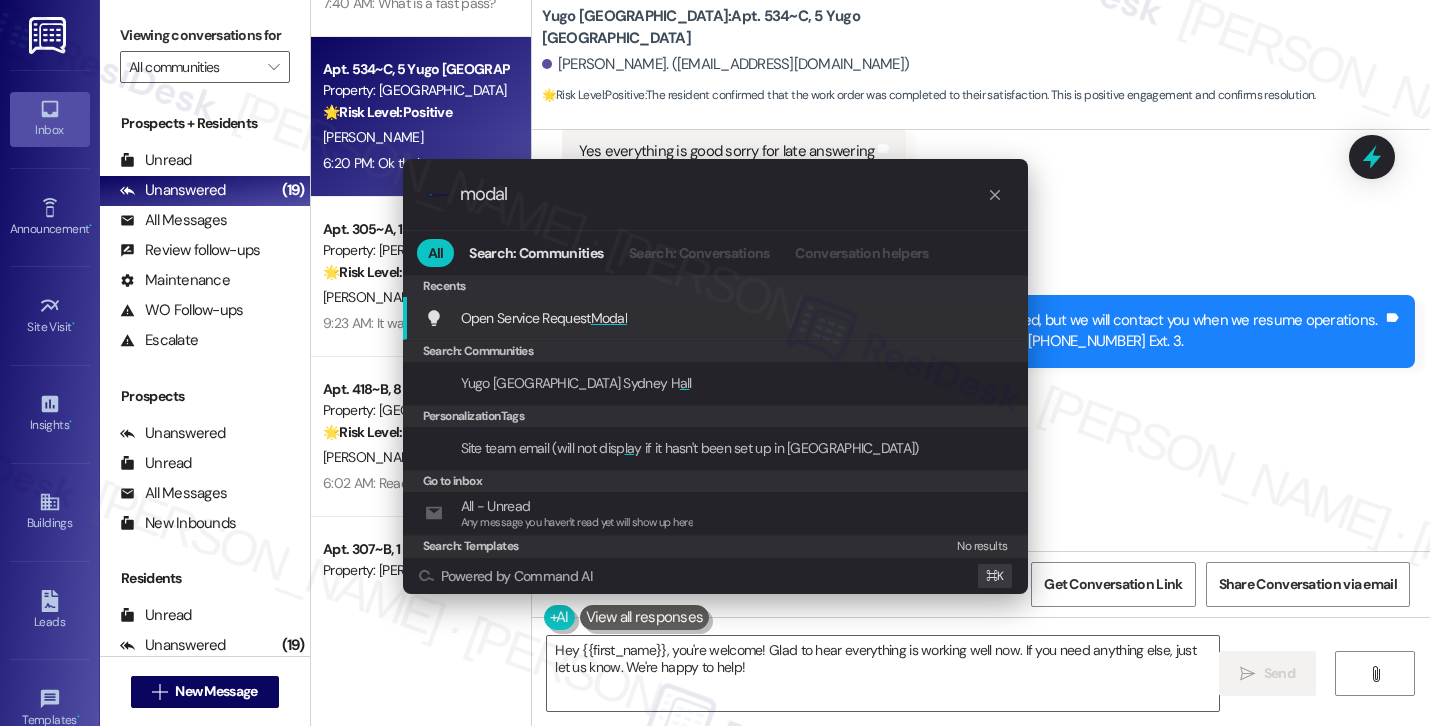 click on "Open Service Request  Modal Add shortcut" at bounding box center [717, 318] 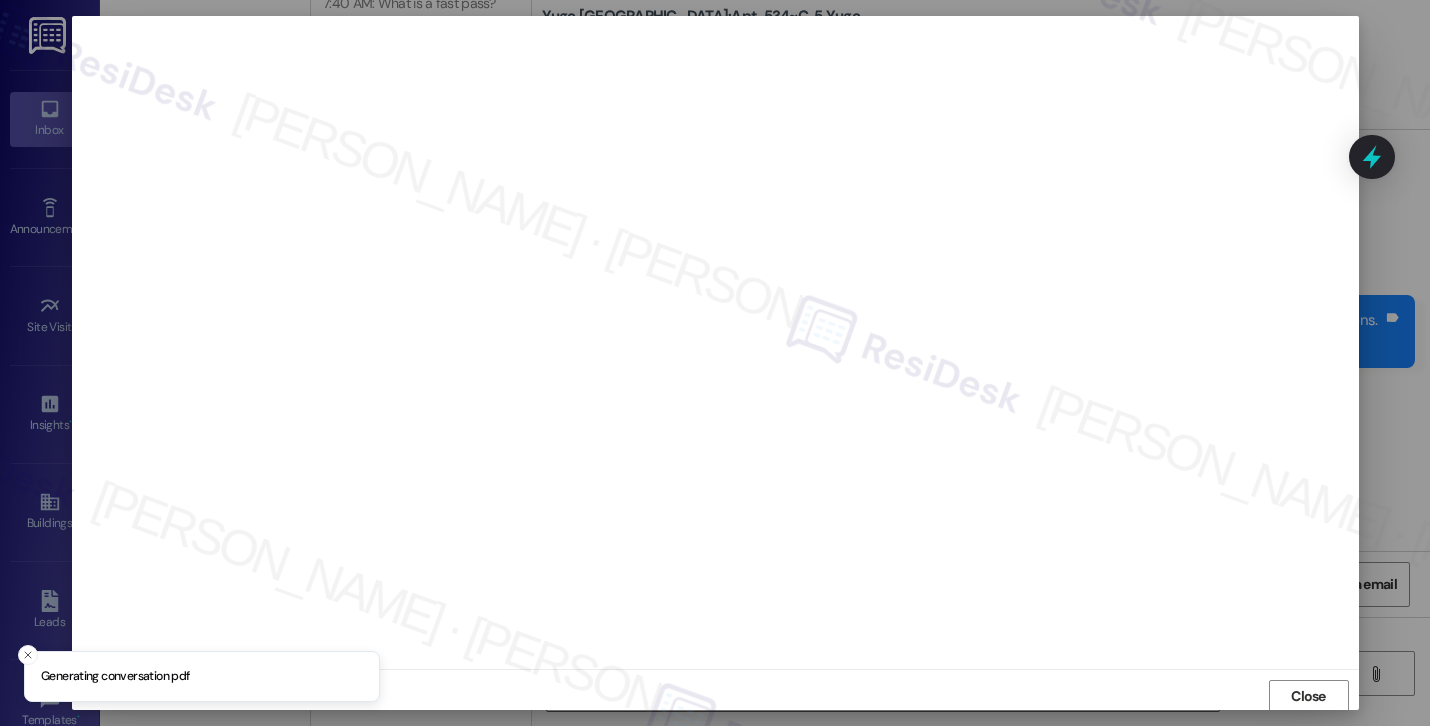 scroll, scrollTop: 2, scrollLeft: 0, axis: vertical 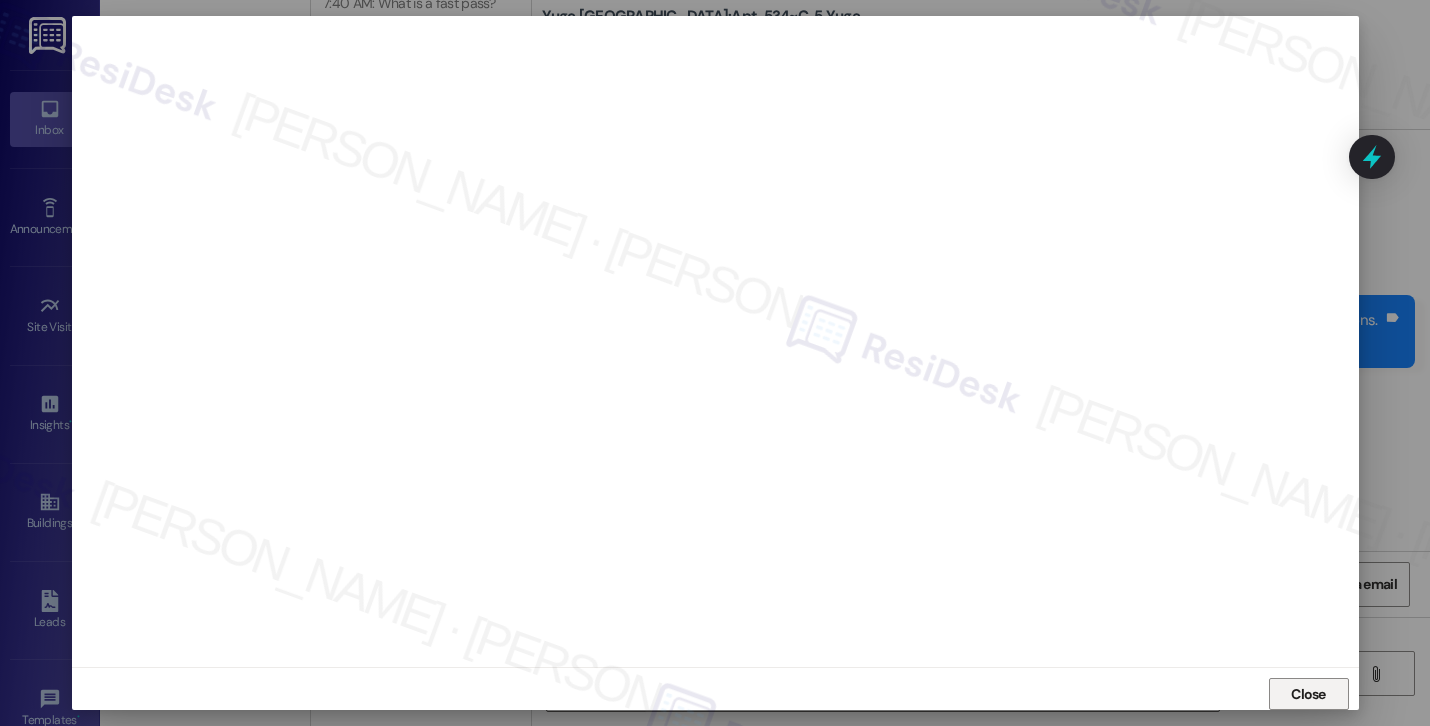 click on "Close" at bounding box center [1308, 694] 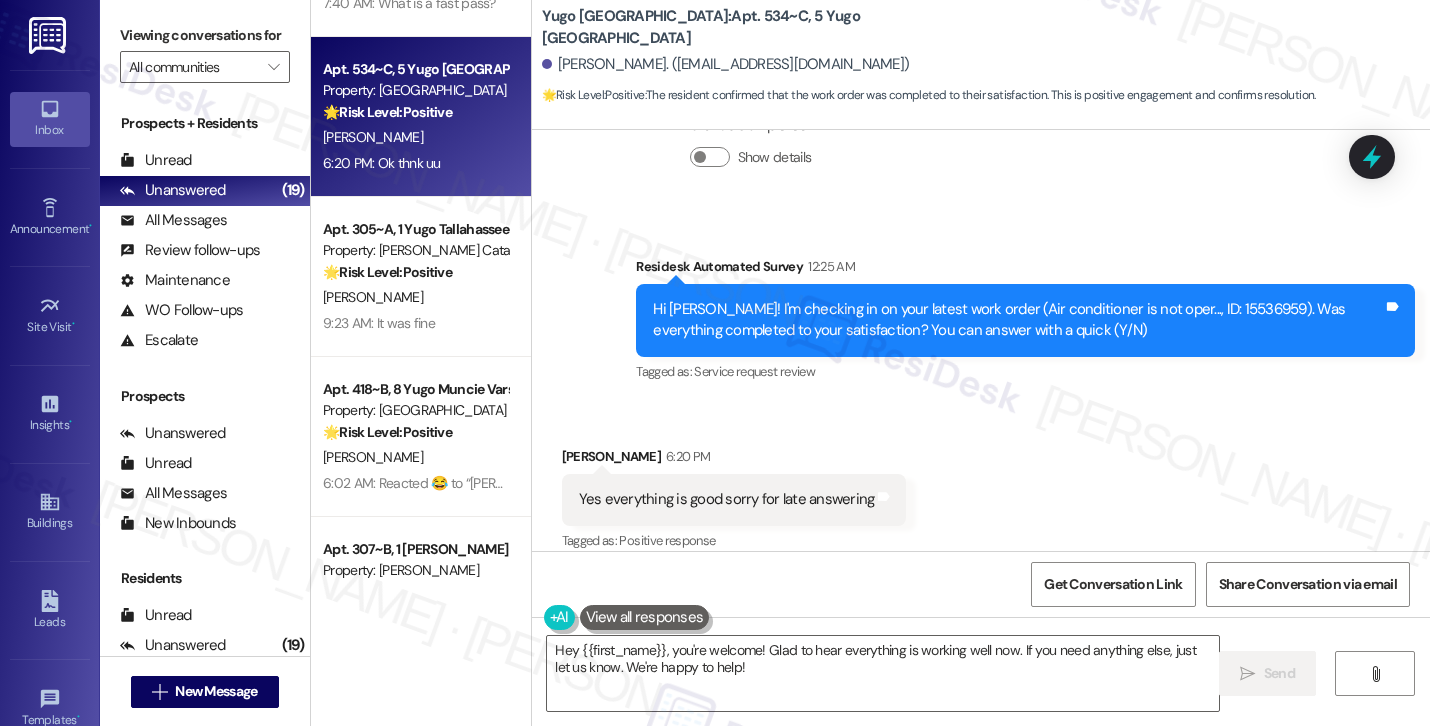 scroll, scrollTop: 1695, scrollLeft: 0, axis: vertical 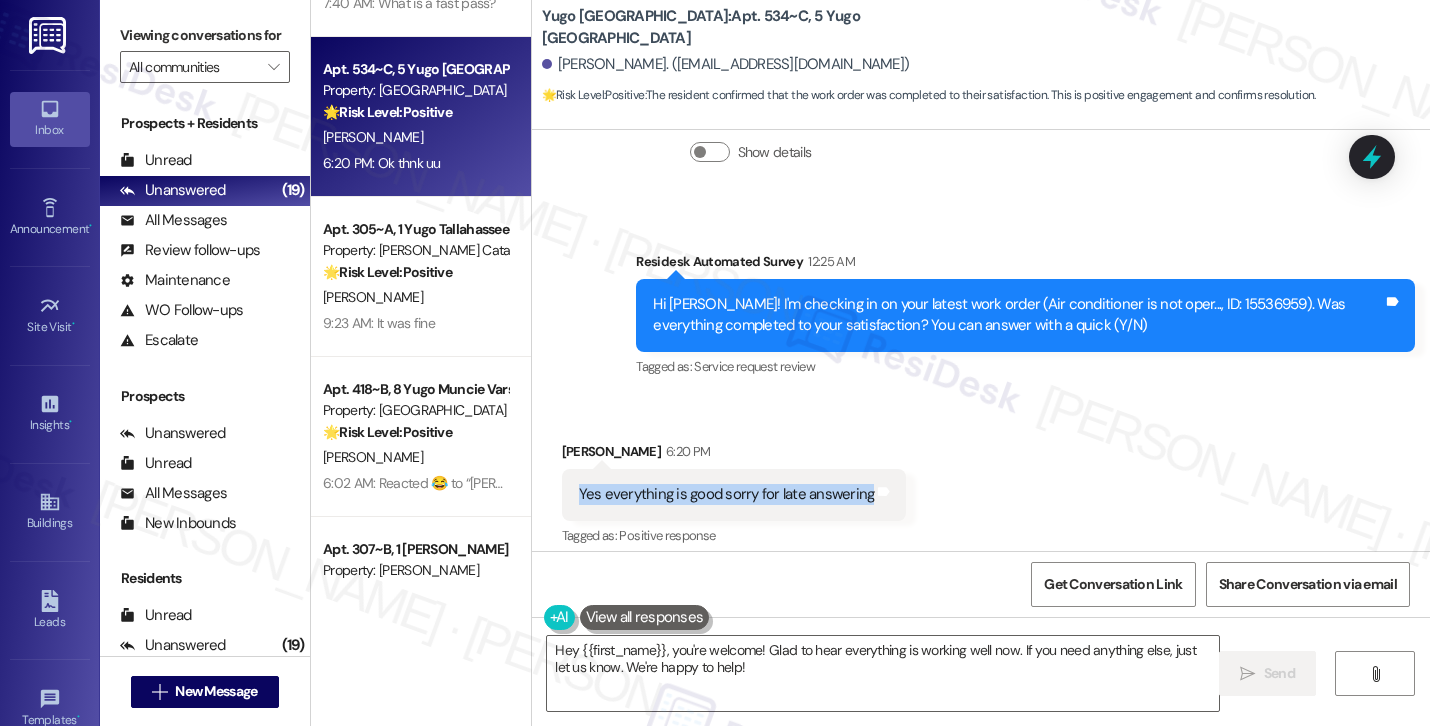 drag, startPoint x: 852, startPoint y: 495, endPoint x: 562, endPoint y: 493, distance: 290.0069 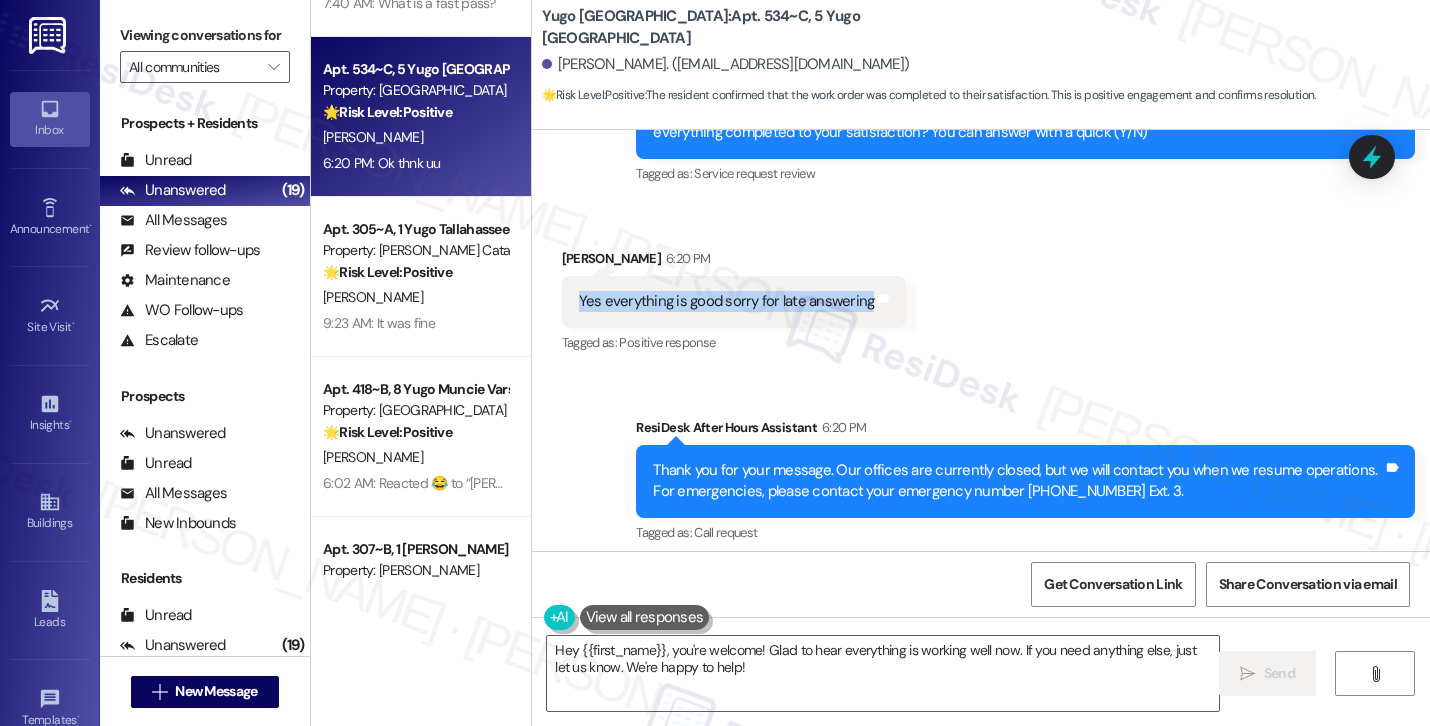 scroll, scrollTop: 2069, scrollLeft: 0, axis: vertical 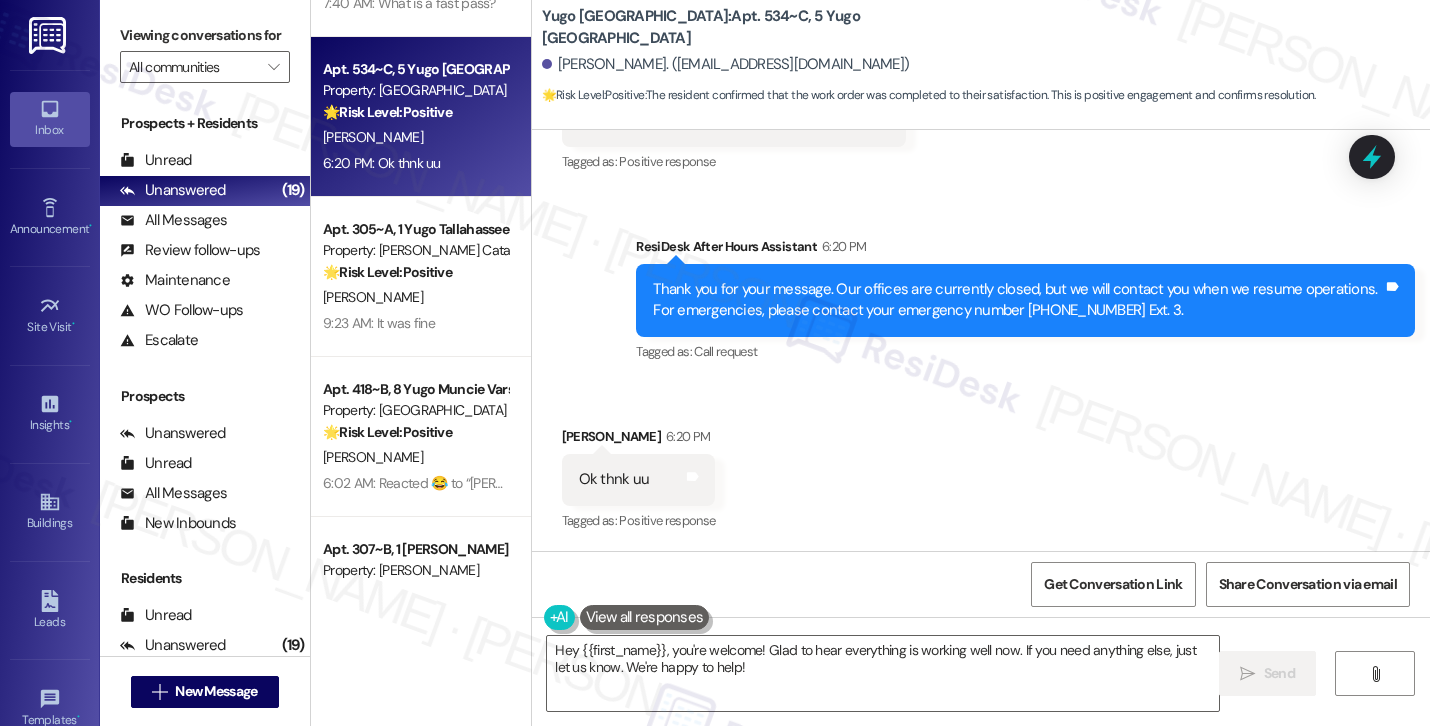 click on "Ok thnk uu Tags and notes" at bounding box center (639, 479) 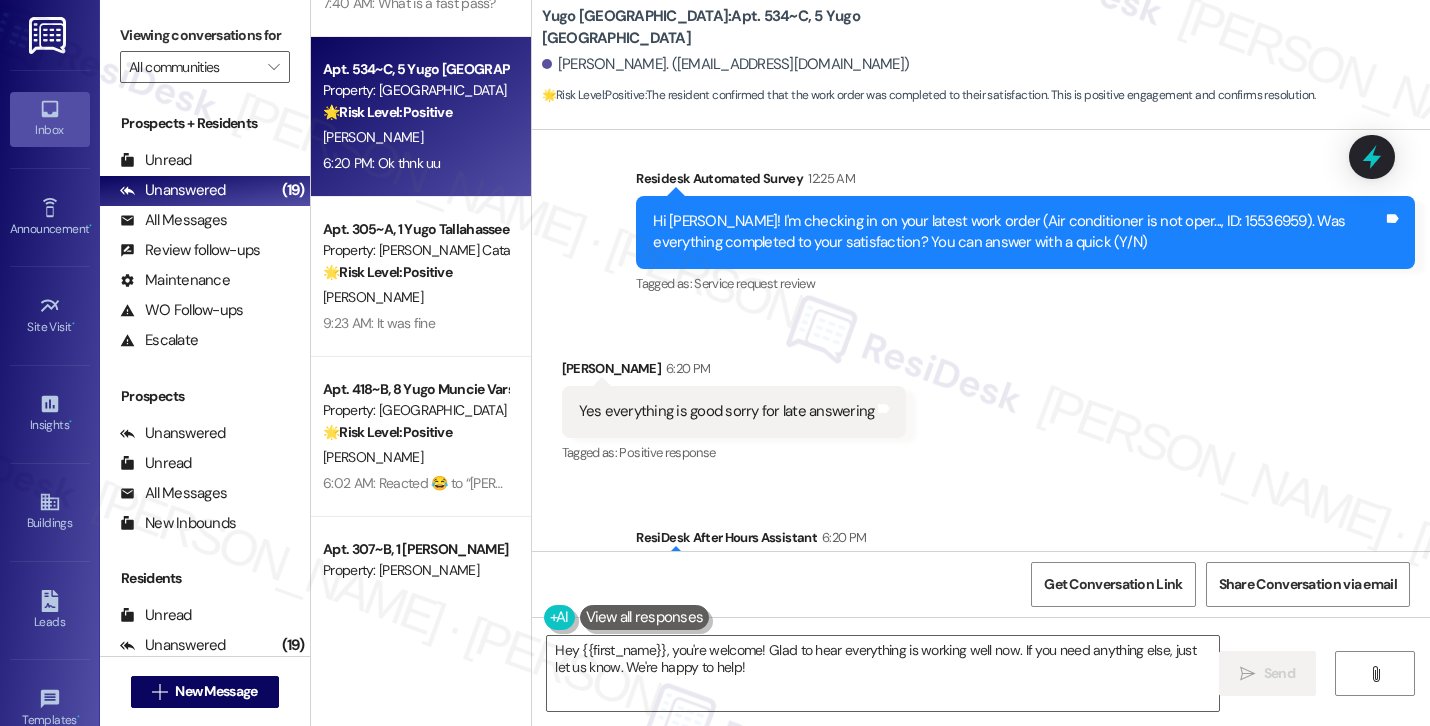 scroll, scrollTop: 1776, scrollLeft: 0, axis: vertical 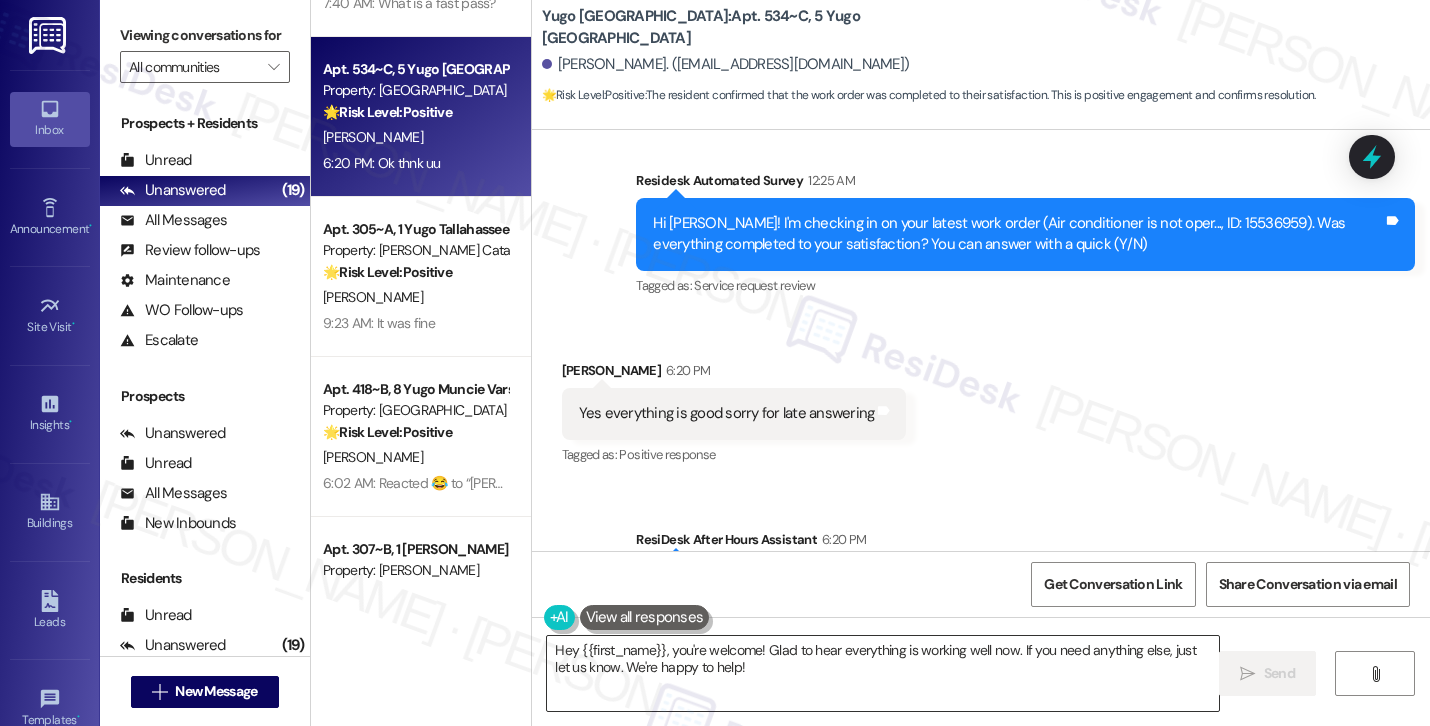 click on "Hey {{first_name}}, you're welcome! Glad to hear everything is working well now. If you need anything else, just let us know. We're happy to help!" at bounding box center (883, 673) 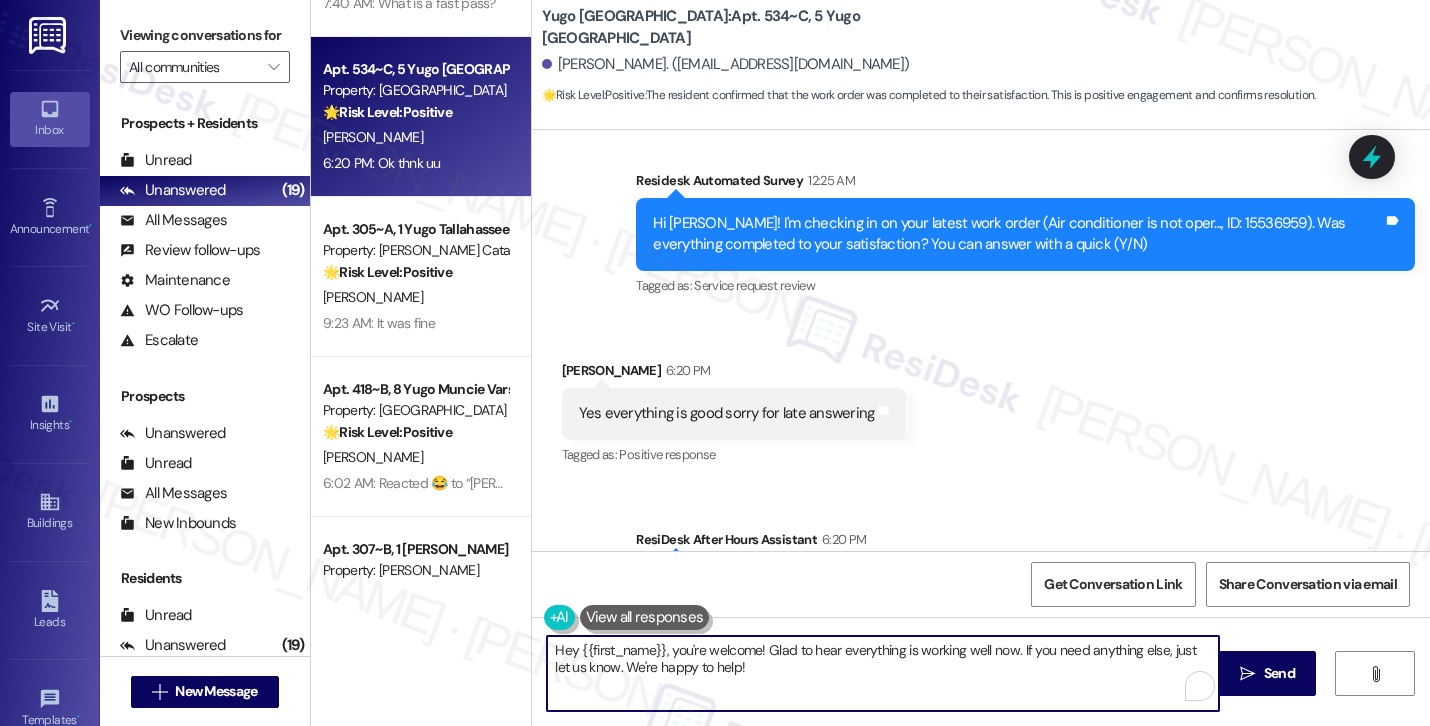 paste on "Thanks so much for confirming that the work order has been completed to your satisfaction. We'd love to hear more about your experience. Has everything at {{property}} been living up to your expectations?" 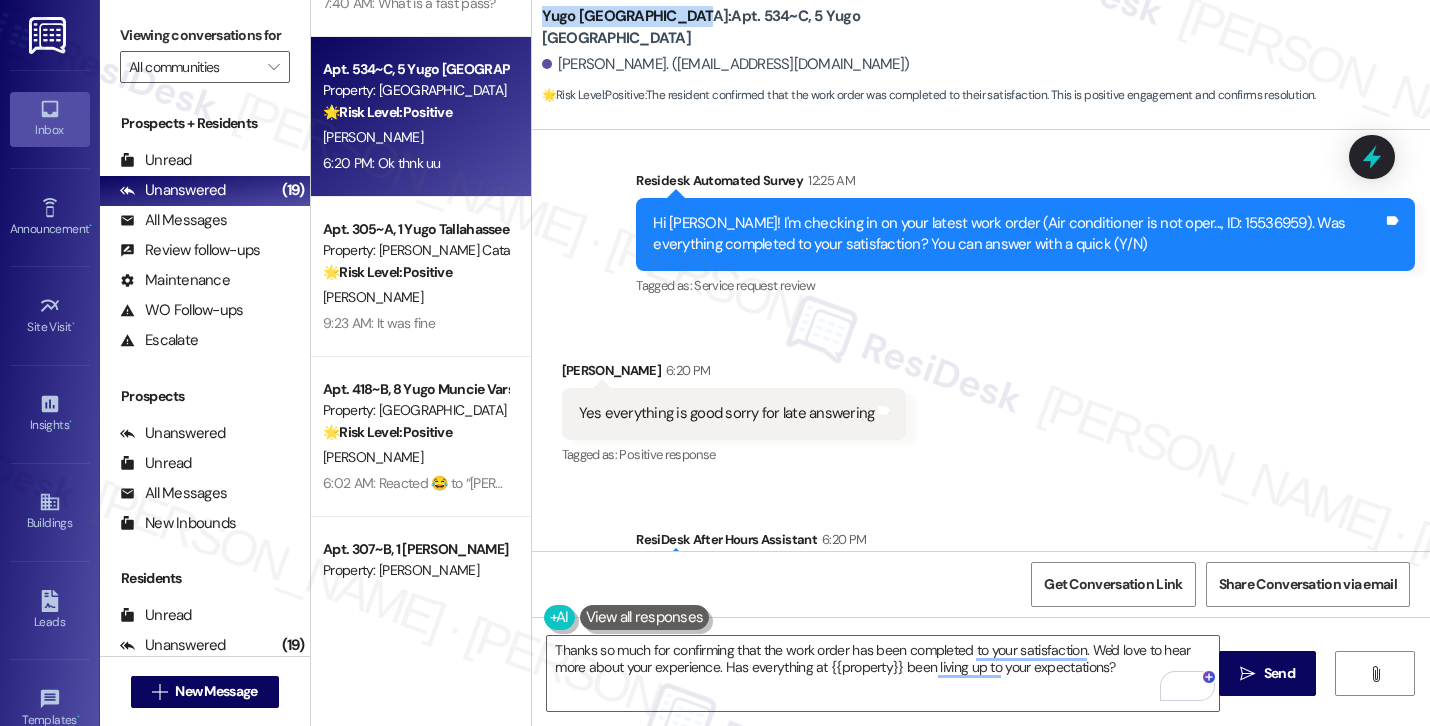 drag, startPoint x: 531, startPoint y: 26, endPoint x: 663, endPoint y: 27, distance: 132.00378 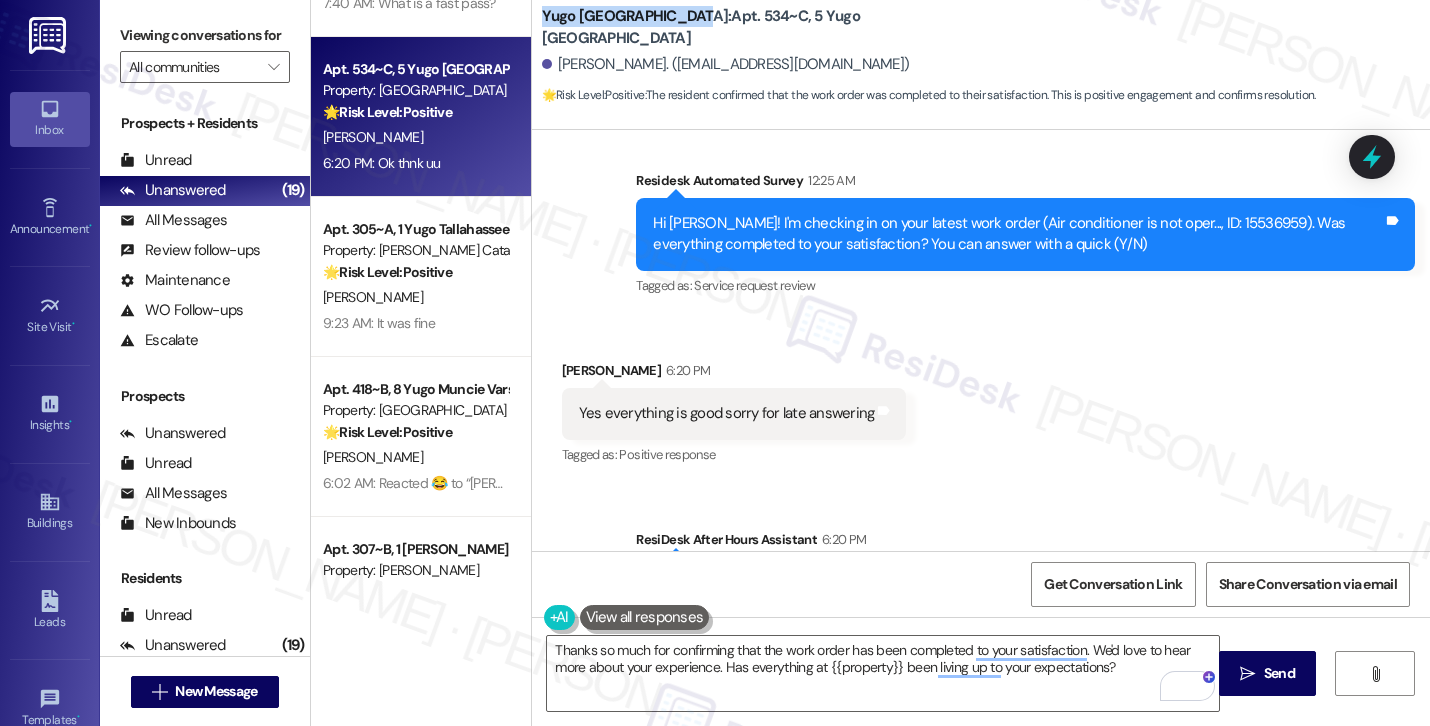 click on "Yugo Flagstaff Grove:  Apt. 534~C, 5 [GEOGRAPHIC_DATA]" at bounding box center [742, 27] 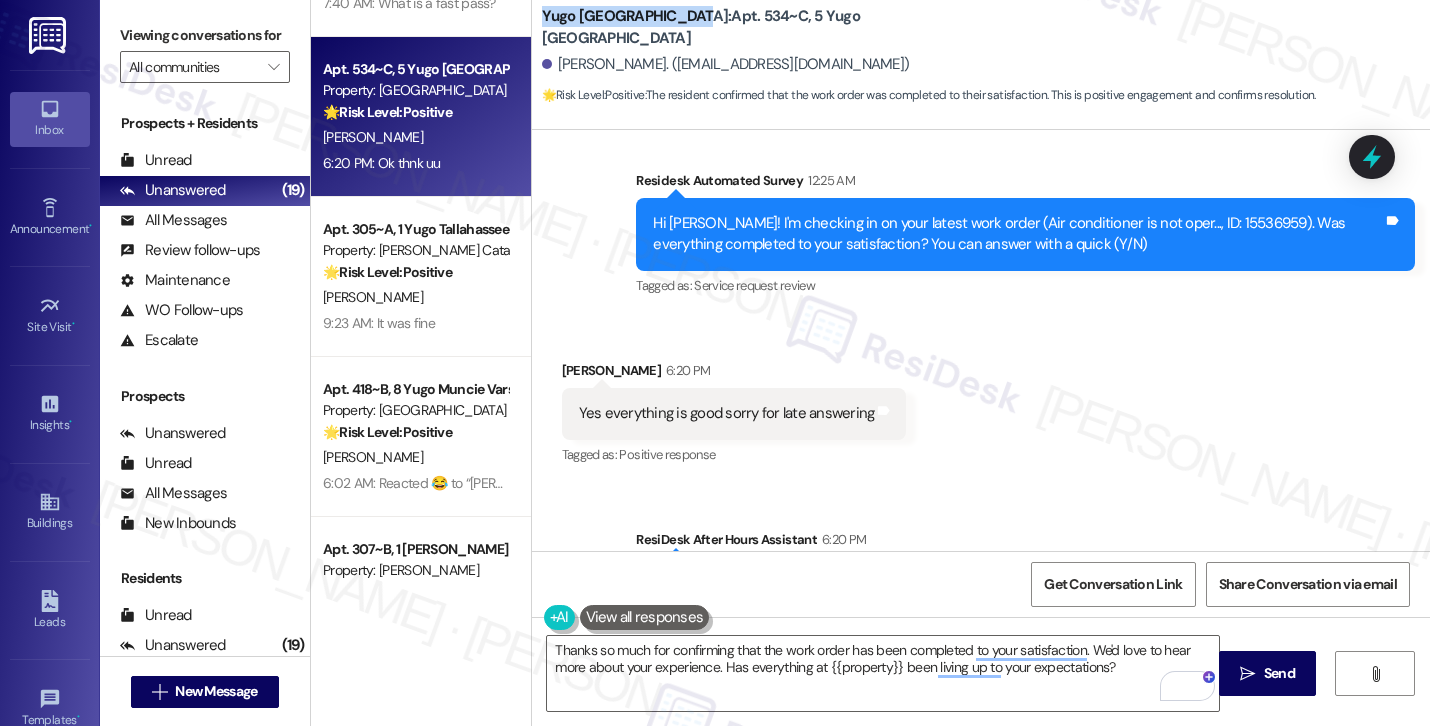 copy on "Yugo [GEOGRAPHIC_DATA]" 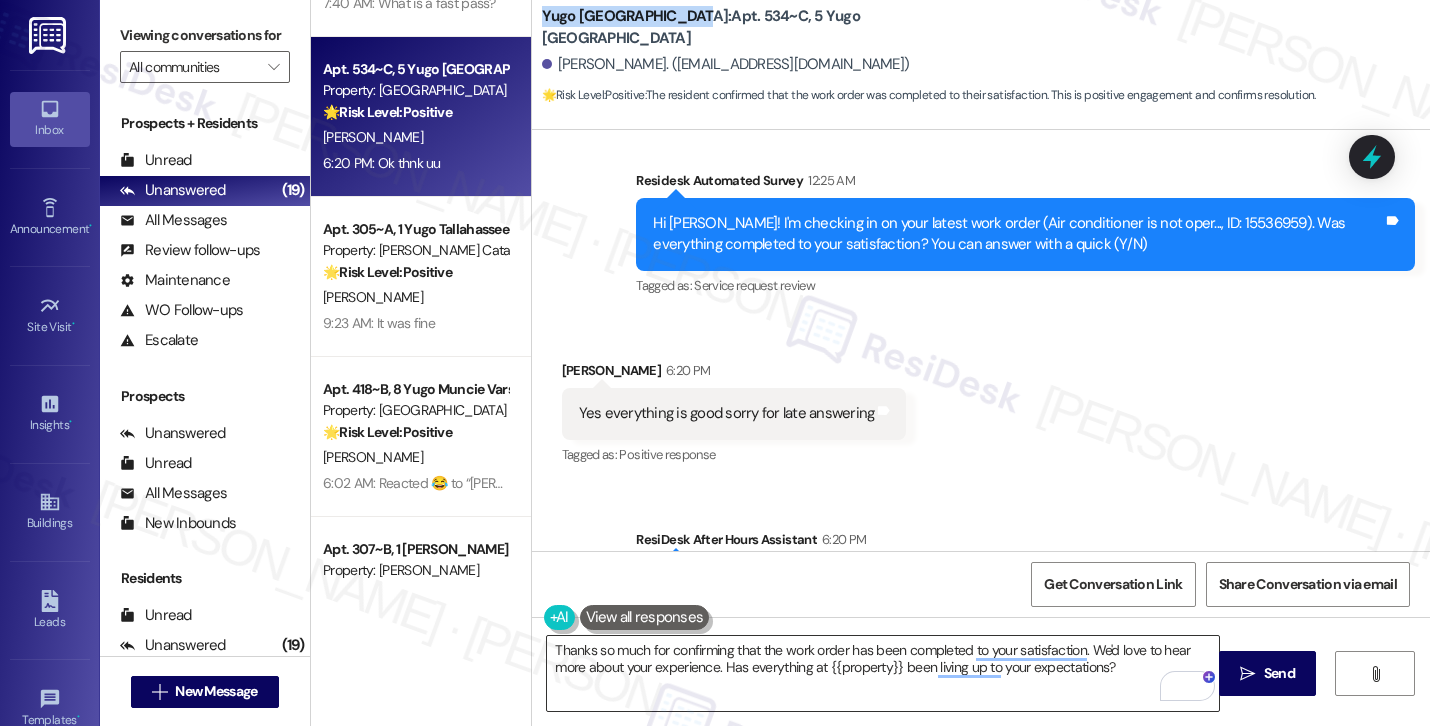 click on "Thanks so much for confirming that the work order has been completed to your satisfaction. We'd love to hear more about your experience. Has everything at {{property}} been living up to your expectations?" at bounding box center [883, 673] 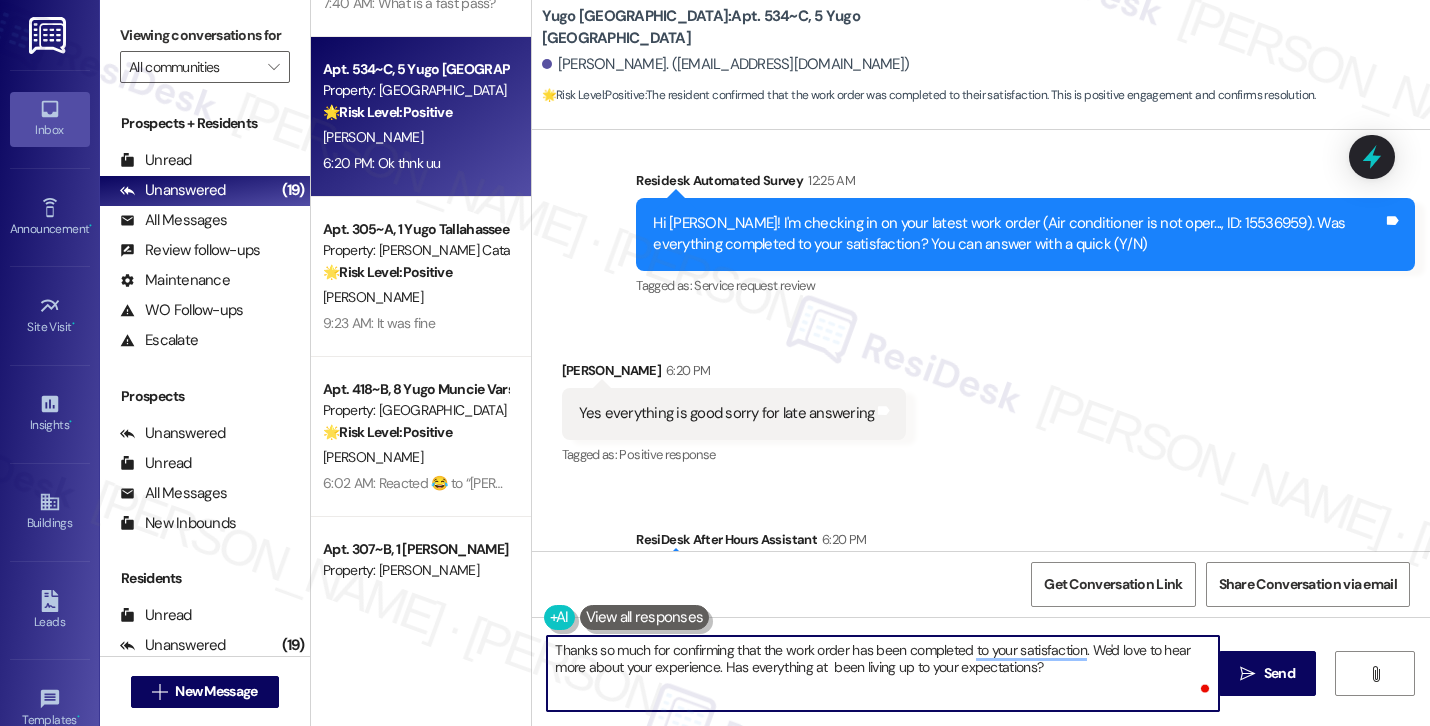 paste on "Yugo [GEOGRAPHIC_DATA]" 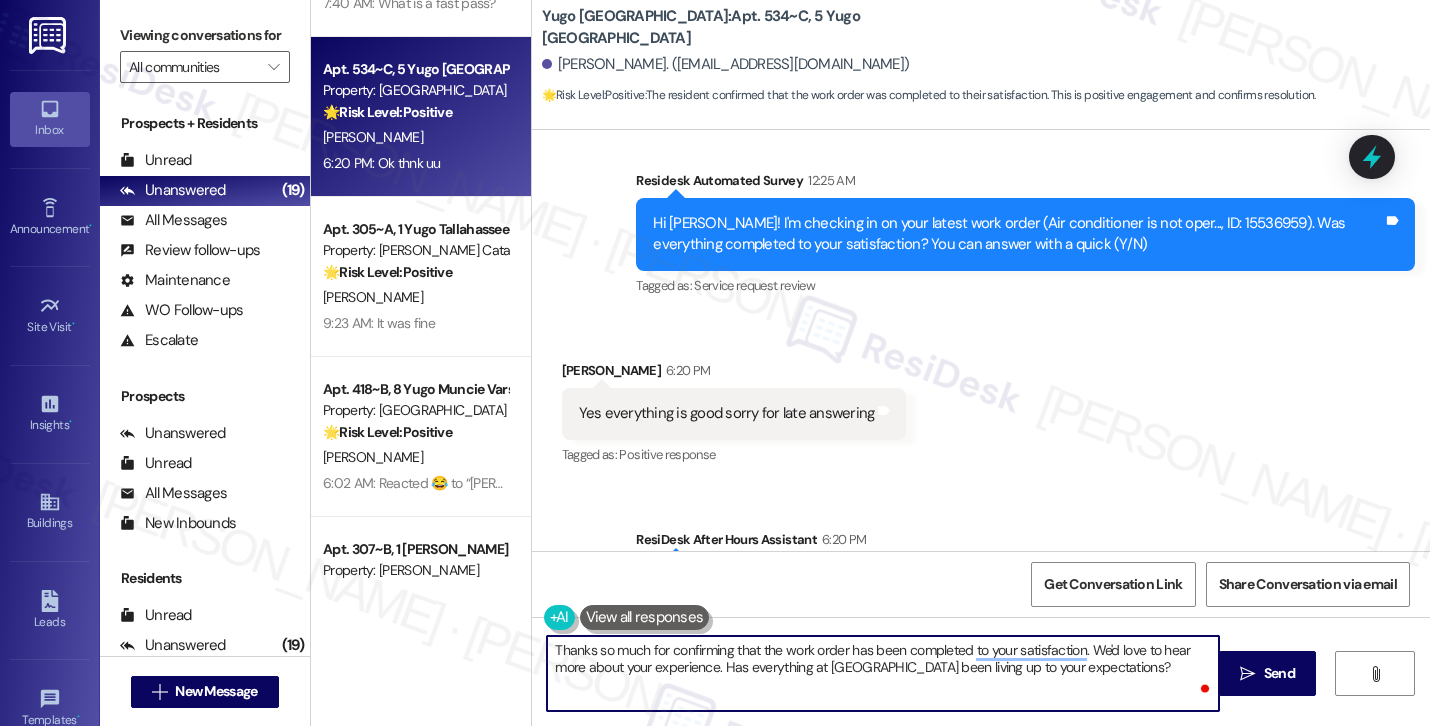 click on "Thanks so much for confirming that the work order has been completed to your satisfaction. We'd love to hear more about your experience. Has everything at Yugo Flagstaff Grove been living up to your expectations?" at bounding box center (883, 673) 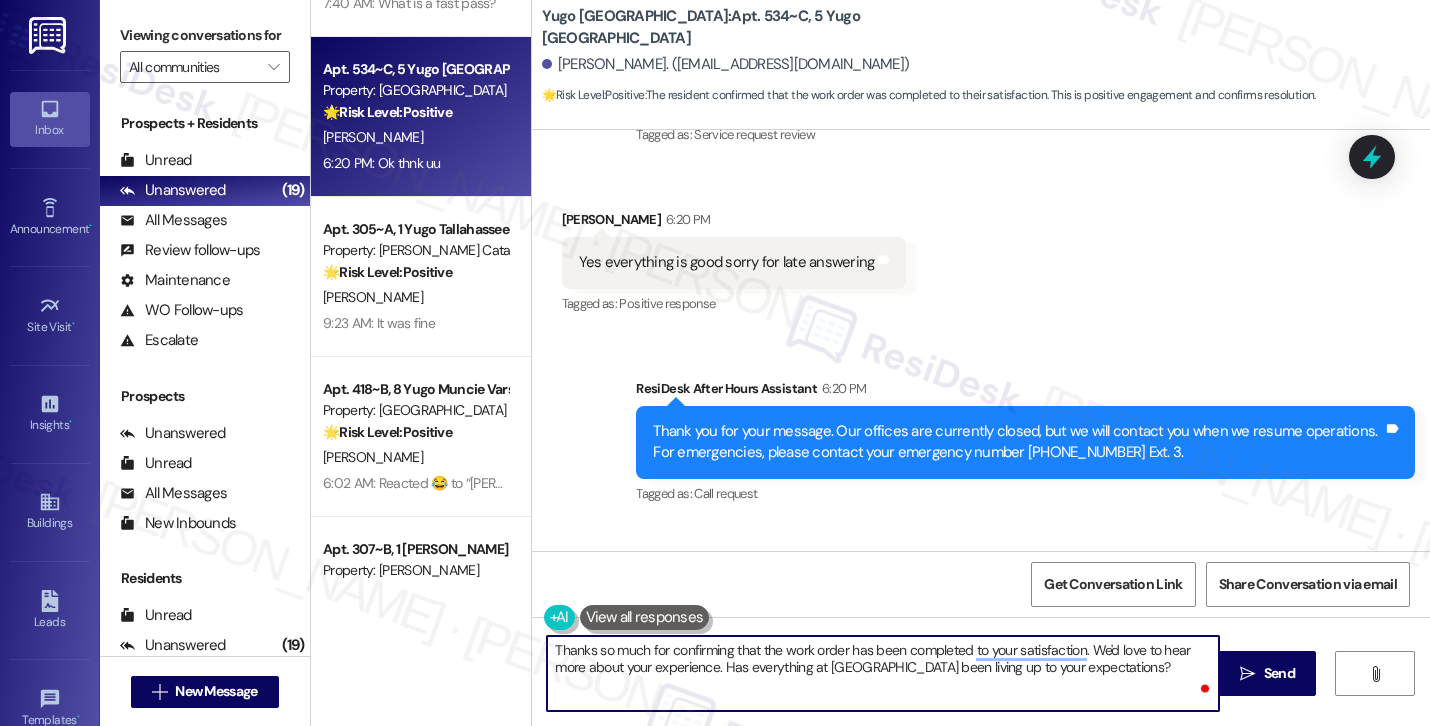 scroll, scrollTop: 2069, scrollLeft: 0, axis: vertical 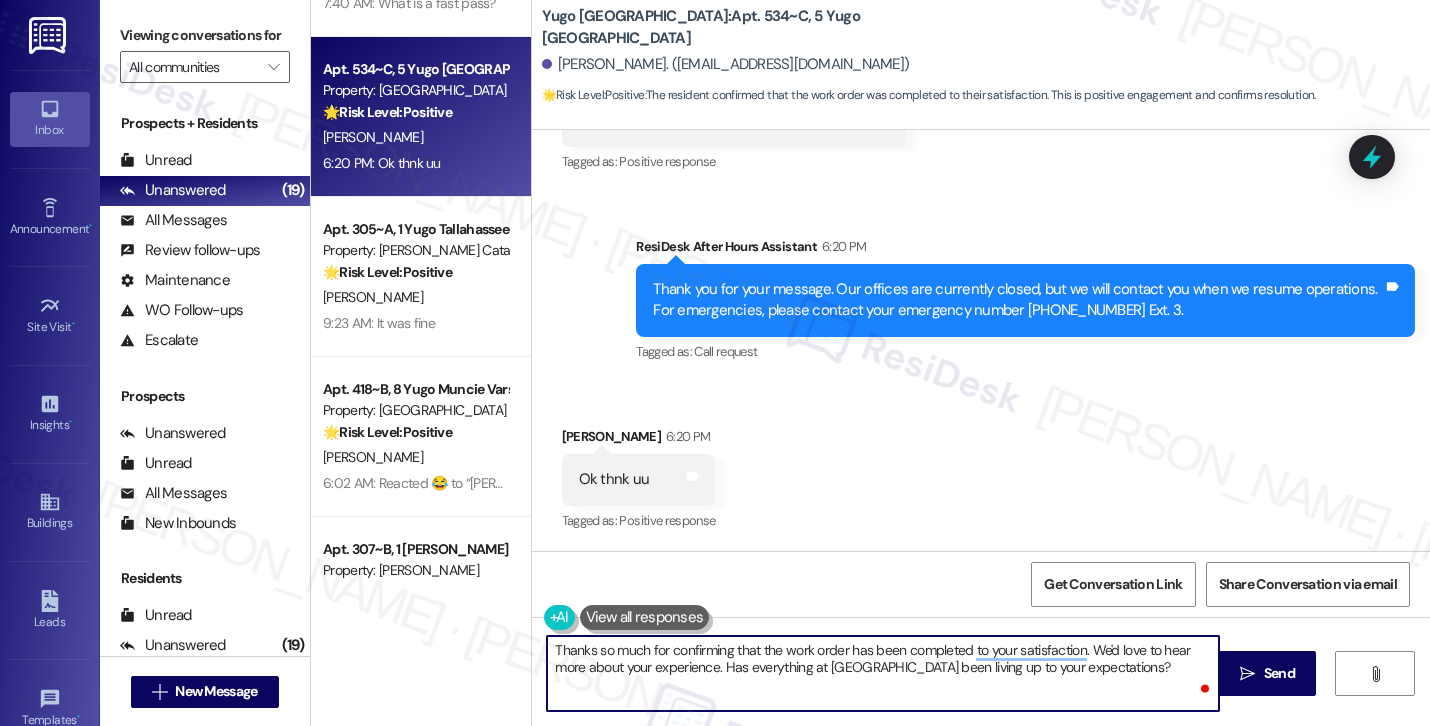 click on "Thanks so much for confirming that the work order has been completed to your satisfaction. We'd love to hear more about your experience. Has everything at Yugo Flagstaff Grove been living up to your expectations?" at bounding box center (883, 673) 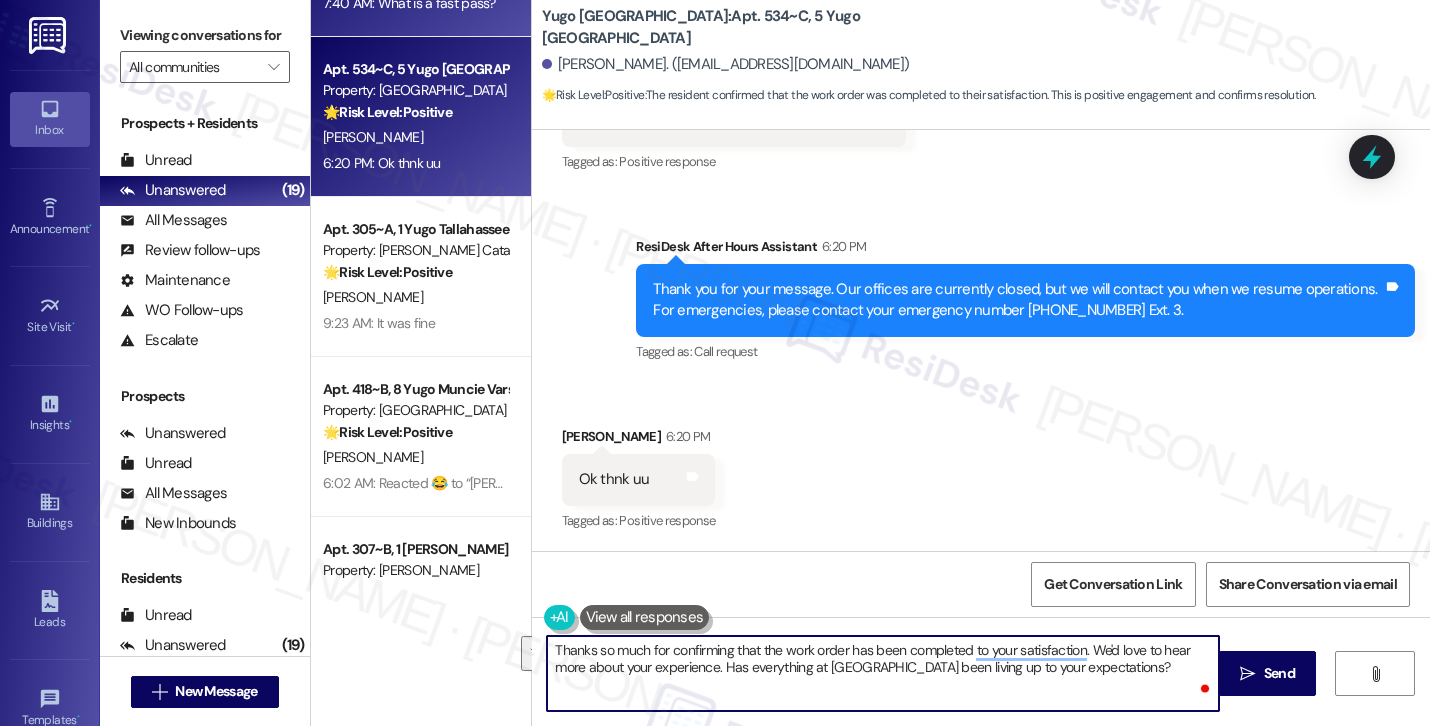 type on "Thanks so much for confirming that the work order has been completed to your satisfaction. We'd love to hear more about your experience. Has everything at Yugo Flagstaff Grove been living up to your expectations?" 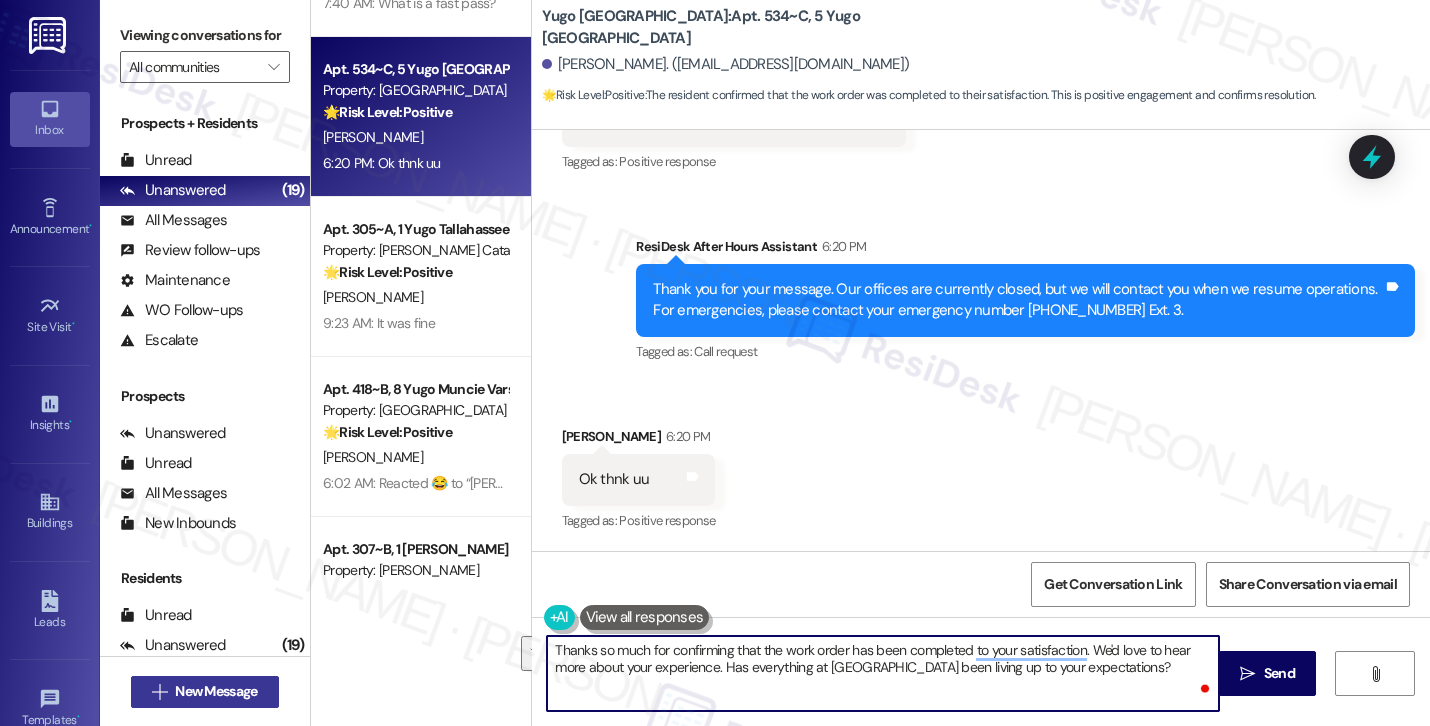 click on "New Message" at bounding box center (216, 691) 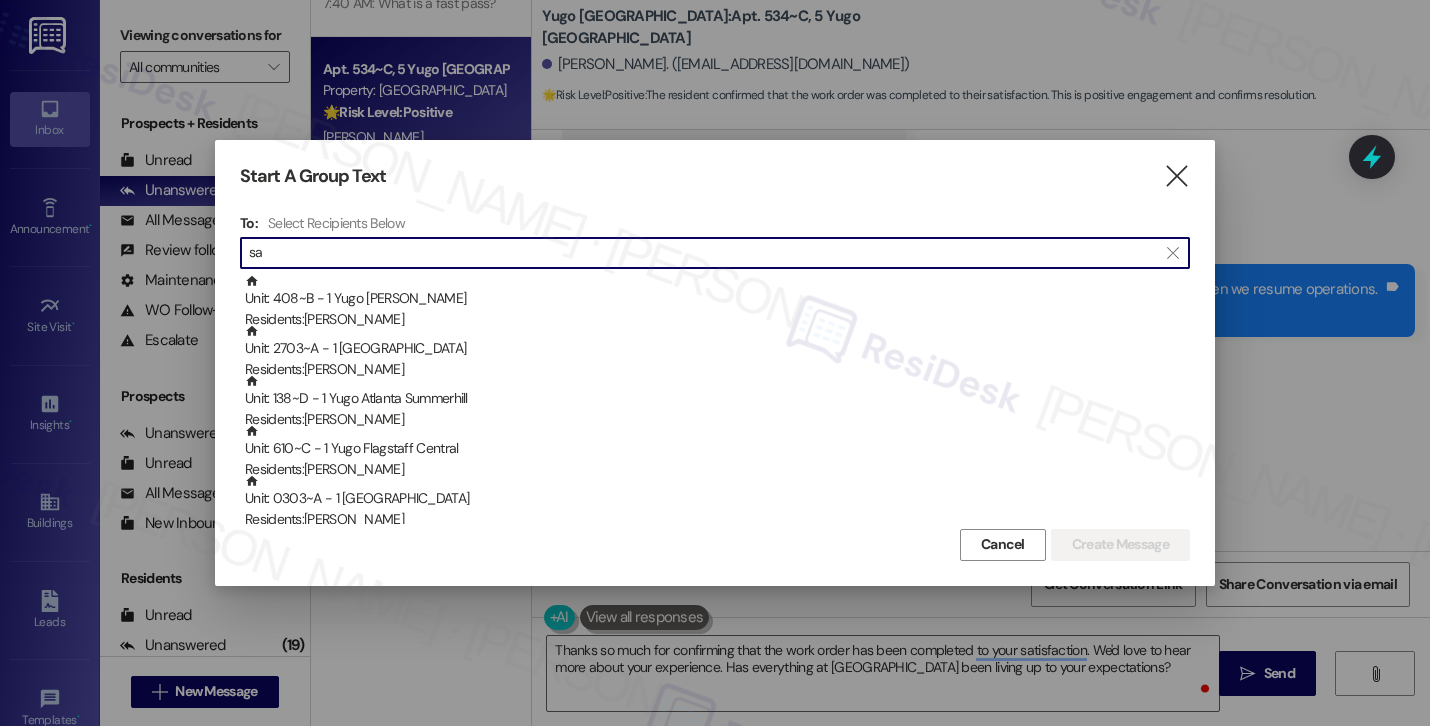 type on "s" 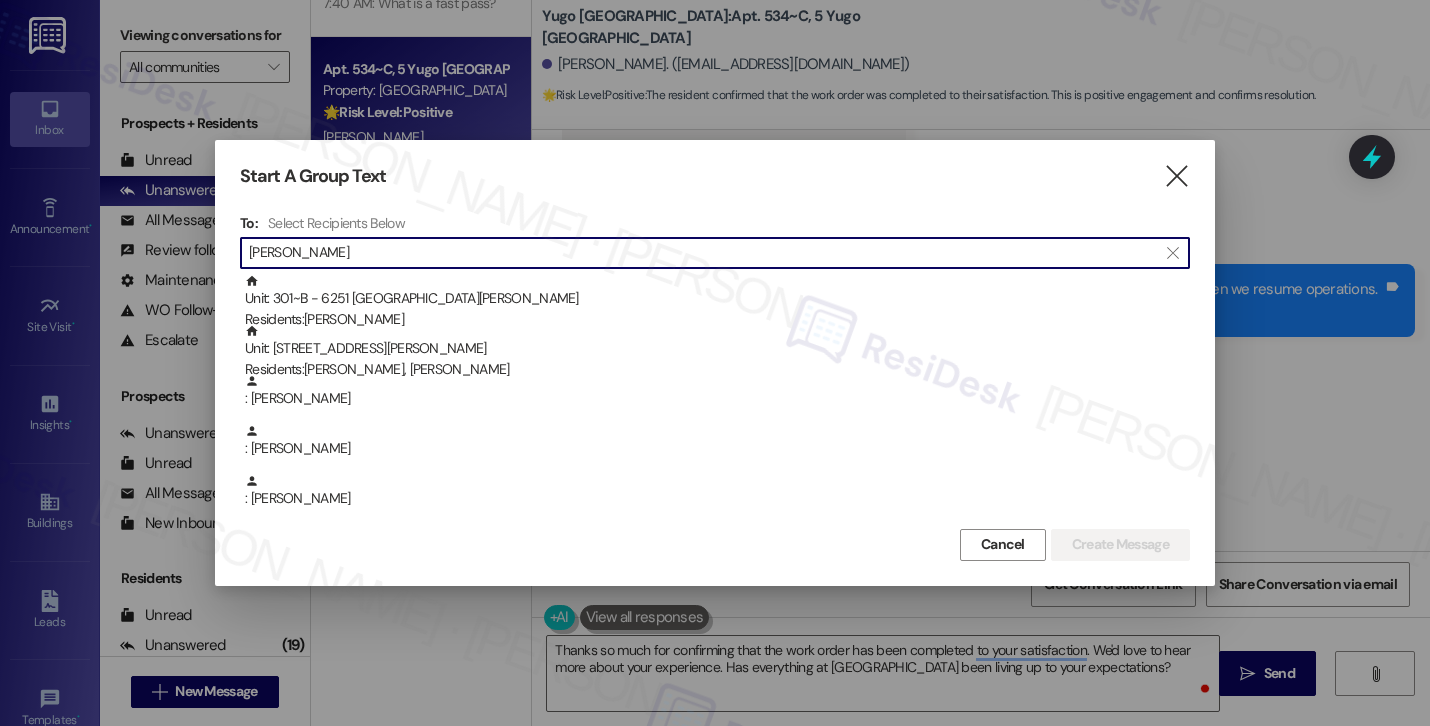 type on "Sara" 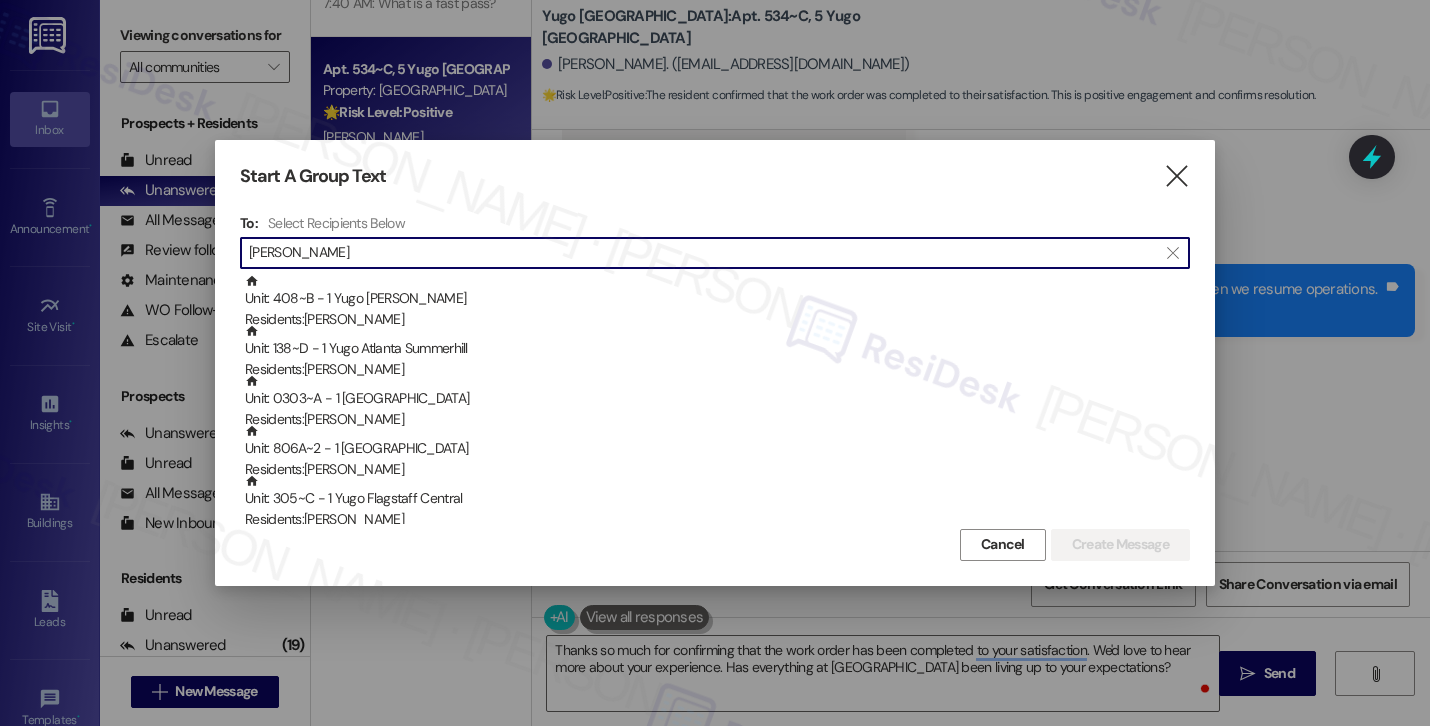 type 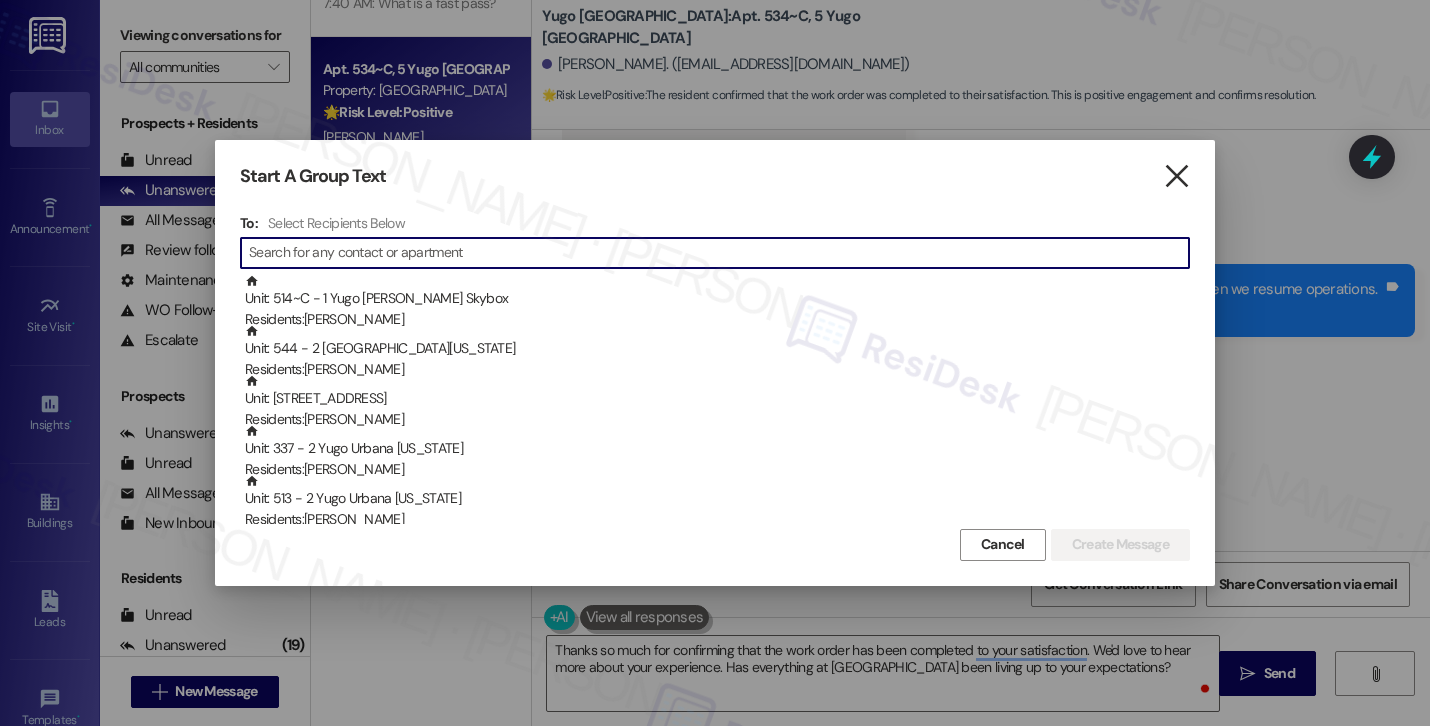 click on "" at bounding box center (1176, 176) 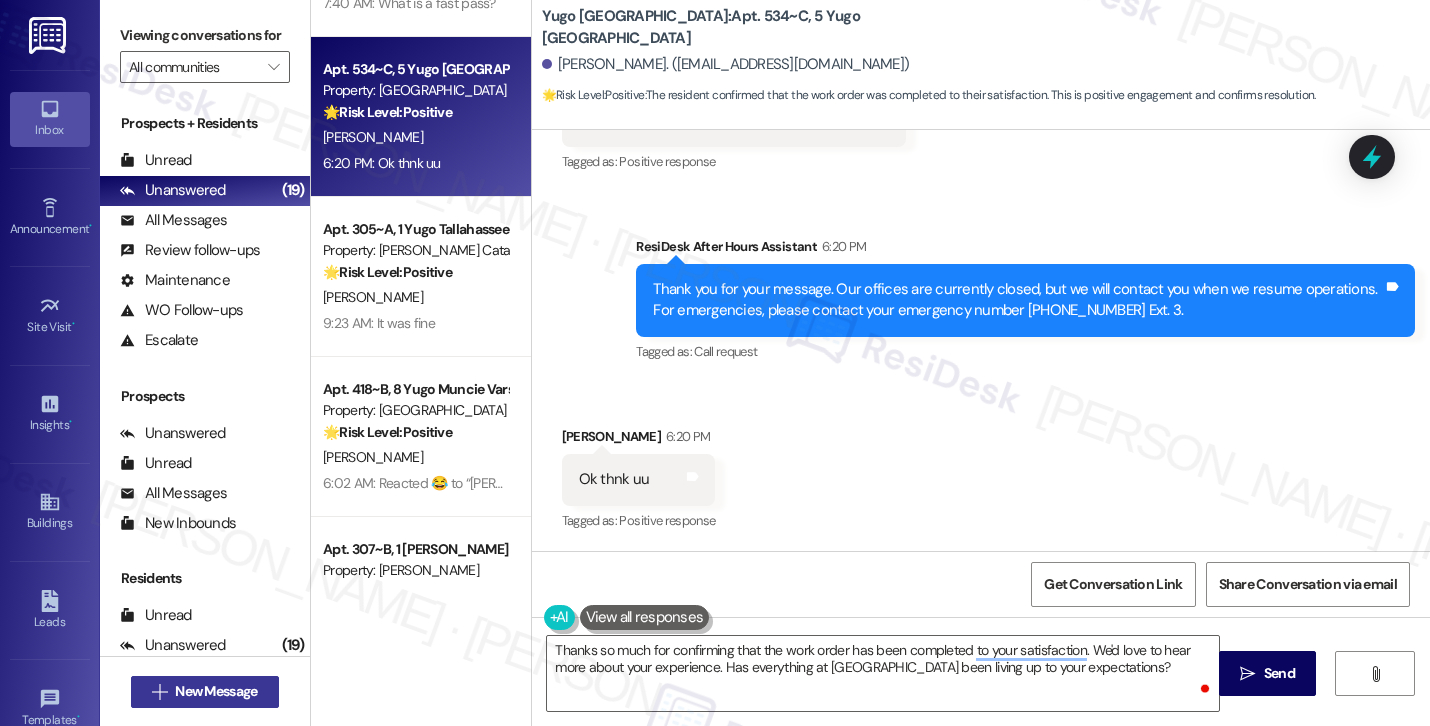 click on " New Message" at bounding box center [205, 692] 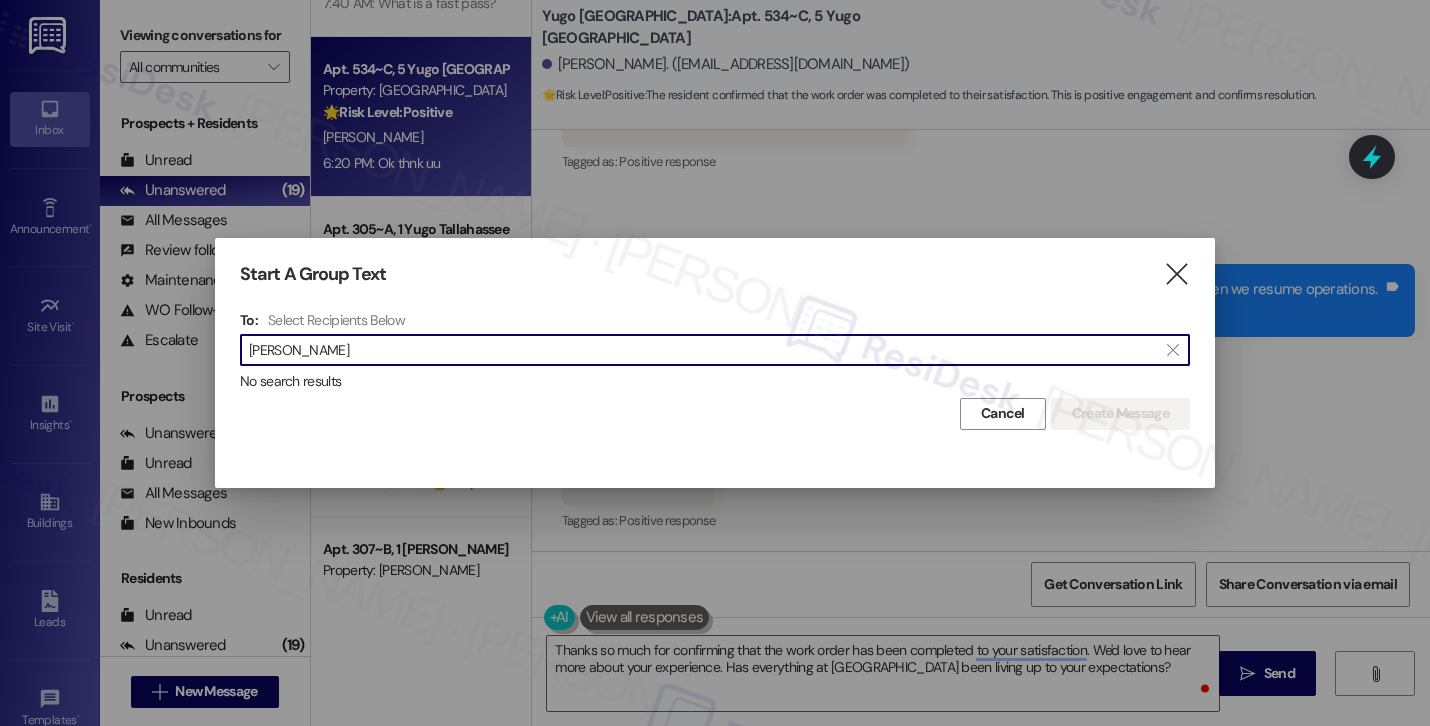 type on "Etkind" 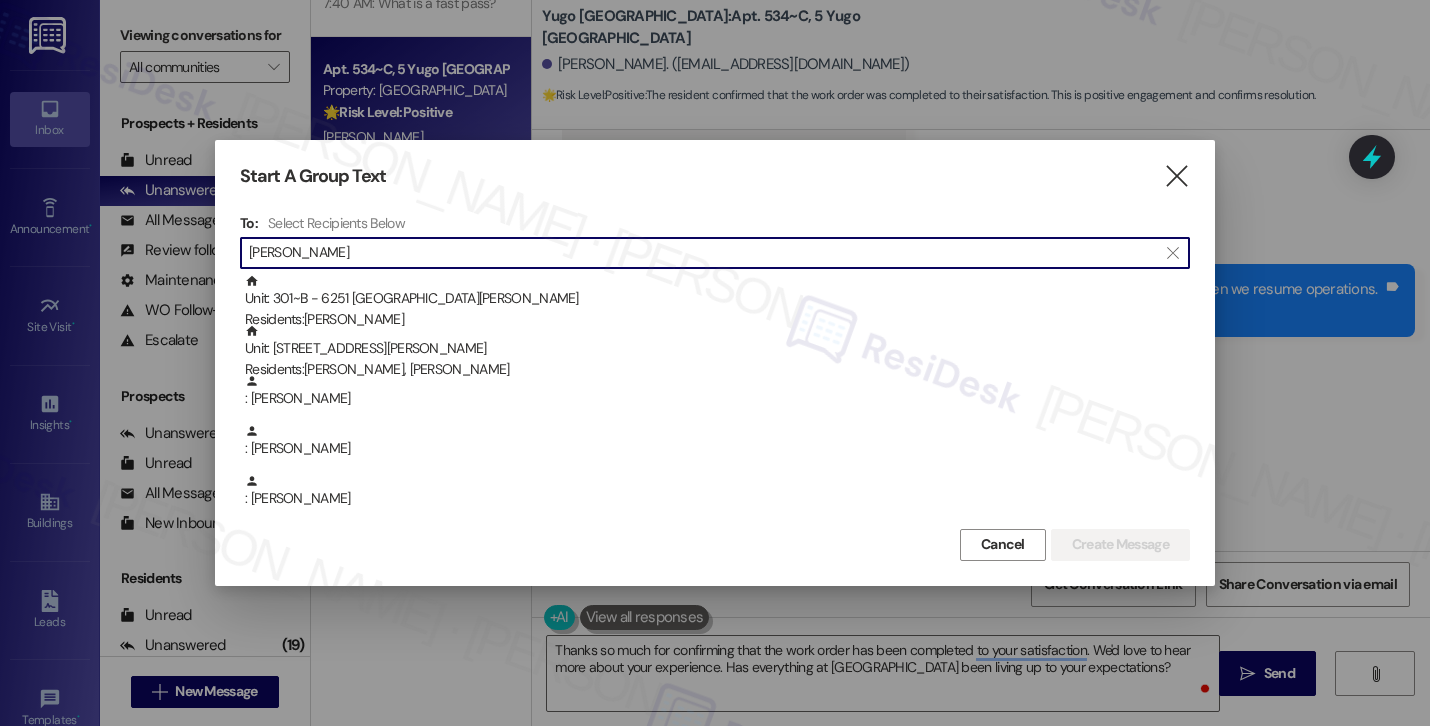 type on "Sara Et" 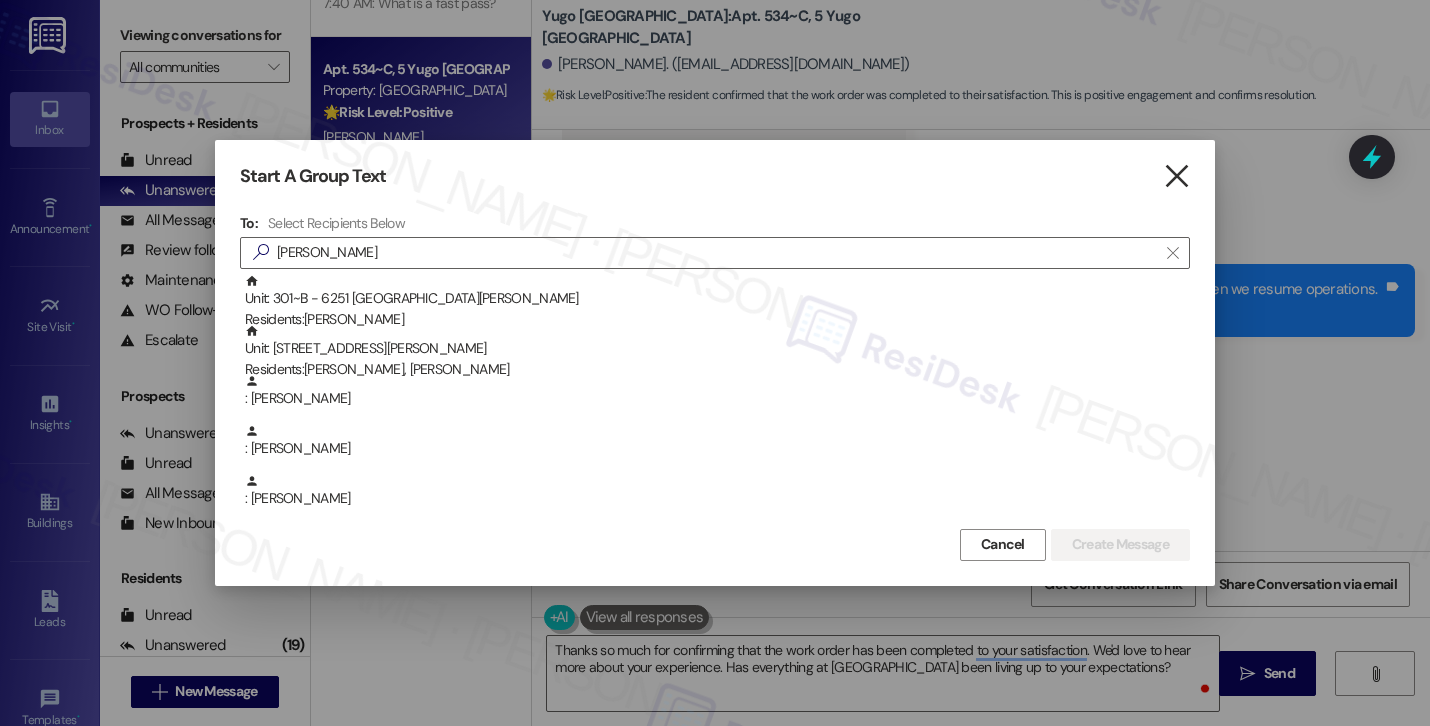 click on "" at bounding box center [1176, 176] 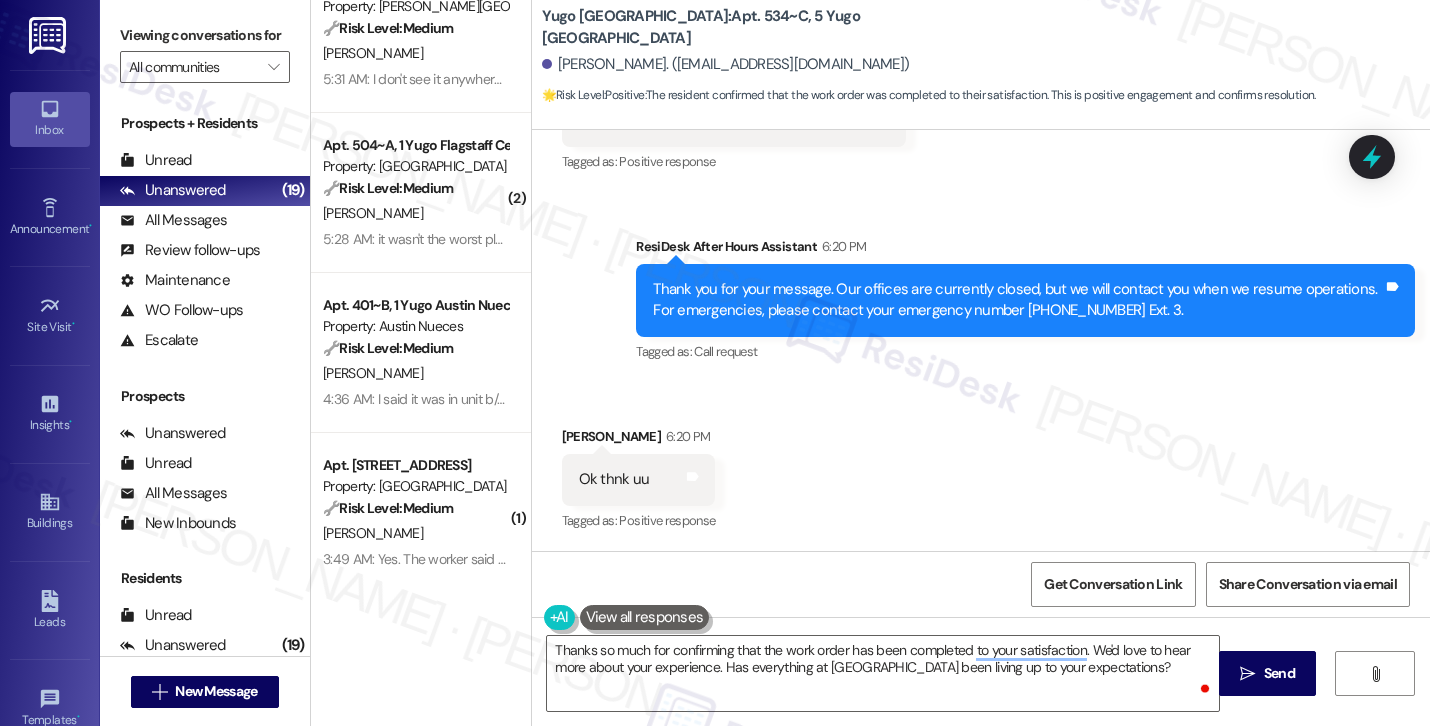 scroll, scrollTop: 1162, scrollLeft: 0, axis: vertical 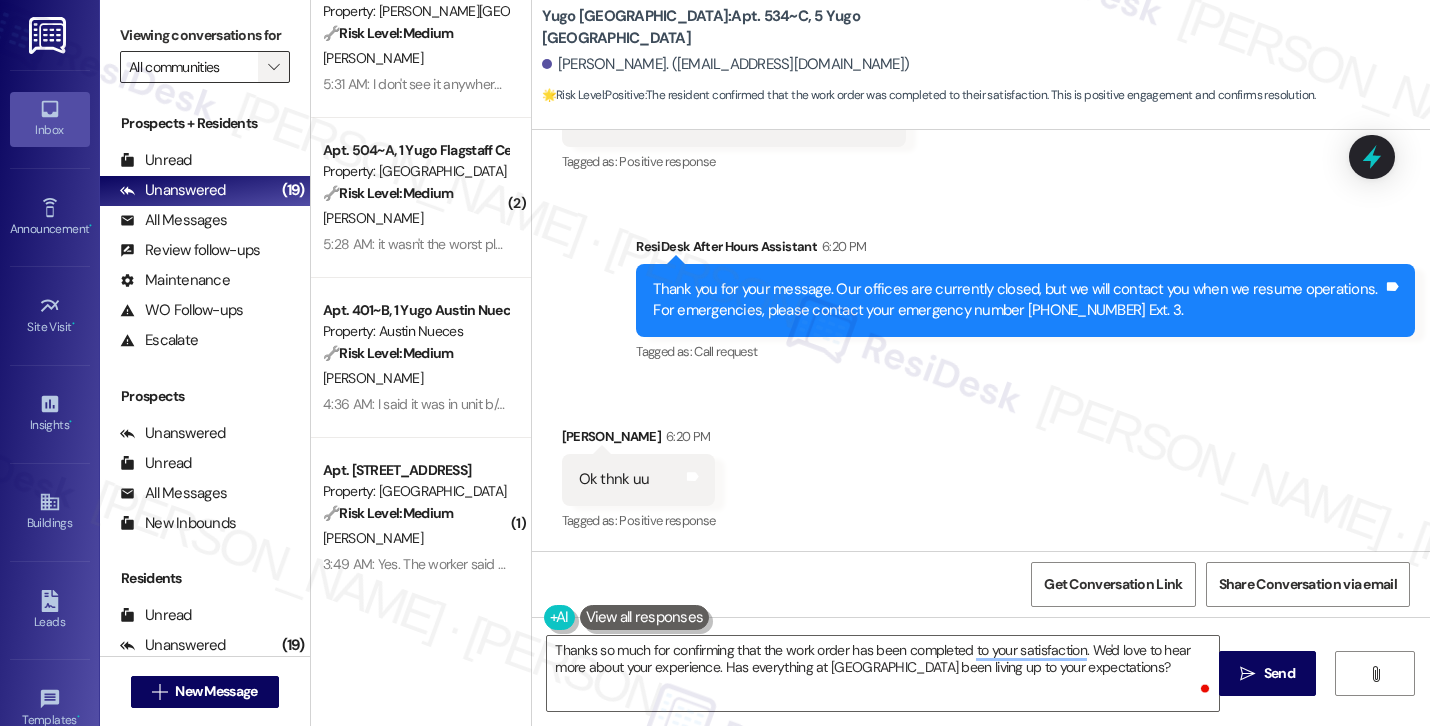 click on "" at bounding box center (273, 67) 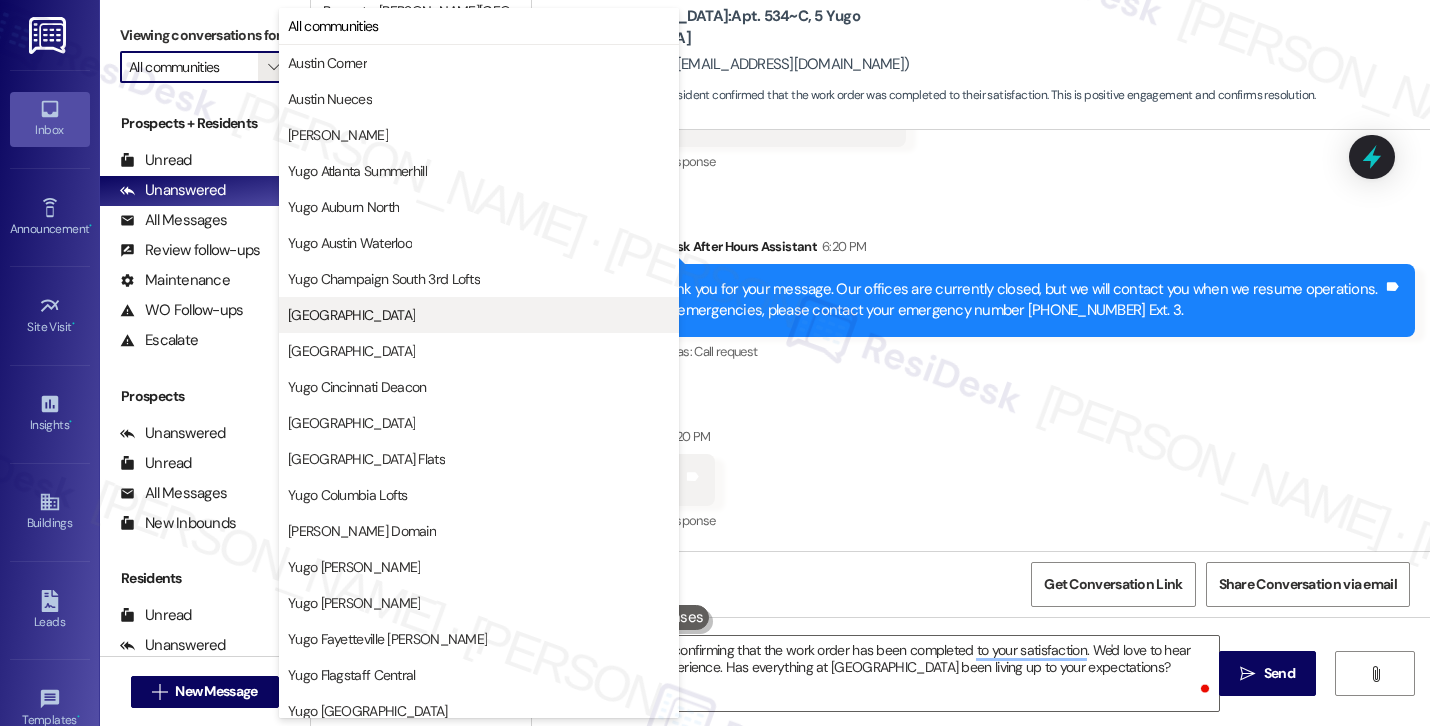 click on "Yugo Charleston Campus" at bounding box center (479, 315) 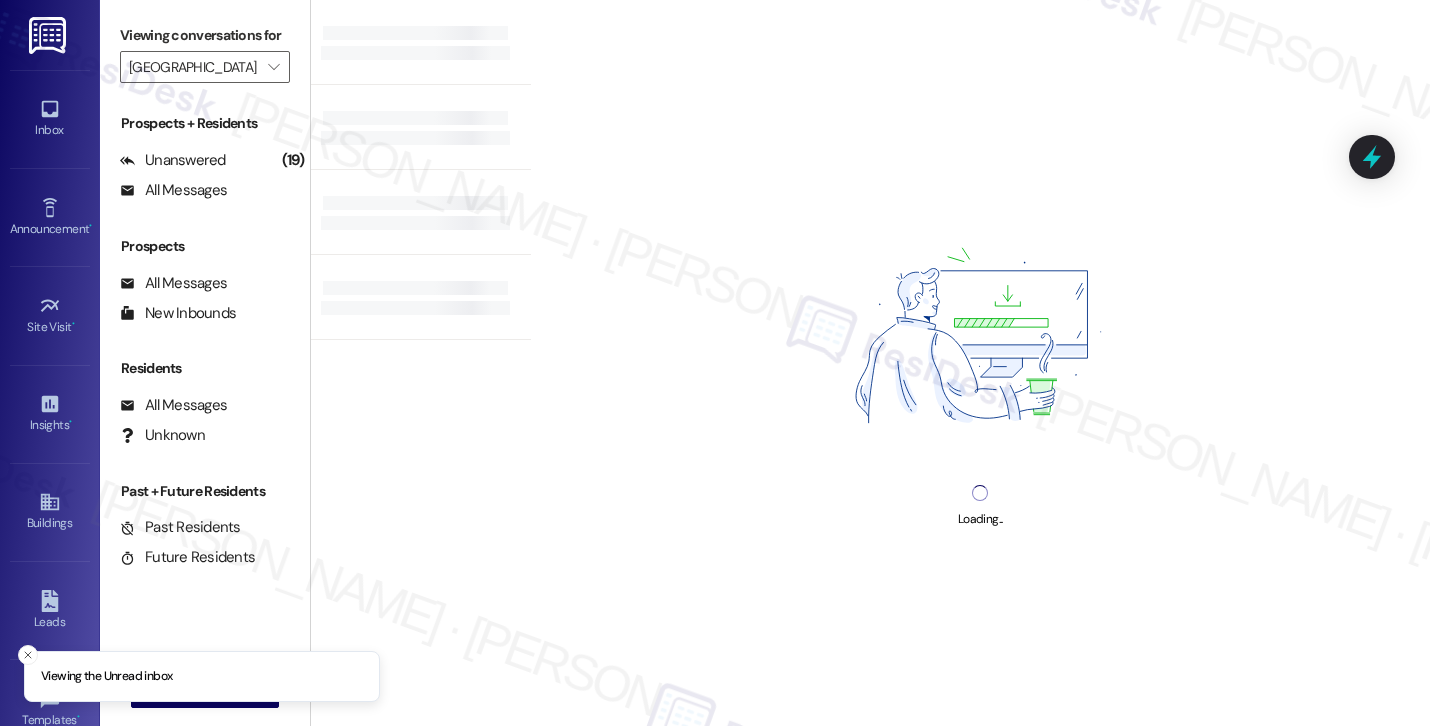 type on "Yugo Charleston Campus" 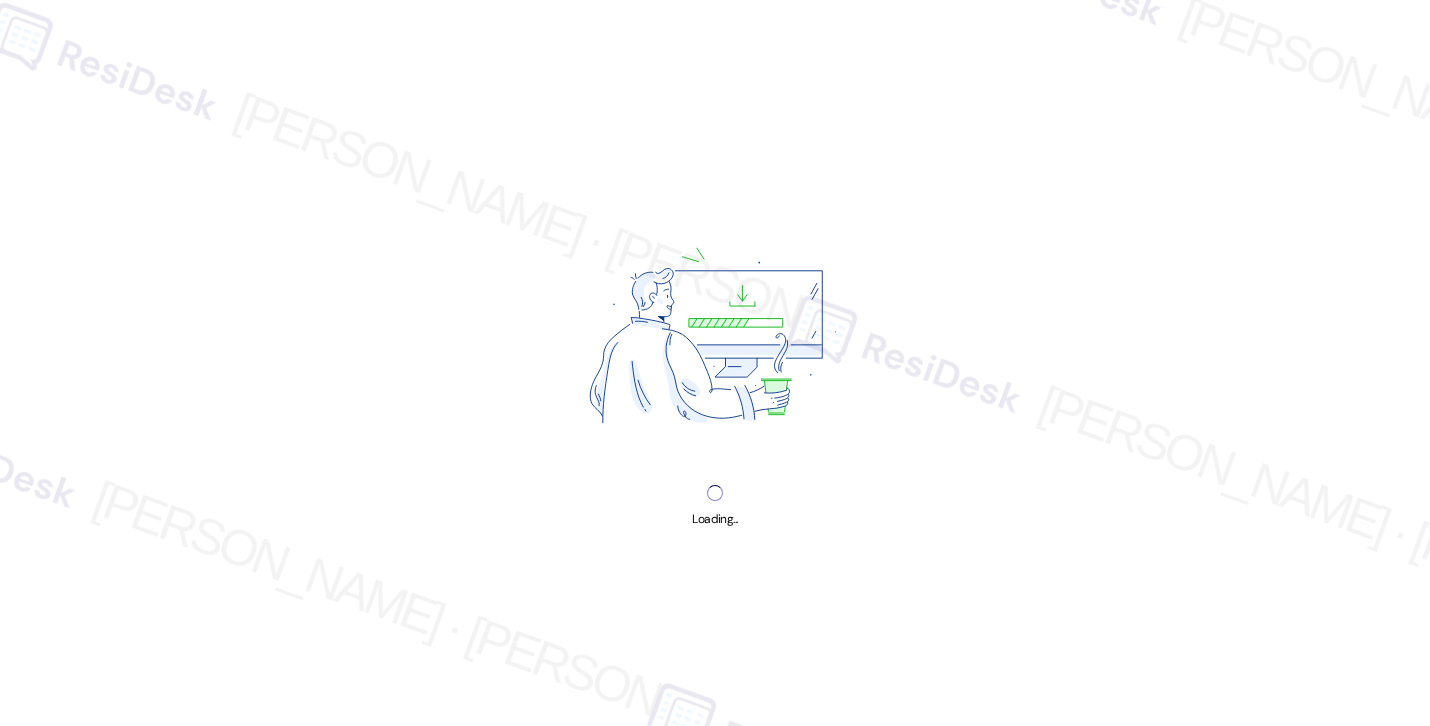 scroll, scrollTop: 0, scrollLeft: 0, axis: both 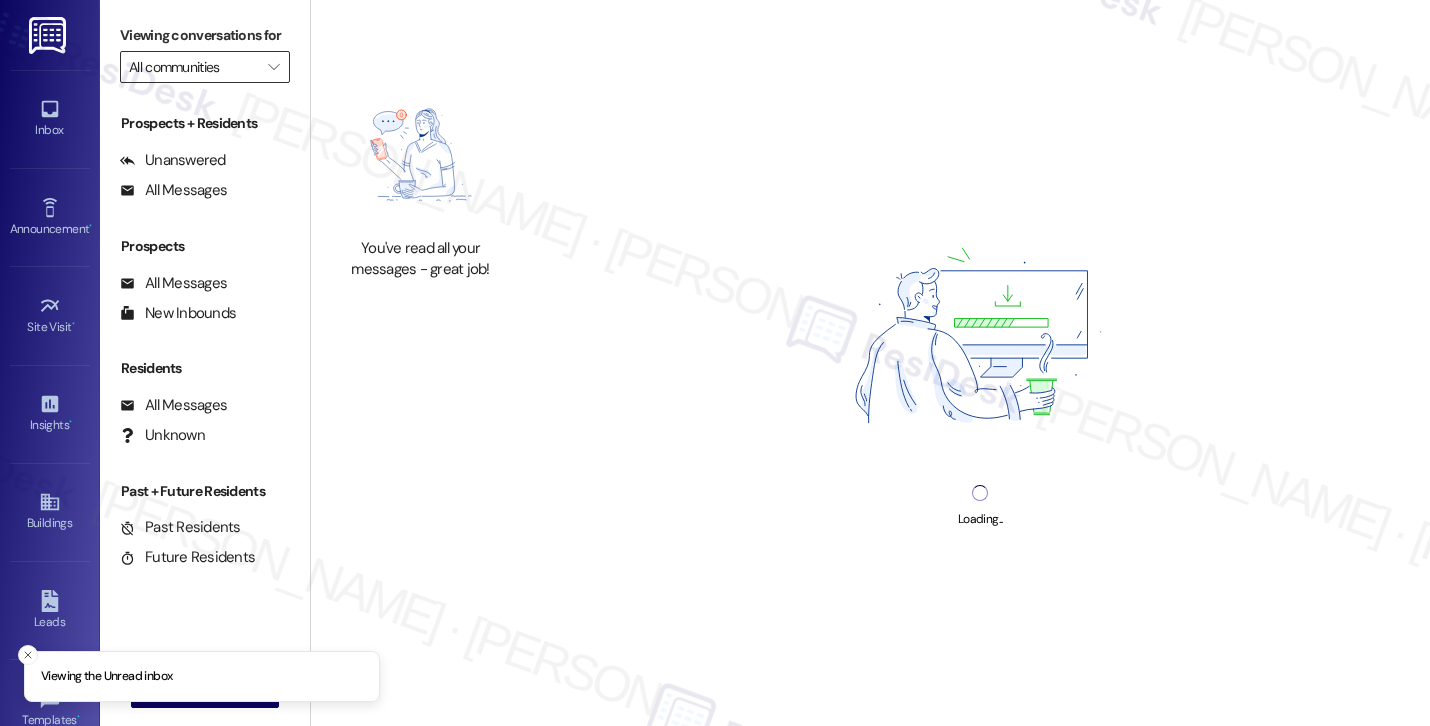 type on "Yugo Charleston Campus" 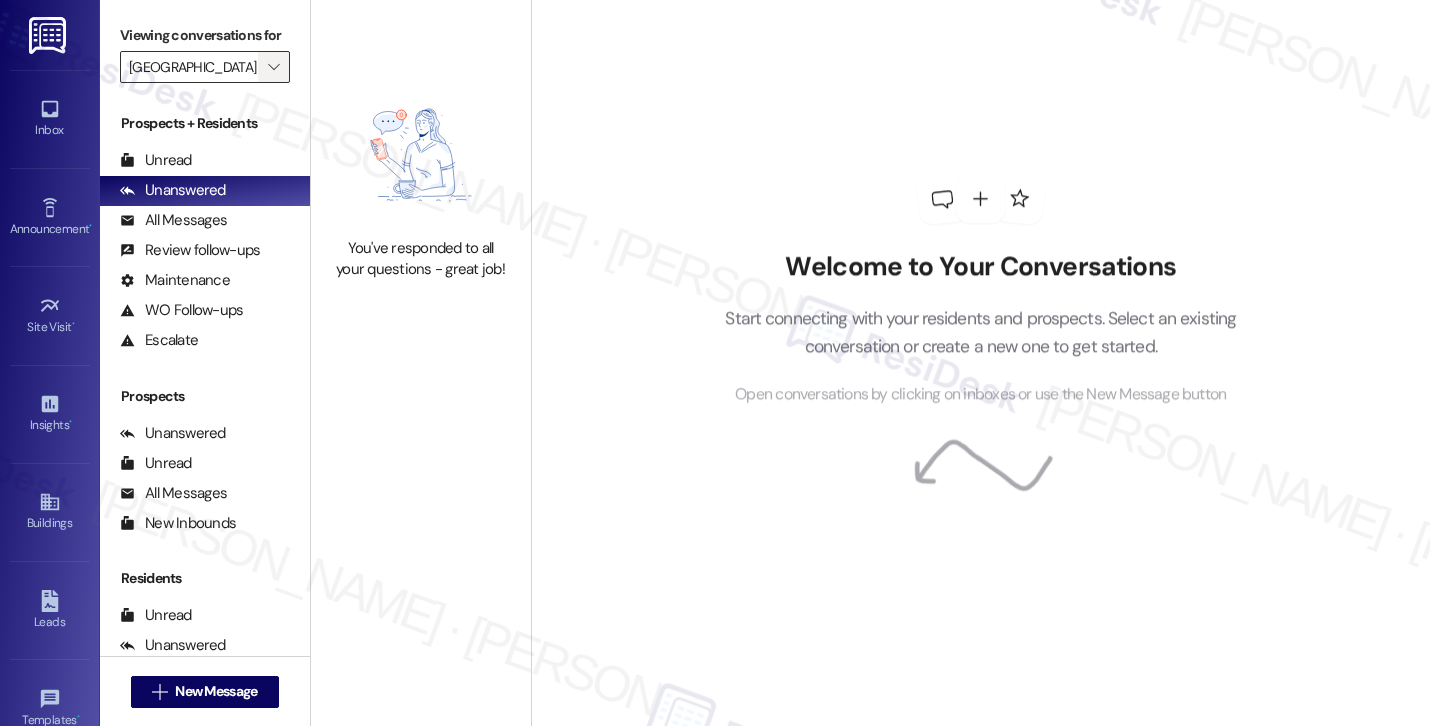 click on "" at bounding box center [273, 67] 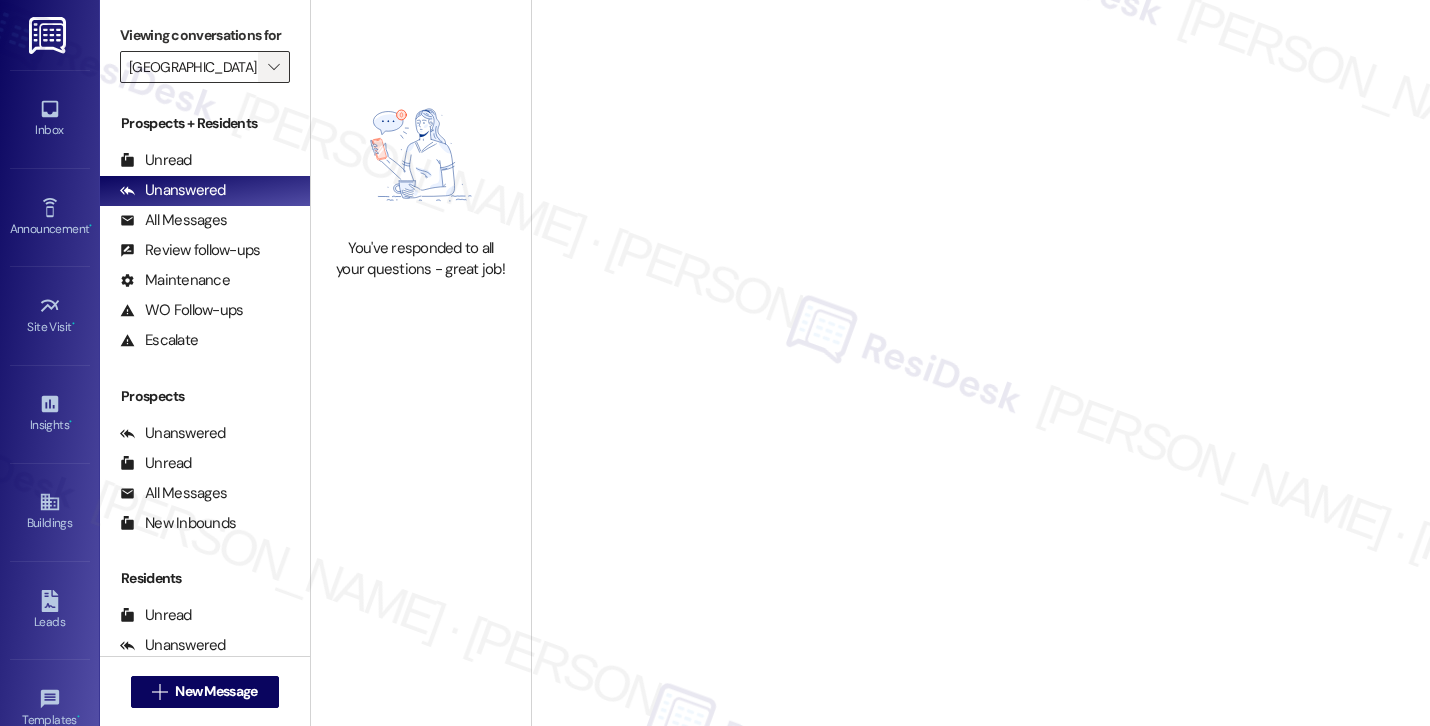 scroll, scrollTop: 0, scrollLeft: 30, axis: horizontal 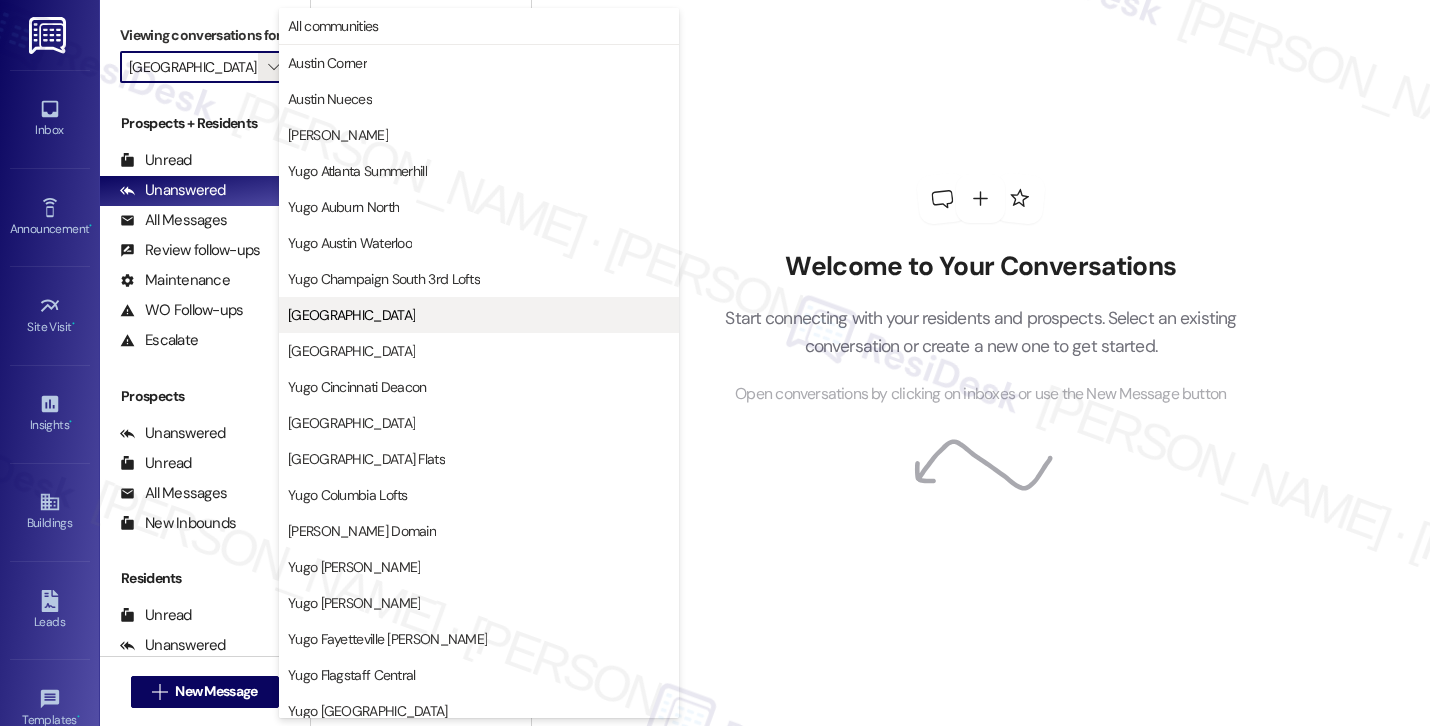 click on "Yugo Charleston Campus" at bounding box center [351, 315] 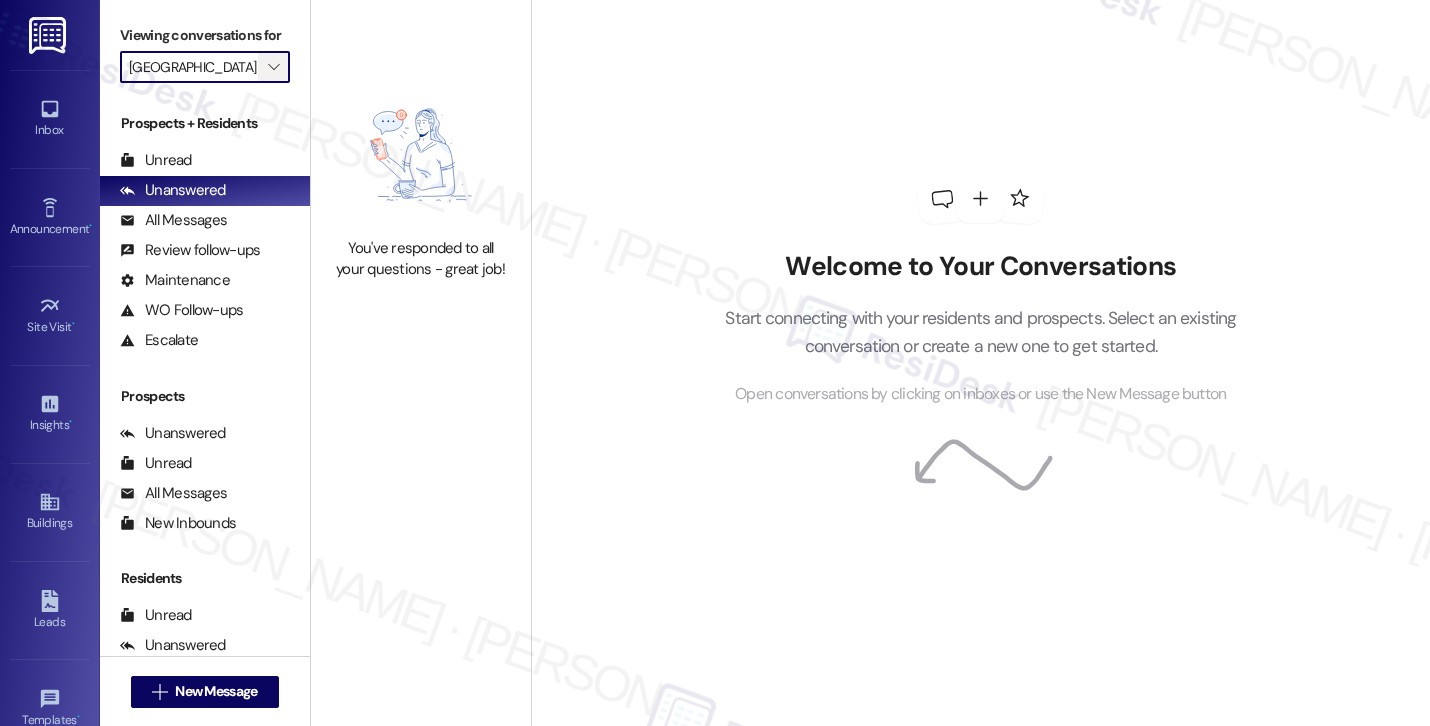 click on "" at bounding box center (274, 67) 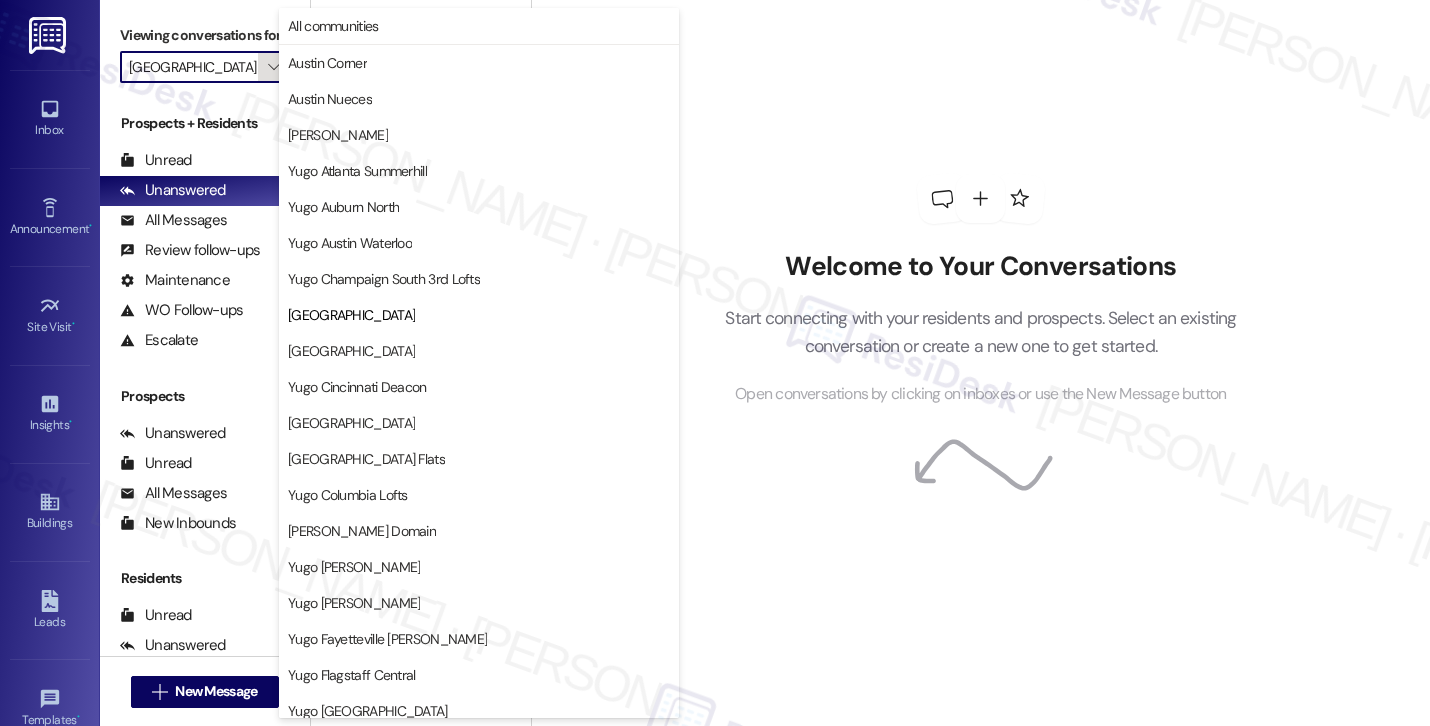 scroll, scrollTop: 0, scrollLeft: 0, axis: both 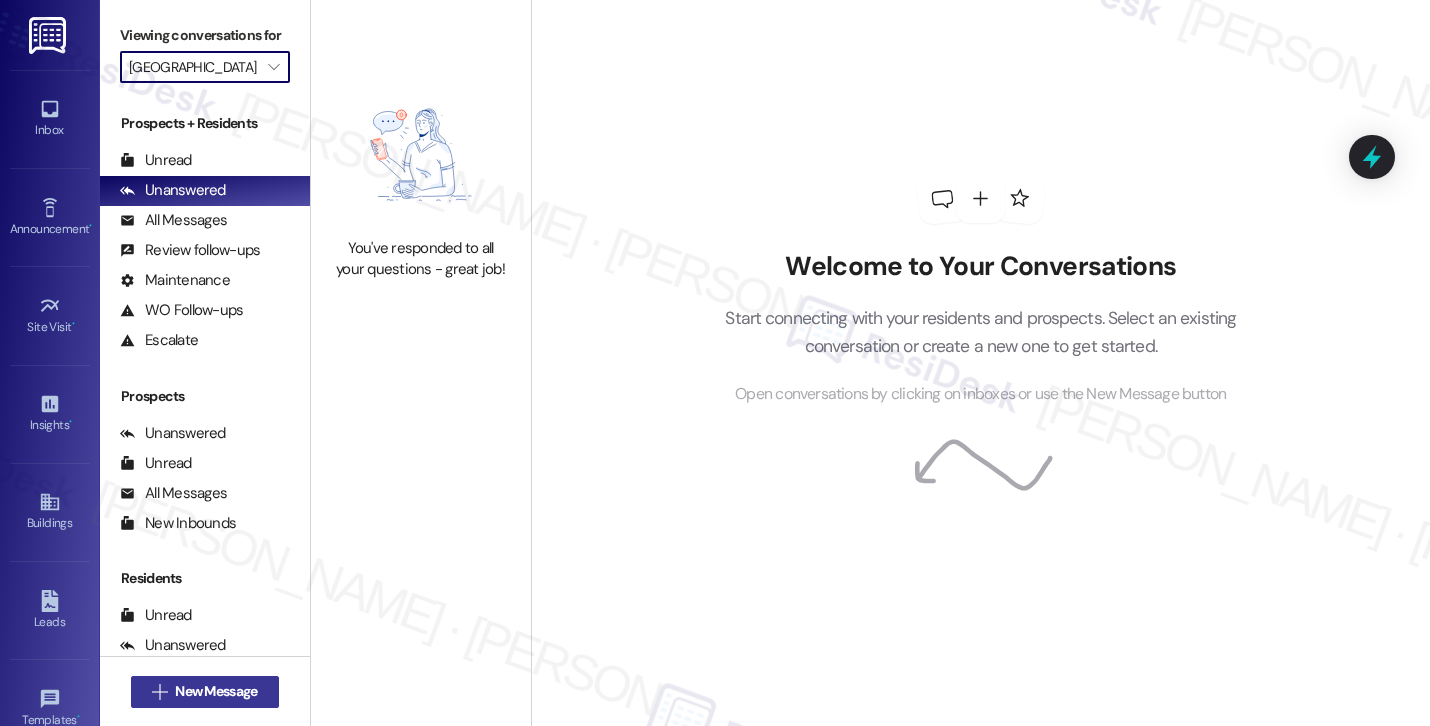 click on " New Message" at bounding box center (205, 692) 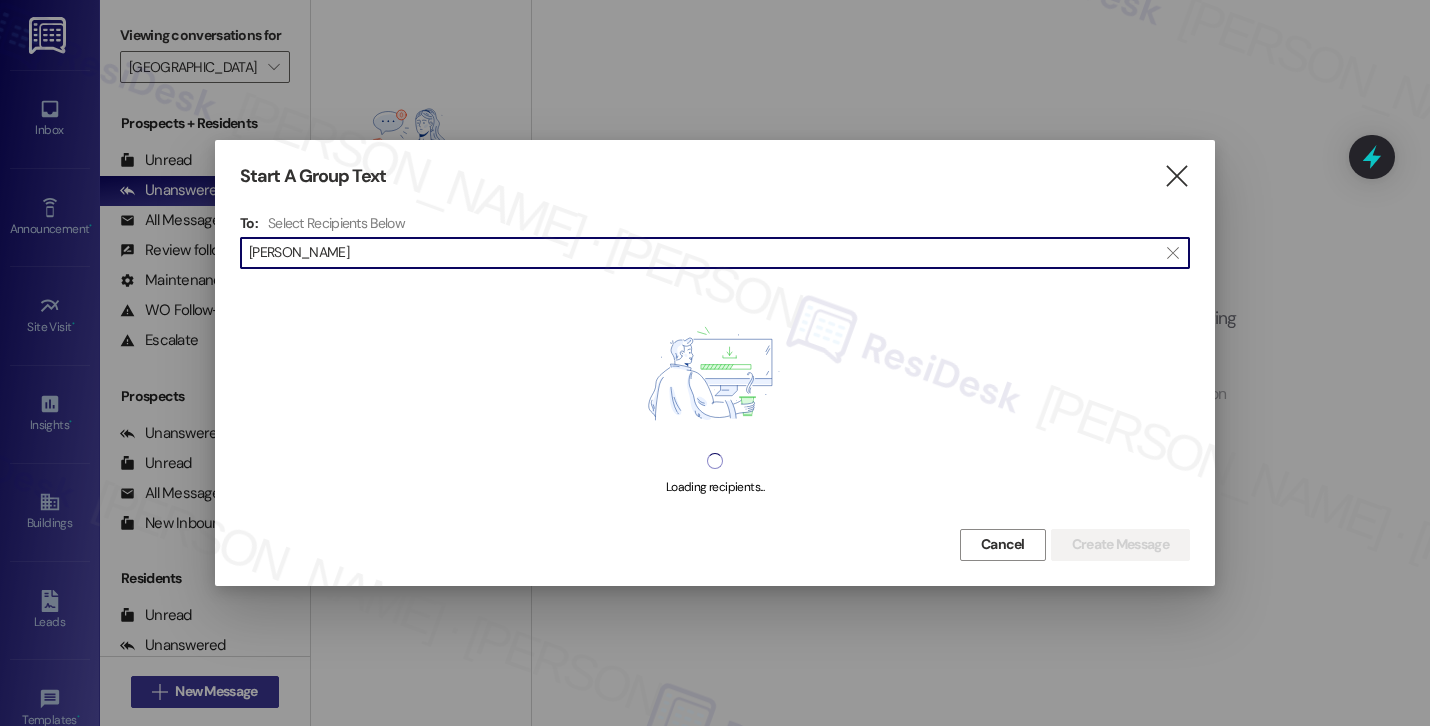 type on "Sara Etkind" 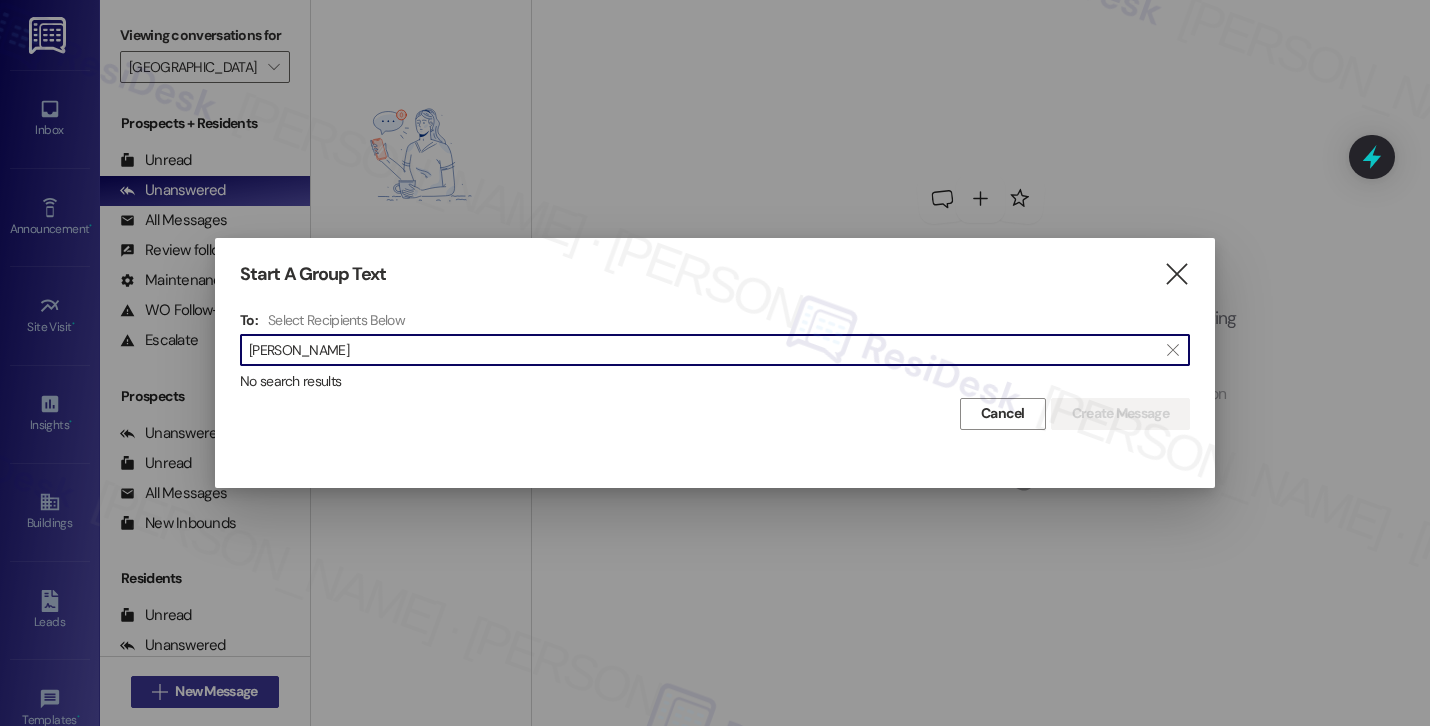 type 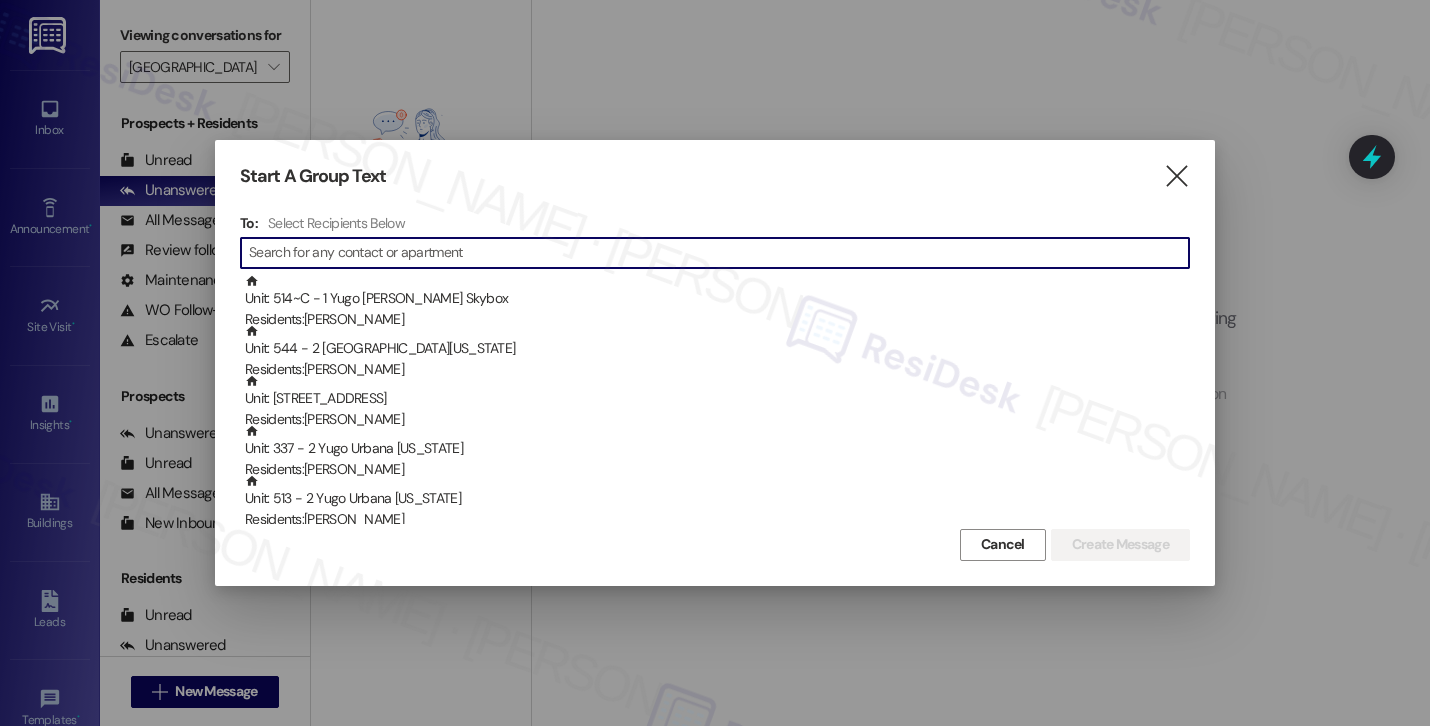 click at bounding box center (715, 363) 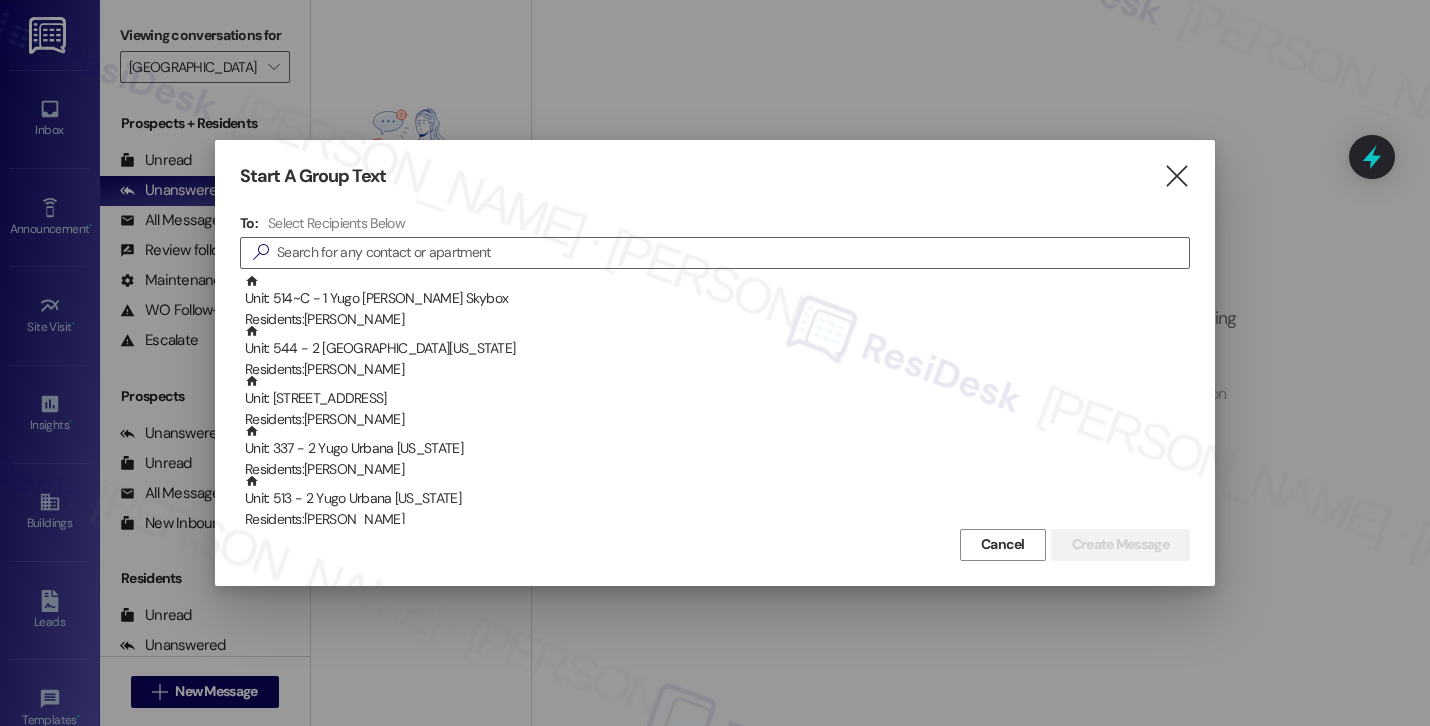 click at bounding box center [715, 363] 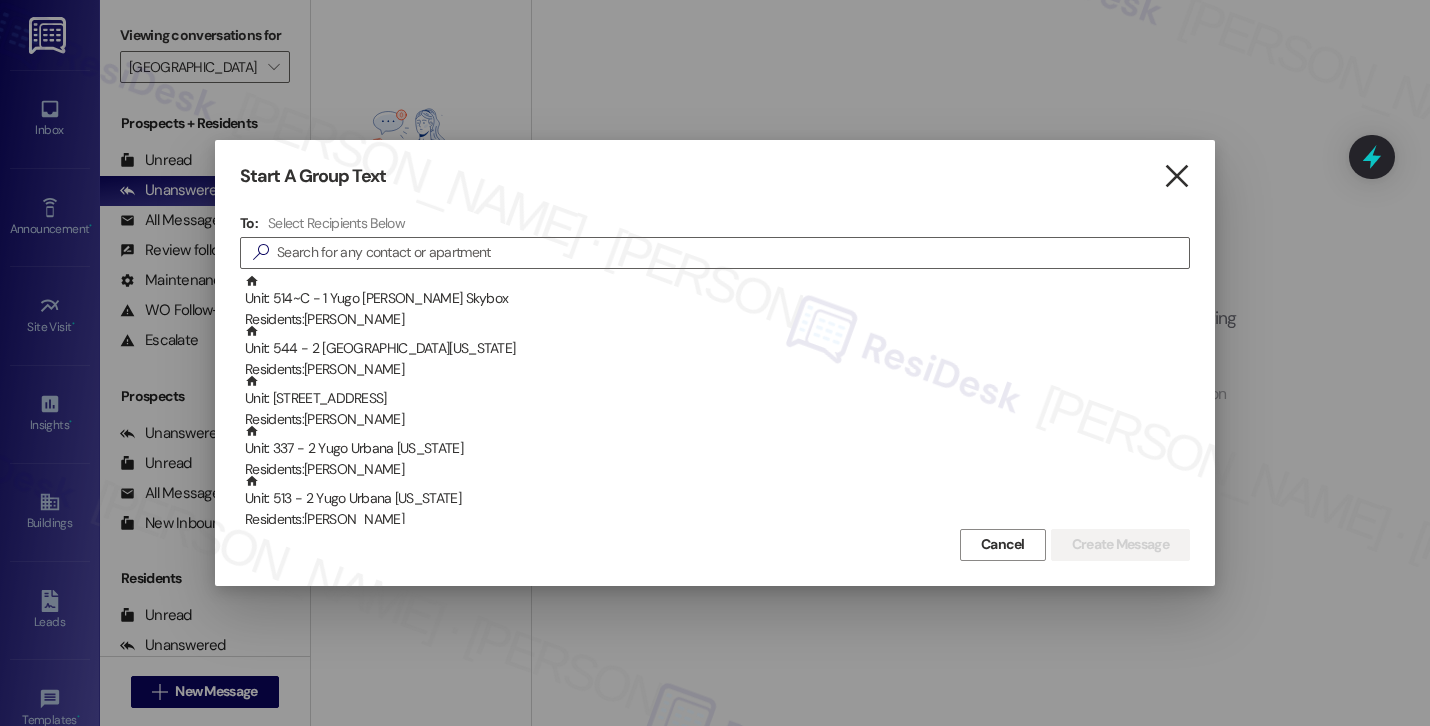 click on "" at bounding box center [1176, 176] 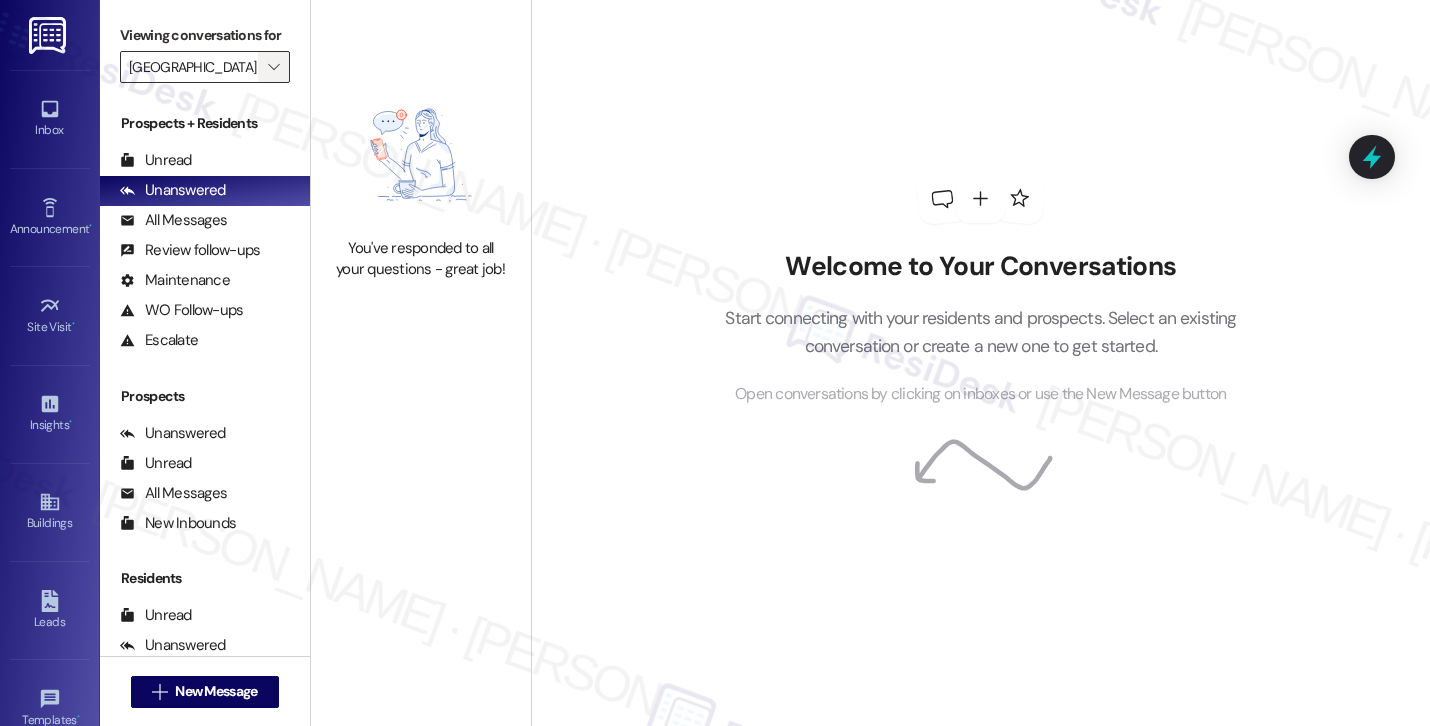 click on "" at bounding box center [273, 67] 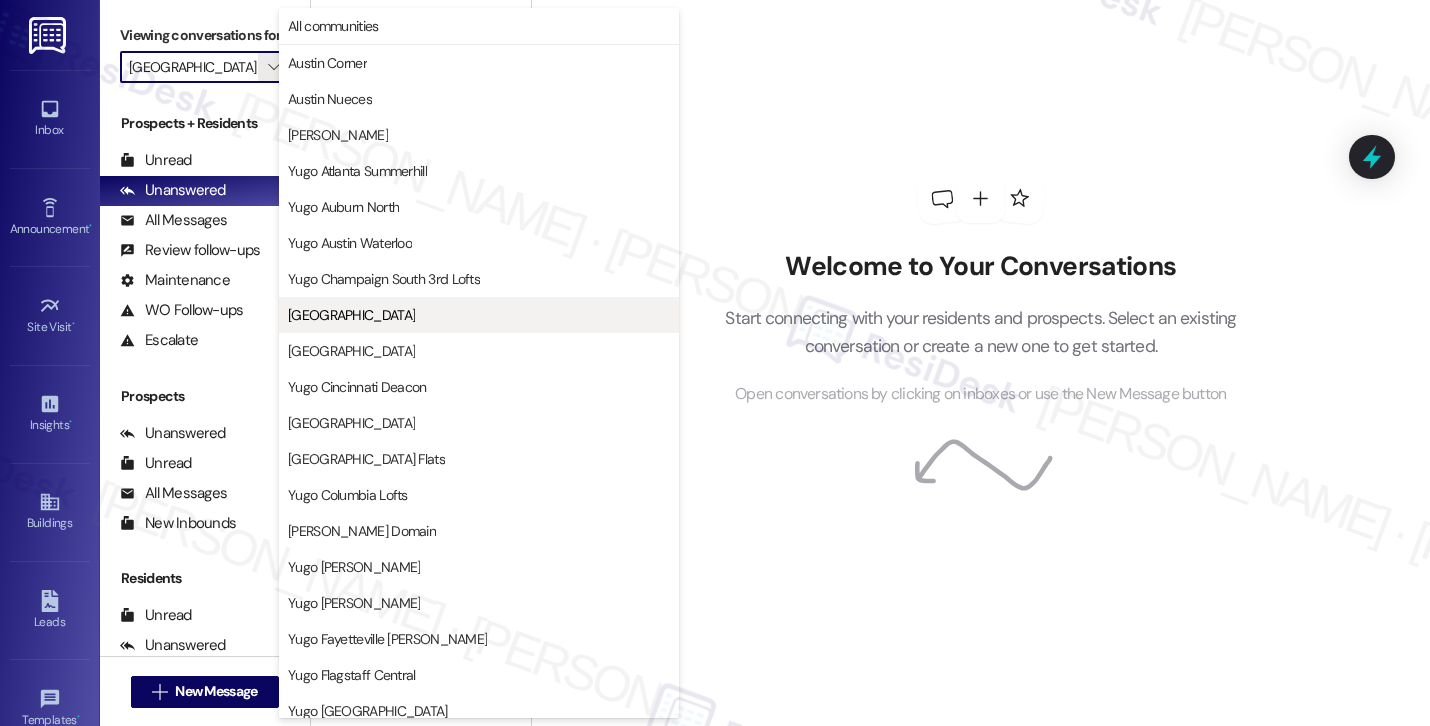 click on "Yugo Charleston Campus" at bounding box center [351, 315] 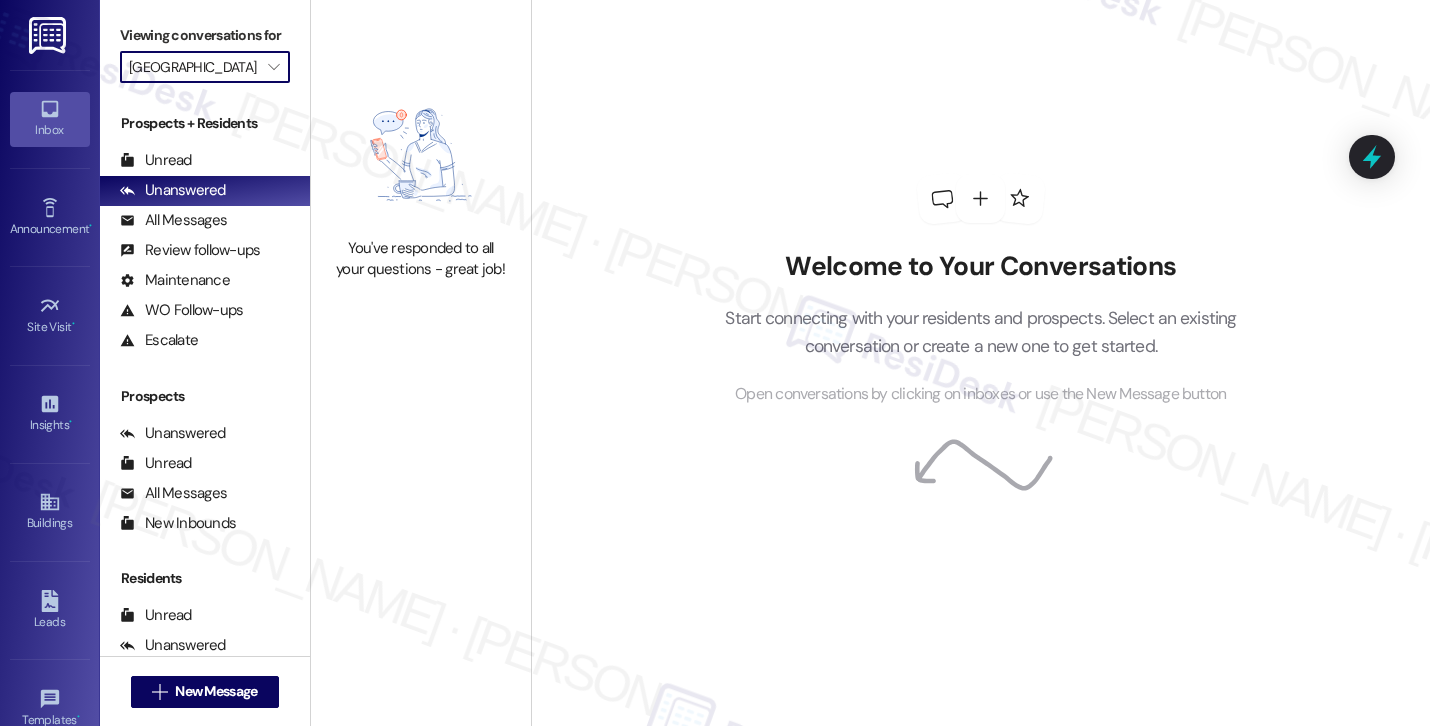 click 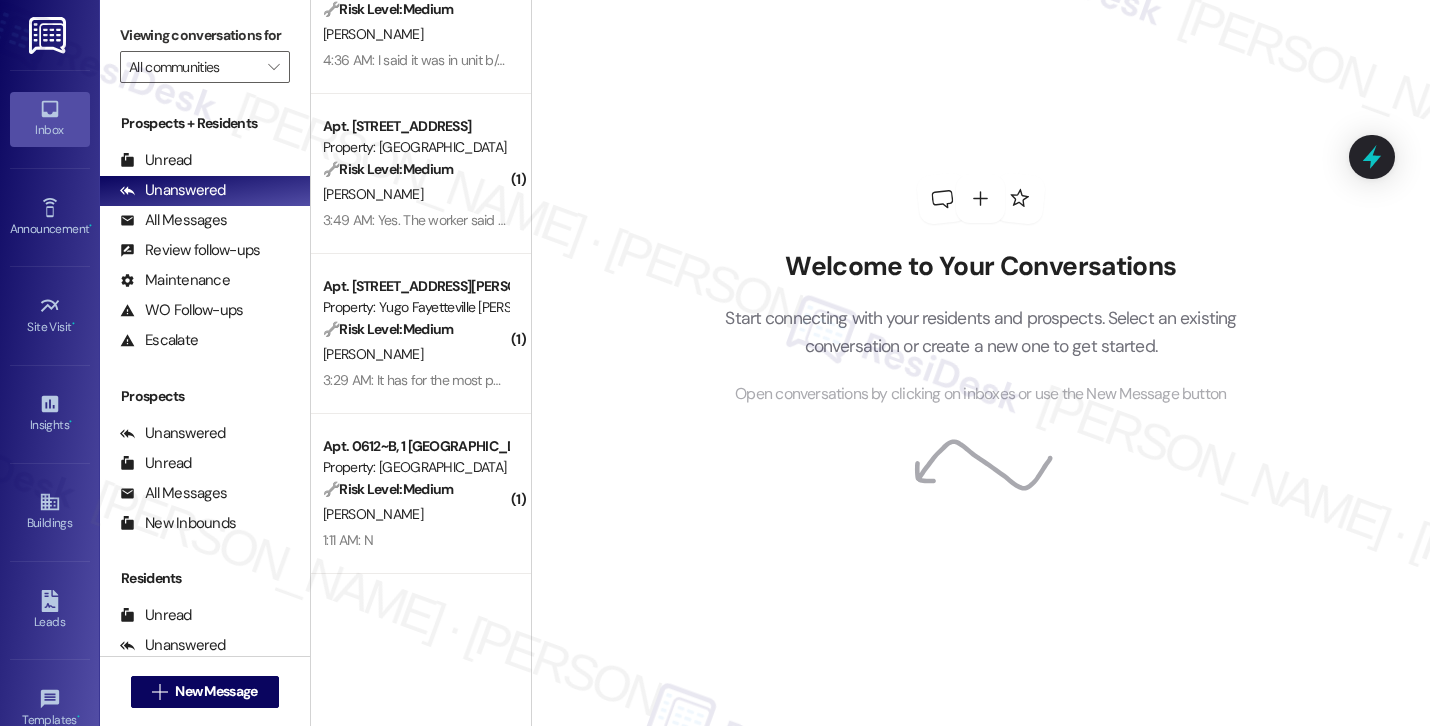 scroll, scrollTop: 1427, scrollLeft: 0, axis: vertical 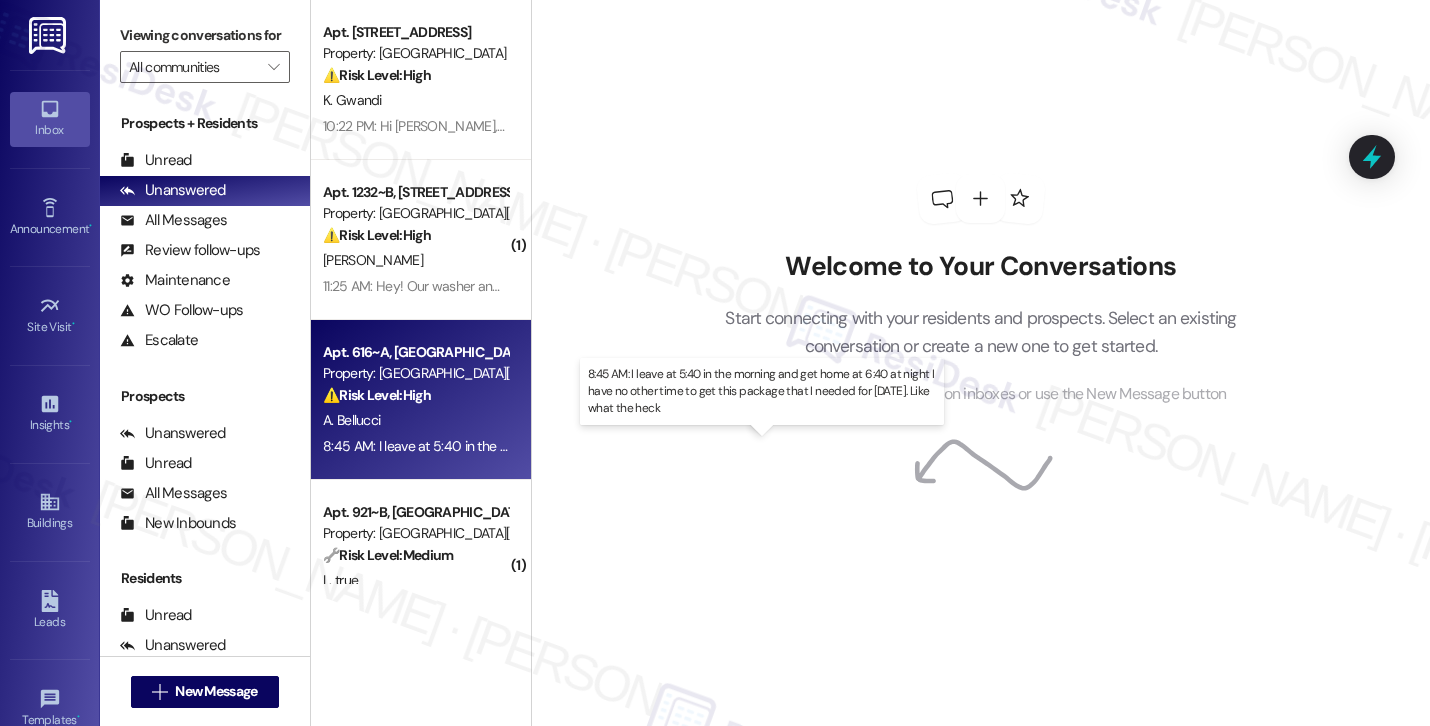 click on "8:45 AM: I leave at 5:40 in the morning and get home at 6:40 at night I have no other time to get this package that I needed for tomorrow. Like what the heck 8:45 AM: I leave at 5:40 in the morning and get home at 6:40 at night I have no other time to get this package that I needed for tomorrow. Like what the heck" at bounding box center (767, 446) 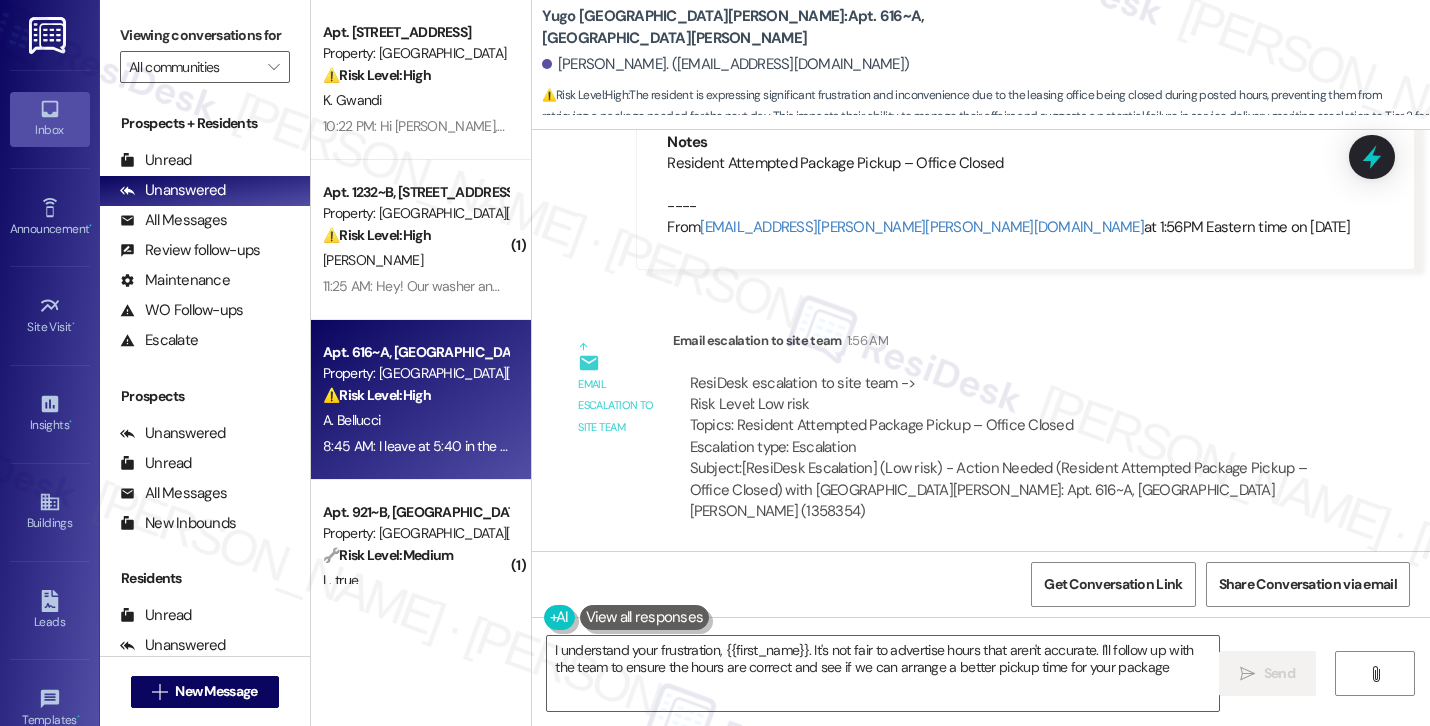type on "I understand your frustration, {{first_name}}. It's not fair to advertise hours that aren't accurate. I'll follow up with the team to ensure the hours are correct and see if we can arrange a better pickup time for your package." 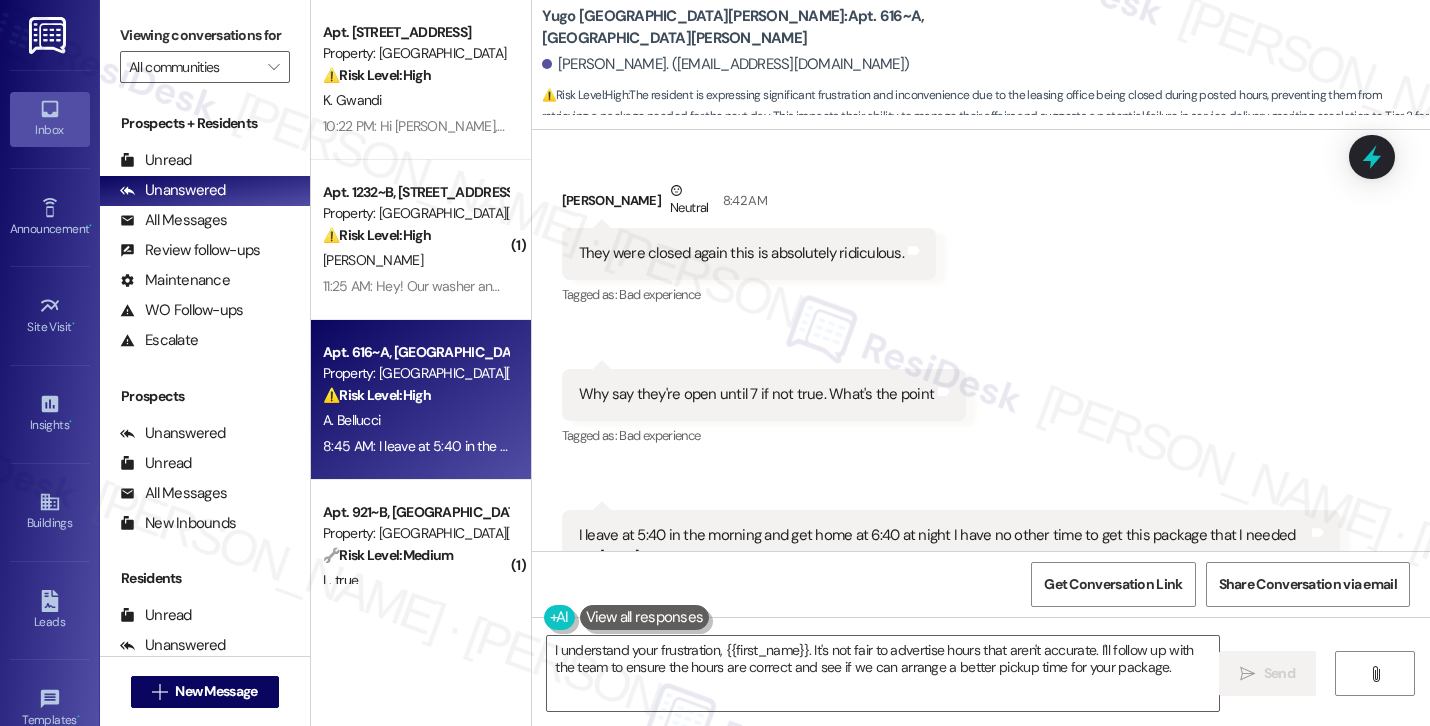 scroll, scrollTop: 3551, scrollLeft: 0, axis: vertical 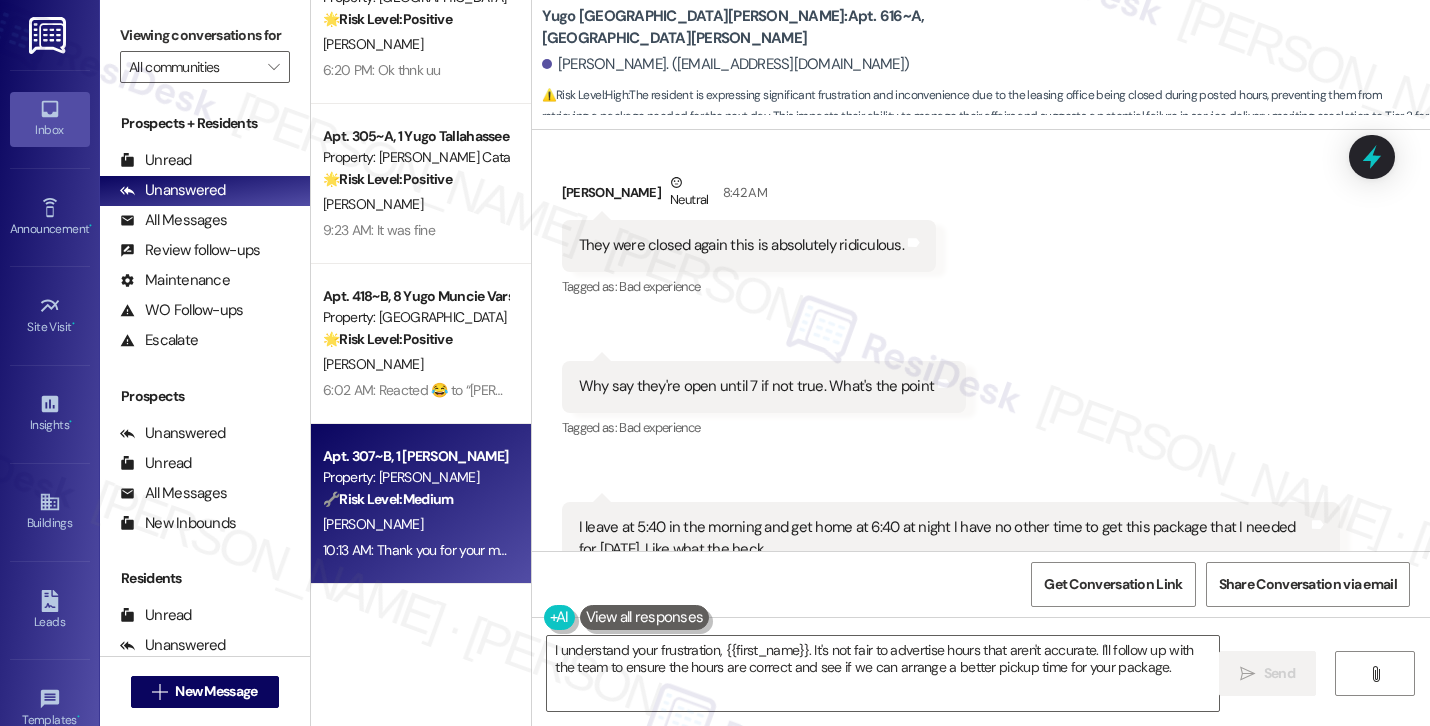 click on "[PERSON_NAME]" at bounding box center (415, 524) 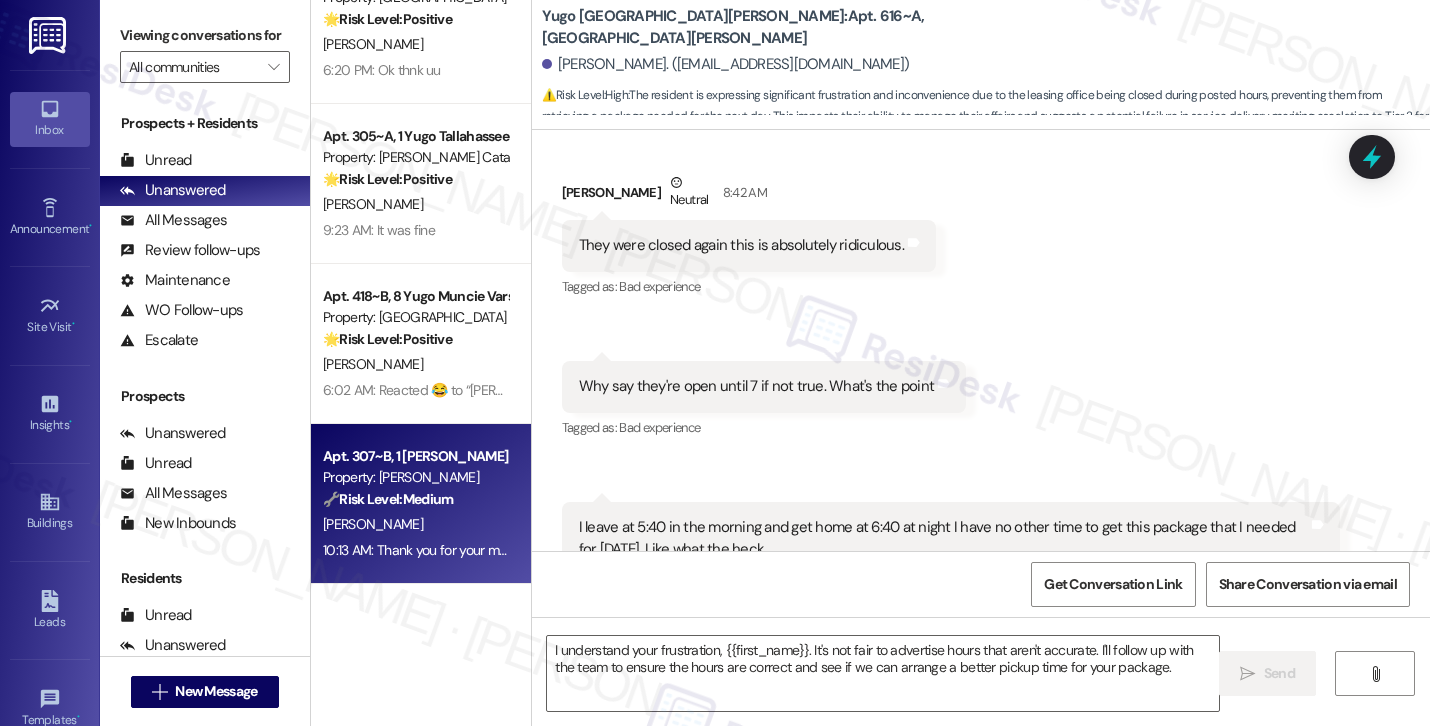 type on "Fetching suggested responses. Please feel free to read through the conversation in the meantime." 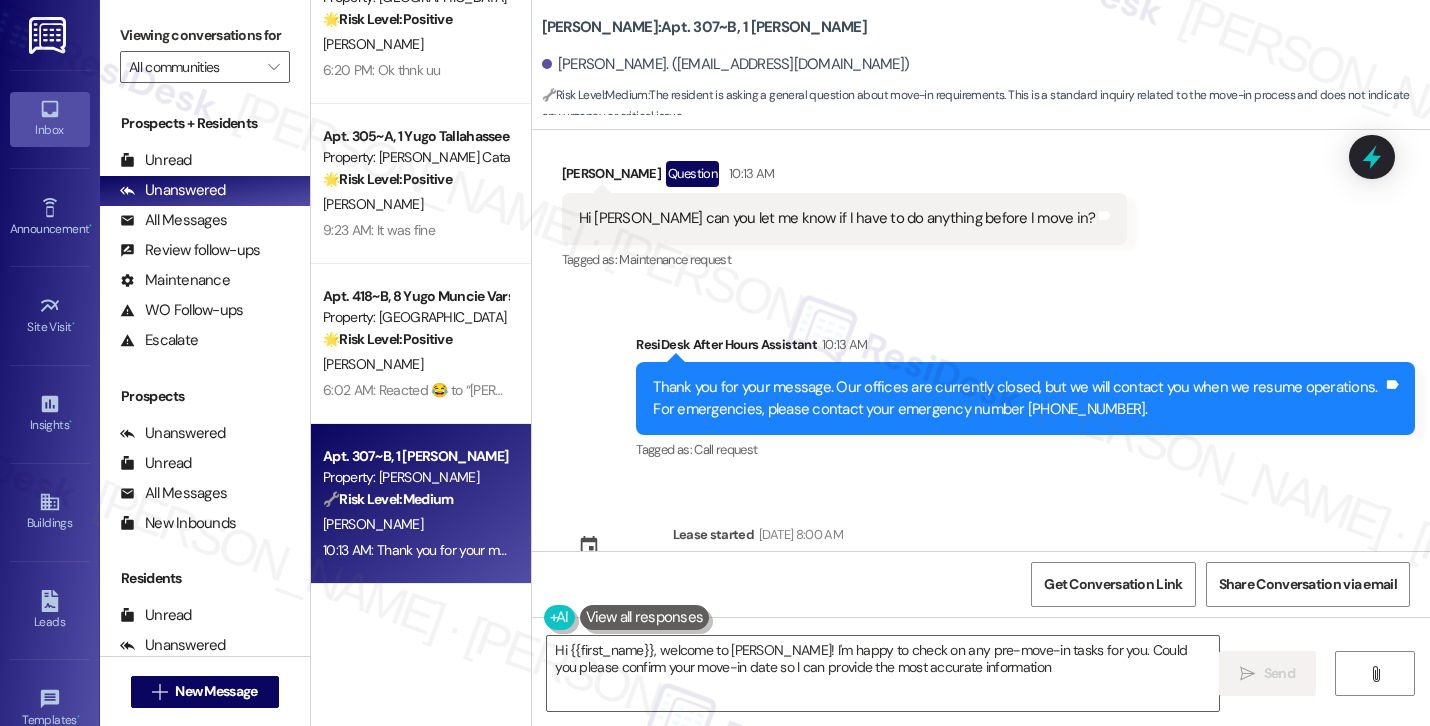 type on "Hi {{first_name}}, welcome to Austin Rio! I'm happy to check on any pre-move-in tasks for you. Could you please confirm your move-in date so I can provide the most accurate information?" 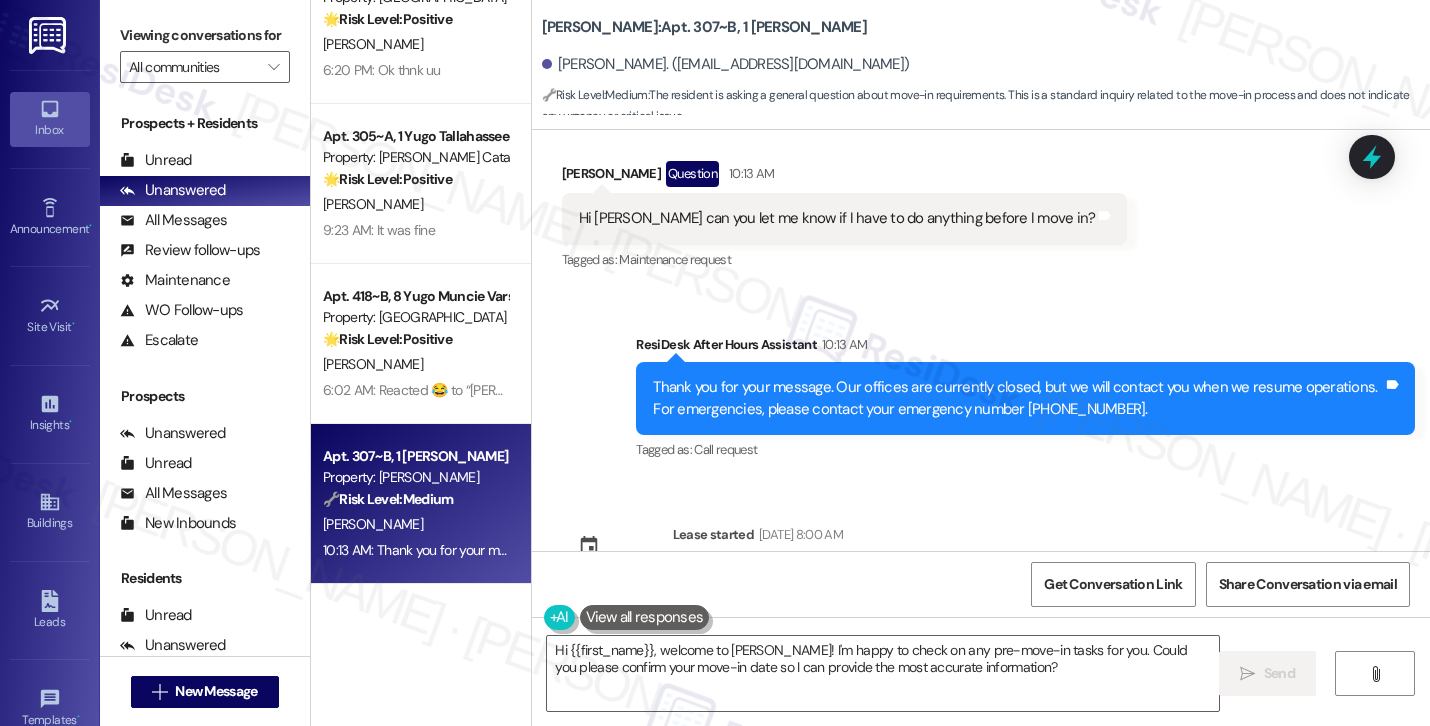 scroll, scrollTop: 894, scrollLeft: 0, axis: vertical 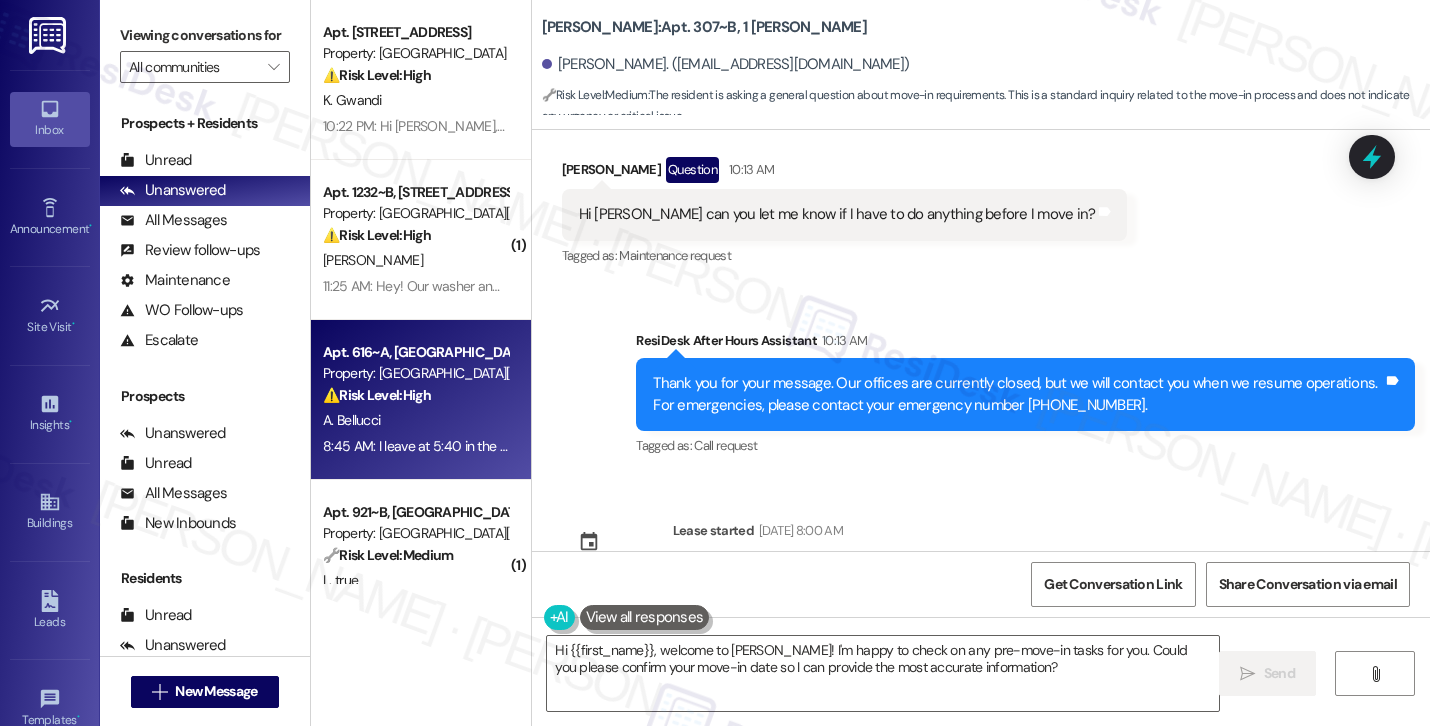 click on "A. Bellucci" at bounding box center (415, 420) 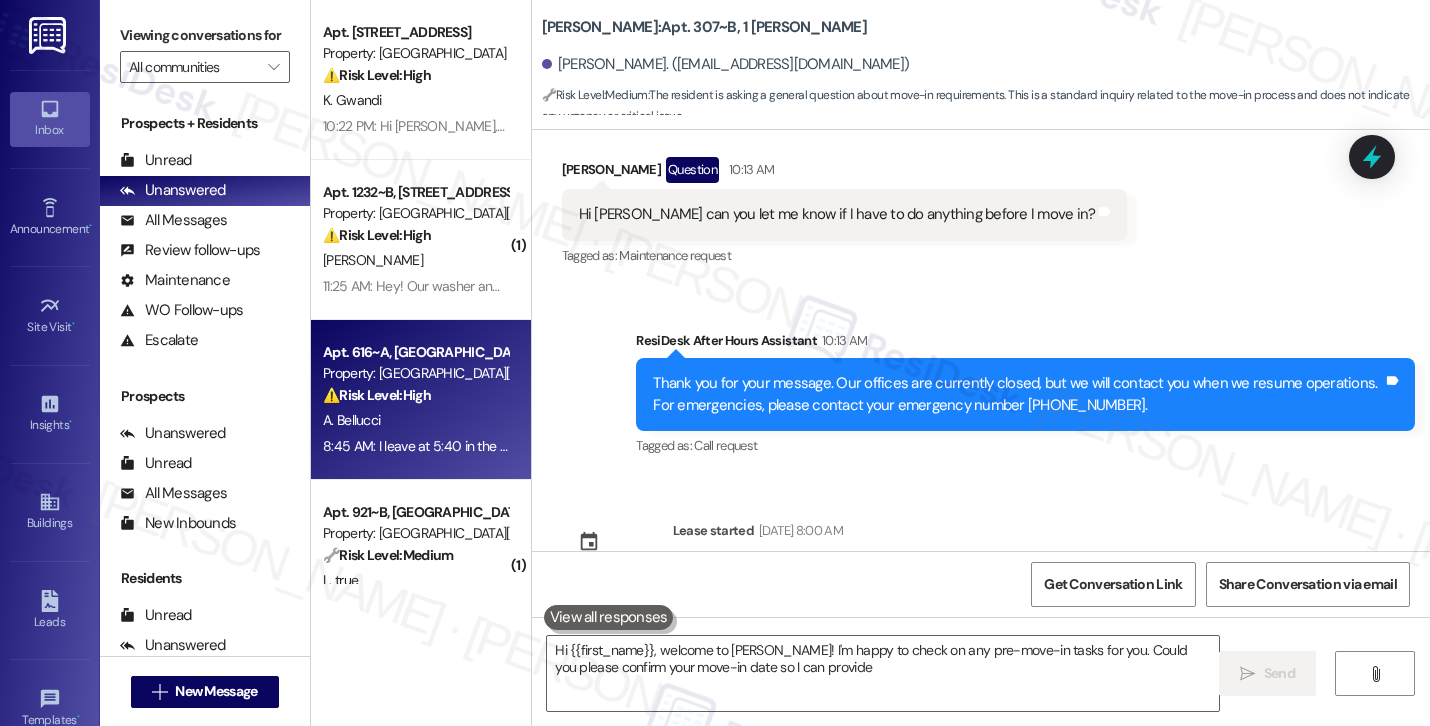 type on "Hi {{first_name}}, welcome to Austin Rio! I'm happy to check on any pre-move-in tasks for you. Could you please confirm your move-in date so I can provide" 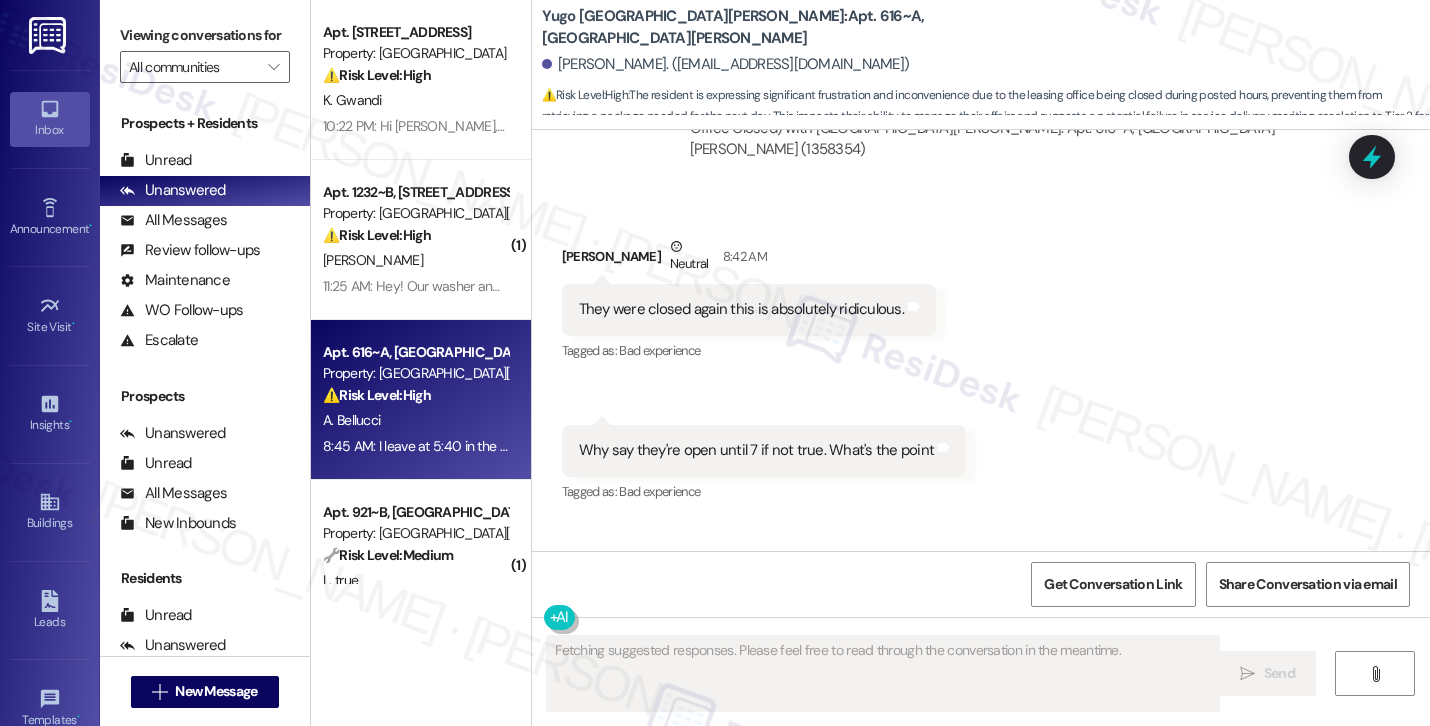 scroll, scrollTop: 3550, scrollLeft: 0, axis: vertical 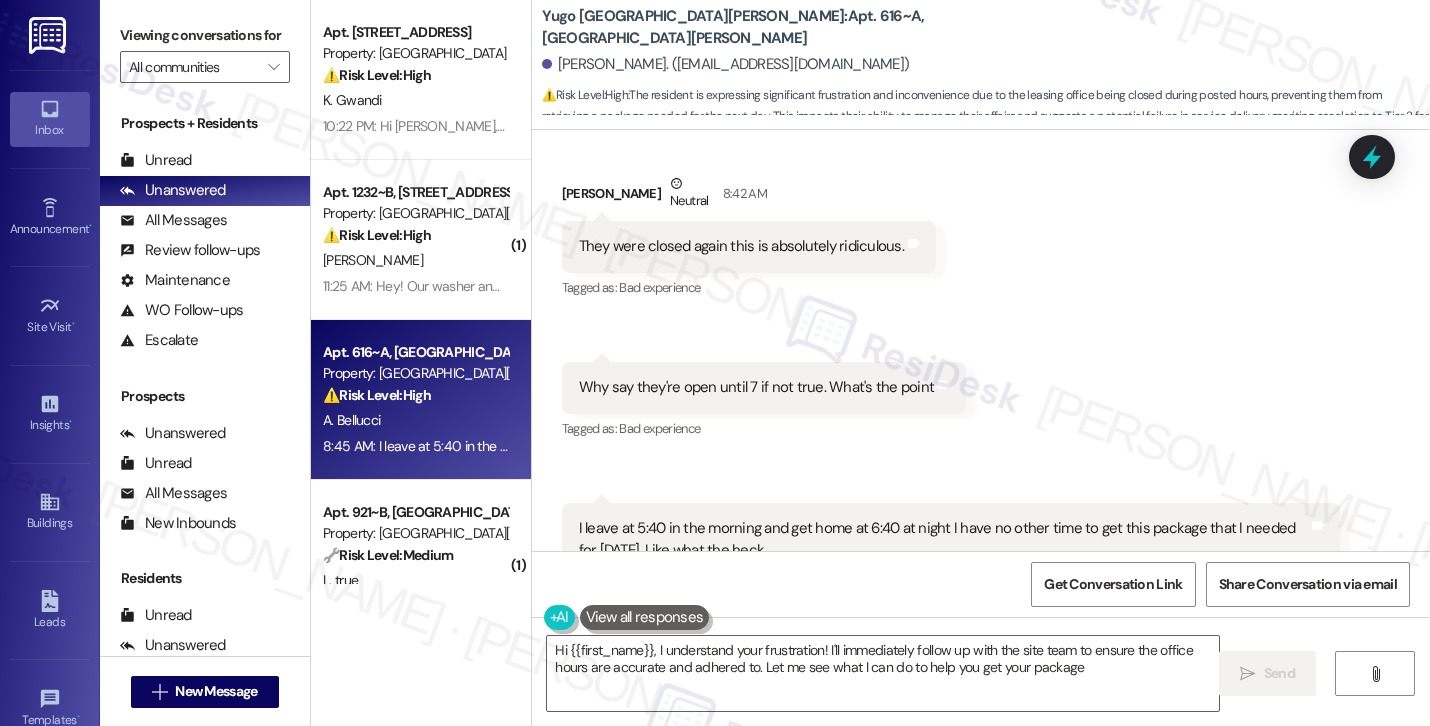 type on "Hi {{first_name}}, I understand your frustration! I'll immediately follow up with the site team to ensure the office hours are accurate and adhered to. Let me see what I can do to help you get your package." 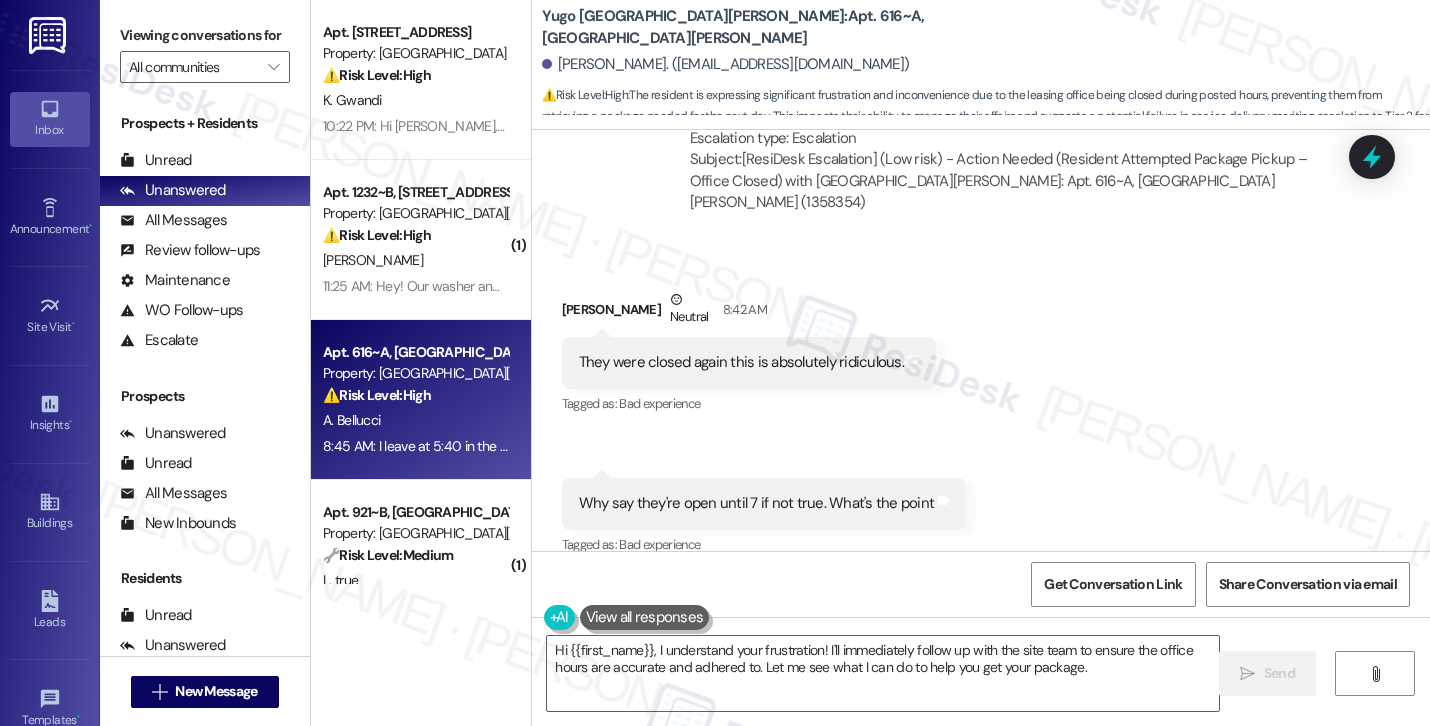 scroll, scrollTop: 3397, scrollLeft: 0, axis: vertical 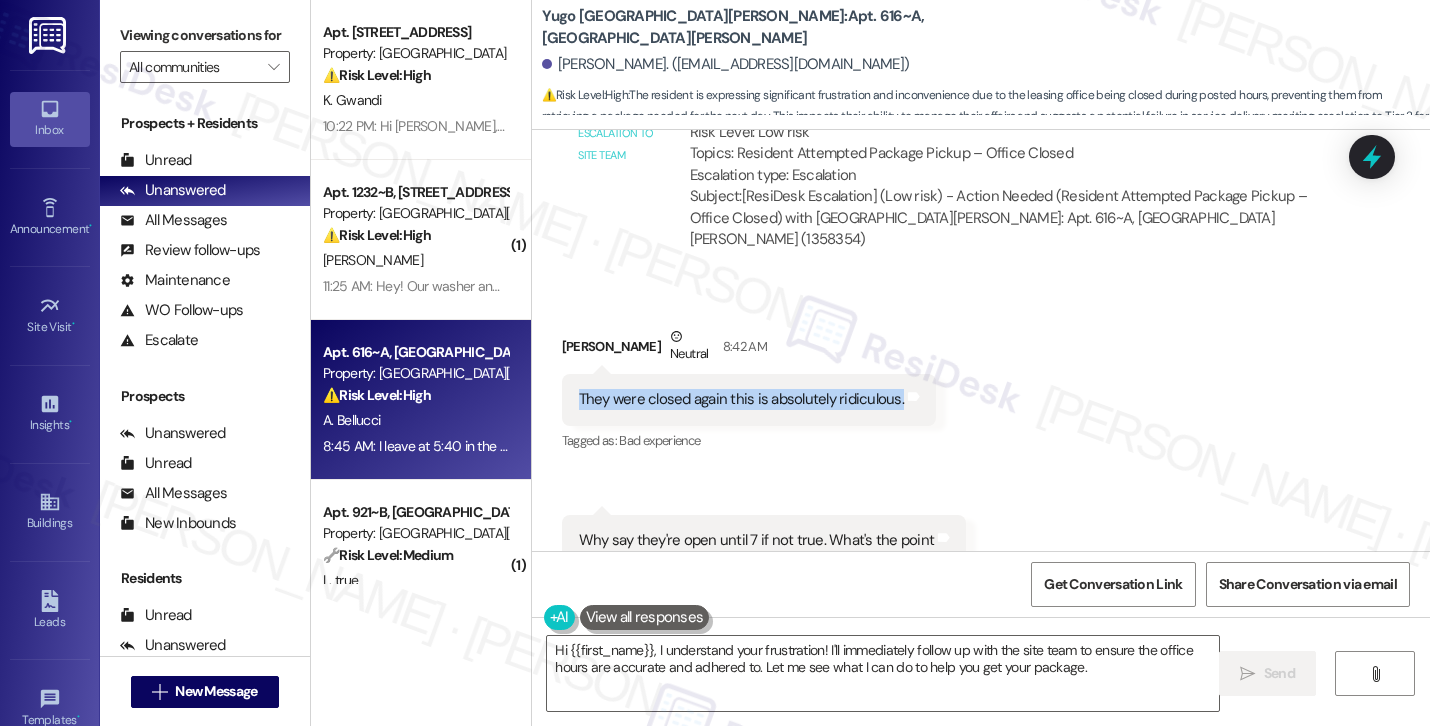 drag, startPoint x: 571, startPoint y: 274, endPoint x: 816, endPoint y: 288, distance: 245.39967 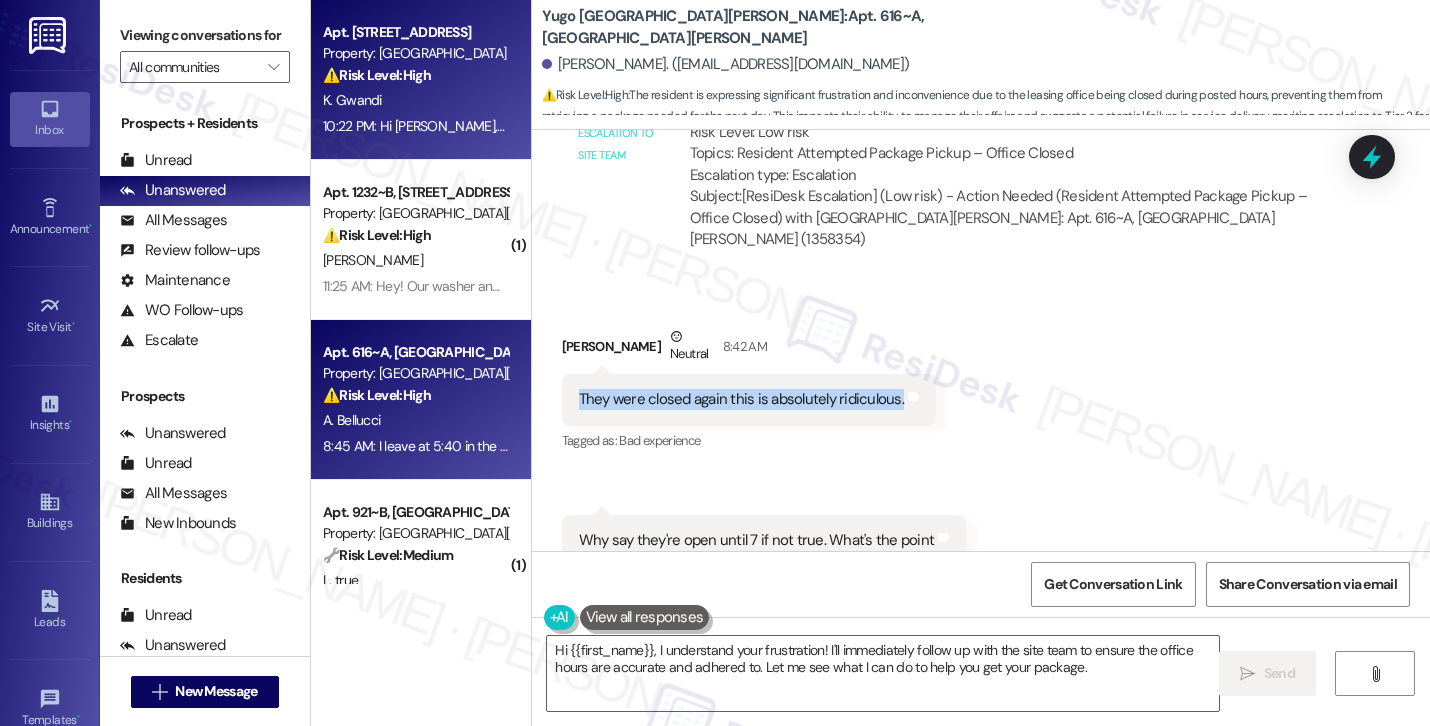 copy on "They were closed again this is absolutely ridiculous." 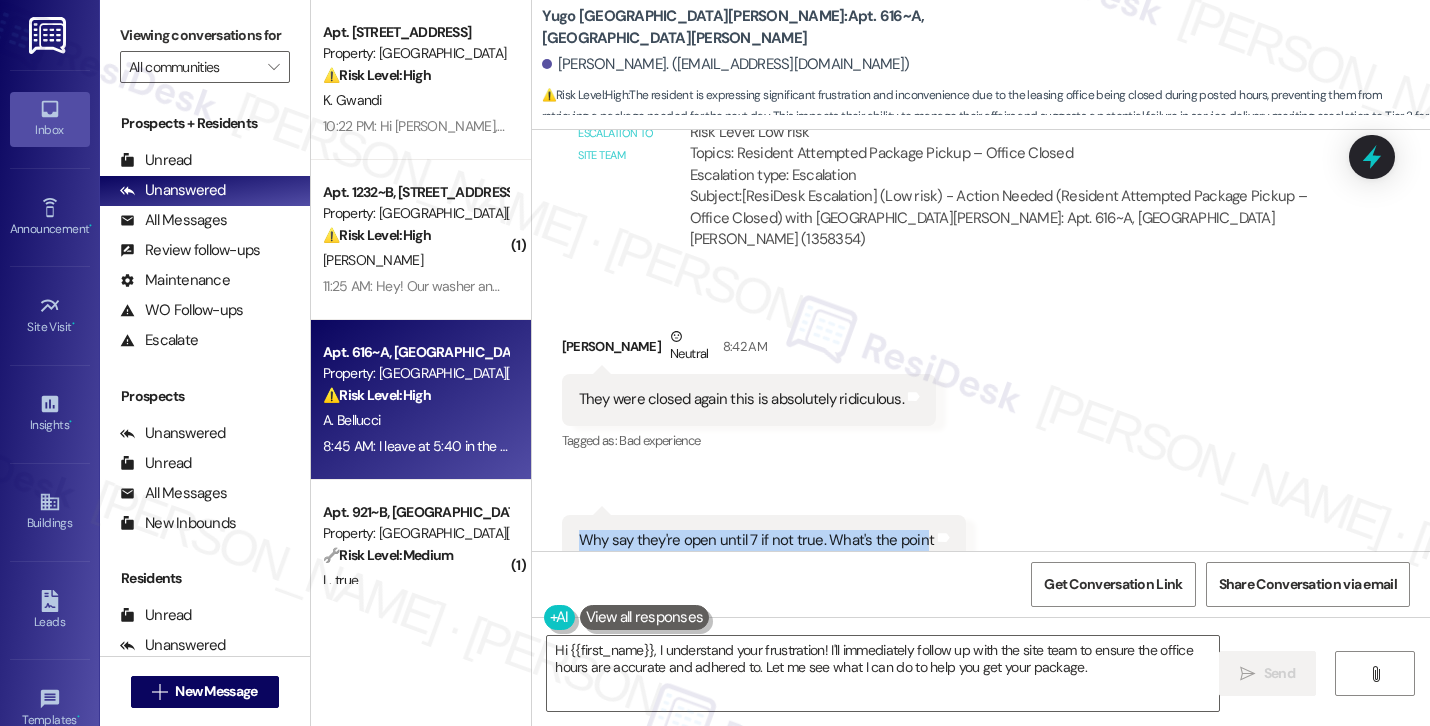 drag, startPoint x: 569, startPoint y: 412, endPoint x: 908, endPoint y: 423, distance: 339.1784 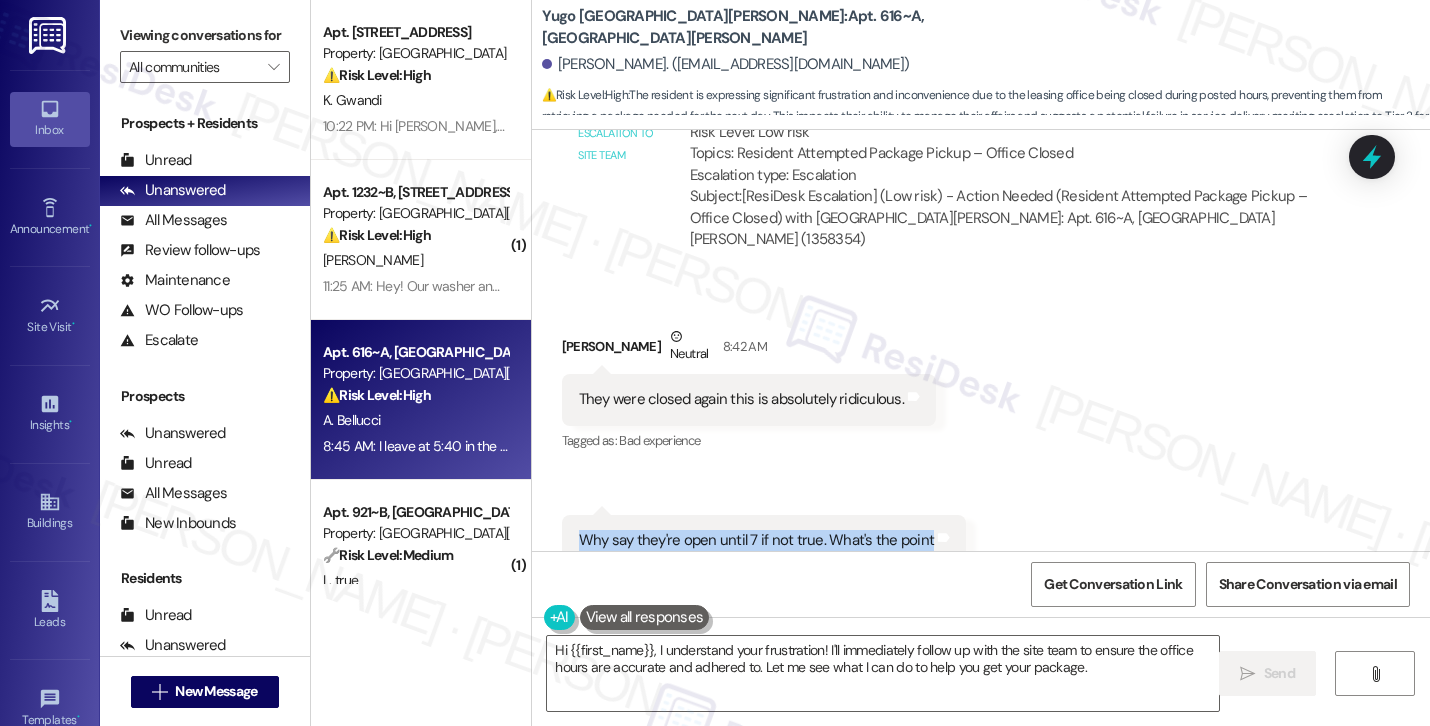 copy on "Why say they're open until 7 if not true. What's the point" 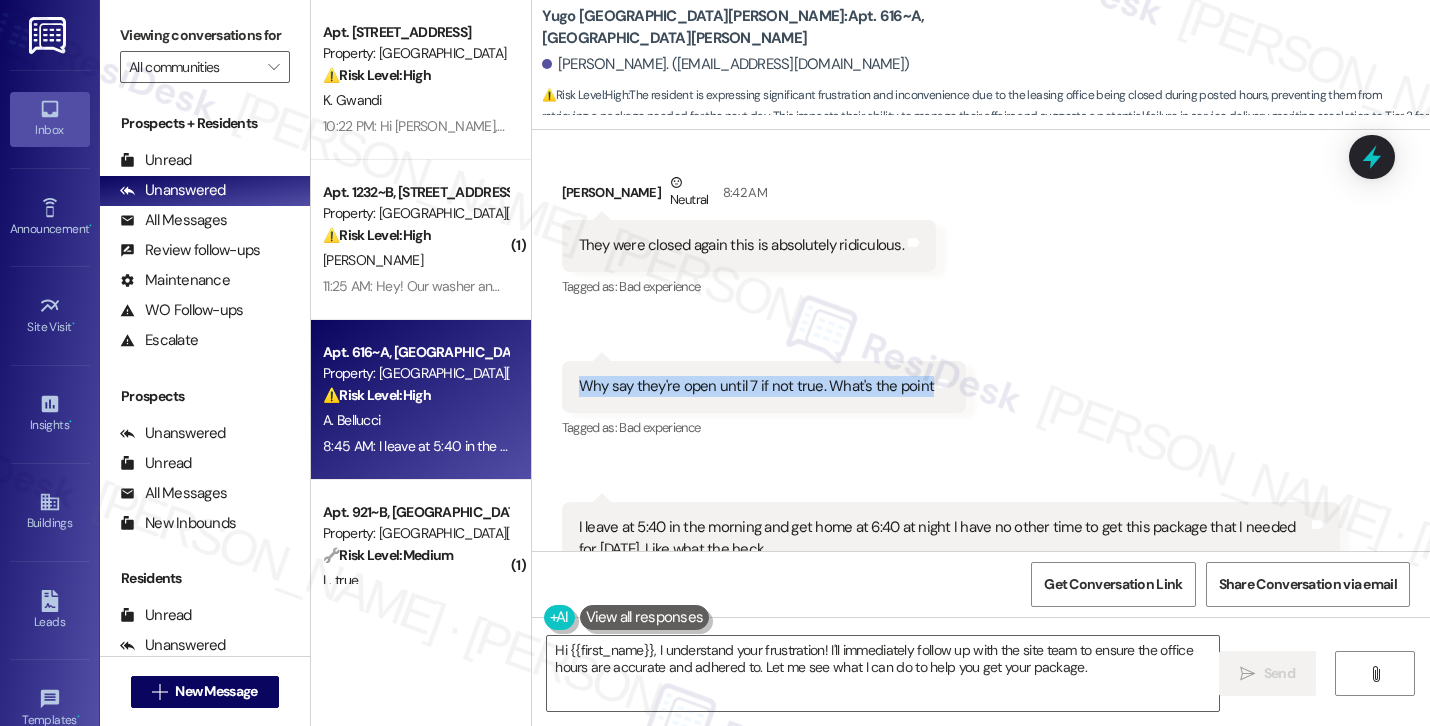 drag, startPoint x: 570, startPoint y: 396, endPoint x: 759, endPoint y: 417, distance: 190.16309 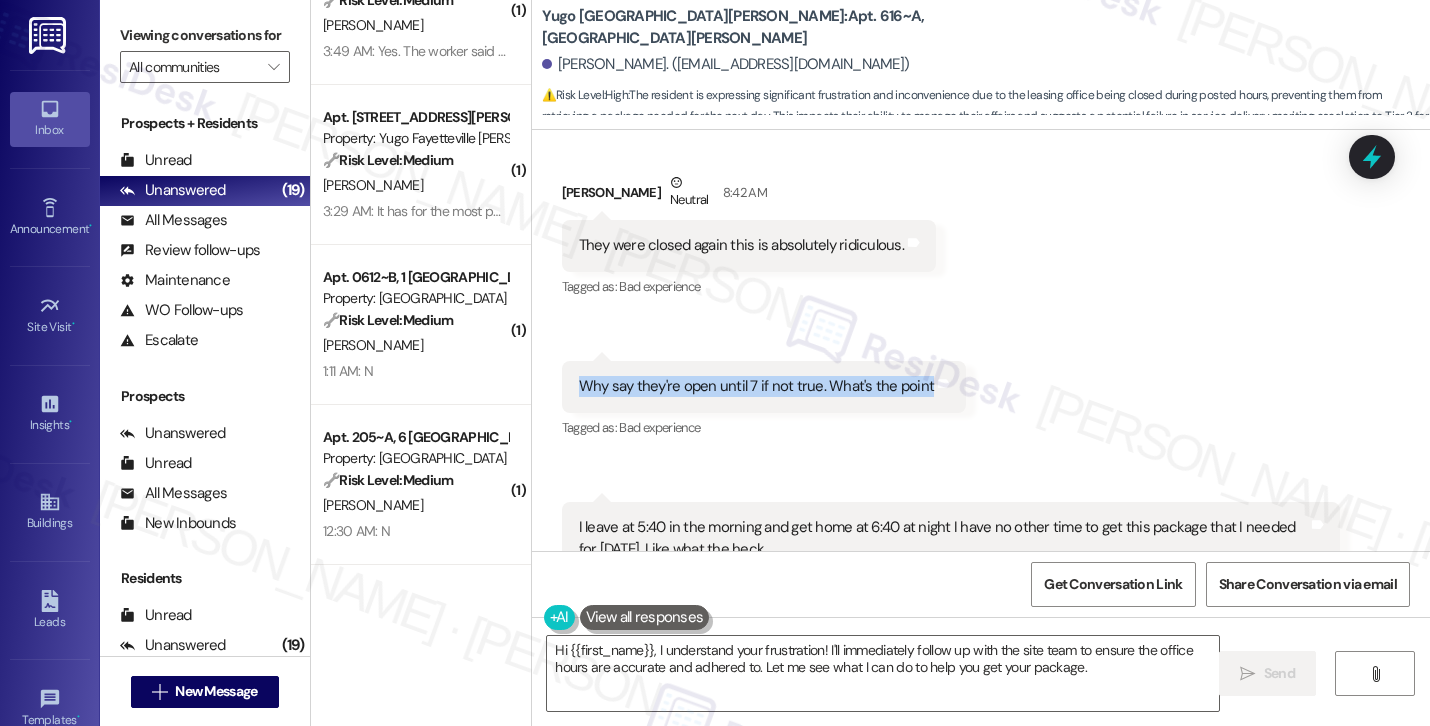 scroll, scrollTop: 1705, scrollLeft: 0, axis: vertical 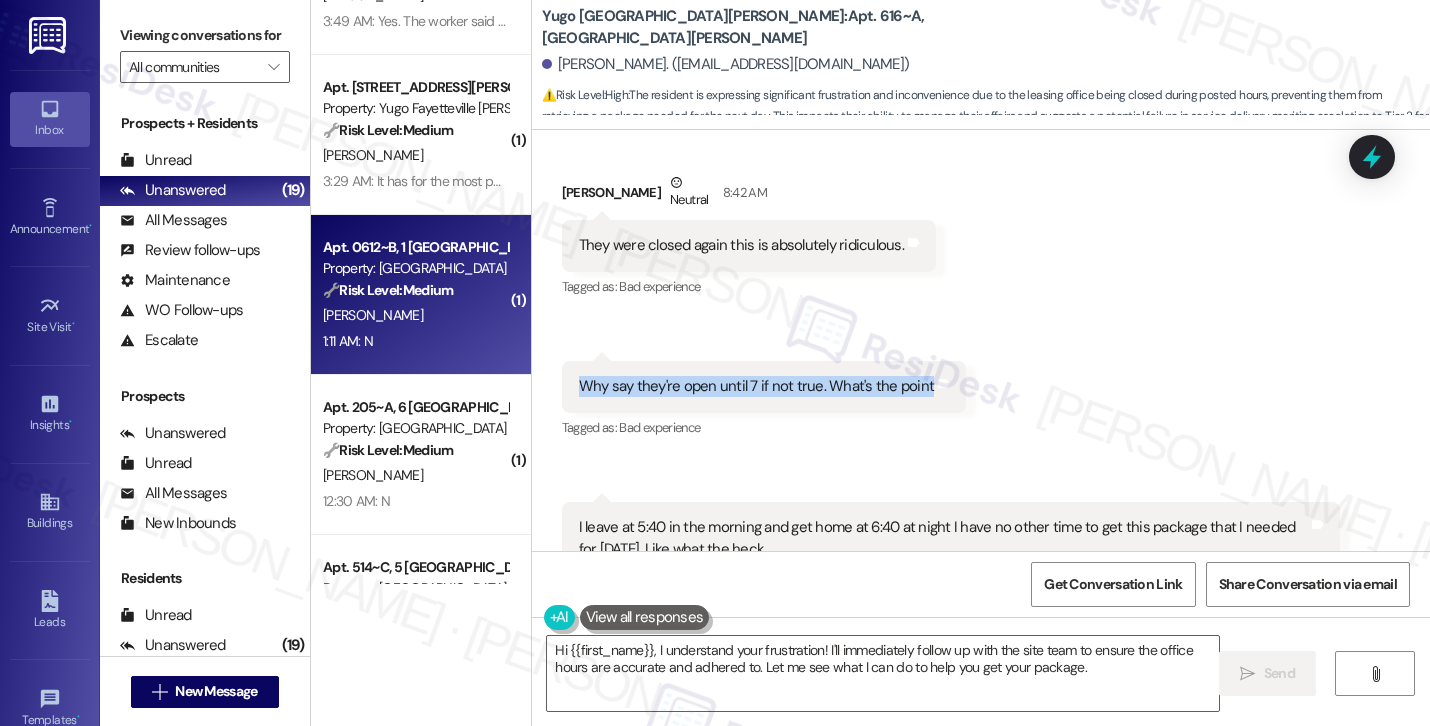 click on "1:11 AM: N 1:11 AM: N" at bounding box center (415, 341) 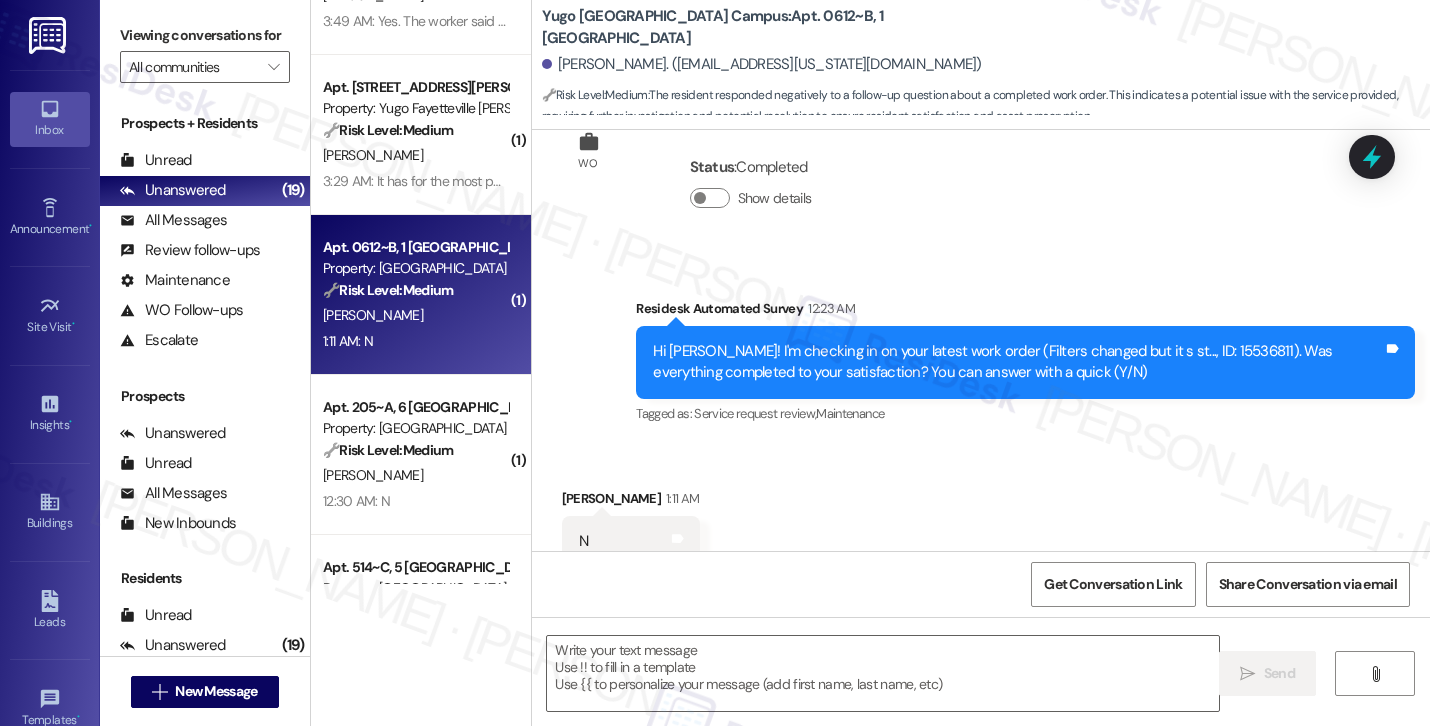 scroll, scrollTop: 1243, scrollLeft: 0, axis: vertical 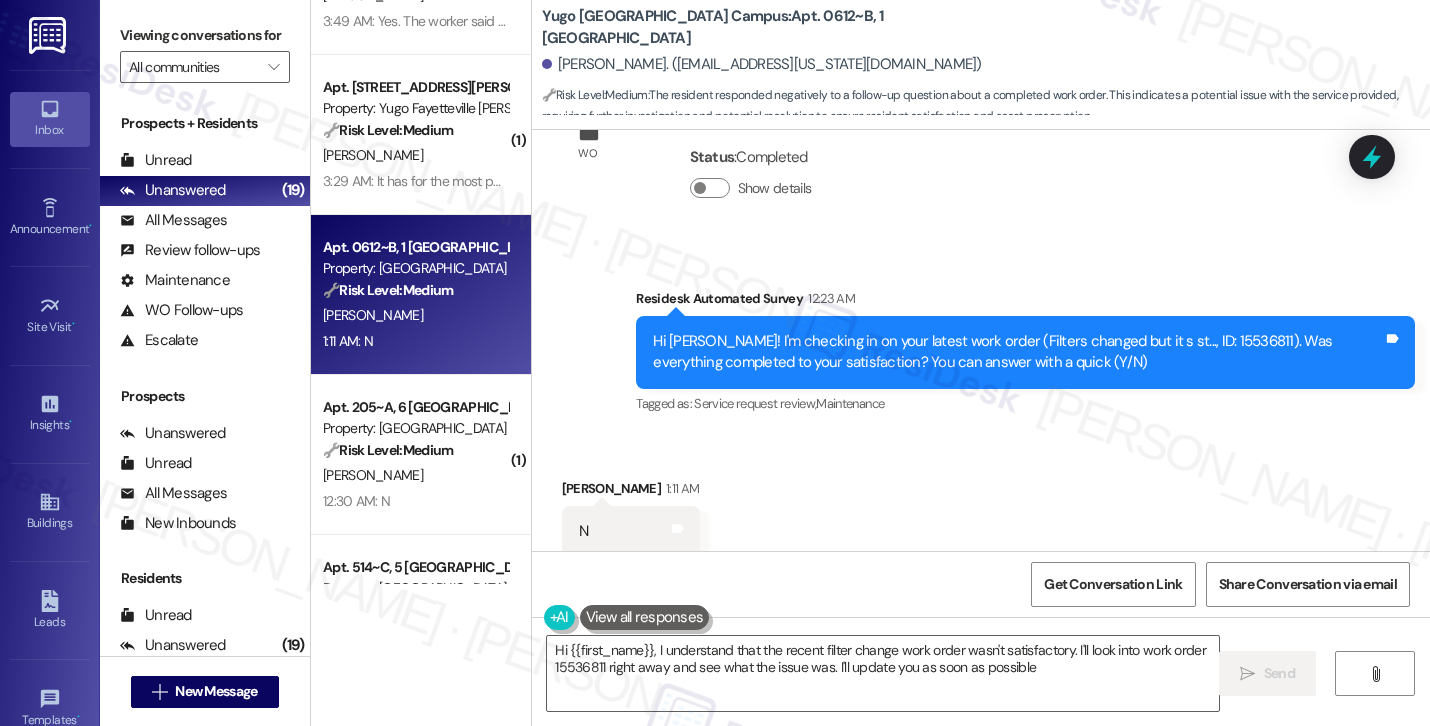type on "Hi {{first_name}}, I understand that the recent filter change work order wasn't satisfactory. I'll look into work order 15536811 right away and see what the issue was. I'll update you as soon as possible." 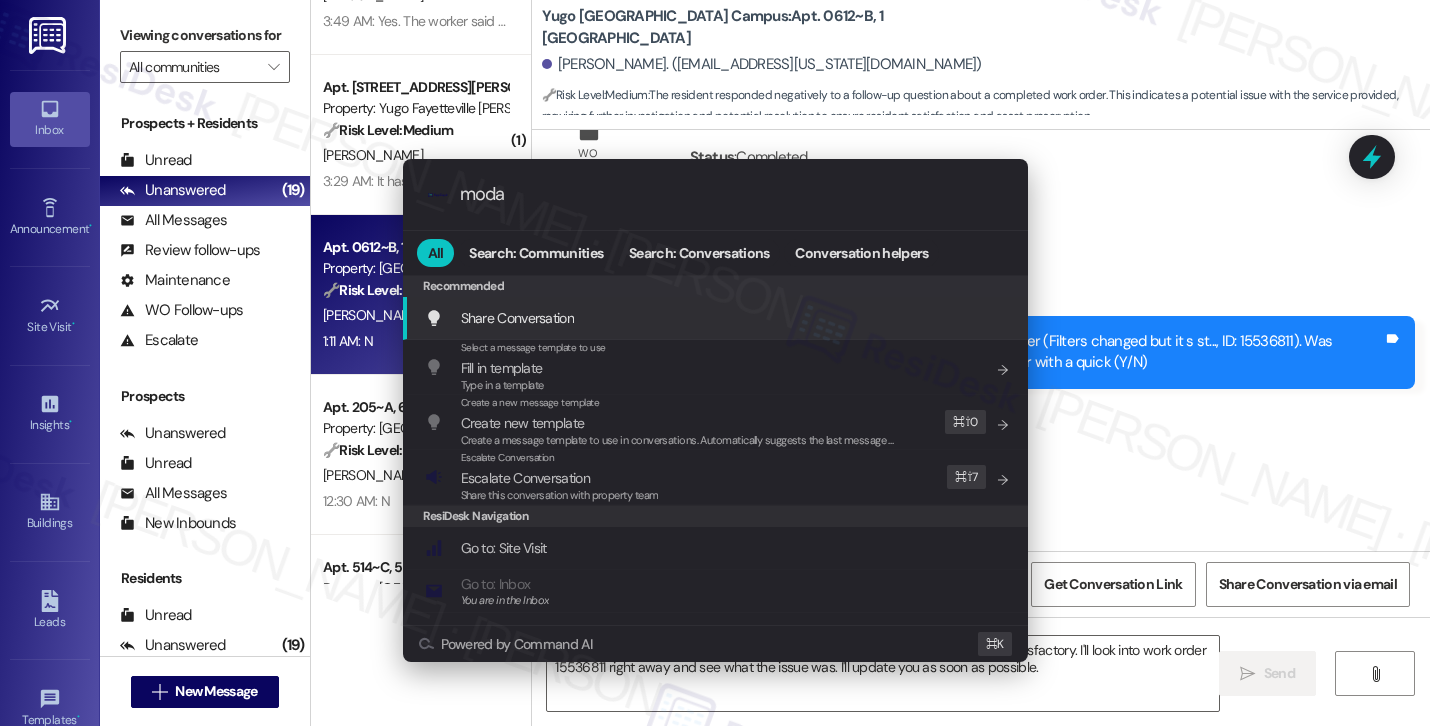 type on "modal" 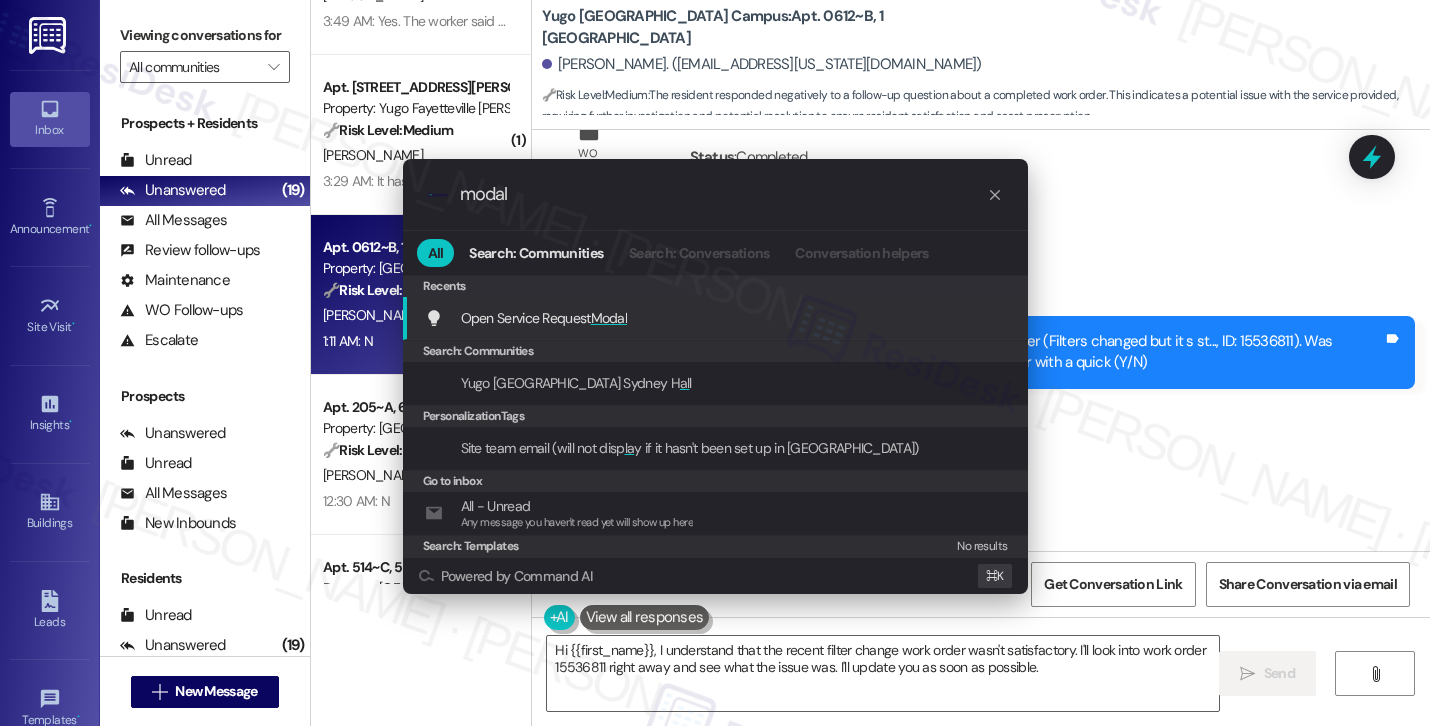 click on "Open Service Request  Modal Add shortcut" at bounding box center [717, 318] 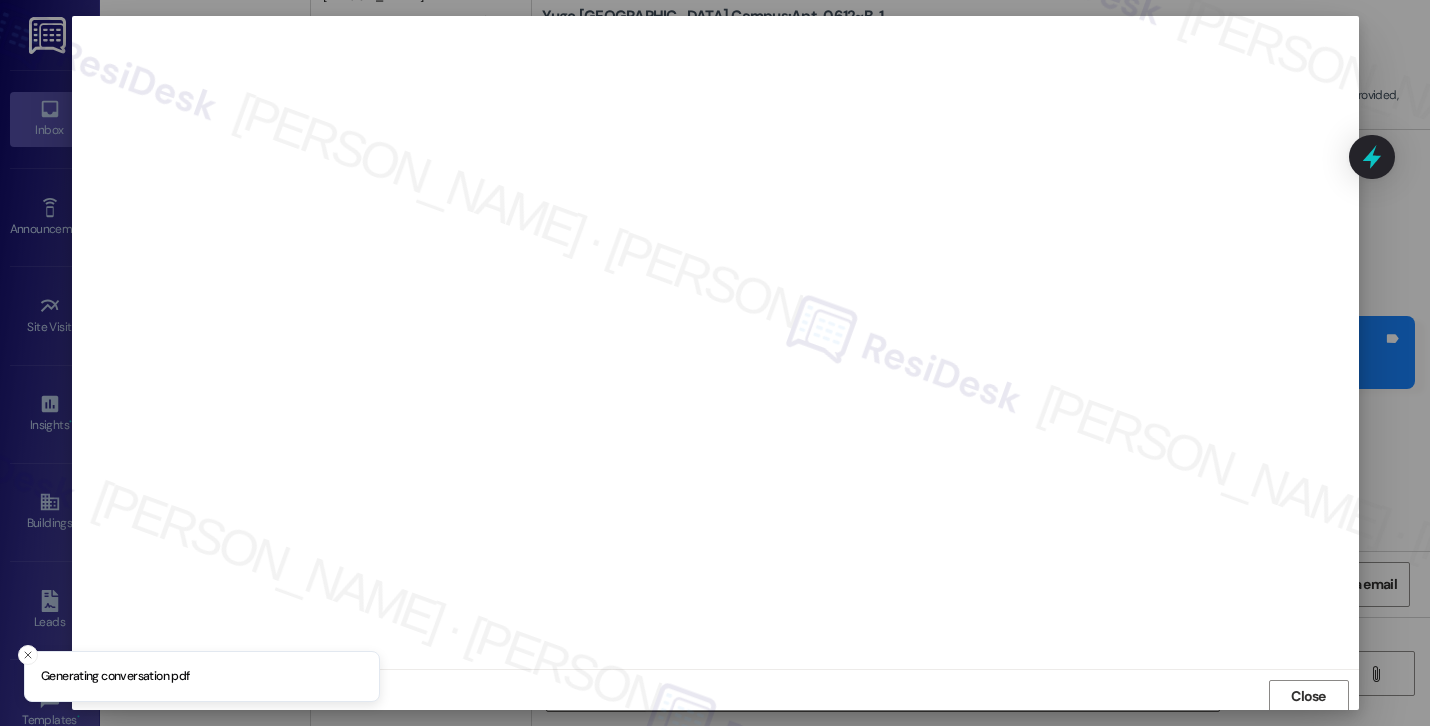 scroll, scrollTop: 2, scrollLeft: 0, axis: vertical 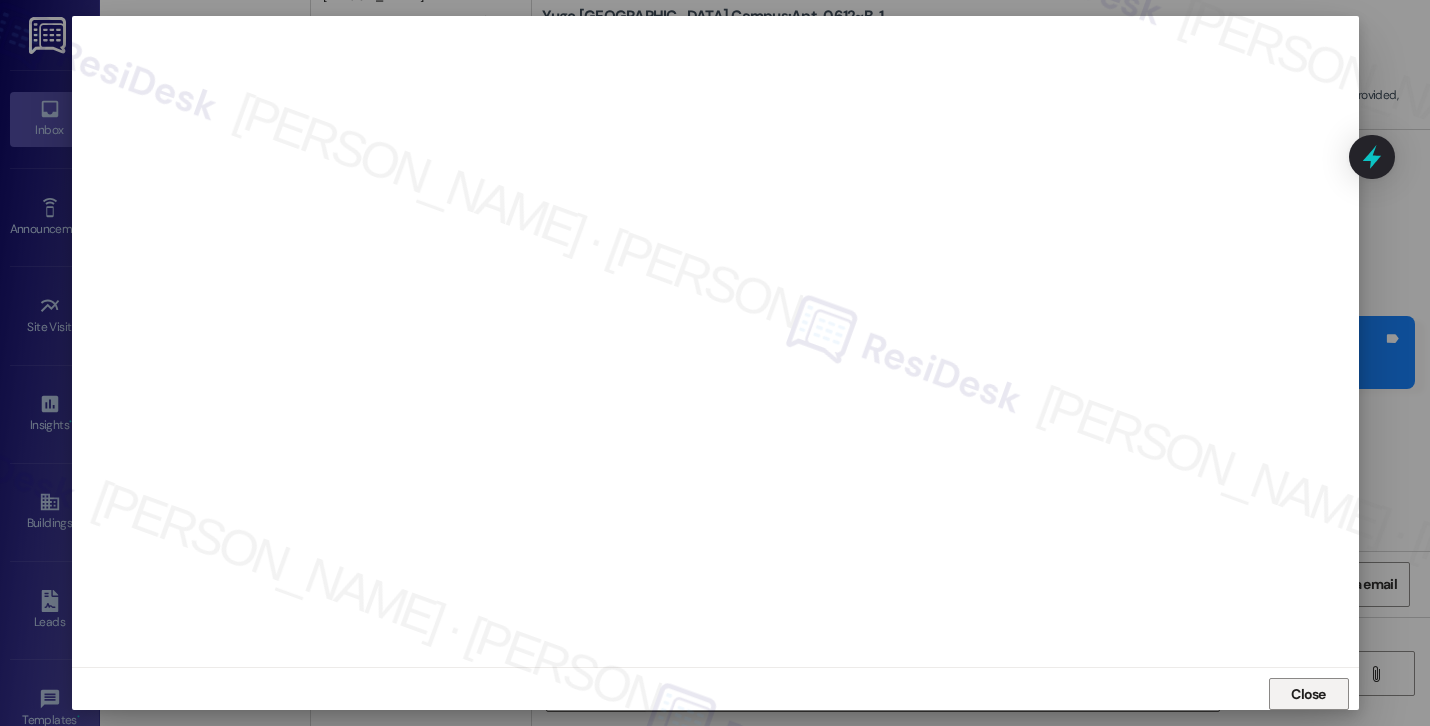 click on "Close" at bounding box center (1308, 694) 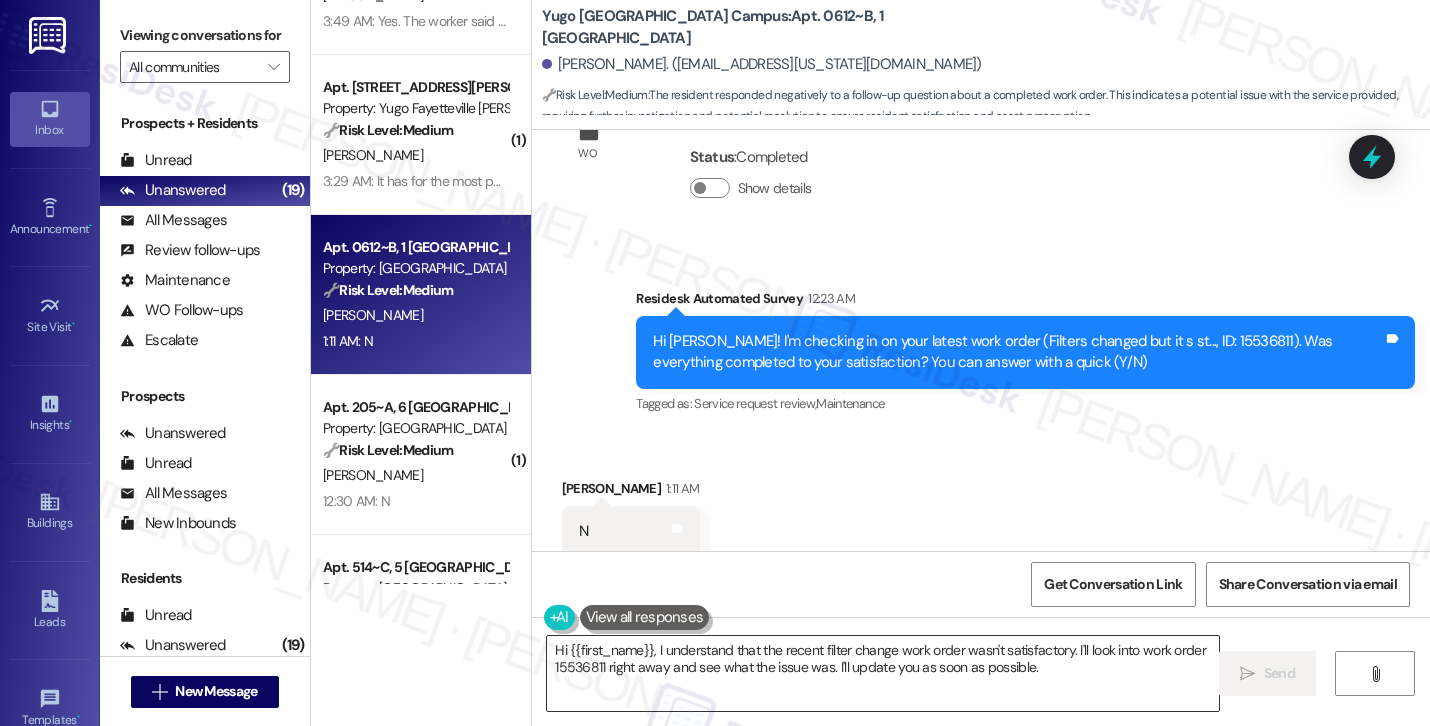 click on "Hi {{first_name}}, I understand that the recent filter change work order wasn't satisfactory. I'll look into work order 15536811 right away and see what the issue was. I'll update you as soon as possible." at bounding box center [883, 673] 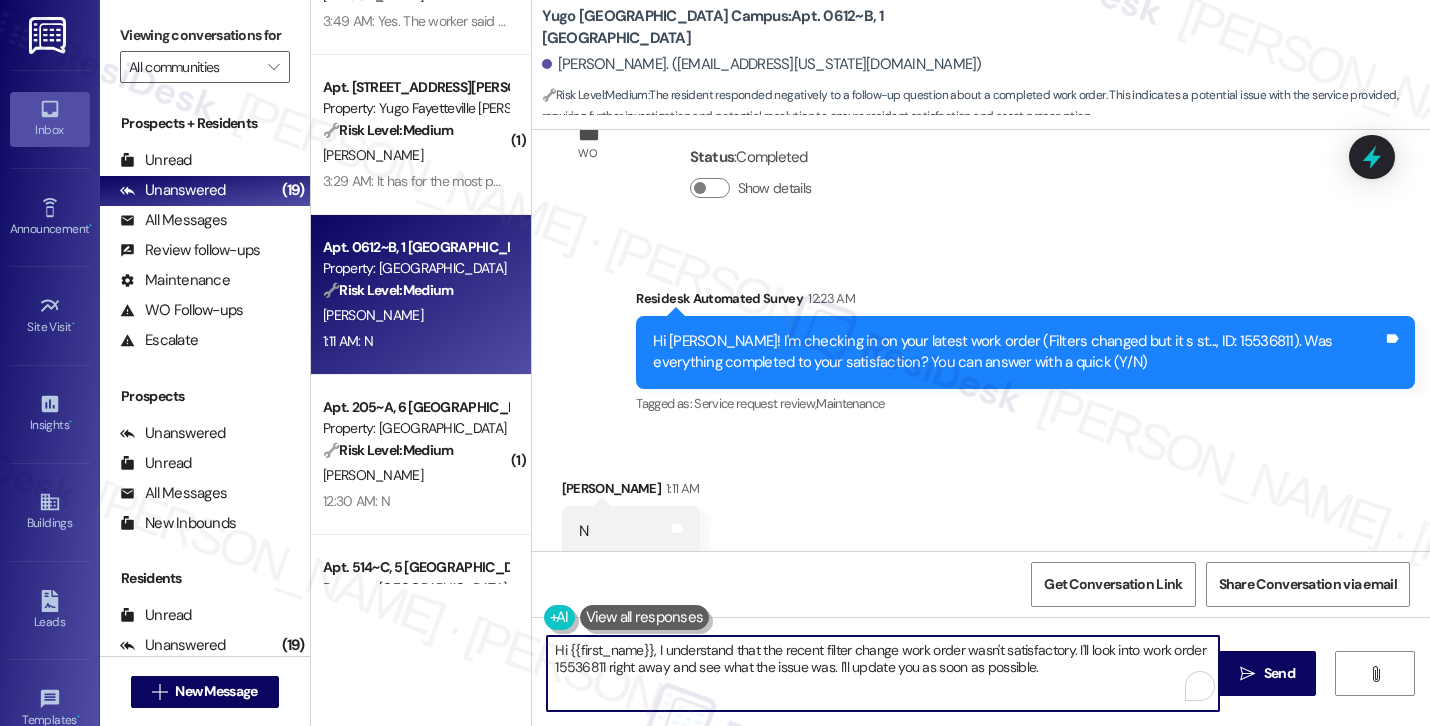 paste on "ey Digvijay! Thanks for your response. I understand the work order wasn't completed to your satisfaction. Can you provide more details about what wasn't resolved?" 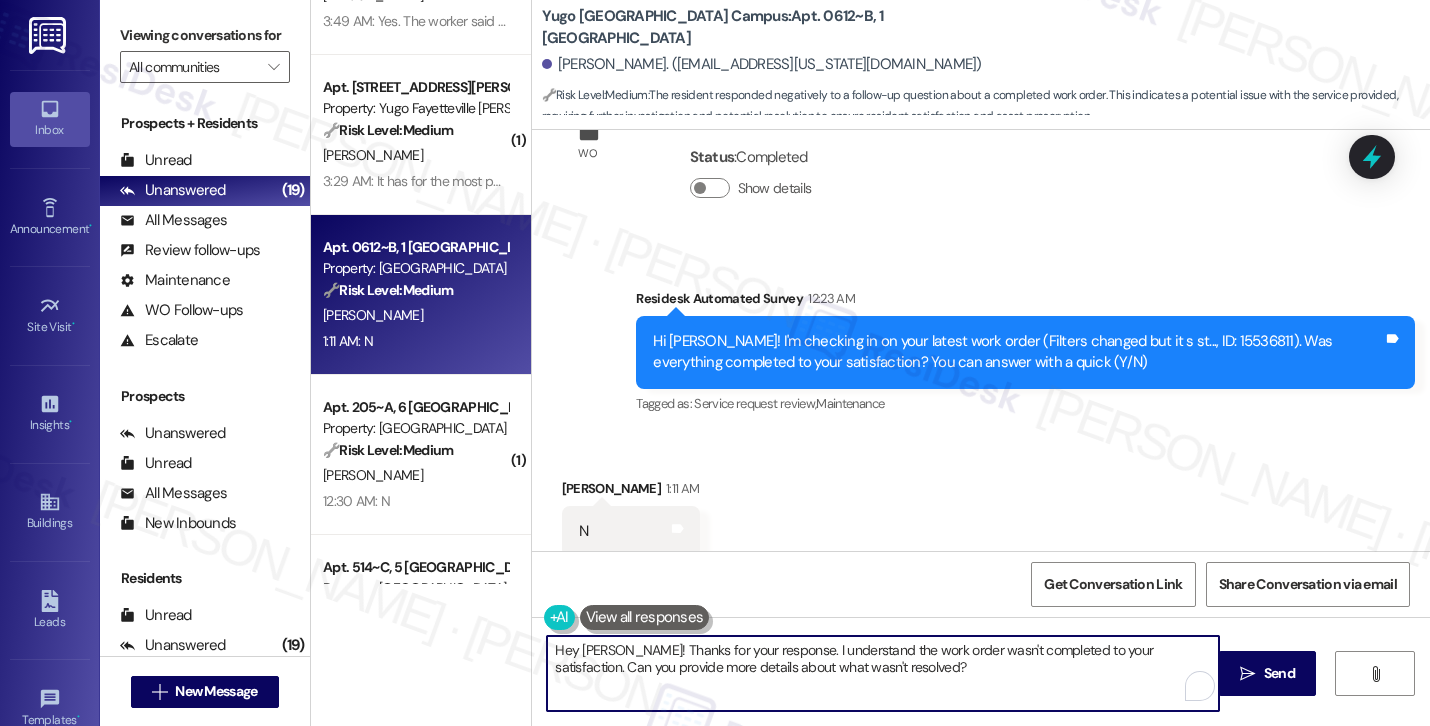click on "Ken Nguyen 1:11 AM" at bounding box center [631, 492] 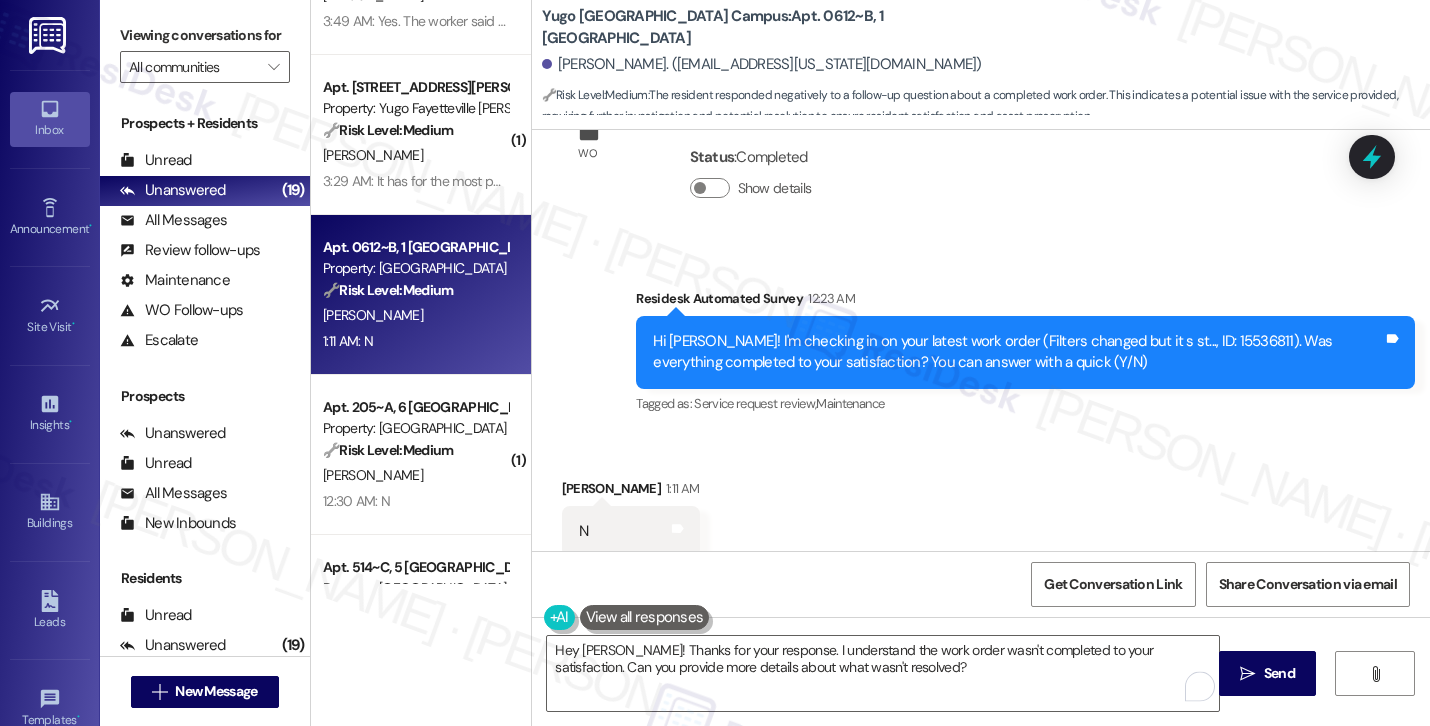 click on "Ken Nguyen 1:11 AM" at bounding box center [631, 492] 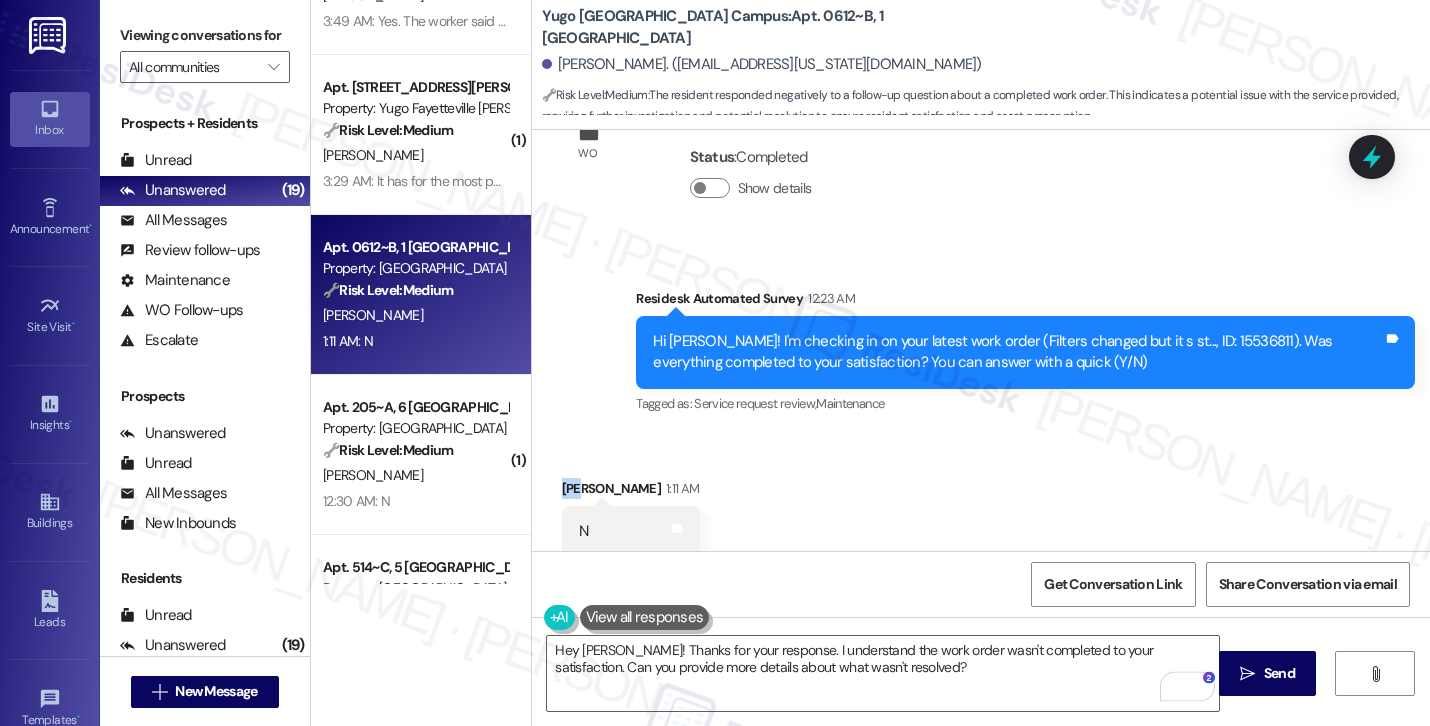 copy on "Ken" 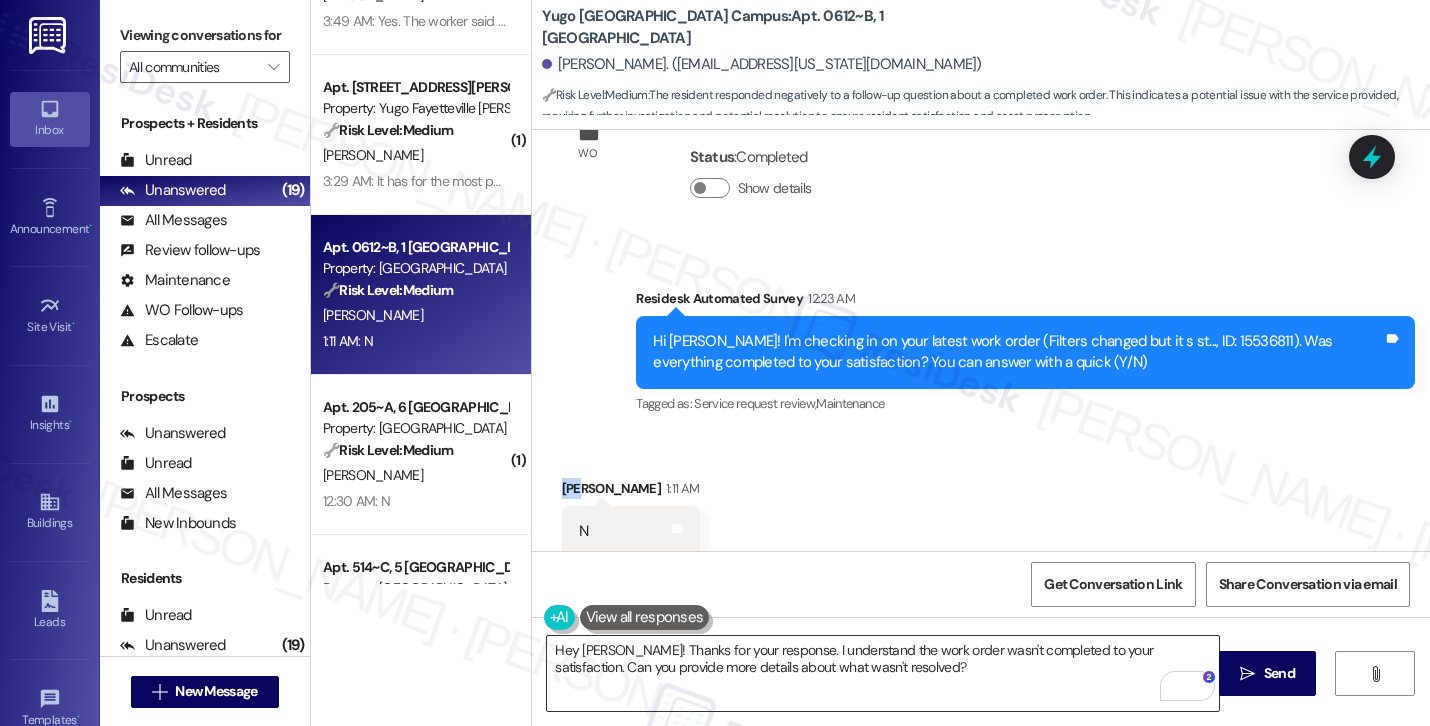click on "Hey Digvijay! Thanks for your response. I understand the work order wasn't completed to your satisfaction. Can you provide more details about what wasn't resolved?" at bounding box center (883, 673) 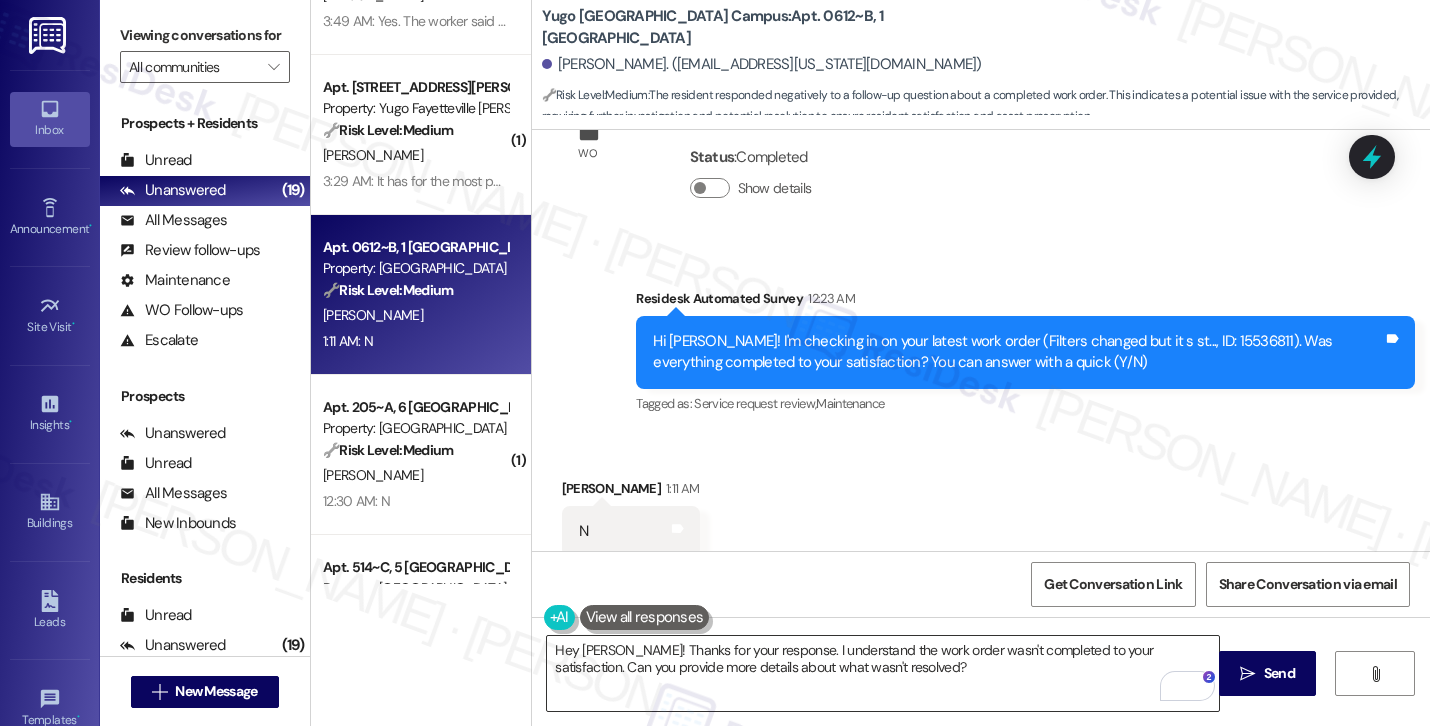 click on "Hey Digvijay! Thanks for your response. I understand the work order wasn't completed to your satisfaction. Can you provide more details about what wasn't resolved?" at bounding box center [883, 673] 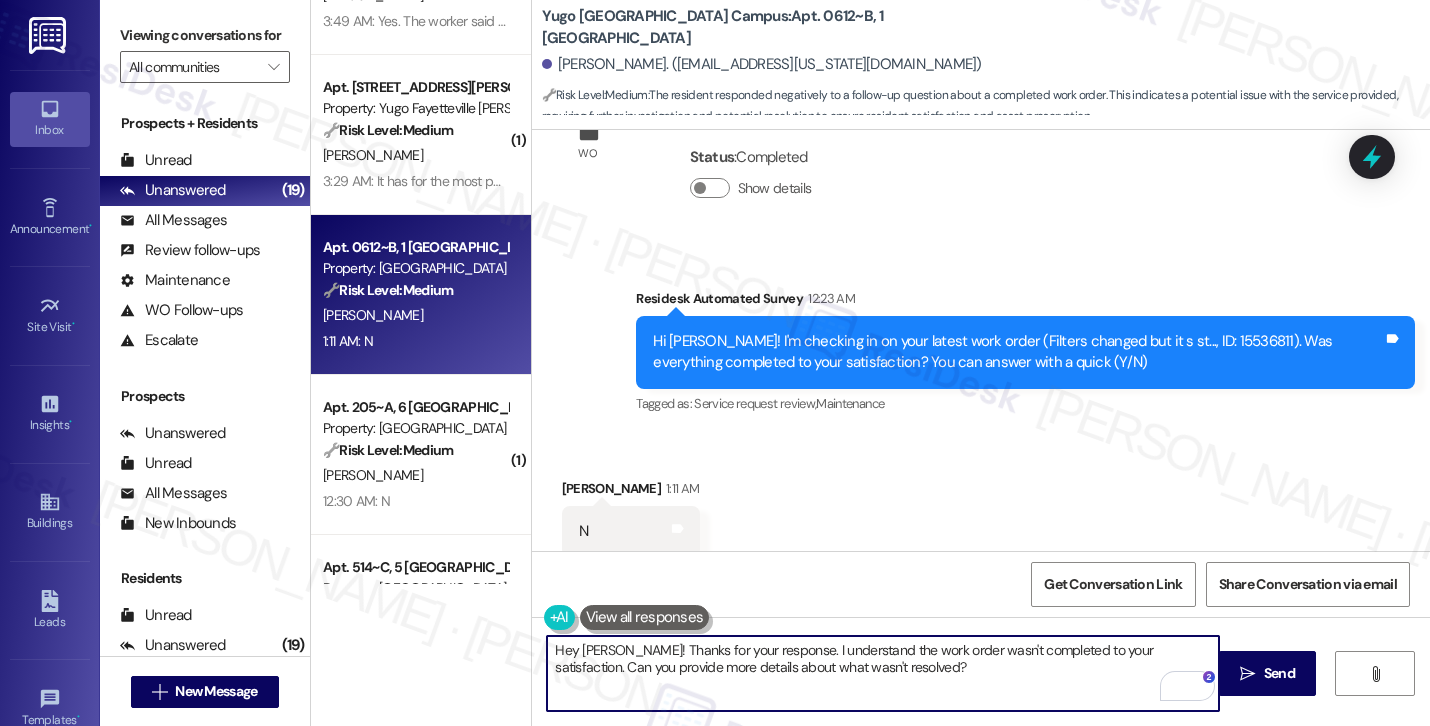 paste on "Ken" 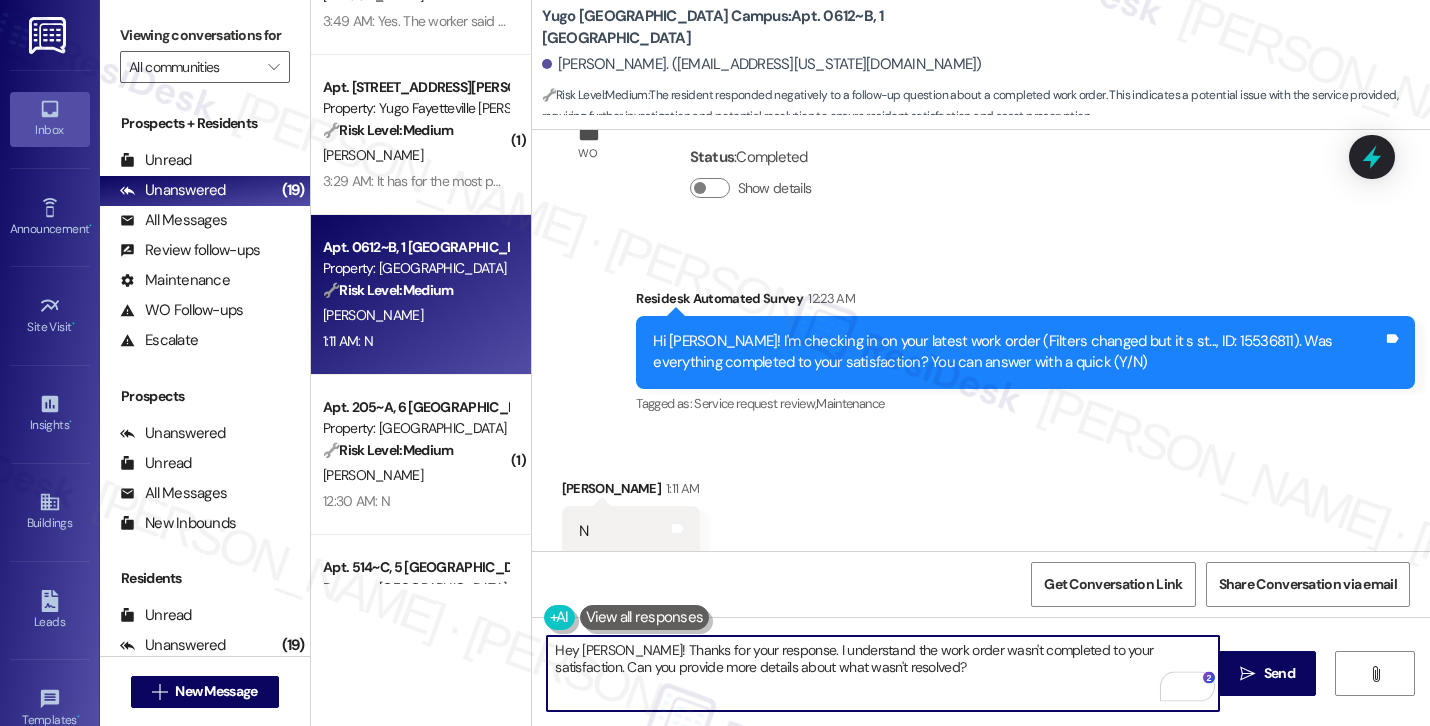 click on "Hey Ken! Thanks for your response. I understand the work order wasn't completed to your satisfaction. Can you provide more details about what wasn't resolved?" at bounding box center (883, 673) 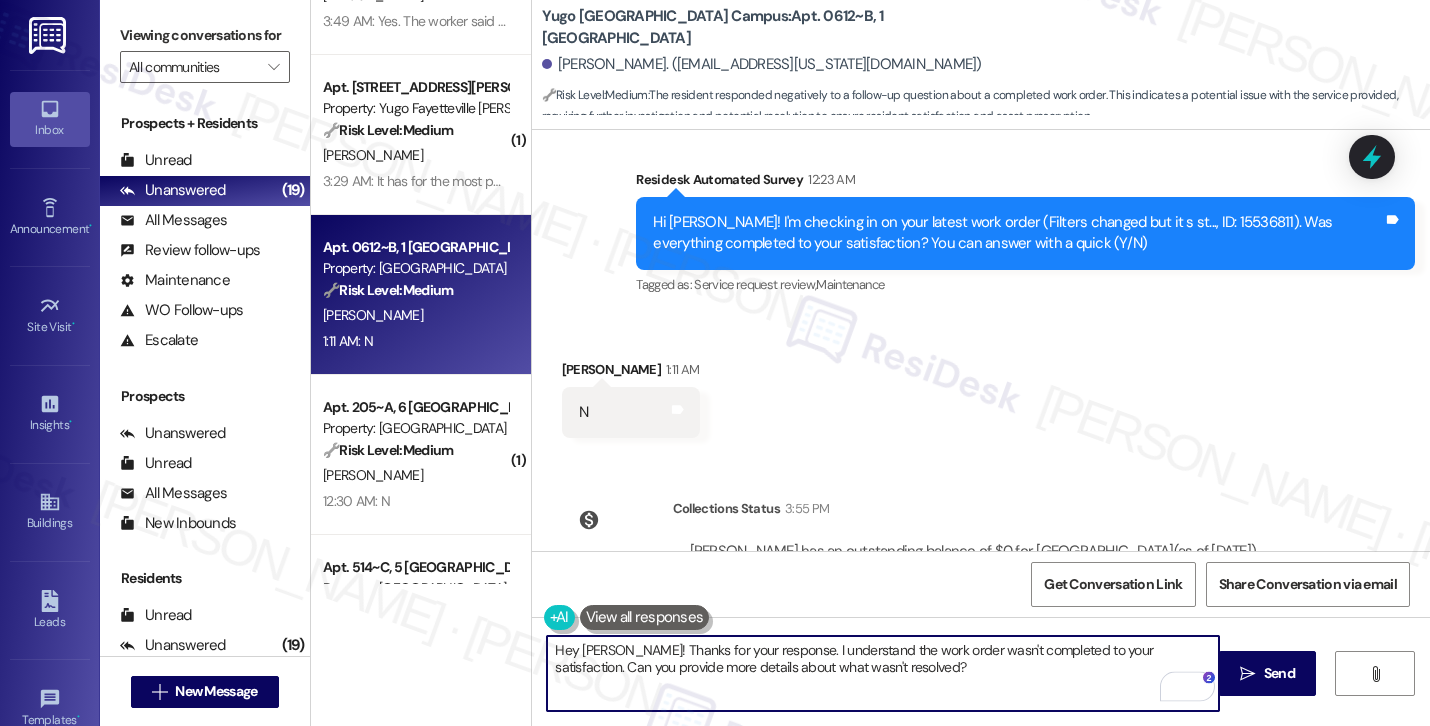 scroll, scrollTop: 1428, scrollLeft: 0, axis: vertical 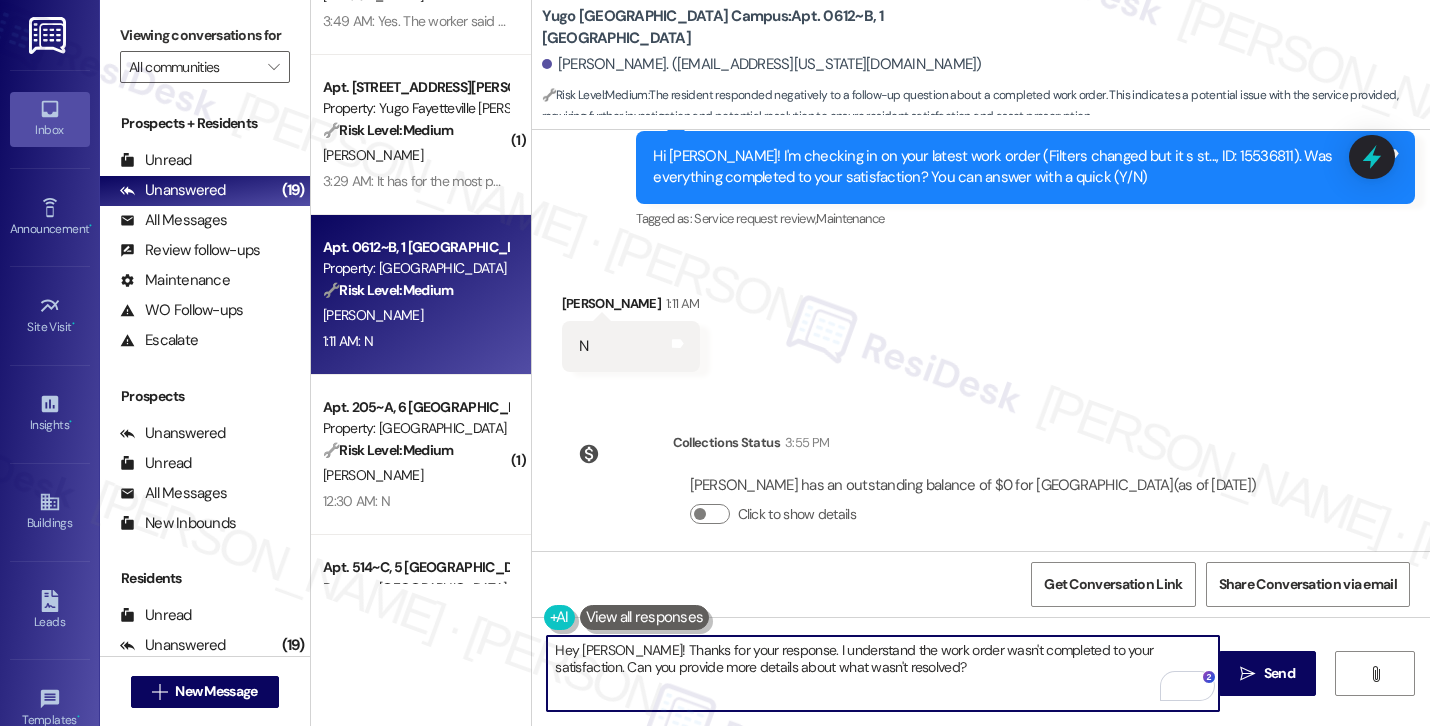 click on "Hey Ken! Thanks for your response. I understand the work order wasn't completed to your satisfaction. Can you provide more details about what wasn't resolved?" at bounding box center [883, 673] 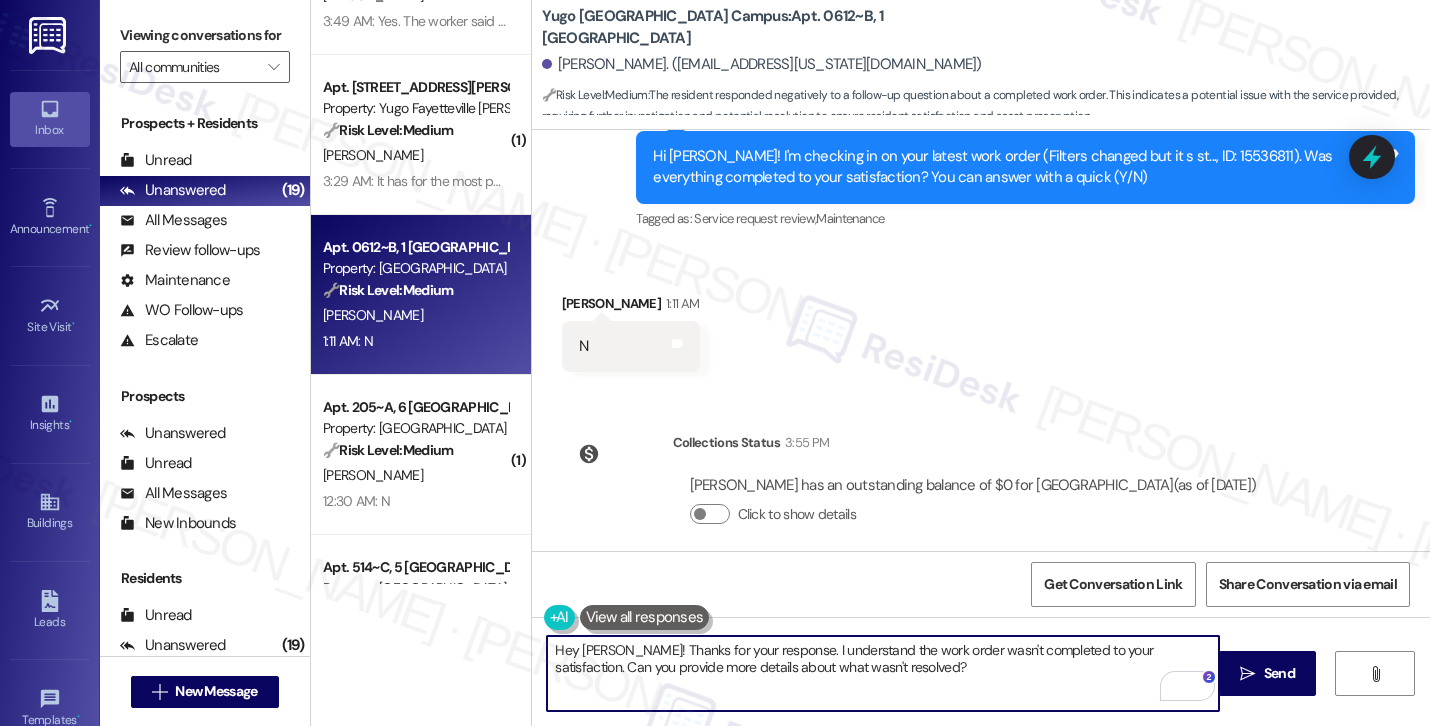 type on "Hey Ken! Thanks for your response. I understand the work order wasn't completed to your satisfaction. Can you provide more details about what wasn't resolved?" 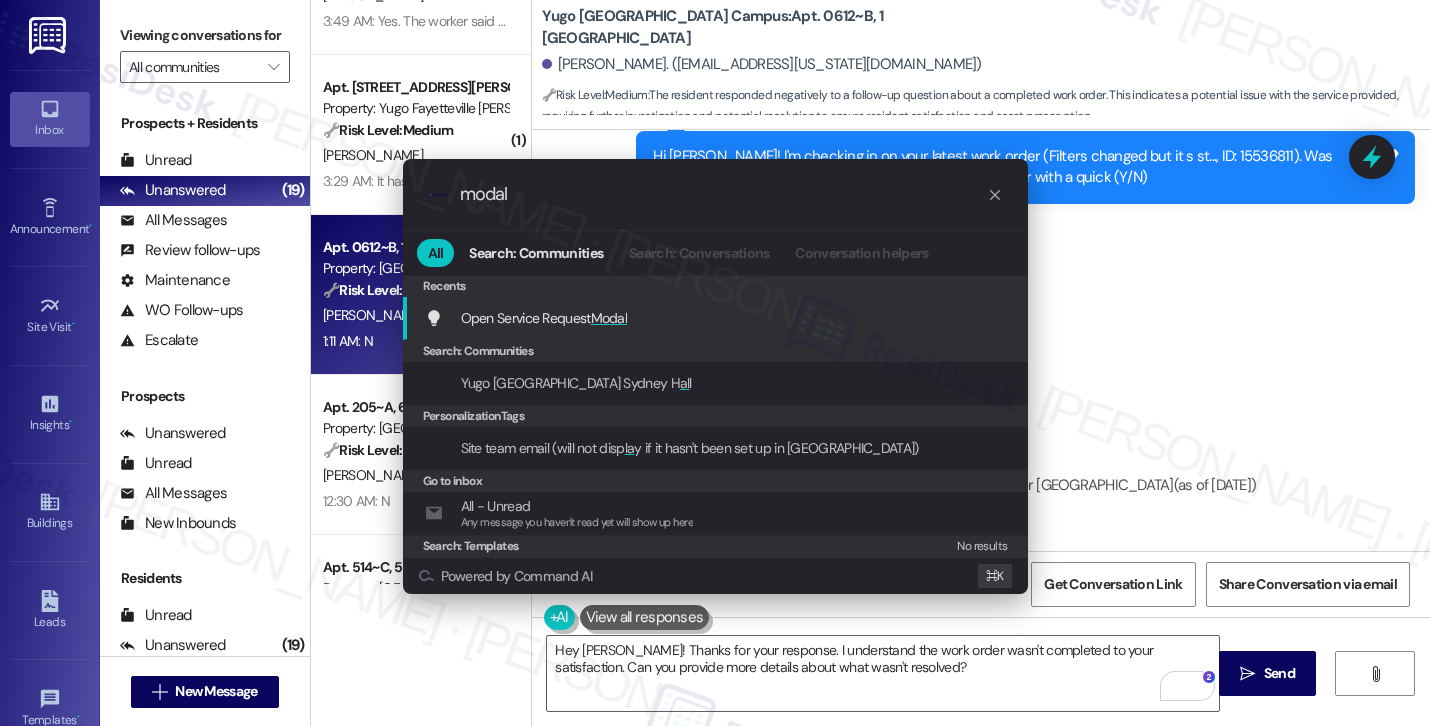 click on "Open Service Request  Modal Add shortcut" at bounding box center (717, 318) 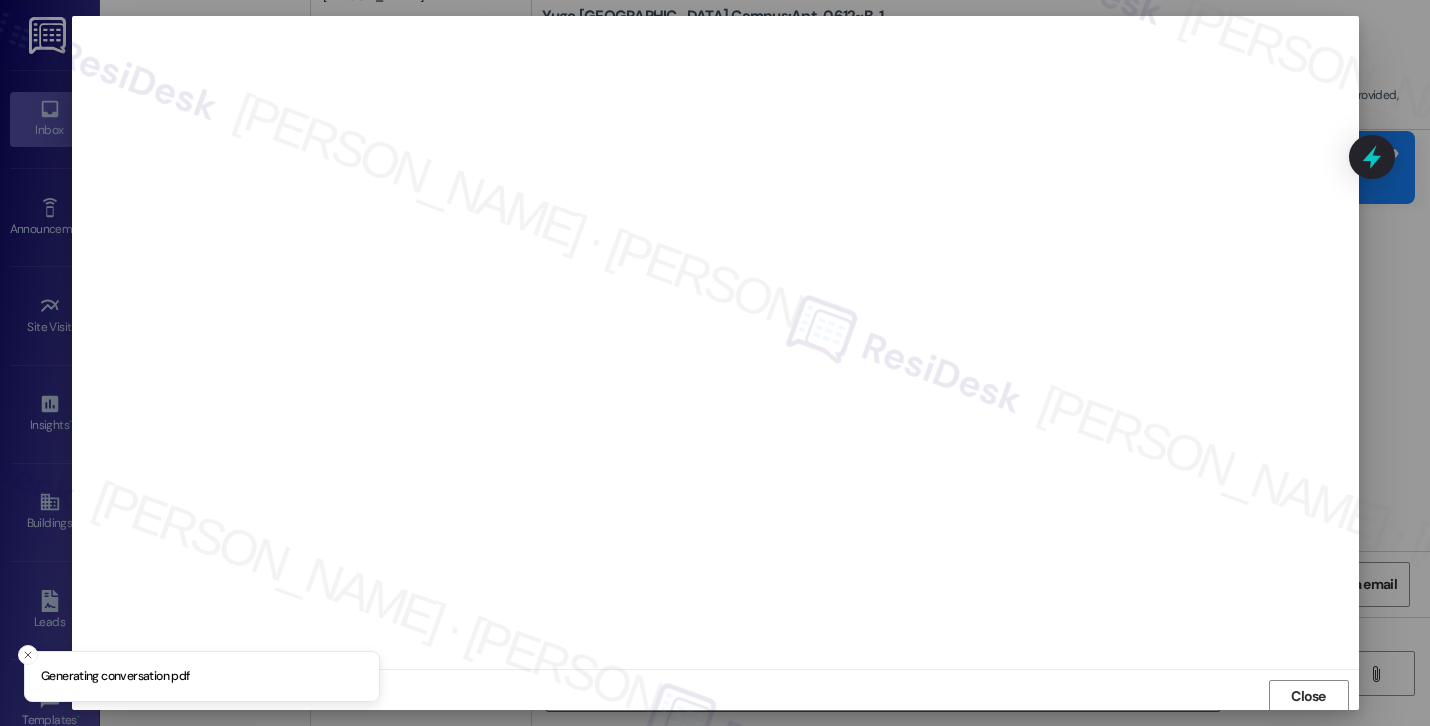 scroll, scrollTop: 2, scrollLeft: 0, axis: vertical 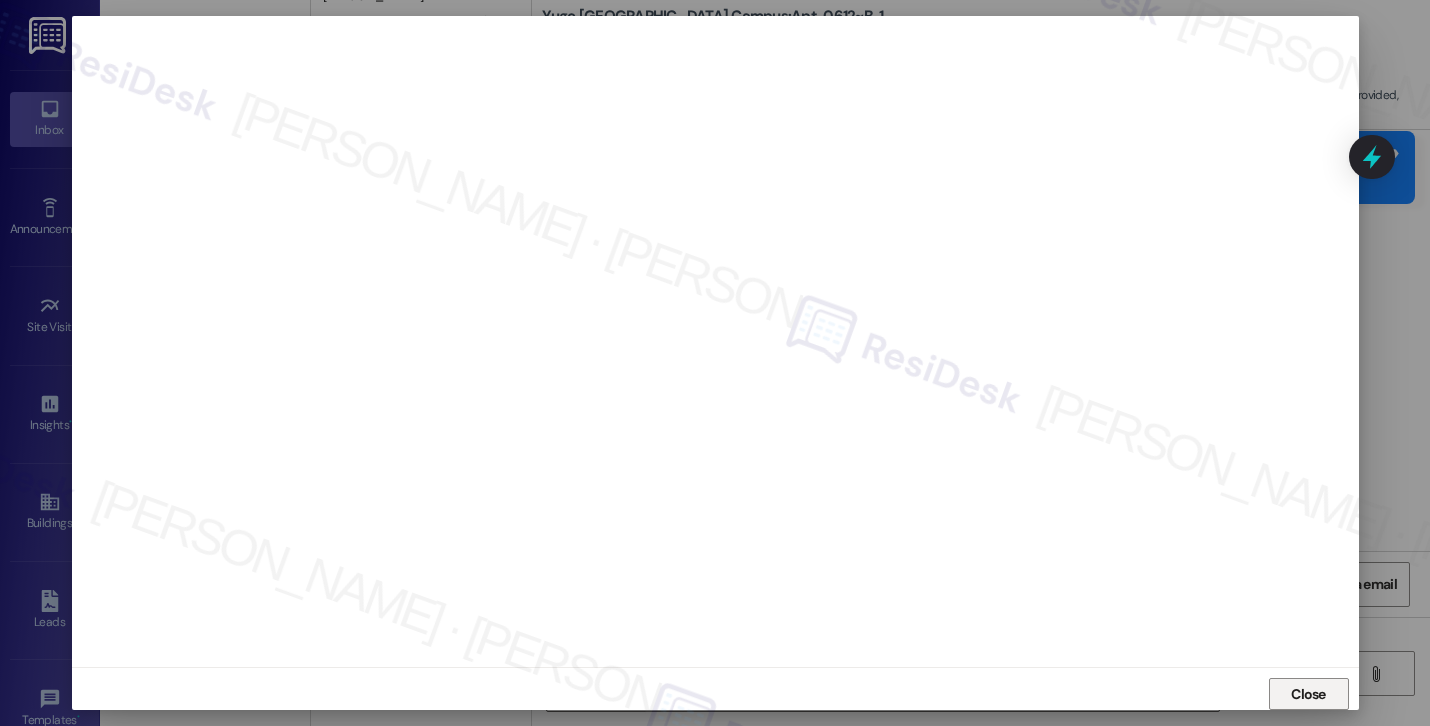 click on "Close" at bounding box center (1308, 694) 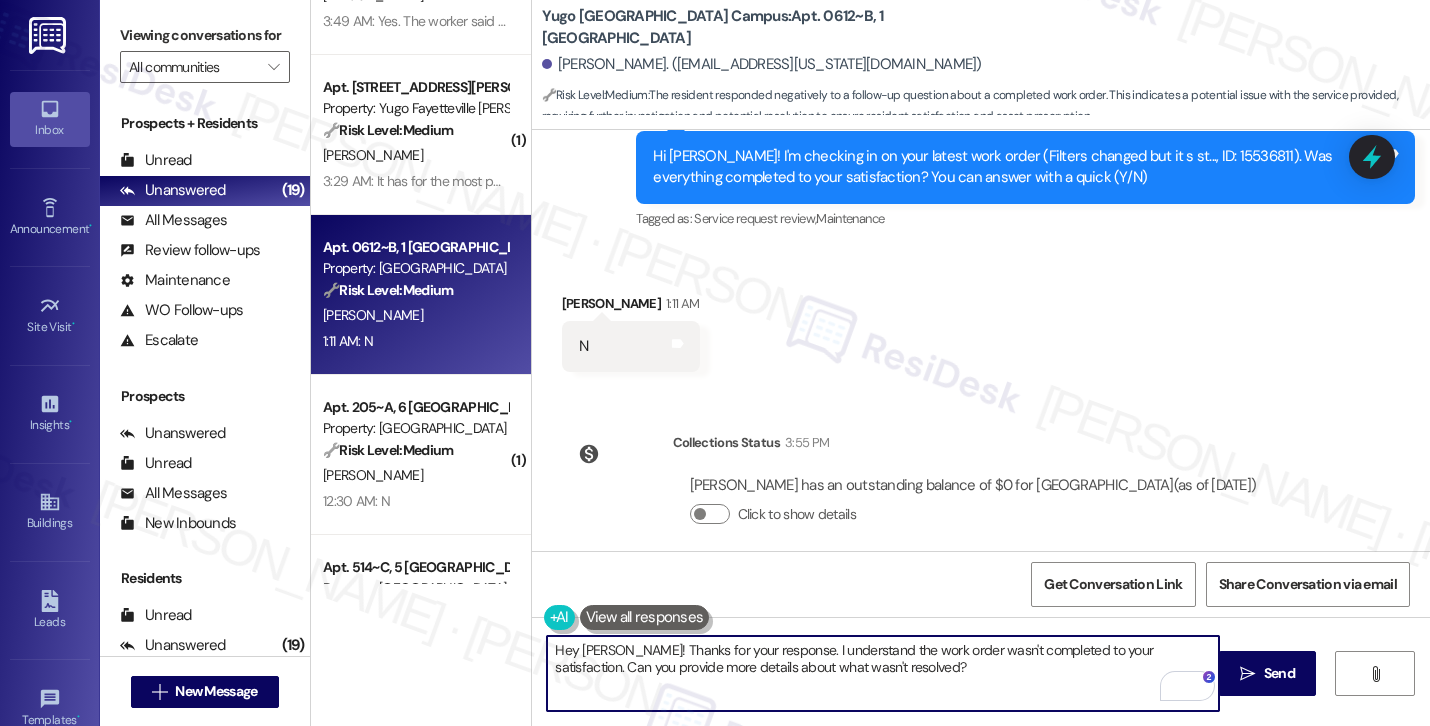 click on "Hey Ken! Thanks for your response. I understand the work order wasn't completed to your satisfaction. Can you provide more details about what wasn't resolved?" at bounding box center (883, 673) 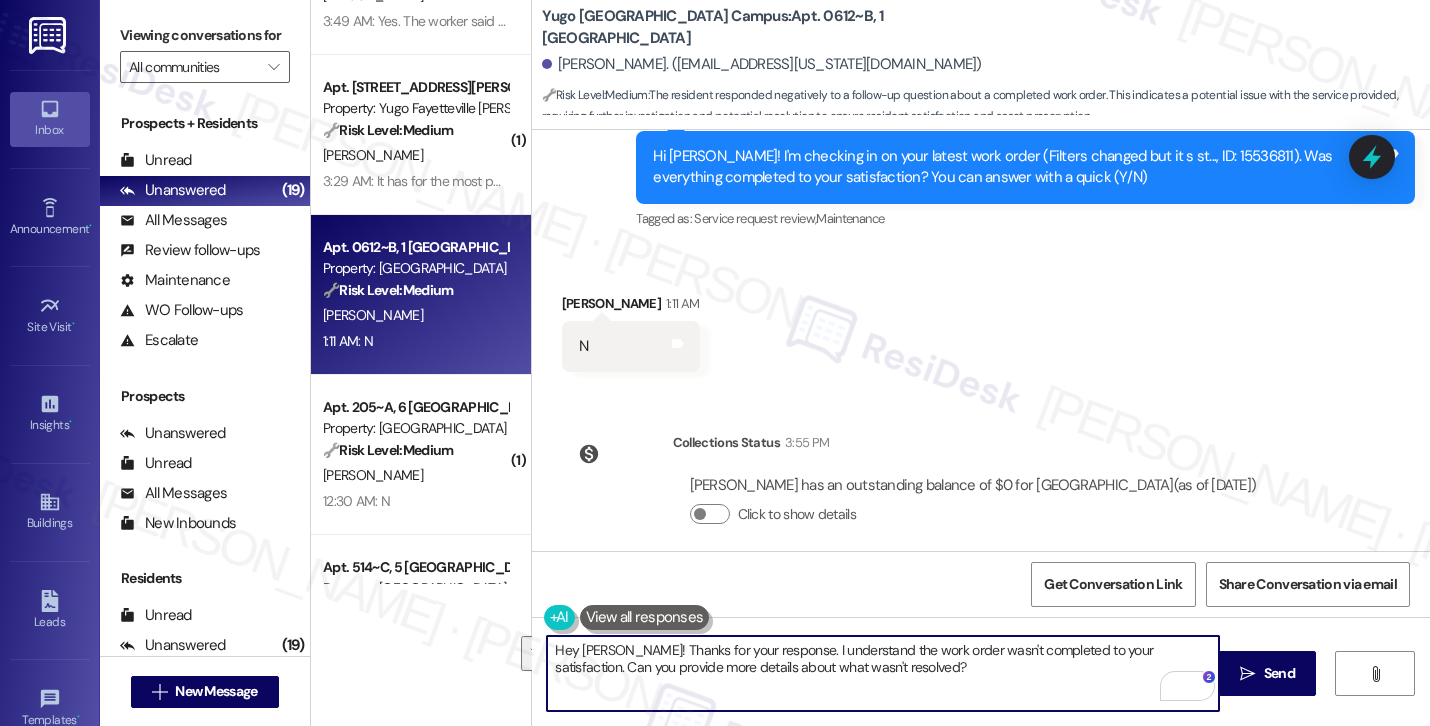 scroll, scrollTop: 1371, scrollLeft: 0, axis: vertical 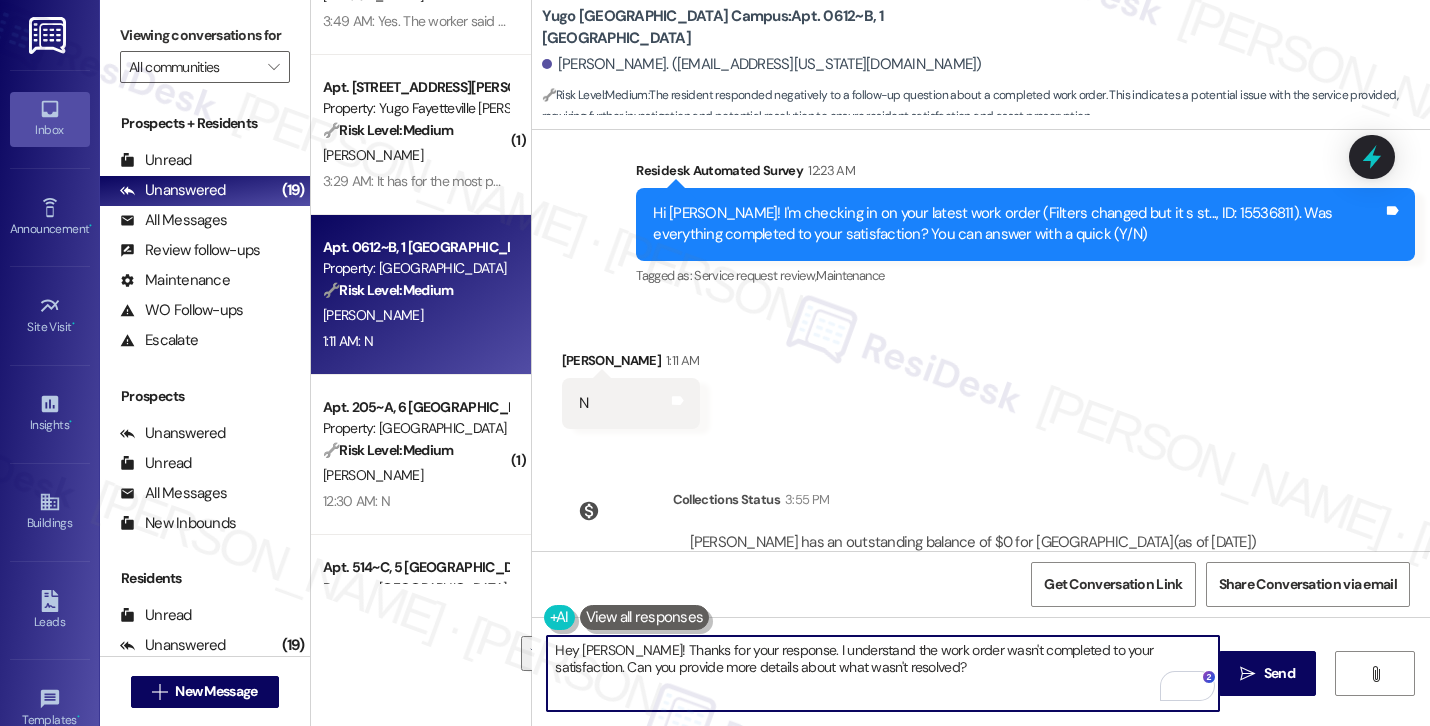 click on "Received via SMS Ken Nguyen 1:11 AM N Tags and notes" at bounding box center [981, 374] 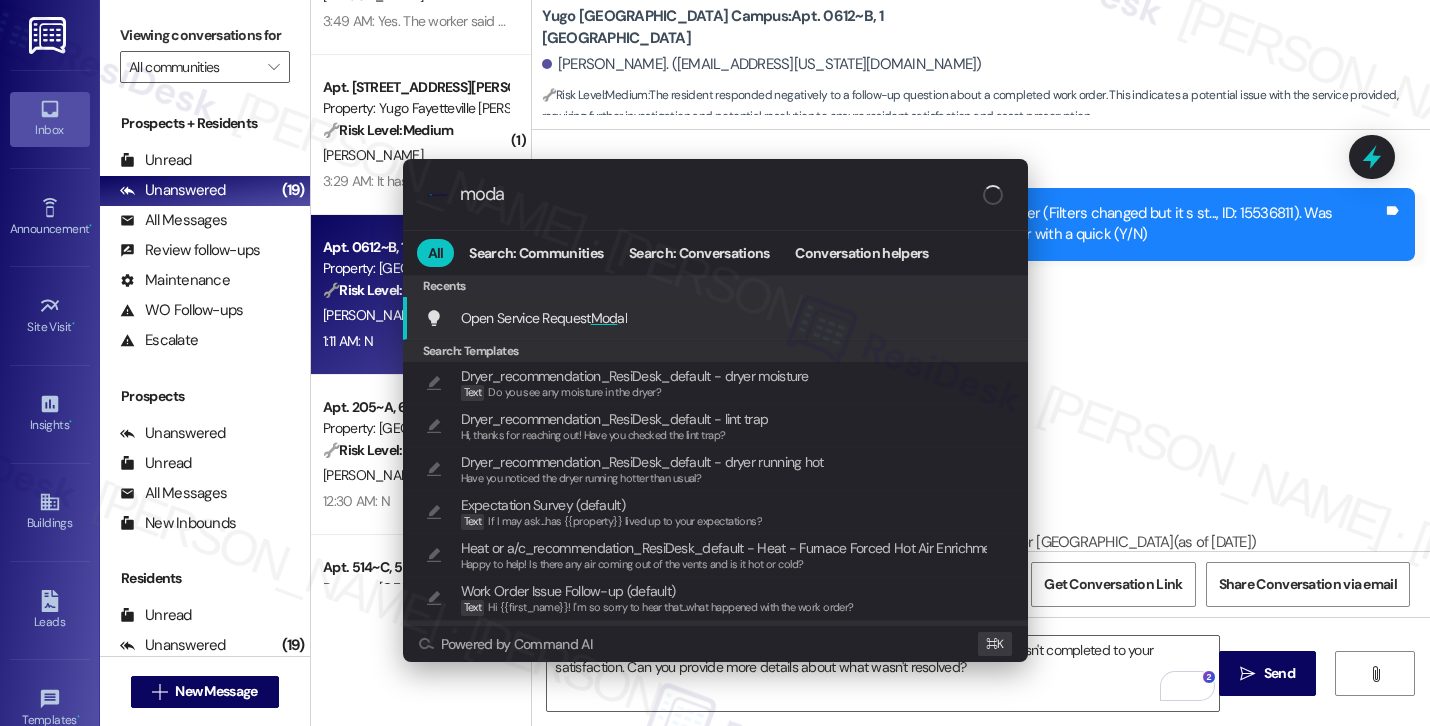 type on "modal" 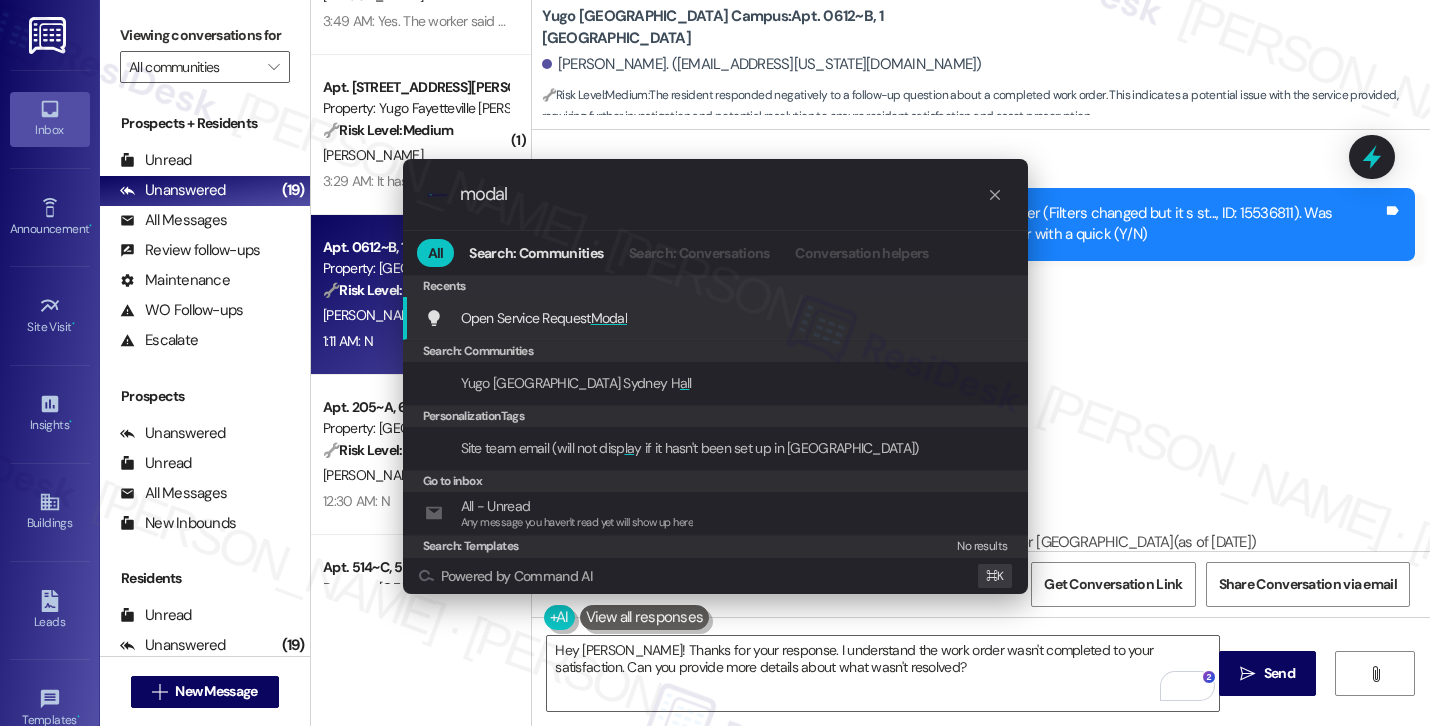 click on "Open Service Request  Modal Add shortcut" at bounding box center [717, 318] 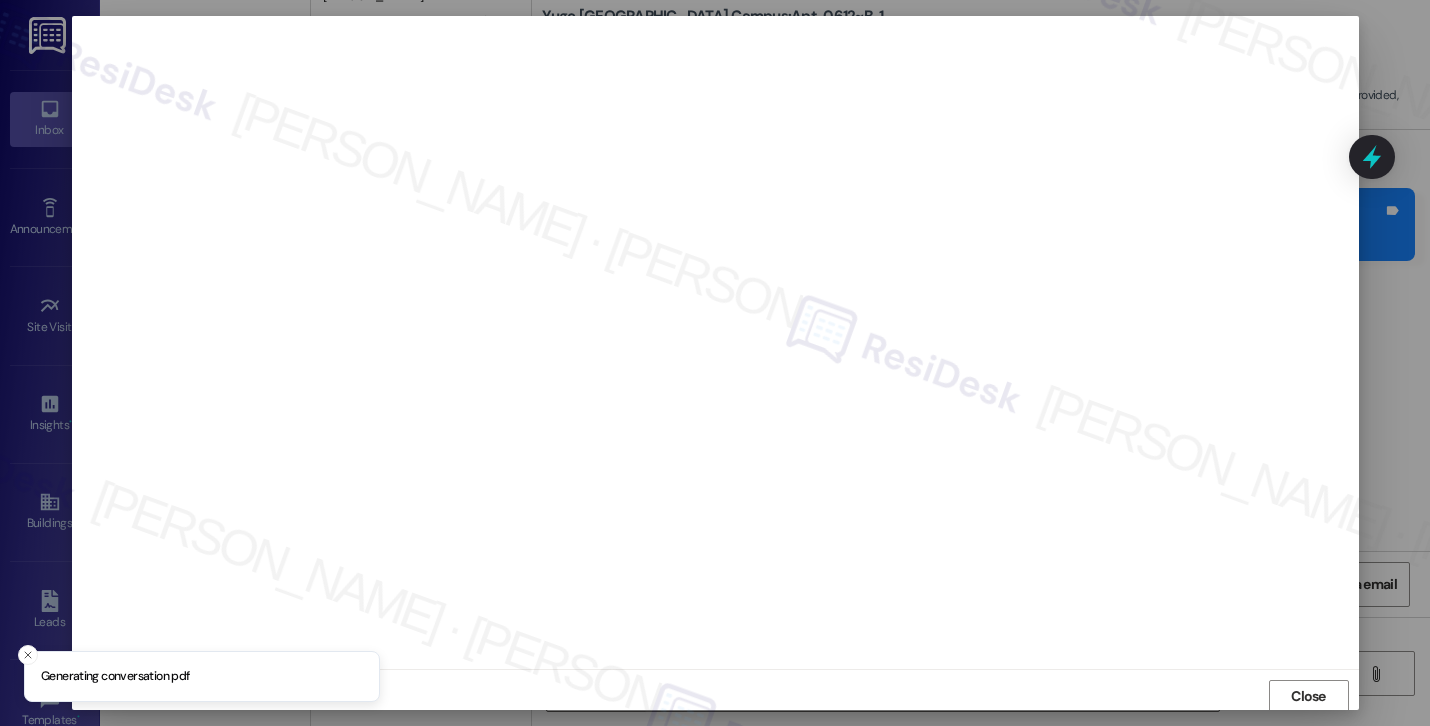 scroll, scrollTop: 2, scrollLeft: 0, axis: vertical 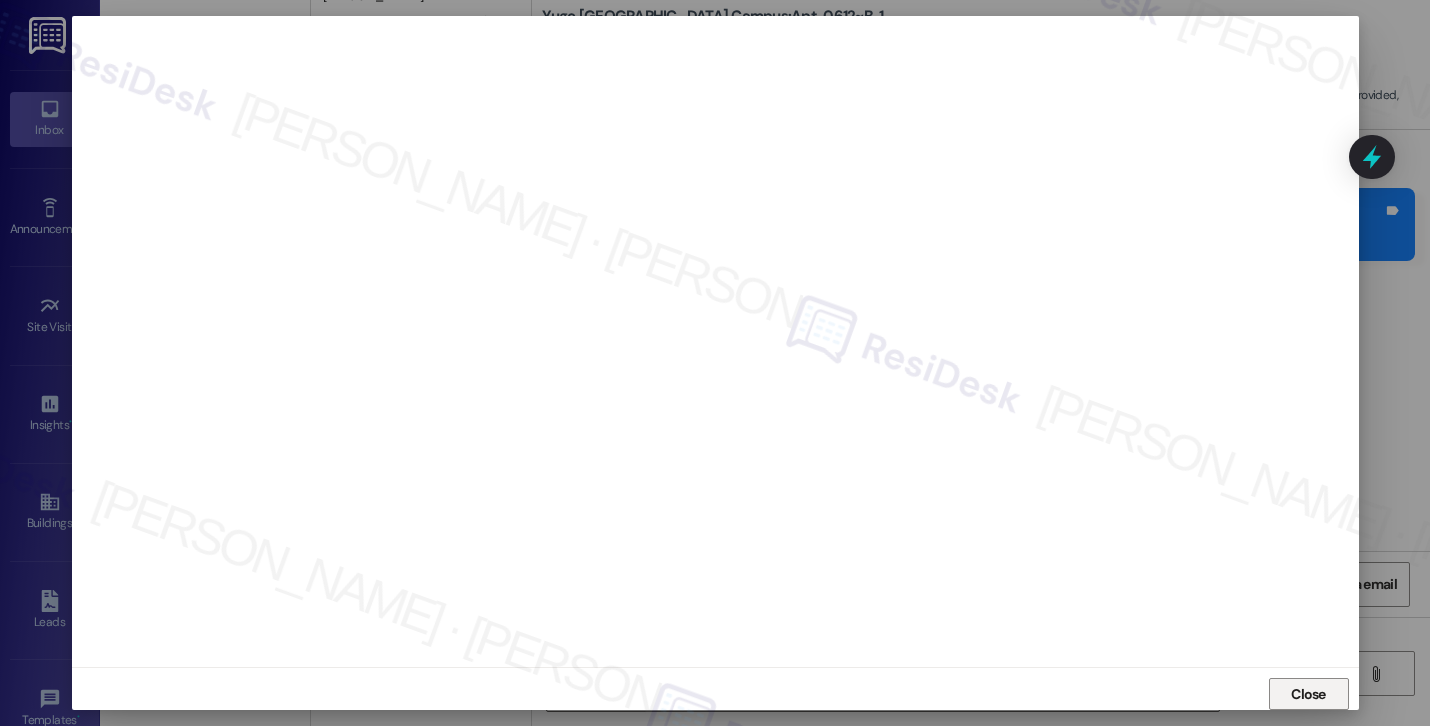 click on "Close" at bounding box center [1308, 694] 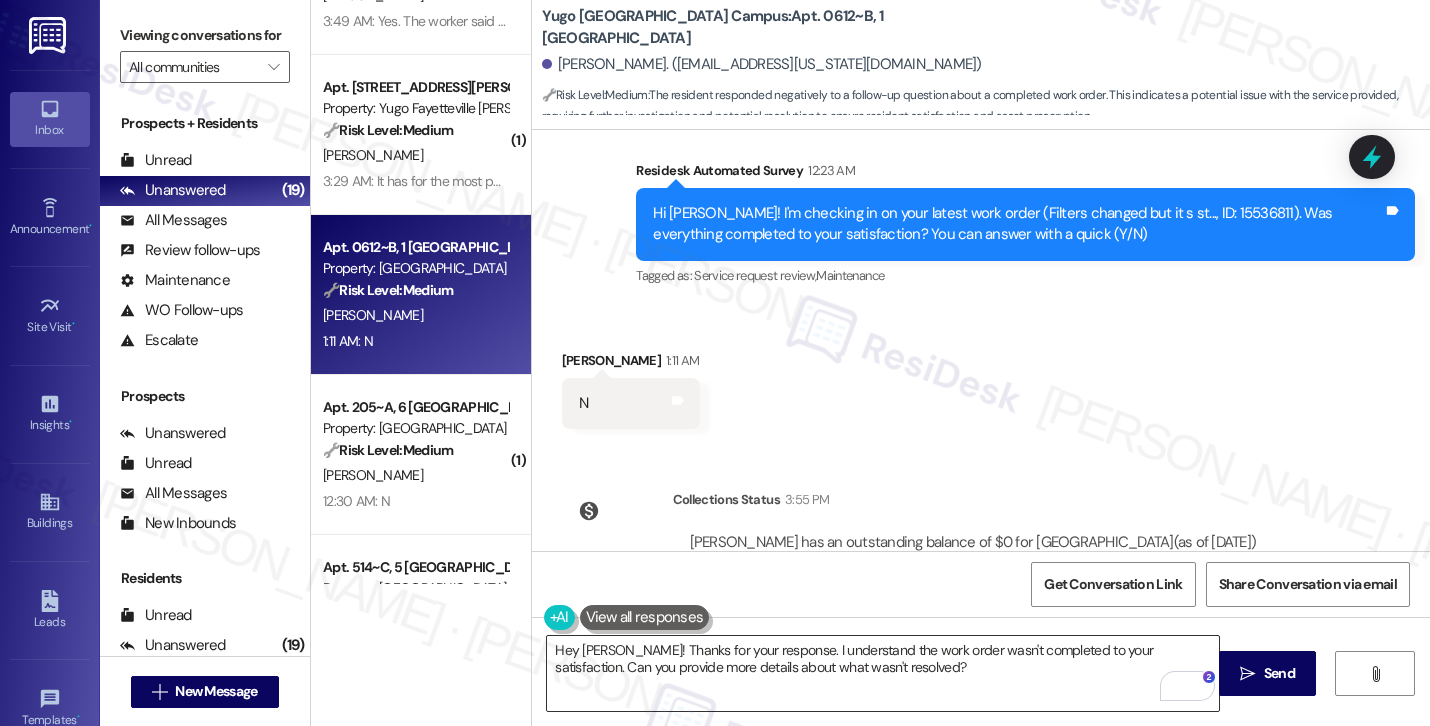 click on "Hey Ken! Thanks for your response. I understand the work order wasn't completed to your satisfaction. Can you provide more details about what wasn't resolved?" at bounding box center [883, 673] 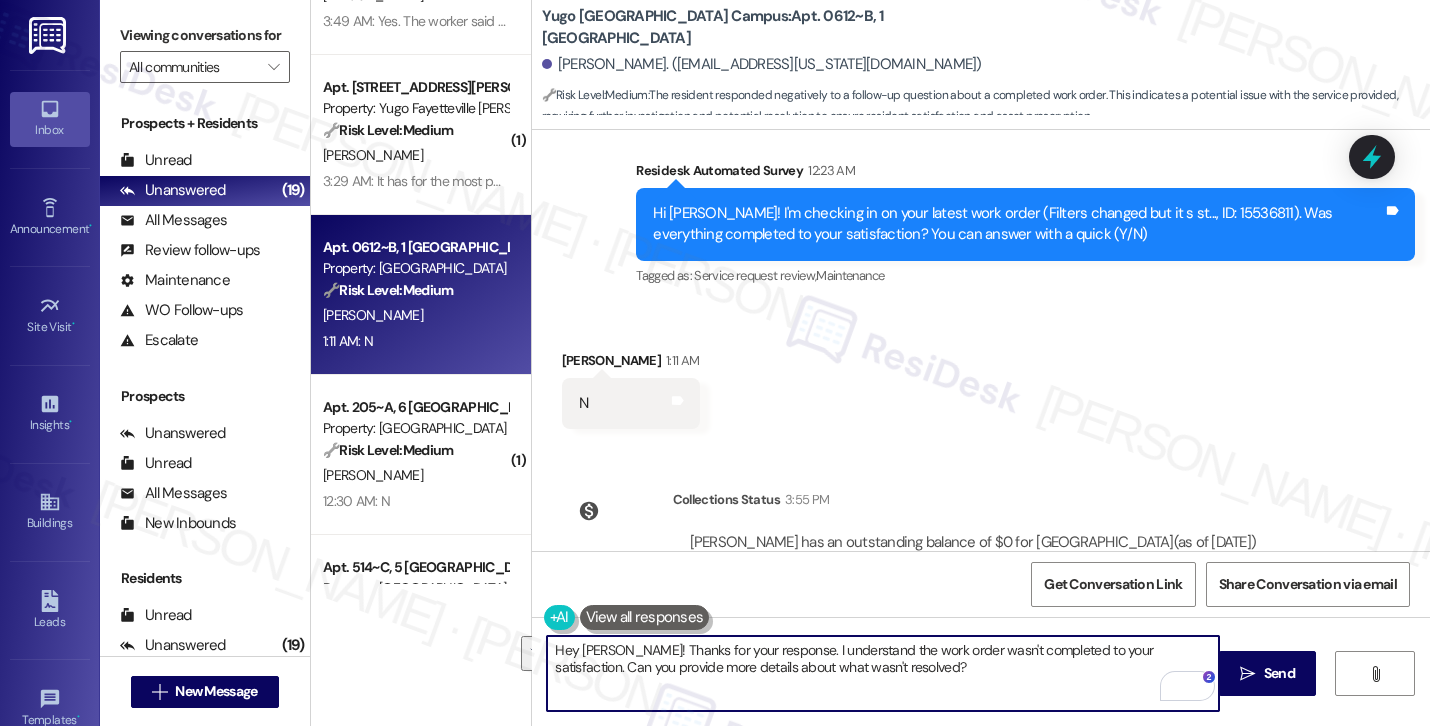paste on "didn’t fully resolve the issue to your satisfaction. I checked the previous notes, and the maintenance team mentioned they reset the thermostat and that cool air was coming out afterward. Just to confirm—are you still experiencing the same issue" 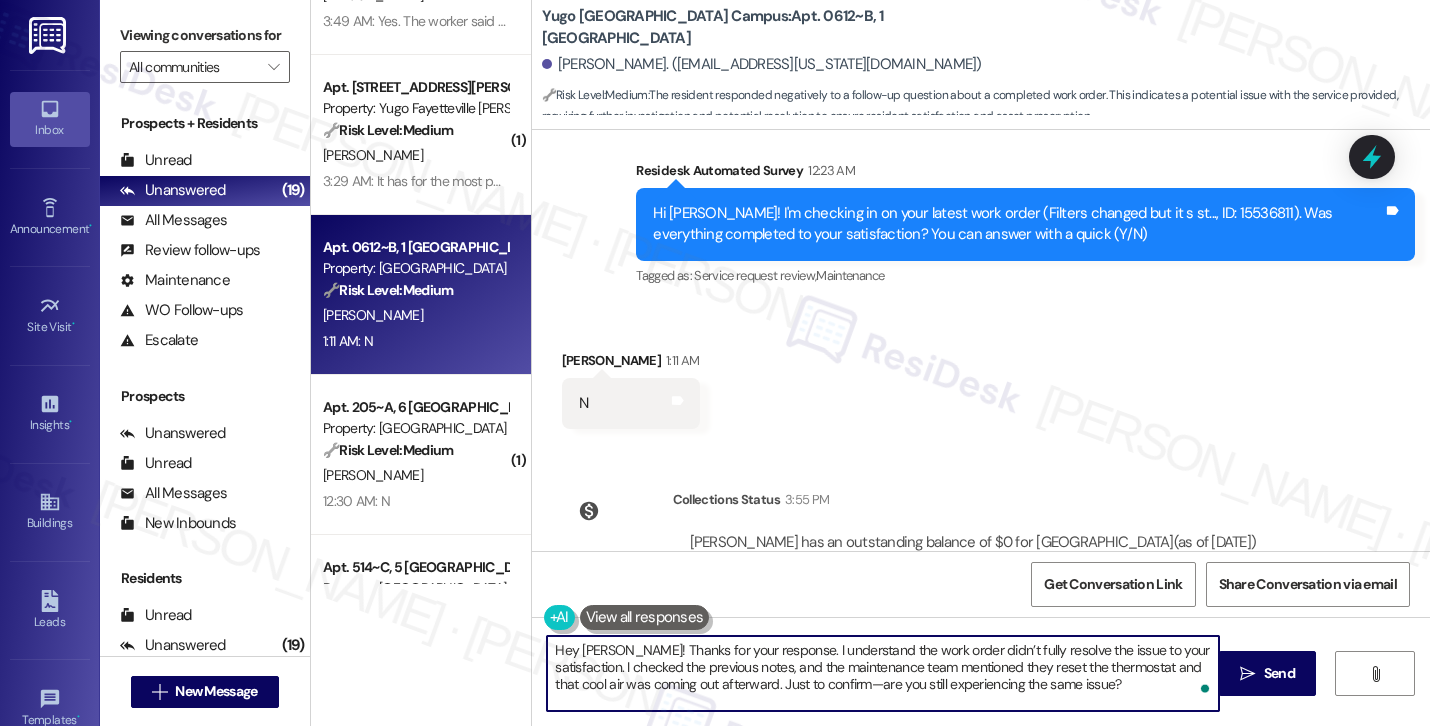click on "Hey Ken! Thanks for your response. I understand the work order didn’t fully resolve the issue to your satisfaction. I checked the previous notes, and the maintenance team mentioned they reset the thermostat and that cool air was coming out afterward. Just to confirm—are you still experiencing the same issue?" at bounding box center [883, 673] 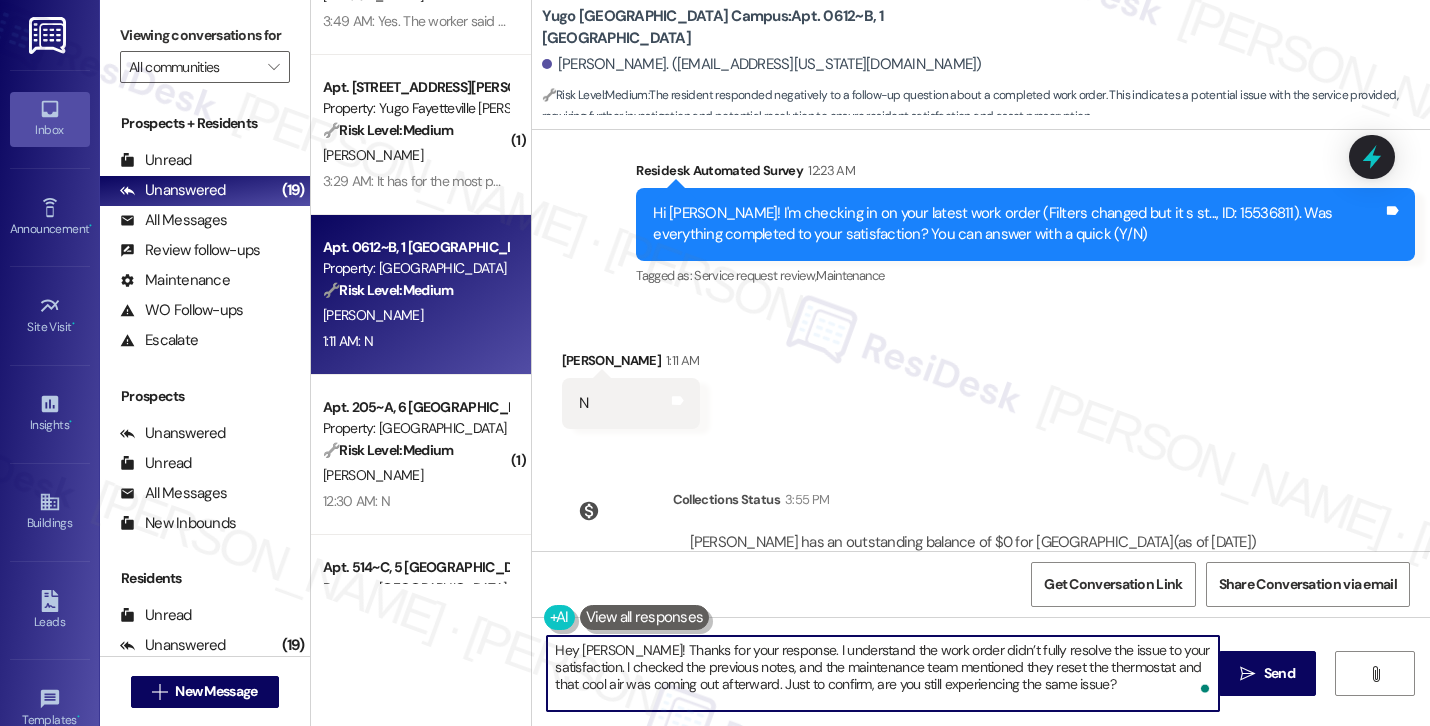 click on "Hey Ken! Thanks for your response. I understand the work order didn’t fully resolve the issue to your satisfaction. I checked the previous notes, and the maintenance team mentioned they reset the thermostat and that cool air was coming out afterward. Just to confirm, are you still experiencing the same issue?" at bounding box center [883, 673] 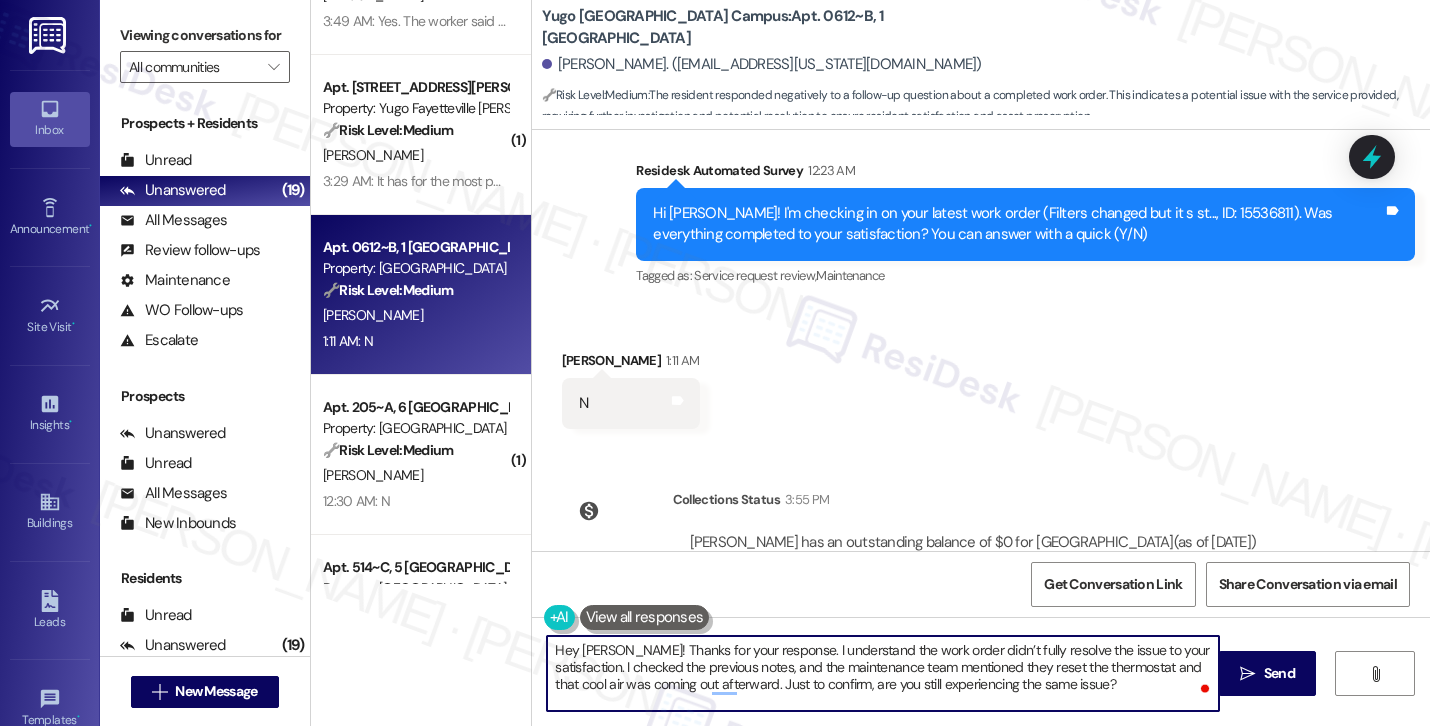 scroll, scrollTop: 1428, scrollLeft: 0, axis: vertical 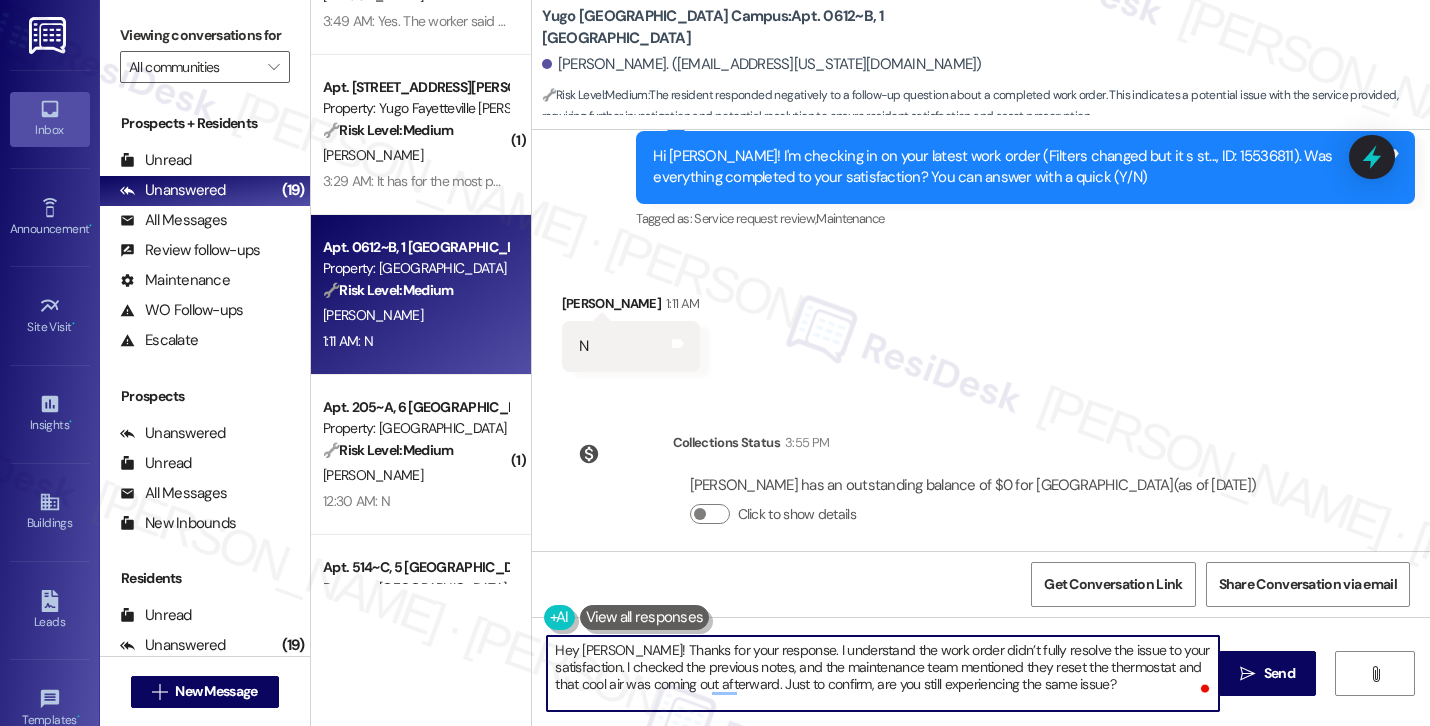 click on "Hey Ken! Thanks for your response. I understand the work order didn’t fully resolve the issue to your satisfaction. I checked the previous notes, and the maintenance team mentioned they reset the thermostat and that cool air was coming out afterward. Just to confirm, are you still experiencing the same issue?" at bounding box center (883, 673) 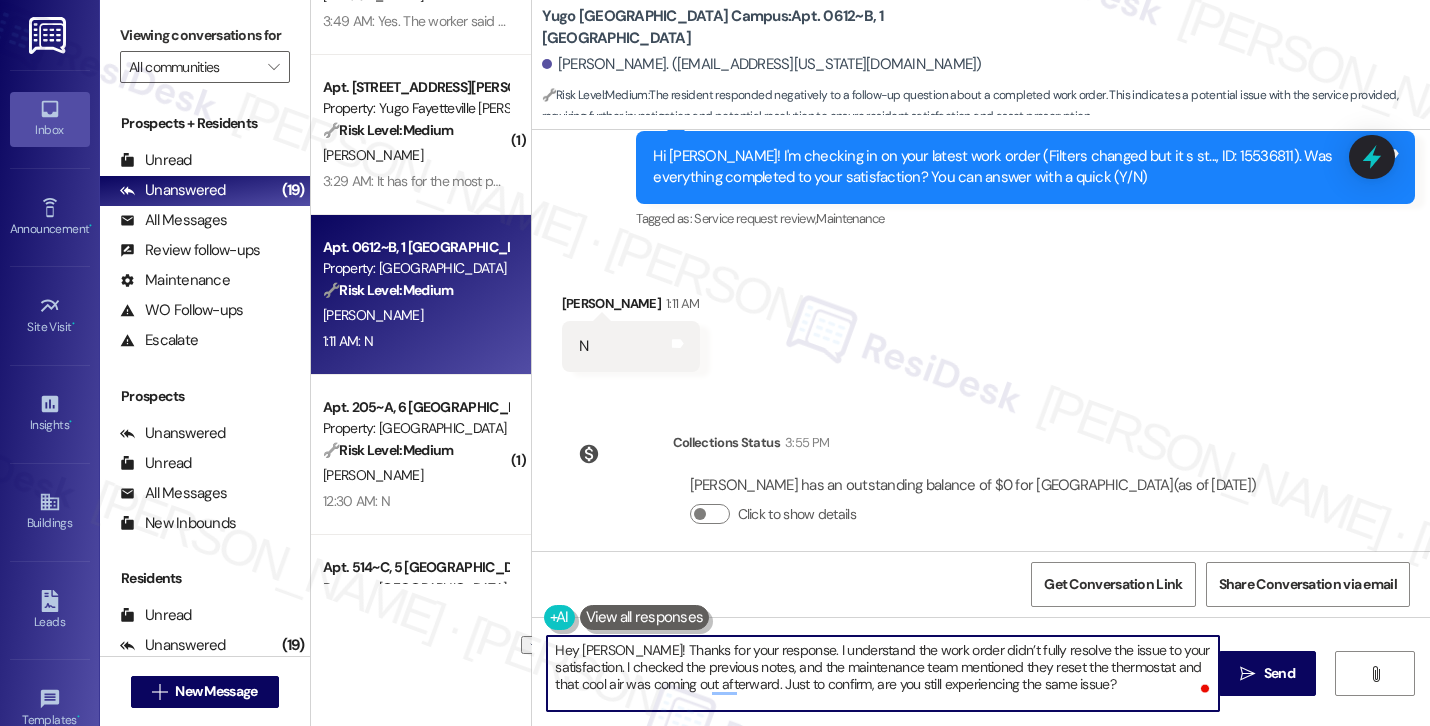 paste on "wasn't completed" 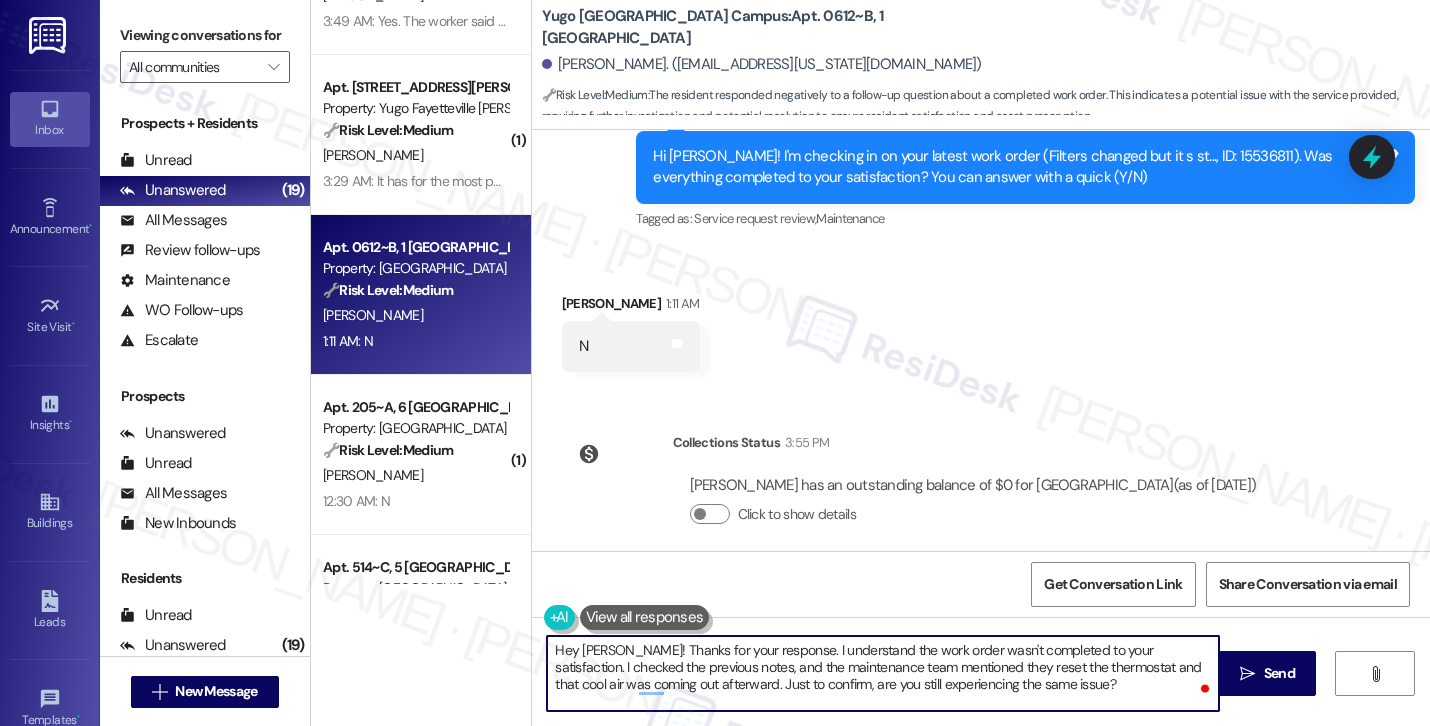 click on "Hey Ken! Thanks for your response. I understand the work order wasn't completed to your satisfaction. I checked the previous notes, and the maintenance team mentioned they reset the thermostat and that cool air was coming out afterward. Just to confirm, are you still experiencing the same issue?" at bounding box center (883, 673) 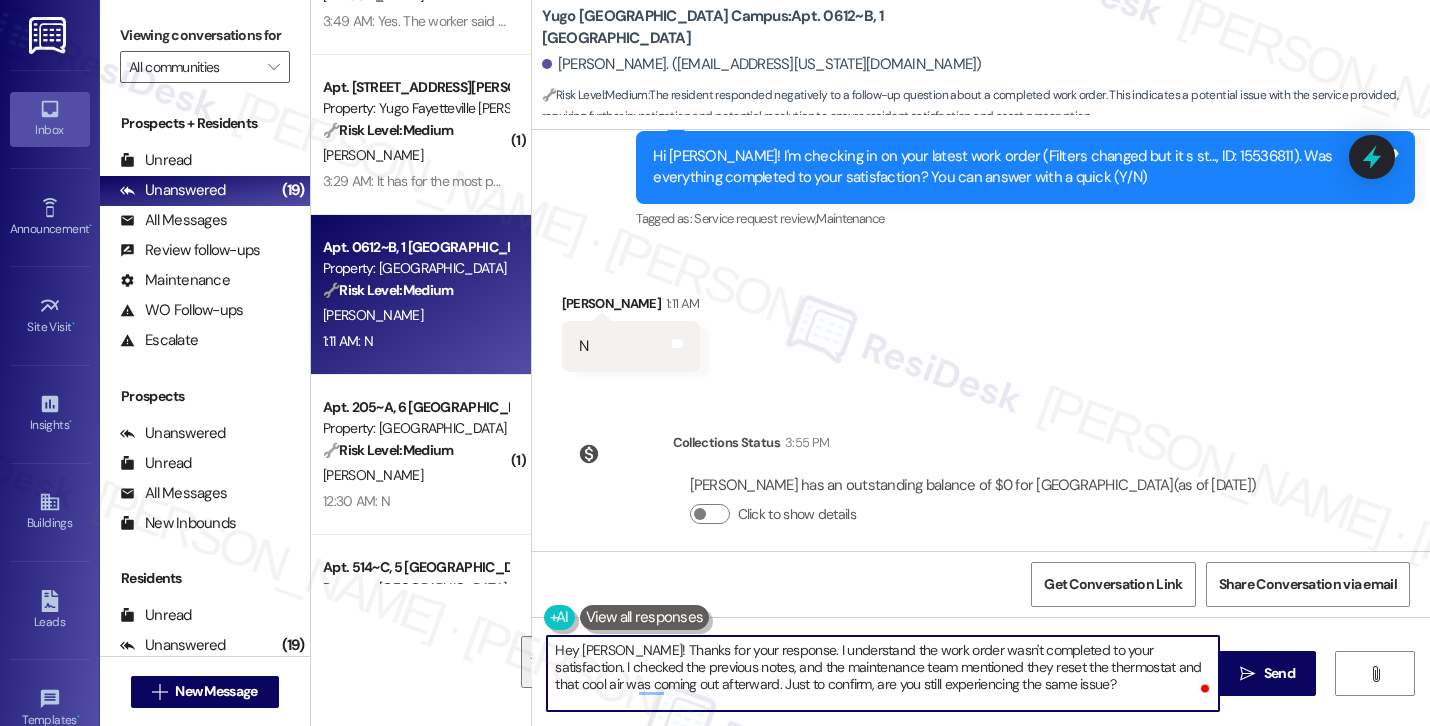 paste on "work order and saw that the maintenance team noted they reset the thermostat and that cool air is now coming out" 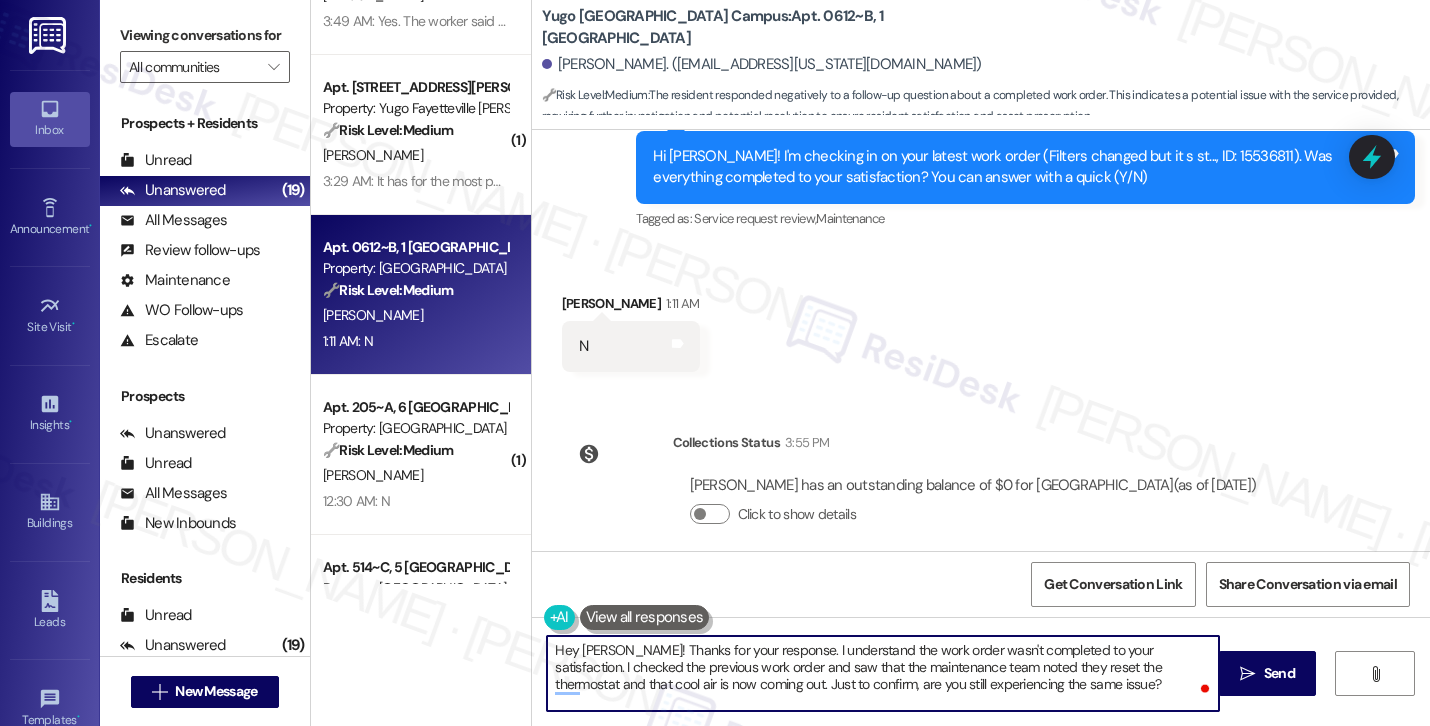 click on "Hey Ken! Thanks for your response. I understand the work order wasn't completed to your satisfaction. I checked the previous work order and saw that the maintenance team noted they reset the thermostat and that cool air is now coming out. Just to confirm, are you still experiencing the same issue?" at bounding box center [883, 673] 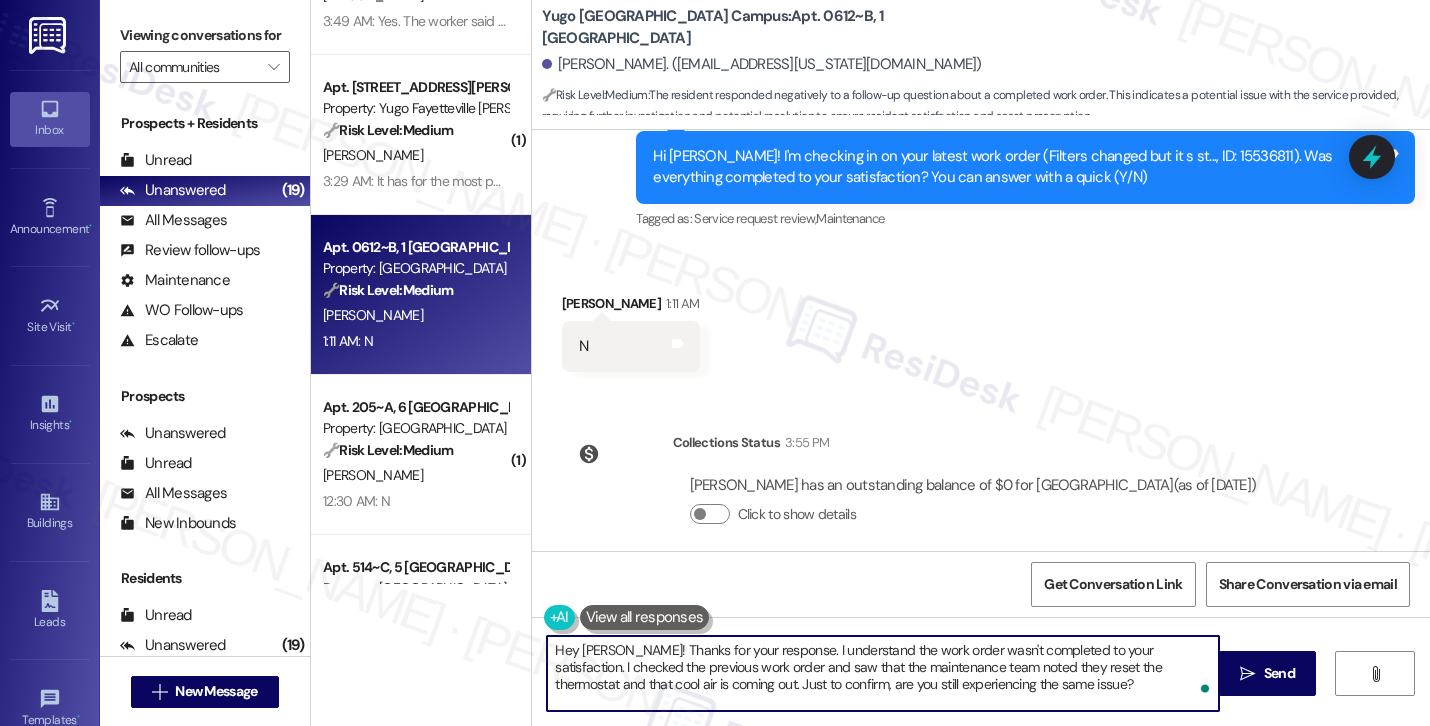 click on "Hey Ken! Thanks for your response. I understand the work order wasn't completed to your satisfaction. I checked the previous work order and saw that the maintenance team noted they reset the thermostat and that cool air is coming out. Just to confirm, are you still experiencing the same issue?" at bounding box center [883, 673] 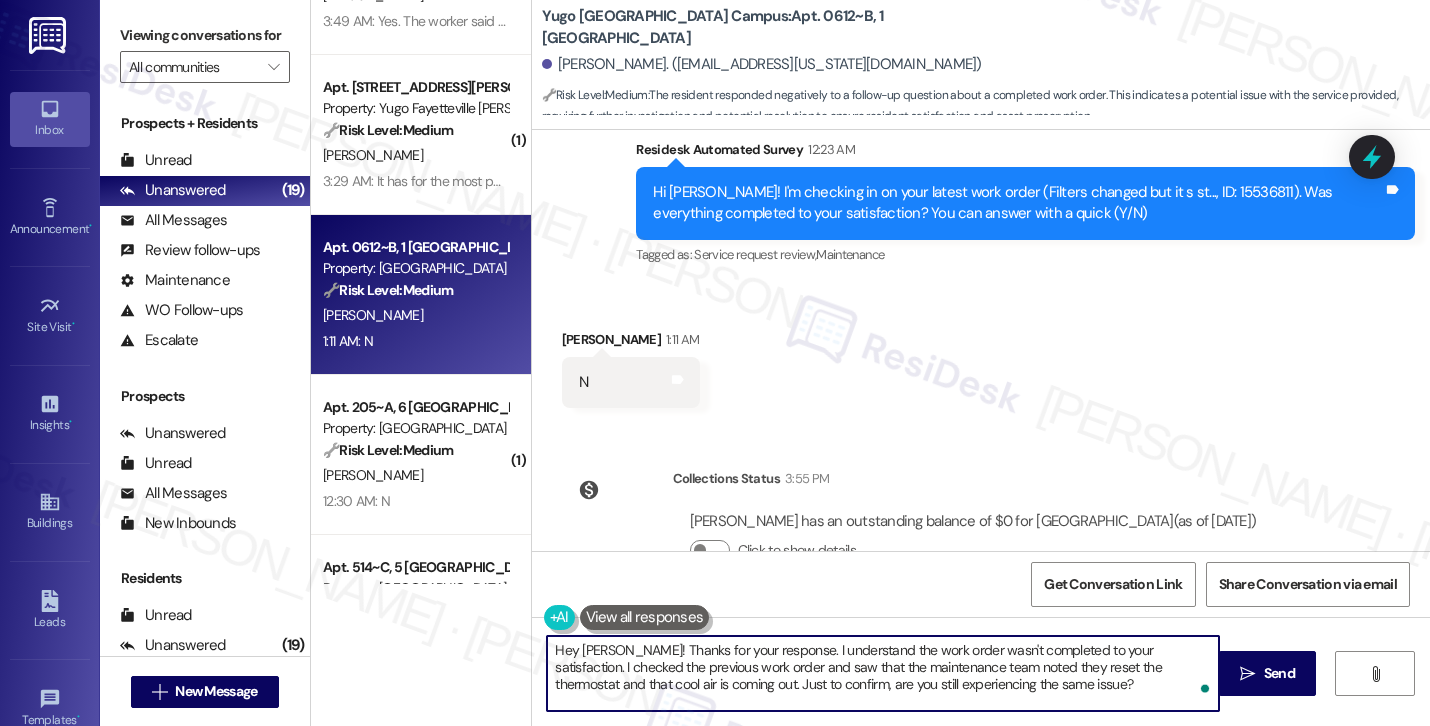 scroll, scrollTop: 1428, scrollLeft: 0, axis: vertical 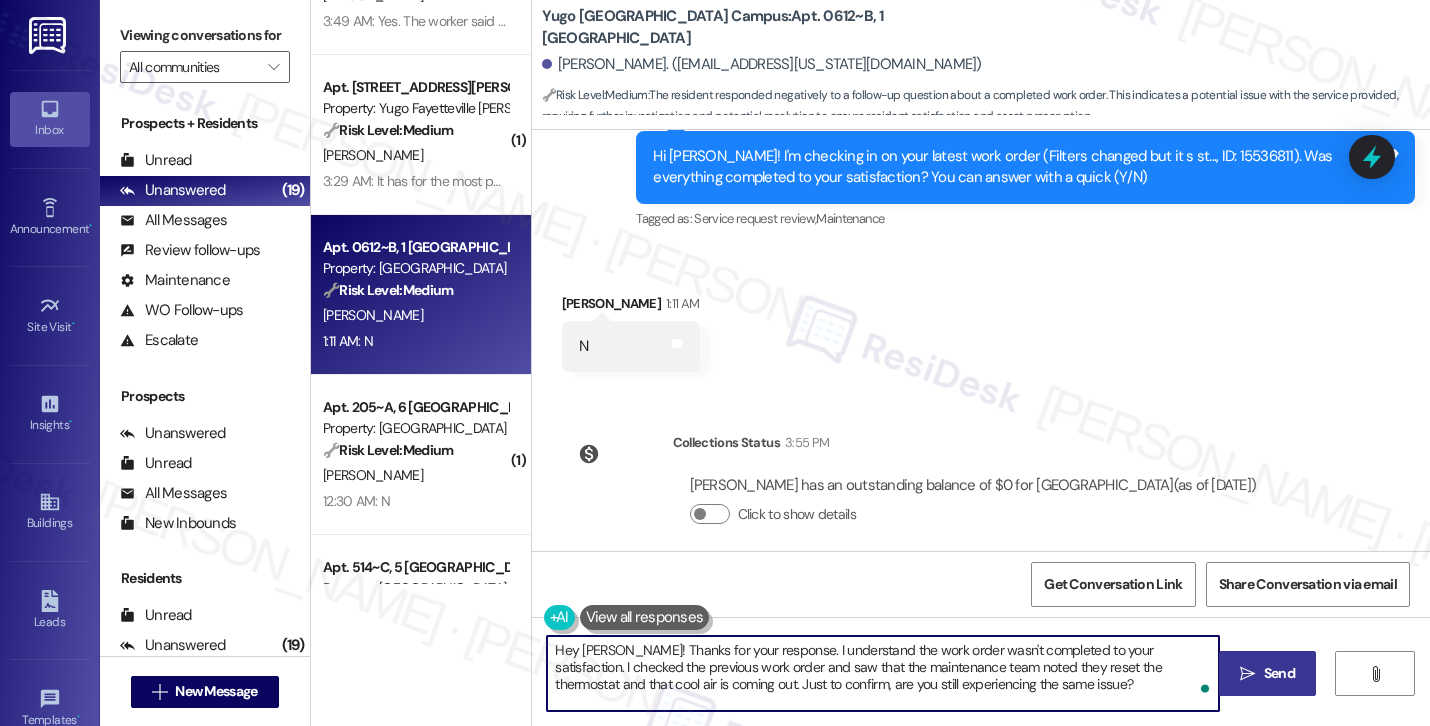 type on "Hey Ken! Thanks for your response. I understand the work order wasn't completed to your satisfaction. I checked the previous work order and saw that the maintenance team noted they reset the thermostat and that cool air is coming out. Just to confirm, are you still experiencing the same issue?" 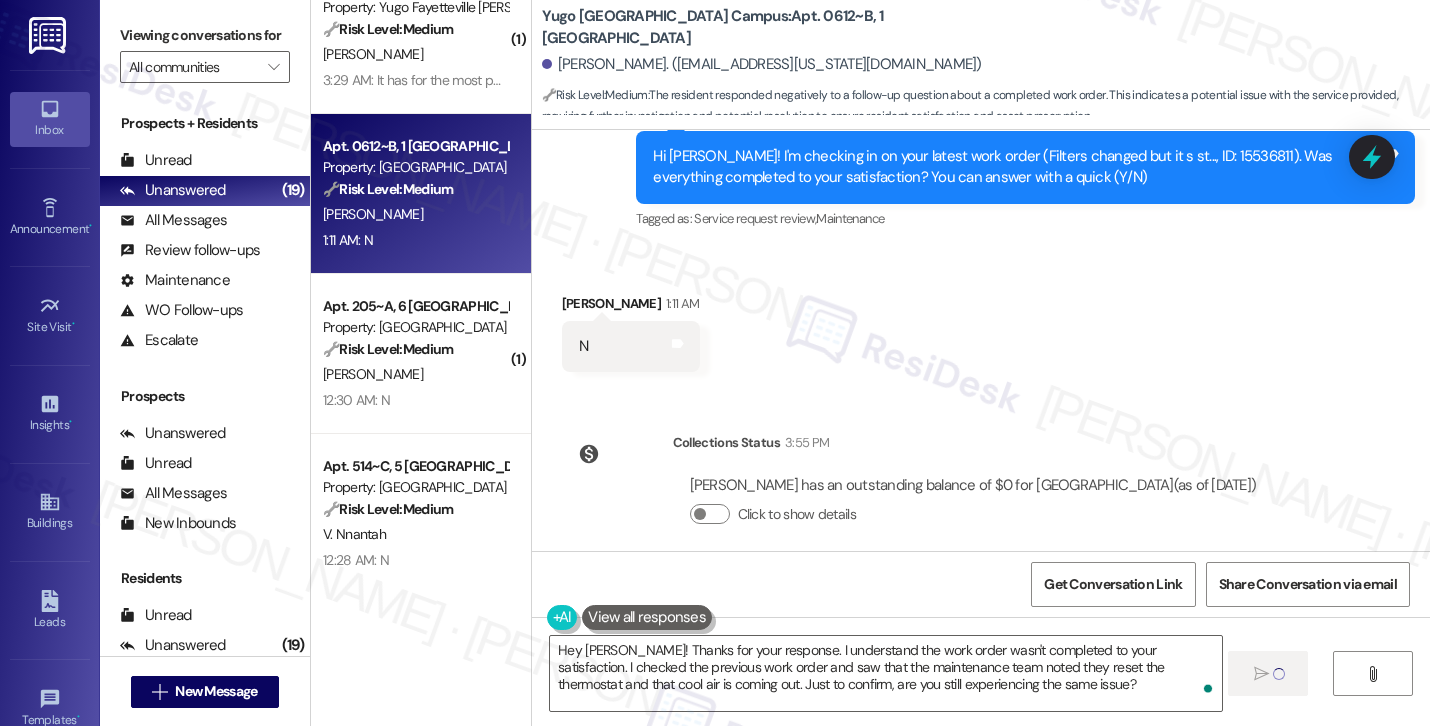 scroll, scrollTop: 1852, scrollLeft: 0, axis: vertical 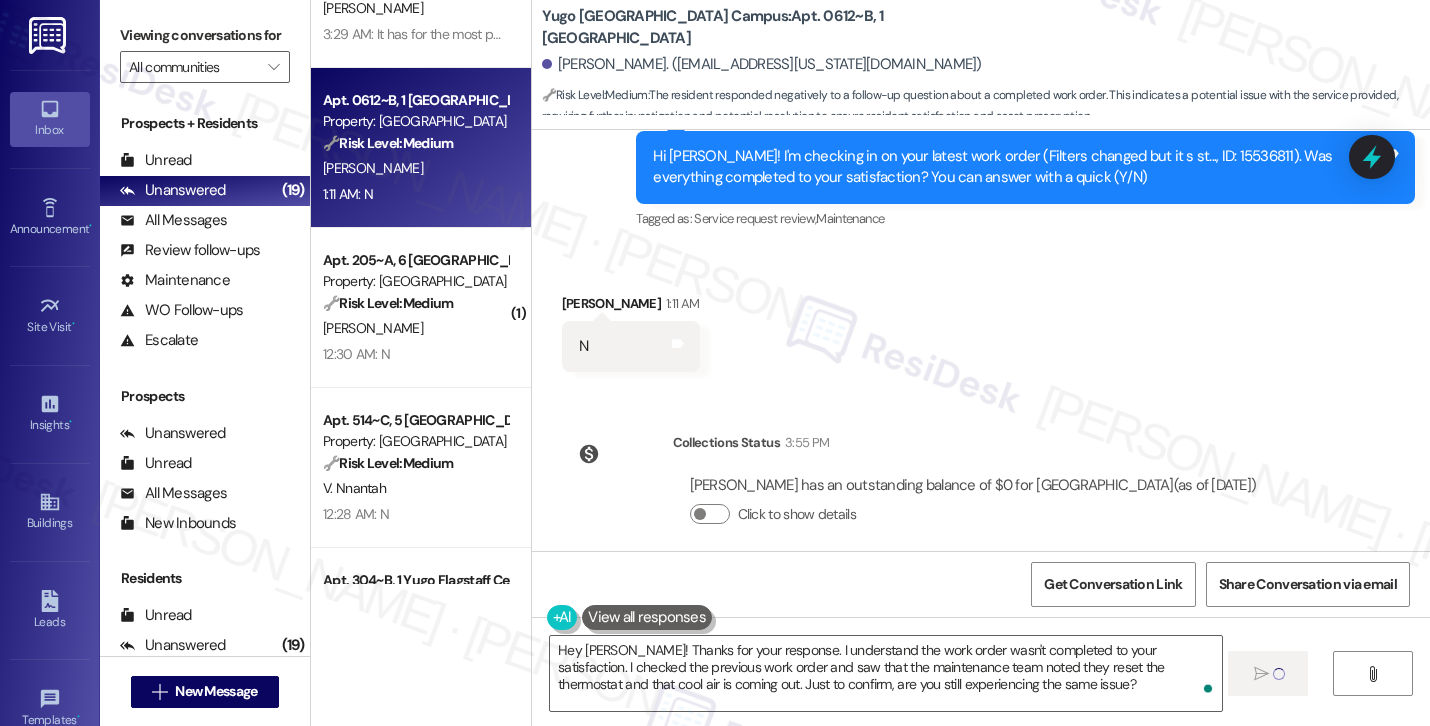 type 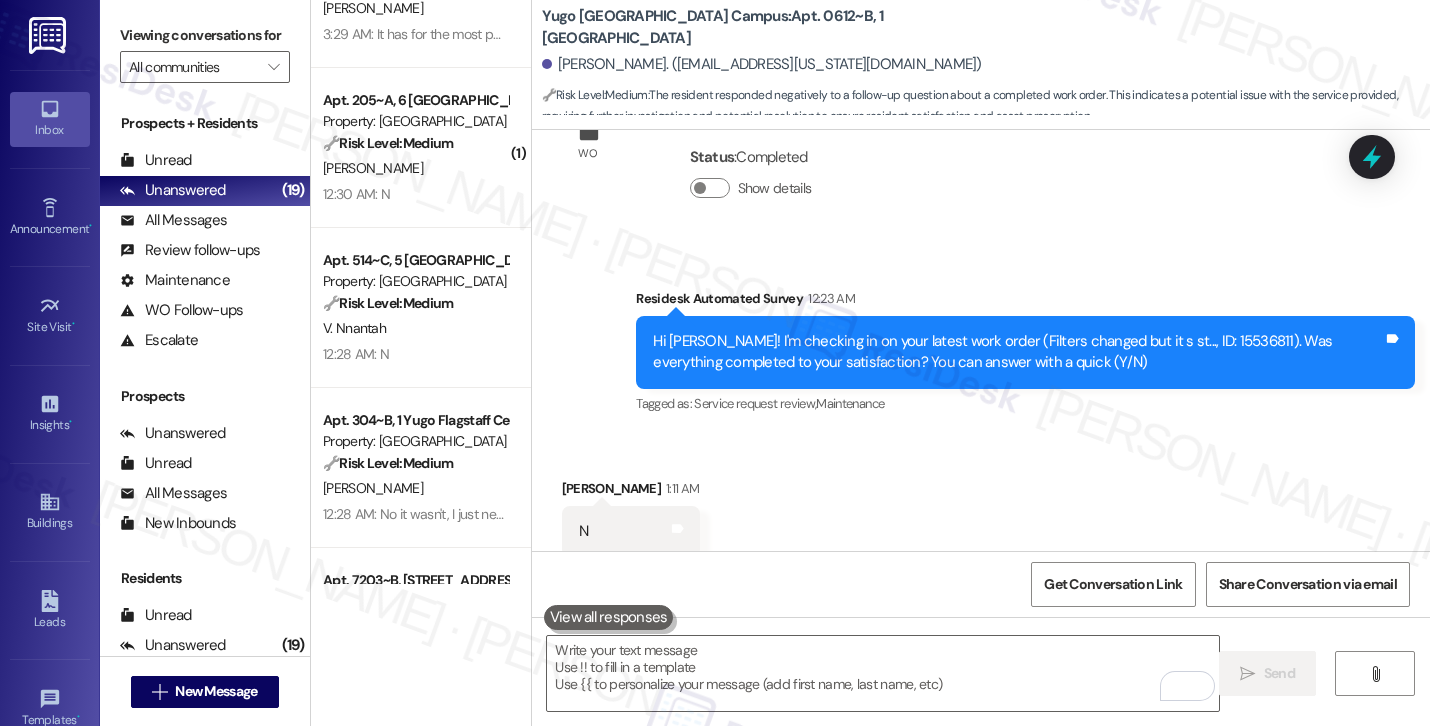 scroll, scrollTop: 1610, scrollLeft: 0, axis: vertical 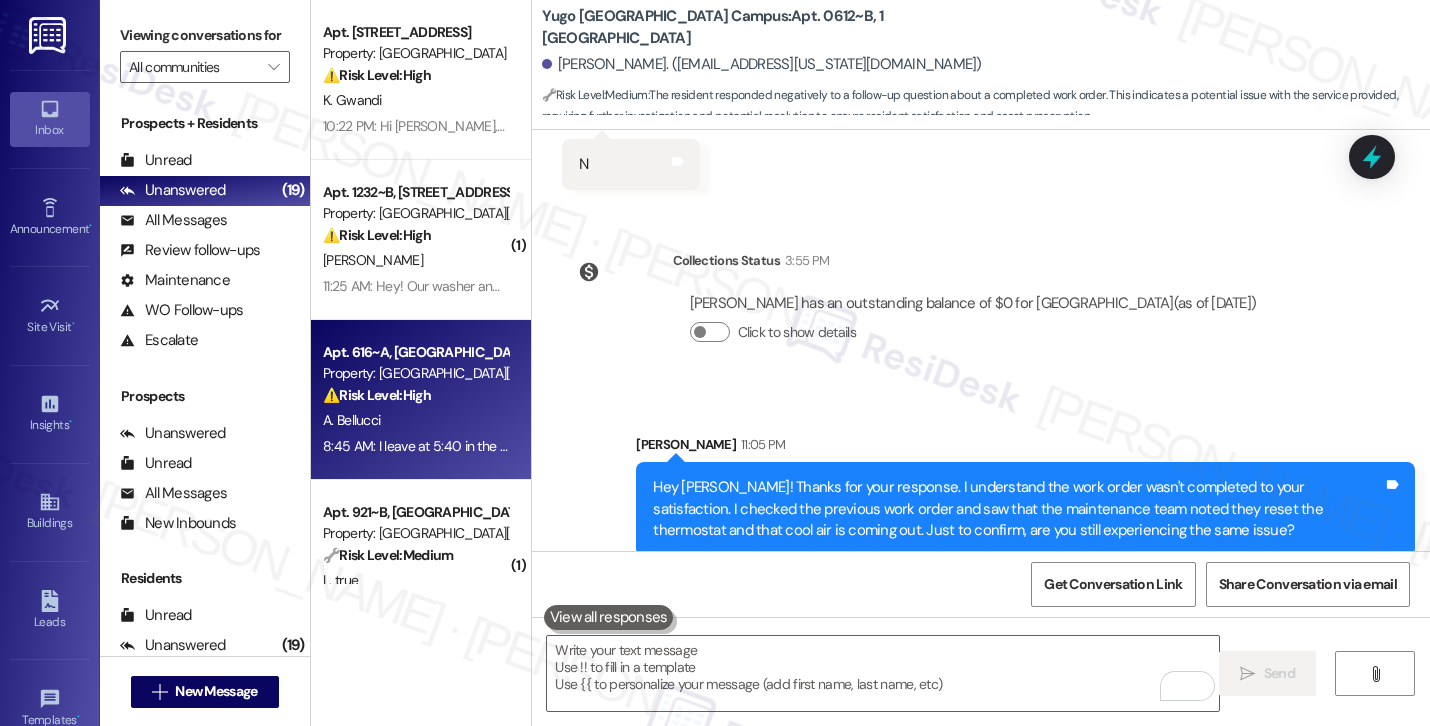 click on "⚠️  Risk Level:  High The resident is expressing significant frustration and inconvenience due to the leasing office being closed during posted hours, preventing them from retrieving a package needed for the next day. This impacts their ability to manage their affairs and suggests a potential failure in service delivery, meriting escalation to Tier 2 for urgent attention." at bounding box center [415, 395] 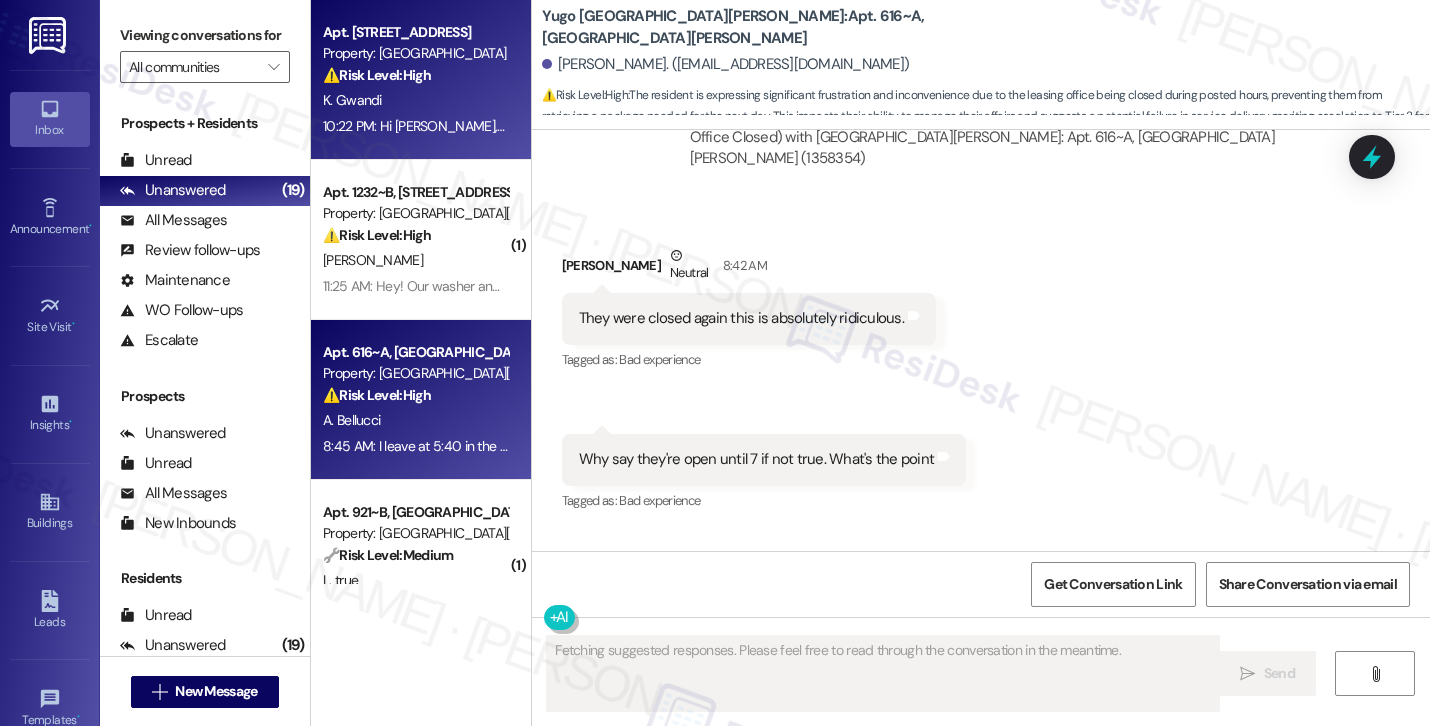 scroll, scrollTop: 3499, scrollLeft: 0, axis: vertical 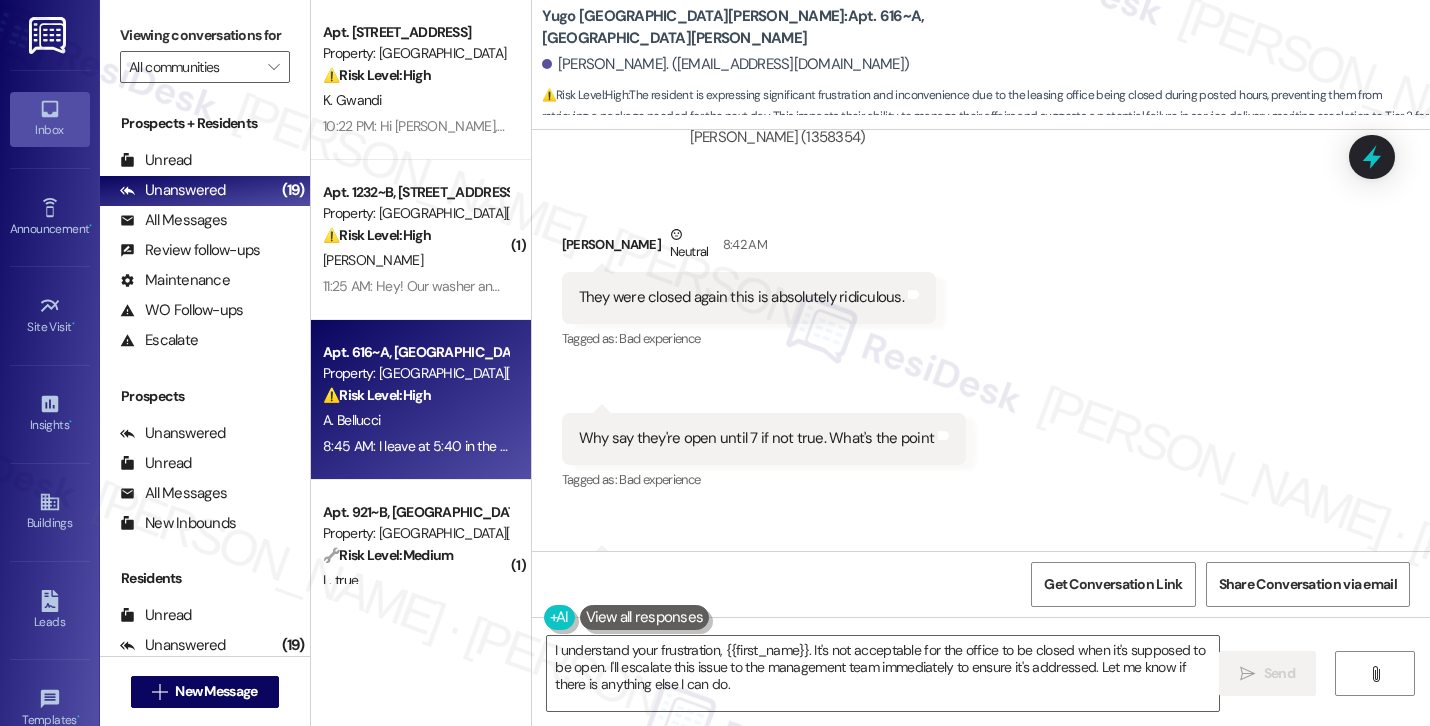 click on "Adam Bellucci. (adamjb@colostate.edu)" at bounding box center (726, 64) 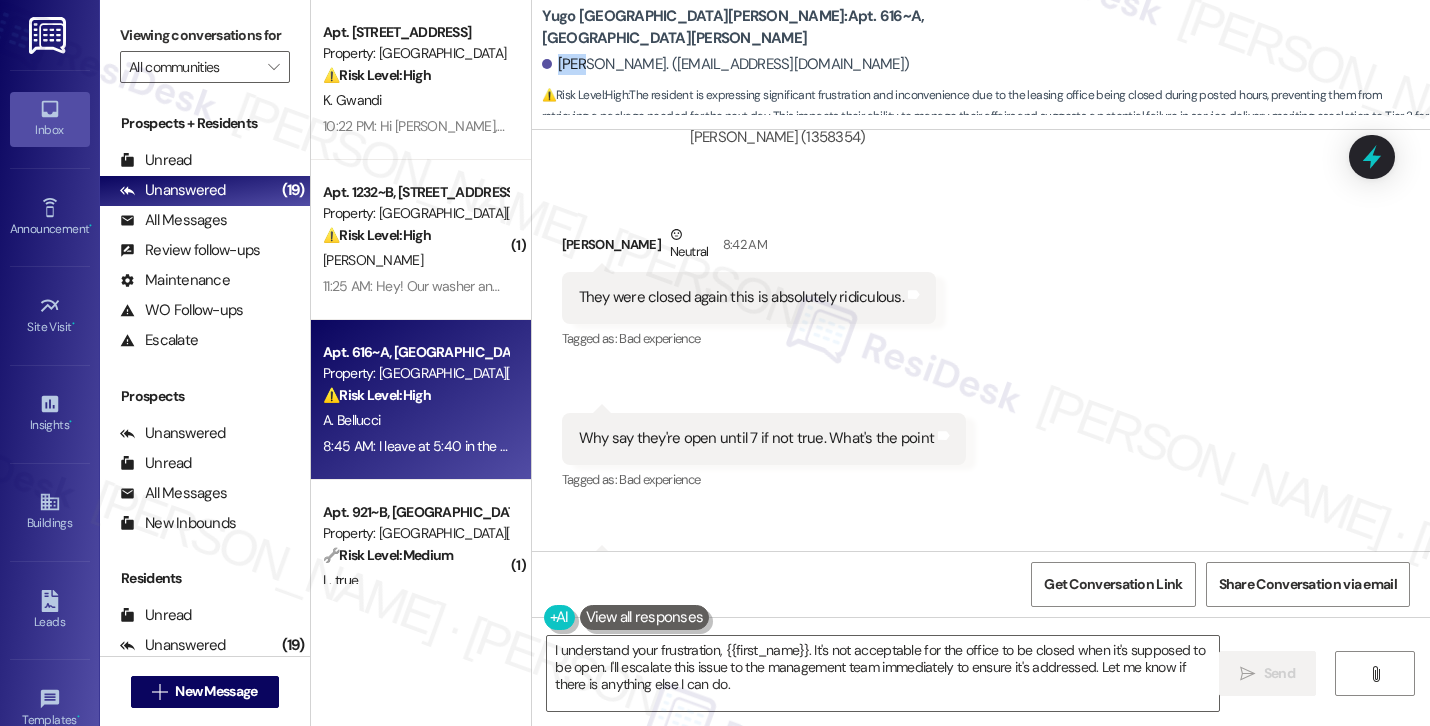 copy on "Adam" 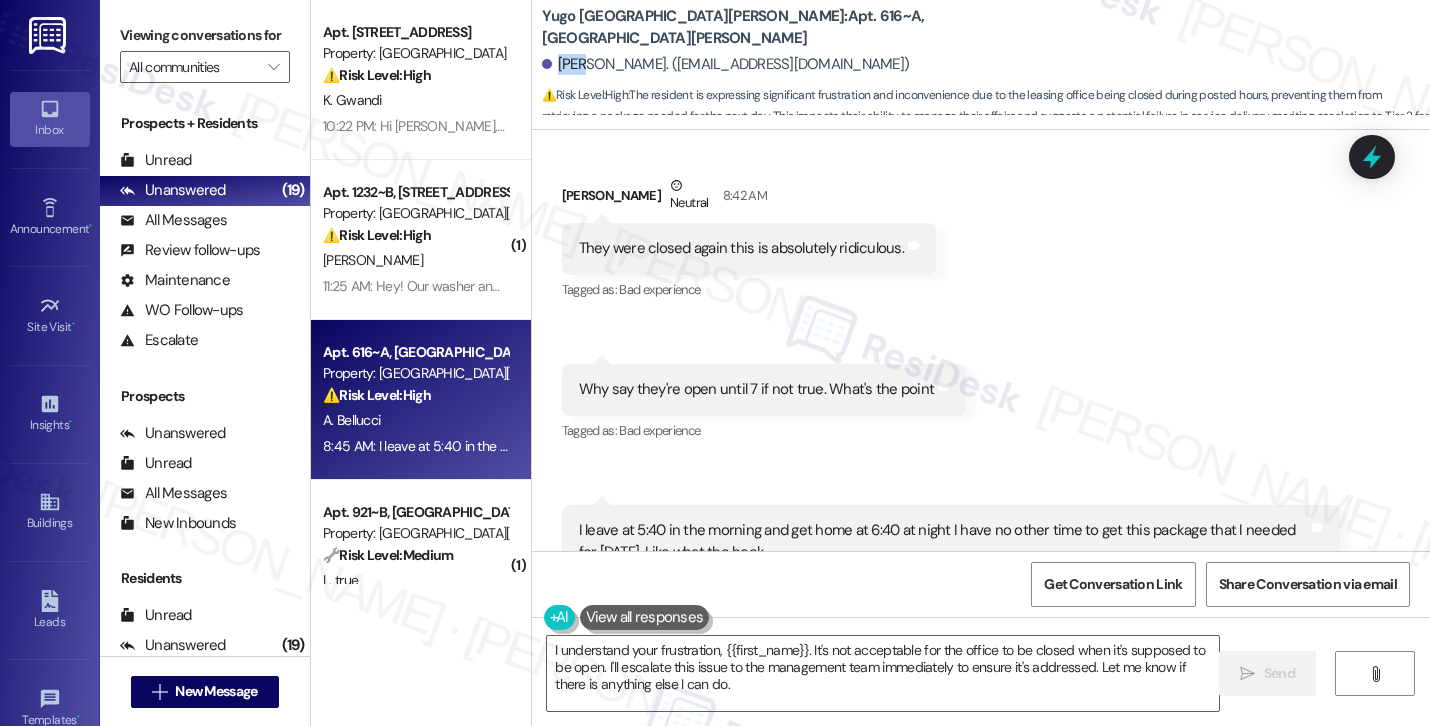 scroll, scrollTop: 3551, scrollLeft: 0, axis: vertical 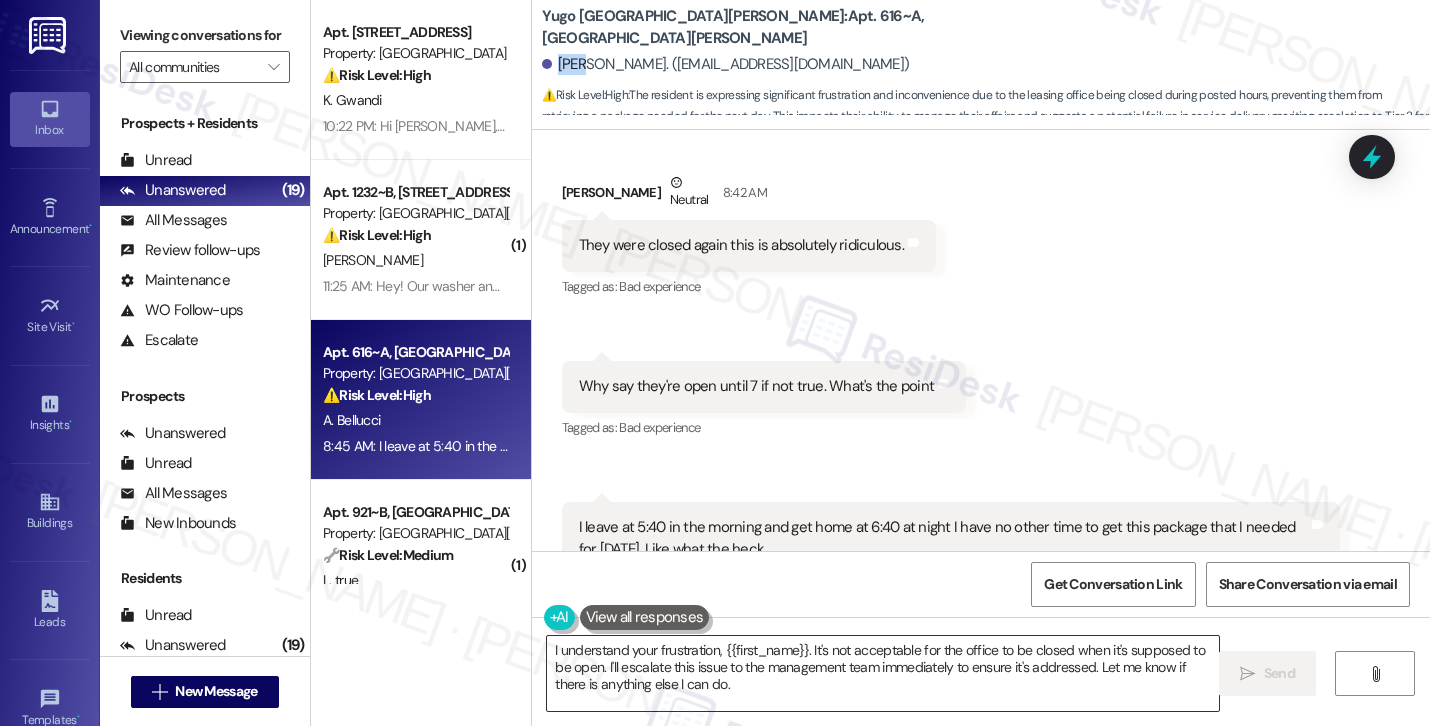 click on "I understand your frustration, {{first_name}}. It's not acceptable for the office to be closed when it's supposed to be open. I'll escalate this issue to the management team immediately to ensure it's addressed. Let me know if there is anything else I can do." at bounding box center [883, 673] 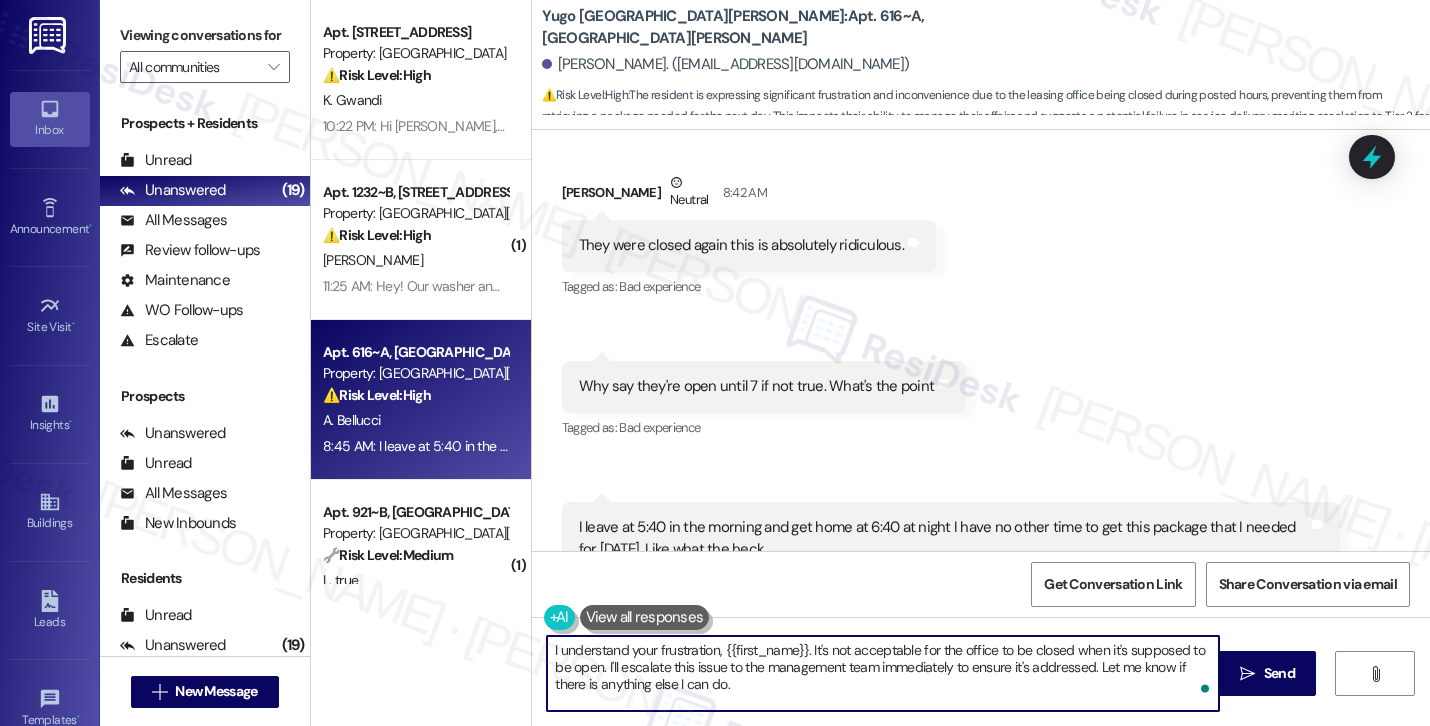 paste on "Hi Adam, thanks for reaching out. I understand you were expecting to pick up your package and saw that the office was closed again. I'm sorry for the inconvenience. I’ve already informed the site team and will follow up again. I’ll also pass along your feedback regarding the posted office hours. In the meantime, I recommend giving the leasing office a call directly, as they may be able to assist right away. Let me know if there’s anything else I can help with" 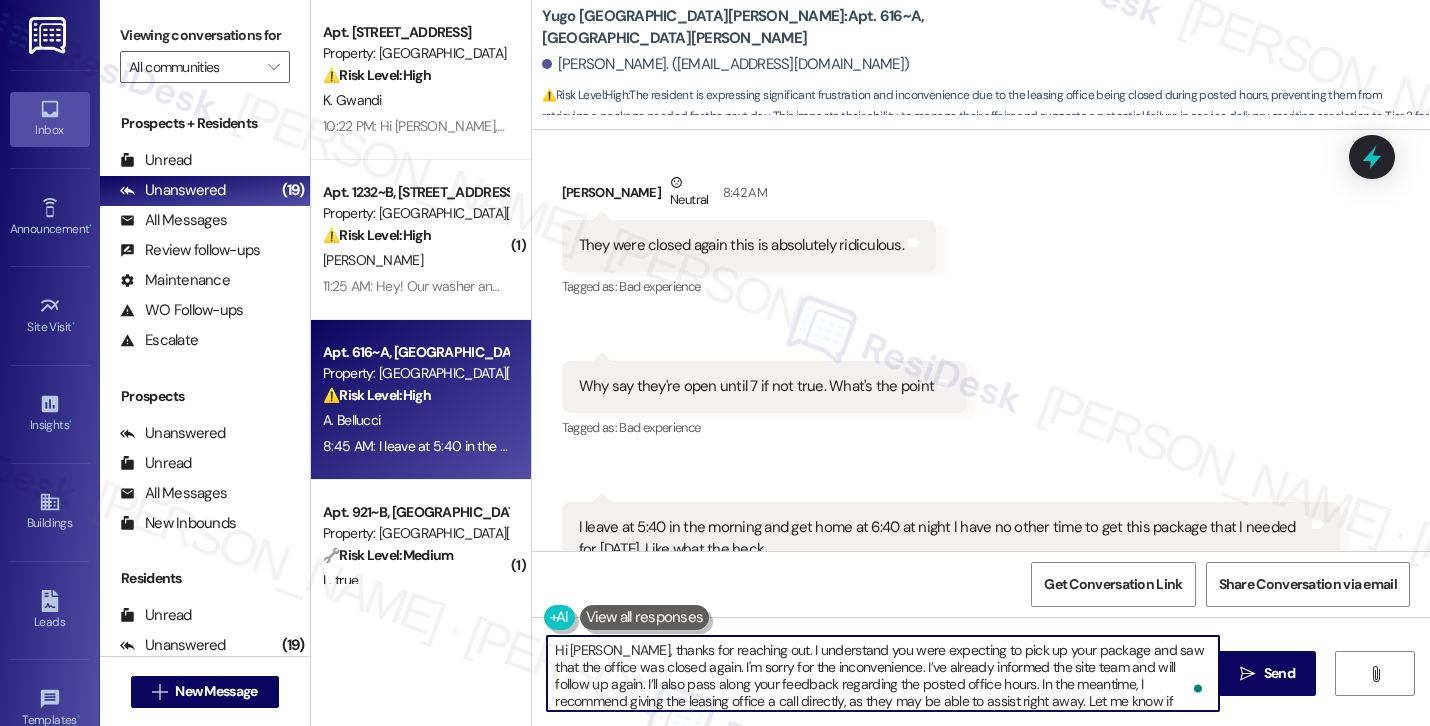 scroll, scrollTop: 17, scrollLeft: 0, axis: vertical 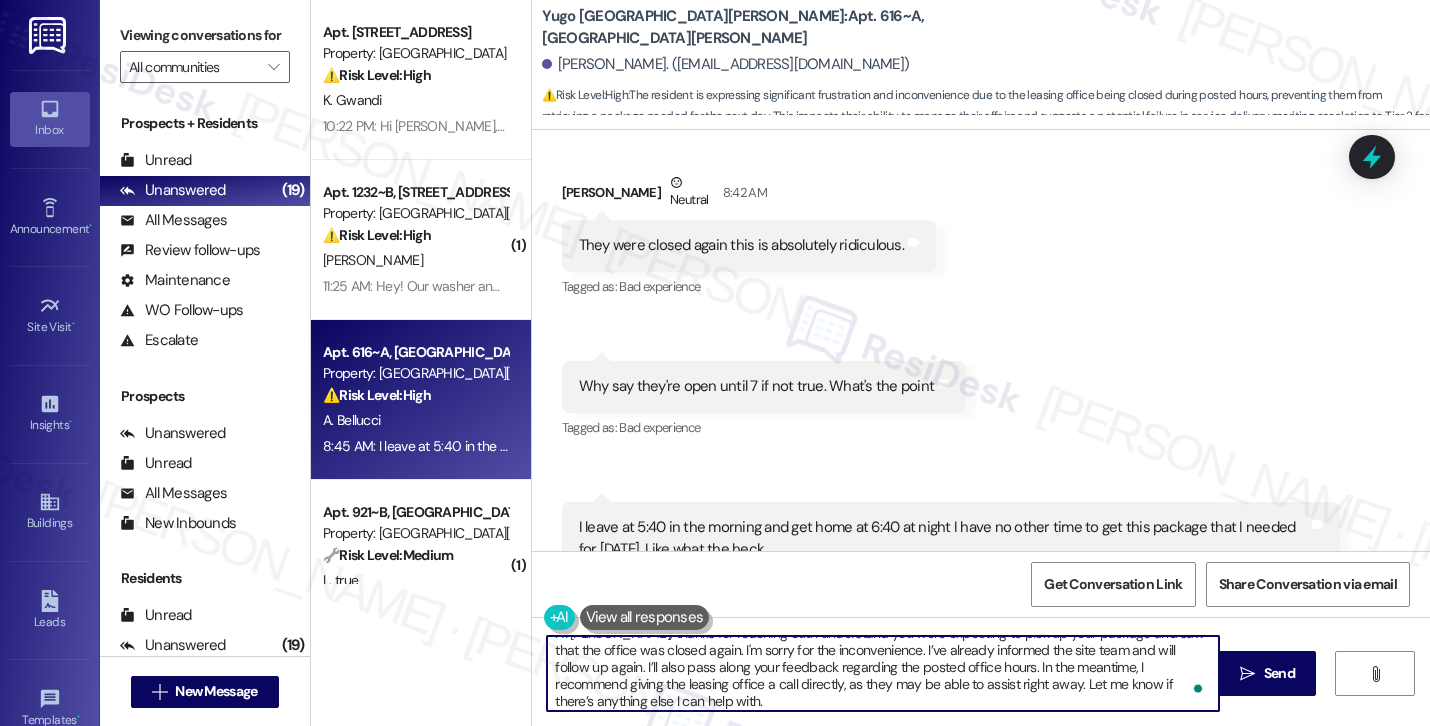 click on "Hi Adam, thanks for reaching out. I understand you were expecting to pick up your package and saw that the office was closed again. I'm sorry for the inconvenience. I’ve already informed the site team and will follow up again. I’ll also pass along your feedback regarding the posted office hours. In the meantime, I recommend giving the leasing office a call directly, as they may be able to assist right away. Let me know if there’s anything else I can help with." at bounding box center (883, 673) 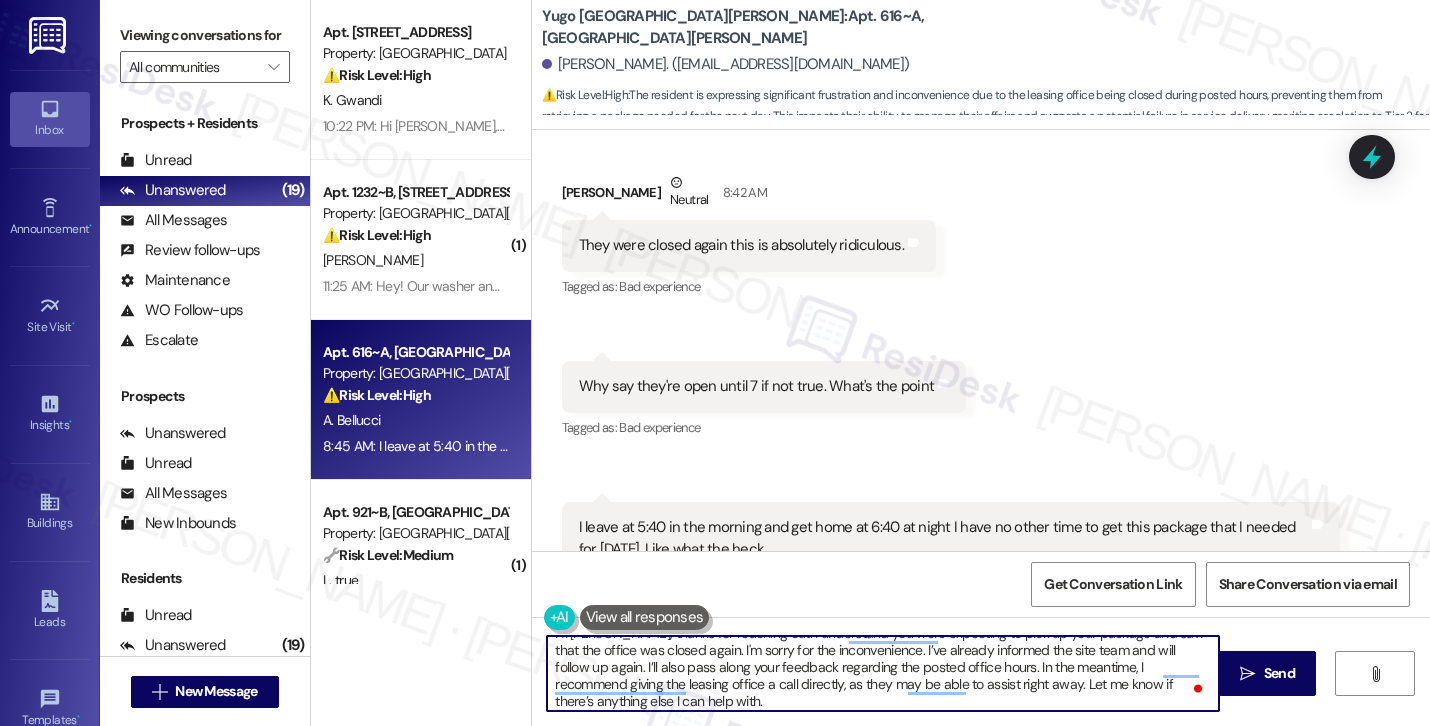 scroll, scrollTop: 5, scrollLeft: 0, axis: vertical 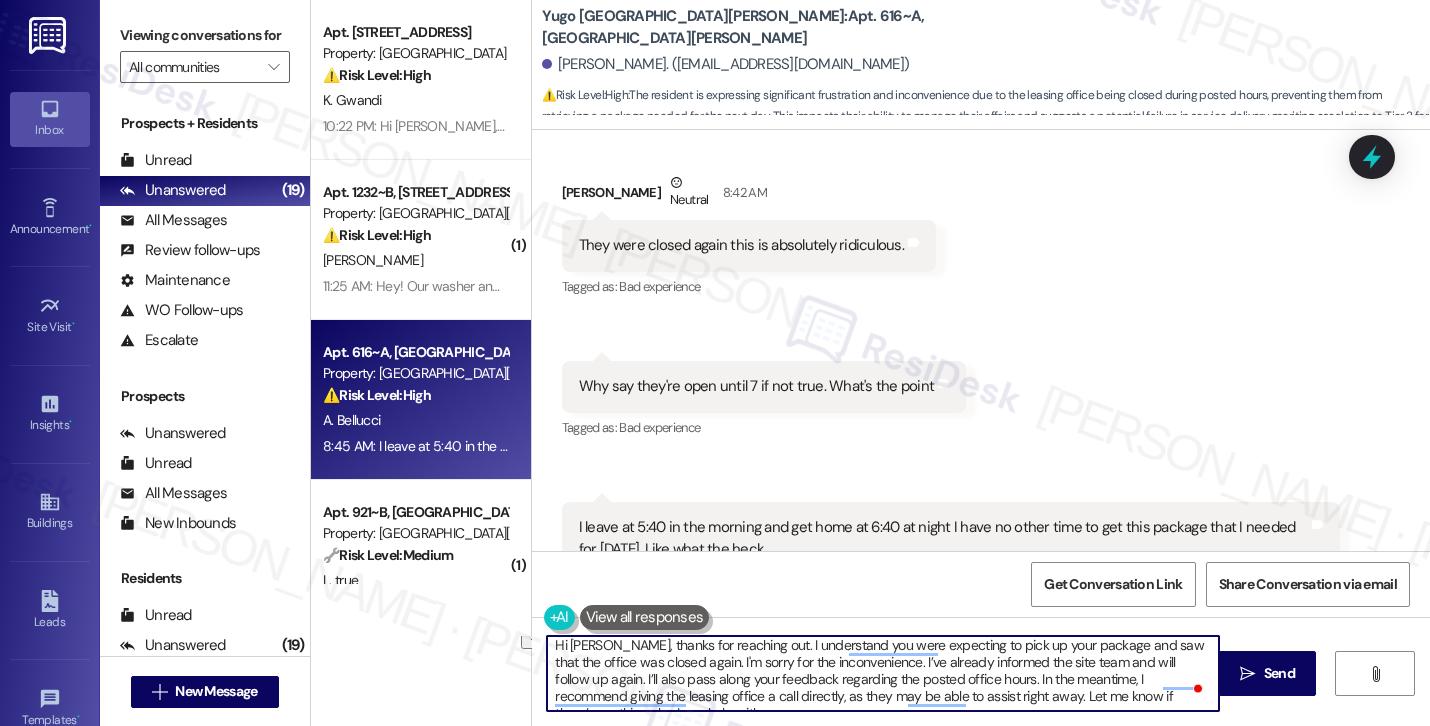 drag, startPoint x: 969, startPoint y: 679, endPoint x: 581, endPoint y: 683, distance: 388.02063 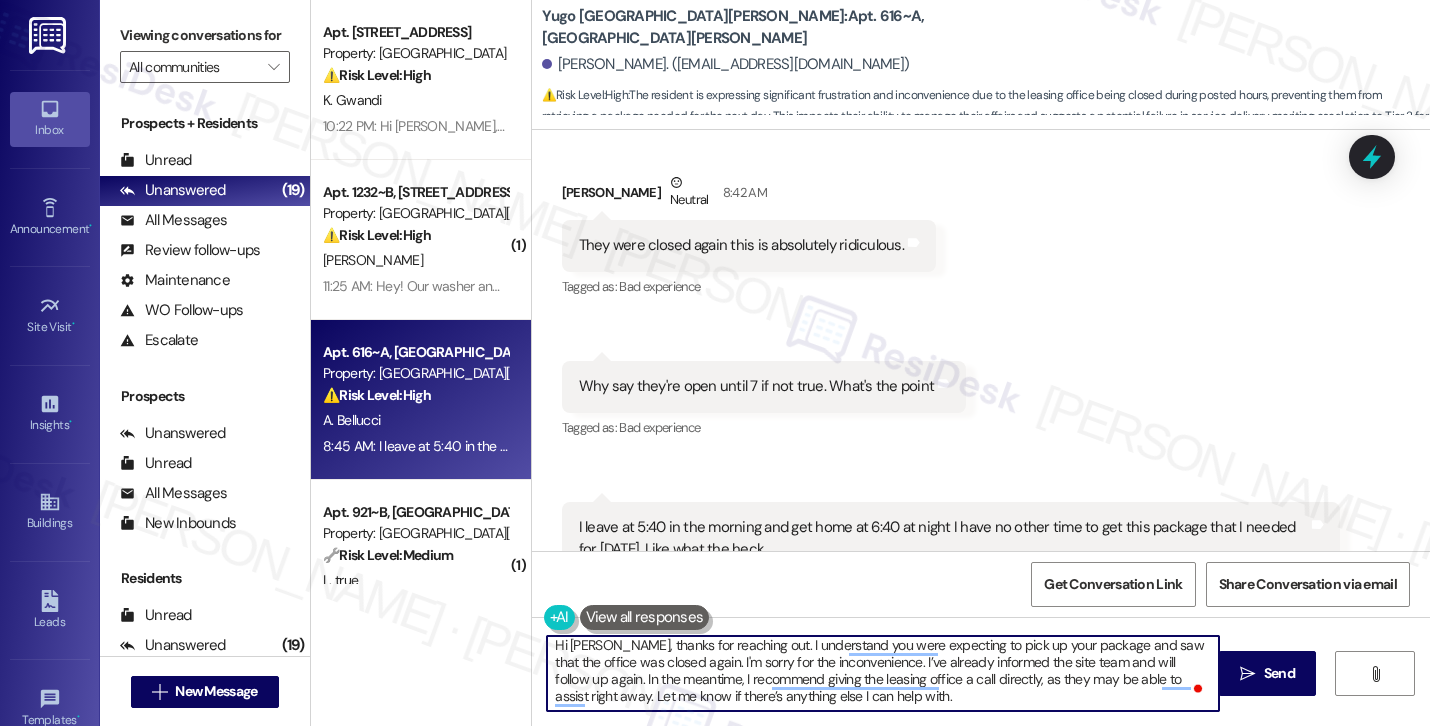 click on "Hi Adam, thanks for reaching out. I understand you were expecting to pick up your package and saw that the office was closed again. I'm sorry for the inconvenience. I’ve already informed the site team and will follow up again. In the meantime, I recommend giving the leasing office a call directly, as they may be able to assist right away. Let me know if there’s anything else I can help with." at bounding box center (883, 673) 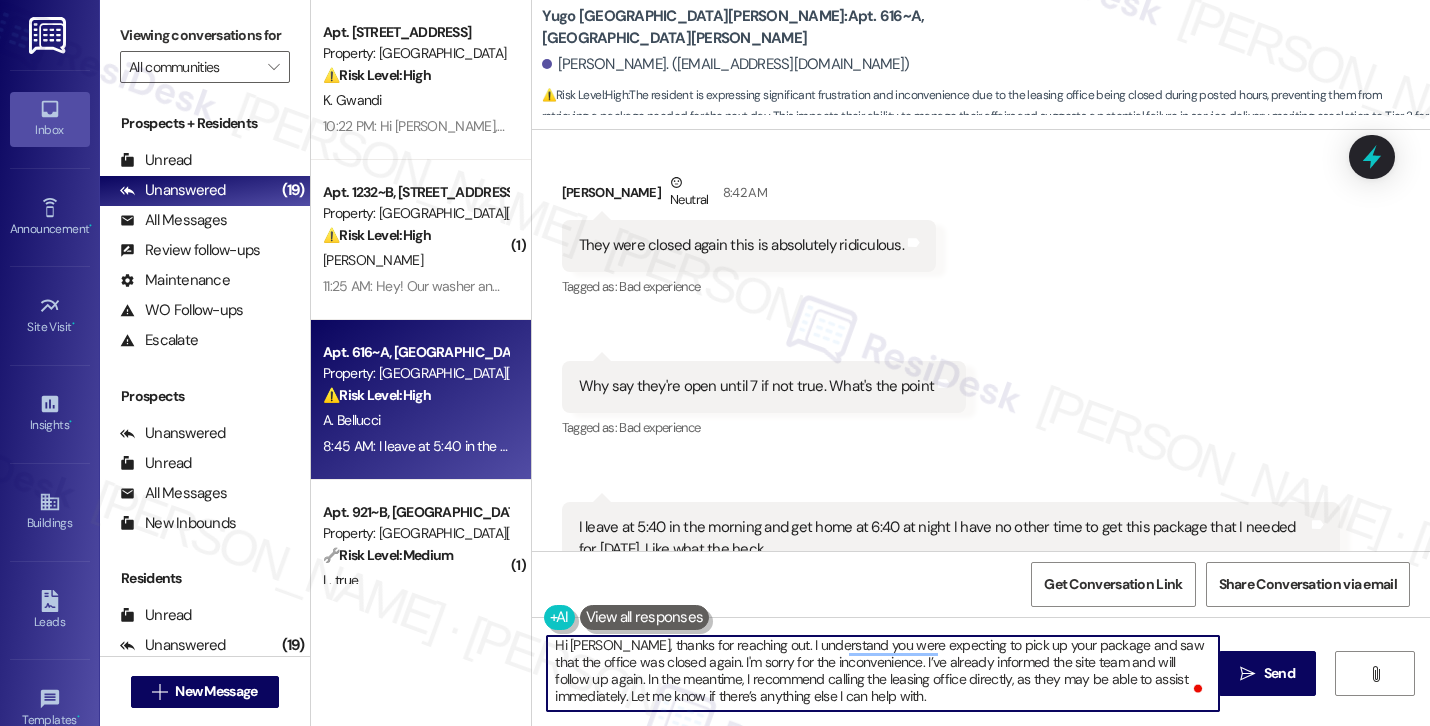 scroll, scrollTop: 0, scrollLeft: 0, axis: both 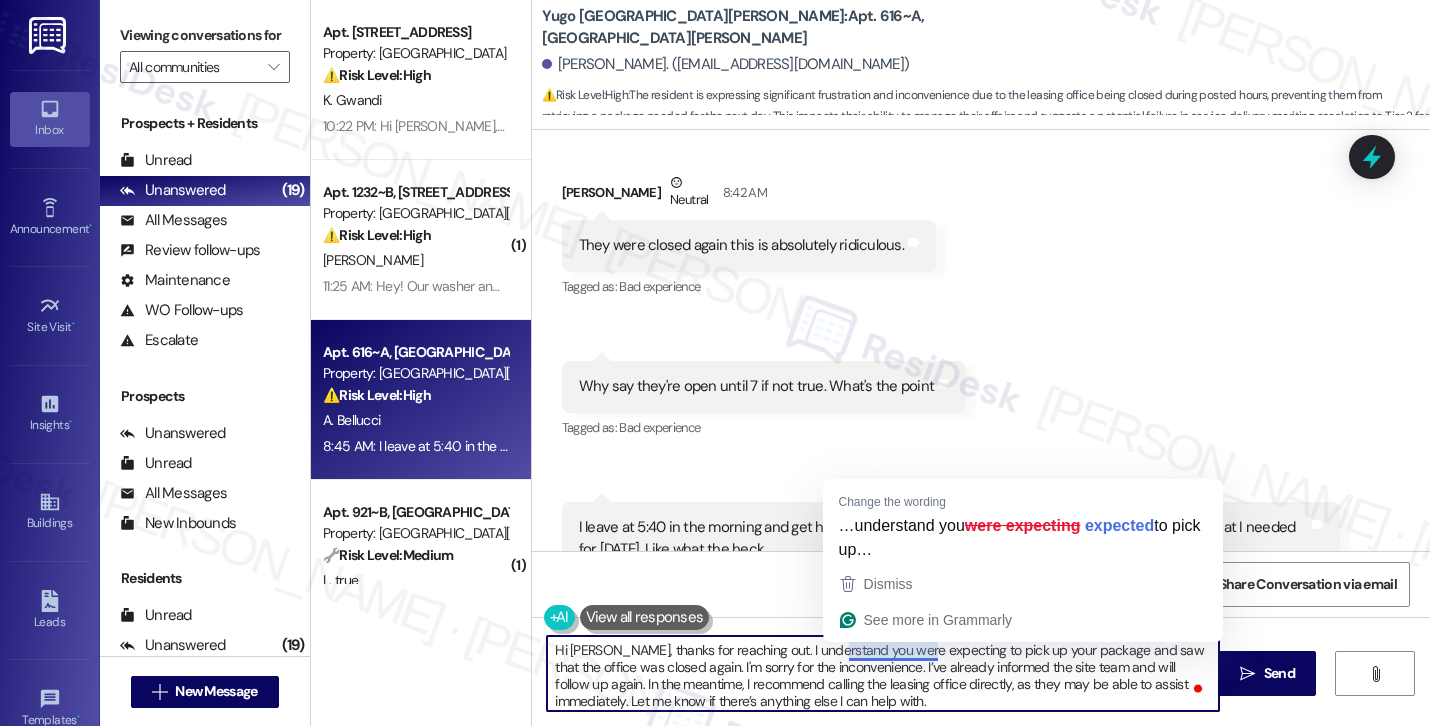 click on "Hi Adam, thanks for reaching out. I understand you were expecting to pick up your package and saw that the office was closed again. I'm sorry for the inconvenience. I’ve already informed the site team and will follow up again. In the meantime, I recommend calling the leasing office directly, as they may be able to assist immediately. Let me know if there’s anything else I can help with." at bounding box center (883, 673) 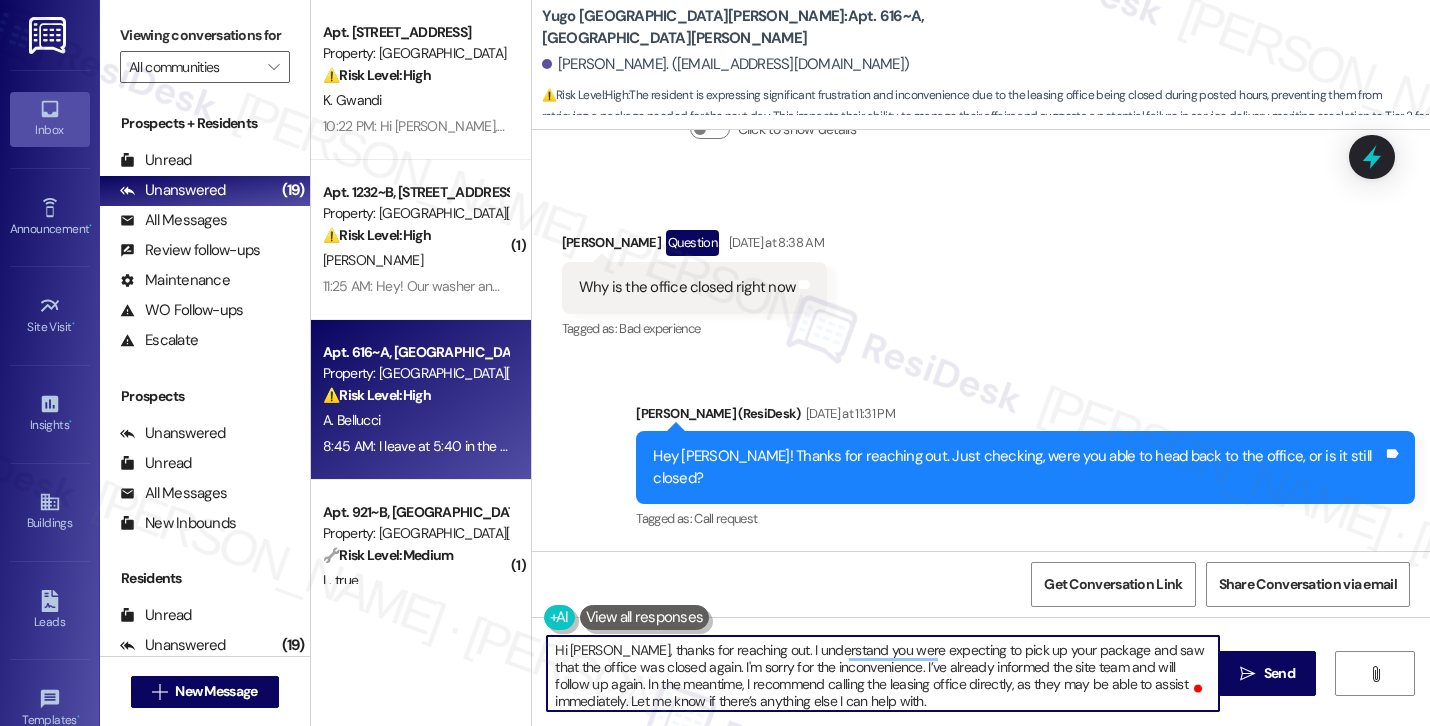 scroll, scrollTop: 1864, scrollLeft: 0, axis: vertical 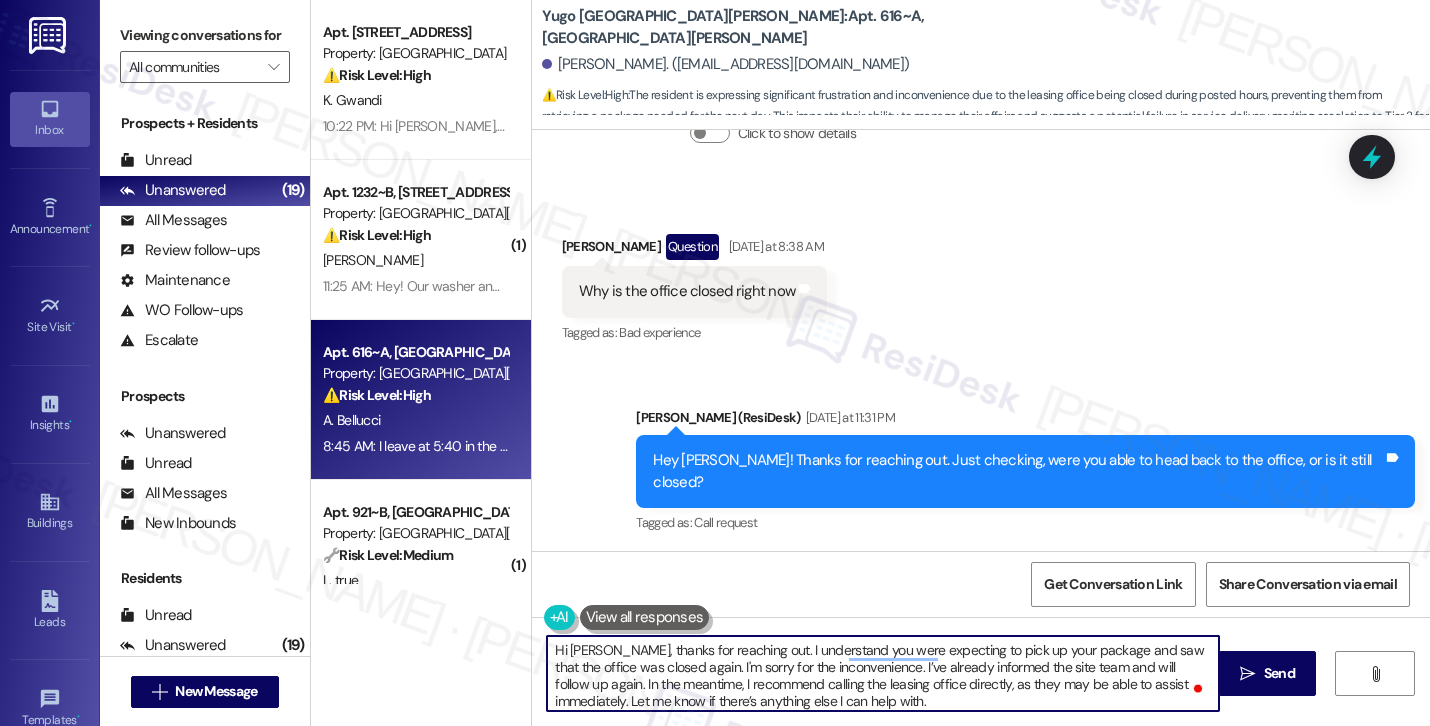 click on "Hi Adam, thanks for reaching out. I understand you were expecting to pick up your package and saw that the office was closed again. I'm sorry for the inconvenience. I’ve already informed the site team and will follow up again. In the meantime, I recommend calling the leasing office directly, as they may be able to assist immediately. Let me know if there’s anything else I can help with." at bounding box center (883, 673) 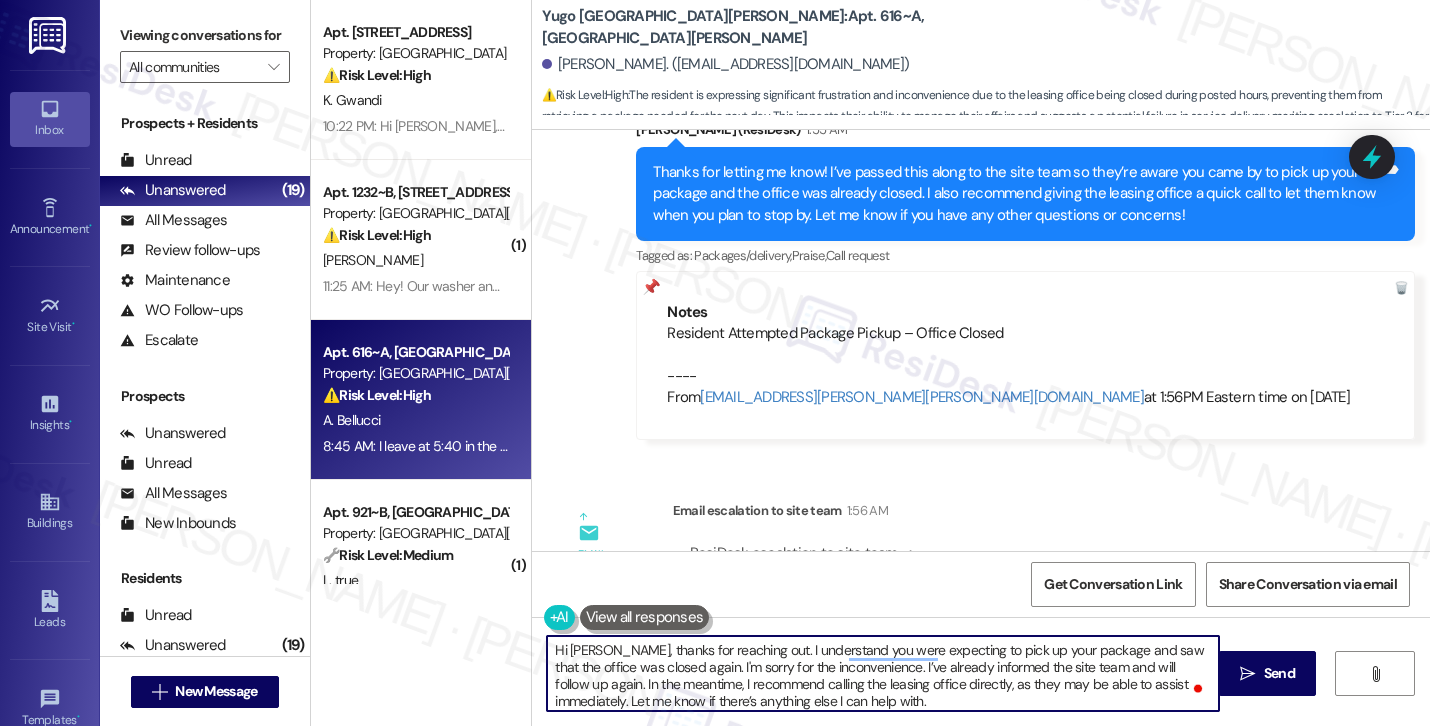 scroll, scrollTop: 2950, scrollLeft: 0, axis: vertical 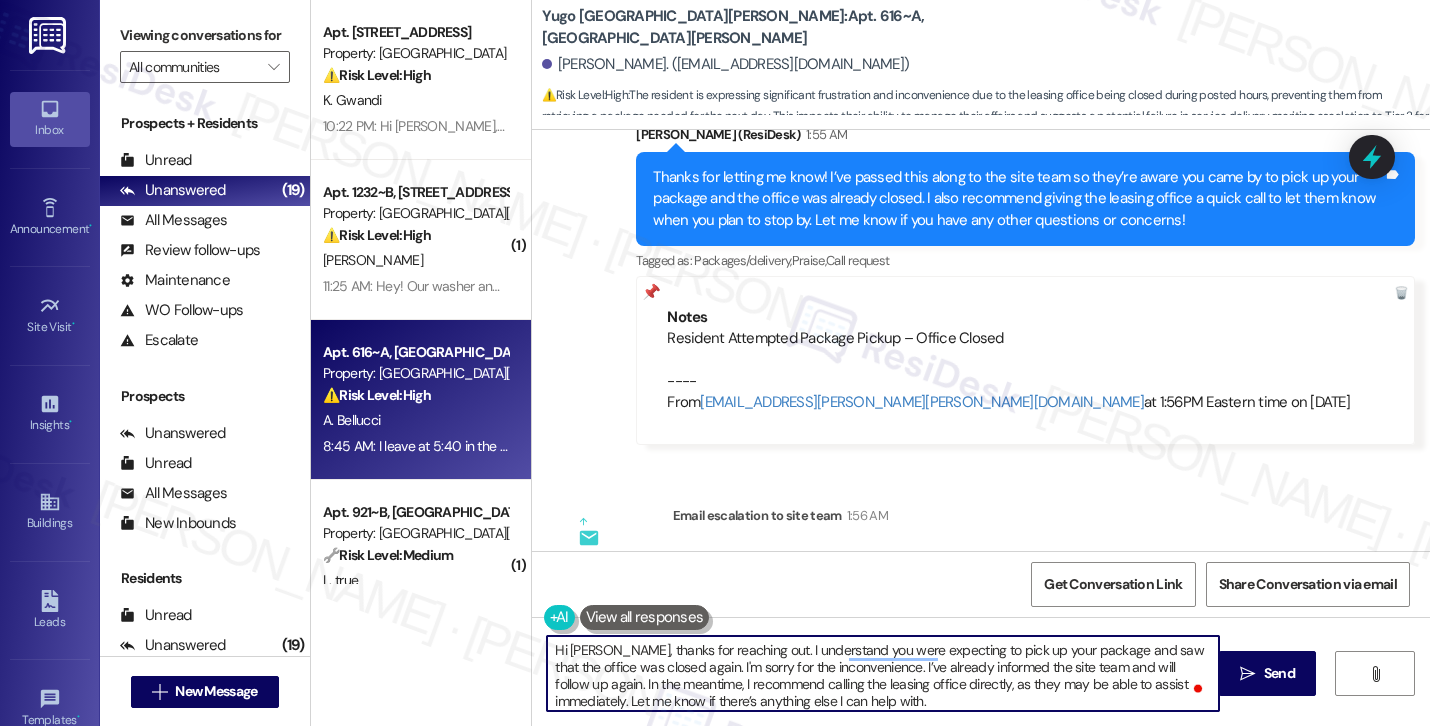click on "Hi Adam, thanks for reaching out. I understand you were expecting to pick up your package and saw that the office was closed again. I'm sorry for the inconvenience. I’ve already informed the site team and will follow up again. In the meantime, I recommend calling the leasing office directly, as they may be able to assist immediately. Let me know if there’s anything else I can help with." at bounding box center [883, 673] 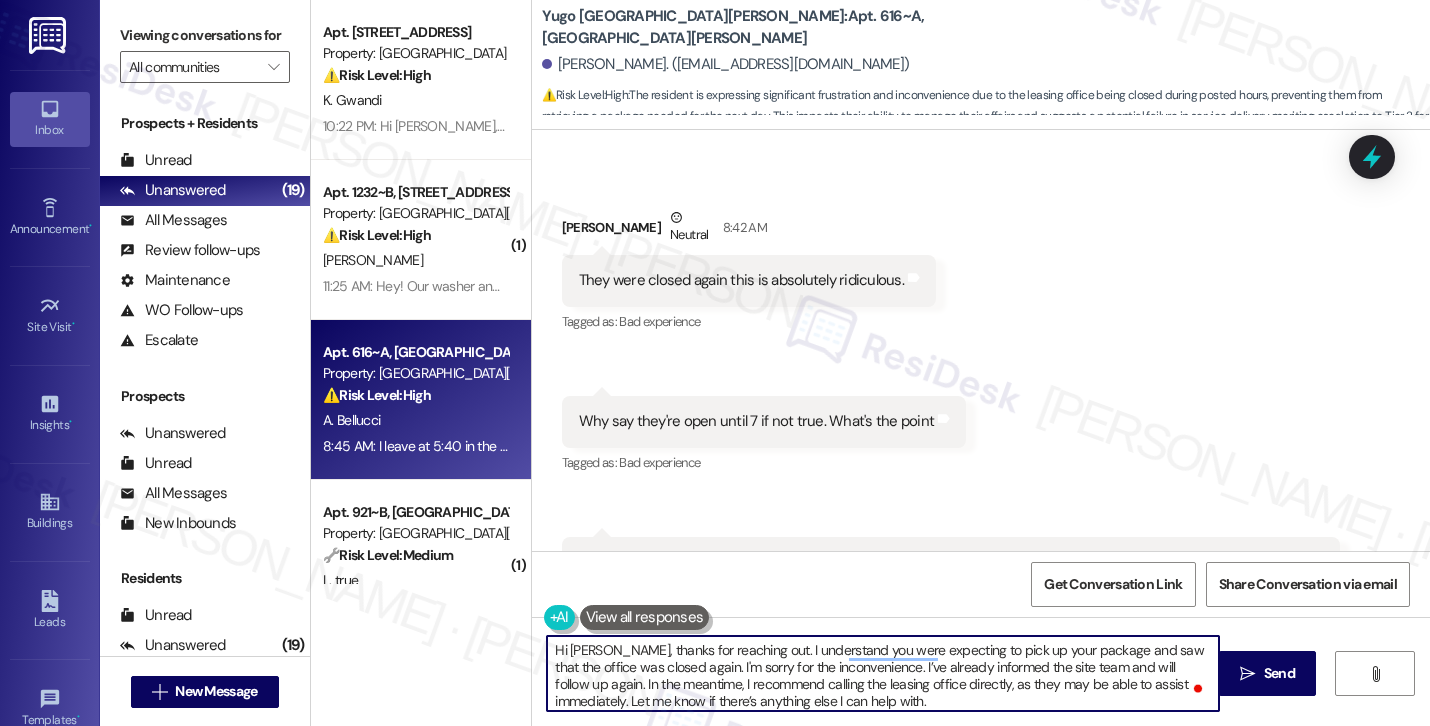 scroll, scrollTop: 3551, scrollLeft: 0, axis: vertical 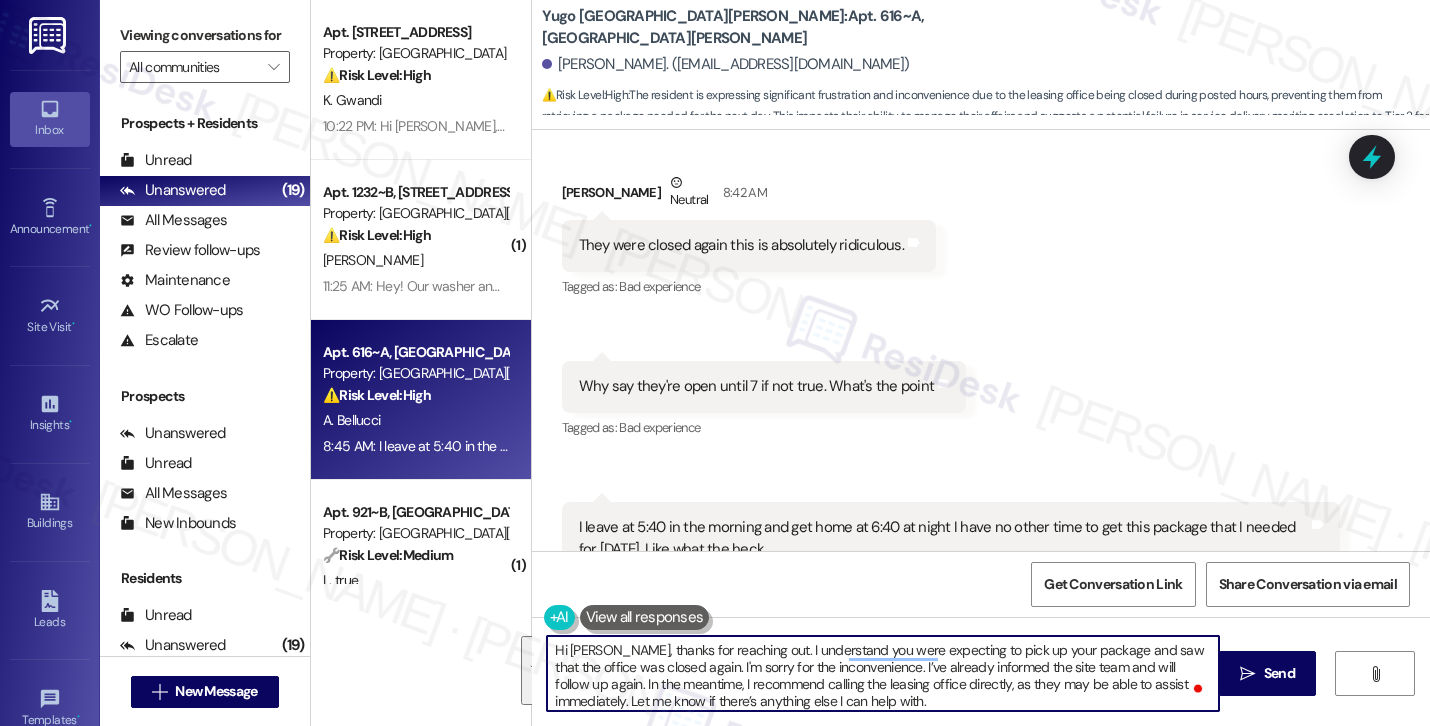click on "Hi Adam, thanks for reaching out. I understand you were expecting to pick up your package and saw that the office was closed again. I'm sorry for the inconvenience. I’ve already informed the site team and will follow up again. In the meantime, I recommend calling the leasing office directly, as they may be able to assist immediately. Let me know if there’s anything else I can help with." at bounding box center (883, 673) 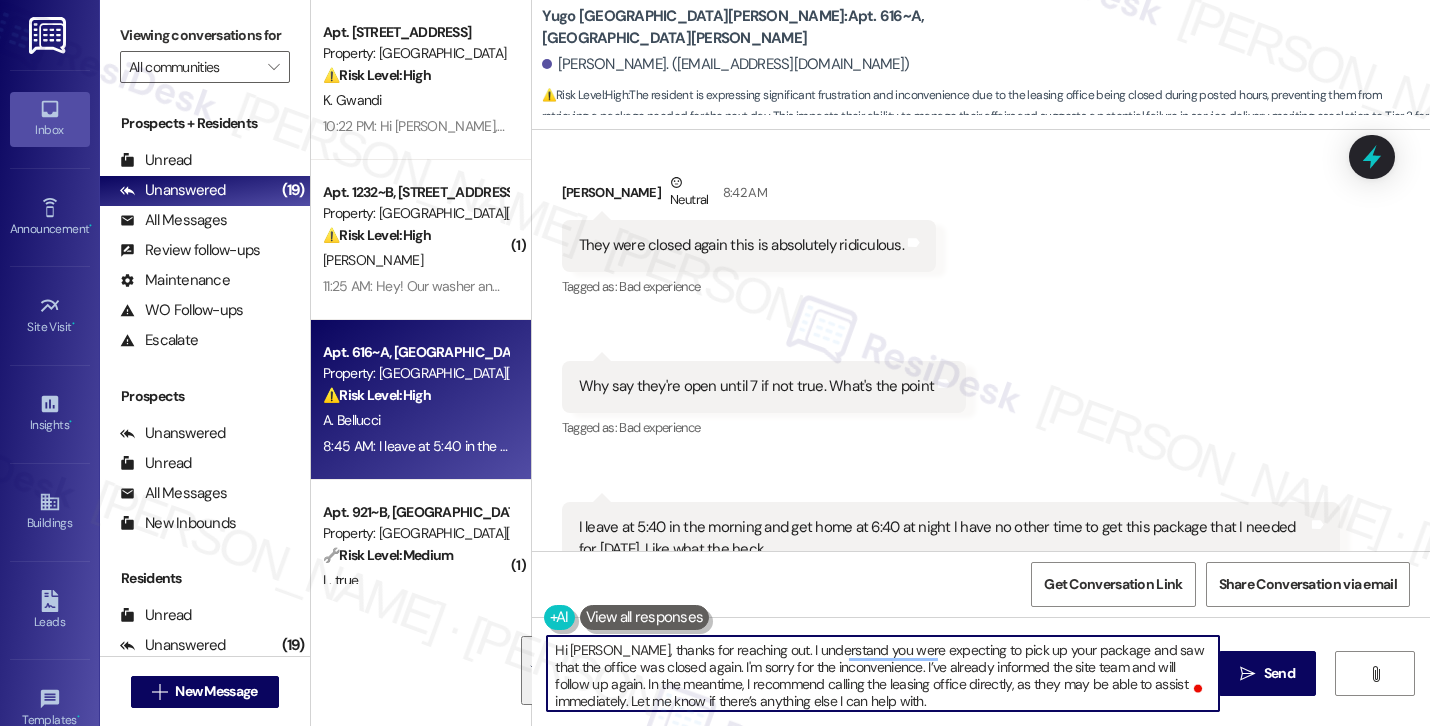 paste on "also recommend, again," 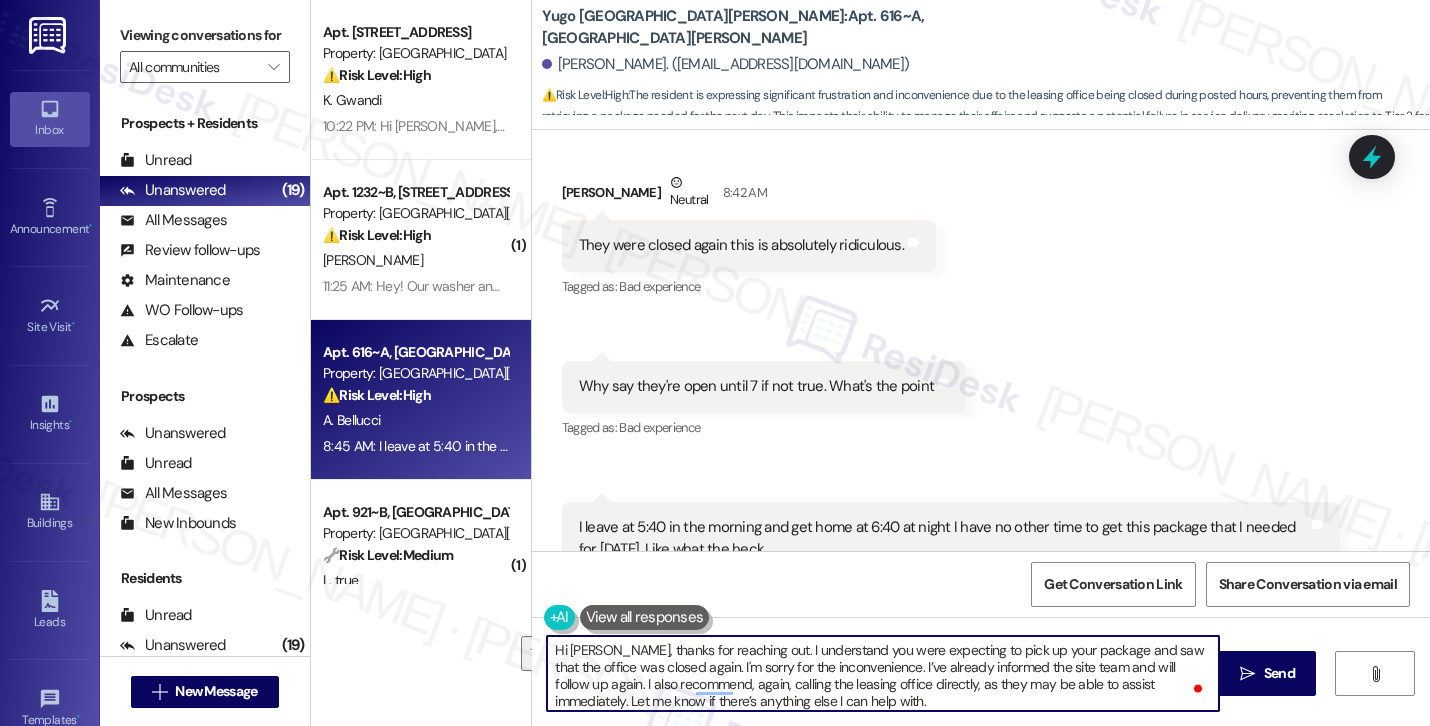 scroll, scrollTop: 5, scrollLeft: 0, axis: vertical 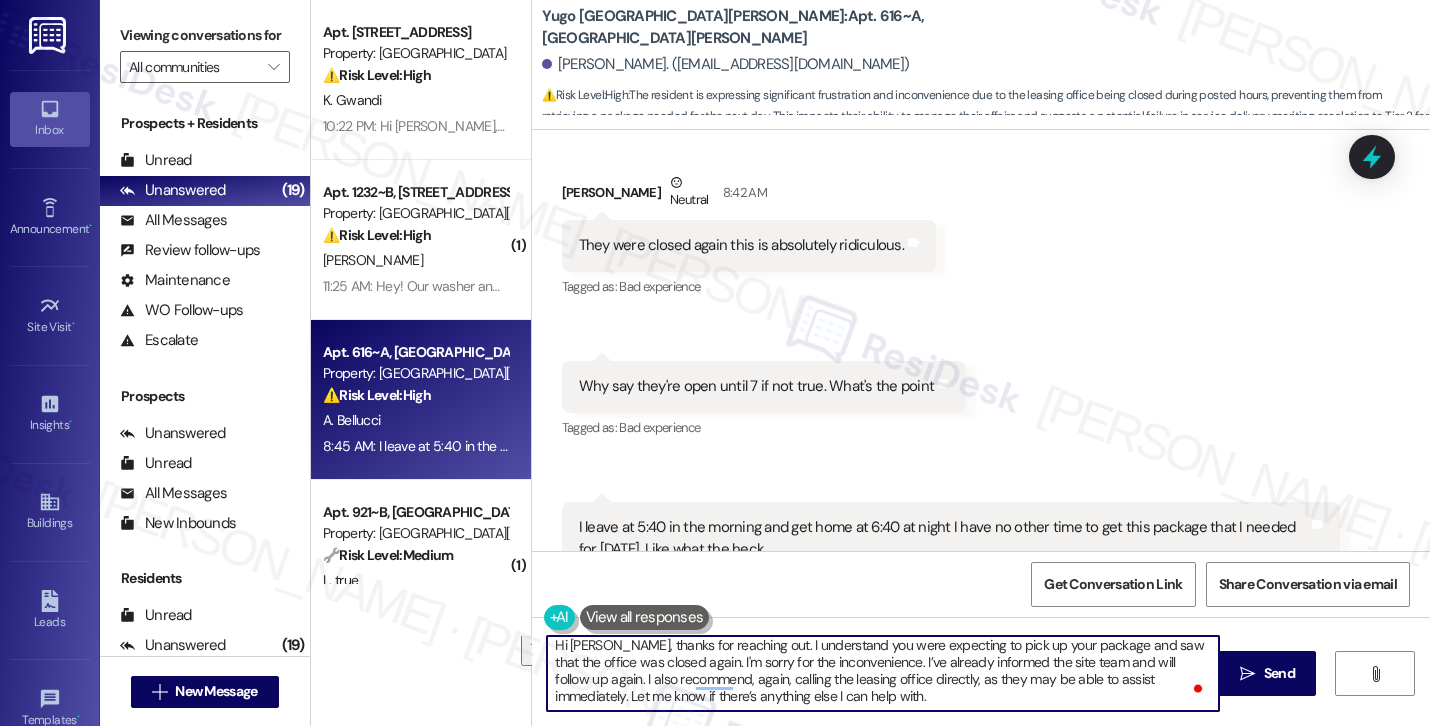 drag, startPoint x: 578, startPoint y: 686, endPoint x: 836, endPoint y: 700, distance: 258.37958 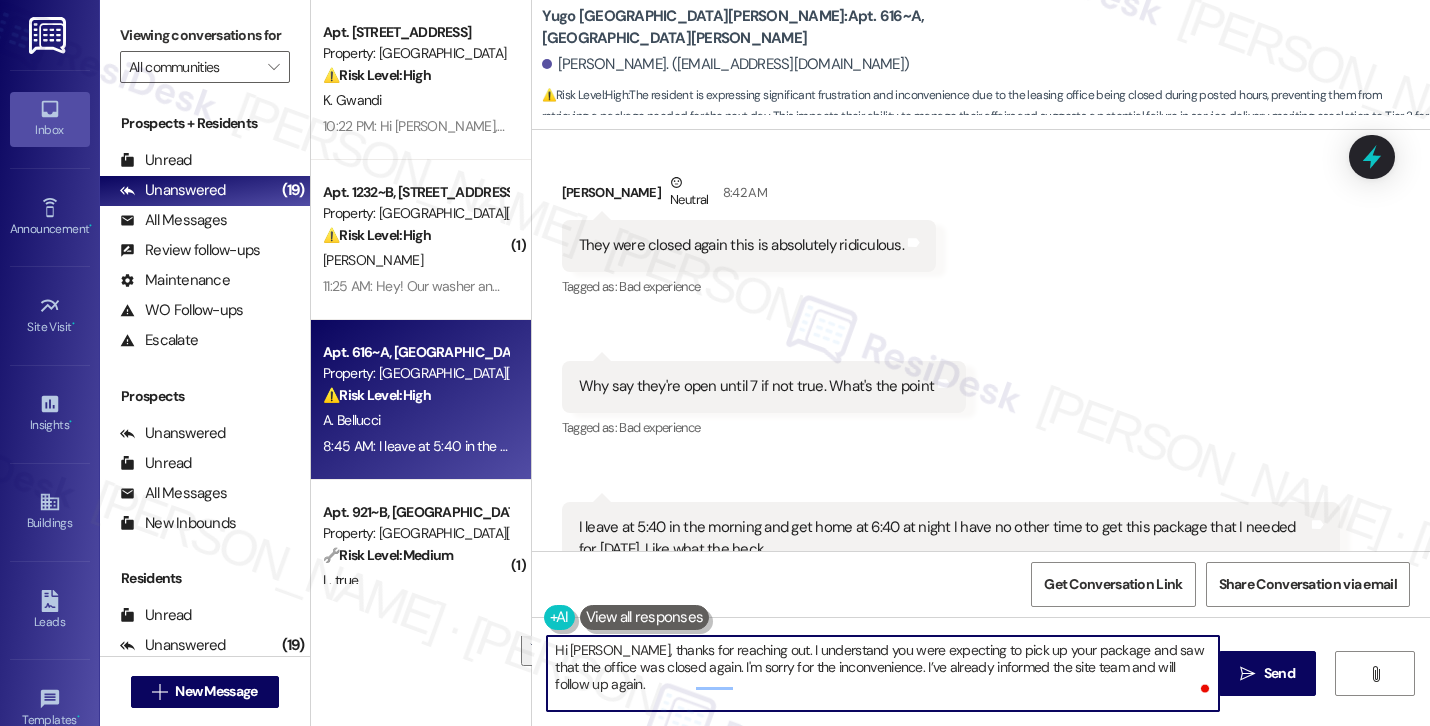 scroll, scrollTop: 0, scrollLeft: 0, axis: both 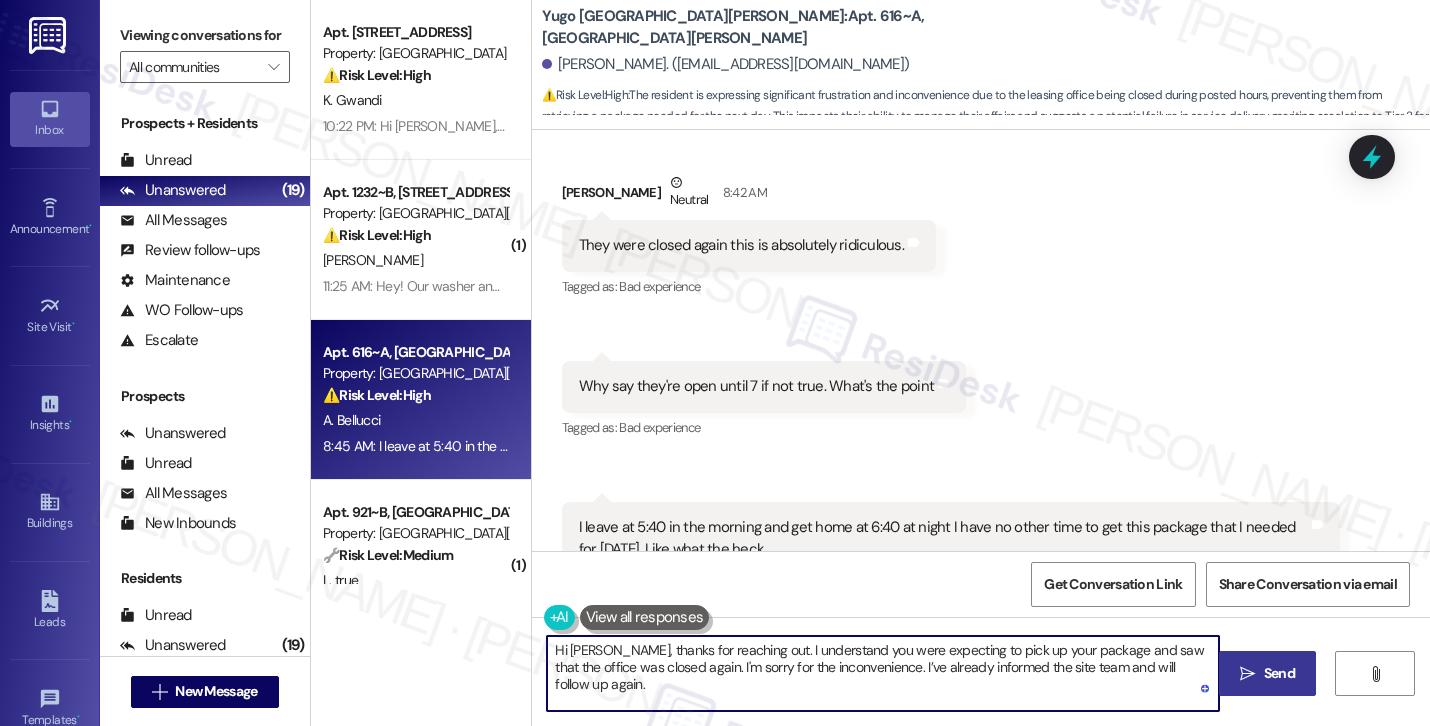 type on "Hi Adam, thanks for reaching out. I understand you were expecting to pick up your package and saw that the office was closed again. I'm sorry for the inconvenience. I’ve already informed the site team and will follow up again." 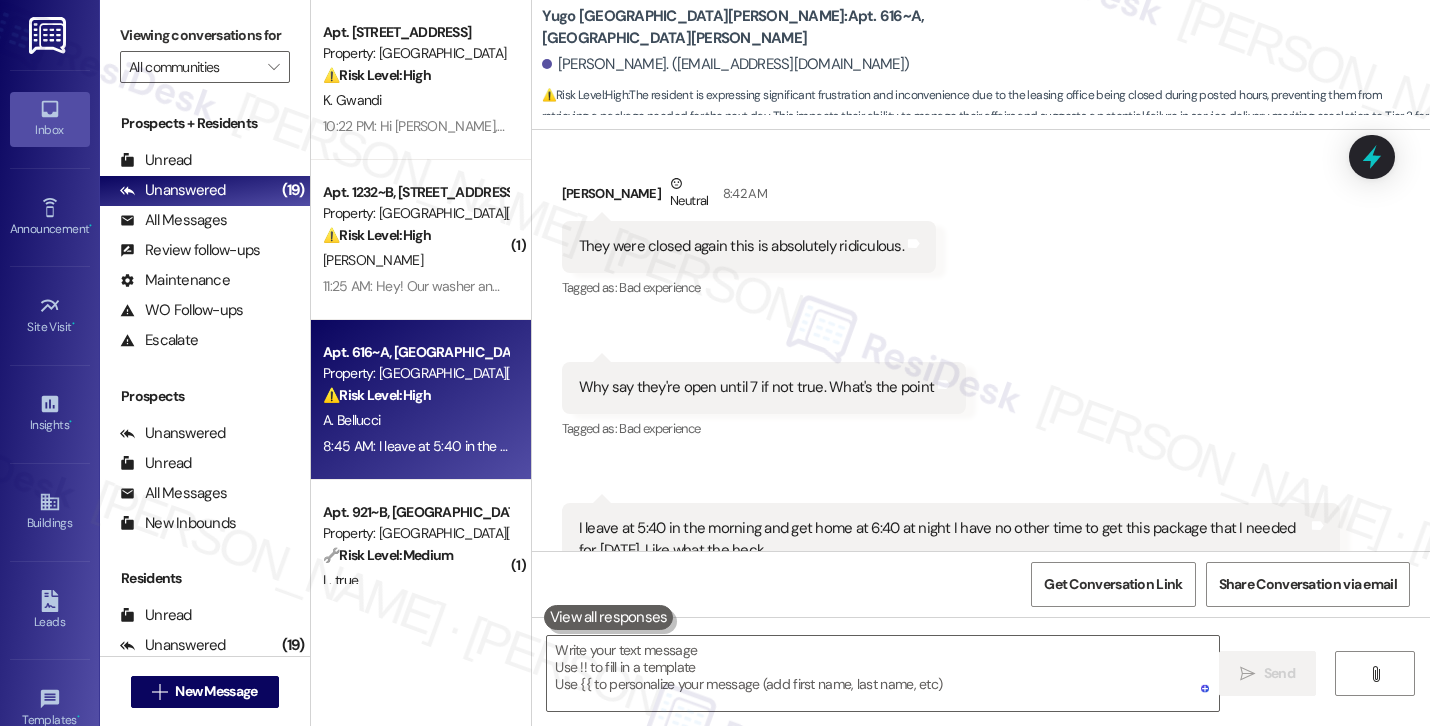 scroll, scrollTop: 3712, scrollLeft: 0, axis: vertical 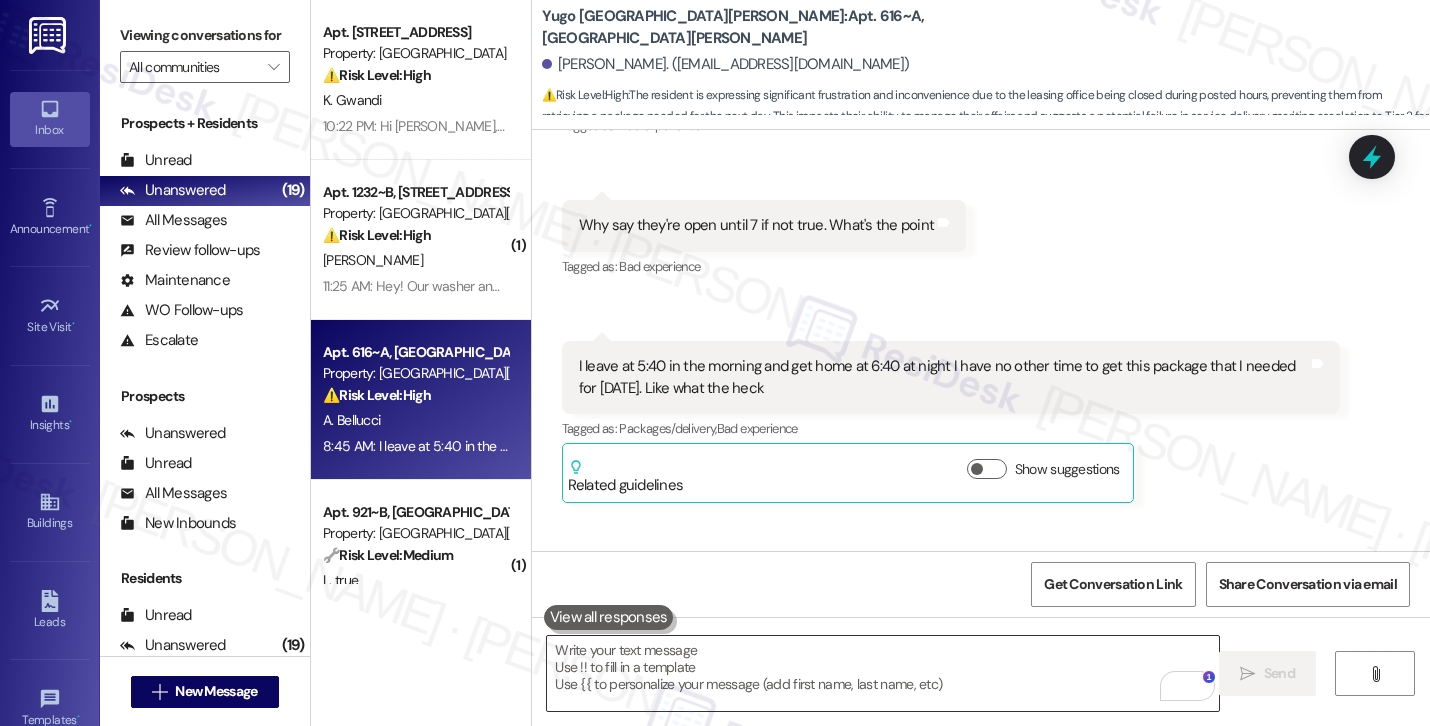 click at bounding box center (883, 673) 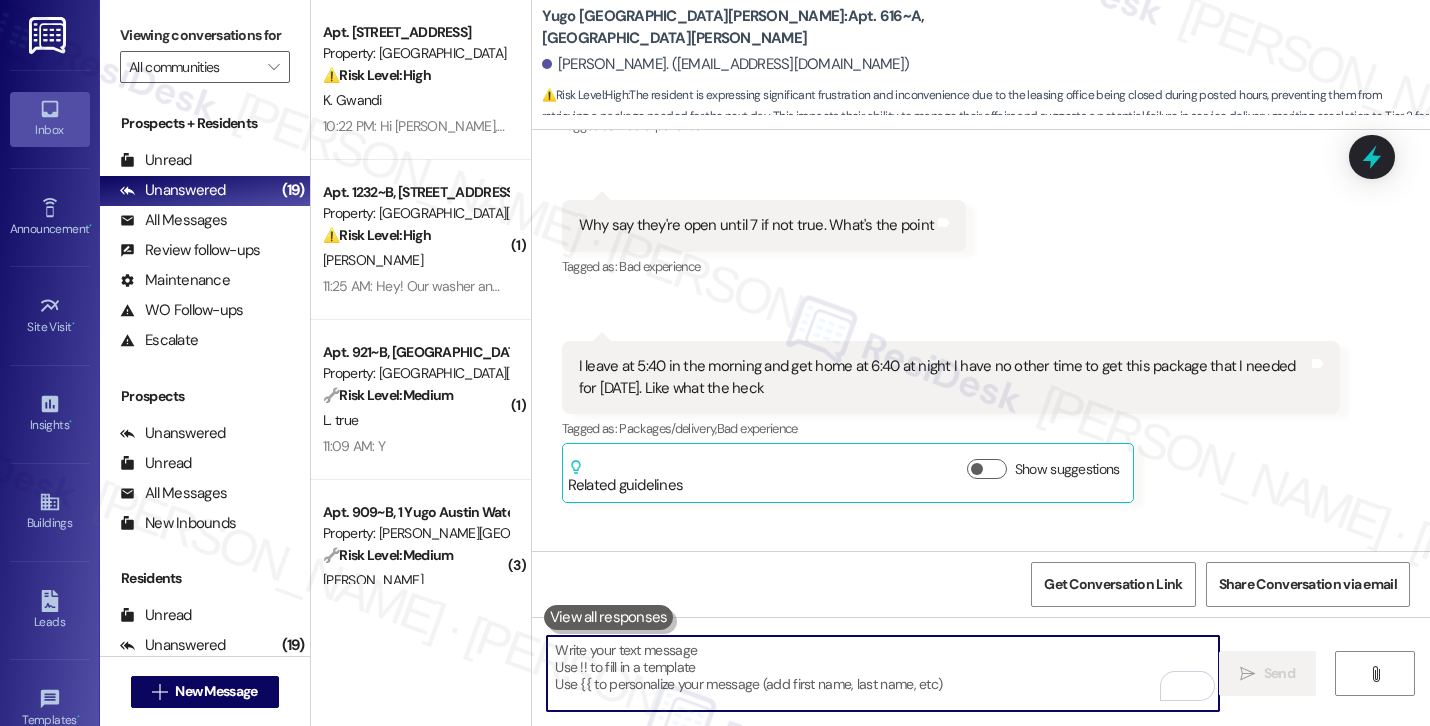 paste on "I also recommend, again, calling the leasing office directly, as they may be able to assist immediately. Let me know if there’s anything else I can help with." 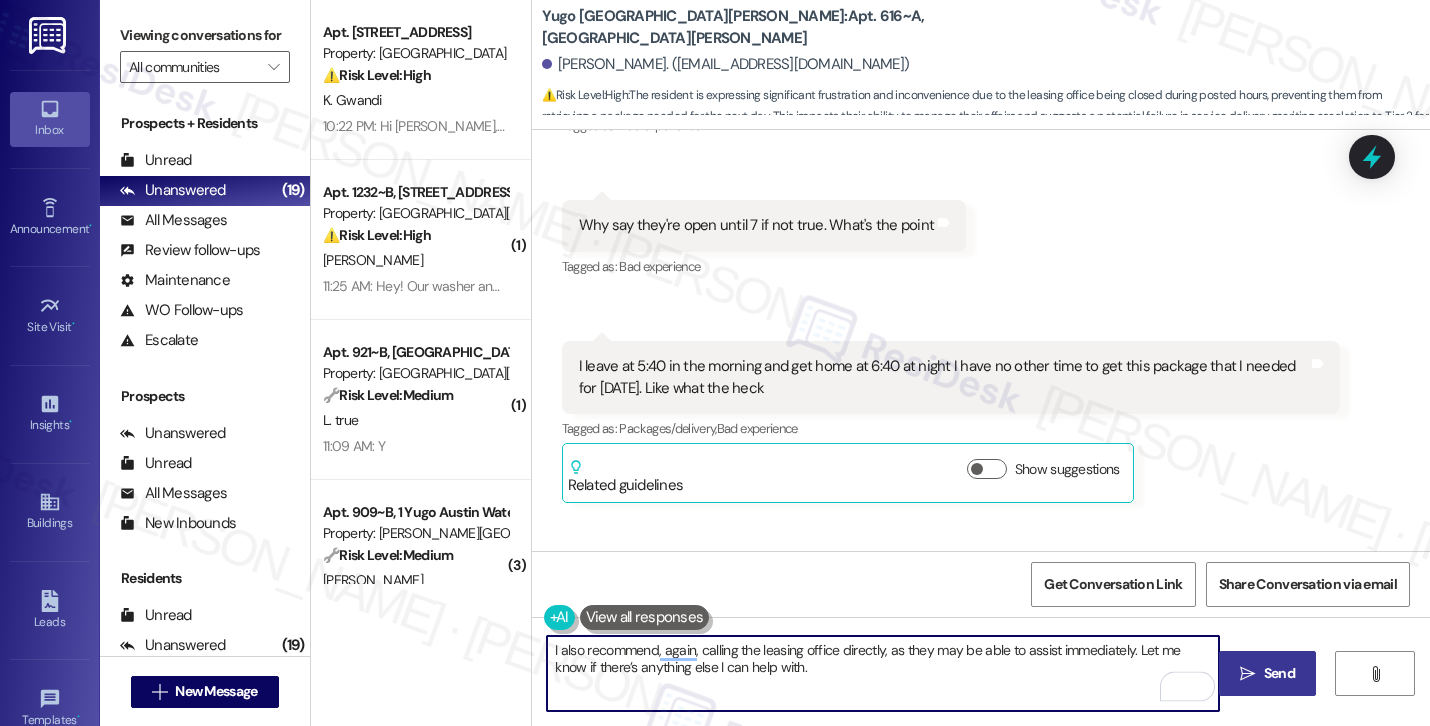 click on "I also recommend, again, calling the leasing office directly, as they may be able to assist immediately. Let me know if there’s anything else I can help with." at bounding box center (883, 673) 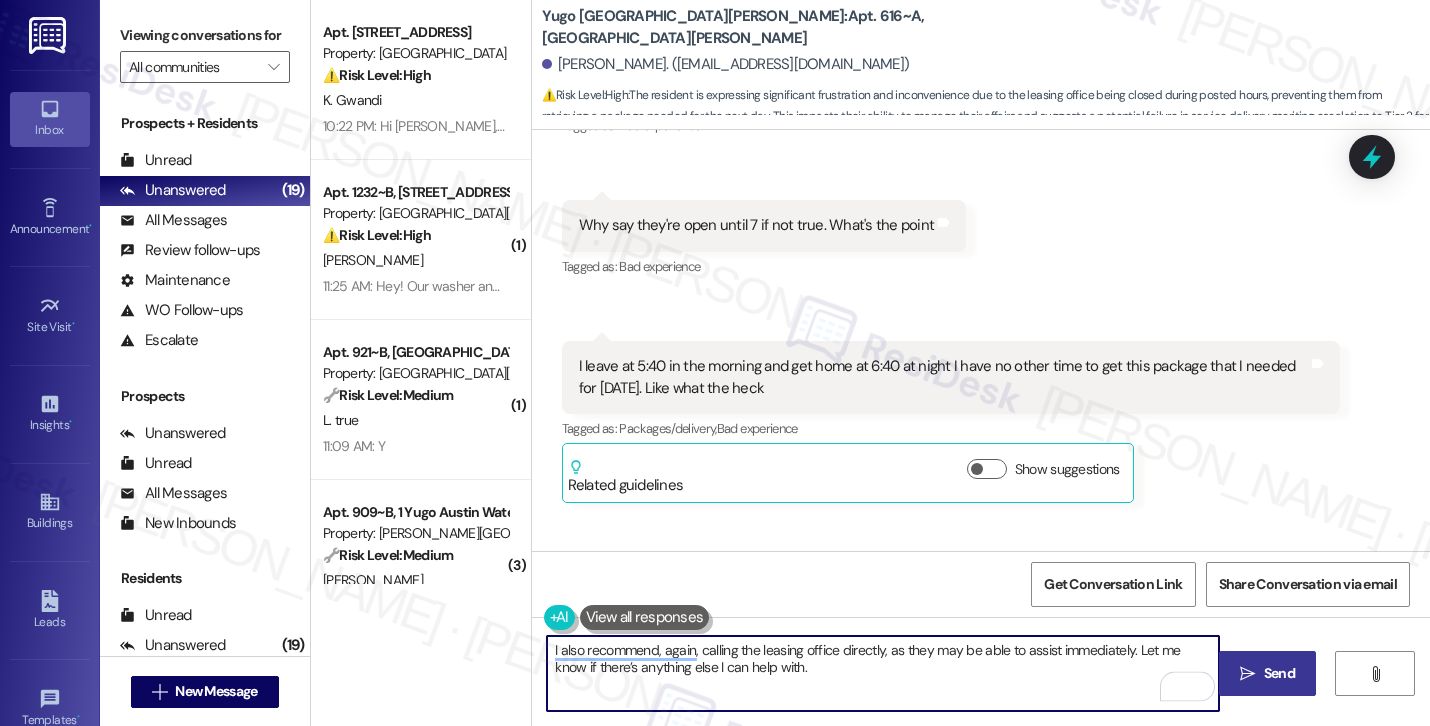click on "I also recommend, again, calling the leasing office directly, as they may be able to assist immediately. Let me know if there’s anything else I can help with." at bounding box center (883, 673) 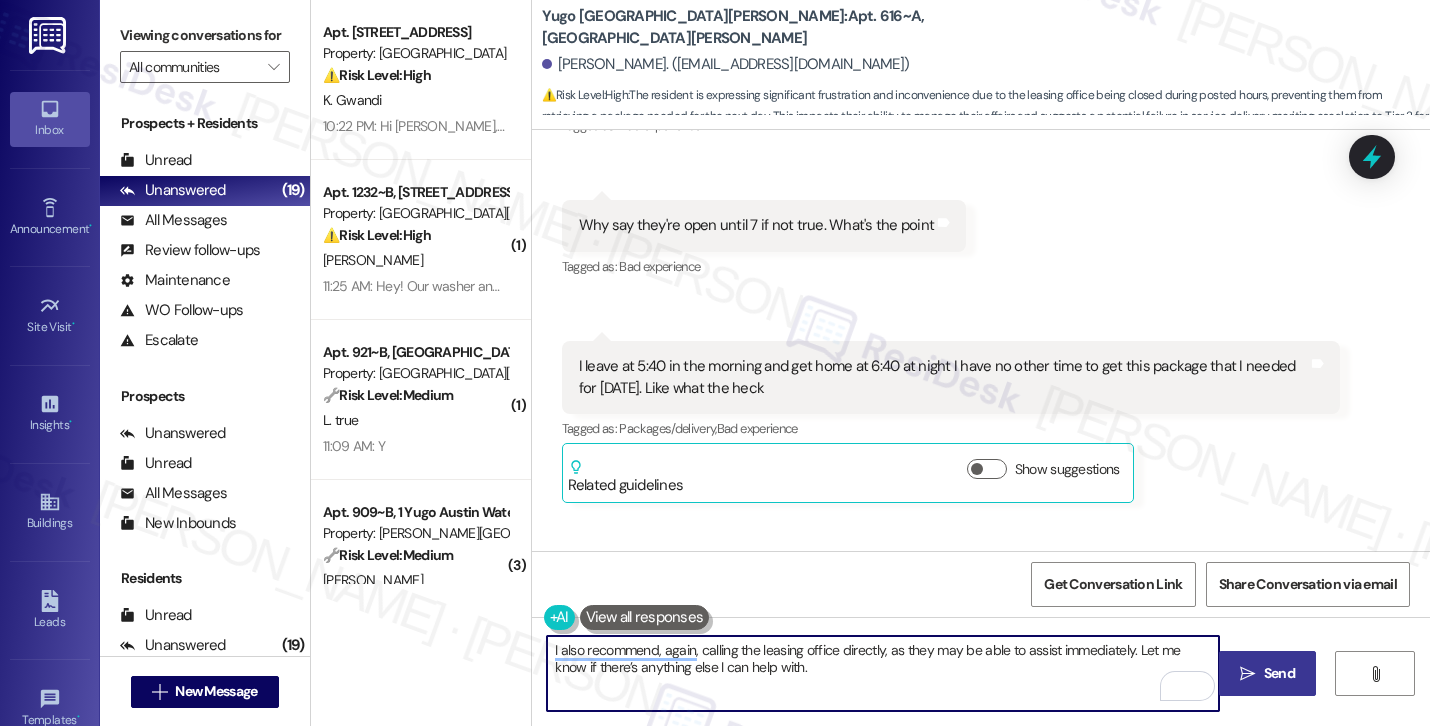 type on "I also recommend, again, calling the leasing office directly, as they may be able to assist immediately. Let me know if there’s anything else I can help with." 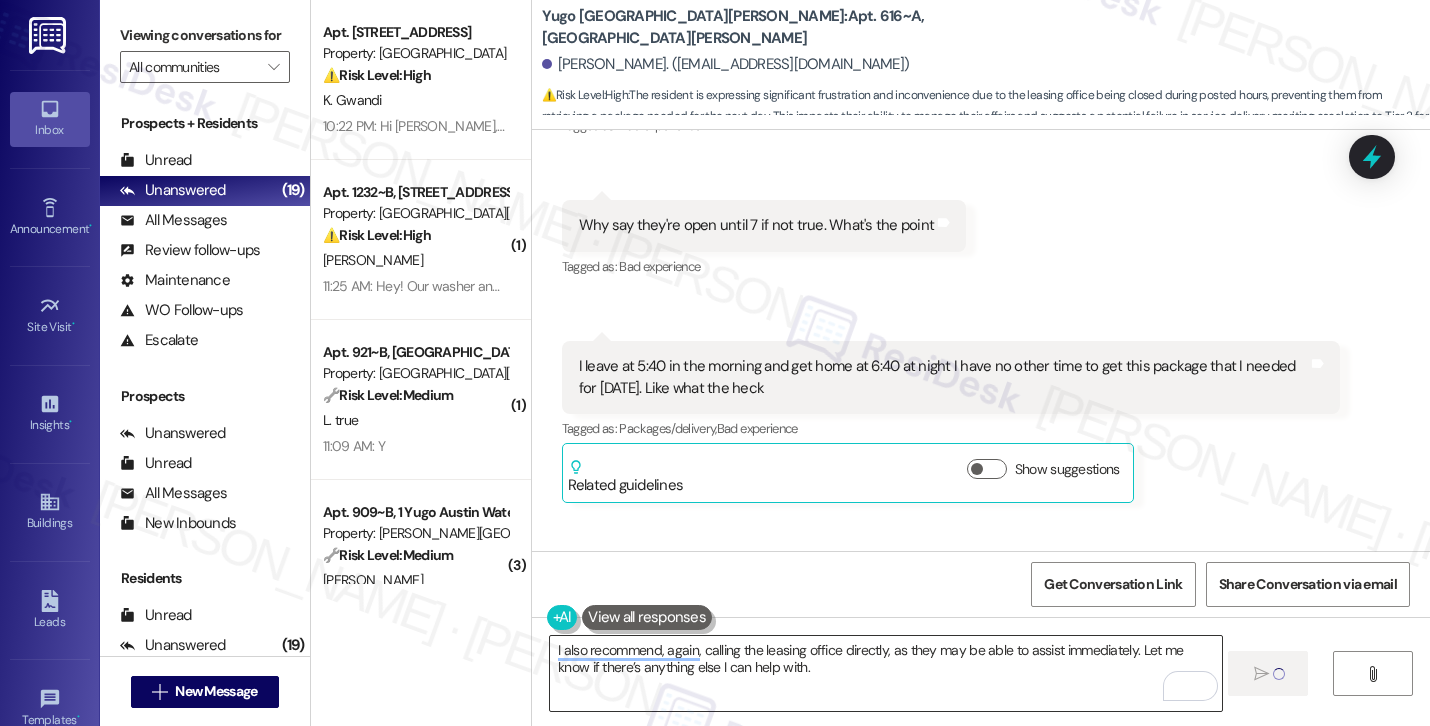 type 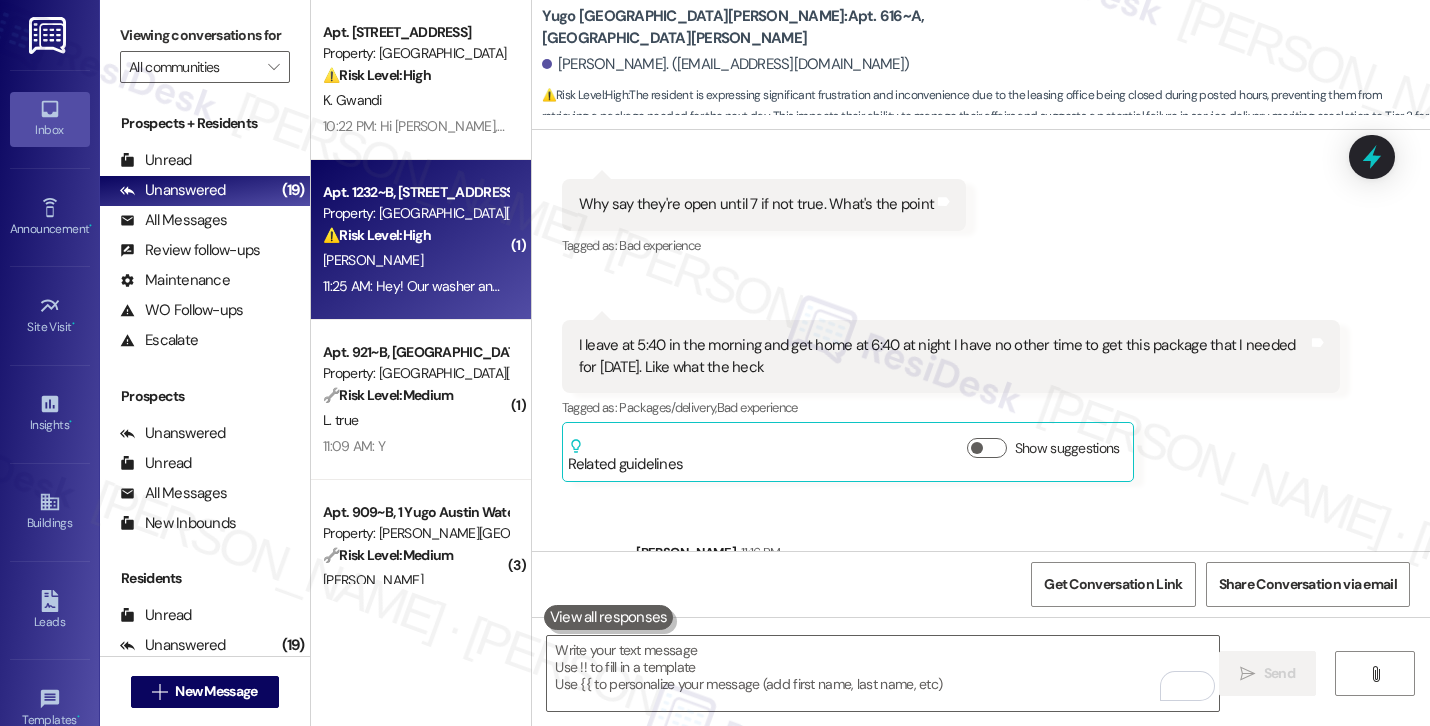 scroll, scrollTop: 3750, scrollLeft: 0, axis: vertical 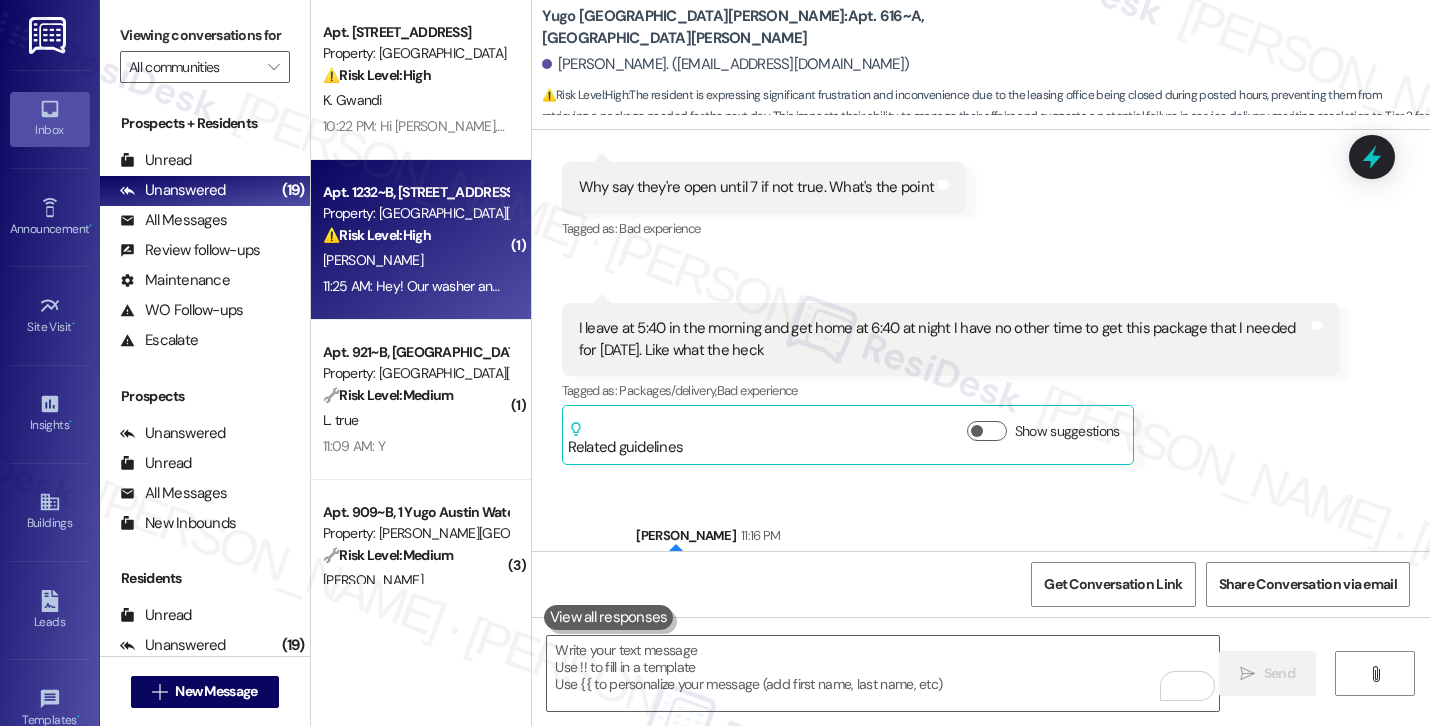 click on "A. Hood" at bounding box center [415, 260] 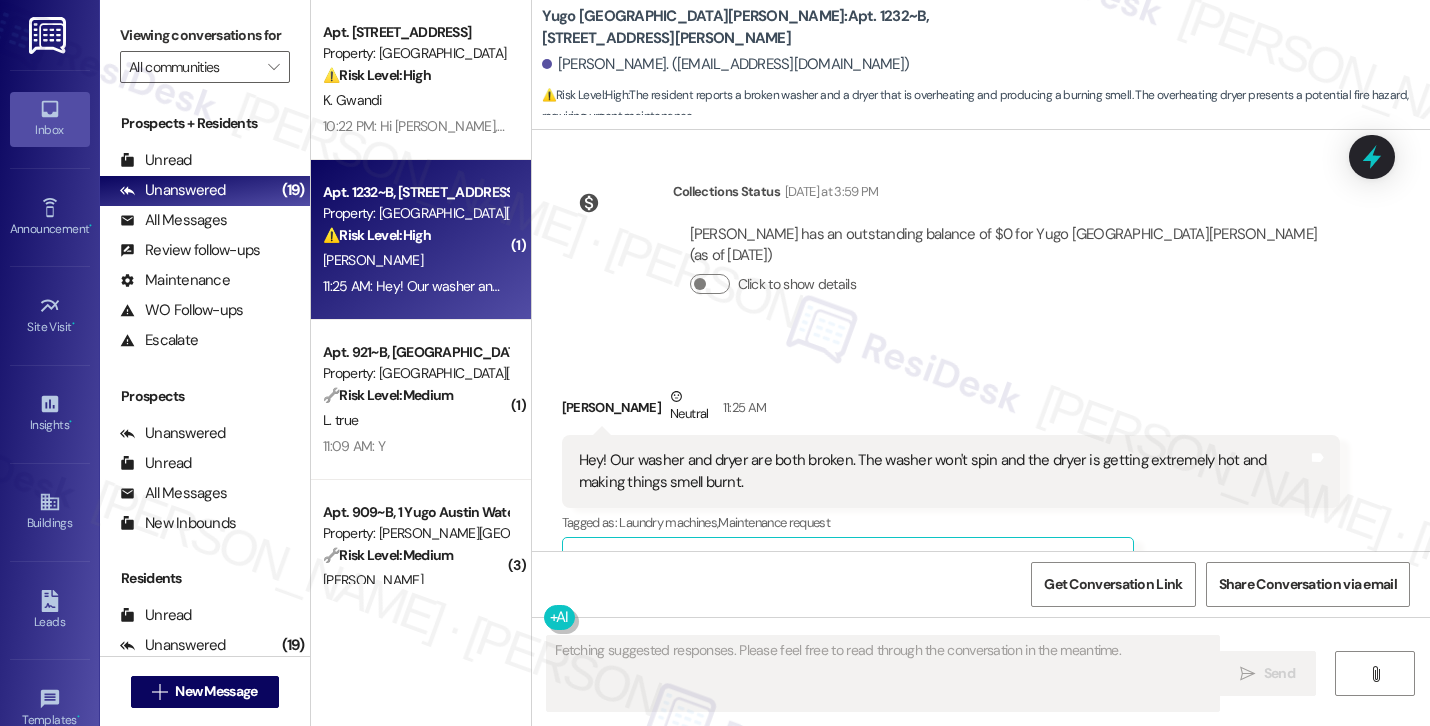 click on "Hide Suggestions" at bounding box center [991, 563] 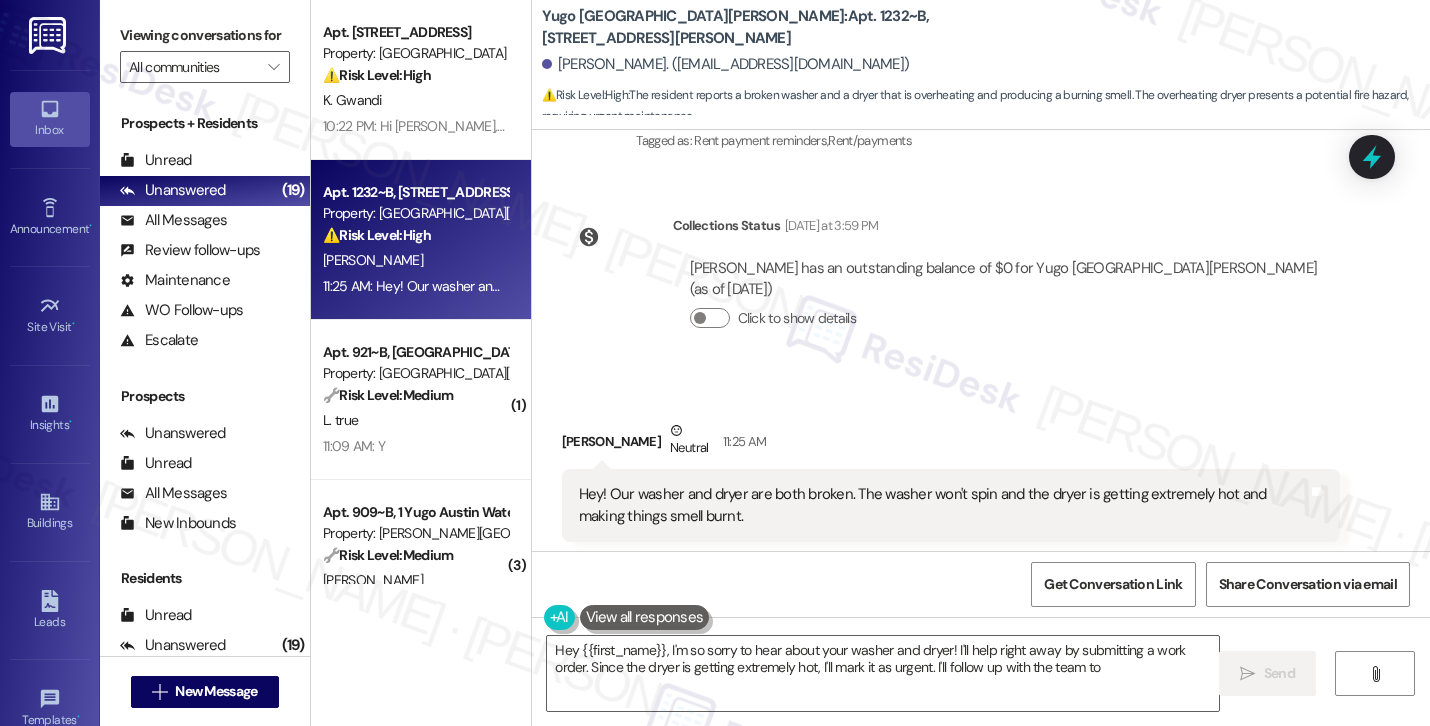 scroll, scrollTop: 2888, scrollLeft: 0, axis: vertical 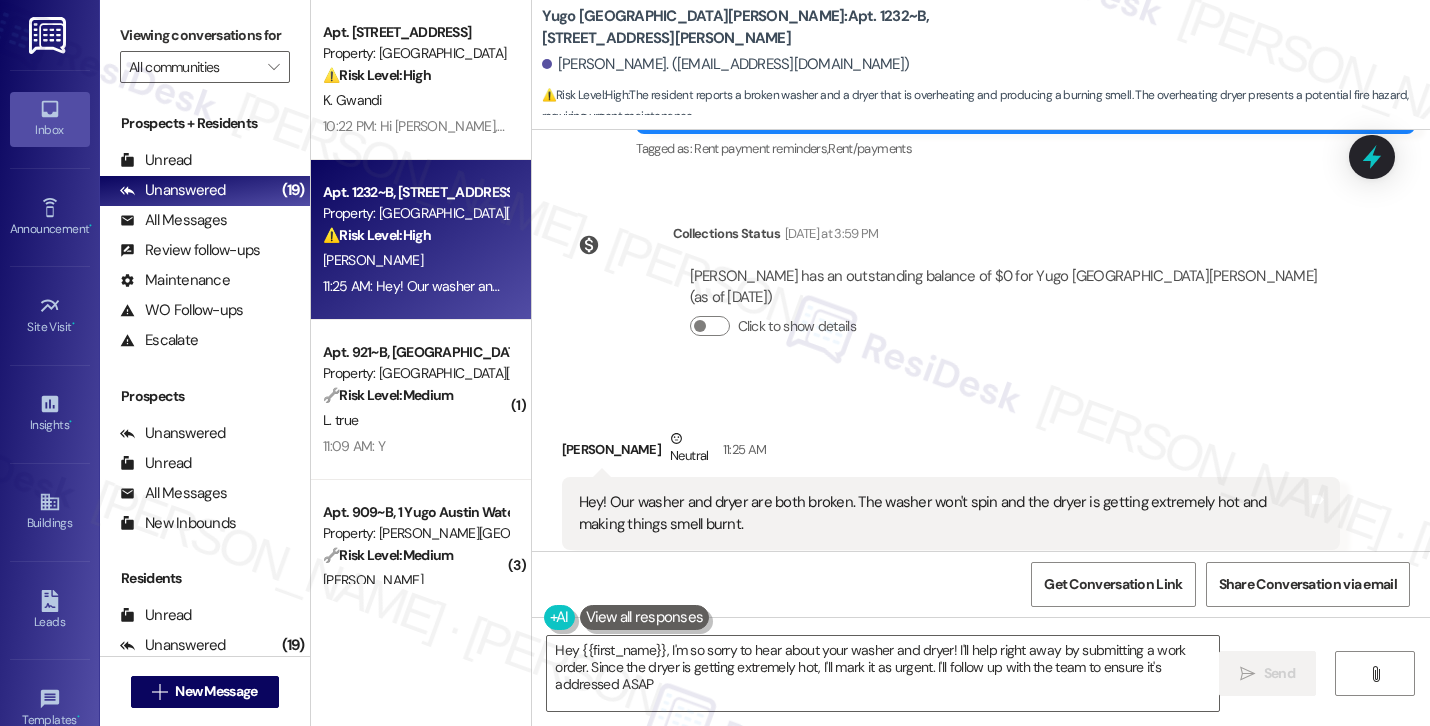 type on "Hey {{first_name}}, I'm so sorry to hear about your washer and dryer! I'll help right away by submitting a work order. Since the dryer is getting extremely hot, I'll mark it as urgent. I'll follow up with the team to ensure it's addressed ASAP!" 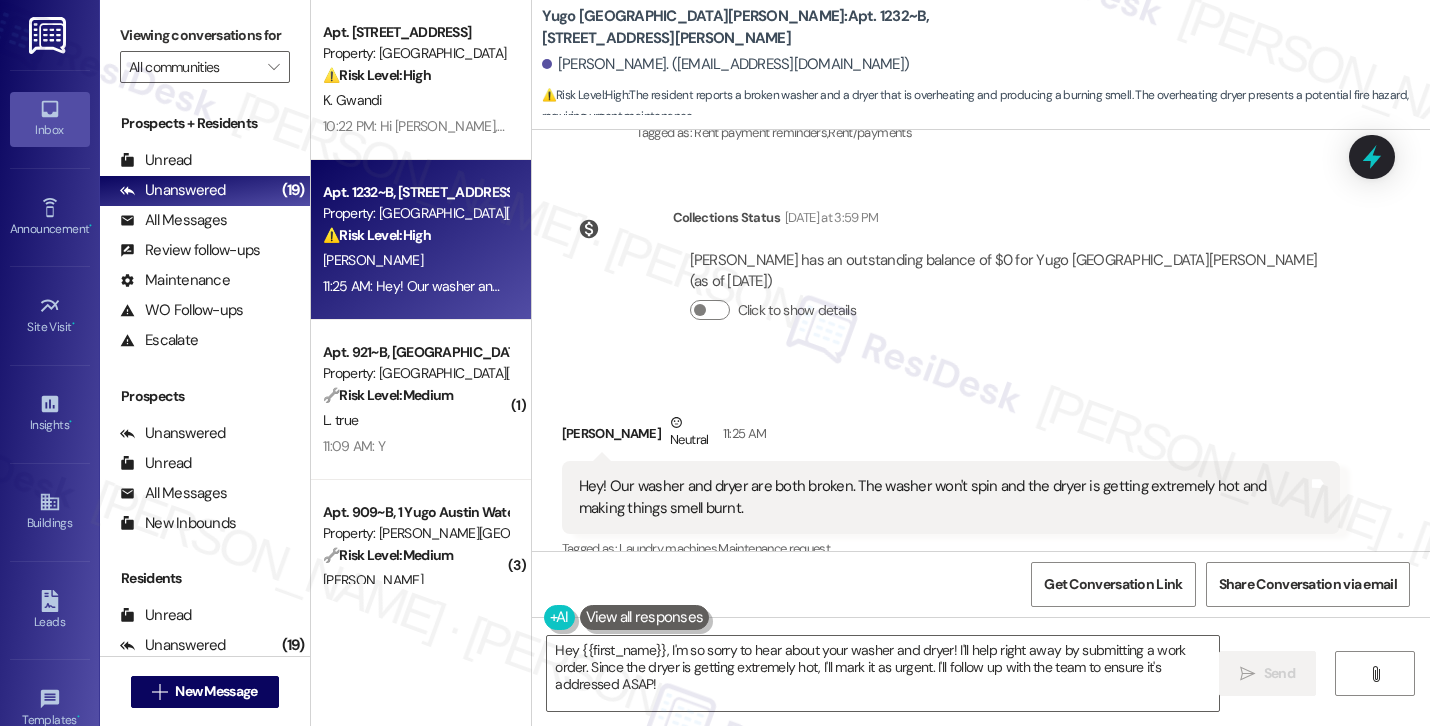 scroll, scrollTop: 2906, scrollLeft: 0, axis: vertical 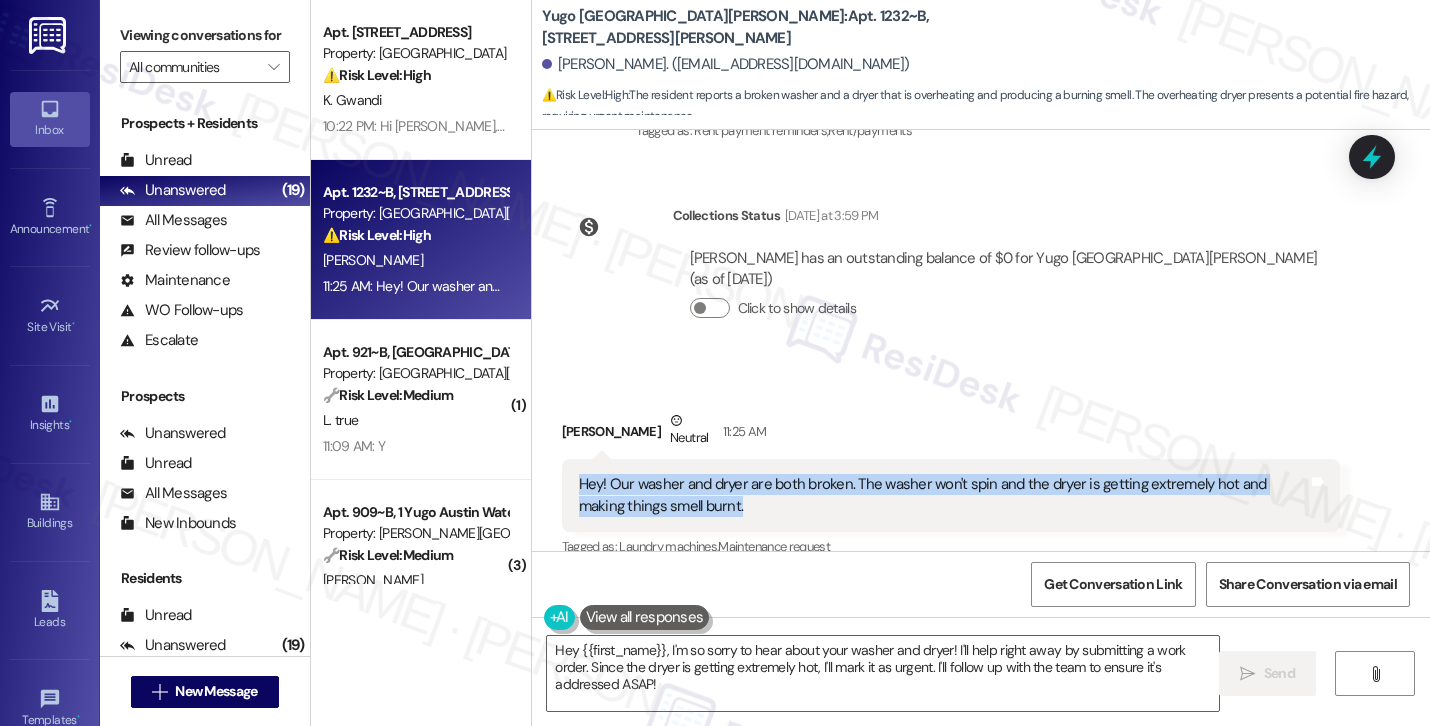 drag, startPoint x: 697, startPoint y: 420, endPoint x: 560, endPoint y: 406, distance: 137.71347 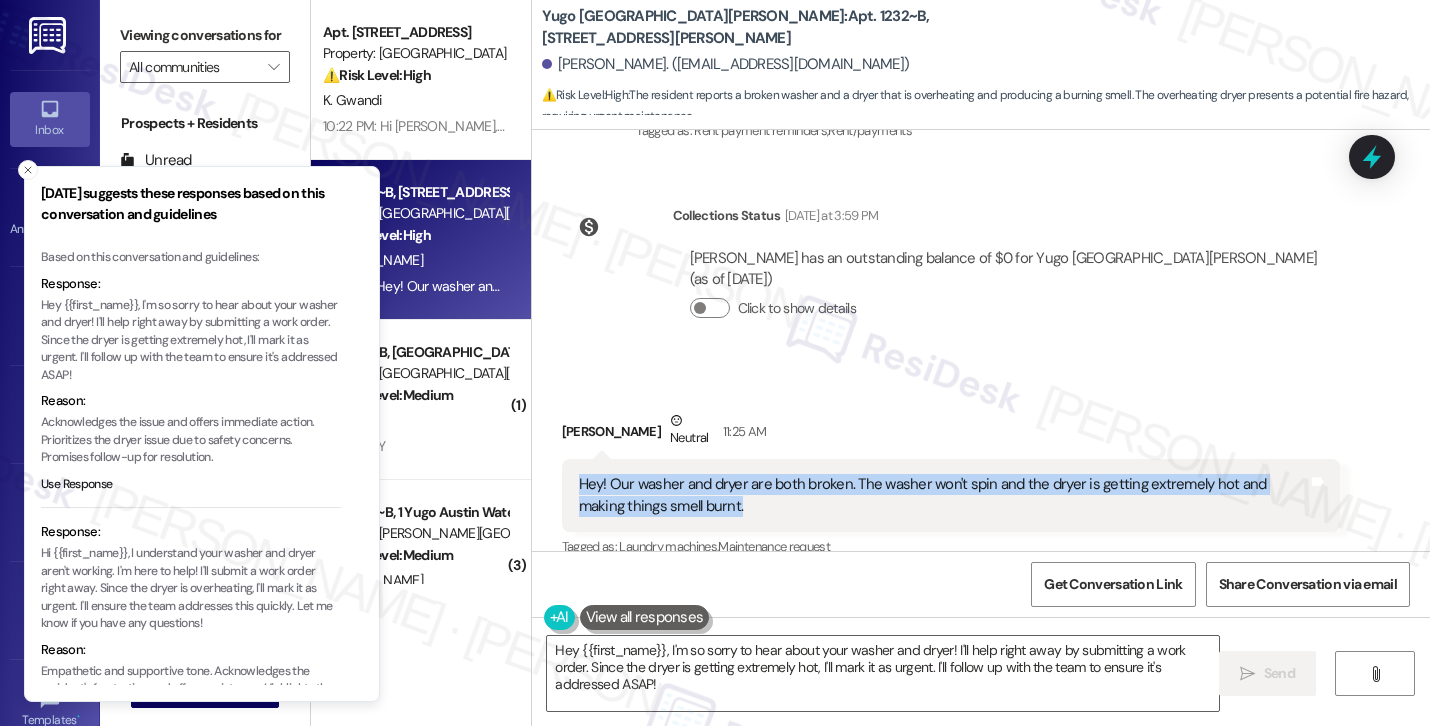 click on "Hi {{first_name}}, I understand your washer and dryer aren't working. I'm here to help! I'll submit a work order right away. Since the dryer is overheating, I'll mark it as urgent. I'll ensure the team addresses this quickly. Let me know if you have any questions!" at bounding box center [191, 589] 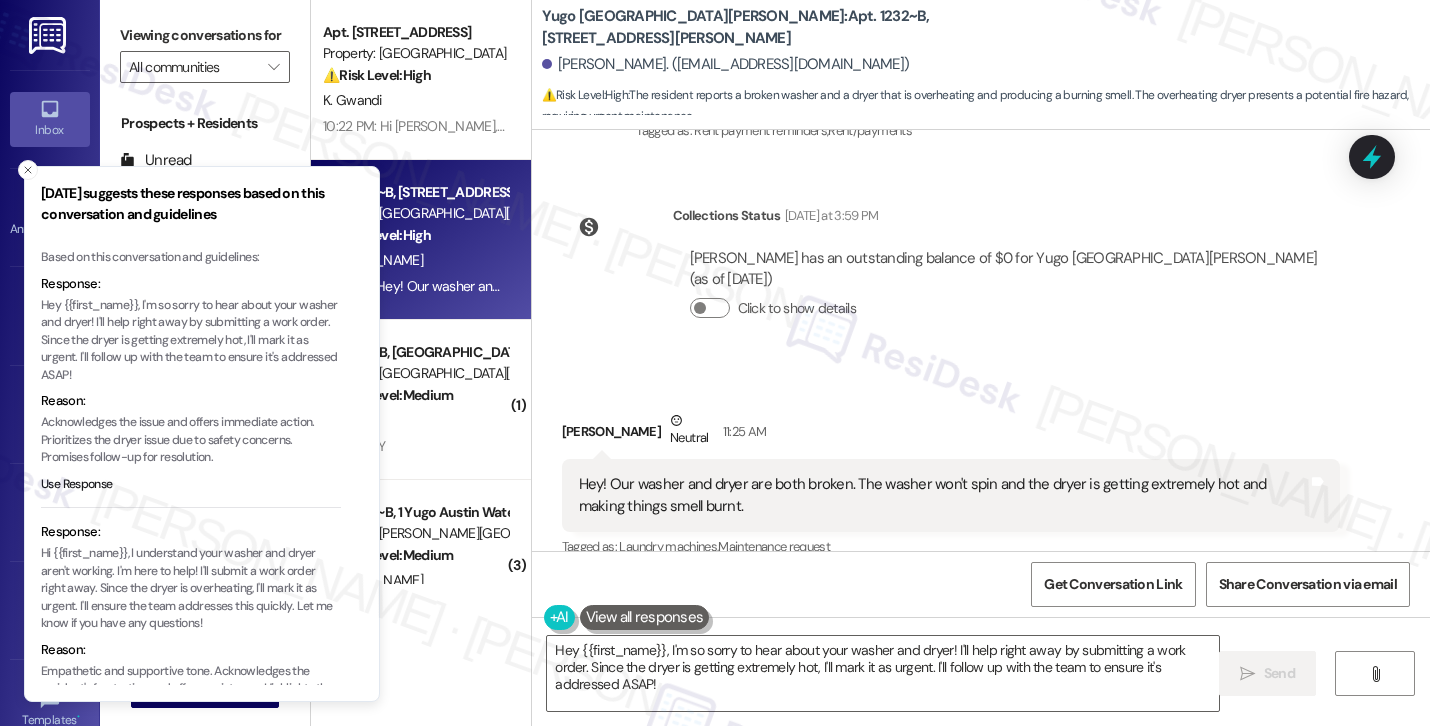 click on "Hi {{first_name}}, I understand your washer and dryer aren't working. I'm here to help! I'll submit a work order right away. Since the dryer is overheating, I'll mark it as urgent. I'll ensure the team addresses this quickly. Let me know if you have any questions!" at bounding box center (191, 589) 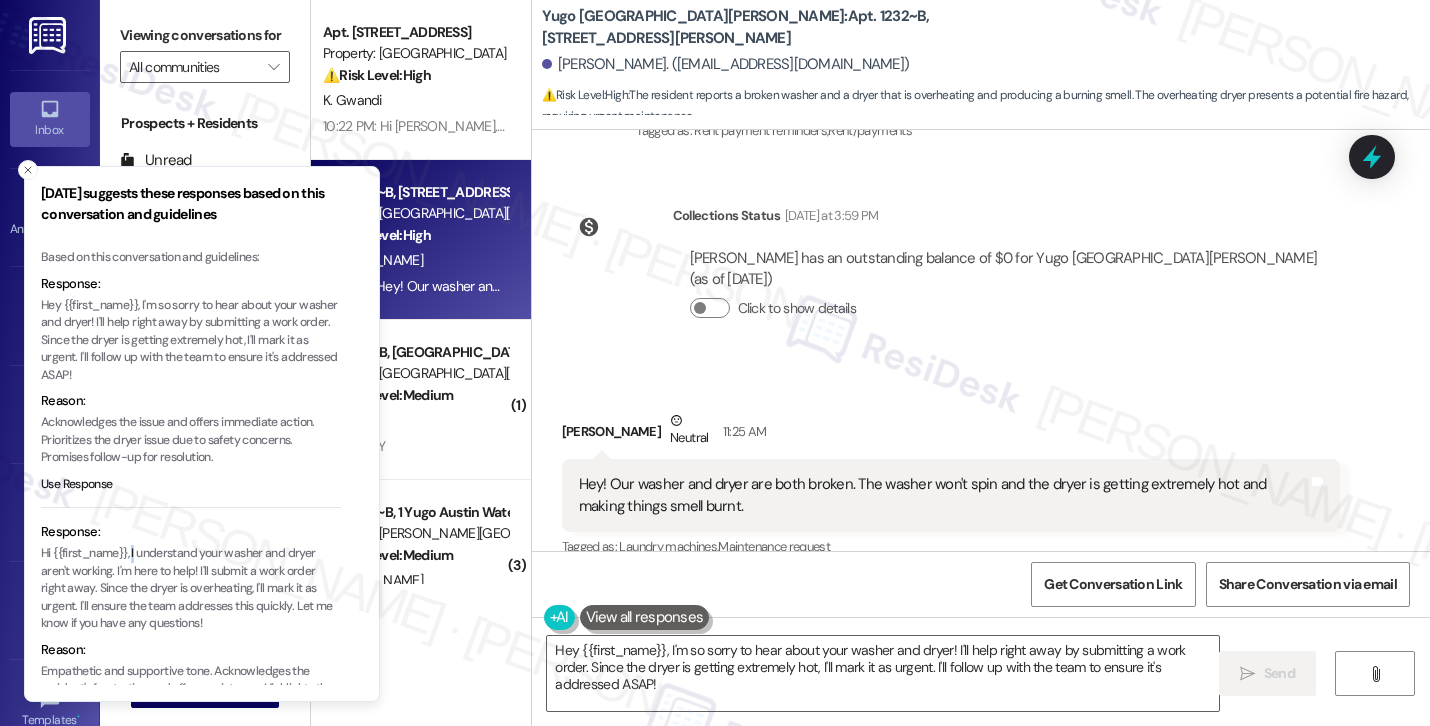 type 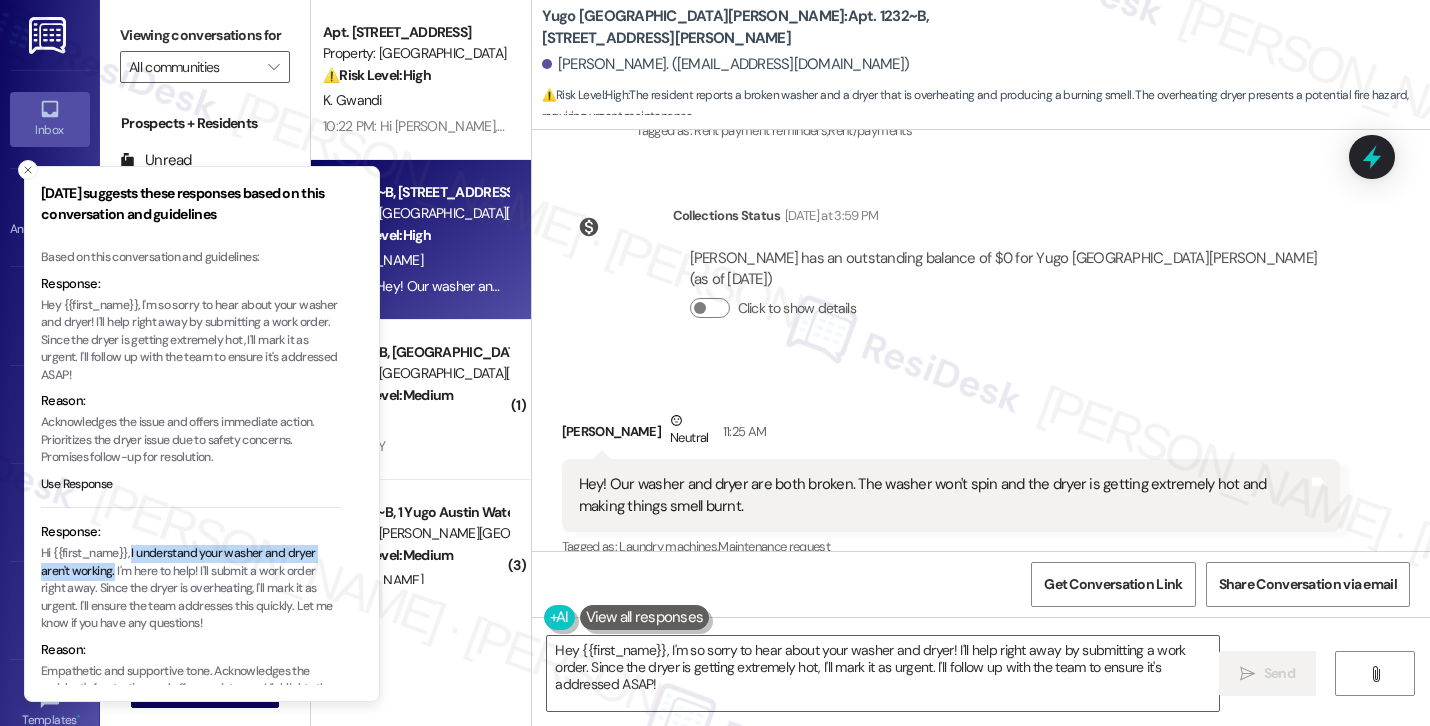 copy on "I understand your washer and dryer aren't working." 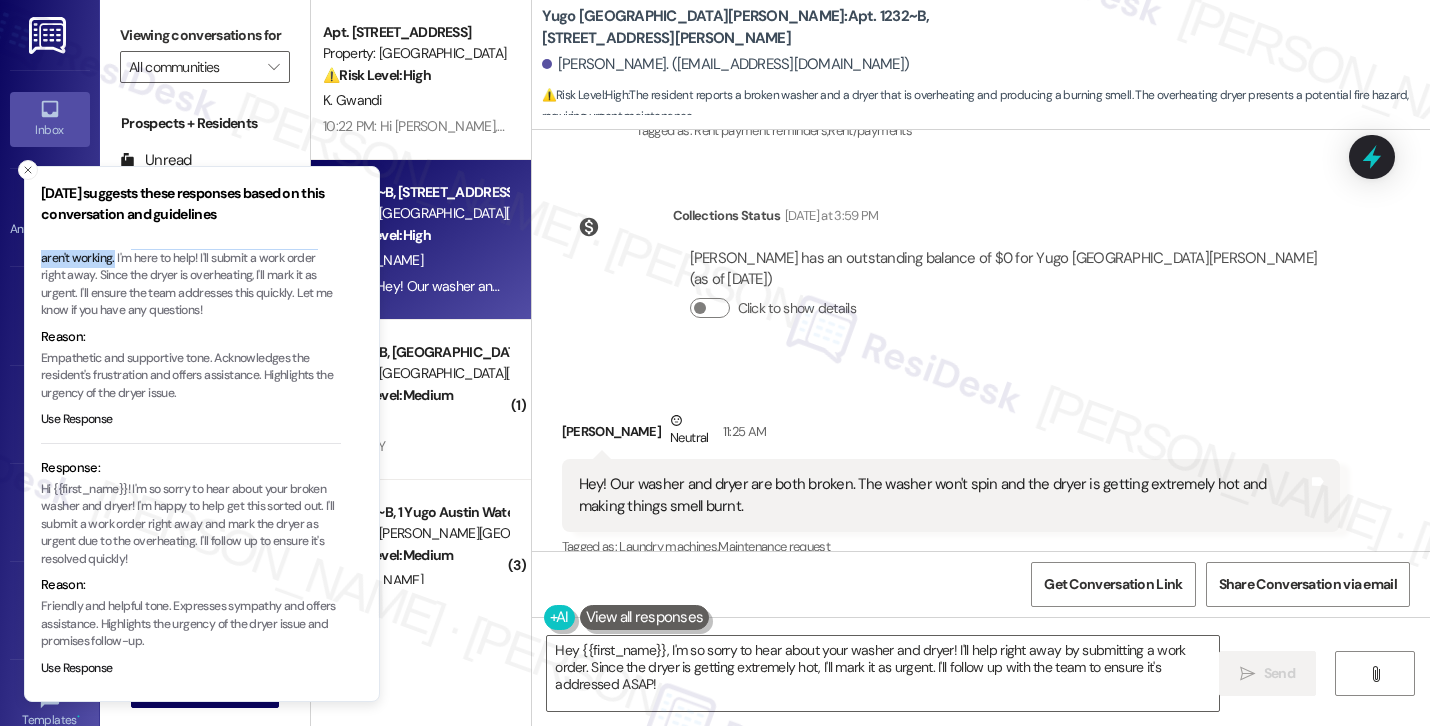 scroll, scrollTop: 319, scrollLeft: 0, axis: vertical 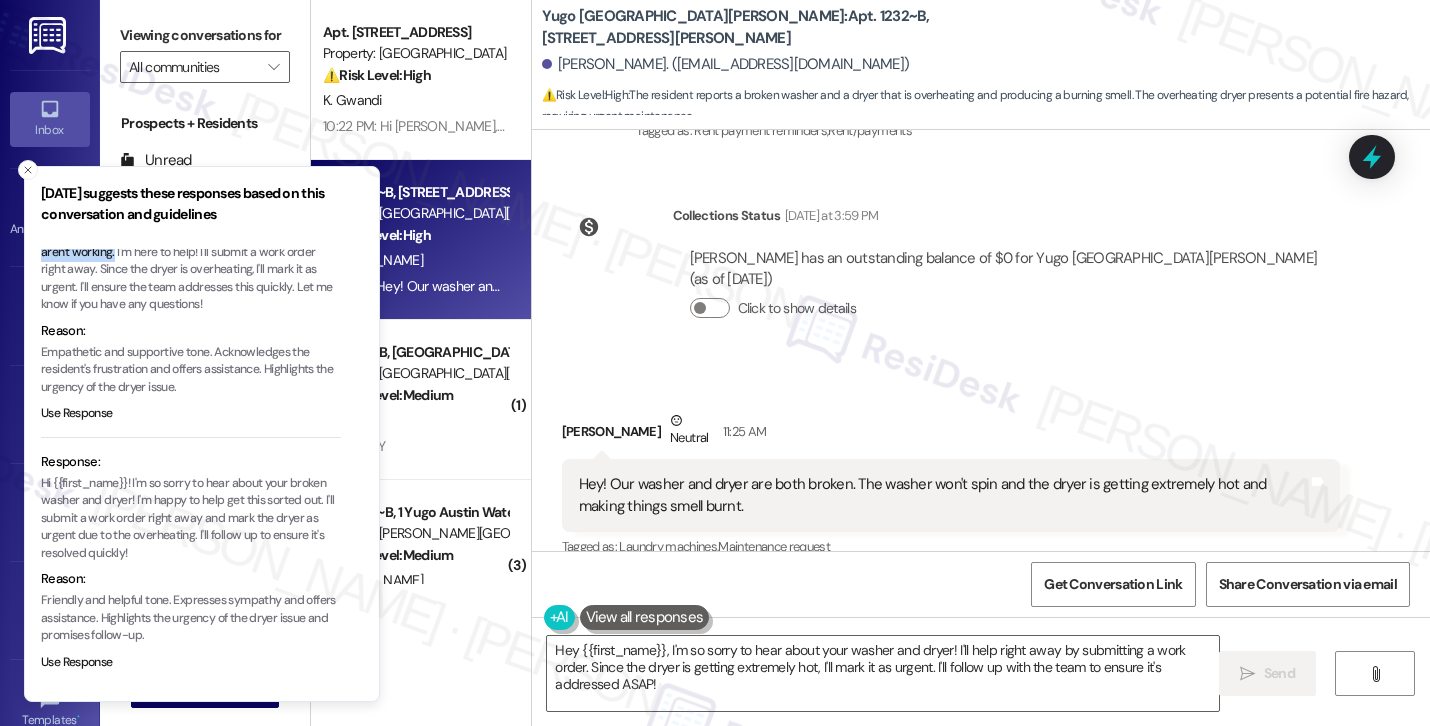 click on "Asa Hood   Neutral 11:25 AM" at bounding box center [951, 434] 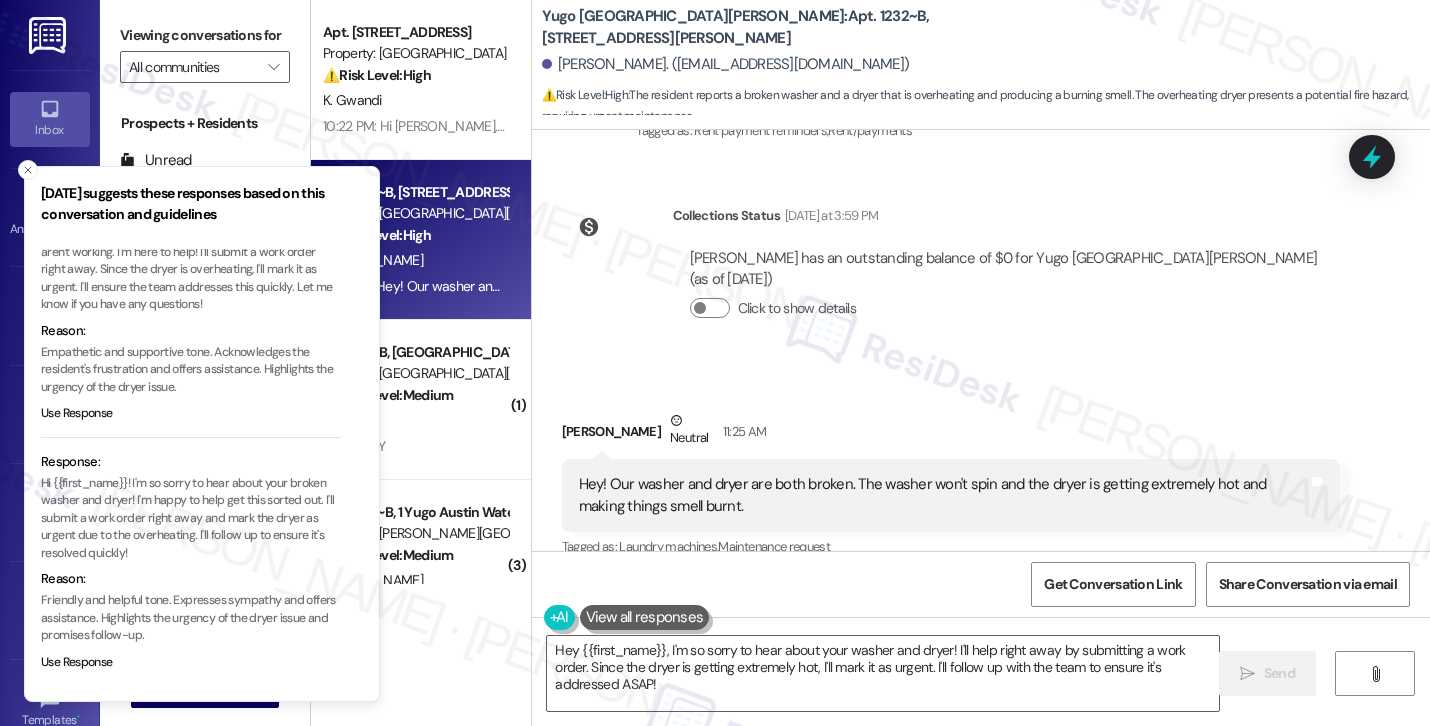type on "moda" 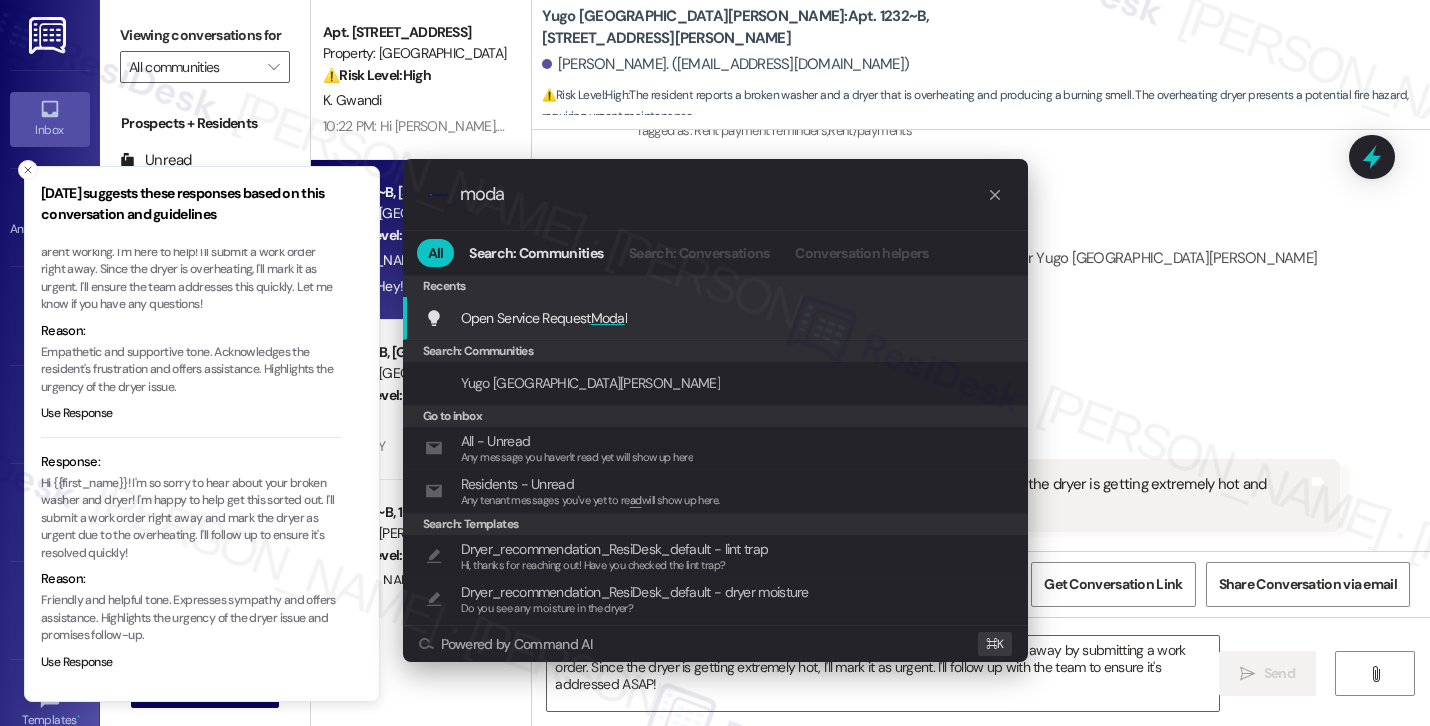 click on "Open Service Request  Moda l Add shortcut" at bounding box center (717, 318) 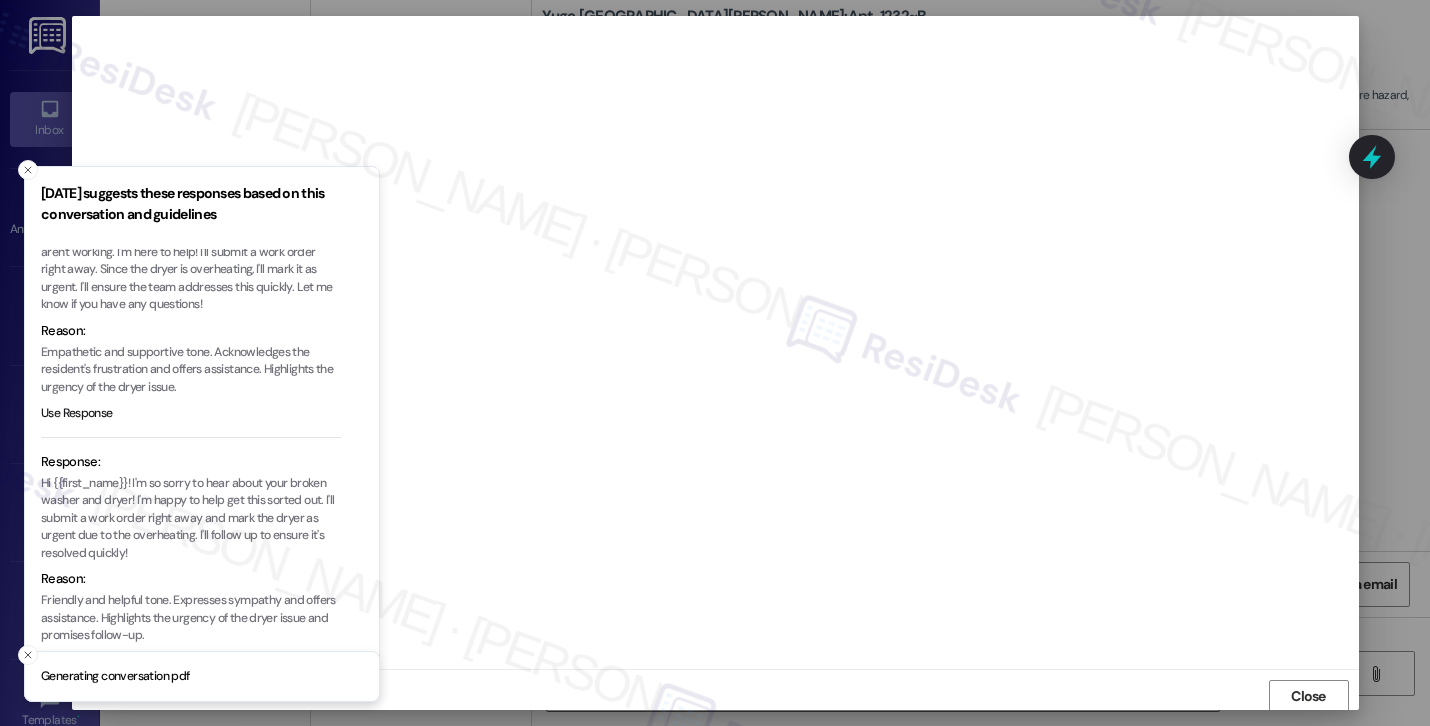 scroll, scrollTop: 2, scrollLeft: 0, axis: vertical 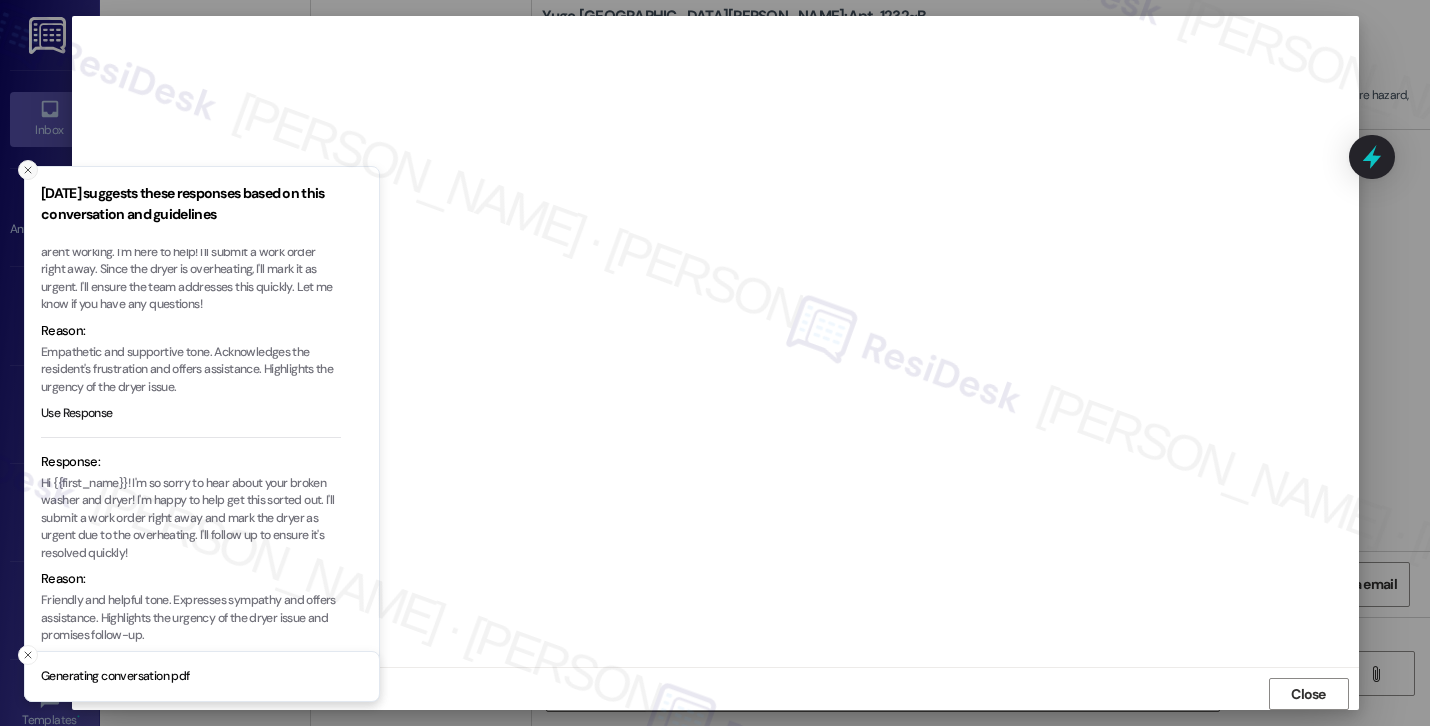 click 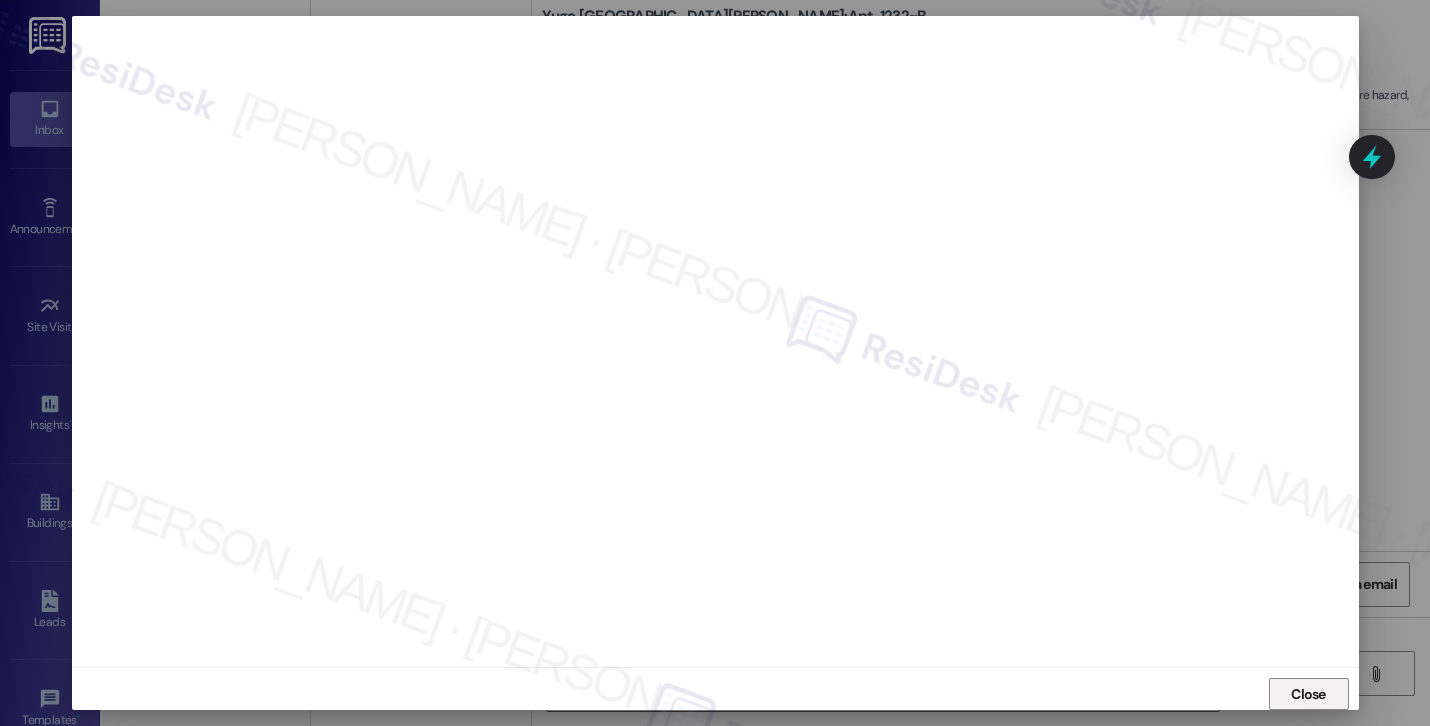 click on "Close" at bounding box center (1309, 694) 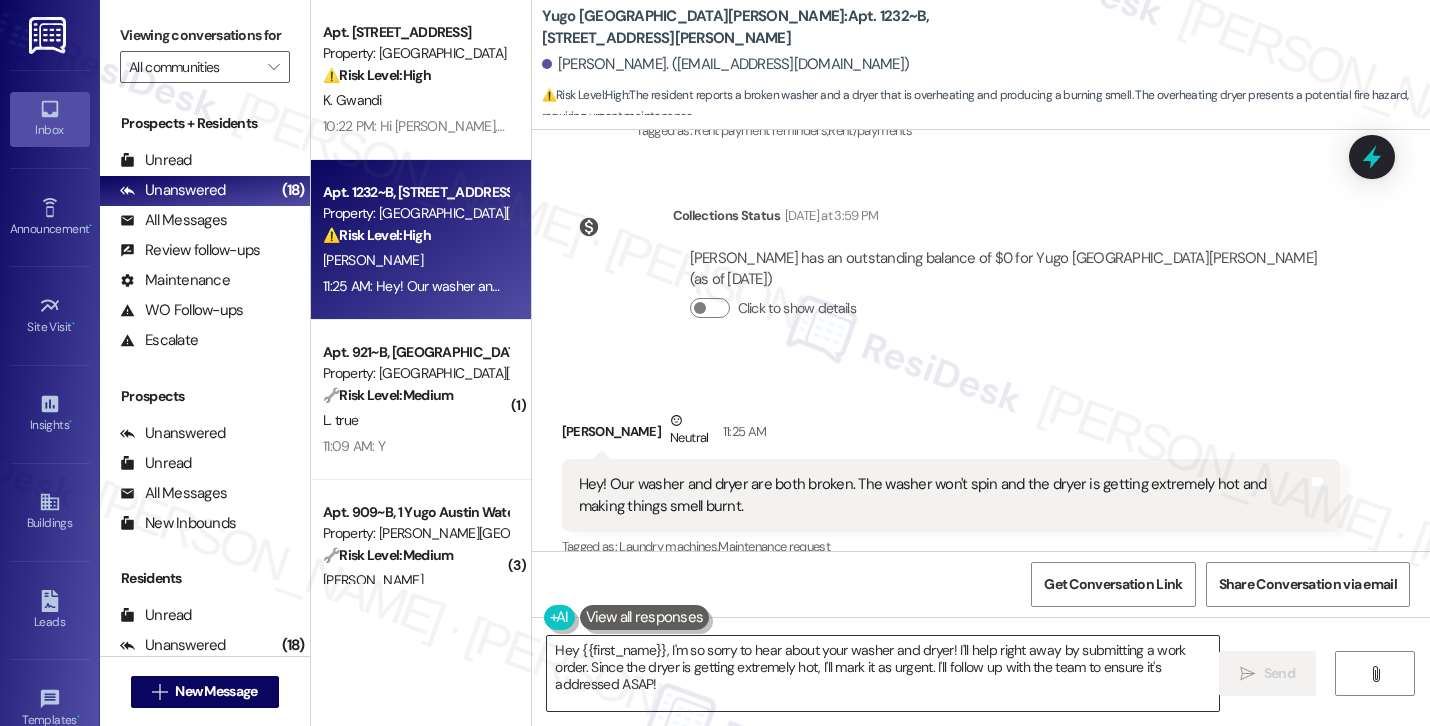 click on "Hey {{first_name}}, I'm so sorry to hear about your washer and dryer! I'll help right away by submitting a work order. Since the dryer is getting extremely hot, I'll mark it as urgent. I'll follow up with the team to ensure it's addressed ASAP!" at bounding box center (883, 673) 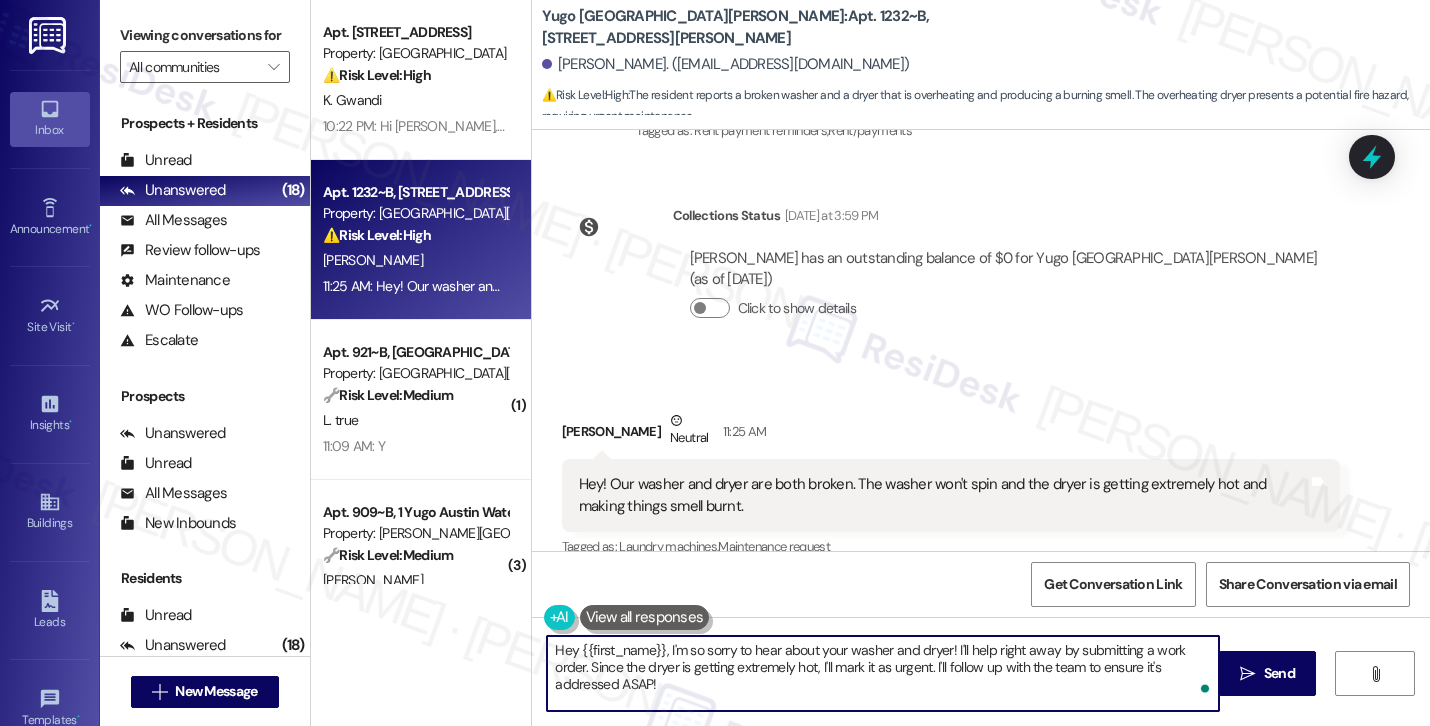 paste on "i Asa! Thanks for reaching out and letting us know. I understand the washer isn’t spinning and the dryer is overheating. I’ll go ahead and submit a work order for you. Just to confirm, do we have permission to enter? And are there any pets we should be aware of?" 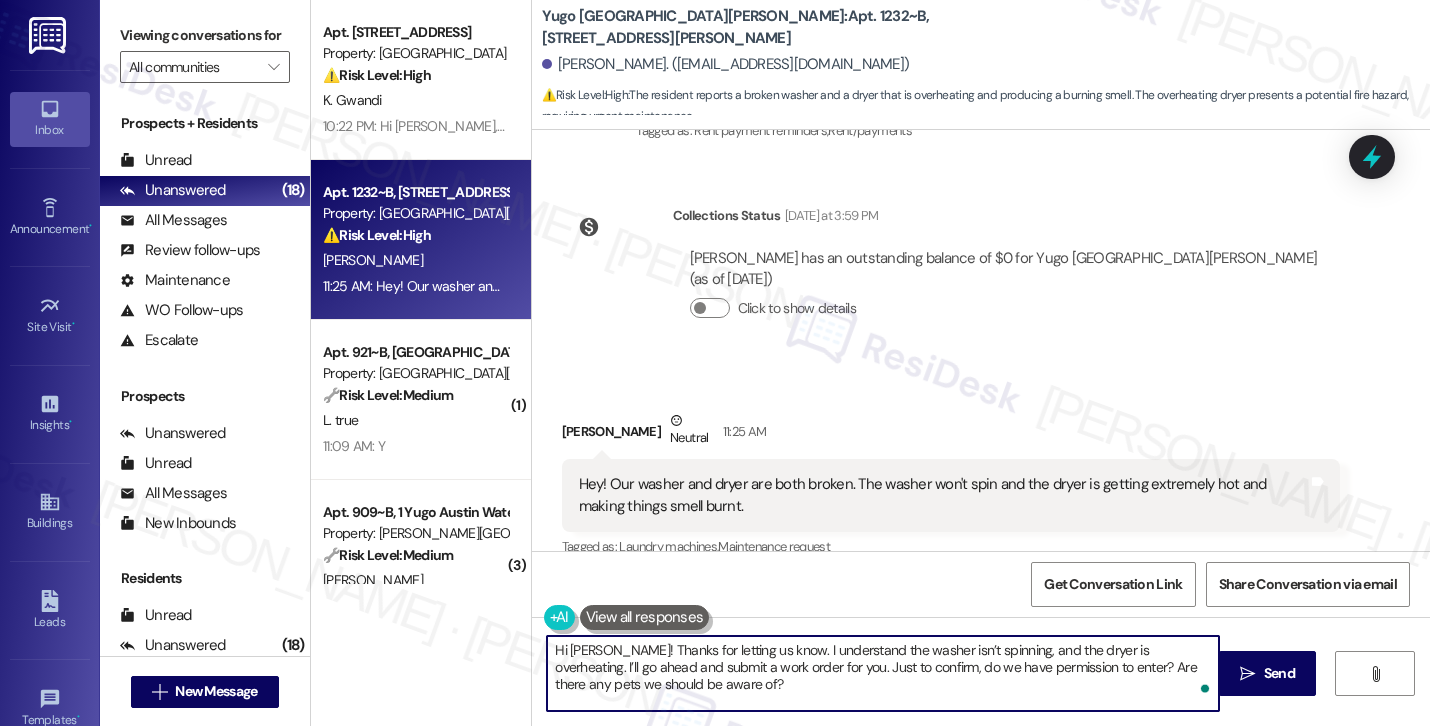 click on "Hi Asa! Thanks for letting us know. I understand the washer isn’t spinning, and the dryer is overheating. I’ll go ahead and submit a work order for you. Just to confirm, do we have permission to enter? Are there any pets we should be aware of?" at bounding box center (883, 673) 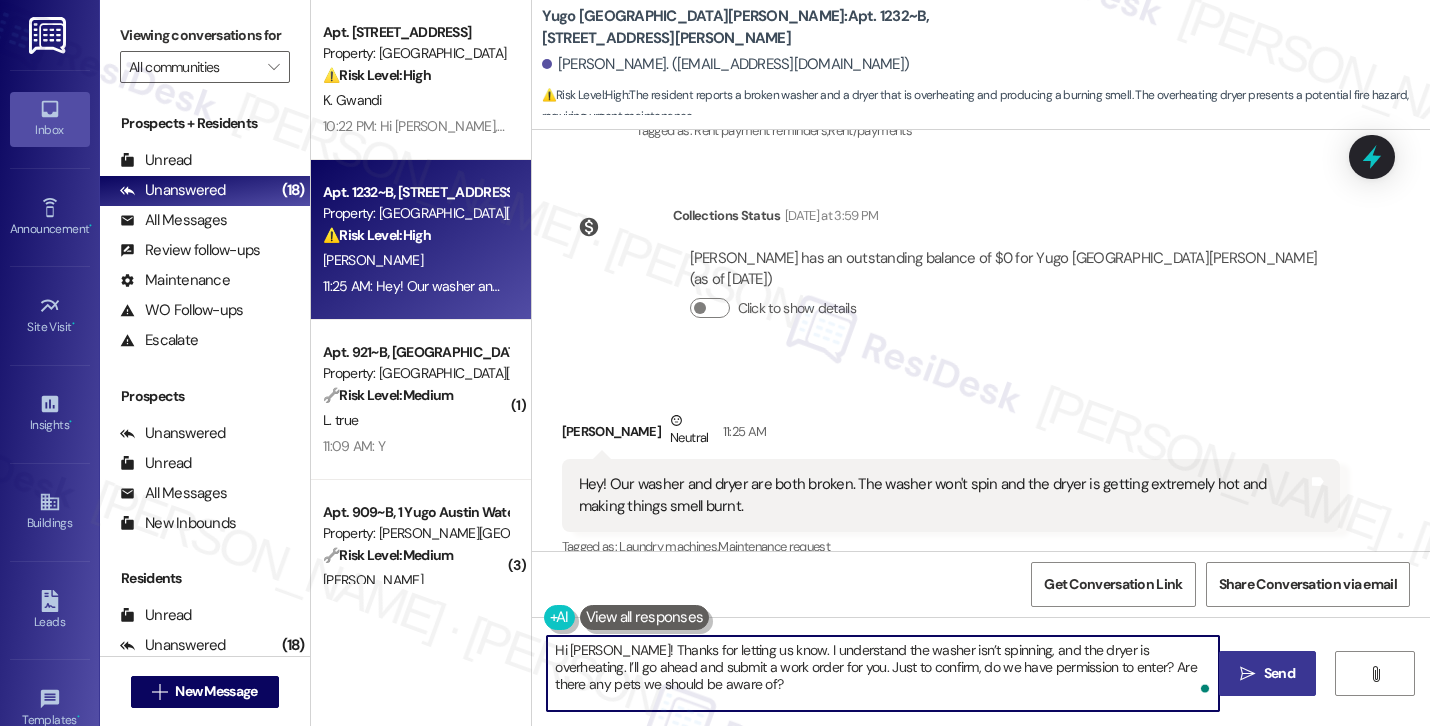 type on "Hi Asa! Thanks for letting us know. I understand the washer isn’t spinning, and the dryer is overheating. I’ll go ahead and submit a work order for you. Just to confirm, do we have permission to enter? Are there any pets we should be aware of?" 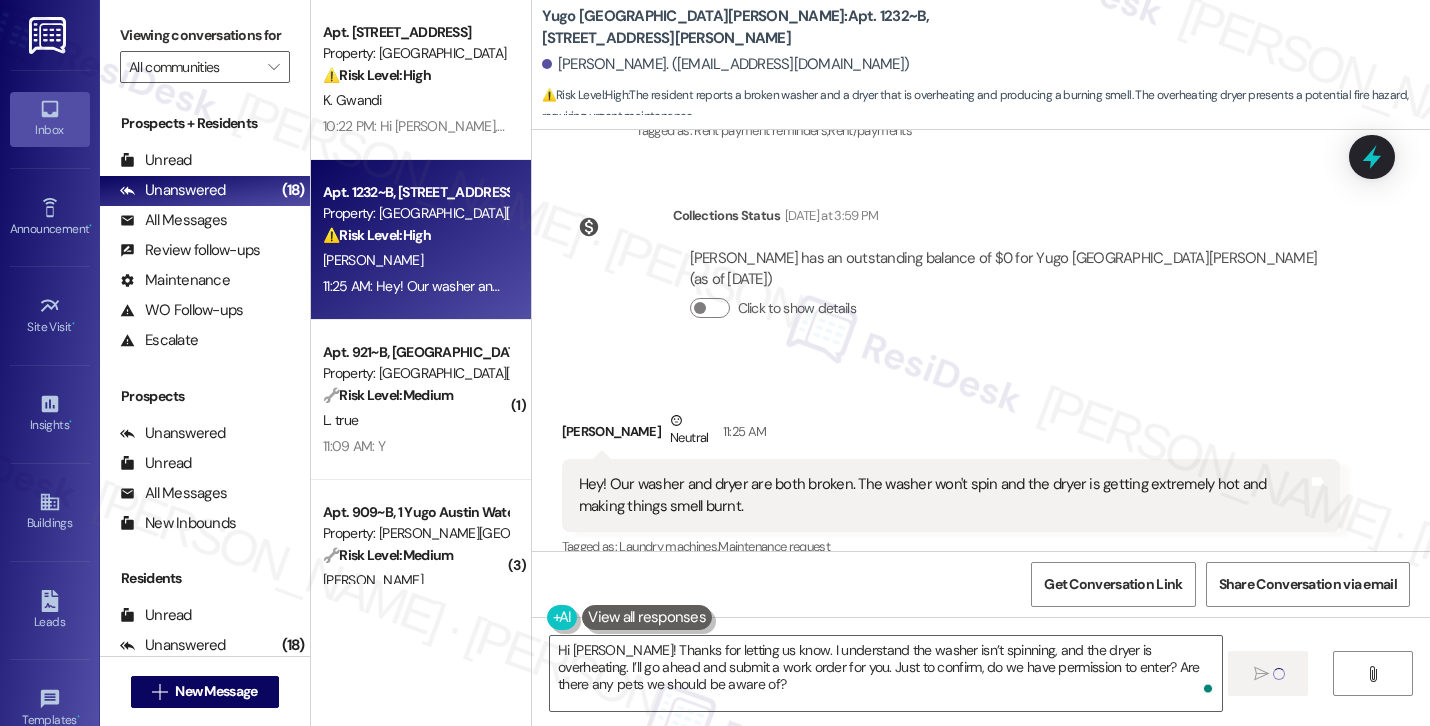 type 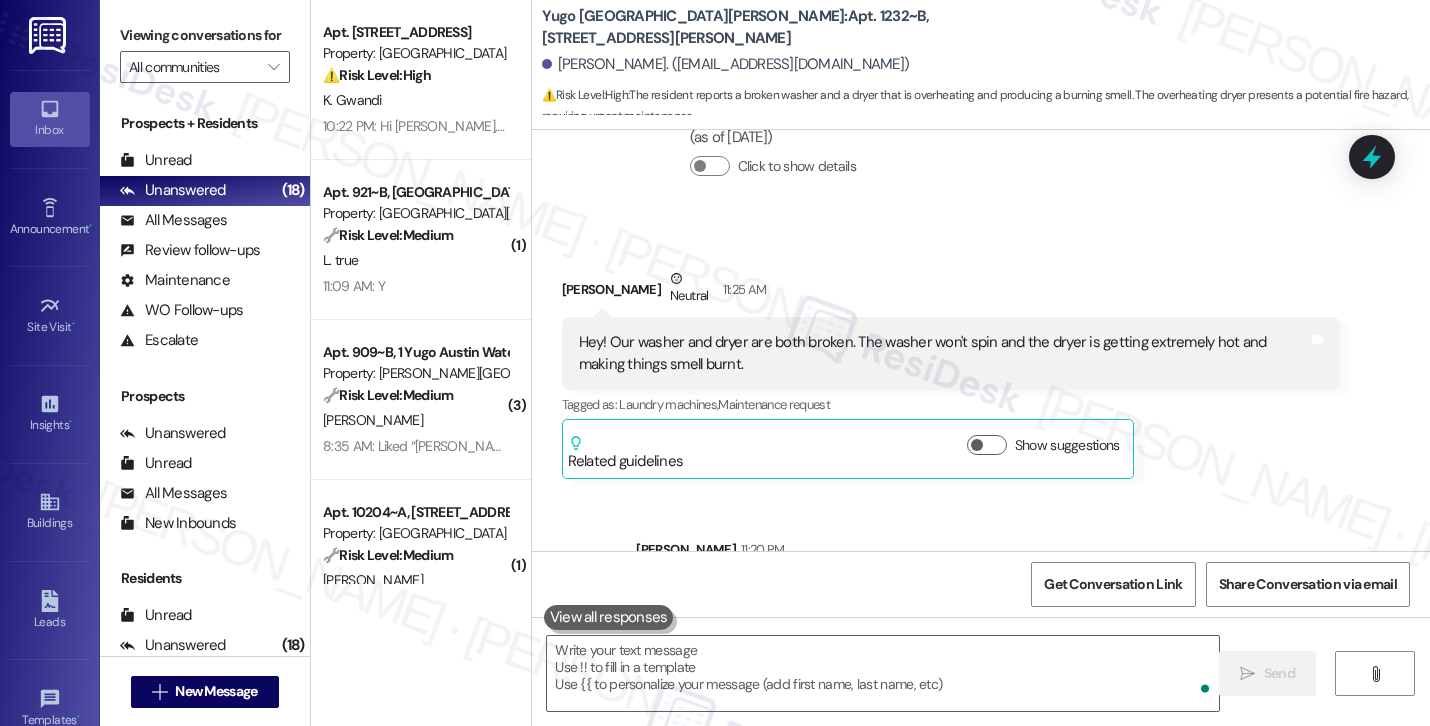 scroll, scrollTop: 3088, scrollLeft: 0, axis: vertical 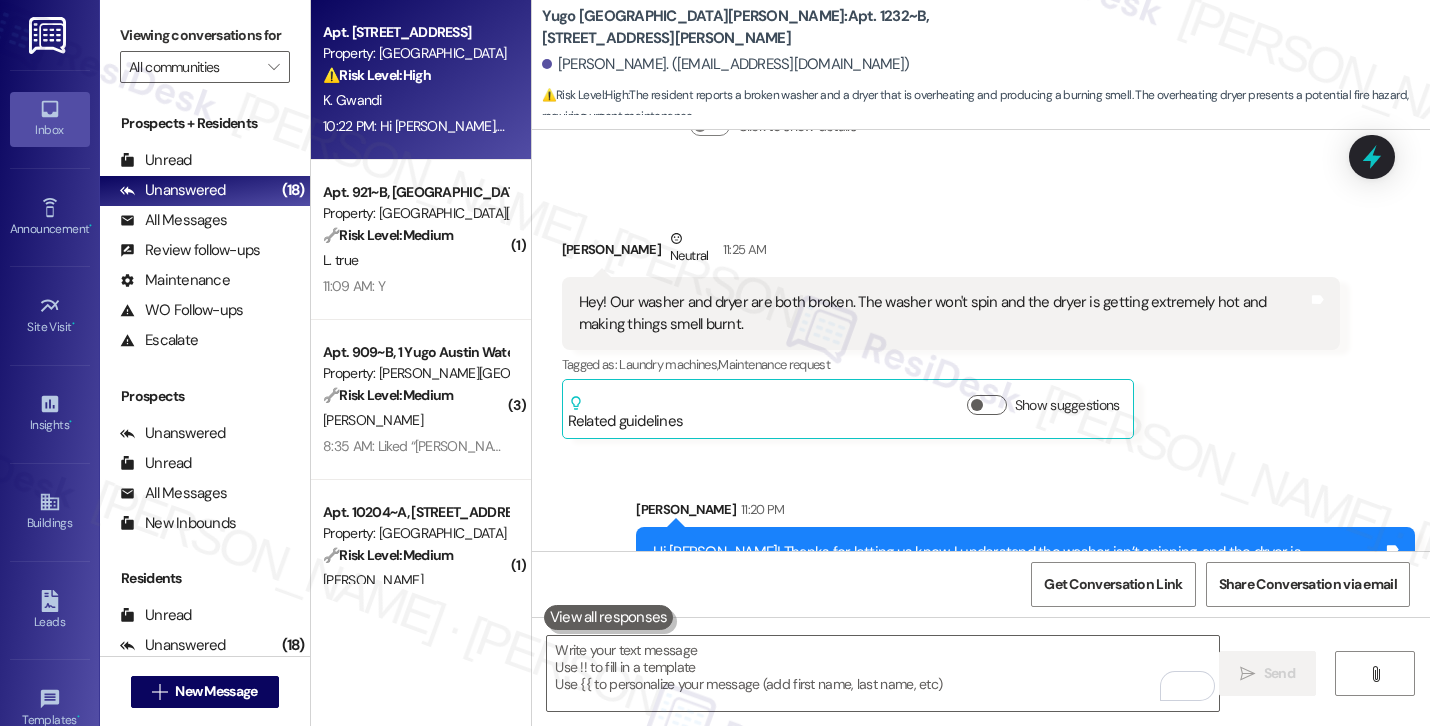 click on "K. Gwandi" at bounding box center (415, 100) 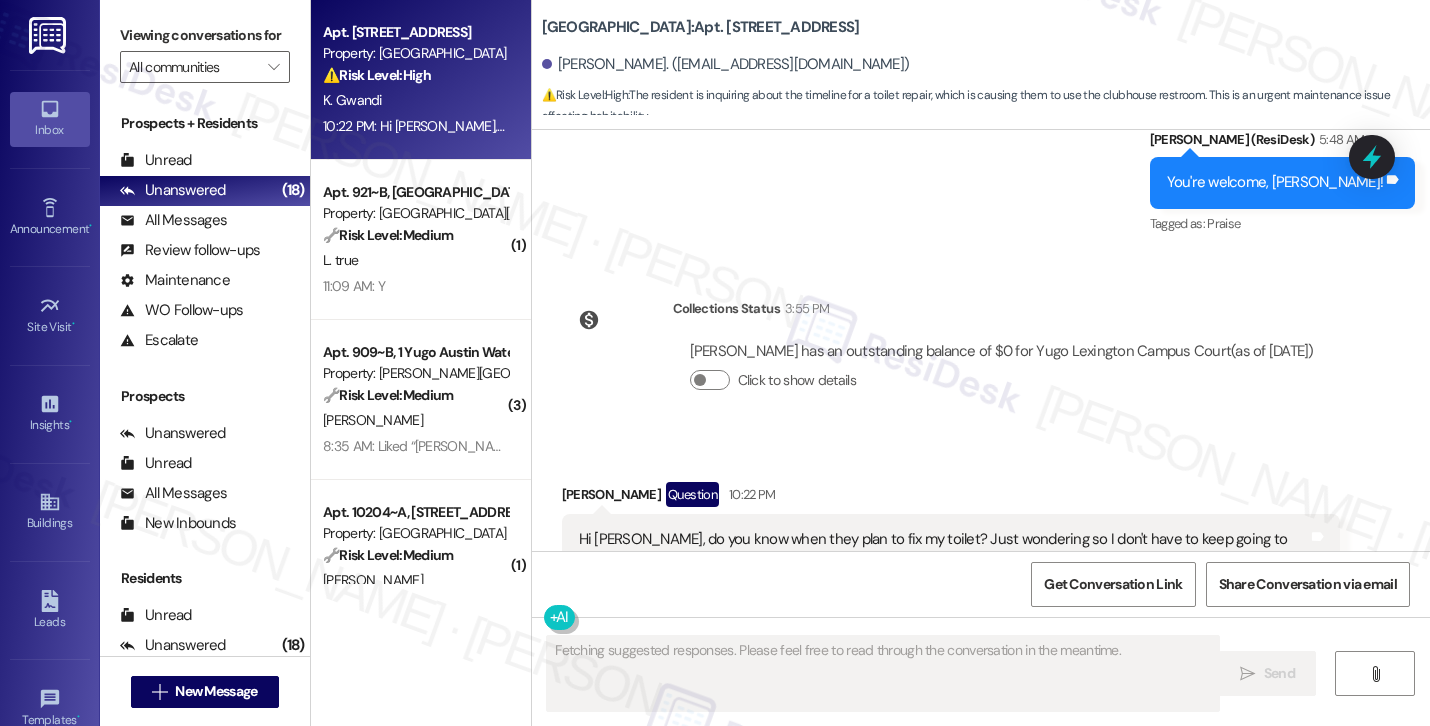 scroll, scrollTop: 5209, scrollLeft: 0, axis: vertical 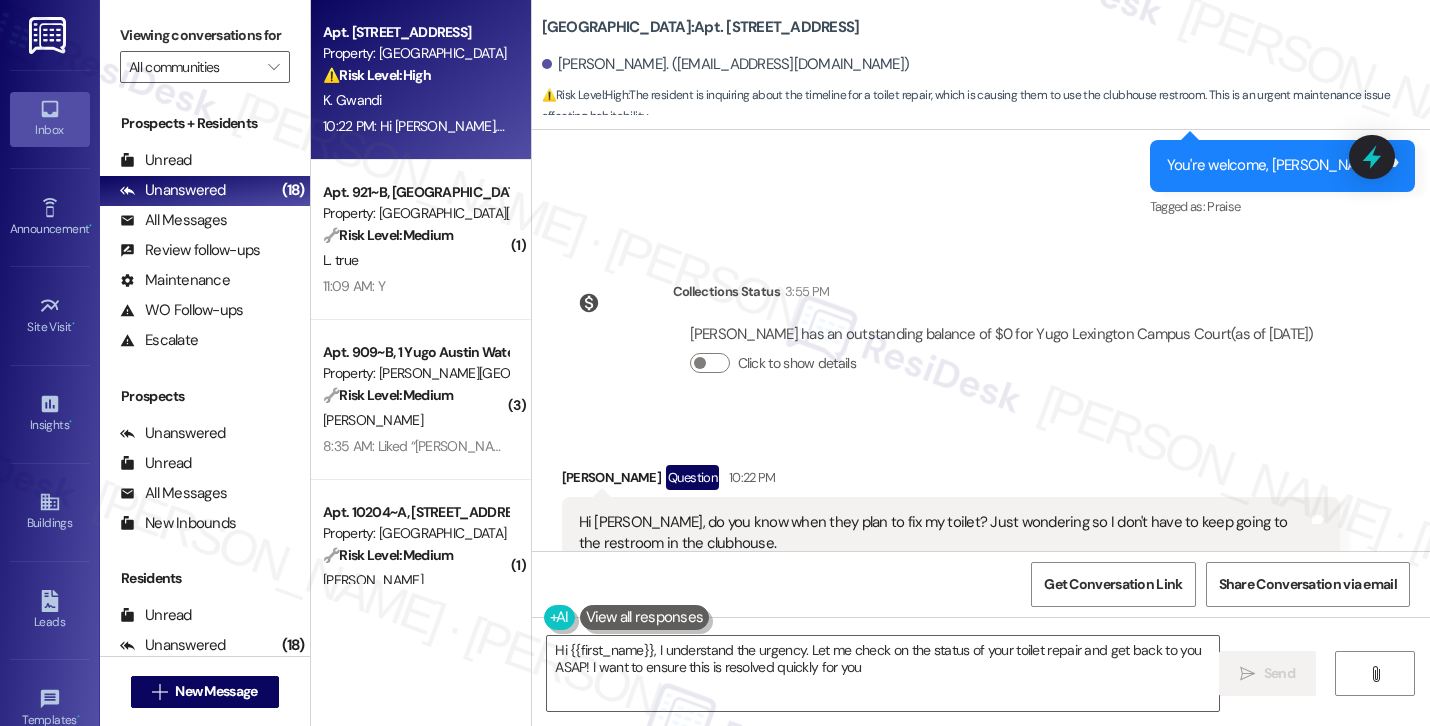 type on "Hi {{first_name}}, I understand the urgency. Let me check on the status of your toilet repair and get back to you ASAP! I want to ensure this is resolved quickly for you." 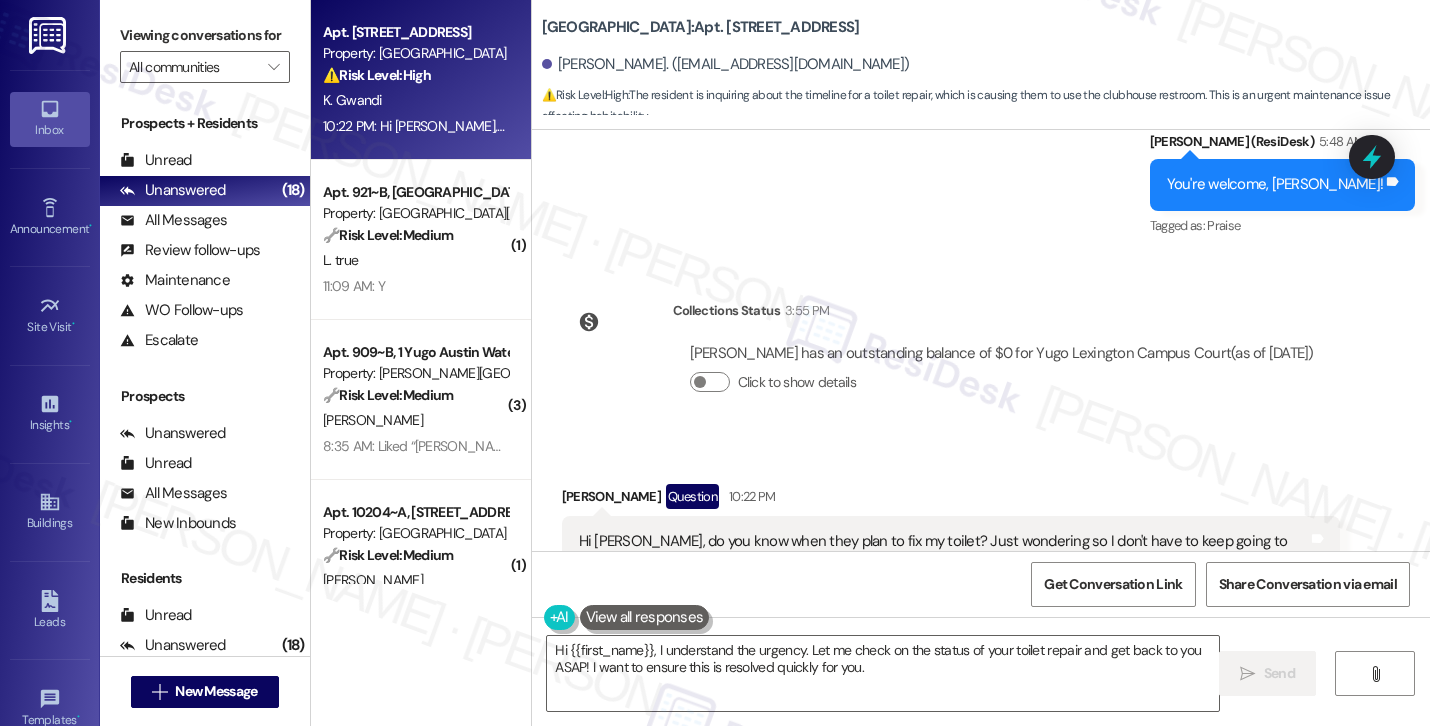 scroll, scrollTop: 5209, scrollLeft: 0, axis: vertical 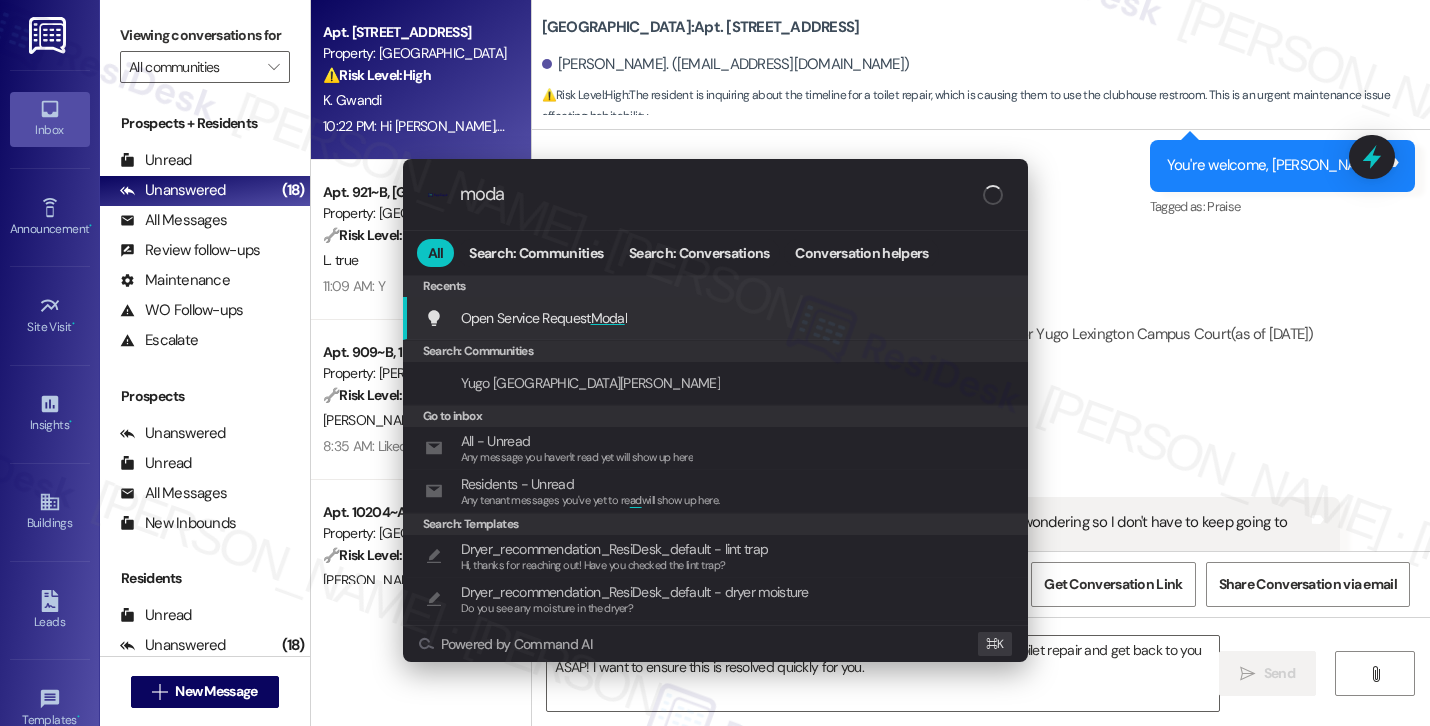 type on "modal" 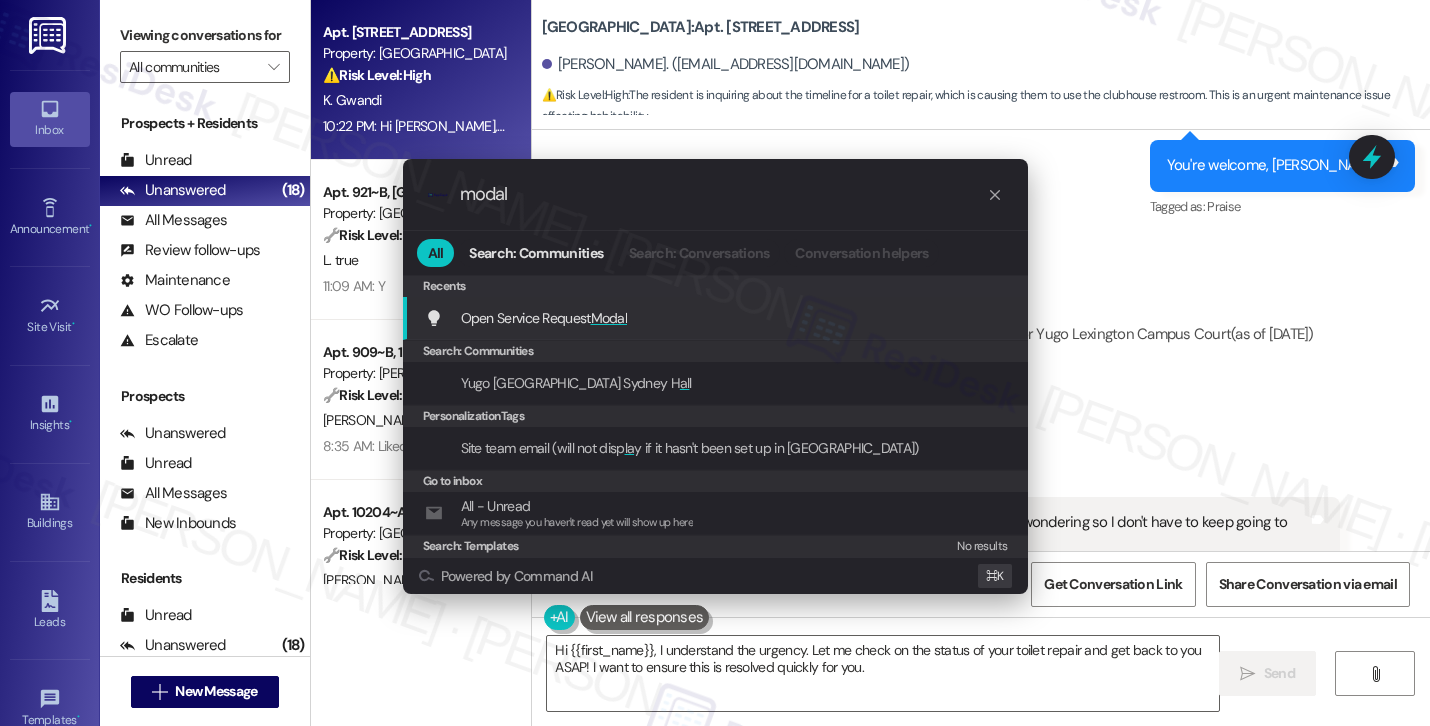 click on "Open Service Request  Modal Add shortcut" at bounding box center [717, 318] 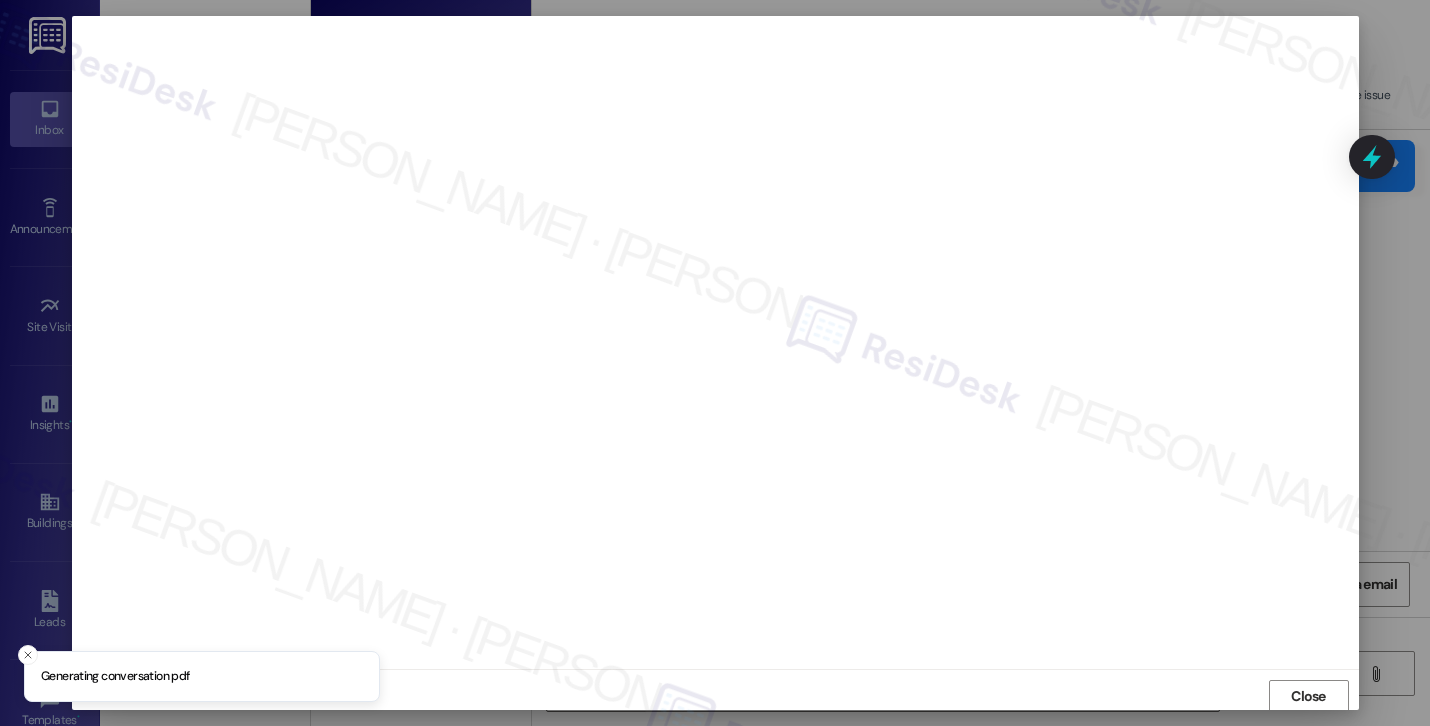 scroll, scrollTop: 2, scrollLeft: 0, axis: vertical 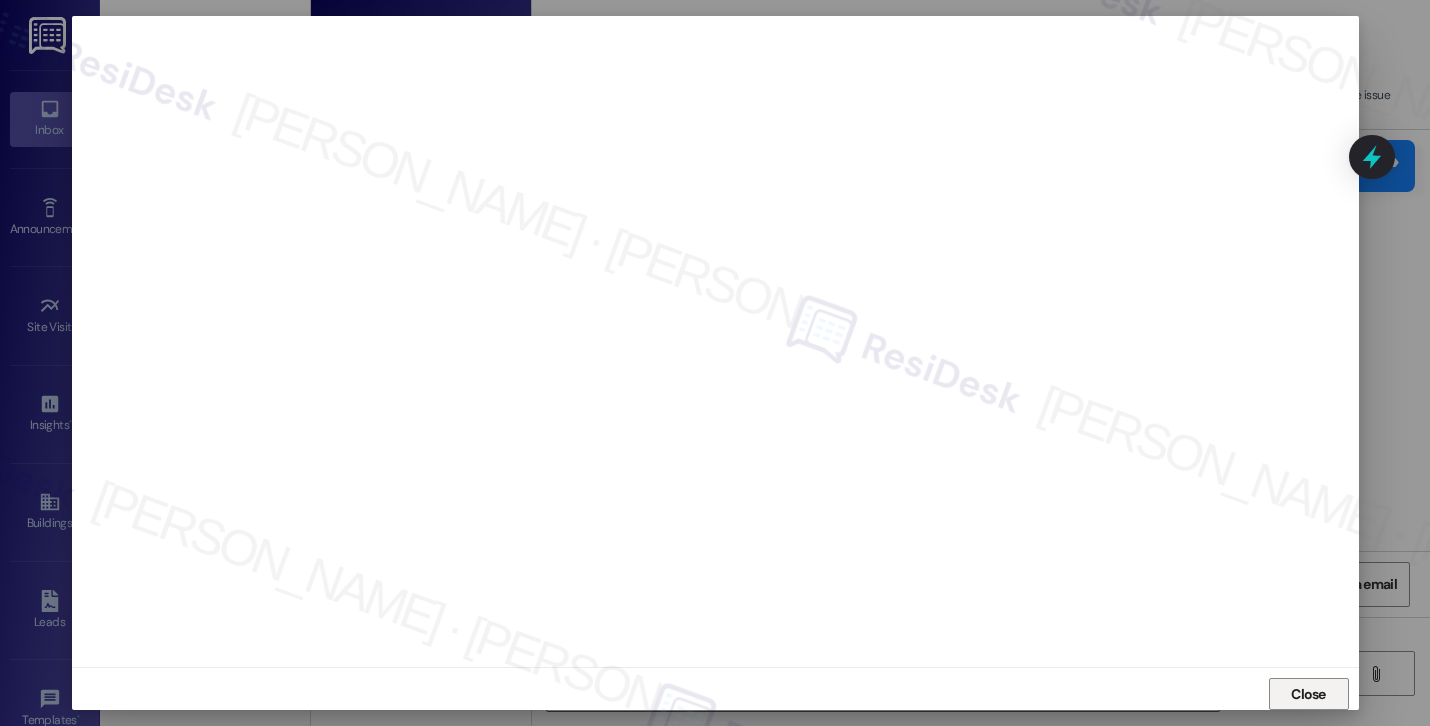 click on "Close" at bounding box center (1309, 694) 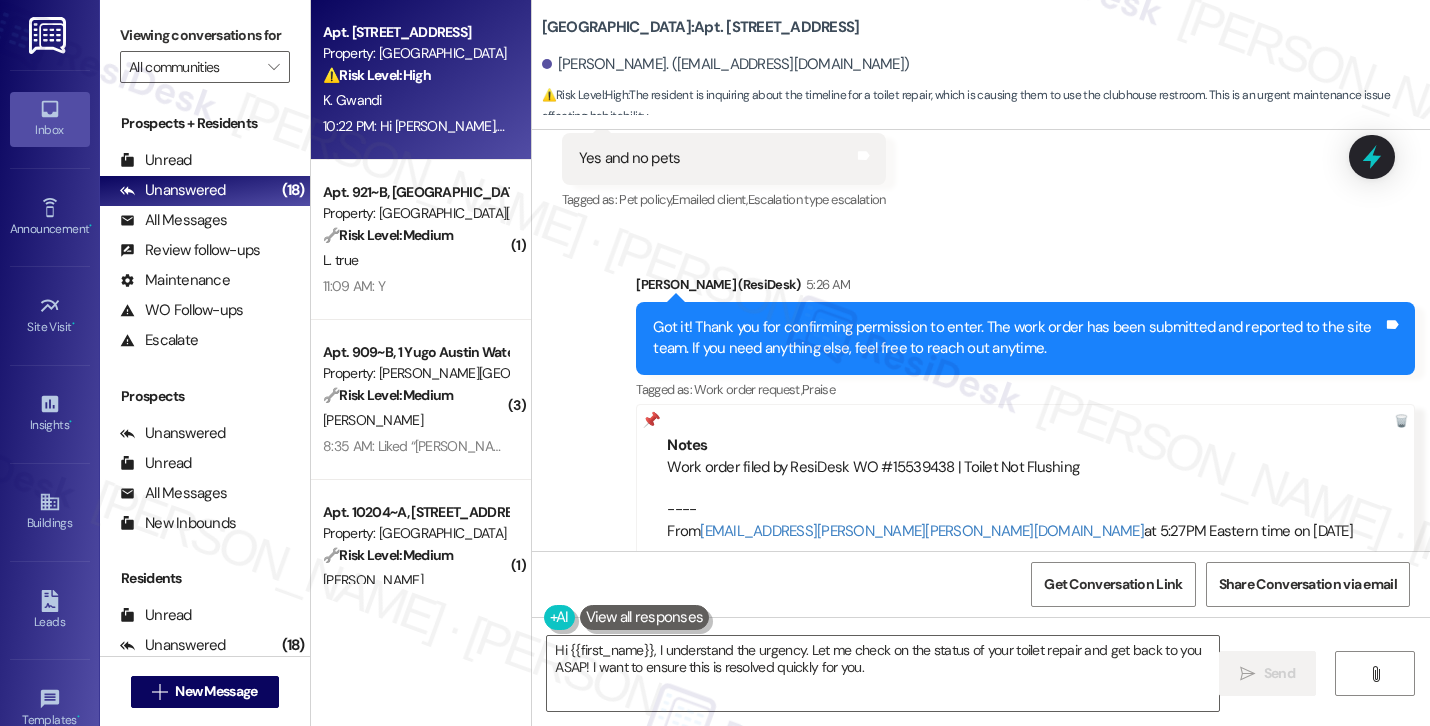scroll, scrollTop: 5209, scrollLeft: 0, axis: vertical 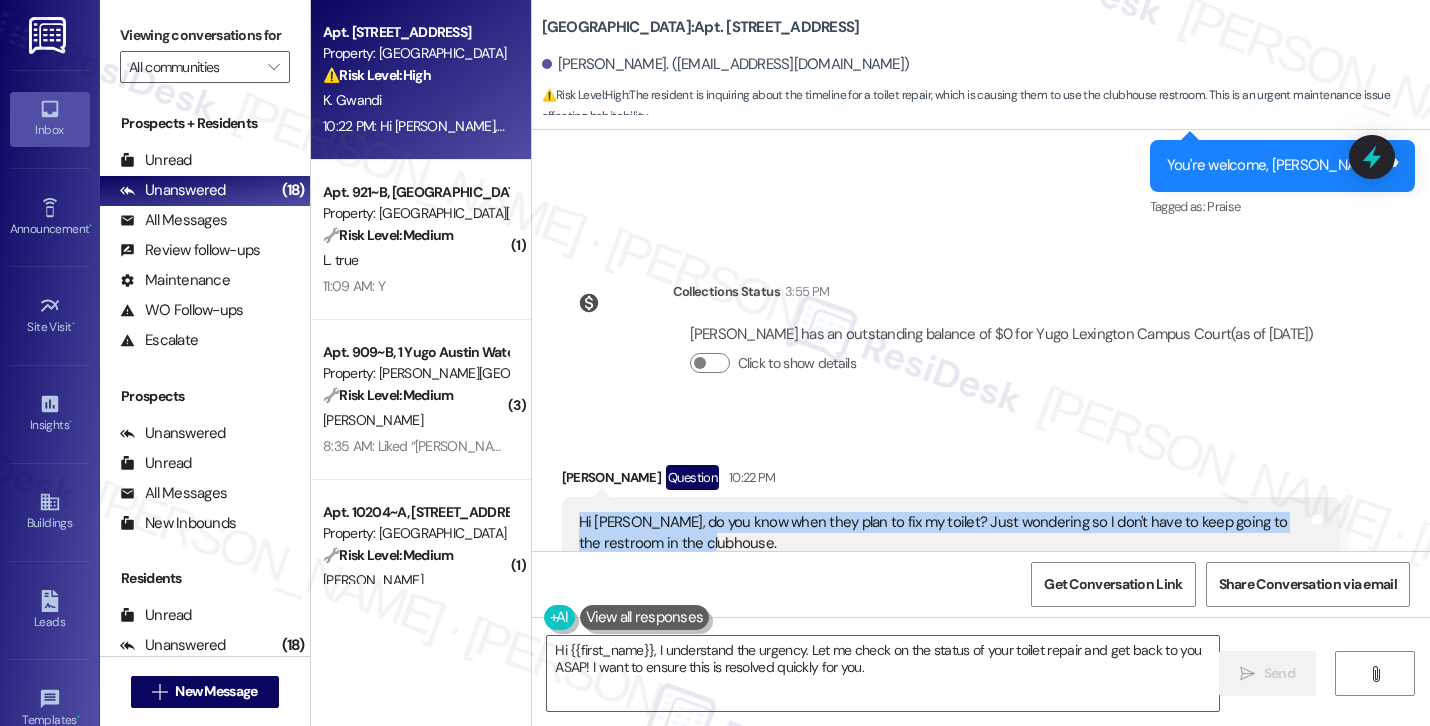 drag, startPoint x: 672, startPoint y: 474, endPoint x: 570, endPoint y: 461, distance: 102.825096 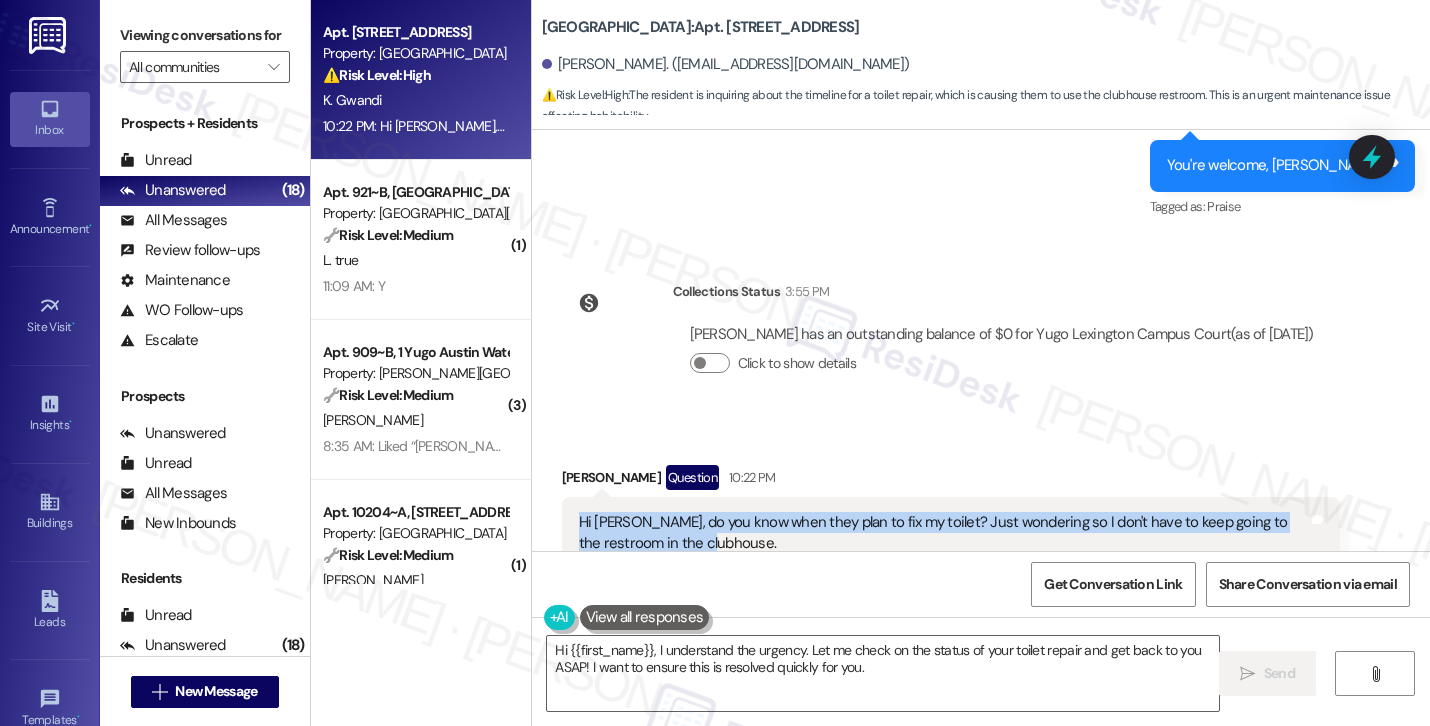 click on "Karen Gwandi. (karengwandi0@gmail.com)" at bounding box center [726, 64] 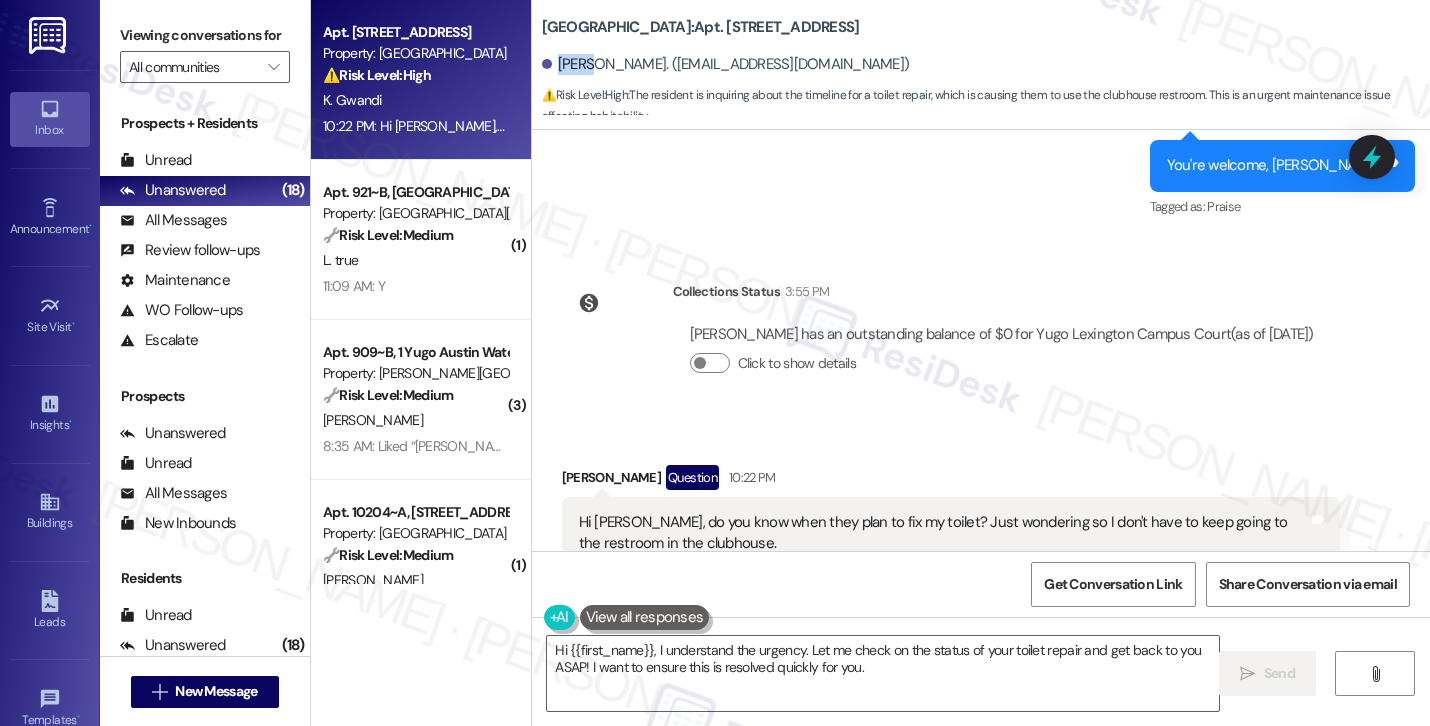 click on "Karen Gwandi. (karengwandi0@gmail.com)" at bounding box center (726, 64) 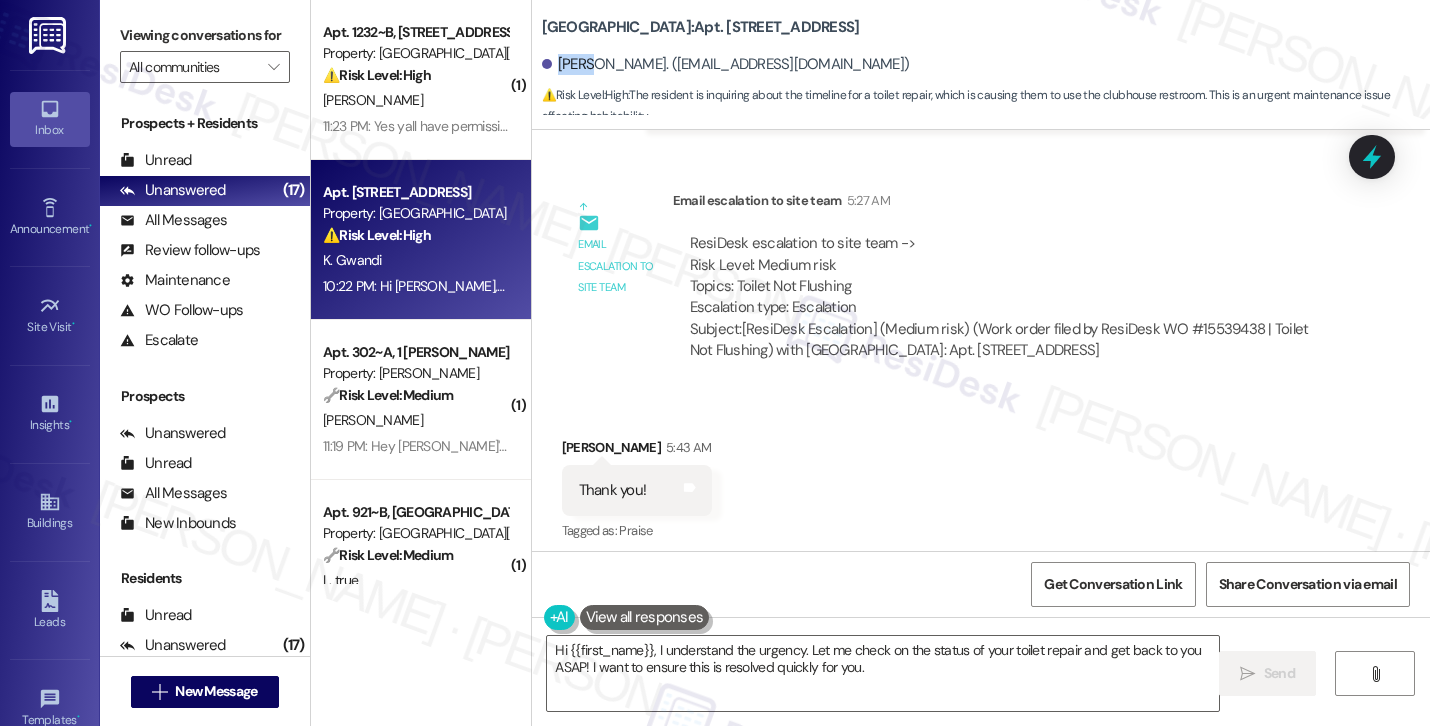 scroll, scrollTop: 4905, scrollLeft: 0, axis: vertical 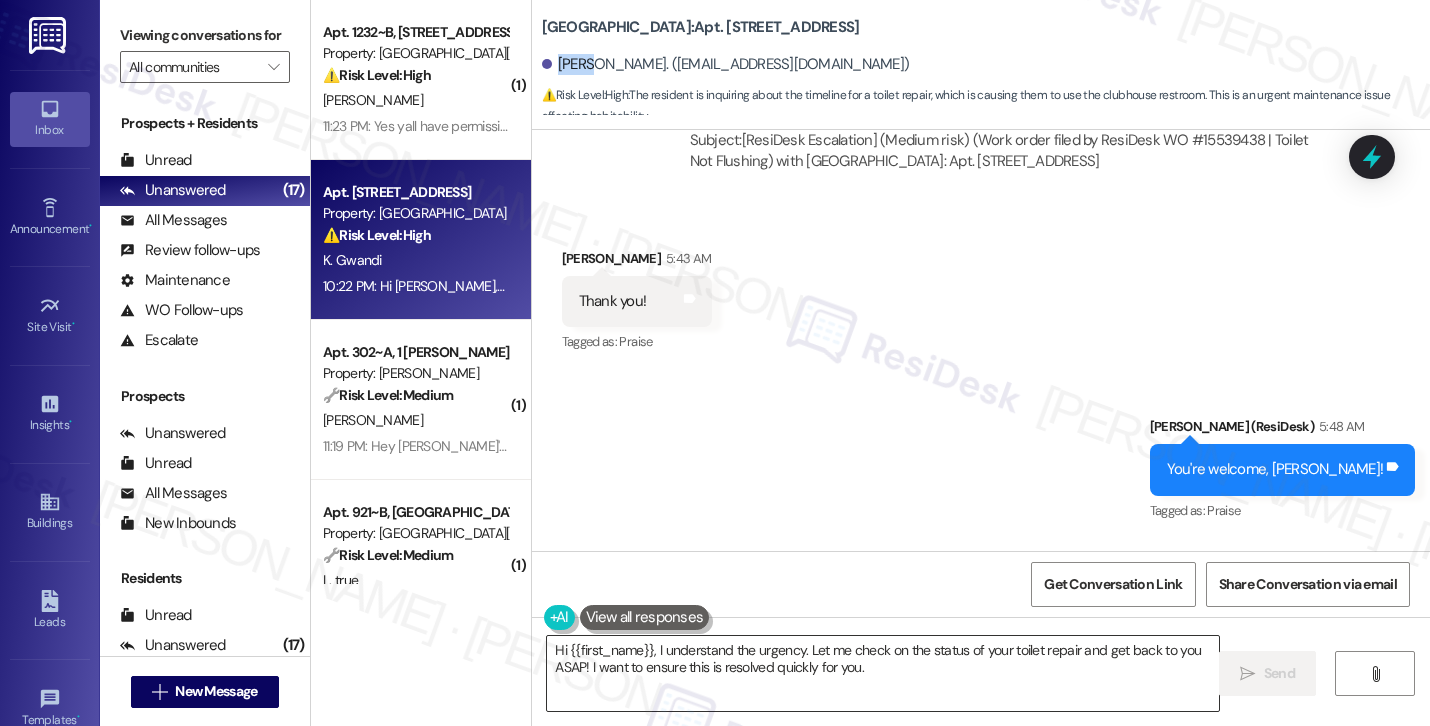 click on "Hi {{first_name}}, I understand the urgency. Let me check on the status of your toilet repair and get back to you ASAP! I want to ensure this is resolved quickly for you." at bounding box center (883, 673) 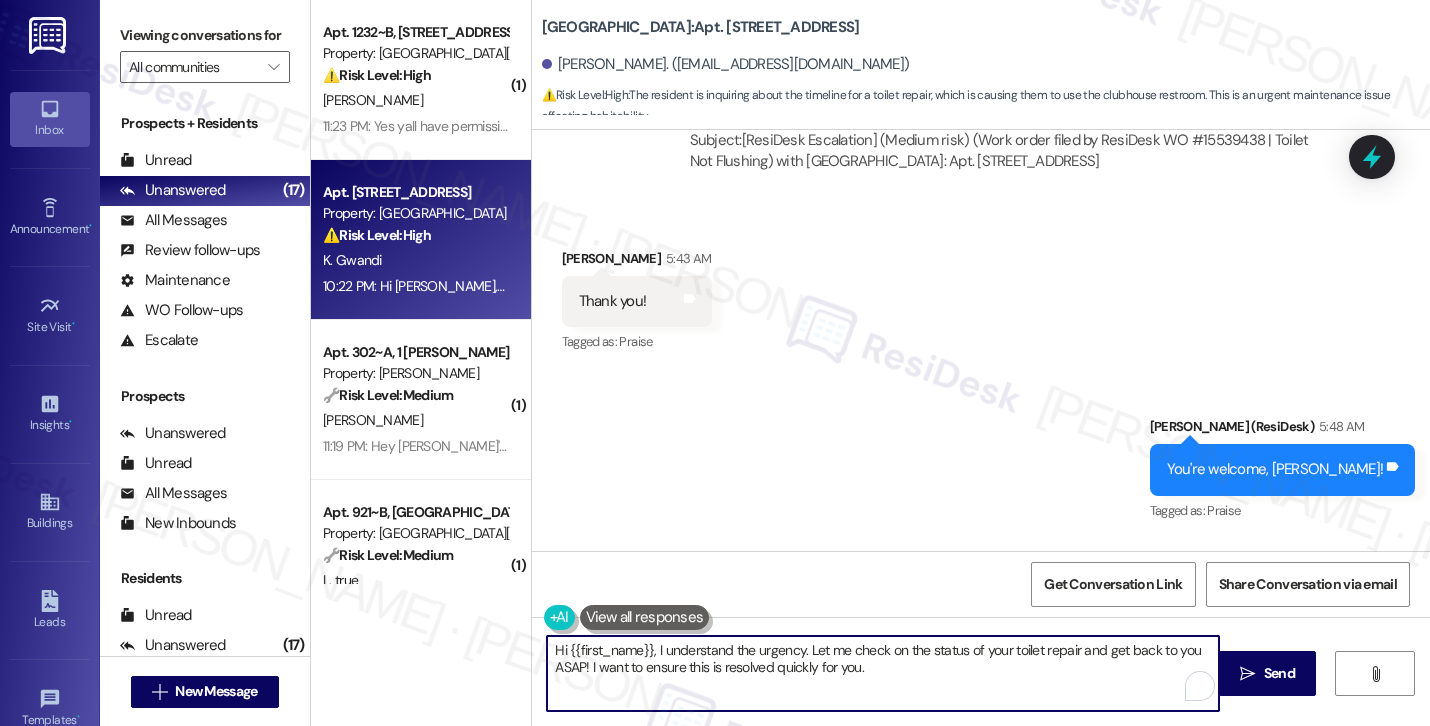 paste on "ey Karen! Thanks for reaching out. I’m sorry, but I don’t have an exact timeframe since the site team handles the scheduling. However, I’ll follow up with them and let you know as soon as I get an update. If you have any other questions in the meantime, feel free to reach out!" 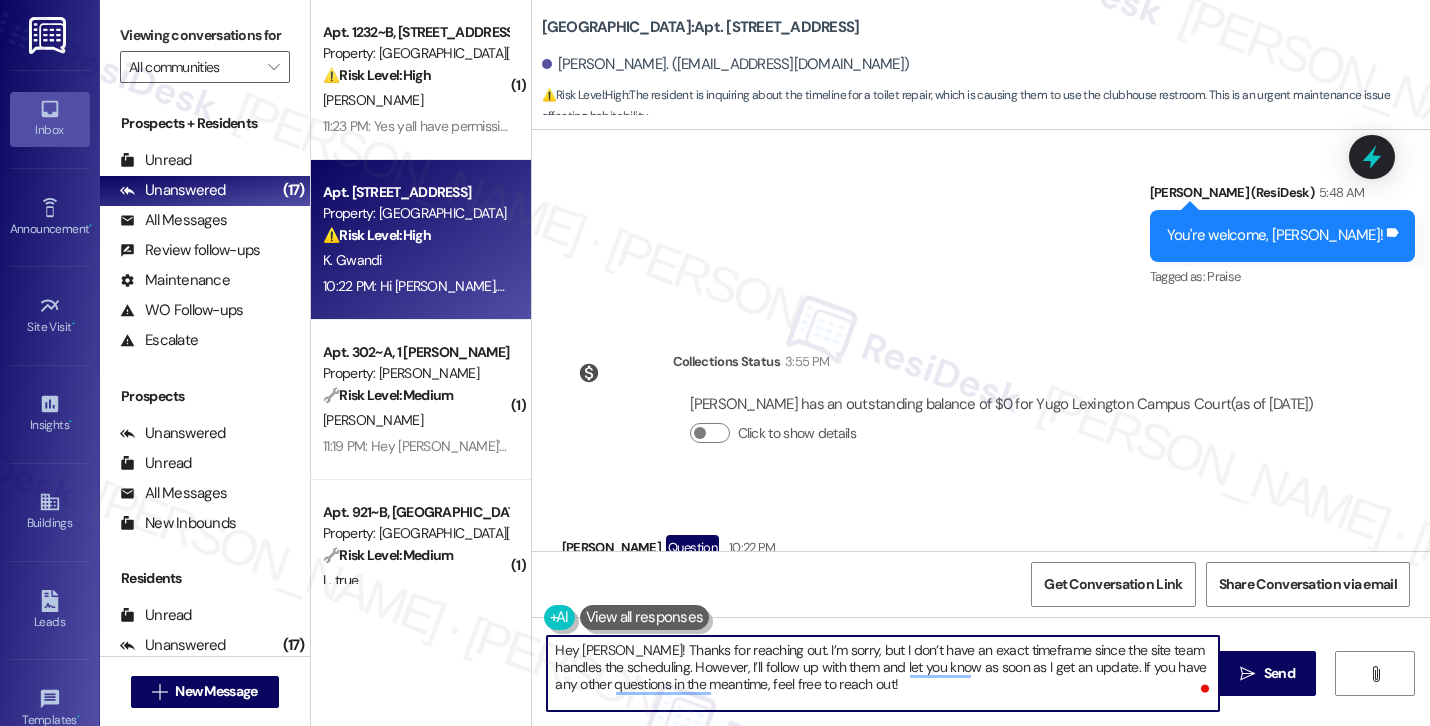 scroll, scrollTop: 5209, scrollLeft: 0, axis: vertical 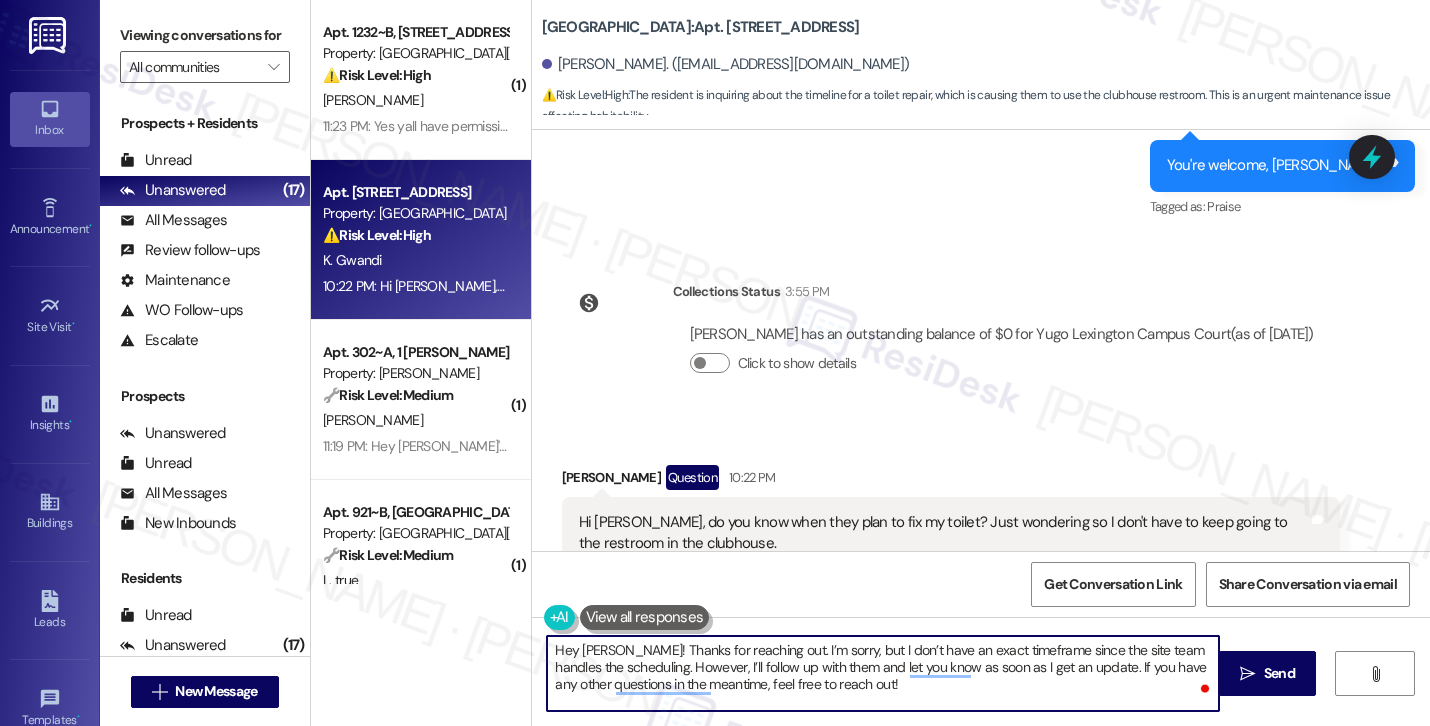 click on "Hey Karen! Thanks for reaching out. I’m sorry, but I don’t have an exact timeframe since the site team handles the scheduling. However, I’ll follow up with them and let you know as soon as I get an update. If you have any other questions in the meantime, feel free to reach out!" at bounding box center (883, 673) 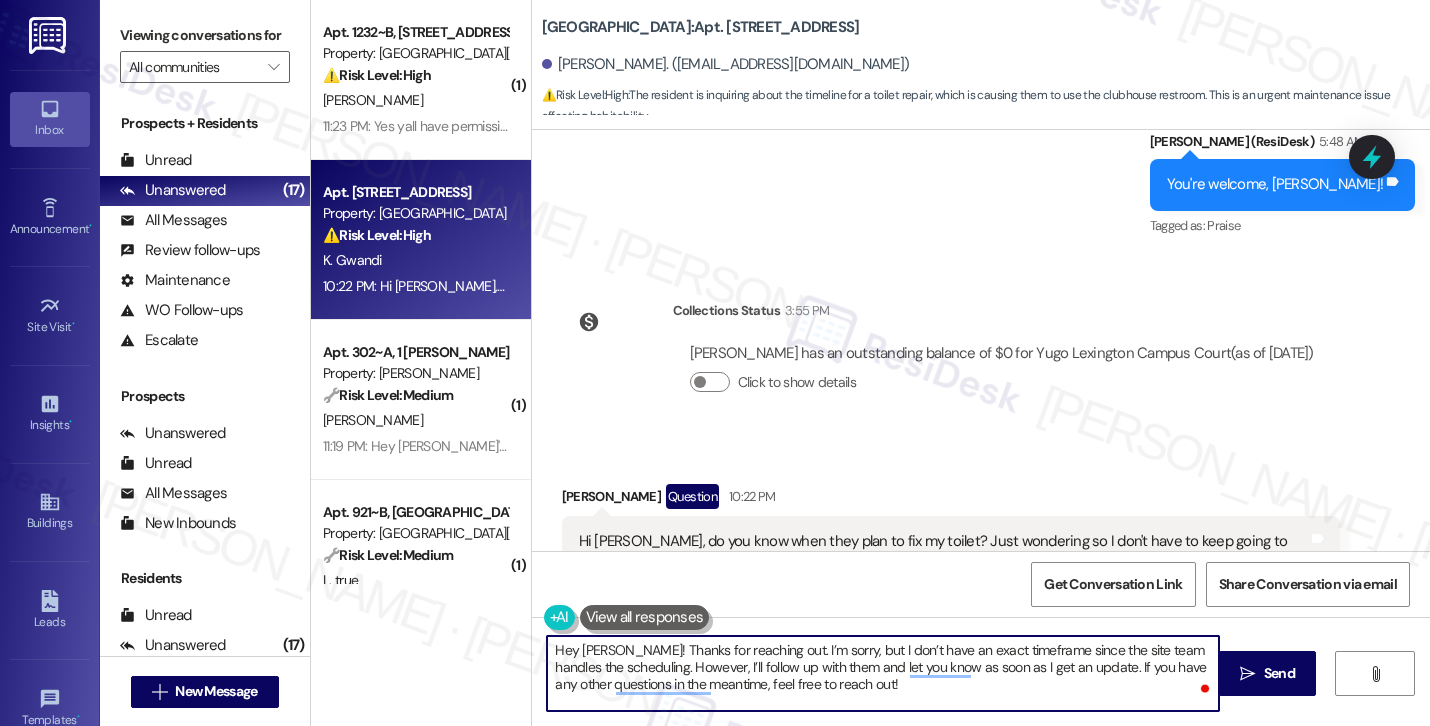 scroll, scrollTop: 5209, scrollLeft: 0, axis: vertical 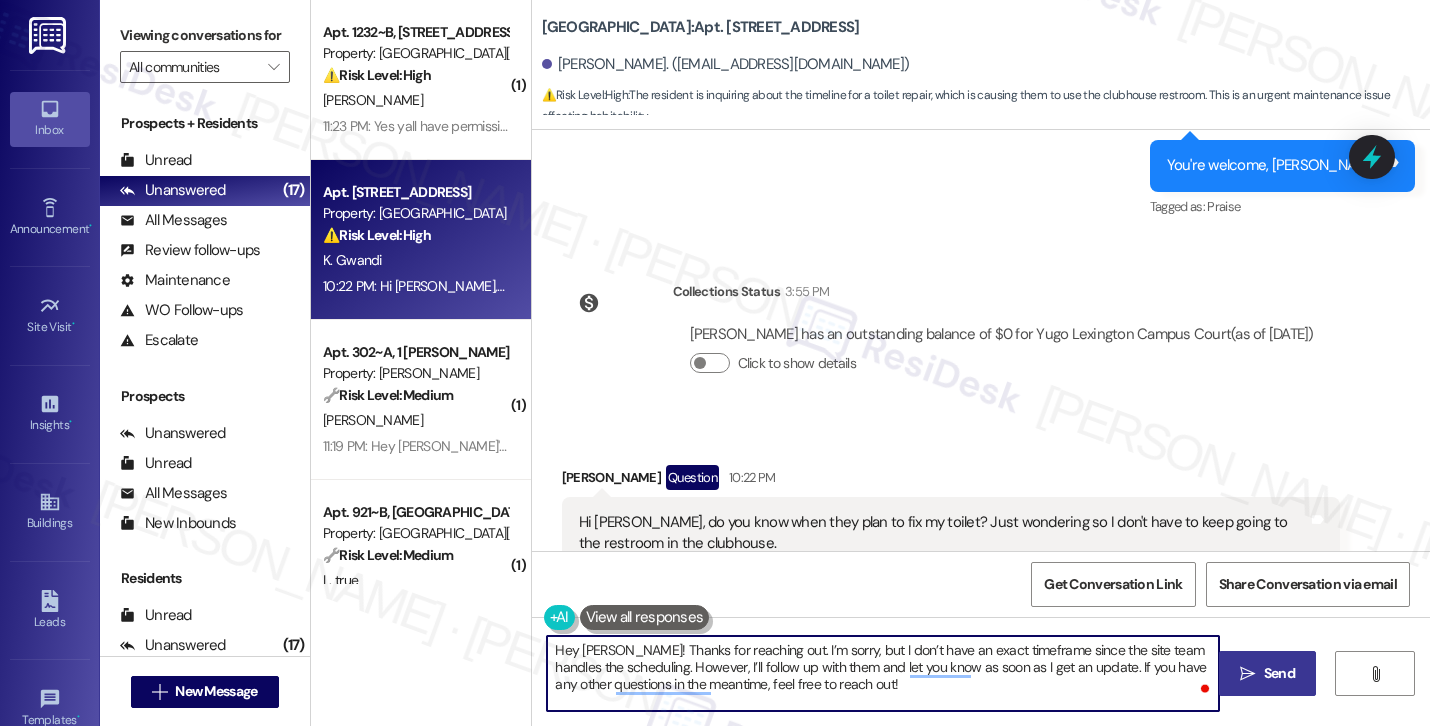 type on "Hey Karen! Thanks for reaching out. I’m sorry, but I don’t have an exact timeframe since the site team handles the scheduling. However, I’ll follow up with them and let you know as soon as I get an update. If you have any other questions in the meantime, feel free to reach out!" 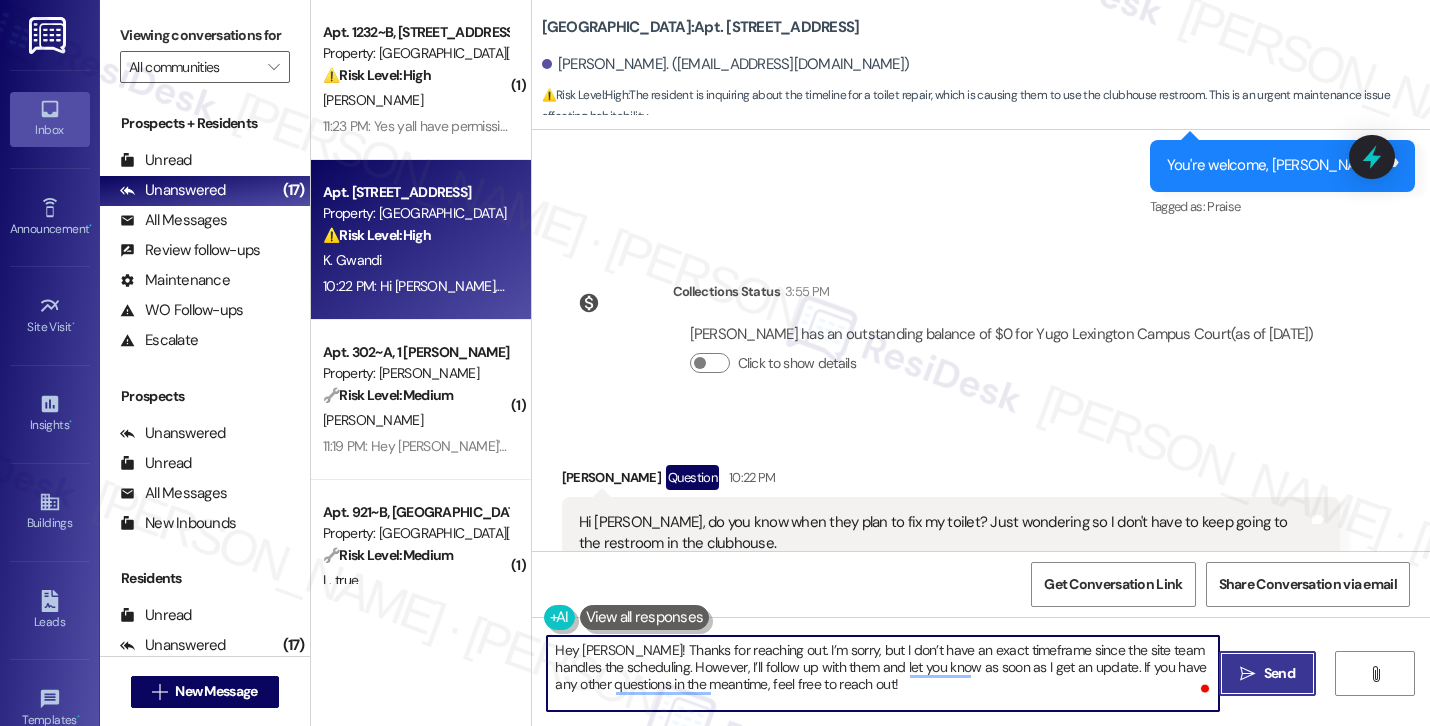 click on " Send" at bounding box center [1267, 673] 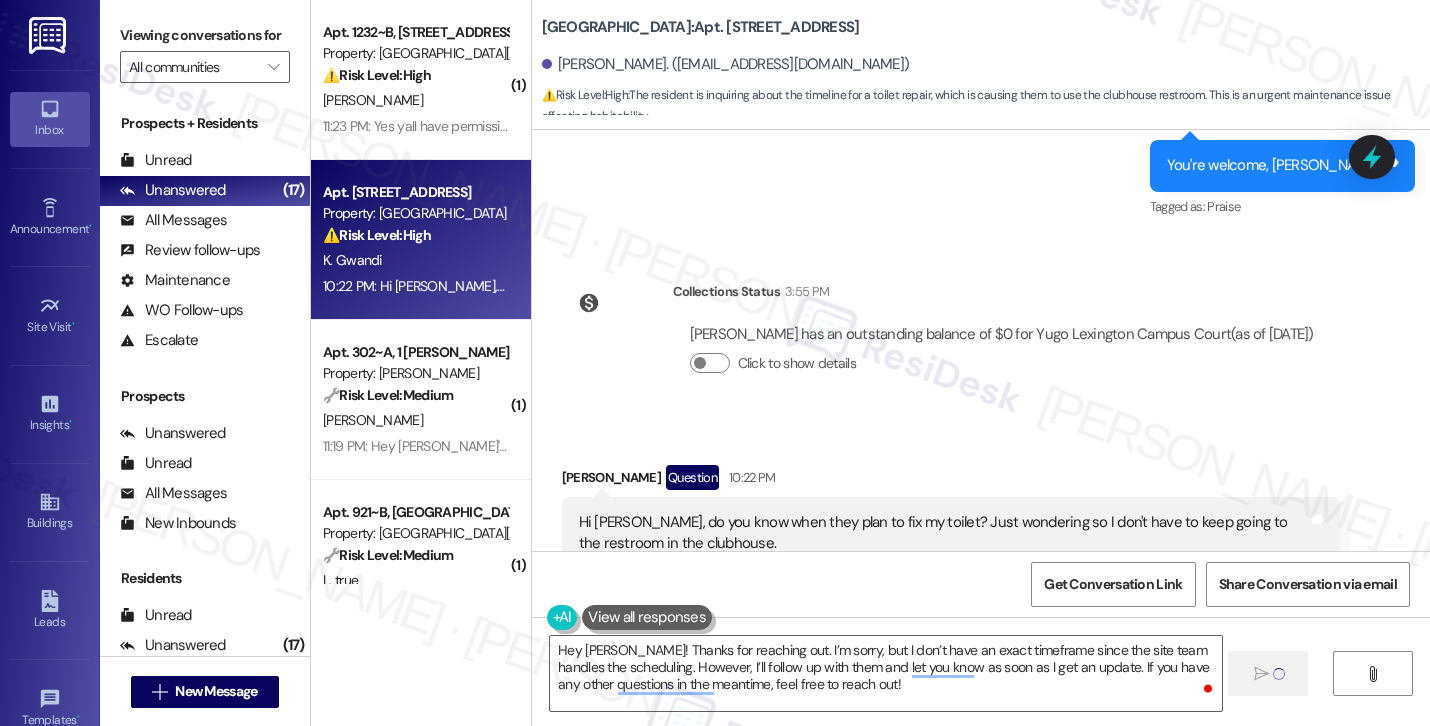 type 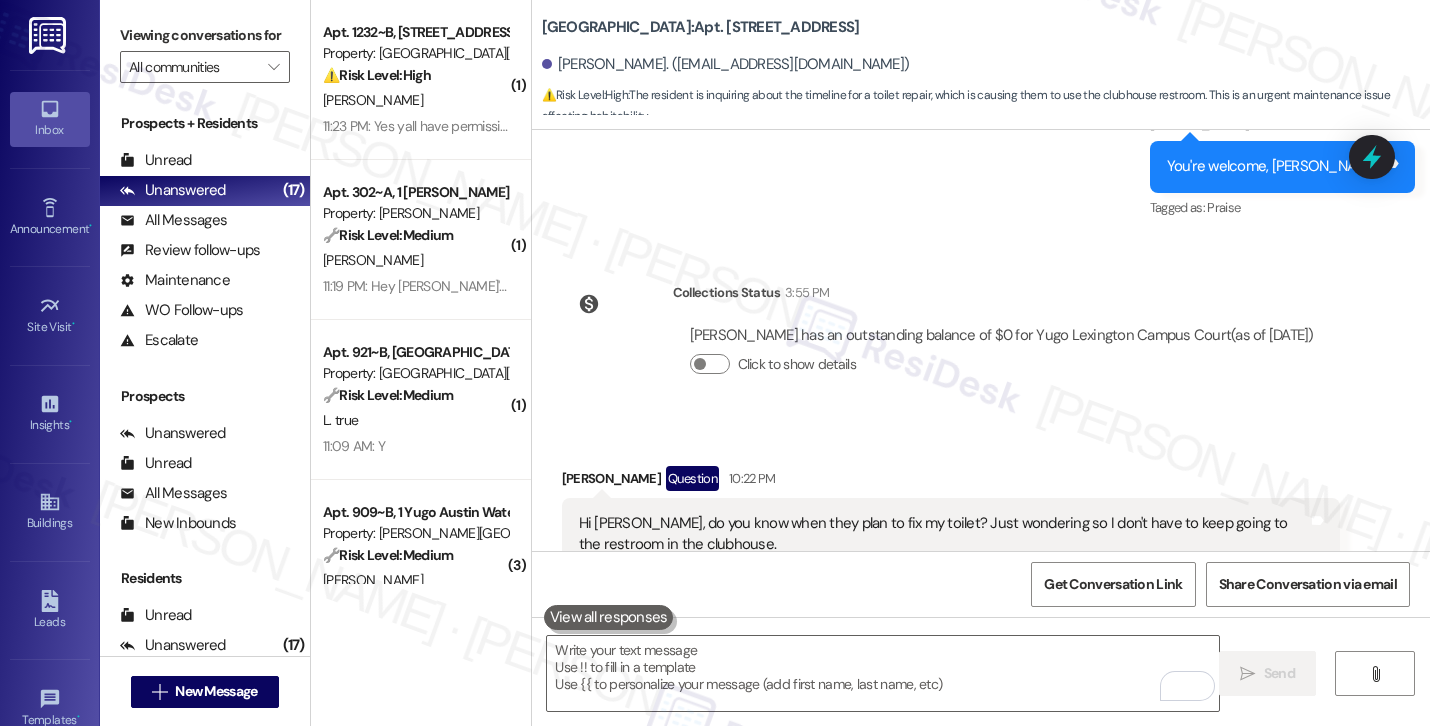 scroll, scrollTop: 5391, scrollLeft: 0, axis: vertical 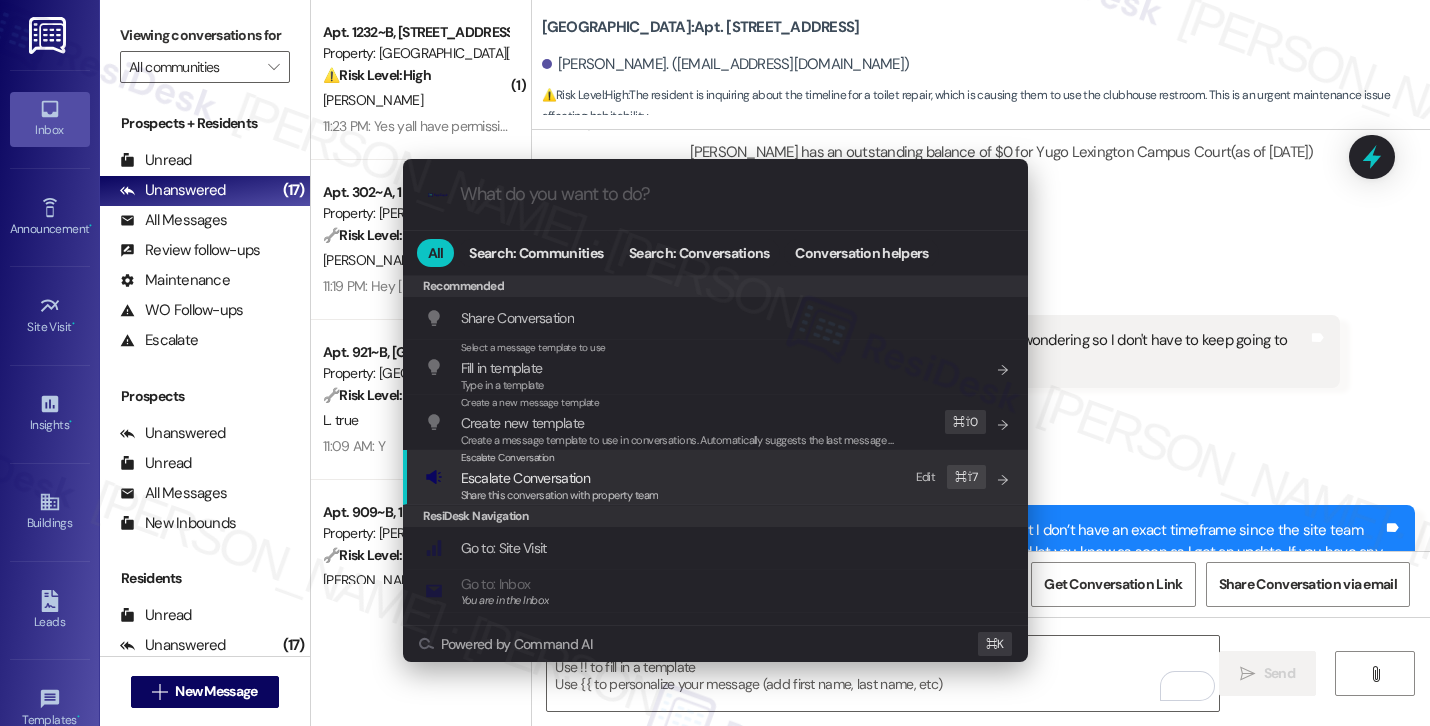 click on "Escalate Conversation Escalate Conversation Share this conversation with property team Edit ⌘ ⇧ 7" at bounding box center (717, 477) 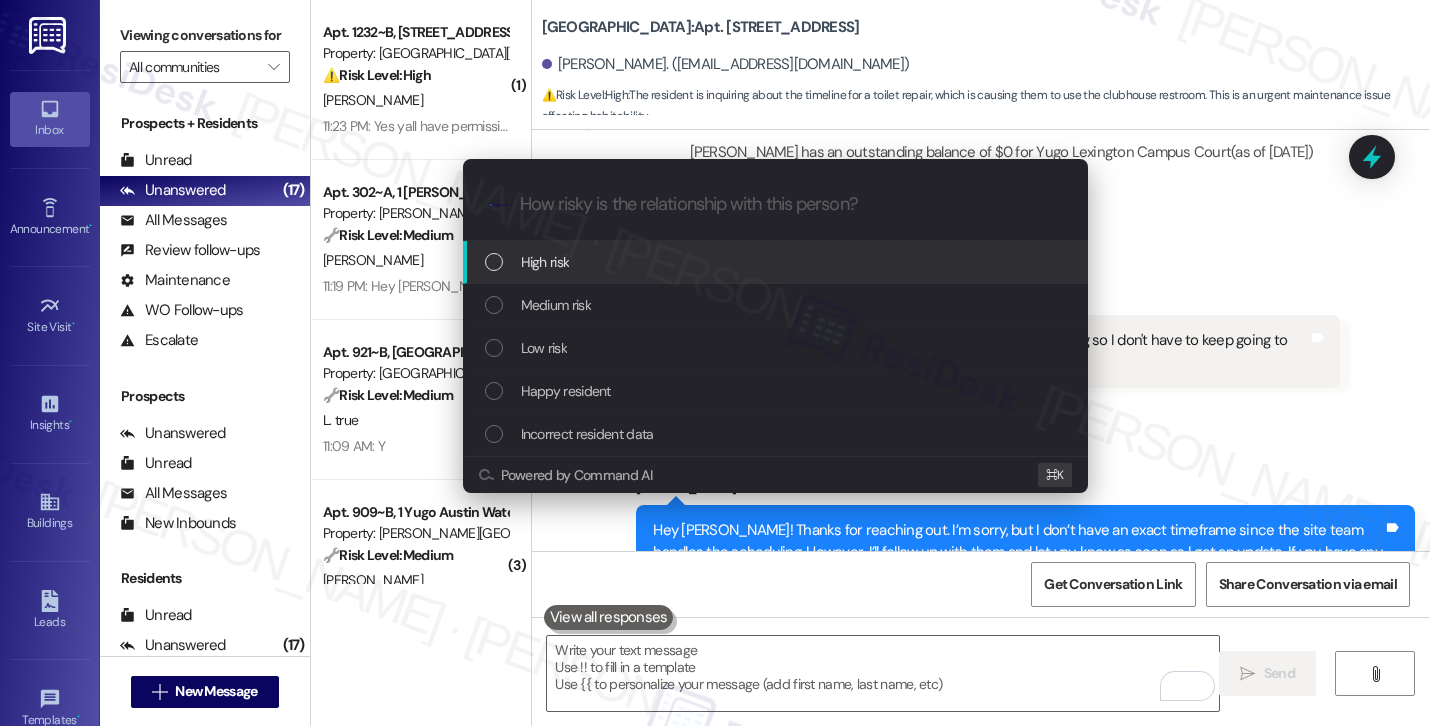 click on "High risk" at bounding box center (777, 262) 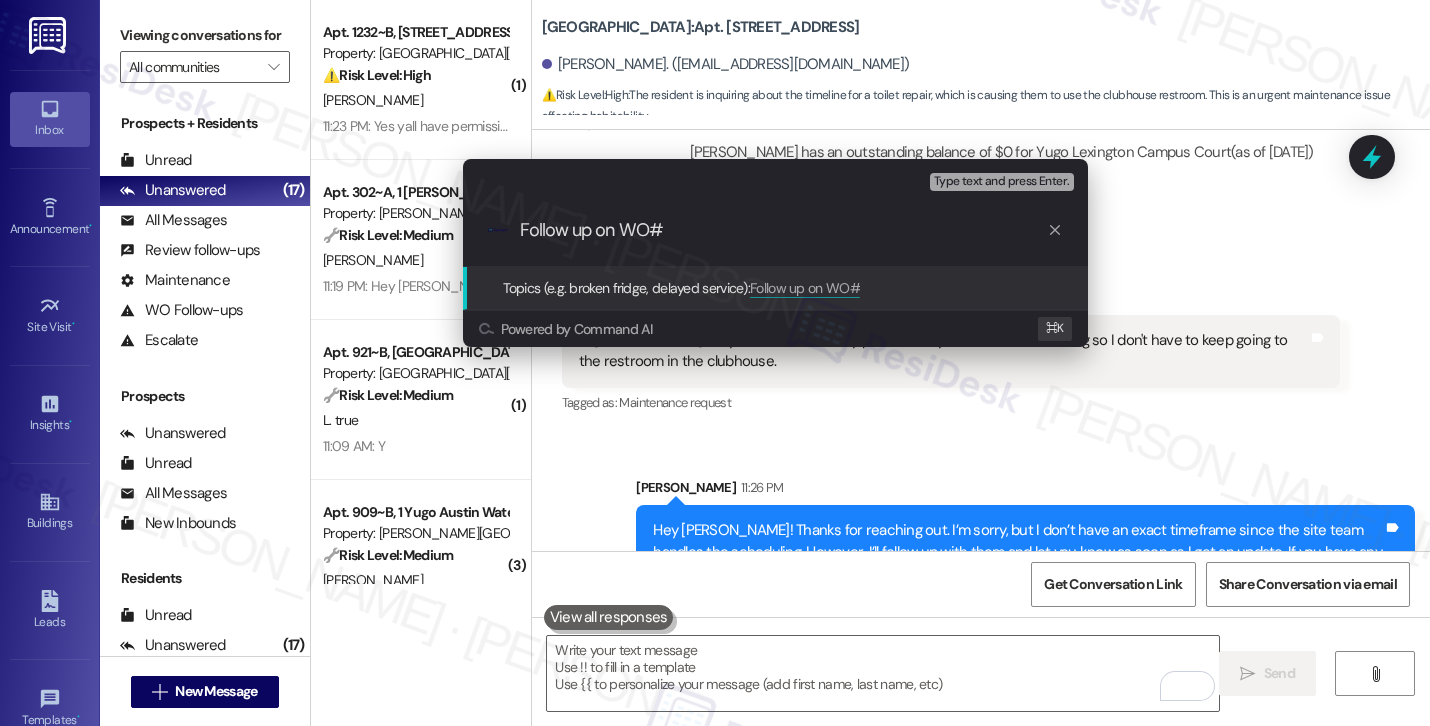click on "Follow up on WO#" at bounding box center (783, 230) 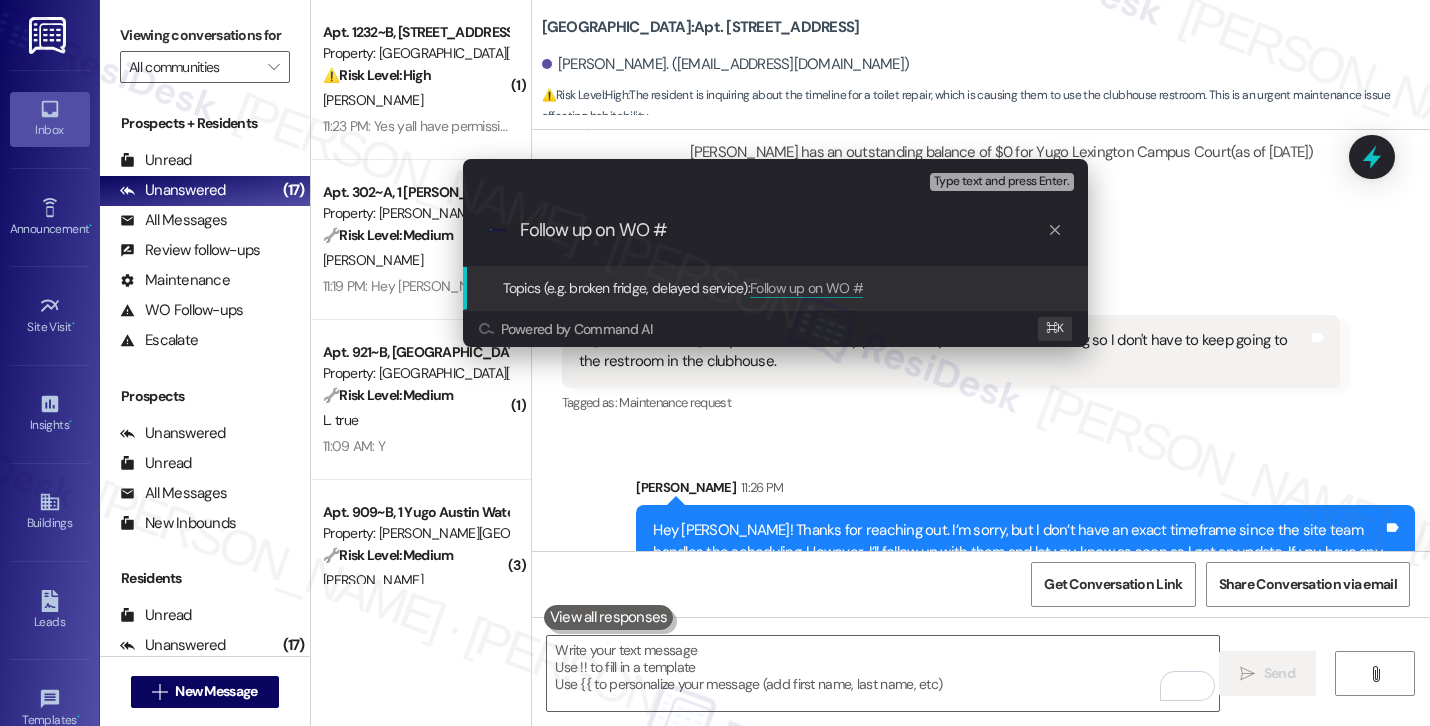 click on "Follow up on WO #" at bounding box center (783, 230) 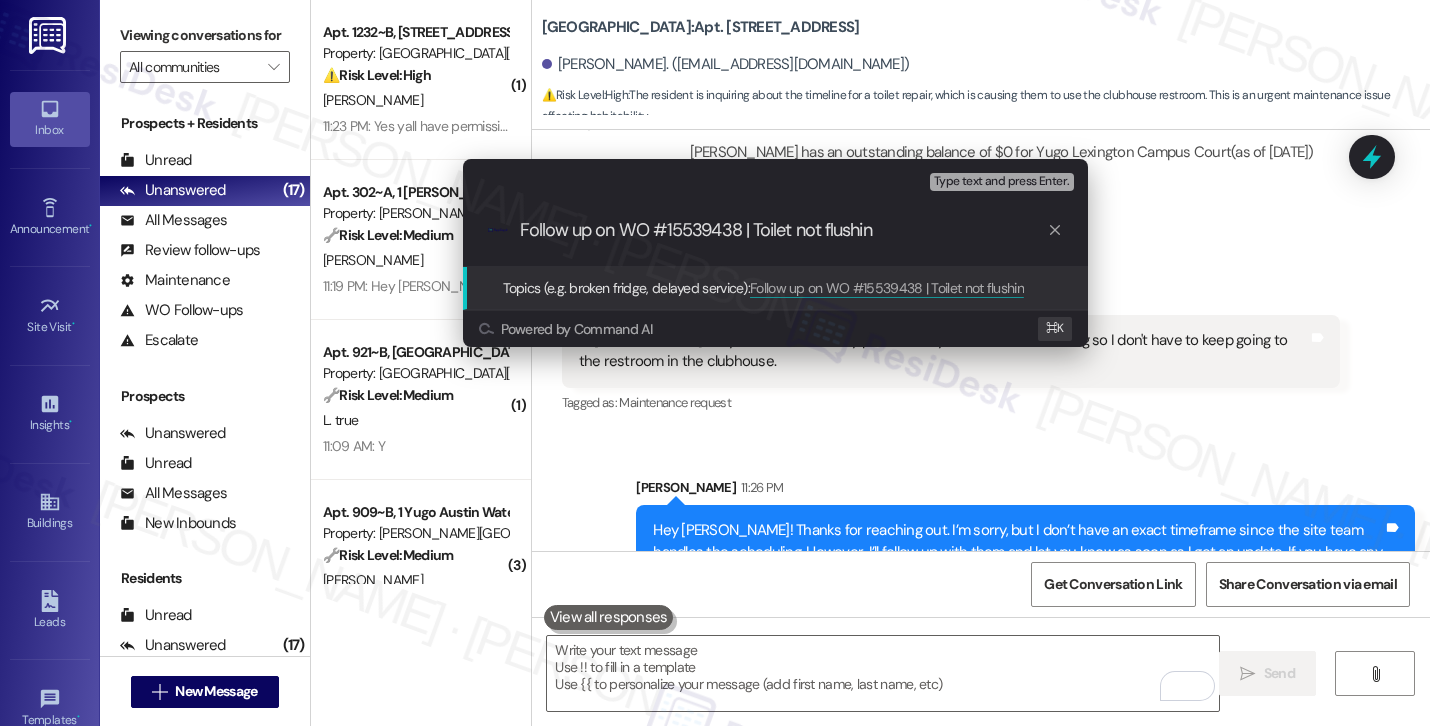 type on "Follow up on WO #15539438 | Toilet not flushing" 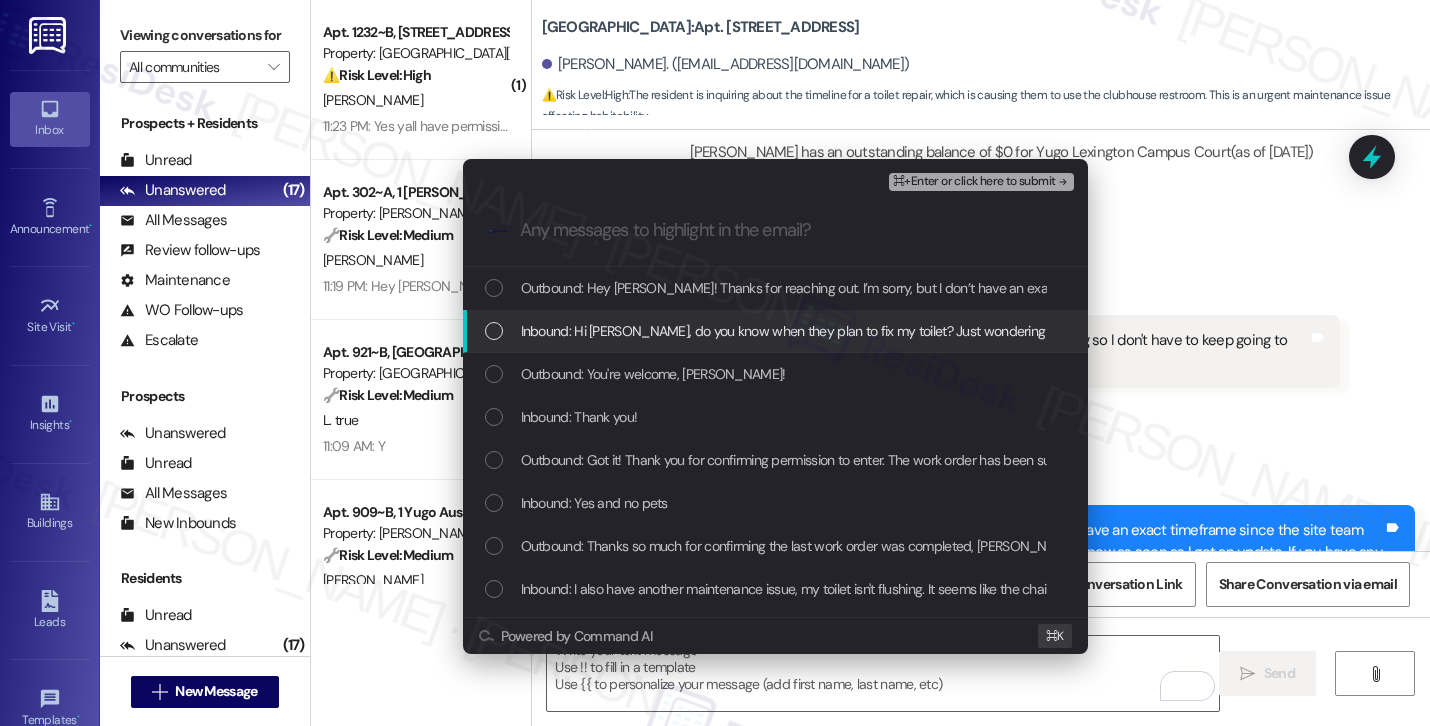 click on "Inbound: Hi Sarah, do you know when they plan to fix my toilet? Just wondering so I don't have to keep going to the restroom in the clubhouse." at bounding box center [963, 331] 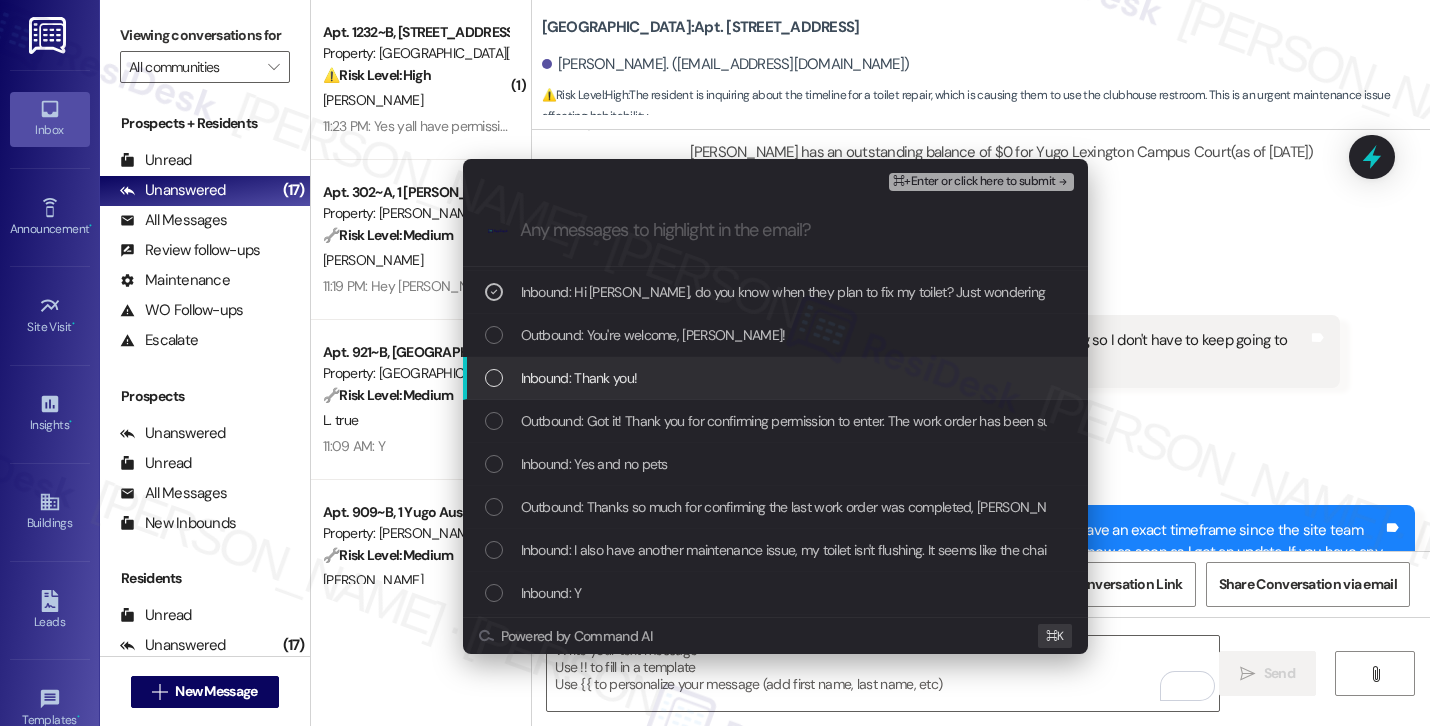 scroll, scrollTop: 42, scrollLeft: 0, axis: vertical 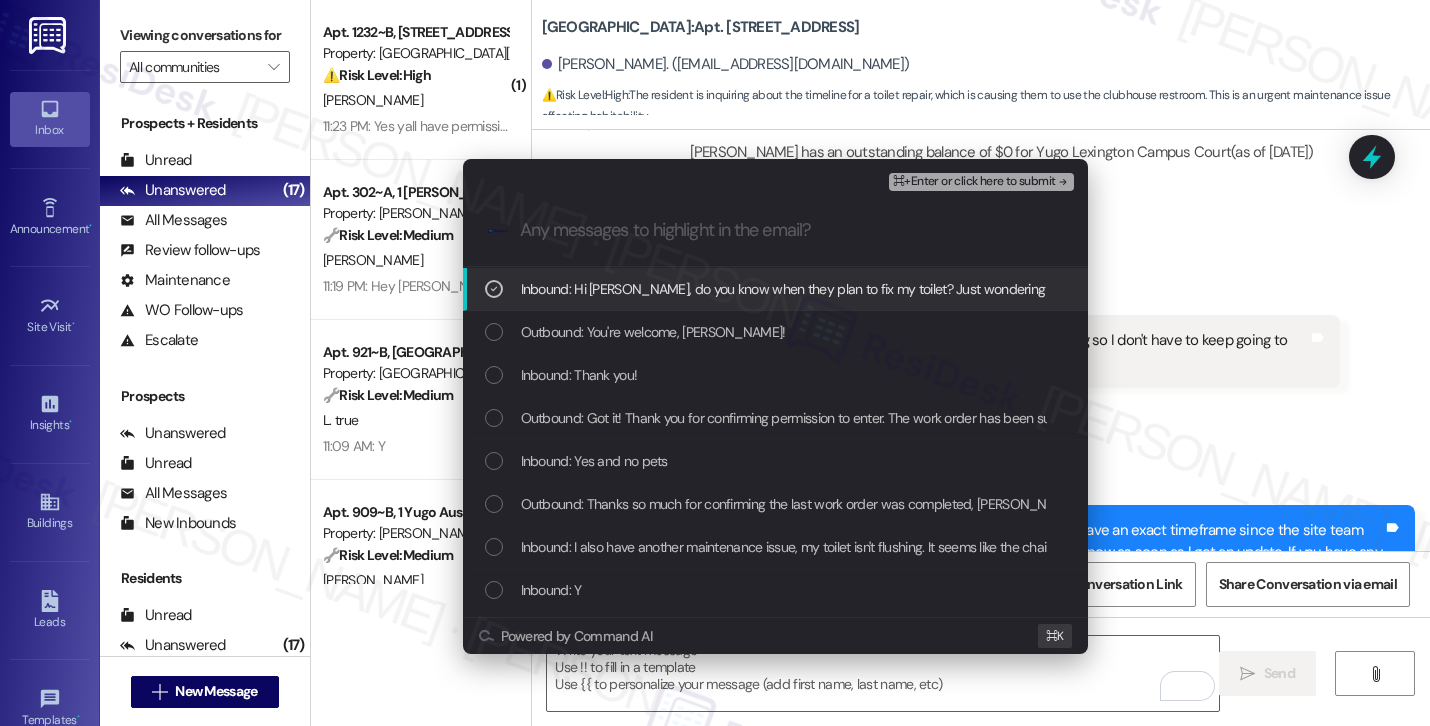 click on "⌘+Enter or click here to submit" at bounding box center [974, 182] 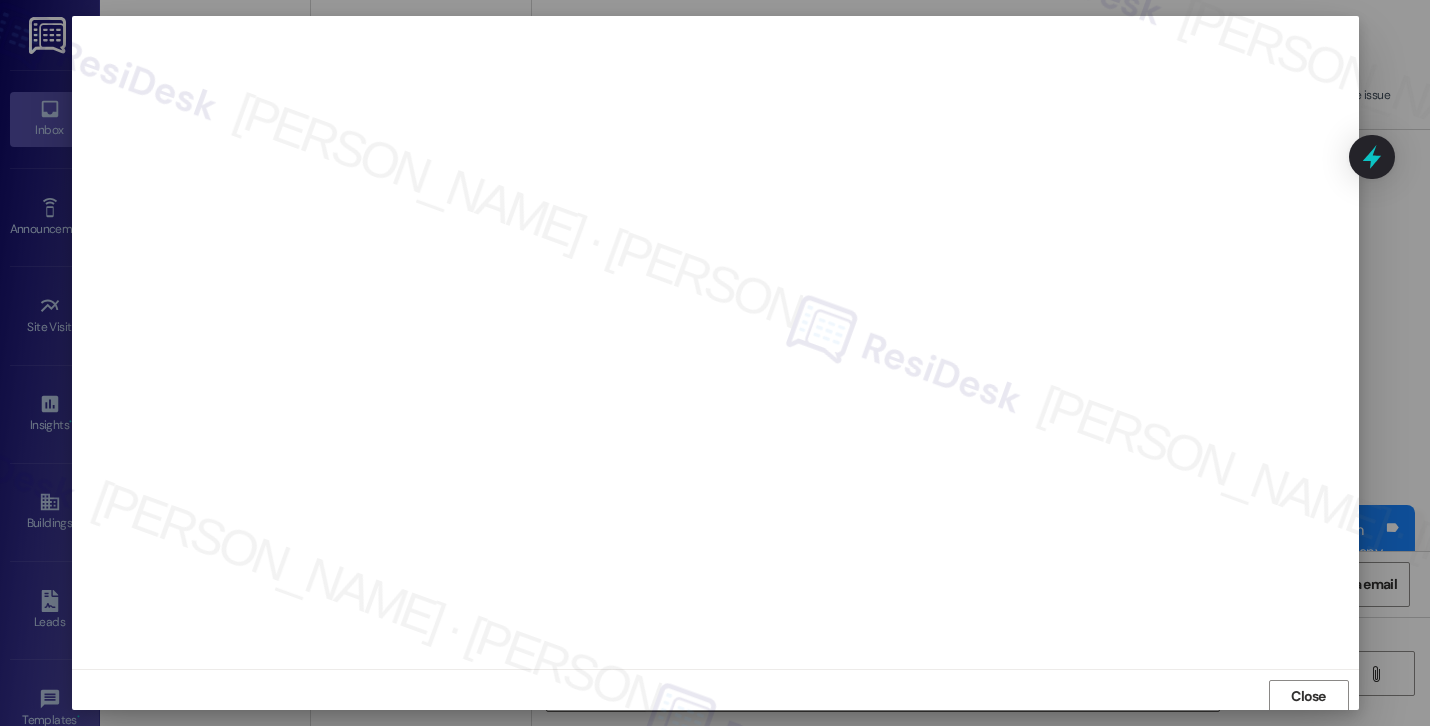 scroll, scrollTop: 2, scrollLeft: 0, axis: vertical 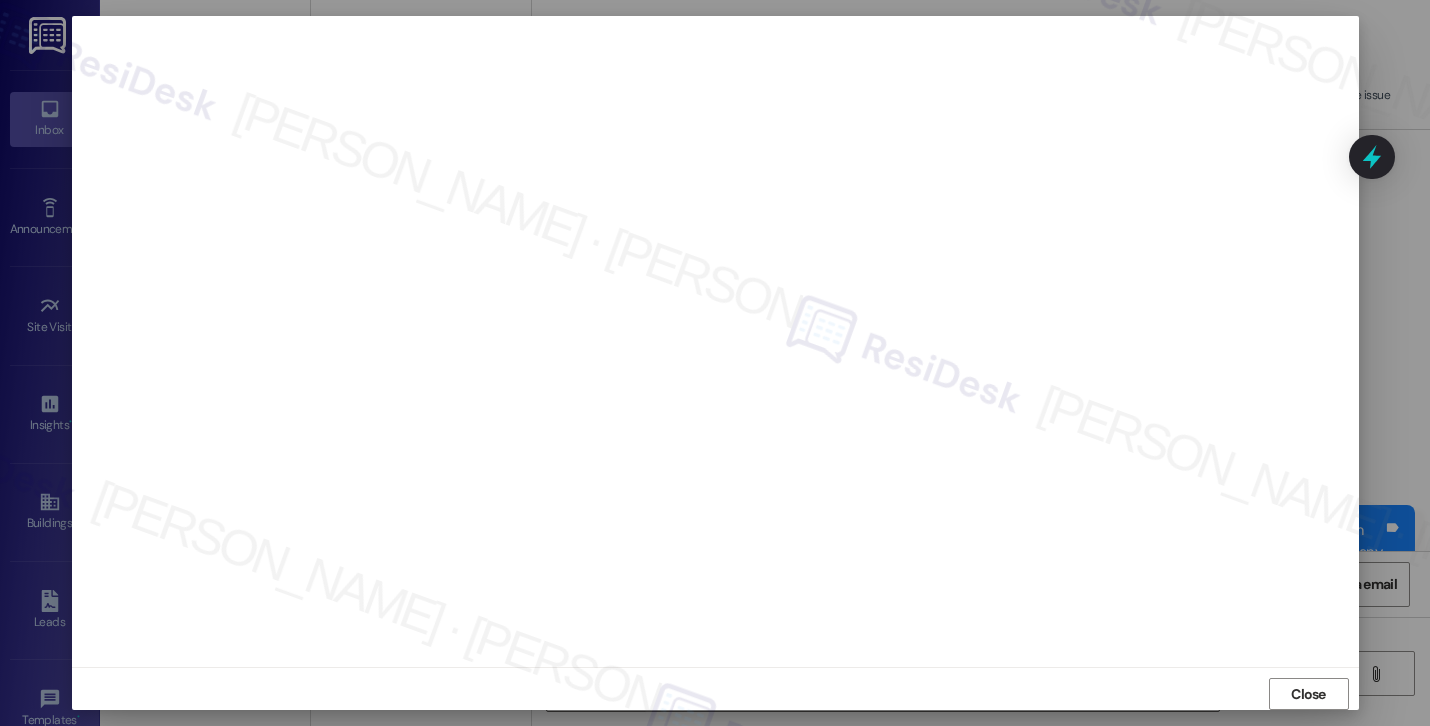 click on "Close" at bounding box center (715, 693) 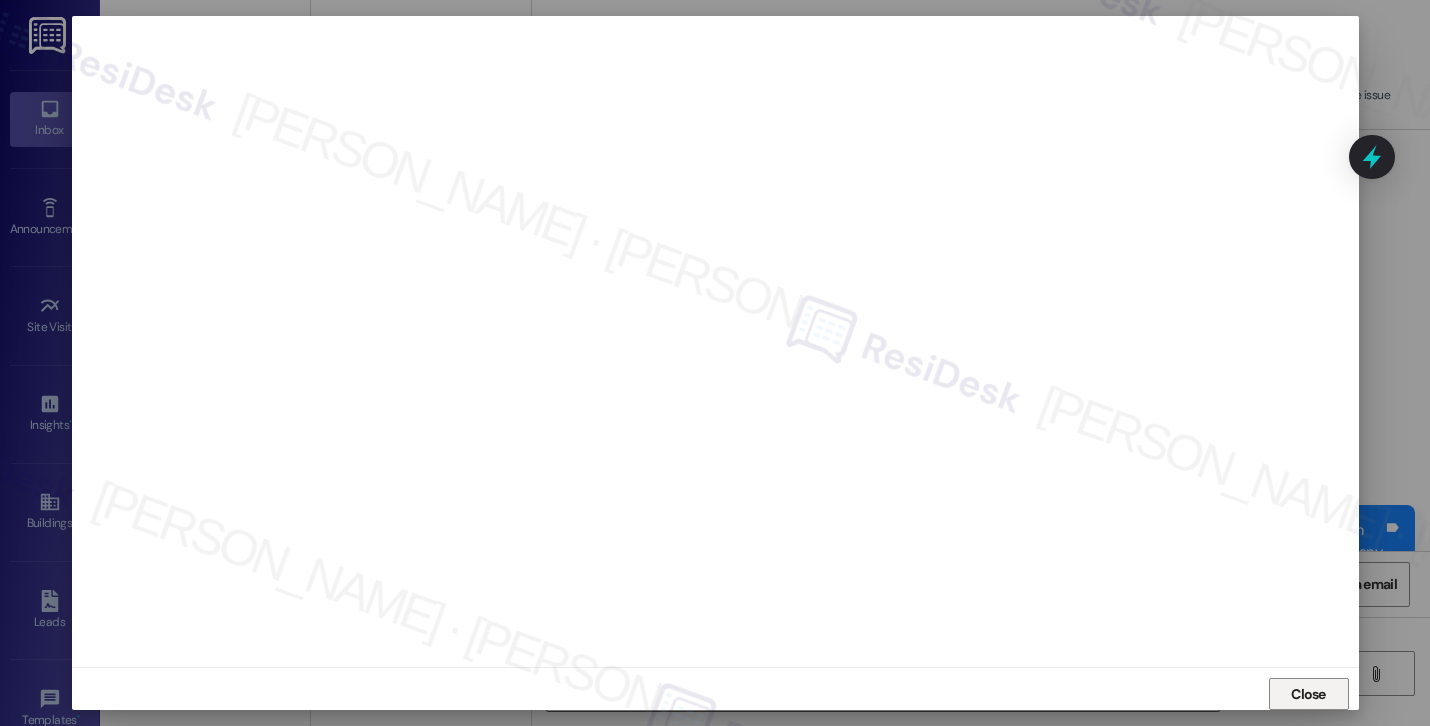 click on "Close" at bounding box center [1308, 694] 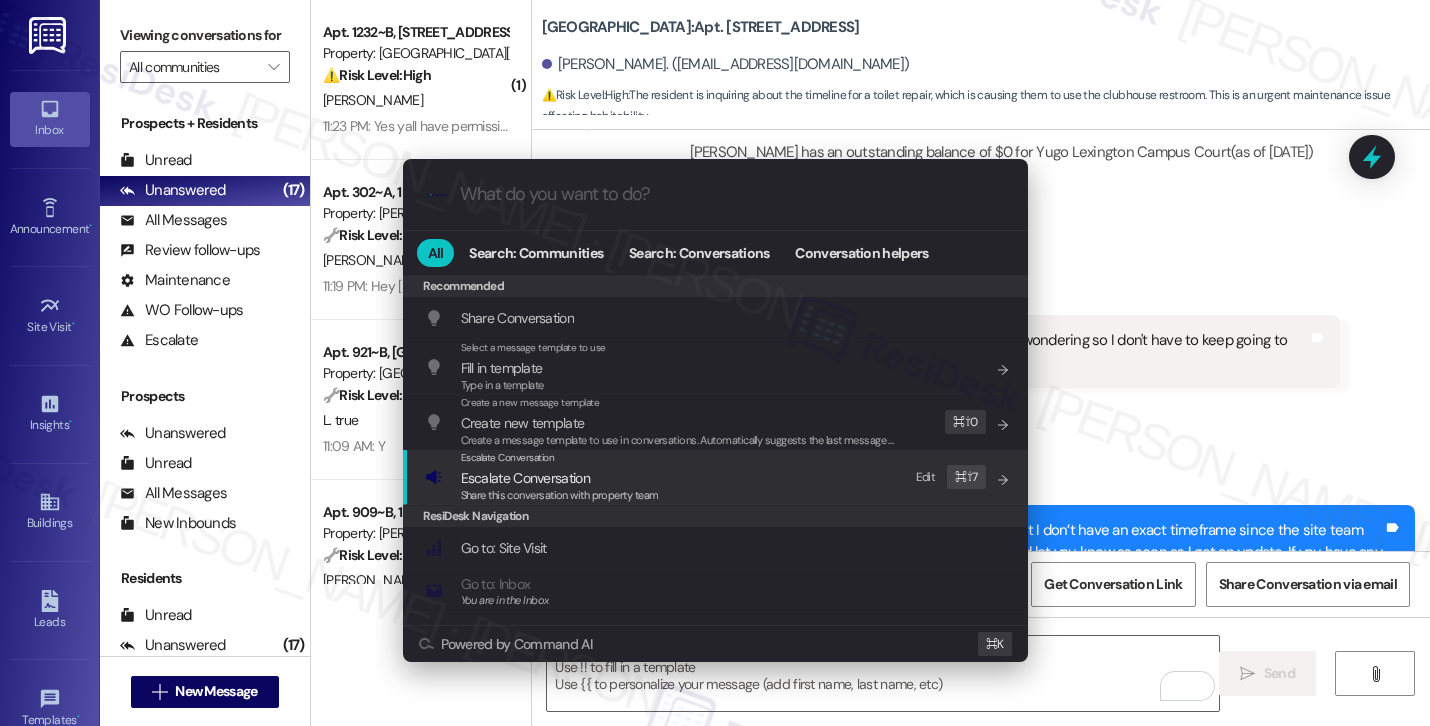 click on "Escalate Conversation Escalate Conversation Share this conversation with property team Edit ⌘ ⇧ 7" at bounding box center [717, 477] 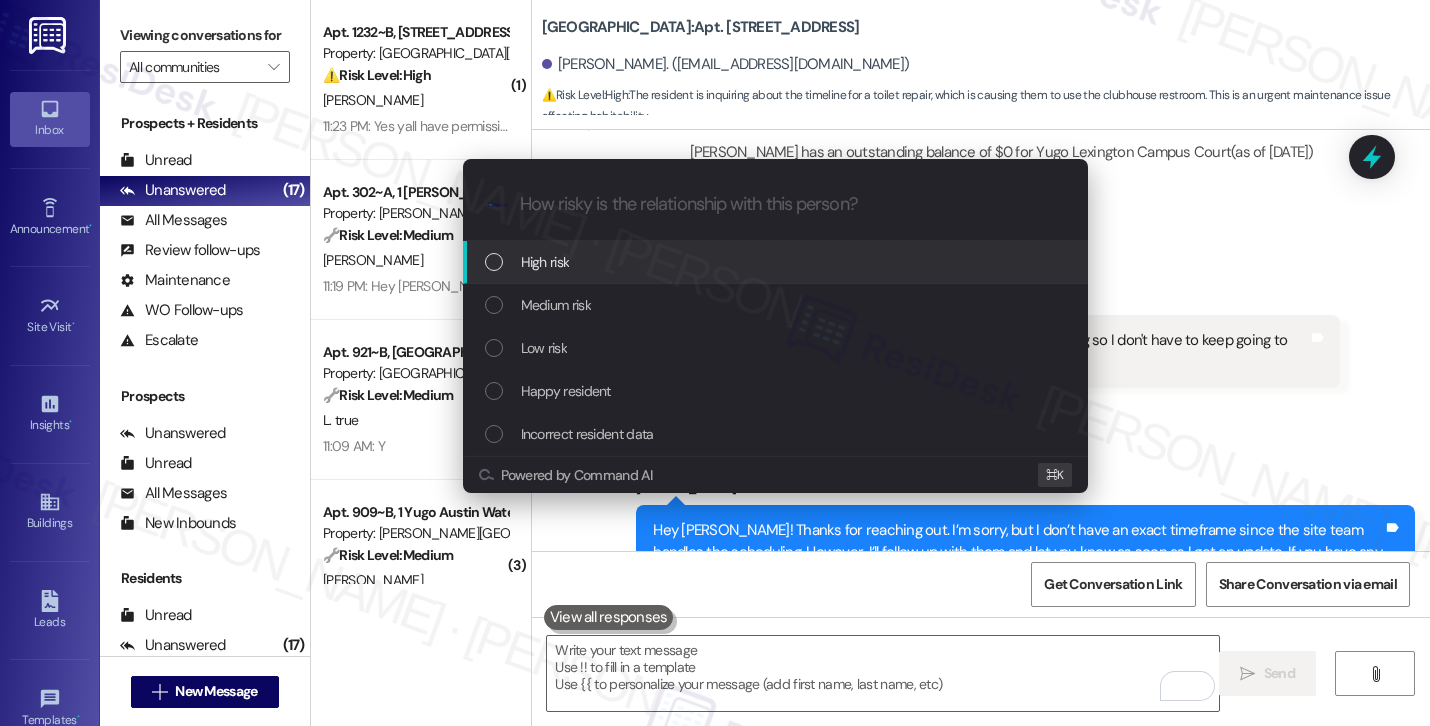 click on "High risk" at bounding box center [777, 262] 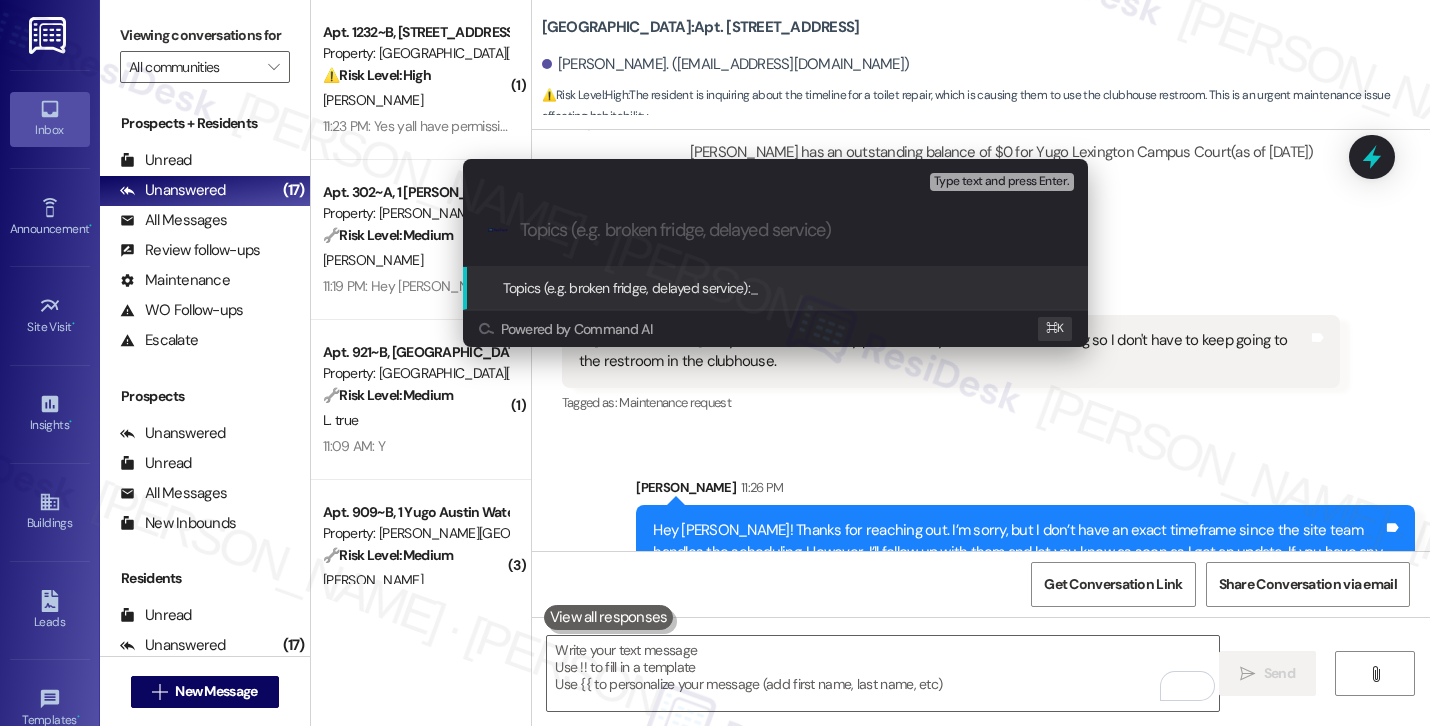 click at bounding box center [791, 230] 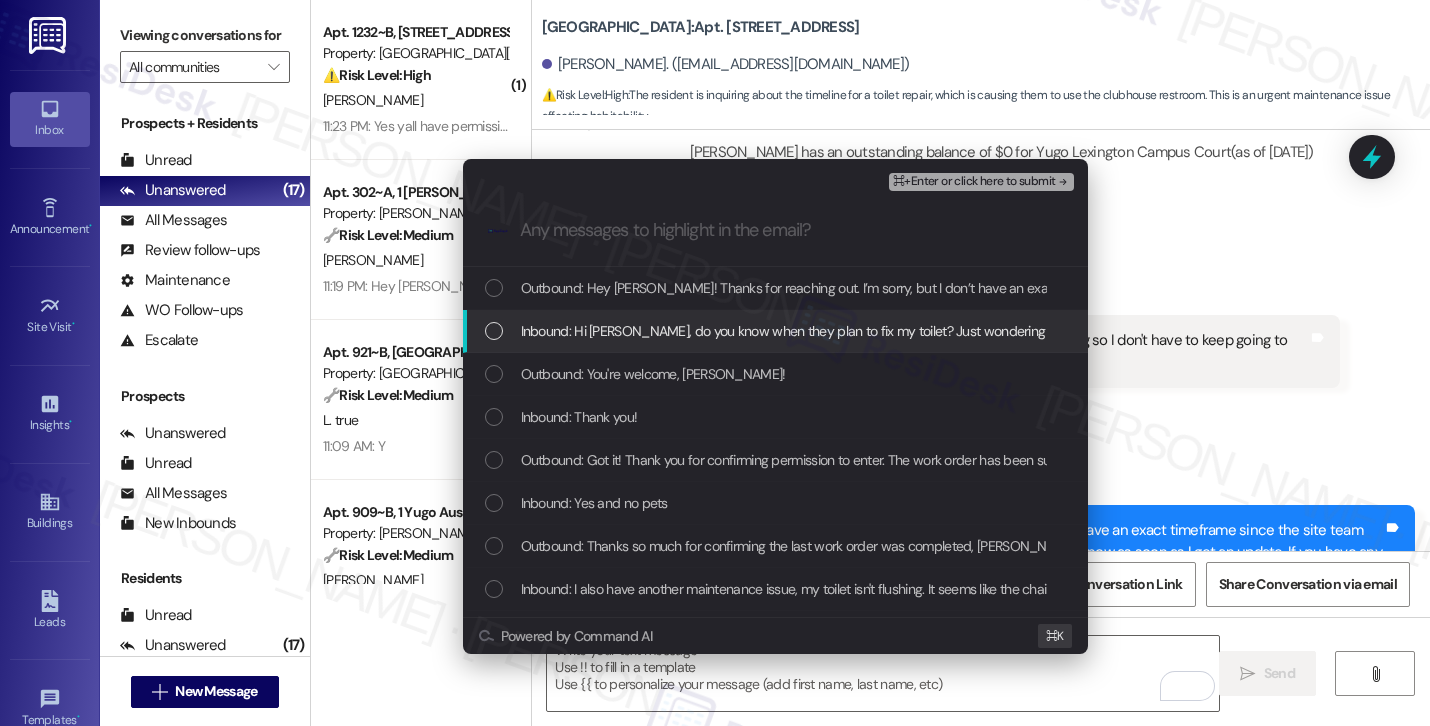 click on "Inbound: Hi Sarah, do you know when they plan to fix my toilet? Just wondering so I don't have to keep going to the restroom in the clubhouse." at bounding box center (963, 331) 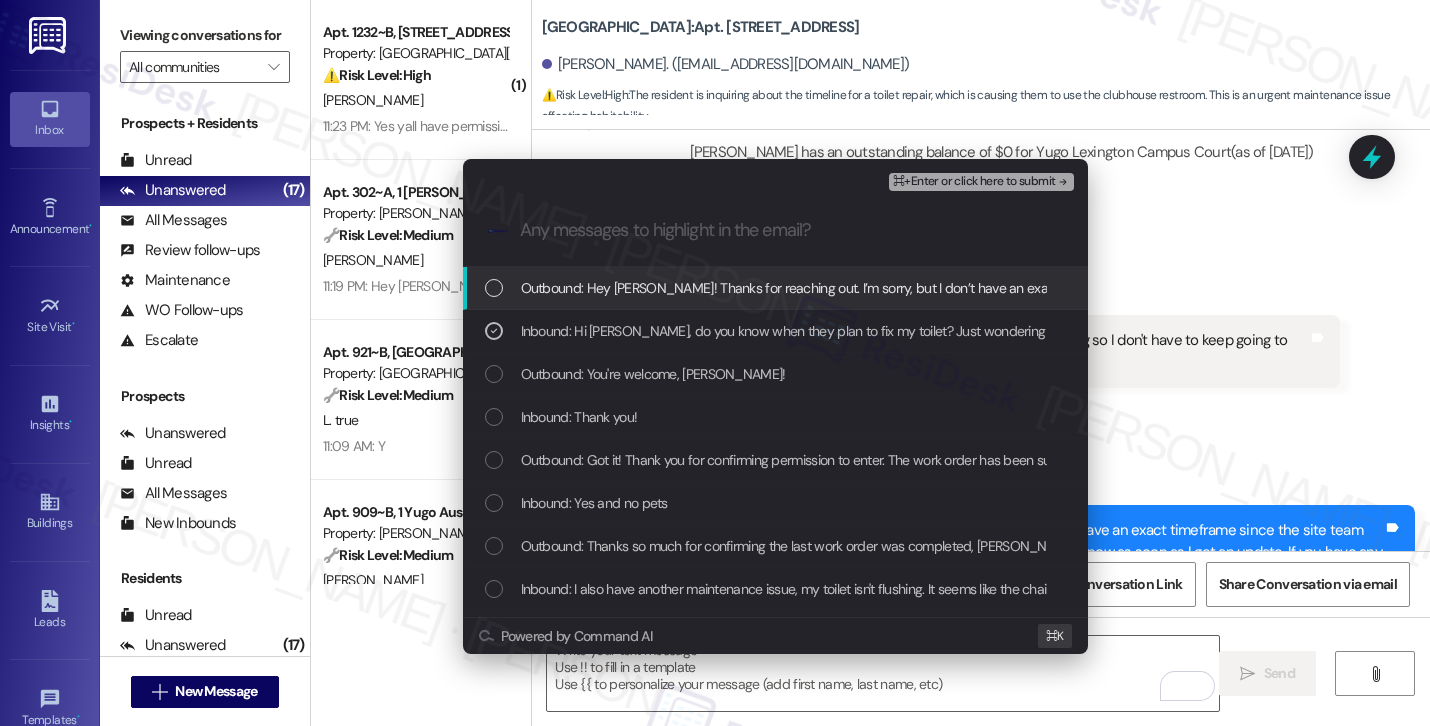 click on "⌘+Enter or click here to submit" at bounding box center [974, 182] 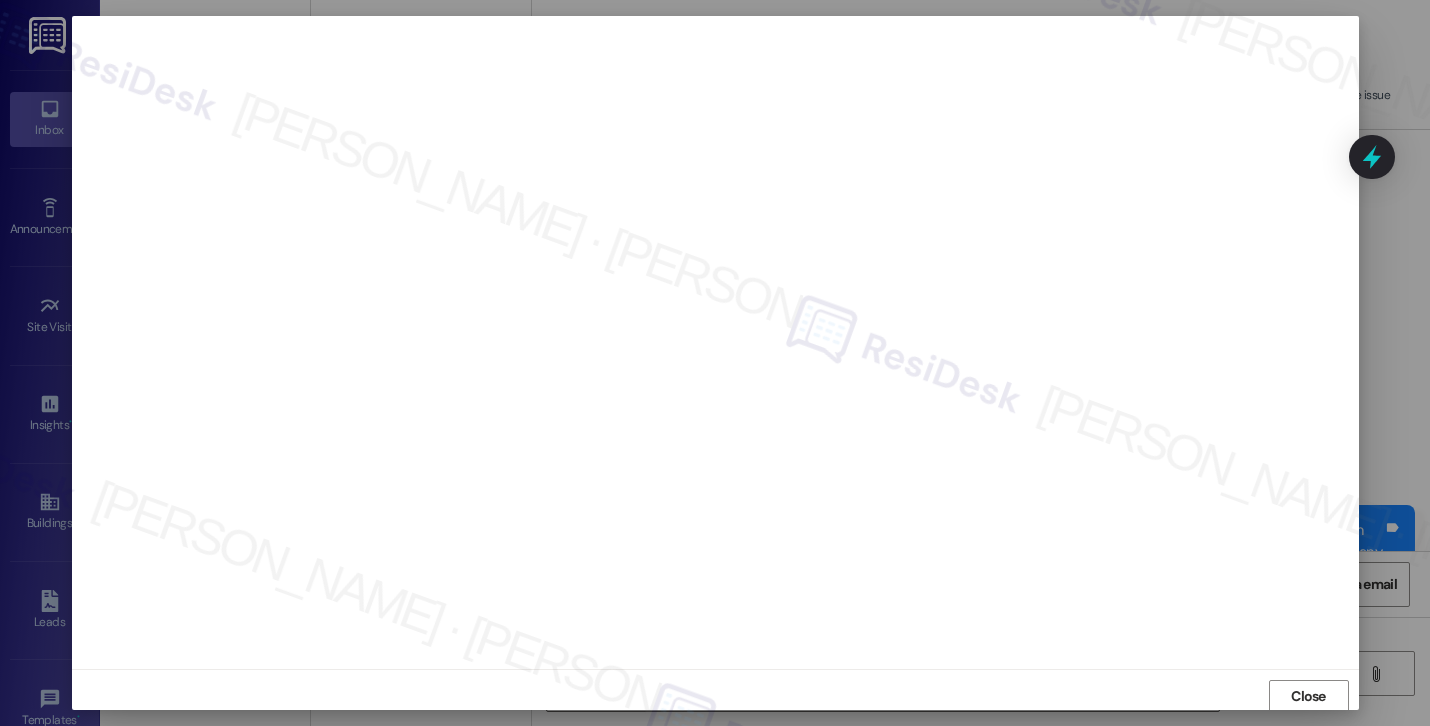 scroll, scrollTop: 2, scrollLeft: 0, axis: vertical 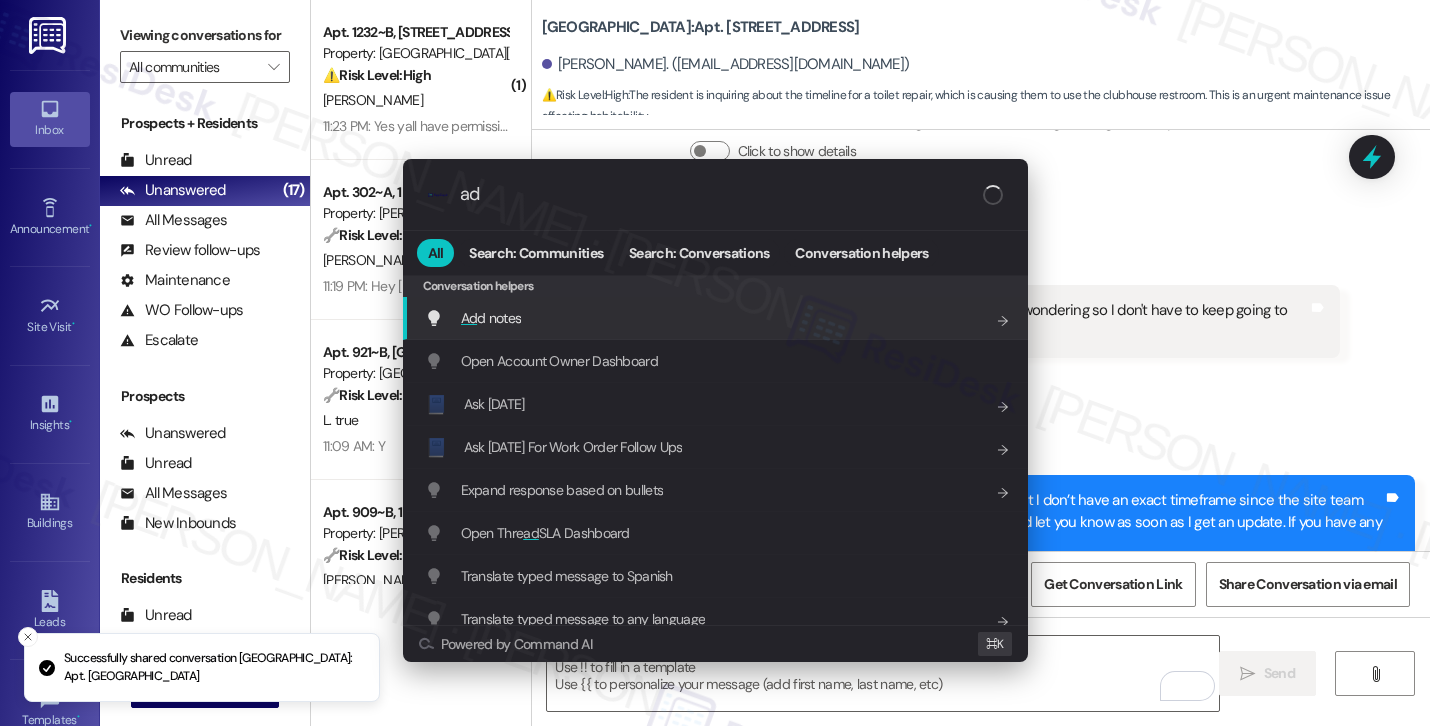 type on "add" 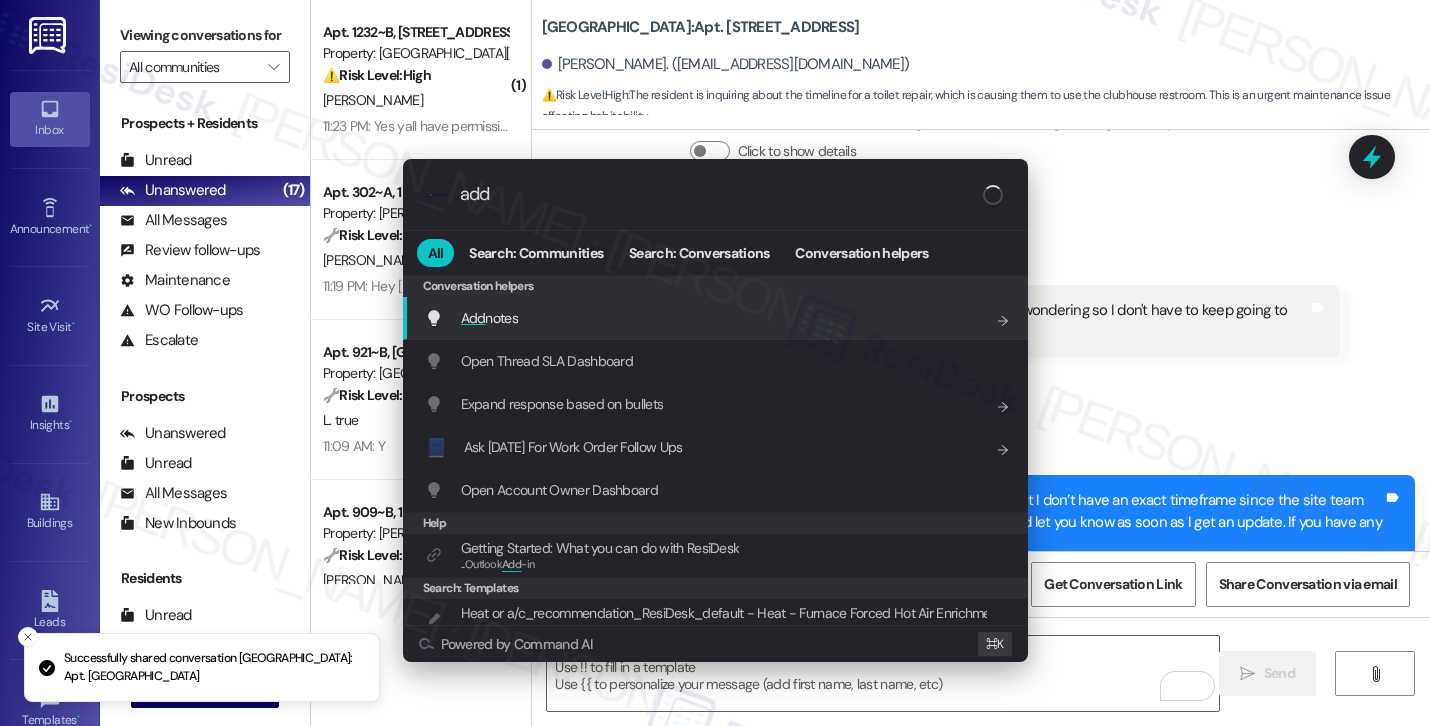 click on "Add  notes Add shortcut" at bounding box center (717, 318) 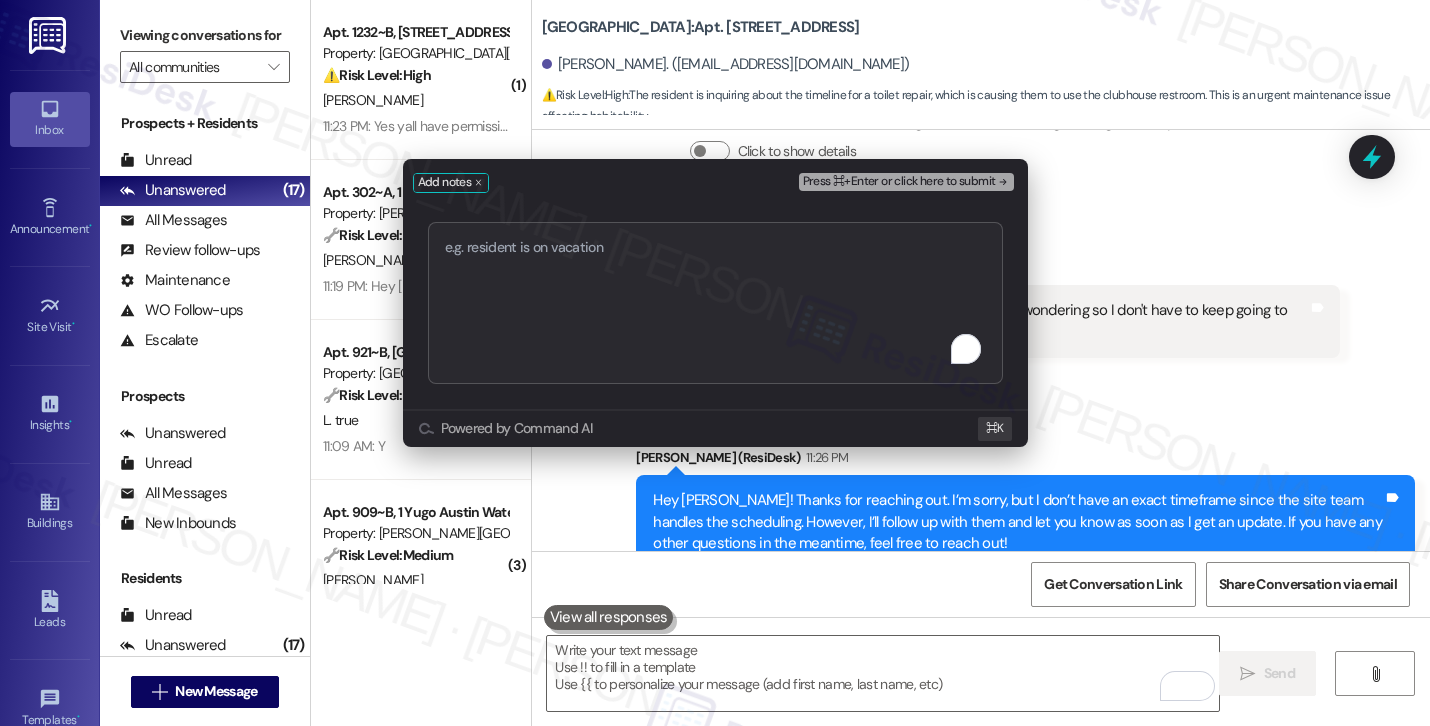 click at bounding box center (715, 303) 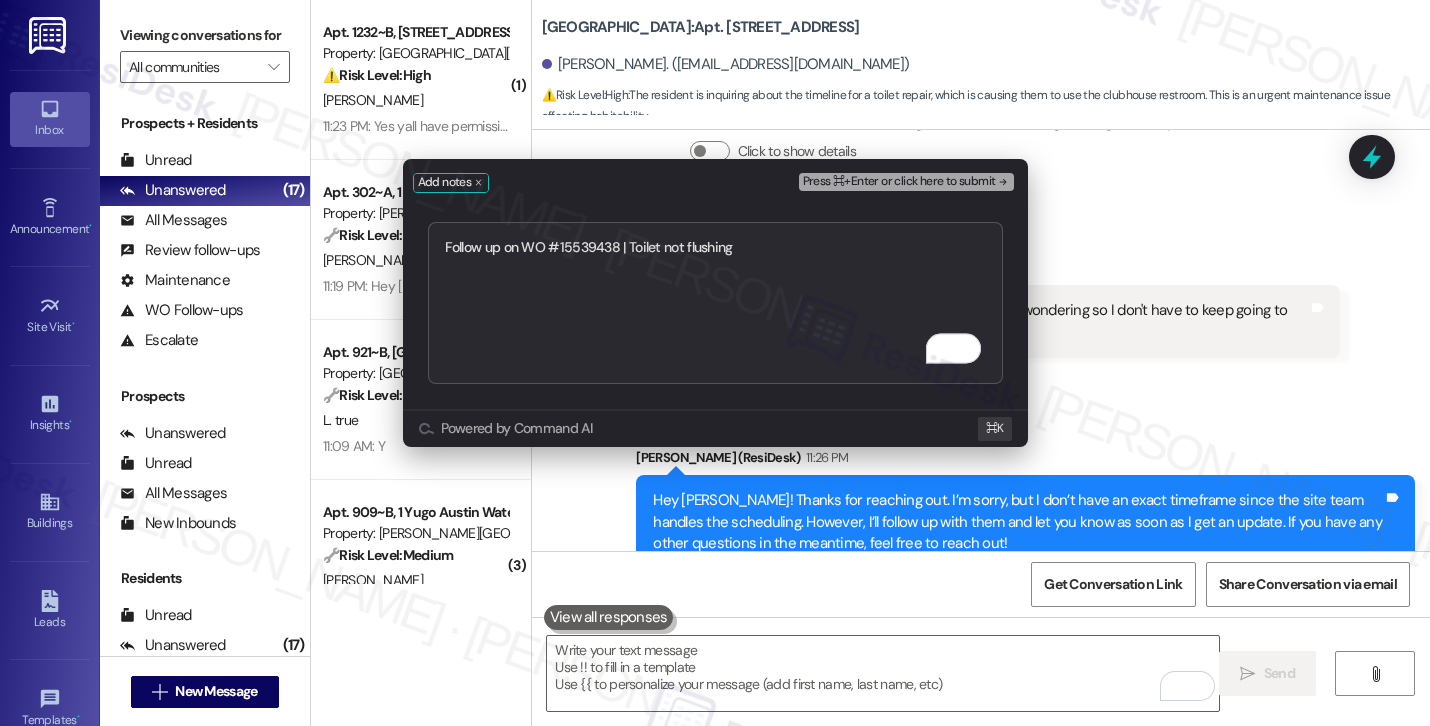 click on "Press ⌘+Enter or click here to submit" at bounding box center (899, 182) 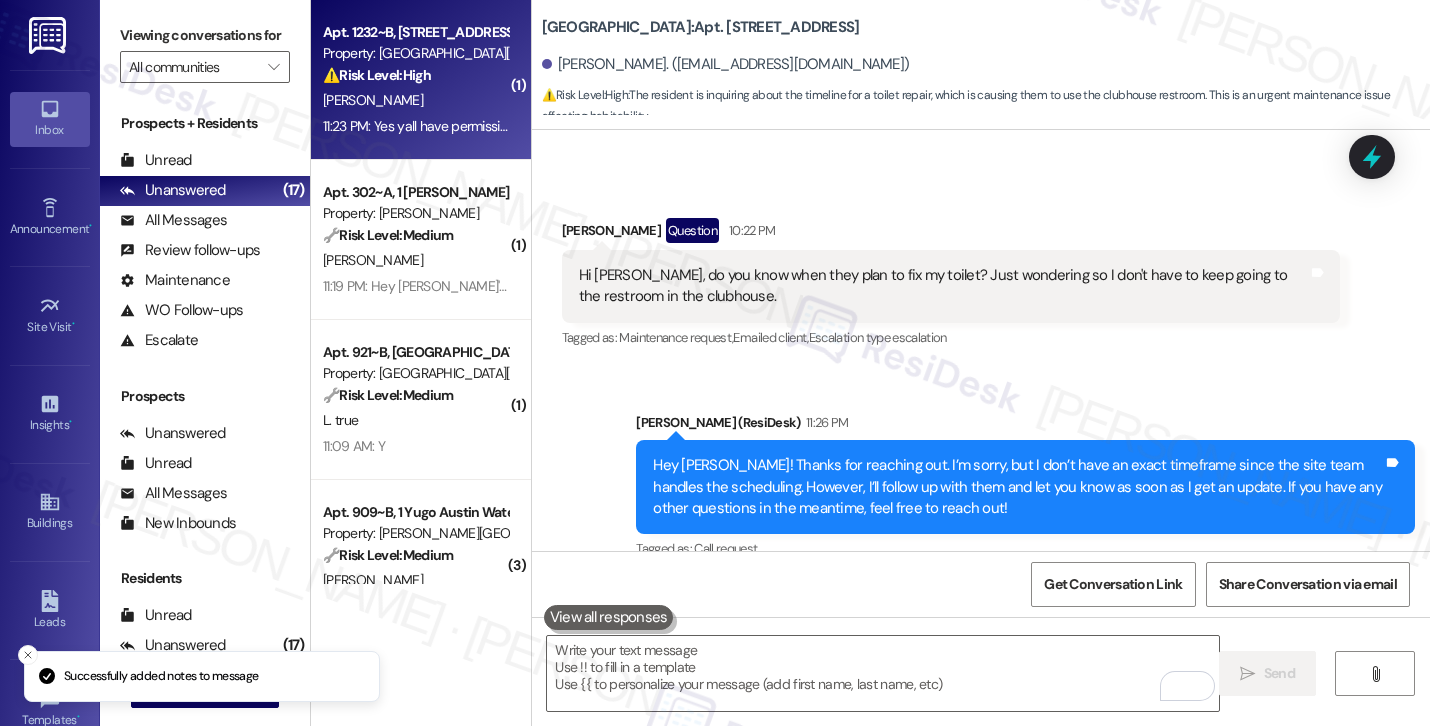 scroll, scrollTop: 5480, scrollLeft: 0, axis: vertical 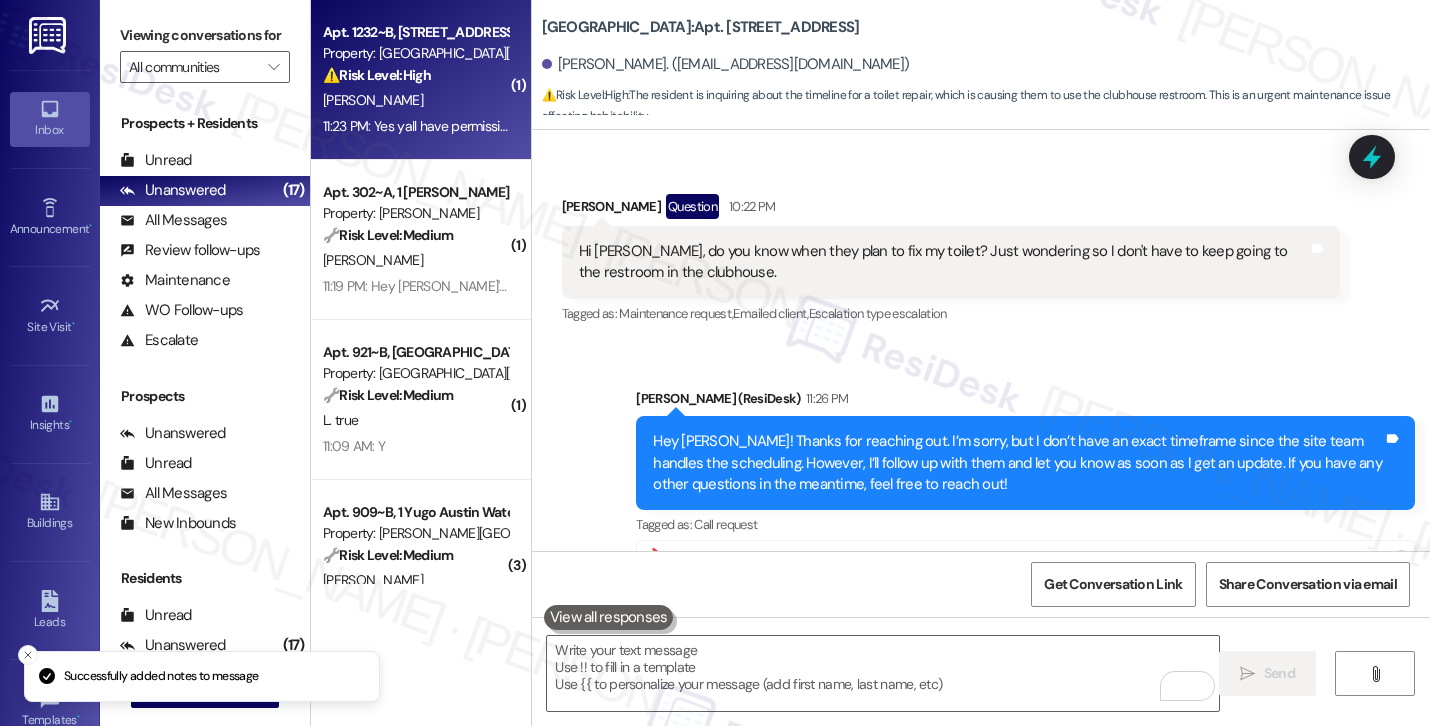 click on "11:23 PM: Yes yall have permission to enter. No pets besides fish, but the fish tank is pretty cool so feel free to say hi to the fishies 11:23 PM: Yes yall have permission to enter. No pets besides fish, but the fish tank is pretty cool so feel free to say hi to the fishies" at bounding box center (415, 126) 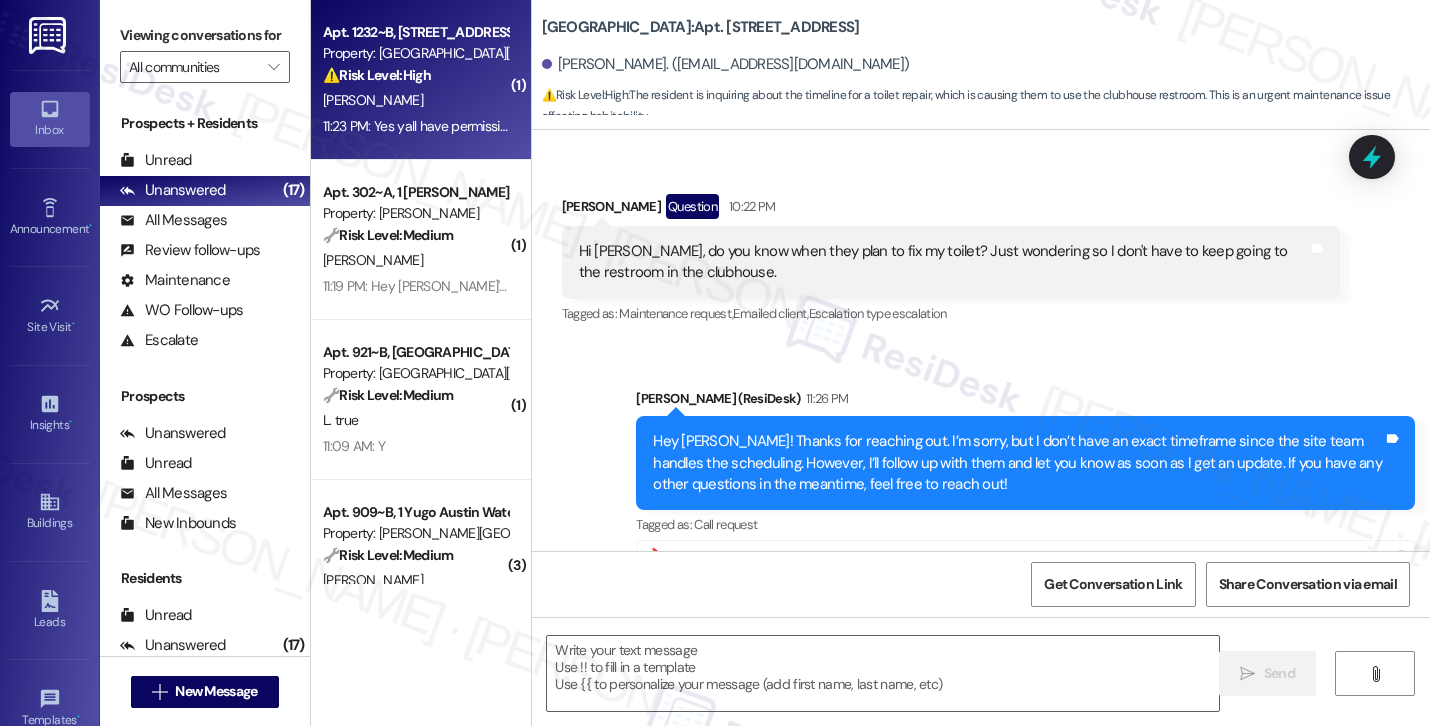 type on "Fetching suggested responses. Please feel free to read through the conversation in the meantime." 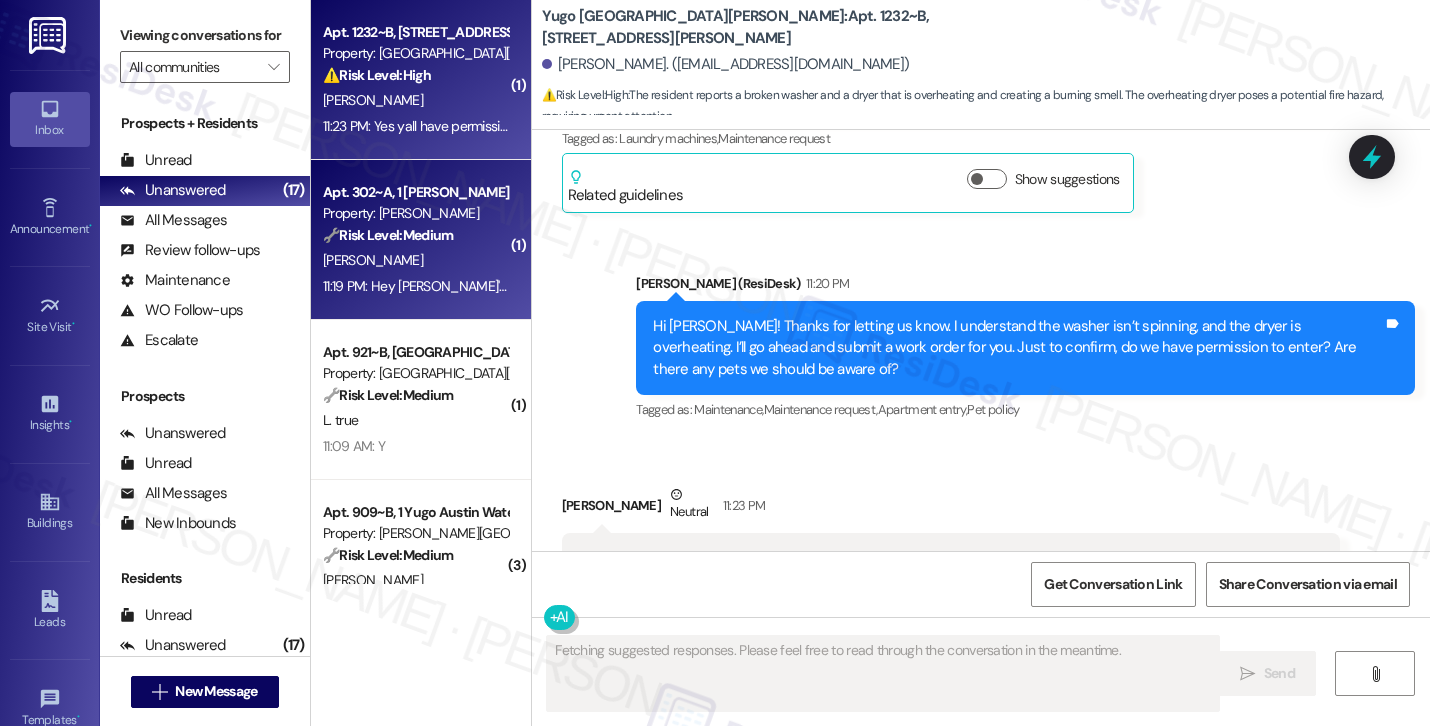scroll, scrollTop: 3328, scrollLeft: 0, axis: vertical 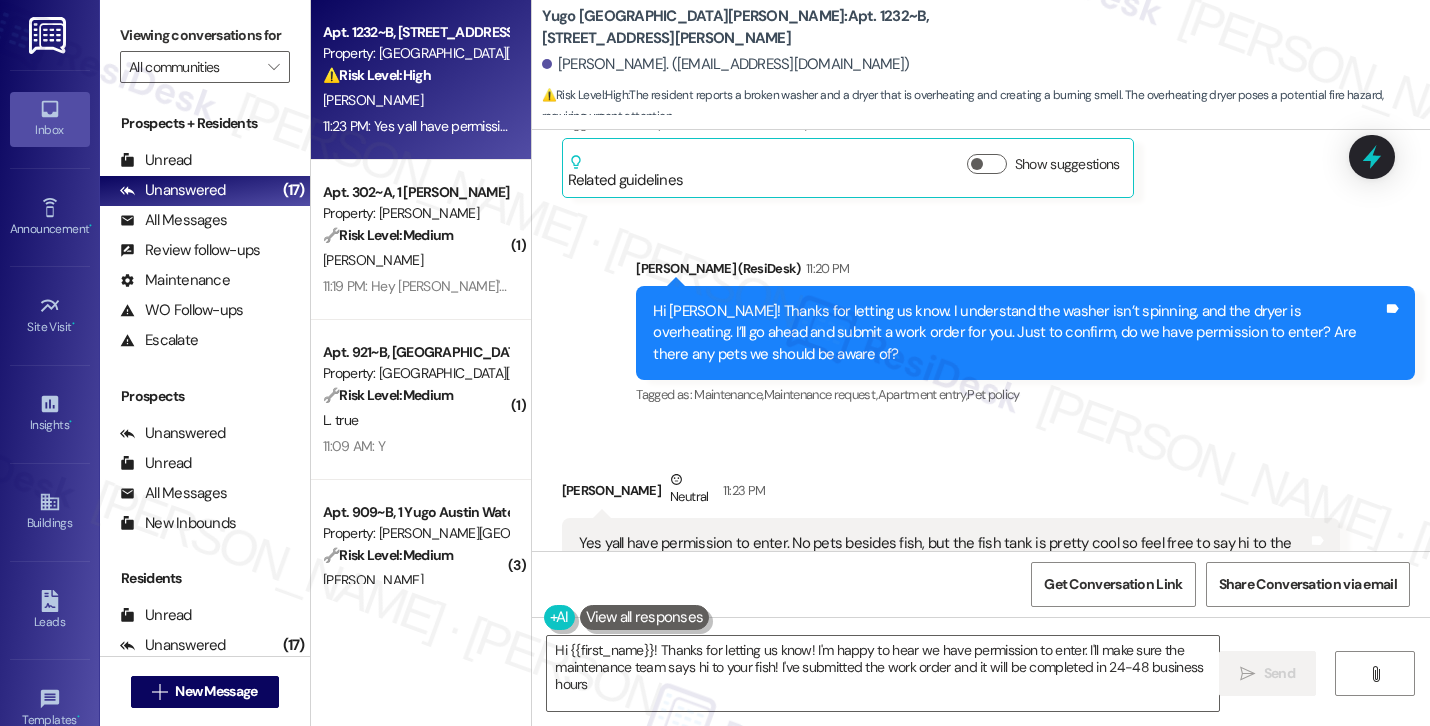 type on "Hi {{first_name}}! Thanks for letting us know! I'm happy to hear we have permission to enter. I'll make sure the maintenance team says hi to your fish! I've submitted the work order and it will be completed in 24-48 business hours." 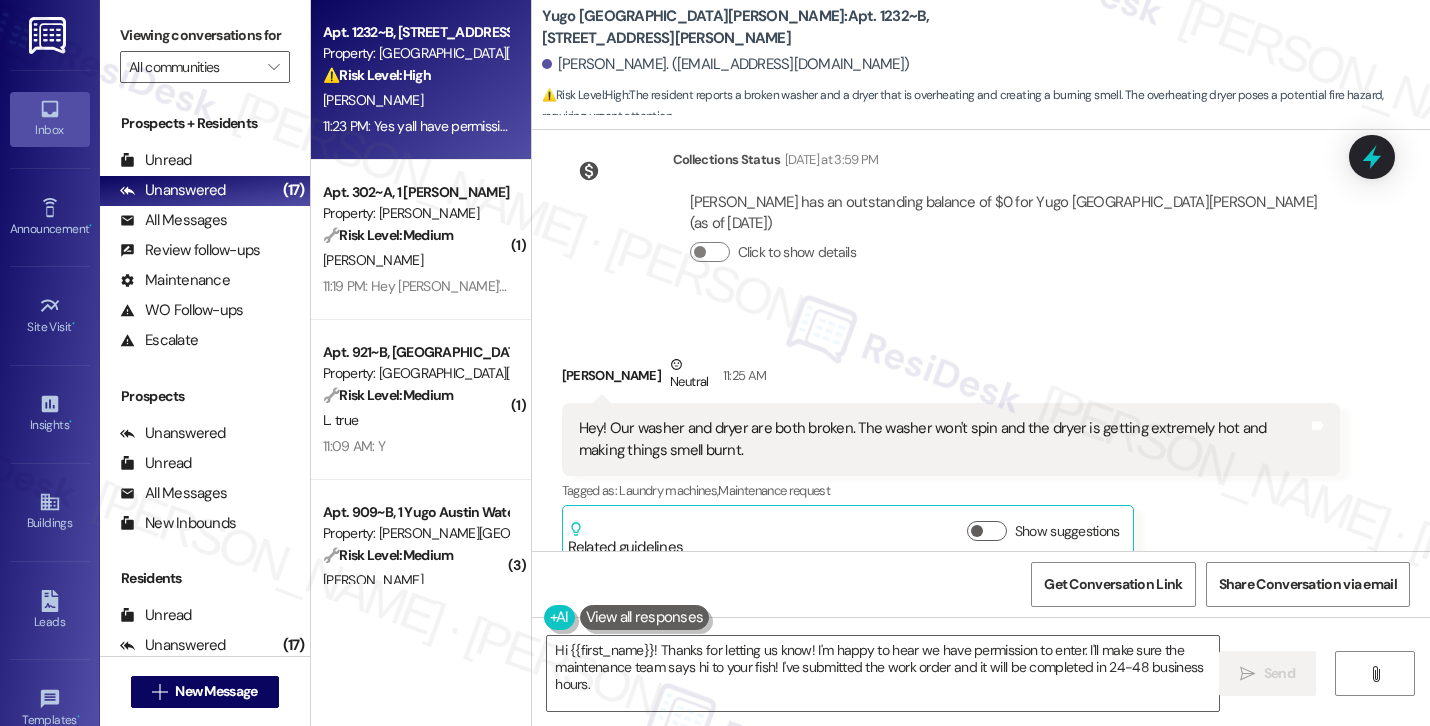 scroll, scrollTop: 2960, scrollLeft: 0, axis: vertical 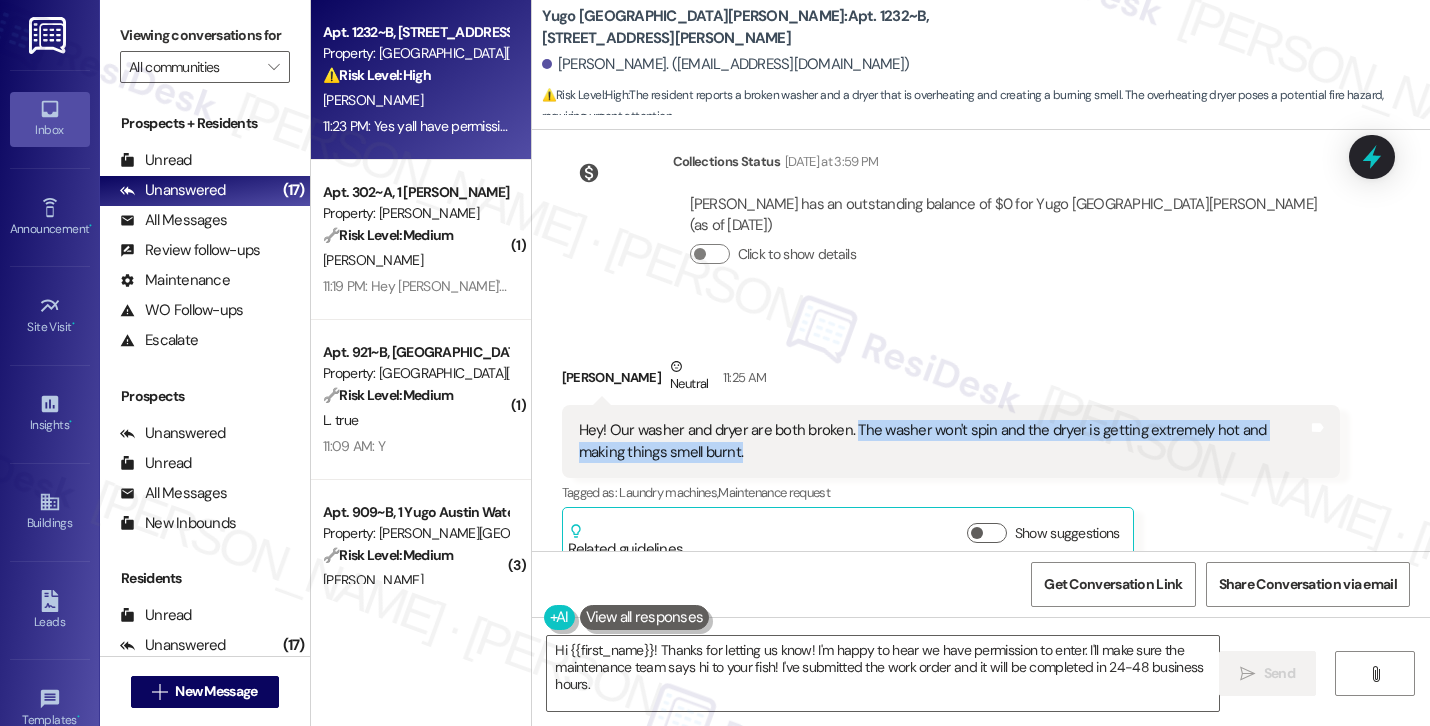 click on "Hey! Our washer and dryer are both broken. The washer won't spin and the dryer is getting extremely hot and making things smell burnt." at bounding box center [944, 441] 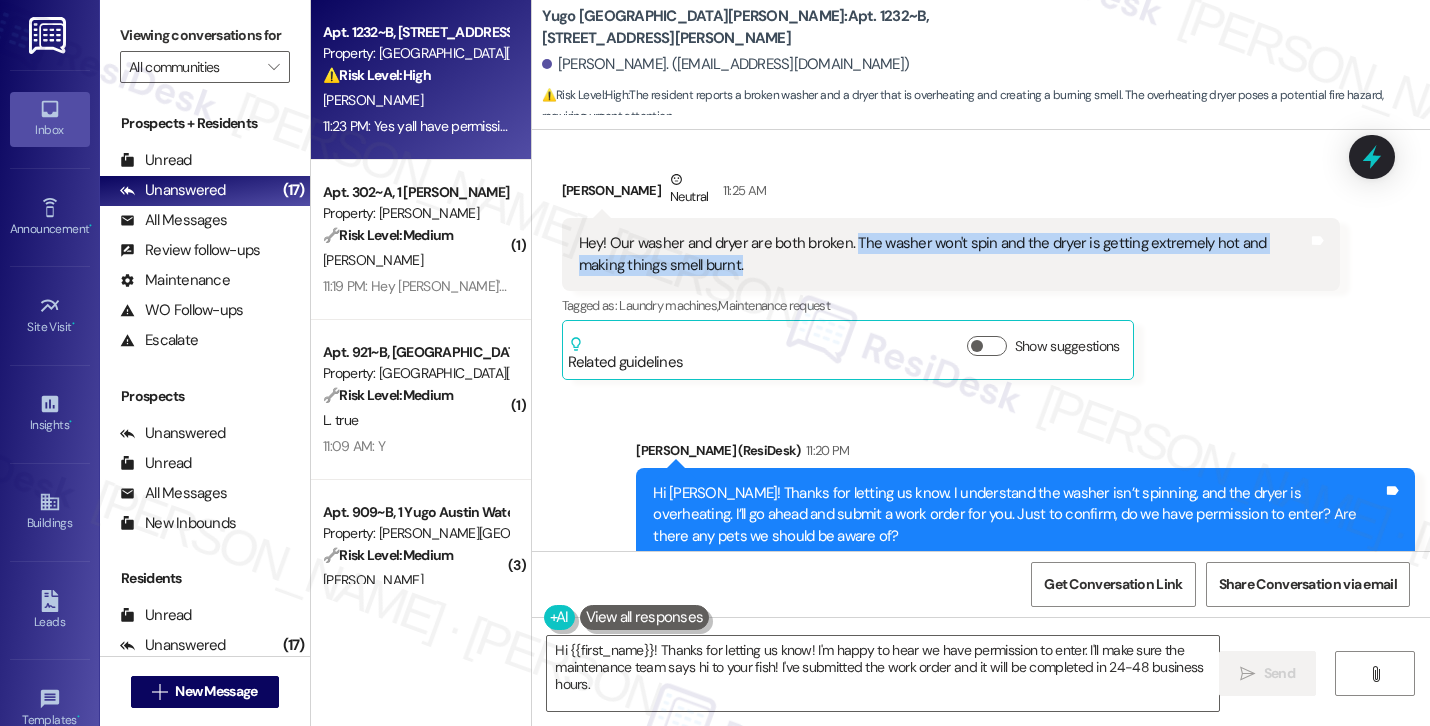 scroll, scrollTop: 3329, scrollLeft: 0, axis: vertical 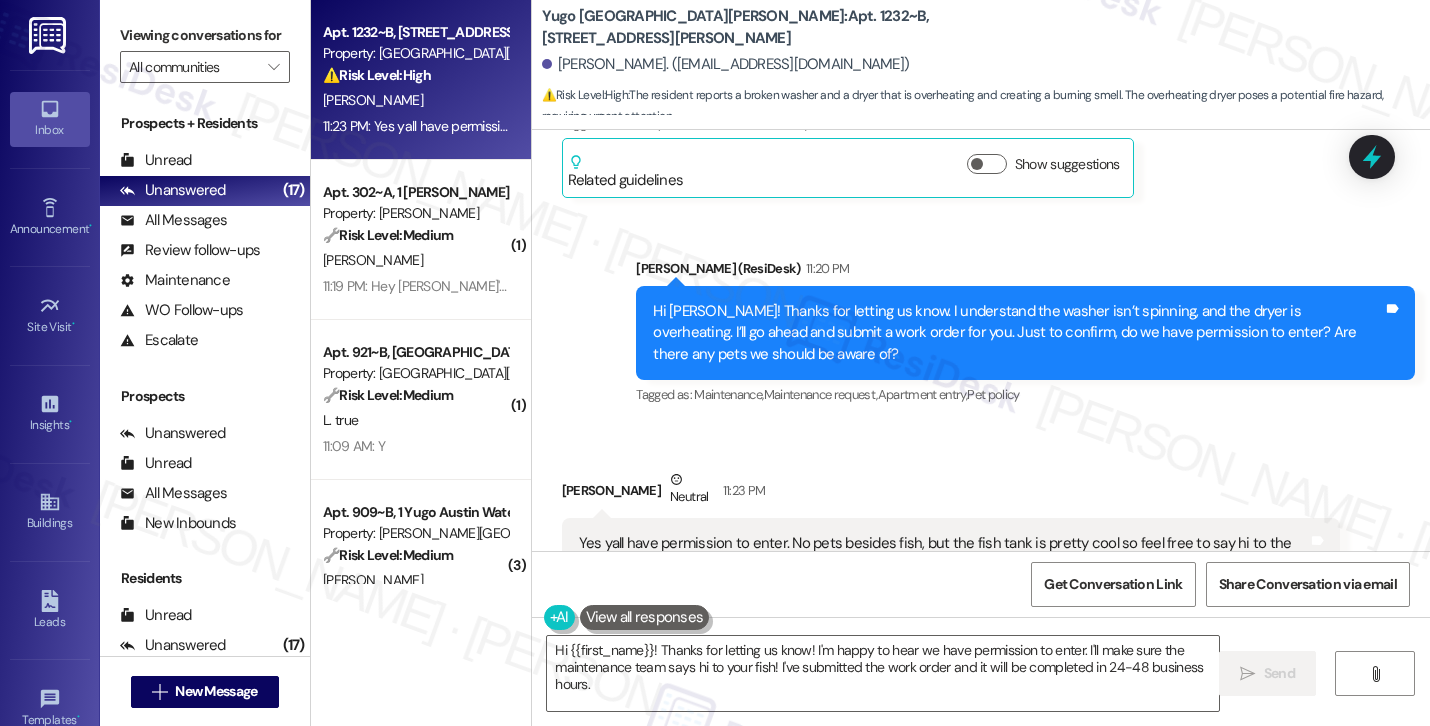 click on "[PERSON_NAME]   Neutral 11:23 PM" at bounding box center [951, 493] 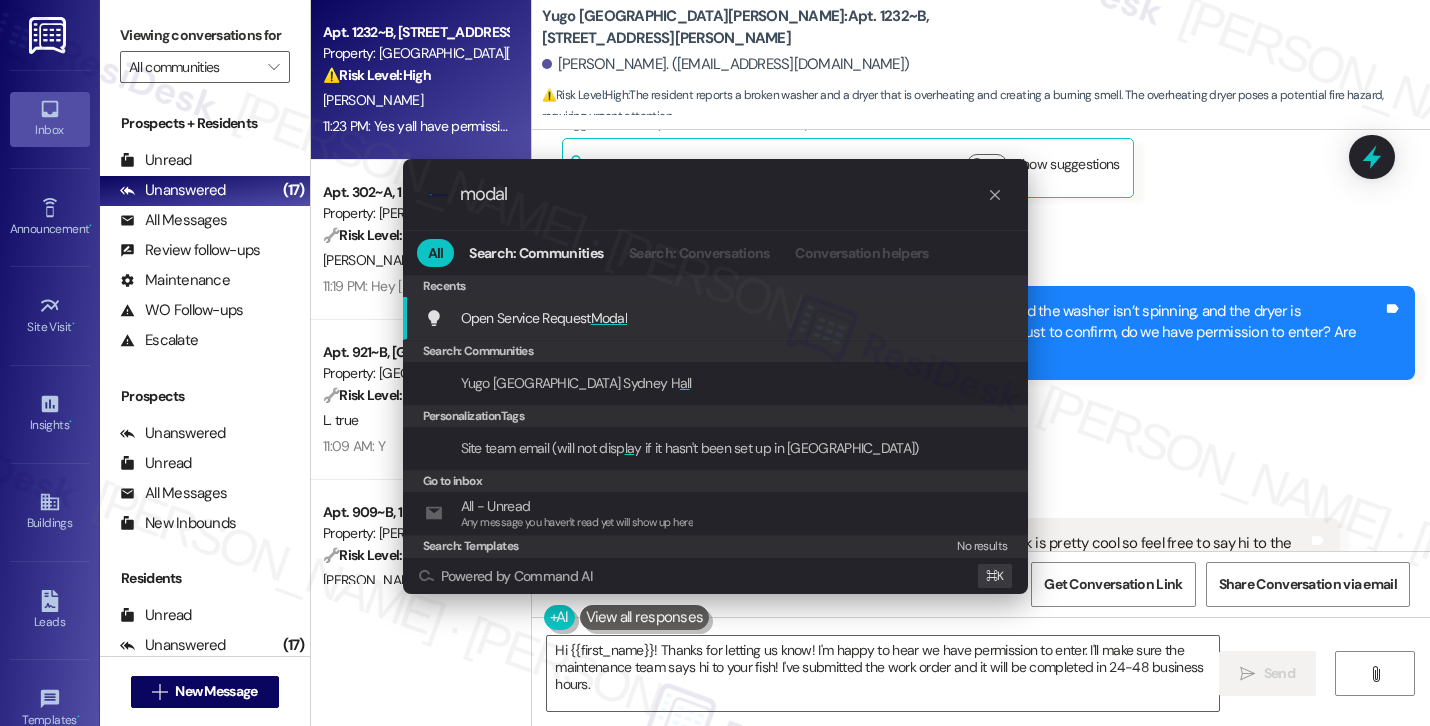 click on "Open Service Request  Modal Add shortcut" at bounding box center (717, 318) 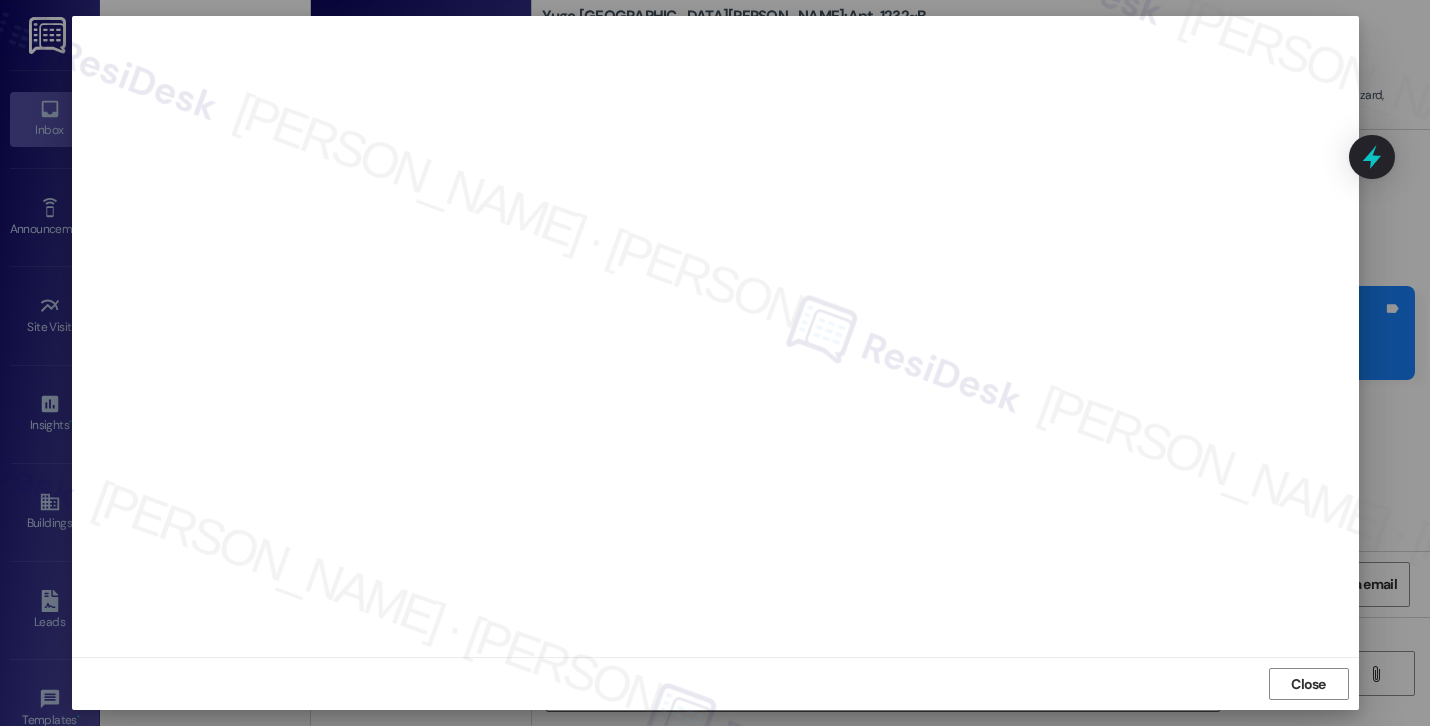 scroll, scrollTop: 10, scrollLeft: 0, axis: vertical 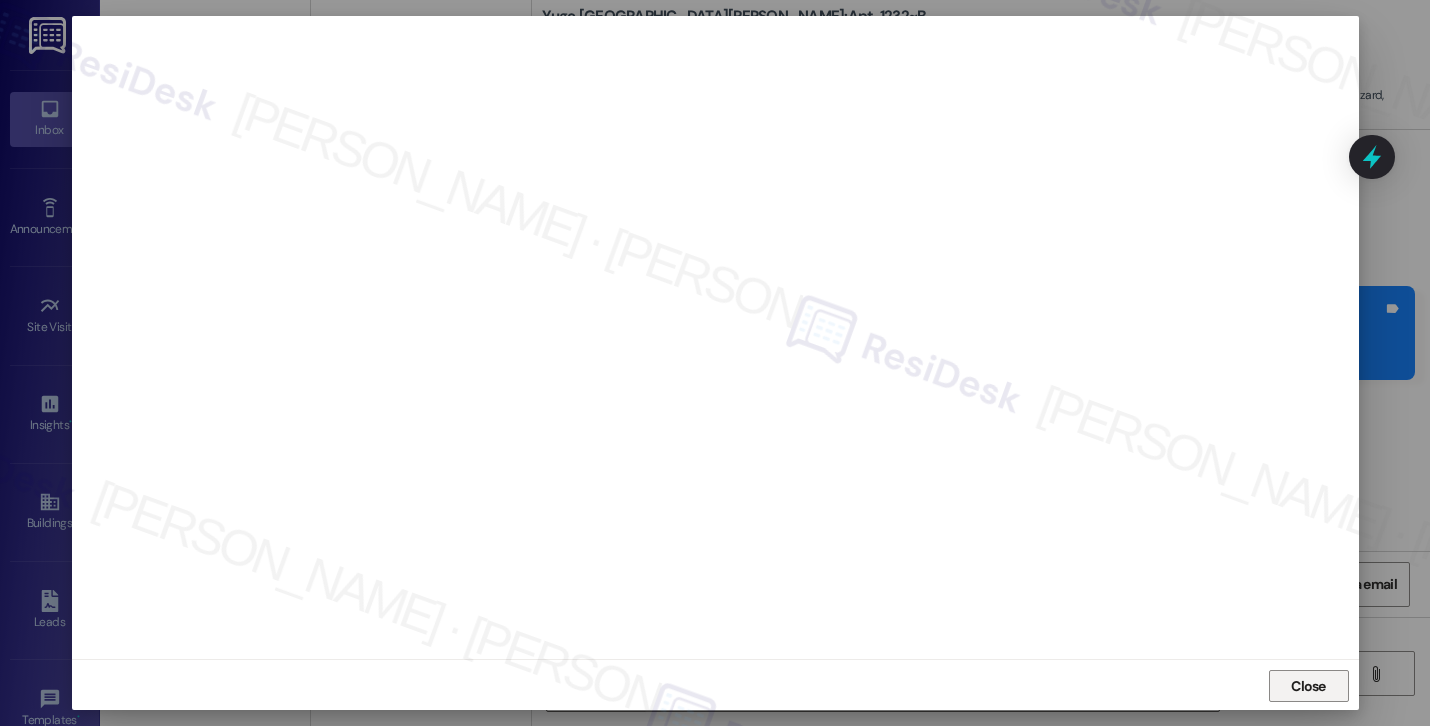 click on "Close" at bounding box center (1308, 686) 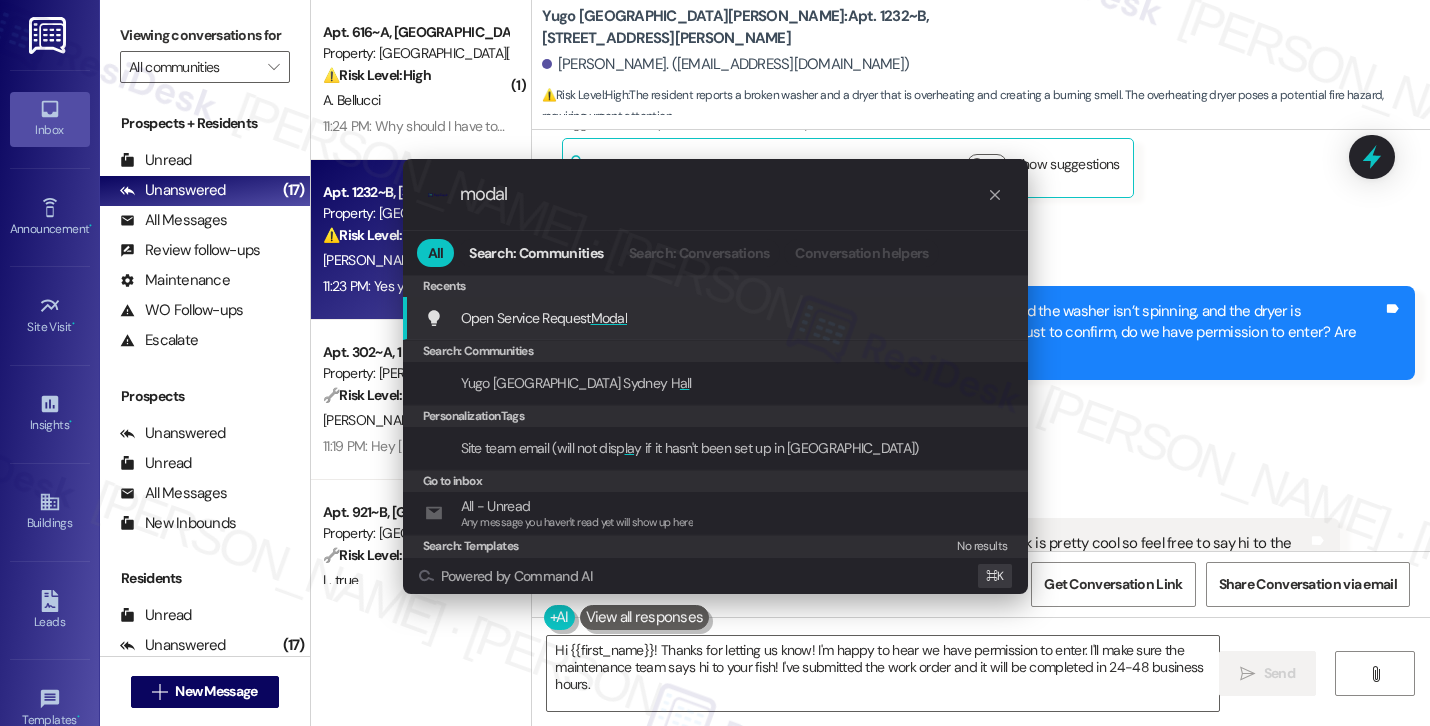 click on "Open Service Request  Modal Add shortcut" at bounding box center [717, 318] 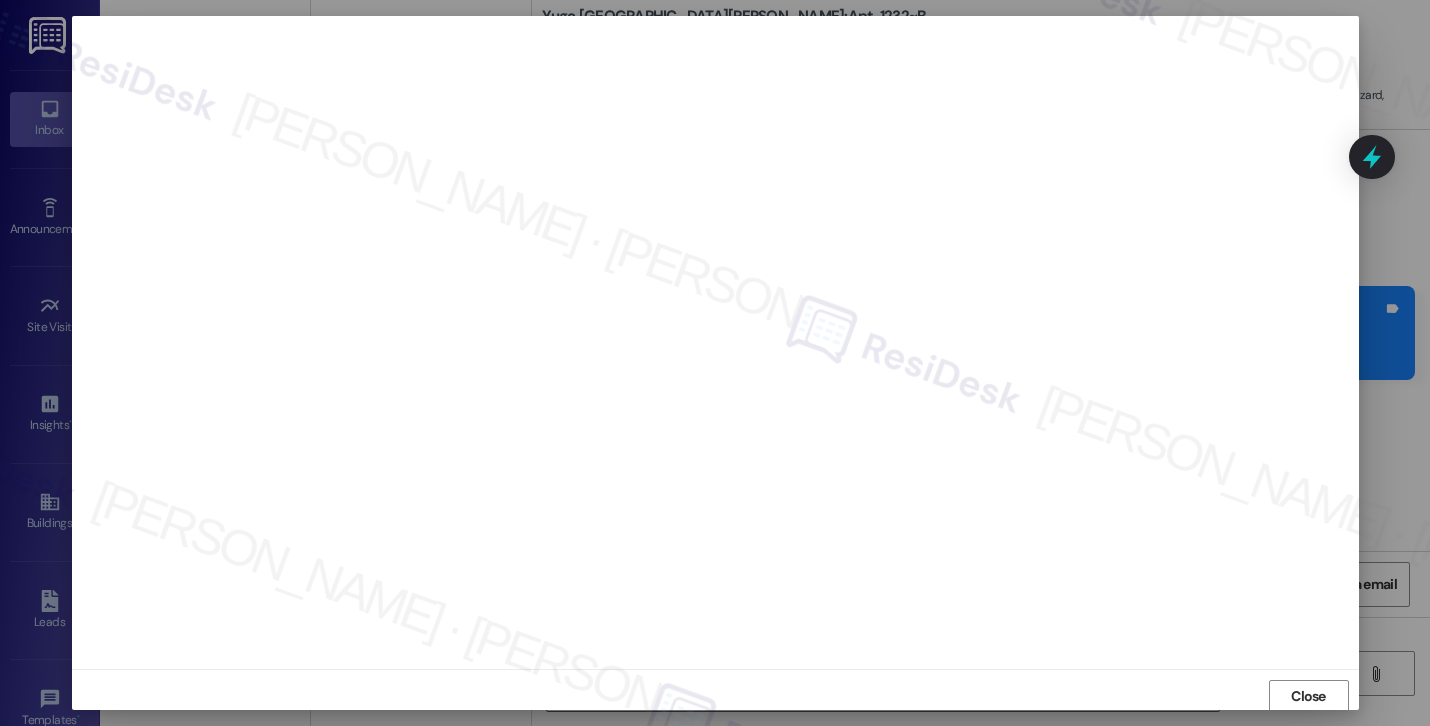 scroll, scrollTop: 2, scrollLeft: 0, axis: vertical 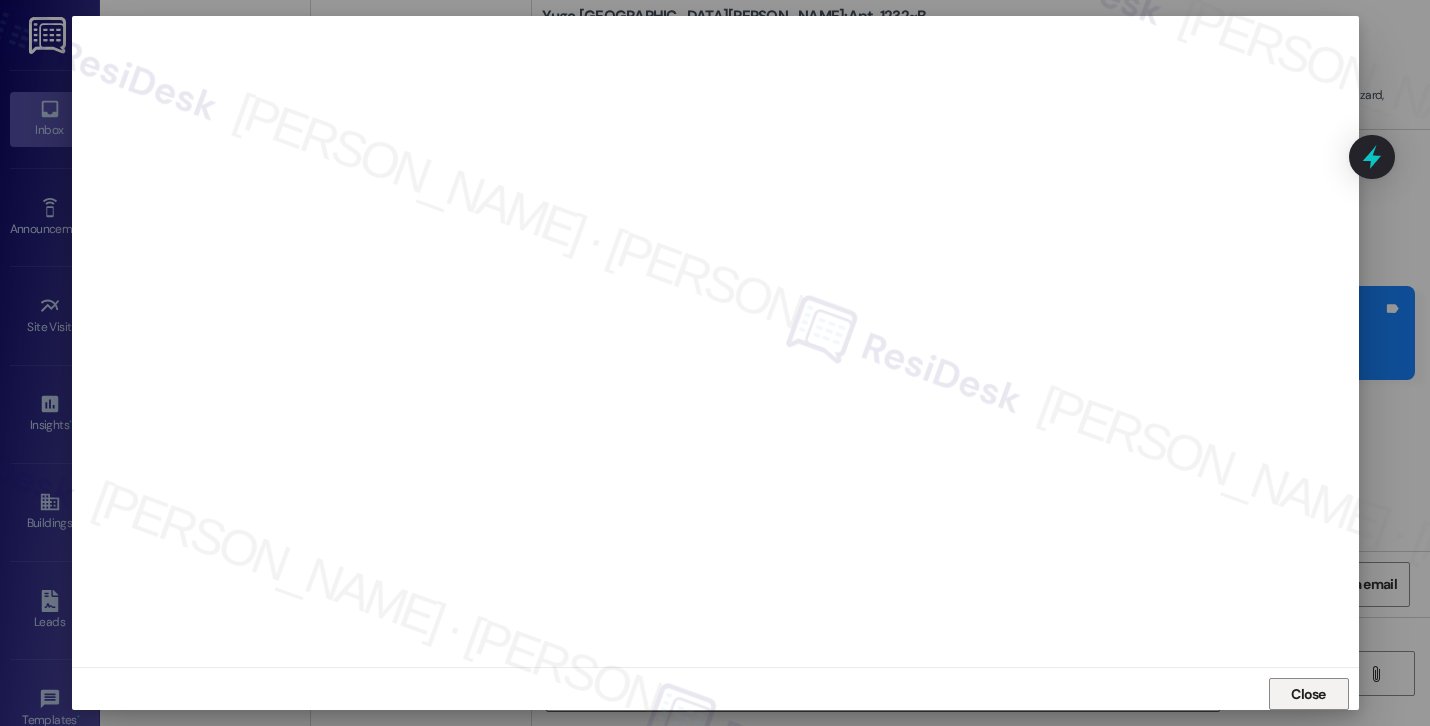 click on "Close" at bounding box center (1309, 694) 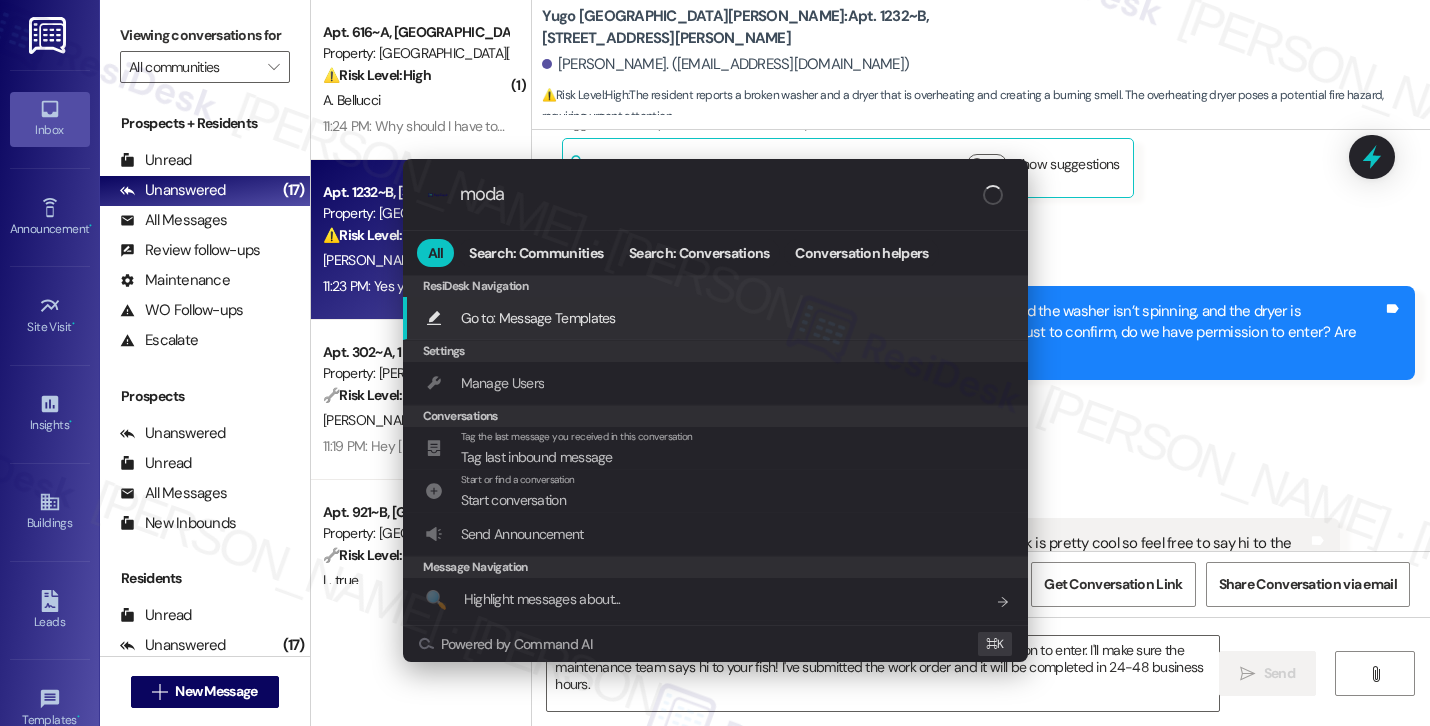 type on "modal" 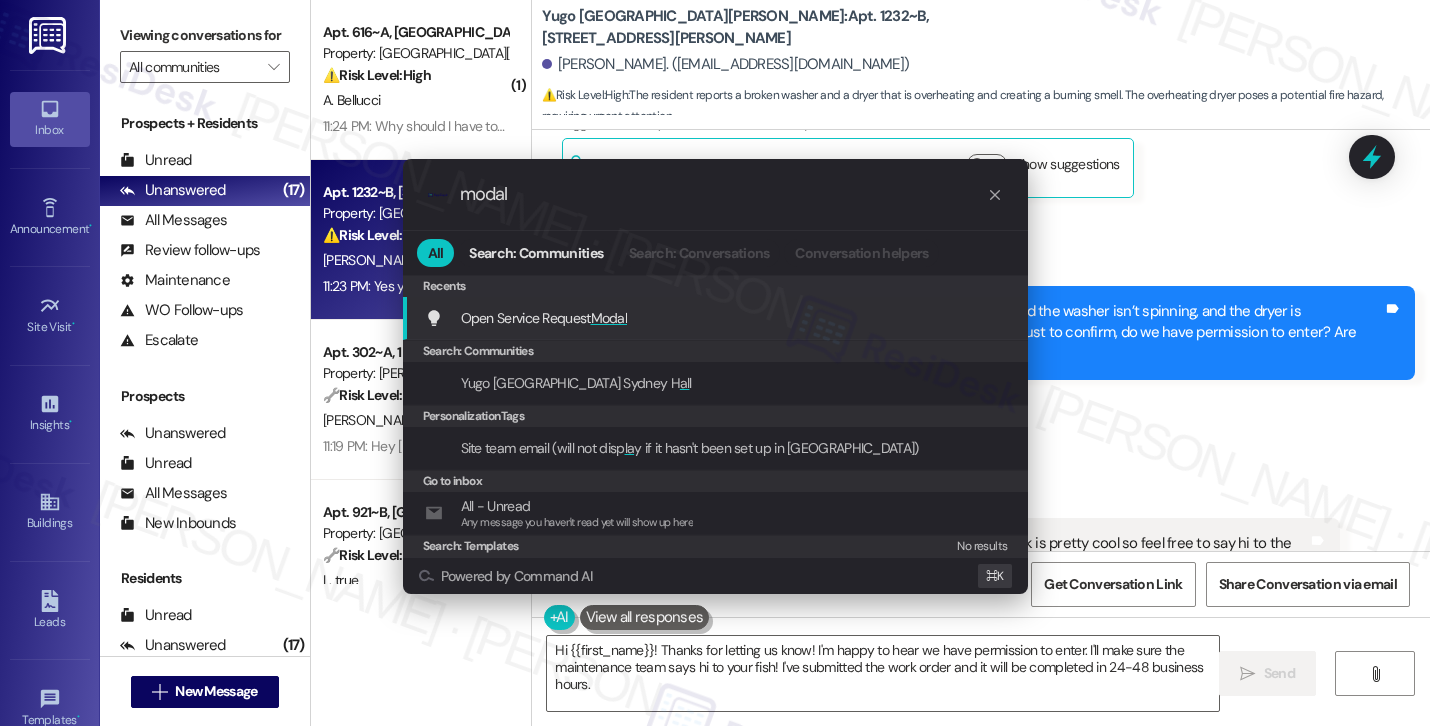 click on "Open Service Request  Modal Add shortcut" at bounding box center [717, 318] 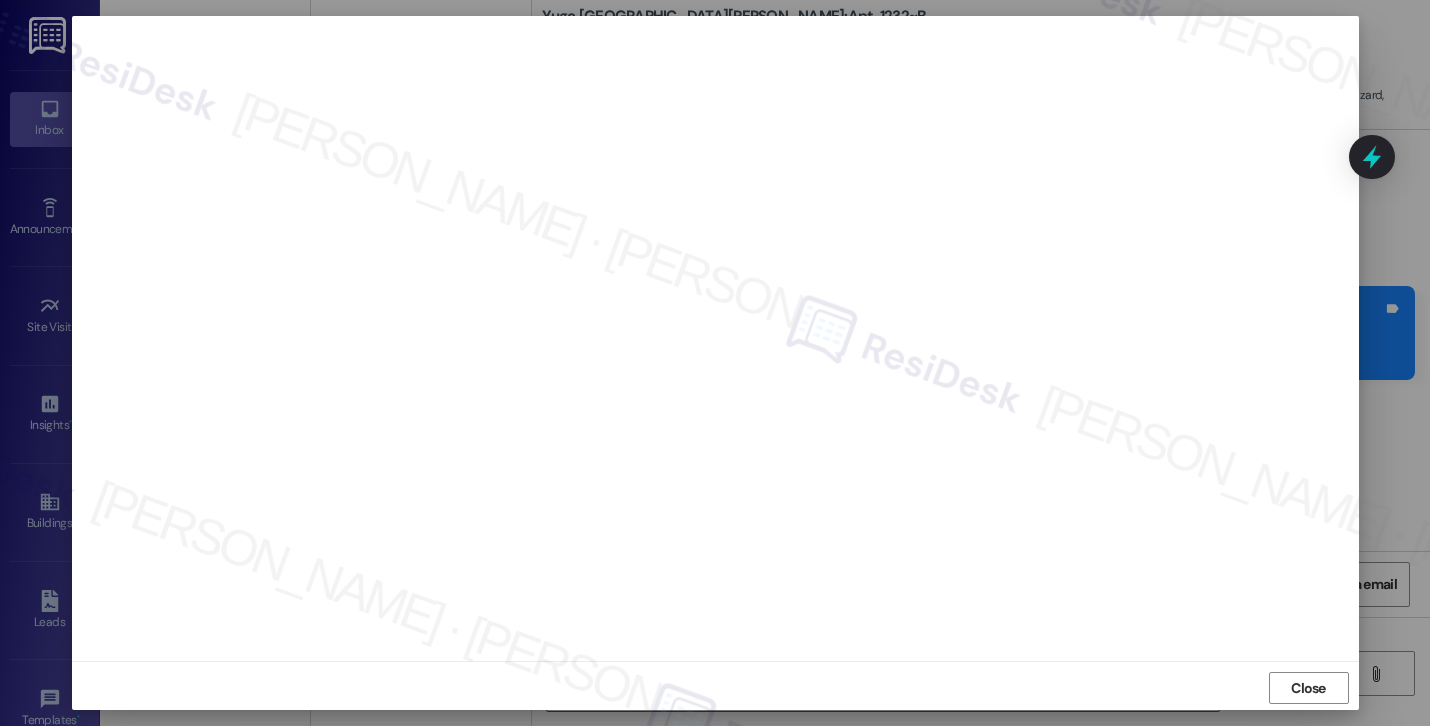 scroll, scrollTop: 10, scrollLeft: 0, axis: vertical 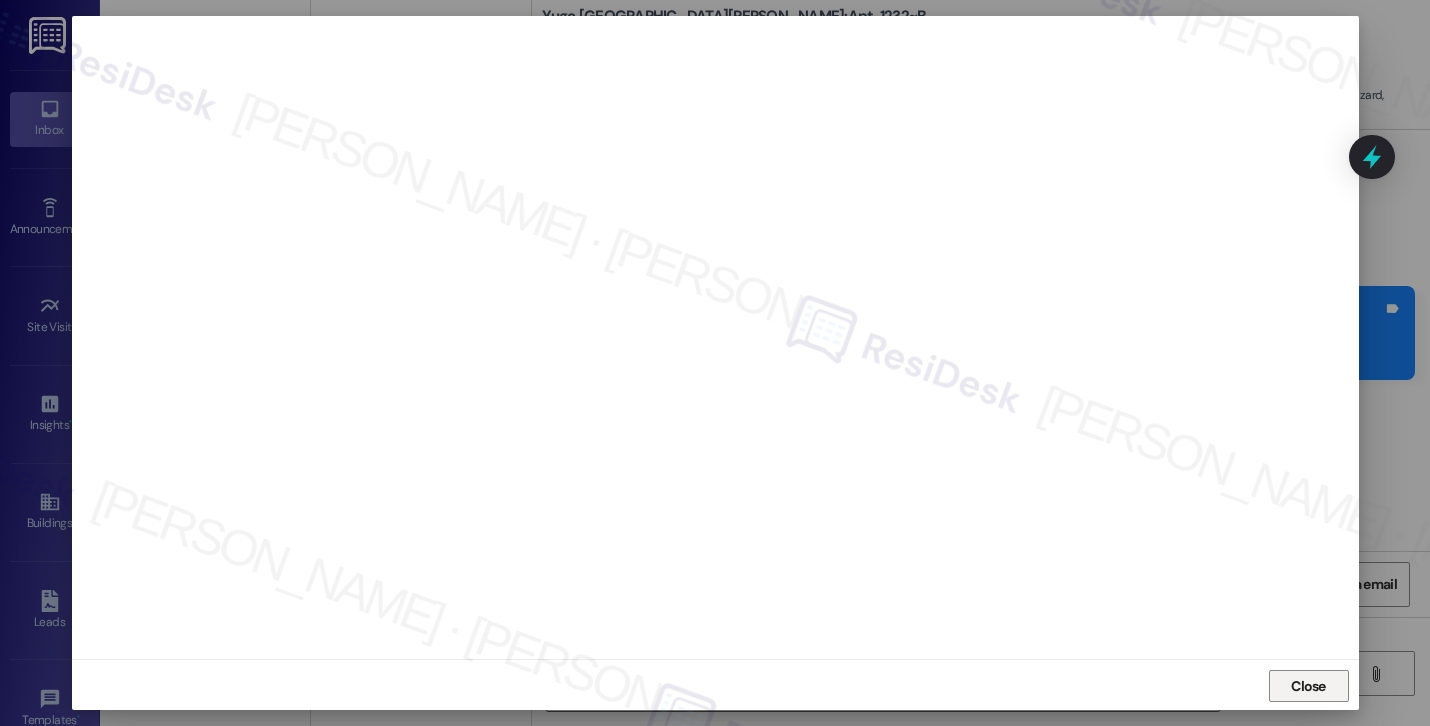 click on "Close" at bounding box center (1309, 686) 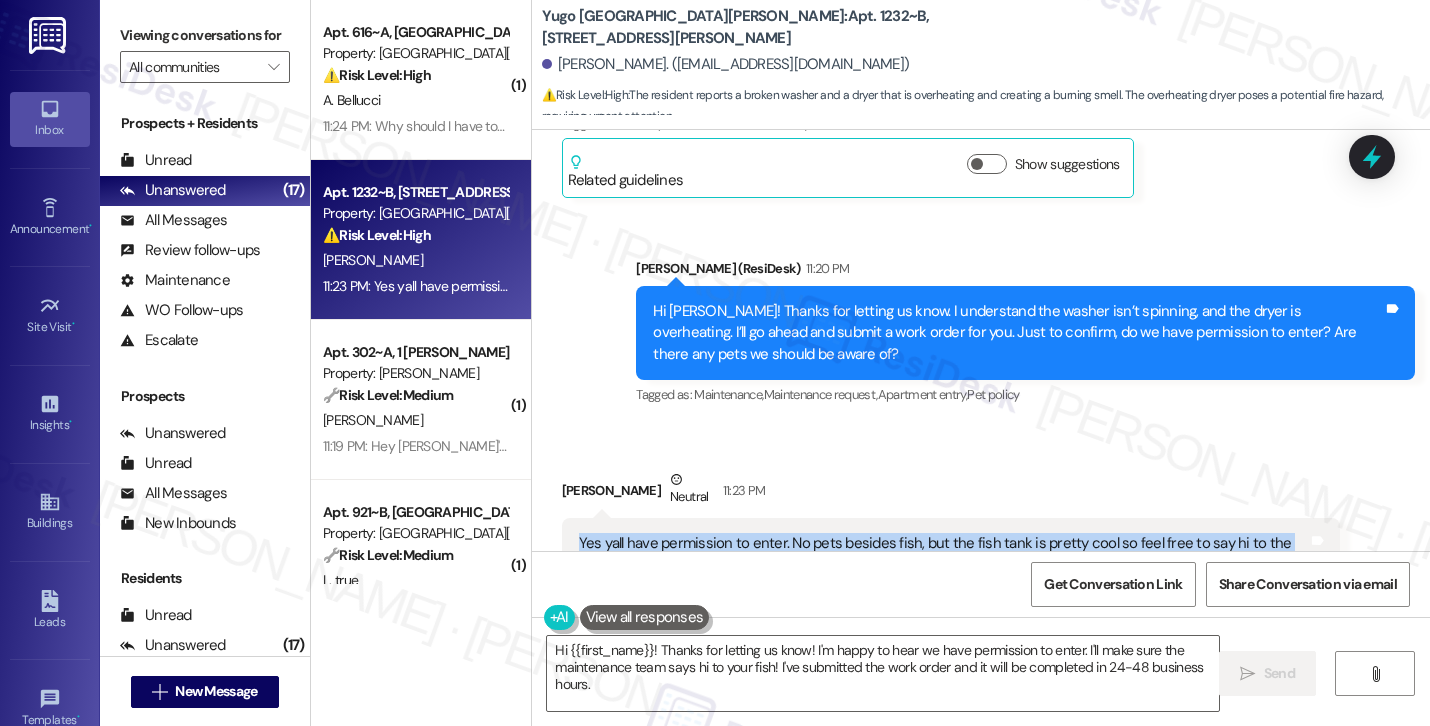 drag, startPoint x: 618, startPoint y: 473, endPoint x: 559, endPoint y: 457, distance: 61.13101 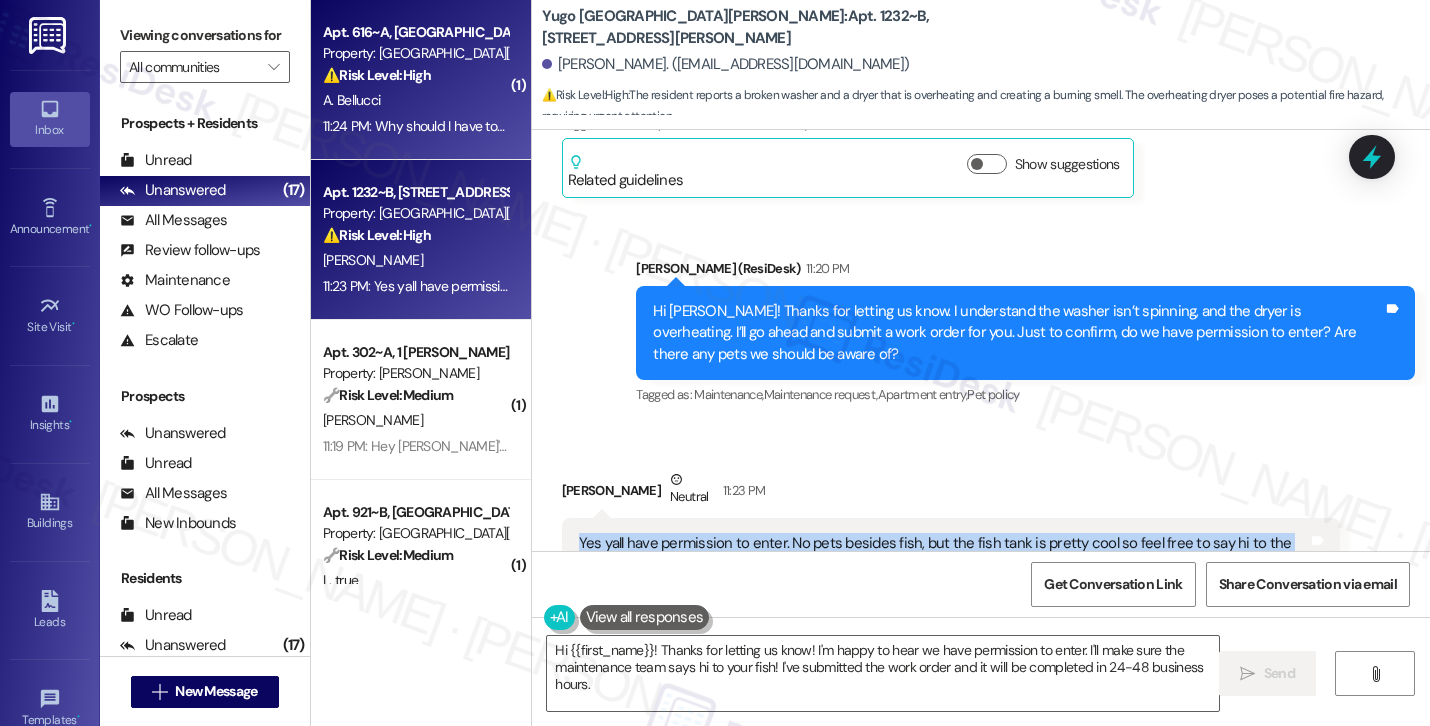 copy on "Yes yall have permission to enter. No pets besides fish, but the fish tank is pretty cool so feel free to say hi to the fishies" 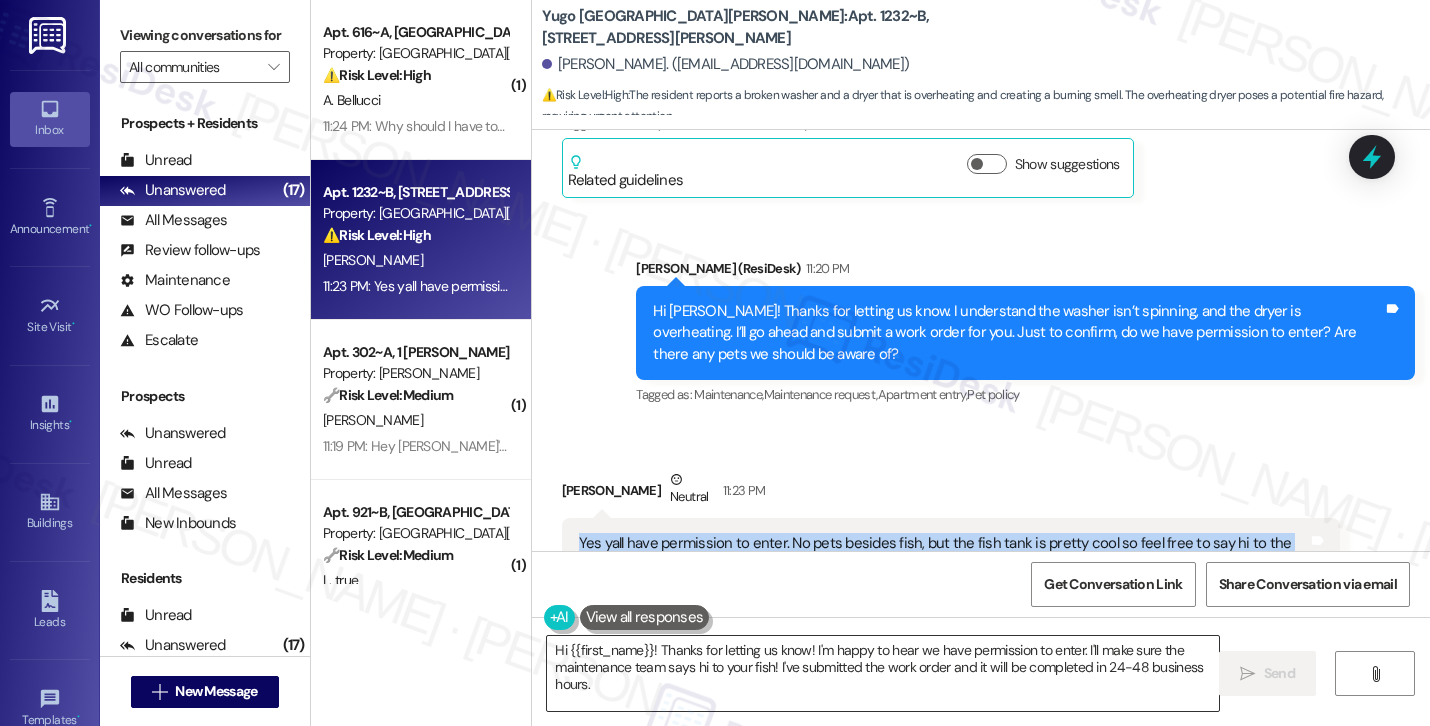click on "Hi {{first_name}}! Thanks for letting us know! I'm happy to hear we have permission to enter. I'll make sure the maintenance team says hi to your fish! I've submitted the work order and it will be completed in 24-48 business hours." at bounding box center (883, 673) 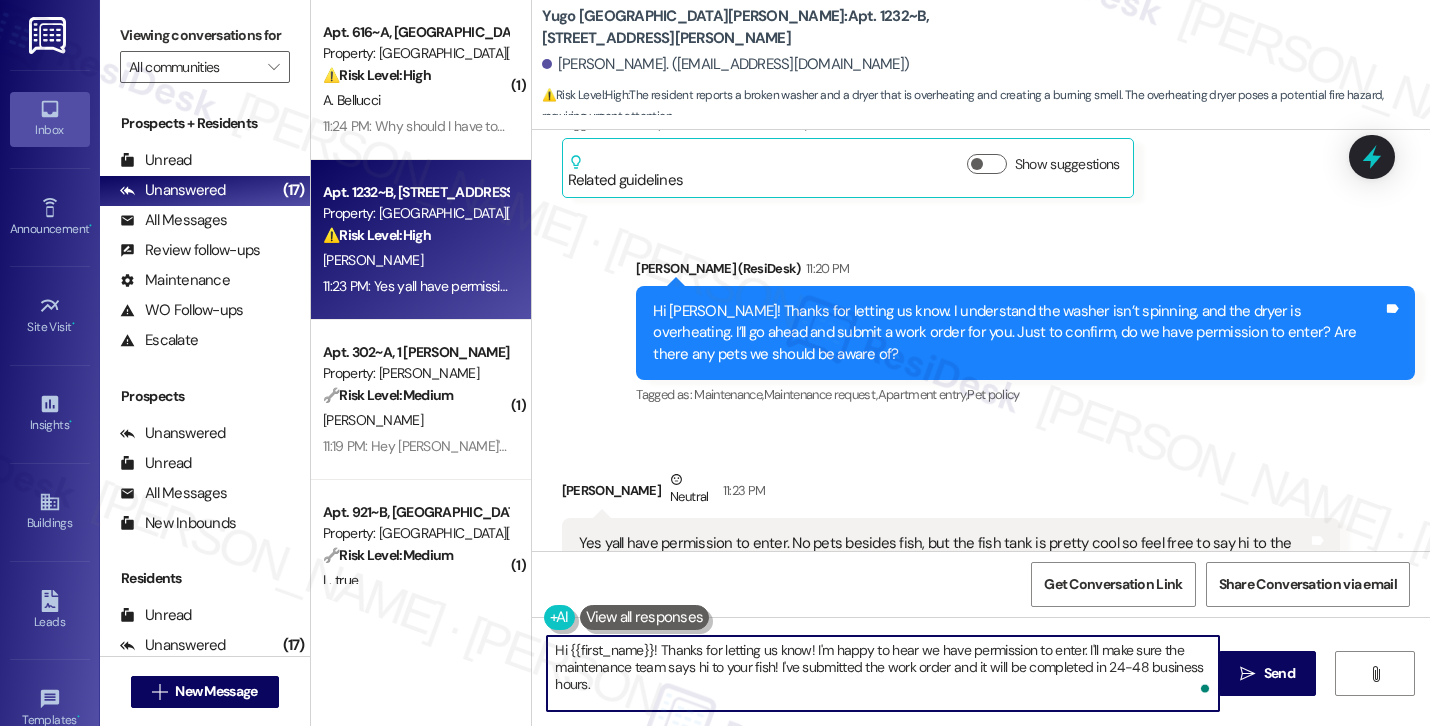 paste on "Thanks for confirming permission to enter! I’ve gone ahead and submitted the work order and passed it along to the site team. And no worries—we’ll be sure to say hi to the fish! If you need anything else, feel free to reach out anytime" 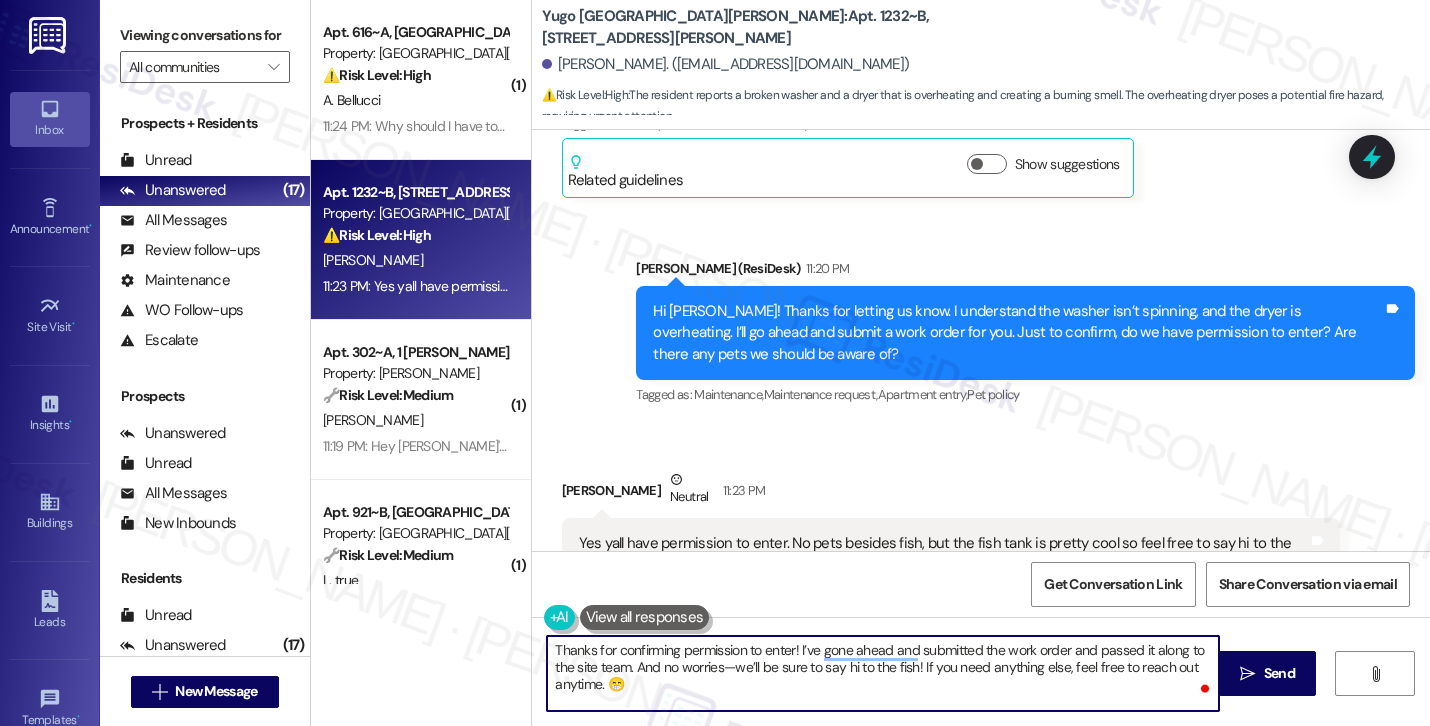 click on "Thanks for confirming permission to enter! I’ve gone ahead and submitted the work order and passed it along to the site team. And no worries—we’ll be sure to say hi to the fish! If you need anything else, feel free to reach out anytime. 😁" at bounding box center (883, 673) 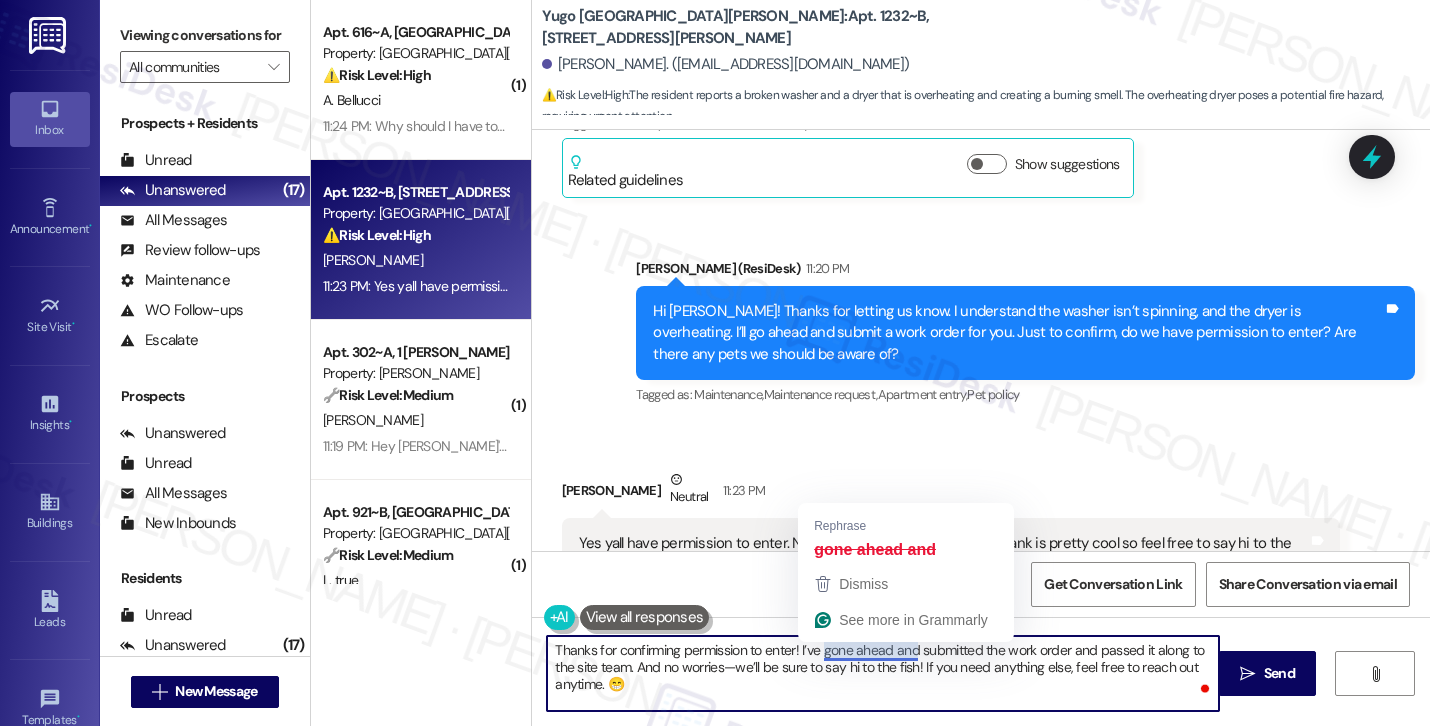click on "Thanks for confirming permission to enter! I’ve gone ahead and submitted the work order and passed it along to the site team. And no worries—we’ll be sure to say hi to the fish! If you need anything else, feel free to reach out anytime. 😁" at bounding box center [883, 673] 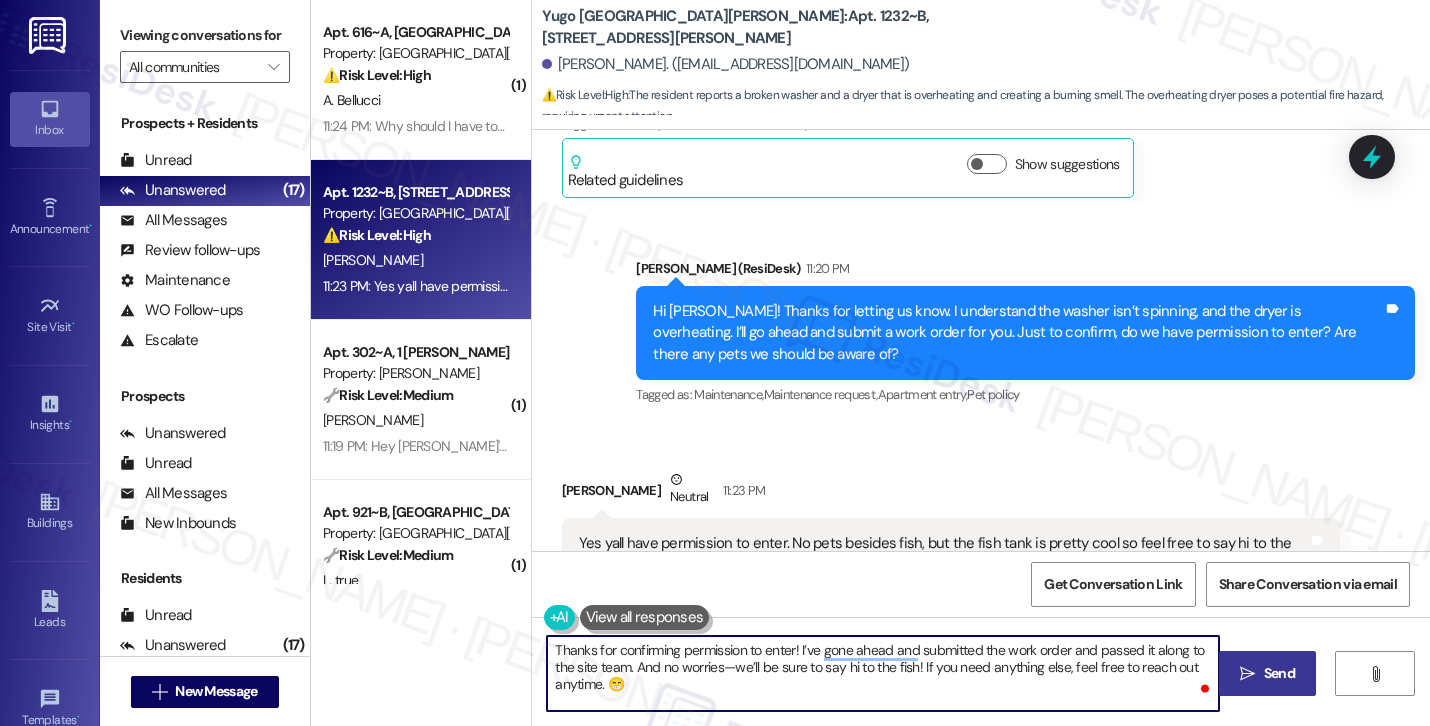 type on "Thanks for confirming permission to enter! I’ve gone ahead and submitted the work order and passed it along to the site team. And no worries—we’ll be sure to say hi to the fish! If you need anything else, feel free to reach out anytime. 😁" 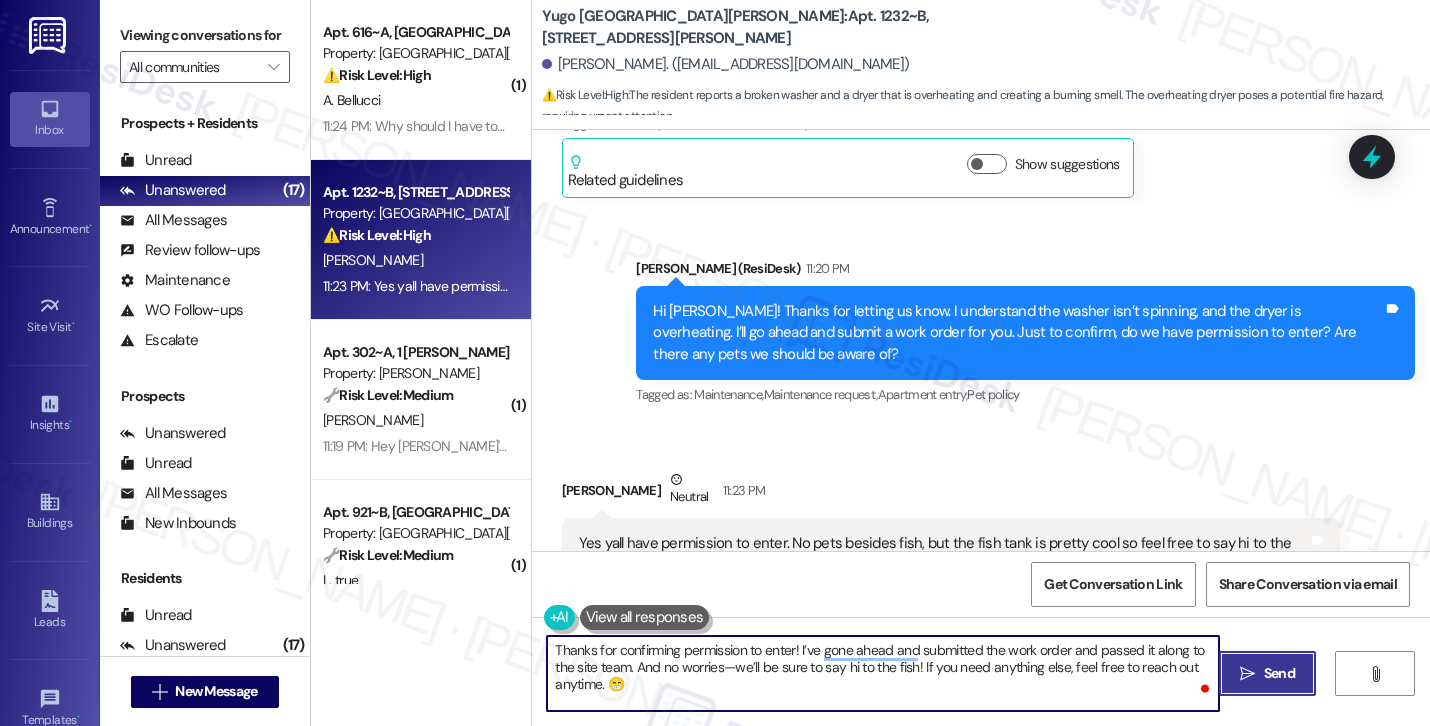 click on " Send" at bounding box center [1267, 673] 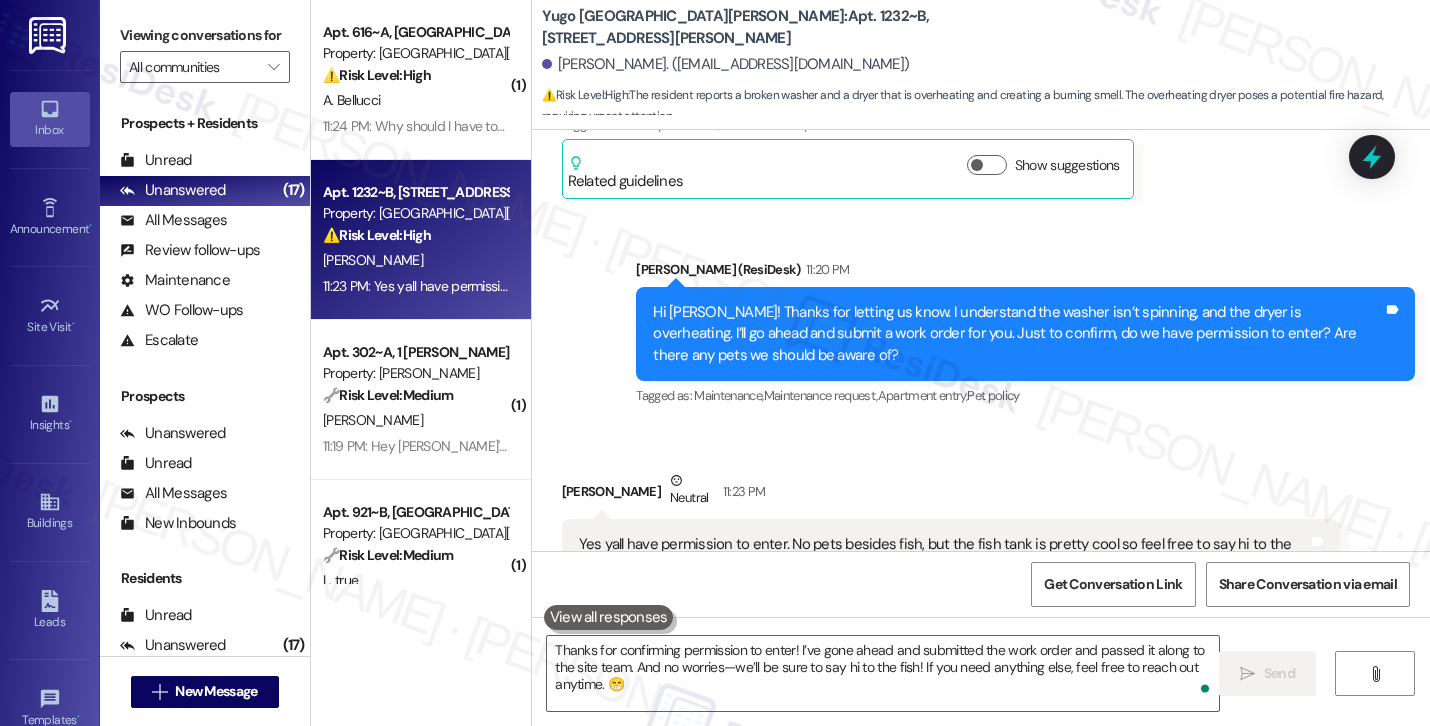 scroll, scrollTop: 3511, scrollLeft: 0, axis: vertical 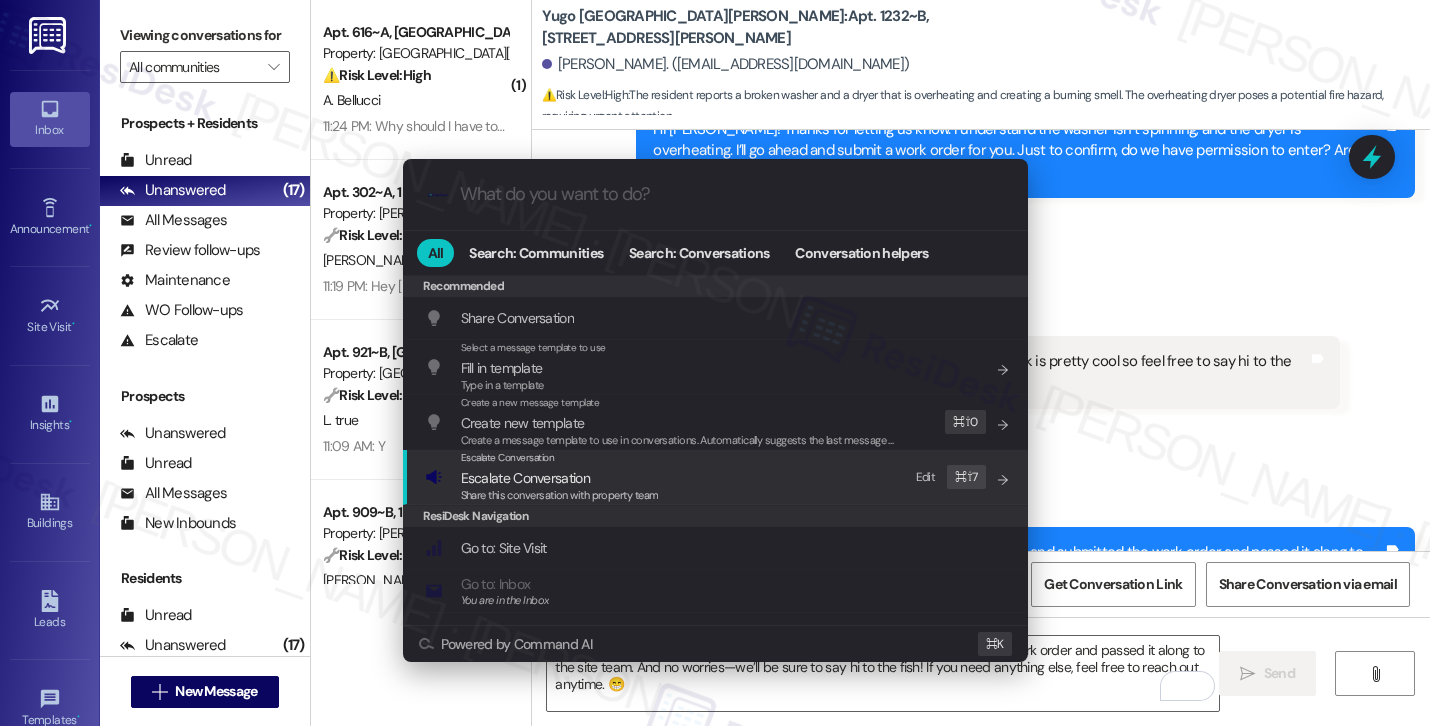 click on "Escalate Conversation Escalate Conversation Share this conversation with property team Edit ⌘ ⇧ 7" at bounding box center (717, 477) 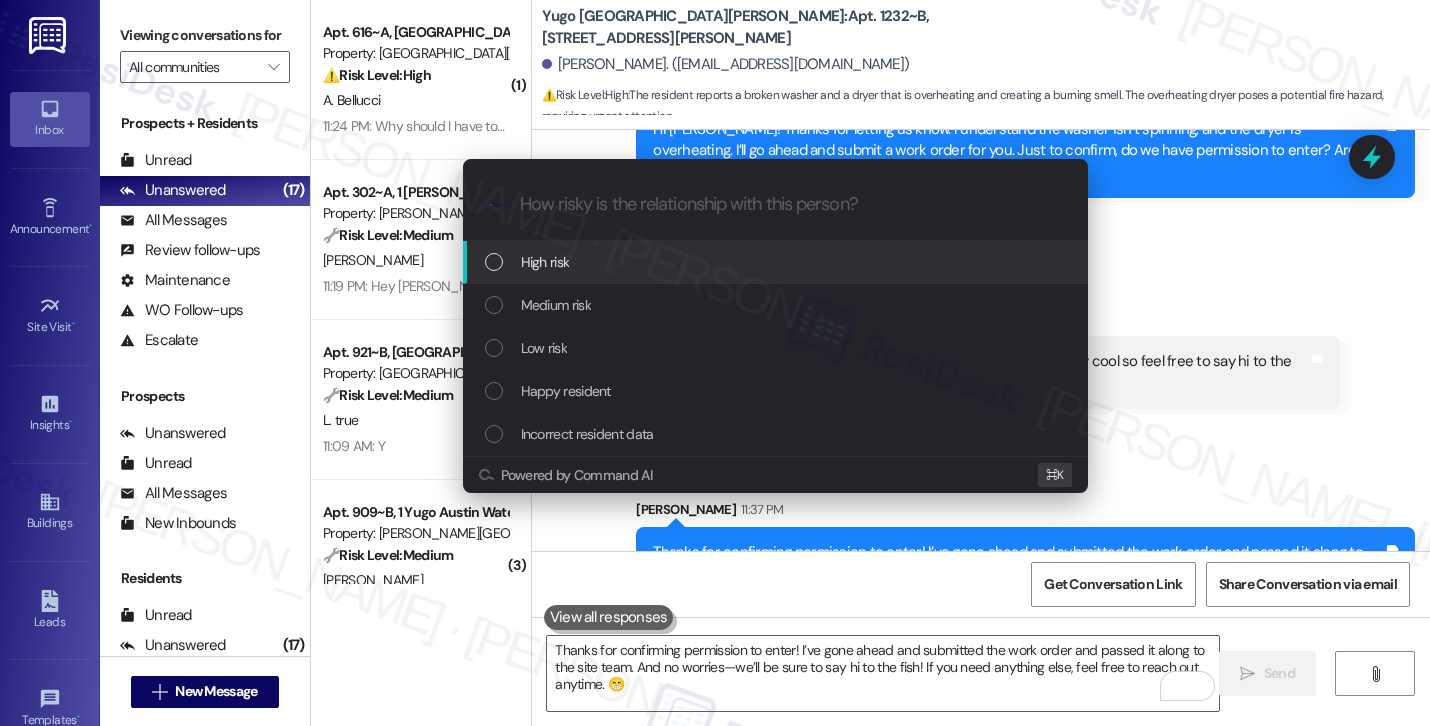 click on "High risk" at bounding box center (777, 262) 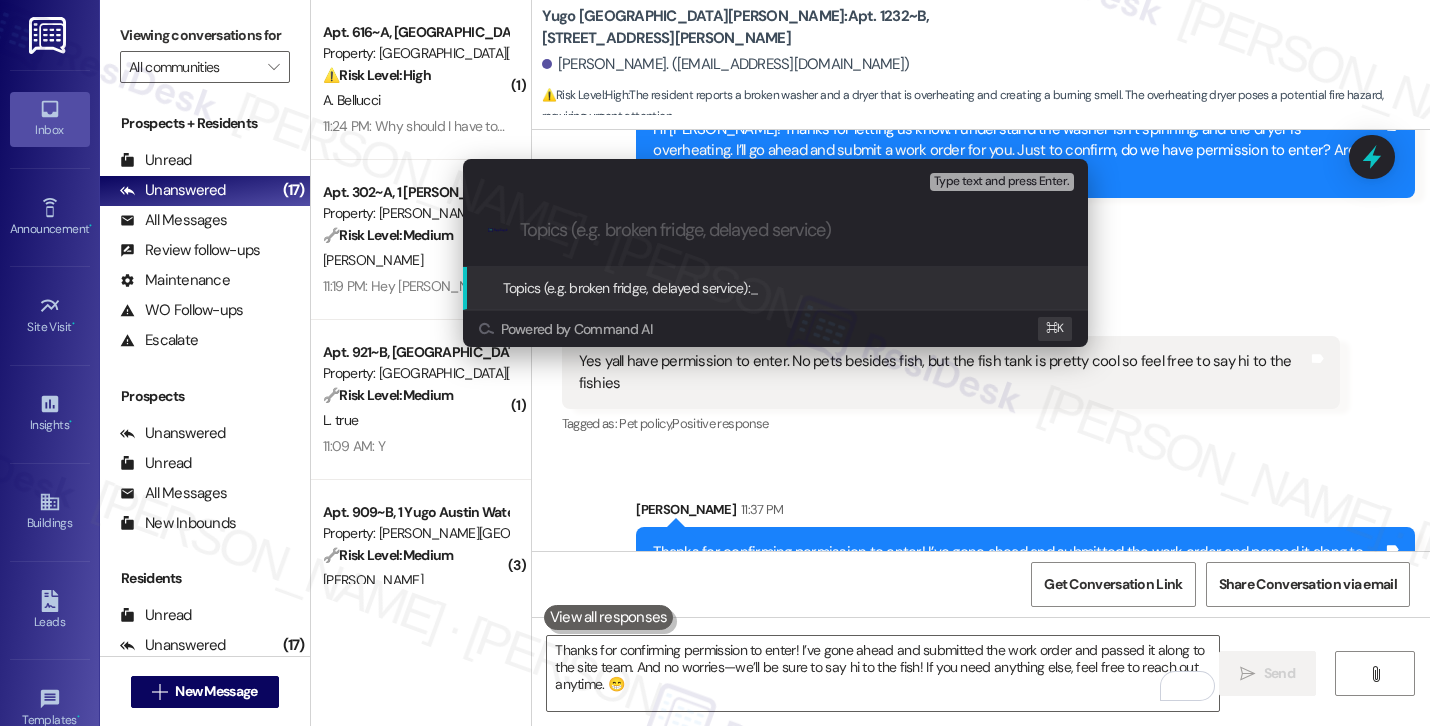 paste on "Work order filed by ResiDesk #15539760 | Washer Not Spinning & Dryer Overheating" 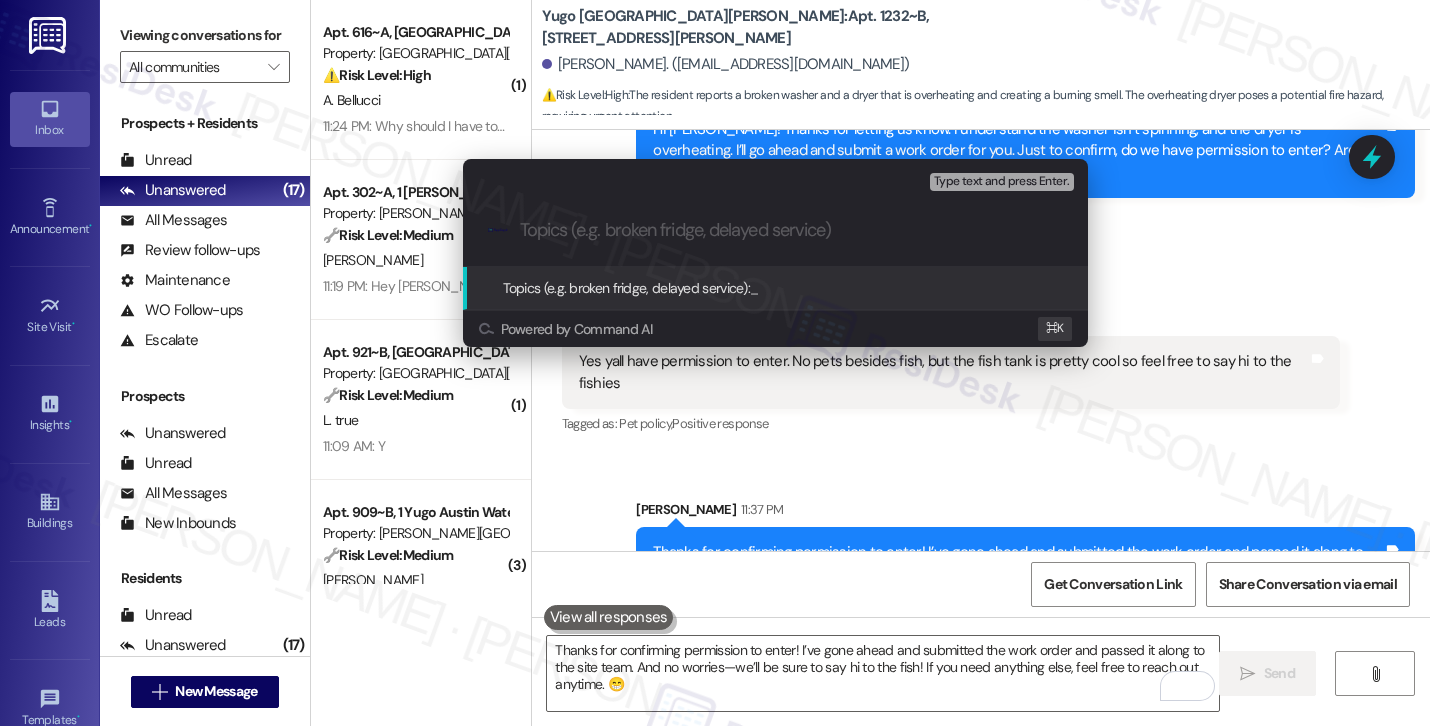 type on "Work order filed by ResiDesk #15539760 | Washer Not Spinning & Dryer Overheating" 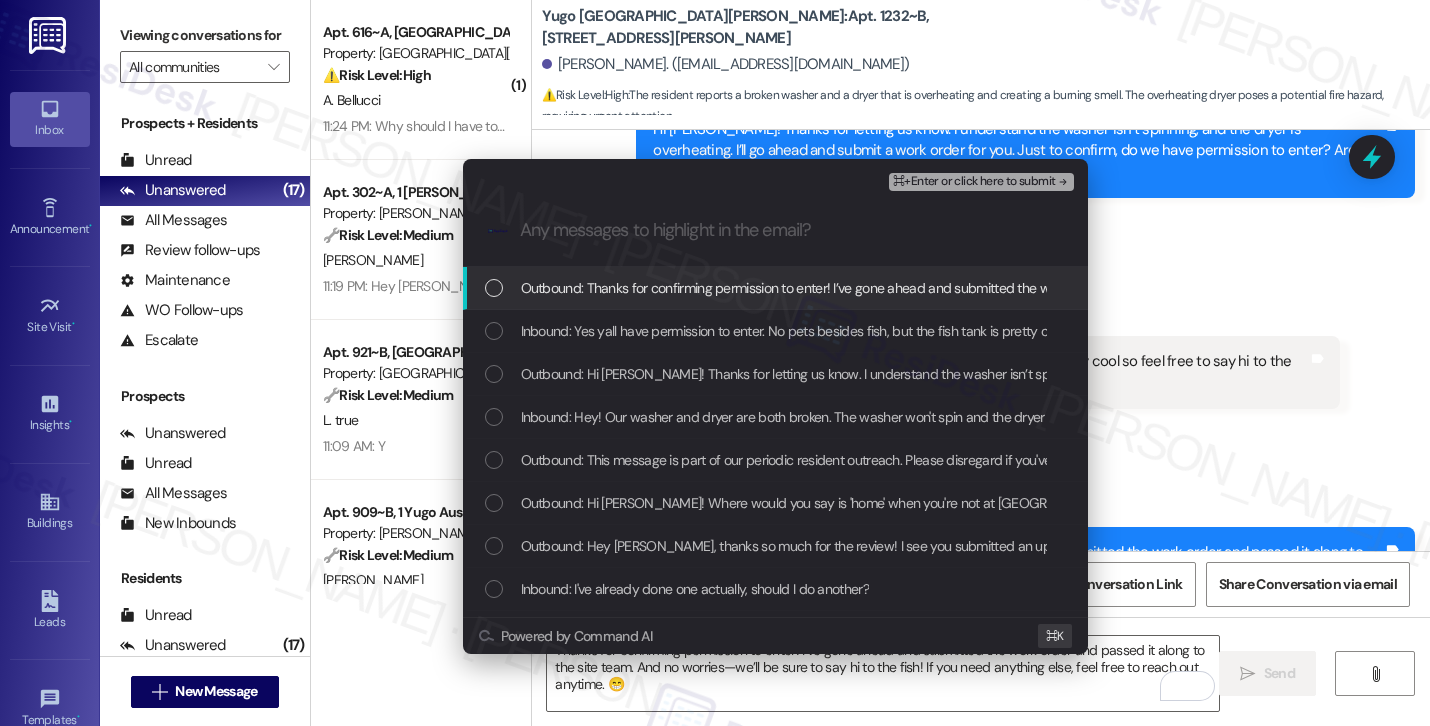 scroll, scrollTop: 0, scrollLeft: 0, axis: both 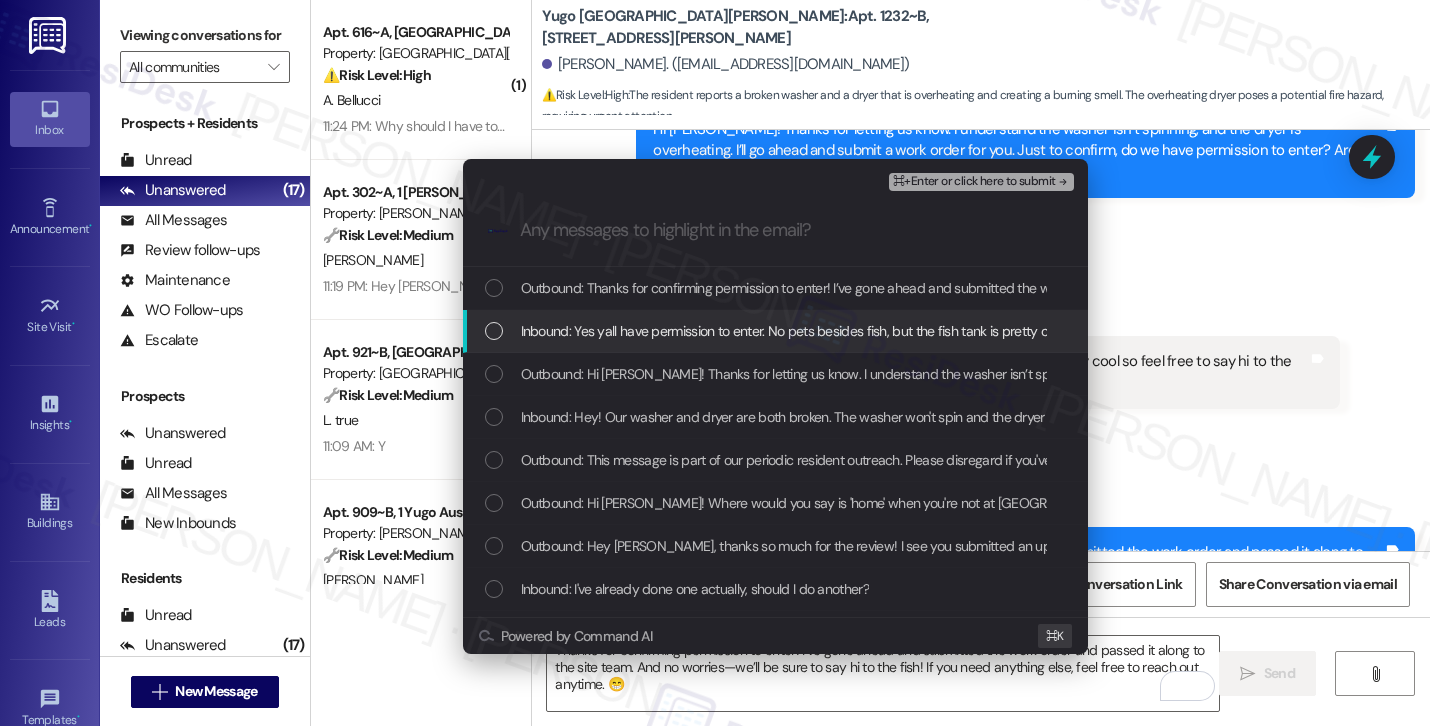 click on "Inbound: Yes yall have permission to enter. No pets besides fish, but the fish tank is pretty cool so feel free to say hi to the fishies" at bounding box center [891, 331] 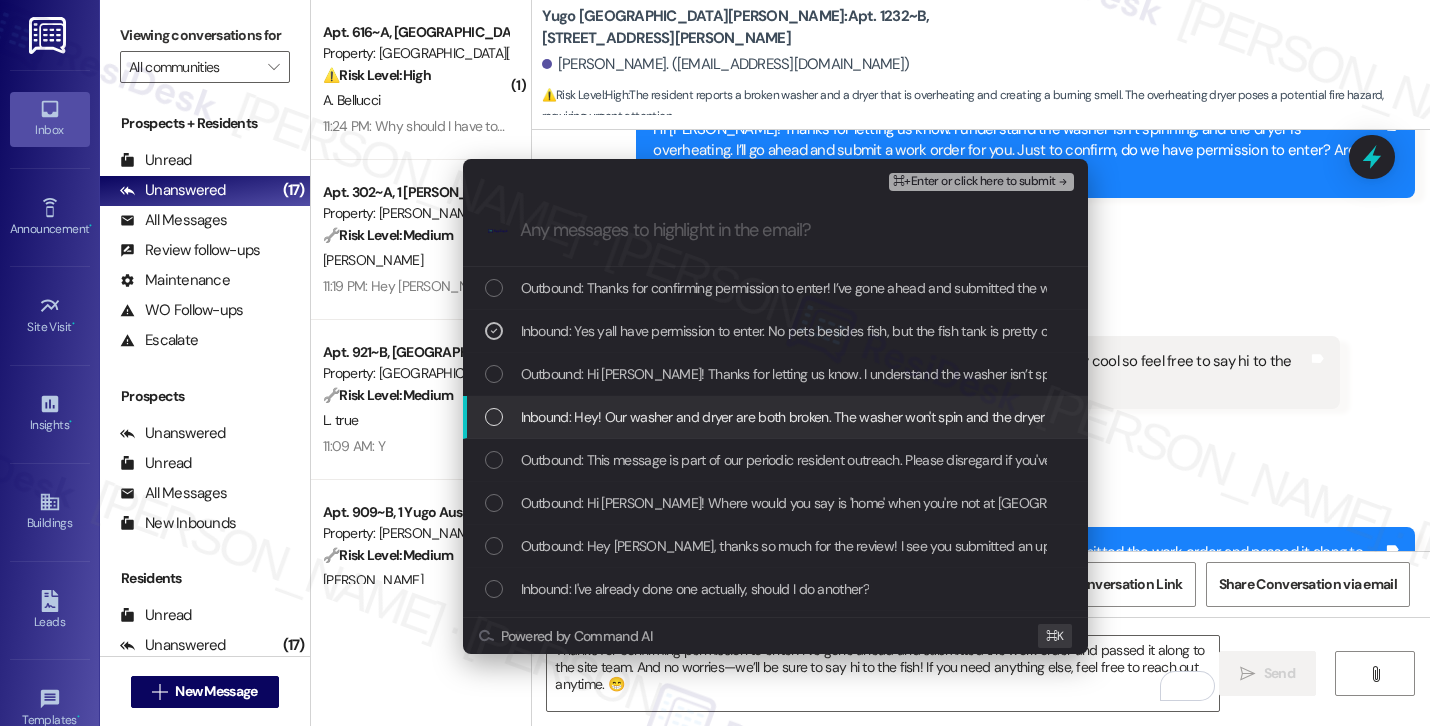 click on "Inbound: Hey! Our washer and dryer are both broken. The washer won't spin and the dryer is getting extremely hot and making things smell burnt." at bounding box center (942, 417) 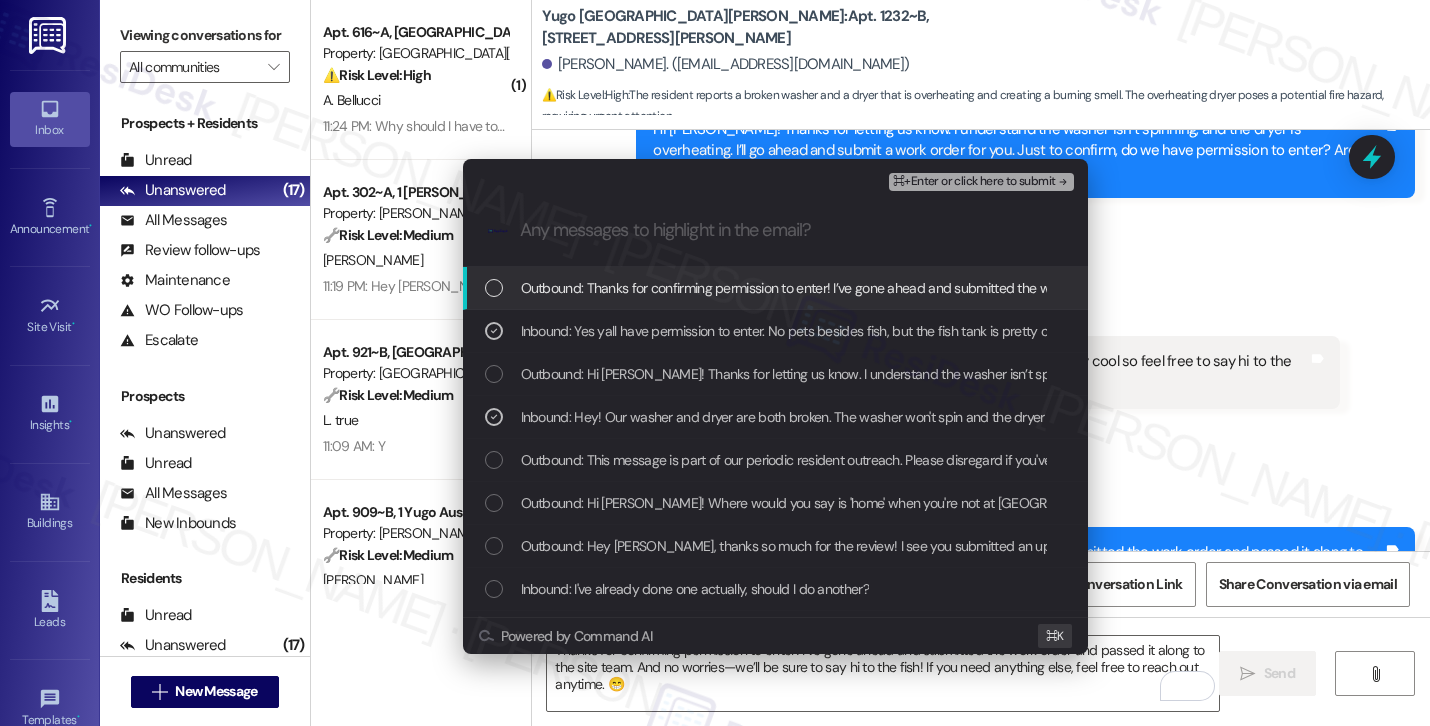 click on "⌘+Enter or click here to submit" at bounding box center [974, 182] 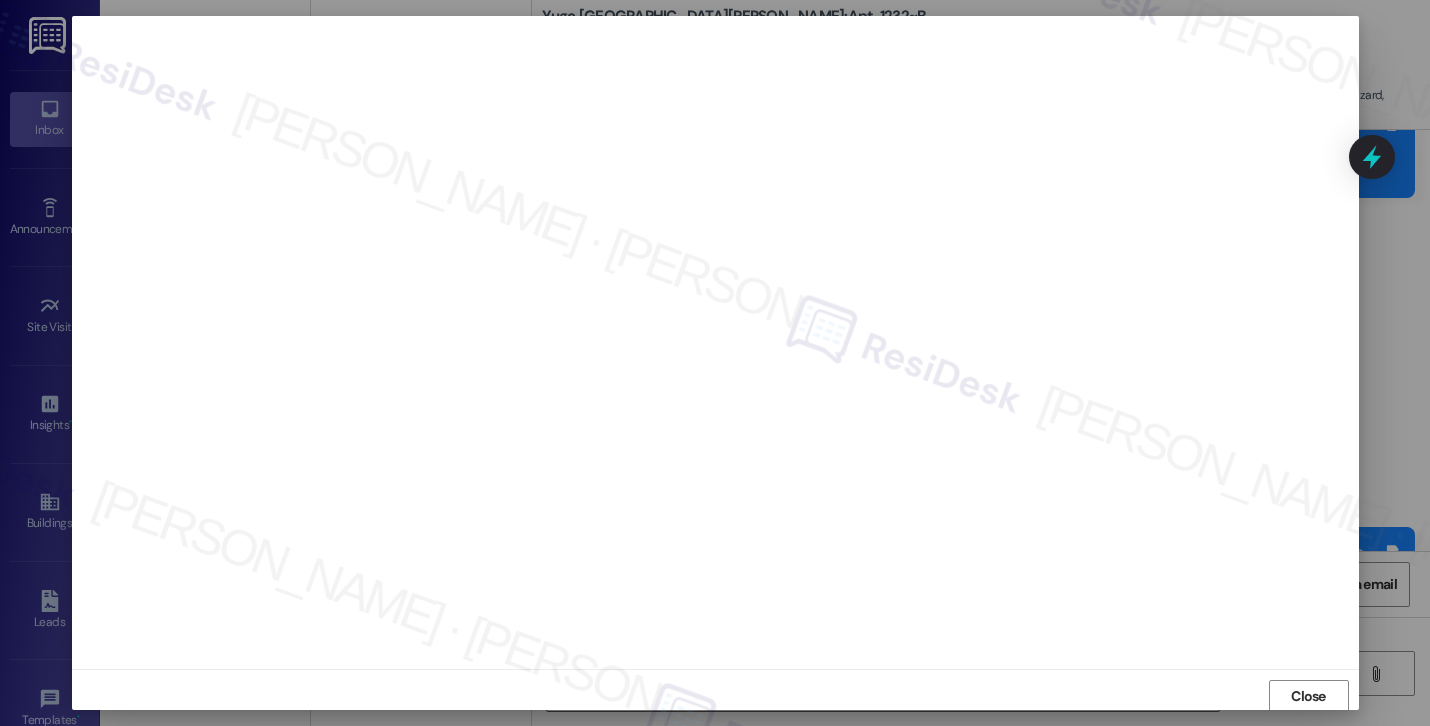 scroll, scrollTop: 2, scrollLeft: 0, axis: vertical 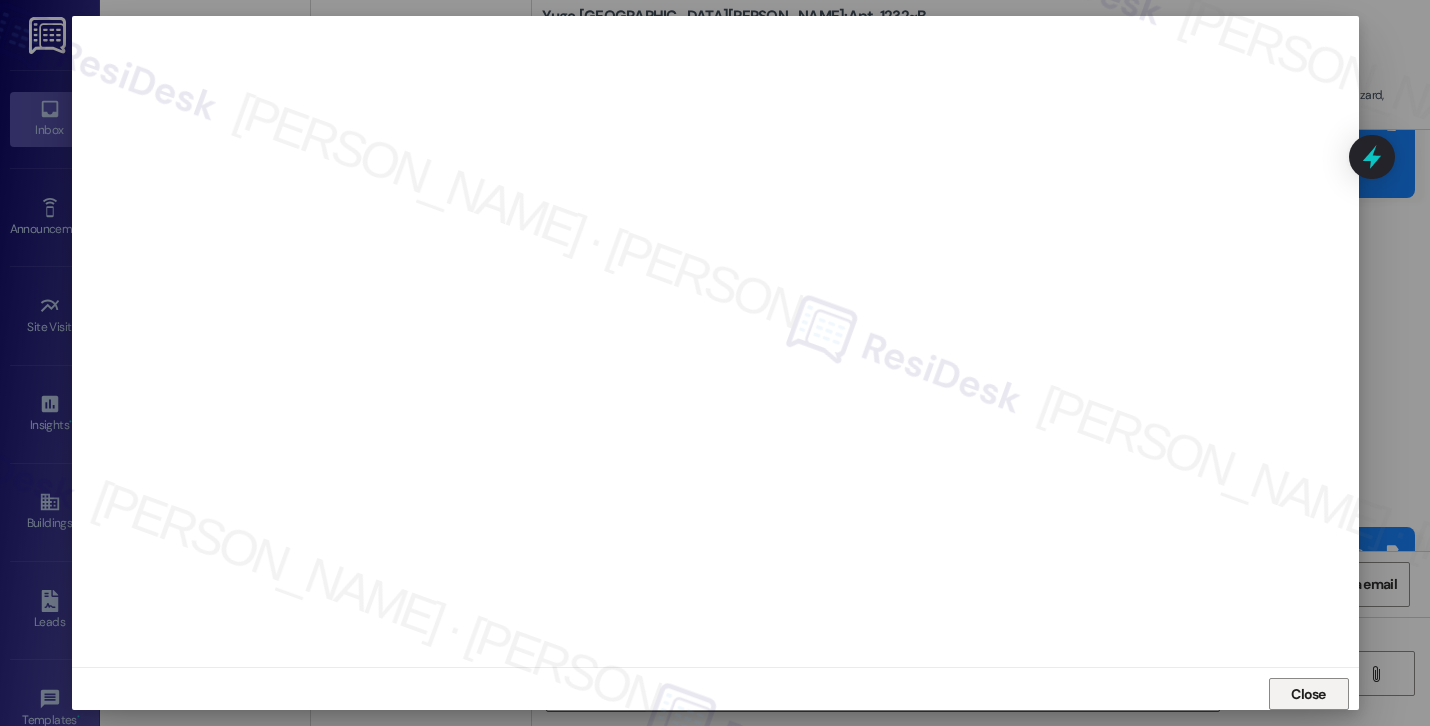 click on "Close" at bounding box center (1308, 694) 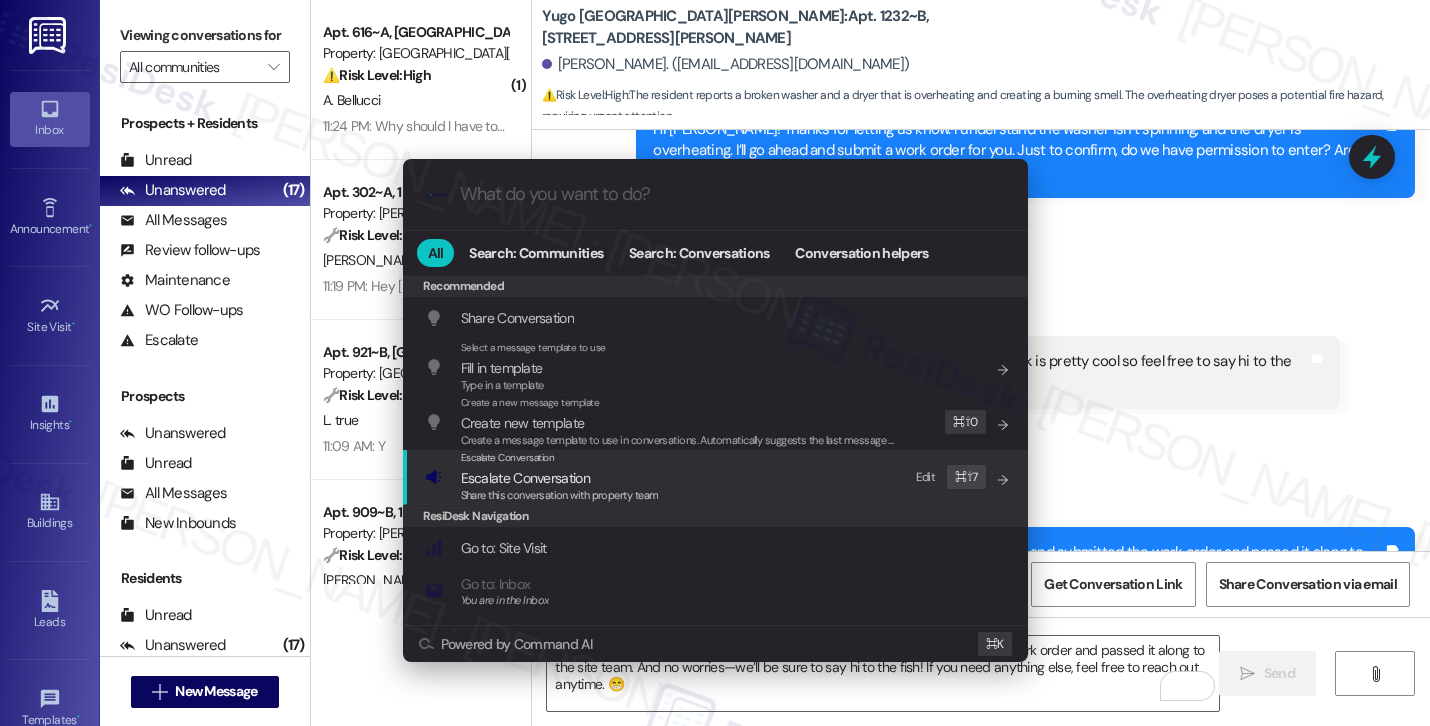 click on "Escalate Conversation Escalate Conversation Share this conversation with property team Edit ⌘ ⇧ 7" at bounding box center [717, 477] 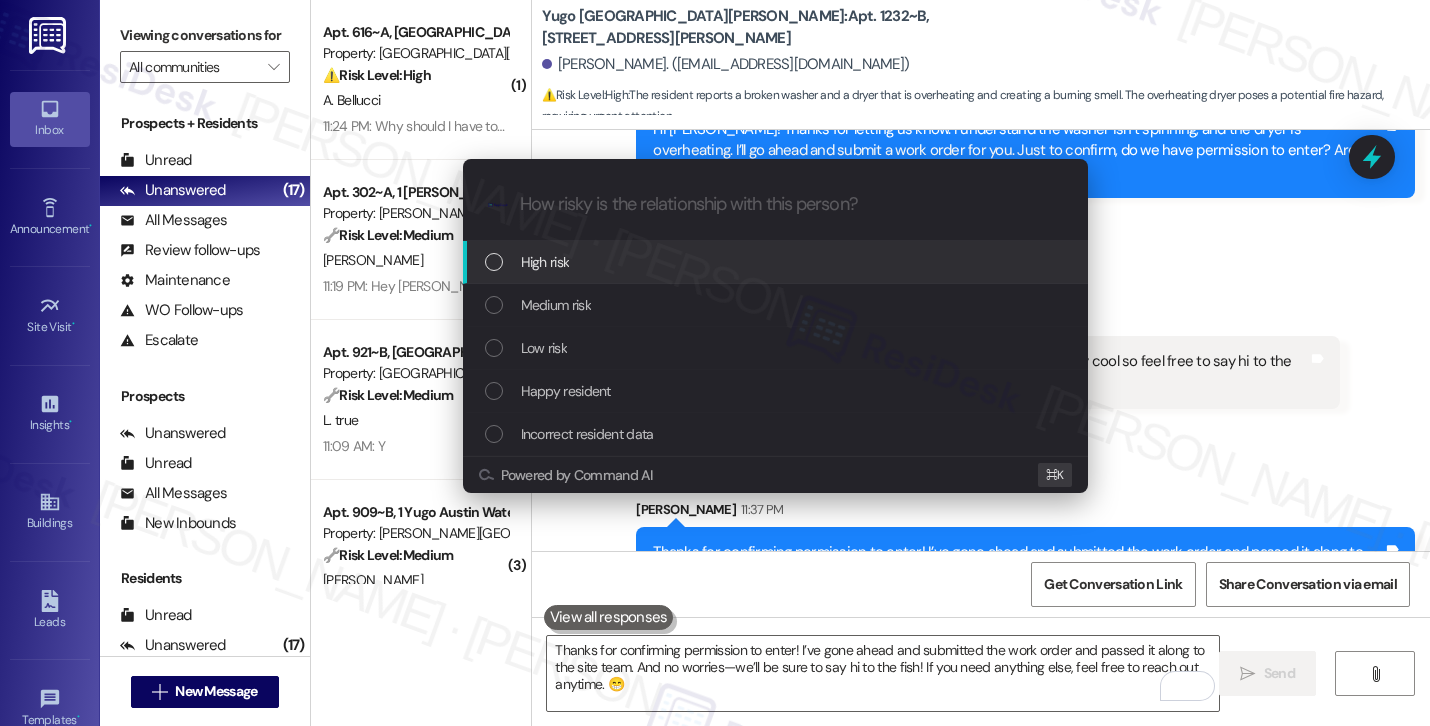 click on "High risk" at bounding box center [775, 262] 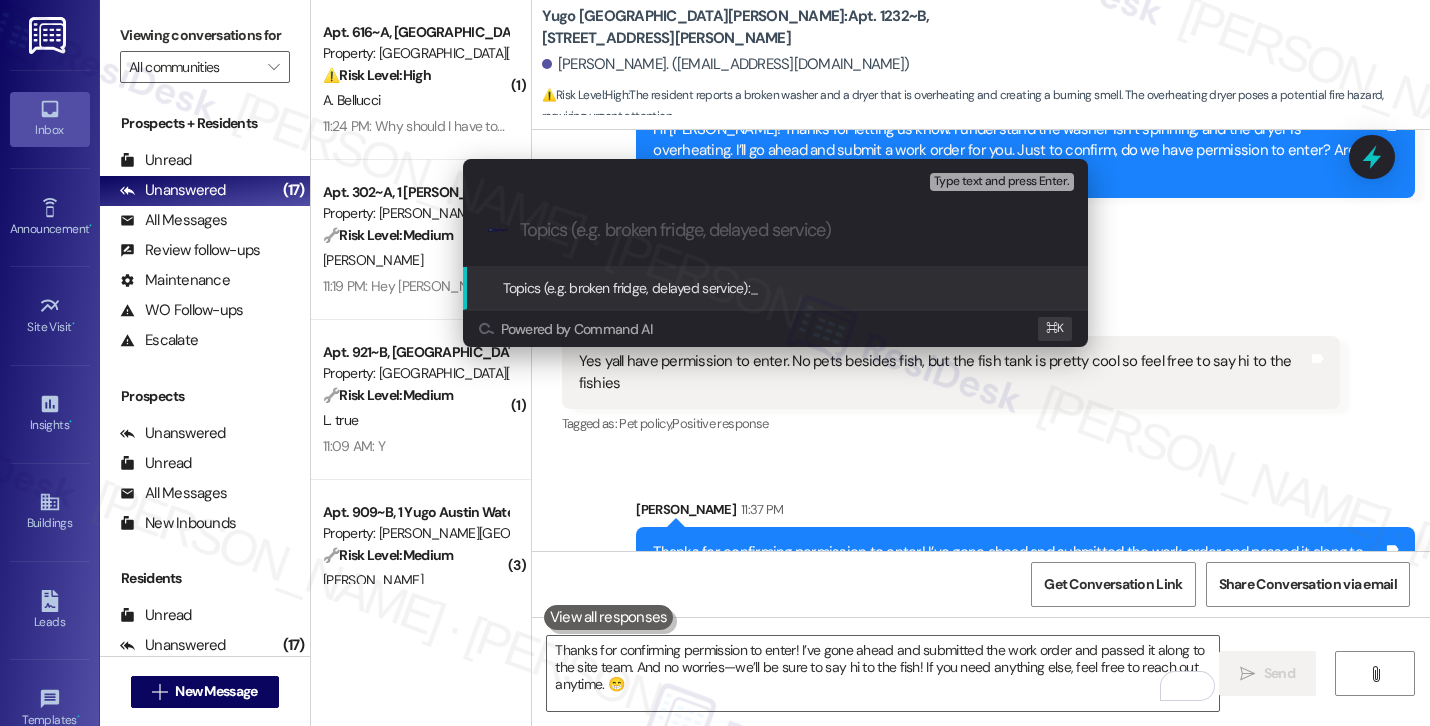 paste on "Work order filed by ResiDesk #15539760 | Washer Not Spinning & Dryer Overheating" 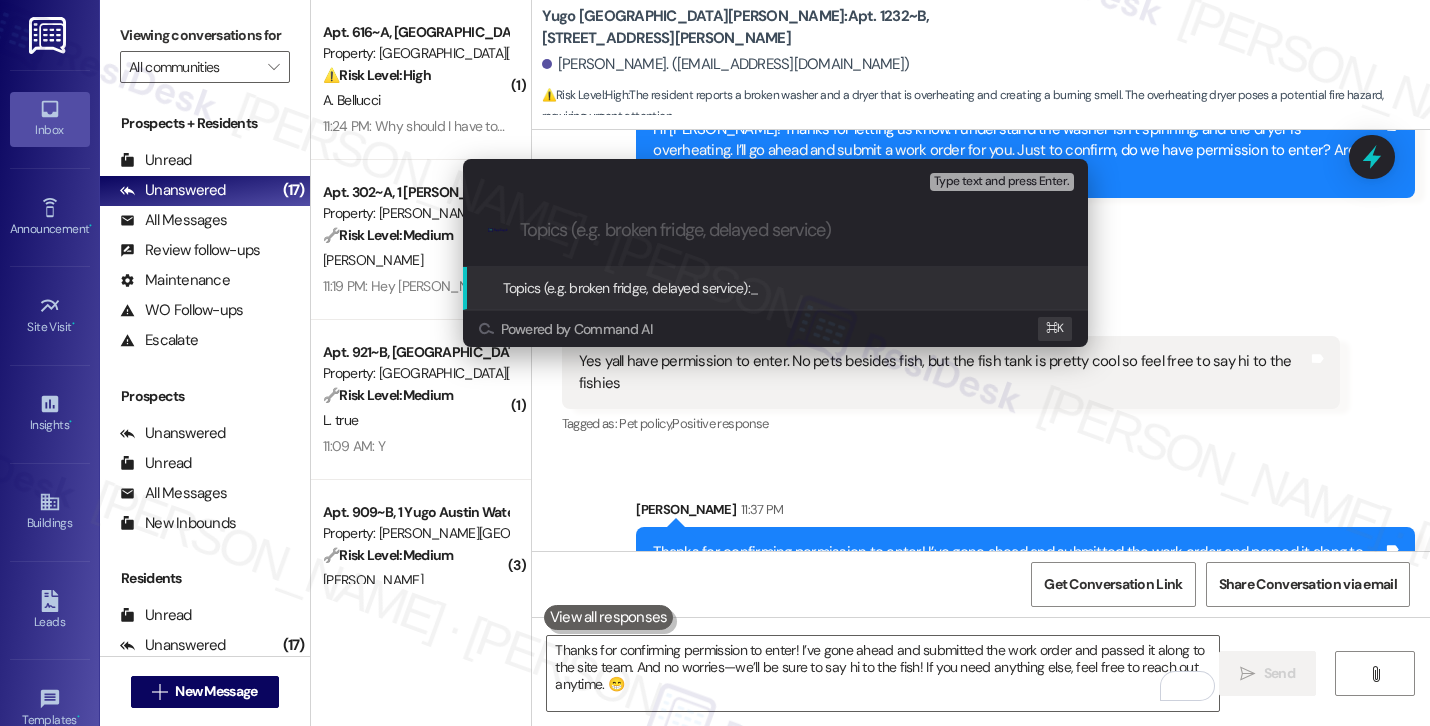 type on "Work order filed by ResiDesk #15539760 | Washer Not Spinning & Dryer Overheating" 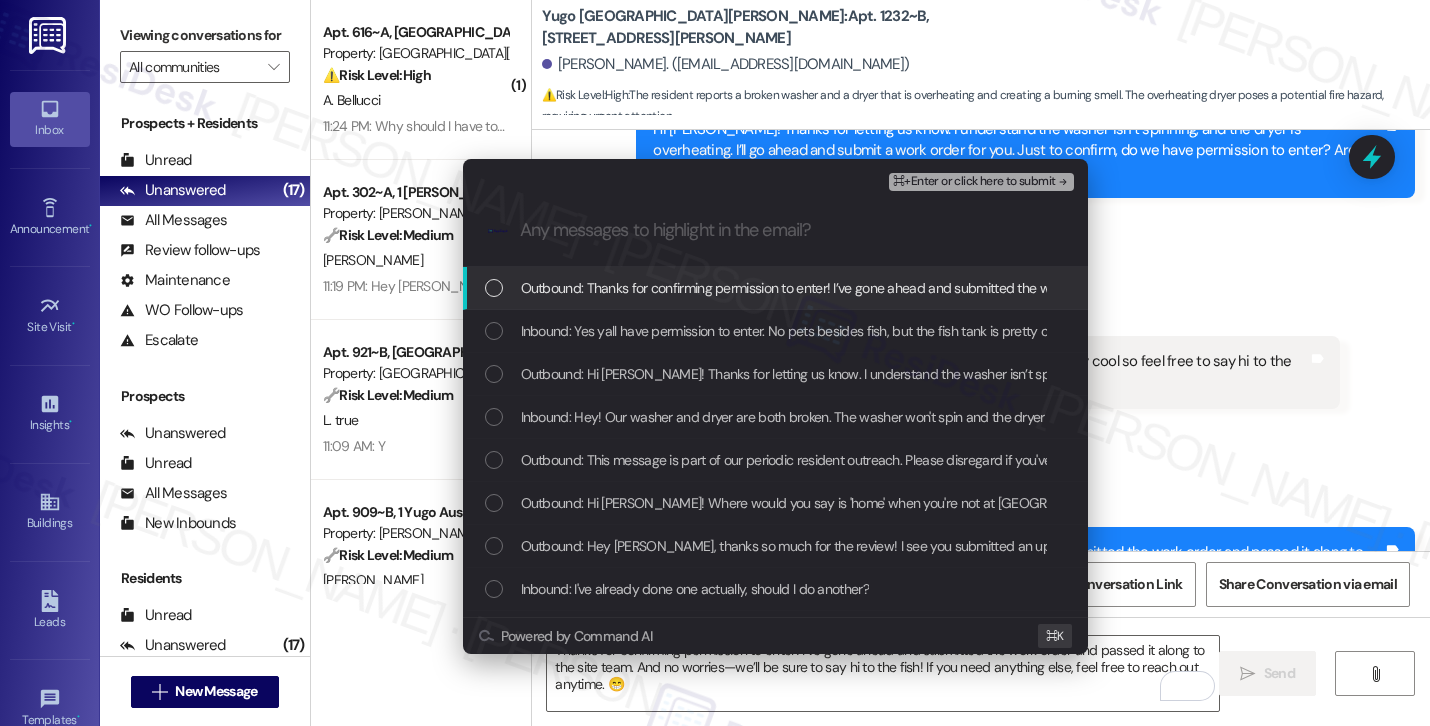 scroll, scrollTop: 0, scrollLeft: 0, axis: both 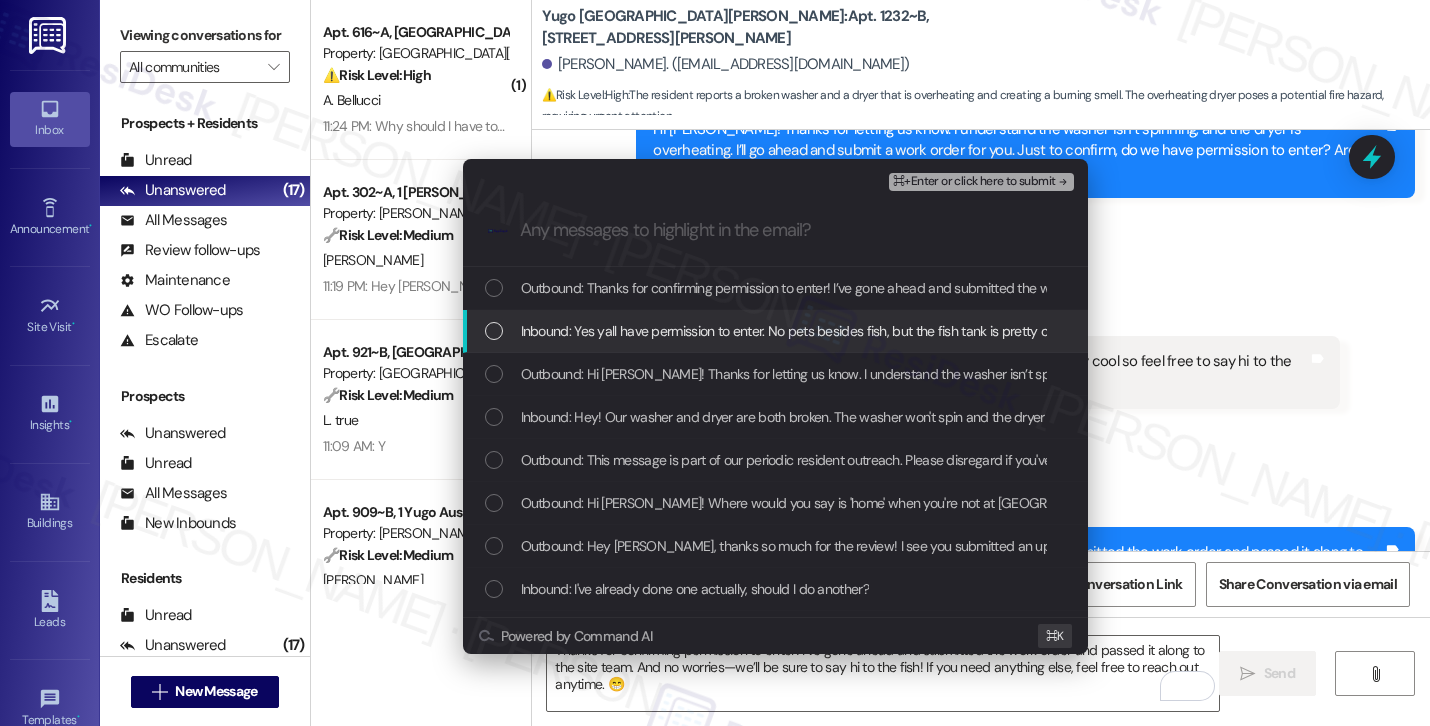 click on "Inbound: Yes yall have permission to enter. No pets besides fish, but the fish tank is pretty cool so feel free to say hi to the fishies" at bounding box center [891, 331] 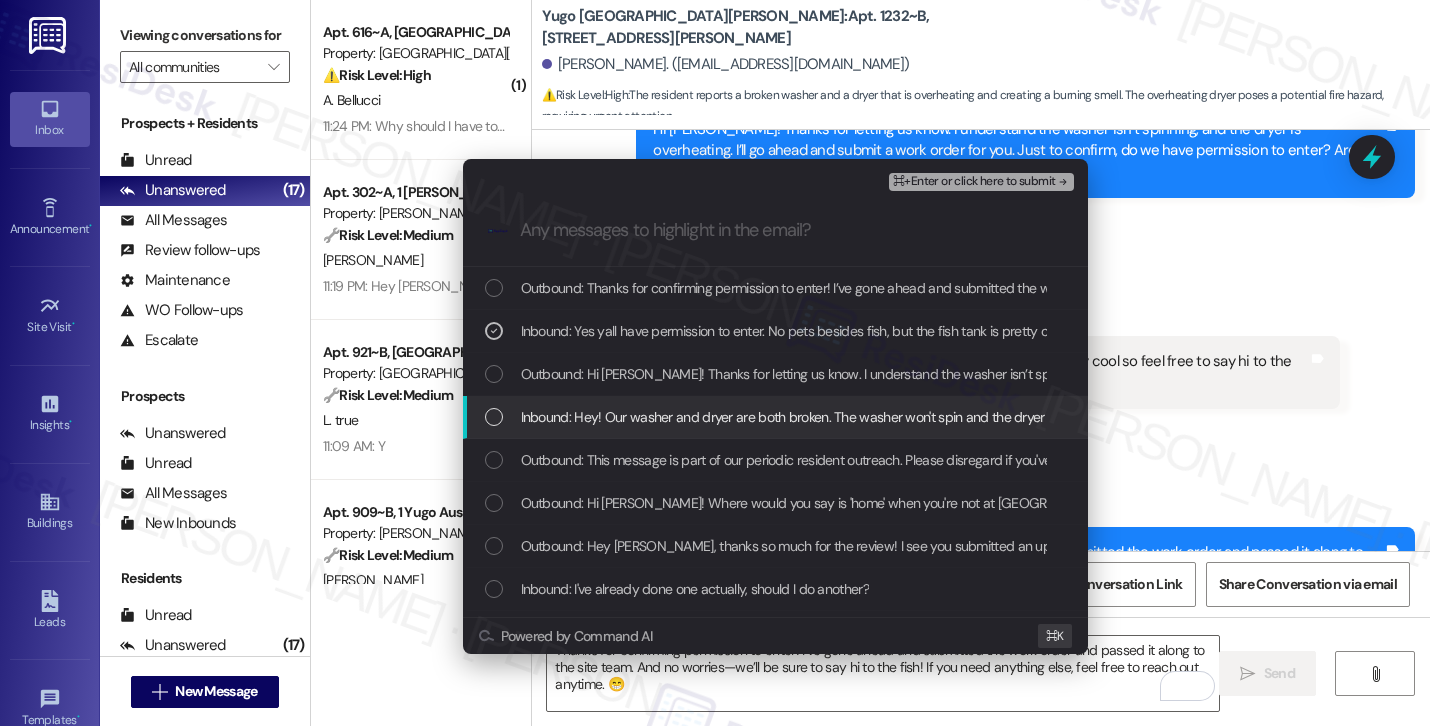 click on "Inbound: Hey! Our washer and dryer are both broken. The washer won't spin and the dryer is getting extremely hot and making things smell burnt." at bounding box center [942, 417] 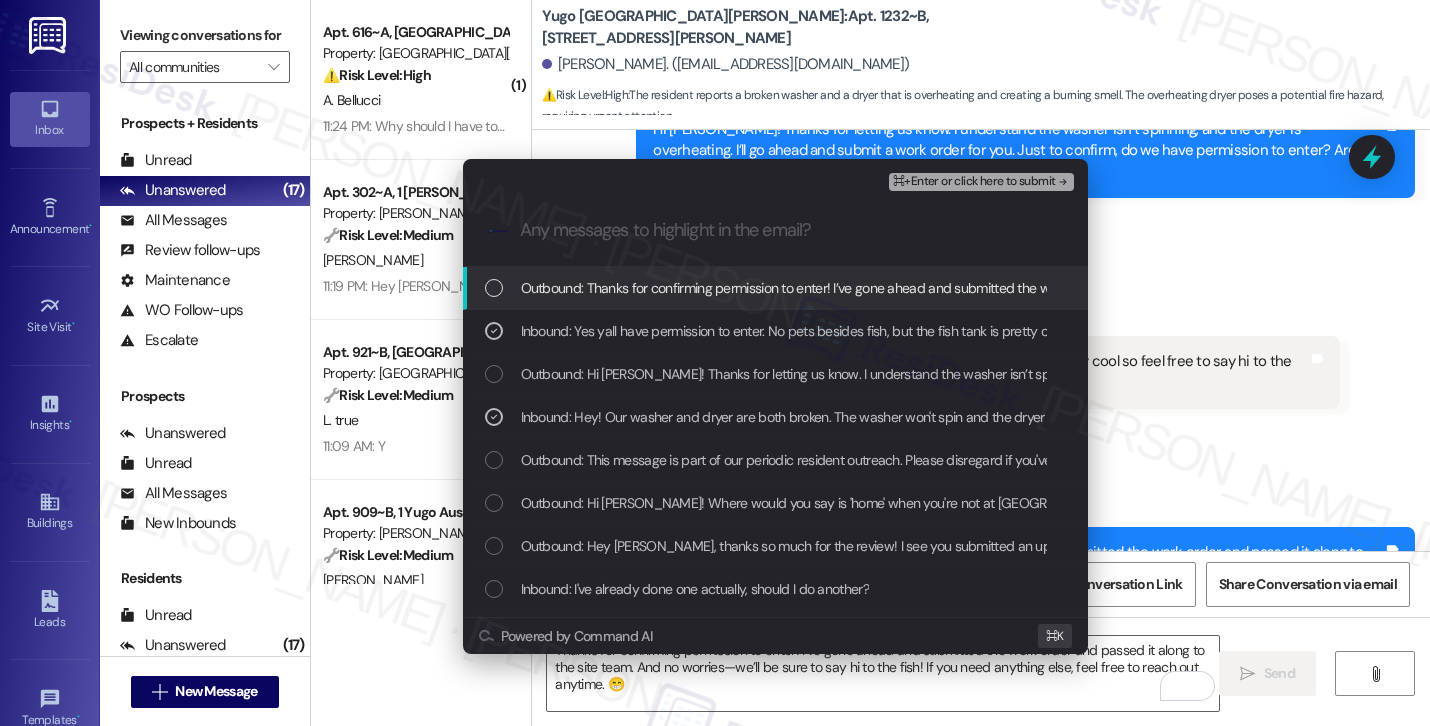 click on "⌘+Enter or click here to submit" at bounding box center (974, 182) 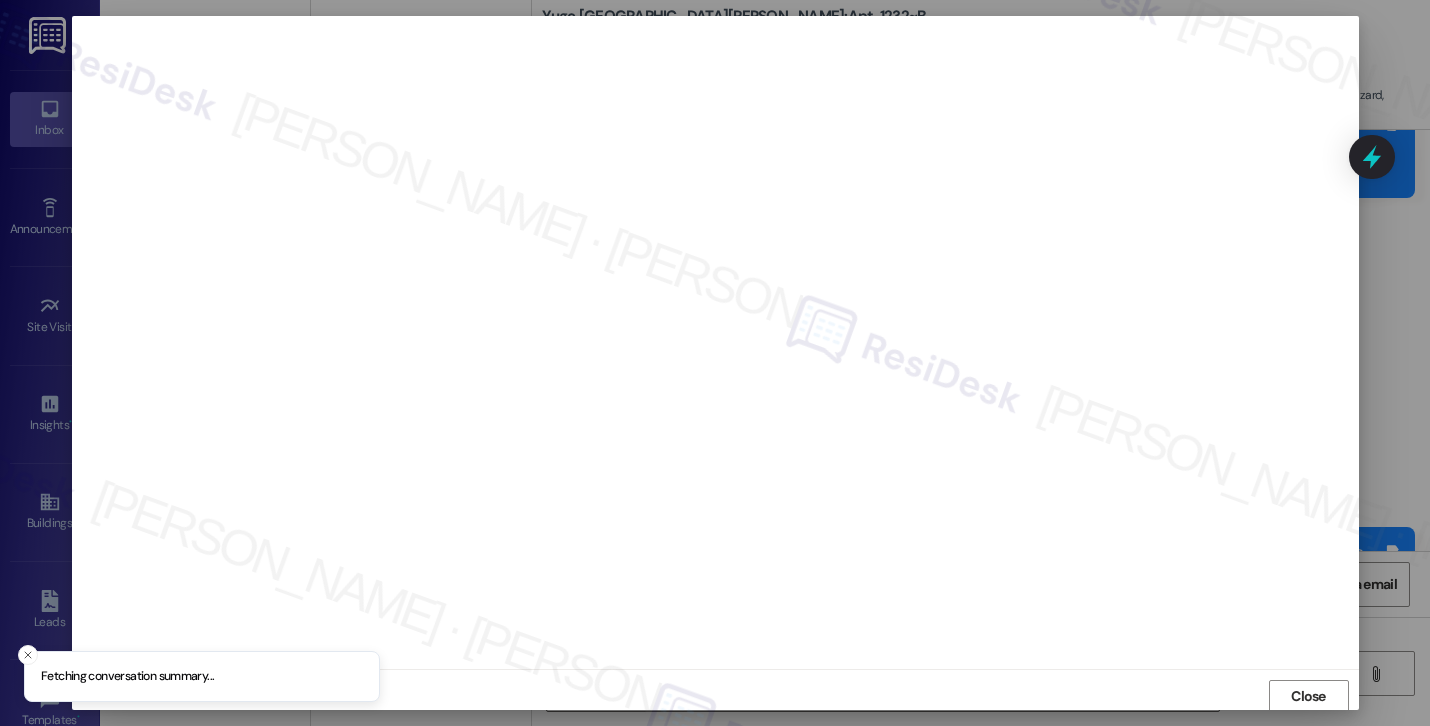 scroll, scrollTop: 2, scrollLeft: 0, axis: vertical 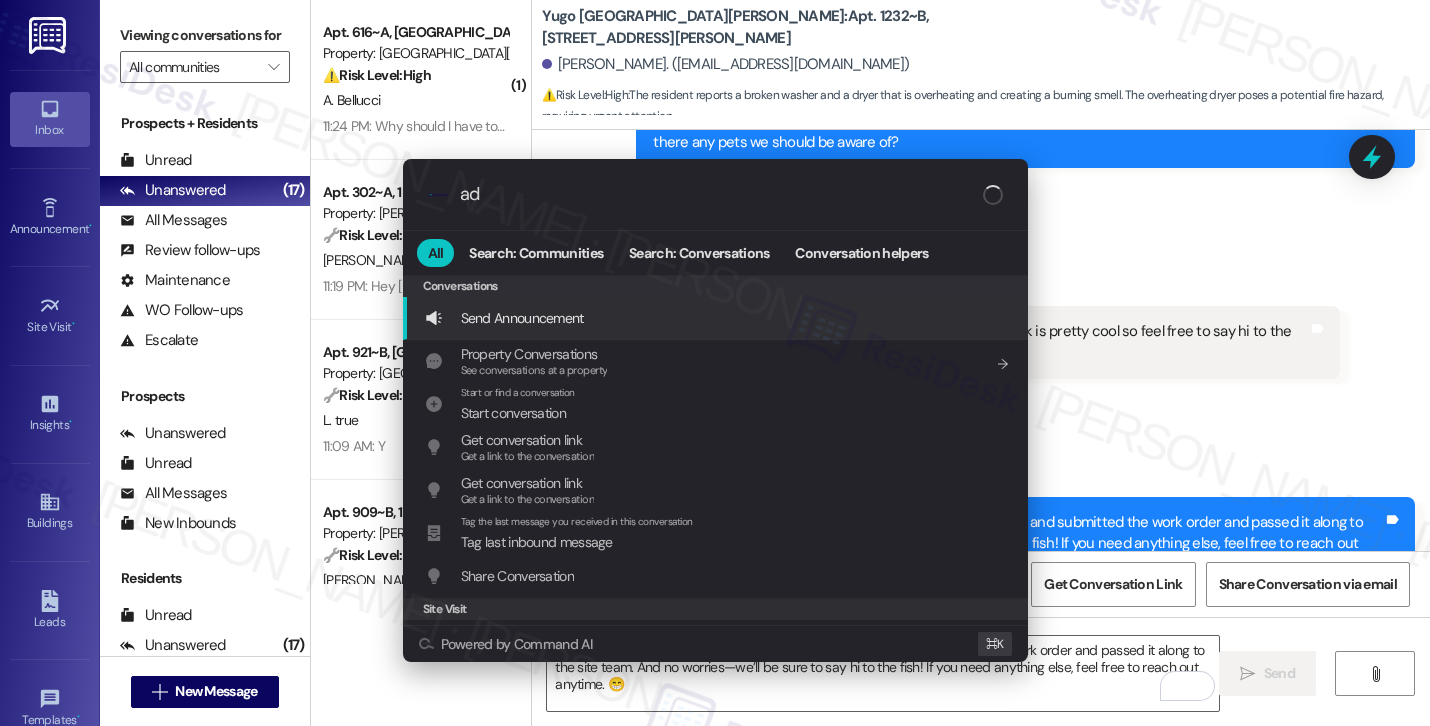type on "add" 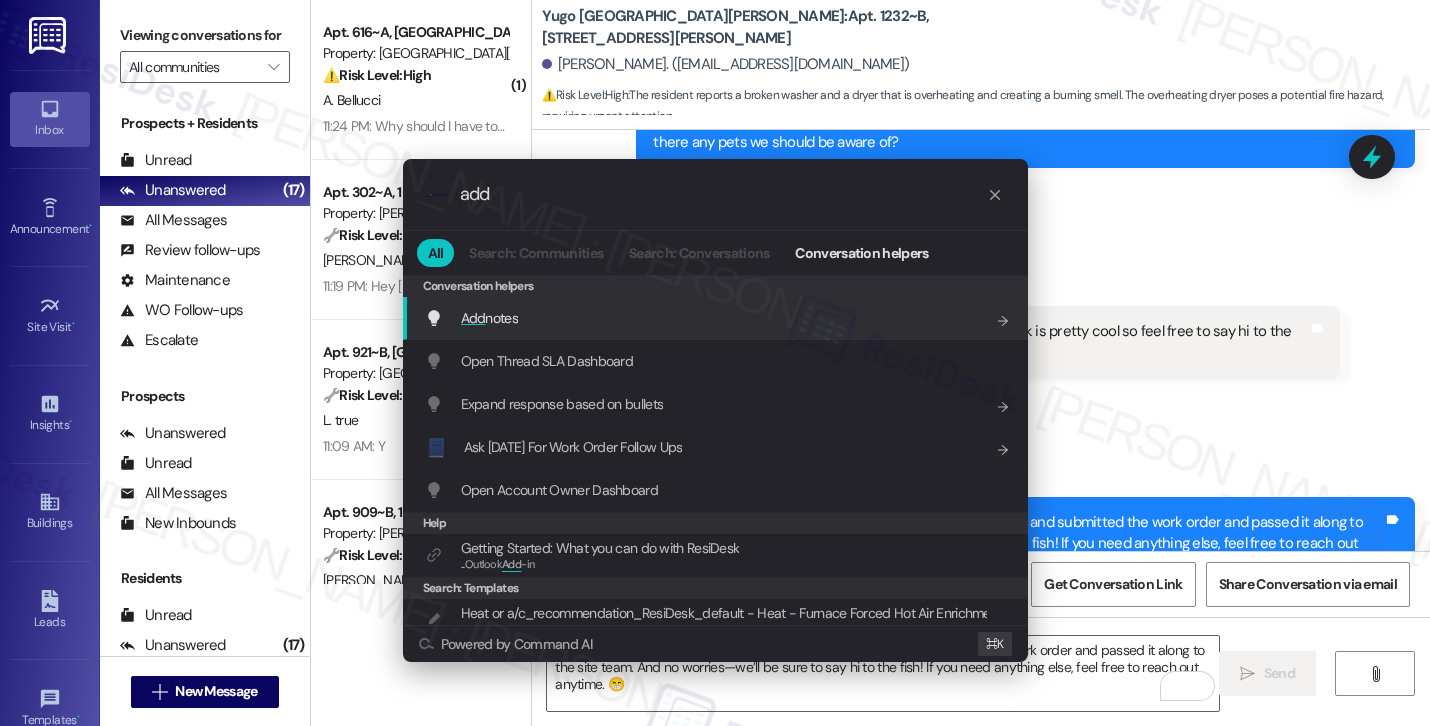 click on "Add  notes Add shortcut" at bounding box center (715, 318) 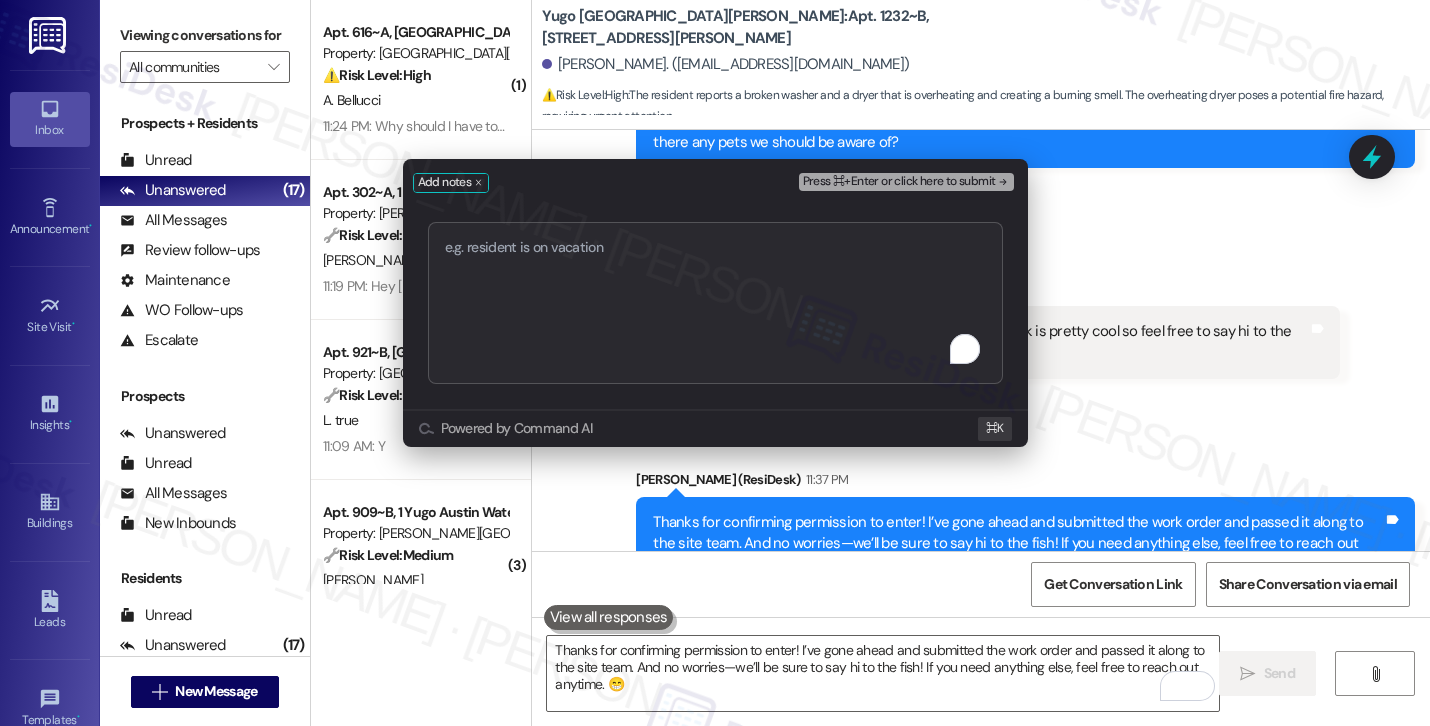 click at bounding box center [715, 303] 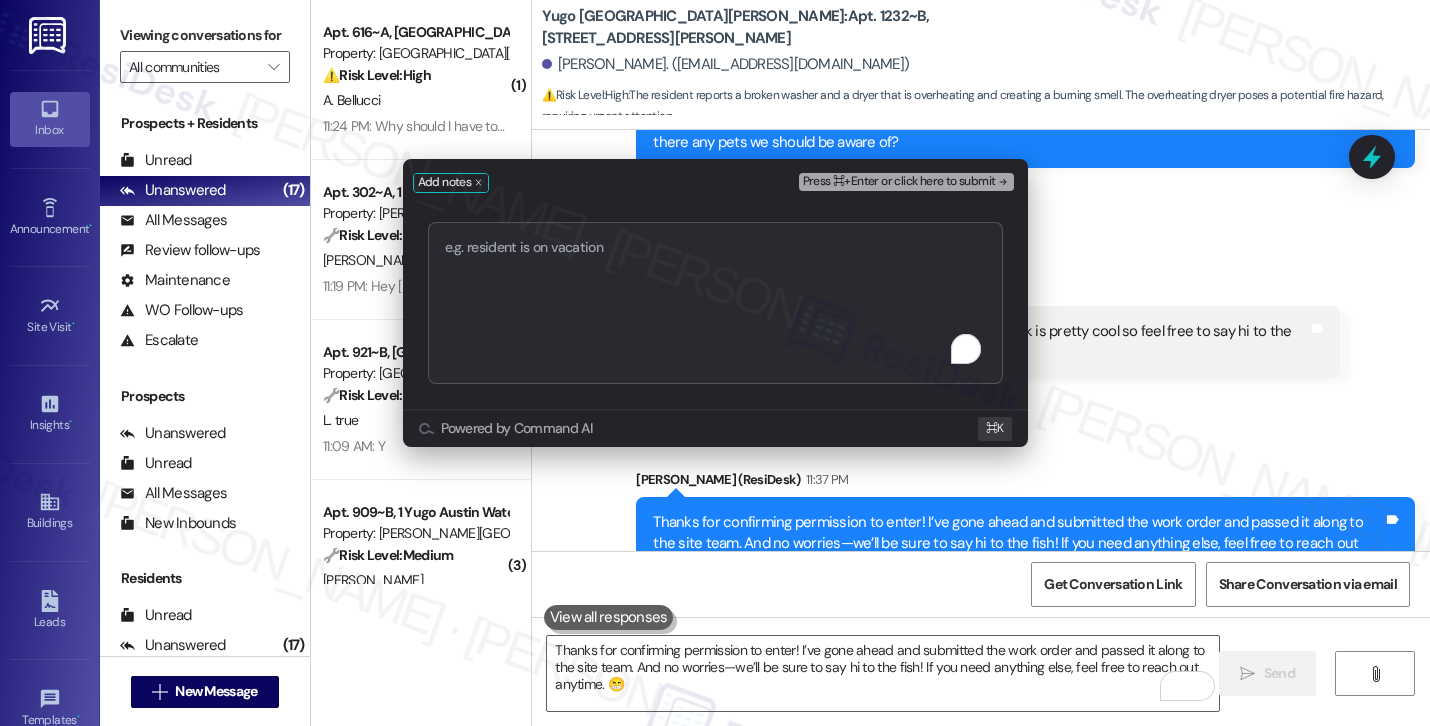 type on "Work order filed by ResiDesk #15539760 | Washer Not Spinning & Dryer Overheating" 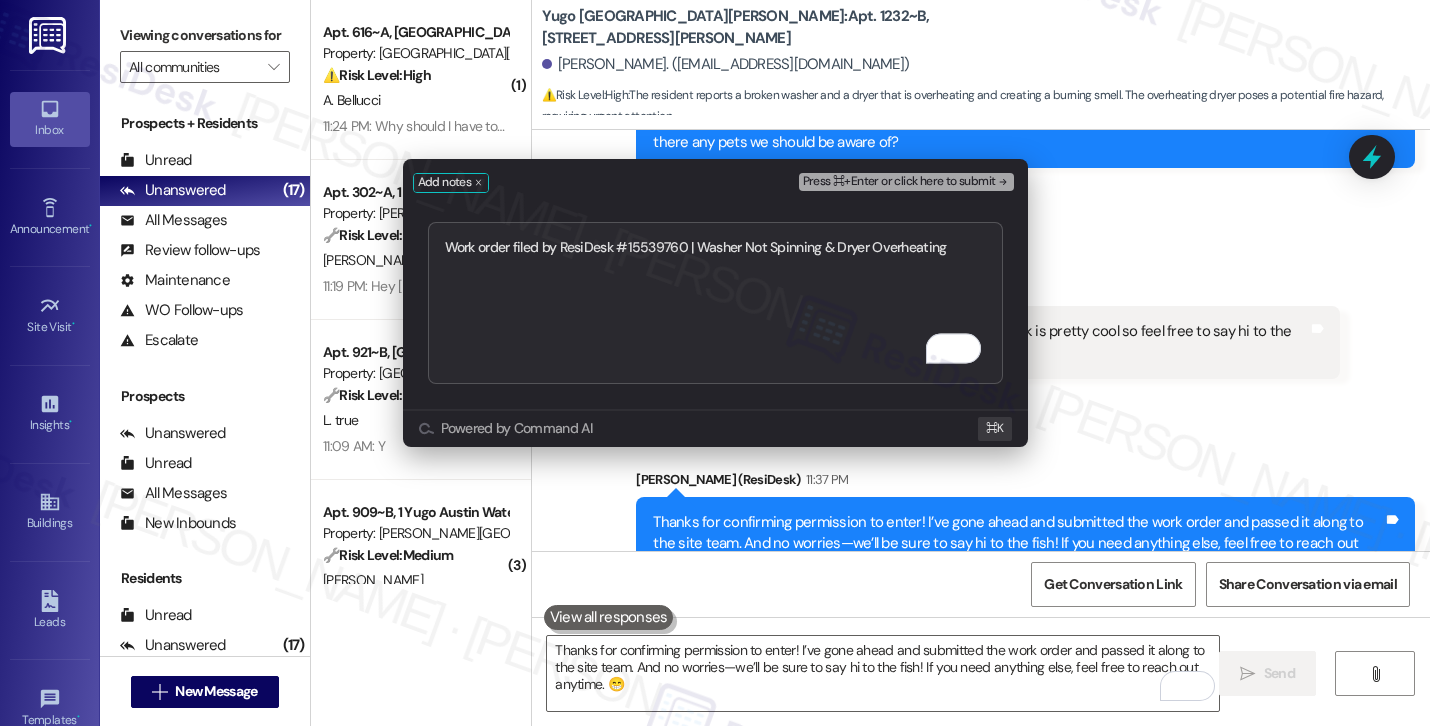 click on "Press ⌘+Enter or click here to submit" at bounding box center (899, 182) 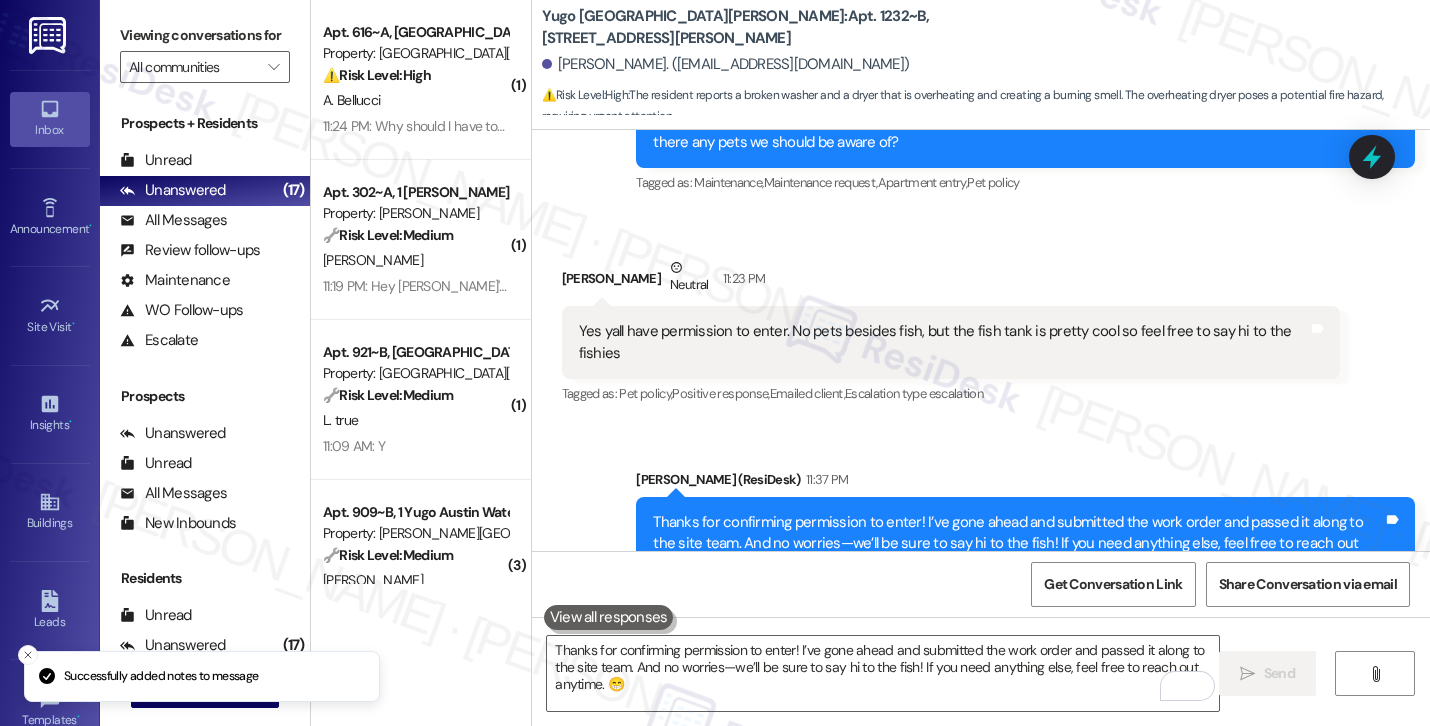 scroll, scrollTop: 3328, scrollLeft: 0, axis: vertical 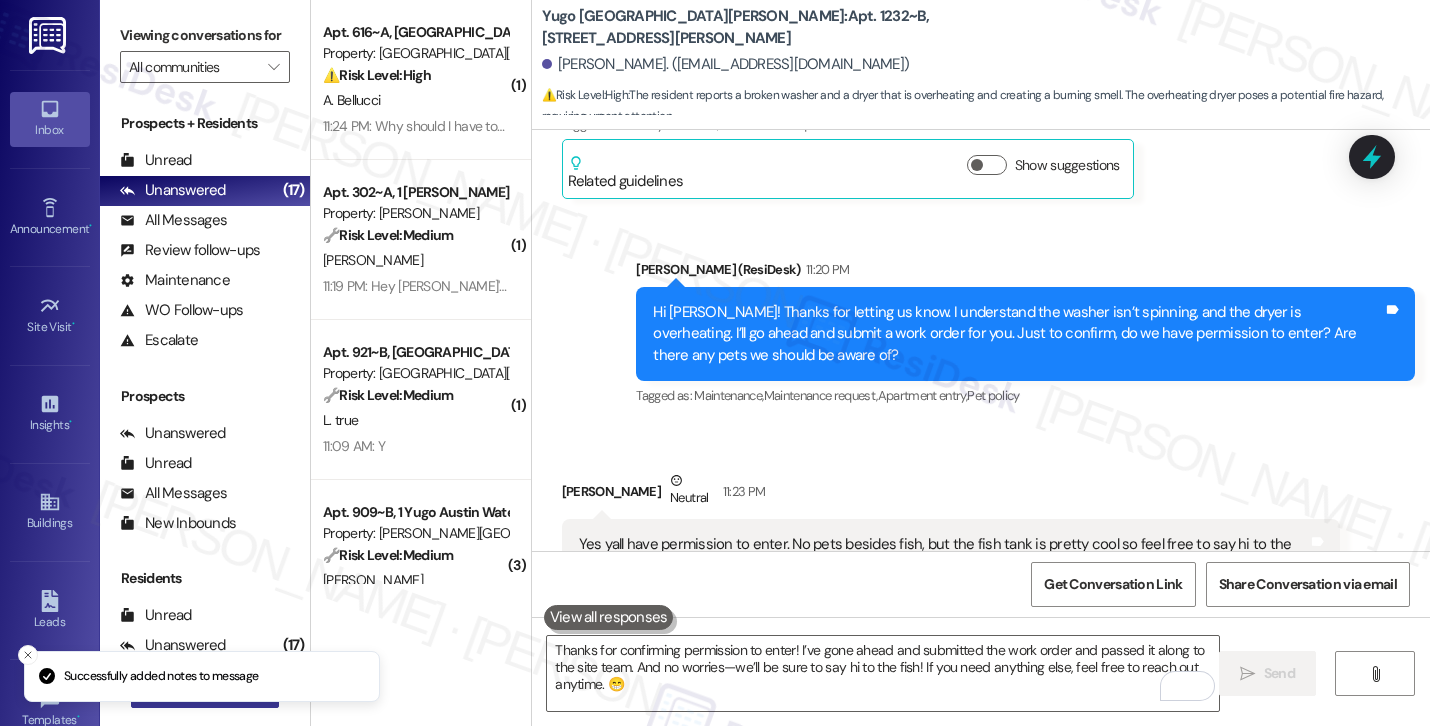 click on " New Message" at bounding box center (205, 692) 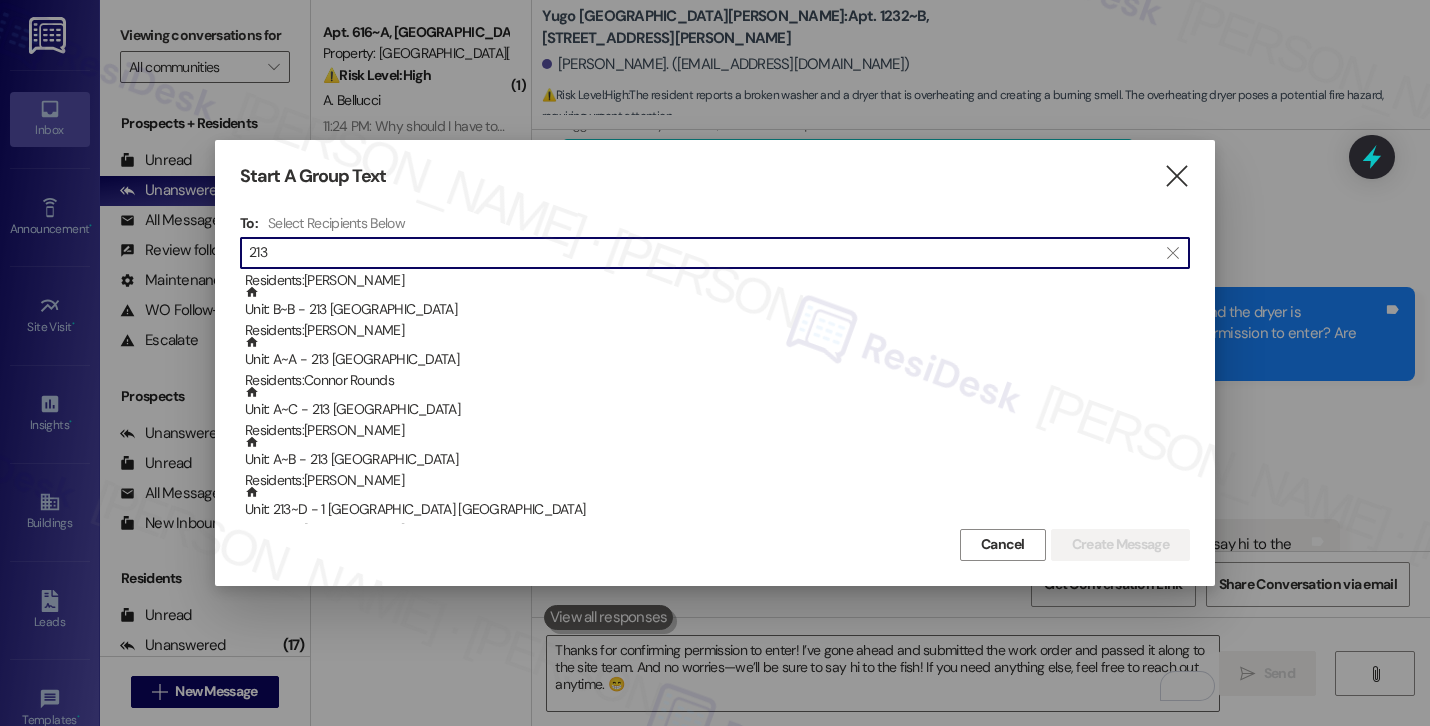 scroll, scrollTop: 496, scrollLeft: 0, axis: vertical 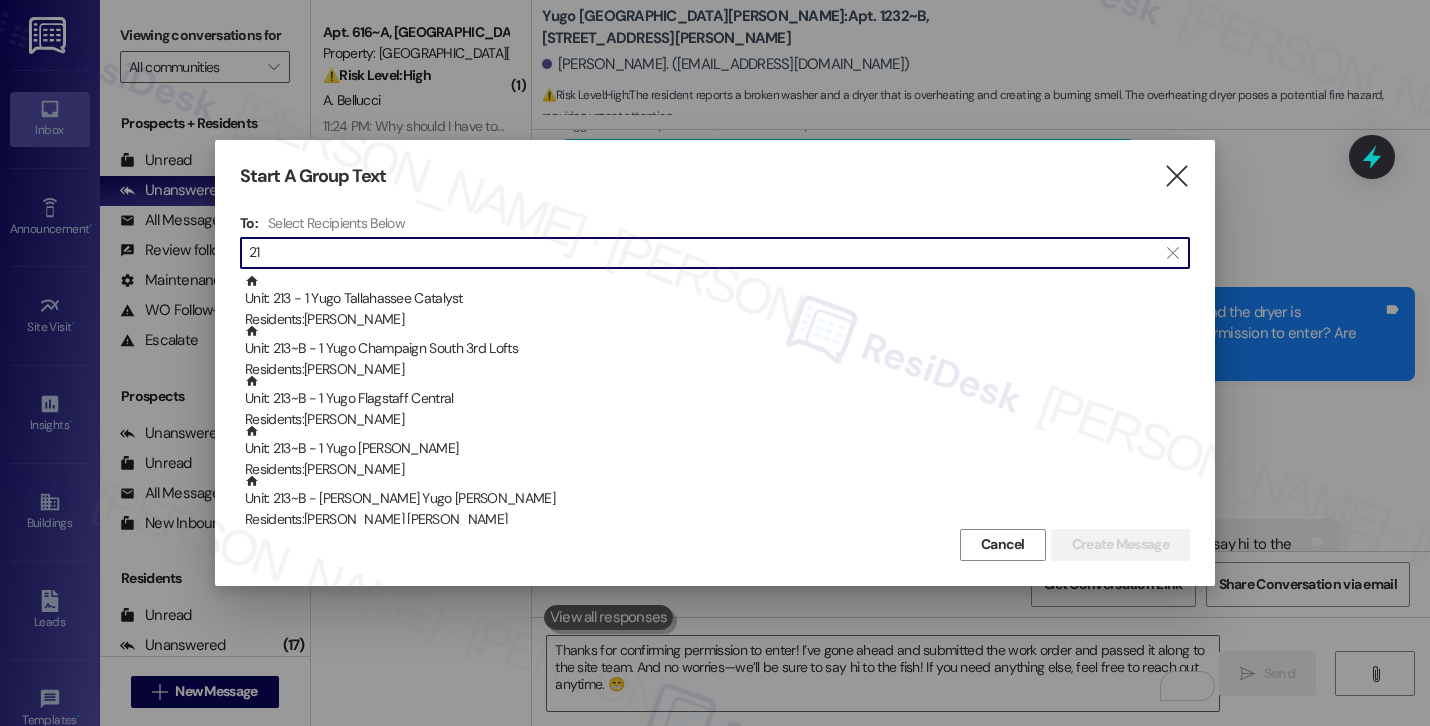 type on "2" 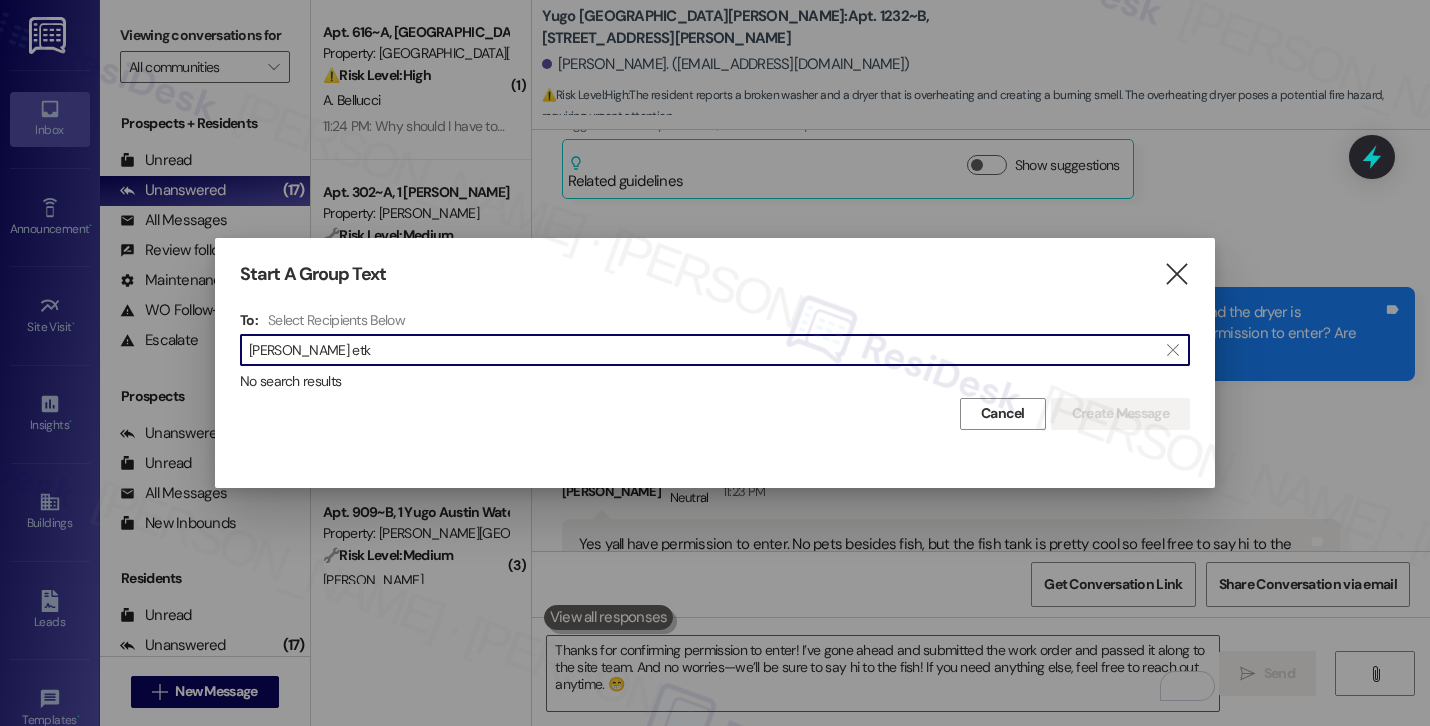 type on "sara etki" 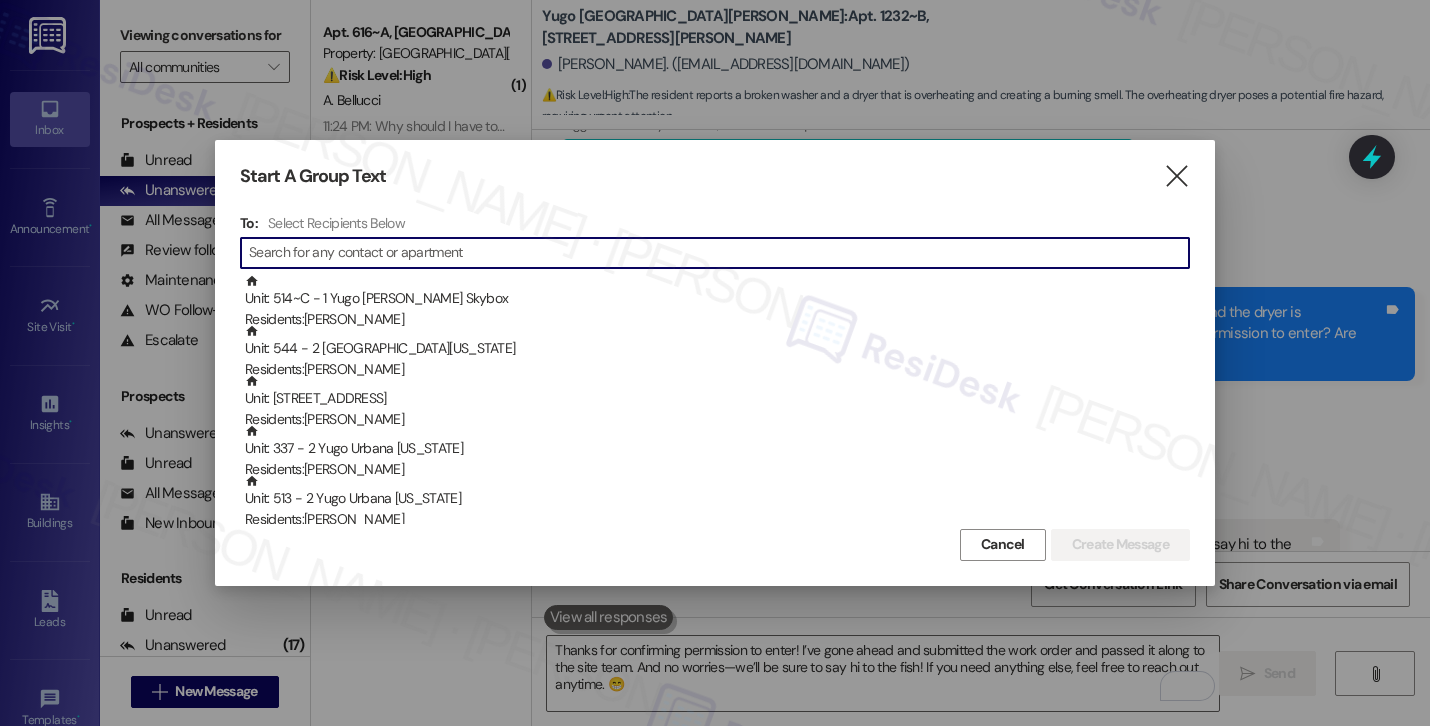 type on "2" 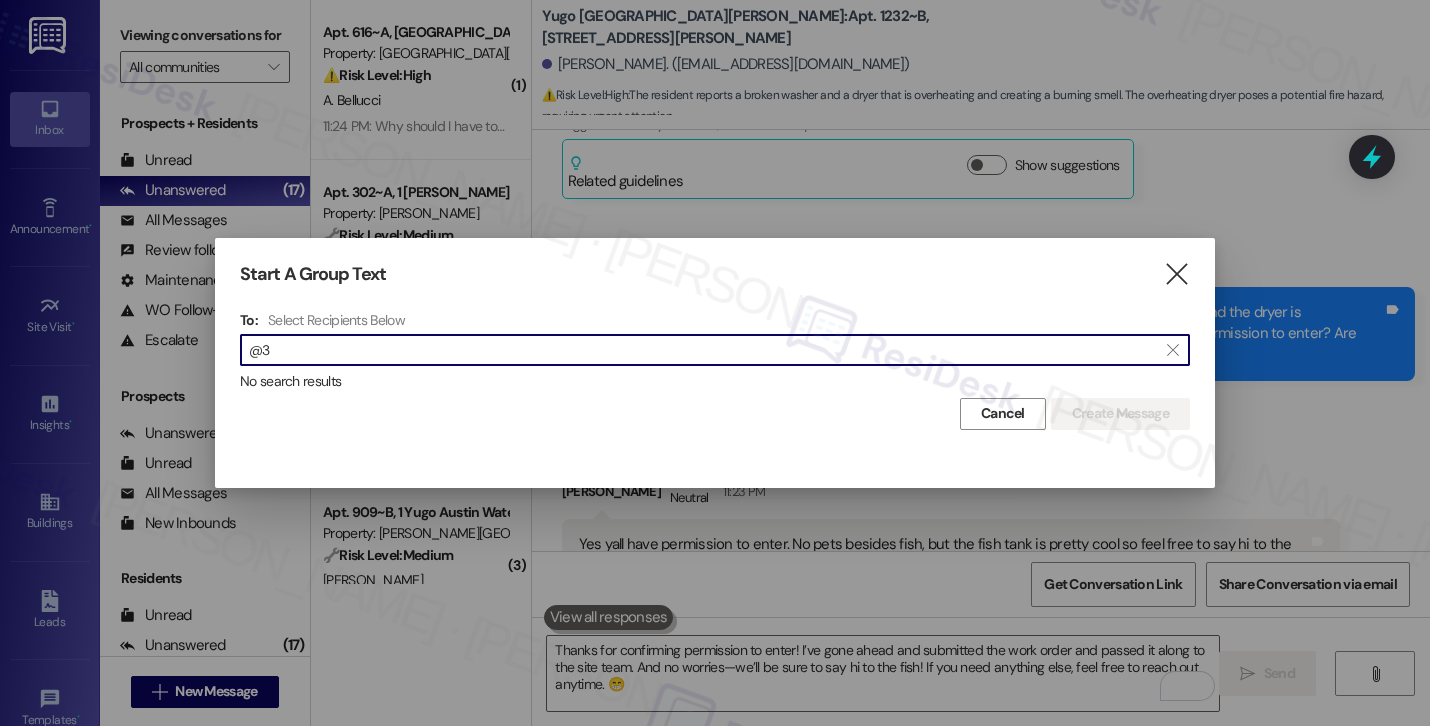 type on "@" 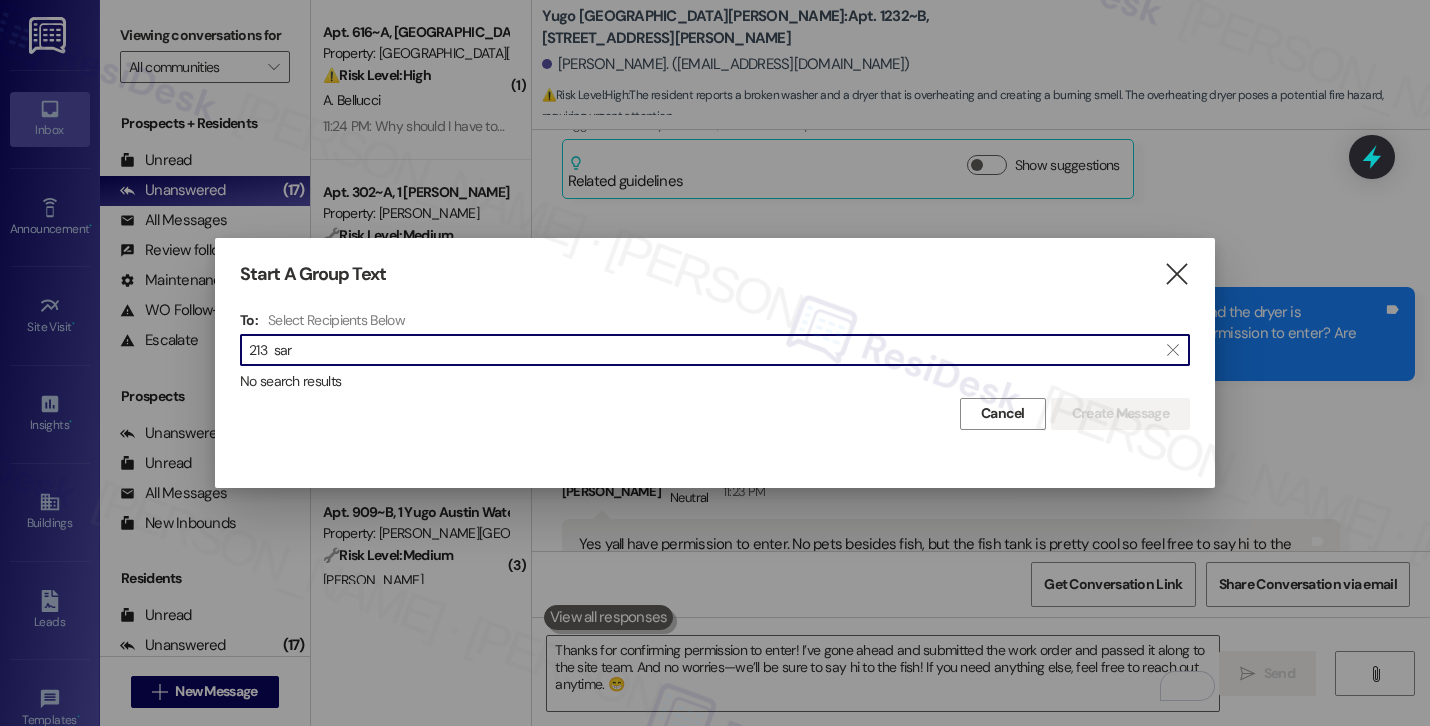 type on "213  sara" 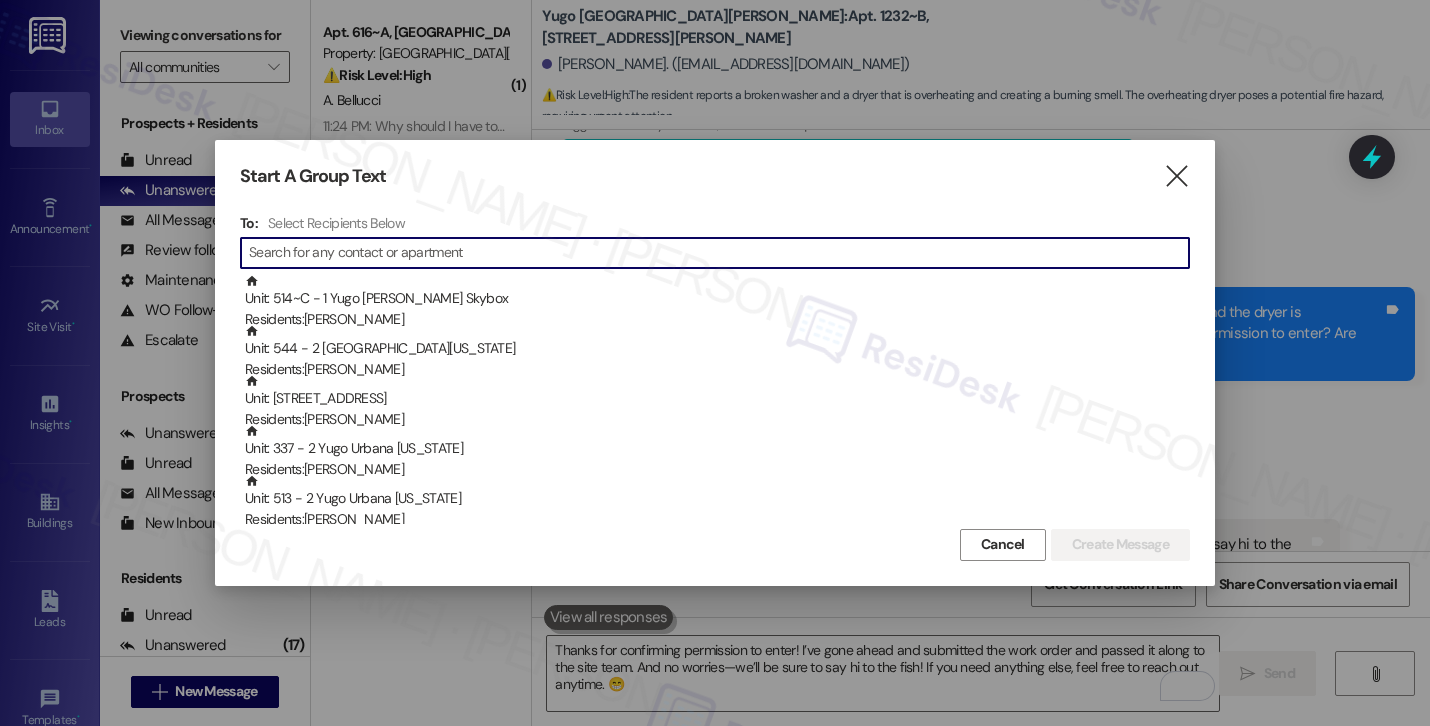type 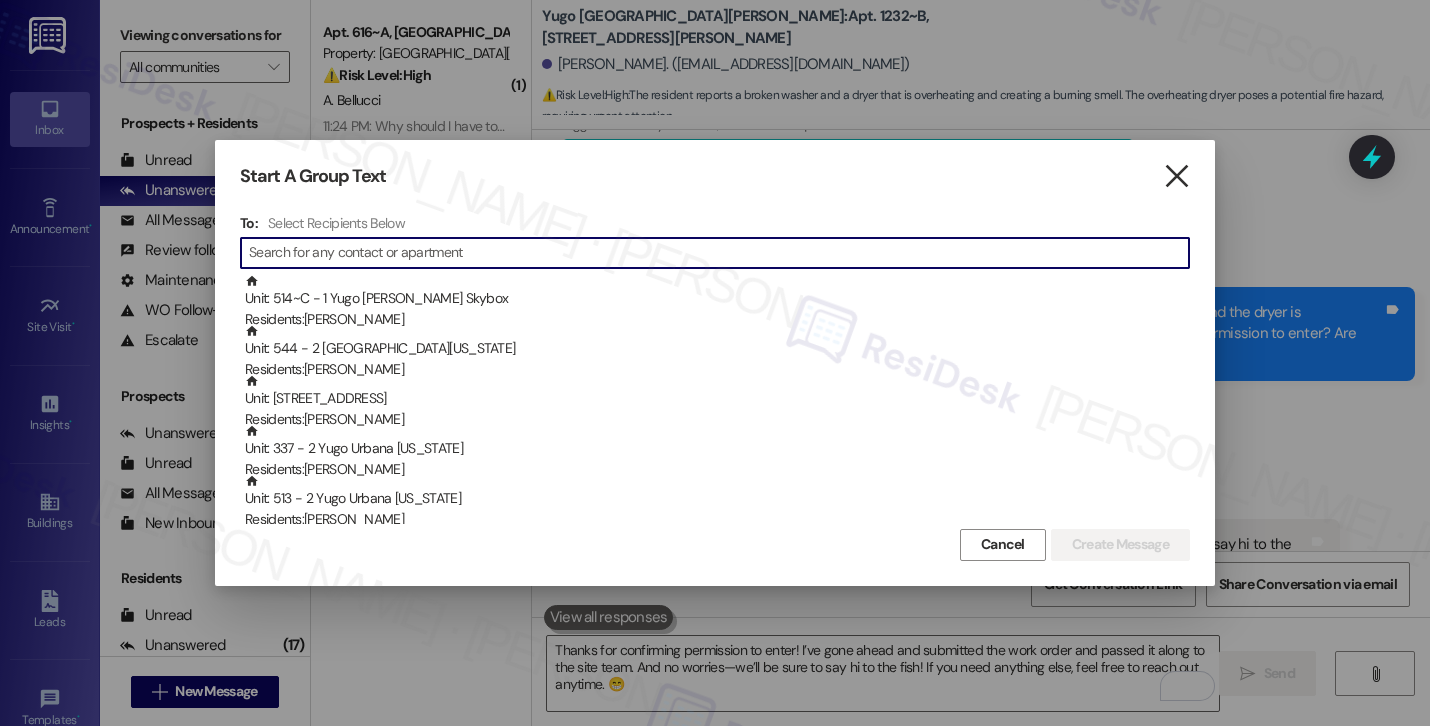 click on "" at bounding box center (1176, 176) 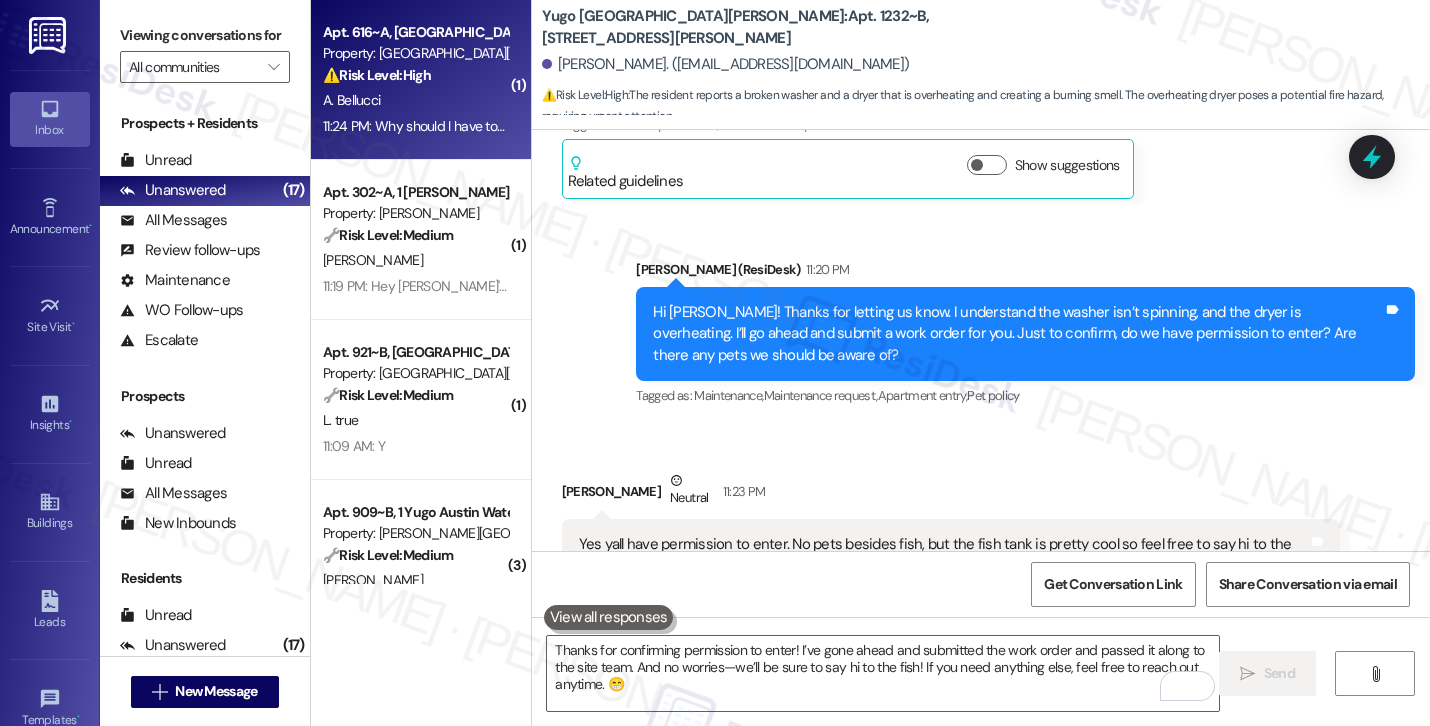 click on "A. Bellucci" at bounding box center [415, 100] 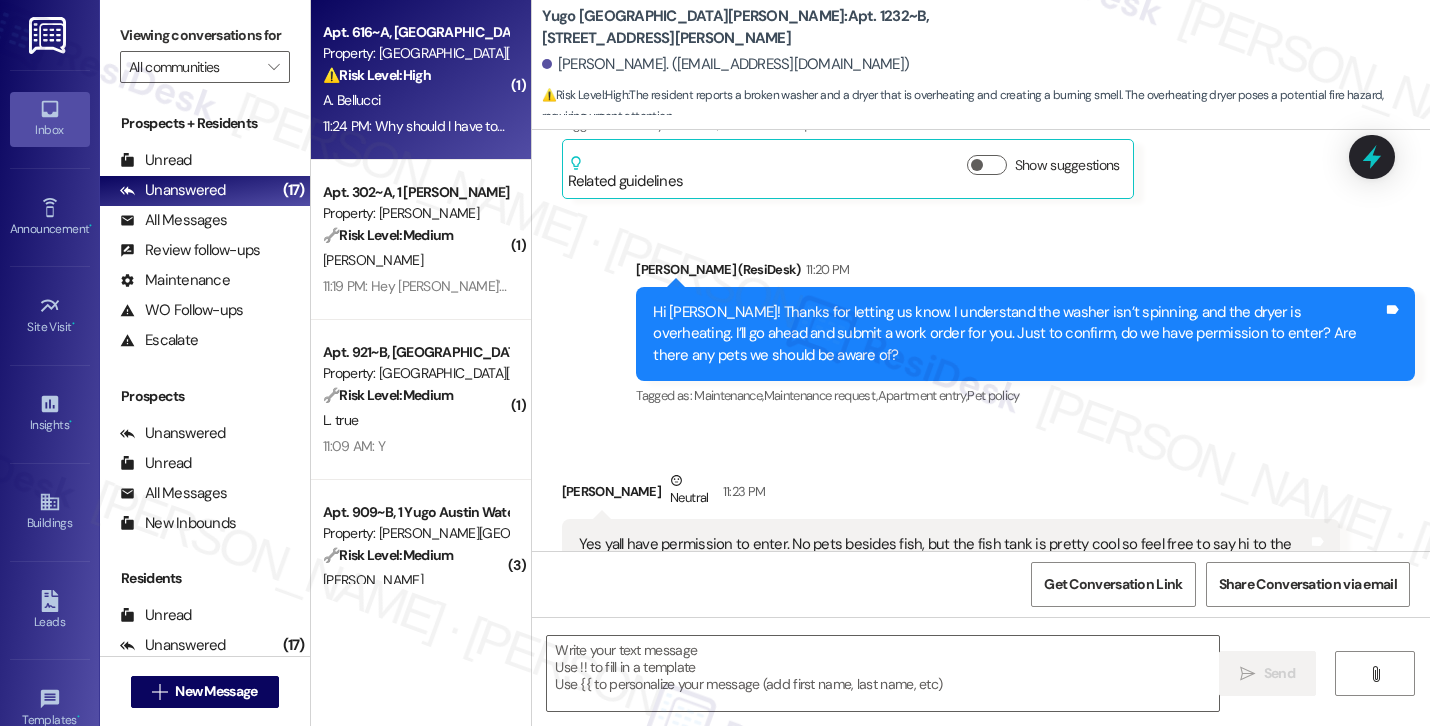 type on "Fetching suggested responses. Please feel free to read through the conversation in the meantime." 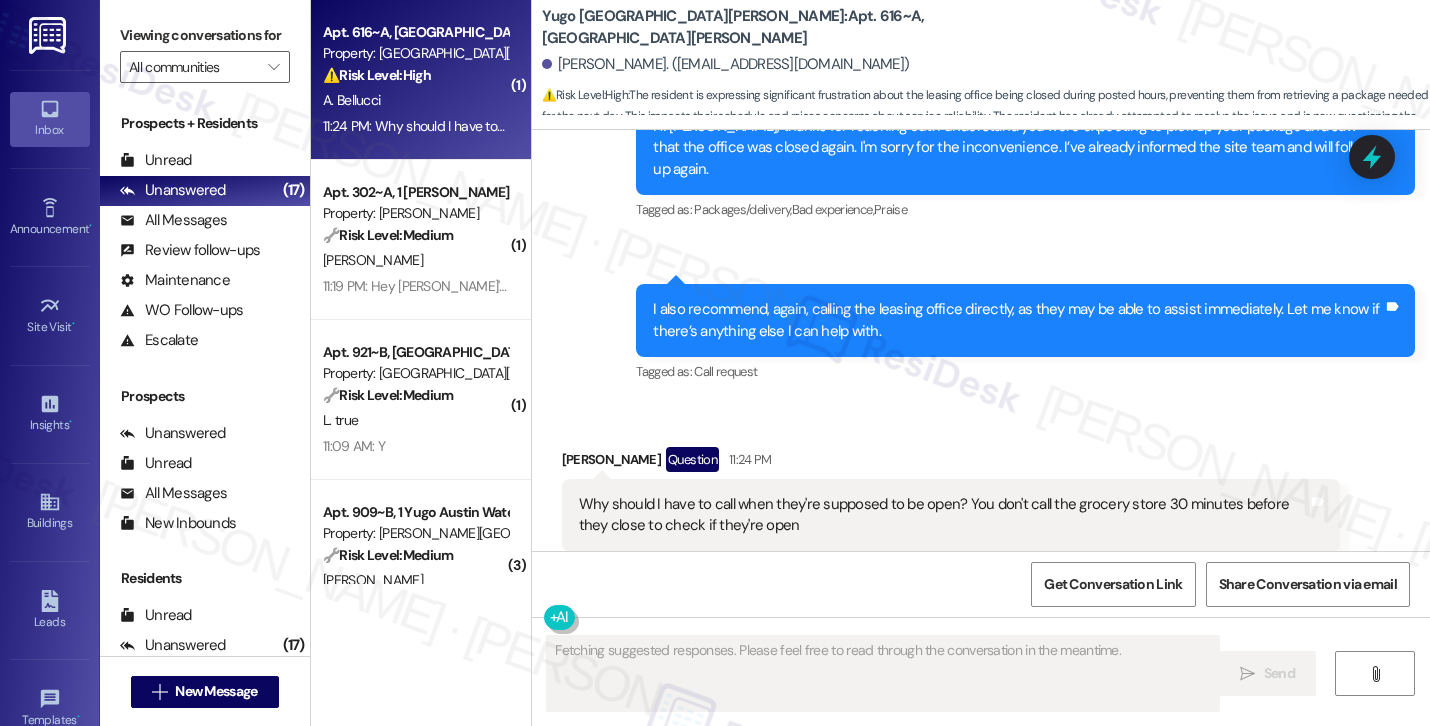 scroll, scrollTop: 4174, scrollLeft: 0, axis: vertical 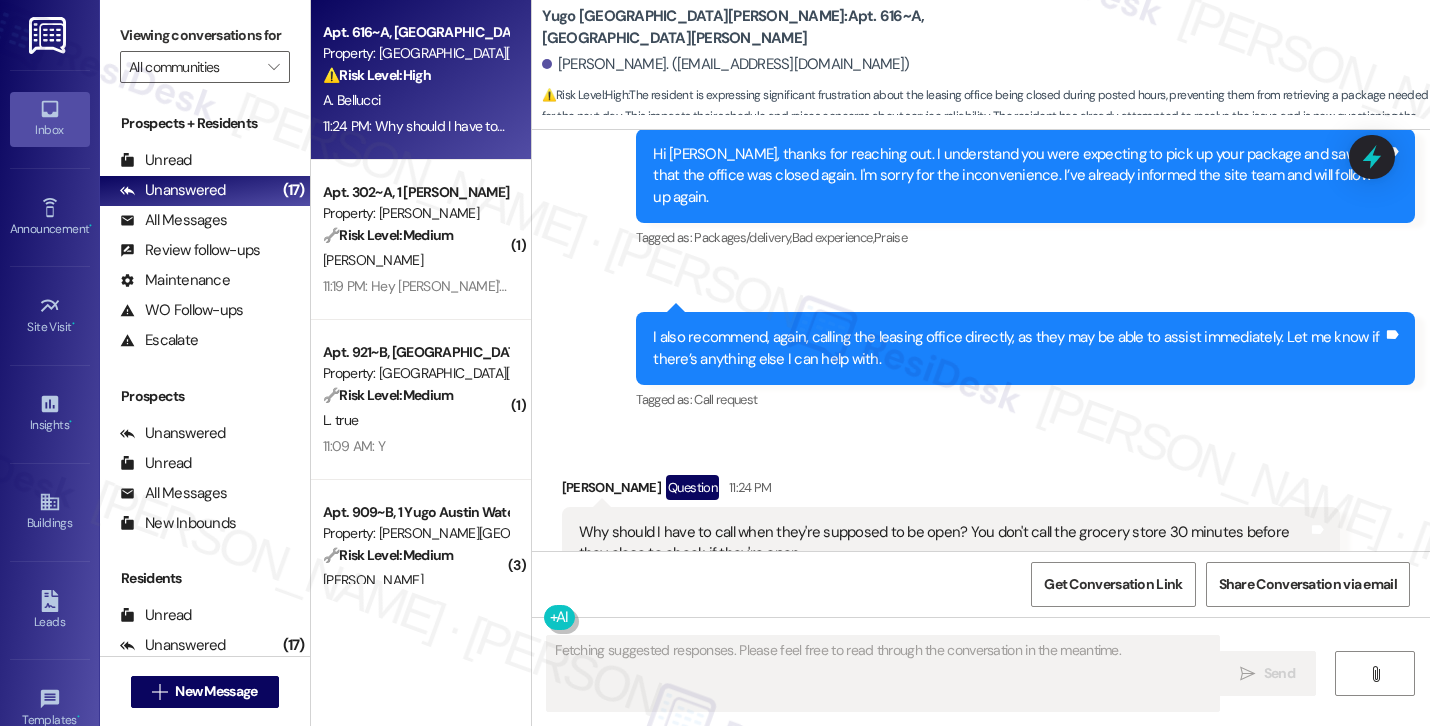 click on "Hide Suggestions" at bounding box center [991, 635] 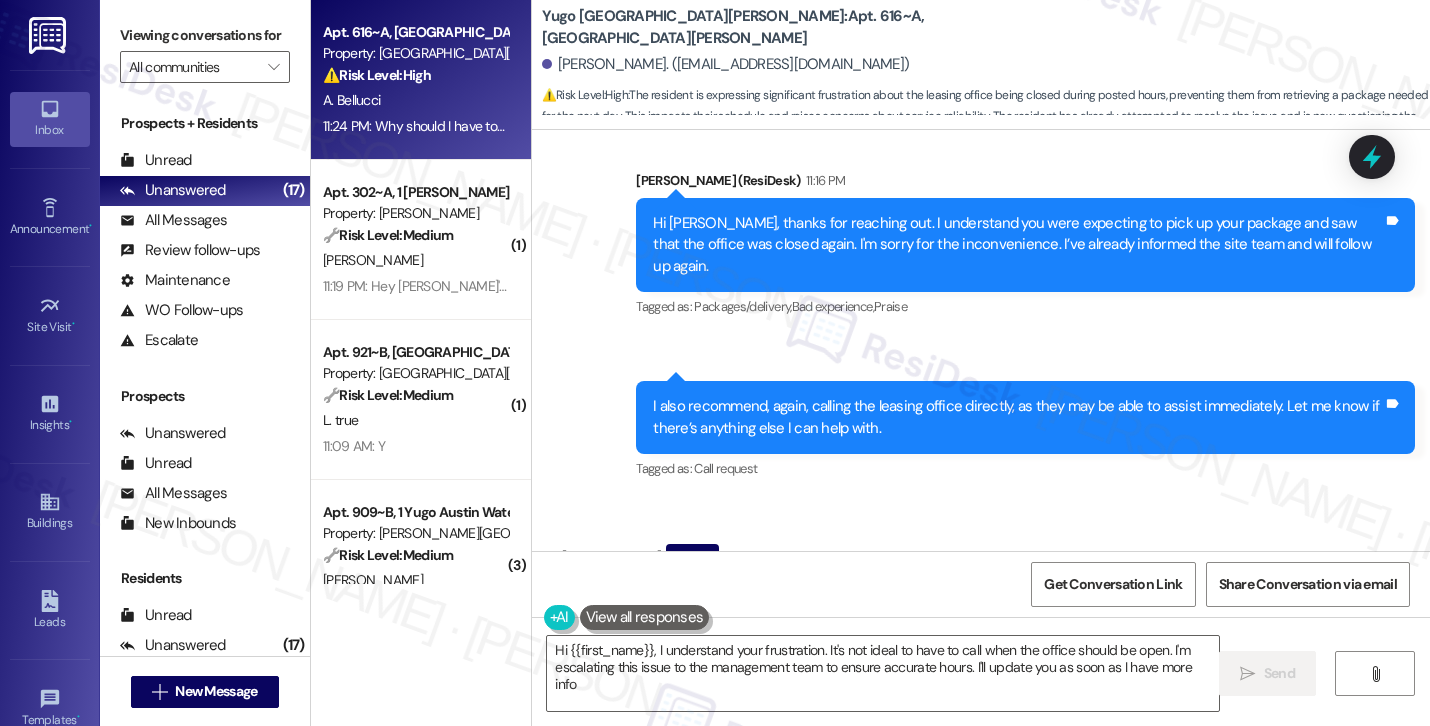 type on "Hi {{first_name}}, I understand your frustration. It's not ideal to have to call when the office should be open. I'm escalating this issue to the management team to ensure accurate hours. I'll update you as soon as I have more info." 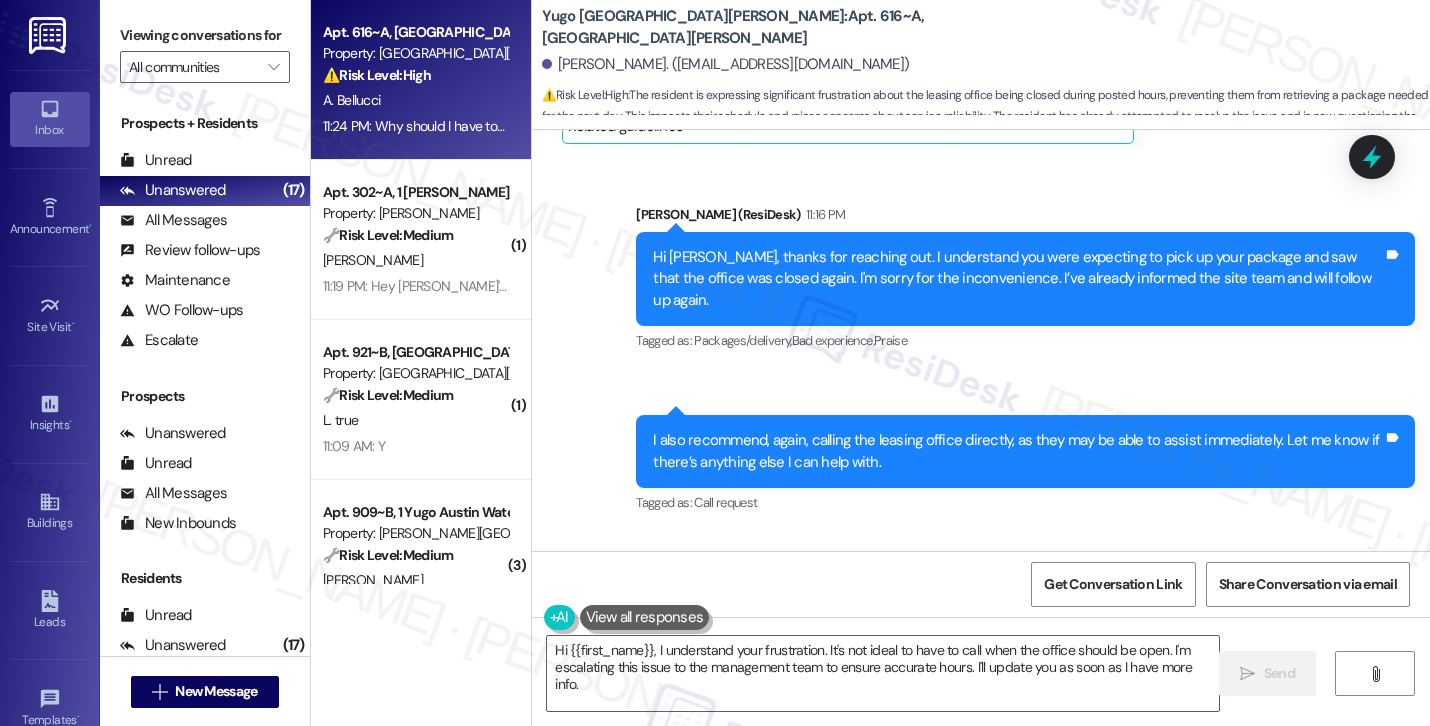 scroll, scrollTop: 4038, scrollLeft: 0, axis: vertical 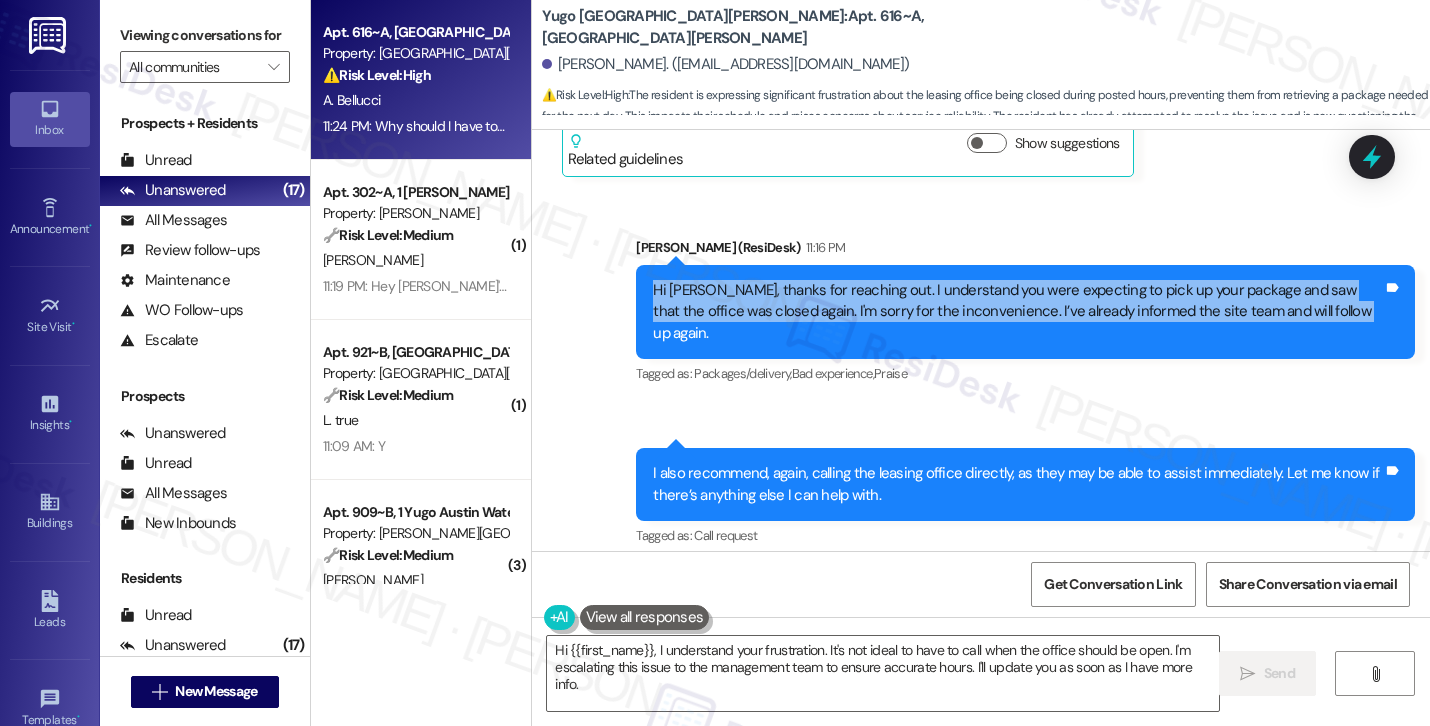 drag, startPoint x: 646, startPoint y: 161, endPoint x: 1376, endPoint y: 197, distance: 730.88715 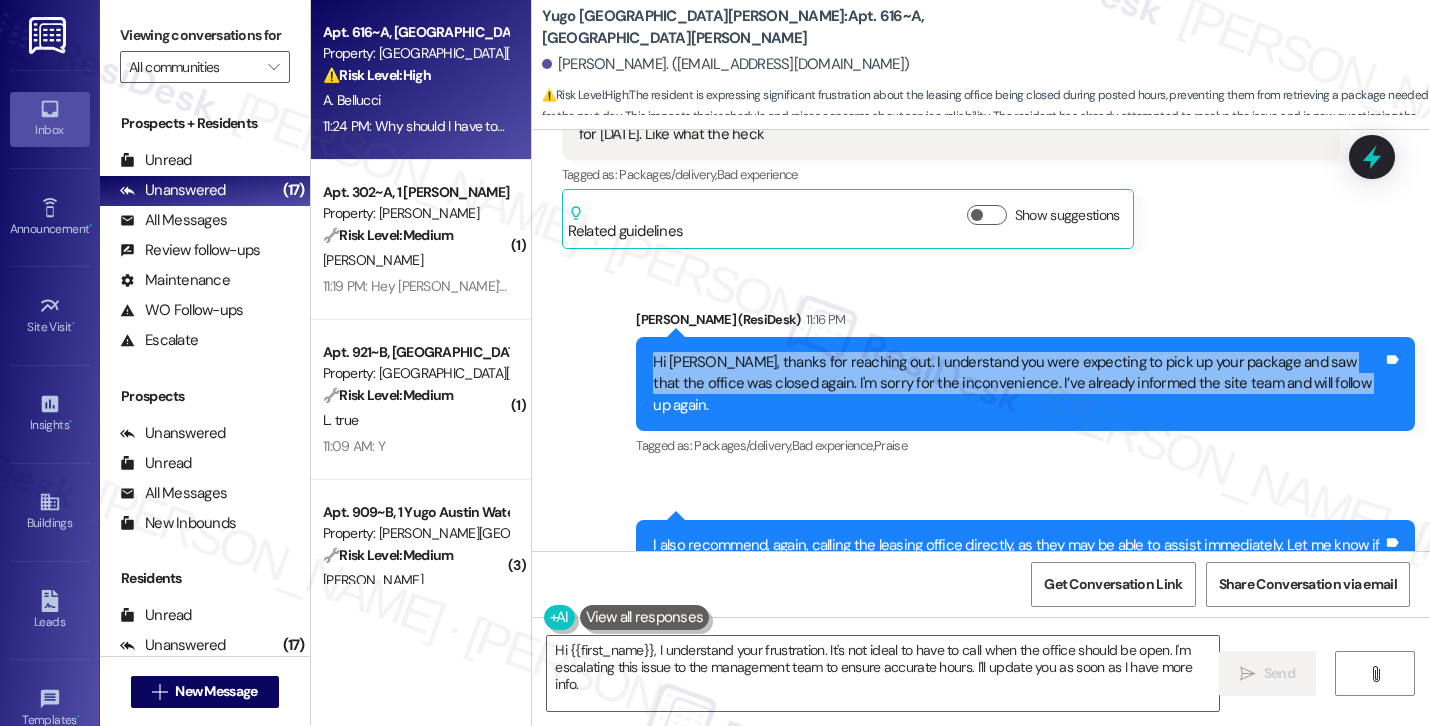 scroll, scrollTop: 3921, scrollLeft: 0, axis: vertical 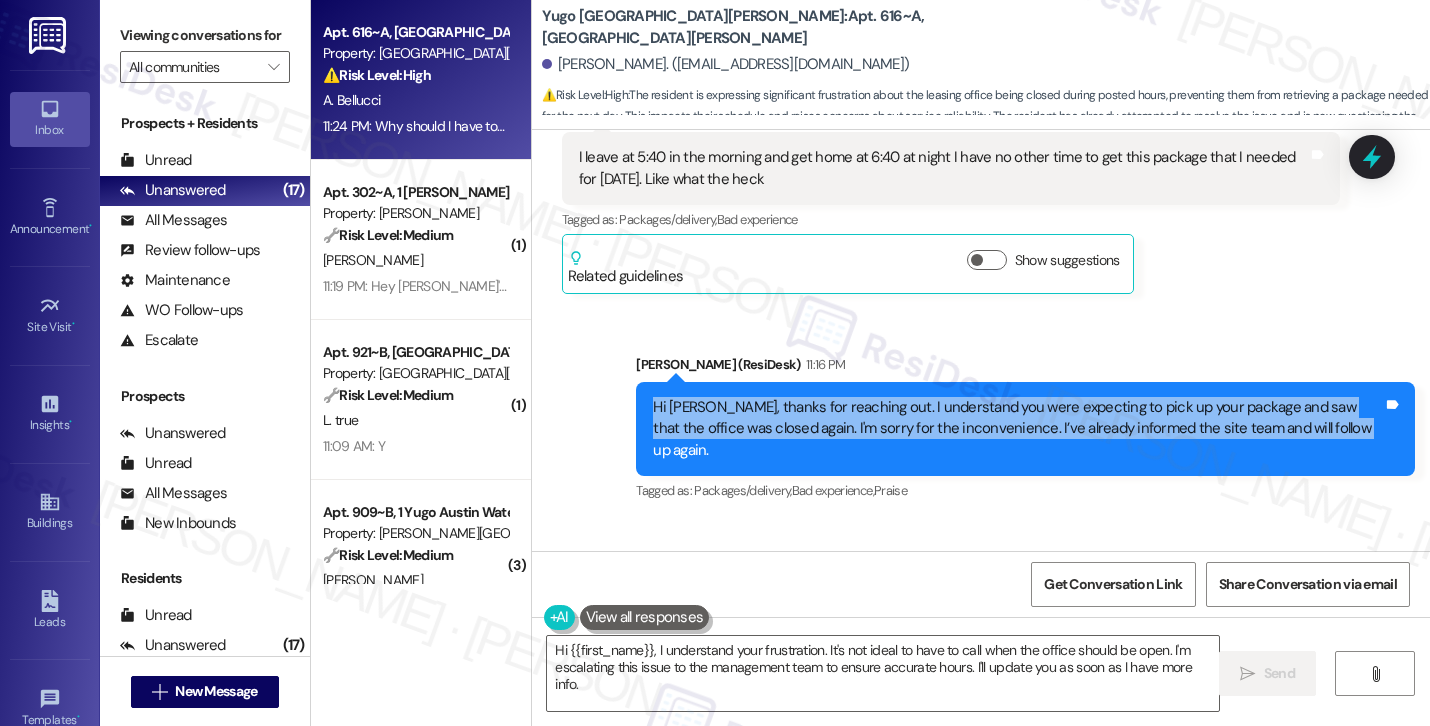copy on "Hi Adam, thanks for reaching out. I understand you were expecting to pick up your package and saw that the office was closed again. I'm sorry for the inconvenience. I’ve already informed the site team and will follow up again." 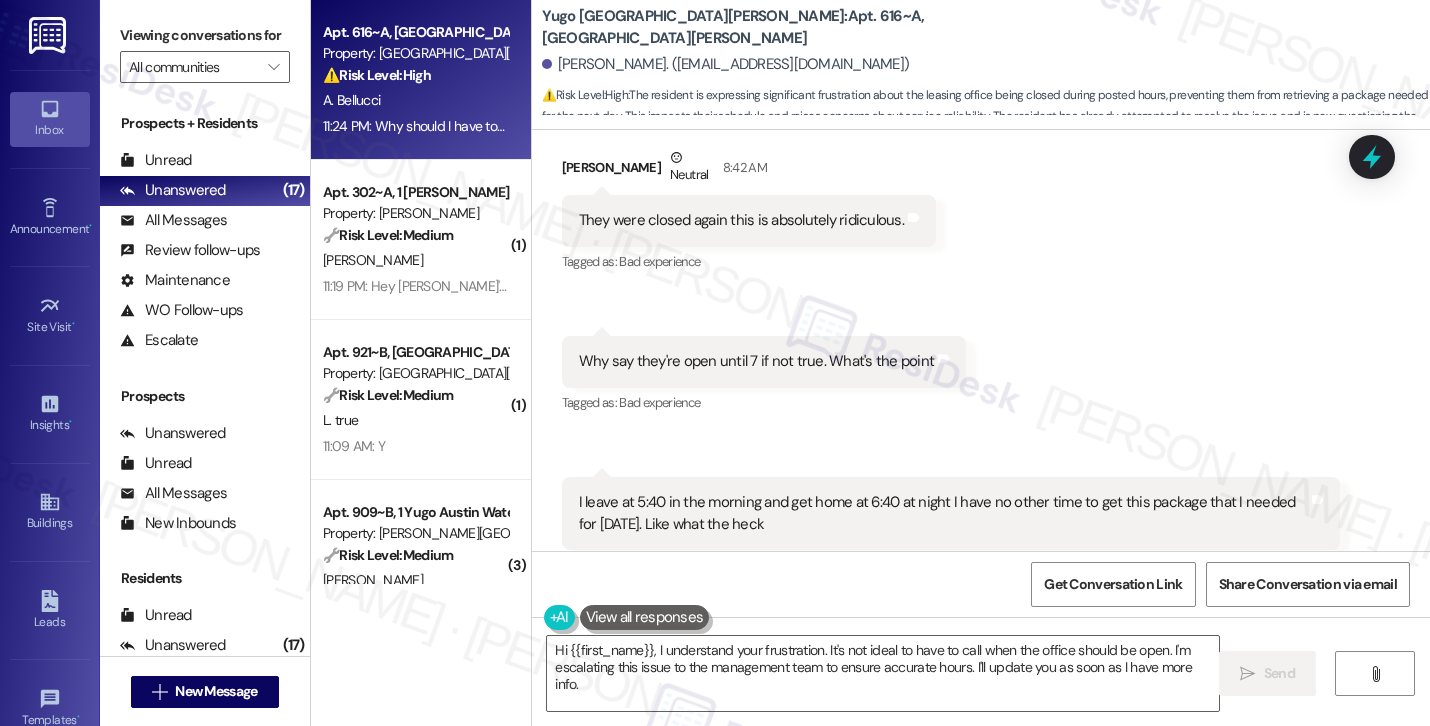 click on "Received via SMS 8:45 AM Adam Bellucci   Neutral 8:45 AM I leave at 5:40 in the morning and get home at 6:40 at night I have no other time to get this package that I needed for tomorrow. Like what the heck Tags and notes Tagged as:   Packages/delivery ,  Click to highlight conversations about Packages/delivery Bad experience Click to highlight conversations about Bad experience  Related guidelines Show suggestions" at bounding box center (951, 558) 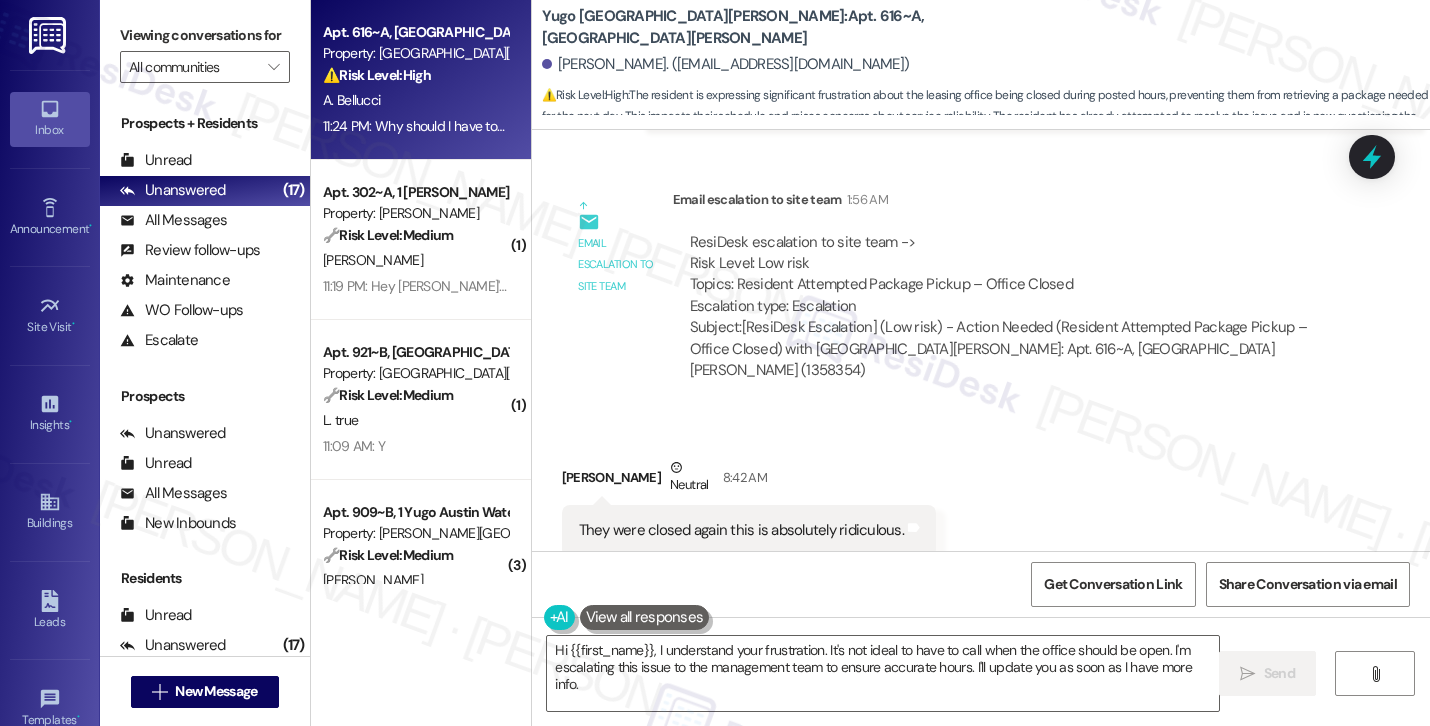 scroll, scrollTop: 3255, scrollLeft: 0, axis: vertical 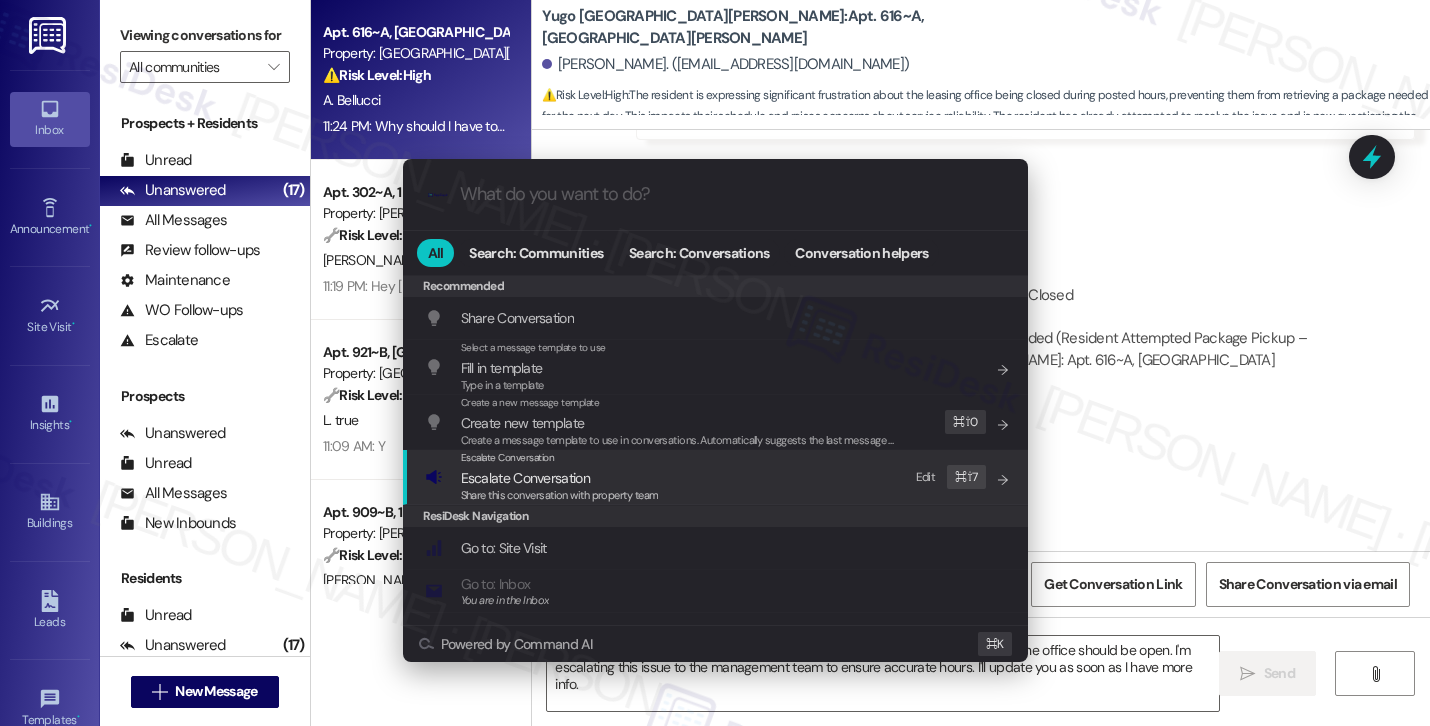 click on "Escalate Conversation Escalate Conversation Share this conversation with property team Edit ⌘ ⇧ 7" at bounding box center [717, 477] 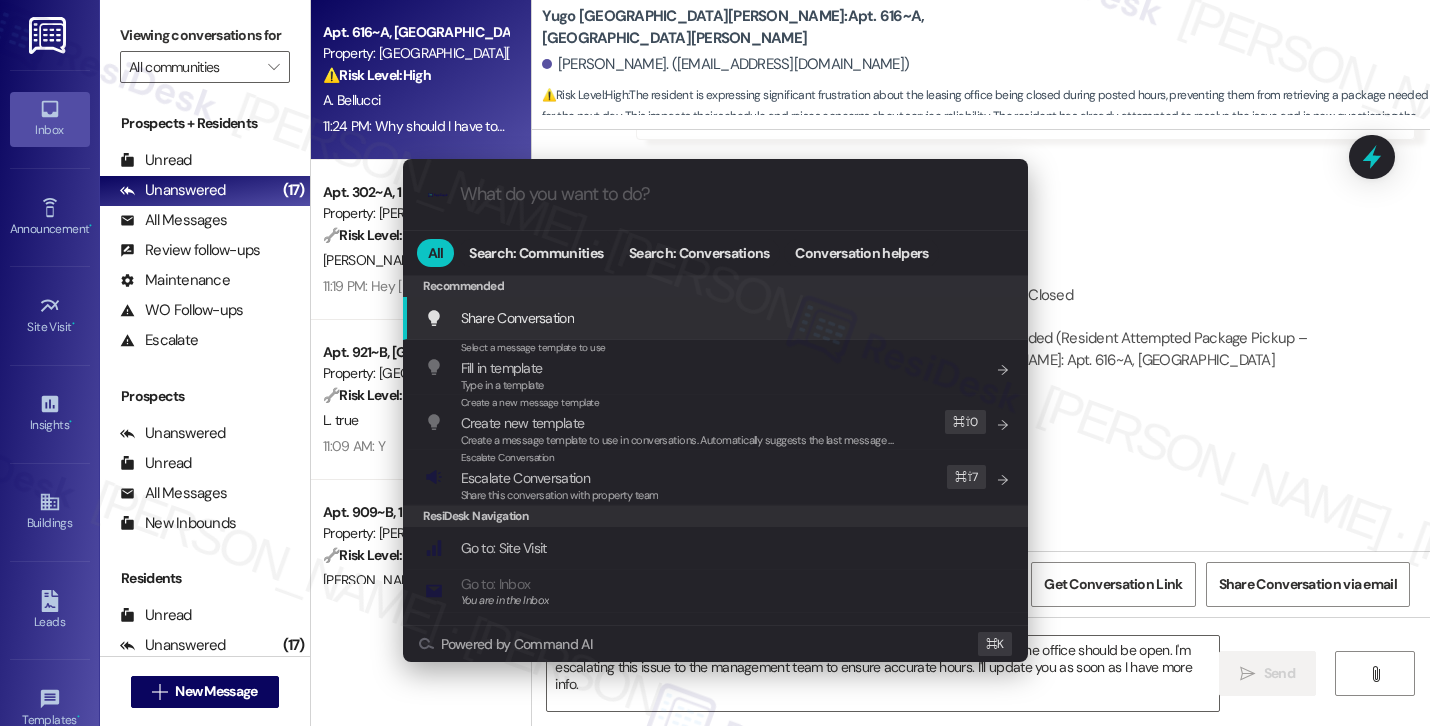 click on ".cls-1{fill:#0a055f;}.cls-2{fill:#0cc4c4;} resideskLogoBlueOrange All Search: Communities Search: Conversations Conversation helpers Recommended Recommended Share Conversation Add shortcut Select a message template to use Fill in template Type in a template Add shortcut Create a new message template Create new template Create a message template to use in conversations. Automatically suggests the last message you sent. Edit ⌘ ⇧ 0 Escalate Conversation Escalate Conversation Share this conversation with property team Edit ⌘ ⇧ 7 ResiDesk Navigation Go to: Site Visit Add shortcut Go to: Inbox You are in the Inbox Add shortcut Go to: Settings Add shortcut Go to: Message Templates Add shortcut Go to: Buildings Add shortcut Help Getting Started: What you can do with ResiDesk Add shortcut Settings Powered by Command AI ⌘ K" at bounding box center (715, 363) 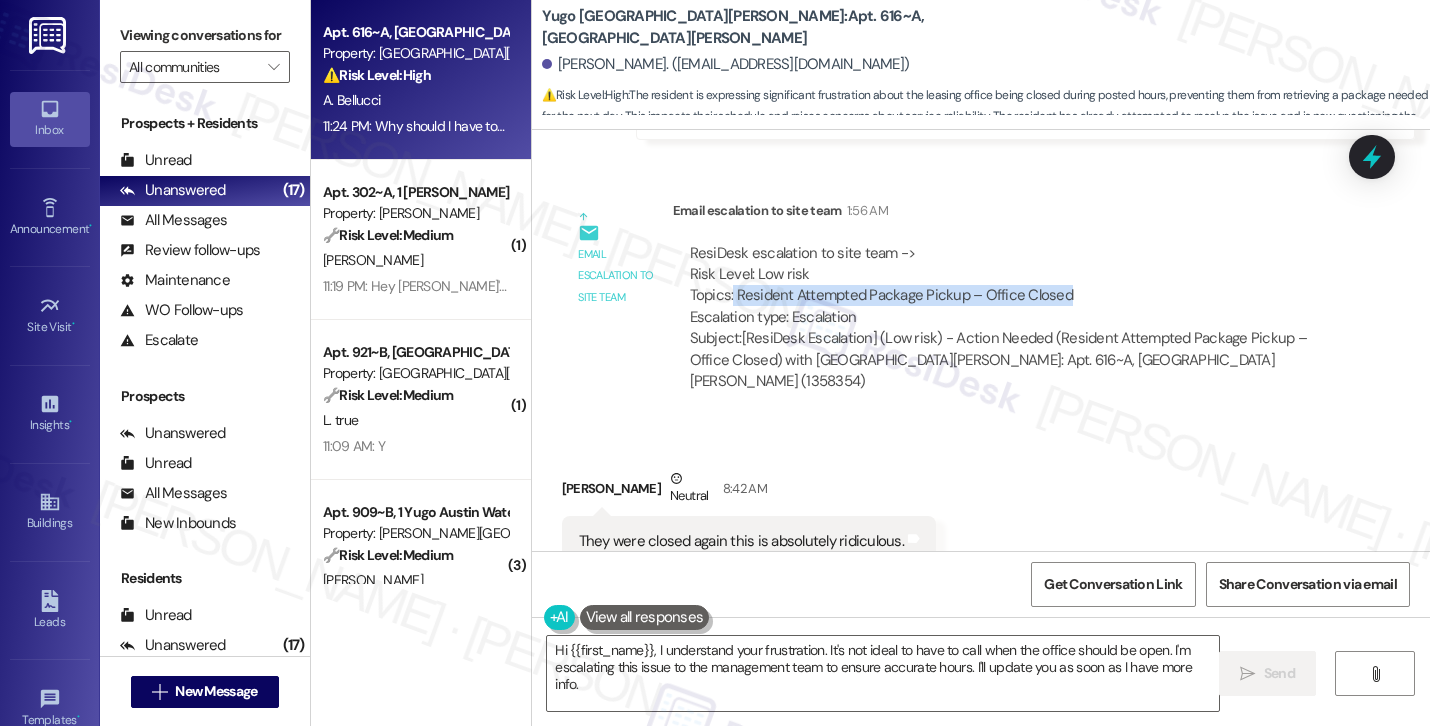 drag, startPoint x: 723, startPoint y: 184, endPoint x: 1090, endPoint y: 187, distance: 367.01227 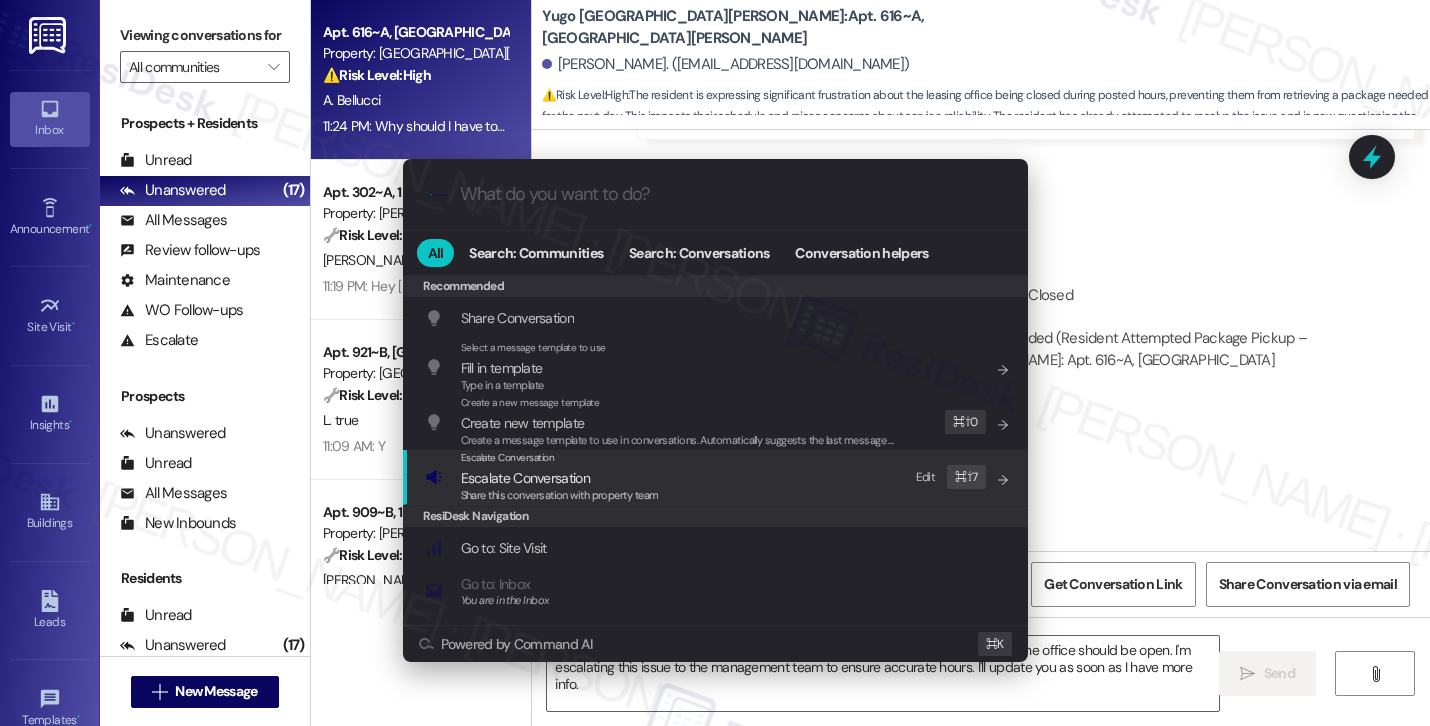 click on "Escalate Conversation Escalate Conversation Share this conversation with property team Edit ⌘ ⇧ 7" at bounding box center (717, 477) 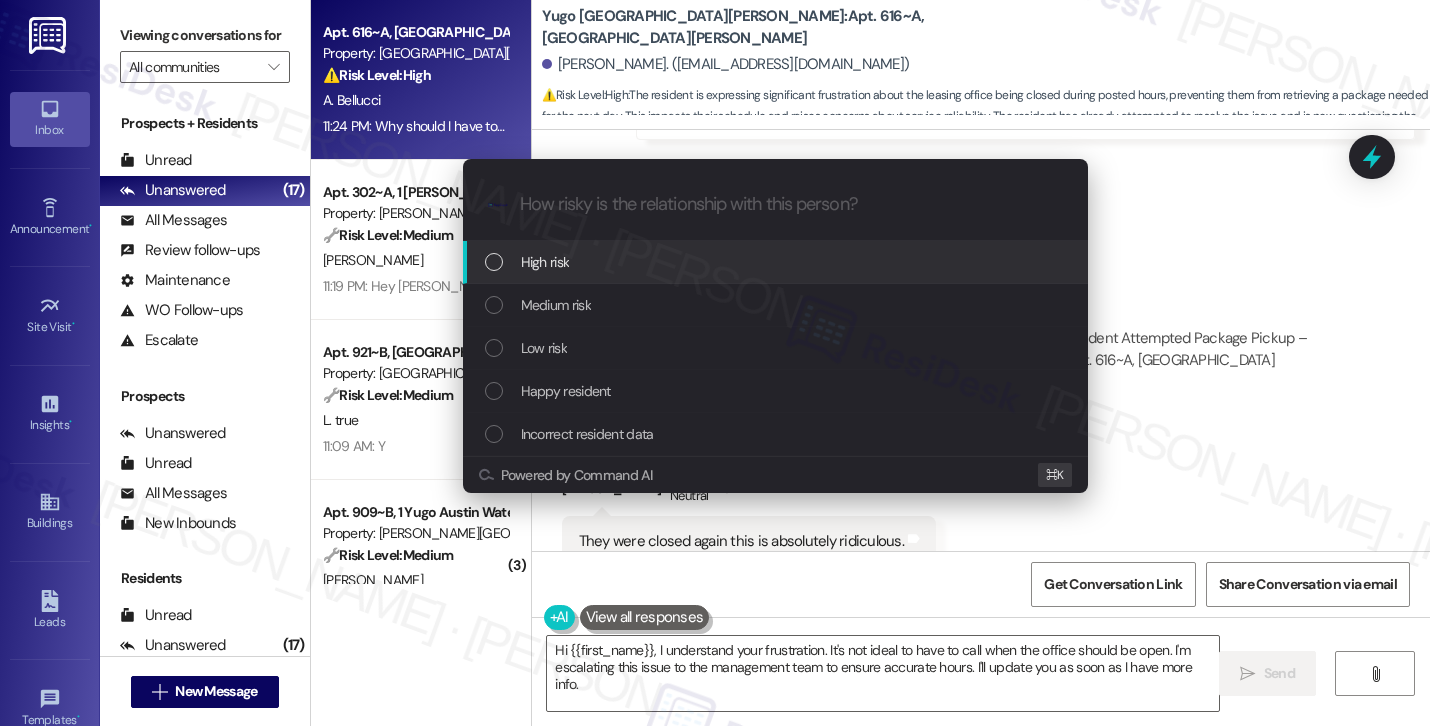 click on "High risk" at bounding box center (777, 262) 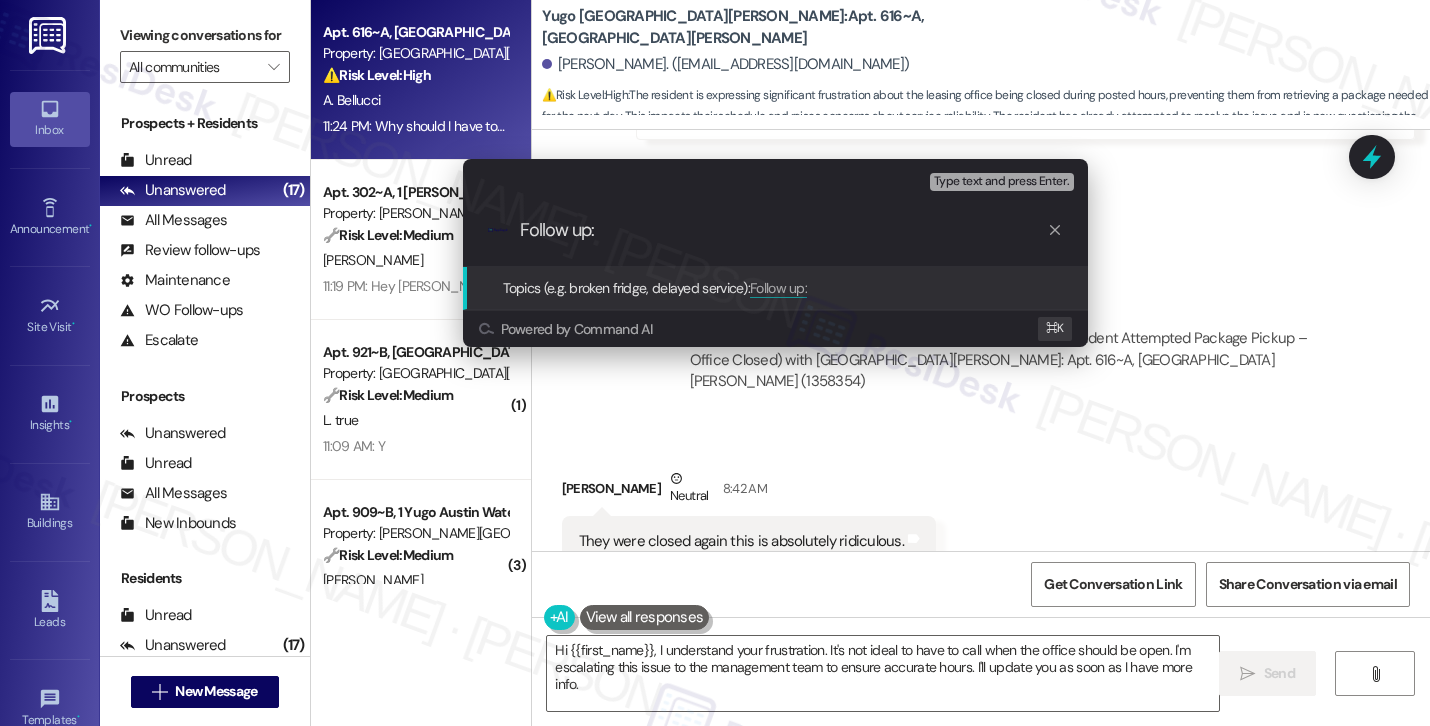paste on "Resident Attempted Package Pickup – Office Closed" 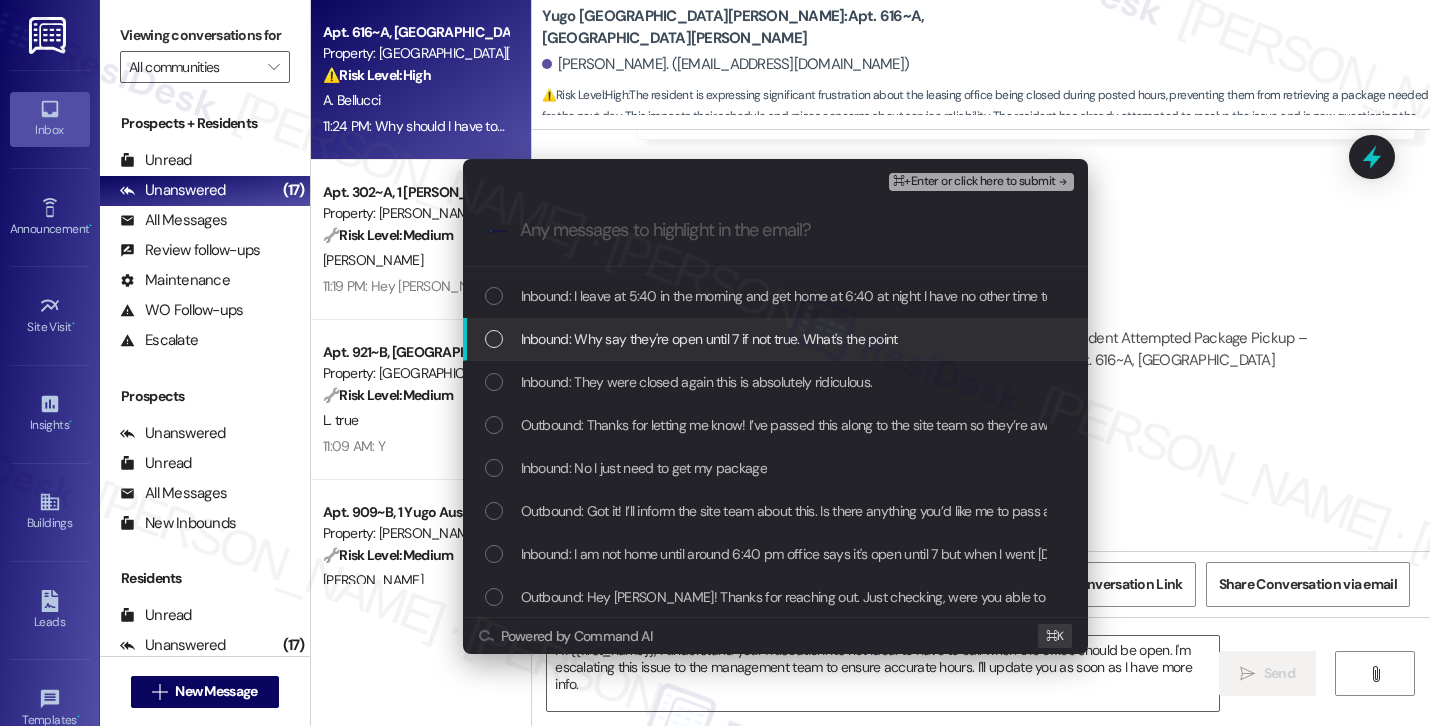 scroll, scrollTop: 122, scrollLeft: 0, axis: vertical 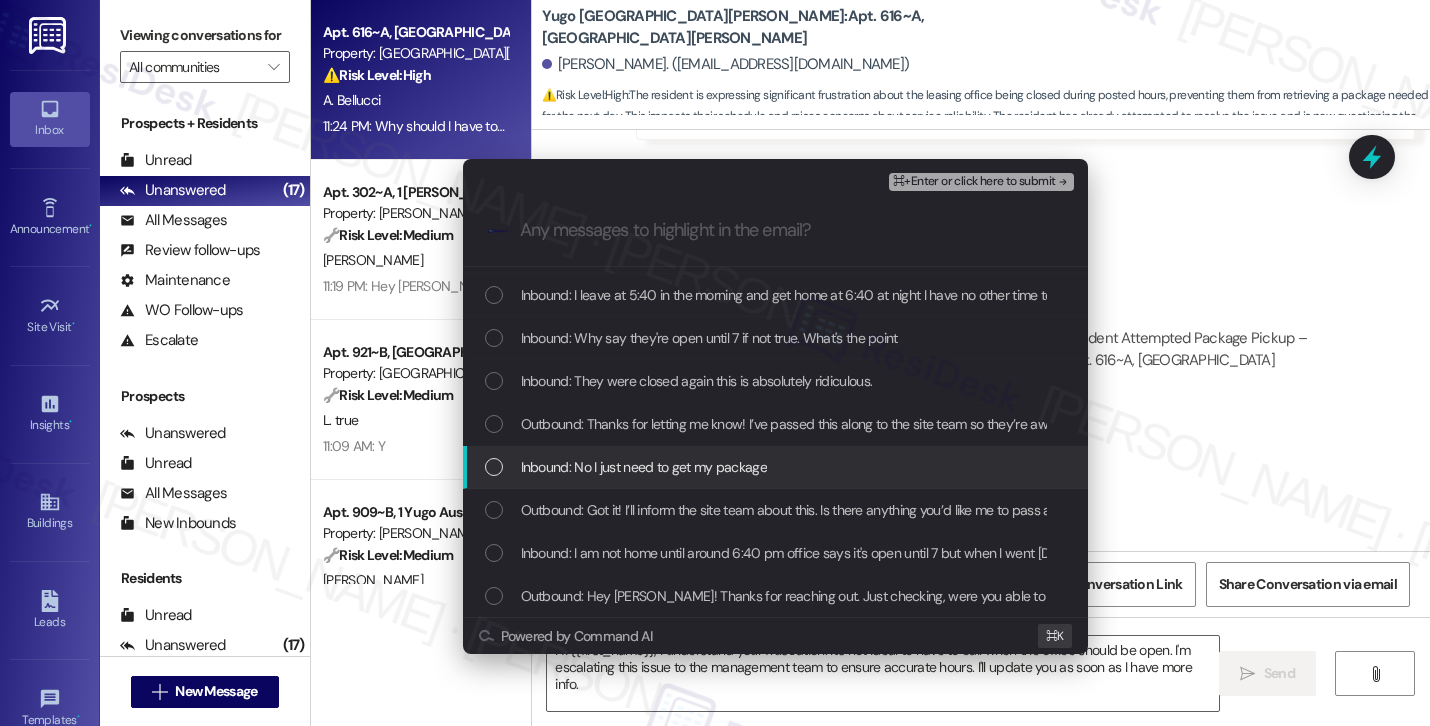 click on "Inbound: No I just need to get my package" at bounding box center (775, 467) 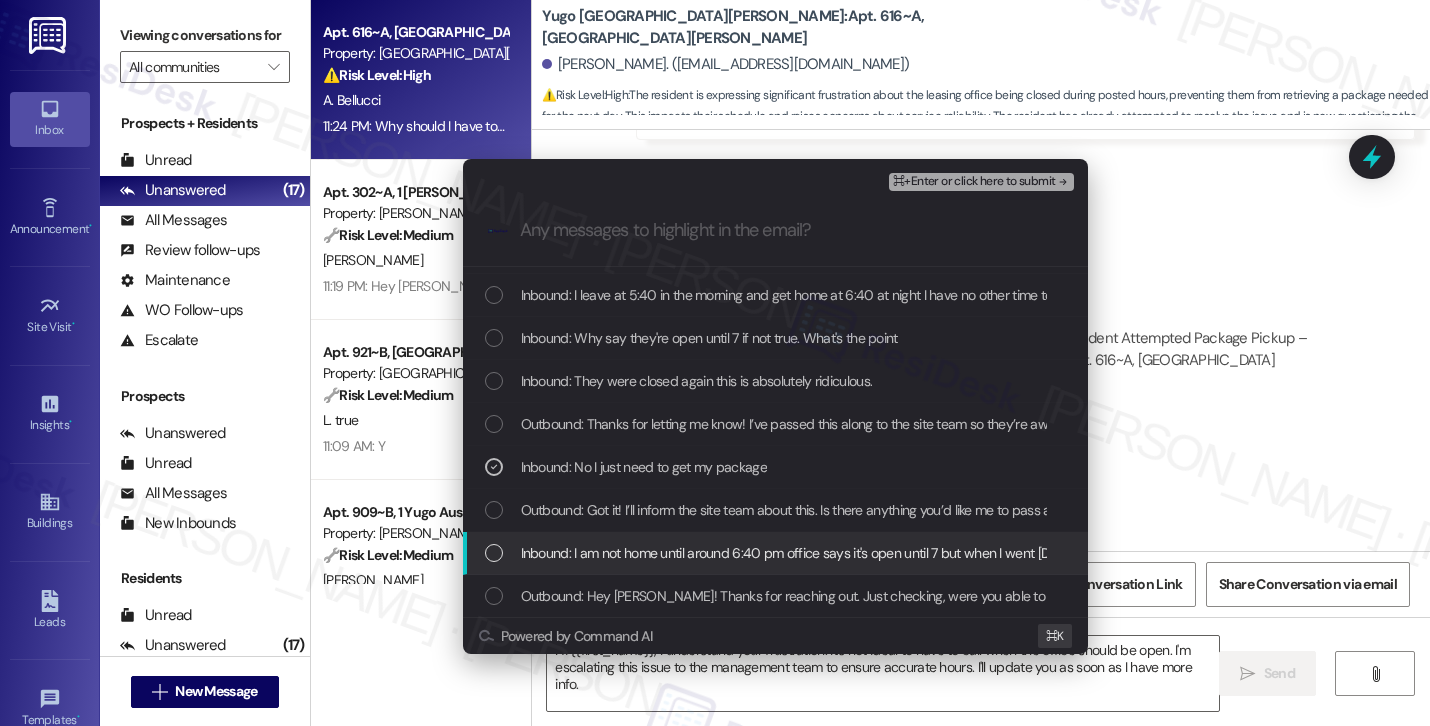 click on "Inbound: I am not home until around 6:40 pm office says it's open until 7 but when I went yesterday at 6:38 it was already locked up" at bounding box center [775, 553] 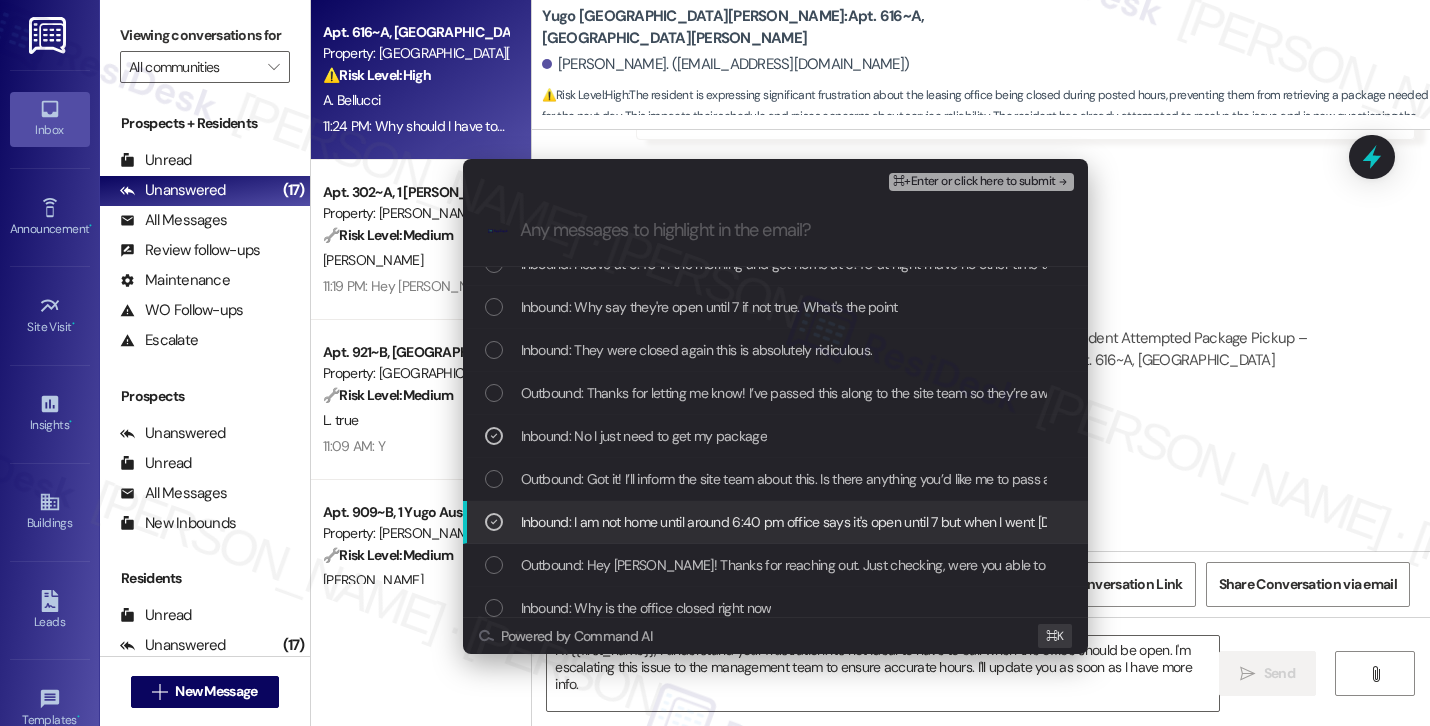 scroll, scrollTop: 195, scrollLeft: 0, axis: vertical 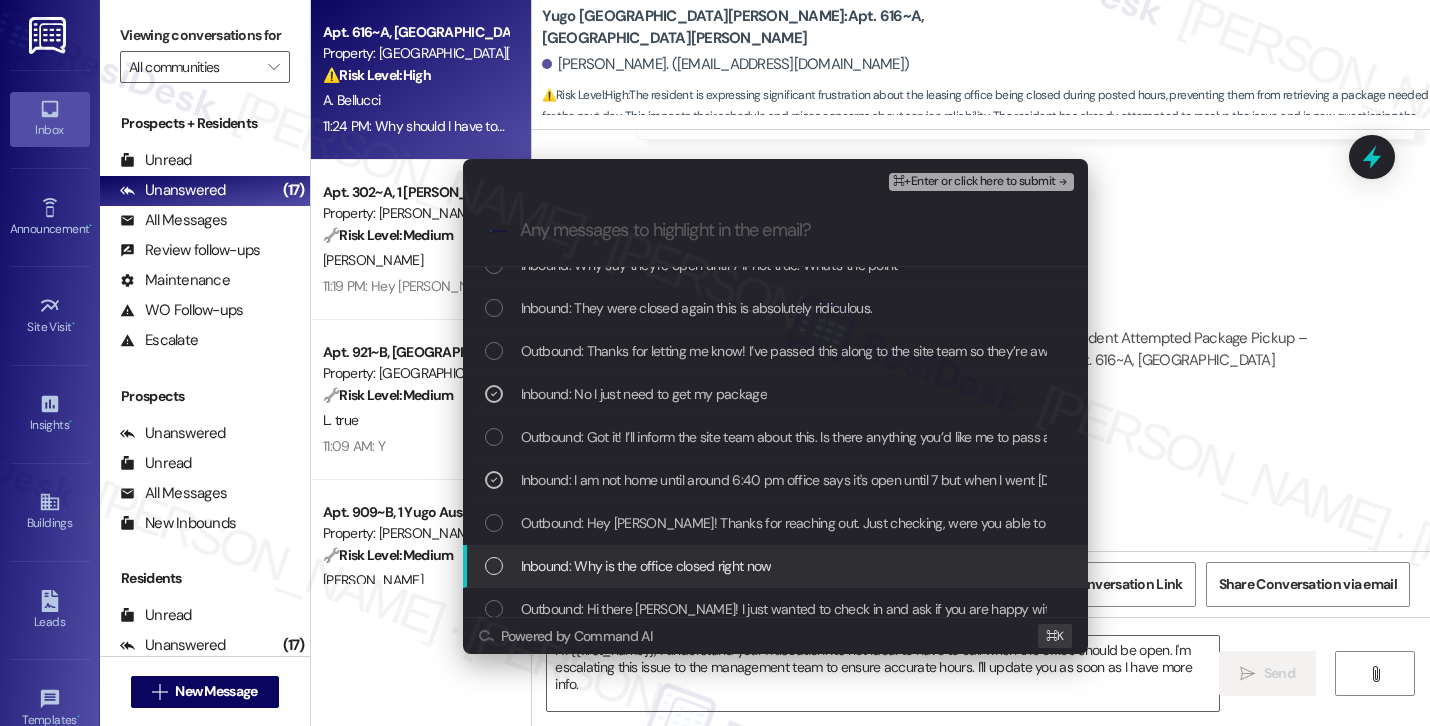 click on "Inbound: Why is the office closed right now" at bounding box center (775, 566) 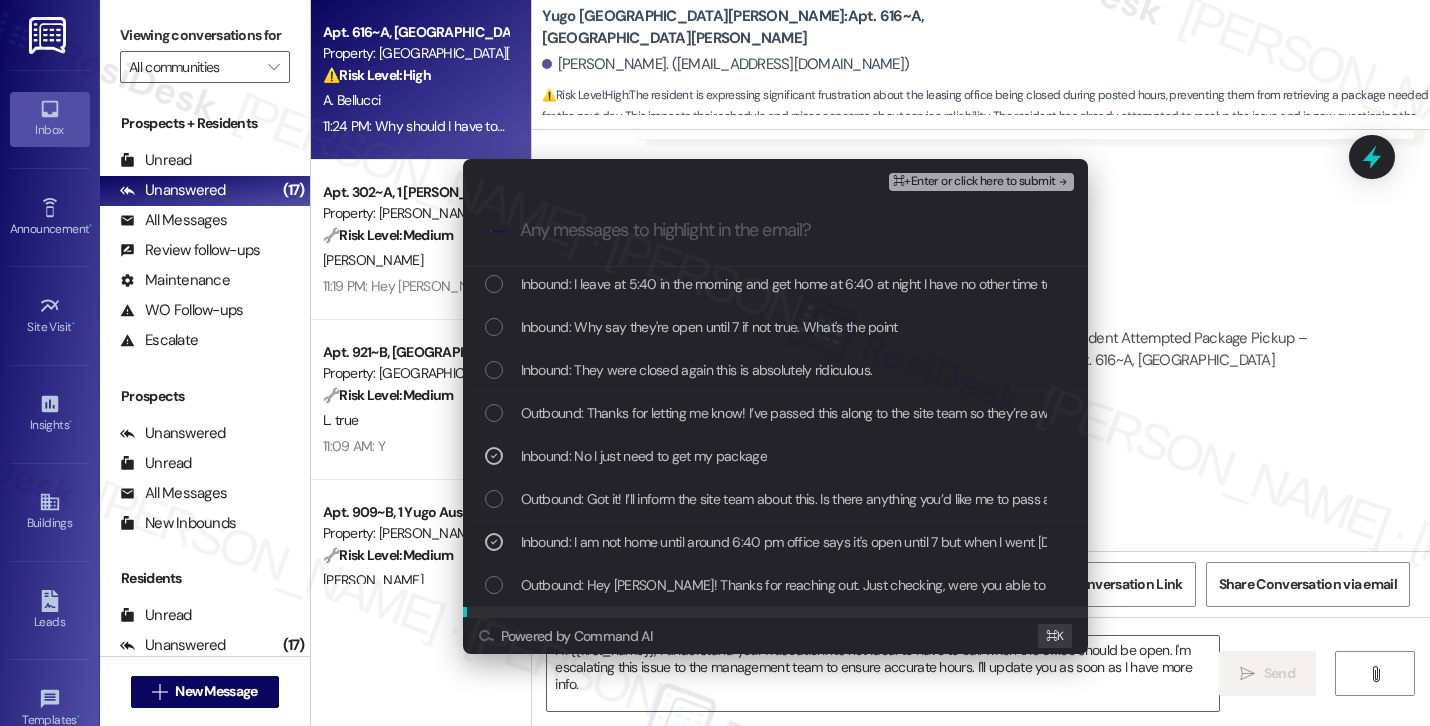 scroll, scrollTop: 38, scrollLeft: 0, axis: vertical 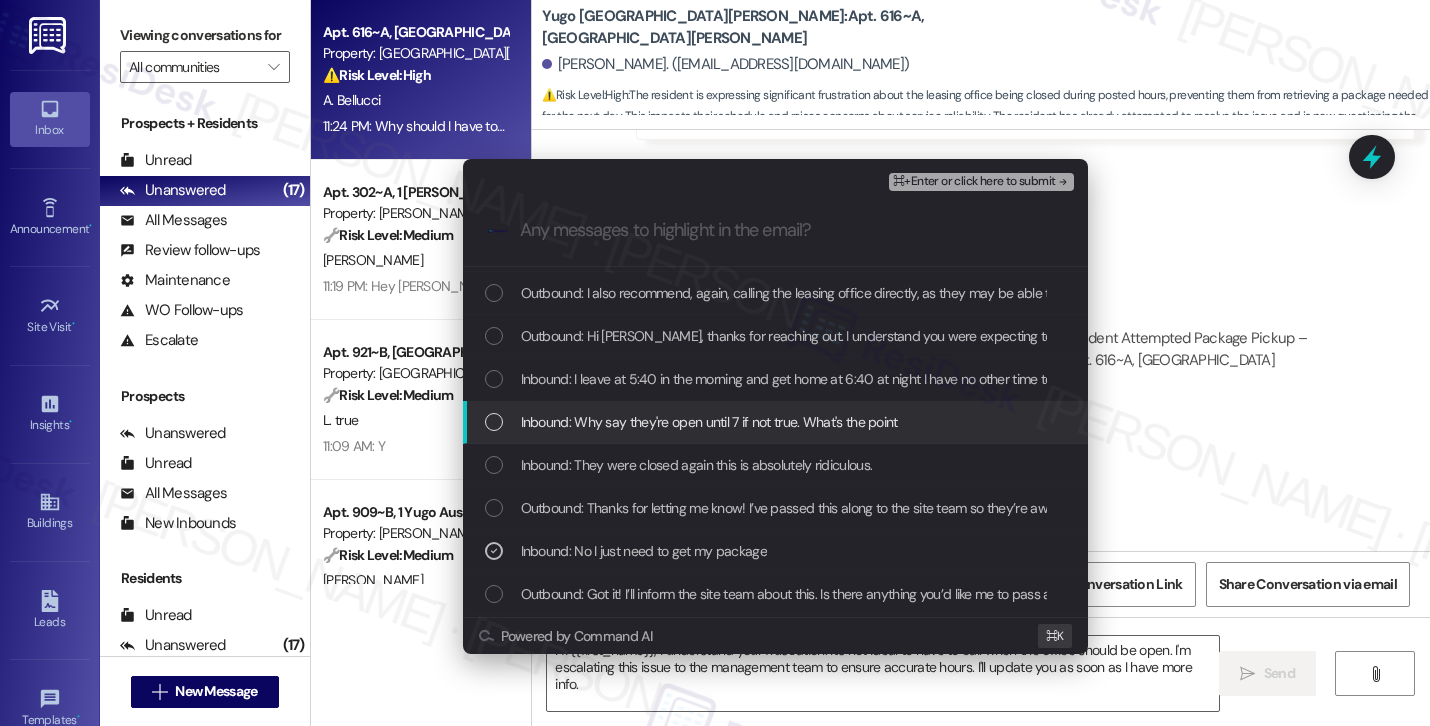 click on "Inbound: Why say they're open until 7 if not true. What's the point" at bounding box center [709, 422] 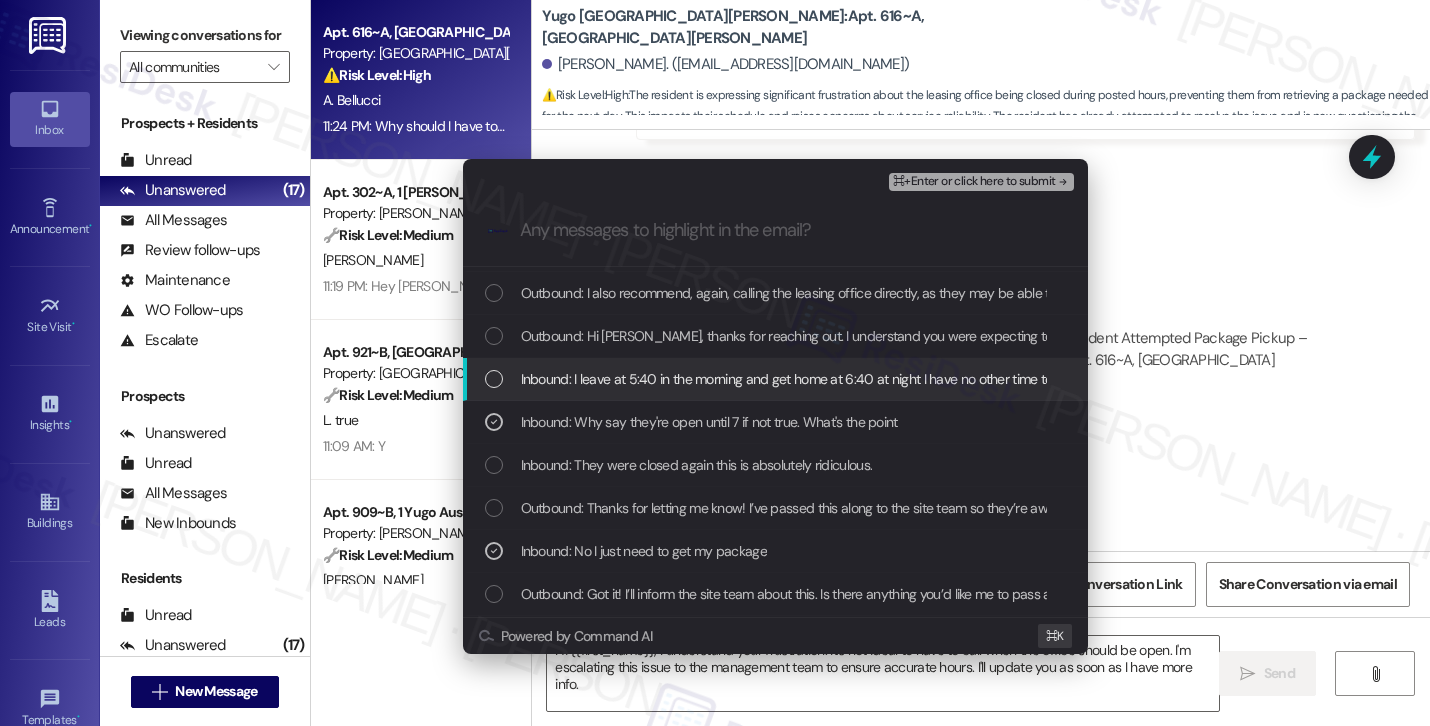 click on "Inbound: I leave at 5:40 in the morning and get home at 6:40 at night I have no other time to get this package that I needed for tomorrow. Like what the heck" at bounding box center (964, 379) 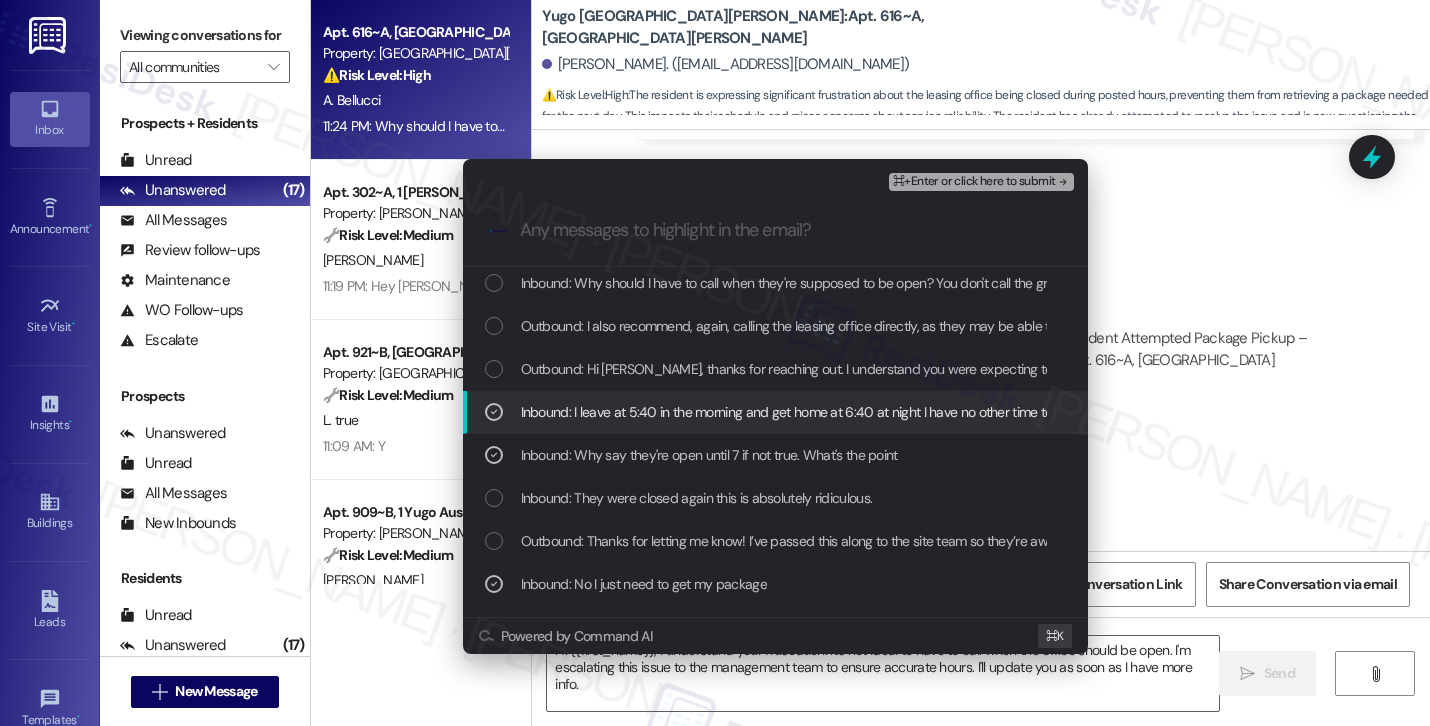 scroll, scrollTop: 0, scrollLeft: 0, axis: both 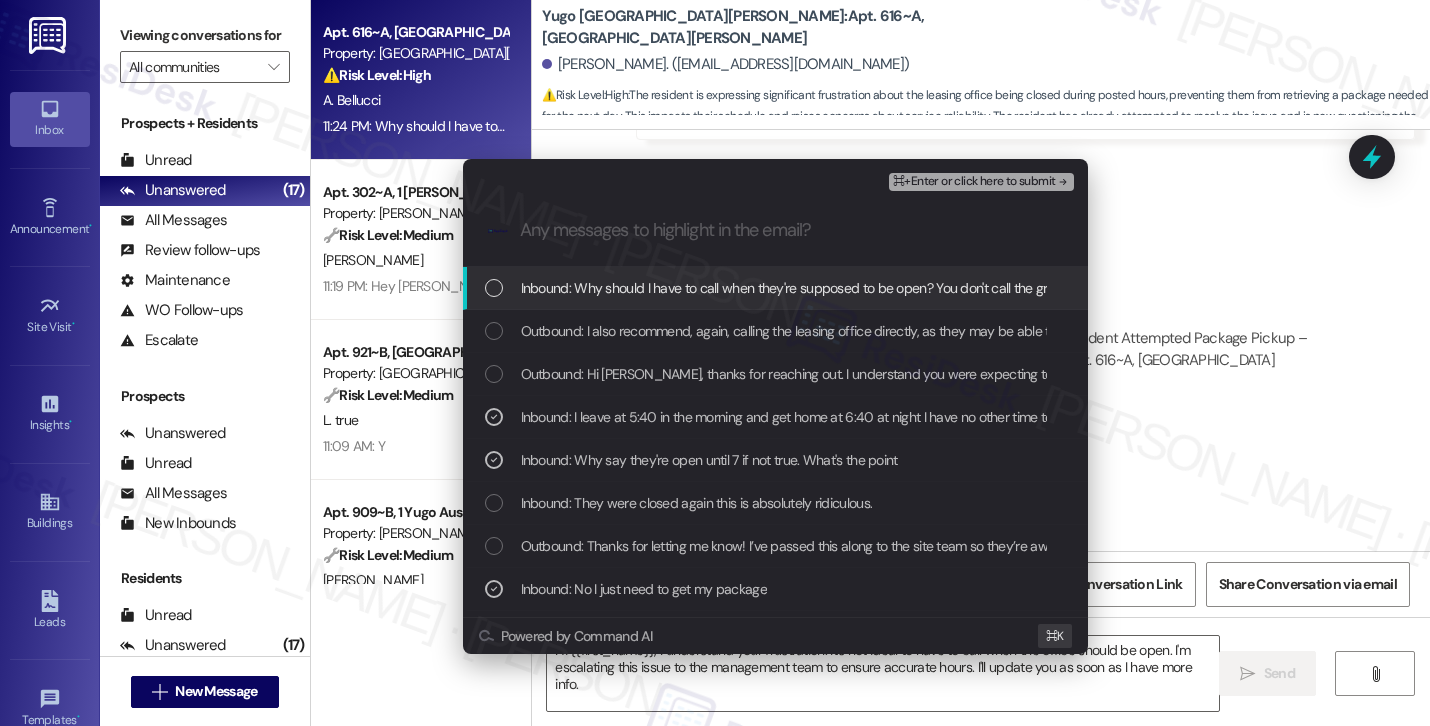 click on "⌘+Enter or click here to submit" at bounding box center (974, 182) 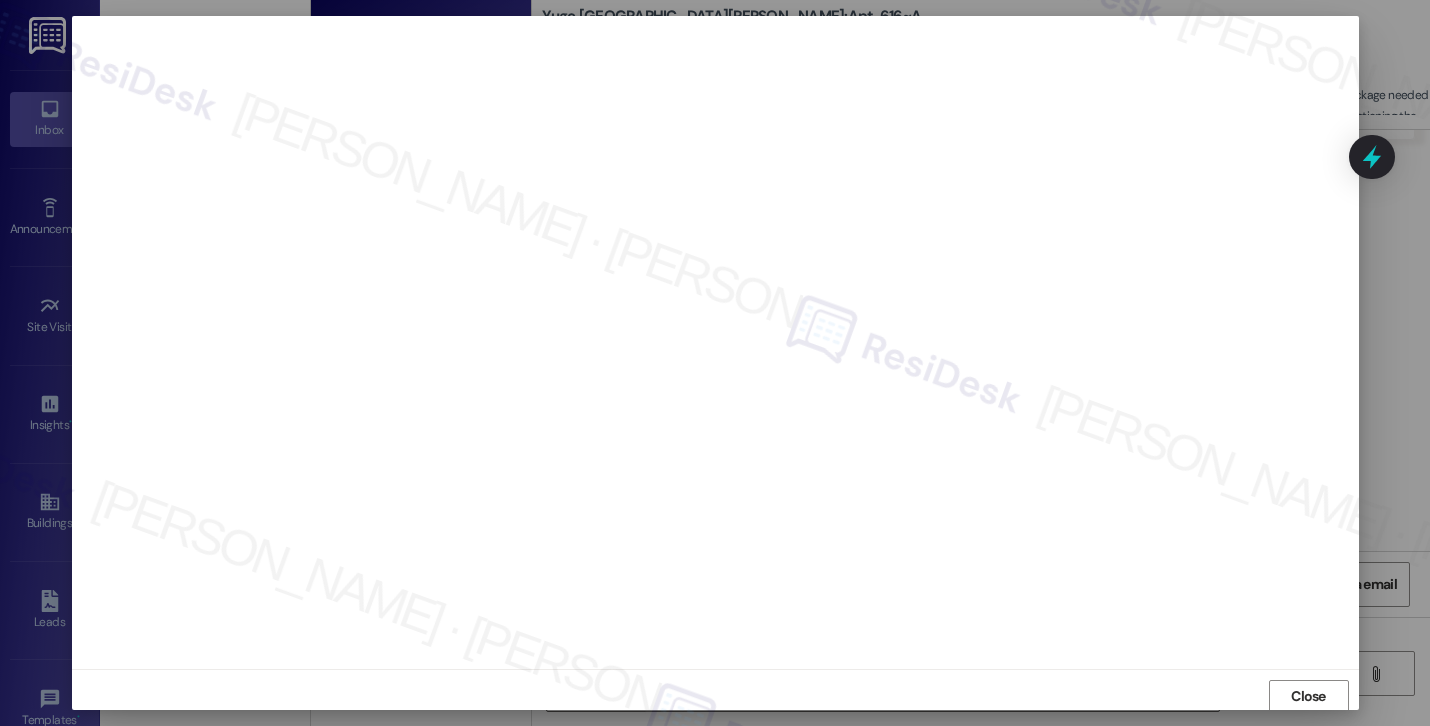 scroll, scrollTop: 2, scrollLeft: 0, axis: vertical 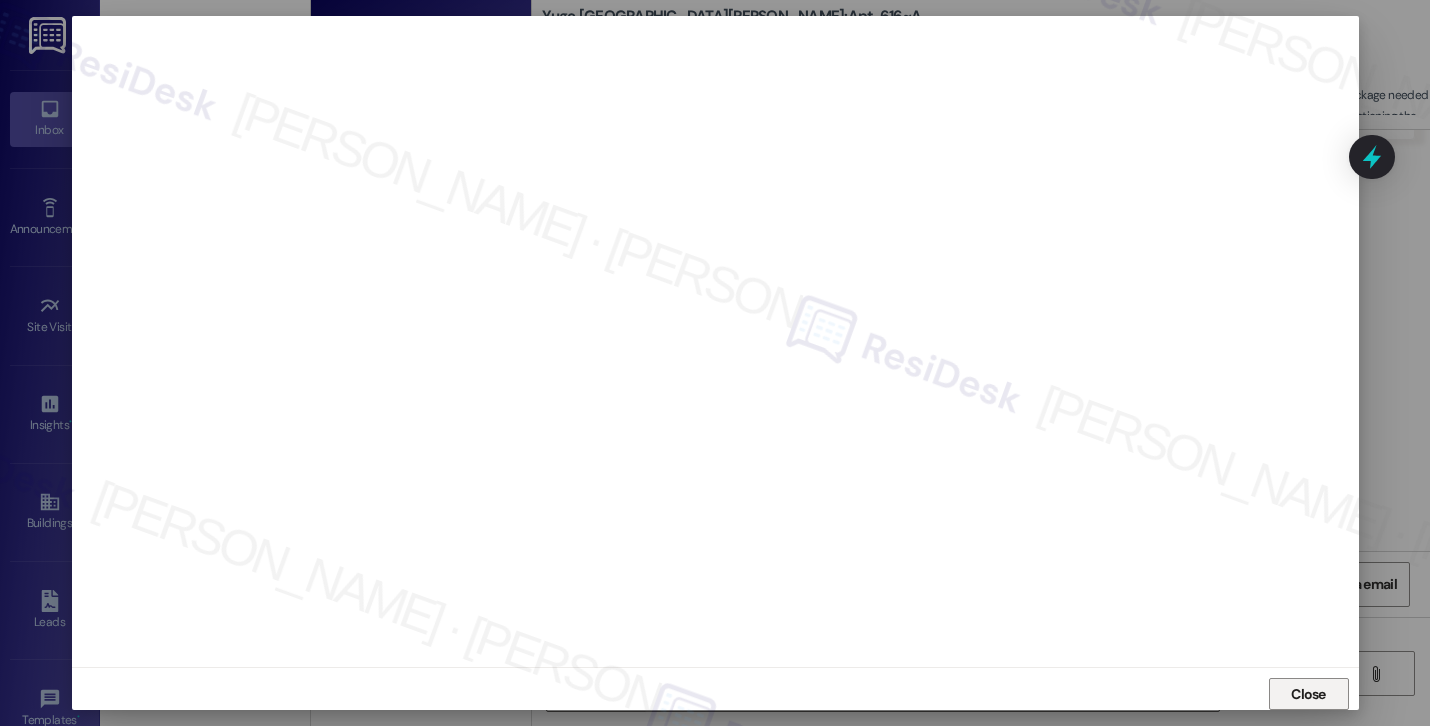 click on "Close" at bounding box center (1308, 694) 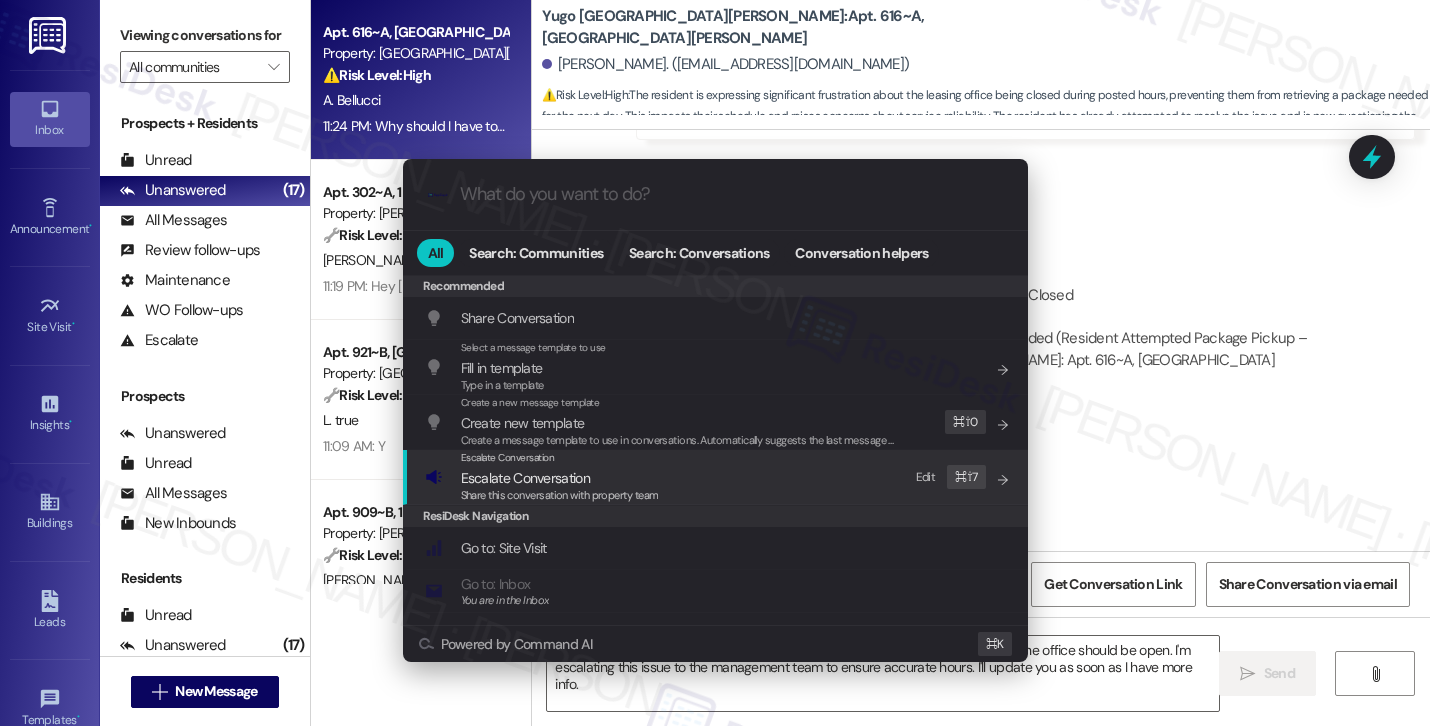 click on "Escalate Conversation Escalate Conversation Share this conversation with property team Edit ⌘ ⇧ 7" at bounding box center (717, 477) 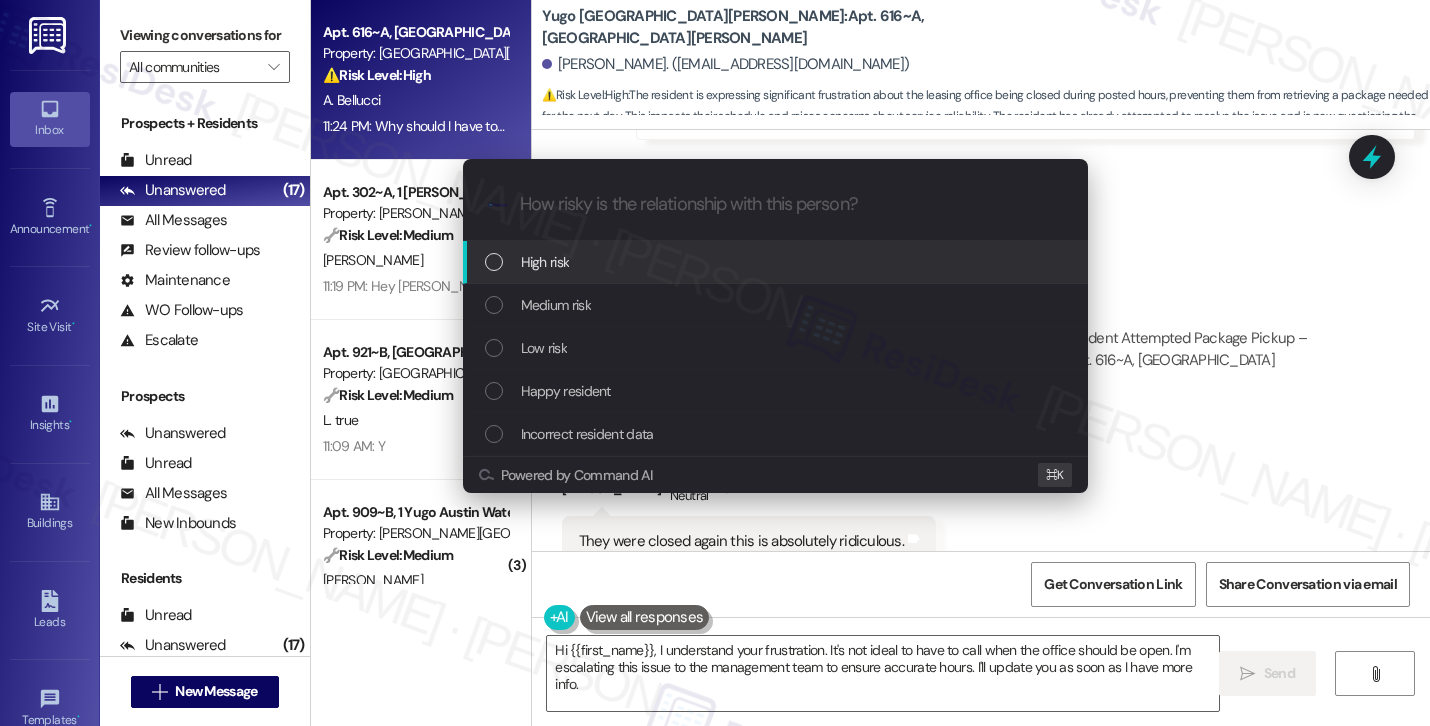 click on "High risk" at bounding box center (777, 262) 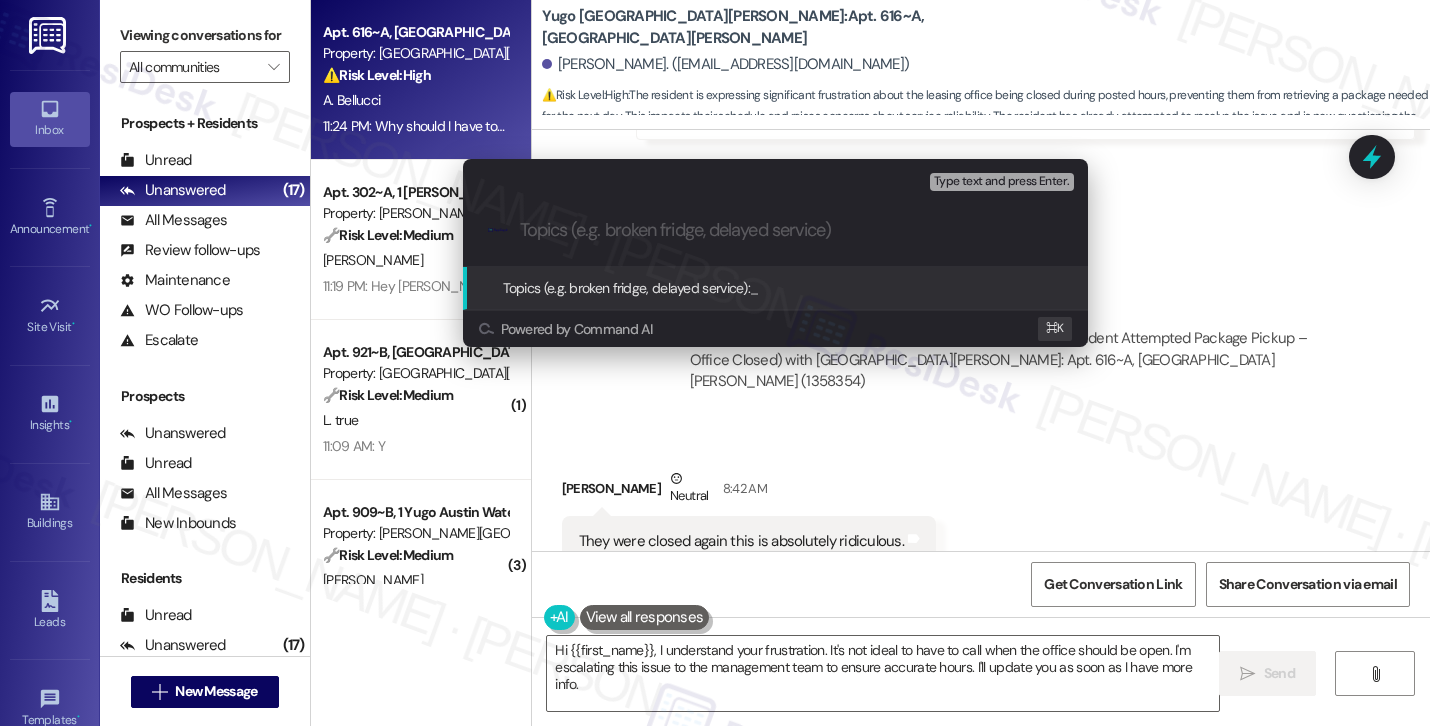 paste on "Resident Attempted Package Pickup – Office Closed" 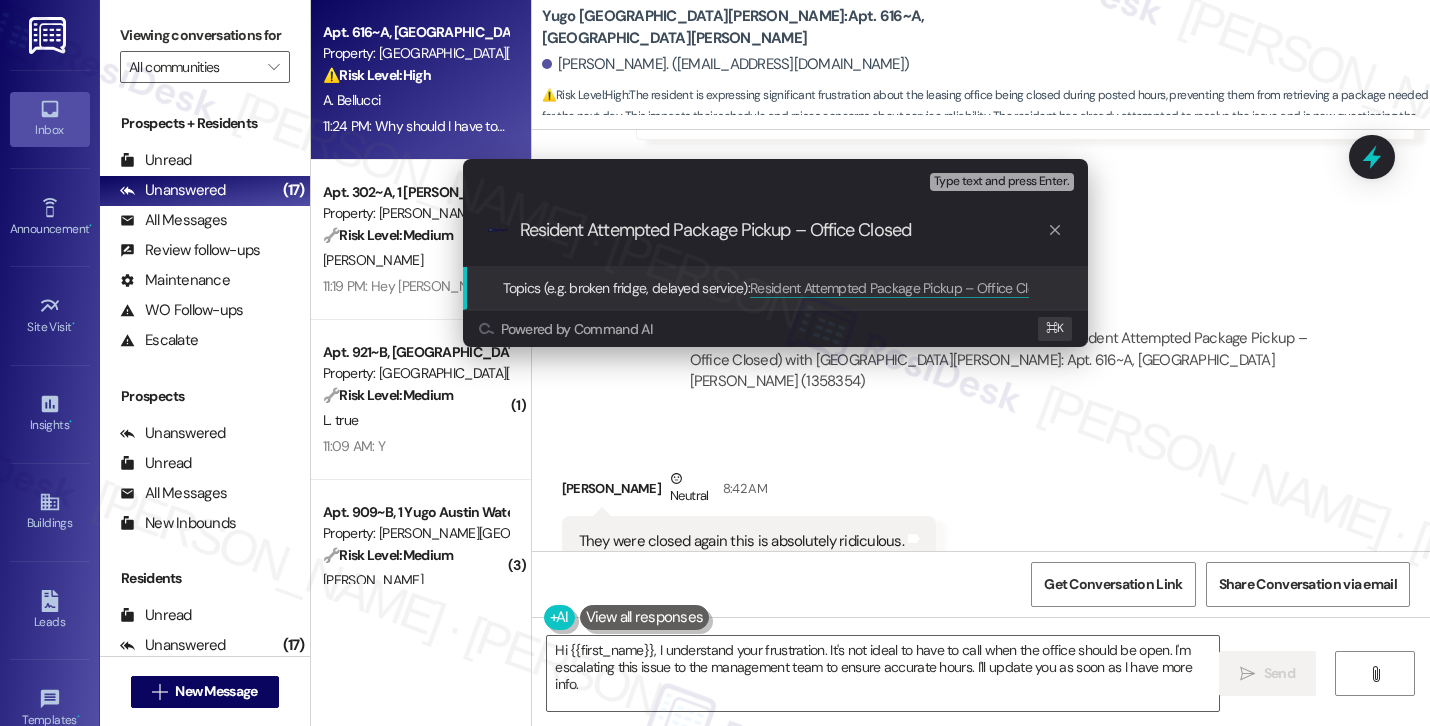 click on "Resident Attempted Package Pickup – Office Closed" at bounding box center (783, 230) 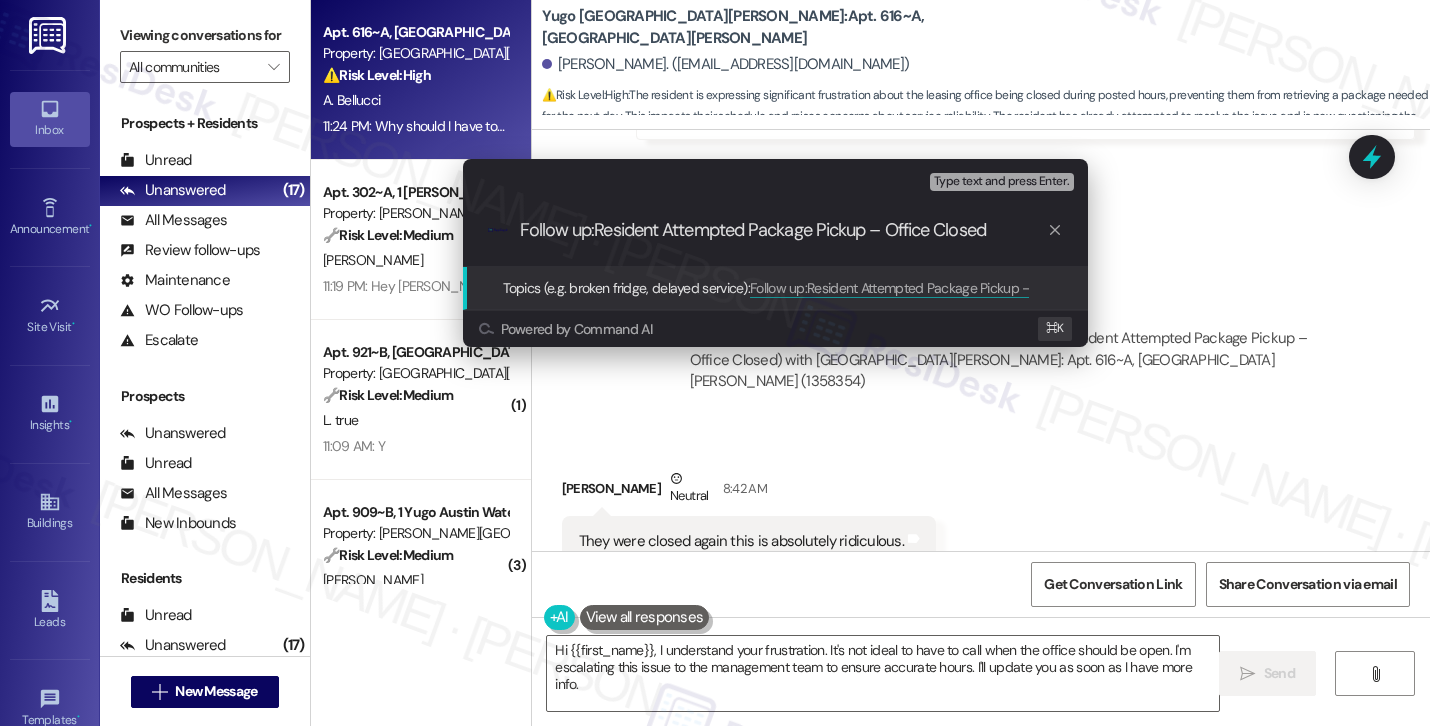 type on "Follow up: Resident Attempted Package Pickup – Office Closed" 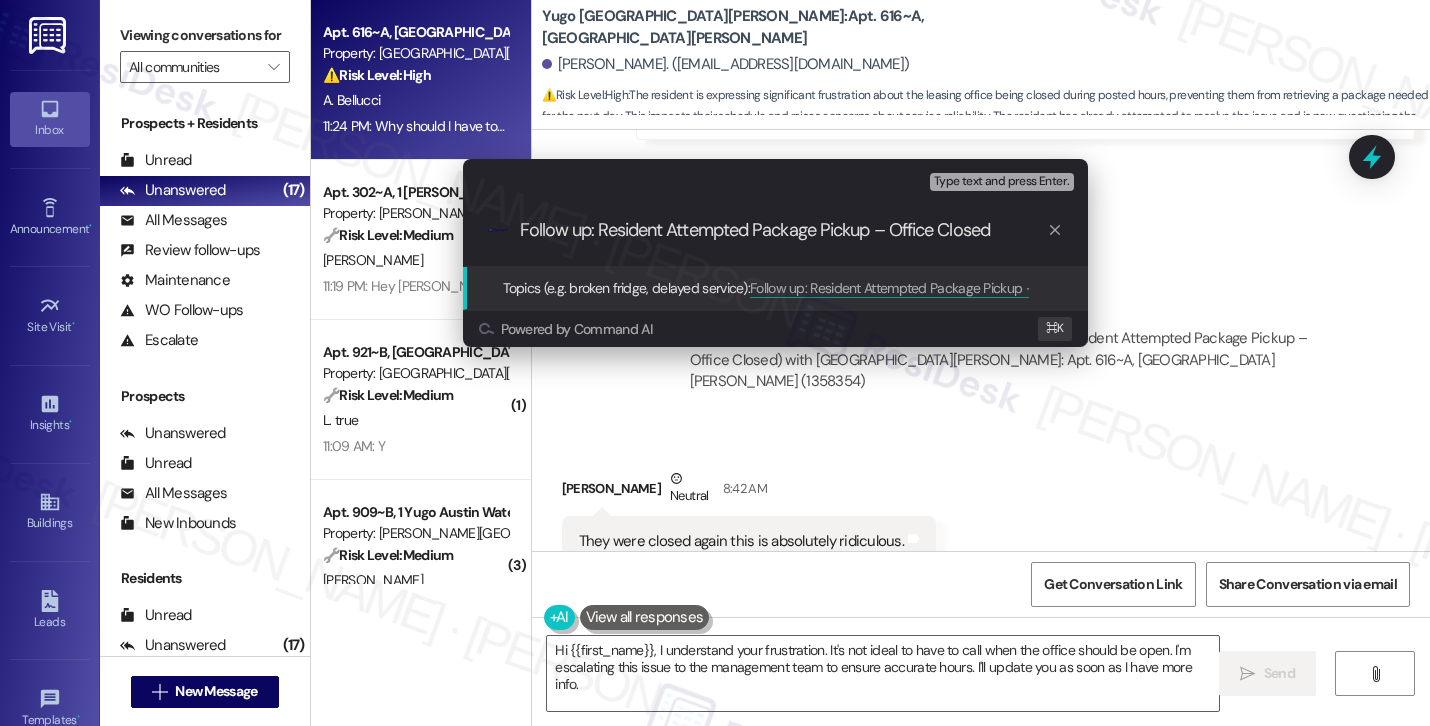 type 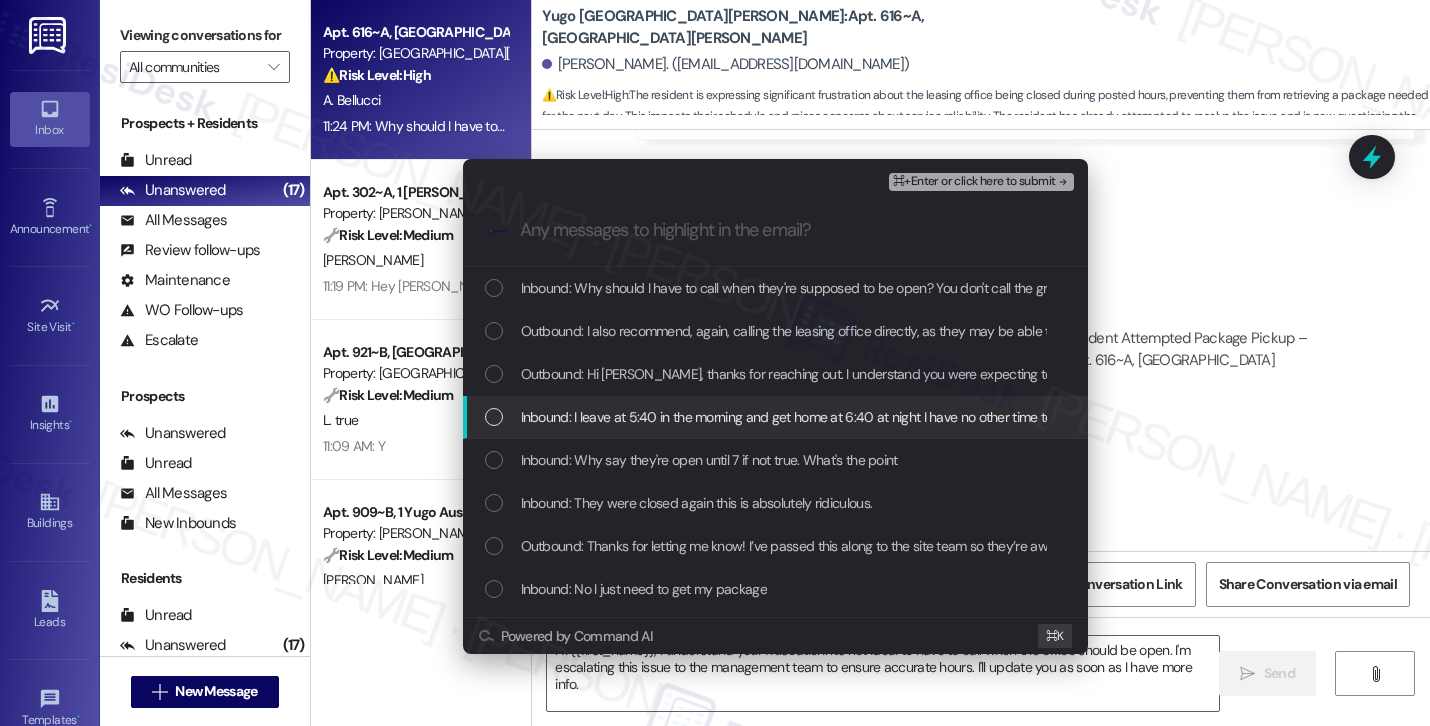 click on "Inbound: I leave at 5:40 in the morning and get home at 6:40 at night I have no other time to get this package that I needed for tomorrow. Like what the heck" at bounding box center (964, 417) 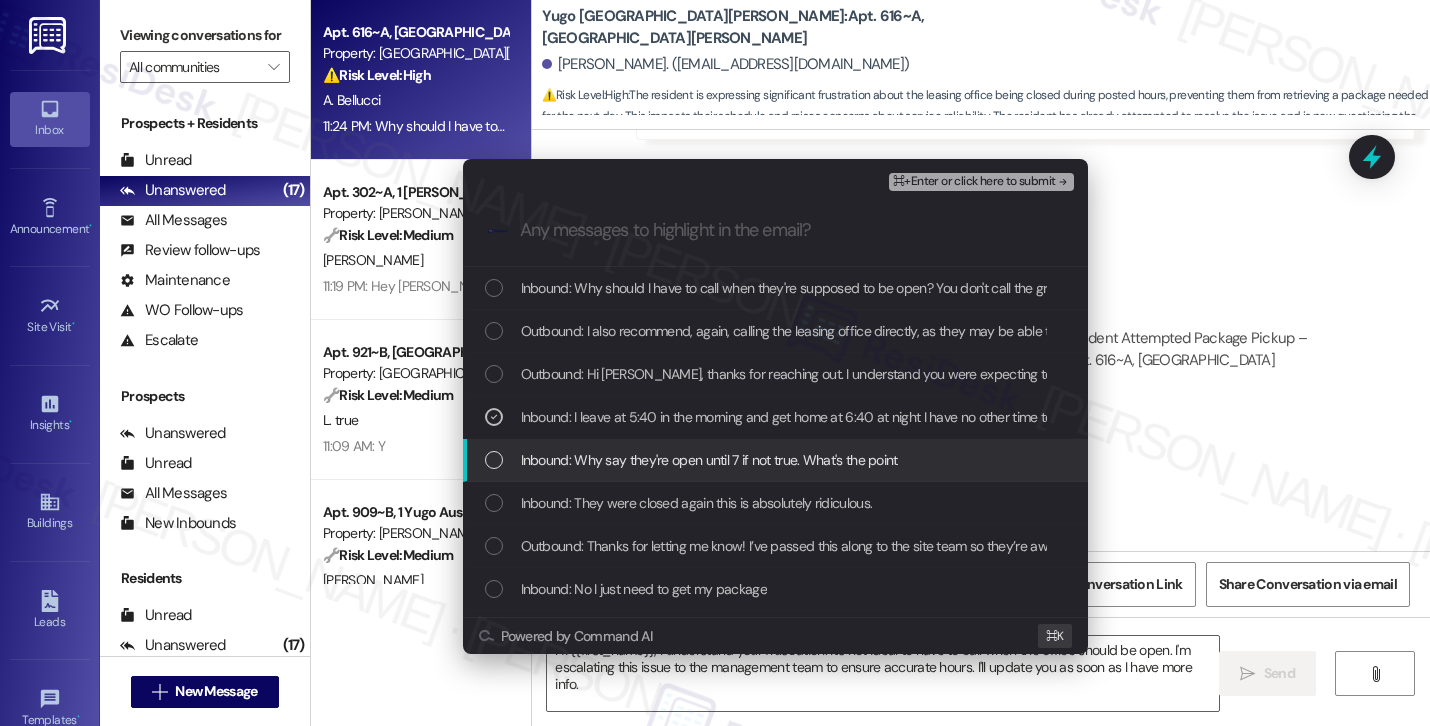 click on "Inbound: Why say they're open until 7 if not true. What's the point" at bounding box center (709, 460) 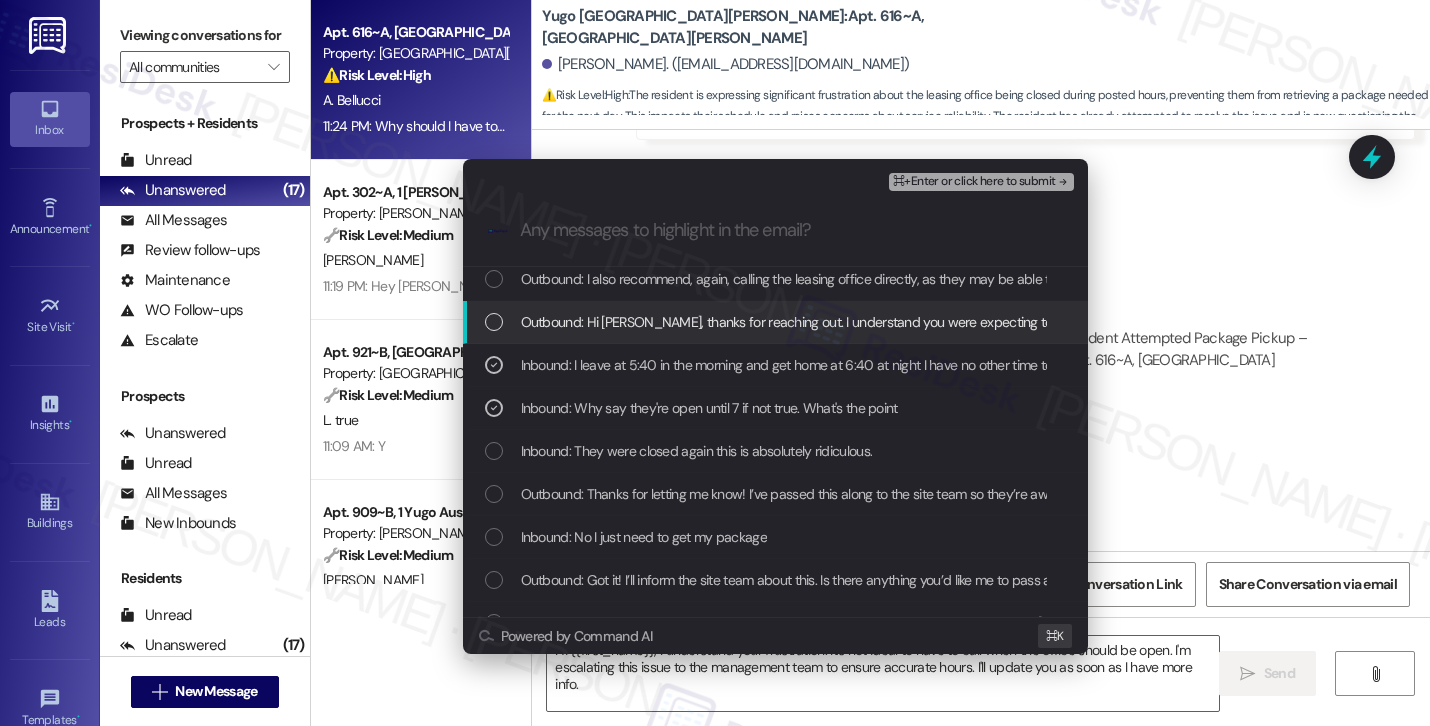 scroll, scrollTop: 74, scrollLeft: 0, axis: vertical 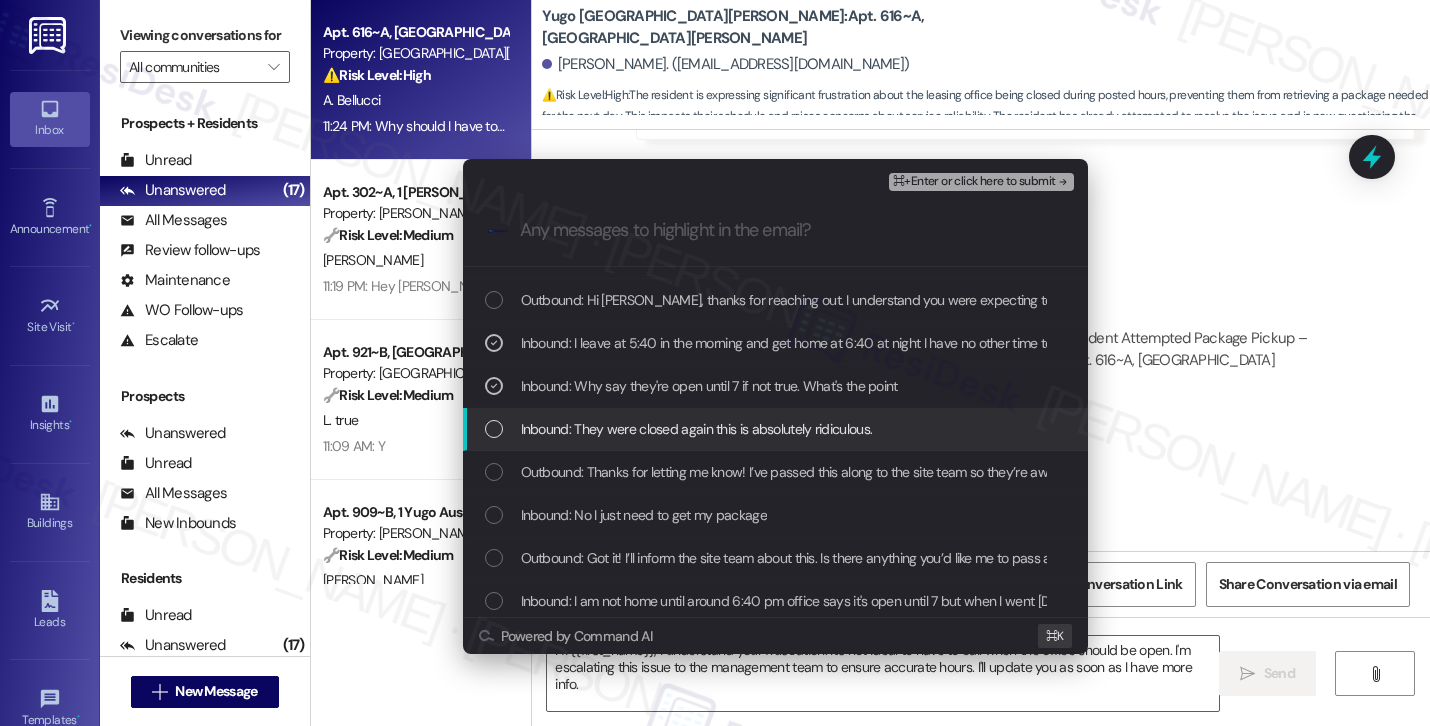 click on "Inbound: They were closed again this is absolutely ridiculous." at bounding box center [697, 429] 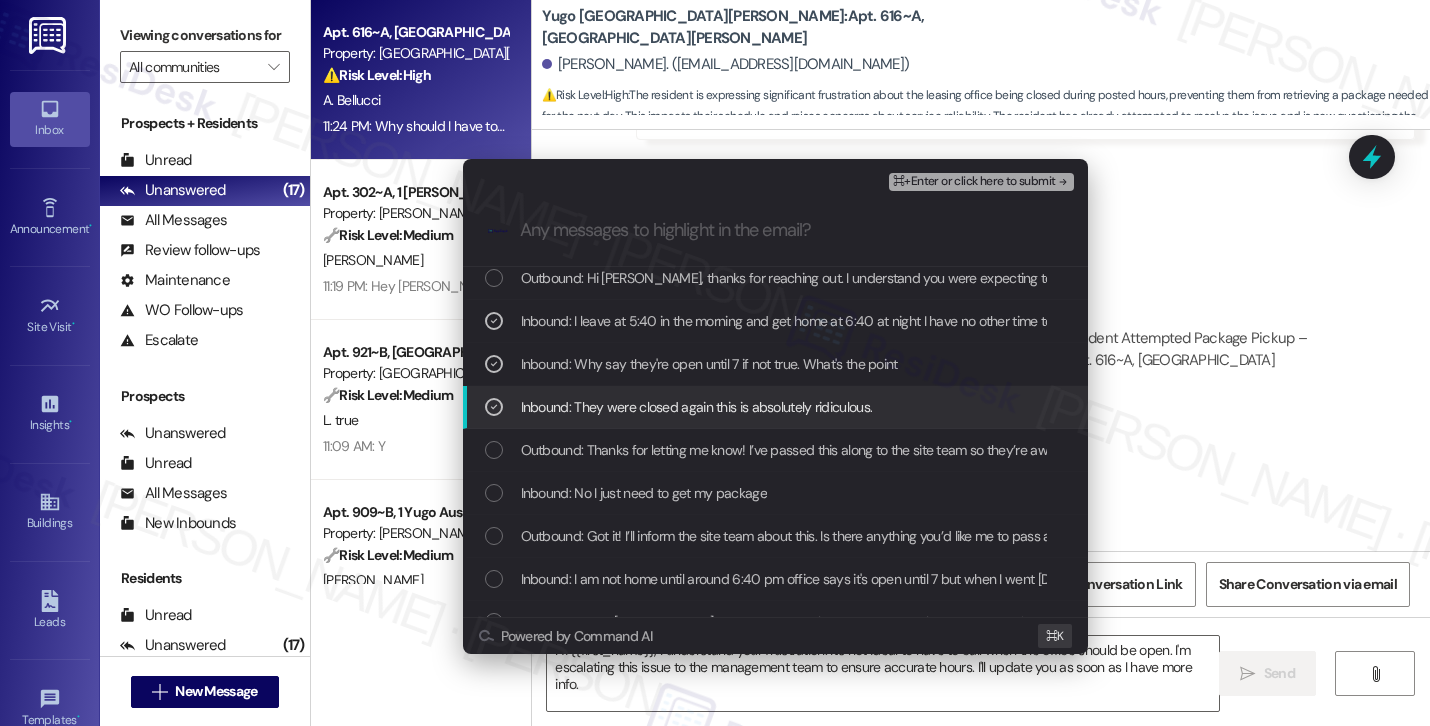 scroll, scrollTop: 99, scrollLeft: 0, axis: vertical 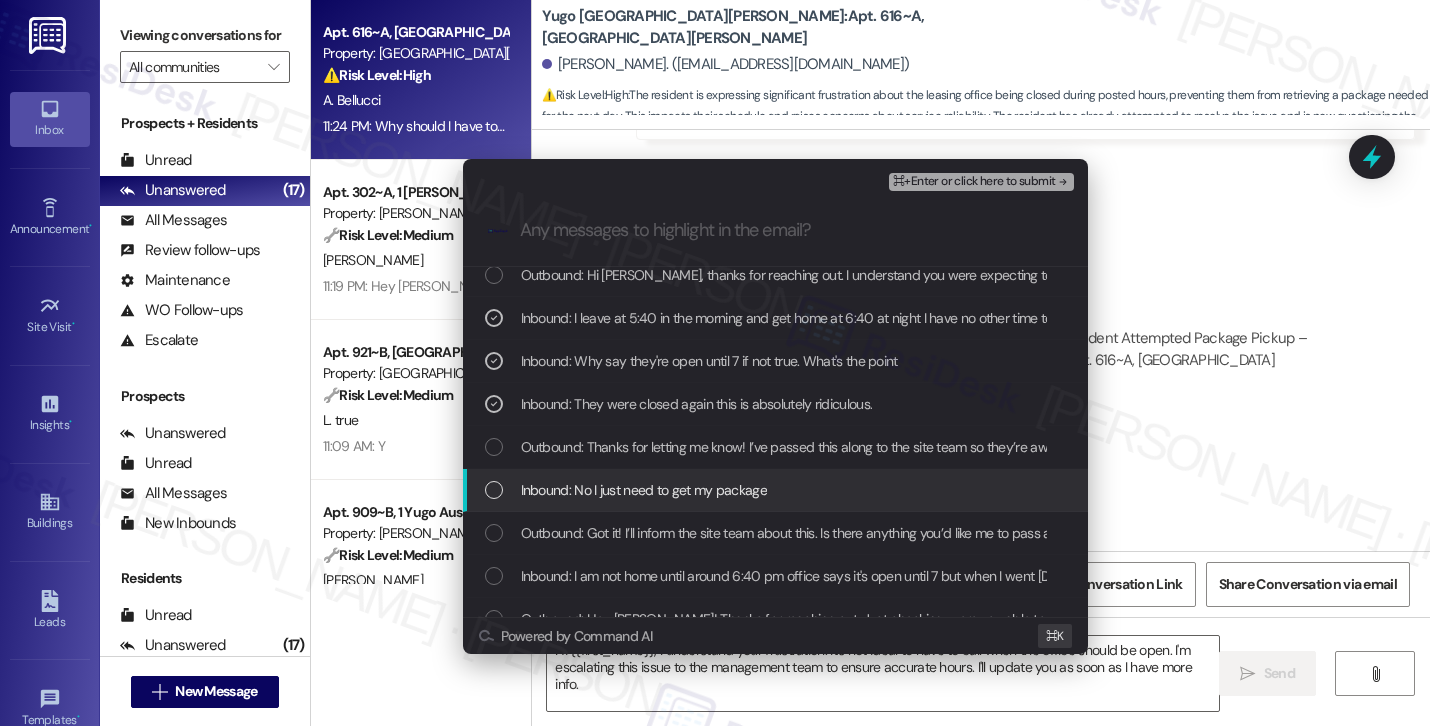 click on "Inbound: No I just need to get my package" at bounding box center [644, 490] 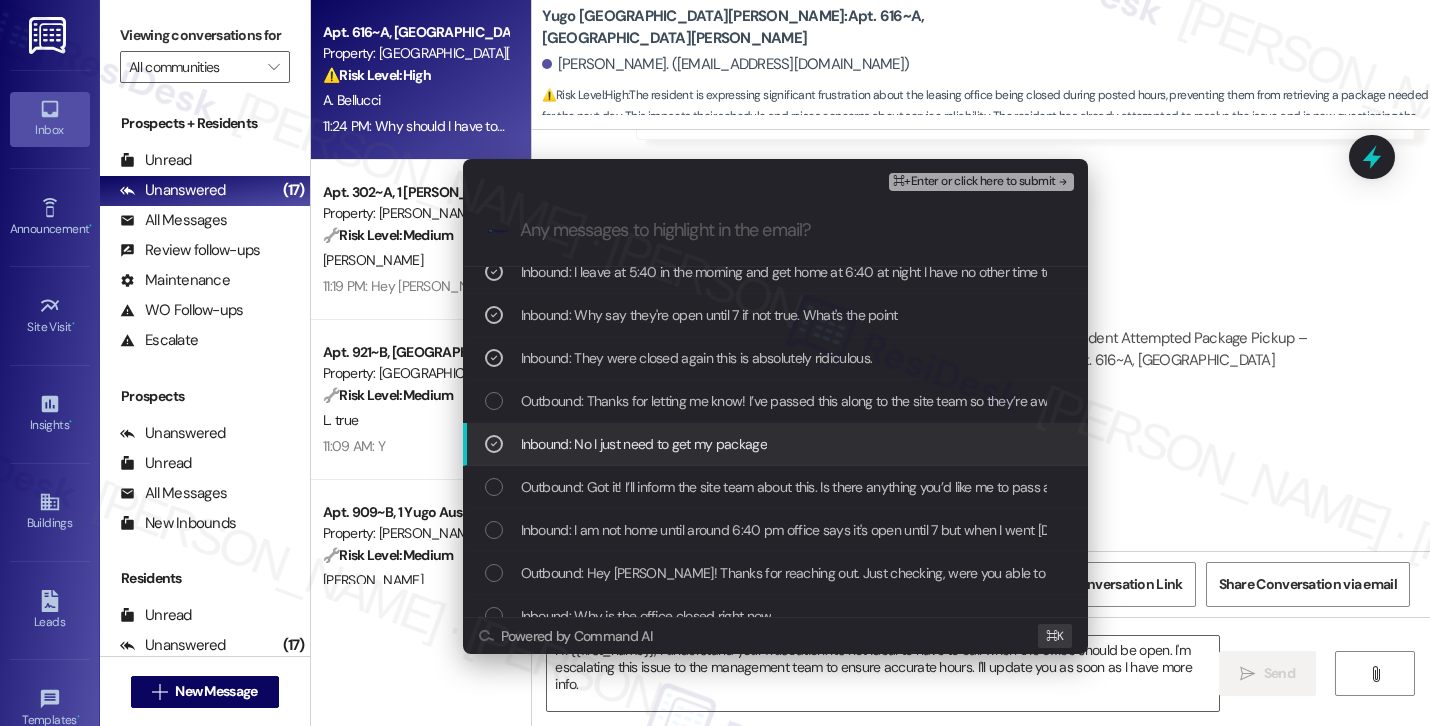 scroll, scrollTop: 148, scrollLeft: 0, axis: vertical 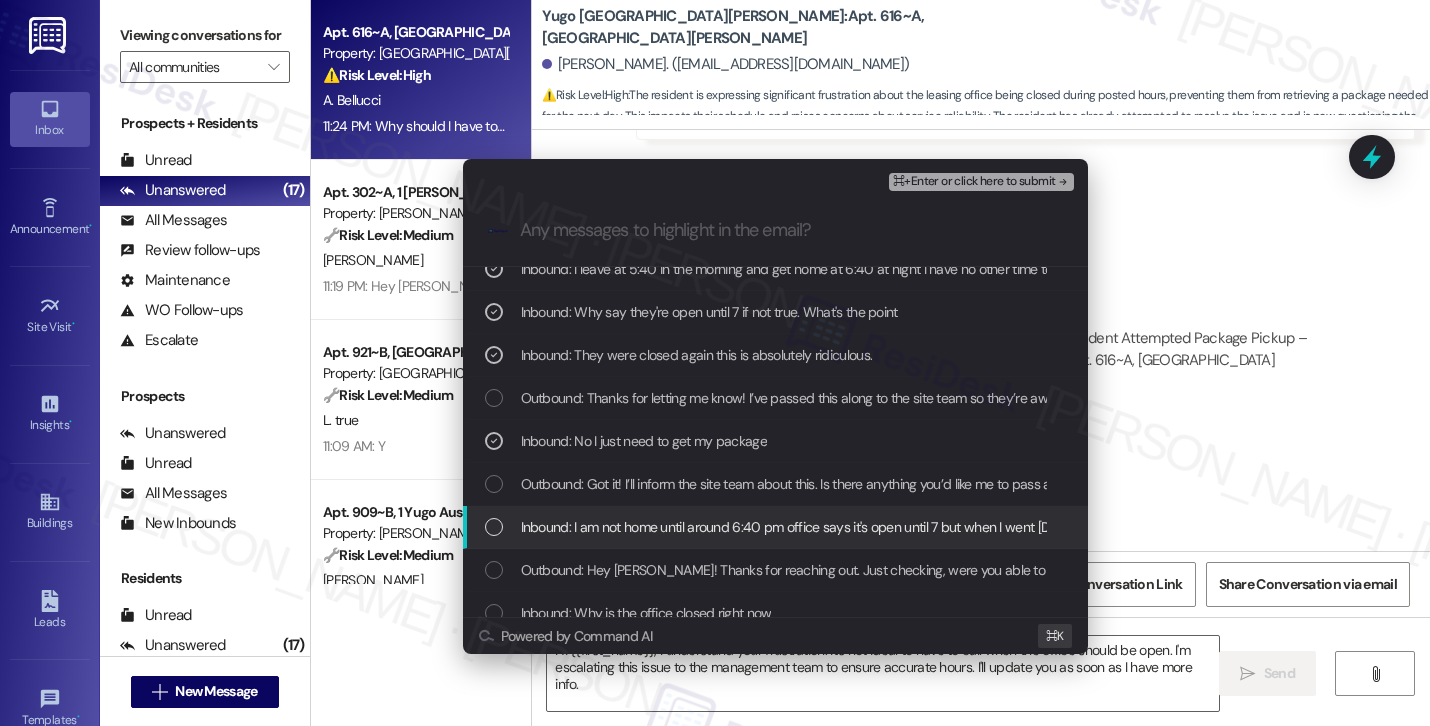 click on "Inbound: I am not home until around 6:40 pm office says it's open until 7 but when I went yesterday at 6:38 it was already locked up" at bounding box center [892, 527] 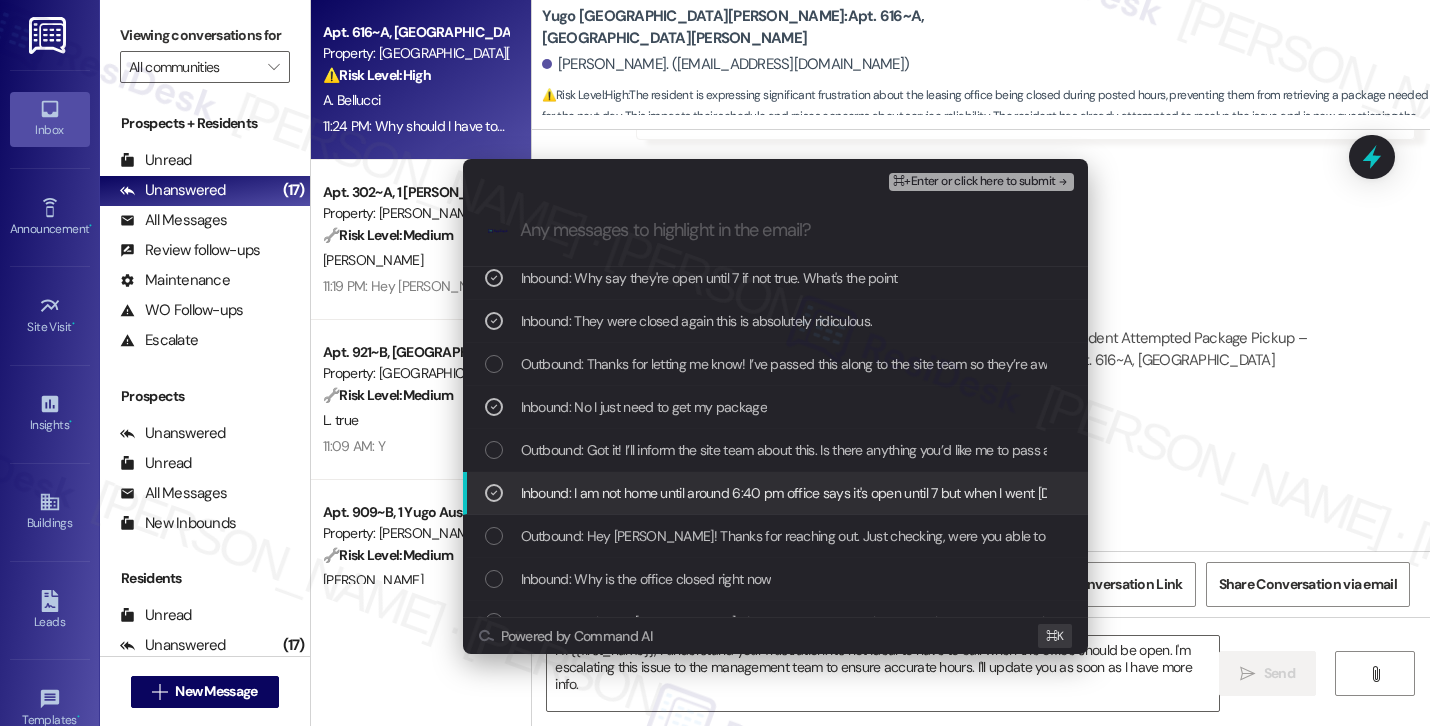scroll, scrollTop: 187, scrollLeft: 0, axis: vertical 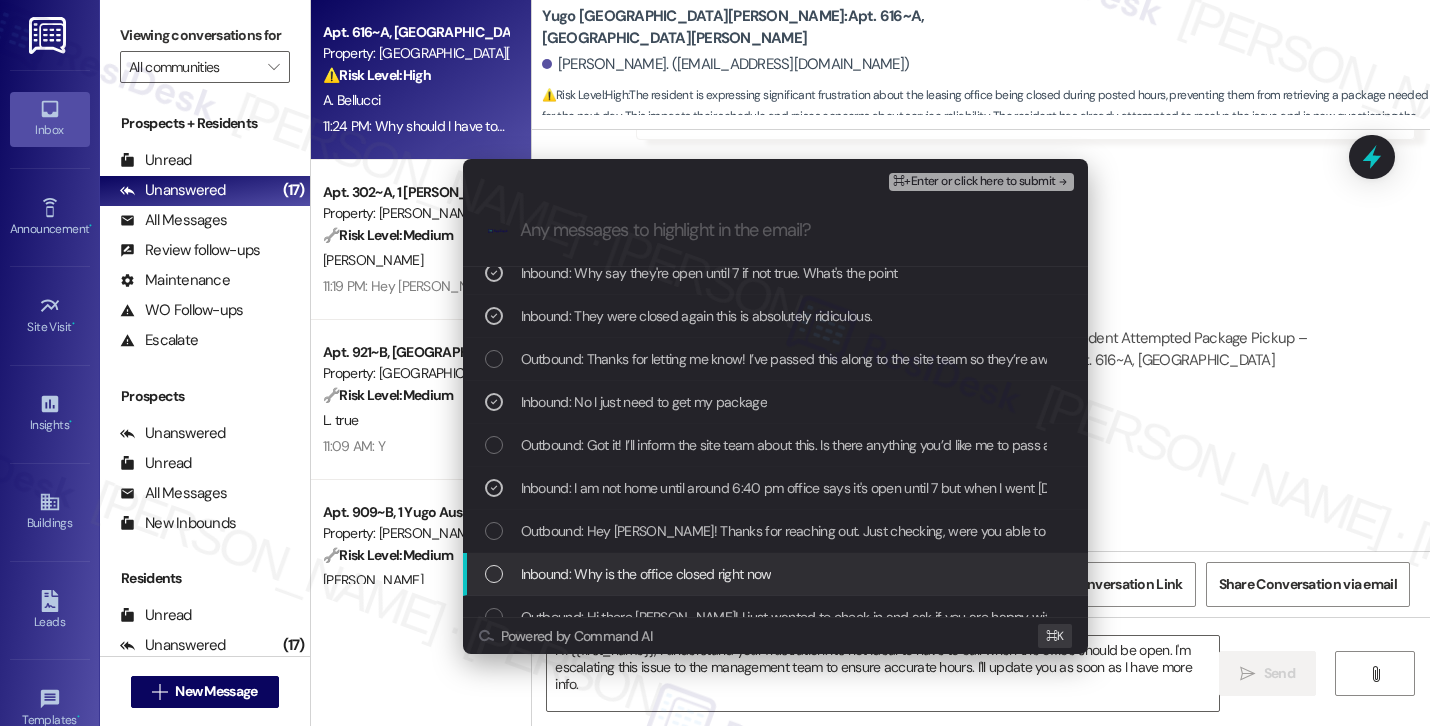 click on "Inbound: Why is the office closed right now" at bounding box center [646, 574] 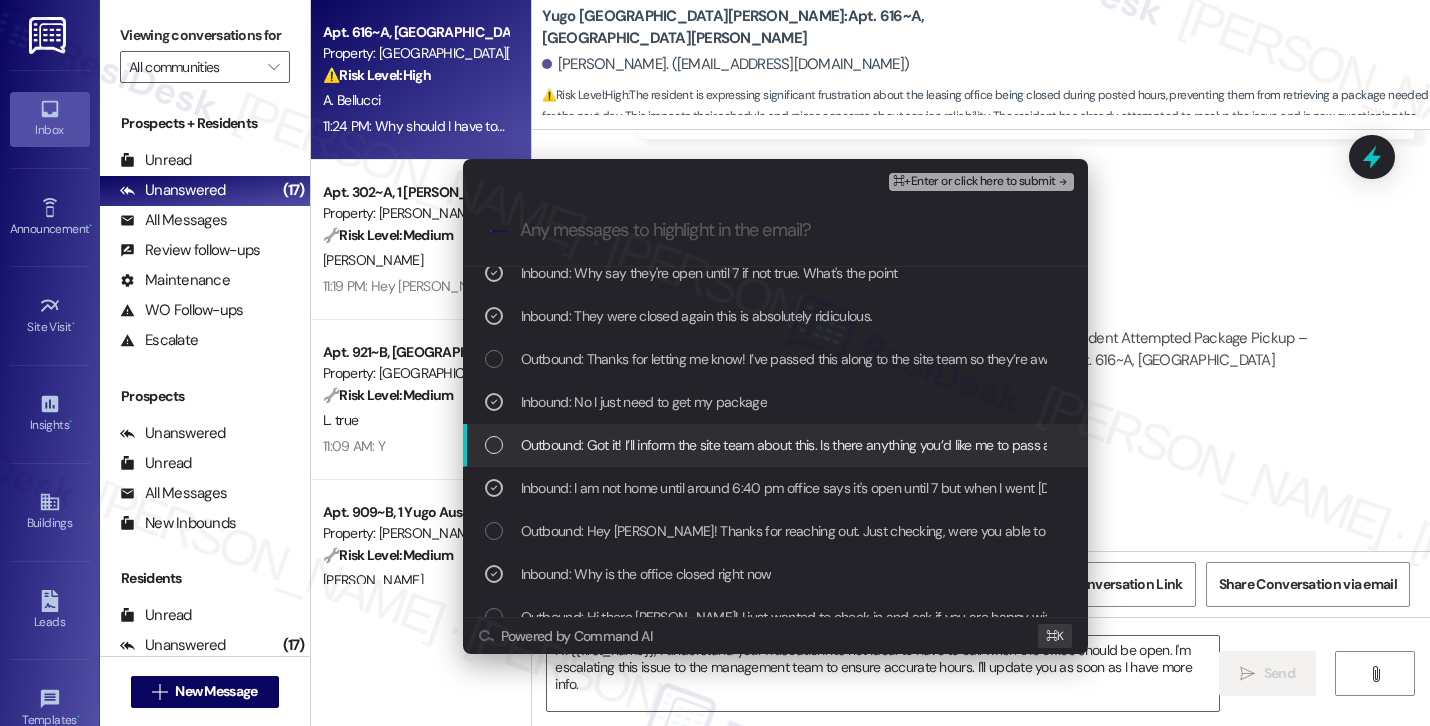 scroll, scrollTop: 0, scrollLeft: 0, axis: both 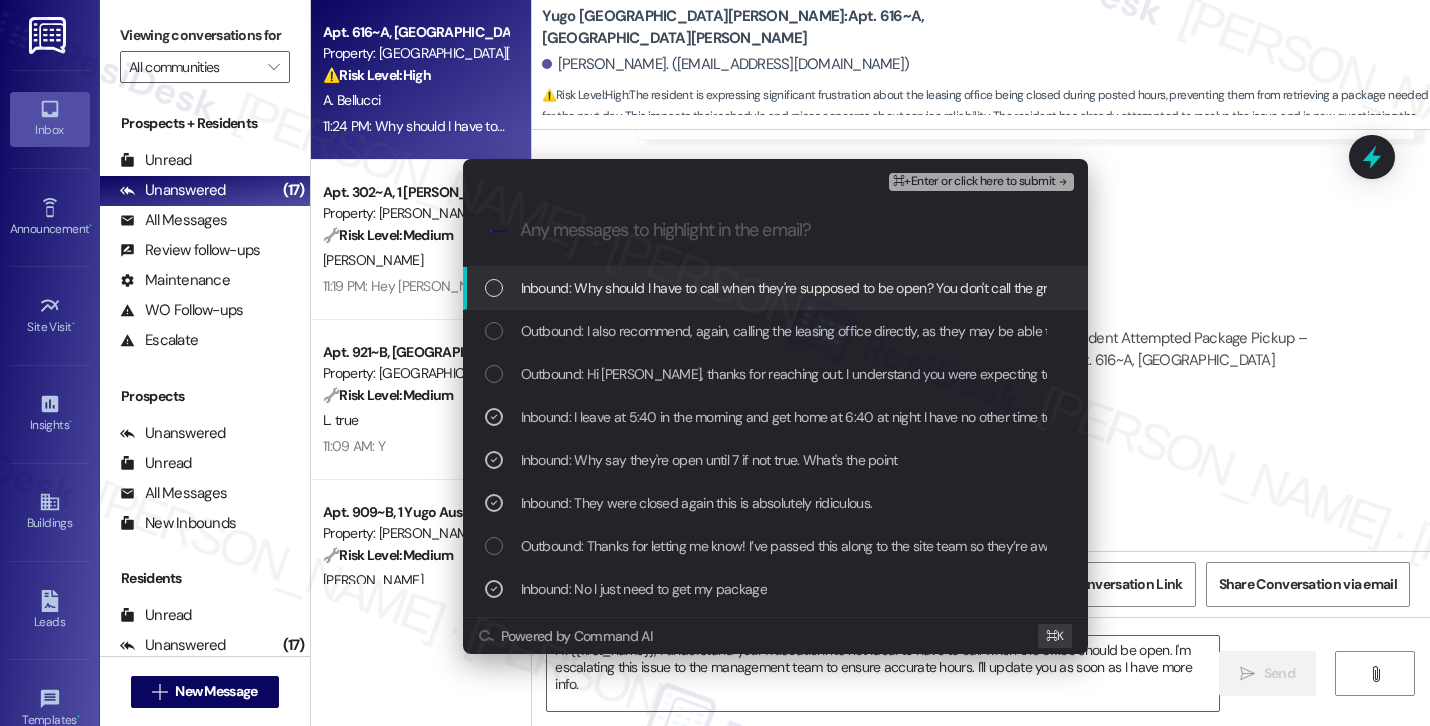 click on "⌘+Enter or click here to submit" at bounding box center [974, 182] 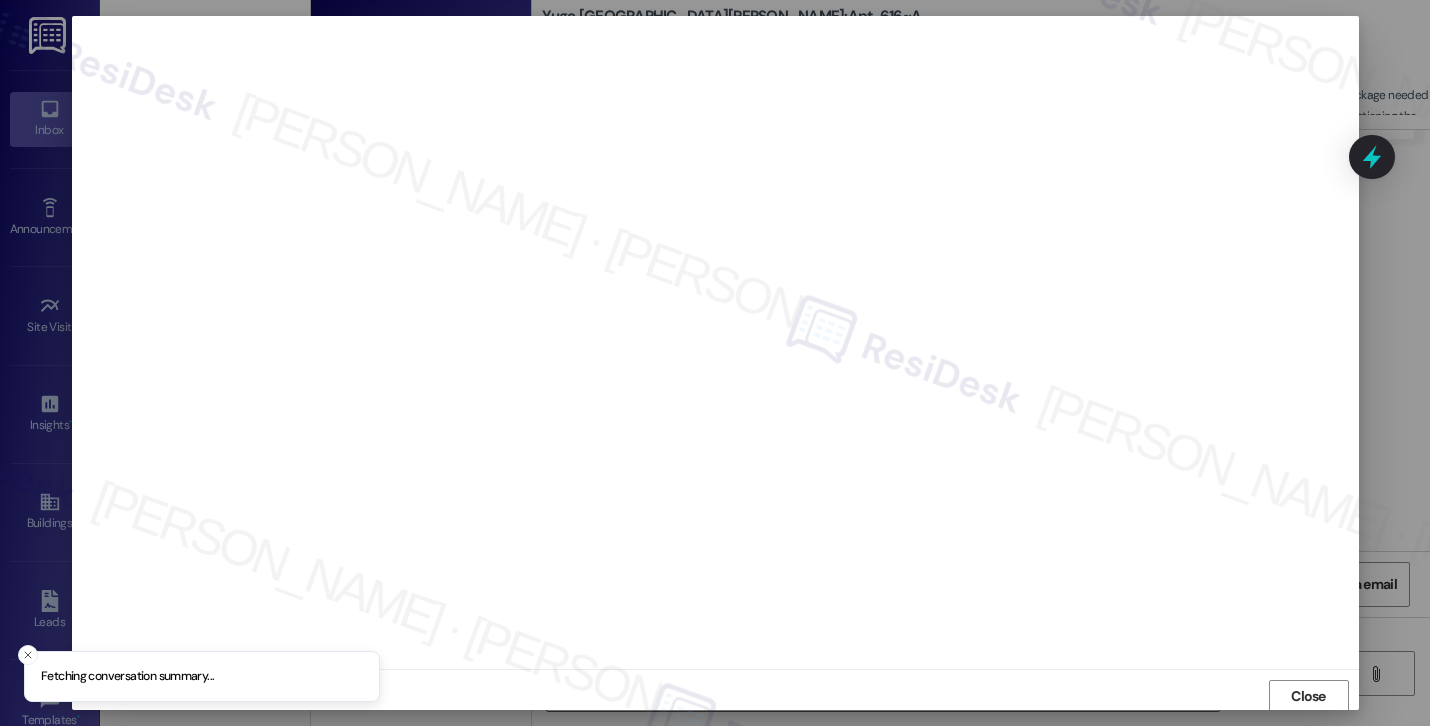 scroll, scrollTop: 2, scrollLeft: 0, axis: vertical 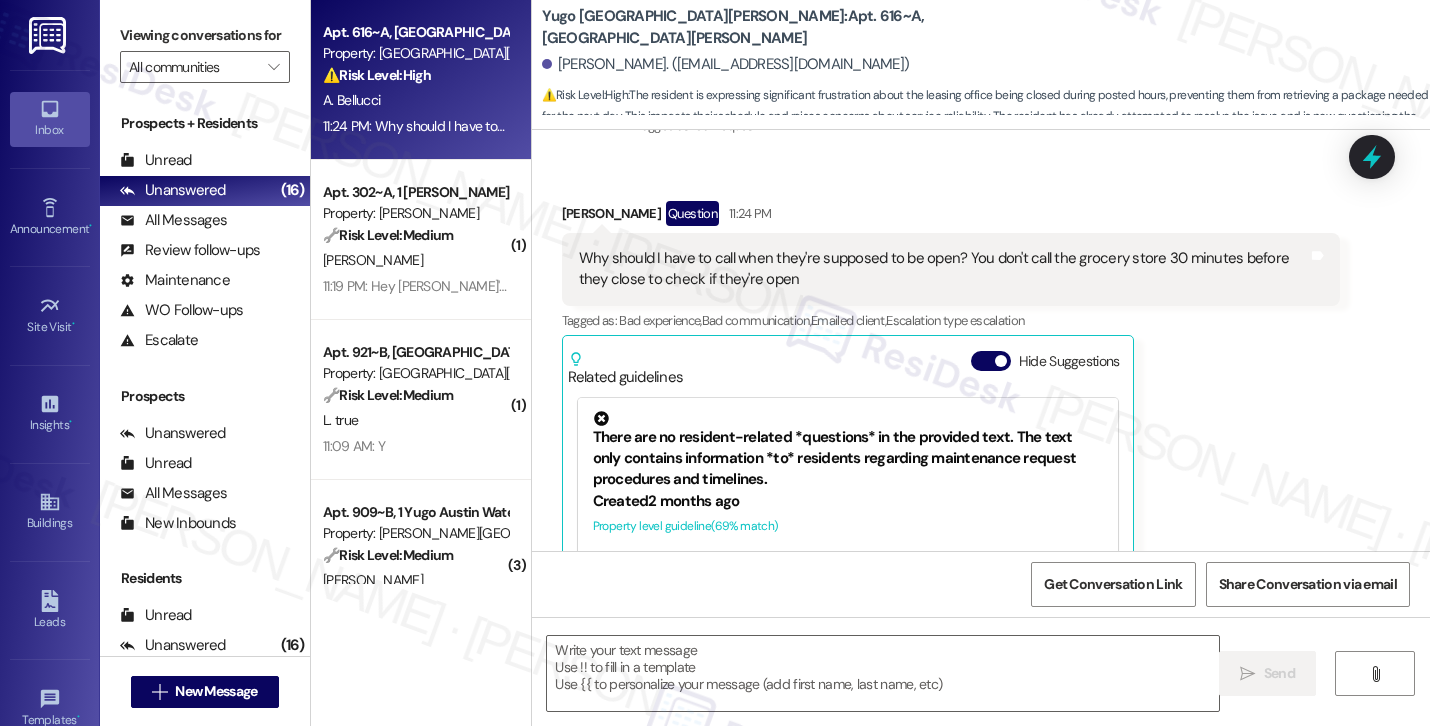 type on "Fetching suggested responses. Please feel free to read through the conversation in the meantime." 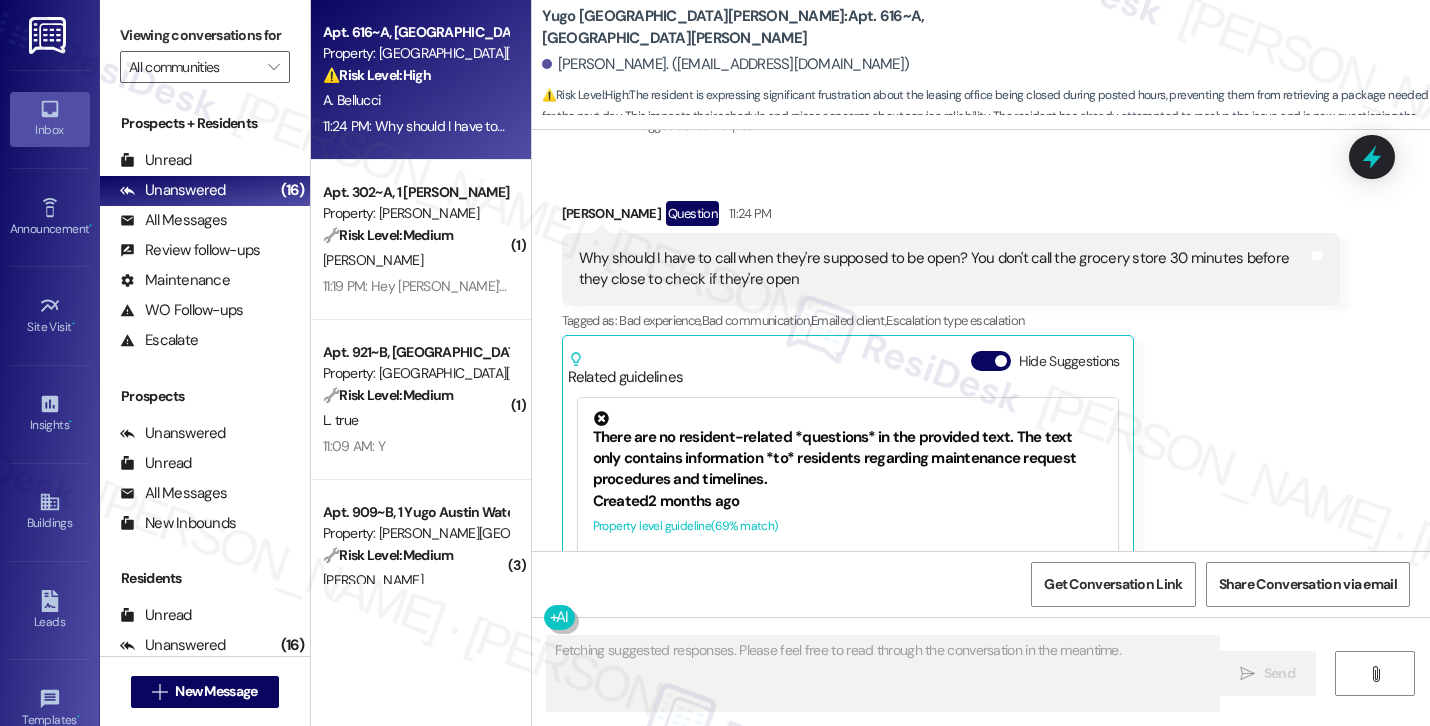 scroll, scrollTop: 55, scrollLeft: 0, axis: vertical 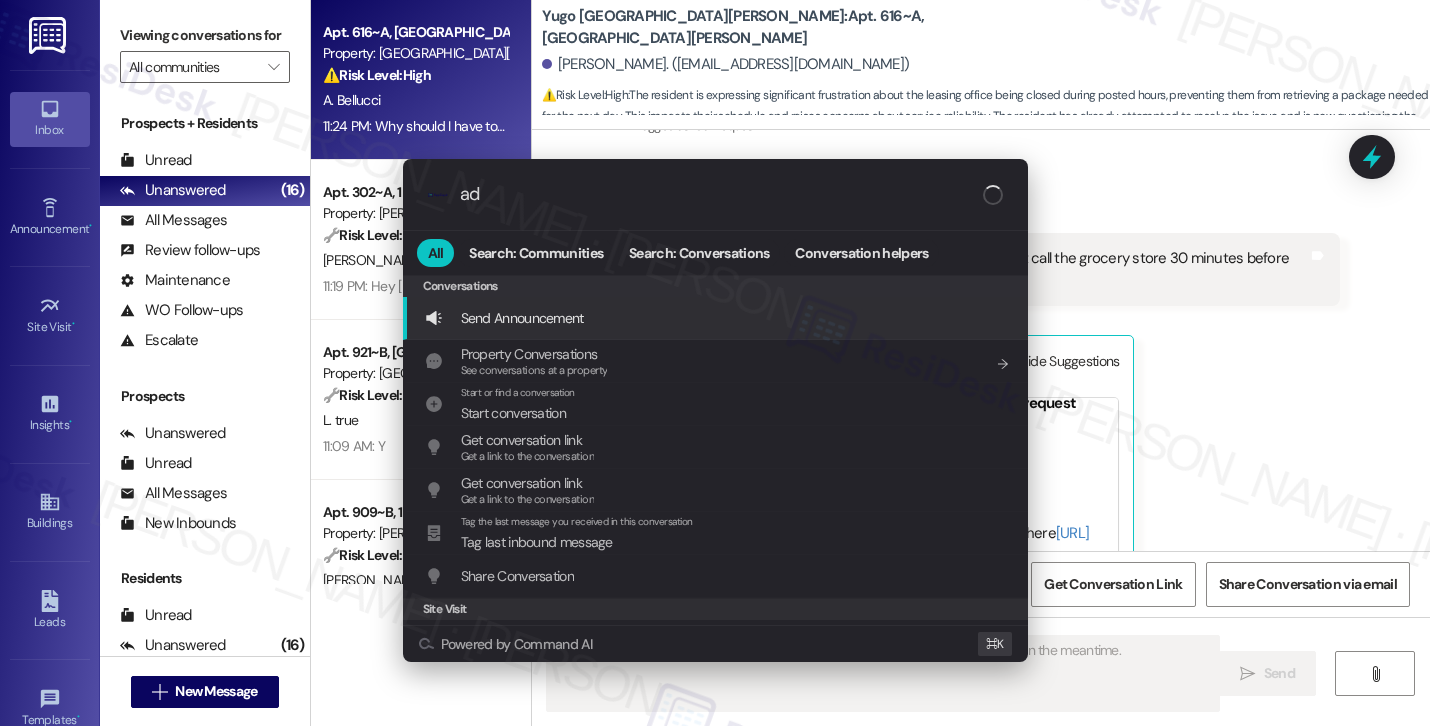 type on "add" 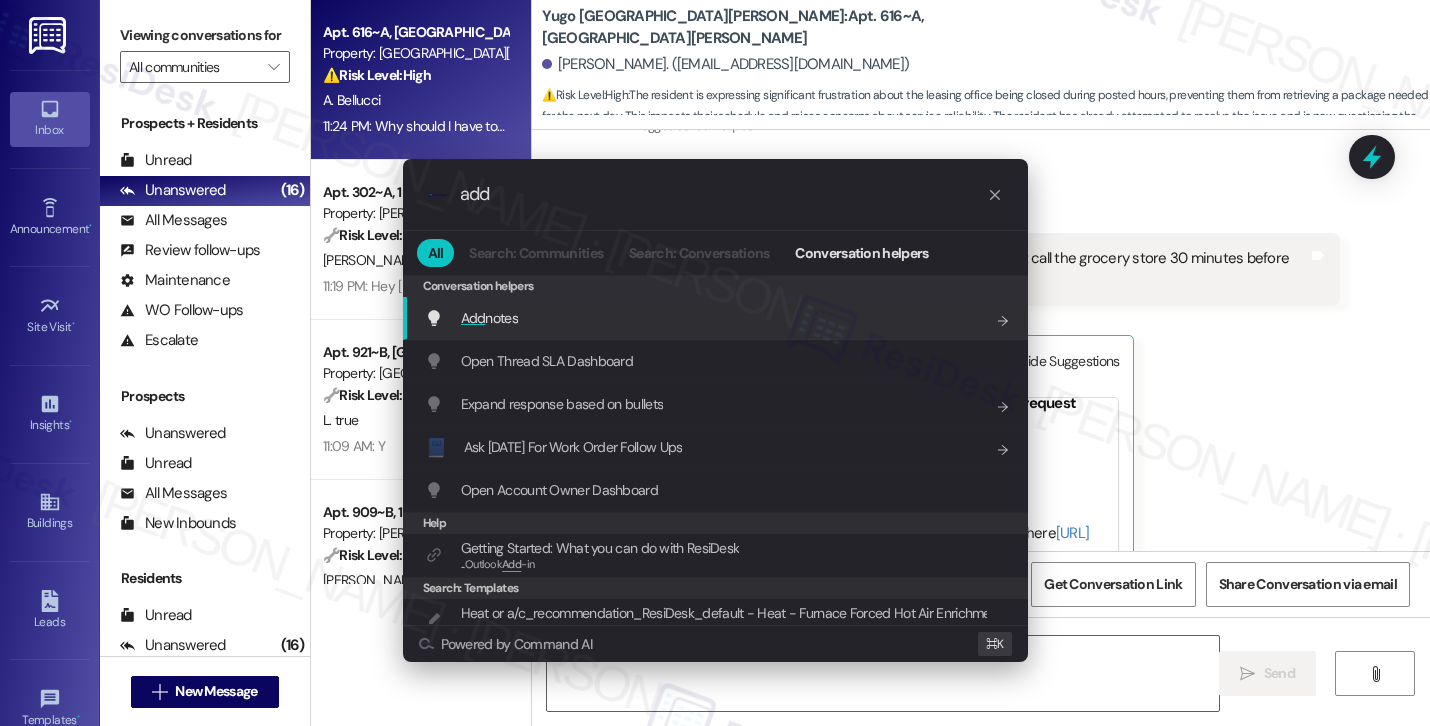 click on "Add  notes Add shortcut" at bounding box center (717, 318) 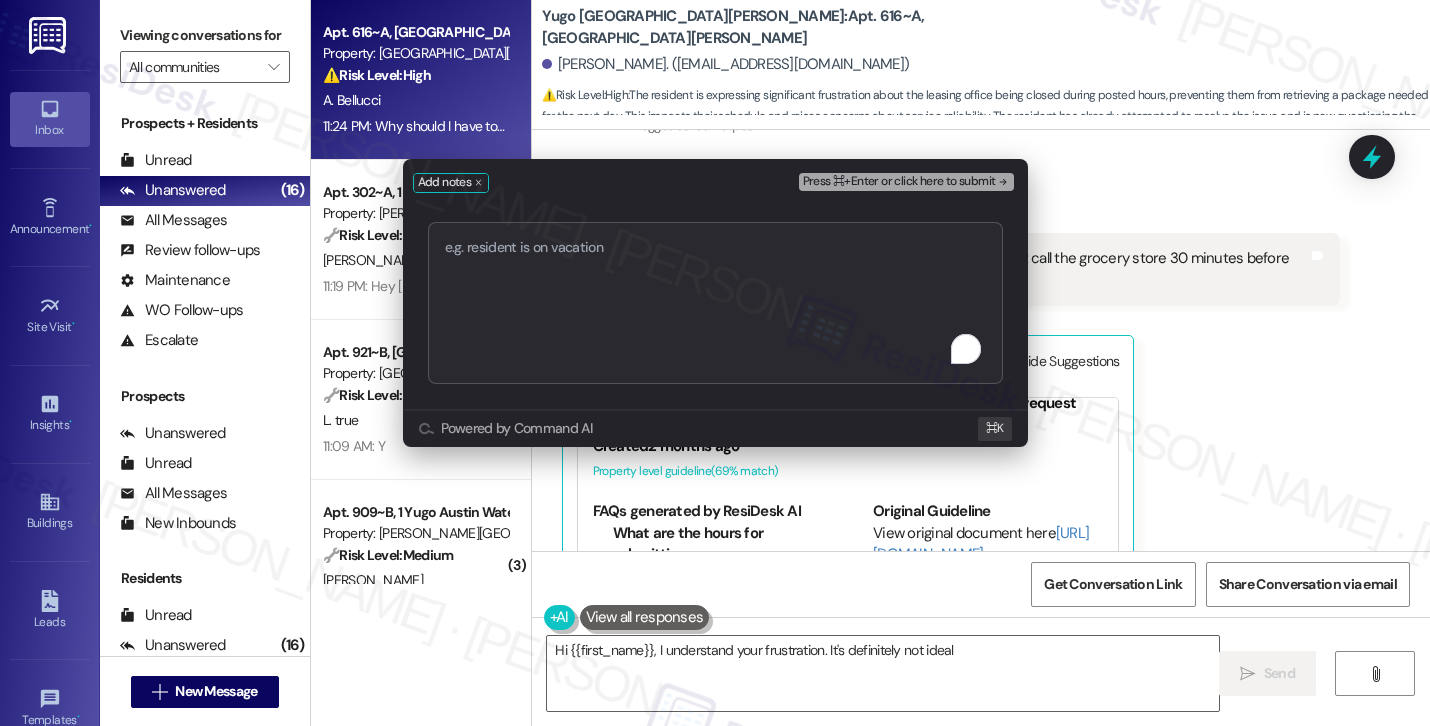 type on "Hi {{first_name}}, I understand your frustration. It's definitely not ideal to" 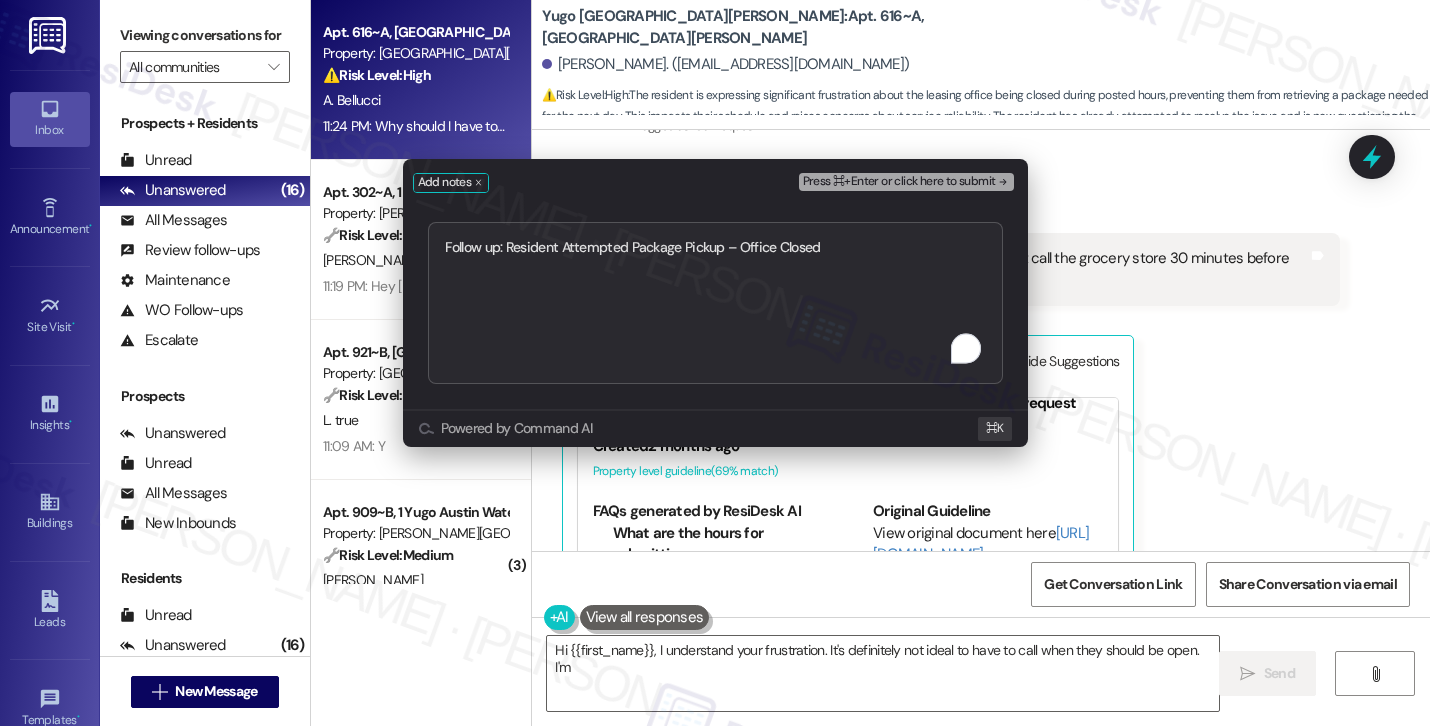 click on "Press ⌘+Enter or click here to submit" at bounding box center [899, 182] 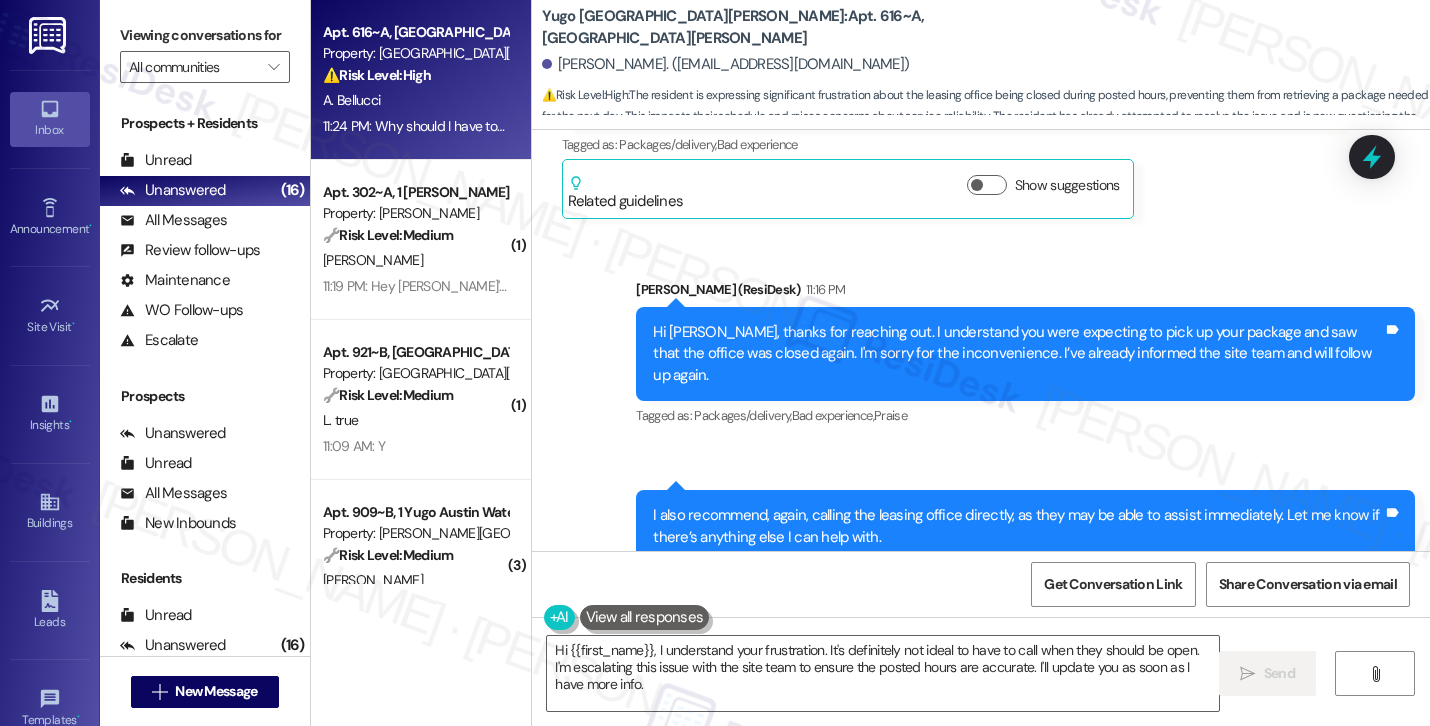 scroll, scrollTop: 3957, scrollLeft: 0, axis: vertical 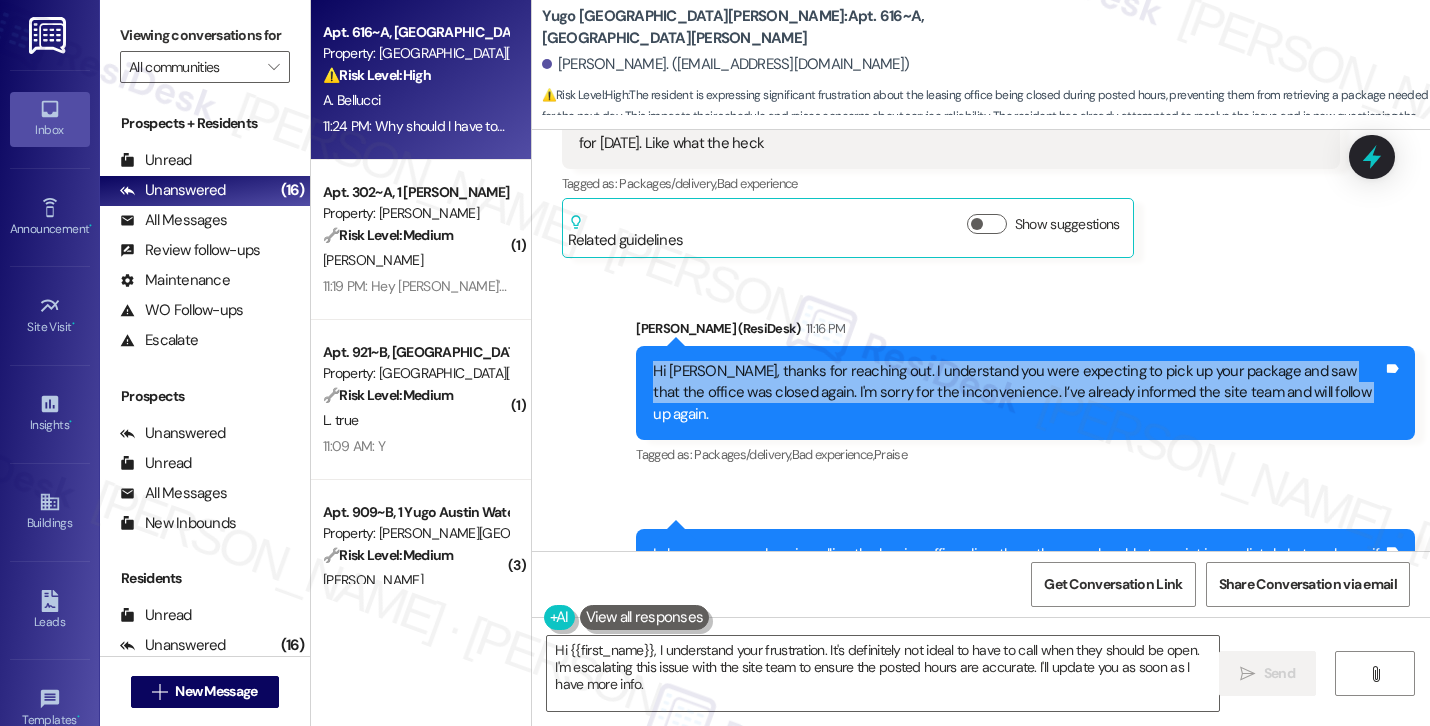 drag, startPoint x: 642, startPoint y: 240, endPoint x: 1321, endPoint y: 273, distance: 679.80145 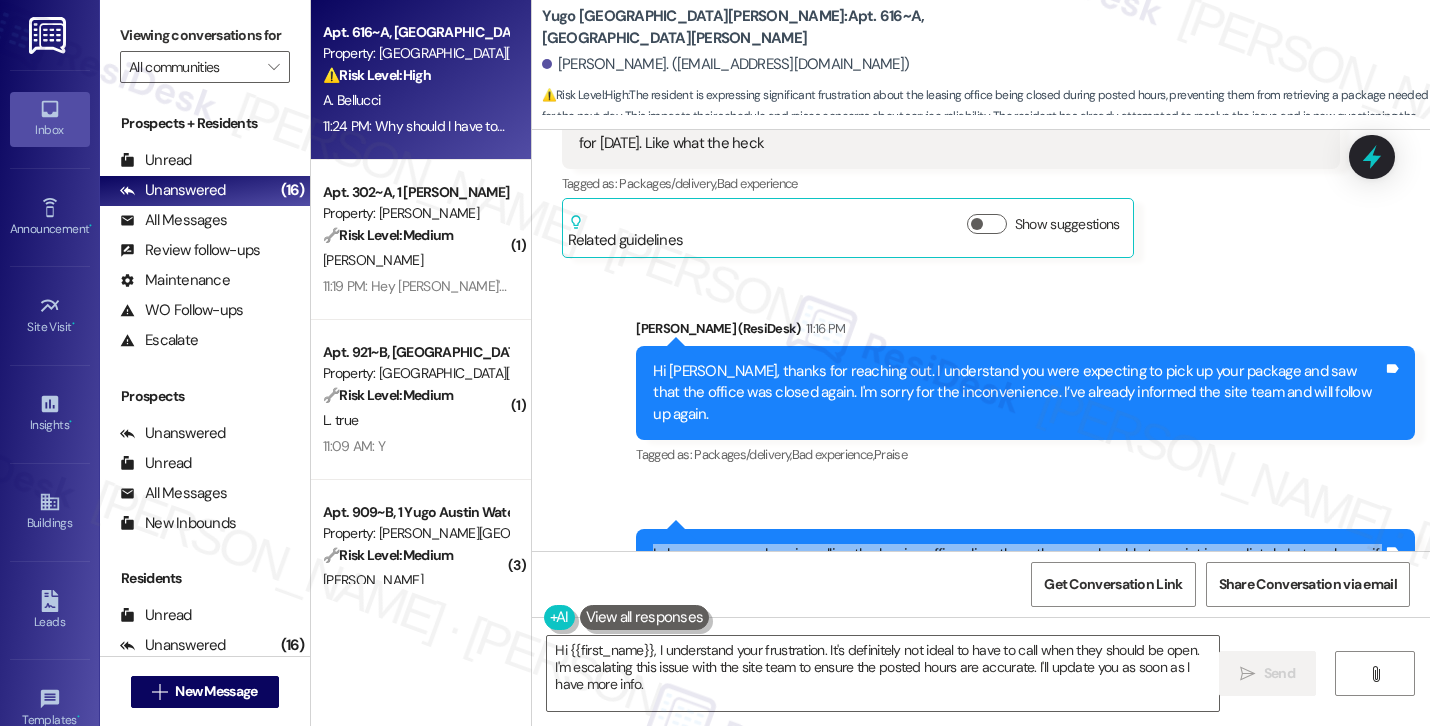 drag, startPoint x: 642, startPoint y: 404, endPoint x: 910, endPoint y: 496, distance: 283.35138 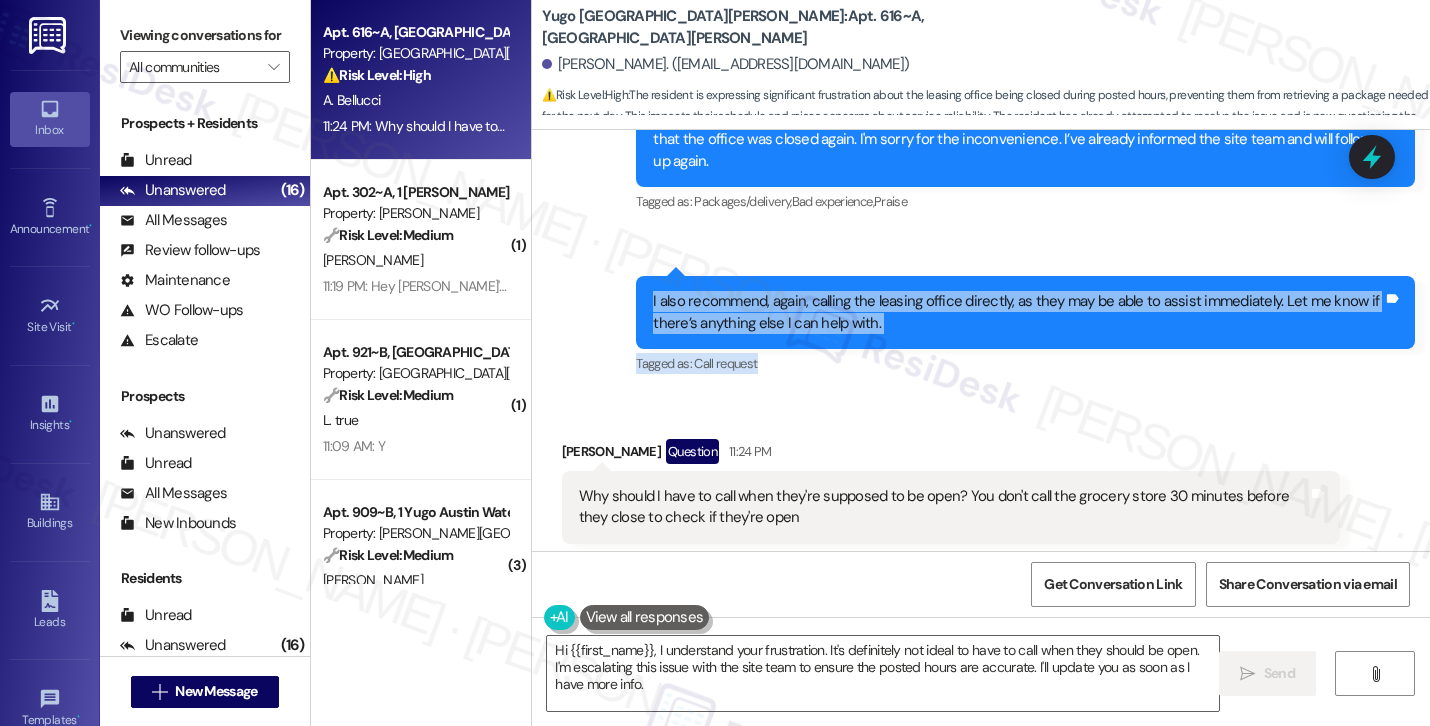 scroll, scrollTop: 4220, scrollLeft: 0, axis: vertical 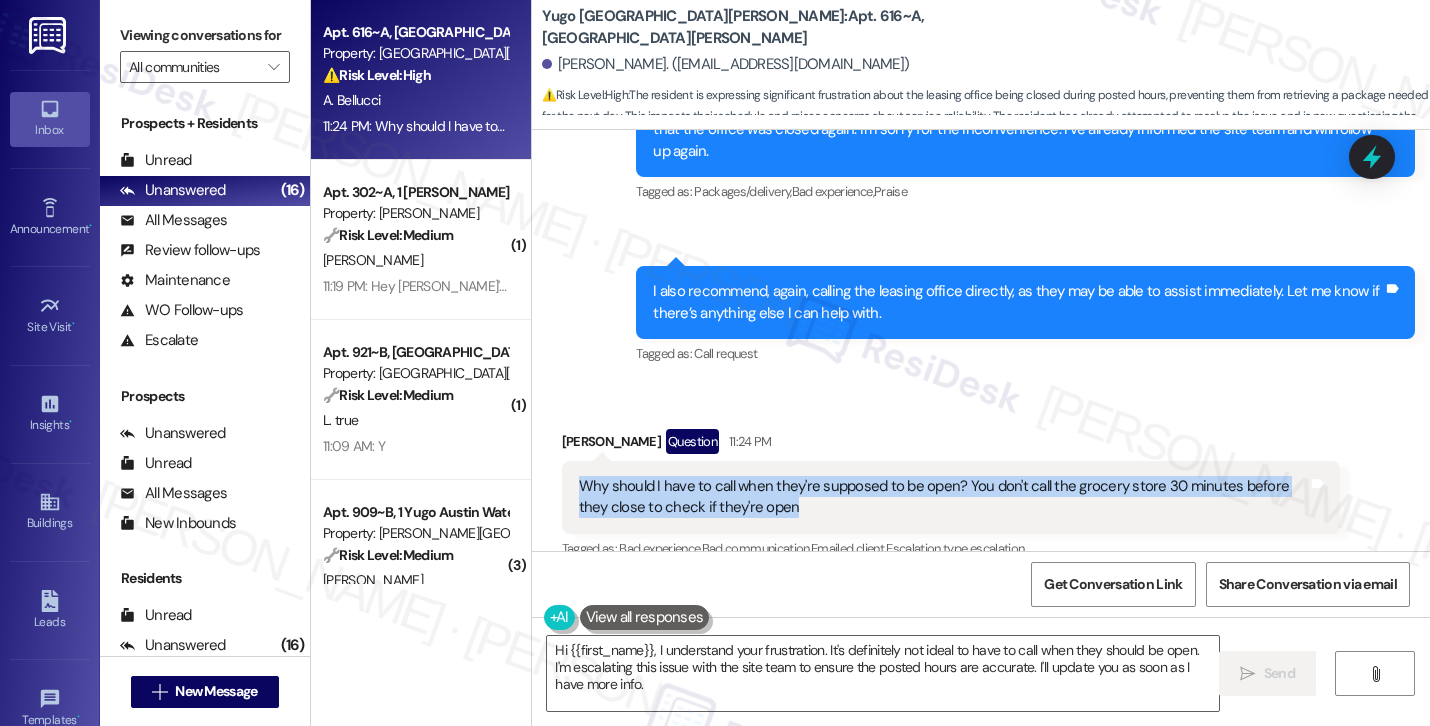drag, startPoint x: 779, startPoint y: 358, endPoint x: 562, endPoint y: 341, distance: 217.66489 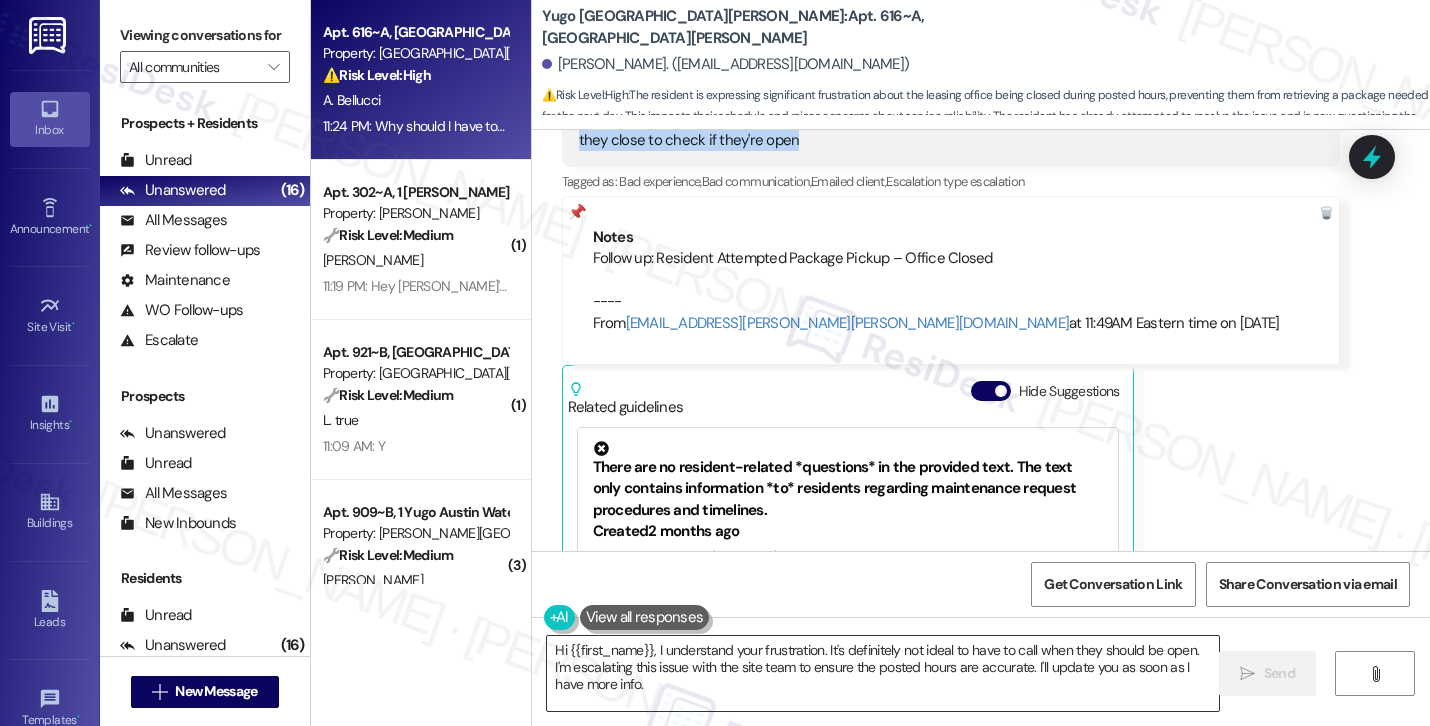 click on "Hi {{first_name}}, I understand your frustration. It's definitely not ideal to have to call when they should be open. I'm escalating this issue with the site team to ensure the posted hours are accurate. I'll update you as soon as I have more info." at bounding box center [883, 673] 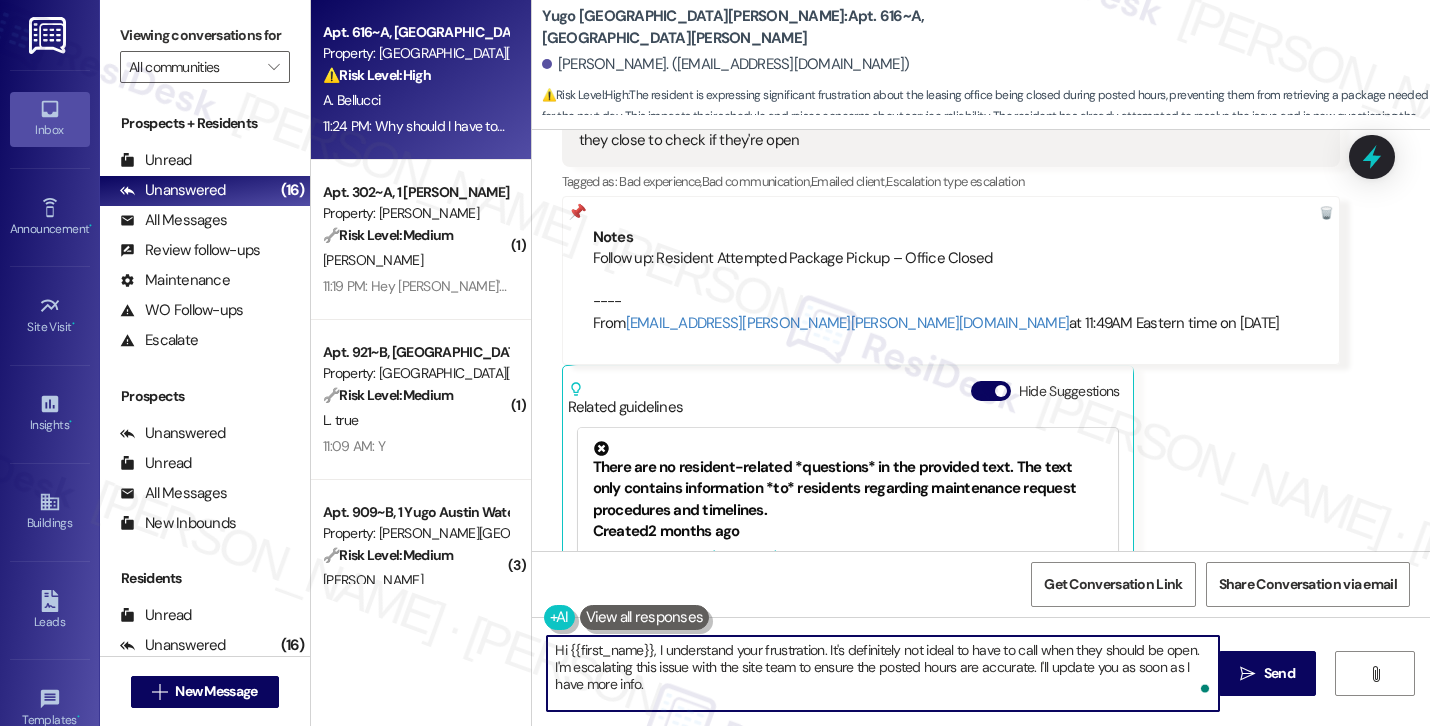 paste on "I completely understand where you're coming from, and I’ve passed along your concerns about the office hours to the site team so they’re aware. I recommended calling only as a quicker way to connect directly in case there’s a specific staff member available to help in the moment. That said, I’ll continue following up with the team on your behalf and will update you as soon as I hear back. Let me know if there's anything else I can do to support you in the meantime" 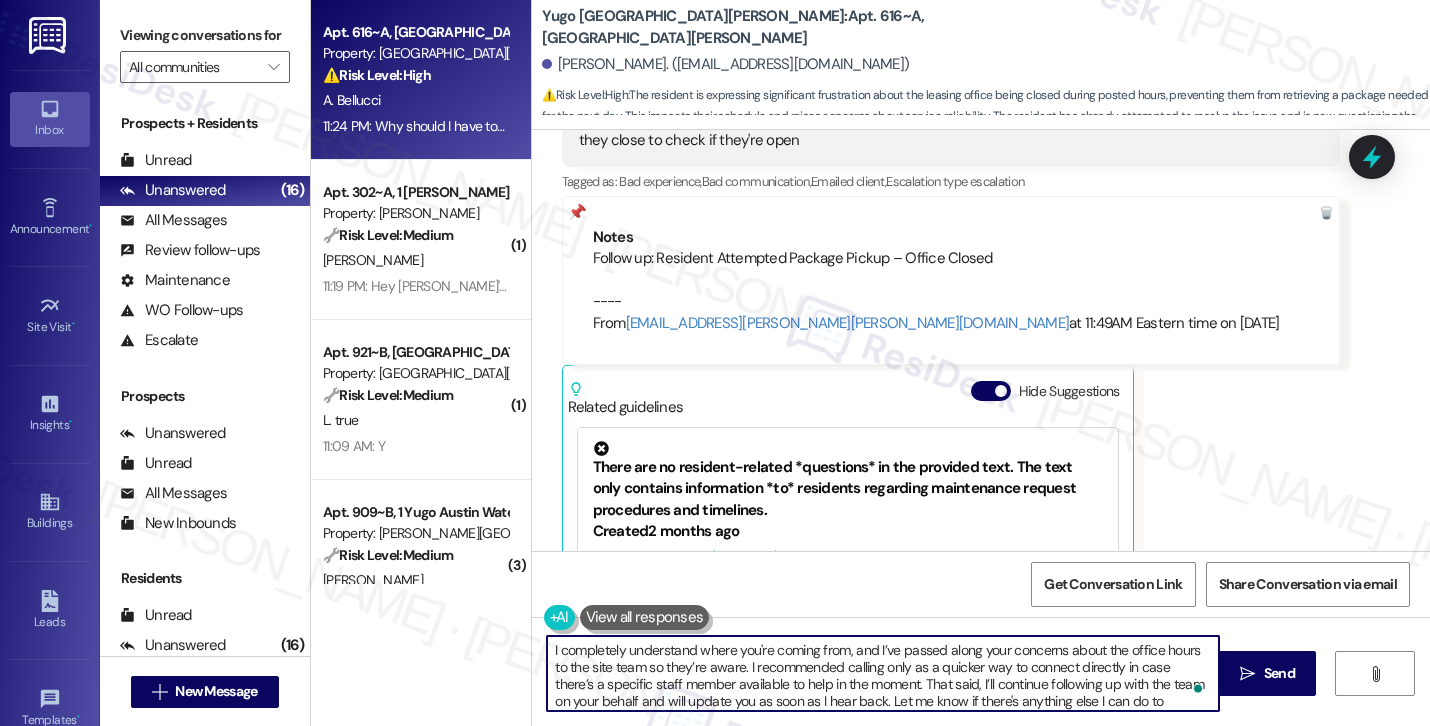 scroll, scrollTop: 17, scrollLeft: 0, axis: vertical 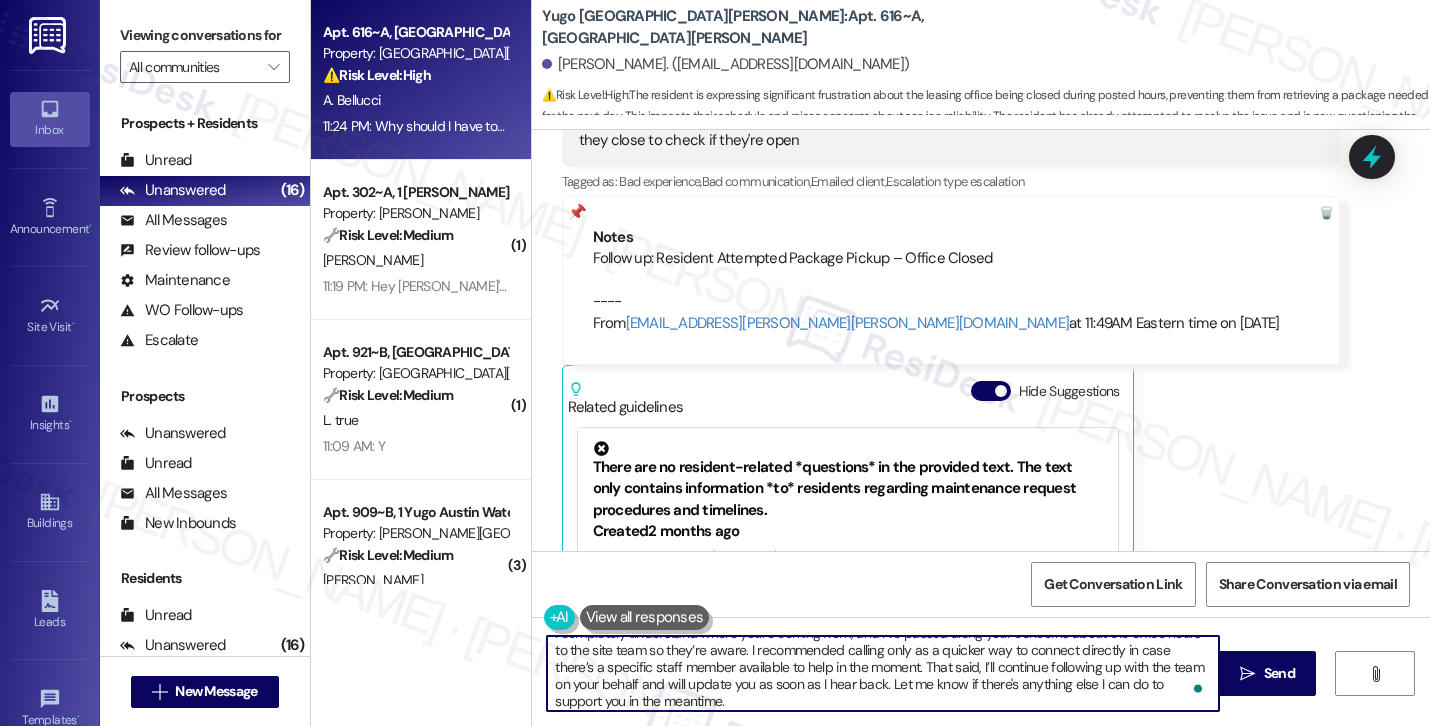 click on "I completely understand where you're coming from, and I’ve passed along your concerns about the office hours to the site team so they’re aware. I recommended calling only as a quicker way to connect directly in case there’s a specific staff member available to help in the moment. That said, I’ll continue following up with the team on your behalf and will update you as soon as I hear back. Let me know if there's anything else I can do to support you in the meantime." at bounding box center (883, 673) 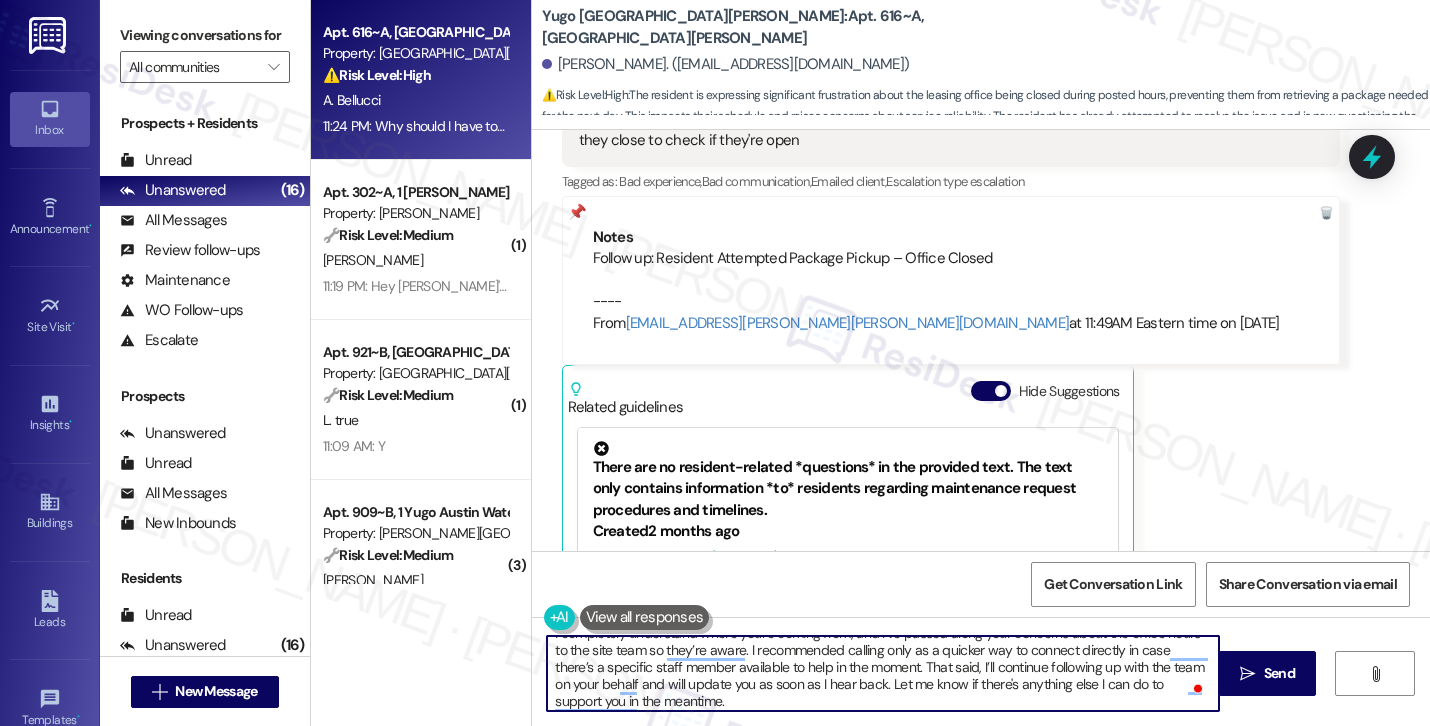 scroll, scrollTop: 17, scrollLeft: 0, axis: vertical 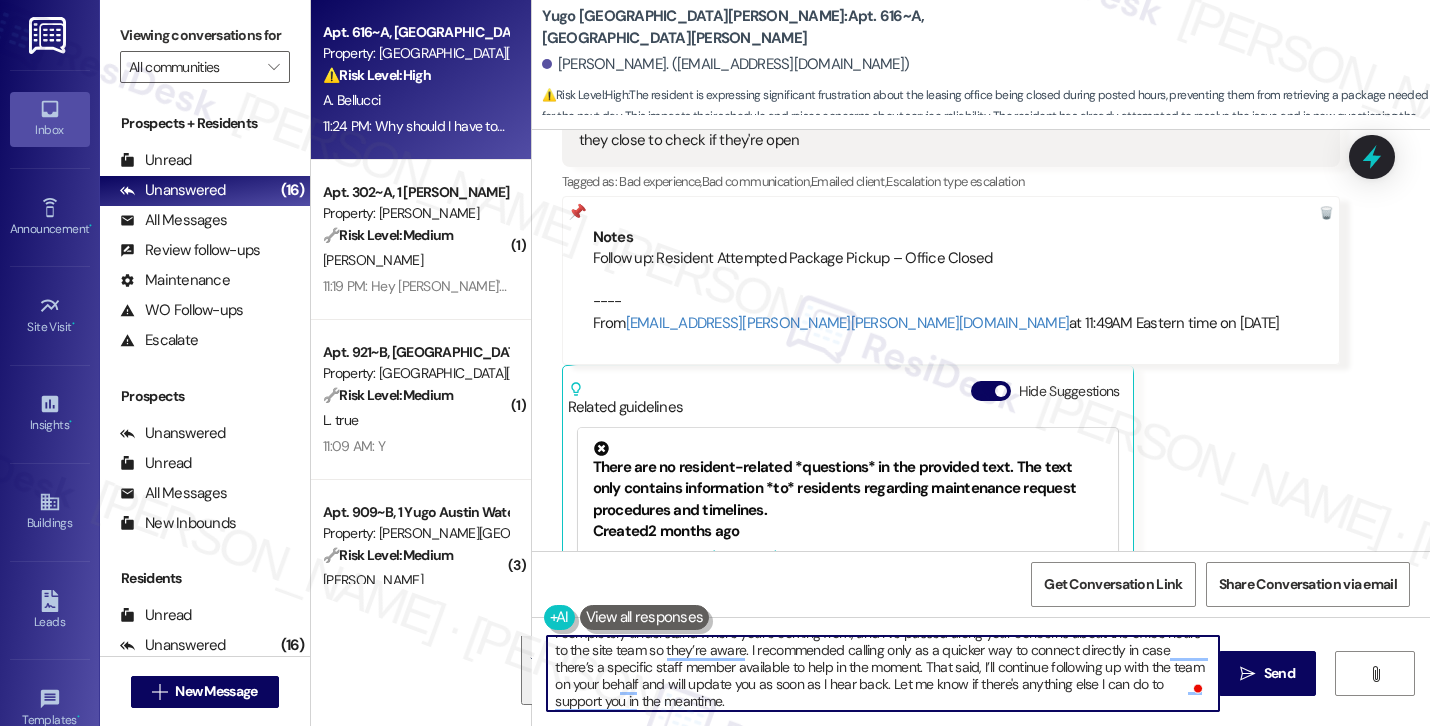 paste on "totally get what you’re saying, and I’ve shared your concerns about the office hours with the site team. I only suggested calling as a quicker way to possibly catch someone directly who might be able to help in the moment. That said, I’ll keep following up on my end and let you know as soon as I hear anything back. Just let me know if there’s anything else I can do to help" 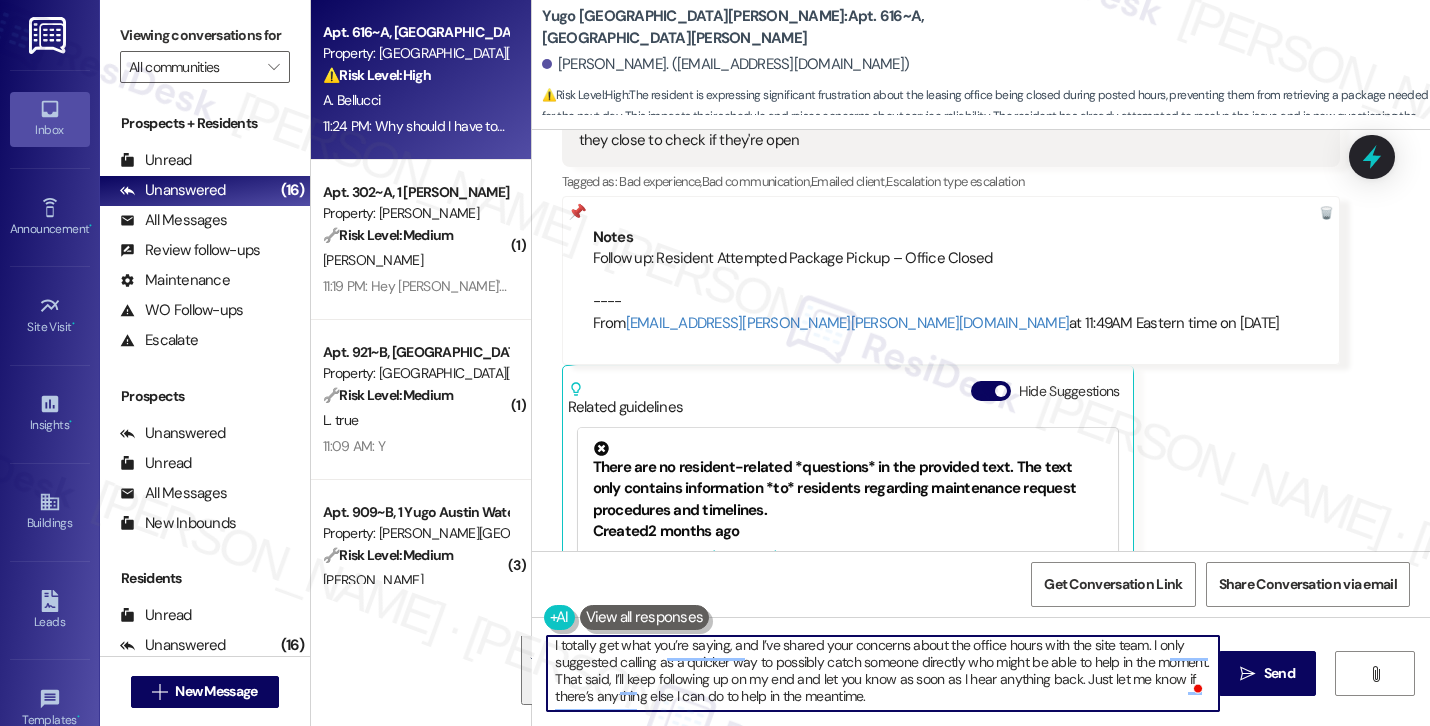 scroll, scrollTop: 5, scrollLeft: 0, axis: vertical 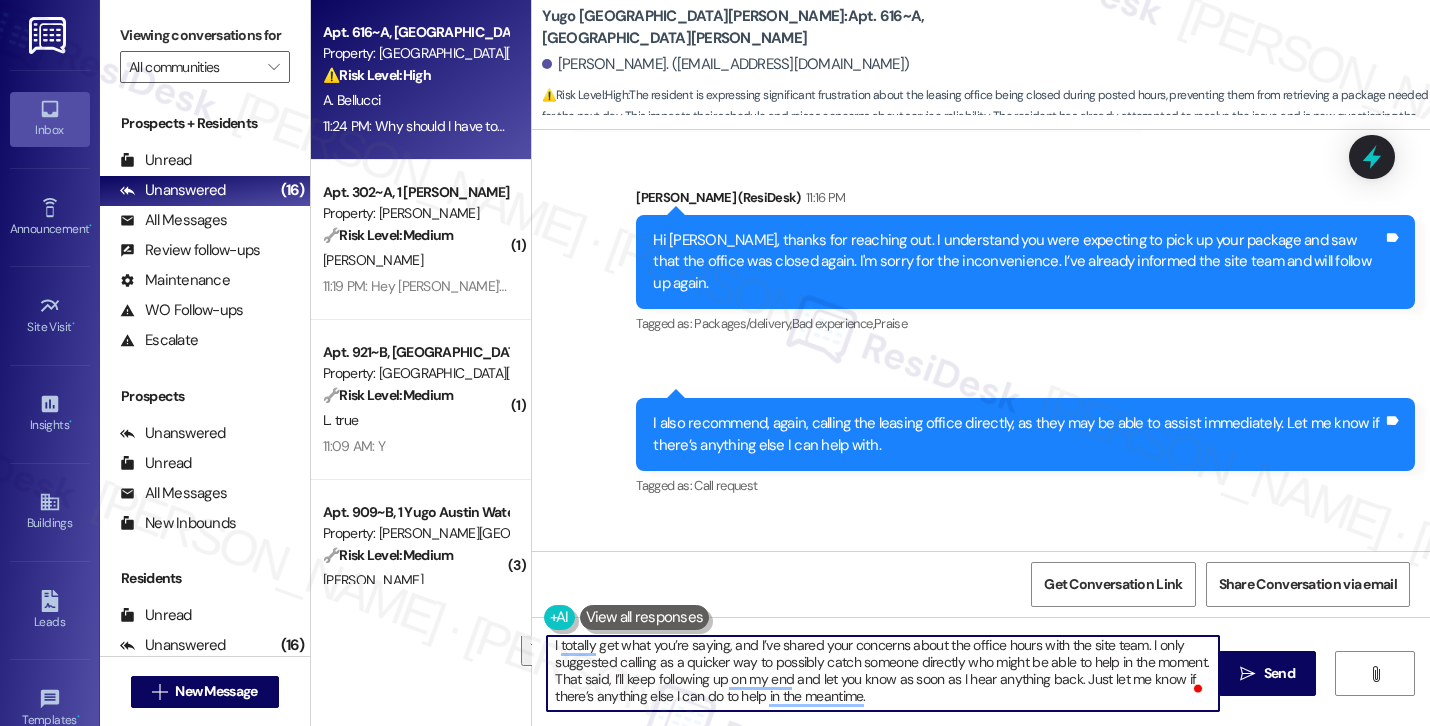 drag, startPoint x: 1064, startPoint y: 695, endPoint x: 1072, endPoint y: 681, distance: 16.124516 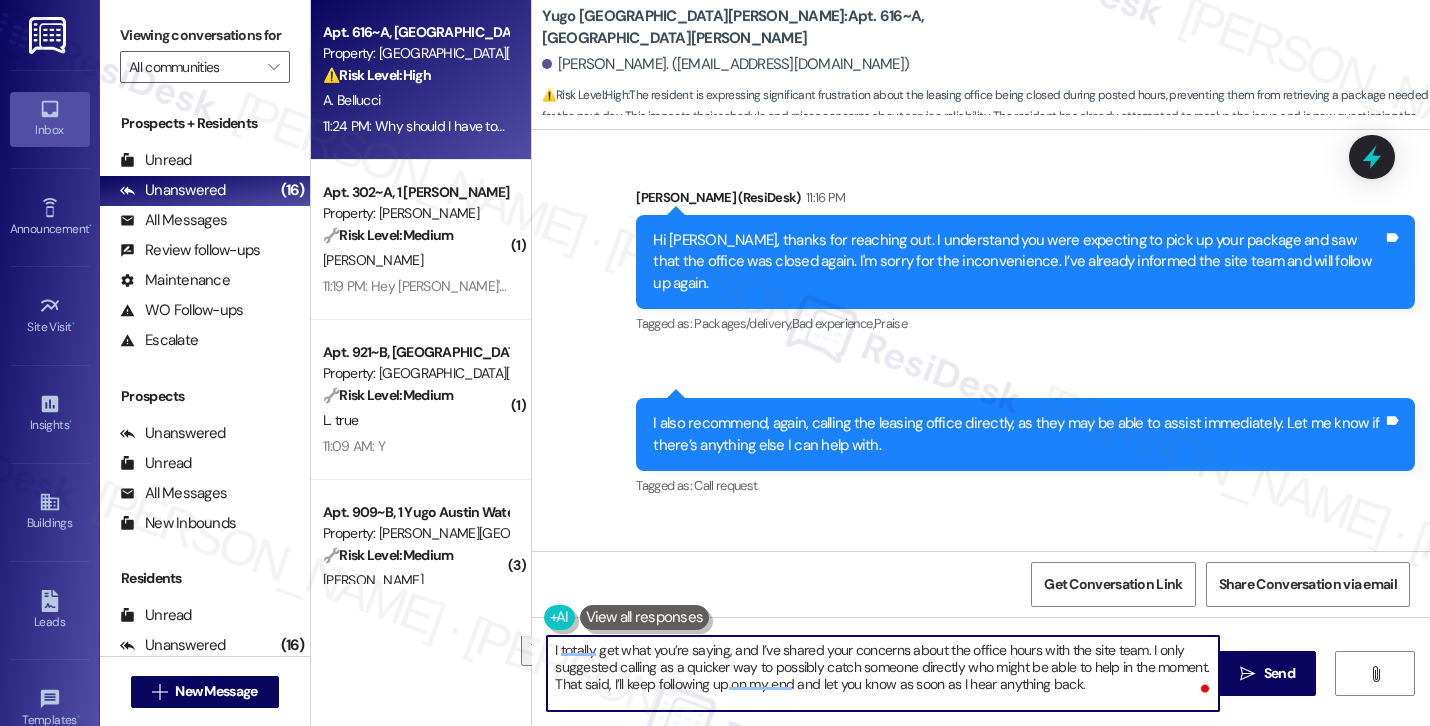 scroll, scrollTop: 0, scrollLeft: 0, axis: both 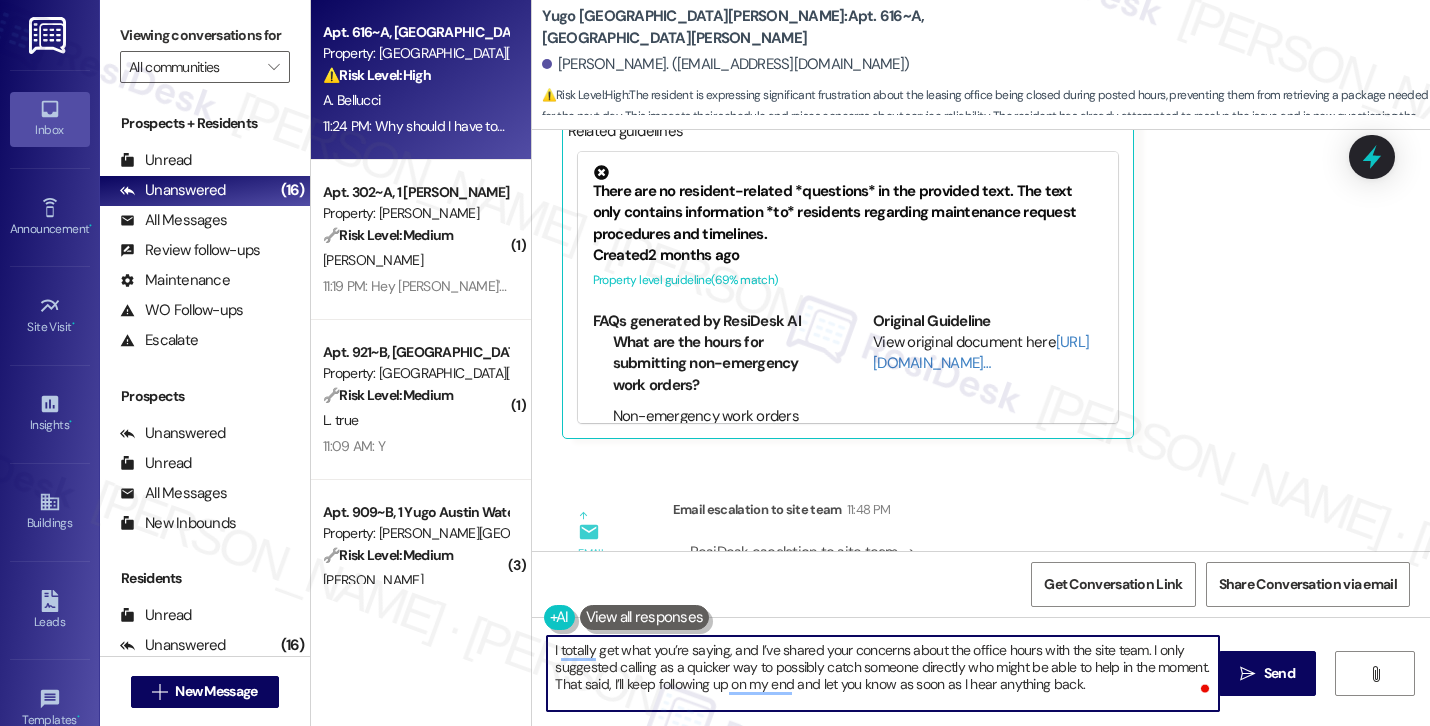 click on "I totally get what you’re saying, and I’ve shared your concerns about the office hours with the site team. I only suggested calling as a quicker way to possibly catch someone directly who might be able to help in the moment. That said, I’ll keep following up on my end and let you know as soon as I hear anything back." at bounding box center [883, 673] 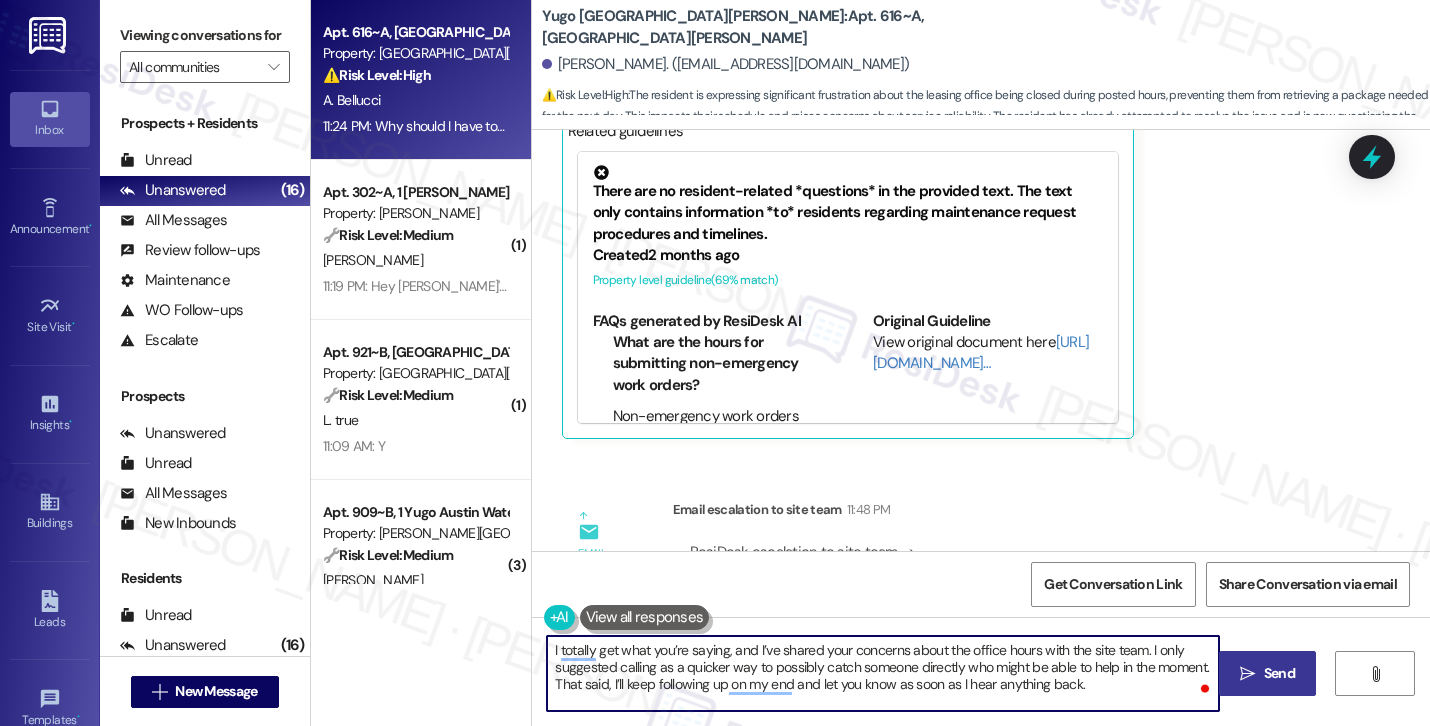 type on "I totally get what you’re saying, and I’ve shared your concerns about the office hours with the site team. I only suggested calling as a quicker way to possibly catch someone directly who might be able to help in the moment. That said, I’ll keep following up on my end and let you know as soon as I hear anything back." 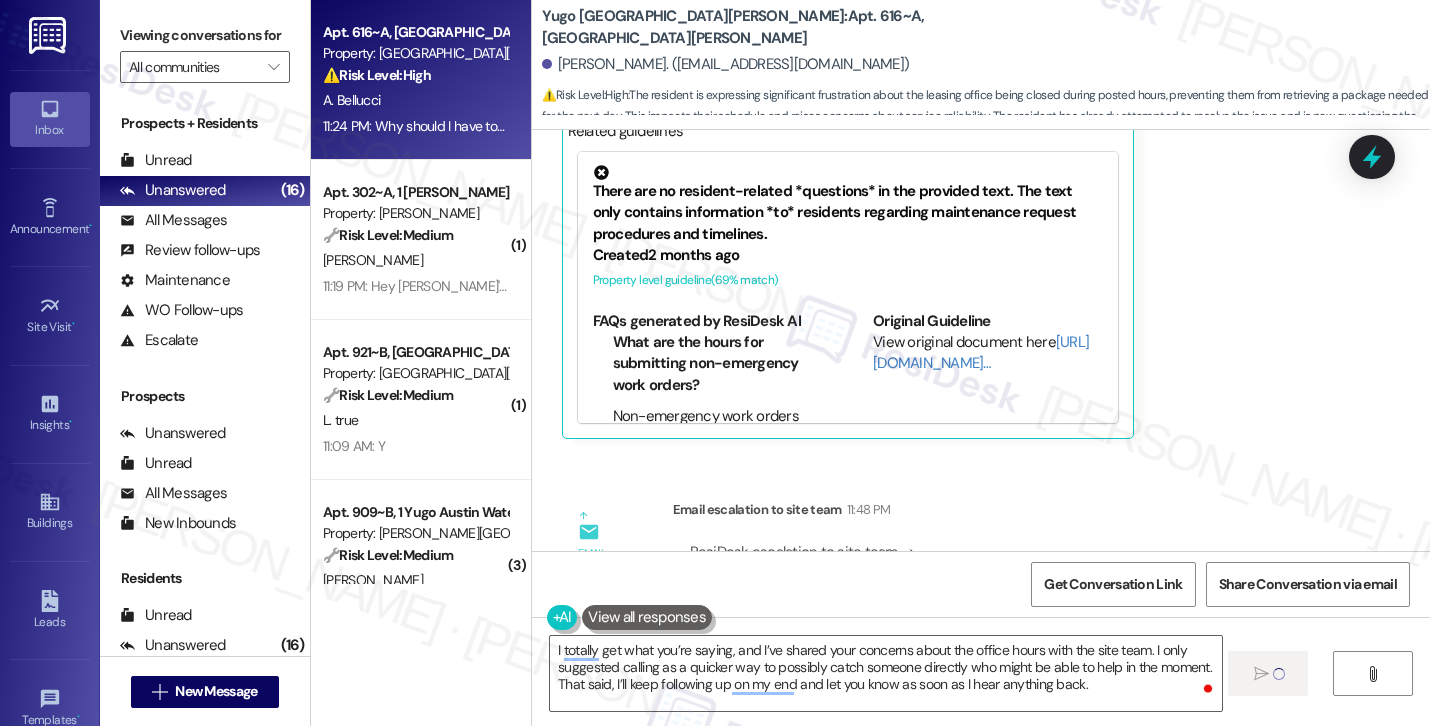 type 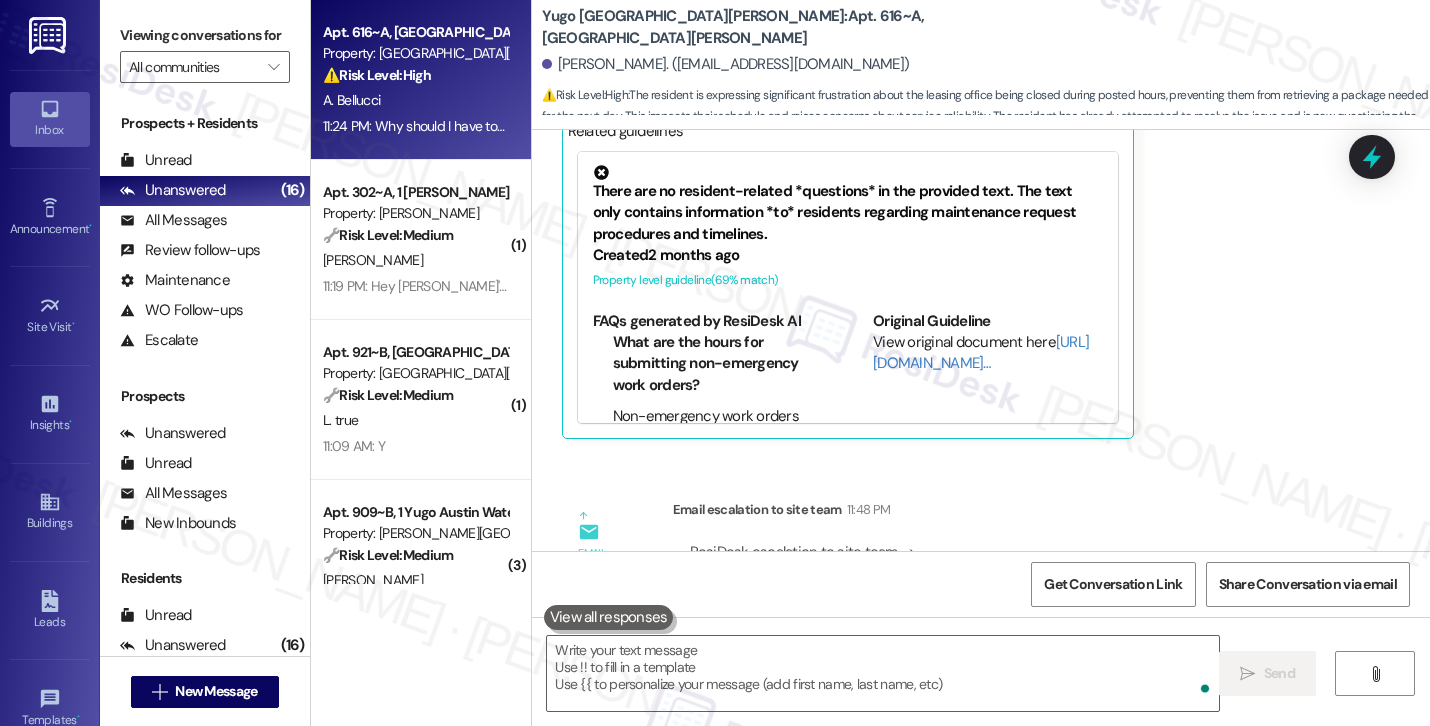 scroll, scrollTop: 4616, scrollLeft: 0, axis: vertical 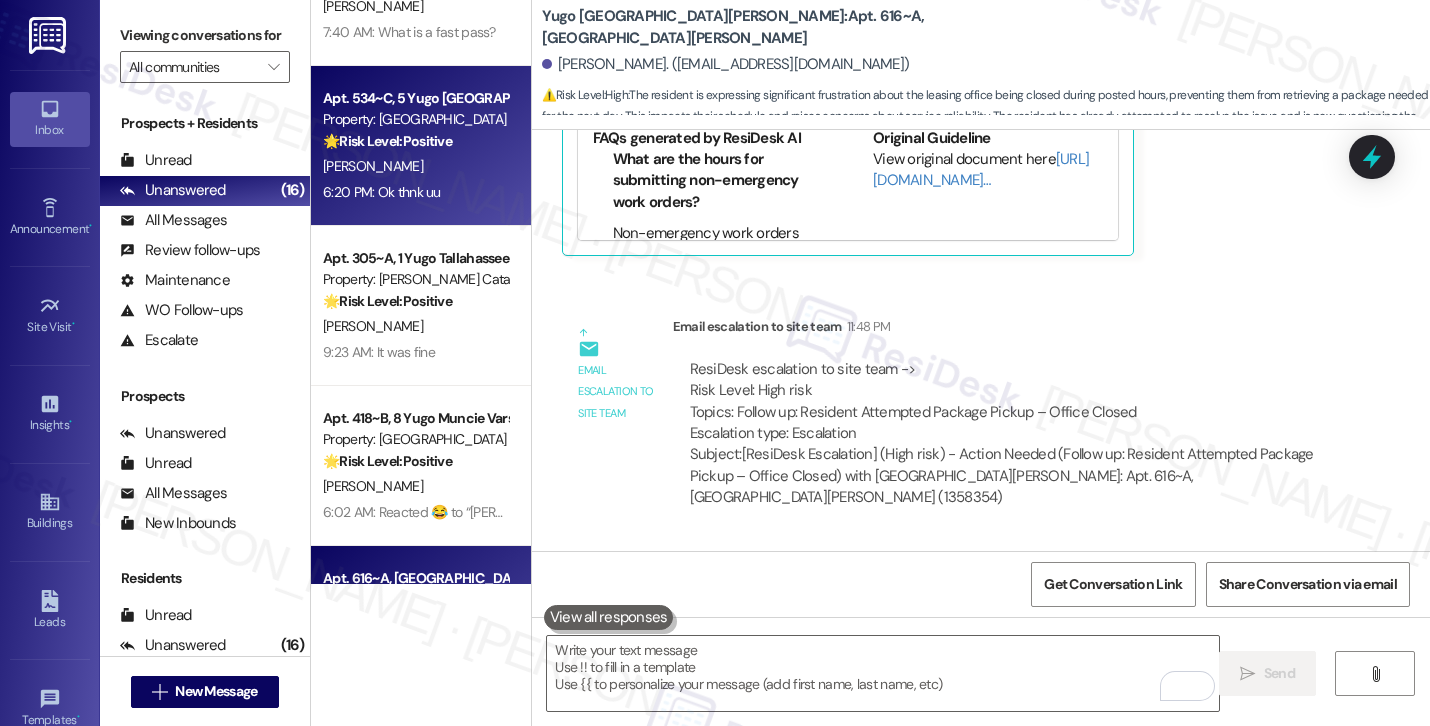 click on "Apt. 534~C, 5 Yugo Flagstaff Grove Property: Yugo Flagstaff Grove 🌟  Risk Level:  Positive The resident confirmed that the work order was completed to their satisfaction. This is positive engagement and confirms resolution. B. Kaur 6:20 PM: Ok thnk uu 6:20 PM: Ok thnk uu" at bounding box center [421, 146] 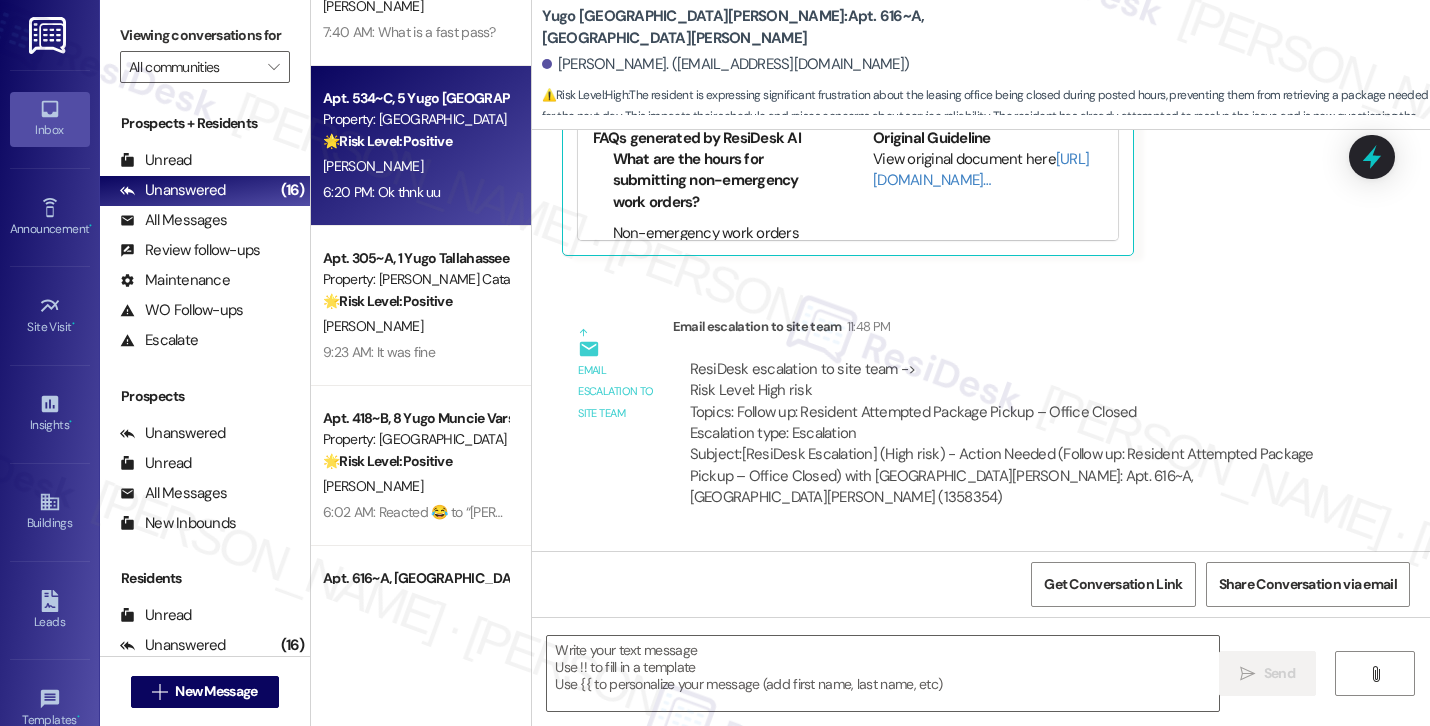 type on "Fetching suggested responses. Please feel free to read through the conversation in the meantime." 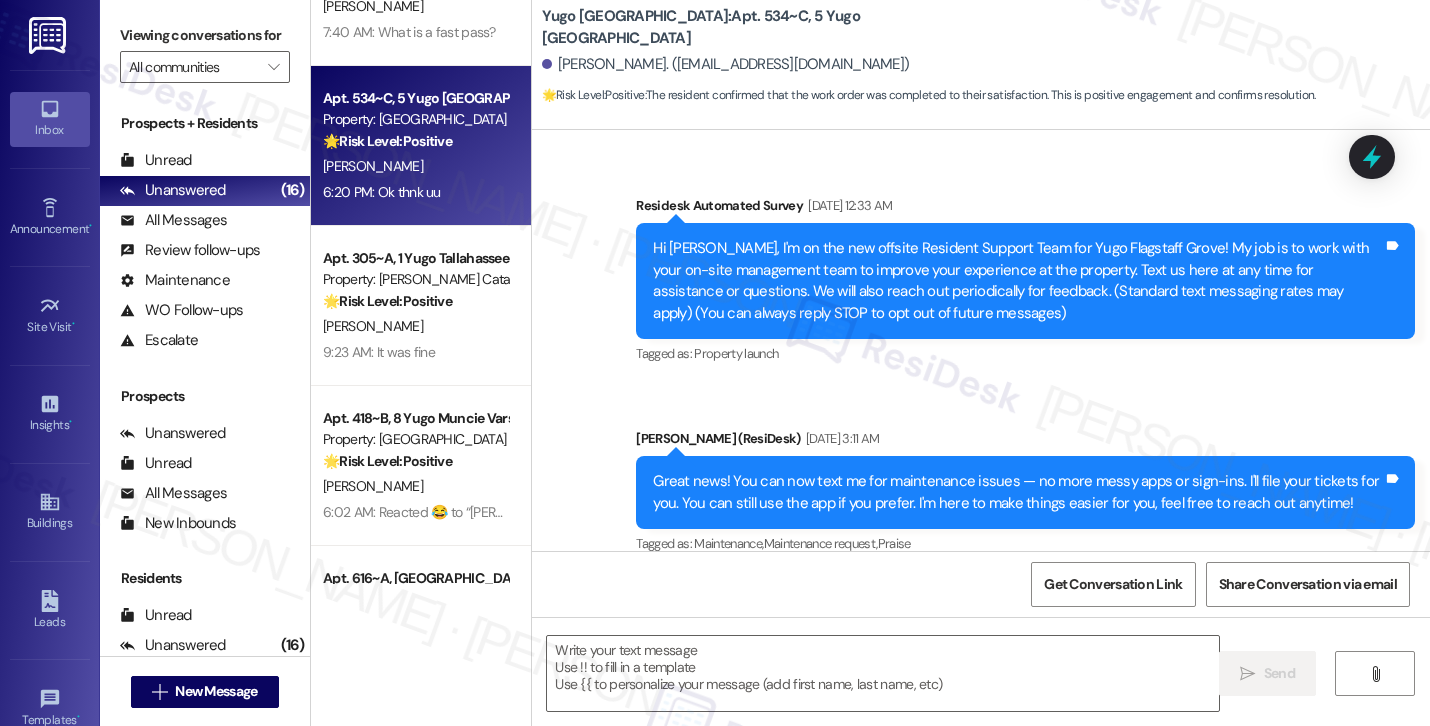 scroll, scrollTop: 1365, scrollLeft: 0, axis: vertical 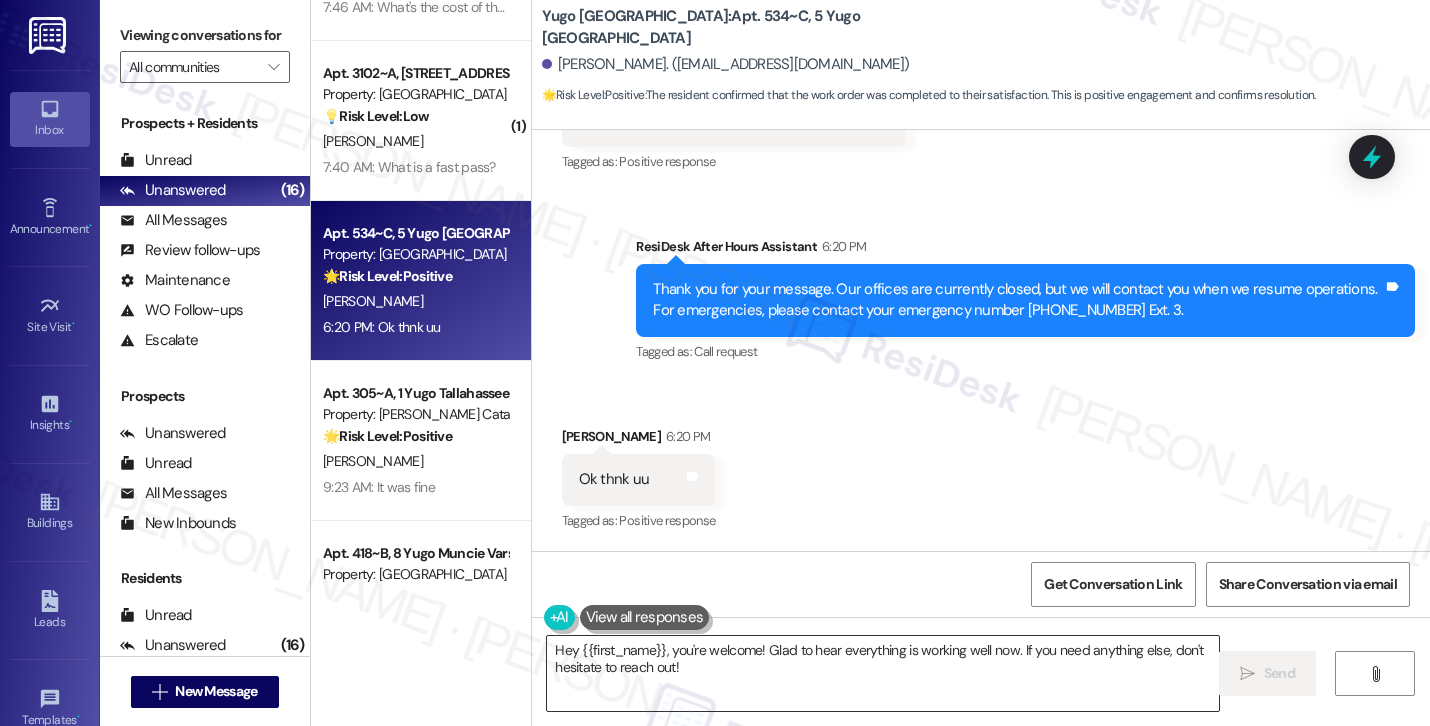 click on "Hey {{first_name}}, you're welcome! Glad to hear everything is working well now. If you need anything else, don't hesitate to reach out!" at bounding box center [883, 673] 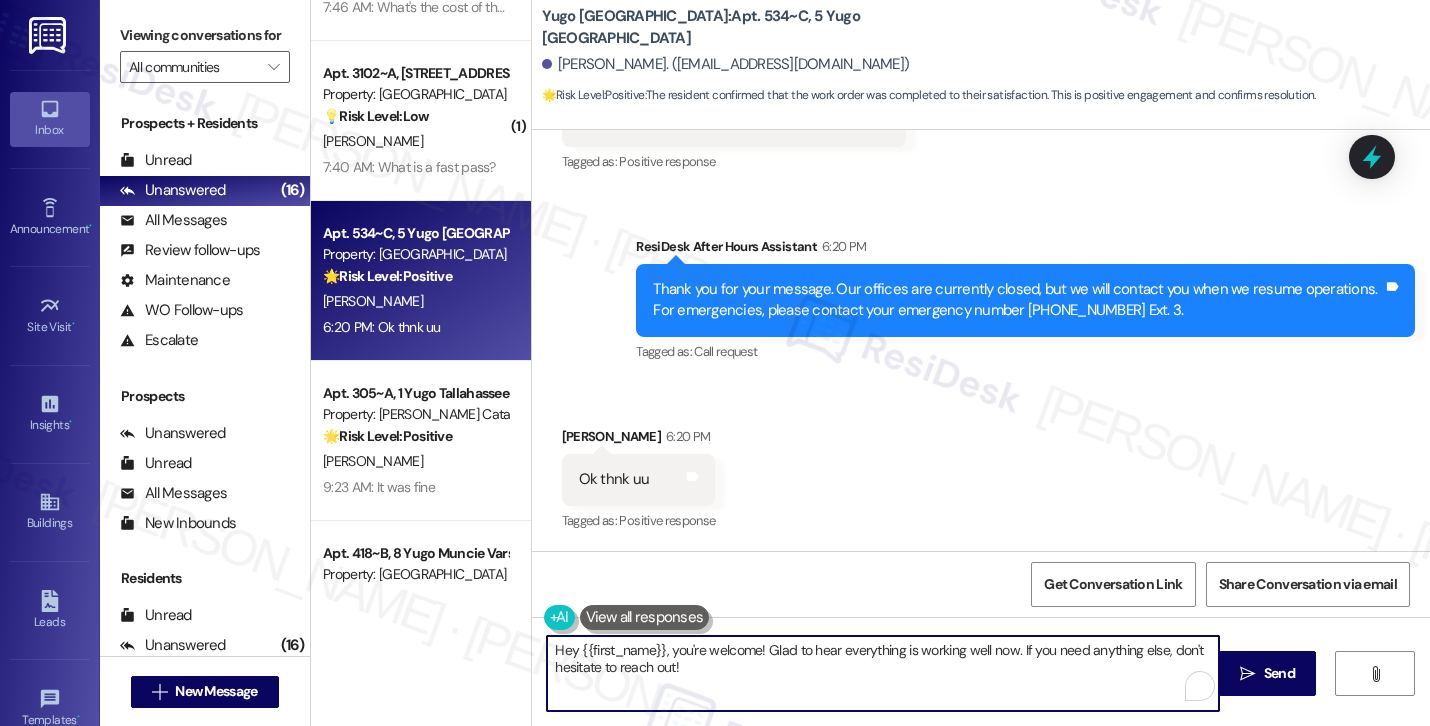 click on "Hey {{first_name}}, you're welcome! Glad to hear everything is working well now. If you need anything else, don't hesitate to reach out!" at bounding box center (883, 673) 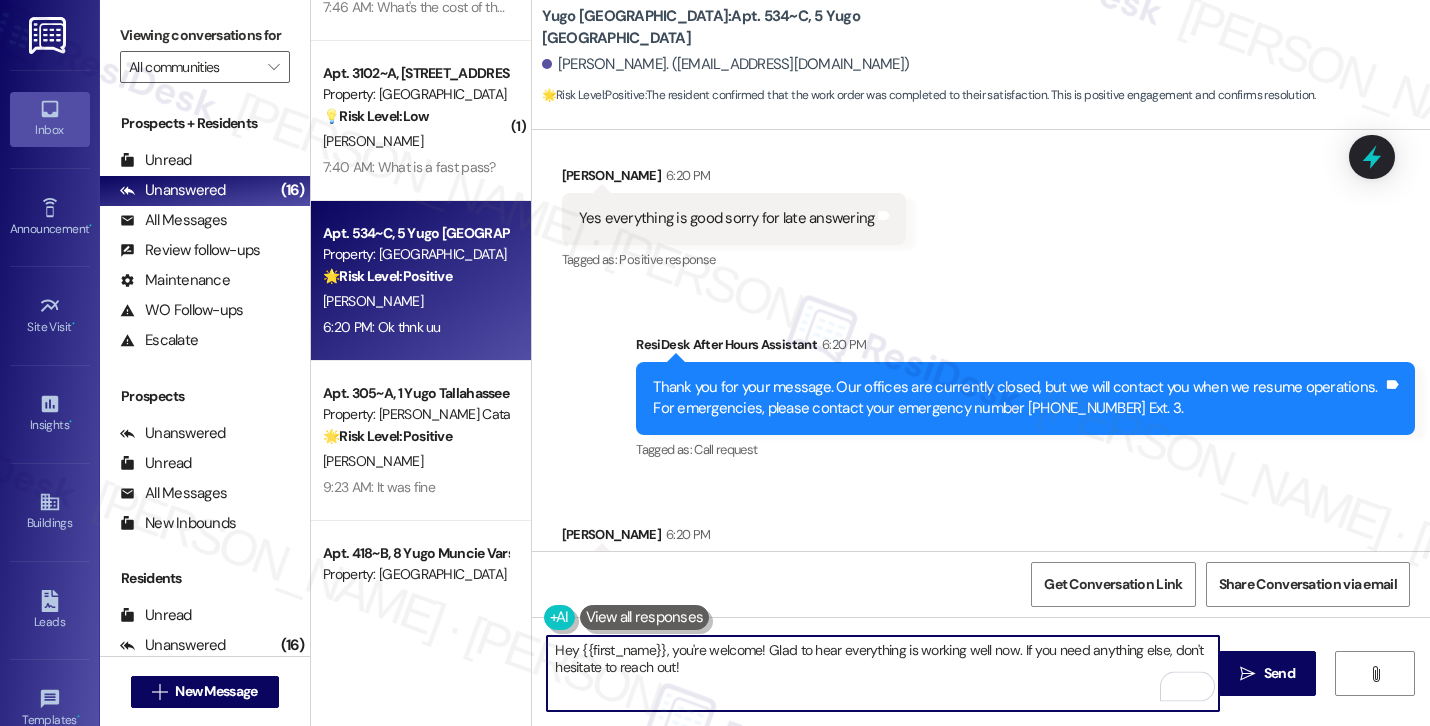 scroll, scrollTop: 1968, scrollLeft: 0, axis: vertical 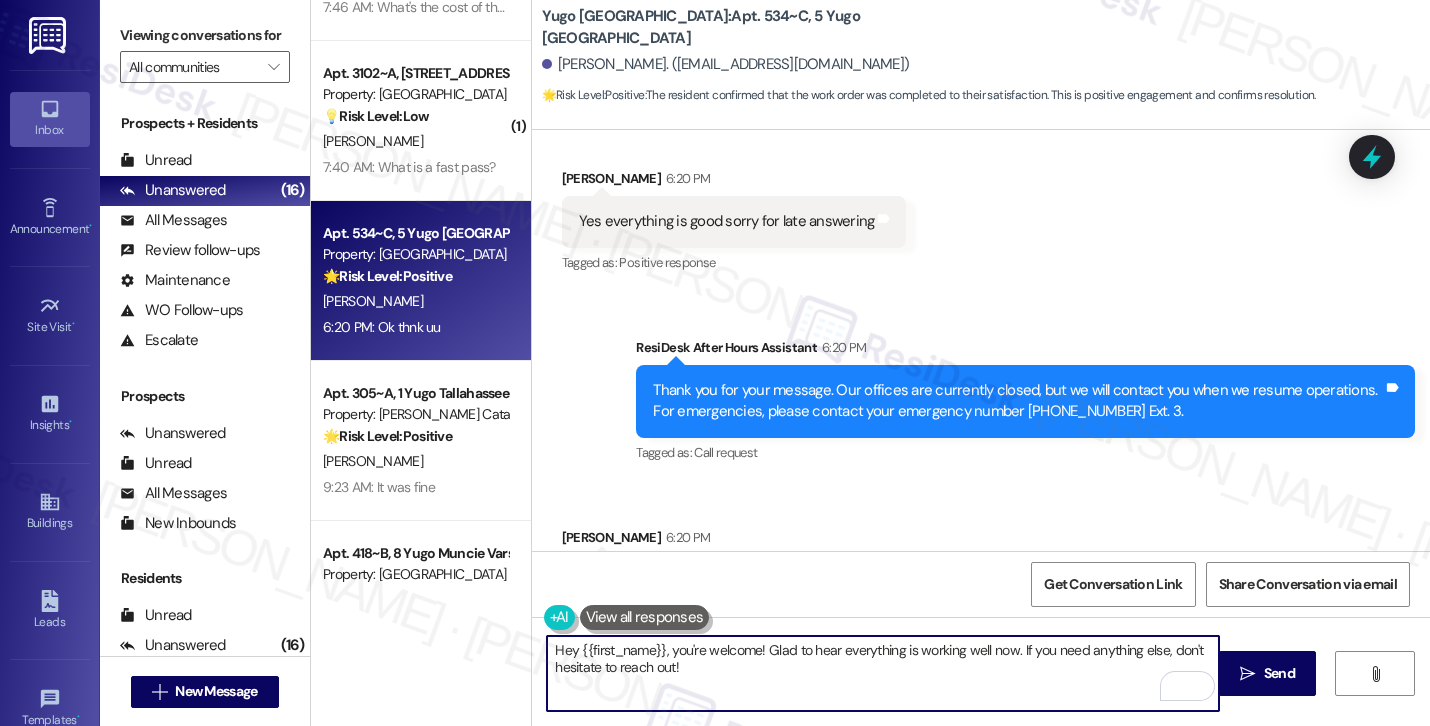 click on "Baljinder Kaur 6:20 PM" at bounding box center [639, 541] 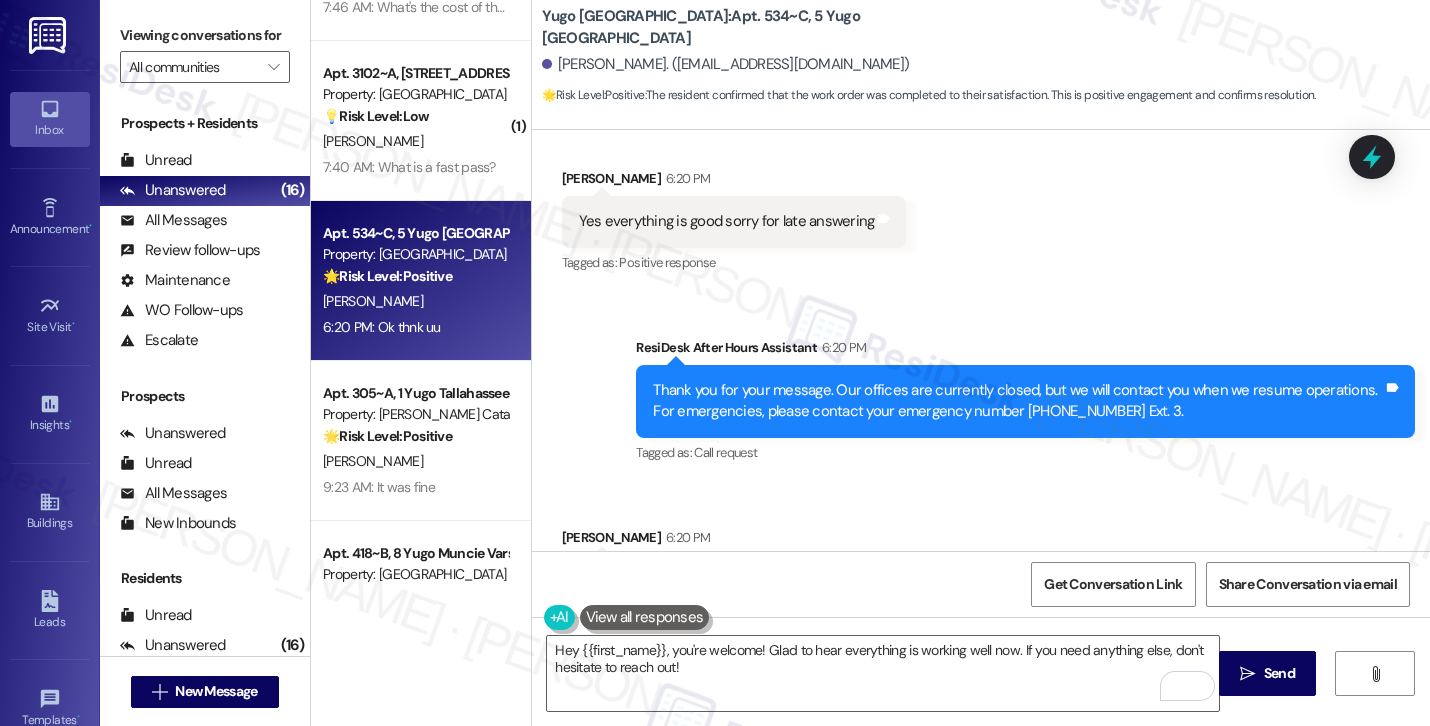 click on "Baljinder Kaur 6:20 PM" at bounding box center (639, 541) 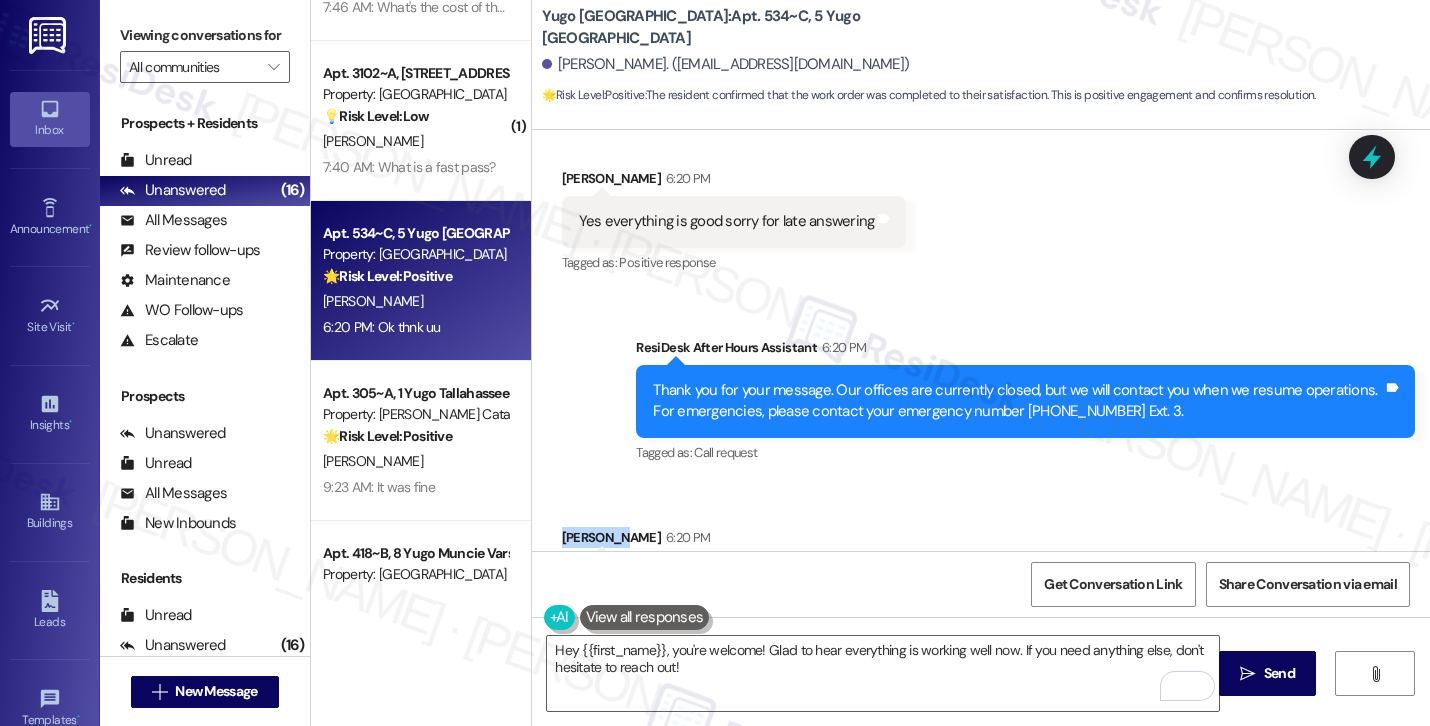 copy on "Baljinder" 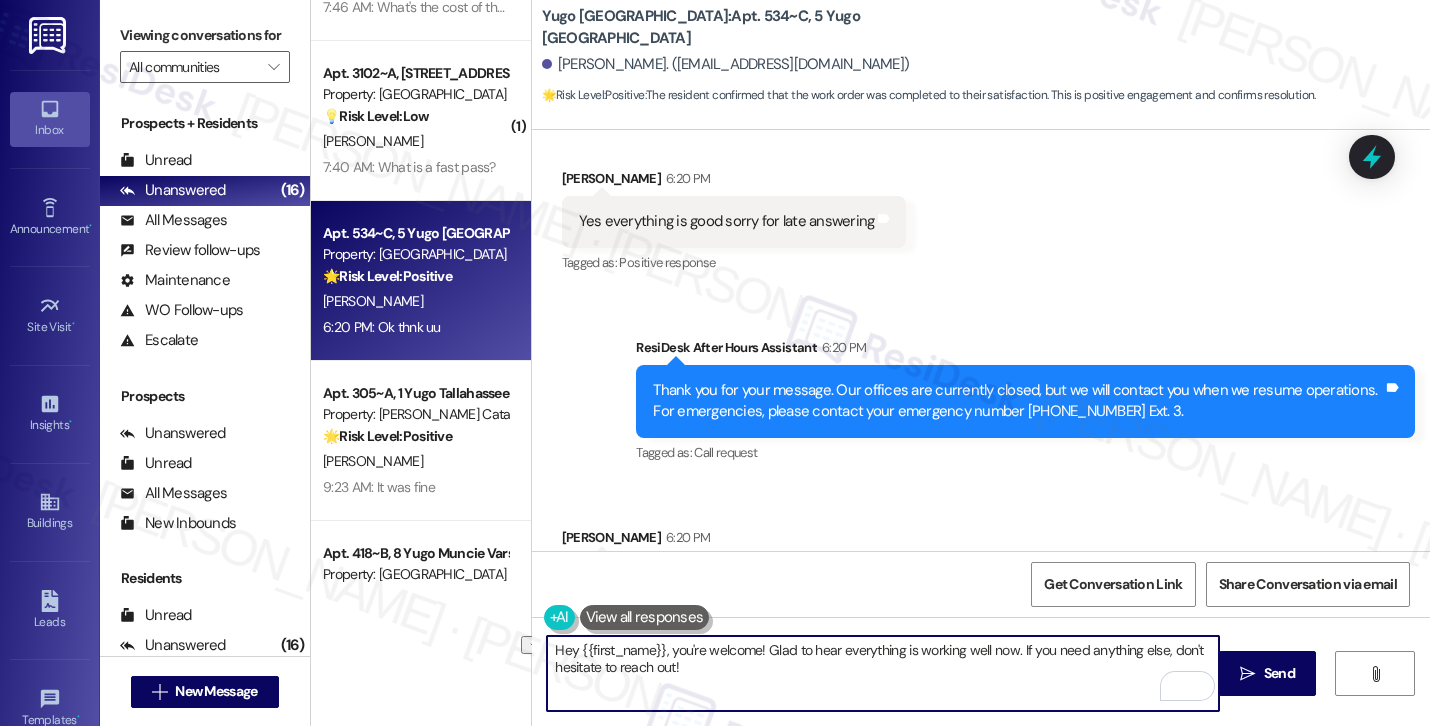 drag, startPoint x: 656, startPoint y: 653, endPoint x: 503, endPoint y: 650, distance: 153.0294 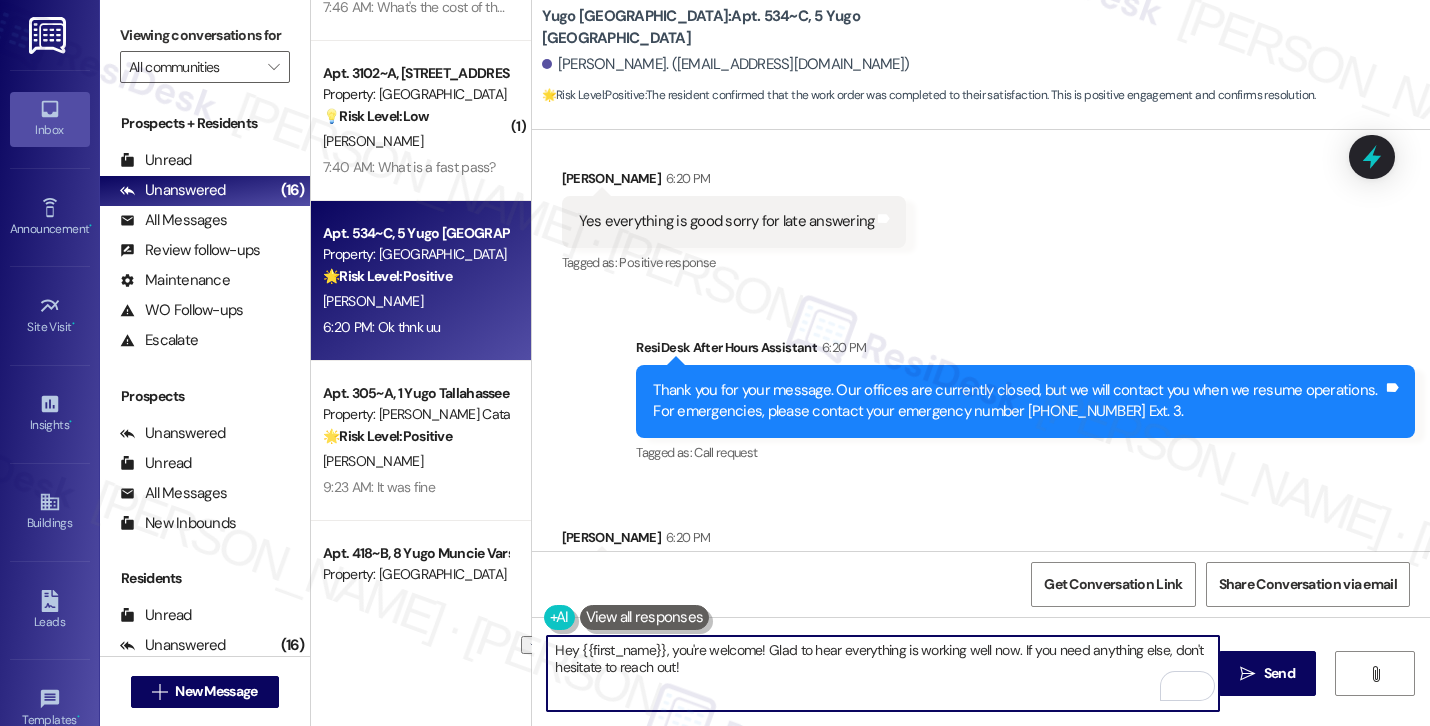 click on "( 1 ) Apt. 16107~A, 16 Yugo Lexington Campus Court Property: Yugo Lexington Campus Court 💡  Risk Level:  Low The resident is asking about window sizes for curtains, which is a non-essential request related to cosmetic enhancements and customer satisfaction. C. Richle 11:03 AM: Hello Sarah ! Nice to meet you, I was hoping you'd know what the size of the windows are to get curtains unless they vary I just thought I'd ask. Thank you! I look forward to hearing from you. 11:03 AM: Hello Sarah ! Nice to meet you, I was hoping you'd know what the size of the windows are to get curtains unless they vary I just thought I'd ask. Thank you! I look forward to hearing from you. ( 1 ) Apt. 433~C, 4 Yugo Fort Collins Grove Property: Yugo Fort Collins Grove 💡  Risk Level:  Low The resident is requesting activation of ethernet ports for work purposes. This is a non-essential request related to amenity functionality and does not indicate any urgent issue or safety concern. Z. Mikol ( 1 ) 💡  Risk Level:  Low S. Zakaria" at bounding box center (870, 363) 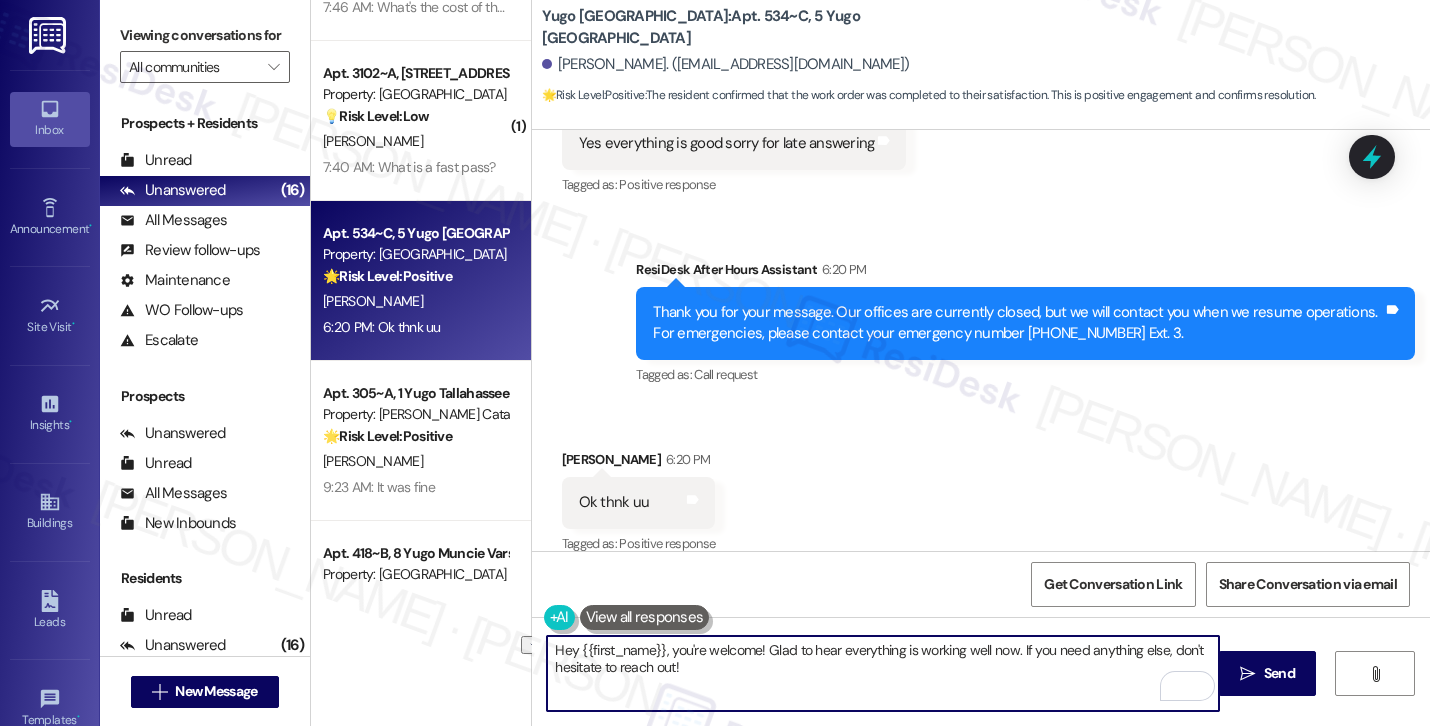scroll, scrollTop: 2051, scrollLeft: 0, axis: vertical 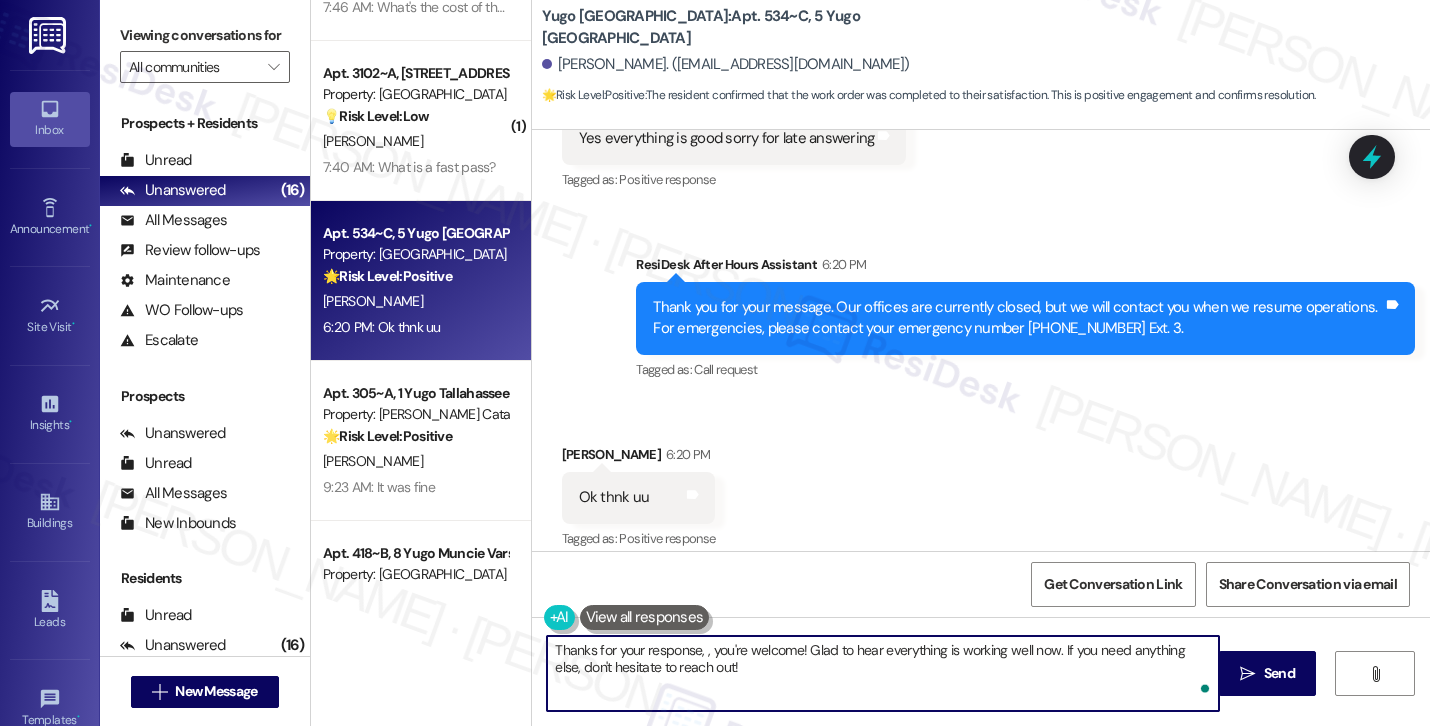 paste on "Baljinder" 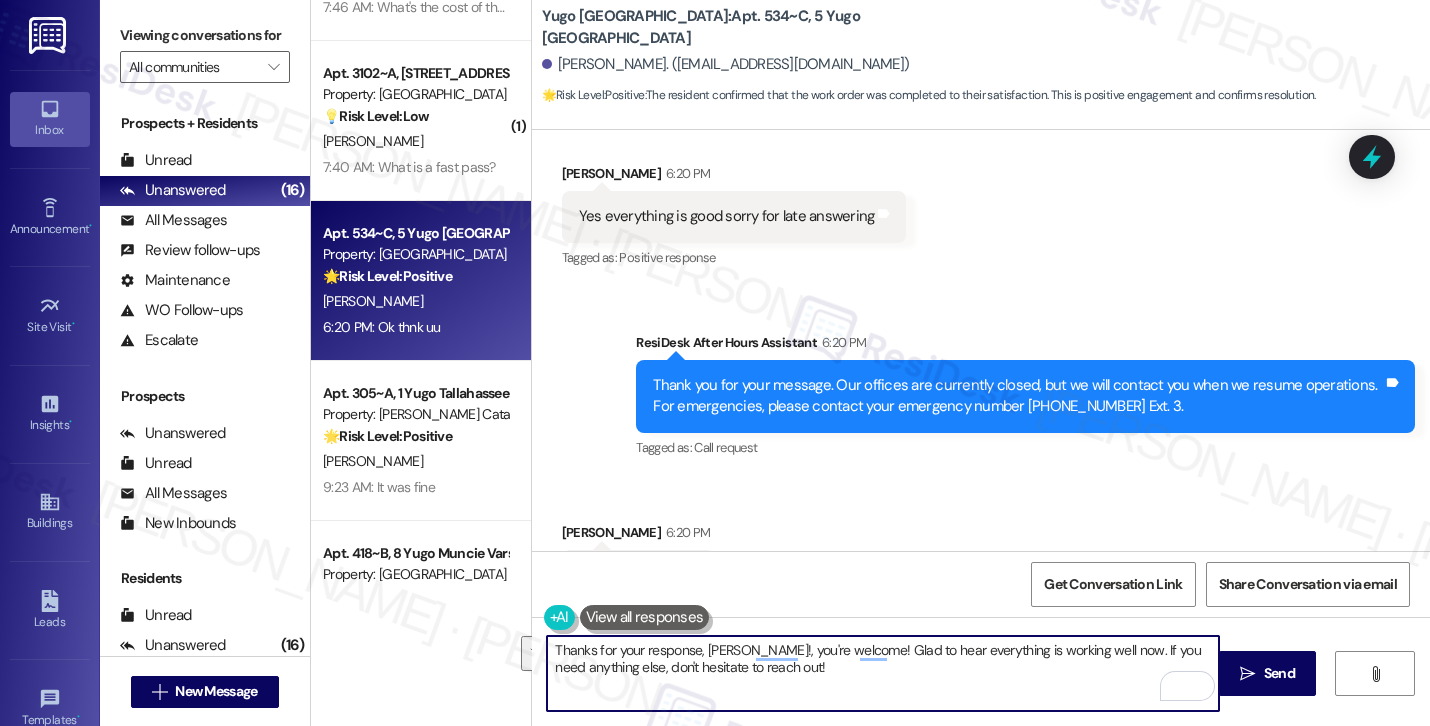 scroll, scrollTop: 1974, scrollLeft: 0, axis: vertical 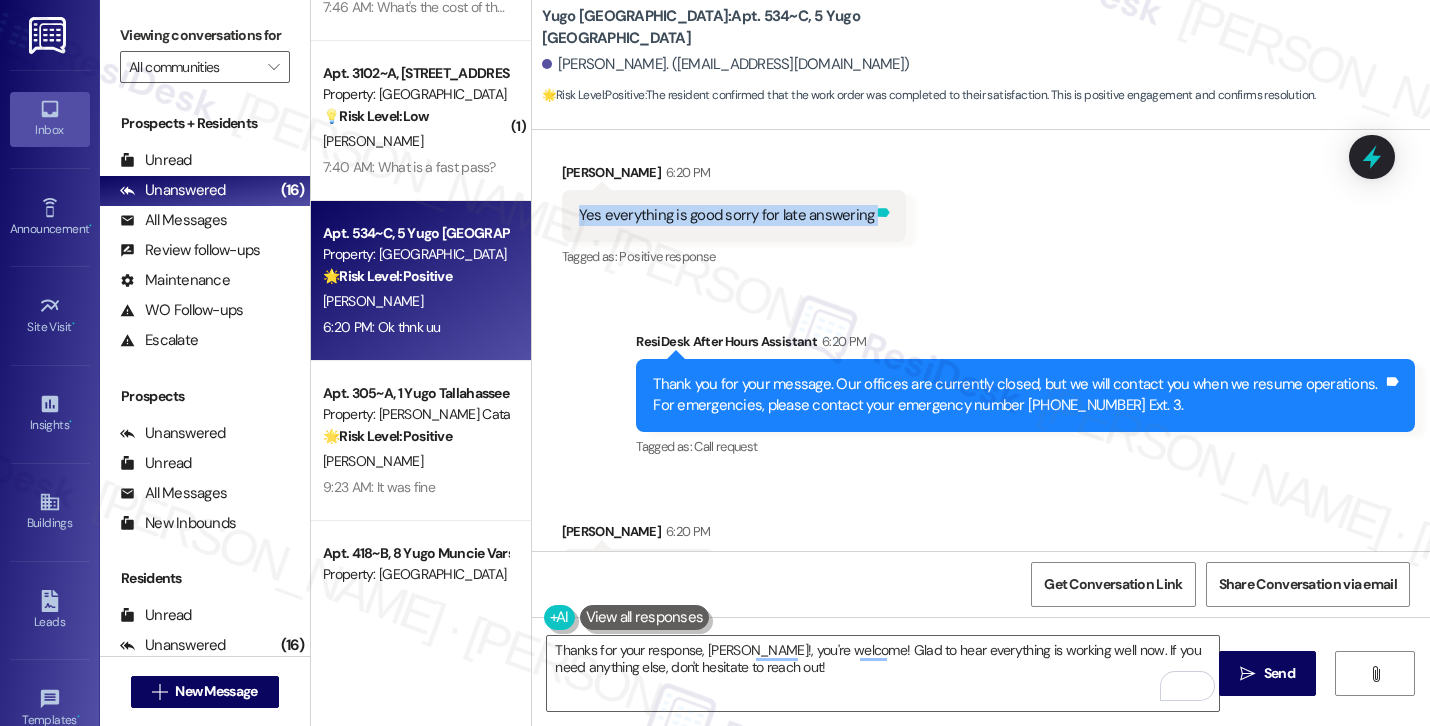 drag, startPoint x: 570, startPoint y: 220, endPoint x: 857, endPoint y: 221, distance: 287.00174 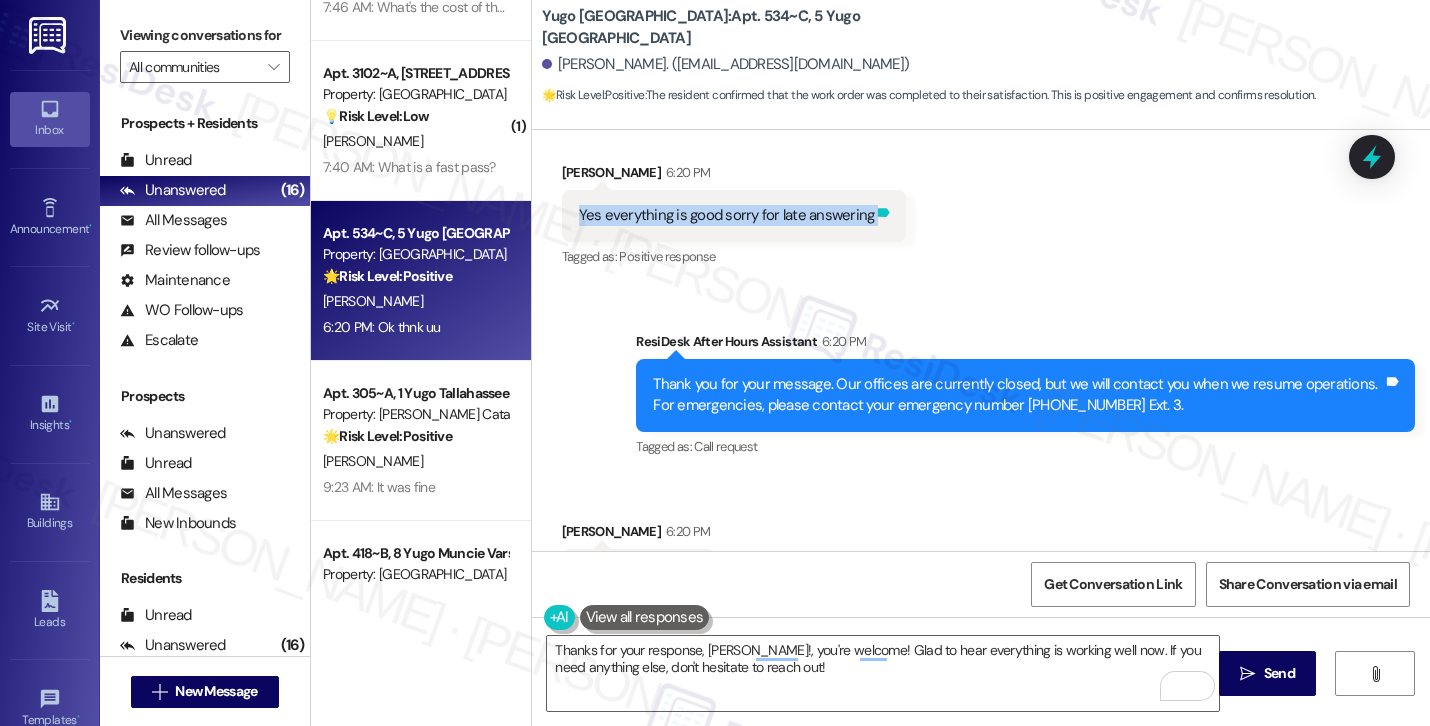 click on "Yes everything is good sorry for late answering Tags and notes" at bounding box center (734, 215) 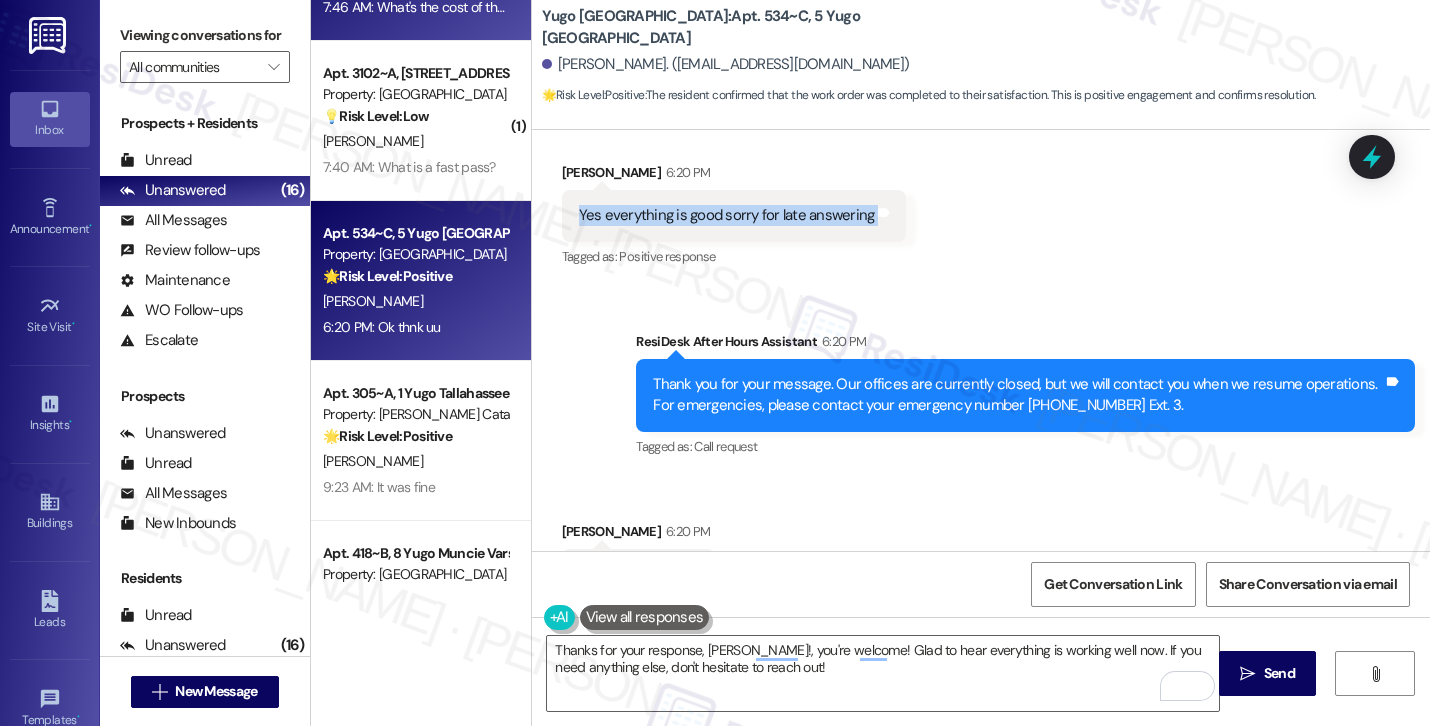 copy on "Yes everything is good sorry for late answering Tags and notes" 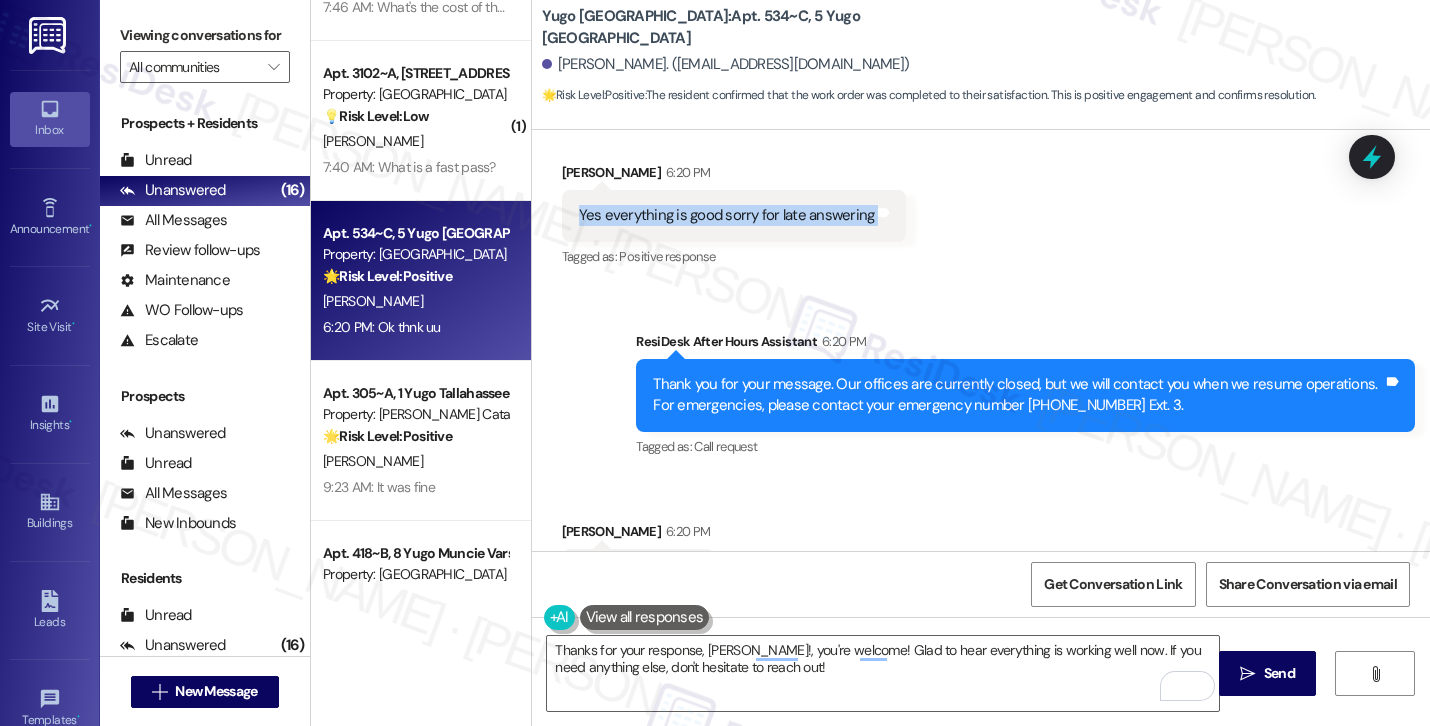 scroll, scrollTop: 2069, scrollLeft: 0, axis: vertical 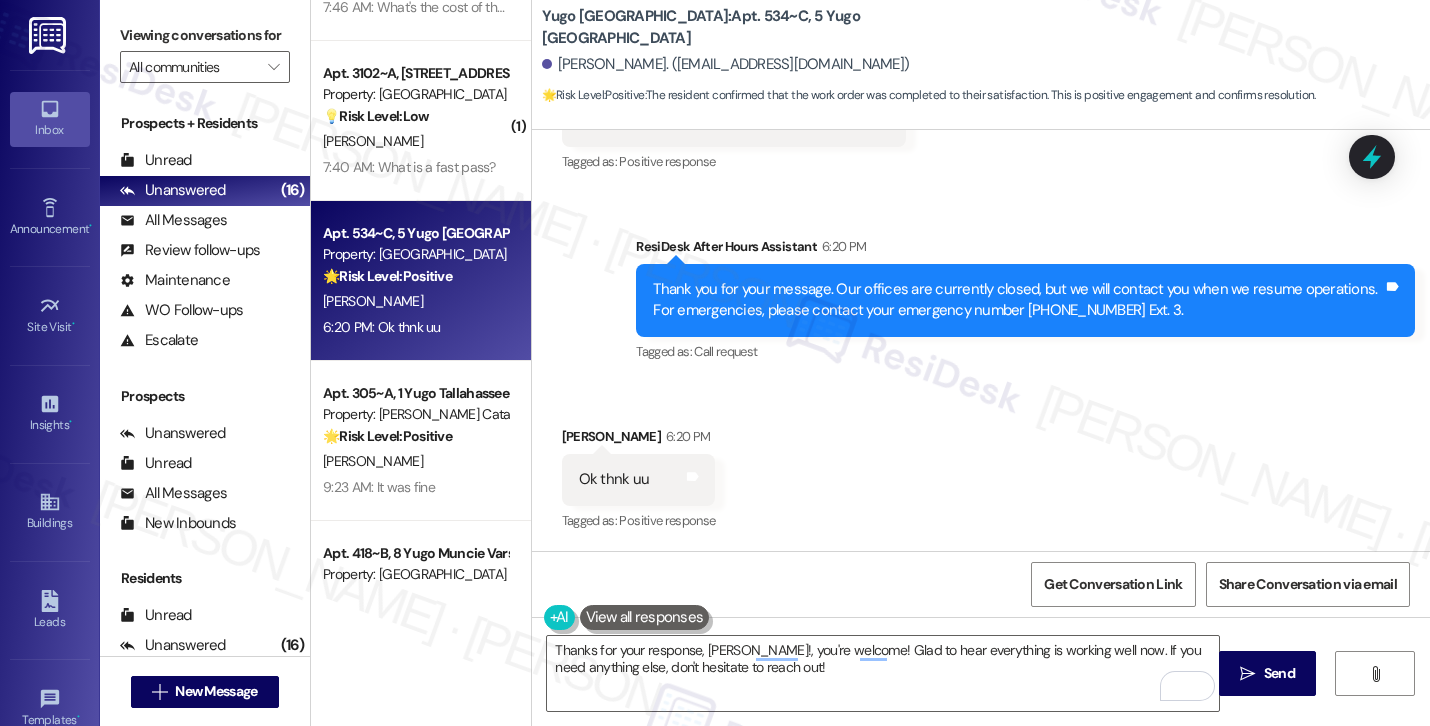drag, startPoint x: 570, startPoint y: 480, endPoint x: 647, endPoint y: 464, distance: 78.64477 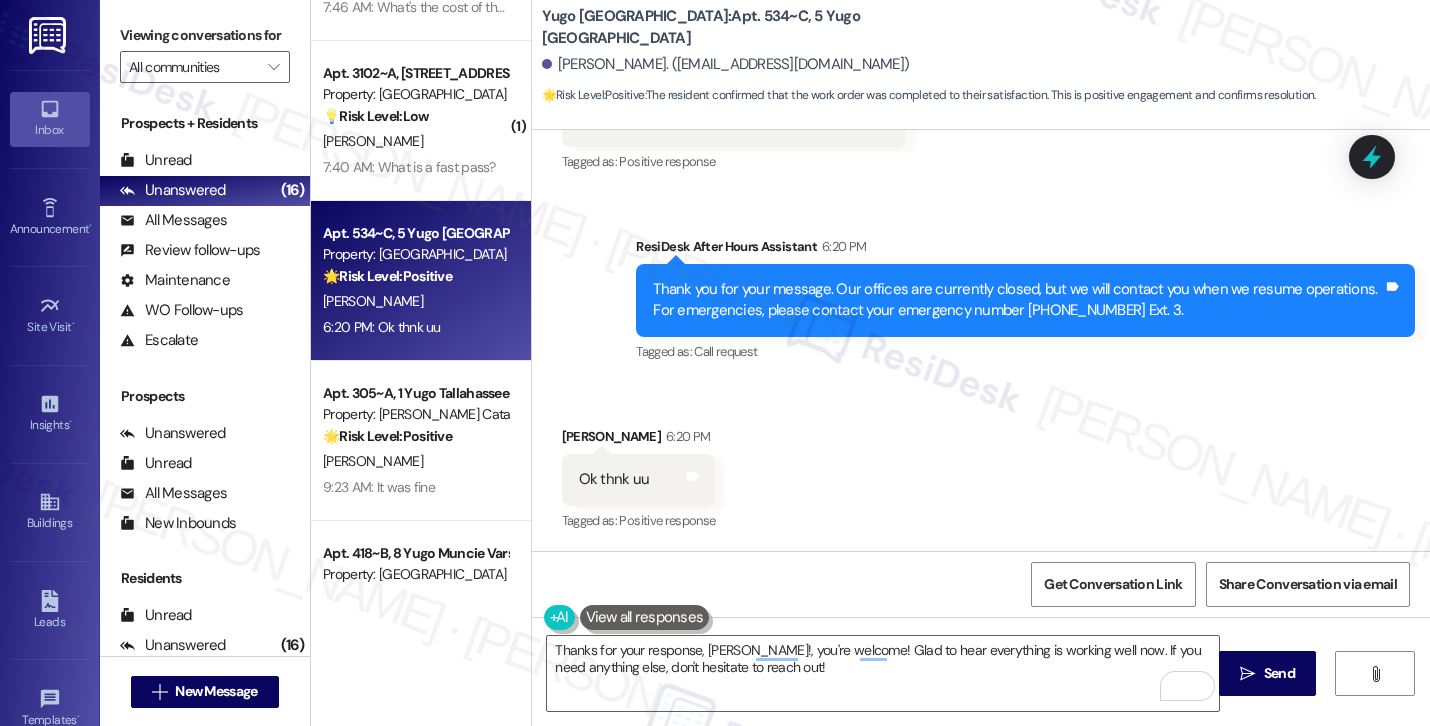 click on "Ok thnk uu Tags and notes" at bounding box center (639, 479) 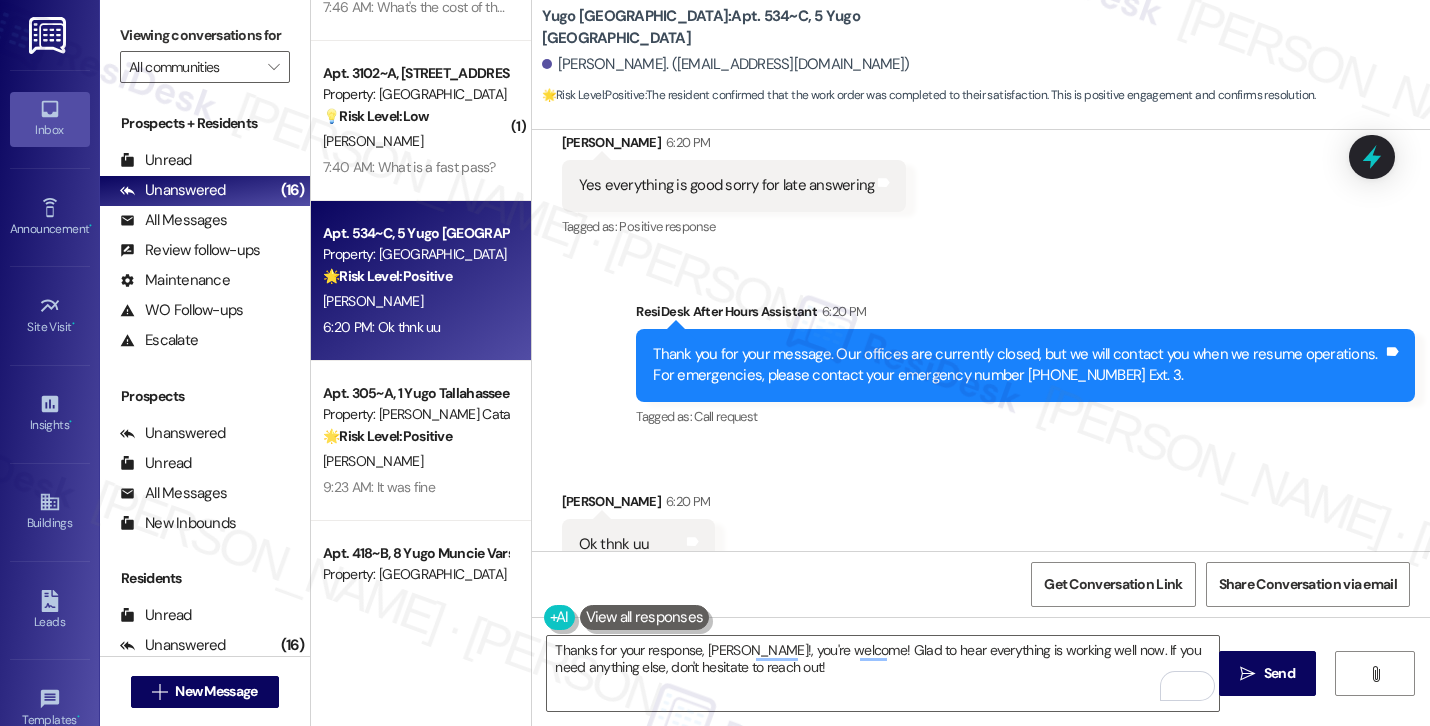 scroll, scrollTop: 2000, scrollLeft: 0, axis: vertical 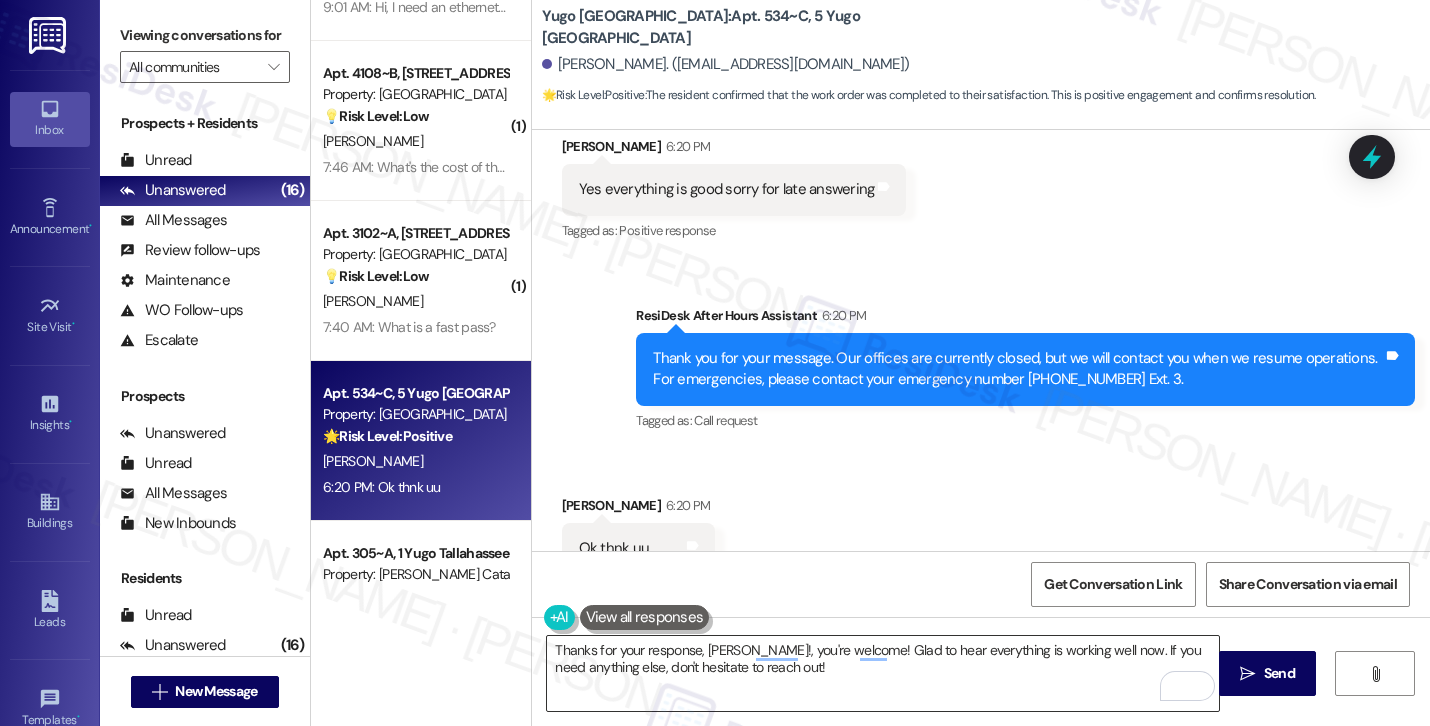 click on "Thanks for your response, Baljinder!, you're welcome! Glad to hear everything is working well now. If you need anything else, don't hesitate to reach out!" at bounding box center (883, 673) 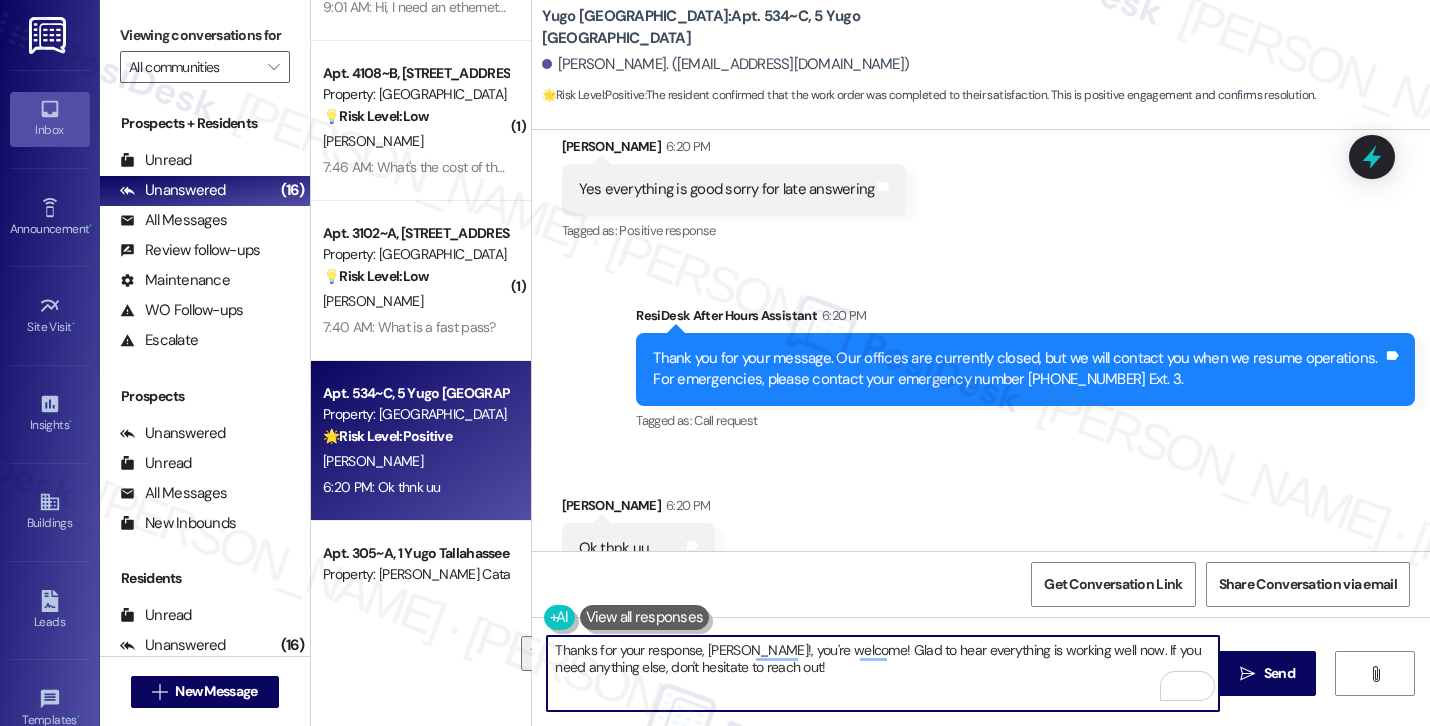 paste on "Harish! No worries at all—I'm glad to hear everything's good. Could I also take this chance to ask if Yugo Austin Waterloo has lived up to your expectations?" 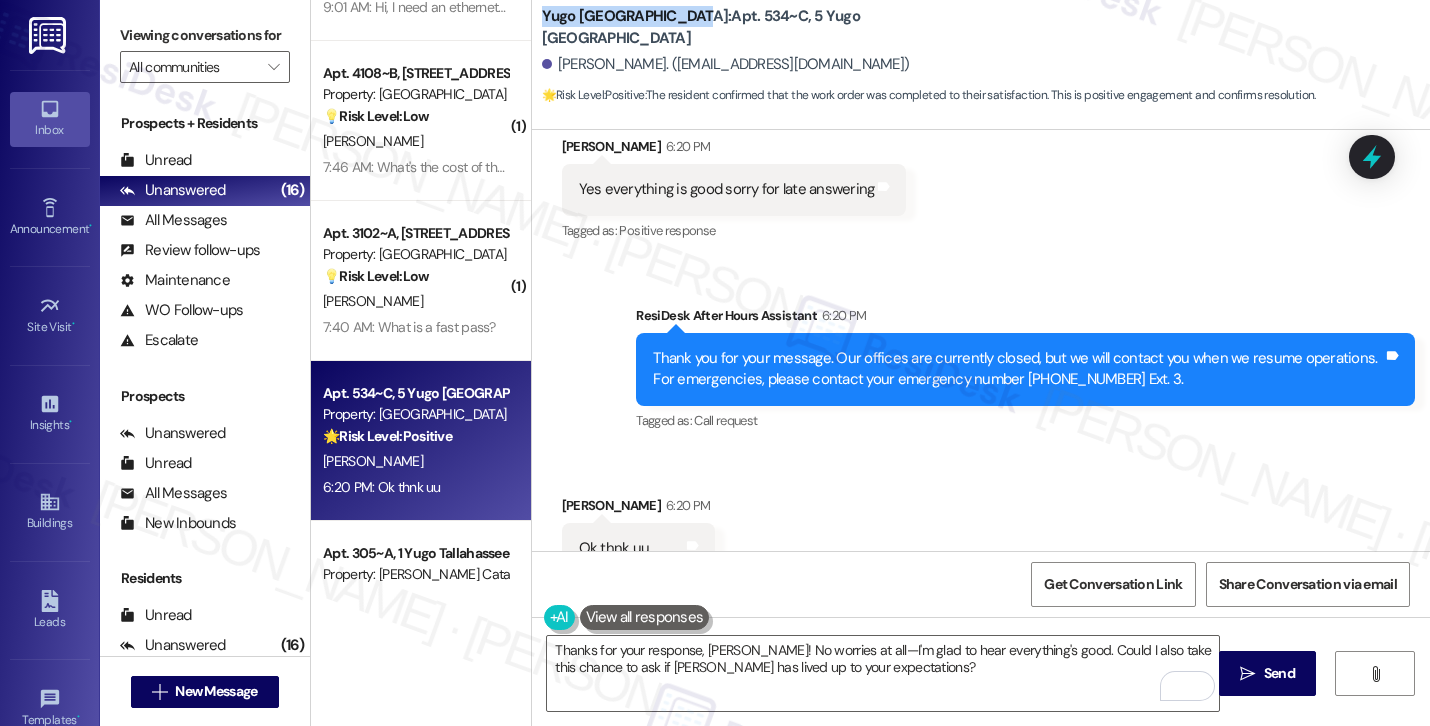 drag, startPoint x: 535, startPoint y: 27, endPoint x: 664, endPoint y: 32, distance: 129.09686 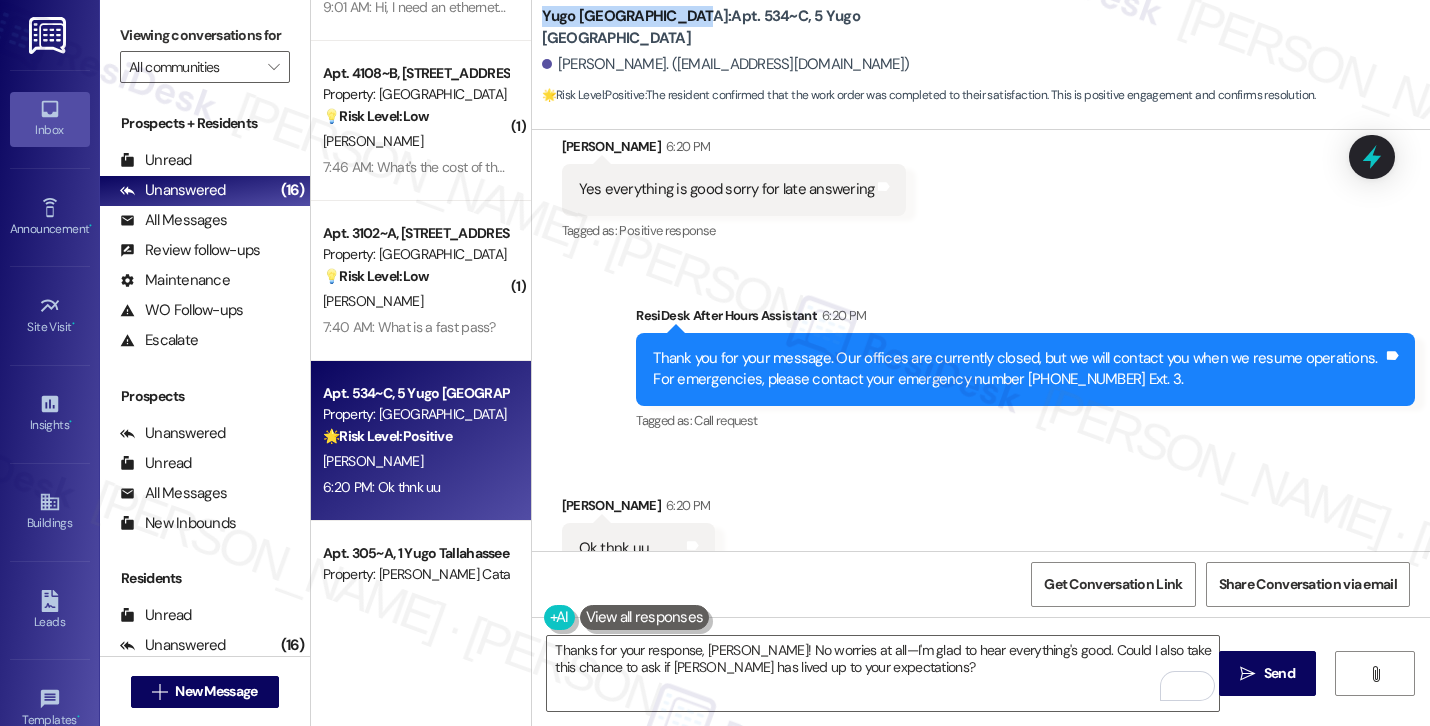 click on "Yugo Flagstaff Grove:  Apt. 534~C, 5 Yugo Flagstaff Grove" at bounding box center [742, 27] 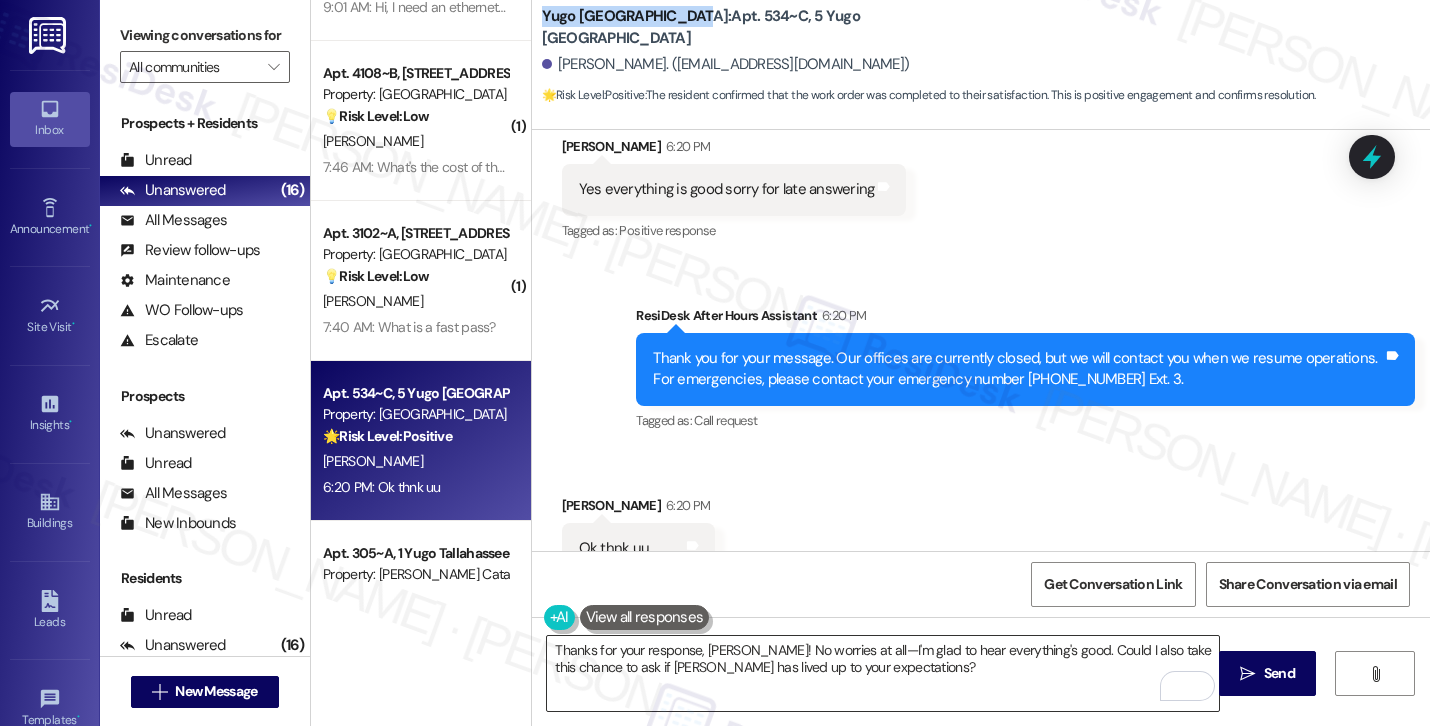 click on "Thanks for your response, Harish! No worries at all—I'm glad to hear everything's good. Could I also take this chance to ask if Yugo Austin Waterloo has lived up to your expectations?" at bounding box center [883, 673] 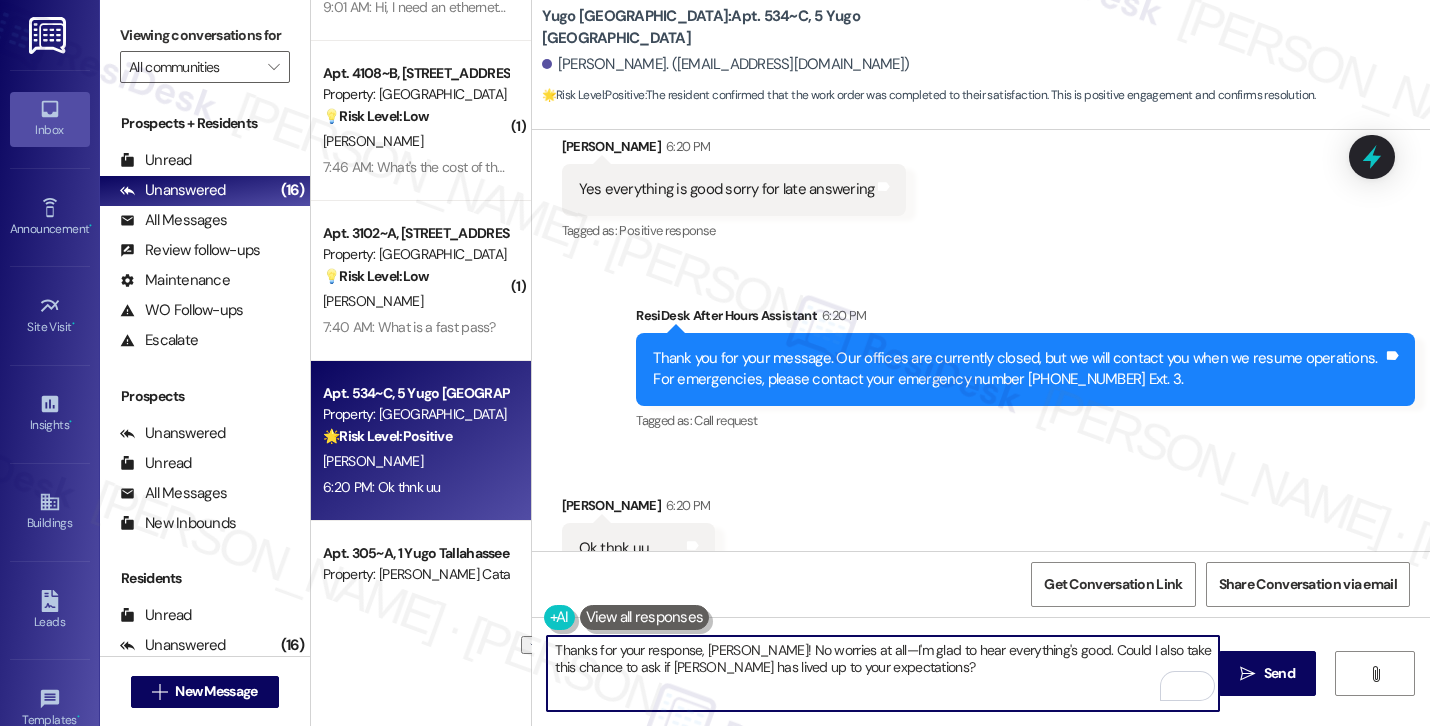 paste on "Flagstaff Grove" 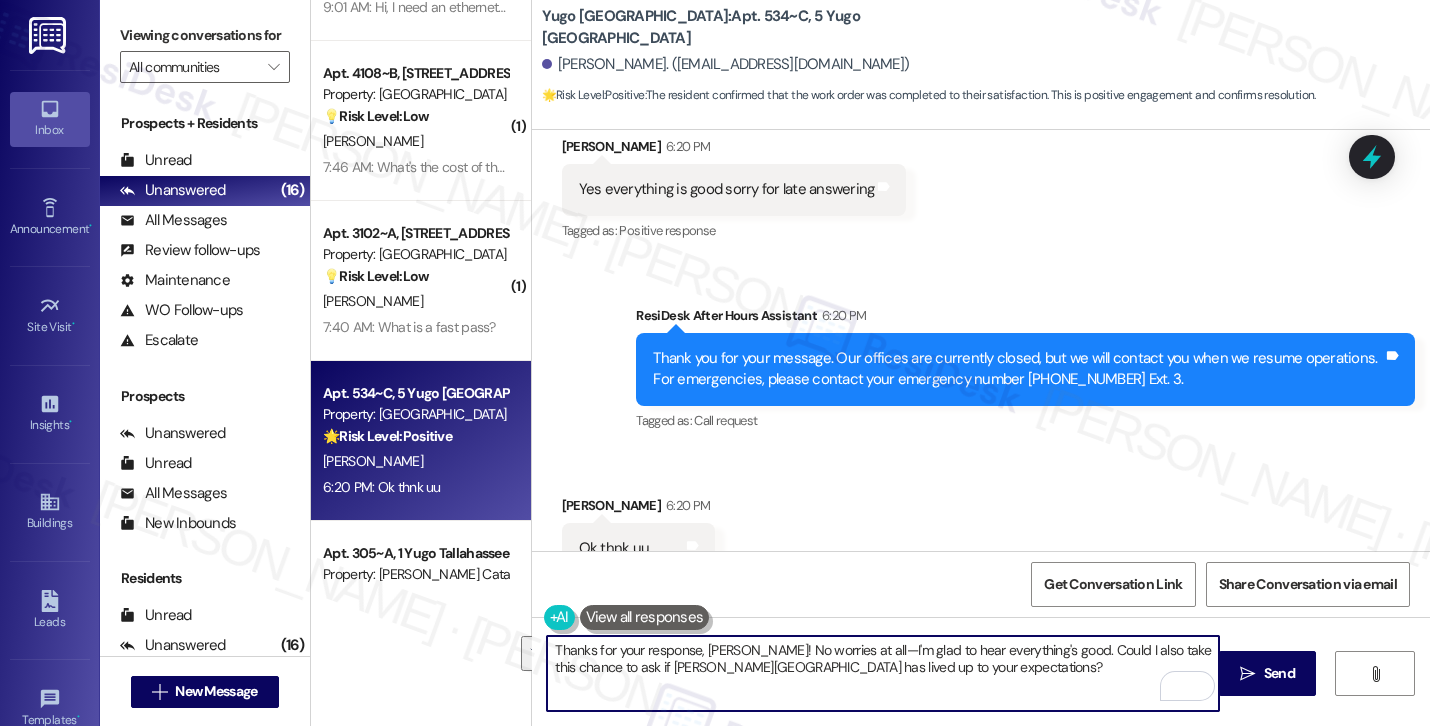 drag, startPoint x: 1040, startPoint y: 650, endPoint x: 1049, endPoint y: 668, distance: 20.12461 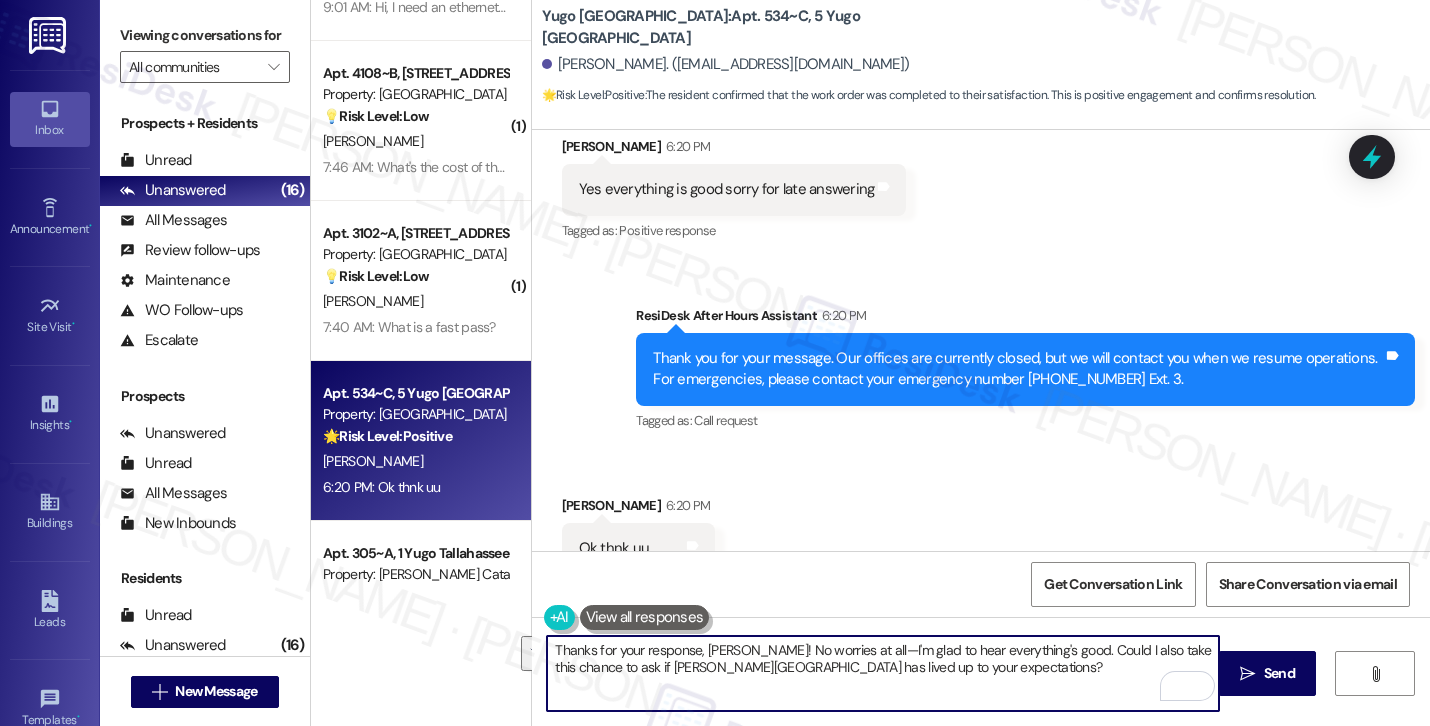 click on "Thanks for your response, Harish! No worries at all—I'm glad to hear everything's good. Could I also take this chance to ask if Yugo Flagstaff Grove has lived up to your expectations?" at bounding box center [883, 673] 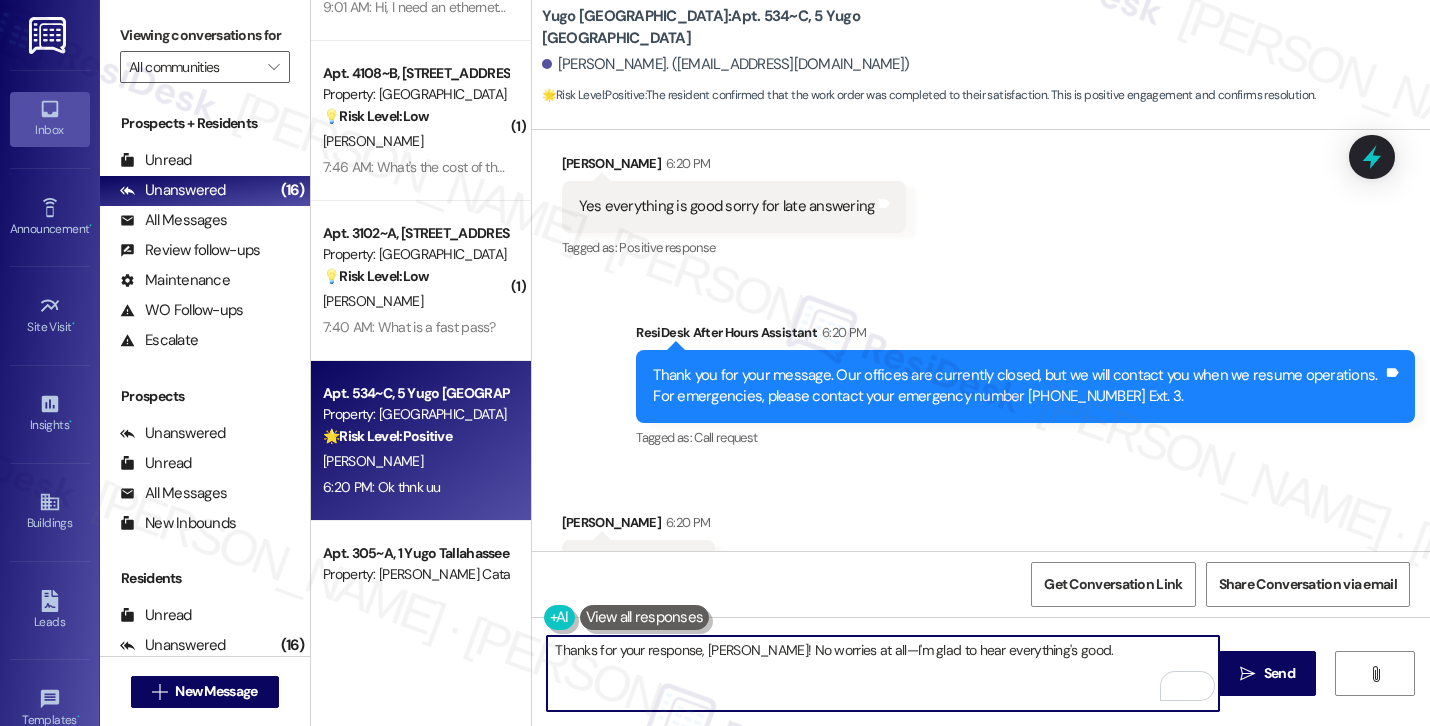 scroll, scrollTop: 2069, scrollLeft: 0, axis: vertical 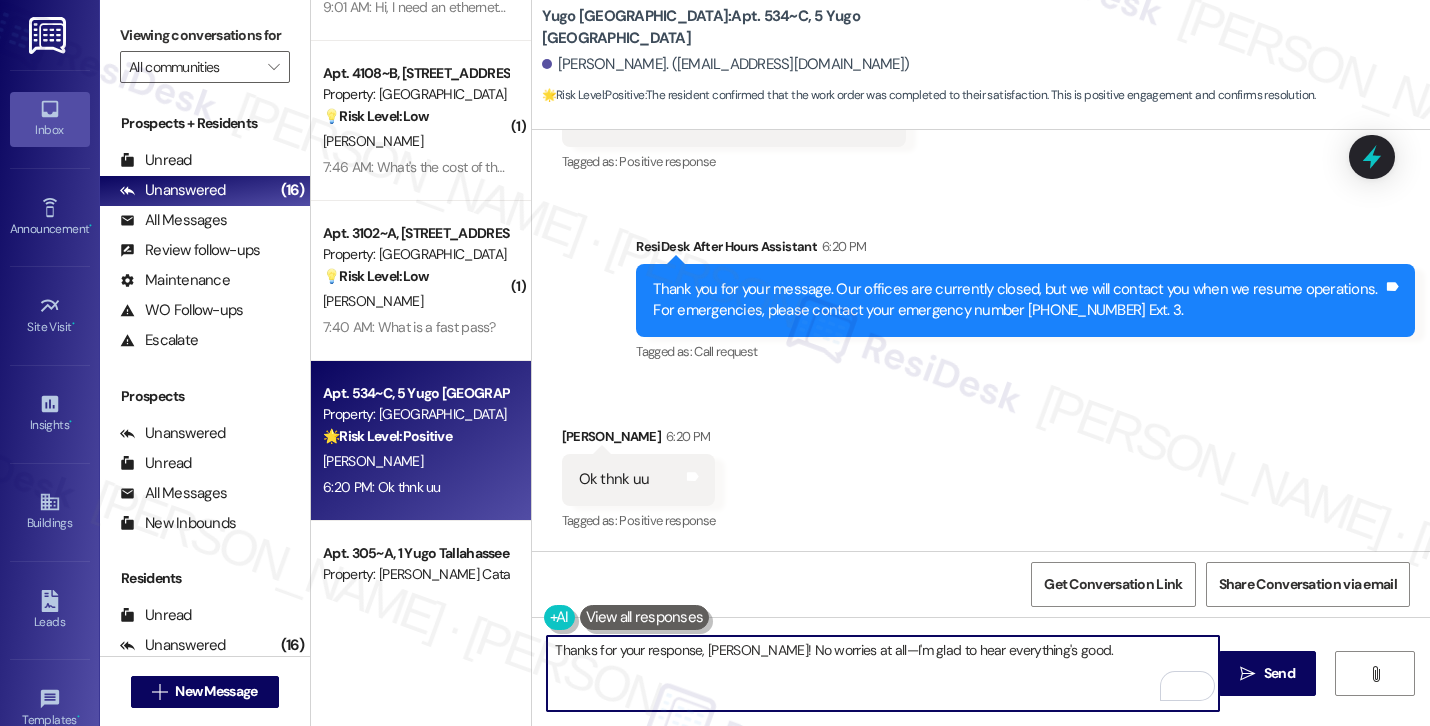 paste on "Could I also take this chance to ask if Yugo Flagstaff Grove has lived up to your expectations?" 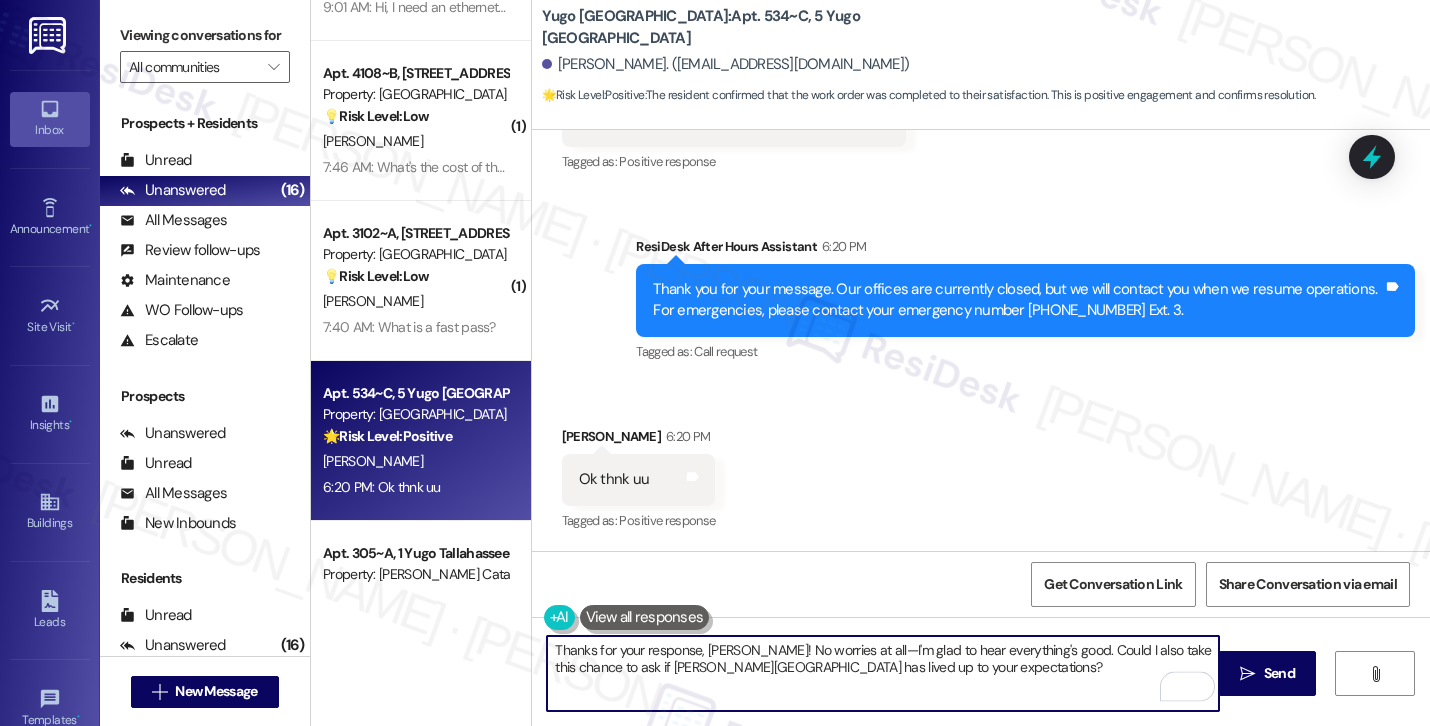 click on "Baljinder Kaur 6:20 PM" at bounding box center [639, 440] 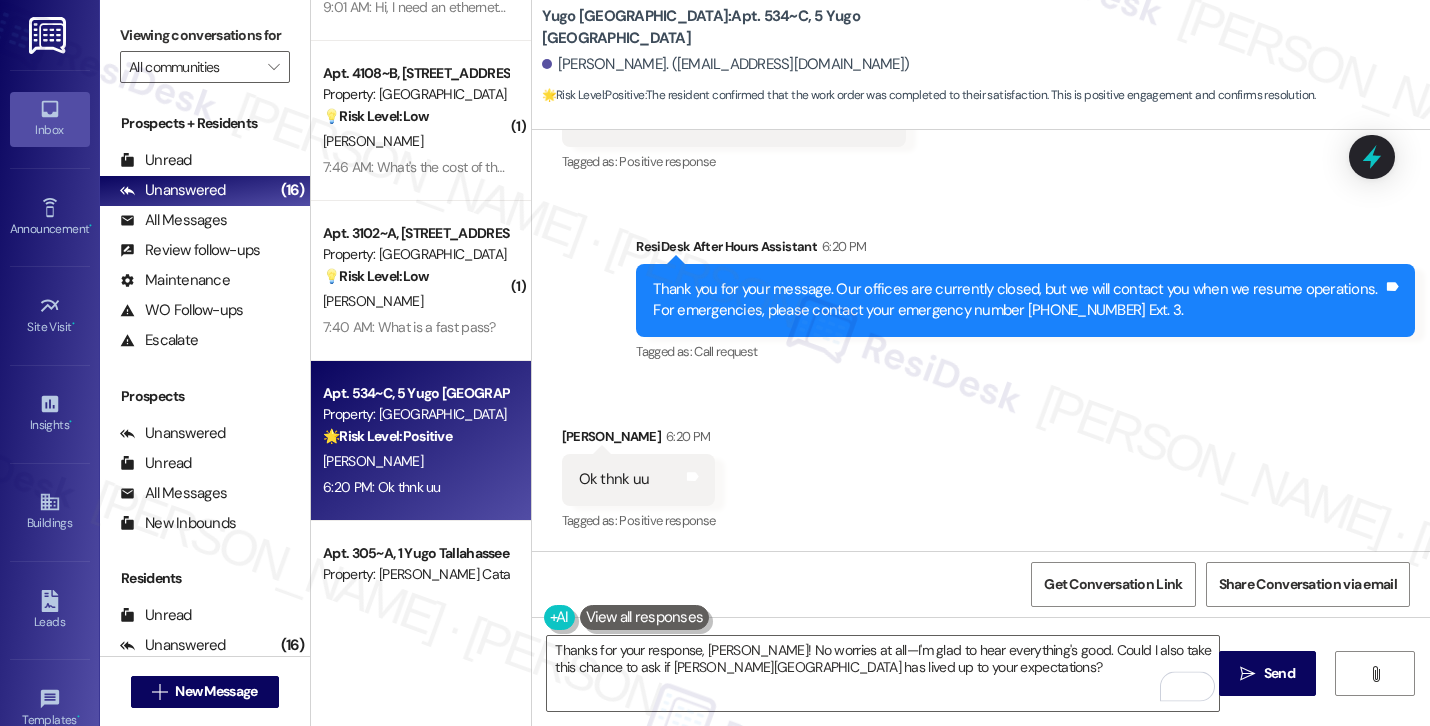 click on "Baljinder Kaur 6:20 PM" at bounding box center (639, 440) 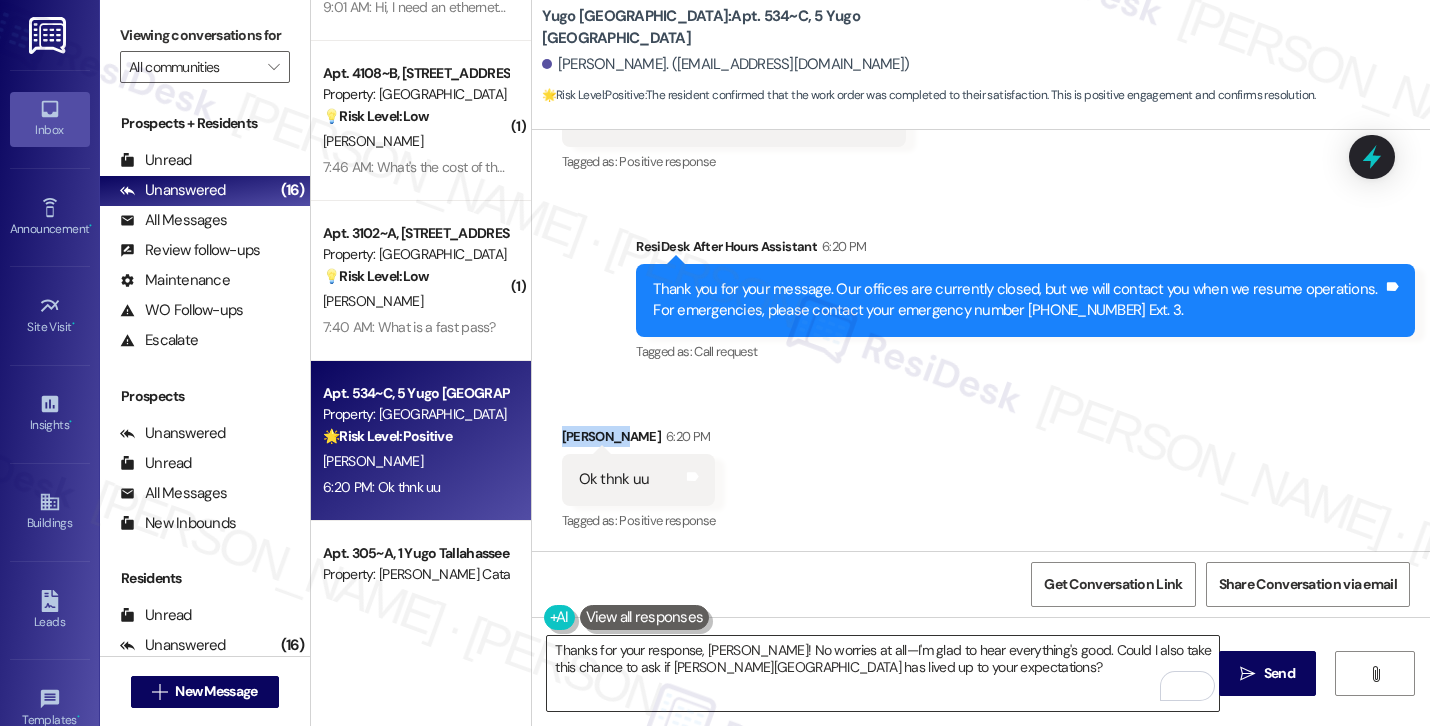 click on "Thanks for your response, Harish! No worries at all—I'm glad to hear everything's good. Could I also take this chance to ask if Yugo Flagstaff Grove has lived up to your expectations?" at bounding box center (883, 673) 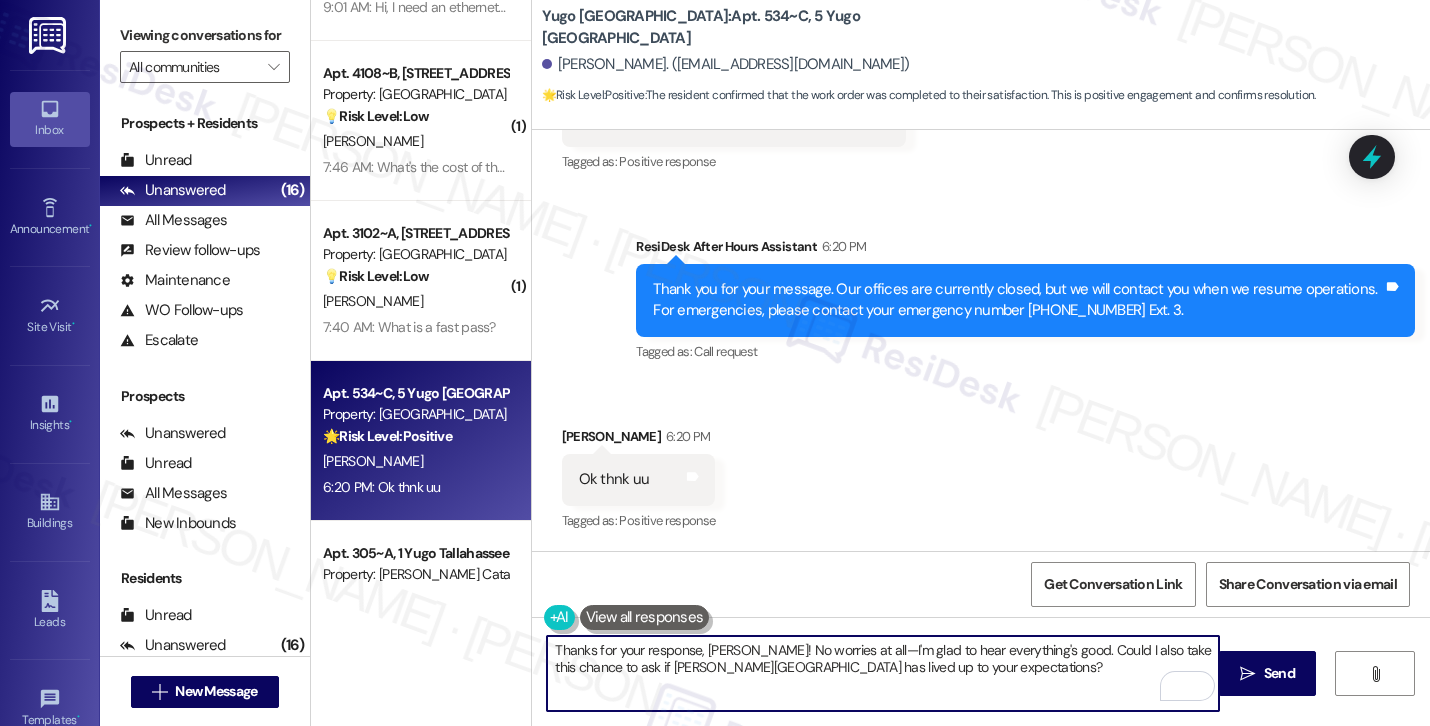 click on "Thanks for your response, Harish! No worries at all—I'm glad to hear everything's good. Could I also take this chance to ask if Yugo Flagstaff Grove has lived up to your expectations?" at bounding box center [883, 673] 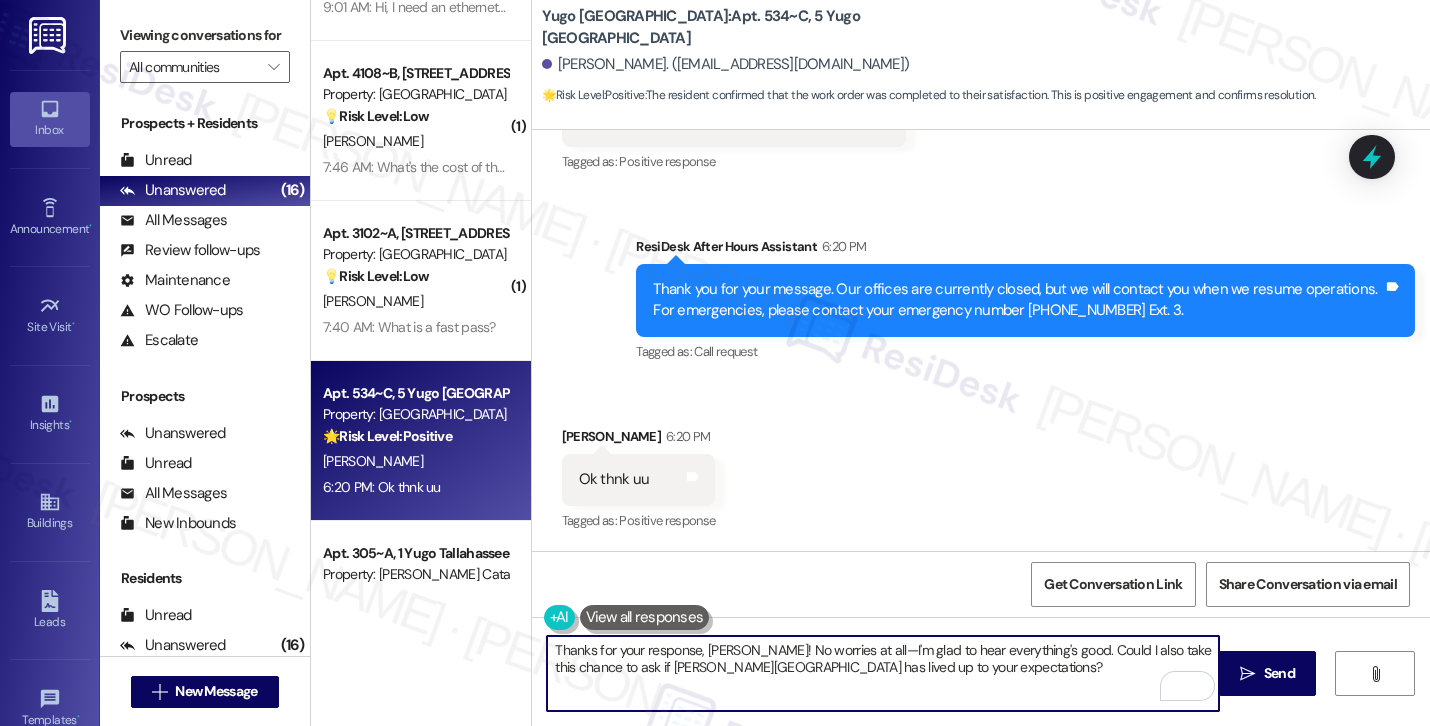 paste on "Baljinder" 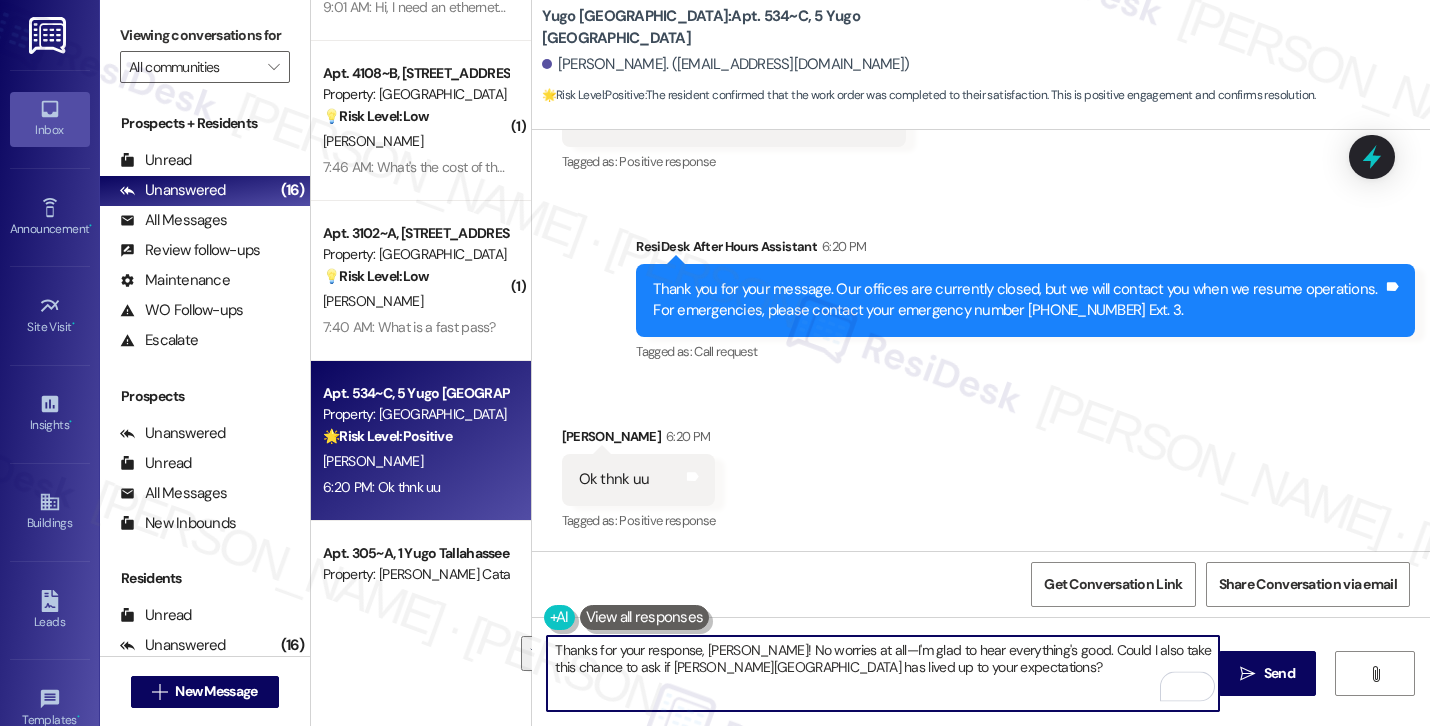 drag, startPoint x: 1055, startPoint y: 650, endPoint x: 1061, endPoint y: 664, distance: 15.231546 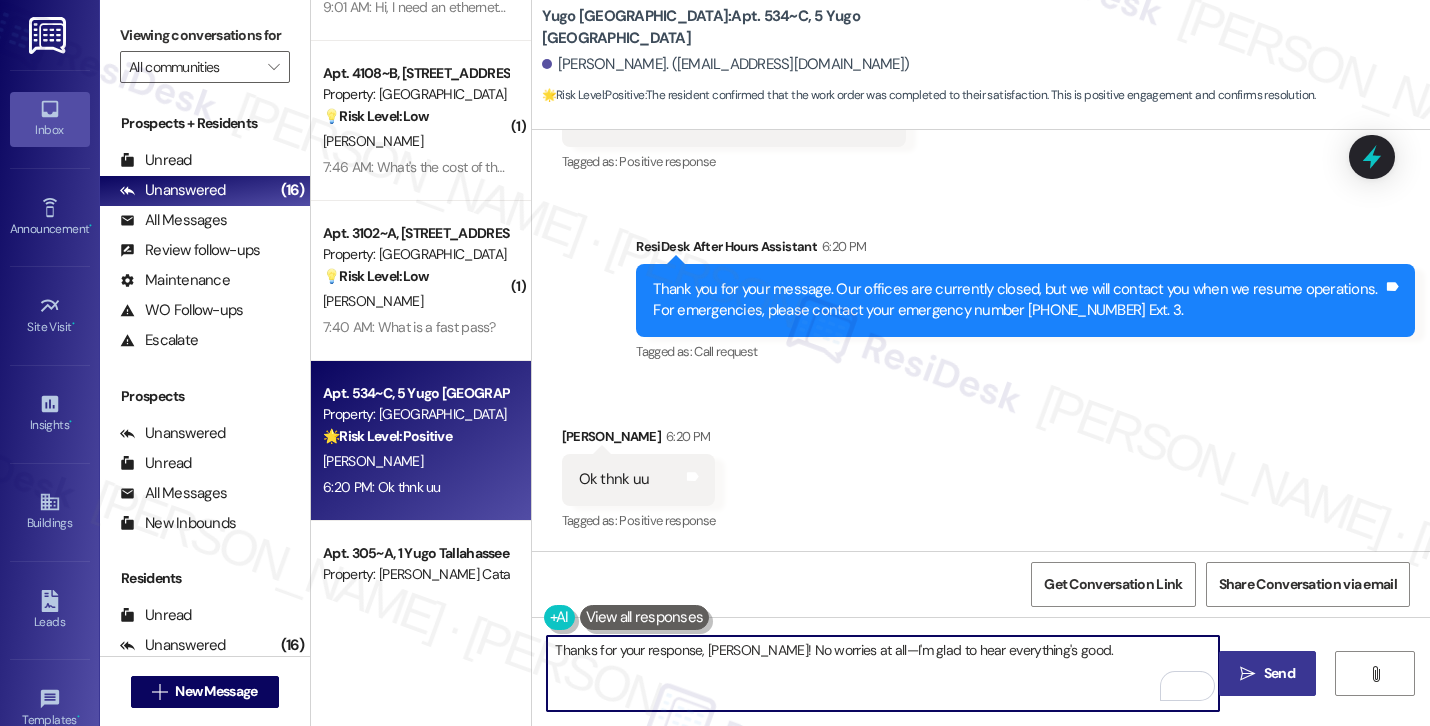 type on "Thanks for your response, Baljinder! No worries at all—I'm glad to hear everything's good." 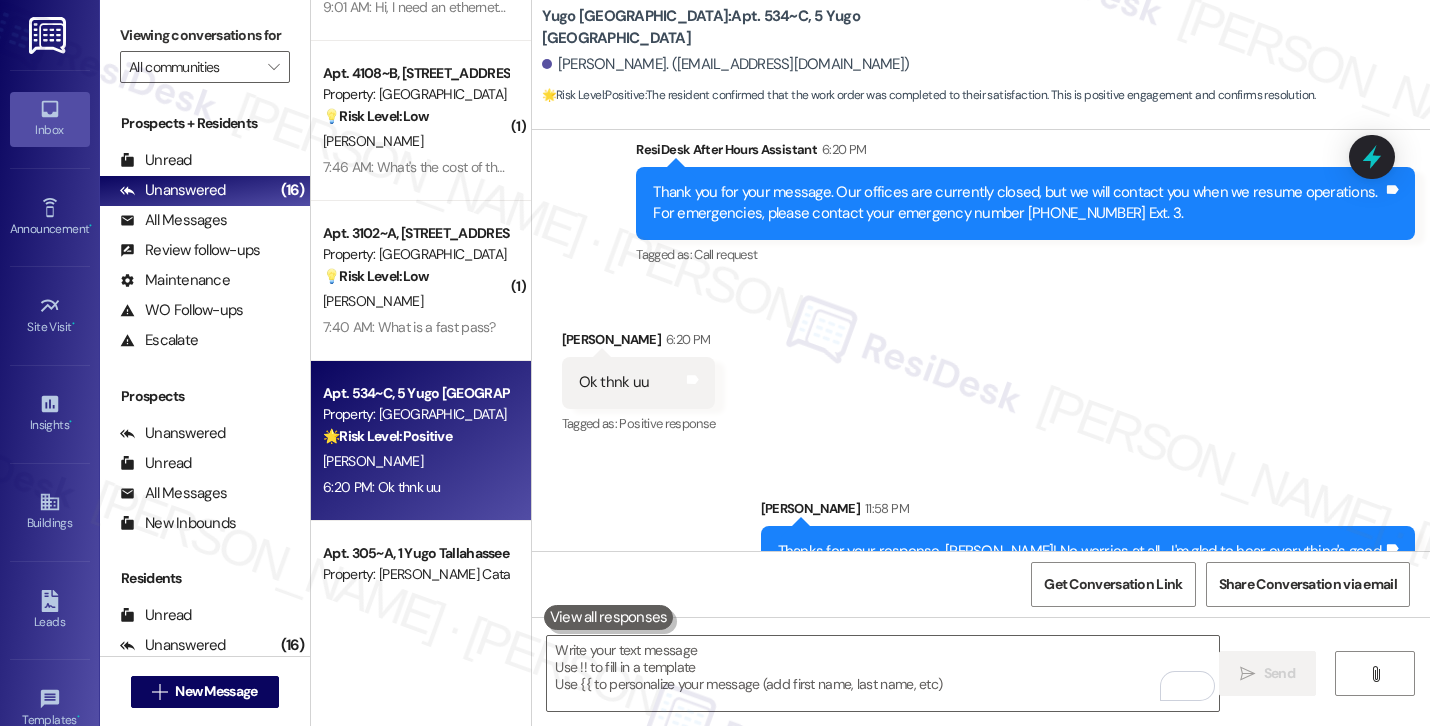 scroll, scrollTop: 2208, scrollLeft: 0, axis: vertical 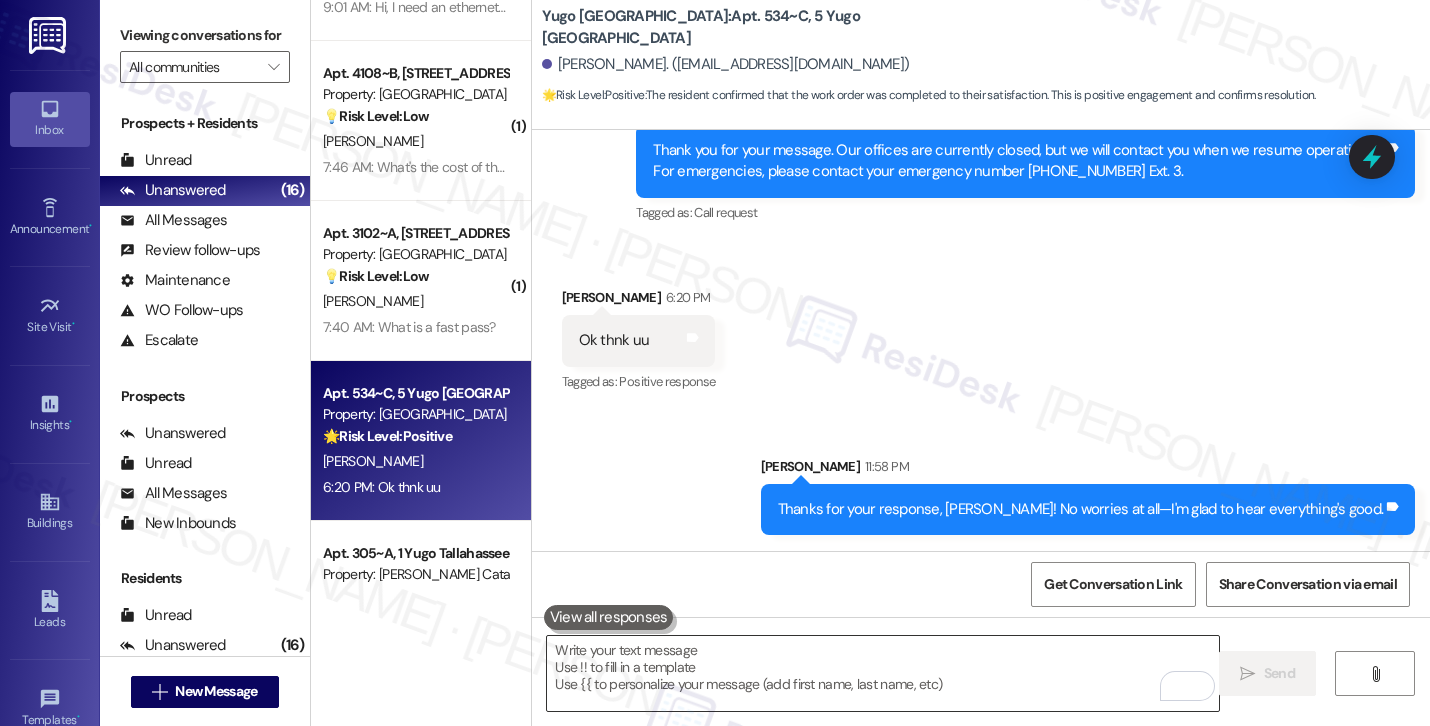 click at bounding box center (883, 673) 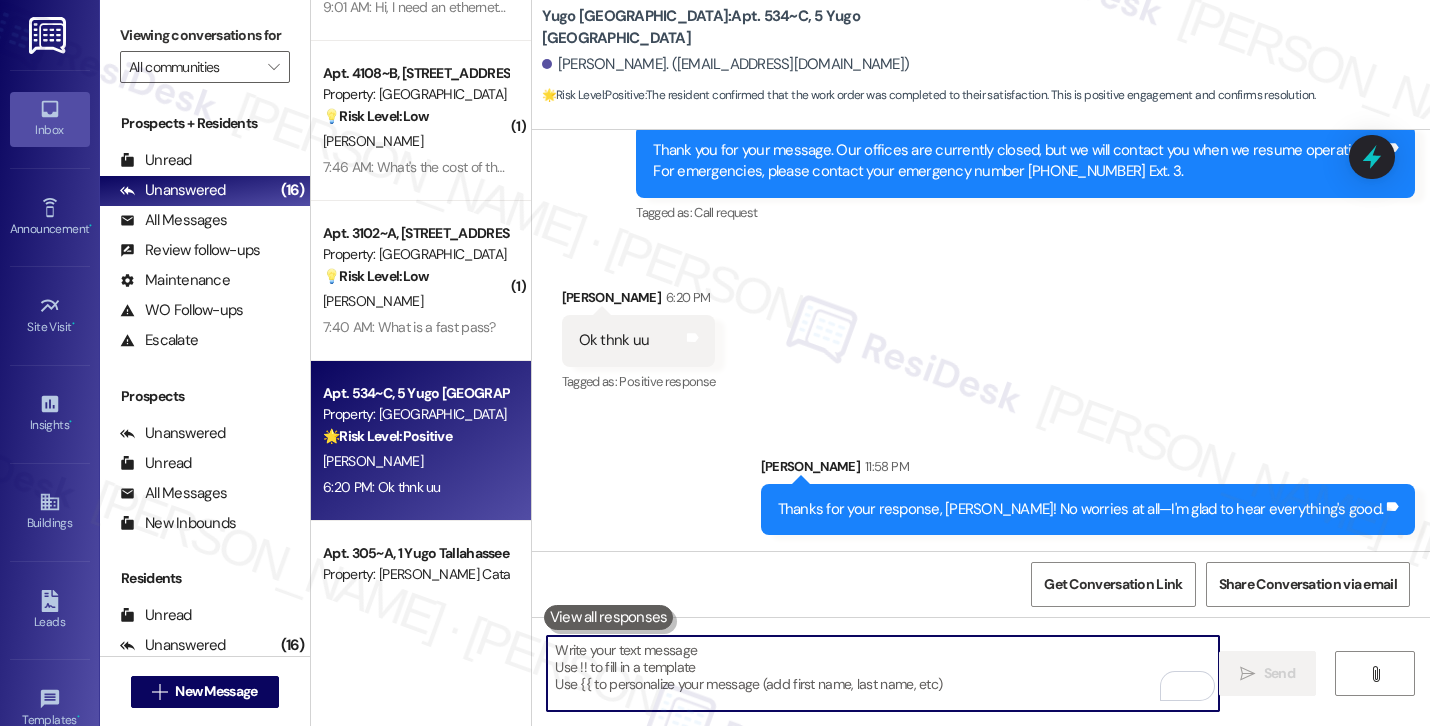 paste on "Could I also take this chance to ask if Yugo Flagstaff Grove has lived up to your expectations?" 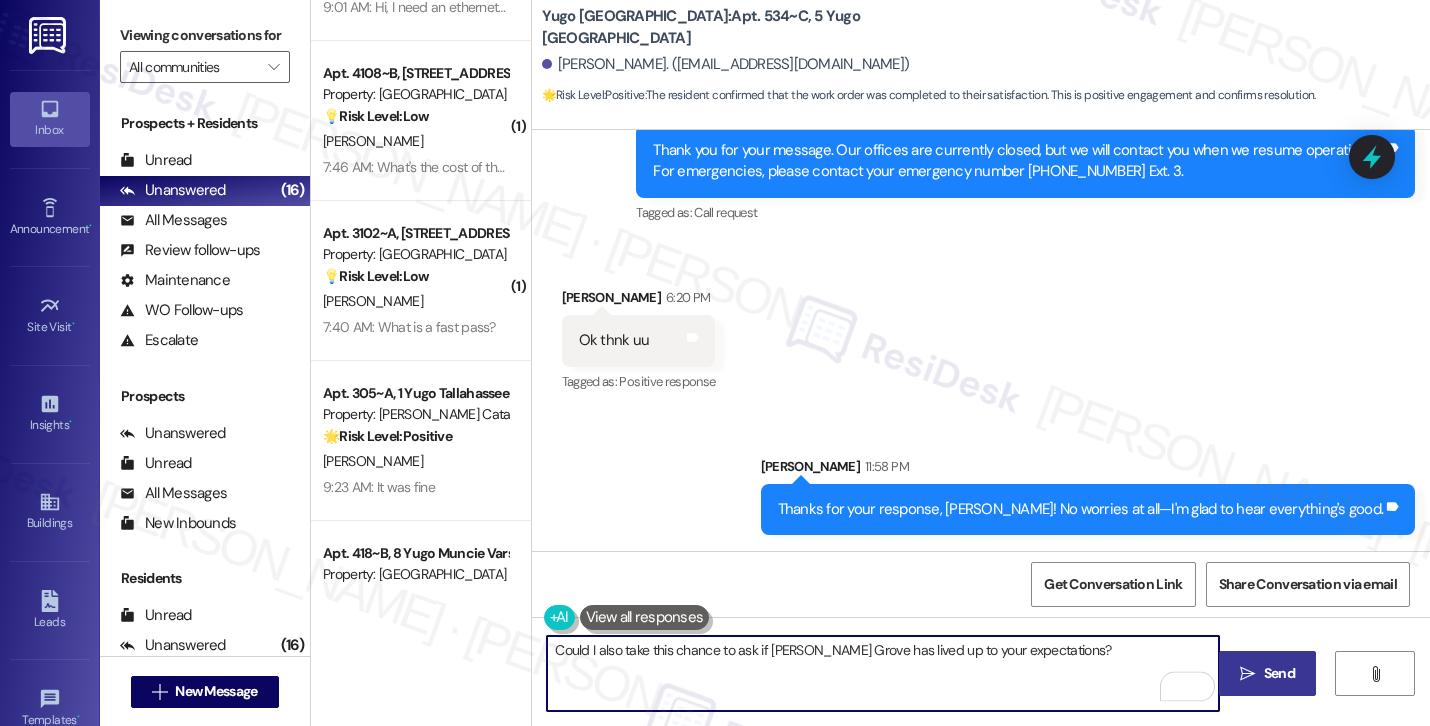 type on "Could I also take this chance to ask if Yugo Flagstaff Grove has lived up to your expectations?" 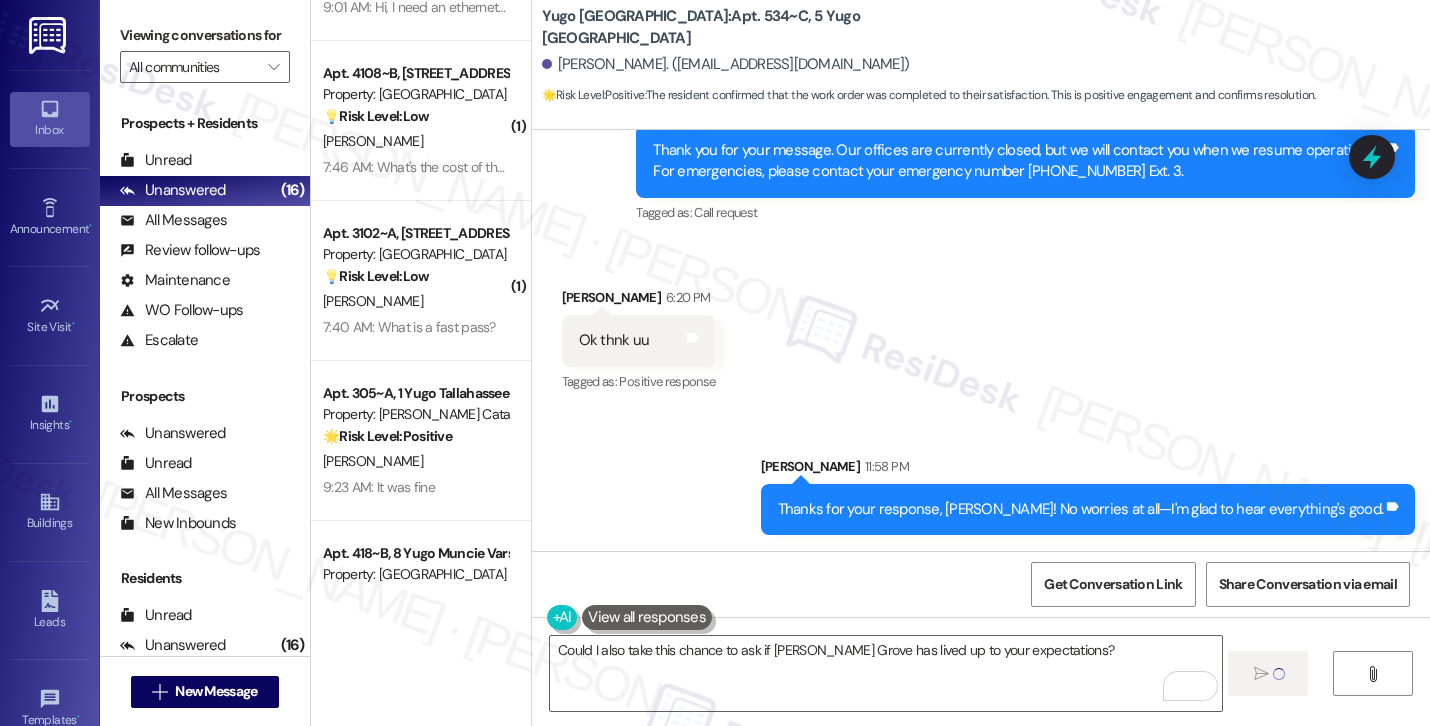 type 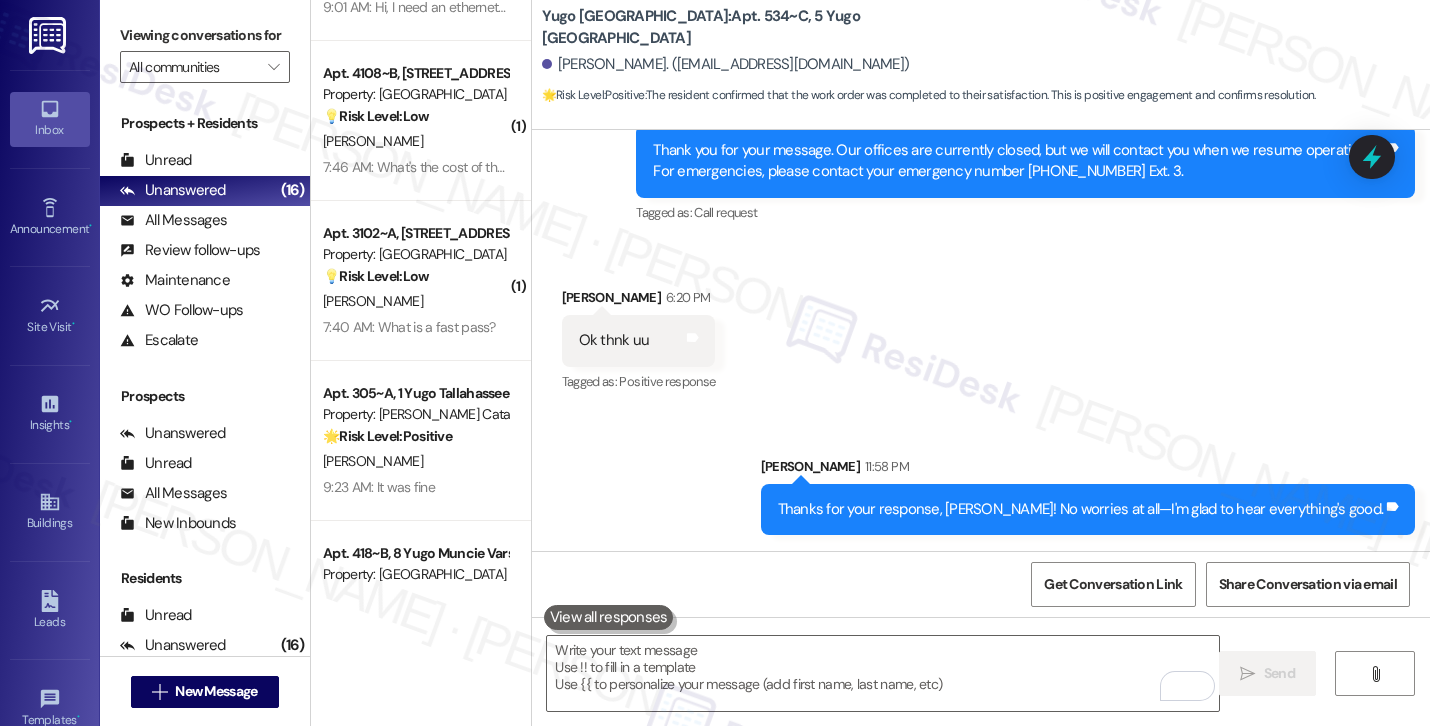 scroll, scrollTop: 2068, scrollLeft: 0, axis: vertical 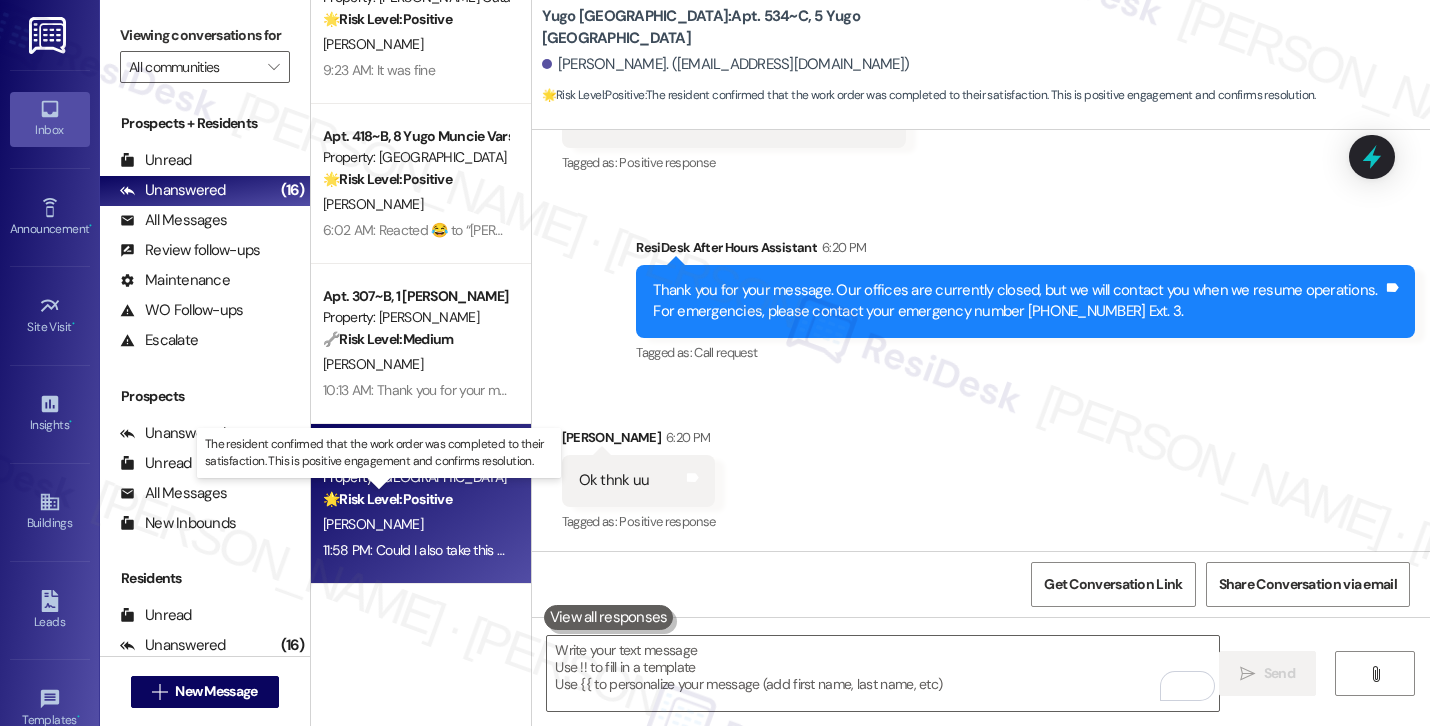 click on "🌟  Risk Level:  Positive" at bounding box center [387, 499] 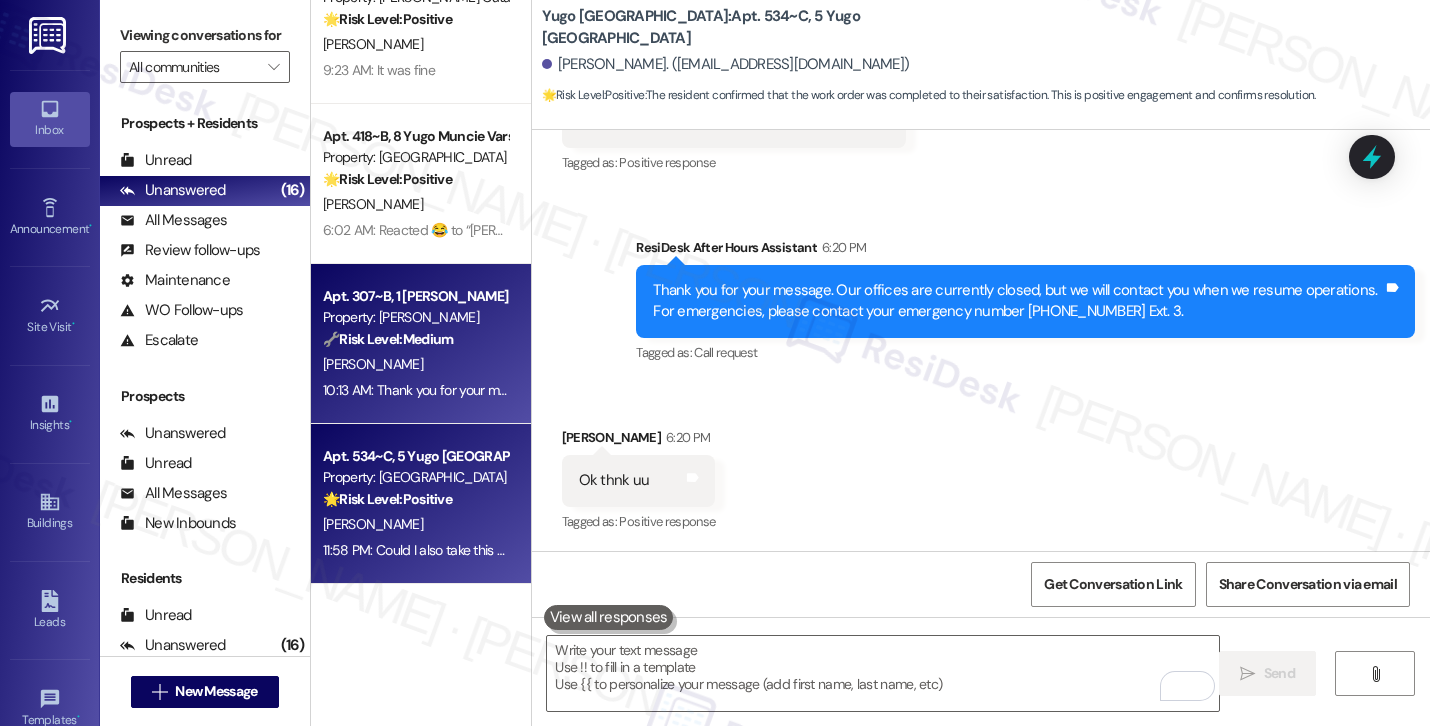 click on "Apt. 307~B, 1 Yugo Austin Rio Property: Austin Rio 🔧  Risk Level:  Medium The resident is asking a general question about move-in requirements. This is a standard inquiry related to the move-in process and does not indicate any urgency or critical issue. S. Singh 10:13 AM: Thank you for your message. Our offices are currently closed, but we will contact you when we resume operations. For emergencies, please contact your emergency number (512) 861-4803. 10:13 AM: Thank you for your message. Our offices are currently closed, but we will contact you when we resume operations. For emergencies, please contact your emergency number (512) 861-4803." at bounding box center (421, 344) 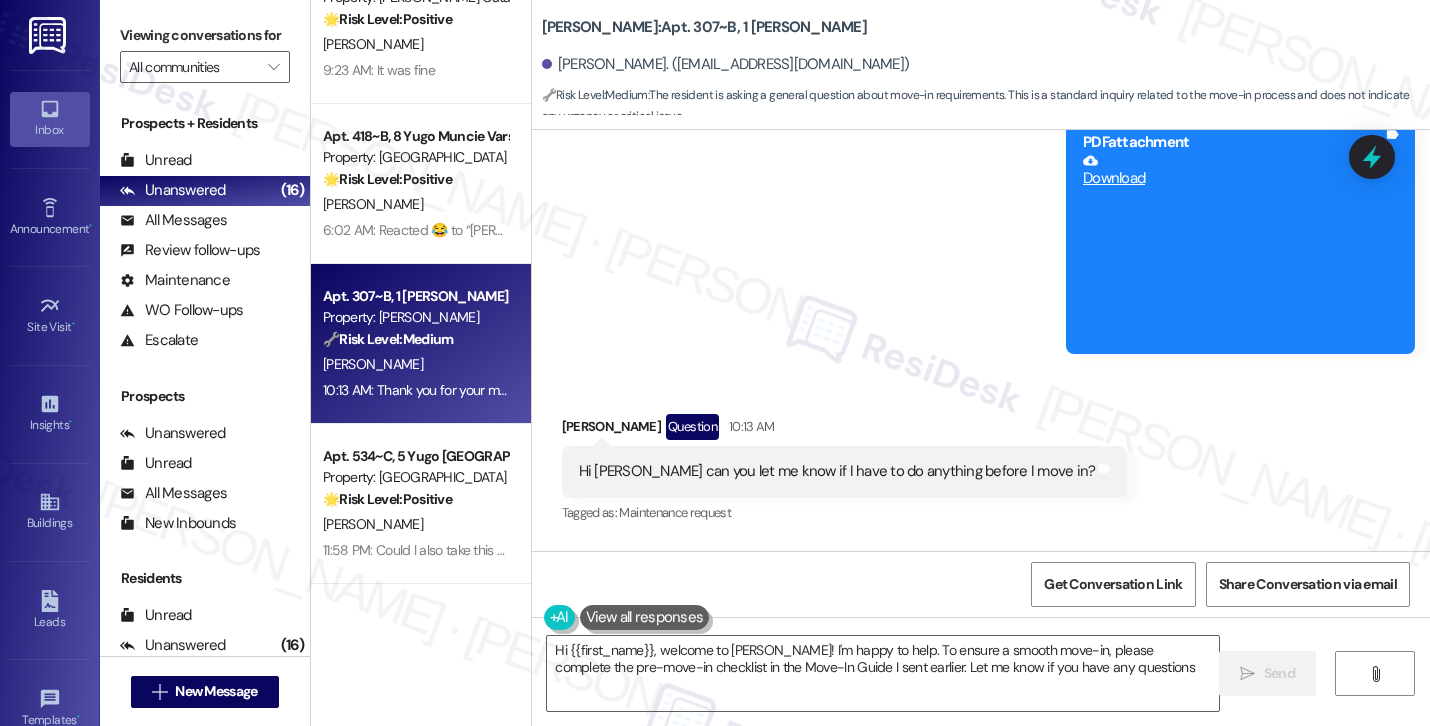 type on "Hi {{first_name}}, welcome to Austin Rio! I'm happy to help. To ensure a smooth move-in, please complete the pre-move-in checklist in the Move-In Guide I sent earlier. Let me know if you have any questions!" 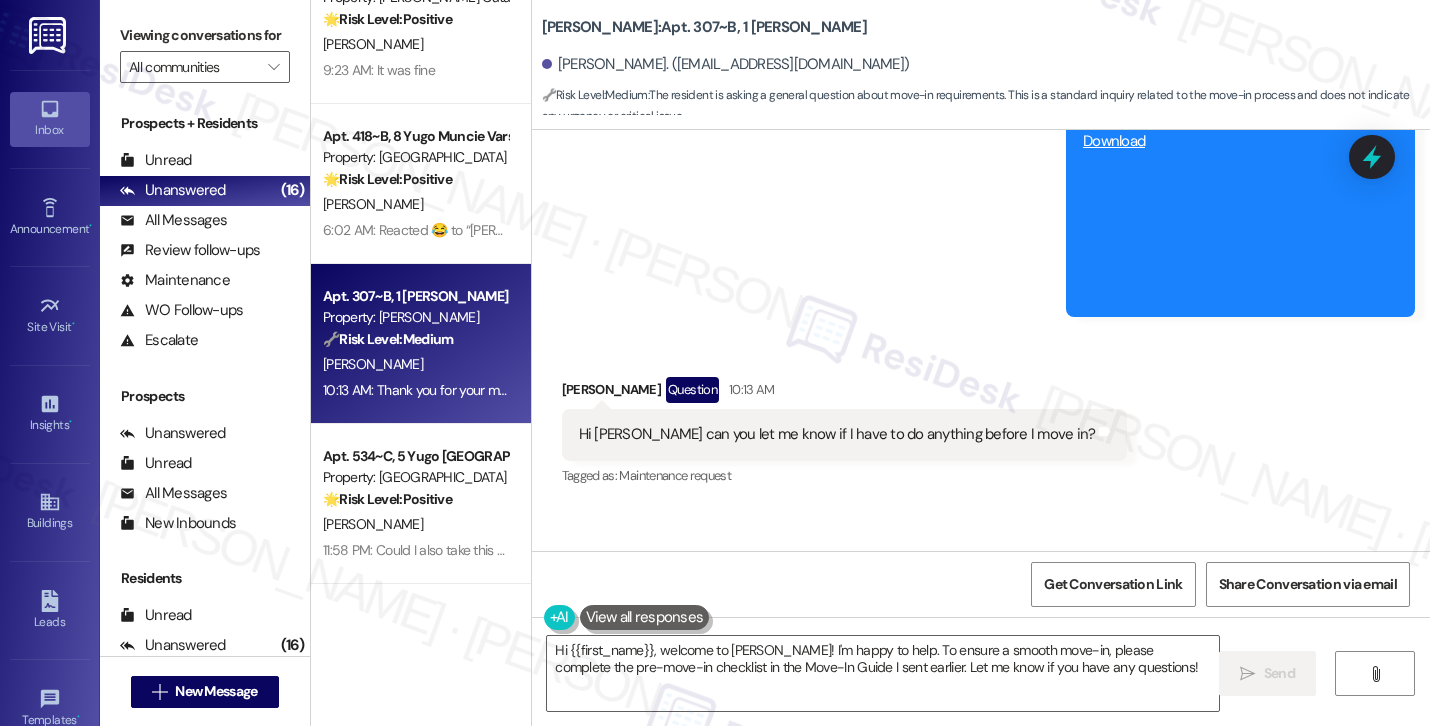 scroll, scrollTop: 680, scrollLeft: 0, axis: vertical 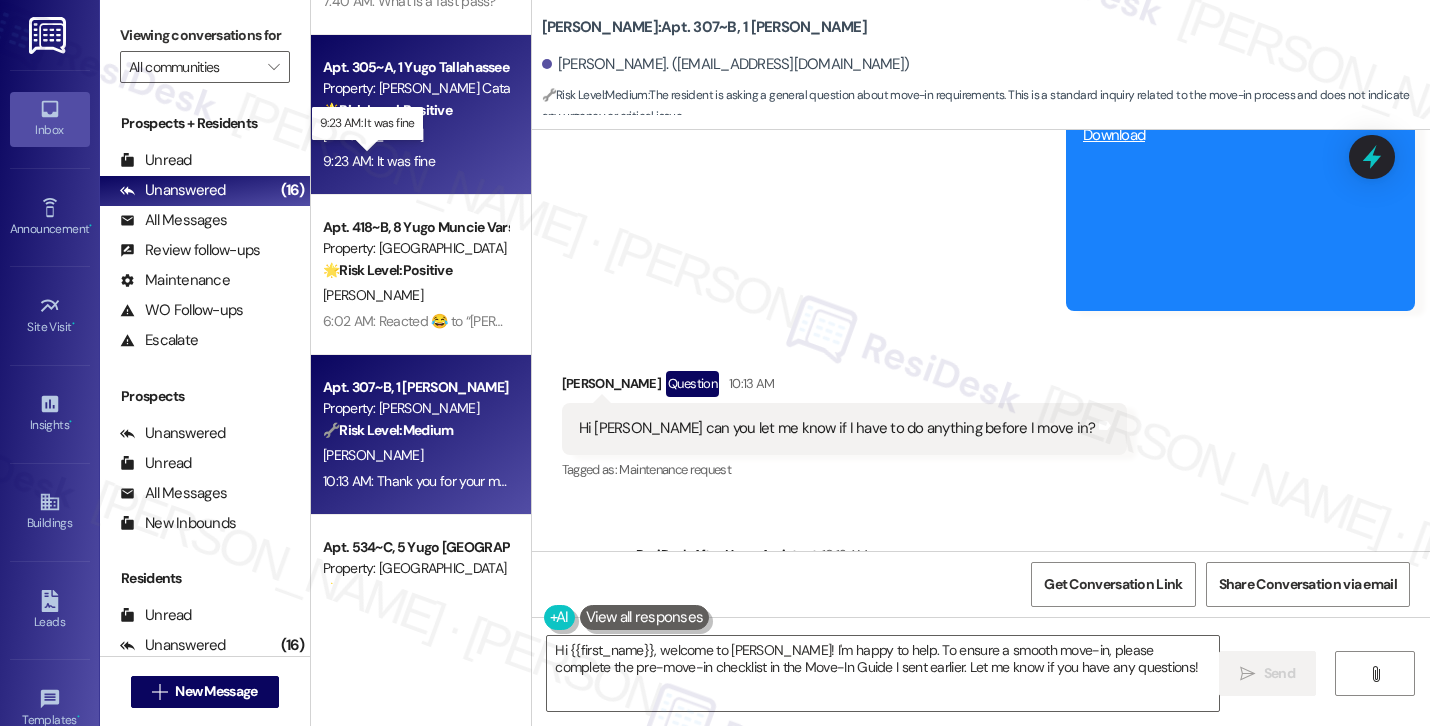 click on "9:23 AM: It was fine 9:23 AM: It was fine" at bounding box center (379, 161) 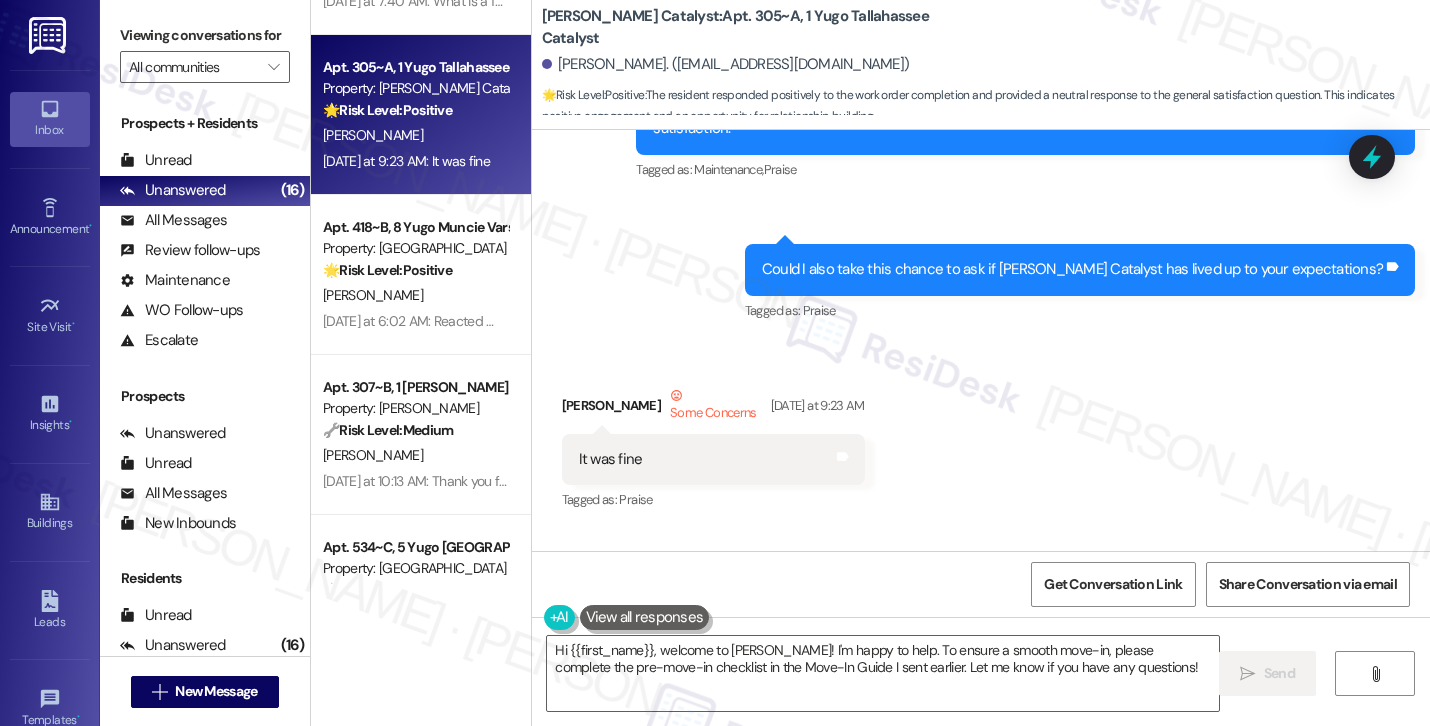 scroll, scrollTop: 5807, scrollLeft: 0, axis: vertical 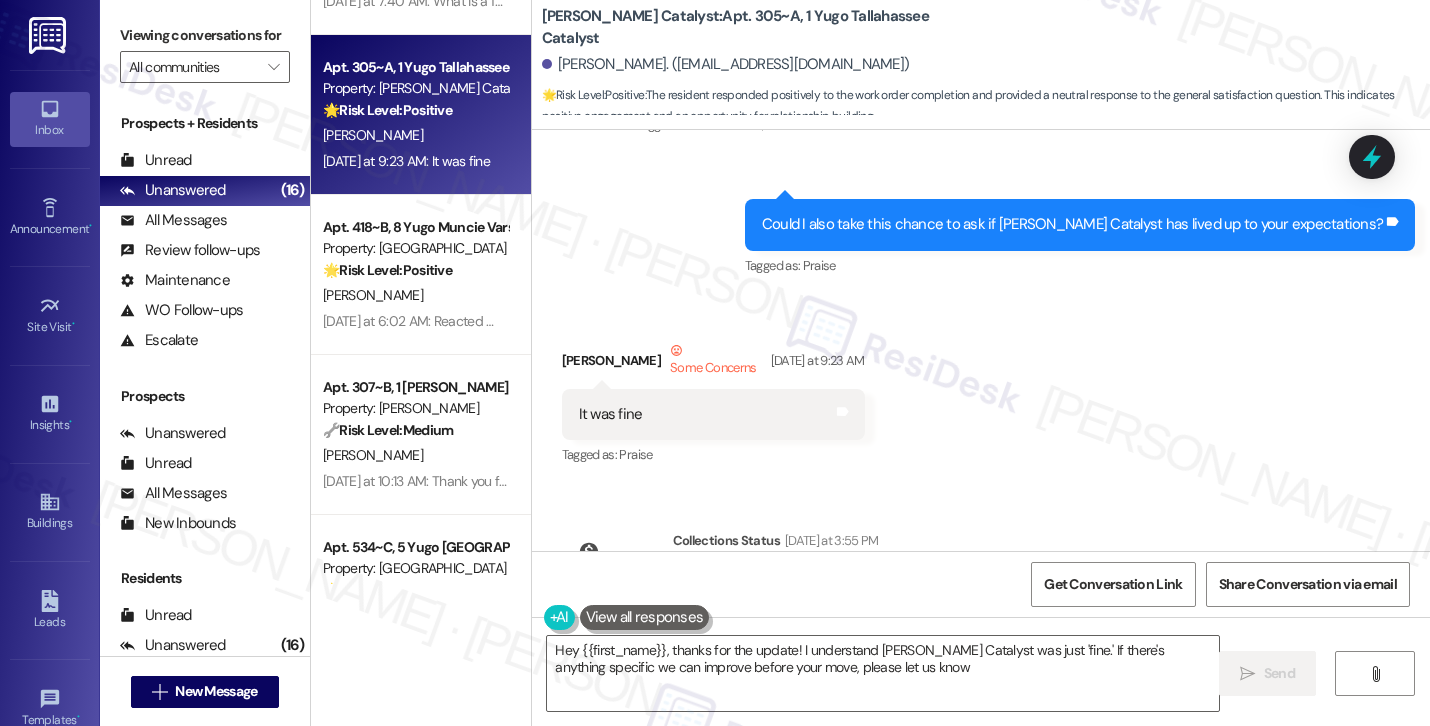 type on "Hey {{first_name}}, thanks for the update! I understand Yugo Tallahassee Catalyst was just 'fine.' If there's anything specific we can improve before your move, please let us know!" 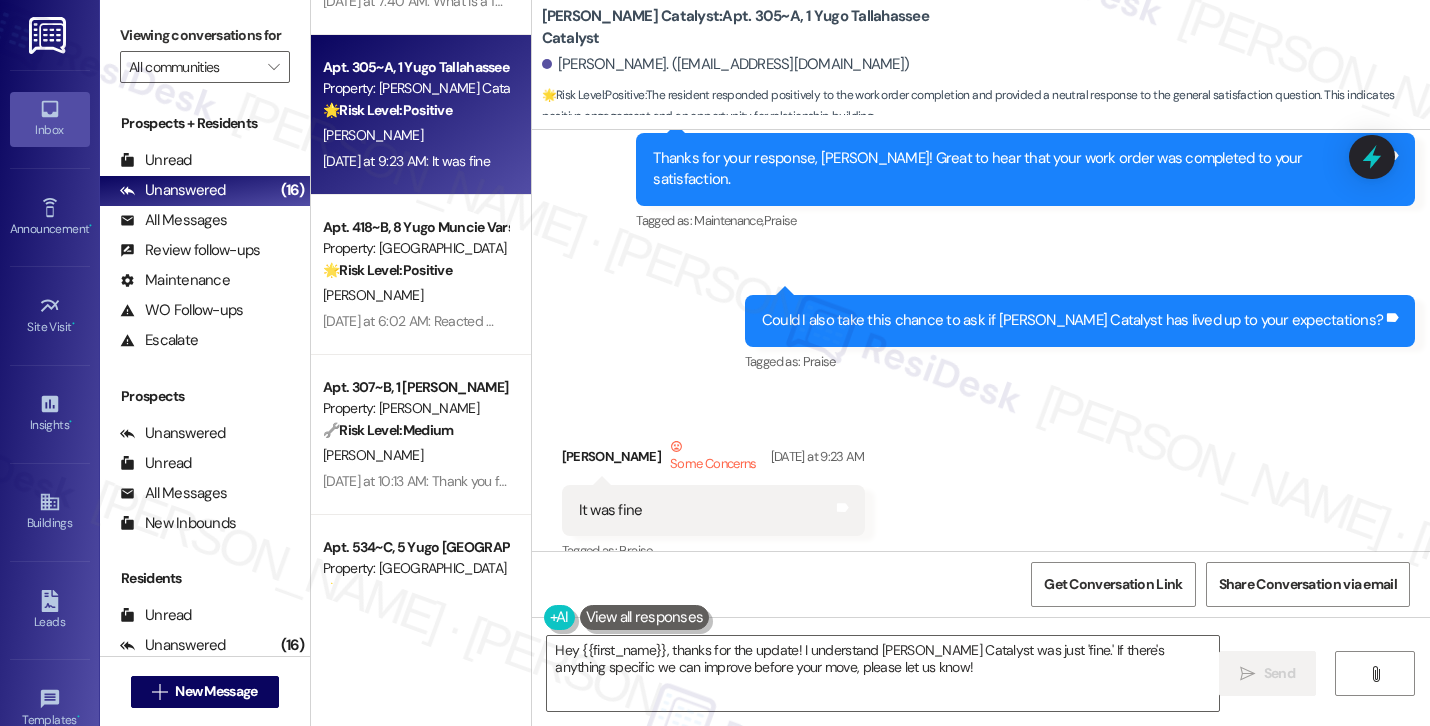 scroll, scrollTop: 5710, scrollLeft: 0, axis: vertical 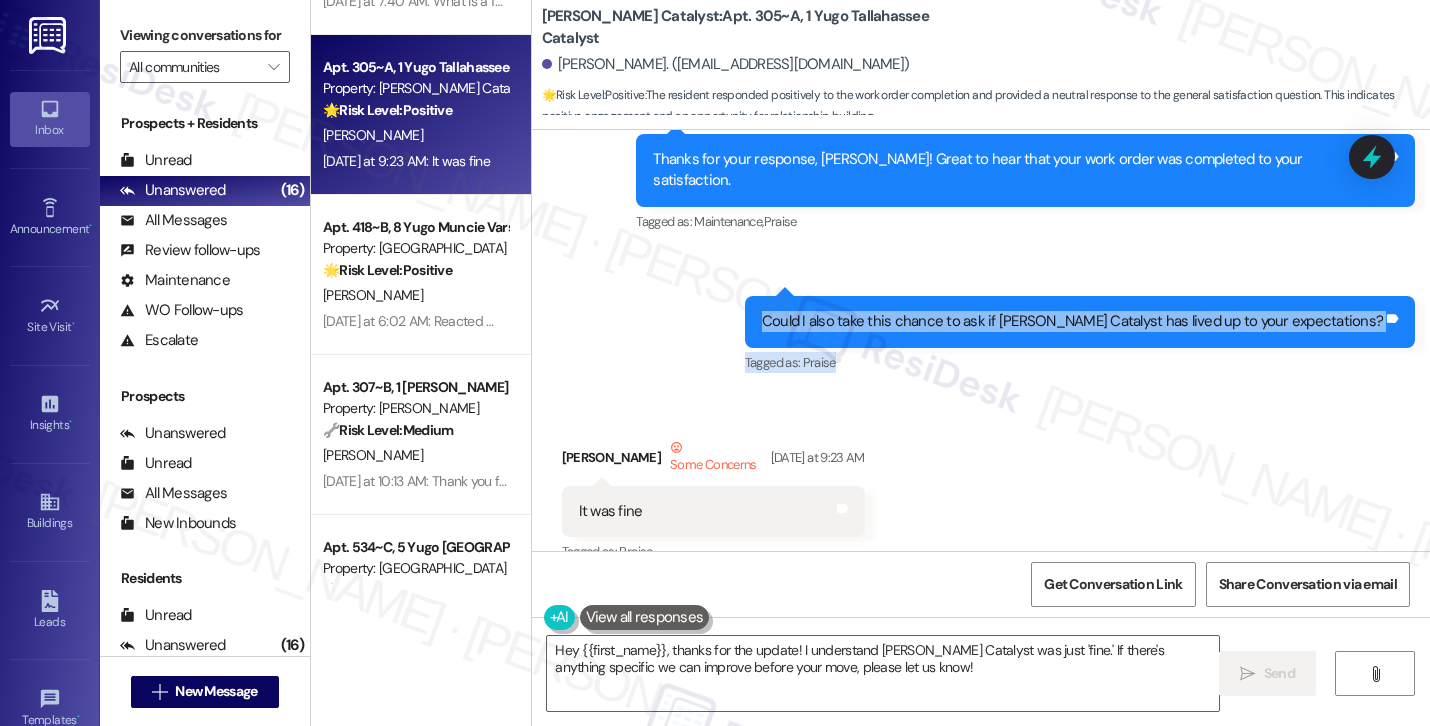 drag, startPoint x: 772, startPoint y: 232, endPoint x: 1147, endPoint y: 301, distance: 381.29517 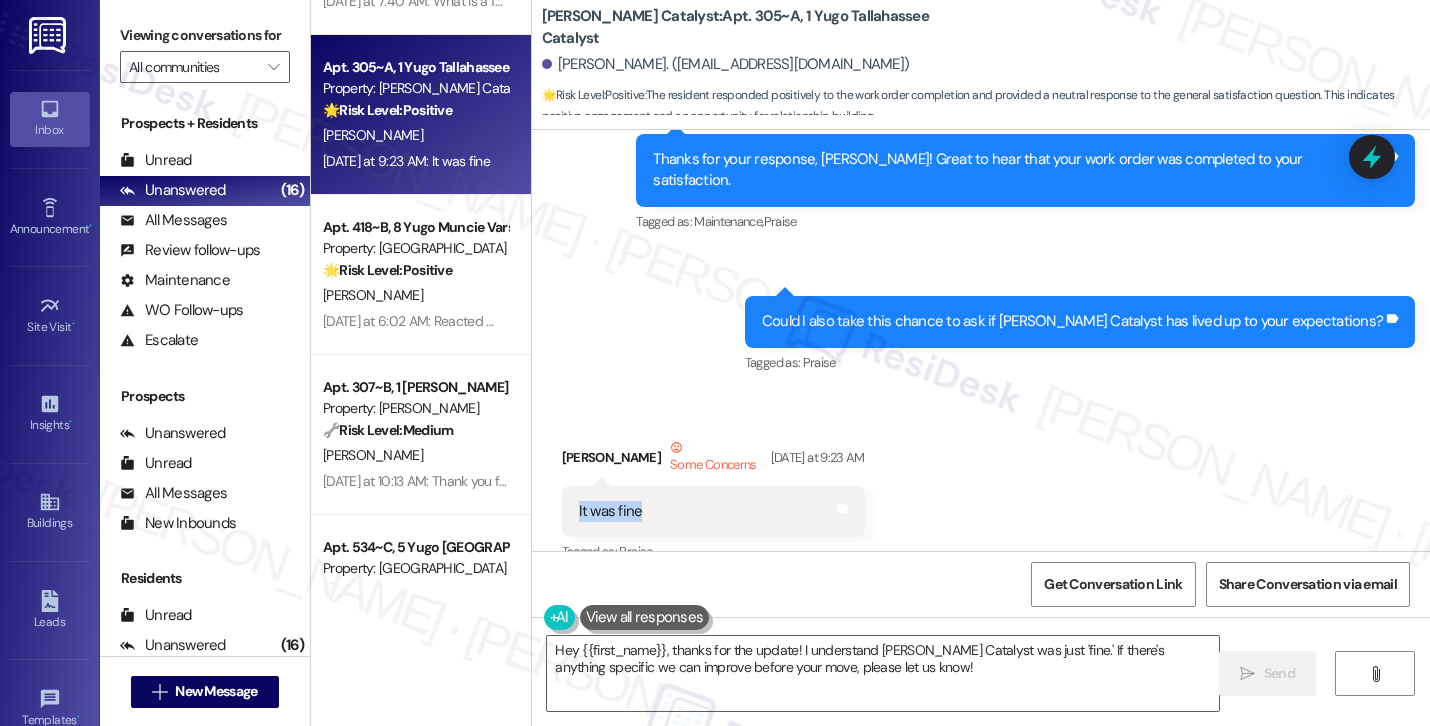 drag, startPoint x: 638, startPoint y: 425, endPoint x: 561, endPoint y: 421, distance: 77.10383 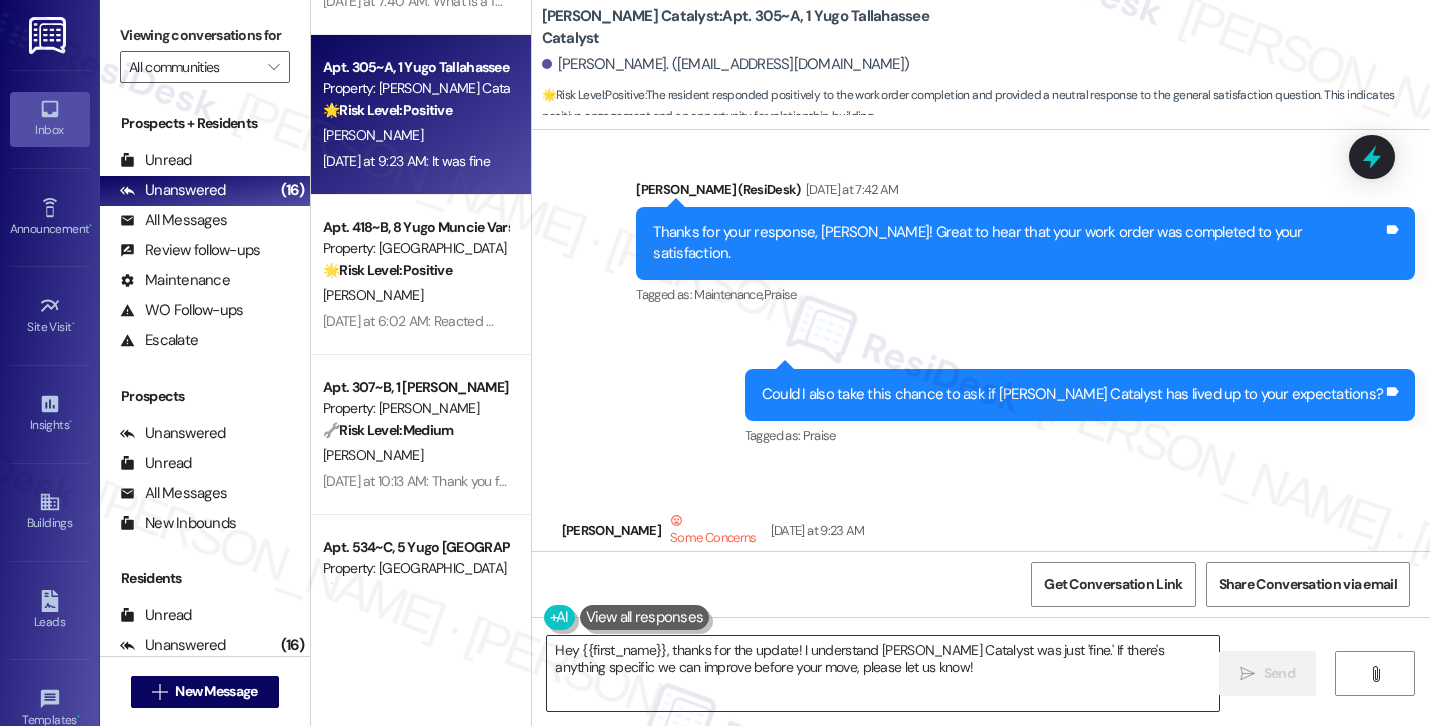 click on "Hey {{first_name}}, thanks for the update! I understand Yugo Tallahassee Catalyst was just 'fine.' If there's anything specific we can improve before your move, please let us know!" at bounding box center [883, 673] 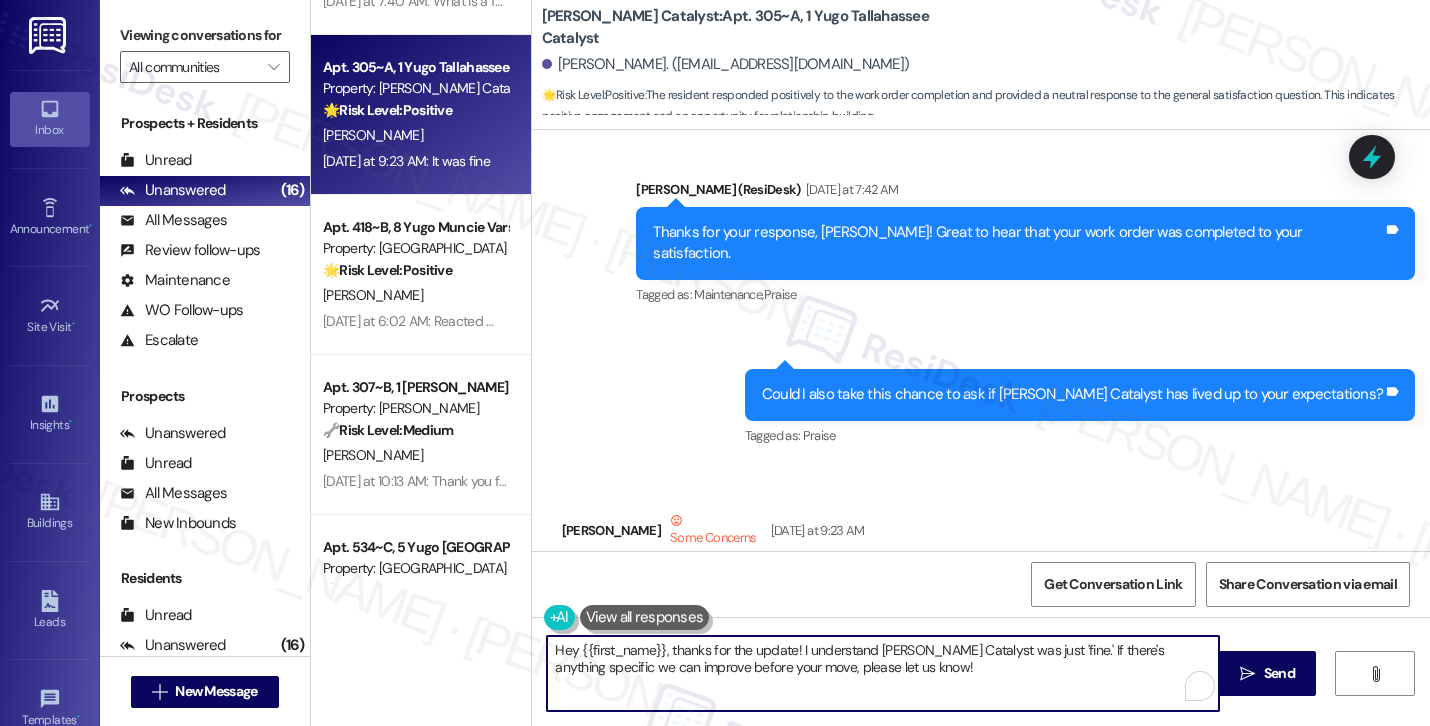 click on "Hey {{first_name}}, thanks for the update! I understand Yugo Tallahassee Catalyst was just 'fine.' If there's anything specific we can improve before your move, please let us know!" at bounding box center (883, 673) 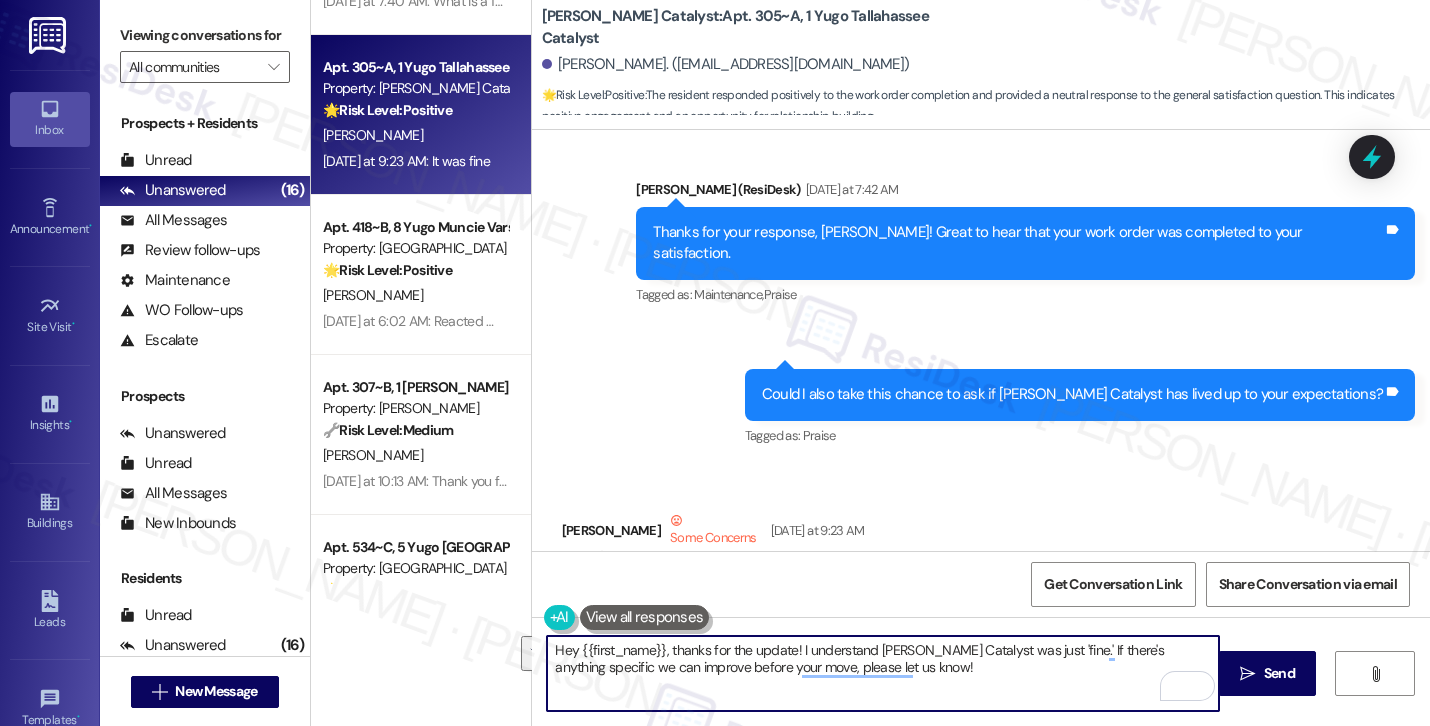 drag, startPoint x: 954, startPoint y: 670, endPoint x: 790, endPoint y: 656, distance: 164.59648 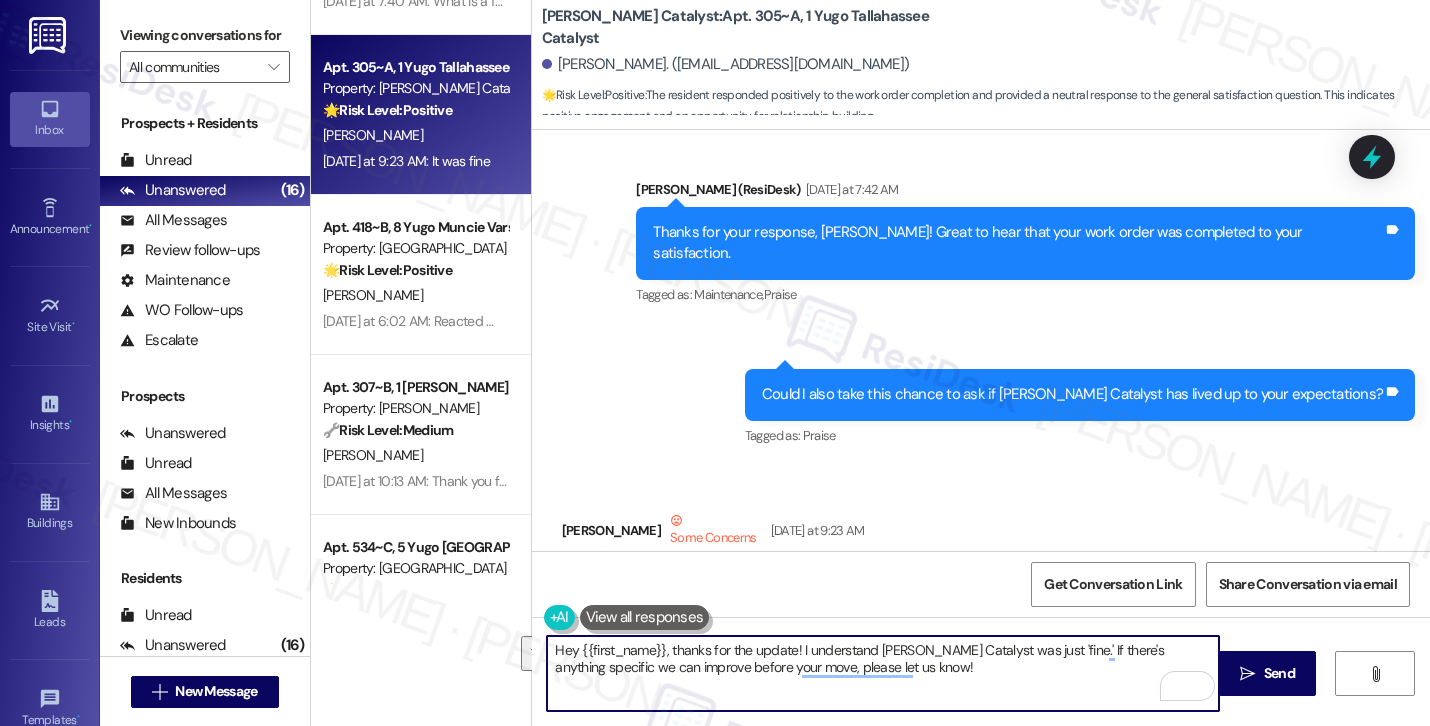 click on "Hey {{first_name}}, thanks for the update! I understand Yugo Tallahassee Catalyst was just 'fine.' If there's anything specific we can improve before your move, please let us know!" at bounding box center [883, 673] 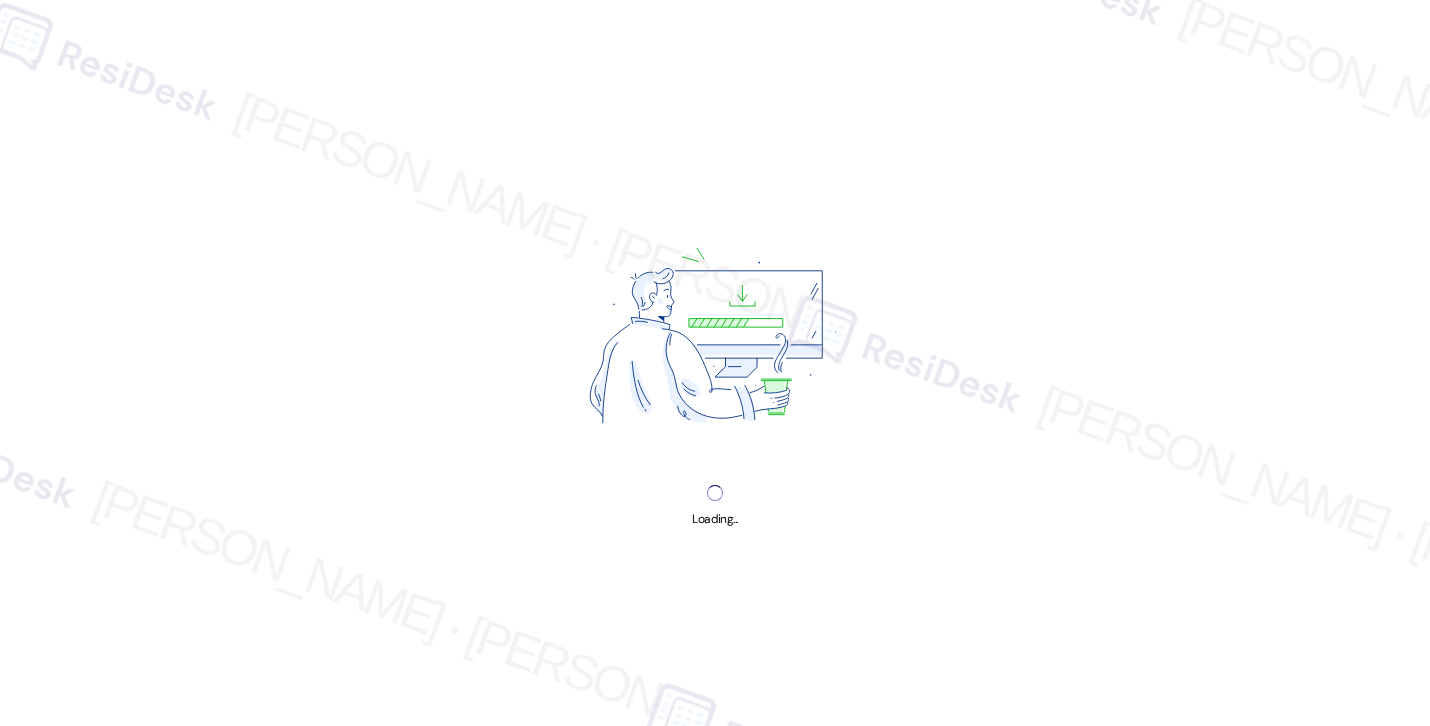 scroll, scrollTop: 0, scrollLeft: 0, axis: both 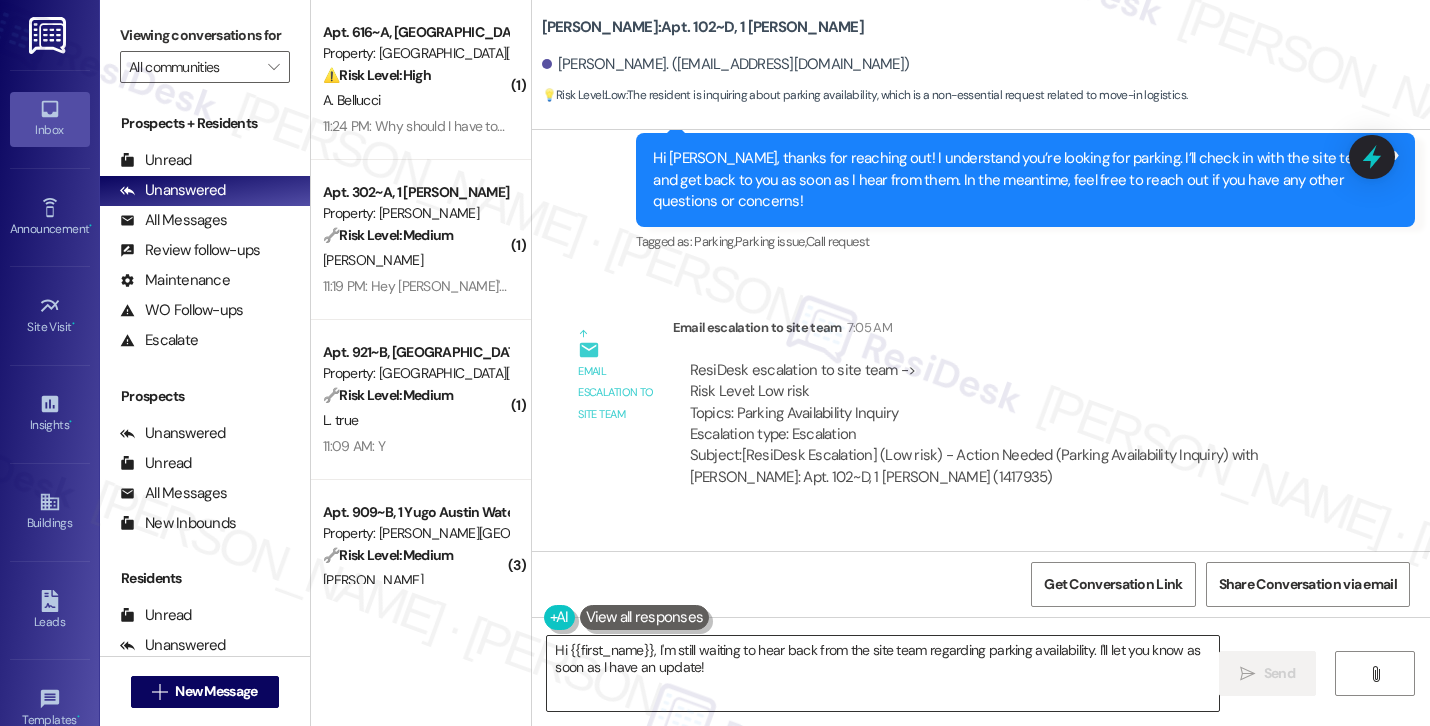 click on "Hi {{first_name}}, I'm still waiting to hear back from the site team regarding parking availability. I'll let you know as soon as I have an update!" at bounding box center [883, 673] 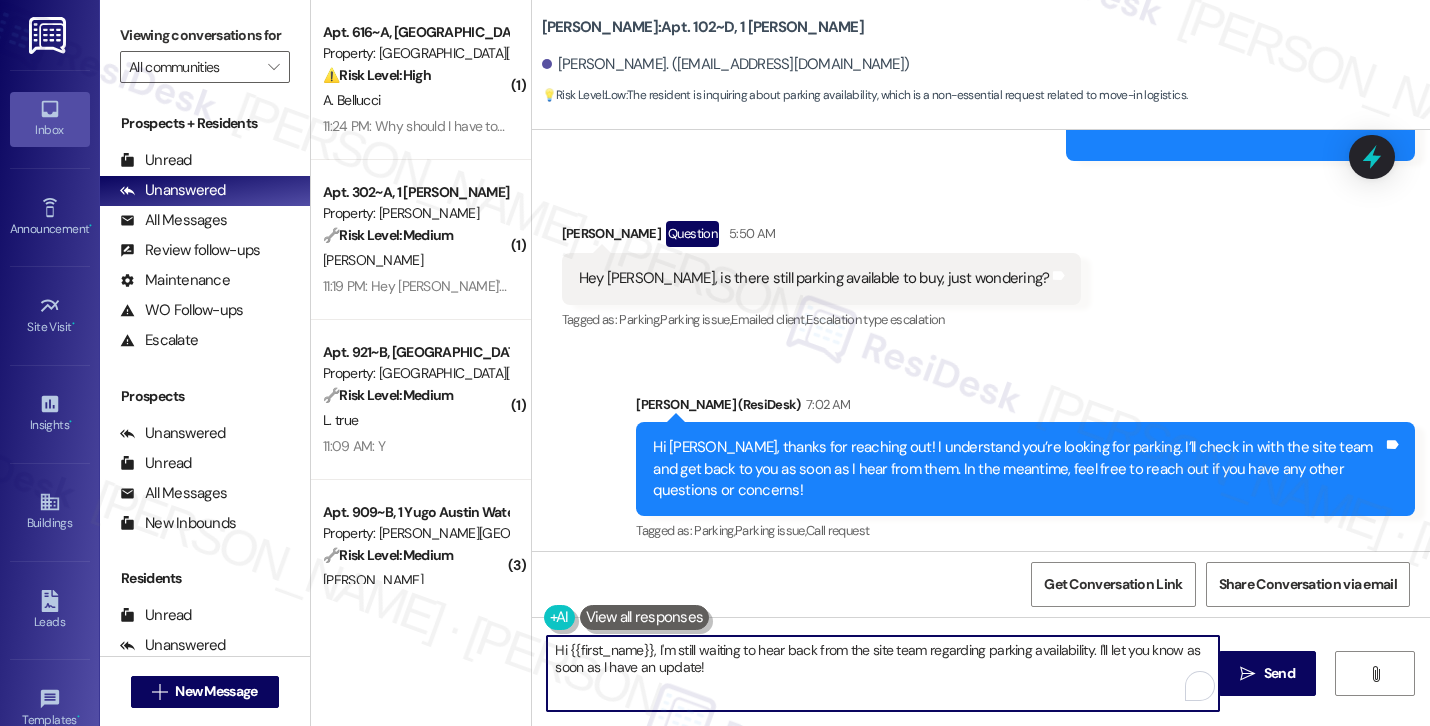 scroll, scrollTop: 784, scrollLeft: 0, axis: vertical 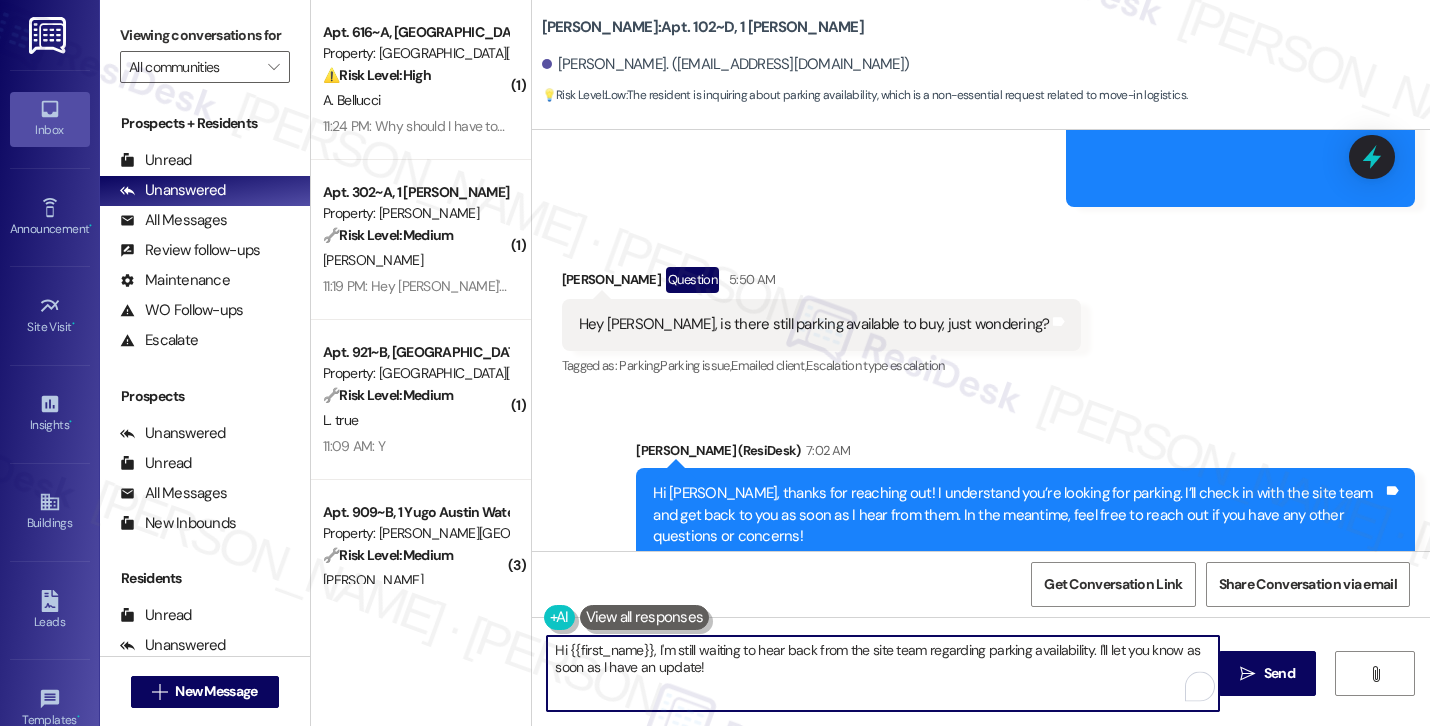 paste on "I heard back from the site team regarding your question. They mentioned that standard parking is no longer available at this time. However, tandem parking is available for $200 per month. You would need to find another resident to share the tandem spot with. Once they receive information from both tenants, the team can send over a parking addendum. Let me know if you have any other questions" 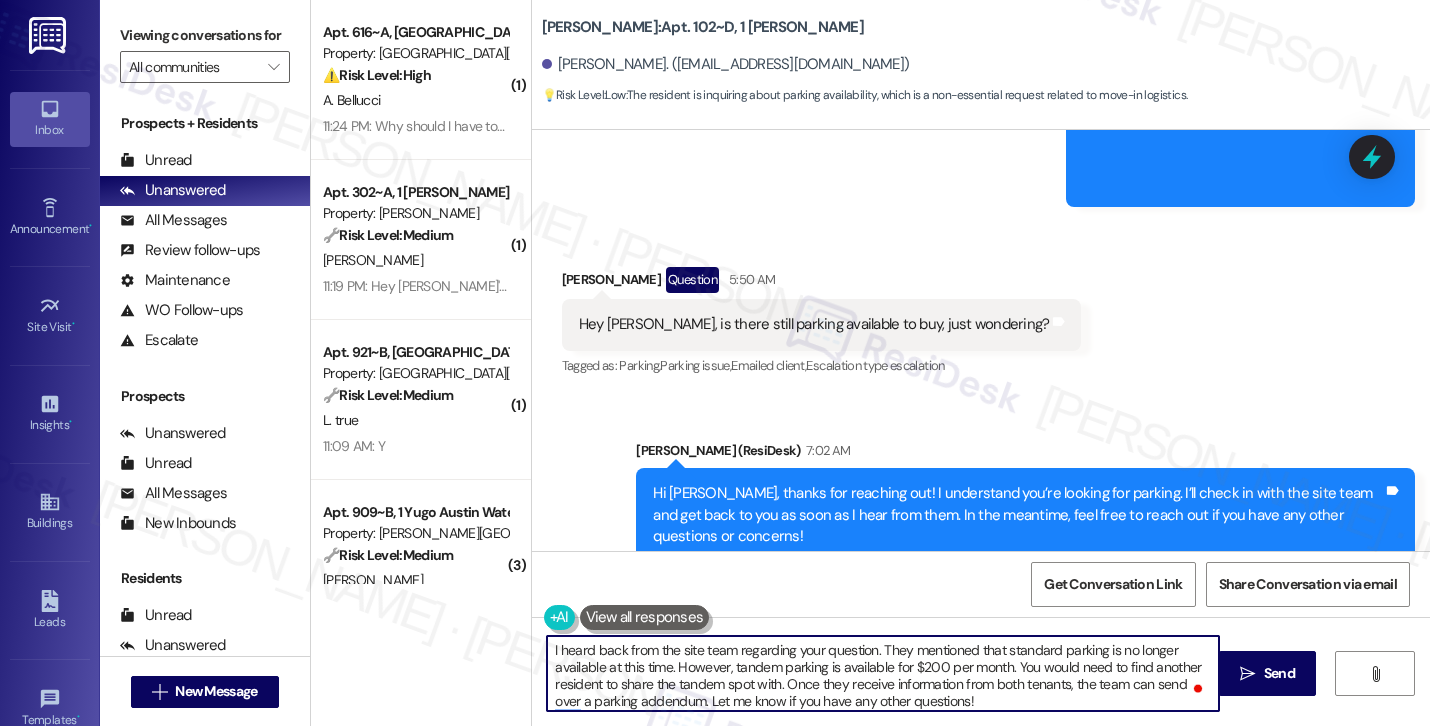 click on "[PERSON_NAME] Question 5:50 AM" at bounding box center [822, 283] 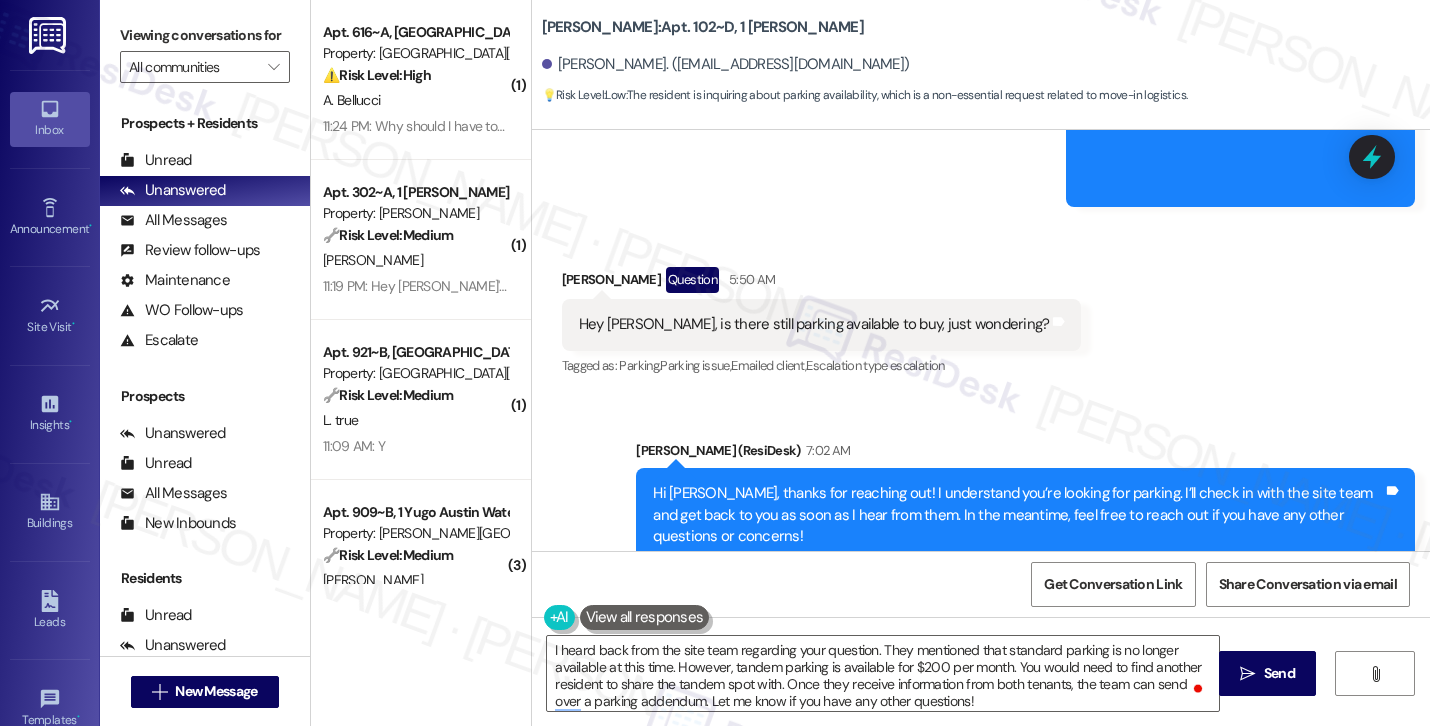 click on "[PERSON_NAME] Question 5:50 AM" at bounding box center [822, 283] 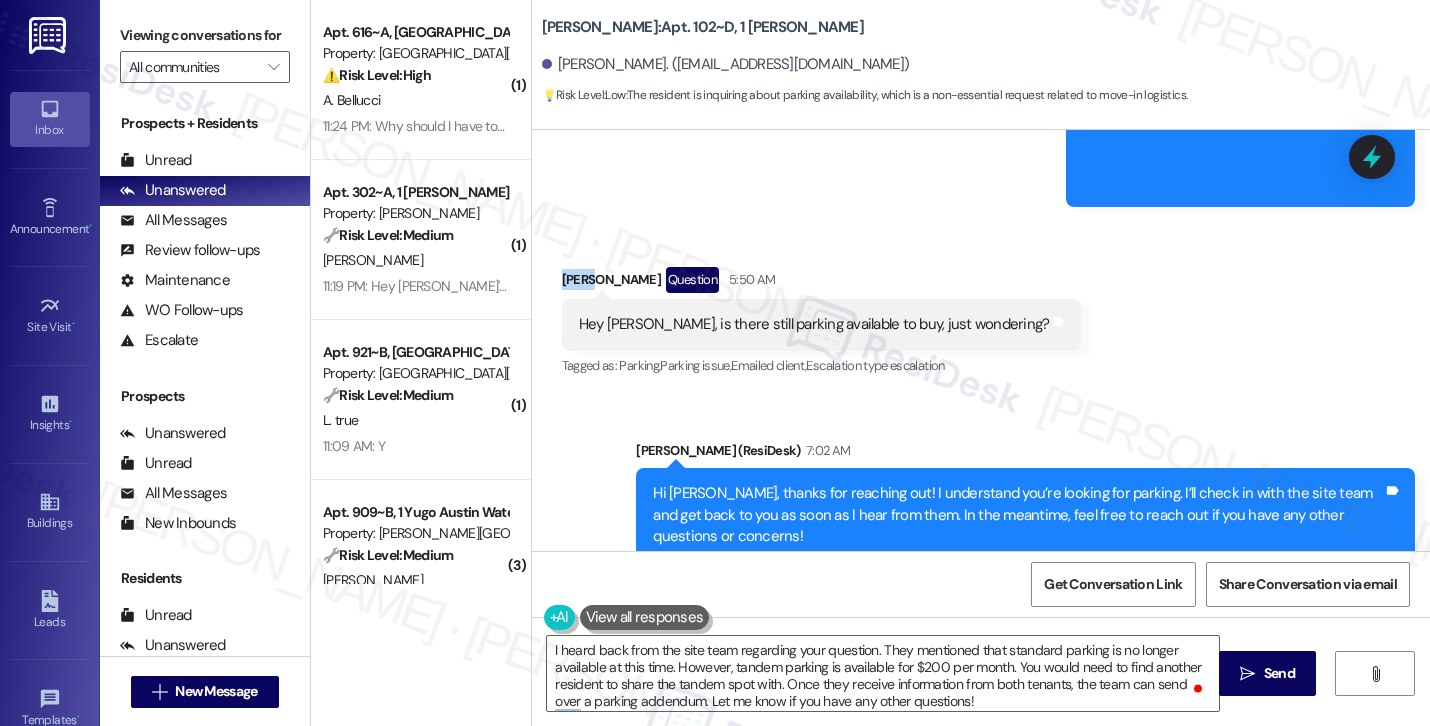 copy on "[PERSON_NAME]" 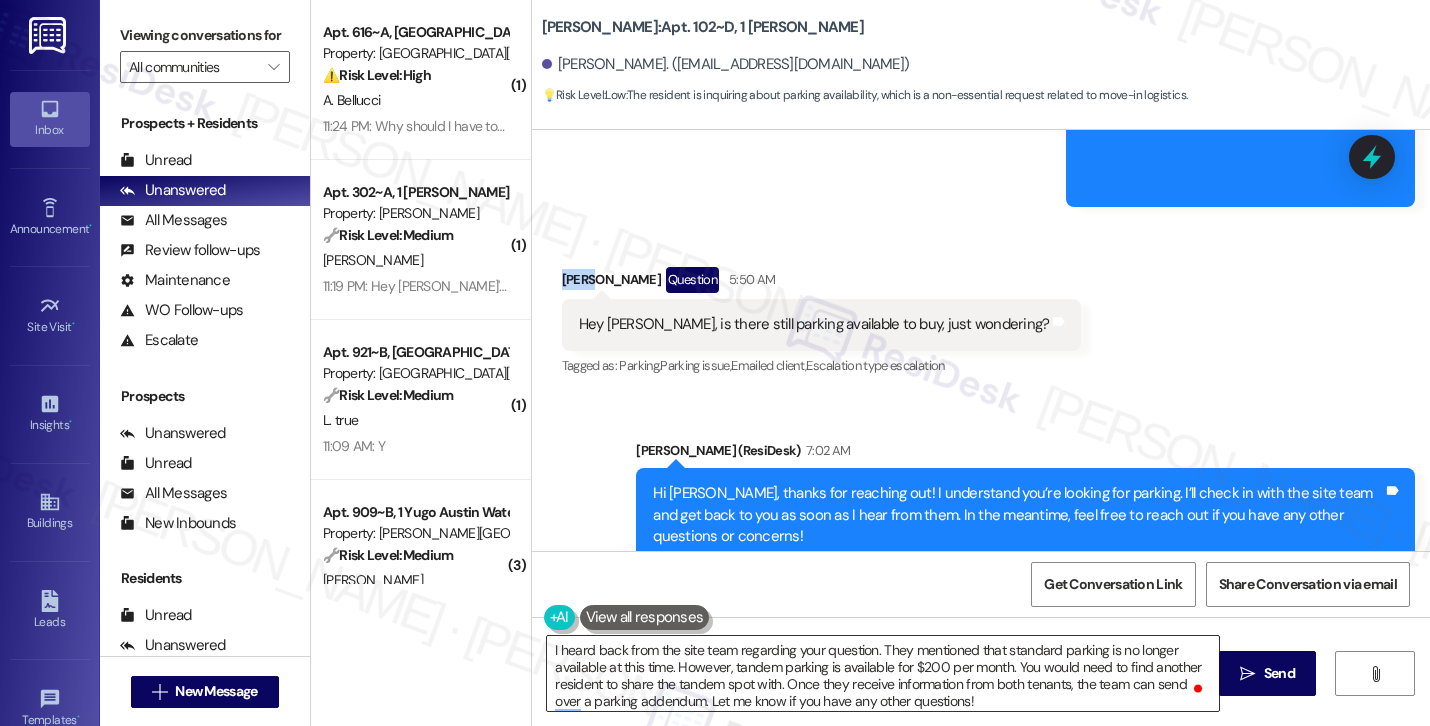 click on "I heard back from the site team regarding your question. They mentioned that standard parking is no longer available at this time. However, tandem parking is available for $200 per month. You would need to find another resident to share the tandem spot with. Once they receive information from both tenants, the team can send over a parking addendum. Let me know if you have any other questions!" at bounding box center [883, 673] 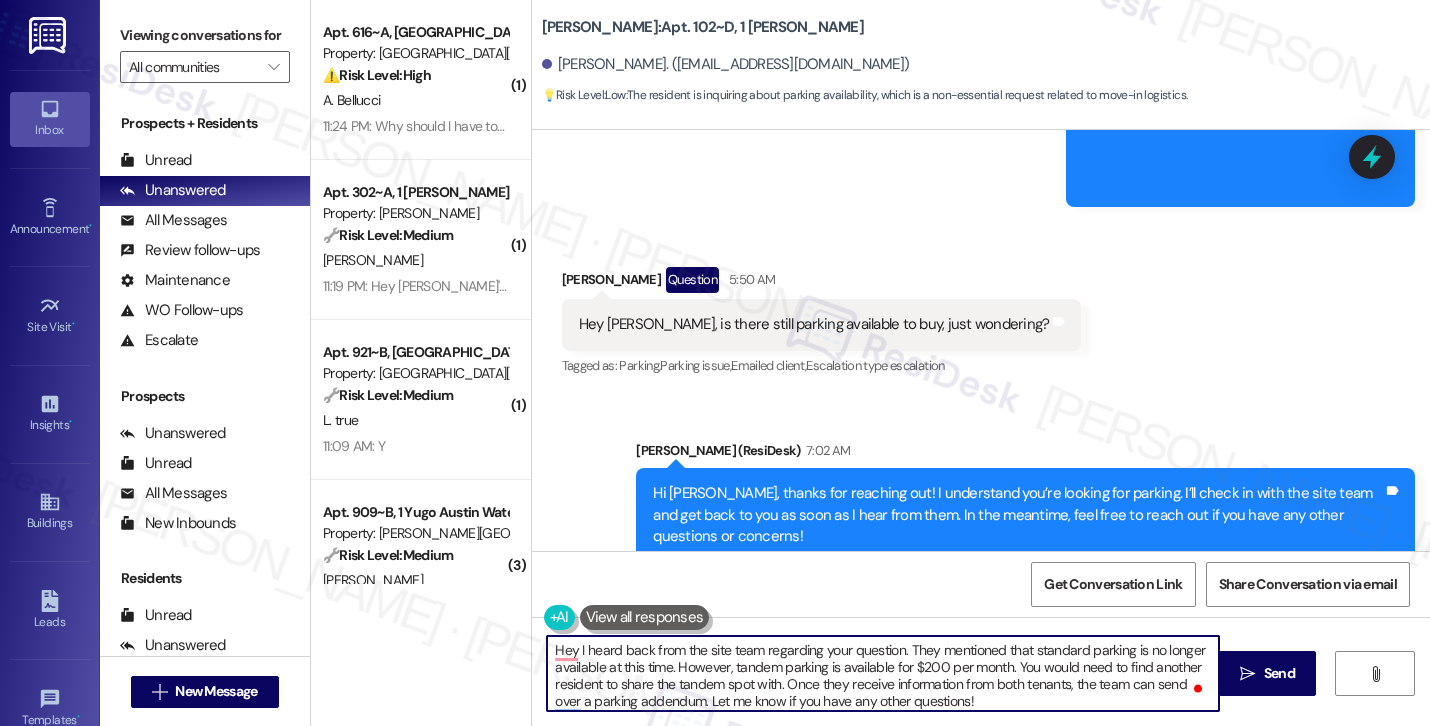 paste on "[PERSON_NAME]" 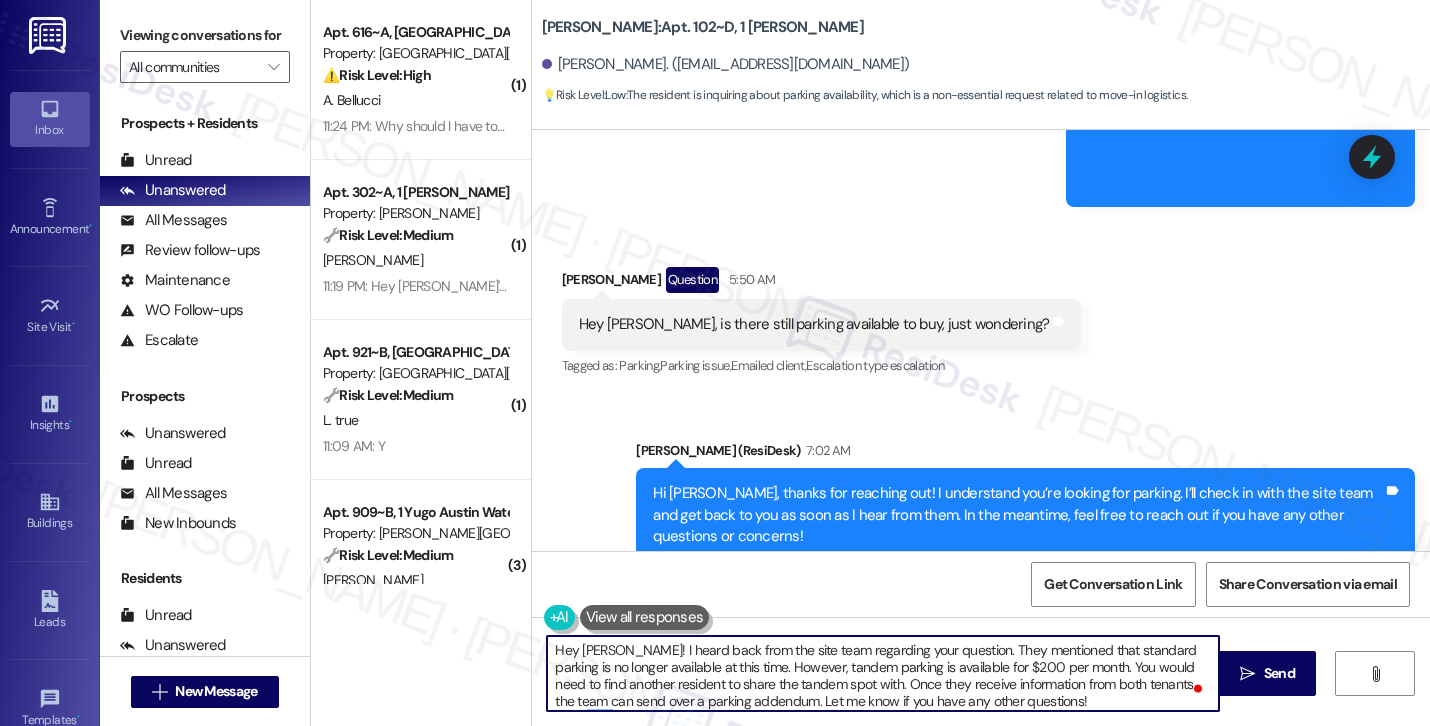 click on "Hey [PERSON_NAME]! I heard back from the site team regarding your question. They mentioned that standard parking is no longer available at this time. However, tandem parking is available for $200 per month. You would need to find another resident to share the tandem spot with. Once they receive information from both tenants, the team can send over a parking addendum. Let me know if you have any other questions!" at bounding box center (883, 673) 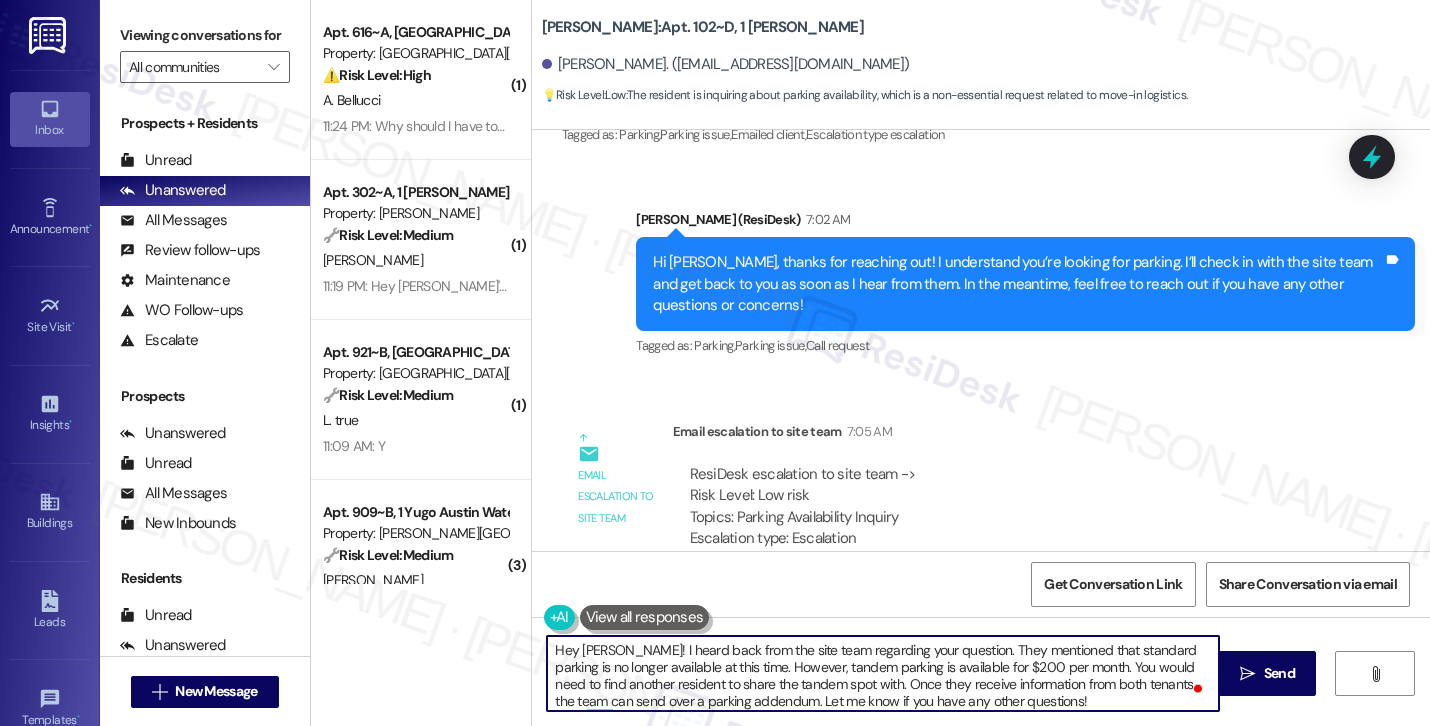 scroll, scrollTop: 1323, scrollLeft: 0, axis: vertical 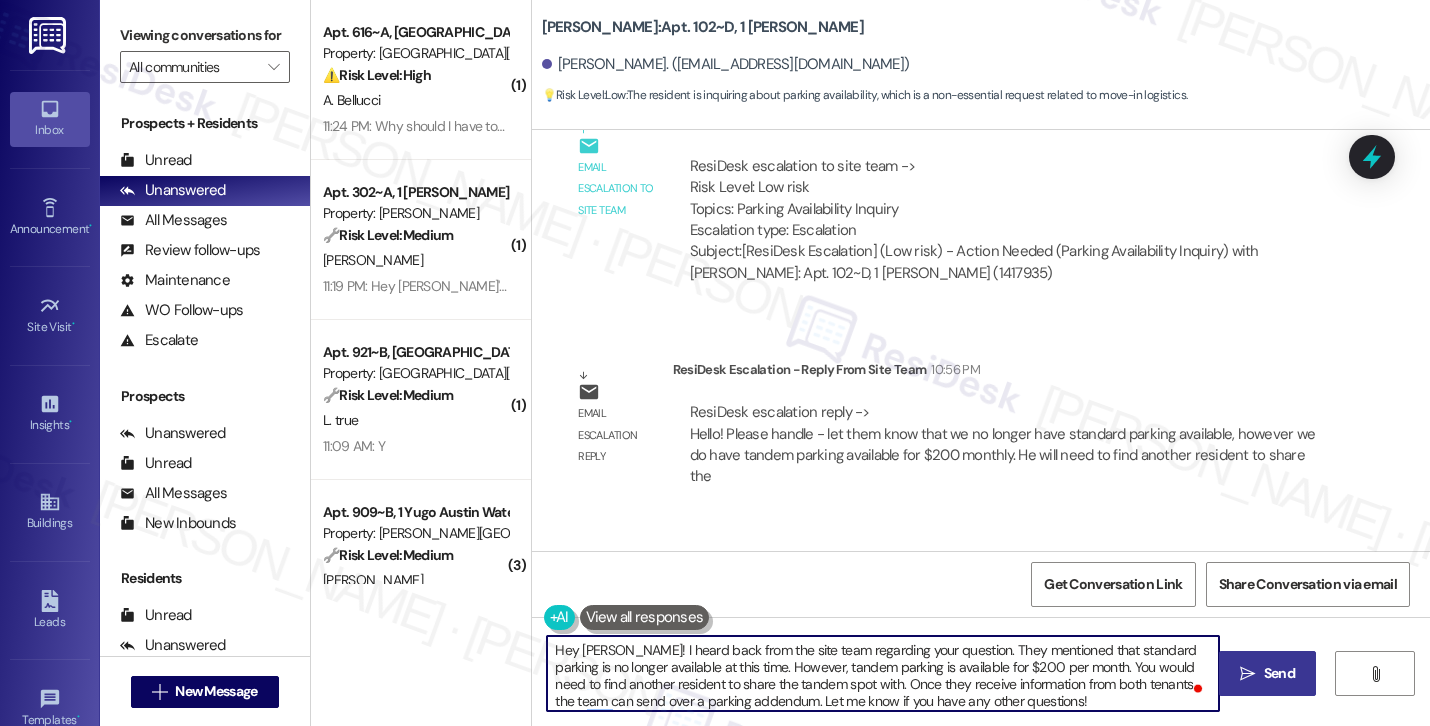 type on "Hey [PERSON_NAME]! I heard back from the site team regarding your question. They mentioned that standard parking is no longer available at this time. However, tandem parking is available for $200 per month. You would need to find another resident to share the tandem spot with. Once they receive information from both tenants, the team can send over a parking addendum. Let me know if you have any other questions!" 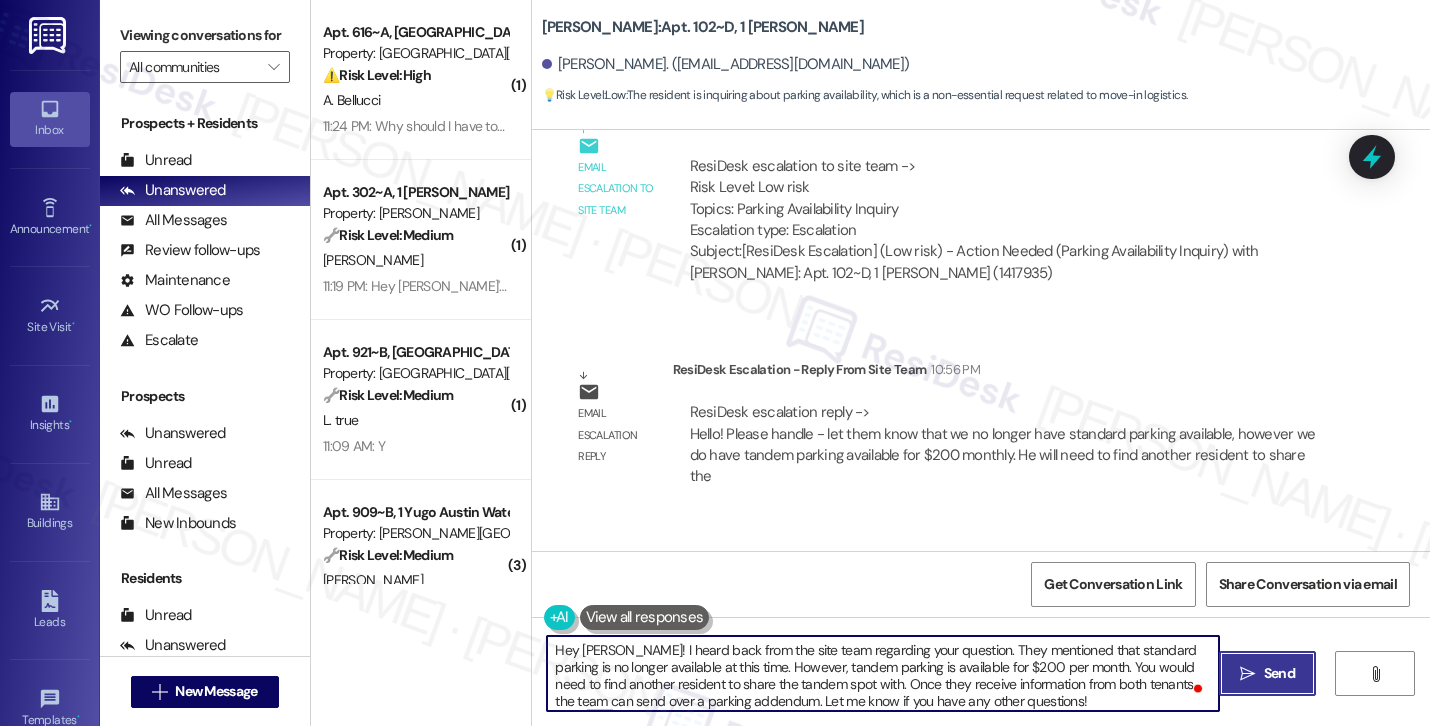 click on "" at bounding box center [1247, 674] 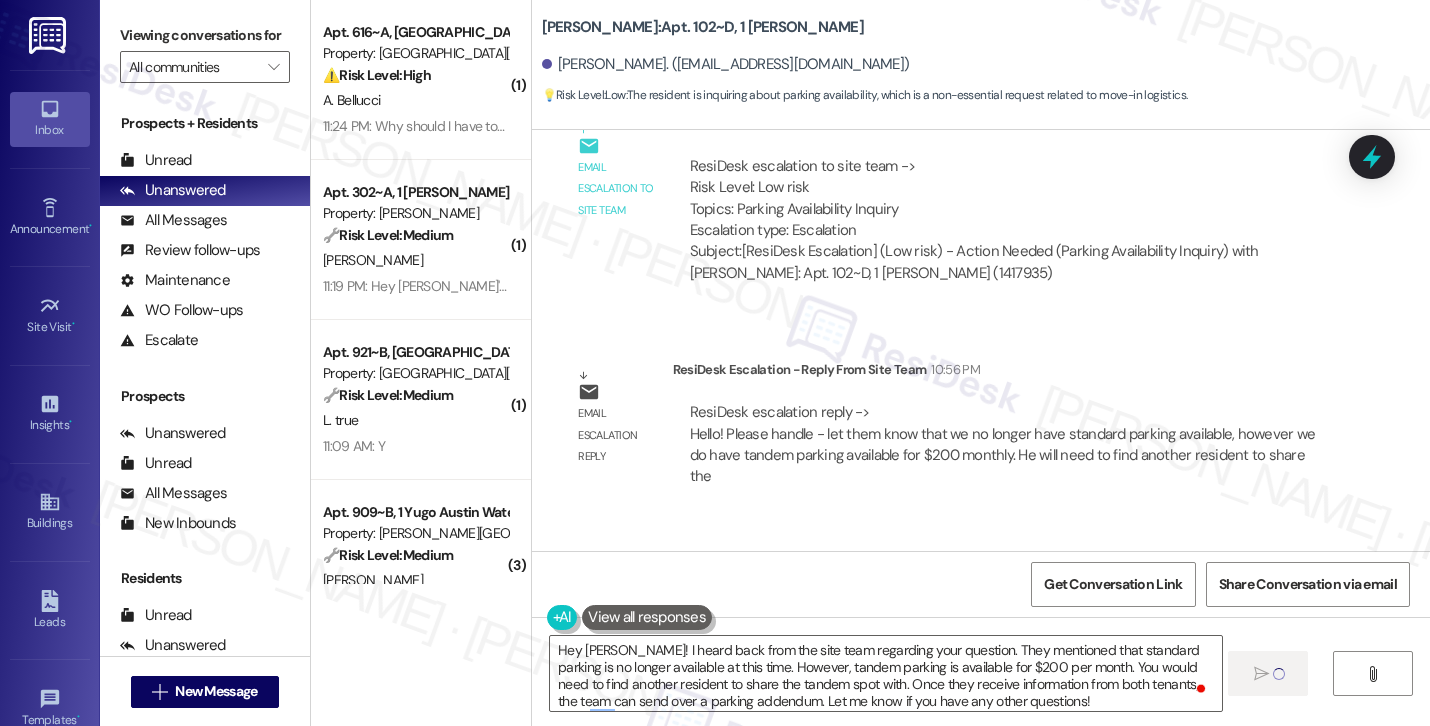type 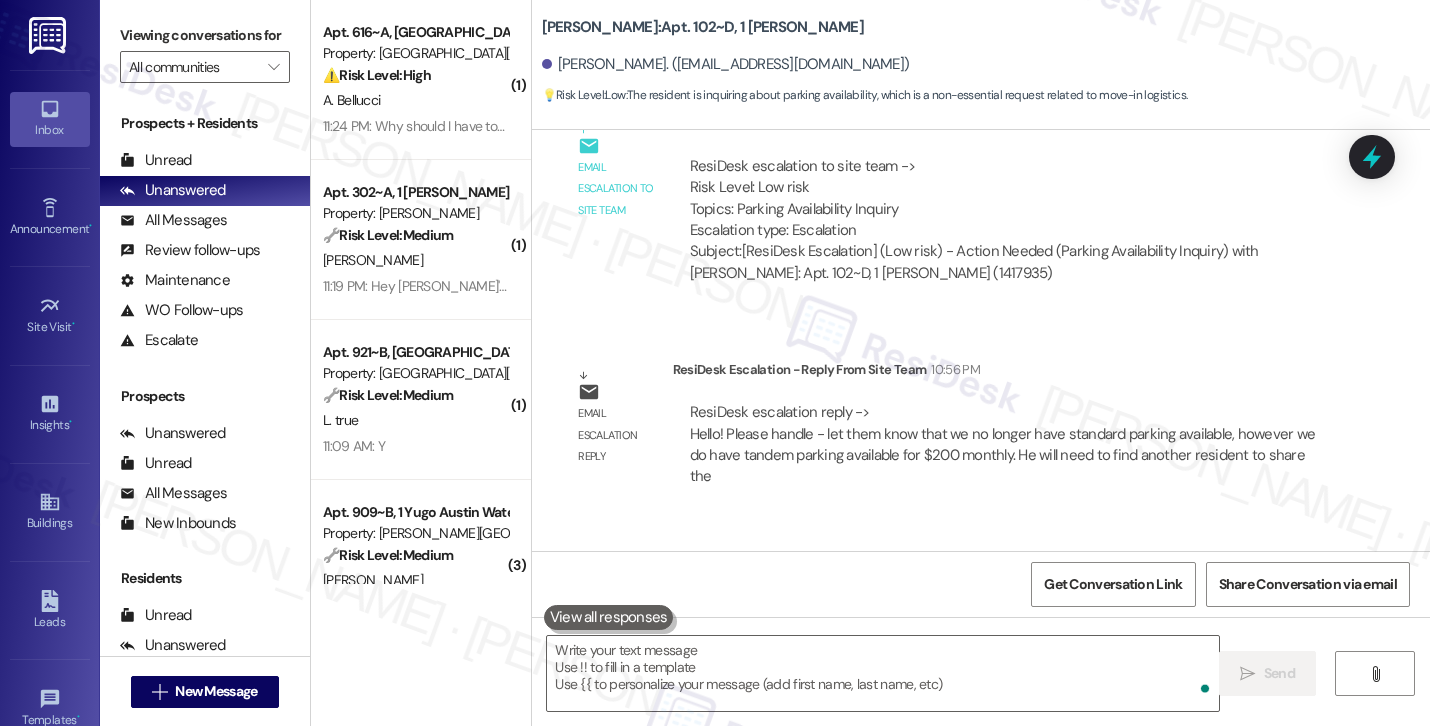 scroll, scrollTop: 585, scrollLeft: 0, axis: vertical 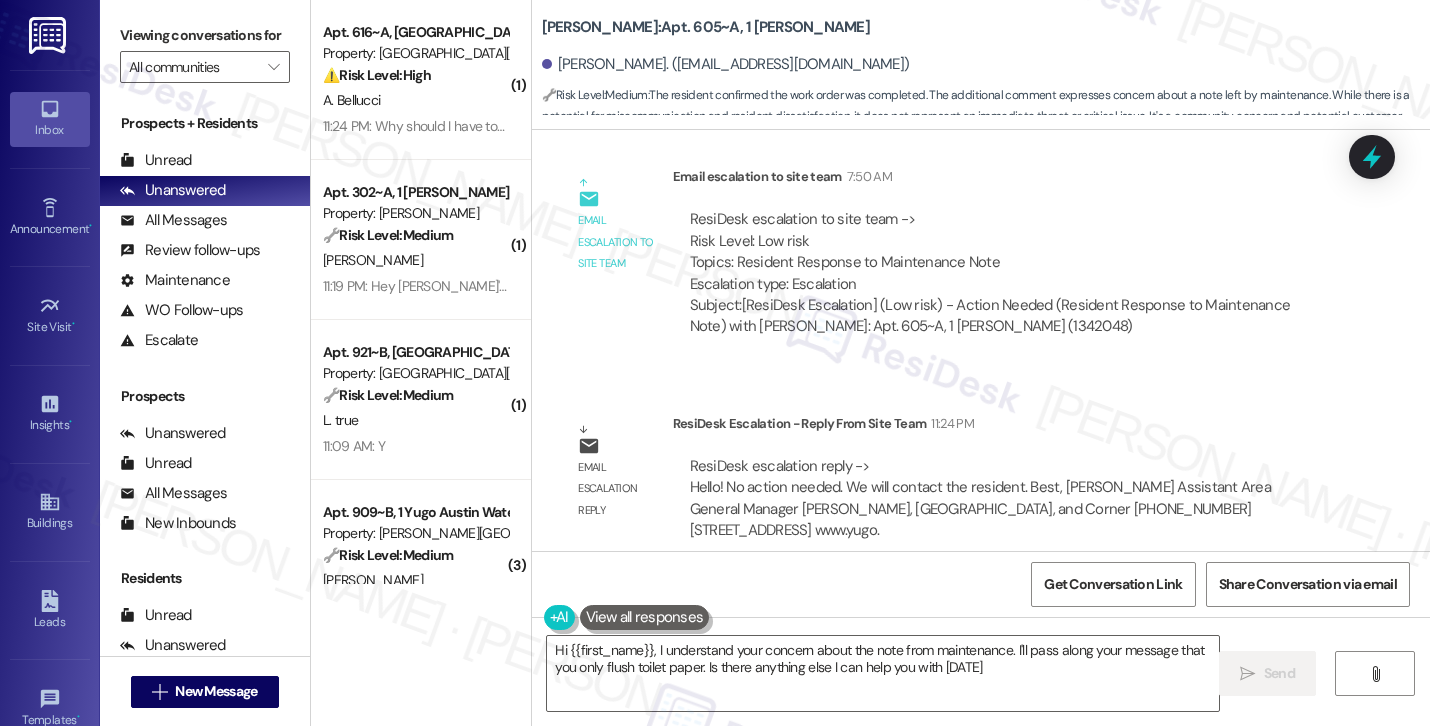 type on "Hi {{first_name}}, I understand your concern about the note from maintenance. I'll pass along your message that you only flush toilet paper. Is there anything else I can help you with [DATE]?" 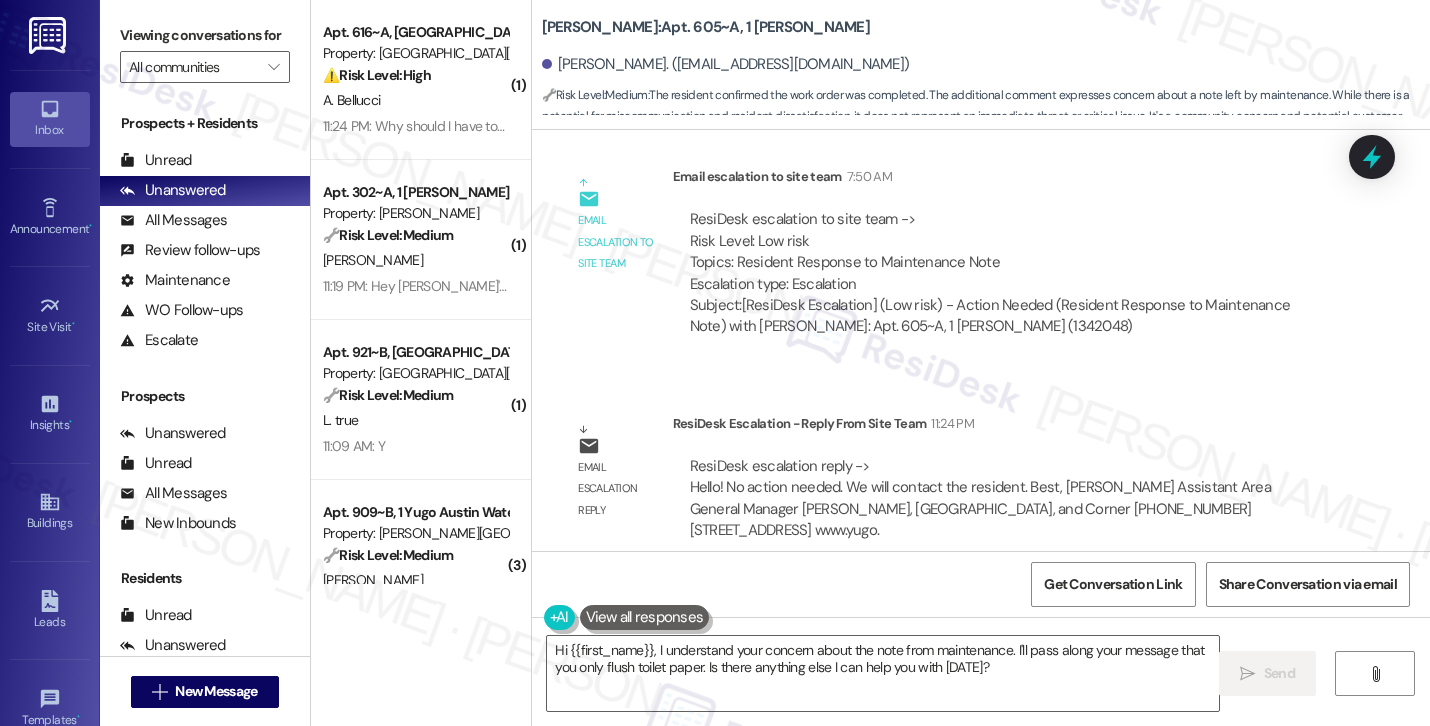 scroll, scrollTop: 4190, scrollLeft: 0, axis: vertical 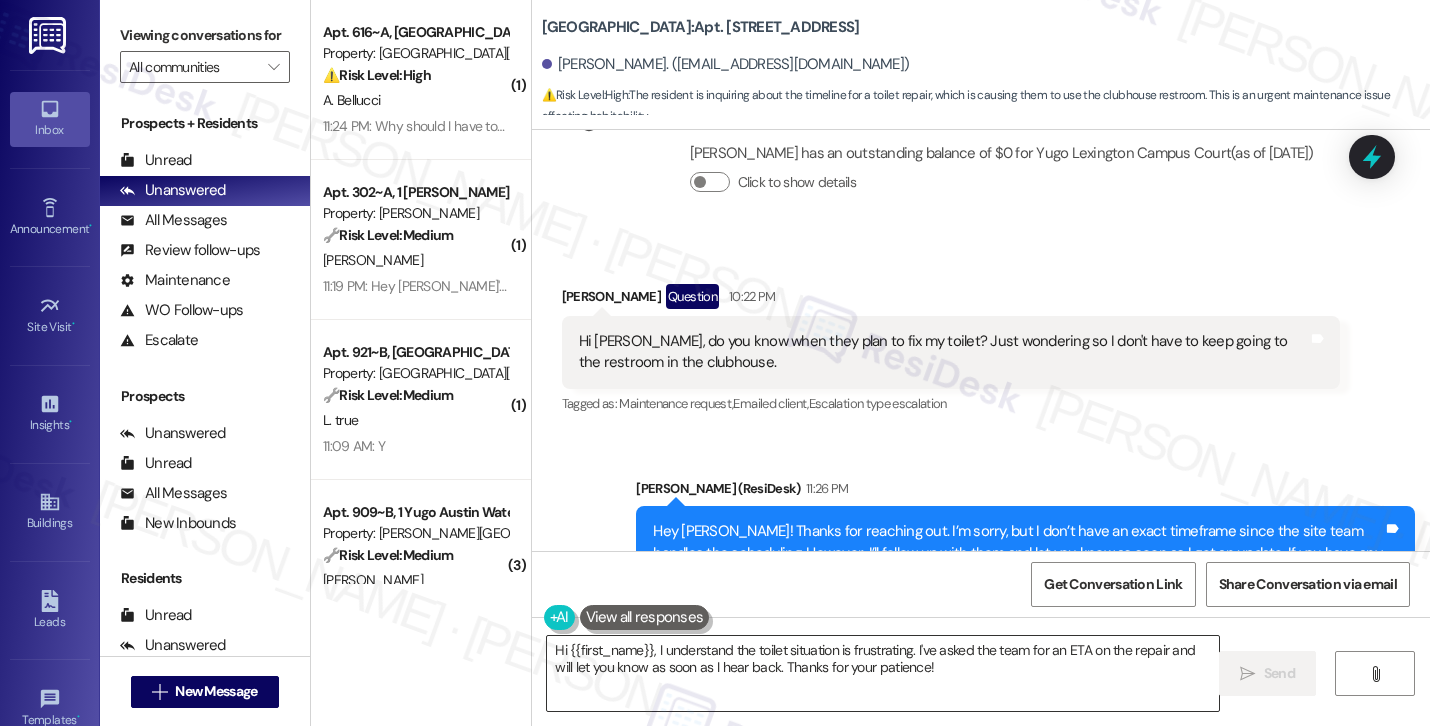 click on "Hi {{first_name}}, I understand the toilet situation is frustrating. I've asked the team for an ETA on the repair and will let you know as soon as I hear back. Thanks for your patience!" at bounding box center [883, 673] 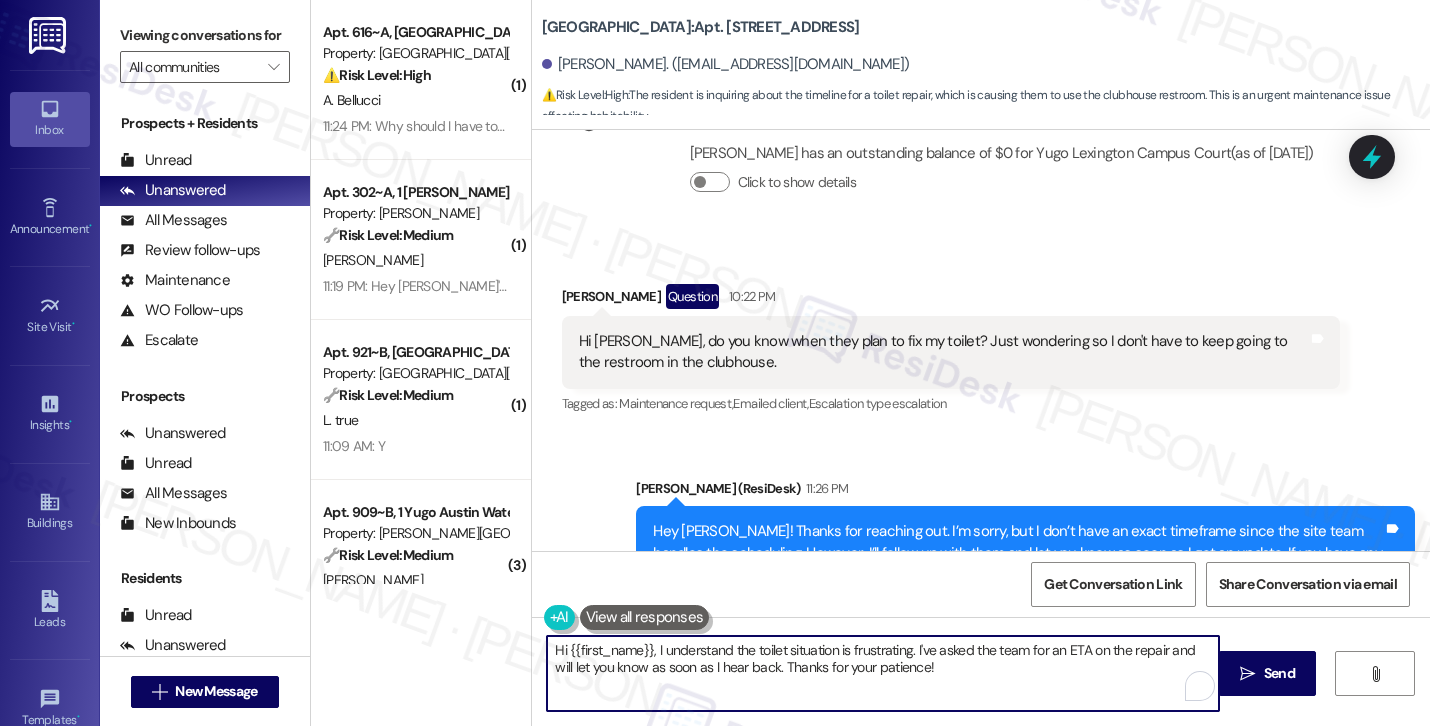 paste on "I heard back from the site team regarding your request. They let me know that the work order is scheduled to be completed [DATE]. Apologies for the wait, and thank you for your patience! Let me know if you have any other questions." 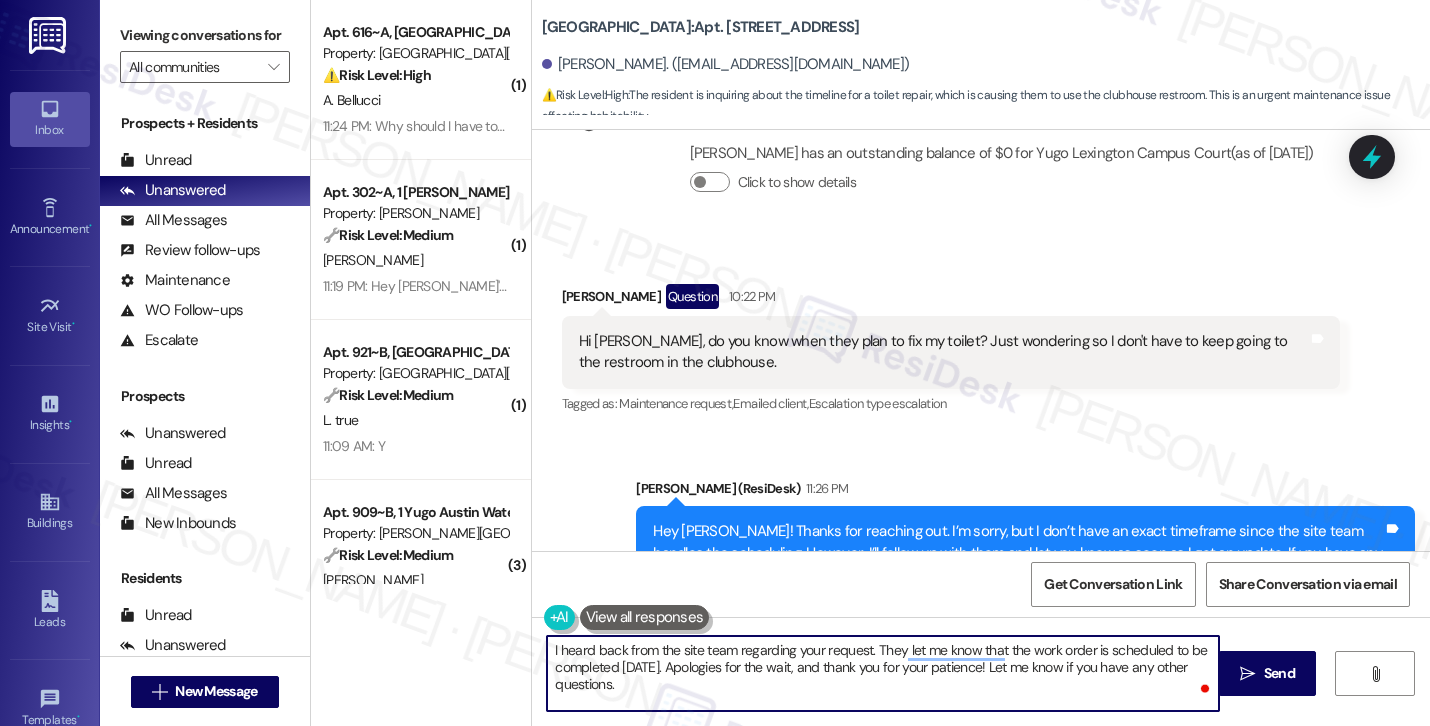 click on "[PERSON_NAME] Question 10:22 PM" at bounding box center [951, 300] 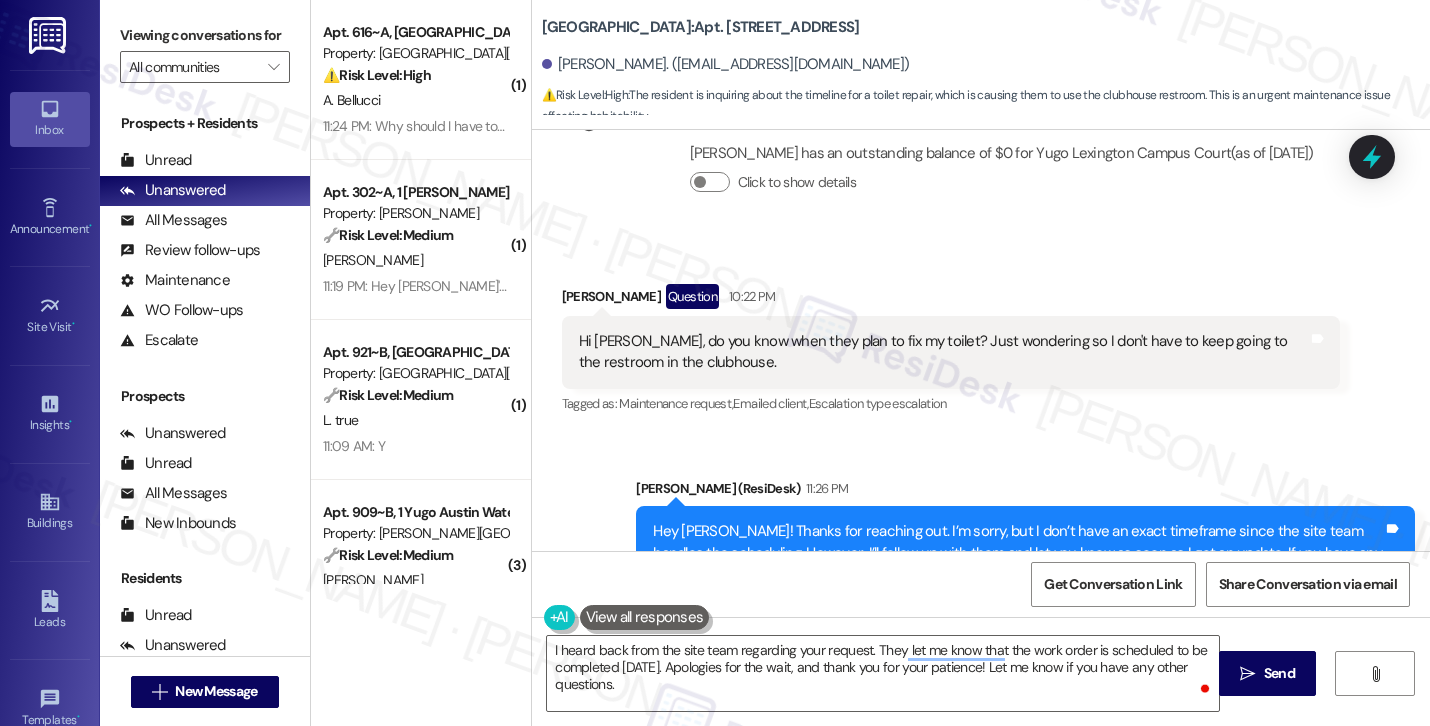 click on "[PERSON_NAME] Question 10:22 PM" at bounding box center (951, 300) 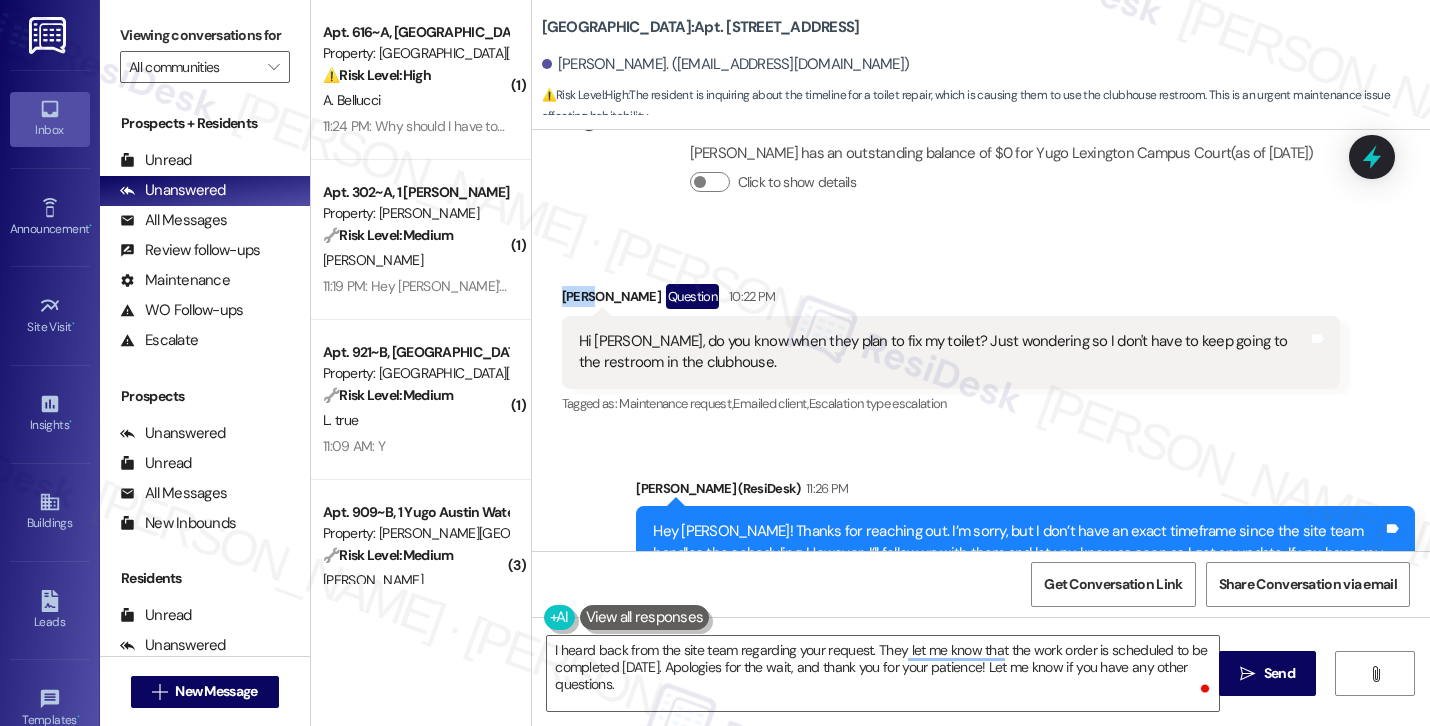 copy on "[PERSON_NAME]" 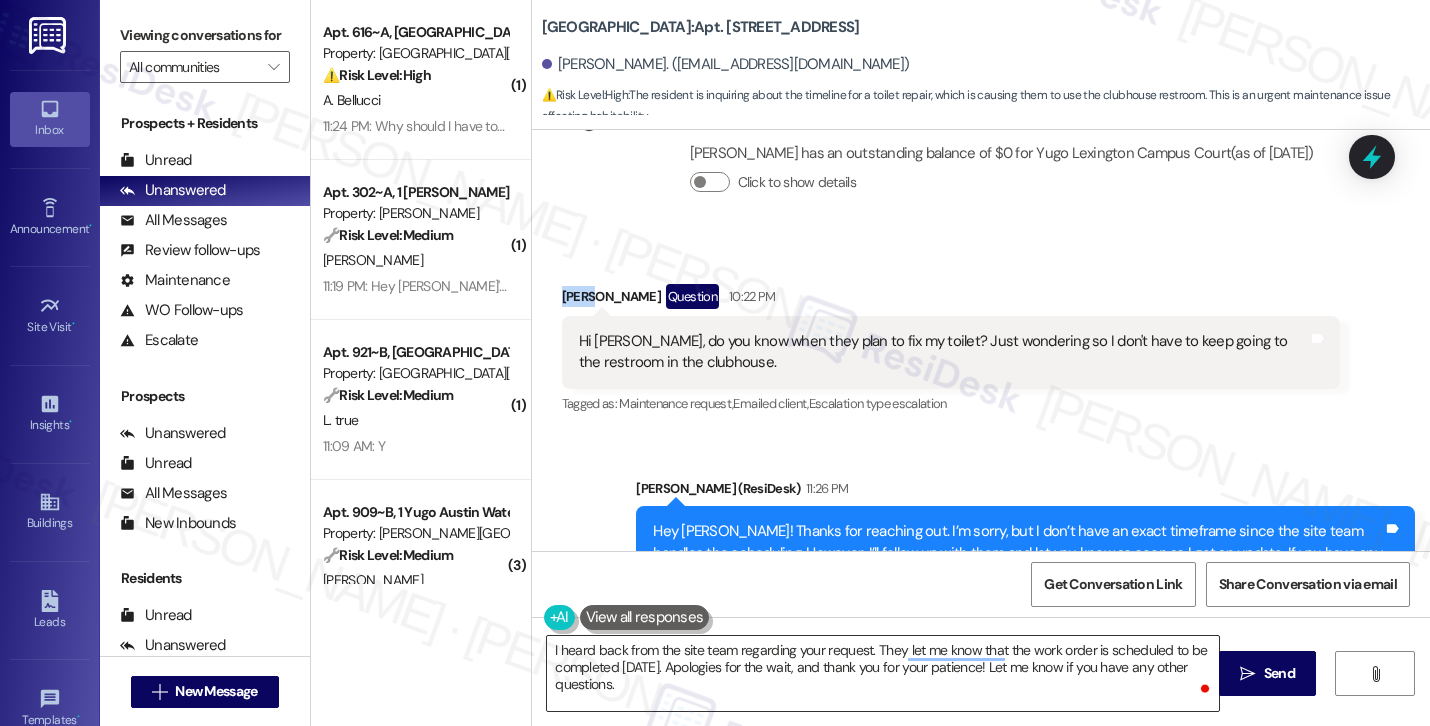 click on "I heard back from the site team regarding your request. They let me know that the work order is scheduled to be completed [DATE]. Apologies for the wait, and thank you for your patience! Let me know if you have any other questions." at bounding box center (883, 673) 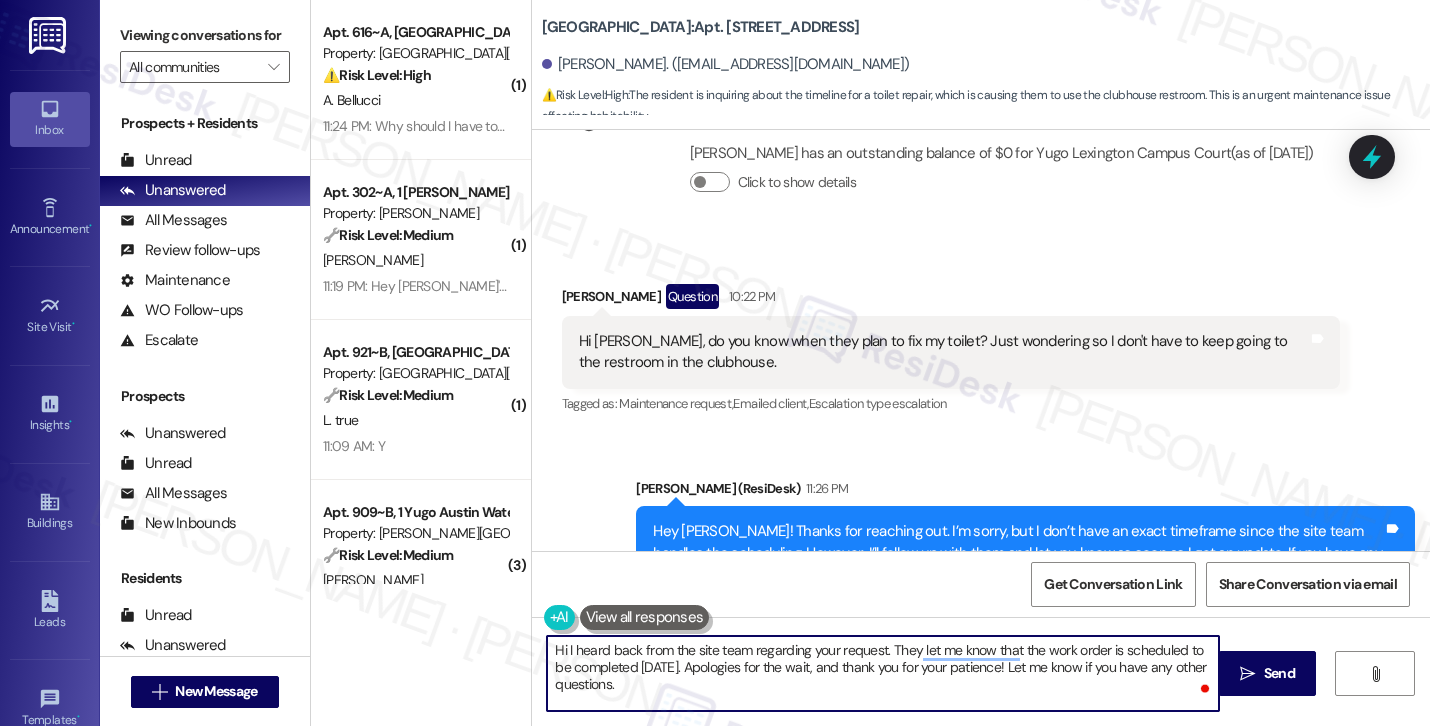 paste on "[PERSON_NAME]" 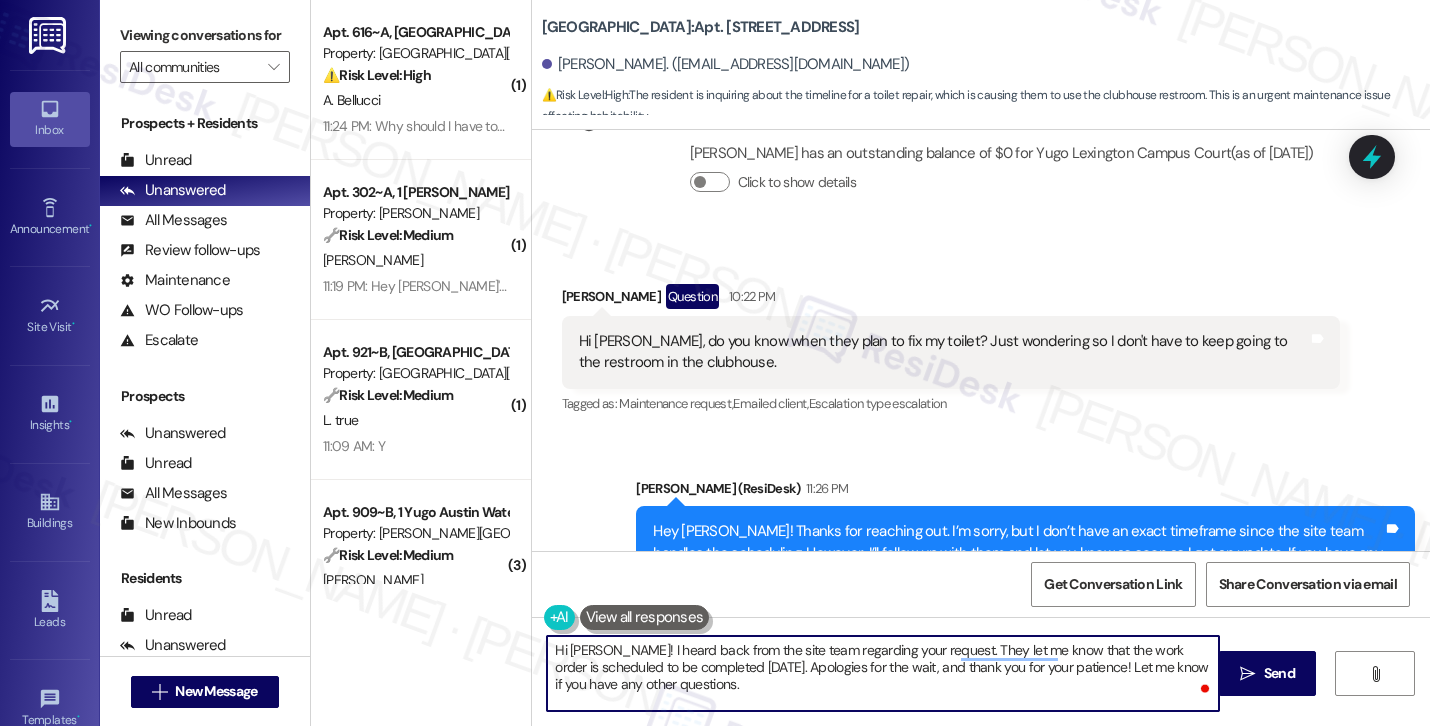 click on "Hi [PERSON_NAME]! I heard back from the site team regarding your request. They let me know that the work order is scheduled to be completed [DATE]. Apologies for the wait, and thank you for your patience! Let me know if you have any other questions." at bounding box center [883, 673] 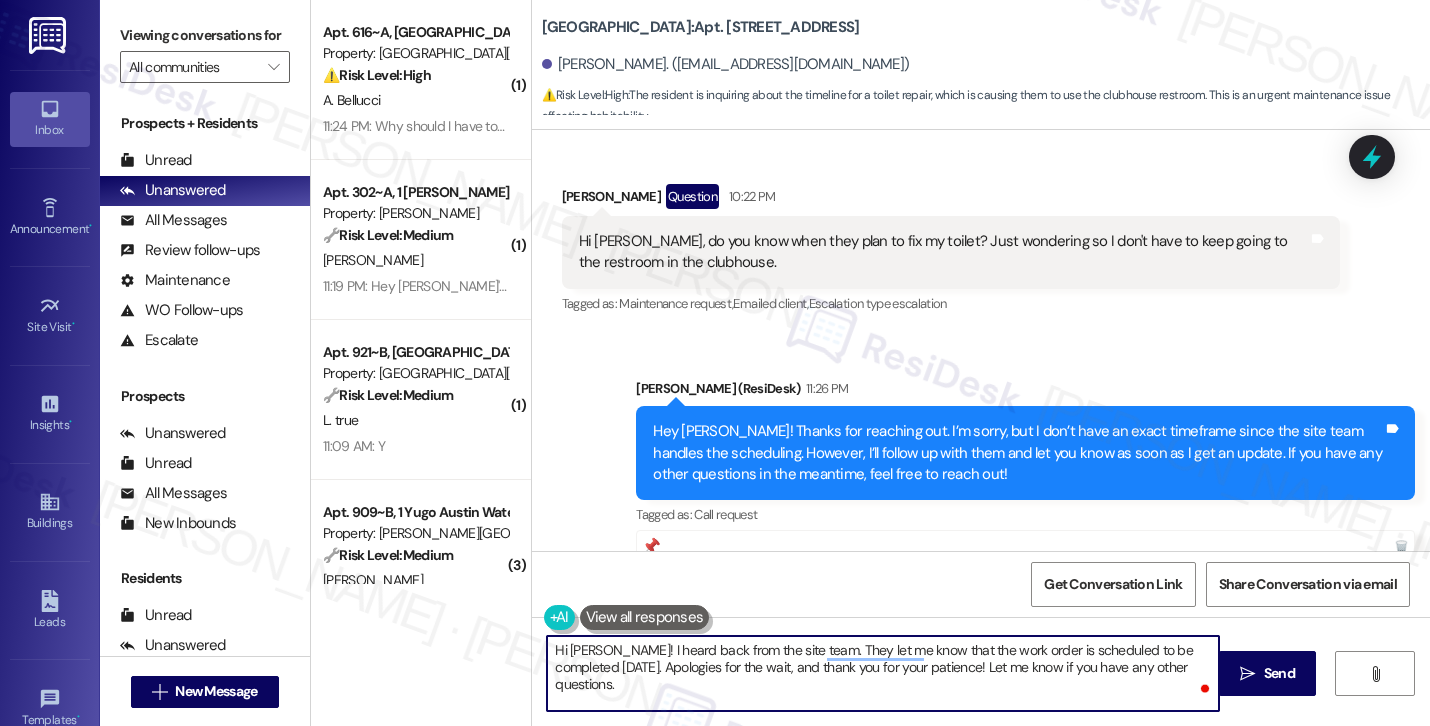 scroll, scrollTop: 5505, scrollLeft: 0, axis: vertical 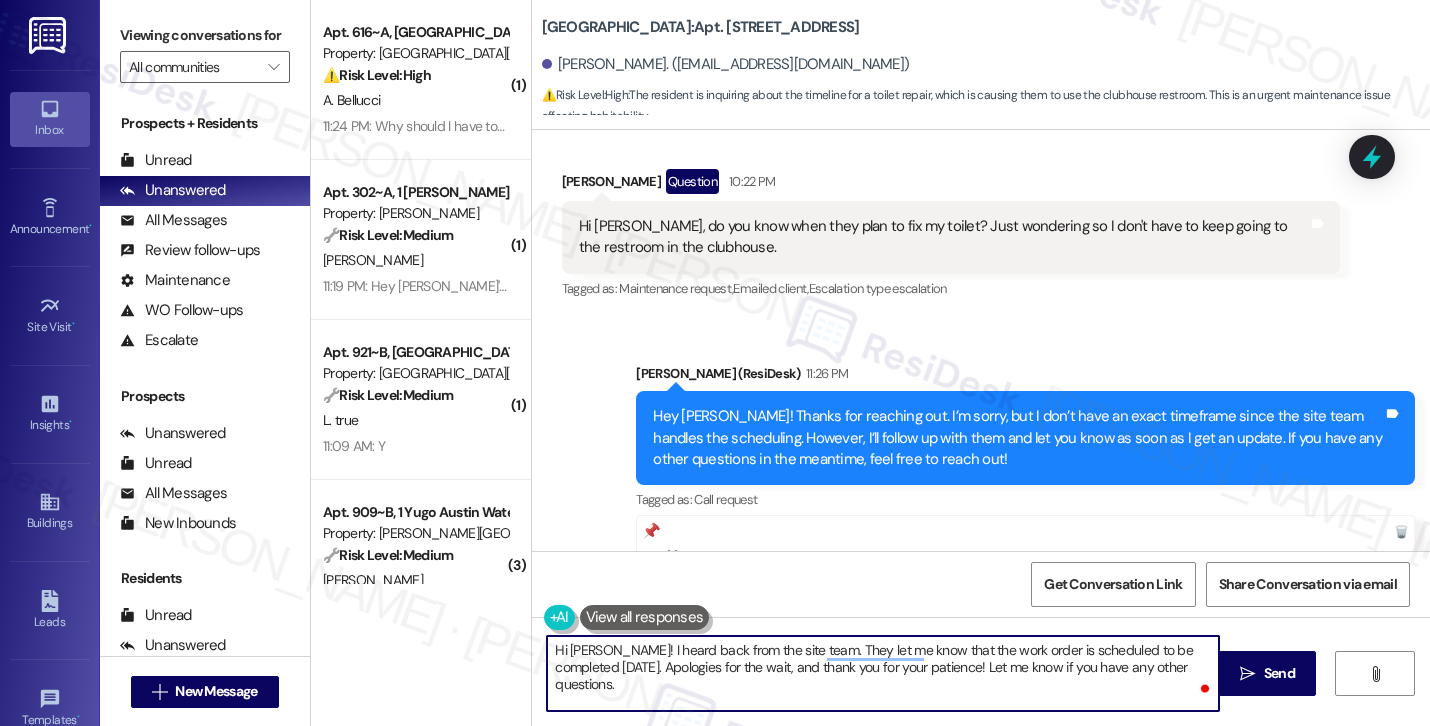 click on "Hi [PERSON_NAME]! I heard back from the site team. They let me know that the work order is scheduled to be completed [DATE]. Apologies for the wait, and thank you for your patience! Let me know if you have any other questions." at bounding box center (883, 673) 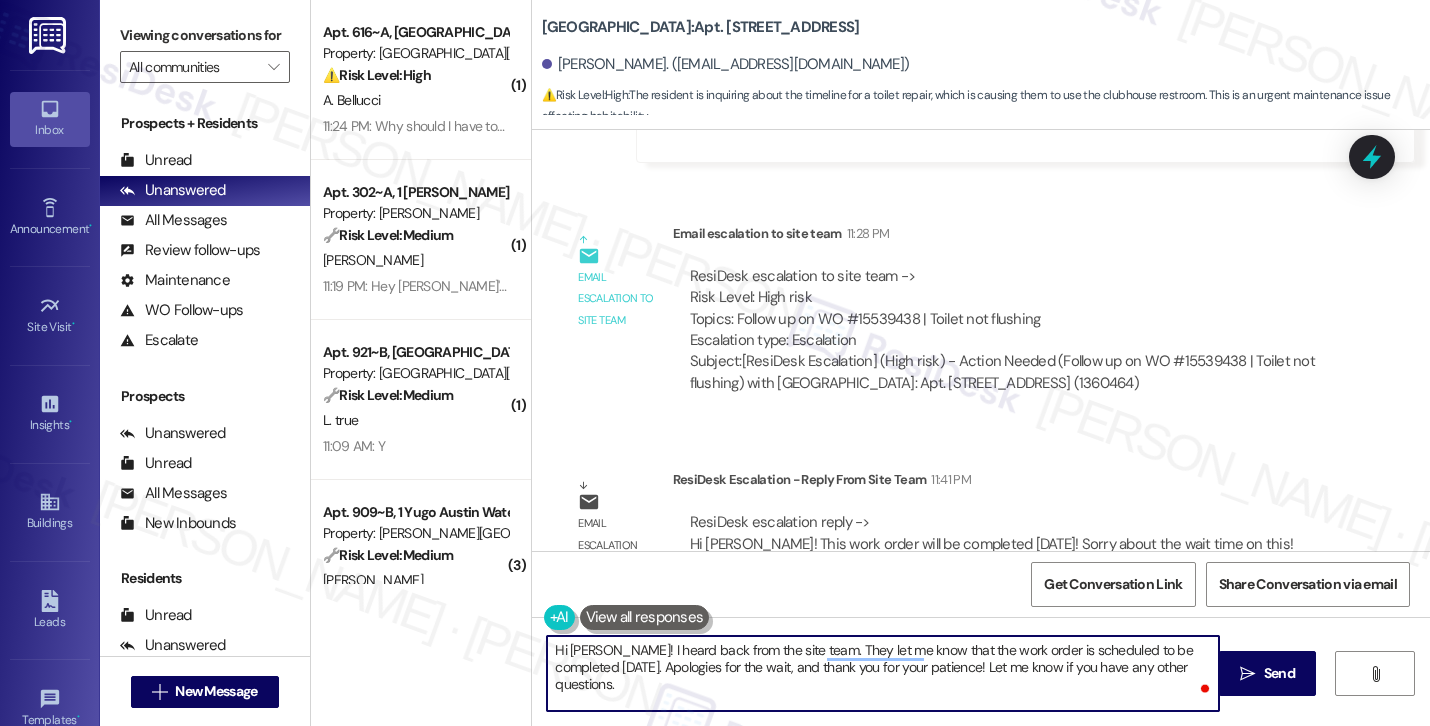 scroll, scrollTop: 6040, scrollLeft: 0, axis: vertical 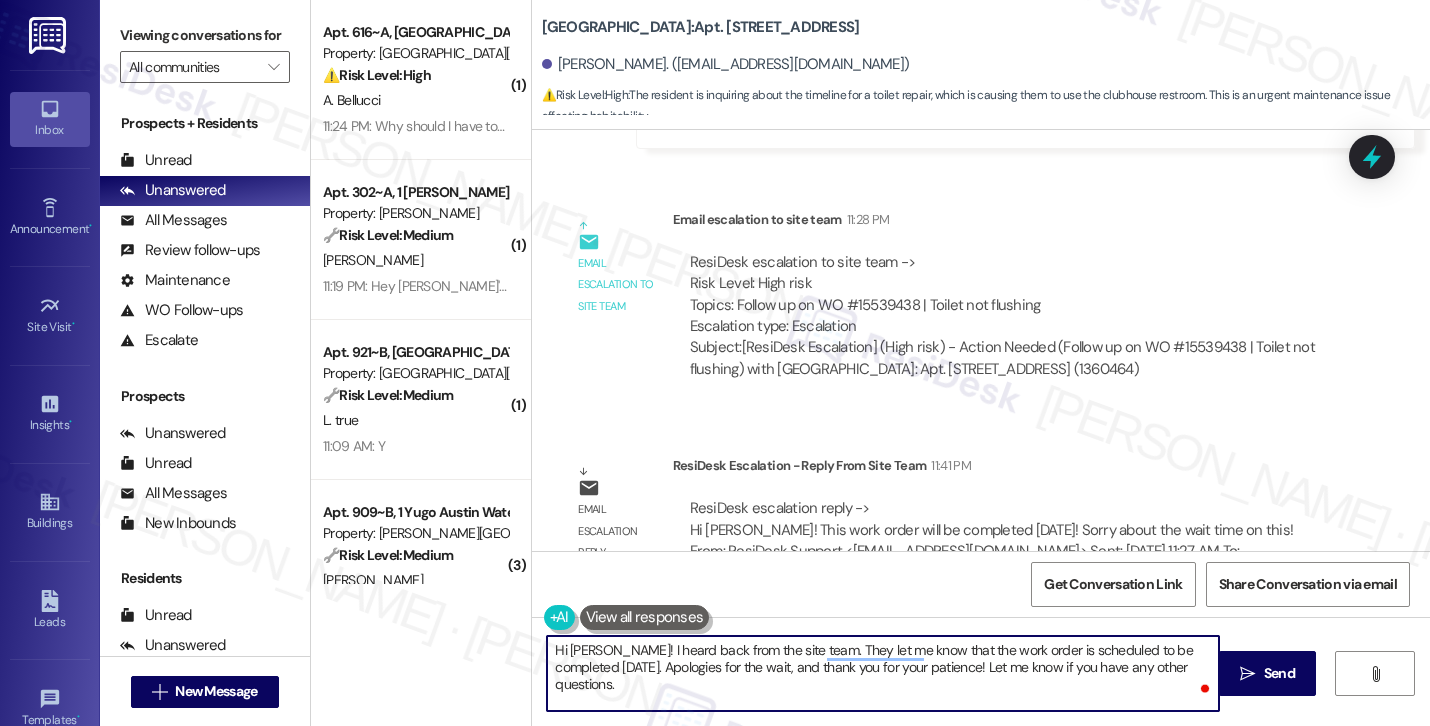 click on "Hi [PERSON_NAME]! I heard back from the site team. They let me know that the work order is scheduled to be completed [DATE]. Apologies for the wait, and thank you for your patience! Let me know if you have any other questions." at bounding box center [883, 673] 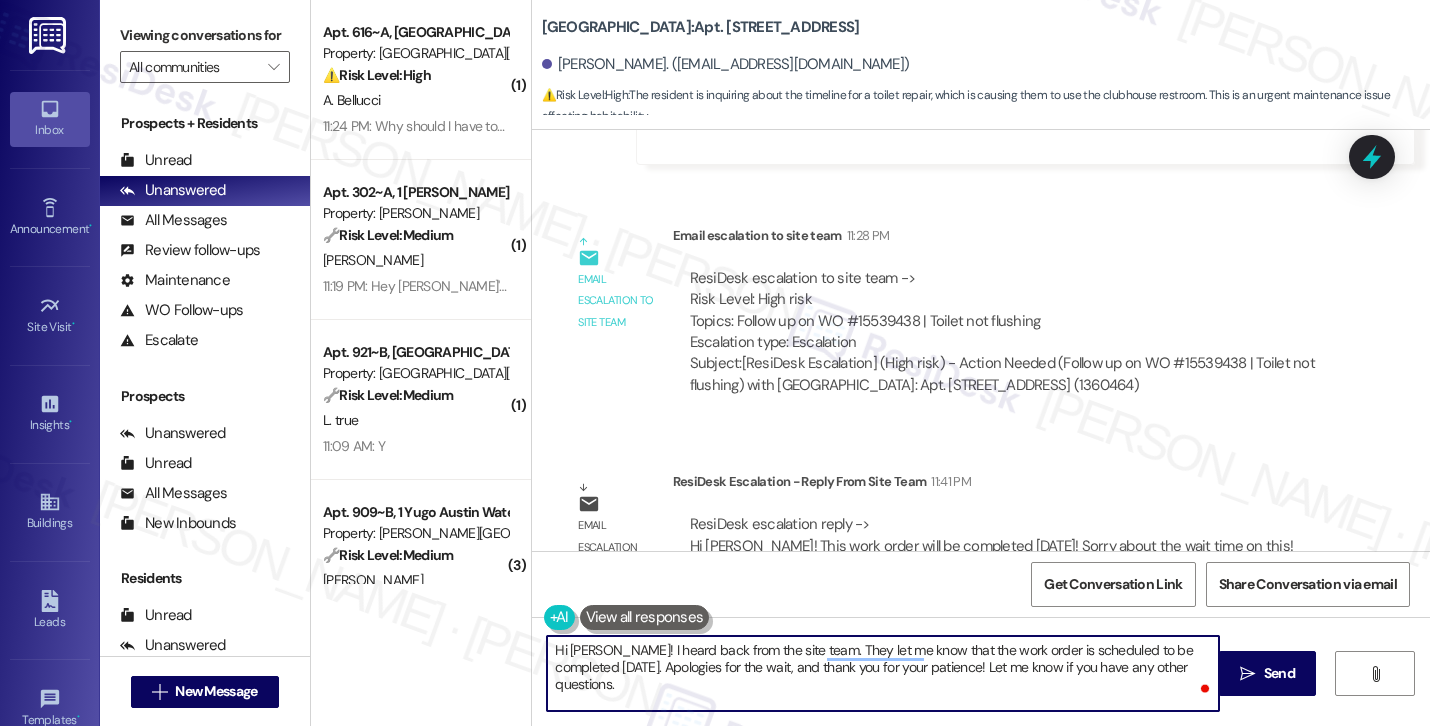 scroll, scrollTop: 6040, scrollLeft: 0, axis: vertical 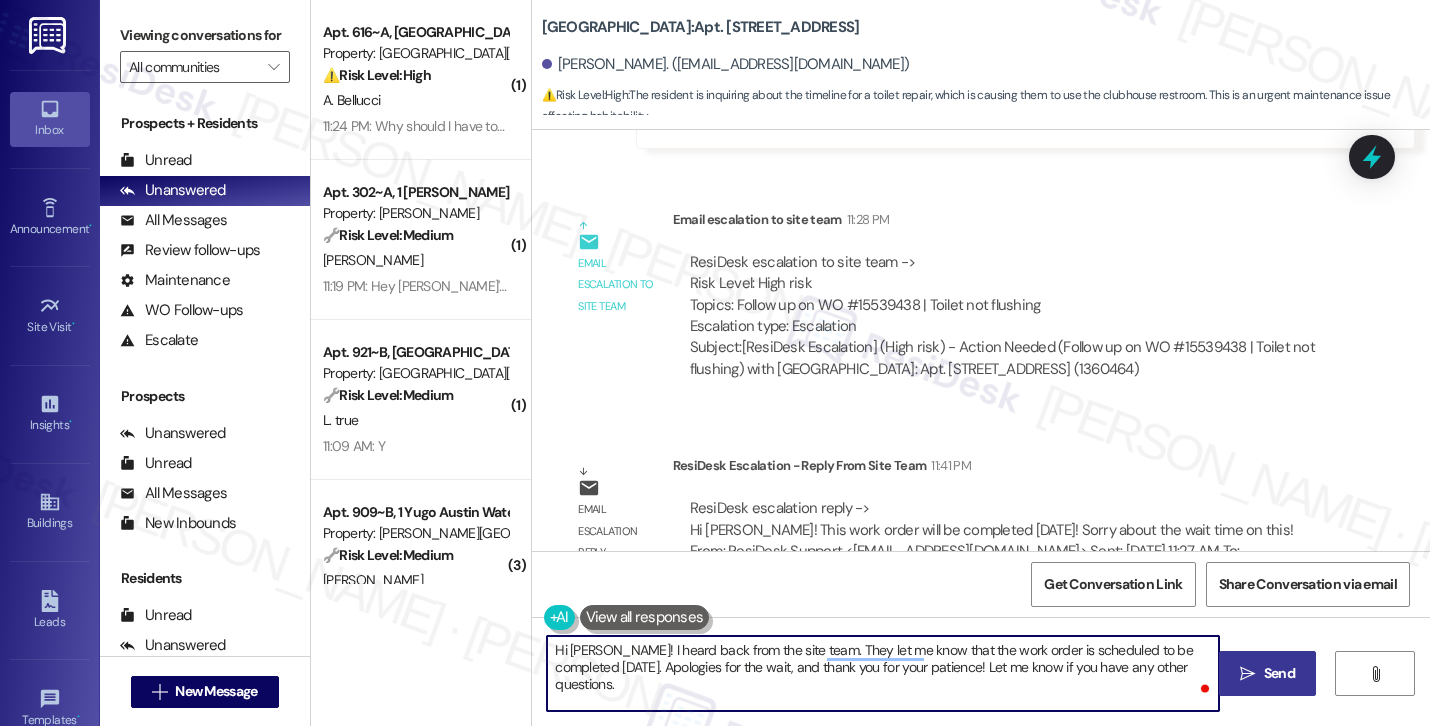 type on "Hi [PERSON_NAME]! I heard back from the site team. They let me know that the work order is scheduled to be completed [DATE]. Apologies for the wait, and thank you for your patience! Let me know if you have any other questions." 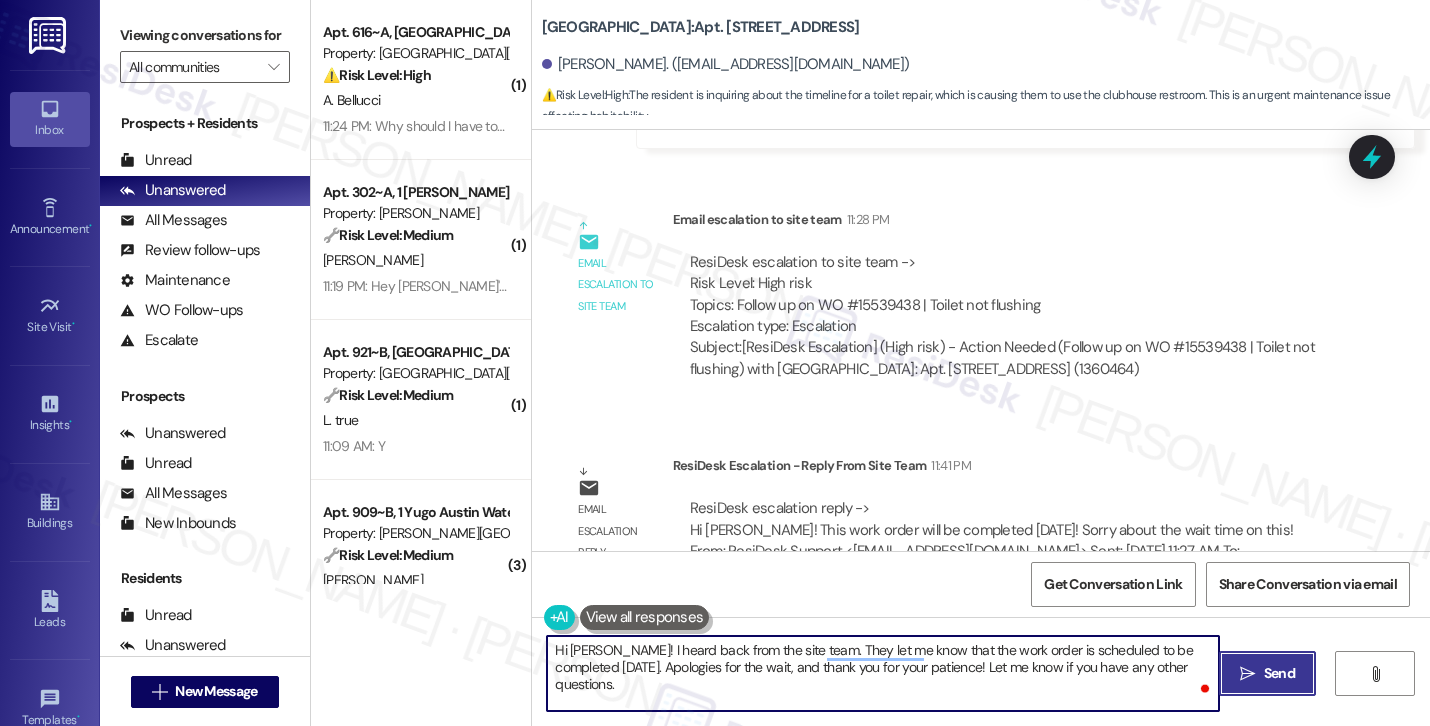 click on " Send" at bounding box center (1267, 673) 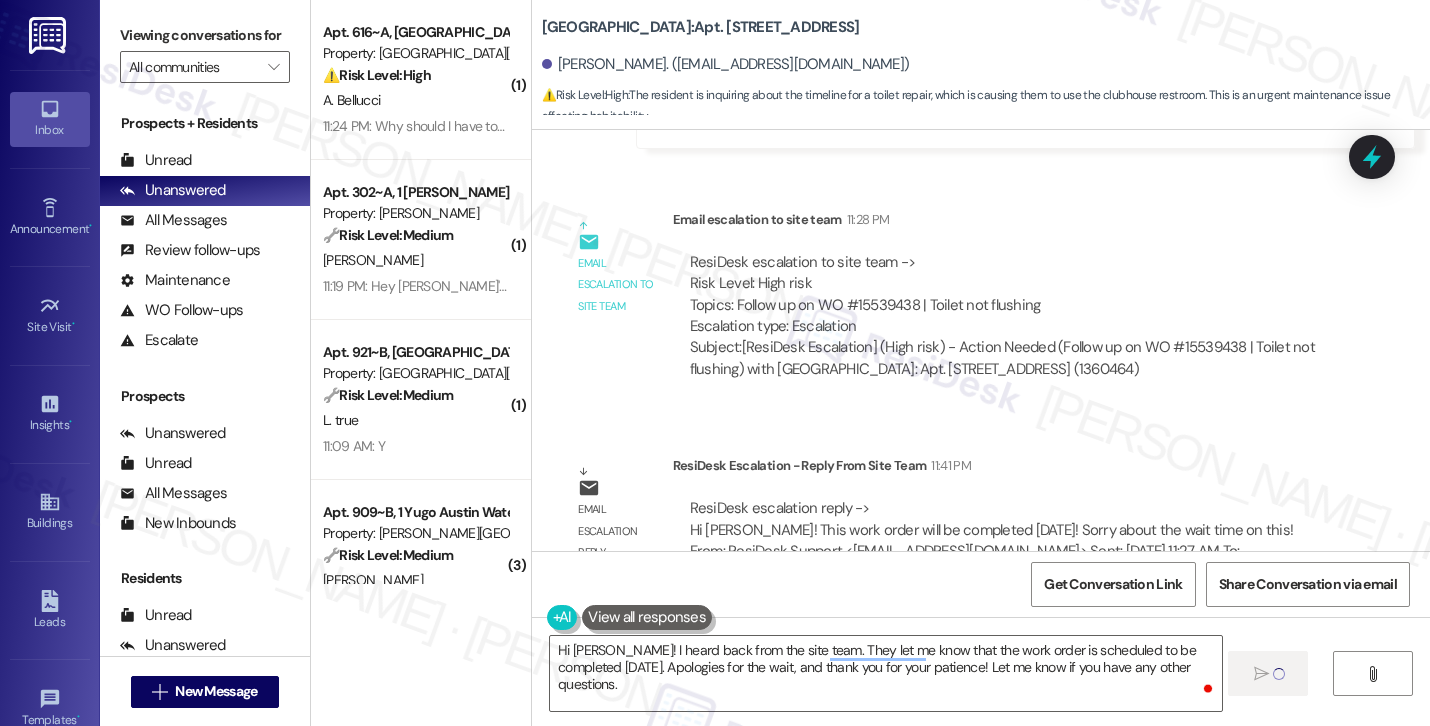 type 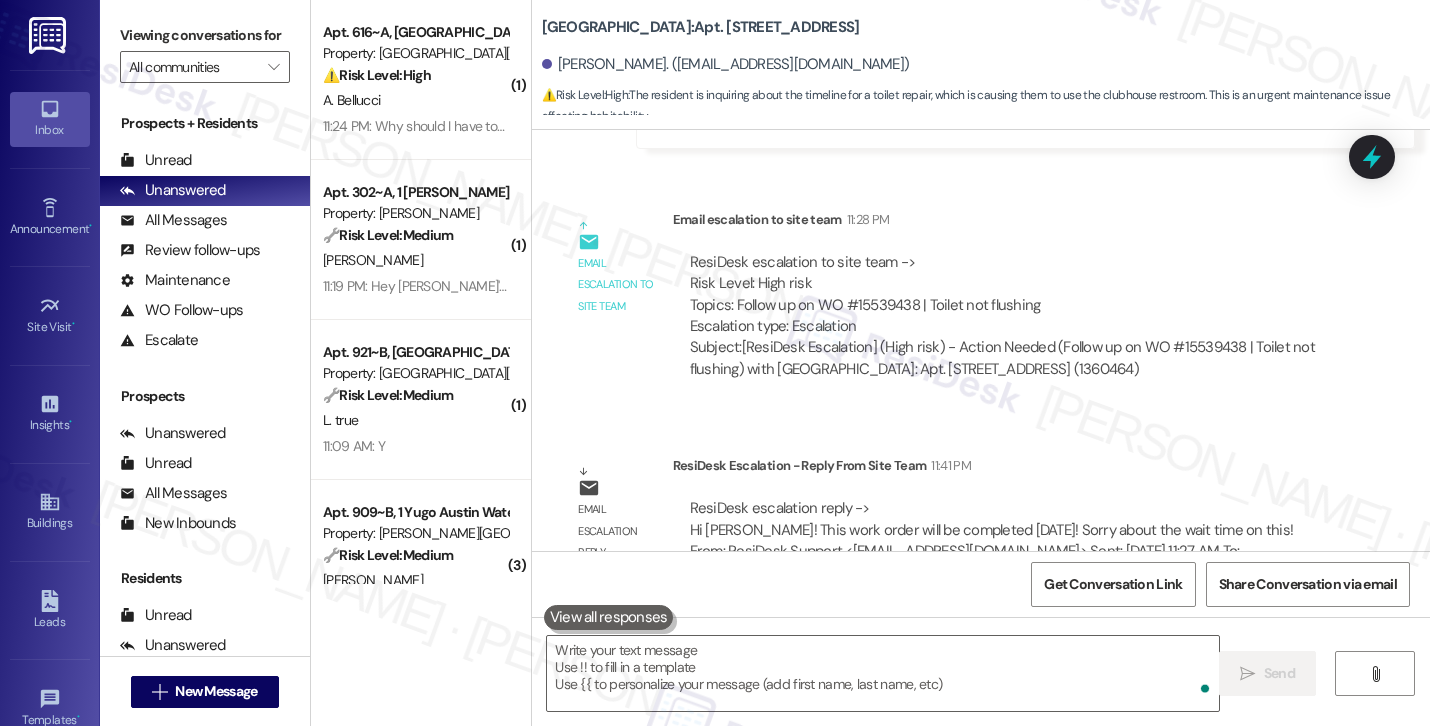 scroll, scrollTop: 5208, scrollLeft: 0, axis: vertical 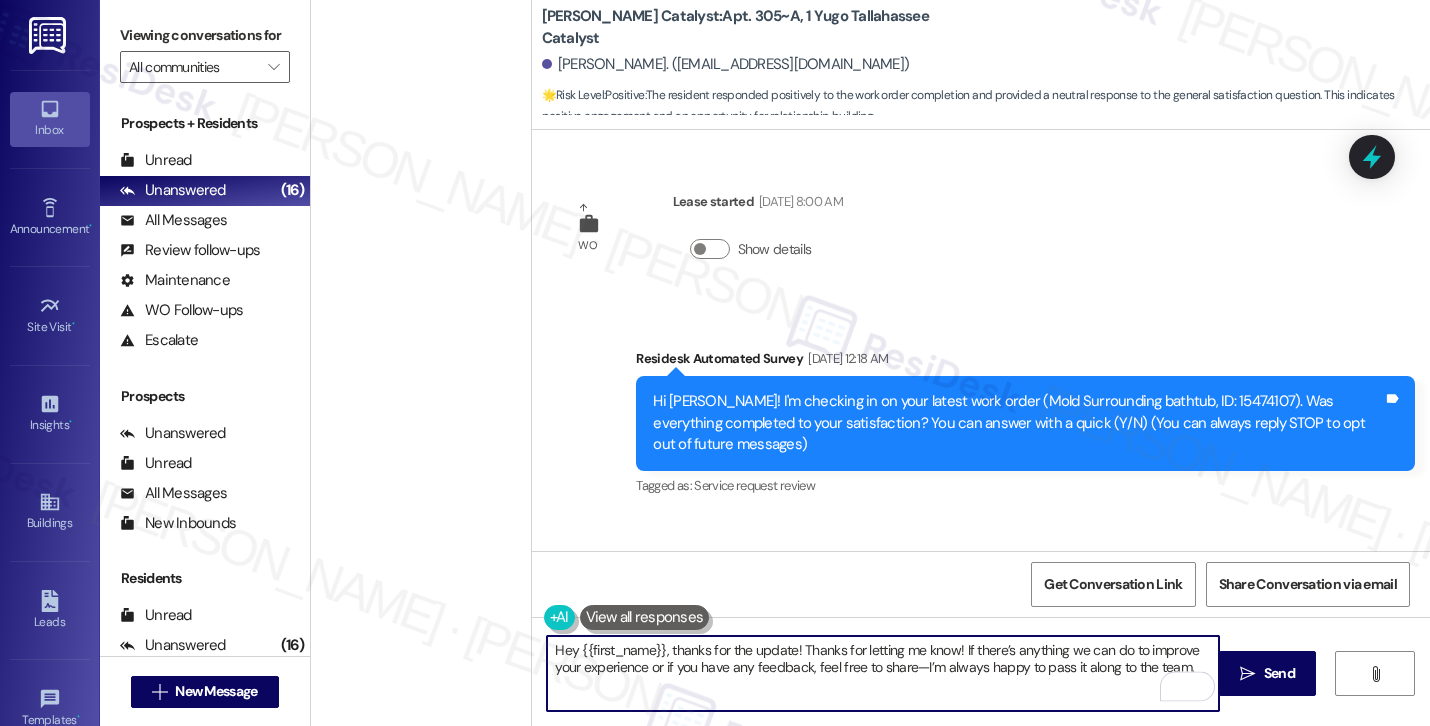 click on "Hey {{first_name}}, thanks for the update! Thanks for letting me know! If there’s anything we can do to improve your experience or if you have any feedback, feel free to share—I’m always happy to pass it along to the team." at bounding box center (883, 673) 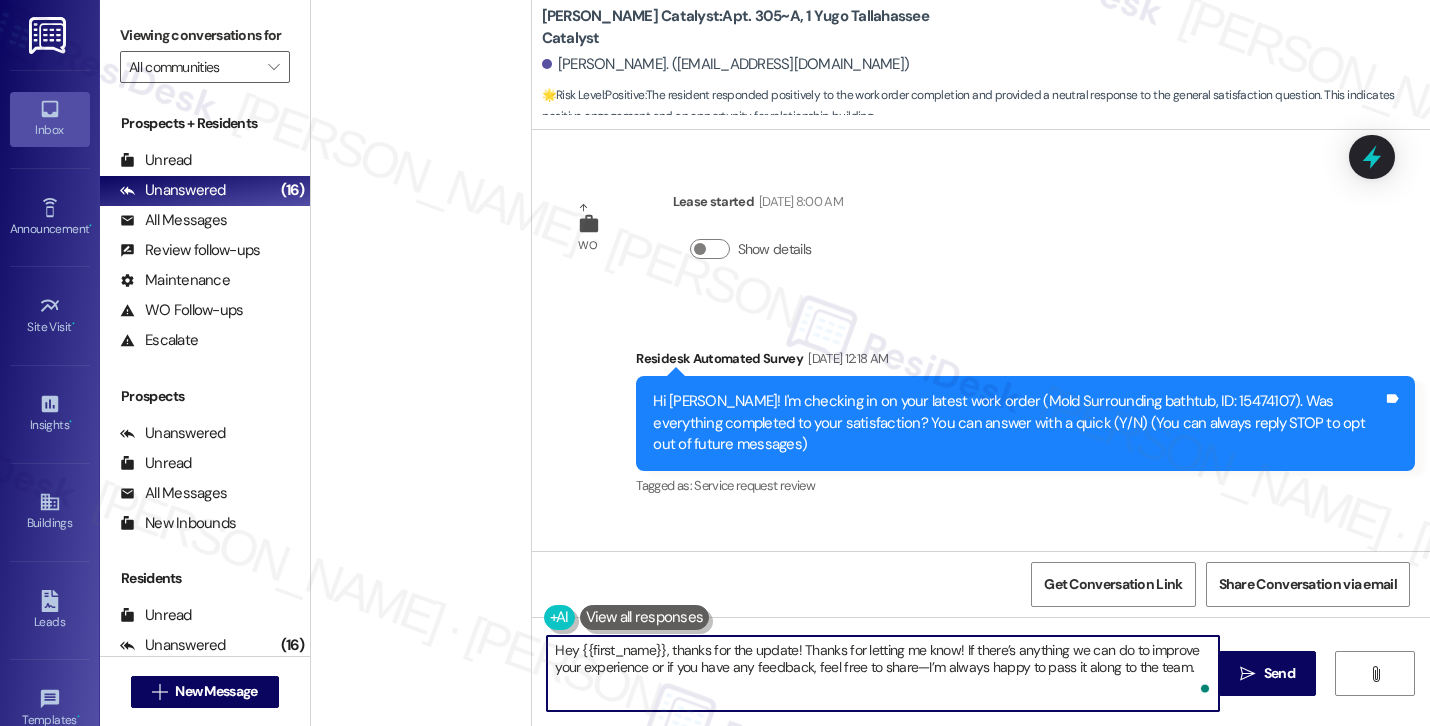 scroll, scrollTop: 3485, scrollLeft: 0, axis: vertical 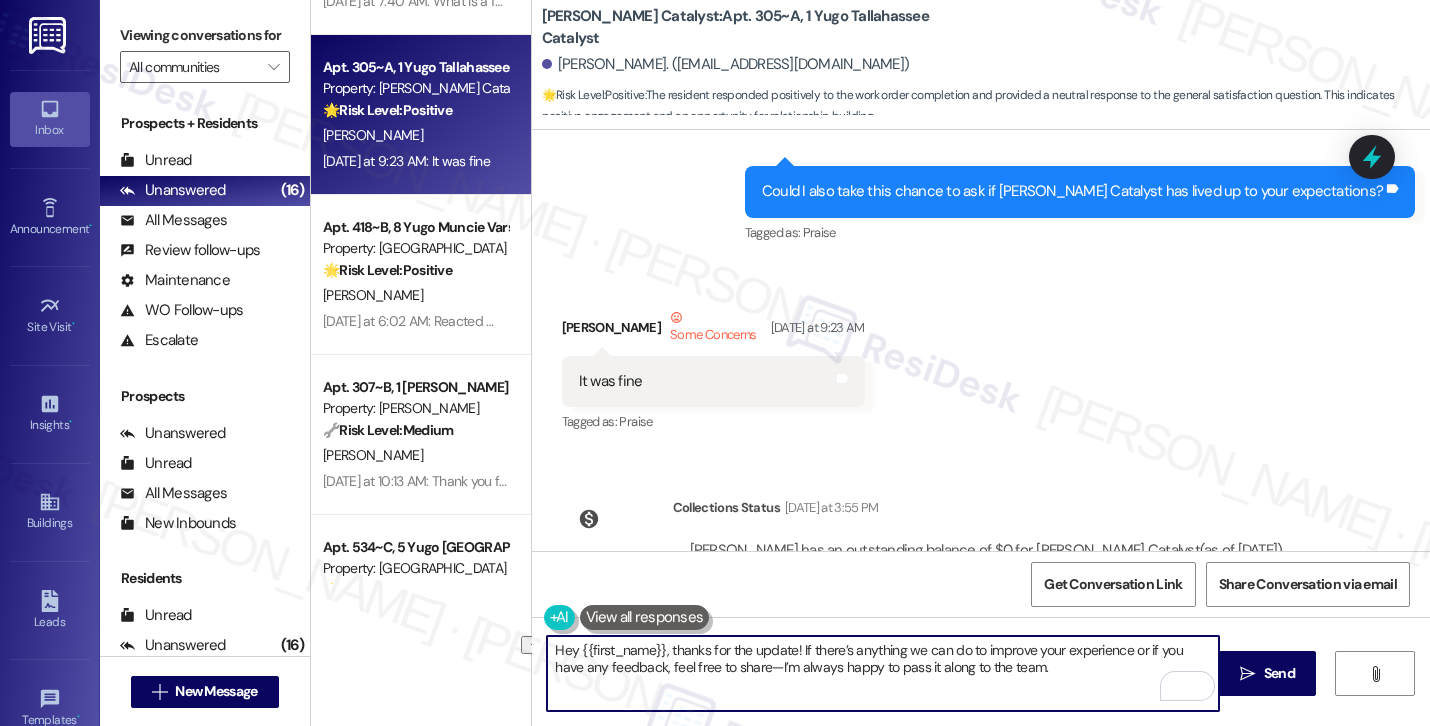 drag, startPoint x: 663, startPoint y: 652, endPoint x: 473, endPoint y: 652, distance: 190 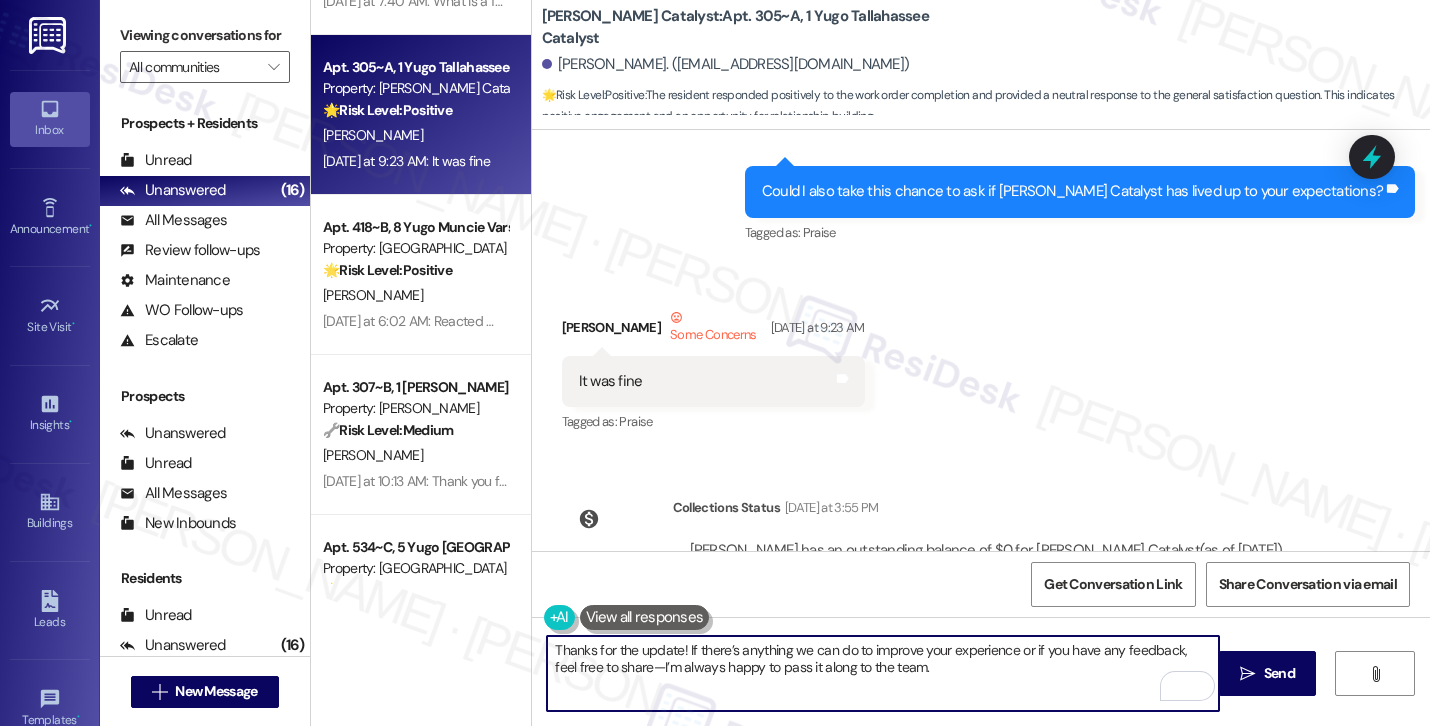 click on "[PERSON_NAME]   Some Concerns [DATE] at 9:23 AM" at bounding box center (713, 331) 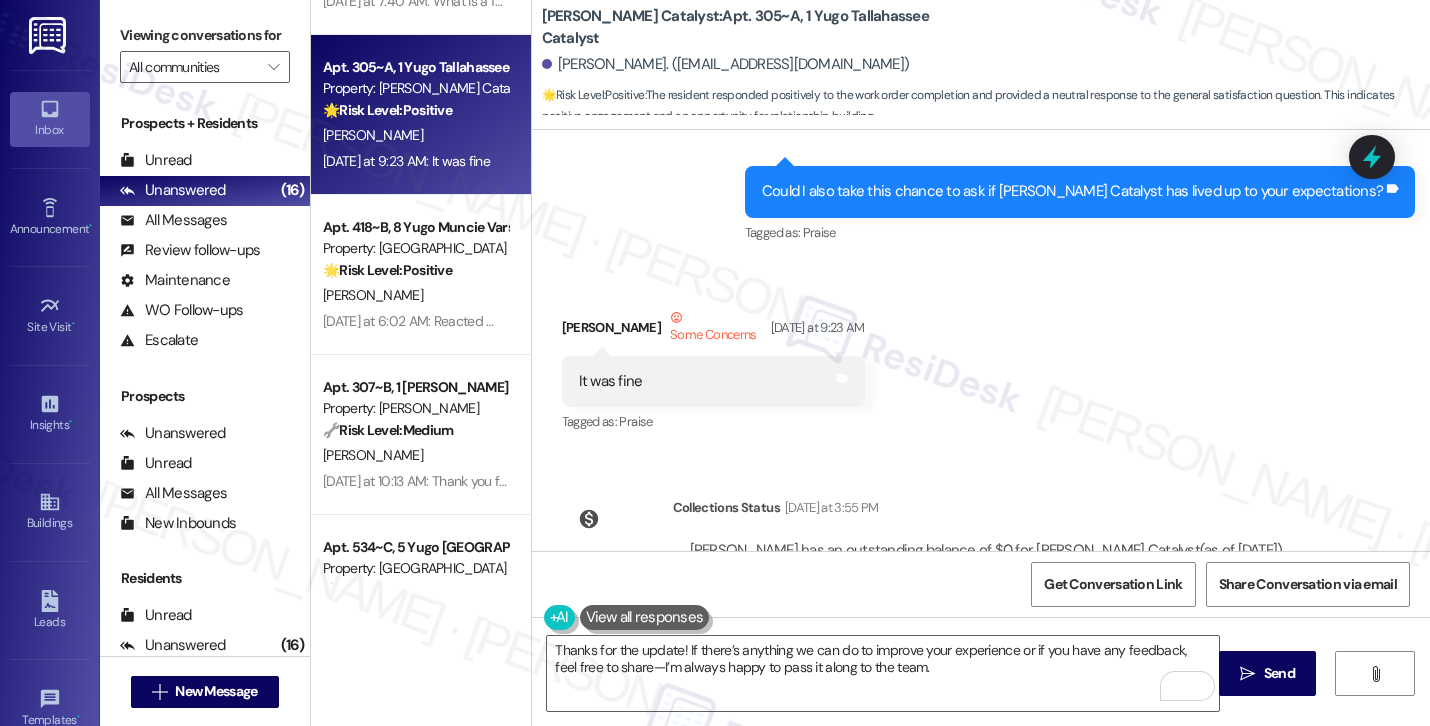 click on "[PERSON_NAME]   Some Concerns [DATE] at 9:23 AM" at bounding box center (713, 331) 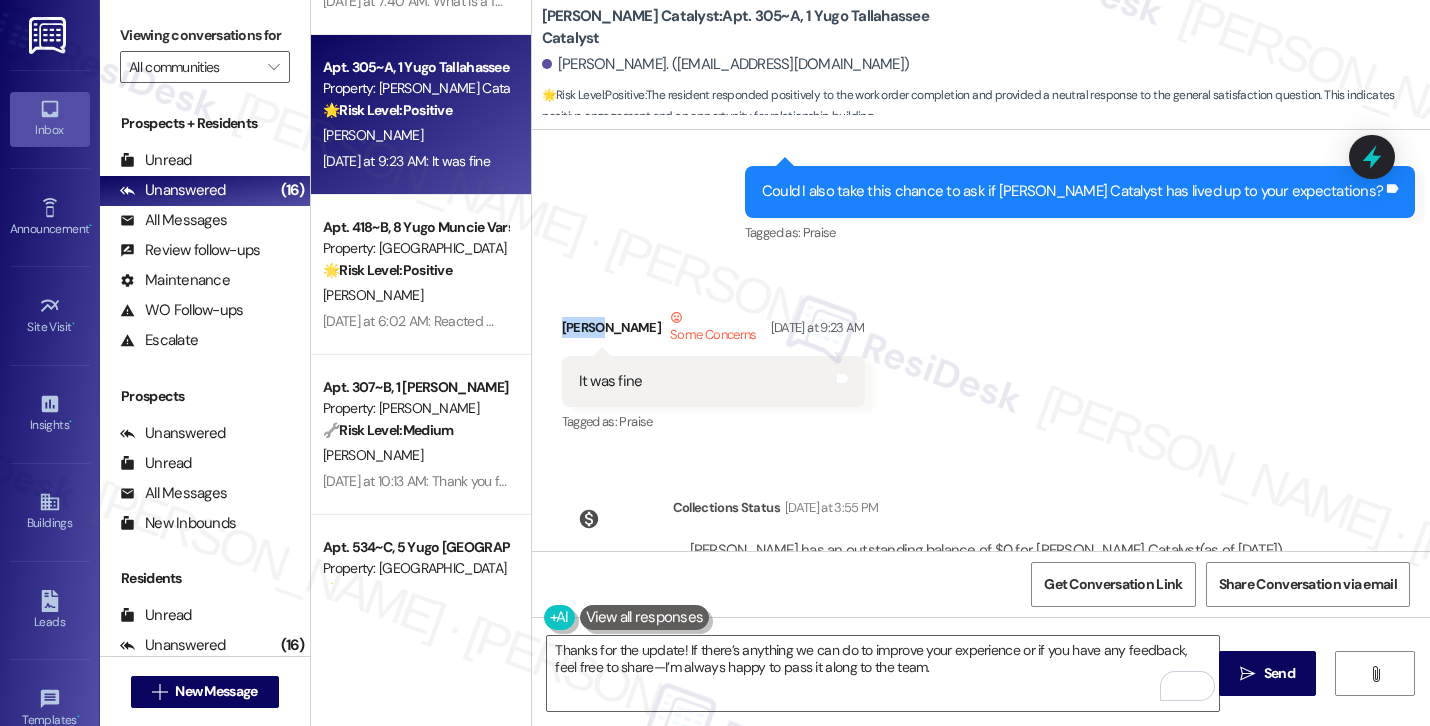 copy on "[PERSON_NAME]" 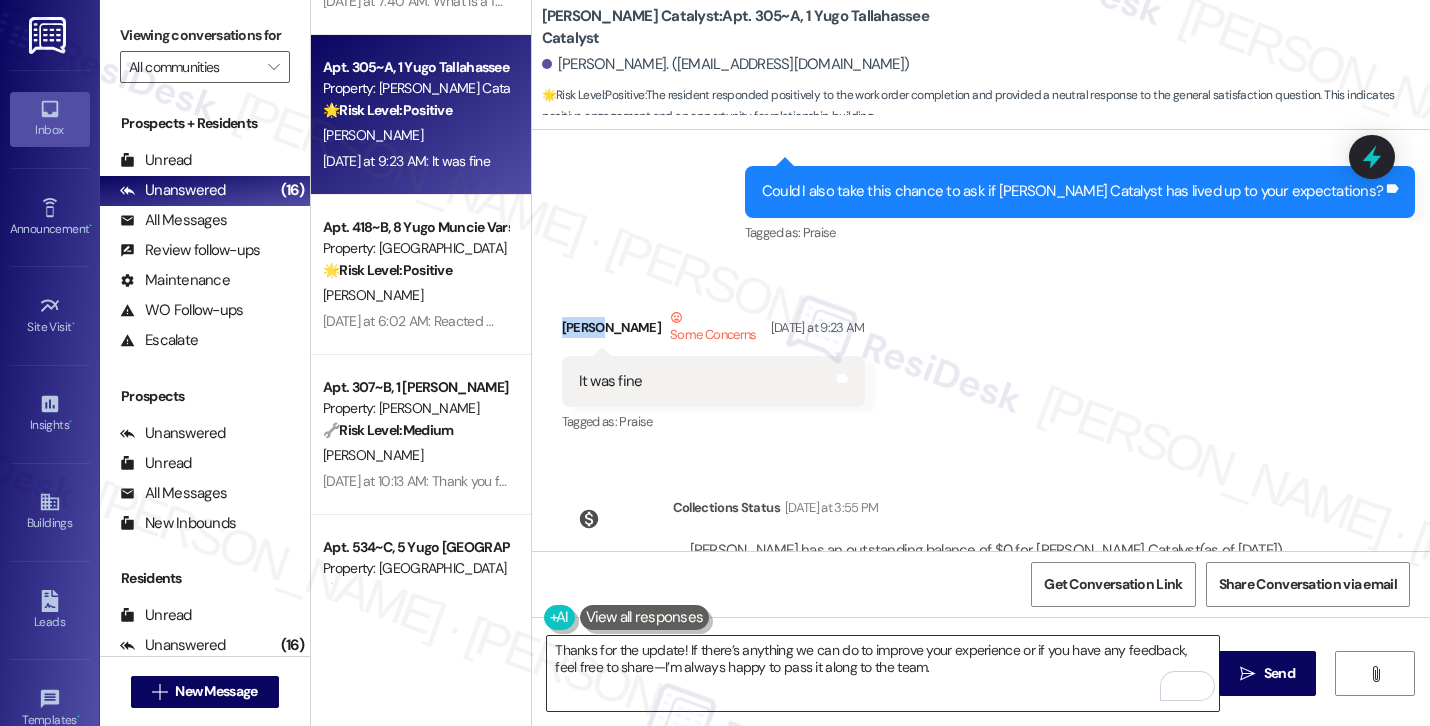 click on "Thanks for the update! If there’s anything we can do to improve your experience or if you have any feedback, feel free to share—I’m always happy to pass it along to the team." at bounding box center [883, 673] 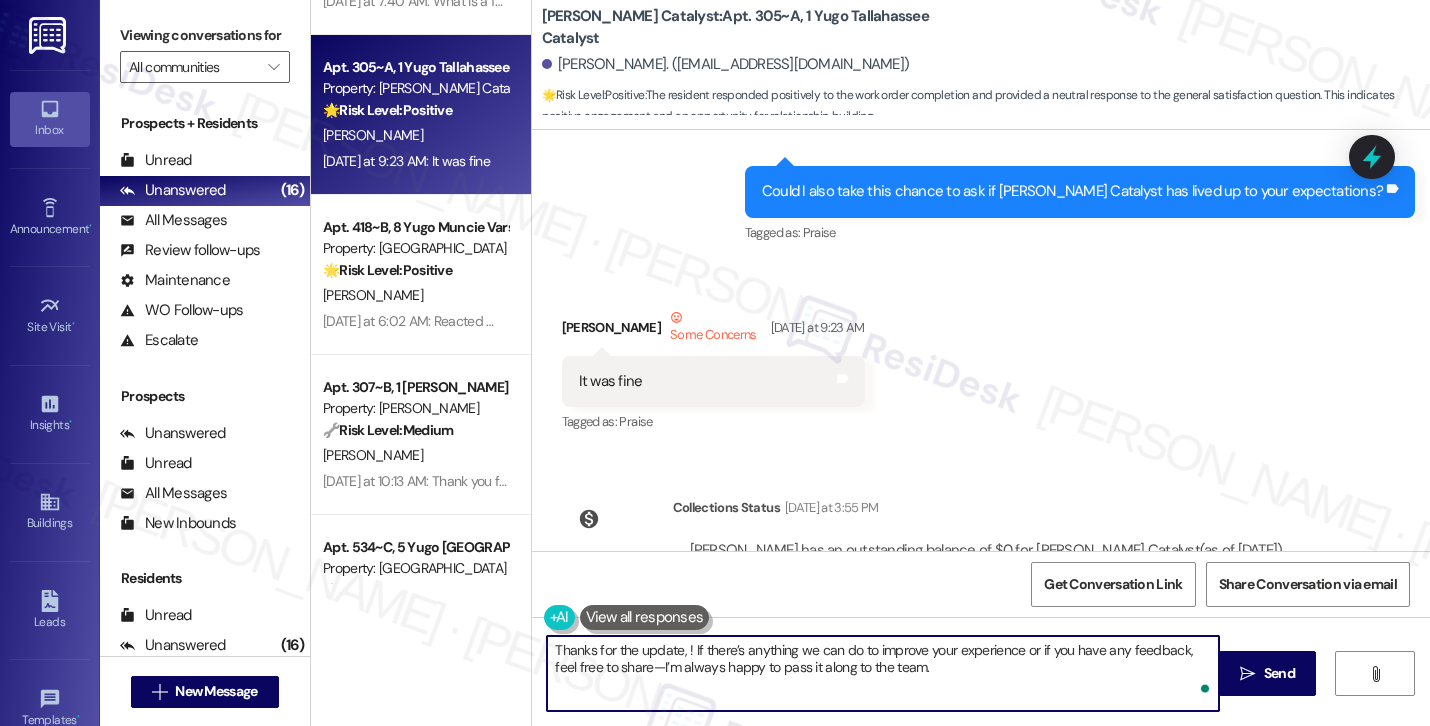 paste on "[PERSON_NAME]" 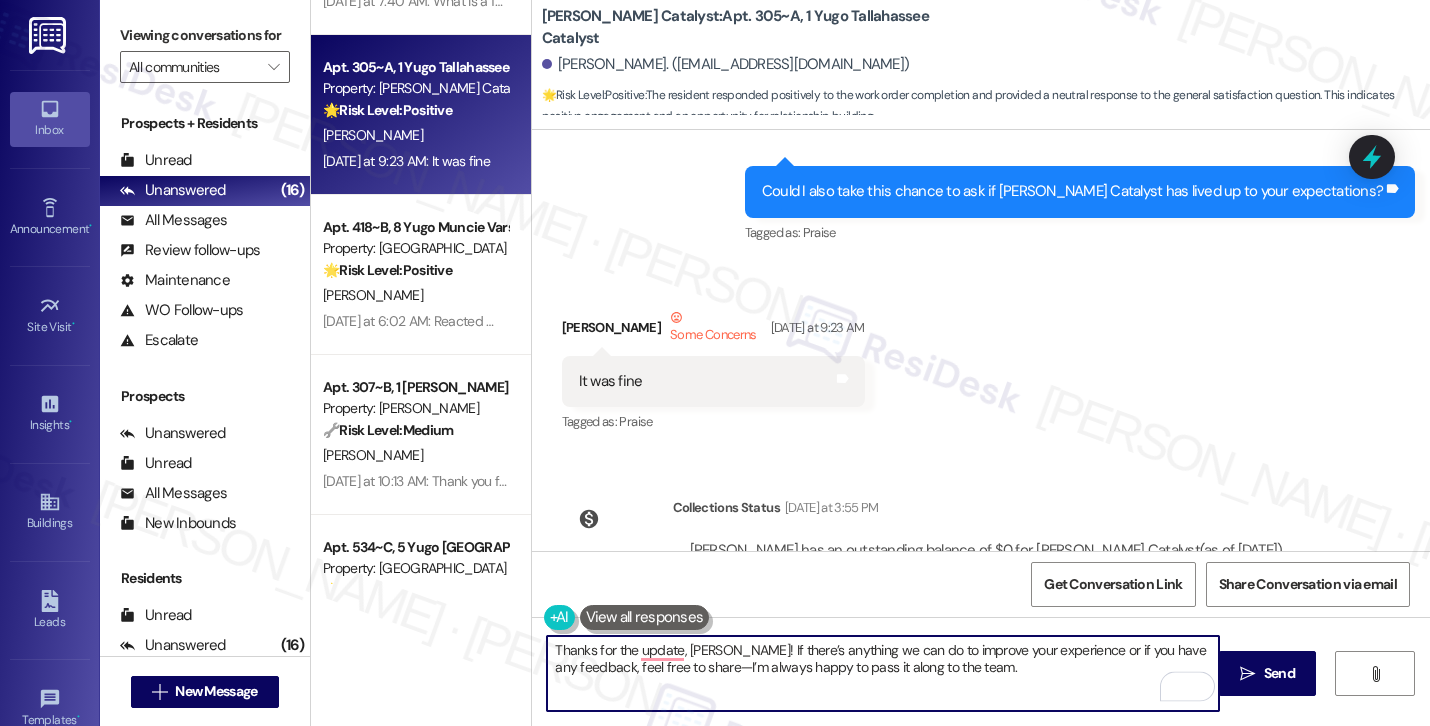 click on "Thanks for the update, [PERSON_NAME]! If there’s anything we can do to improve your experience or if you have any feedback, feel free to share—I’m always happy to pass it along to the team." at bounding box center (883, 673) 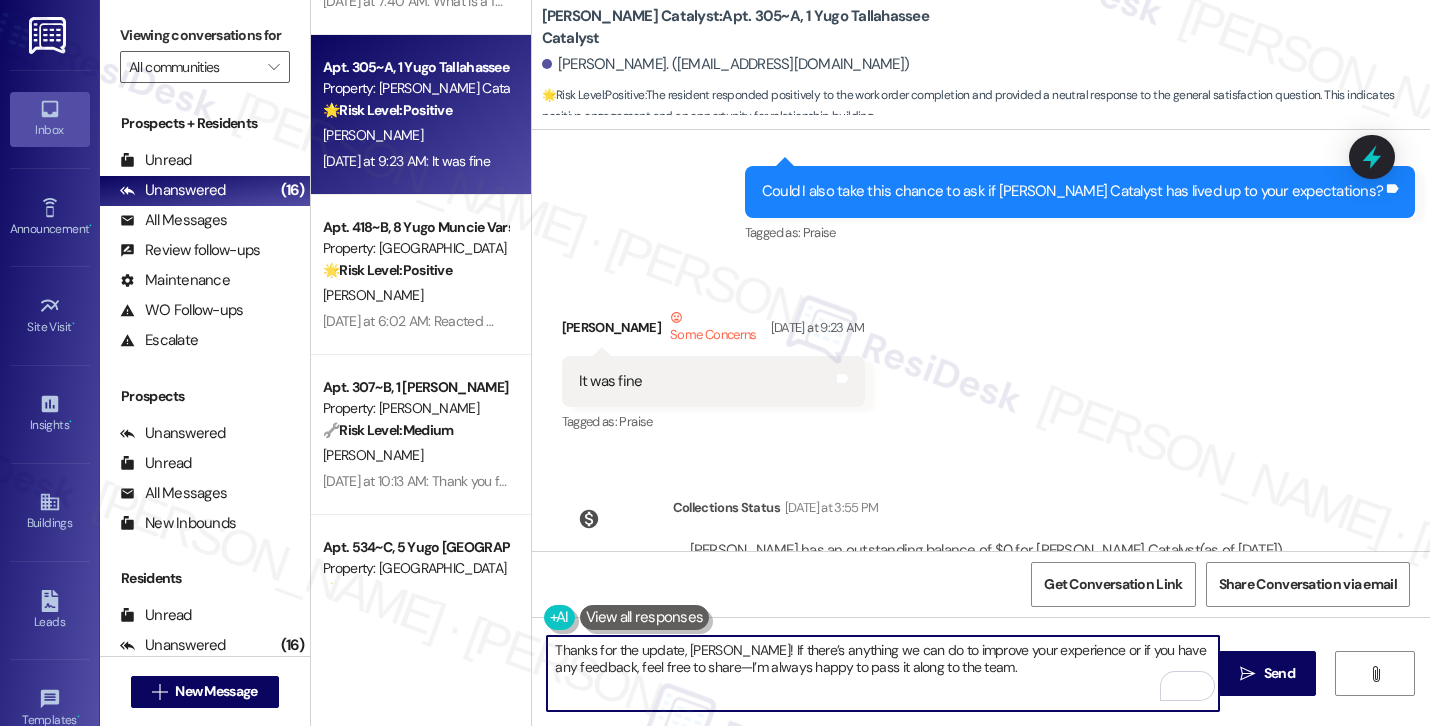 click on "Thanks for the update, [PERSON_NAME]! If there’s anything we can do to improve your experience or if you have any feedback, feel free to share—I’m always happy to pass it along to the team." at bounding box center [883, 673] 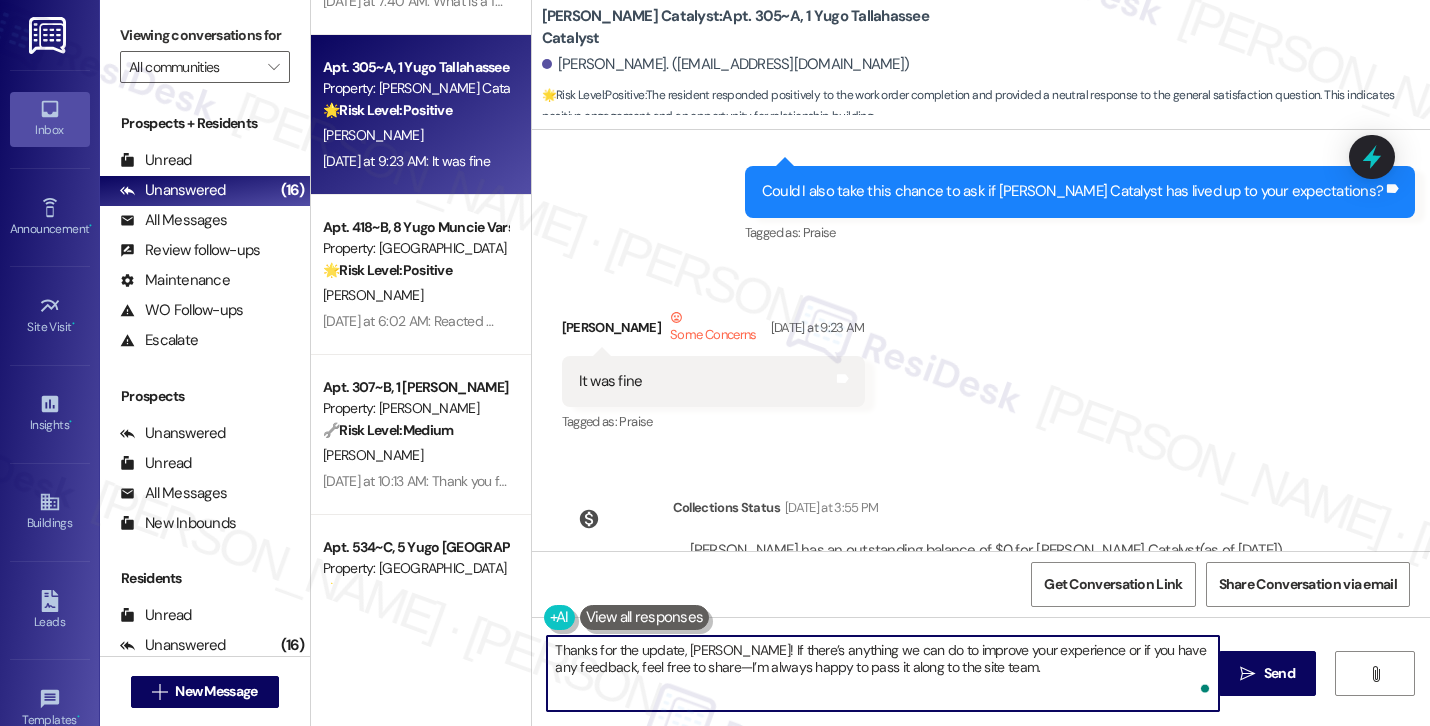 click on "Thanks for the update, [PERSON_NAME]! If there’s anything we can do to improve your experience or if you have any feedback, feel free to share—I’m always happy to pass it along to the site team." at bounding box center [883, 673] 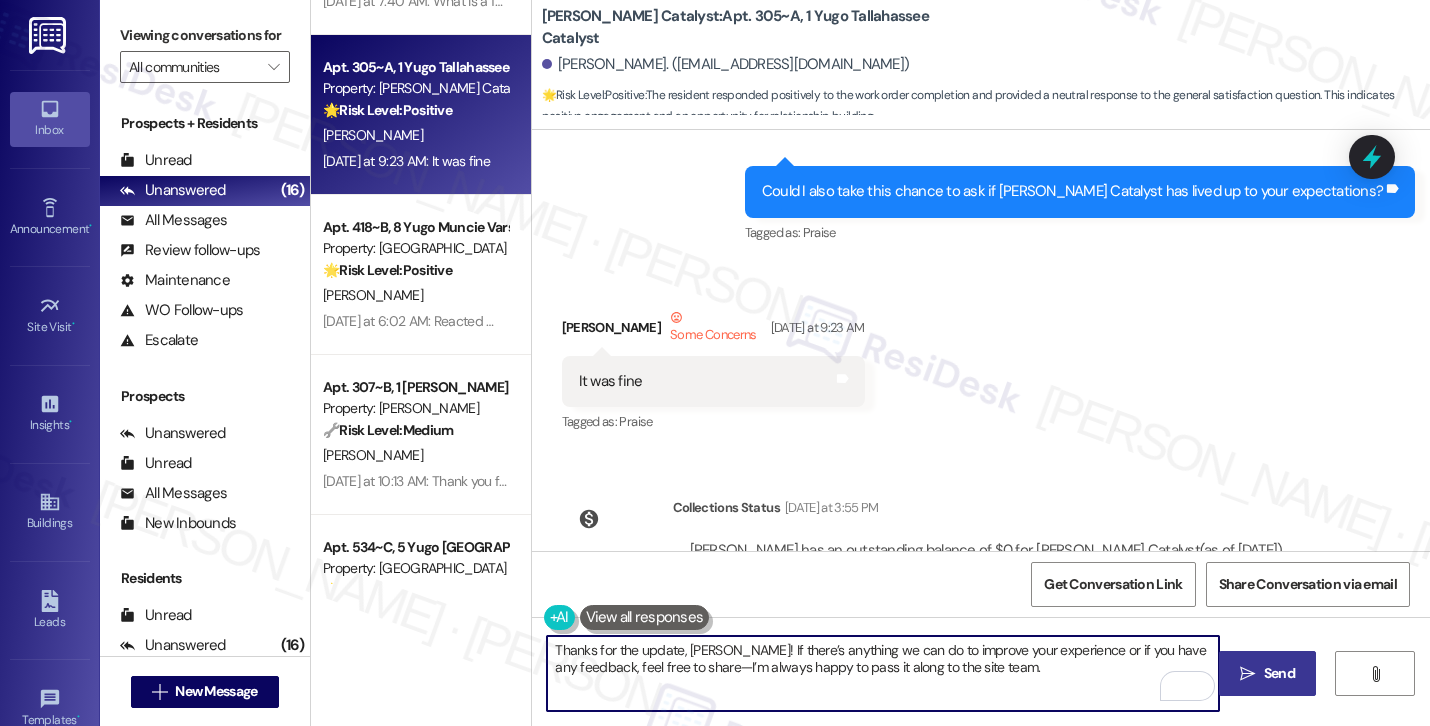 type on "Thanks for the update, [PERSON_NAME]! If there’s anything we can do to improve your experience or if you have any feedback, feel free to share—I’m always happy to pass it along to the site team." 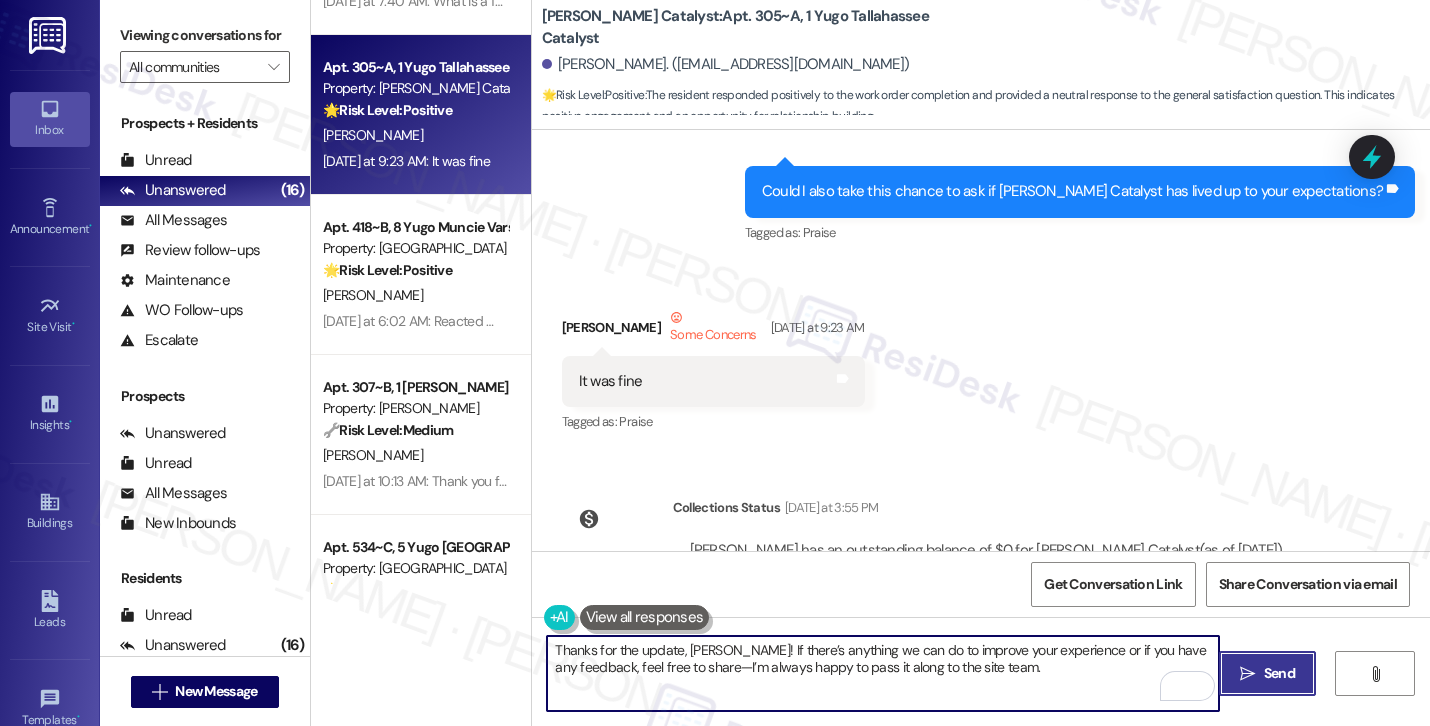 click on "Send" at bounding box center [1279, 673] 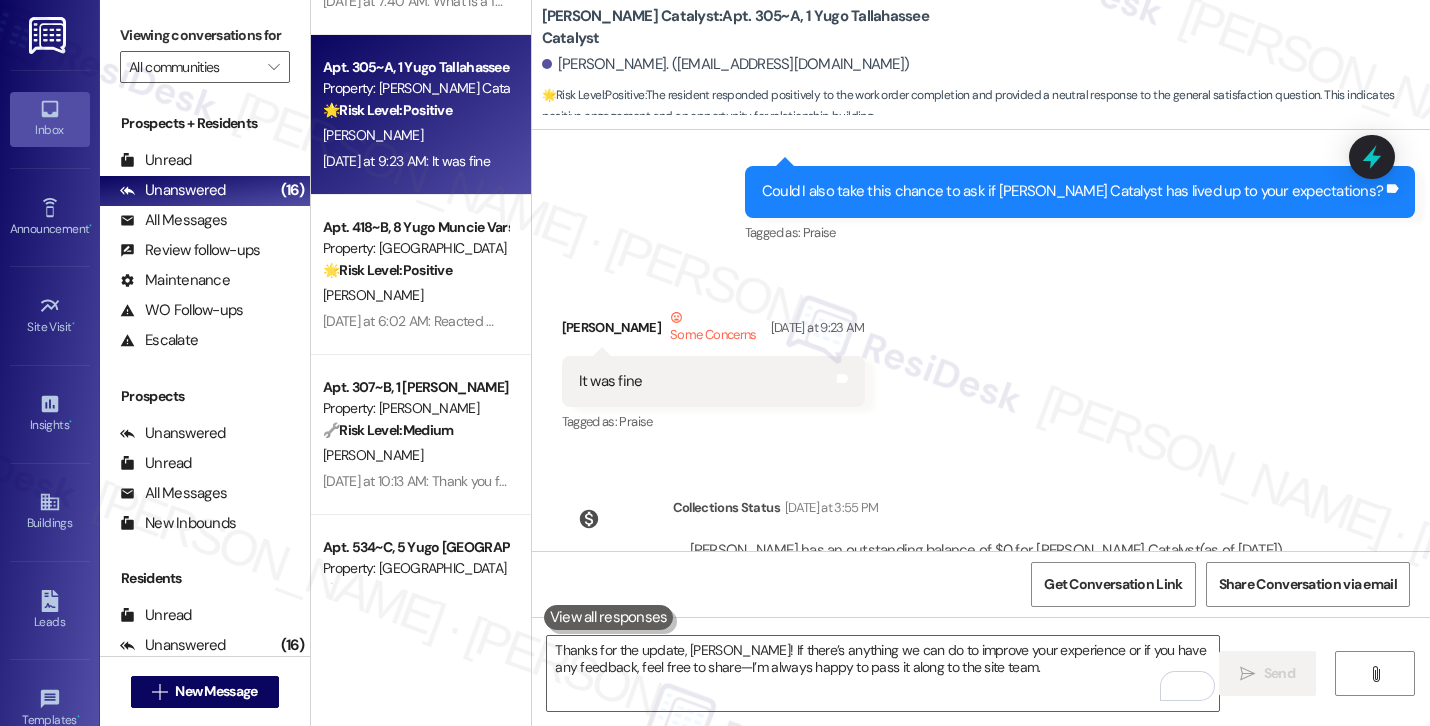 scroll, scrollTop: 5655, scrollLeft: 0, axis: vertical 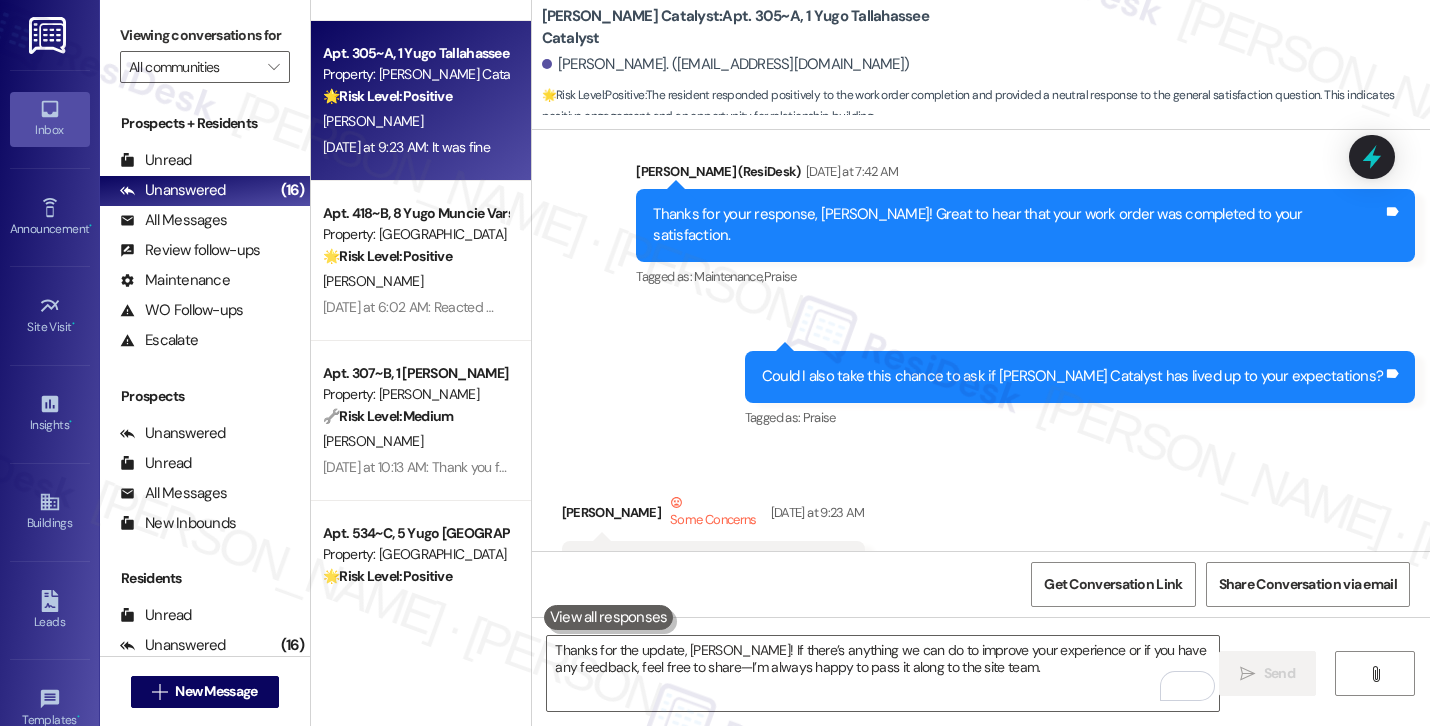 click on "[DATE] at 6:02 AM: Reacted 😂 to “[PERSON_NAME] (Yugo Muncie Varsity House): Could I also take this chance to ask if [PERSON_NAME] Varsity House has lived up to your expectations?” [DATE] at 6:02 AM: Reacted 😂 to “[PERSON_NAME] (Yugo Muncie Varsity House): Could I also take this chance to ask if [PERSON_NAME] Varsity House has lived up to your expectations?”" at bounding box center [864, 307] 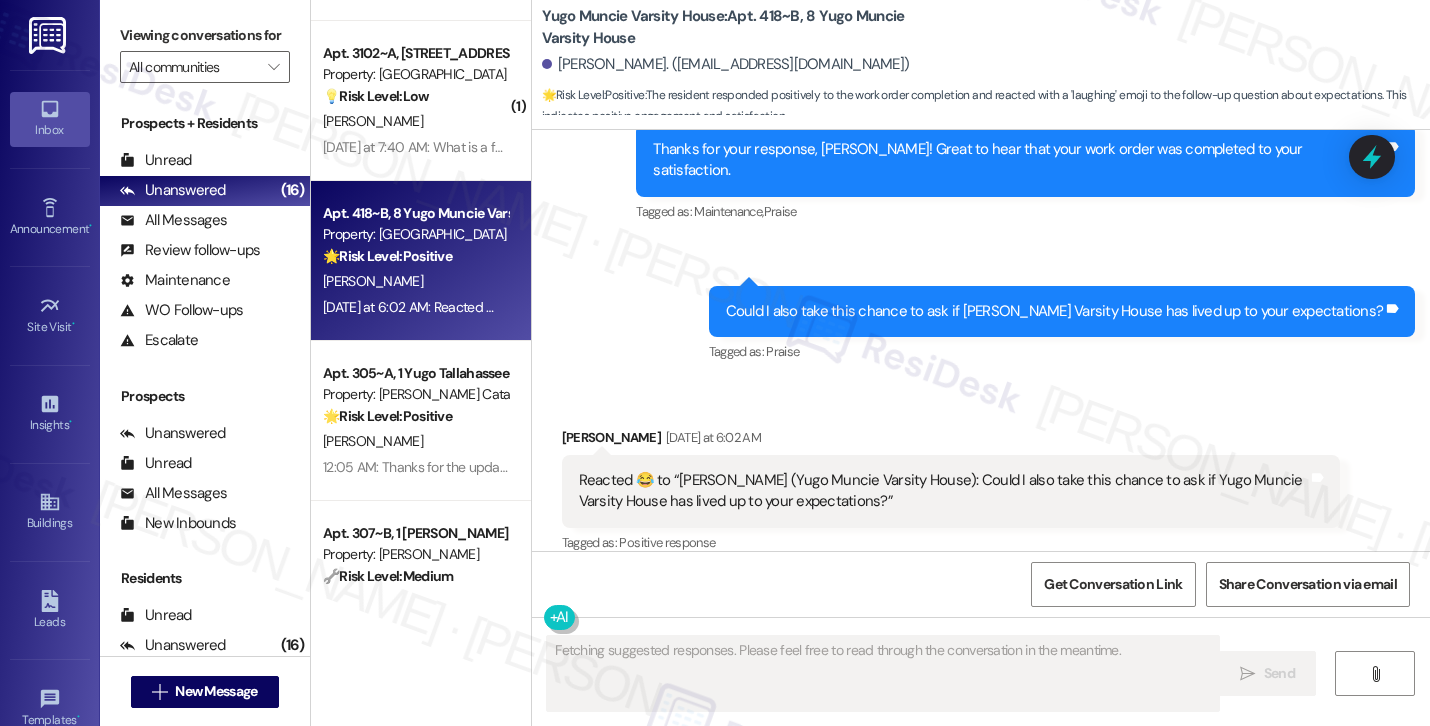 scroll, scrollTop: 4406, scrollLeft: 0, axis: vertical 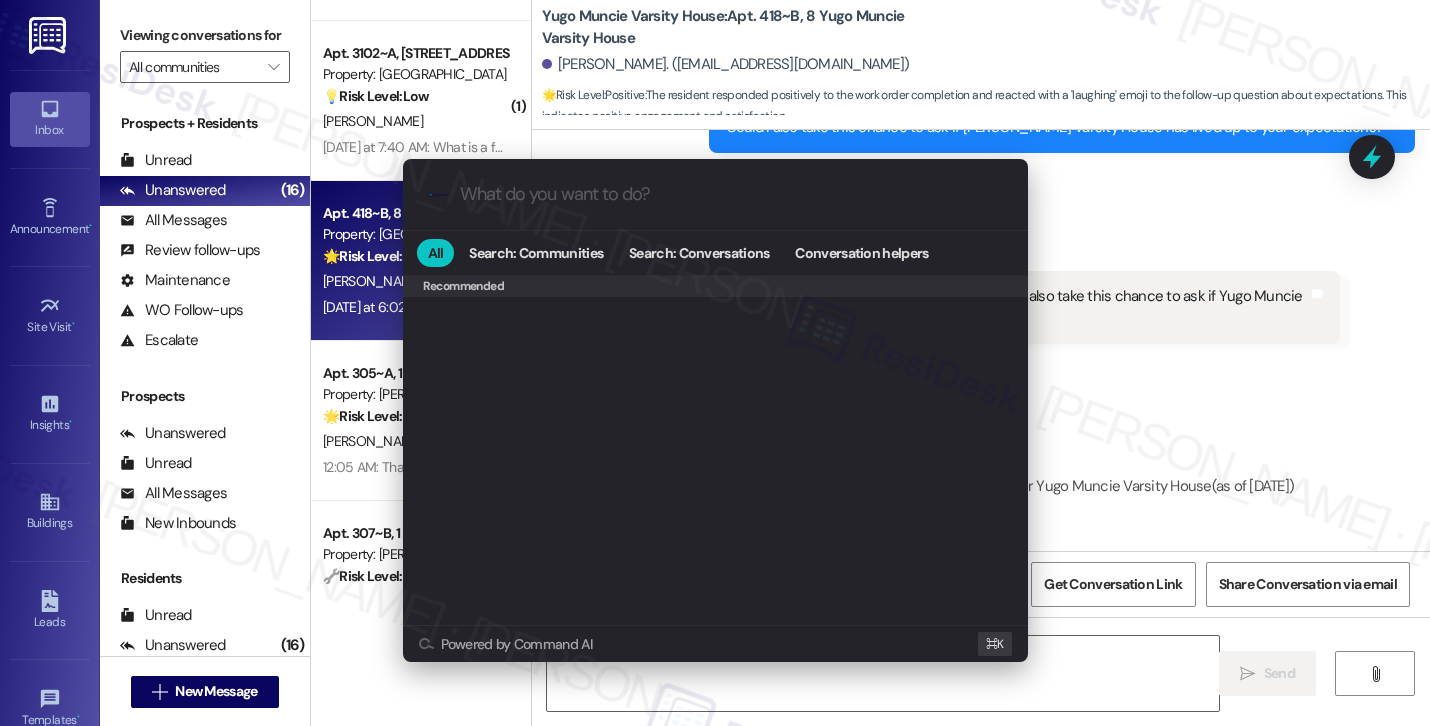 click on "Escalate Conversation Escalate Conversation Share this conversation with property team Edit ⌘ ⇧ 7" at bounding box center [717, -482] 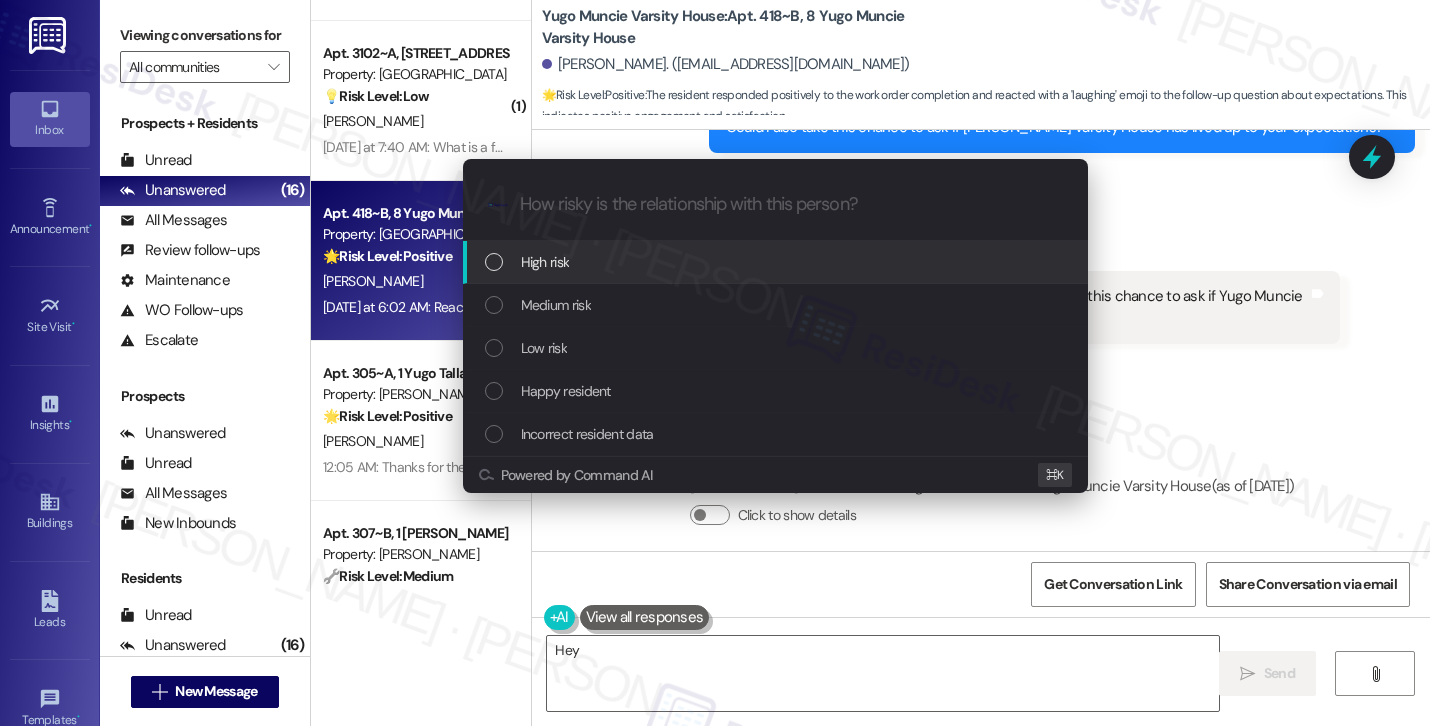 scroll, scrollTop: 0, scrollLeft: 0, axis: both 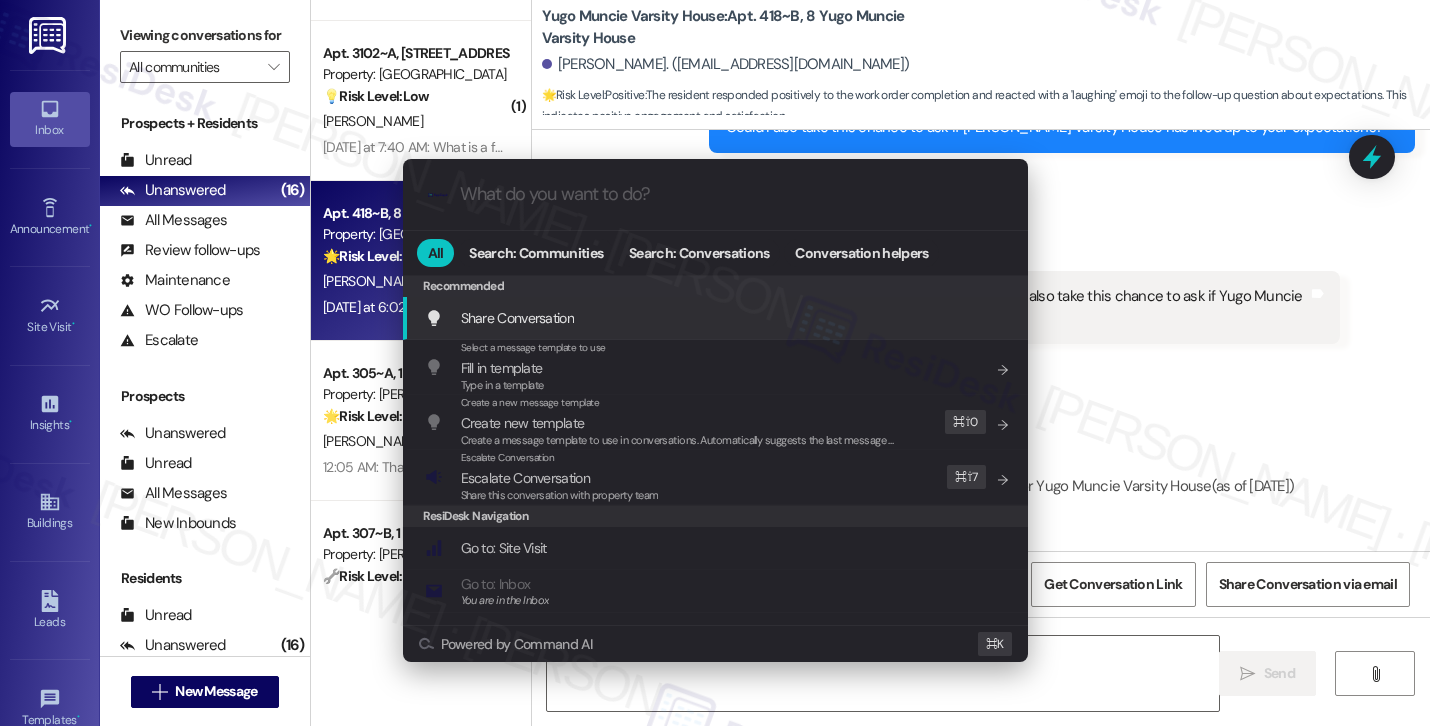 click on ".cls-1{fill:#0a055f;}.cls-2{fill:#0cc4c4;} resideskLogoBlueOrange All Search: Communities Search: Conversations Conversation helpers Recommended Recommended Share Conversation Add shortcut Select a message template to use Fill in template Type in a template Add shortcut Create a new message template Create new template Create a message template to use in conversations. Automatically suggests the last message you sent. Edit ⌘ ⇧ 0 Escalate Conversation Escalate Conversation Share this conversation with property team Edit ⌘ ⇧ 7 ResiDesk Navigation Go to: Site Visit Add shortcut Go to: Inbox You are in the Inbox Add shortcut Go to: Settings Add shortcut Go to: Message Templates Add shortcut Go to: Buildings Add shortcut Help Getting Started: What you can do with ResiDesk Add shortcut Settings Powered by Command AI ⌘ K" at bounding box center (715, 363) 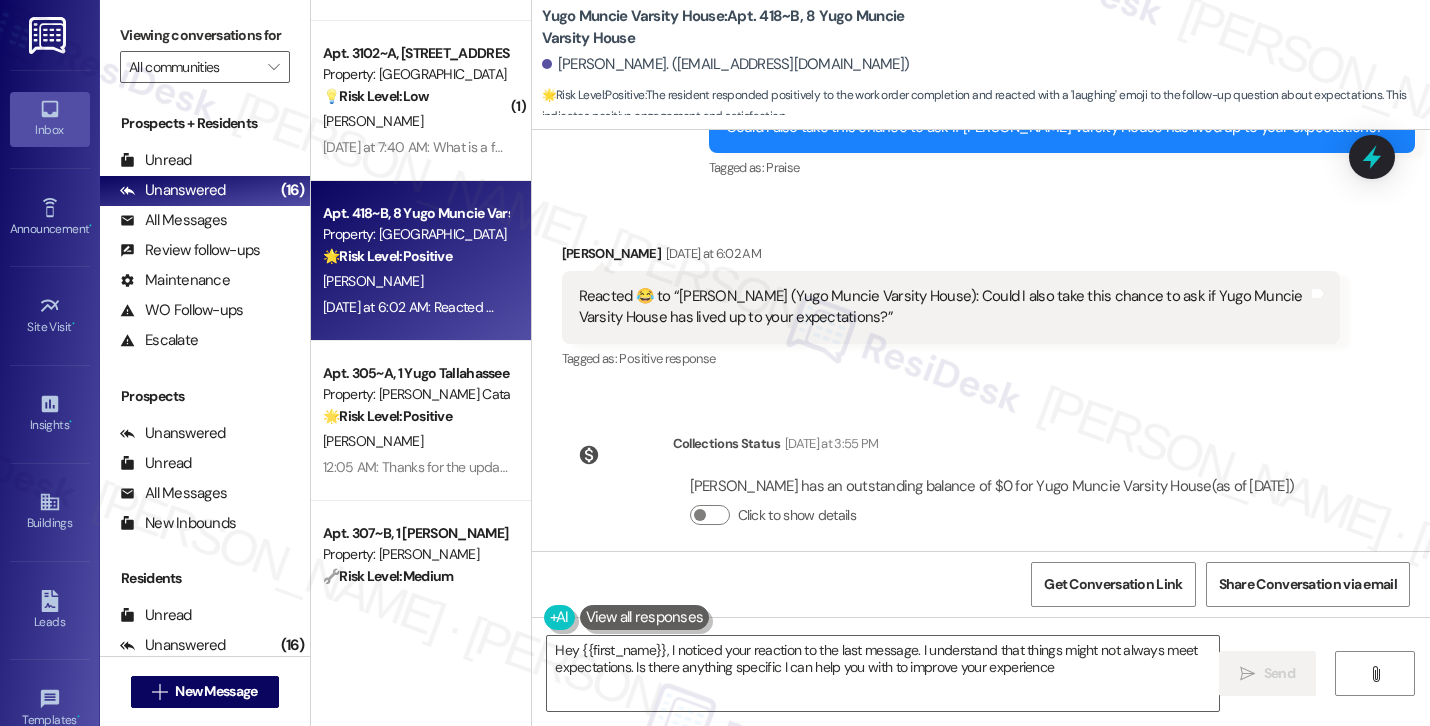 type on "Hey {{first_name}}, I noticed your reaction to the last message. I understand that things might not always meet expectations. Is there anything specific I can help you with to improve your experience?" 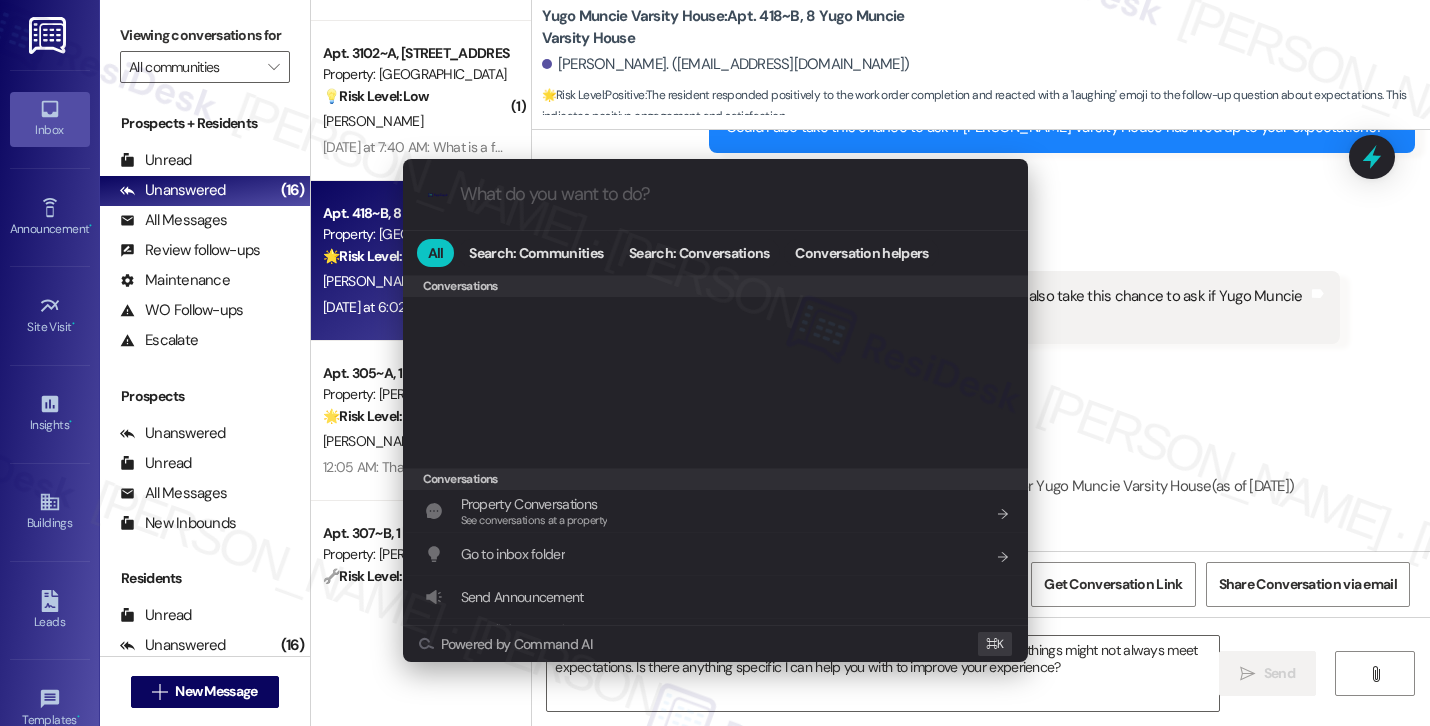 scroll, scrollTop: 959, scrollLeft: 0, axis: vertical 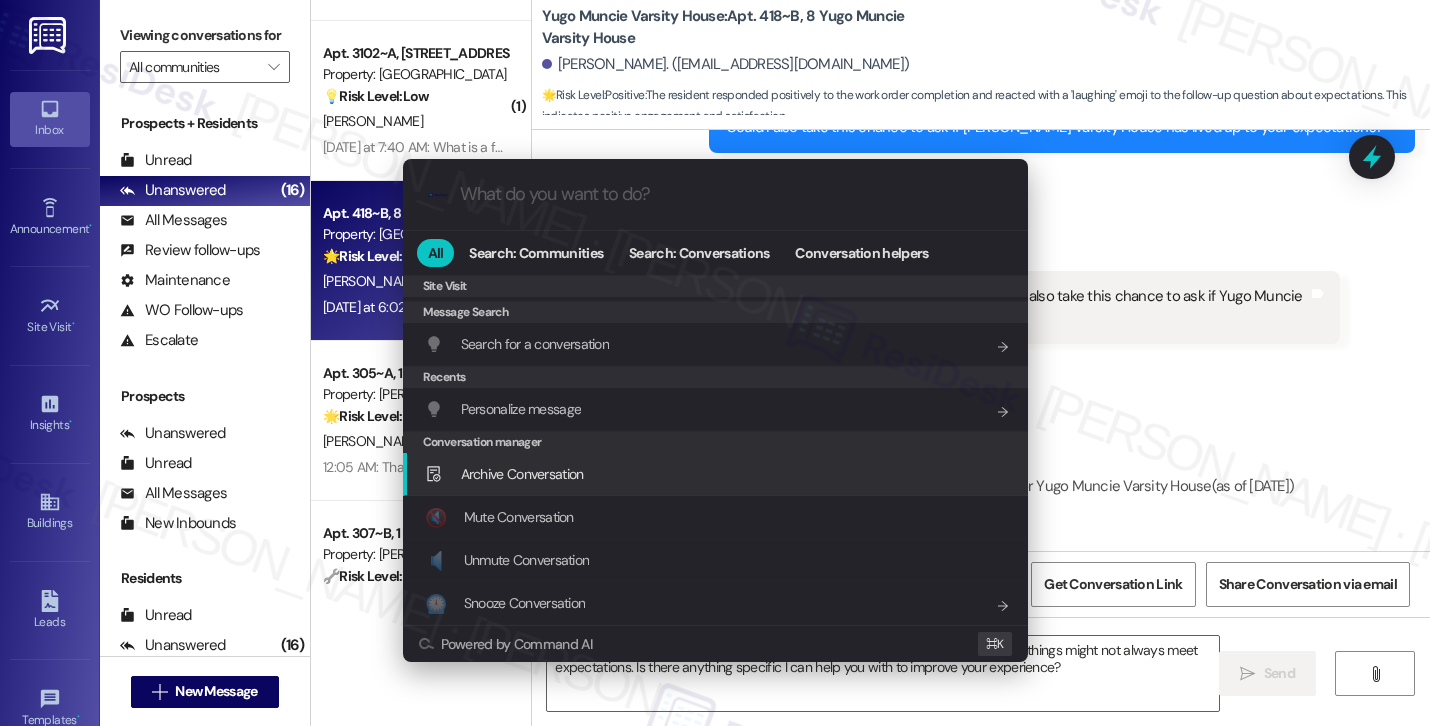 click on "Archive Conversation Add shortcut" at bounding box center (717, 474) 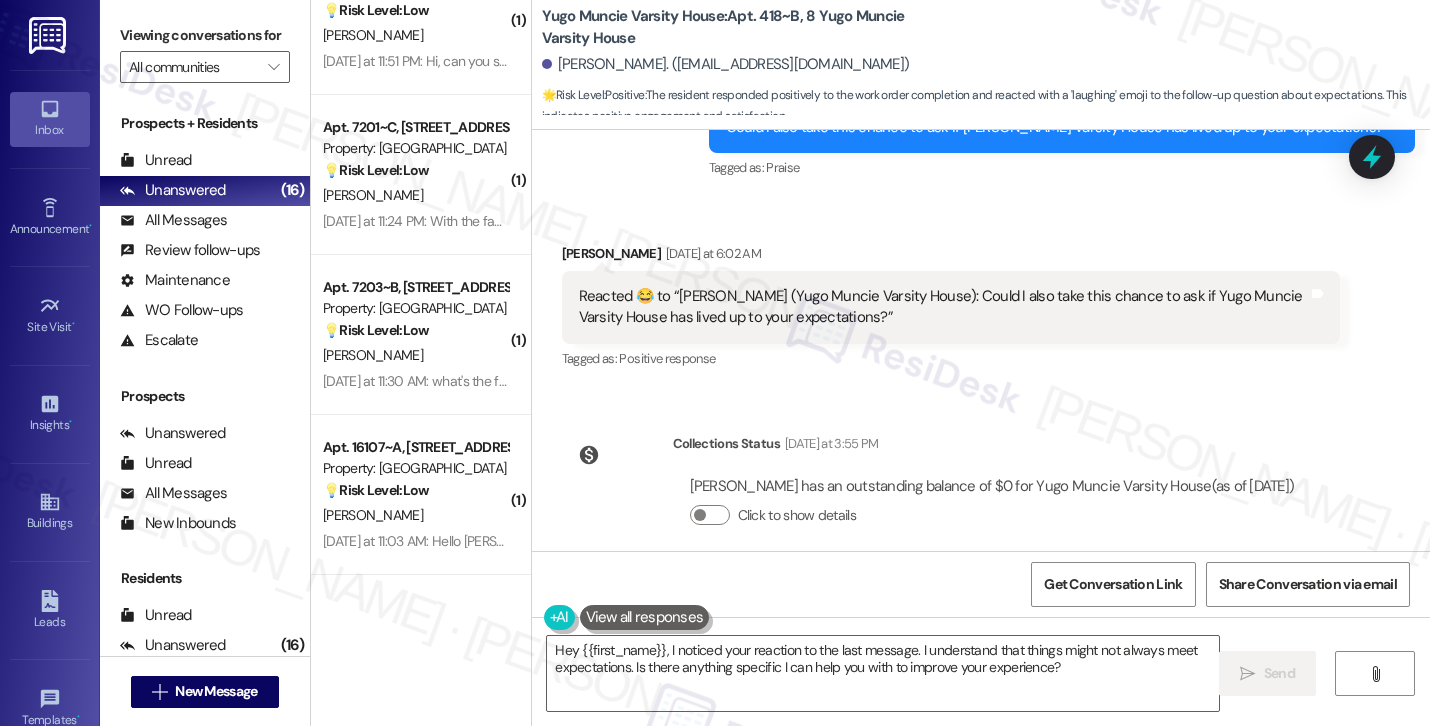 scroll, scrollTop: 2610, scrollLeft: 0, axis: vertical 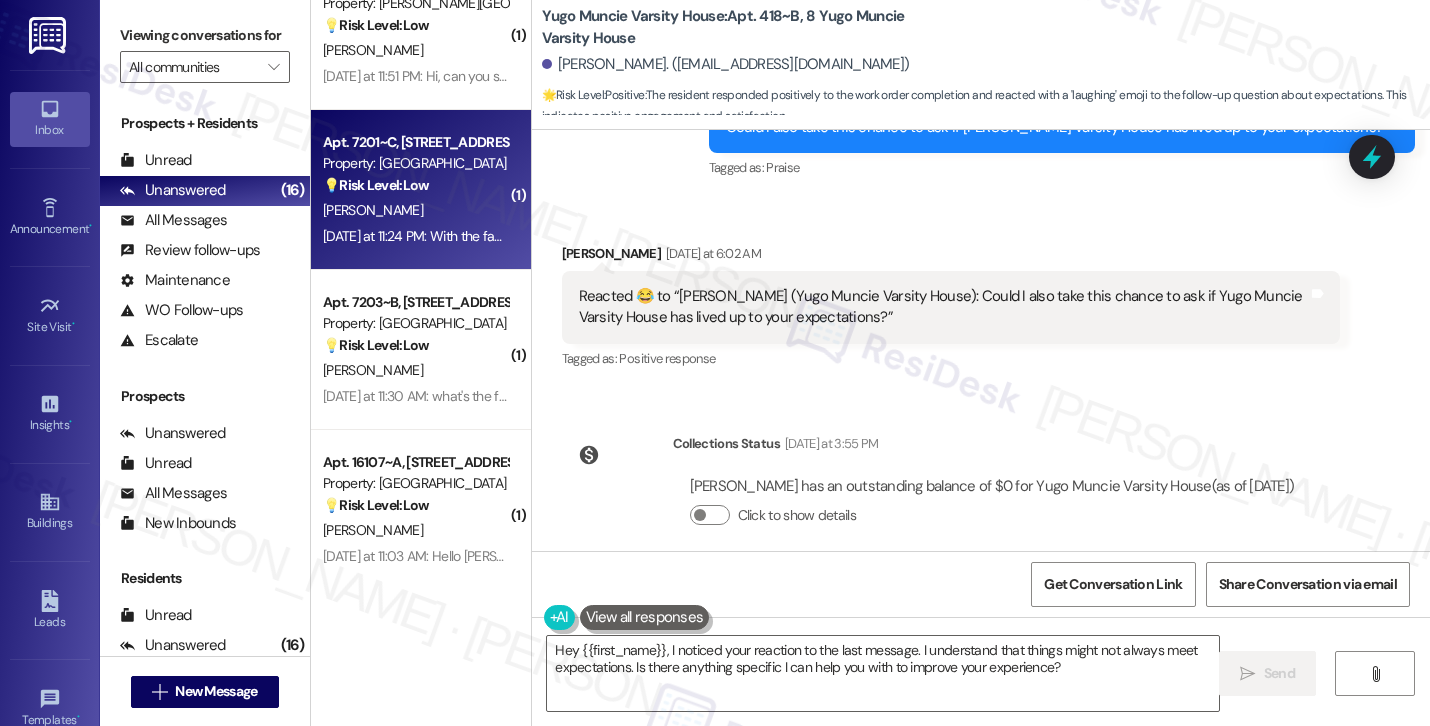click on "[DATE] at 11:24 PM: With the fast pass can I move in a day early?  [DATE] at 11:24 PM: With the fast pass can I move in a day early?" at bounding box center (415, 236) 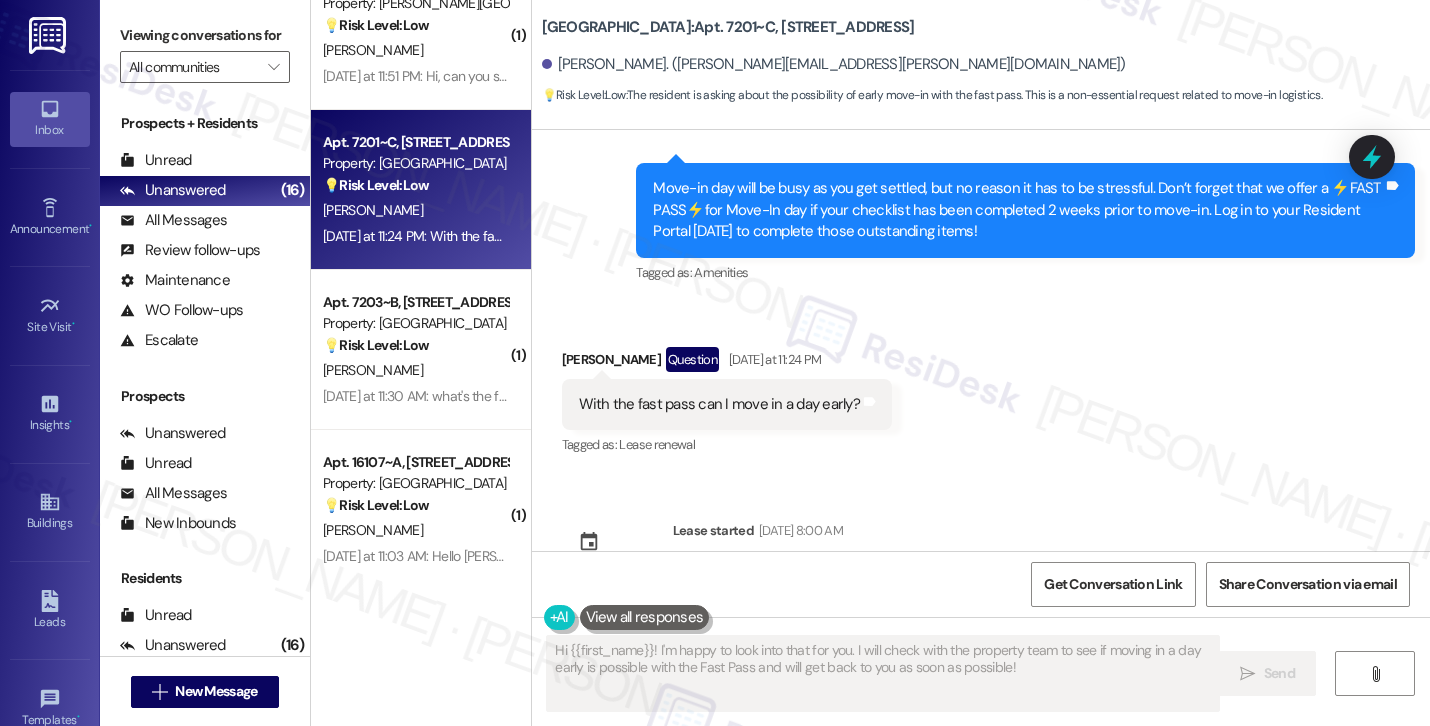 scroll, scrollTop: 411, scrollLeft: 0, axis: vertical 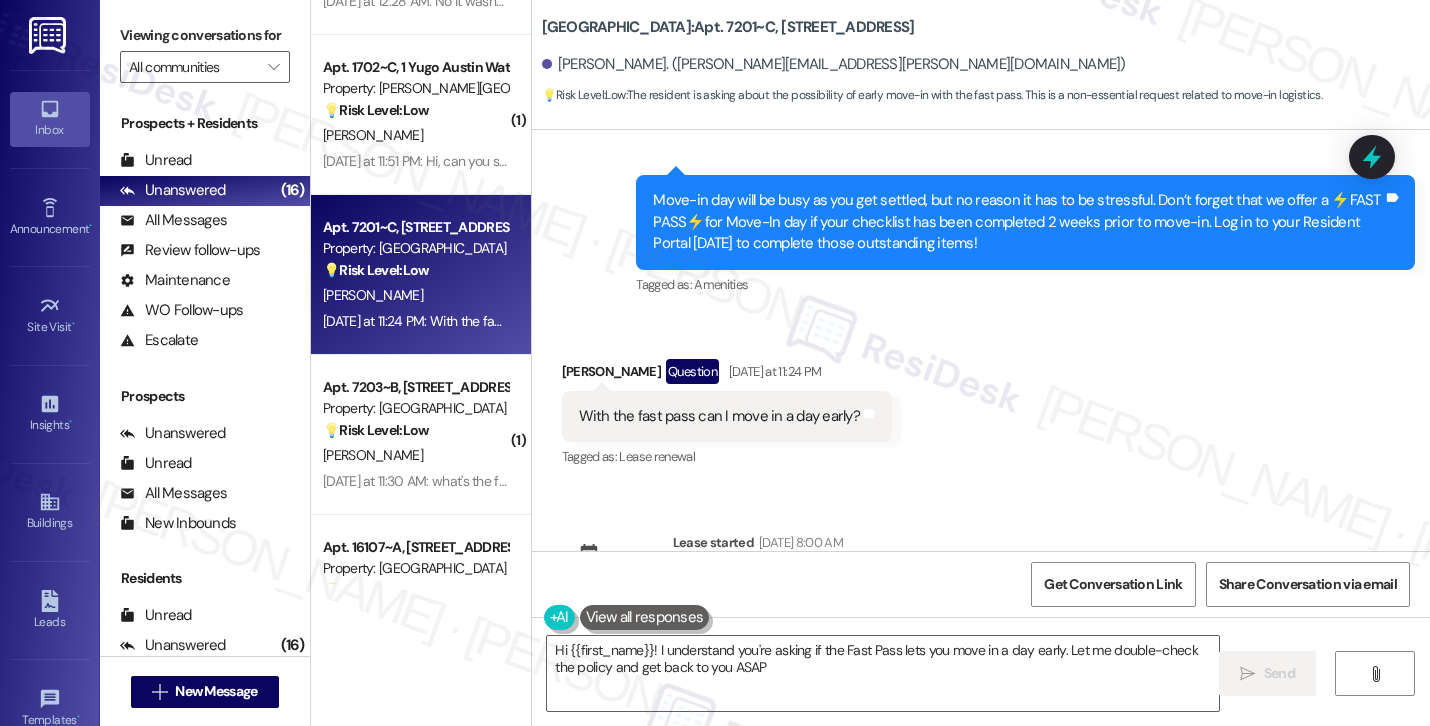 type on "Hi {{first_name}}! I understand you're asking if the Fast Pass lets you move in a day early. Let me double-check the policy and get back to you ASAP!" 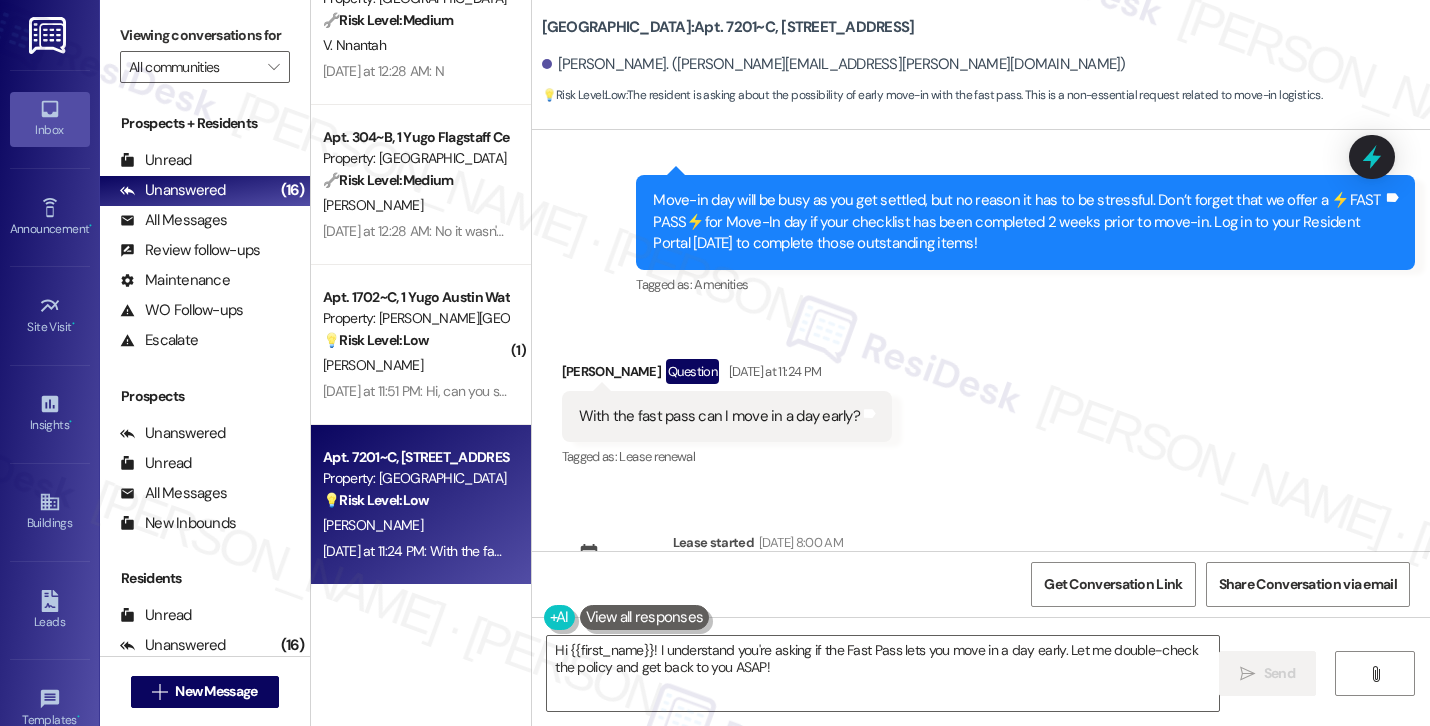 scroll, scrollTop: 2292, scrollLeft: 0, axis: vertical 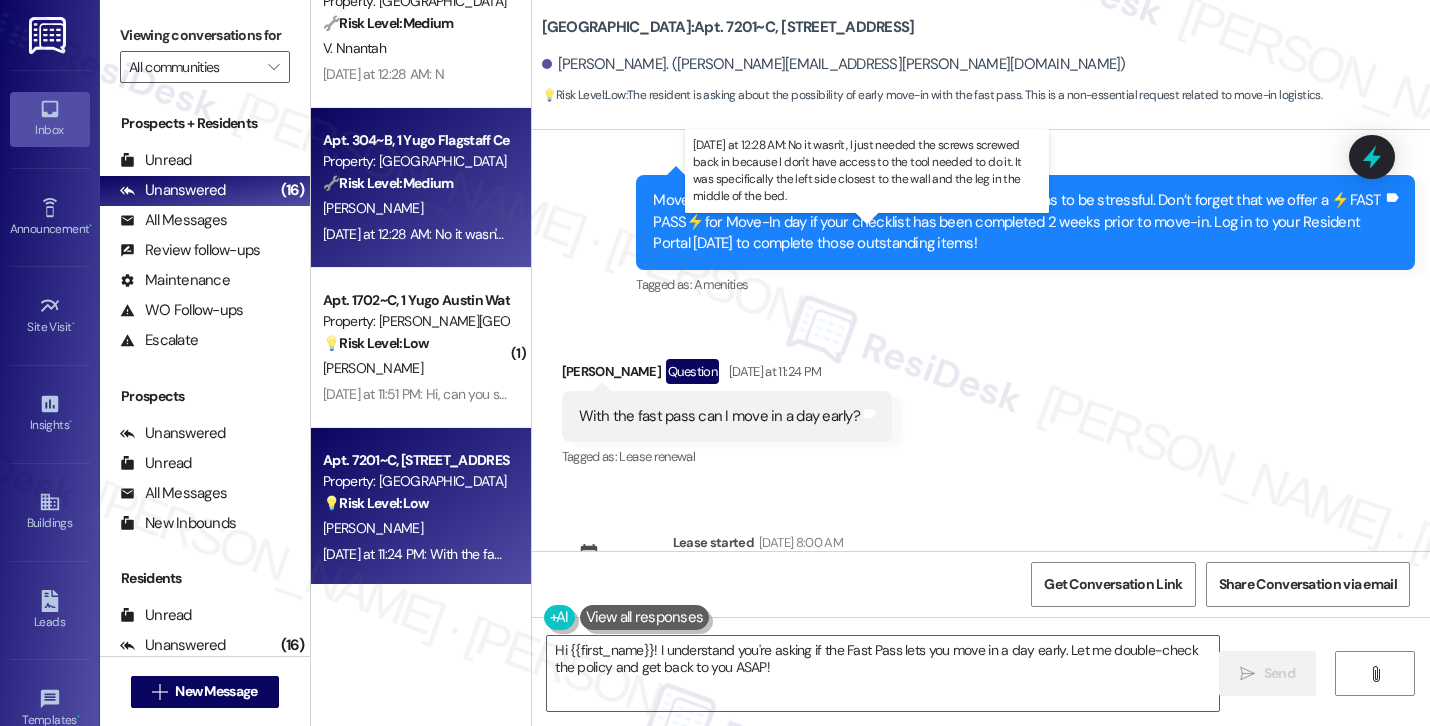 click on "[DATE] at 12:28 AM: No it wasn't, I just needed the screws screwed back in because I don't have access to the tool needed to do it. It was specifically the left side closest to the wall and the leg in the middle of the bed.  [DATE] at 12:28 AM: No it wasn't, I just needed the screws screwed back in because I don't have access to the tool needed to do it. It was specifically the left side closest to the wall and the leg in the middle of the bed." at bounding box center [946, 234] 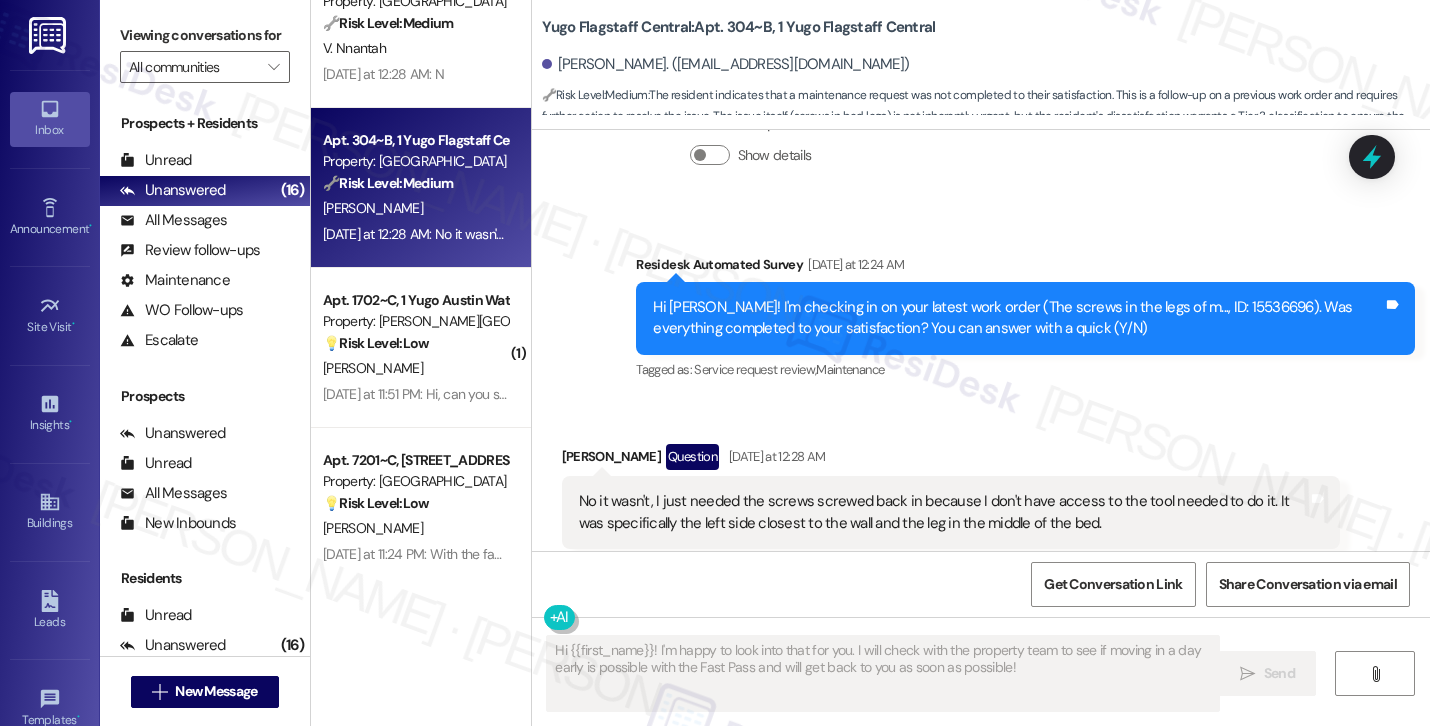 scroll, scrollTop: 3162, scrollLeft: 0, axis: vertical 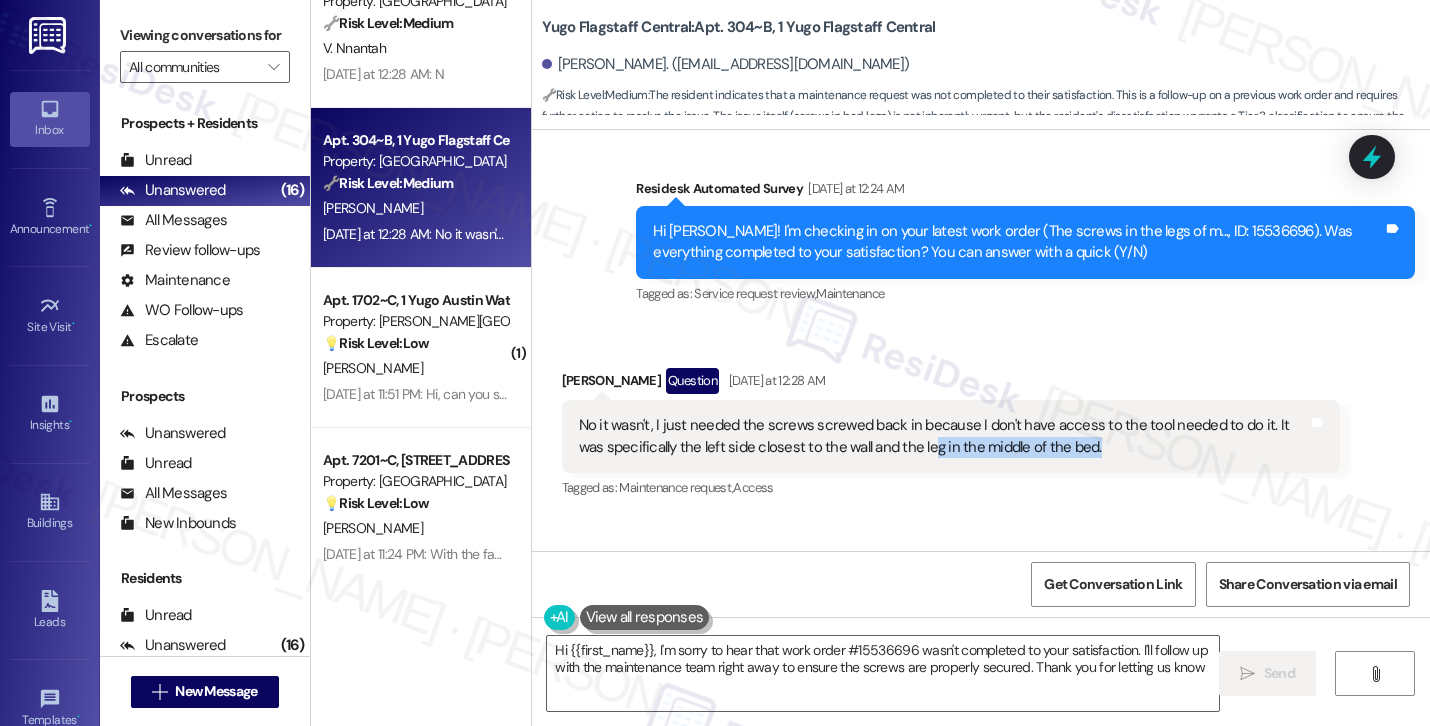 type on "Hi {{first_name}}, I'm sorry to hear that work order #15536696 wasn't completed to your satisfaction. I'll follow up with the maintenance team right away to ensure the screws are properly secured. Thank you for letting us know!" 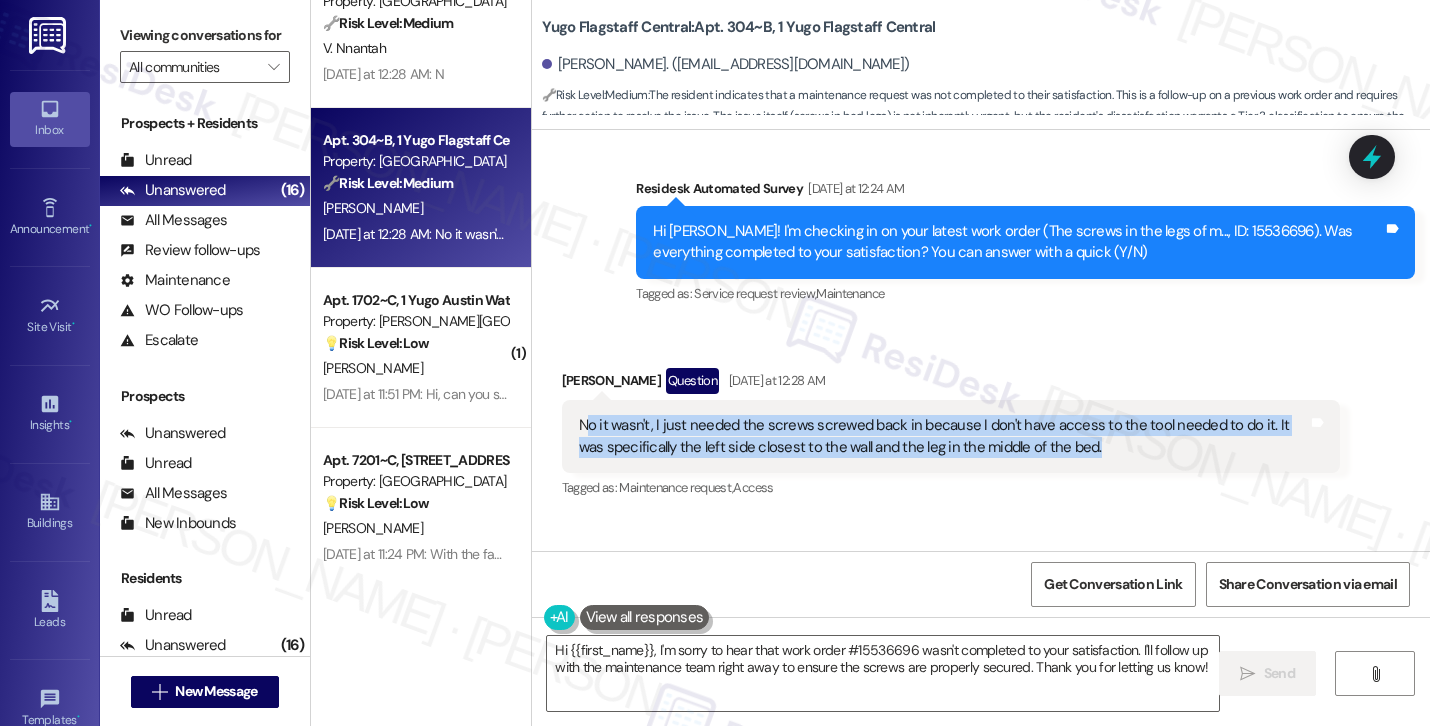 drag, startPoint x: 1065, startPoint y: 406, endPoint x: 577, endPoint y: 382, distance: 488.5898 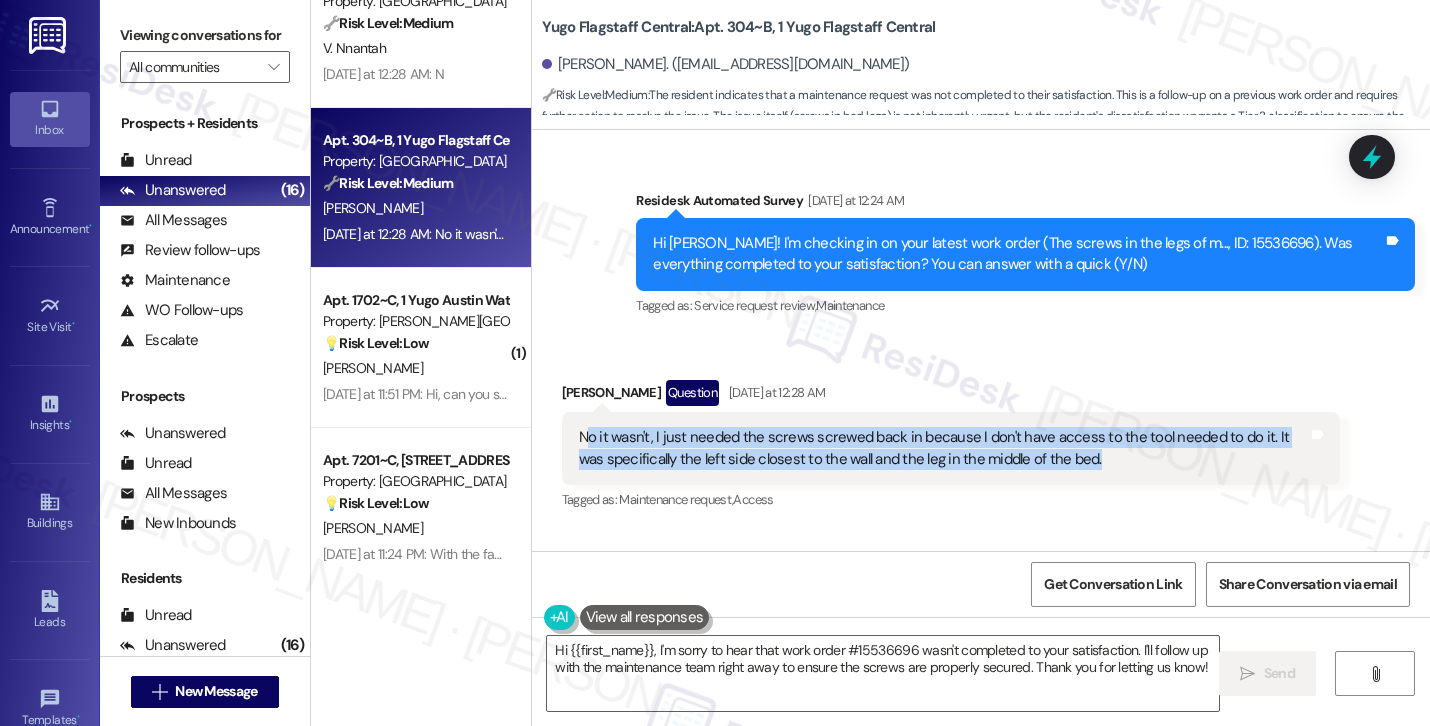 click on "No it wasn't, I just needed the screws screwed back in because I don't have access to the tool needed to do it. It was specifically the left side closest to the wall and the leg in the middle of the bed." at bounding box center (944, 448) 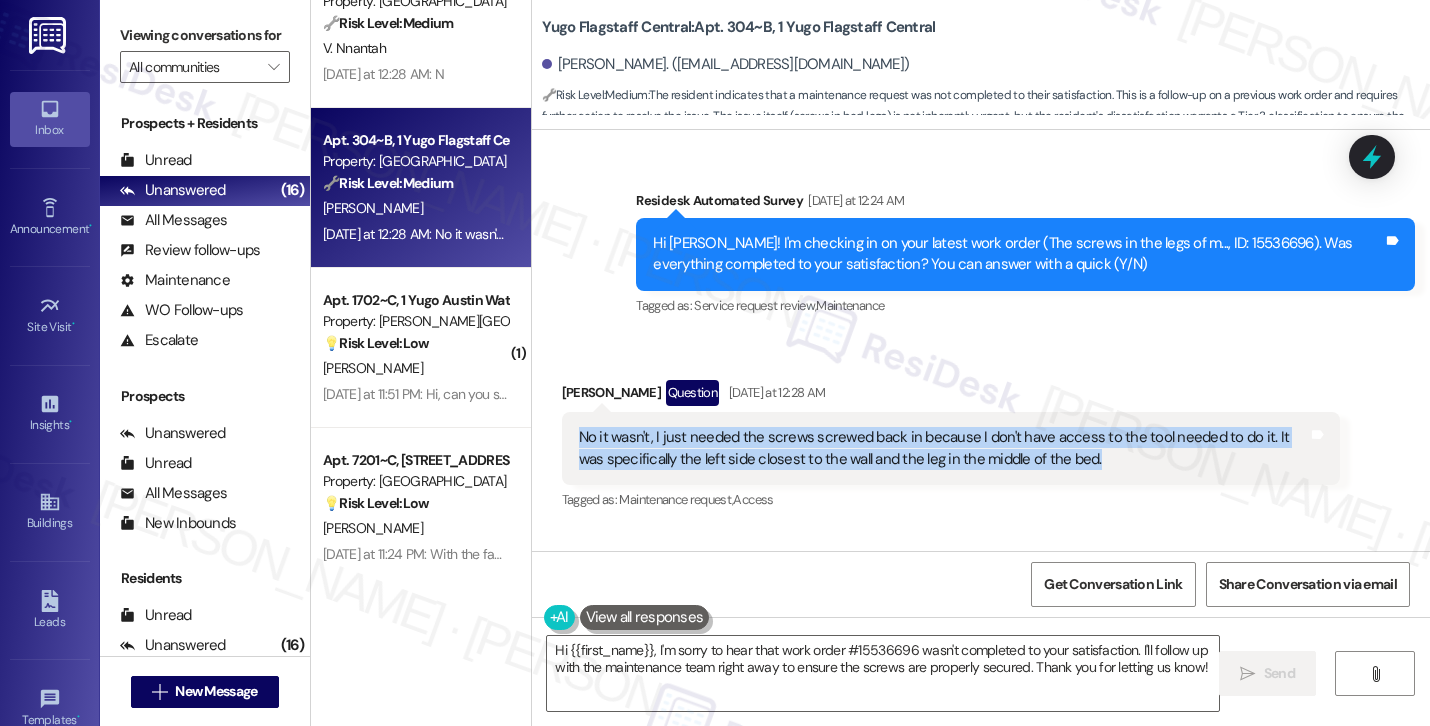 drag, startPoint x: 1059, startPoint y: 415, endPoint x: 554, endPoint y: 384, distance: 505.9506 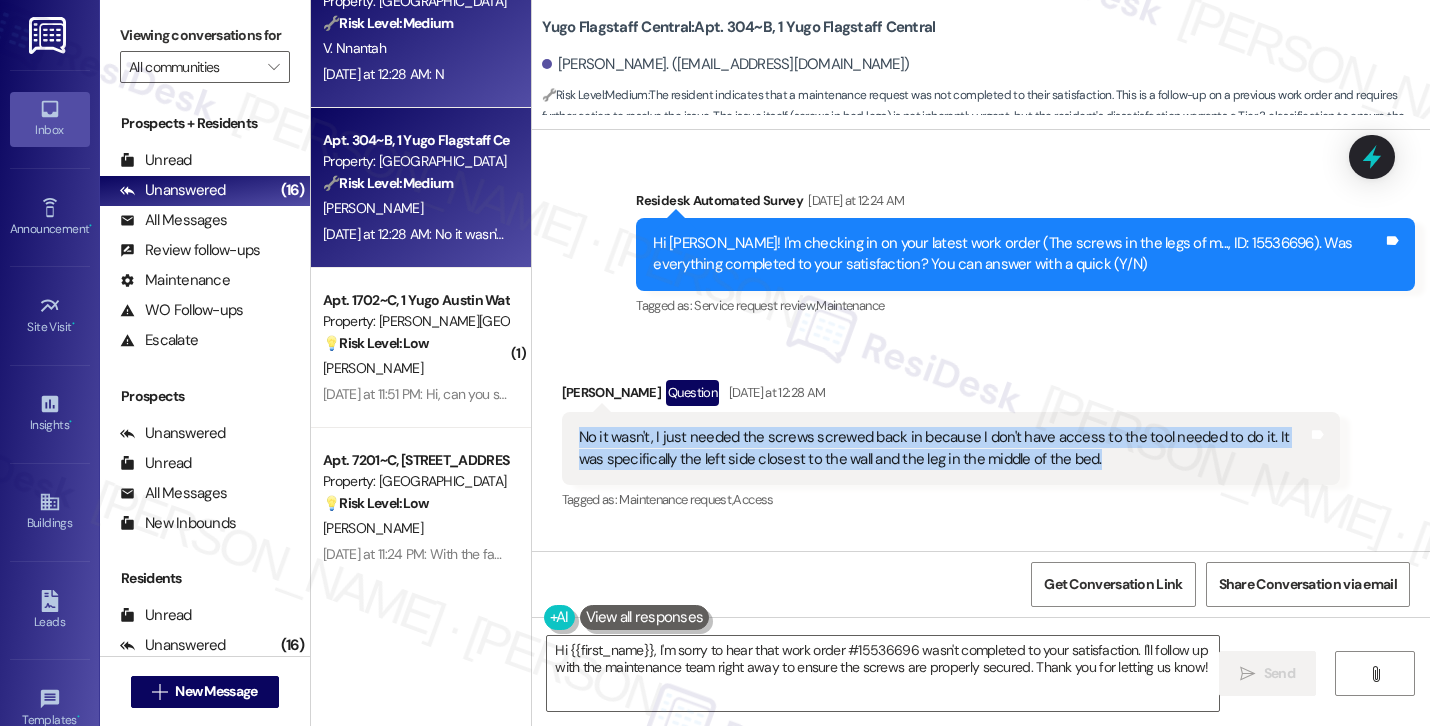 copy on "No it wasn't, I just needed the screws screwed back in because I don't have access to the tool needed to do it. It was specifically the left side closest to the wall and the leg in the middle of the bed." 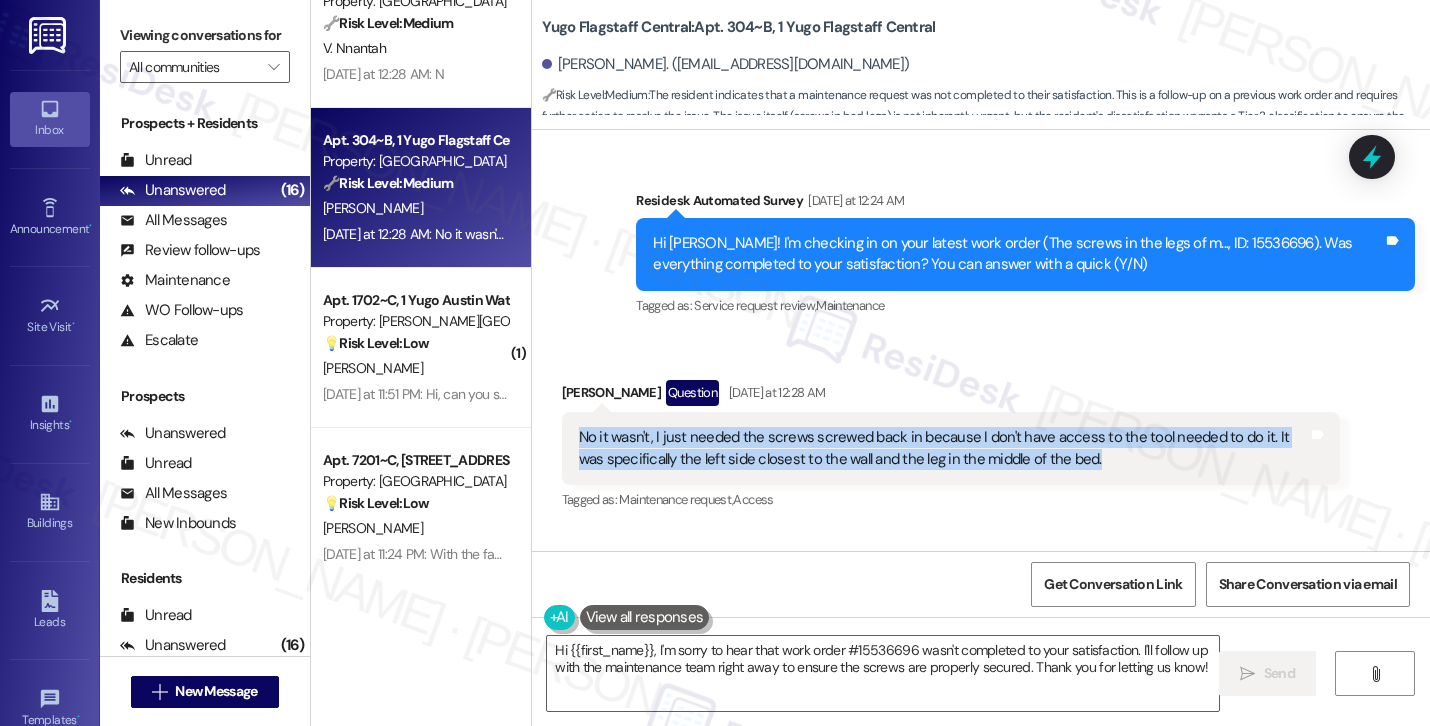 scroll, scrollTop: 3165, scrollLeft: 0, axis: vertical 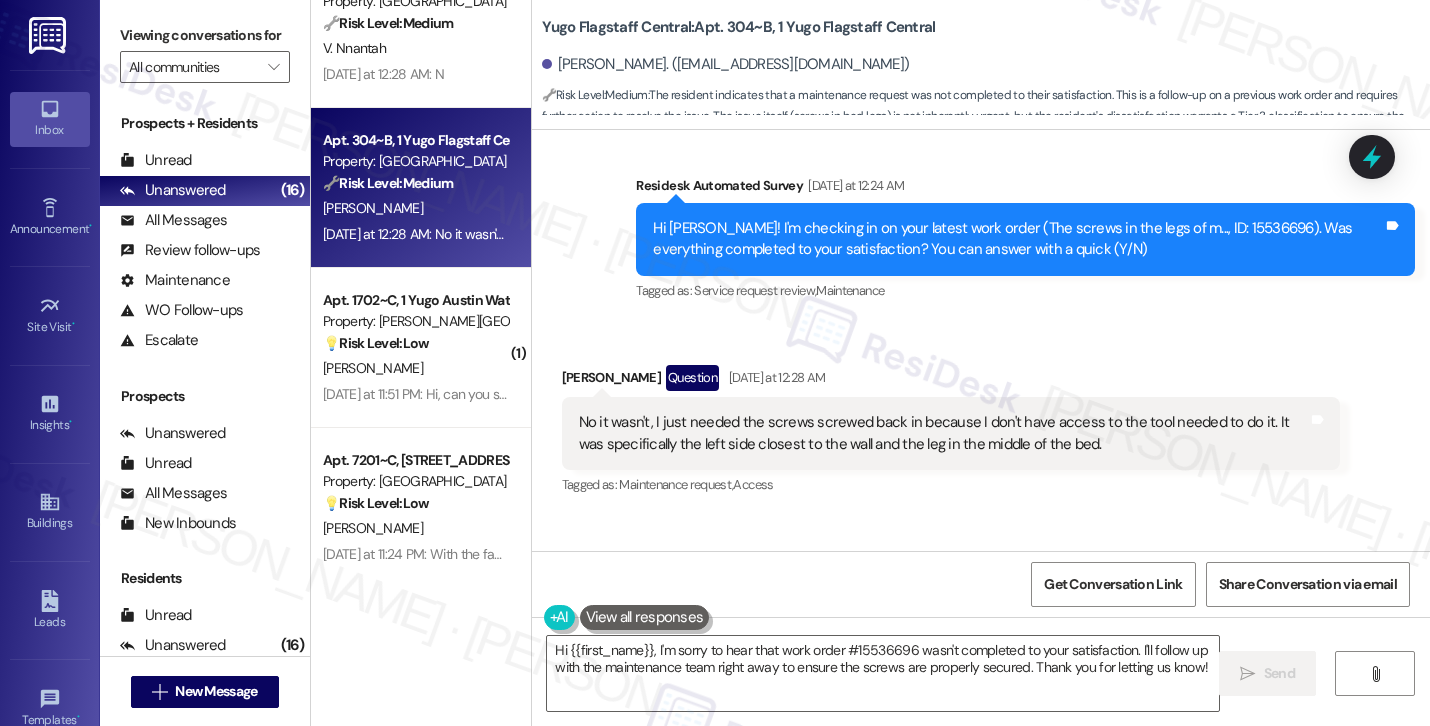 click on "Hi [PERSON_NAME]! I'm checking in on your latest work order (The screws in the legs of m..., ID: 15536696). Was everything completed to your satisfaction? You can answer with a quick (Y/N)" at bounding box center [1018, 239] 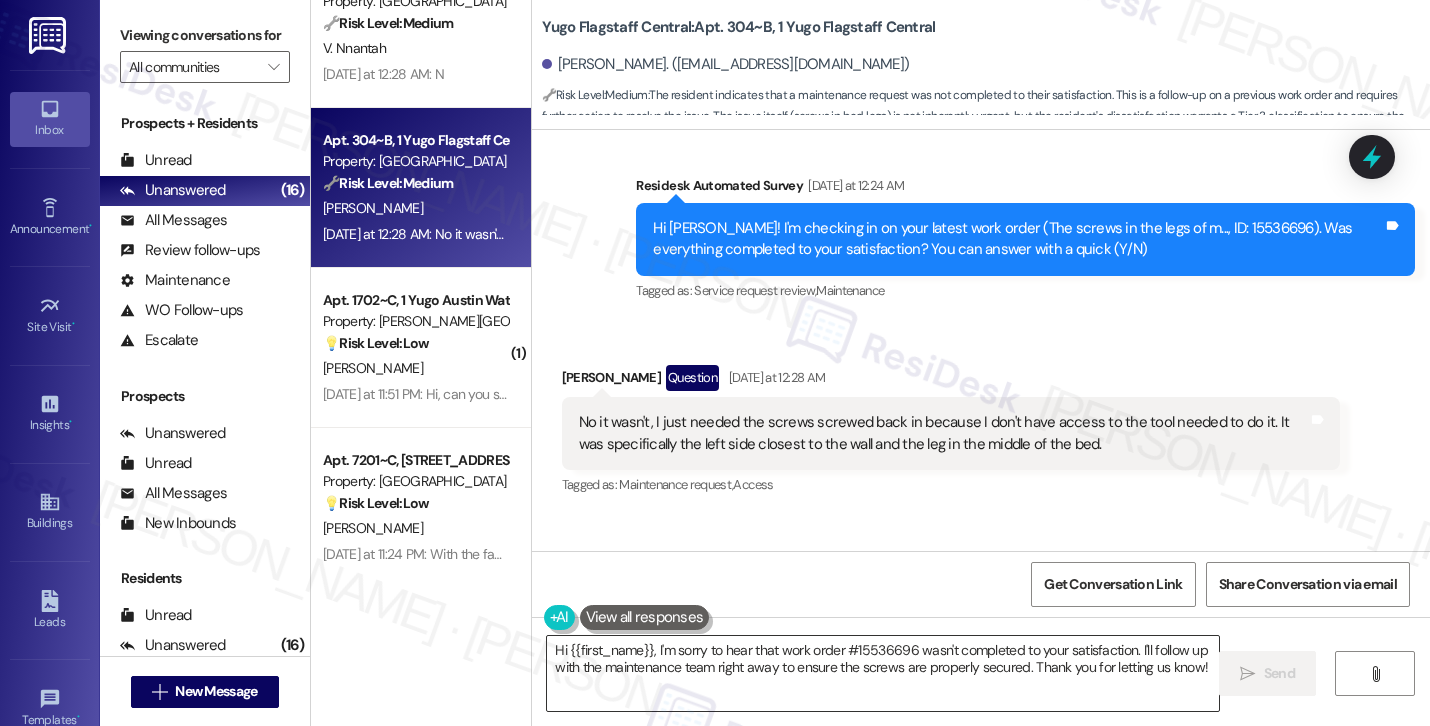 click on "Hi {{first_name}}, I'm sorry to hear that work order #15536696 wasn't completed to your satisfaction. I'll follow up with the maintenance team right away to ensure the screws are properly secured. Thank you for letting us know!" at bounding box center [883, 673] 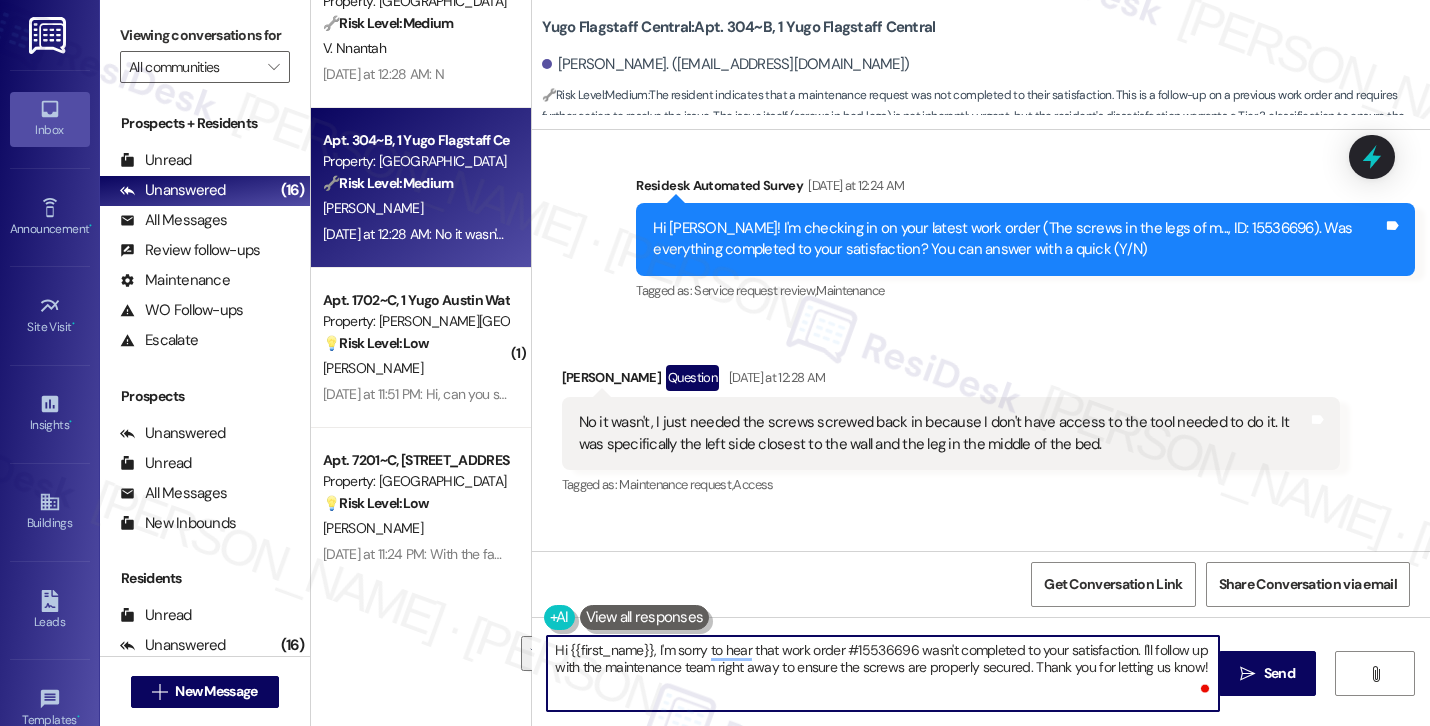 click on "Received via SMS [PERSON_NAME] Question [DATE] at 12:28 AM No it wasn't, I just needed the screws screwed back in because I don't have access to the tool needed to do it. It was specifically the left side closest to the wall and the leg in the middle of the bed.  Tags and notes Tagged as:   Maintenance request ,  Click to highlight conversations about Maintenance request Access Click to highlight conversations about Access" at bounding box center (951, 432) 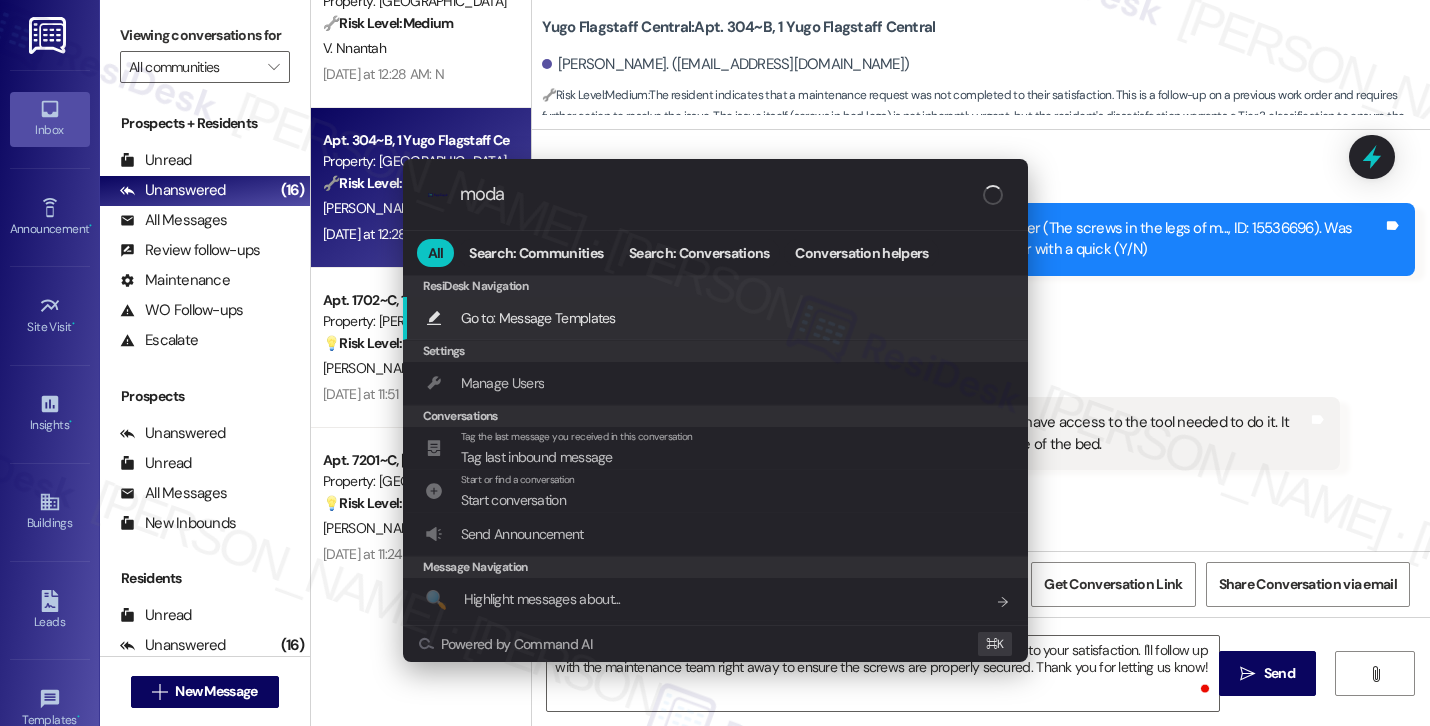 type on "modal" 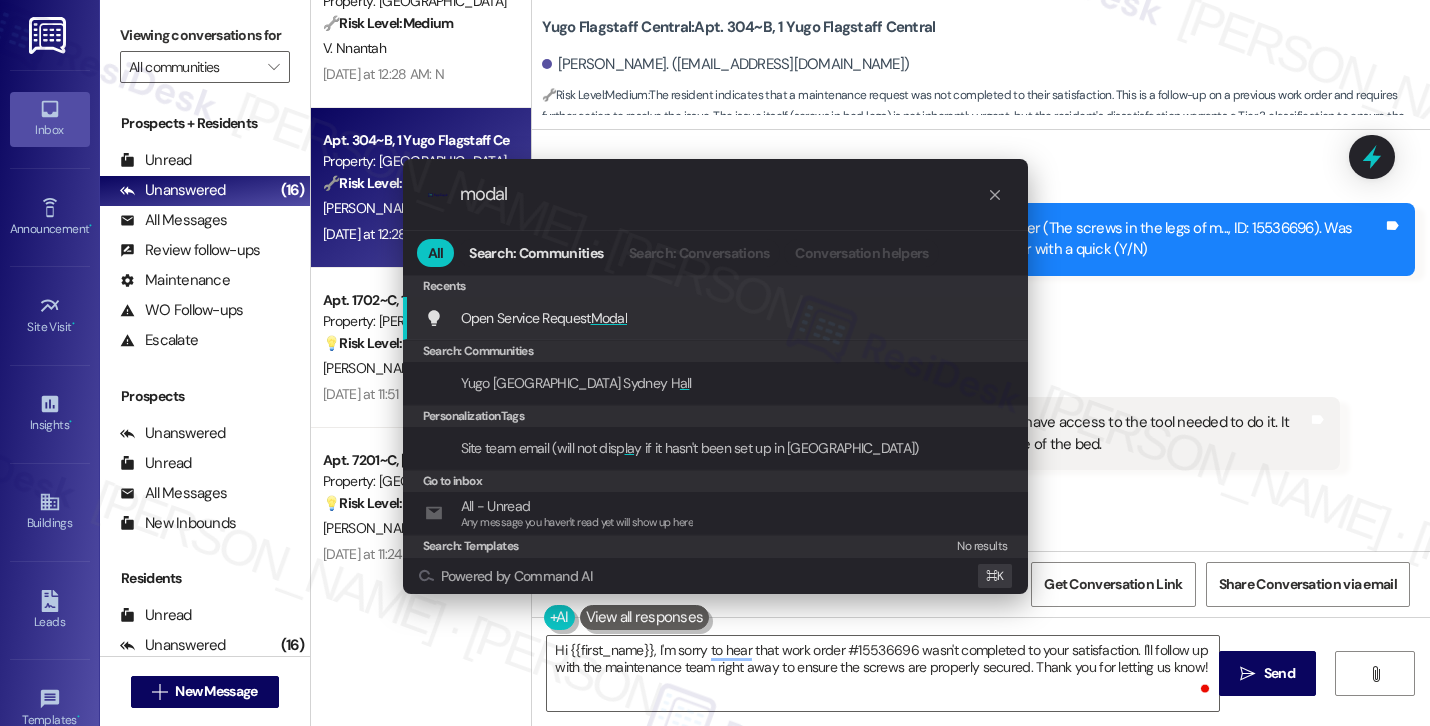 click on "Open Service Request  Modal Add shortcut" at bounding box center (717, 318) 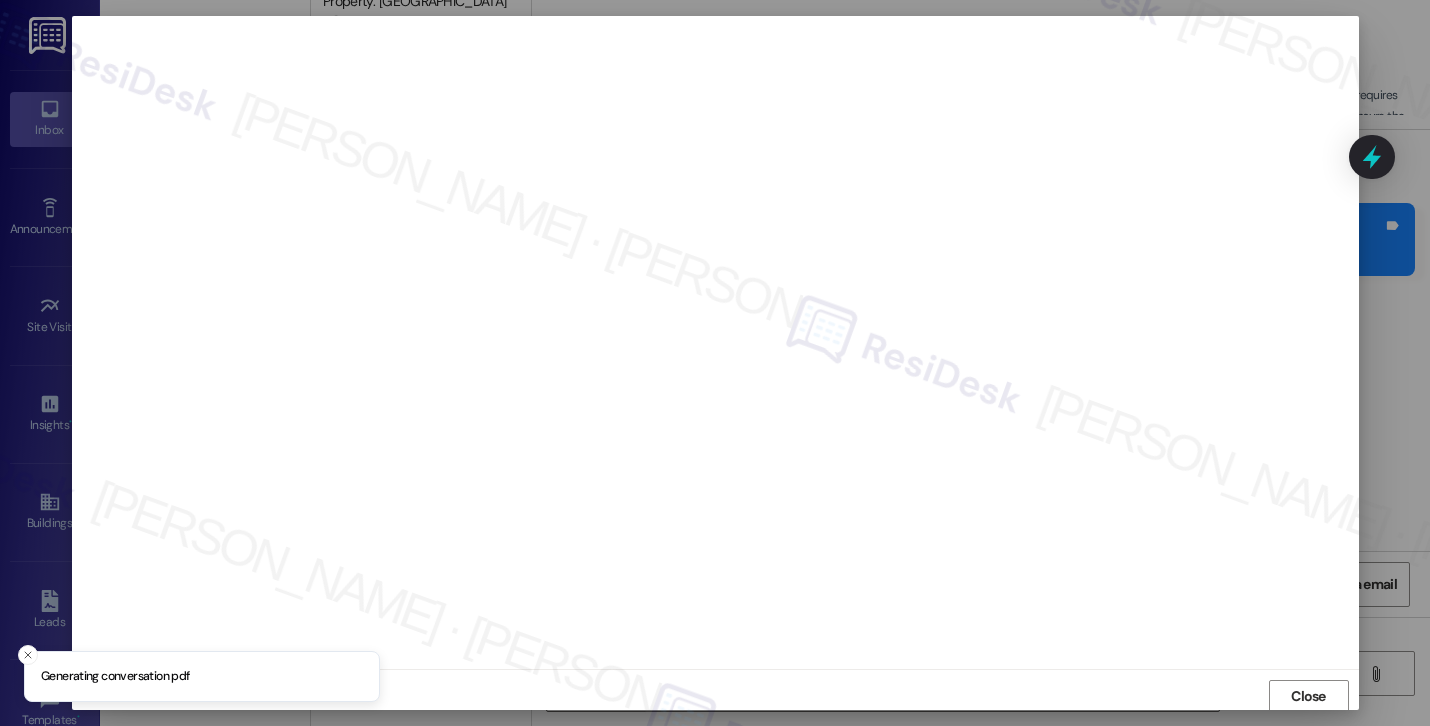 scroll, scrollTop: 2, scrollLeft: 0, axis: vertical 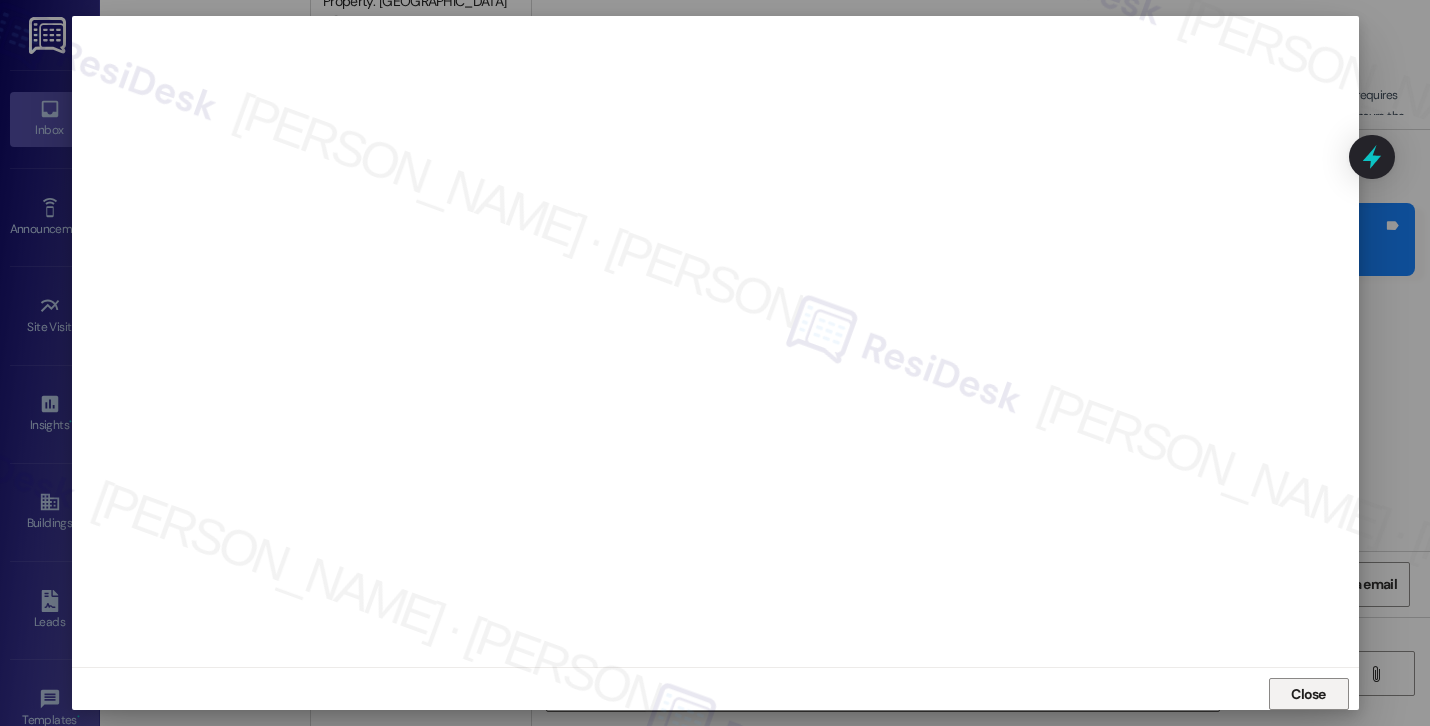 click on "Close" at bounding box center (1309, 694) 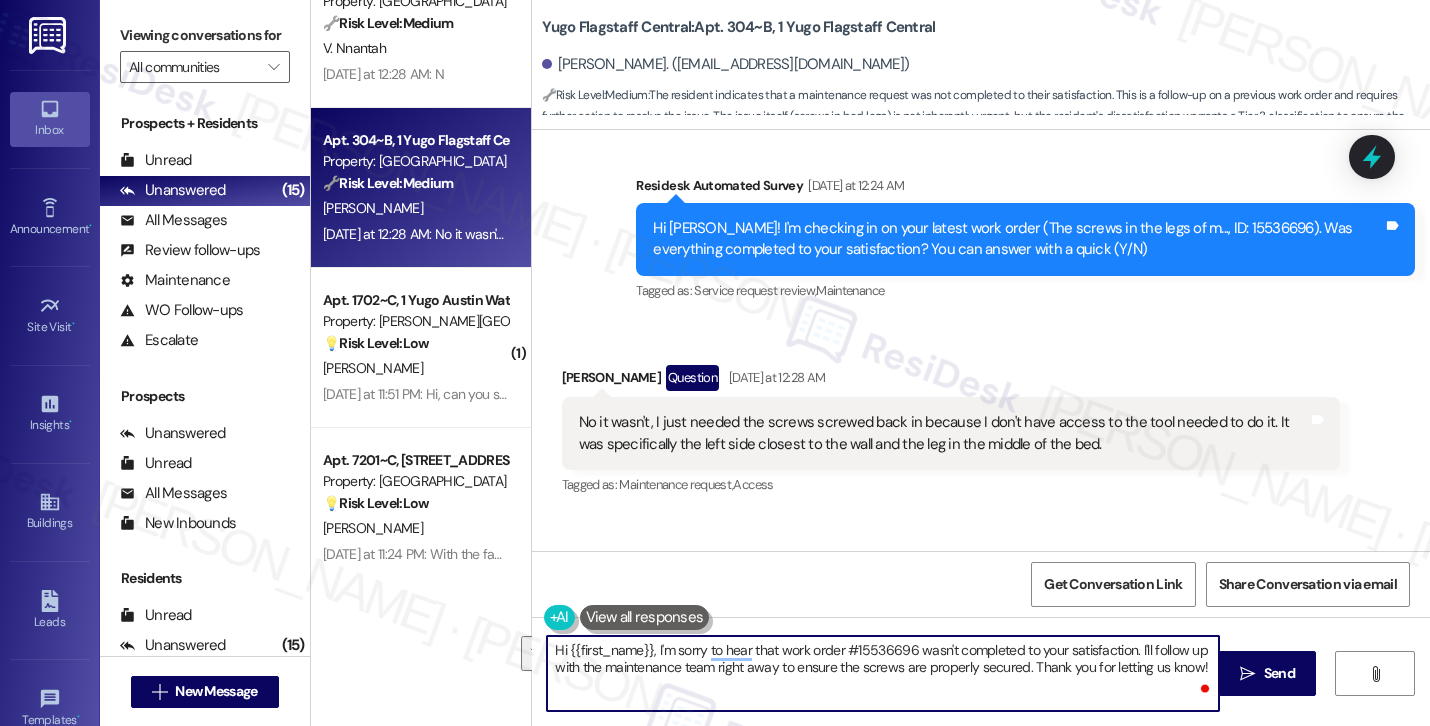 paste on "Thanks for the update. I’m sorry to hear the issue wasn’t fully resolved. I checked the work order, and the maintenance team noted that they re-tightened the bed leg, added a new screw to the middle leg, and mentioned there didn’t appear to be much damage to the vinyl or any visible lift. Since you mentioned the left leg closest to the wall still needs attention, I’ll go ahead and submit a new work order to make sure that specific area is addressed. May I ask if we have permission to enter? And are there any pets we should know about?" 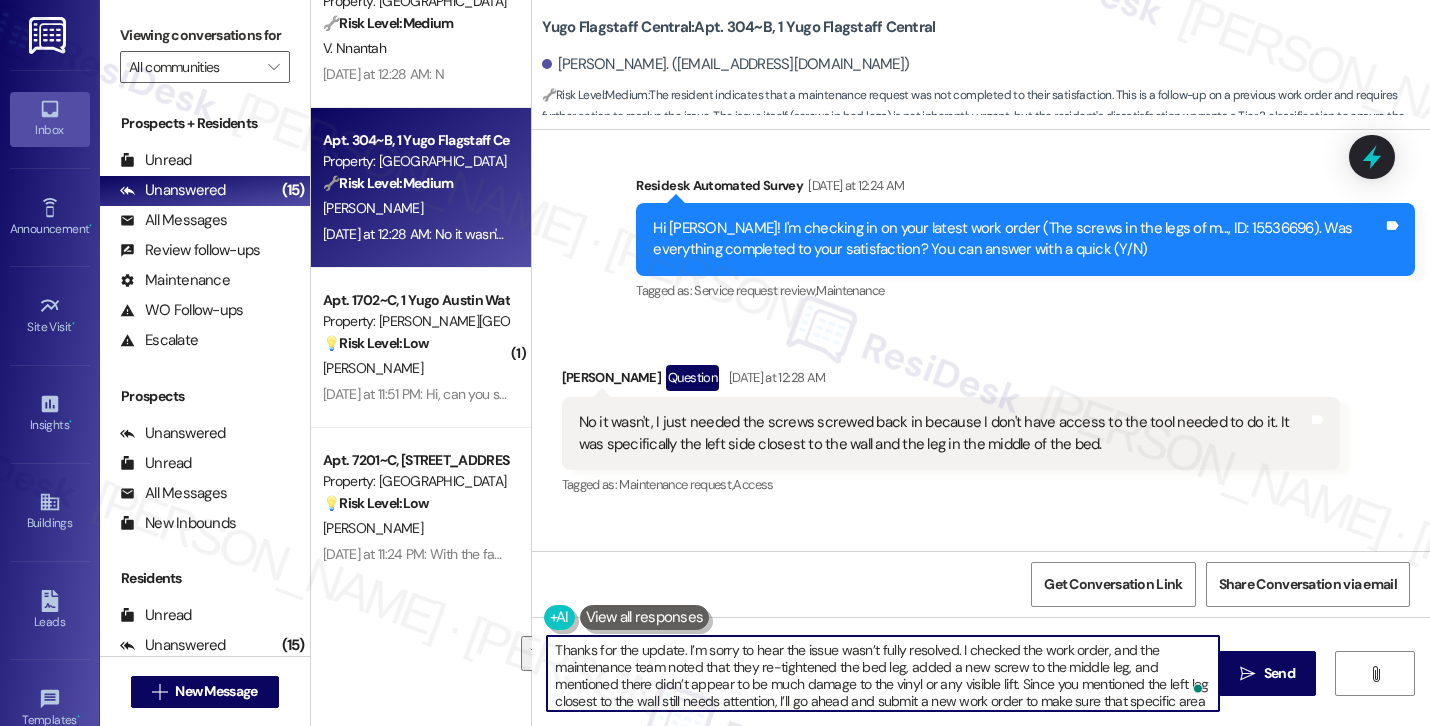scroll, scrollTop: 17, scrollLeft: 0, axis: vertical 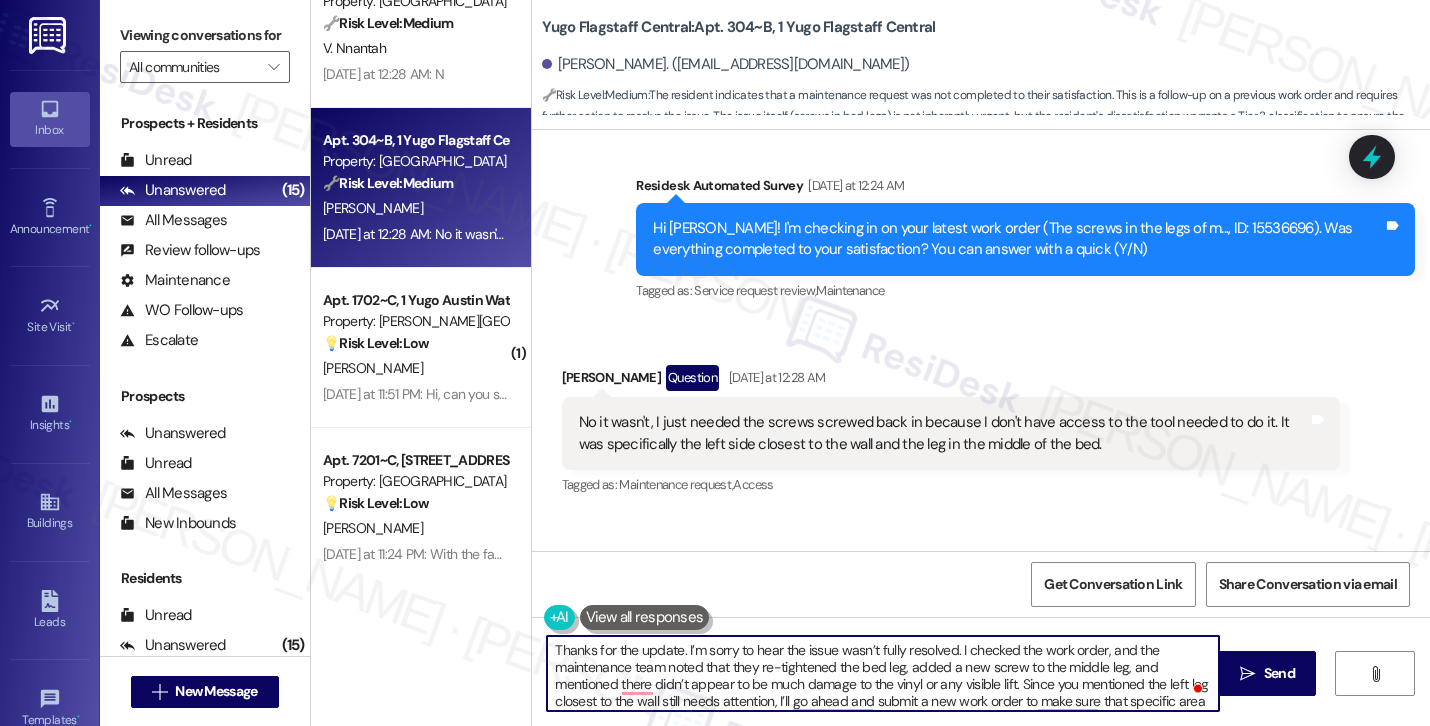 click on "[PERSON_NAME] Question [DATE] at 12:28 AM" at bounding box center [951, 381] 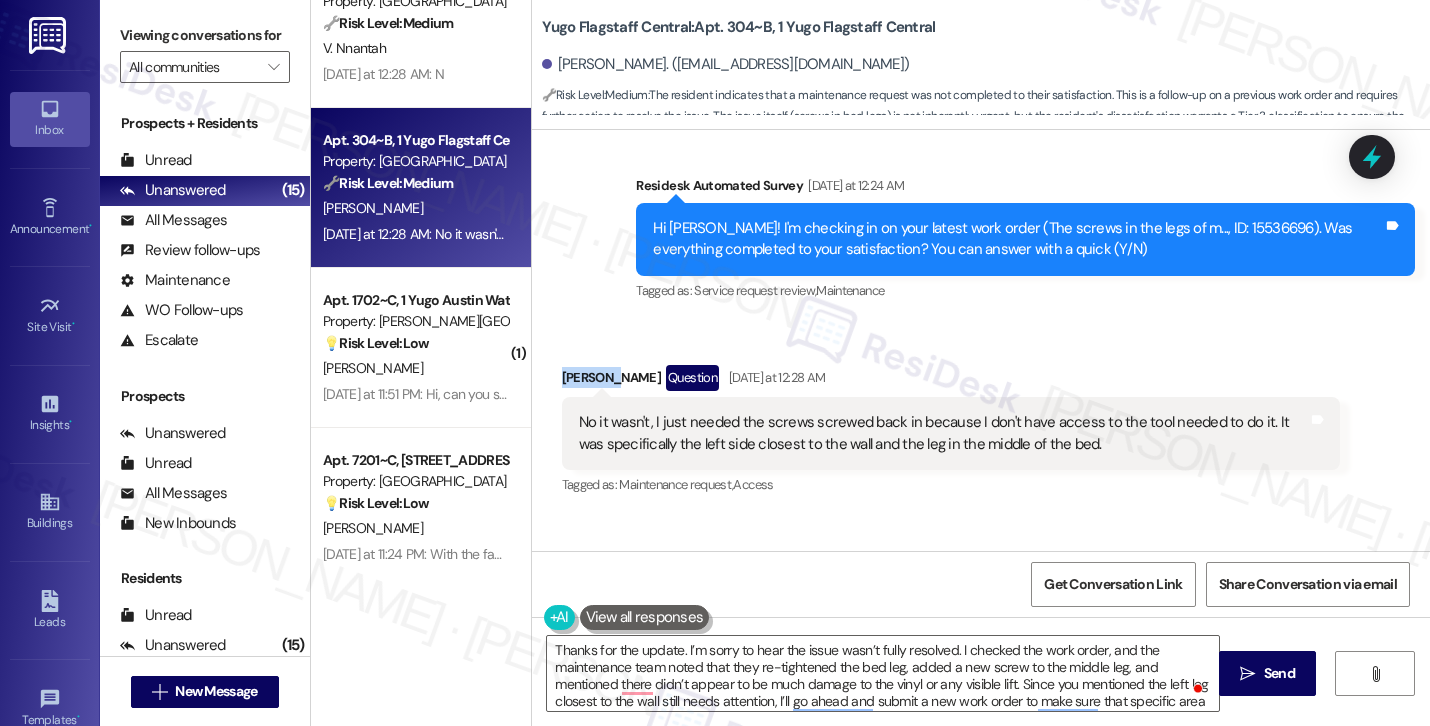 copy on "[PERSON_NAME]" 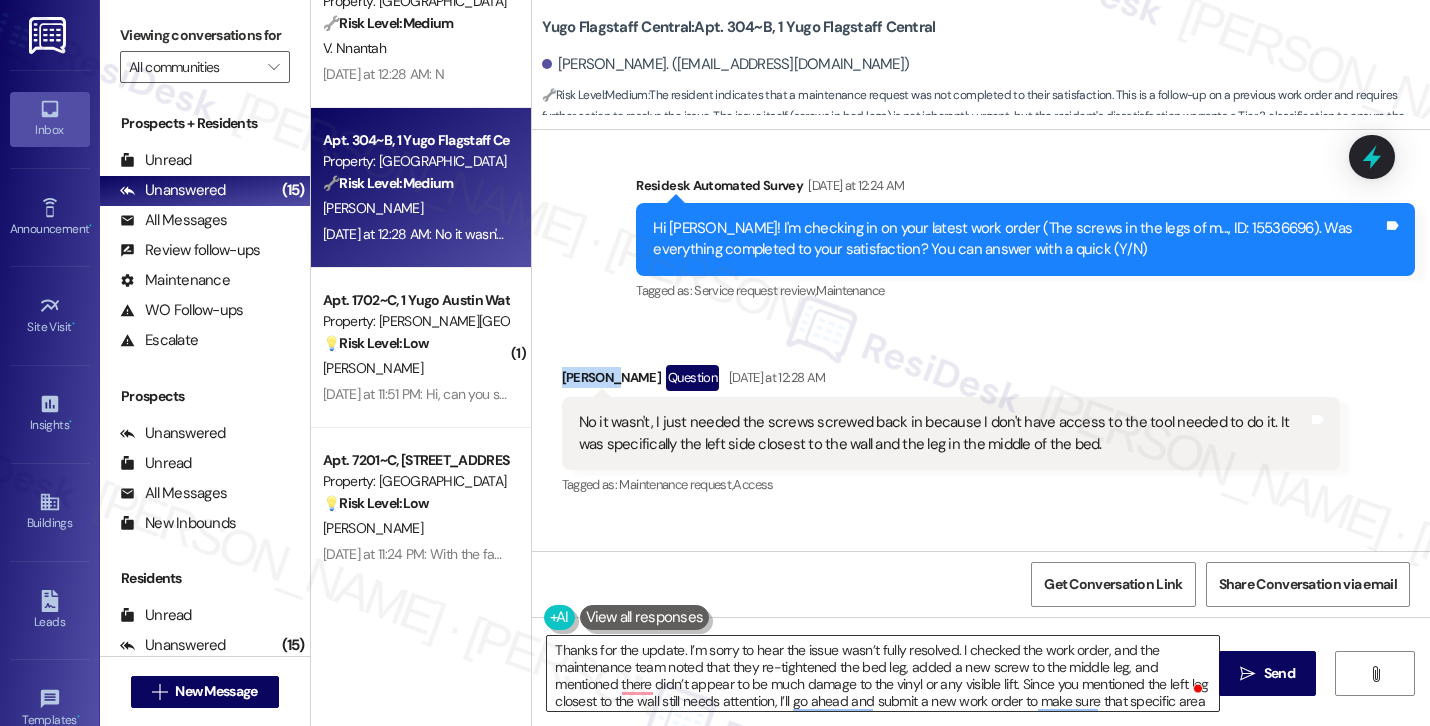 click on "Thanks for the update. I’m sorry to hear the issue wasn’t fully resolved. I checked the work order, and the maintenance team noted that they re-tightened the bed leg, added a new screw to the middle leg, and mentioned there didn’t appear to be much damage to the vinyl or any visible lift. Since you mentioned the left leg closest to the wall still needs attention, I’ll go ahead and submit a new work order to make sure that specific area is addressed. May I ask if we have permission to enter? And are there any pets we should know about?" at bounding box center [883, 673] 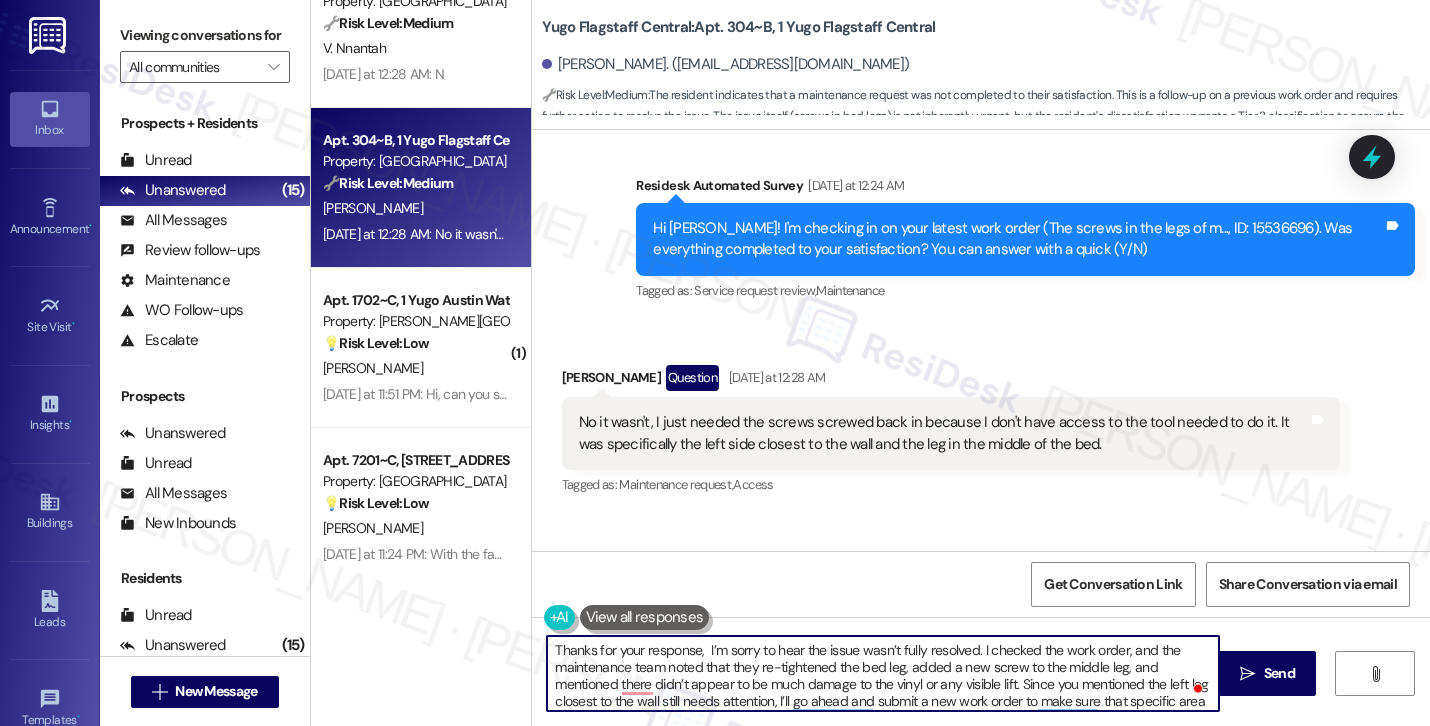 paste on "[PERSON_NAME]" 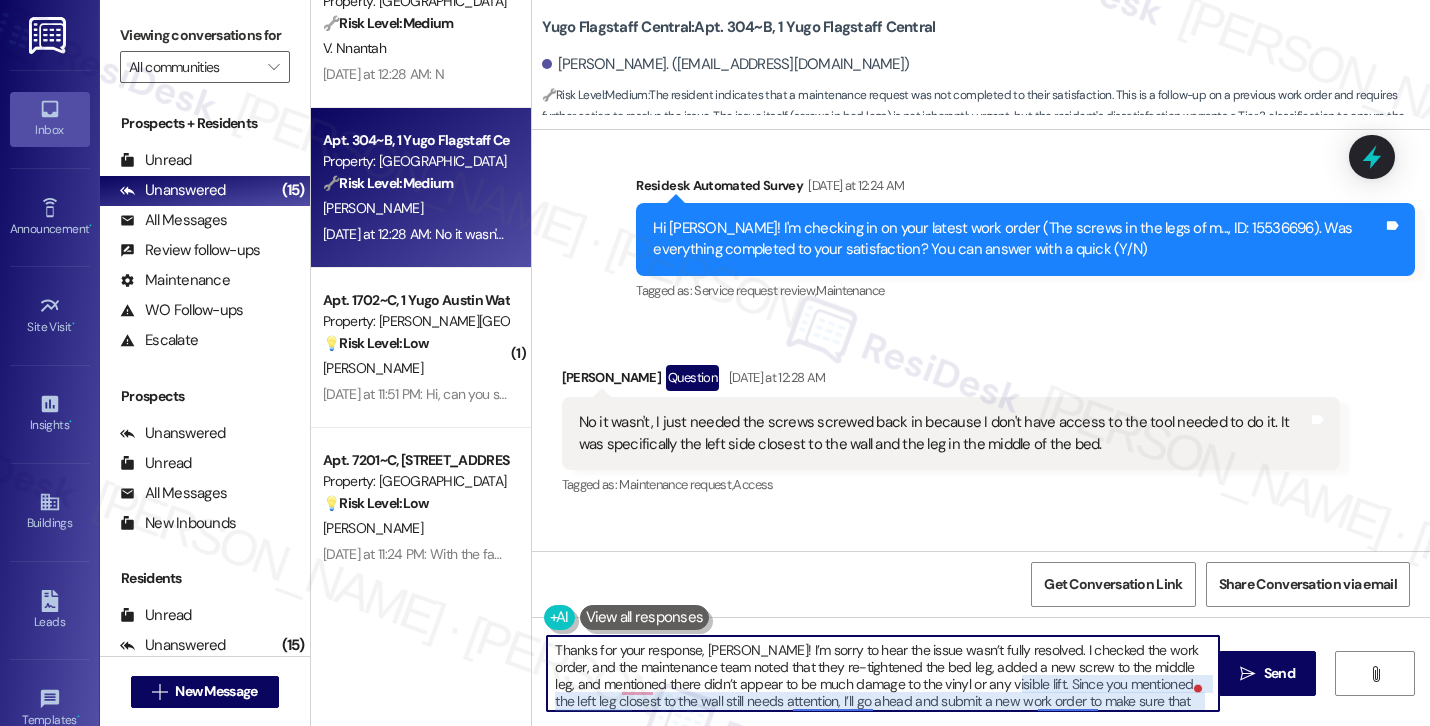 click on "Thanks for your response, [PERSON_NAME]! I’m sorry to hear the issue wasn’t fully resolved. I checked the work order, and the maintenance team noted that they re-tightened the bed leg, added a new screw to the middle leg, and mentioned there didn’t appear to be much damage to the vinyl or any visible lift. Since you mentioned the left leg closest to the wall still needs attention, I’ll go ahead and submit a new work order to make sure that specific area is addressed. May I ask if we have permission to enter? And are there any pets we should know about?" at bounding box center (883, 673) 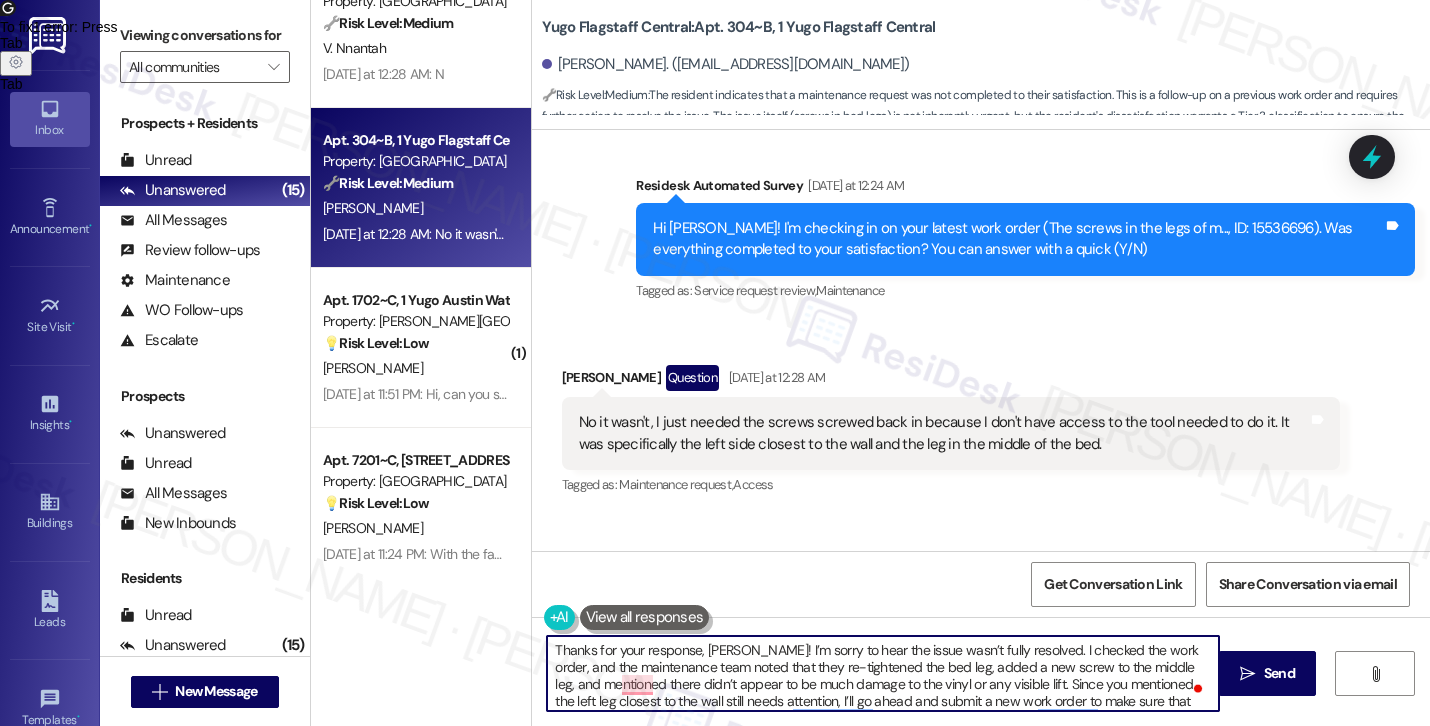 click on "Thanks for your response, [PERSON_NAME]! I’m sorry to hear the issue wasn’t fully resolved. I checked the work order, and the maintenance team noted that they re-tightened the bed leg, added a new screw to the middle leg, and mentioned there didn’t appear to be much damage to the vinyl or any visible lift. Since you mentioned the left leg closest to the wall still needs attention, I’ll go ahead and submit a new work order to make sure that specific area is addressed. May I ask if we have permission to enter? And are there any pets we should know about?" at bounding box center (883, 673) 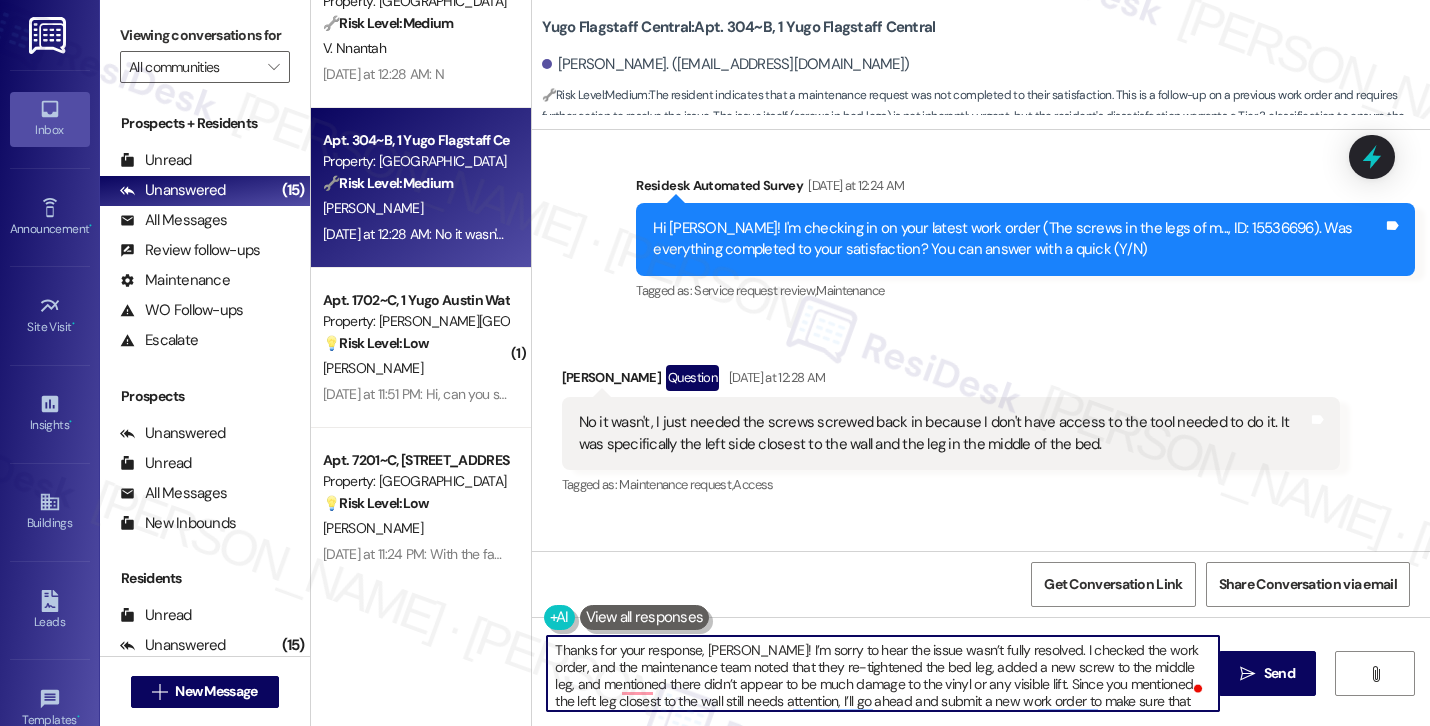 scroll, scrollTop: 11, scrollLeft: 0, axis: vertical 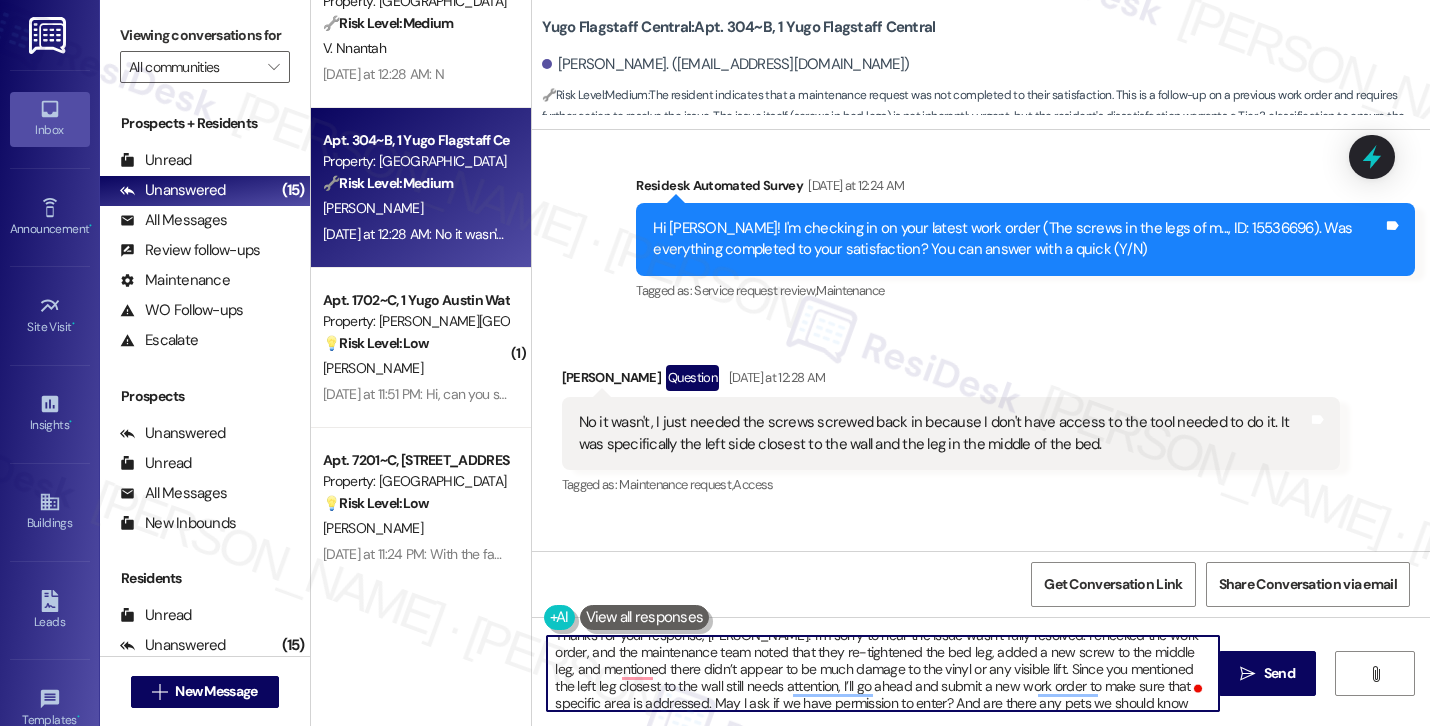 click on "Thanks for your response, [PERSON_NAME]! I’m sorry to hear the issue wasn’t fully resolved. I checked the work order, and the maintenance team noted that they re-tightened the bed leg, added a new screw to the middle leg, and mentioned there didn’t appear to be much damage to the vinyl or any visible lift. Since you mentioned the left leg closest to the wall still needs attention, I’ll go ahead and submit a new work order to make sure that specific area is addressed. May I ask if we have permission to enter? And are there any pets we should know about?" at bounding box center [883, 673] 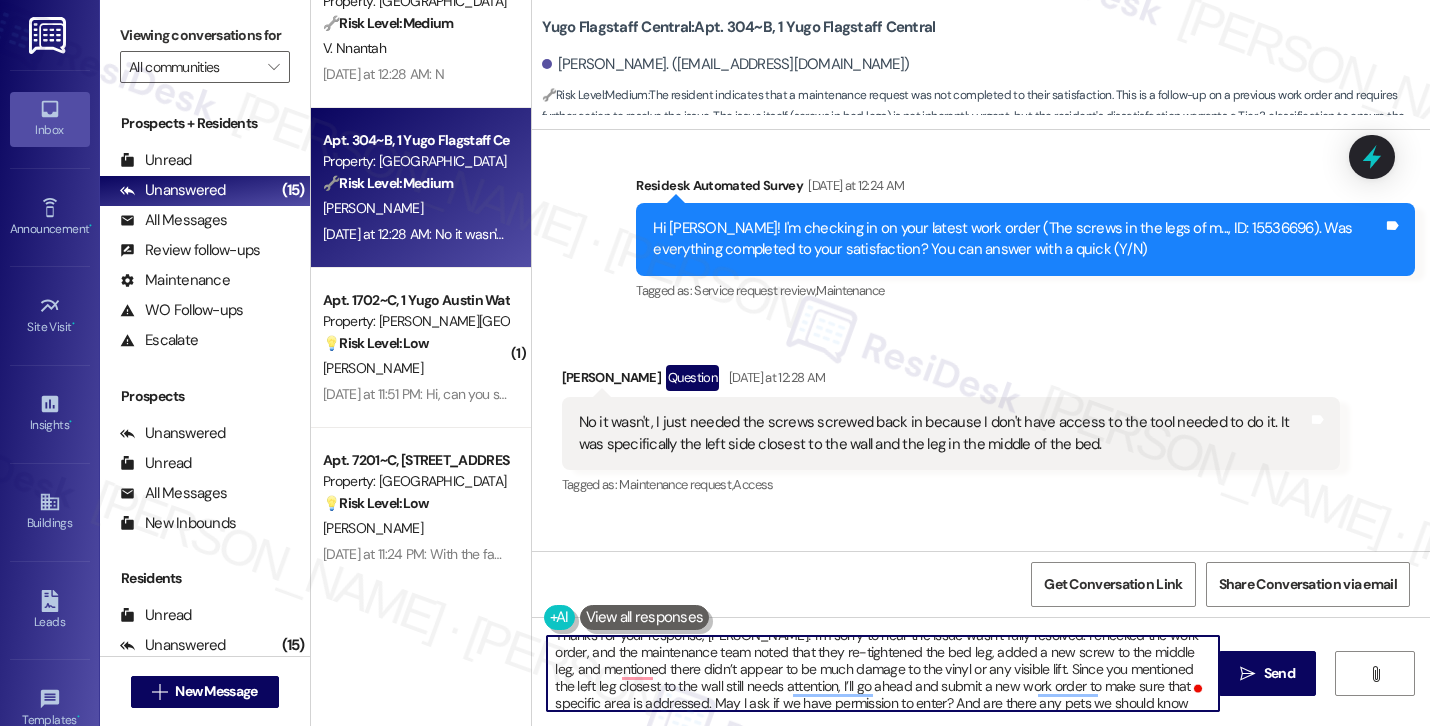 scroll, scrollTop: 22, scrollLeft: 0, axis: vertical 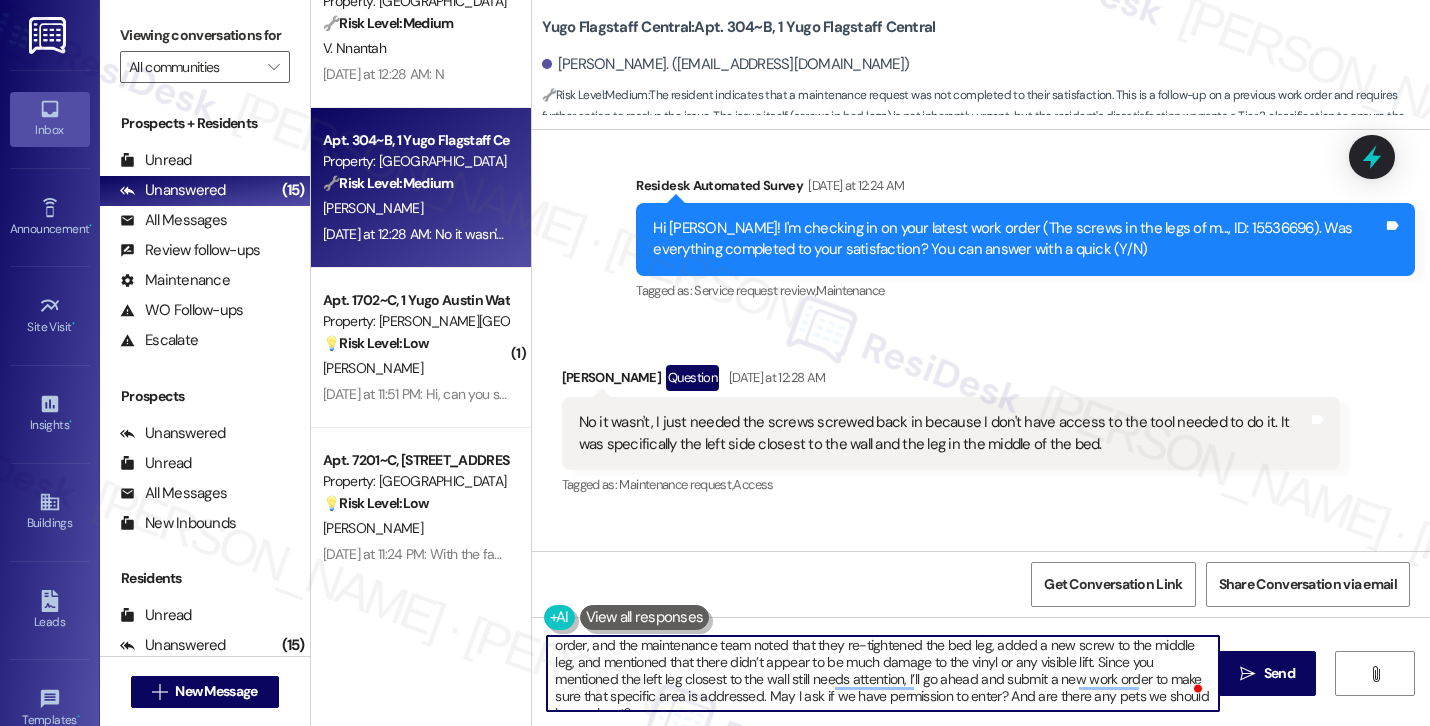 click on "Thanks for your response, [PERSON_NAME]! I’m sorry to hear the issue wasn’t fully resolved. I checked the work order, and the maintenance team noted that they re-tightened the bed leg, added a new screw to the middle leg, and mentioned that there didn’t appear to be much damage to the vinyl or any visible lift. Since you mentioned the left leg closest to the wall still needs attention, I’ll go ahead and submit a new work order to make sure that specific area is addressed. May I ask if we have permission to enter? And are there any pets we should know about?" at bounding box center (883, 673) 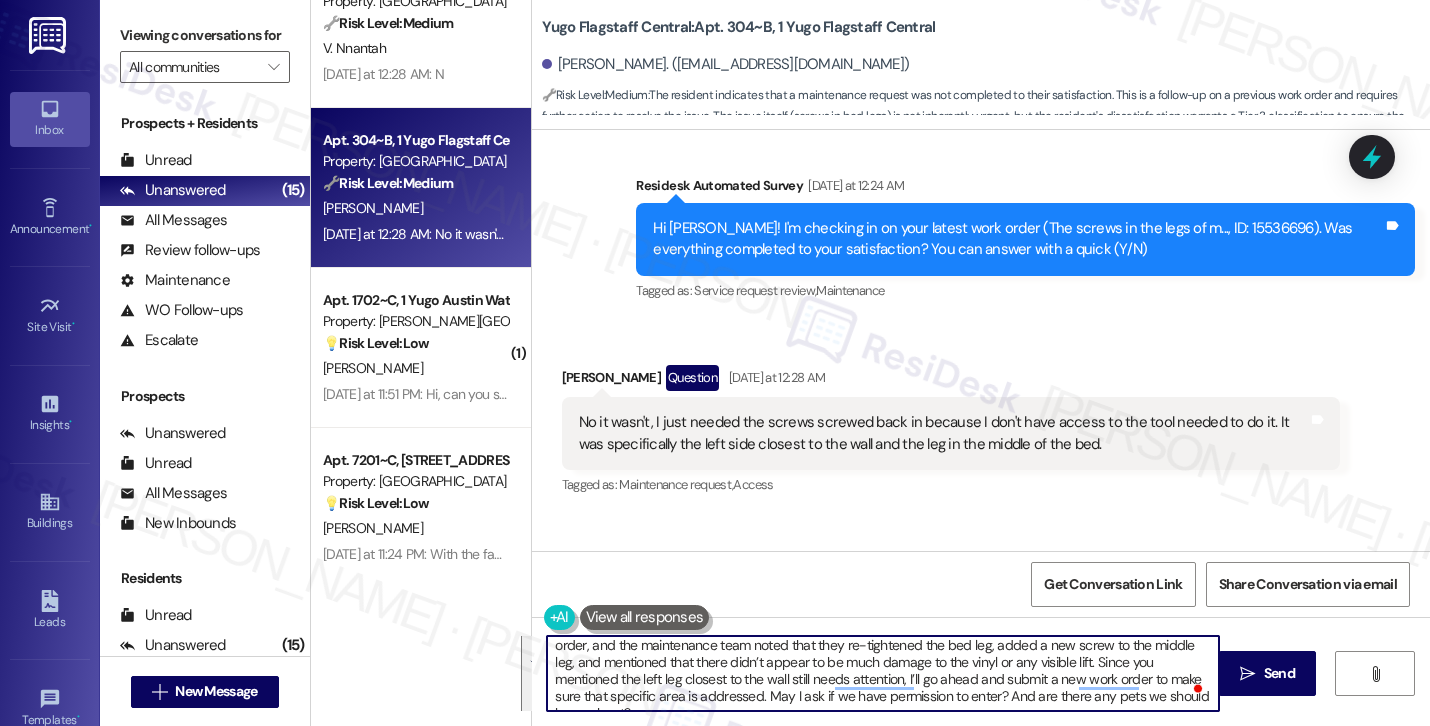 click on "Thanks for your response, [PERSON_NAME]! I’m sorry to hear the issue wasn’t fully resolved. I checked the work order, and the maintenance team noted that they re-tightened the bed leg, added a new screw to the middle leg, and mentioned that there didn’t appear to be much damage to the vinyl or any visible lift. Since you mentioned the left leg closest to the wall still needs attention, I’ll go ahead and submit a new work order to make sure that specific area is addressed. May I ask if we have permission to enter? And are there any pets we should know about?" at bounding box center (883, 673) 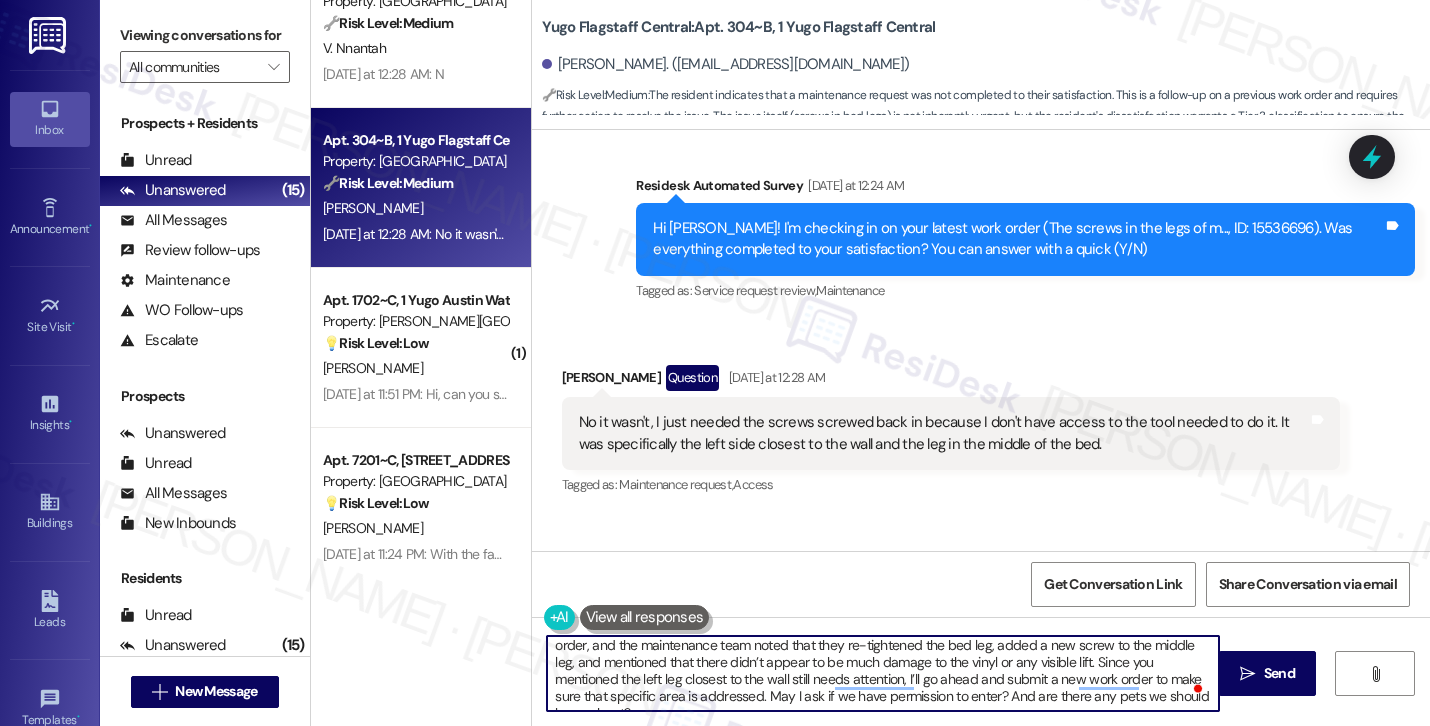 click on "Thanks for your response, [PERSON_NAME]! I’m sorry to hear the issue wasn’t fully resolved. I checked the work order, and the maintenance team noted that they re-tightened the bed leg, added a new screw to the middle leg, and mentioned that there didn’t appear to be much damage to the vinyl or any visible lift. Since you mentioned the left leg closest to the wall still needs attention, I’ll go ahead and submit a new work order to make sure that specific area is addressed. May I ask if we have permission to enter? And are there any pets we should know about?" at bounding box center [883, 673] 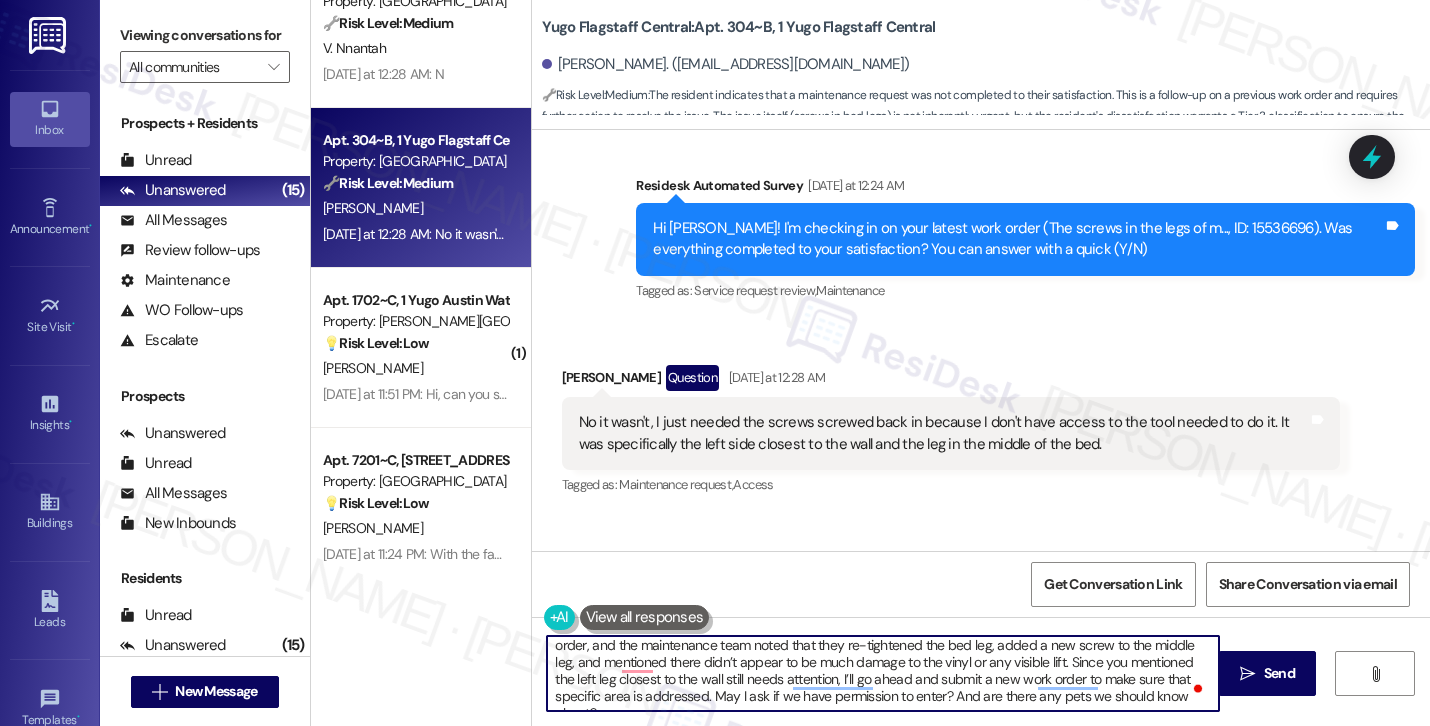 click on "Thanks for your response, [PERSON_NAME]! I’m sorry to hear the issue wasn’t fully resolved. I checked the work order, and the maintenance team noted that they re-tightened the bed leg, added a new screw to the middle leg, and mentioned there didn’t appear to be much damage to the vinyl or any visible lift. Since you mentioned the left leg closest to the wall still needs attention, I’ll go ahead and submit a new work order to make sure that specific area is addressed. May I ask if we have permission to enter? And are there any pets we should know about?" at bounding box center (883, 673) 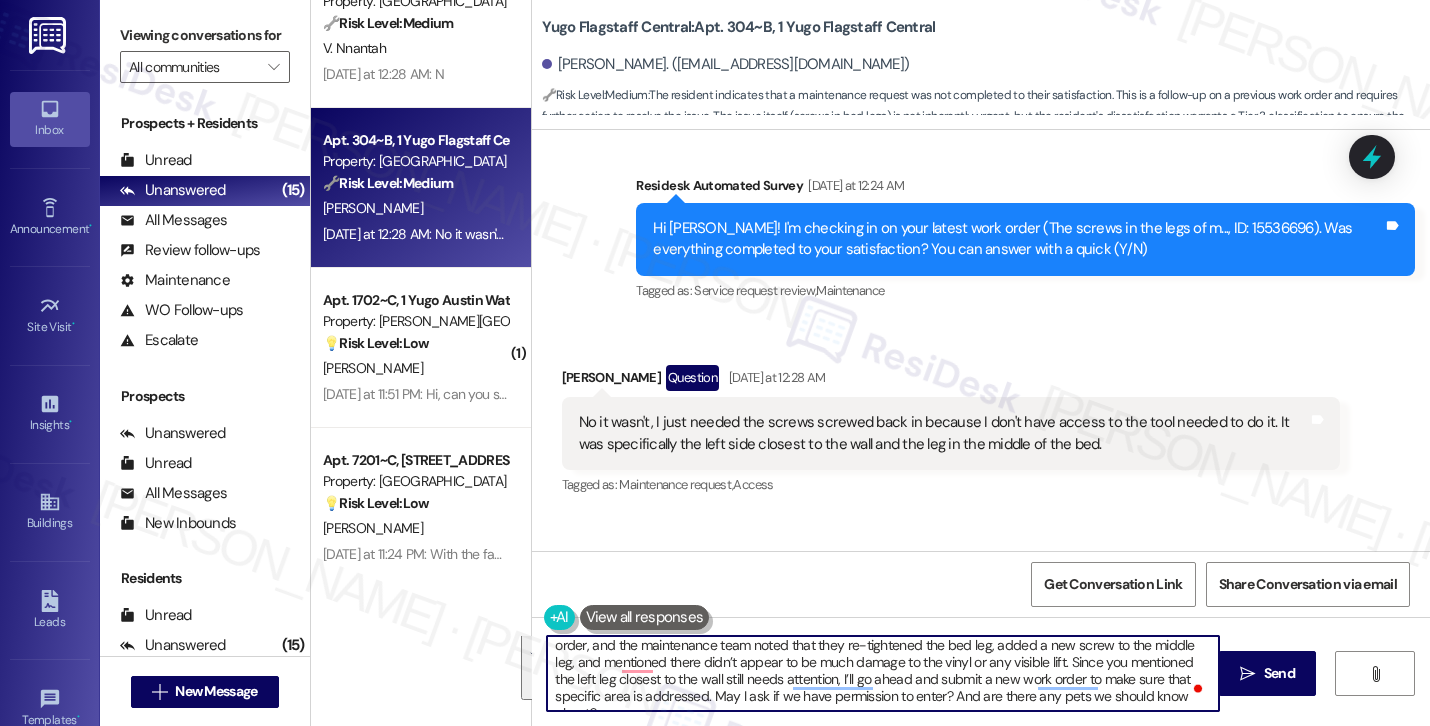 paste on "y didn’t see much damage to the vinyl or any visible lift. Since you mentioned the left leg closest to the wall still needs attention, I’ll go ahead and submit a new work order to make sure that specific area is addressed. May I ask if we have permission to enter? And are there any pets we should be aware of" 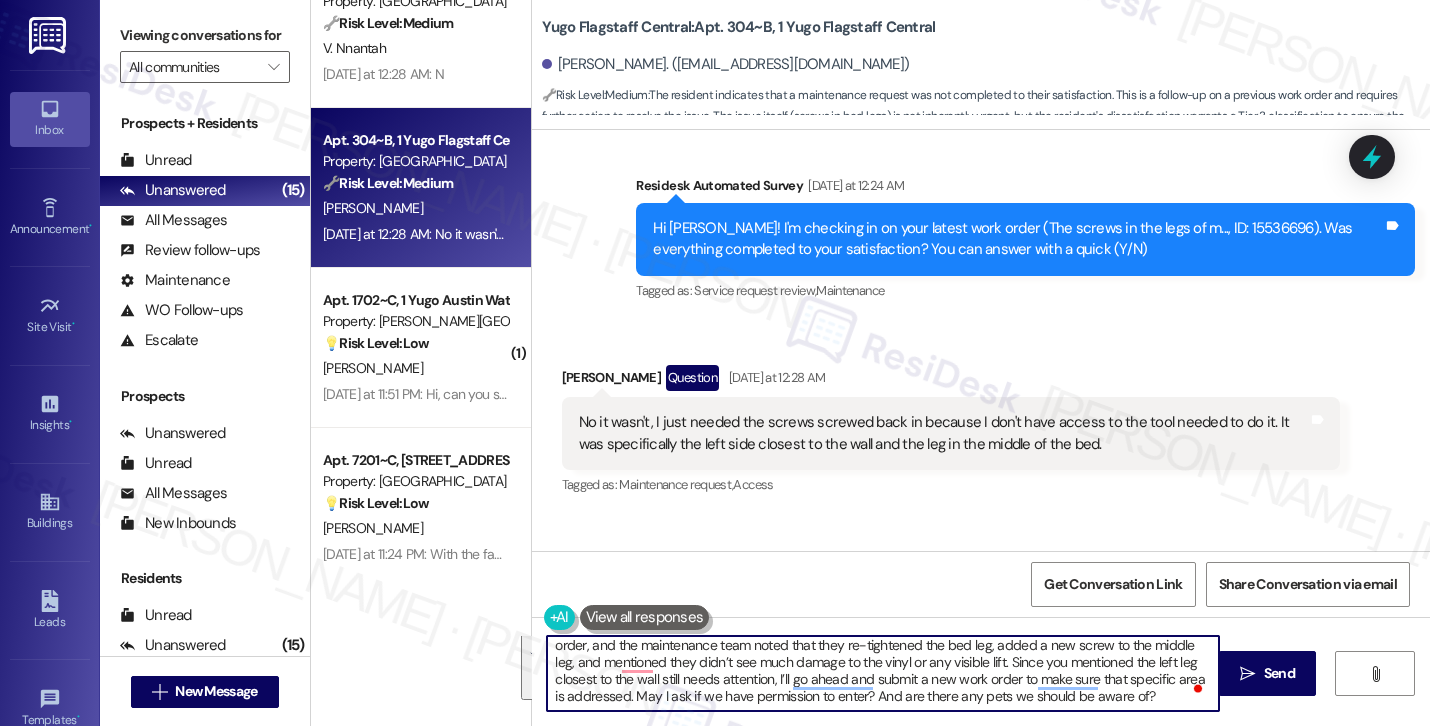 scroll, scrollTop: 17, scrollLeft: 0, axis: vertical 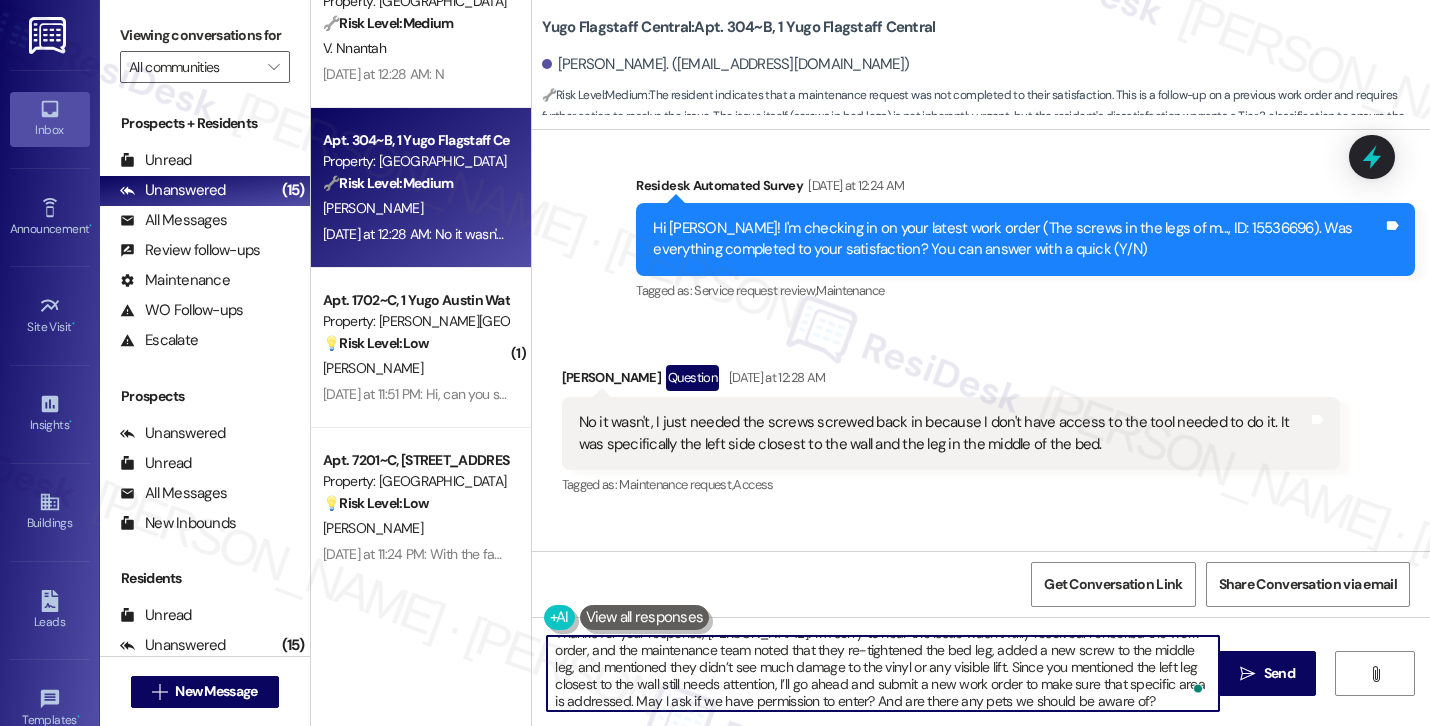 click on "Thanks for your response, [PERSON_NAME]! I’m sorry to hear the issue wasn’t fully resolved. I checked the work order, and the maintenance team noted that they re-tightened the bed leg, added a new screw to the middle leg, and mentioned they didn’t see much damage to the vinyl or any visible lift. Since you mentioned the left leg closest to the wall still needs attention, I’ll go ahead and submit a new work order to make sure that specific area is addressed. May I ask if we have permission to enter? And are there any pets we should be aware of?" at bounding box center (883, 673) 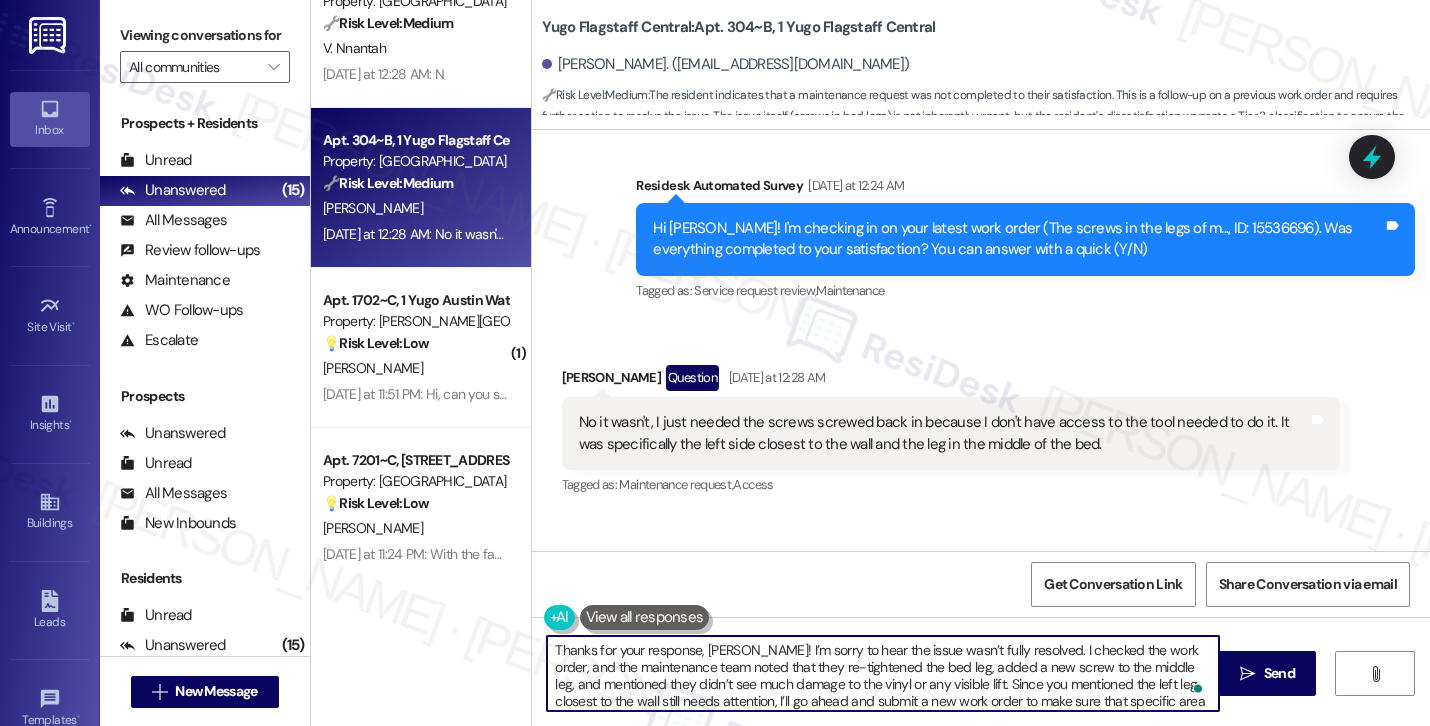 scroll, scrollTop: 22, scrollLeft: 0, axis: vertical 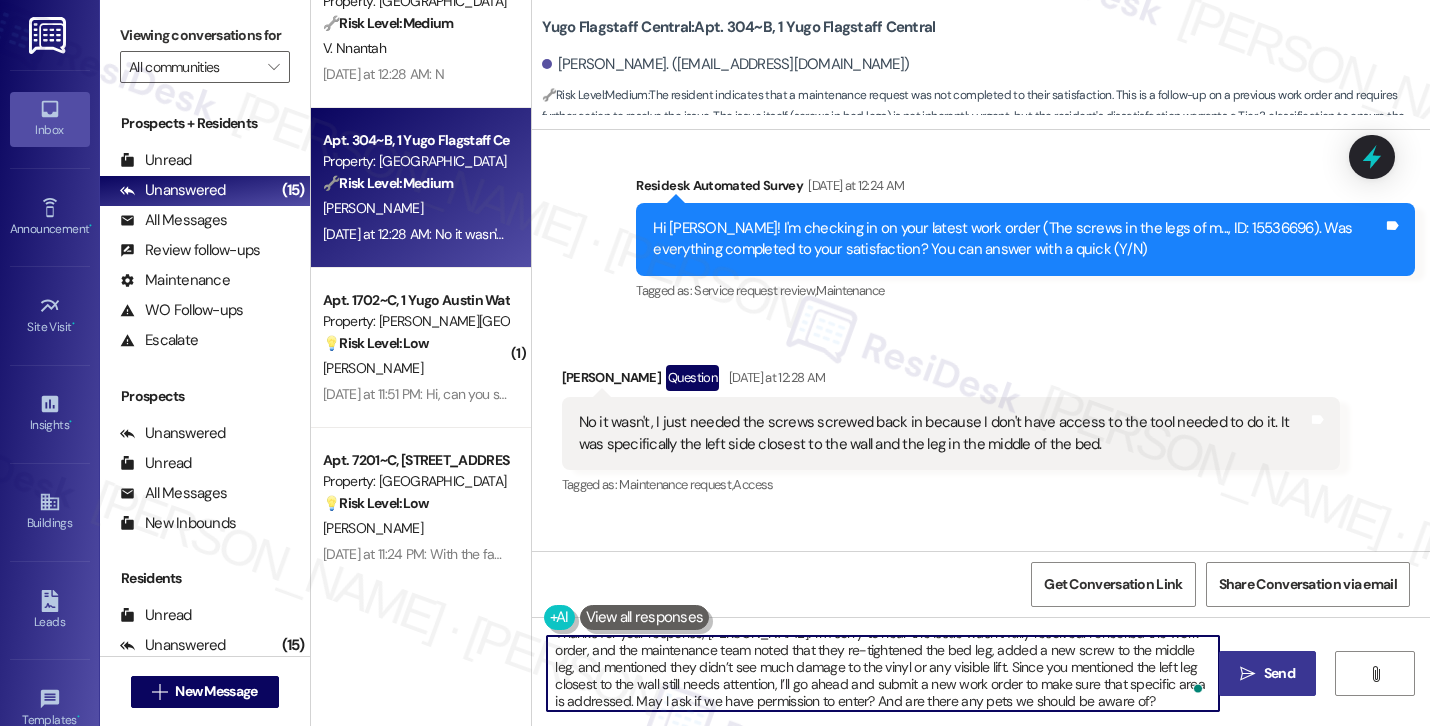 type on "Thanks for your response, [PERSON_NAME]! I’m sorry to hear the issue wasn’t fully resolved. I checked the work order, and the maintenance team noted that they re-tightened the bed leg, added a new screw to the middle leg, and mentioned they didn’t see much damage to the vinyl or any visible lift. Since you mentioned the left leg closest to the wall still needs attention, I’ll go ahead and submit a new work order to make sure that specific area is addressed. May I ask if we have permission to enter? And are there any pets we should be aware of?" 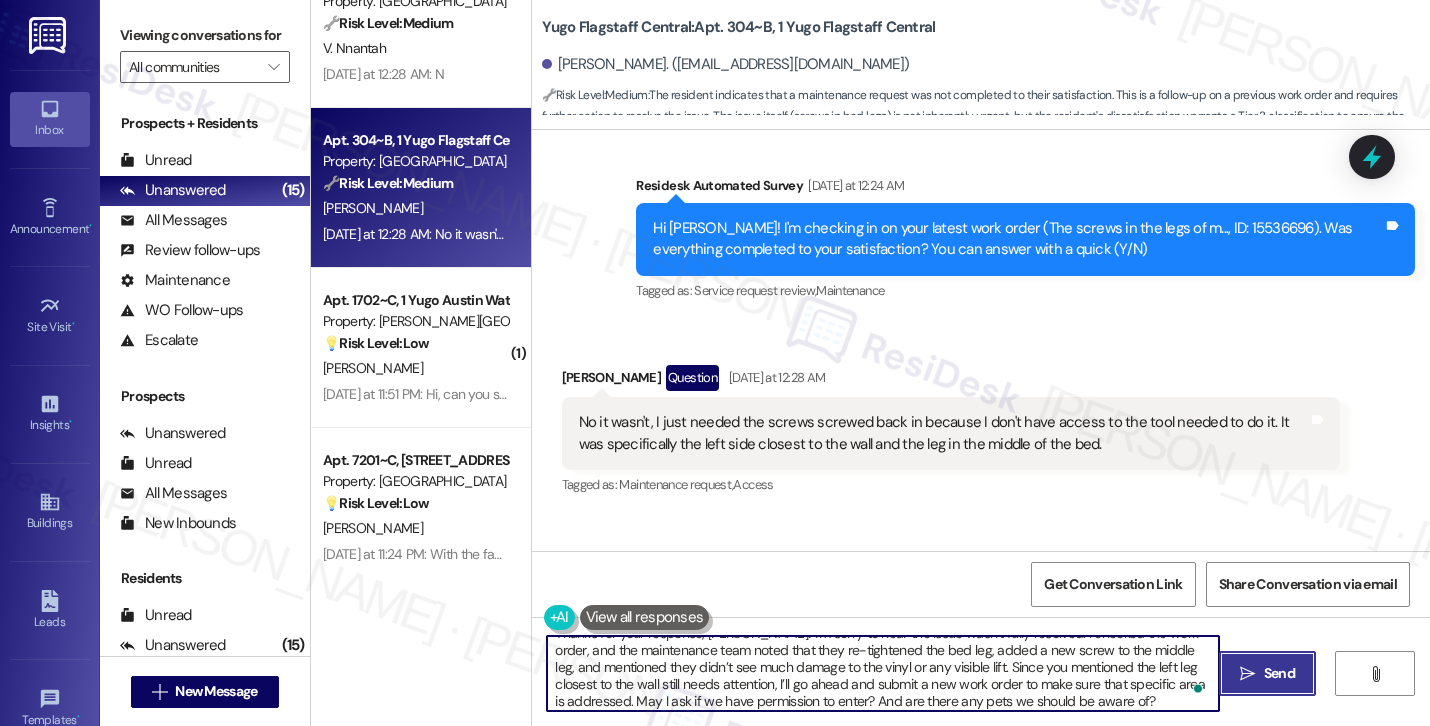 click on " Send" at bounding box center (1267, 673) 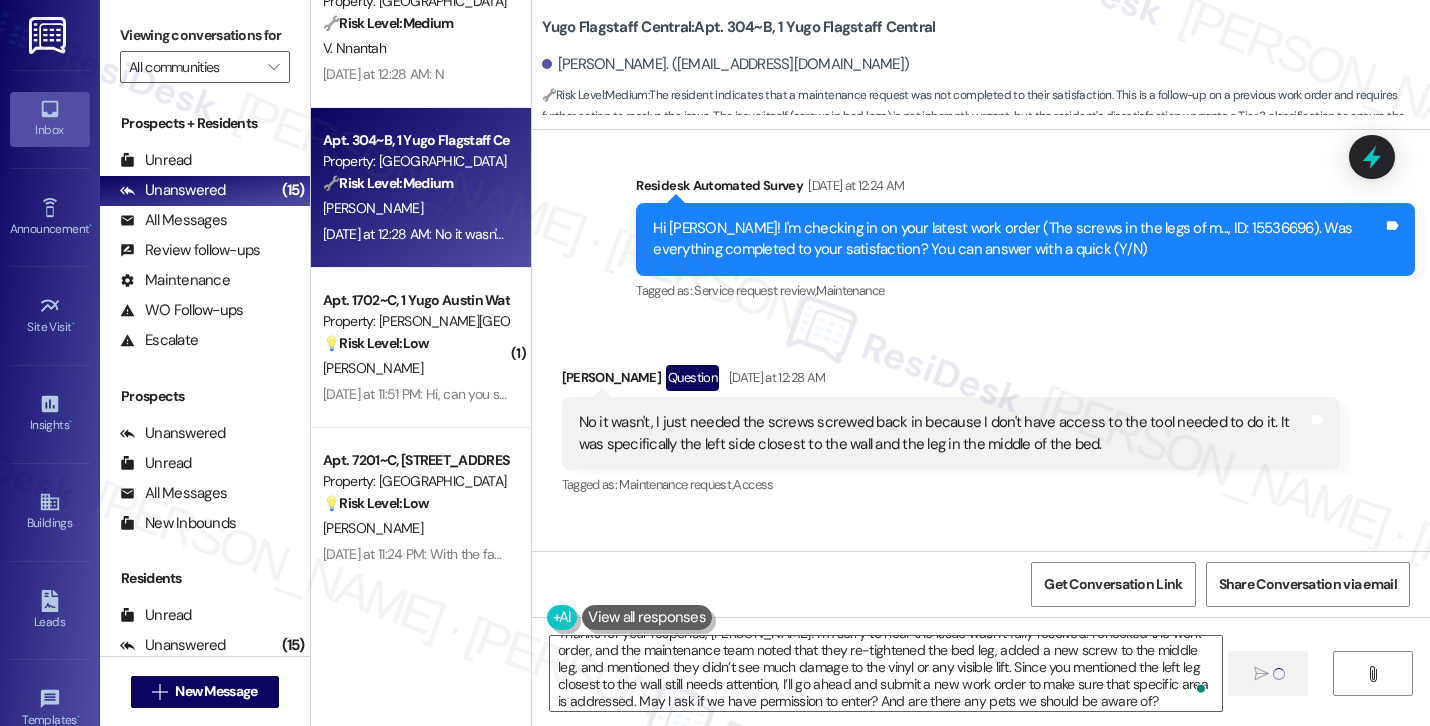 type 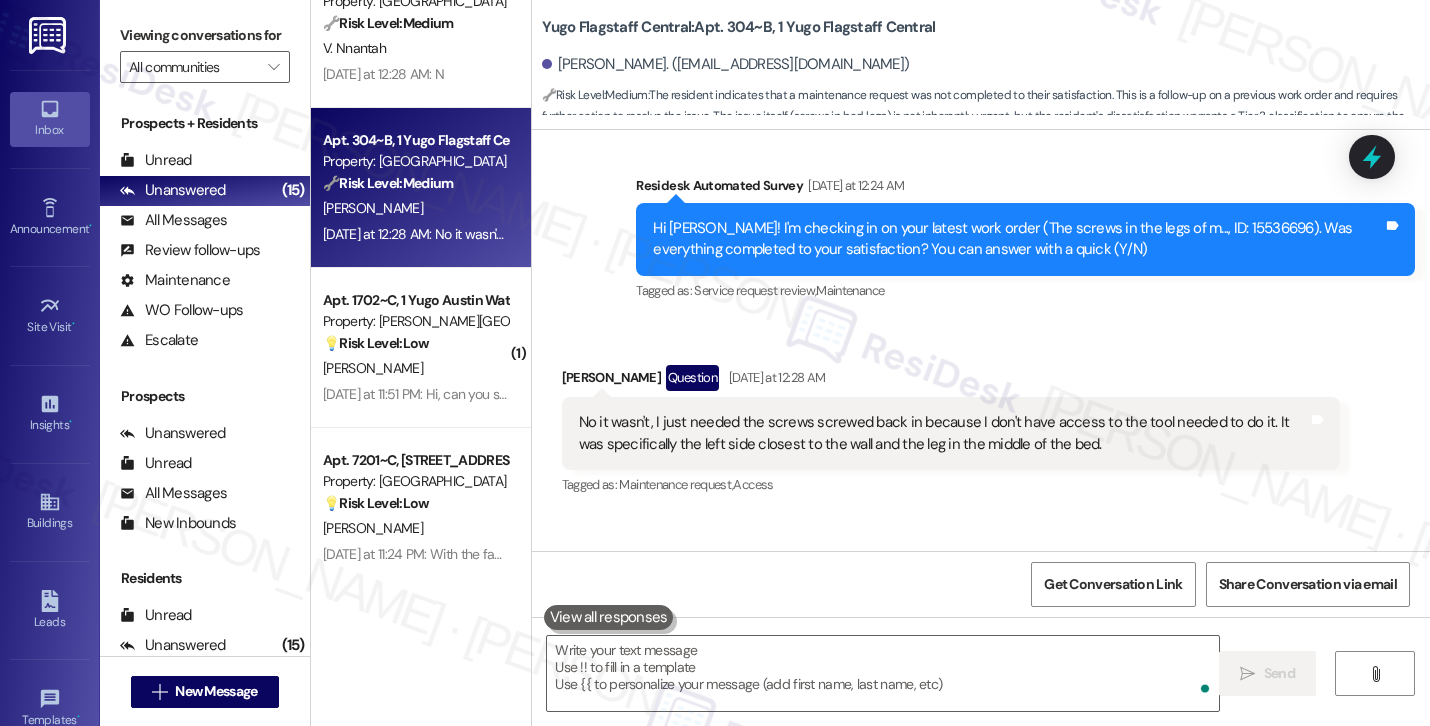 scroll, scrollTop: 0, scrollLeft: 0, axis: both 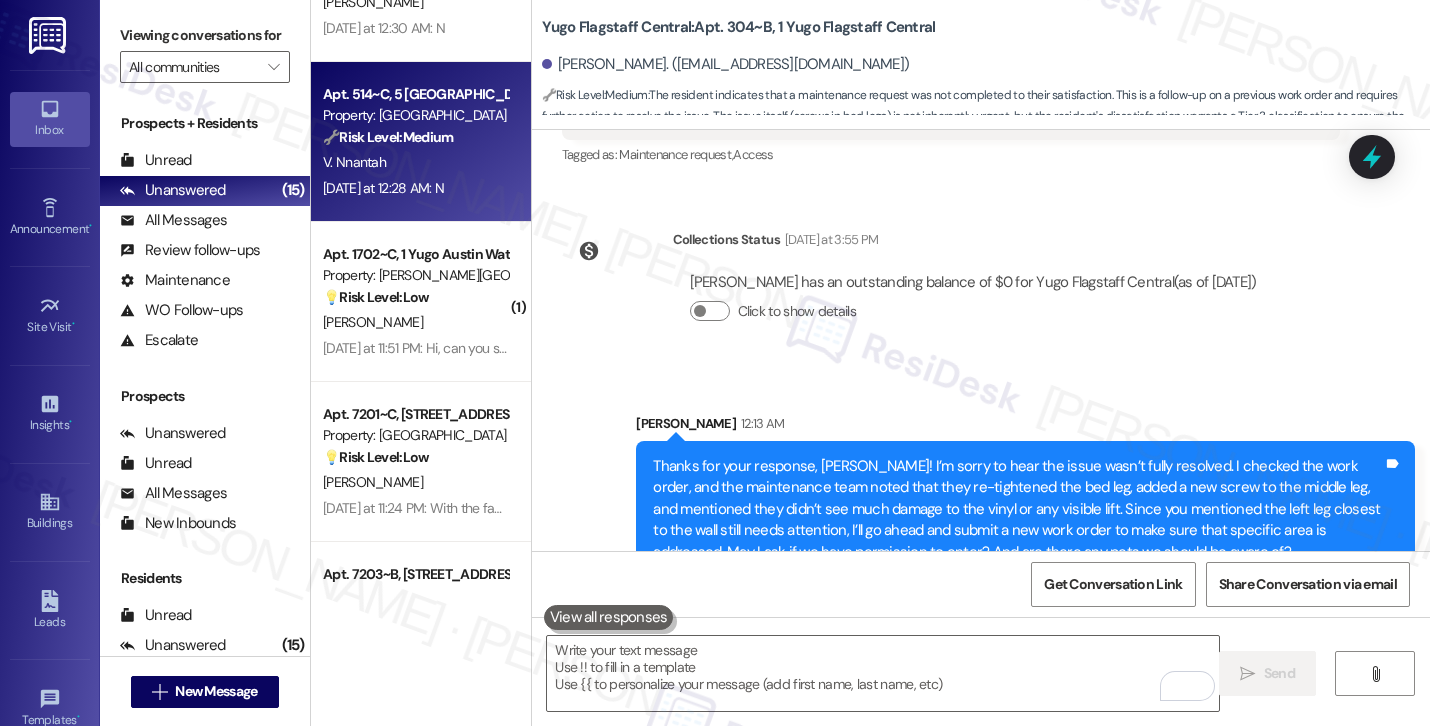 click on "Apt. 514~C, 5 [GEOGRAPHIC_DATA] Property: [GEOGRAPHIC_DATA] 🔧  Risk Level:  Medium The resident responded negatively to a follow-up regarding a completed work order. This indicates a potential issue with the completed work, but does not suggest an emergency or immediate risk. Further investigation is needed to determine the nature and severity of the problem. V. Nnantah [DATE] at 12:28 AM: N  [DATE] at 12:28 AM: N" at bounding box center (421, 142) 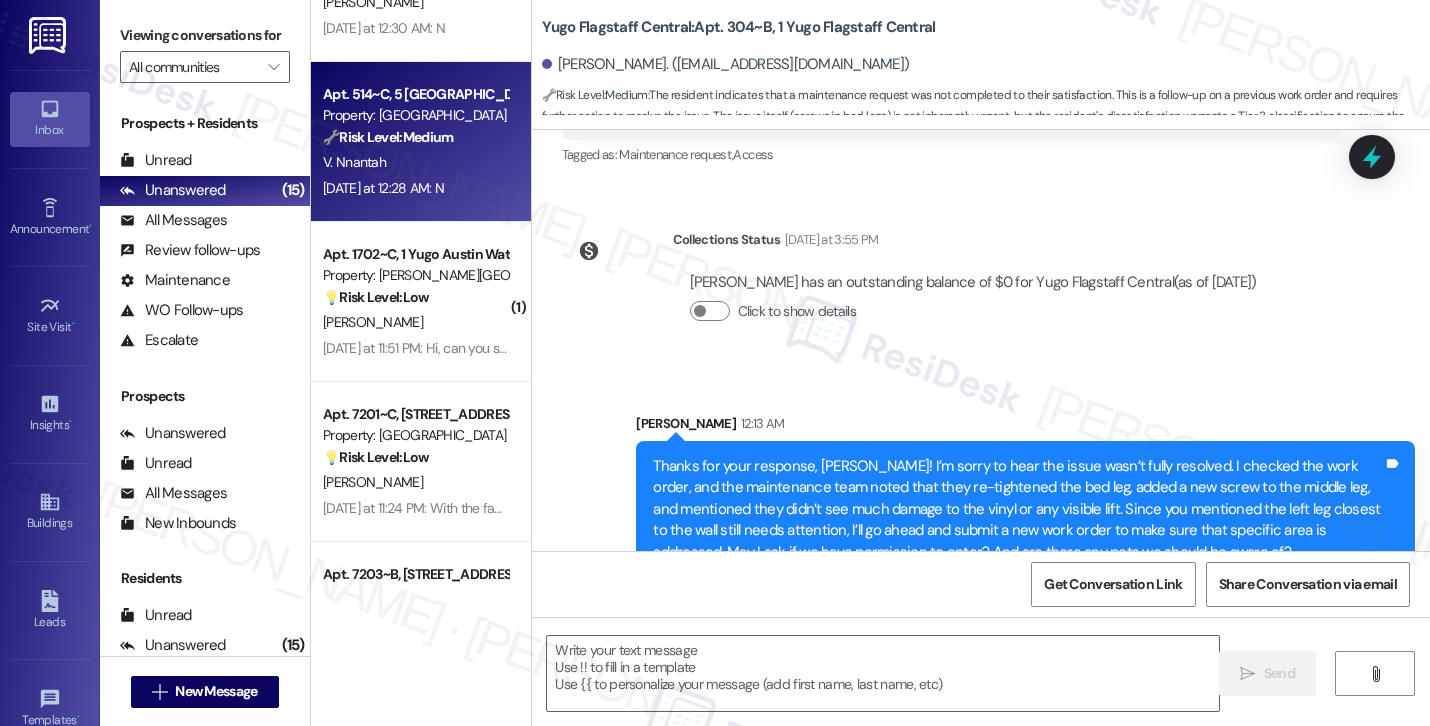 type on "Fetching suggested responses. Please feel free to read through the conversation in the meantime." 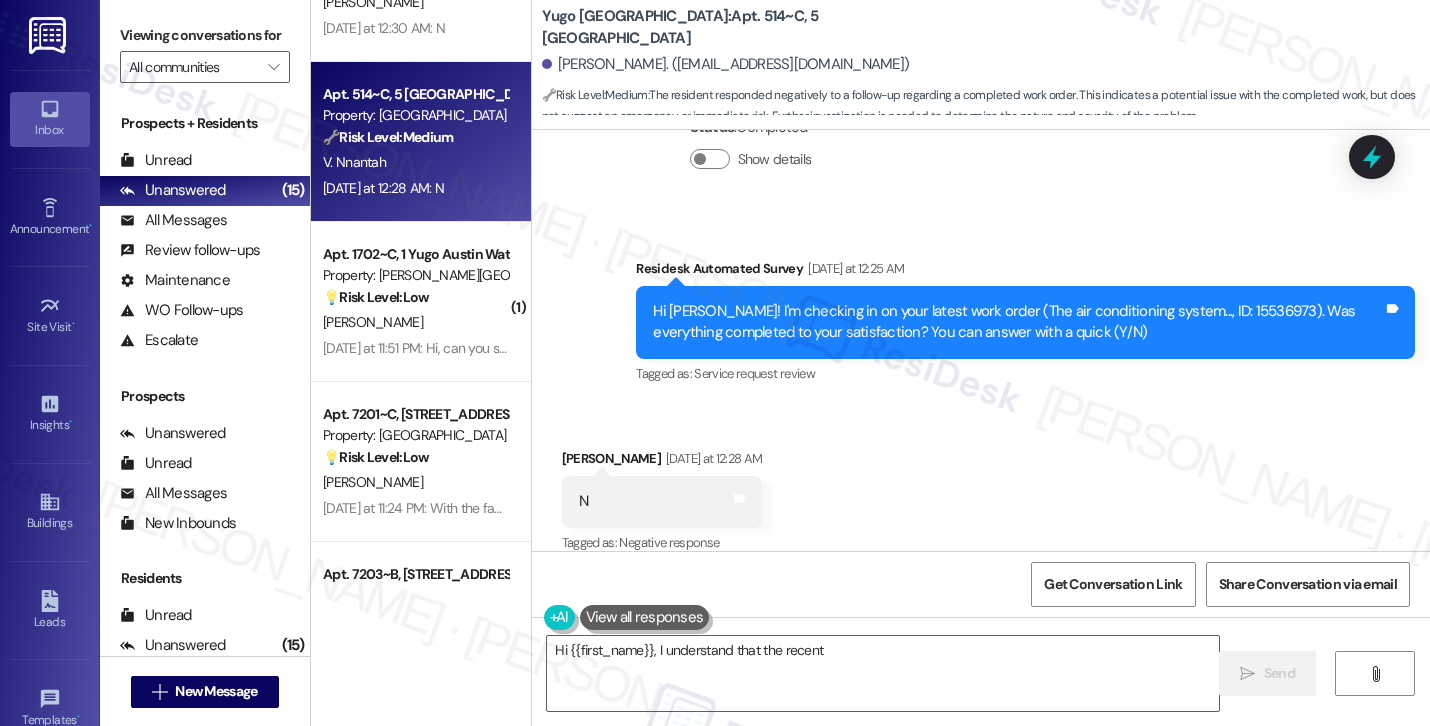 scroll, scrollTop: 1125, scrollLeft: 0, axis: vertical 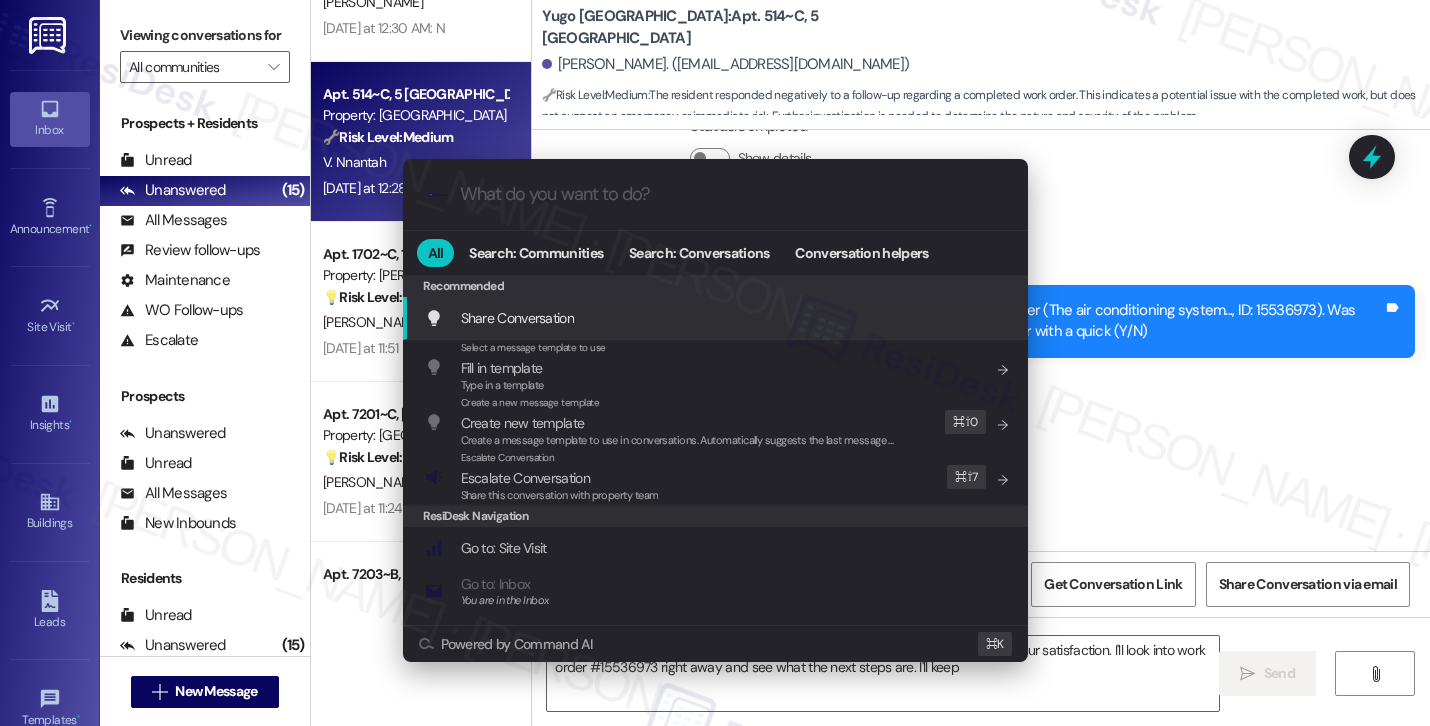 type on "Hi {{first_name}}, I understand that the recent work order wasn't completed to your satisfaction. I'll look into work order #15536973 right away and see what the next steps are. I'll keep you" 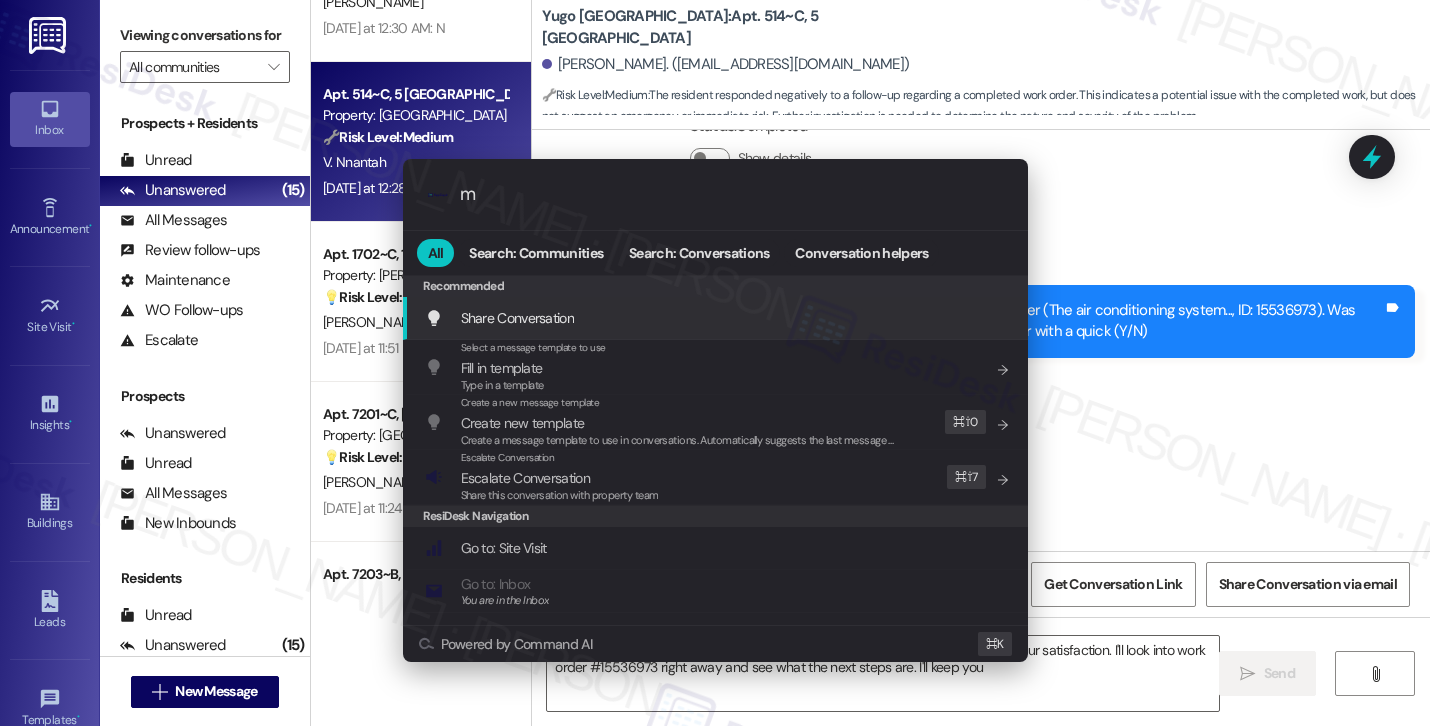 type on "mo" 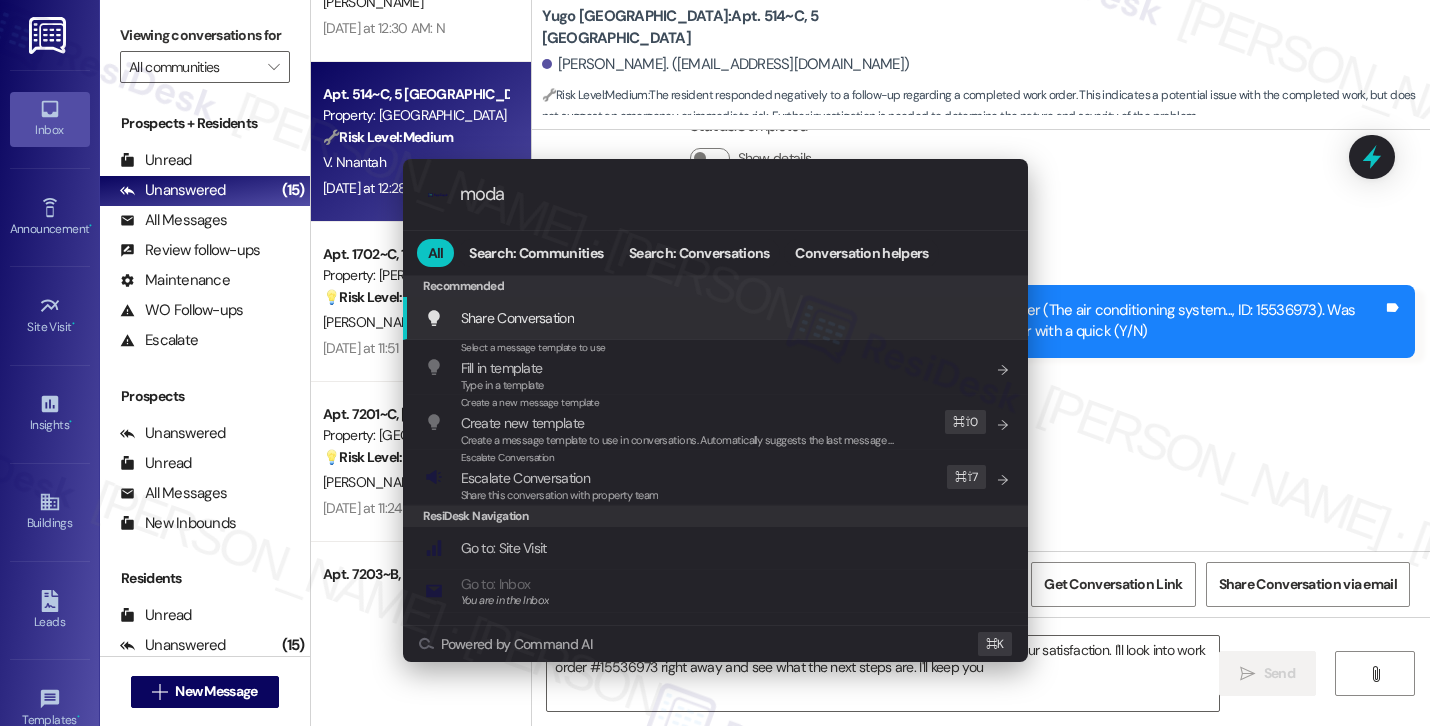 type on "modal" 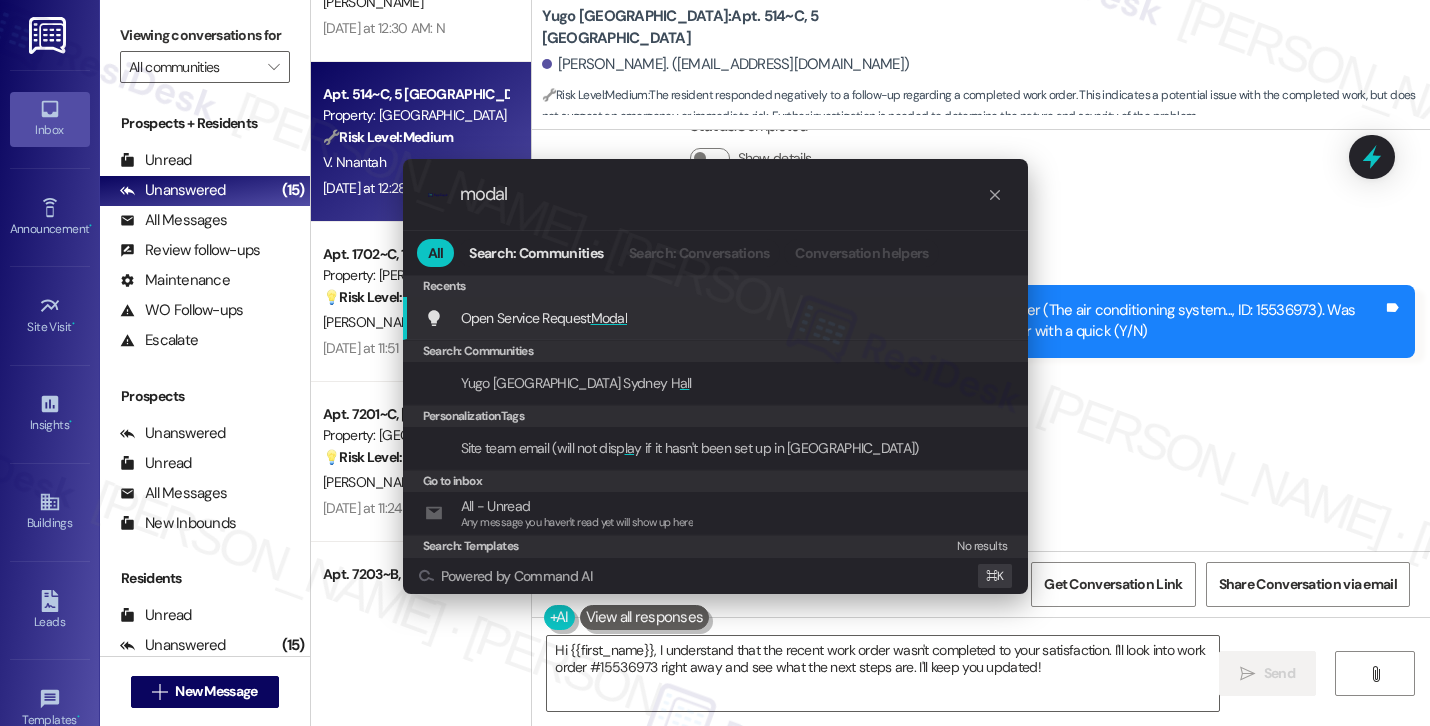click on "Open Service Request  Modal Add shortcut" at bounding box center [717, 318] 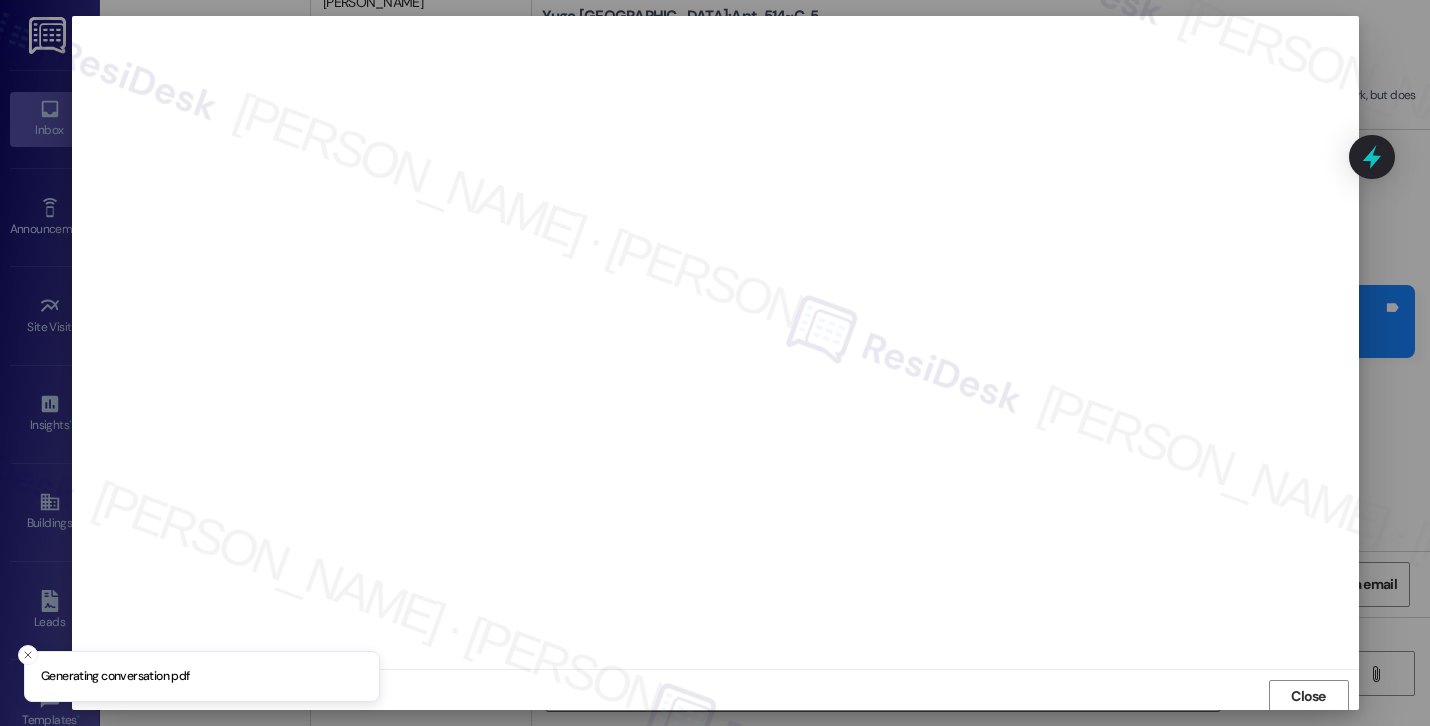 scroll, scrollTop: 2, scrollLeft: 0, axis: vertical 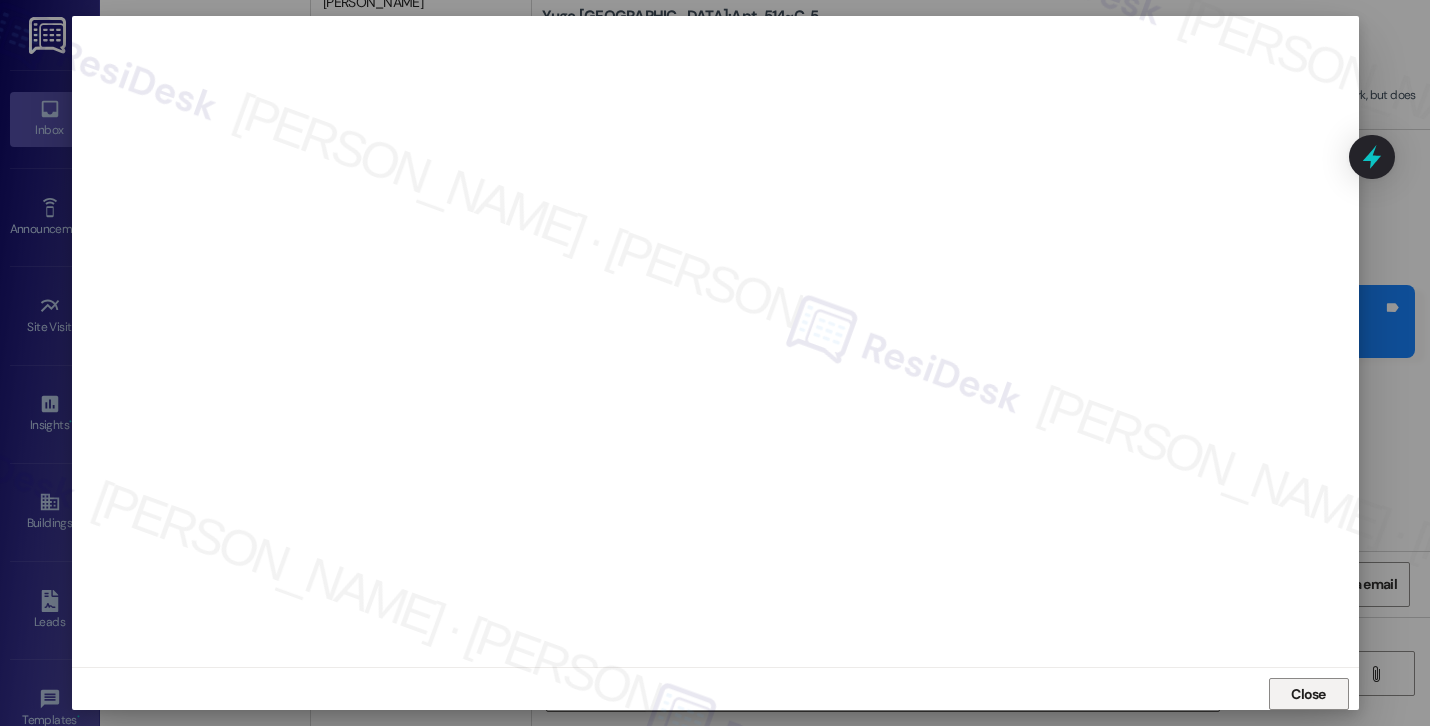 click on "Close" at bounding box center (1308, 694) 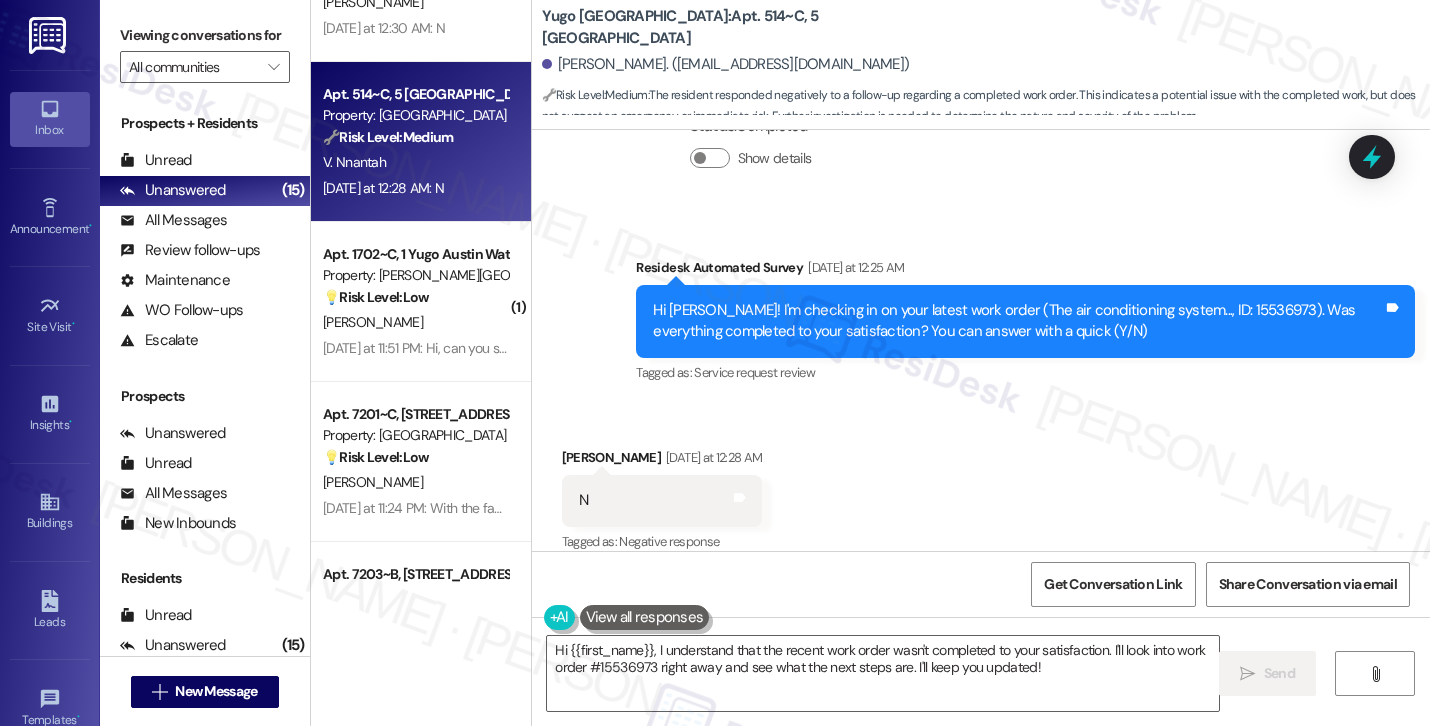 scroll, scrollTop: 1113, scrollLeft: 0, axis: vertical 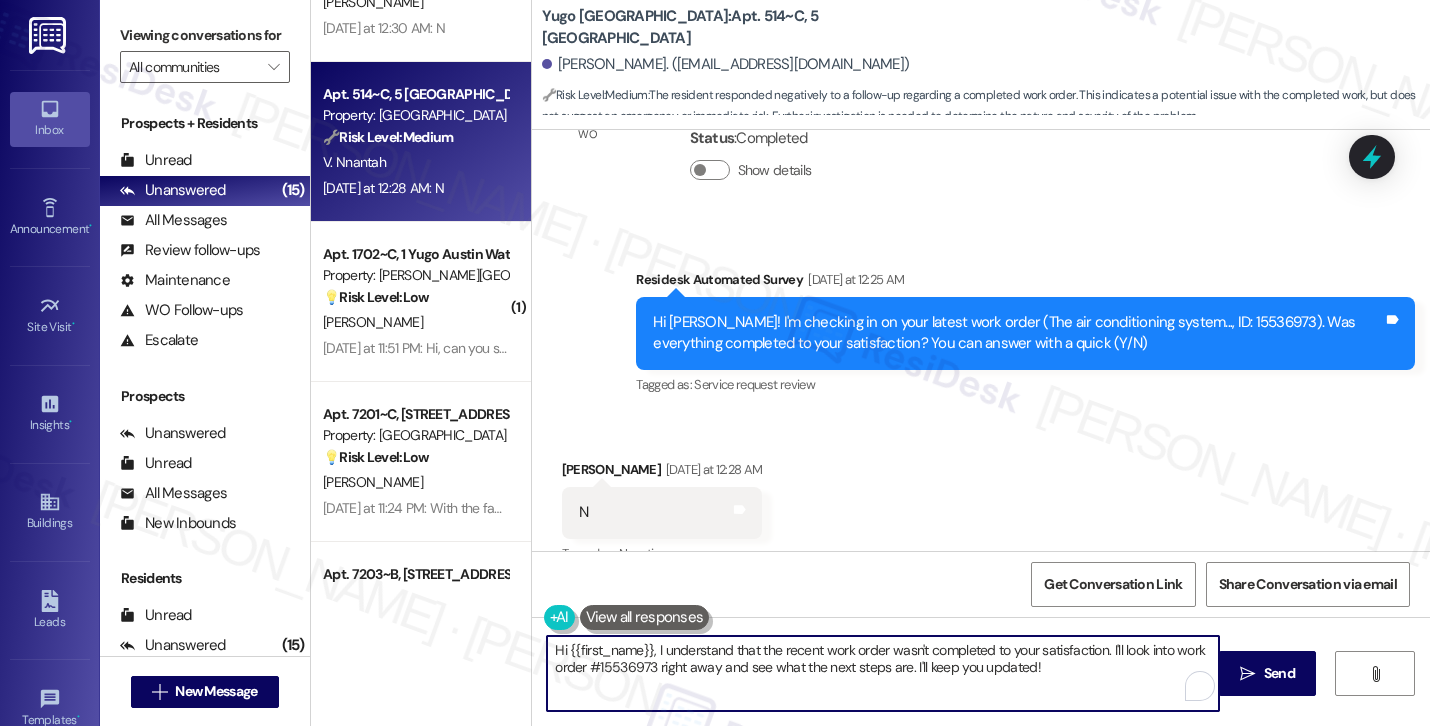 drag, startPoint x: 1102, startPoint y: 651, endPoint x: 524, endPoint y: 647, distance: 578.01385 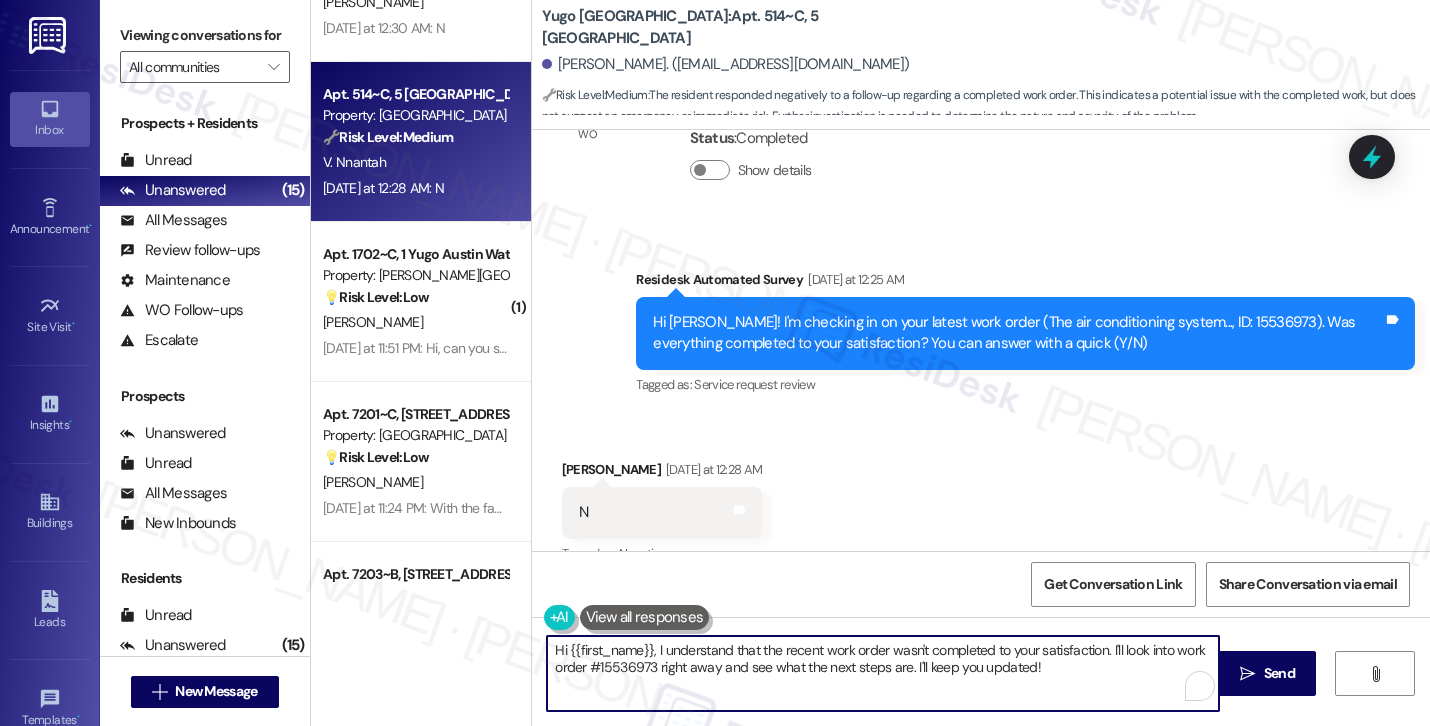 click on "Hi {{first_name}}, I understand that the recent work order wasn't completed to your satisfaction. I'll look into work order #15536973 right away and see what the next steps are. I'll keep you updated!  Send " at bounding box center [981, 692] 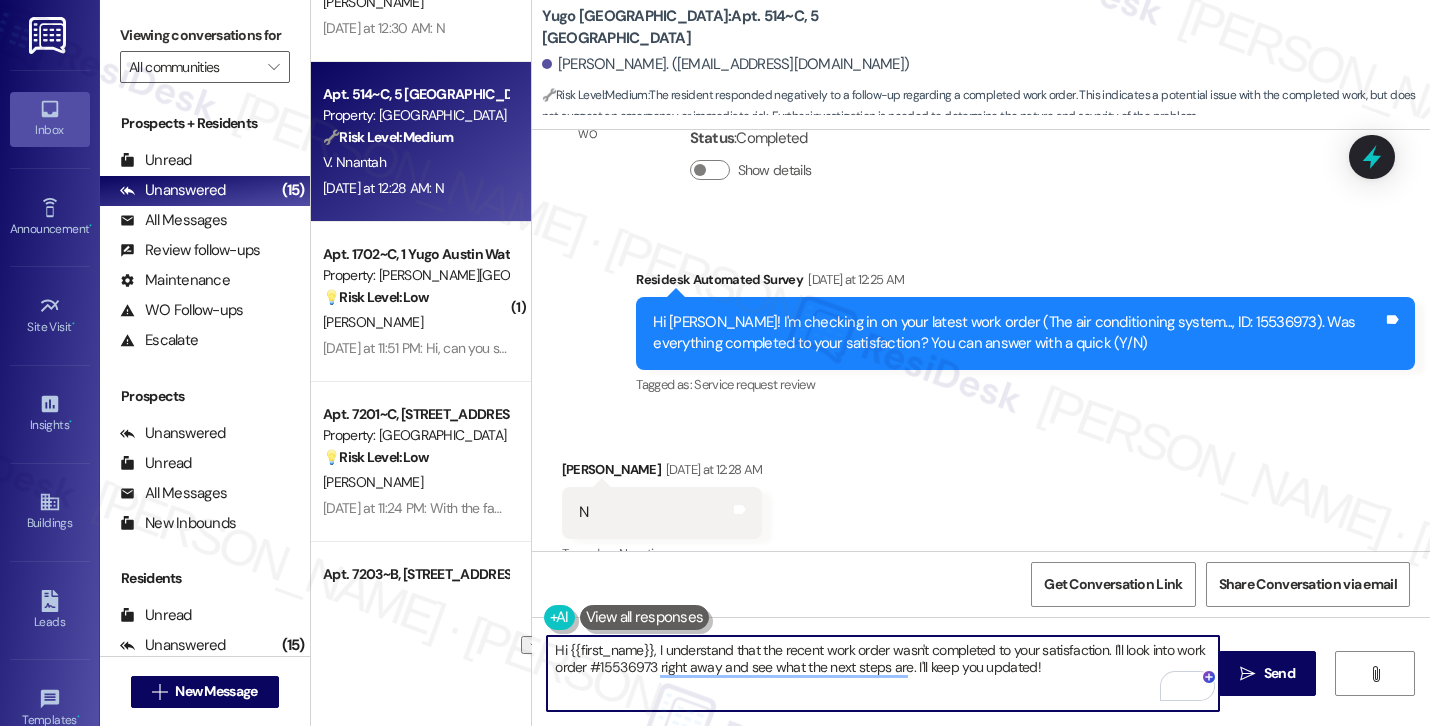 click on "[PERSON_NAME]. ([EMAIL_ADDRESS][DOMAIN_NAME])" at bounding box center (726, 64) 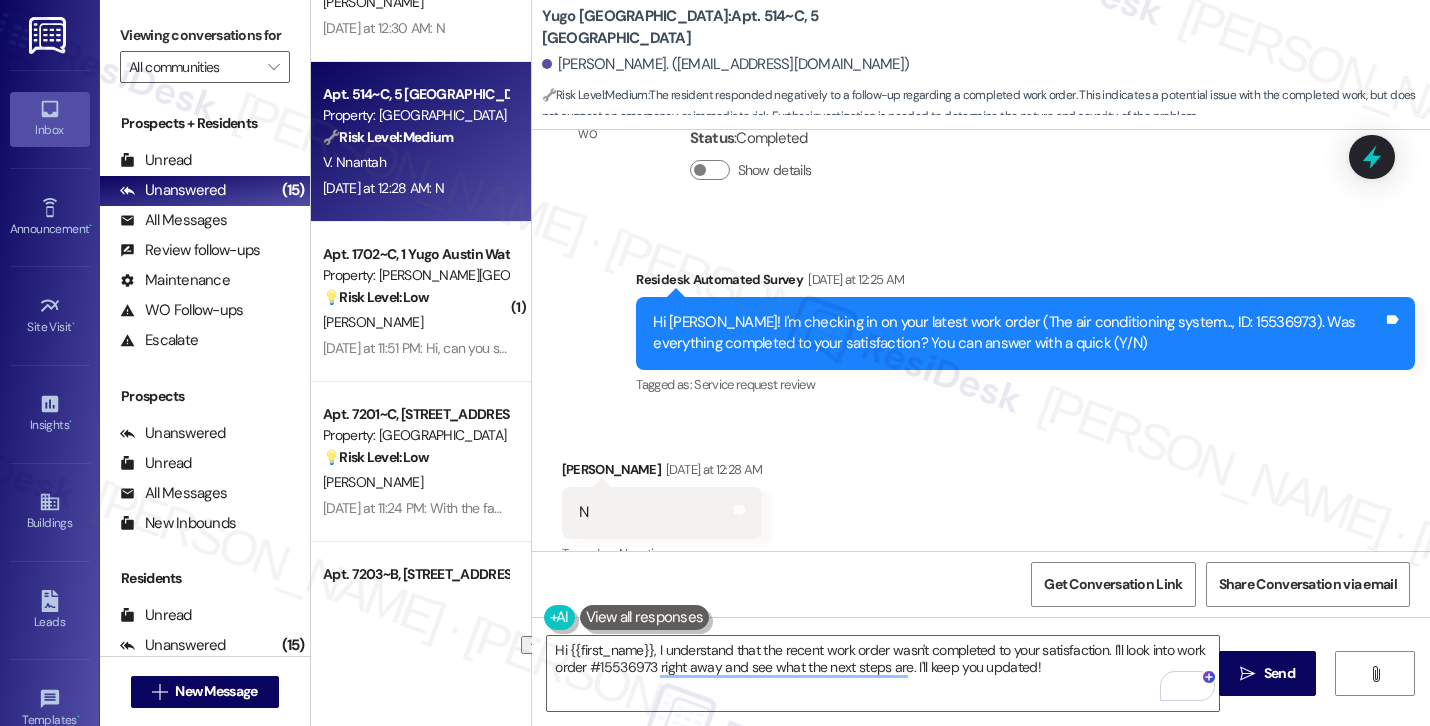 click on "[PERSON_NAME]. ([EMAIL_ADDRESS][DOMAIN_NAME])" at bounding box center [726, 64] 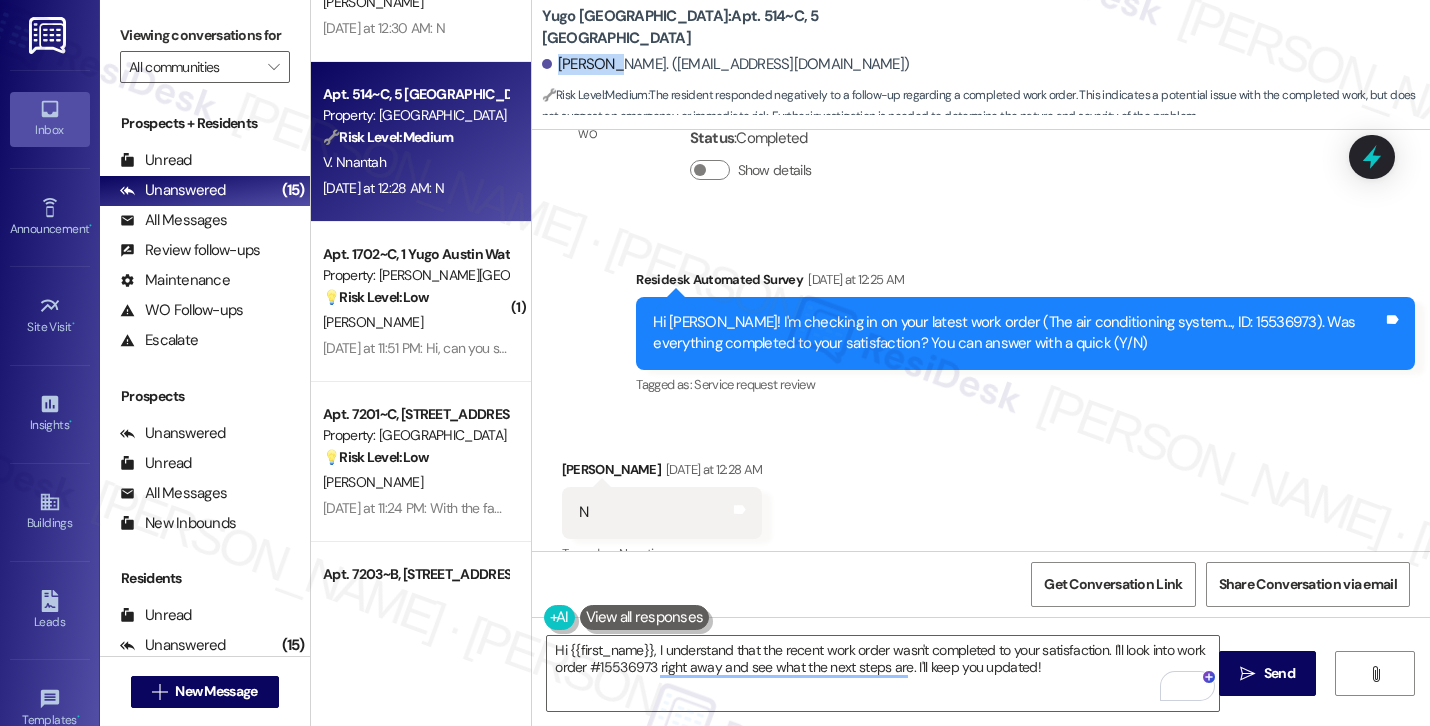 copy on "[PERSON_NAME]" 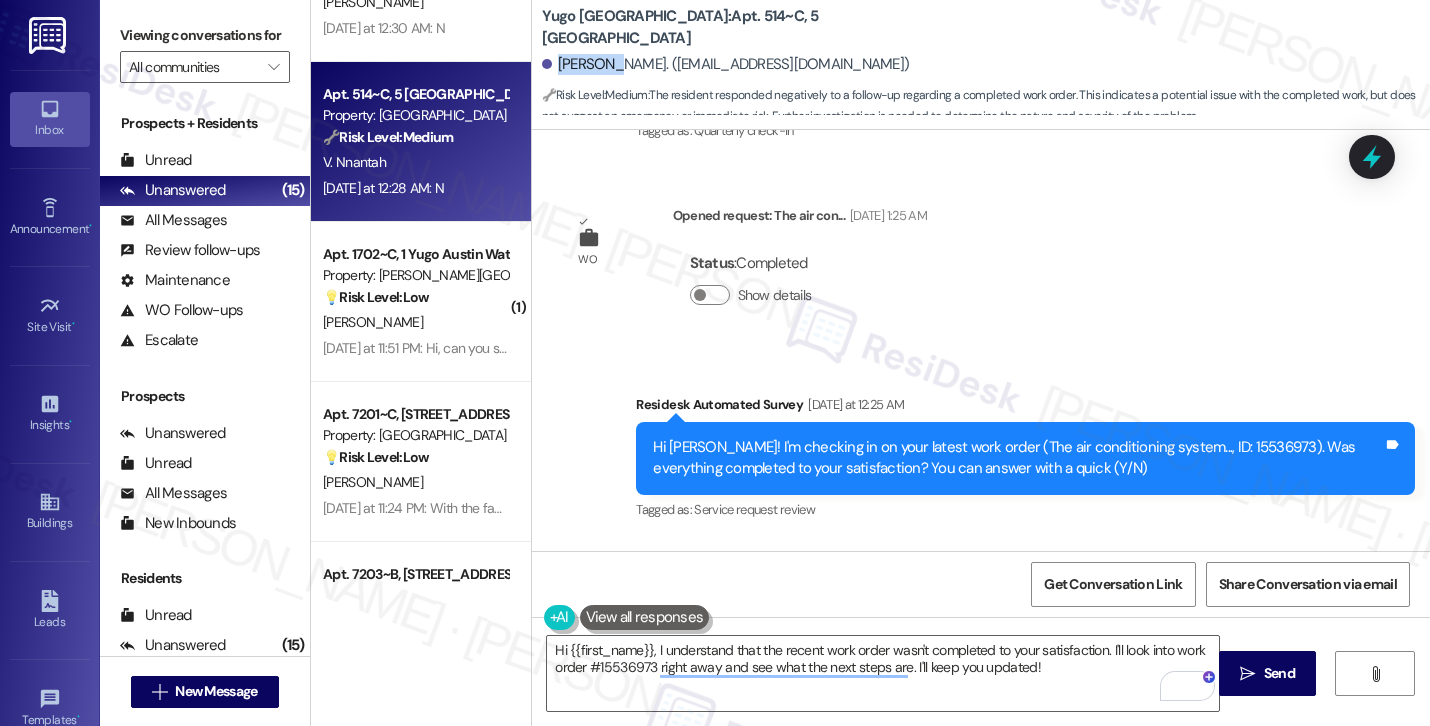 scroll, scrollTop: 1125, scrollLeft: 0, axis: vertical 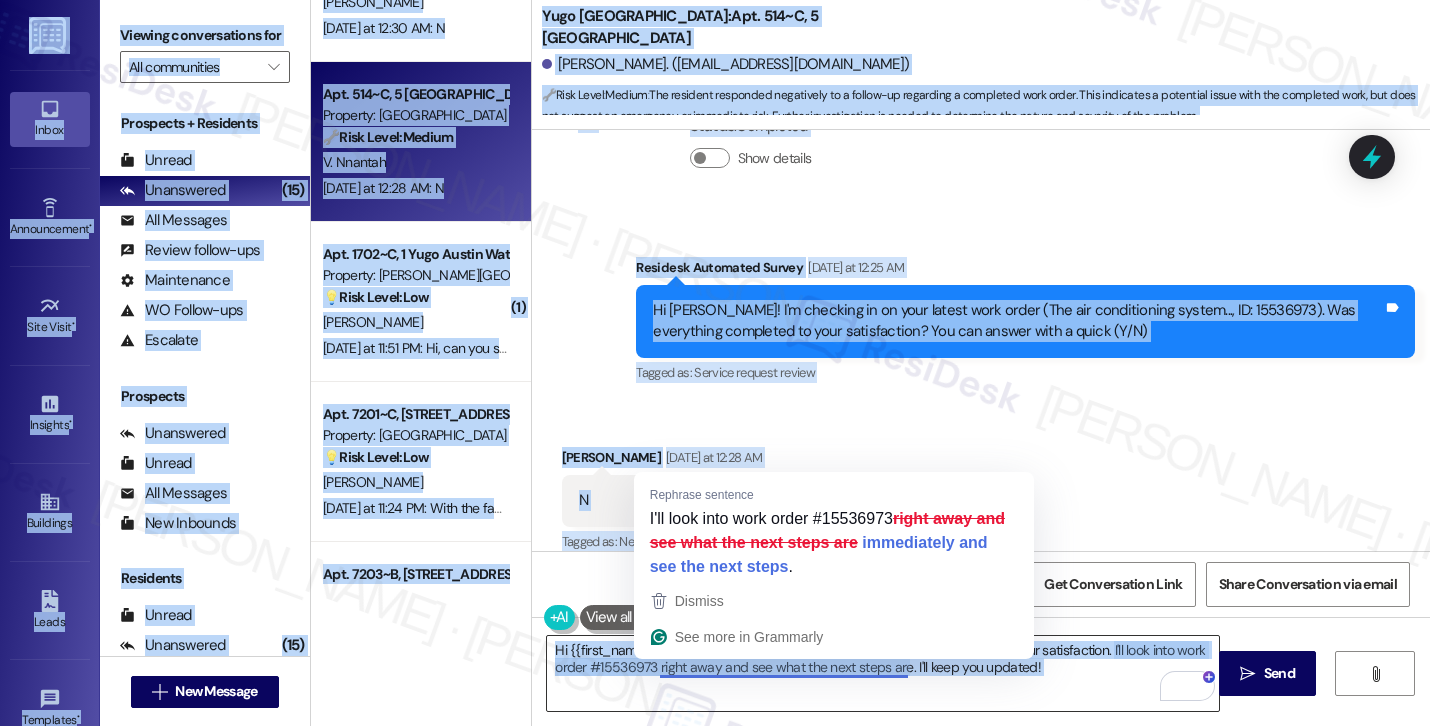 click on "Hi {{first_name}}, I understand that the recent work order wasn't completed to your satisfaction. I'll look into work order #15536973 right away and see what the next steps are. I'll keep you updated!" at bounding box center [883, 673] 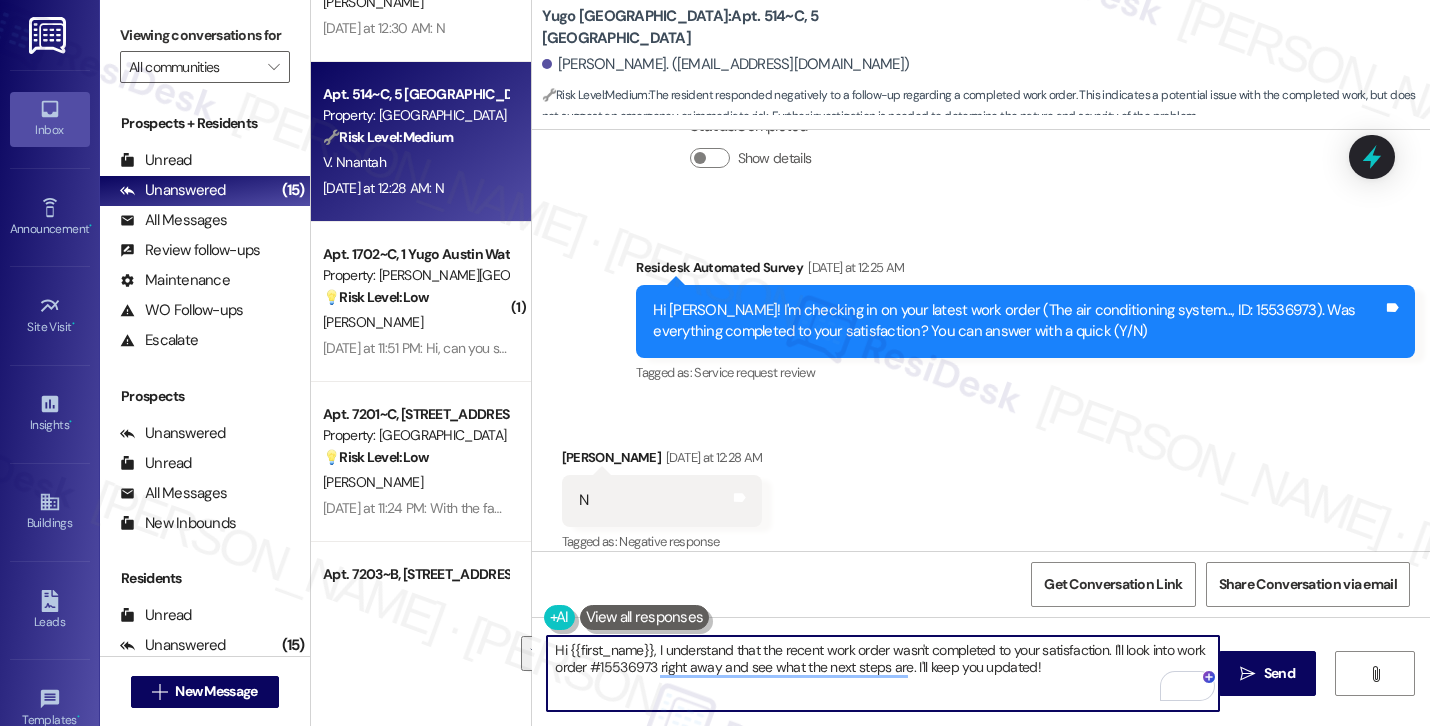 paste on "[PERSON_NAME]! Thanks for your response. I understand the recent work order didn’t fully resolve the issue to your satisfaction. I checked the previous work order, and the maintenance team noted that they found built-up water in the condensation line, which was causing the system to shut off automatically as a safety measure. They mentioned that all issues have been resolved. Just to confirm, are you still experiencing the same issue?" 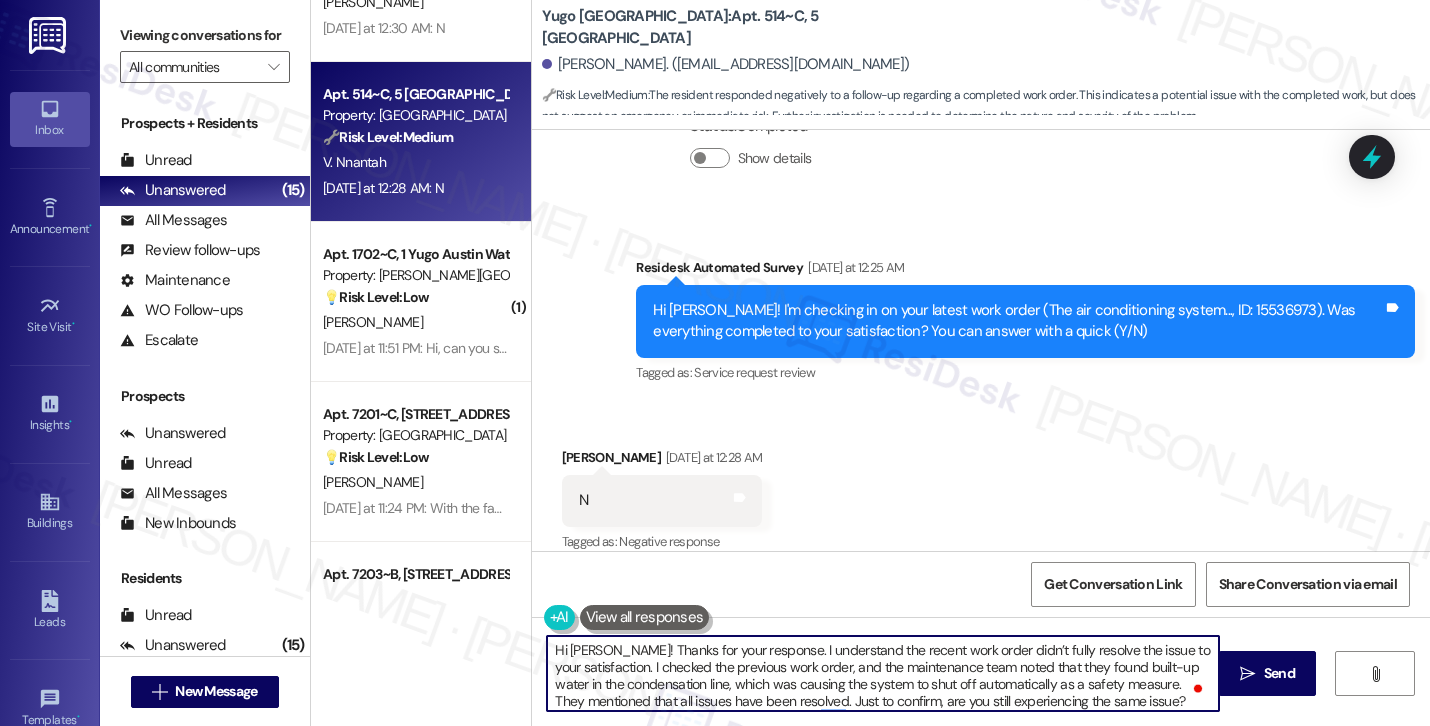 click on "Hi [PERSON_NAME]! Thanks for your response. I understand the recent work order didn’t fully resolve the issue to your satisfaction. I checked the previous work order, and the maintenance team noted that they found built-up water in the condensation line, which was causing the system to shut off automatically as a safety measure. They mentioned that all issues have been resolved. Just to confirm, are you still experiencing the same issue?" at bounding box center [883, 673] 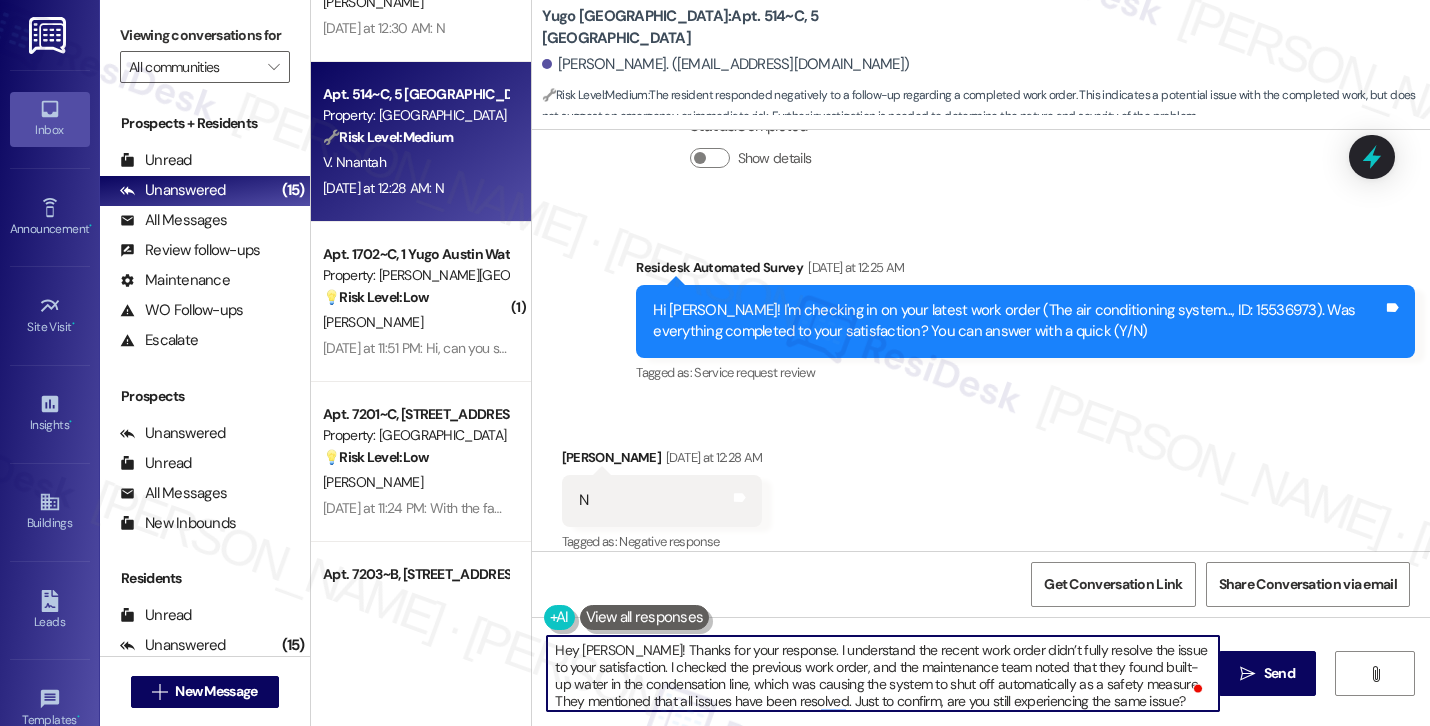 click on "Hey [PERSON_NAME]! Thanks for your response. I understand the recent work order didn’t fully resolve the issue to your satisfaction. I checked the previous work order, and the maintenance team noted that they found built-up water in the condensation line, which was causing the system to shut off automatically as a safety measure. They mentioned that all issues have been resolved. Just to confirm, are you still experiencing the same issue?" at bounding box center (883, 673) 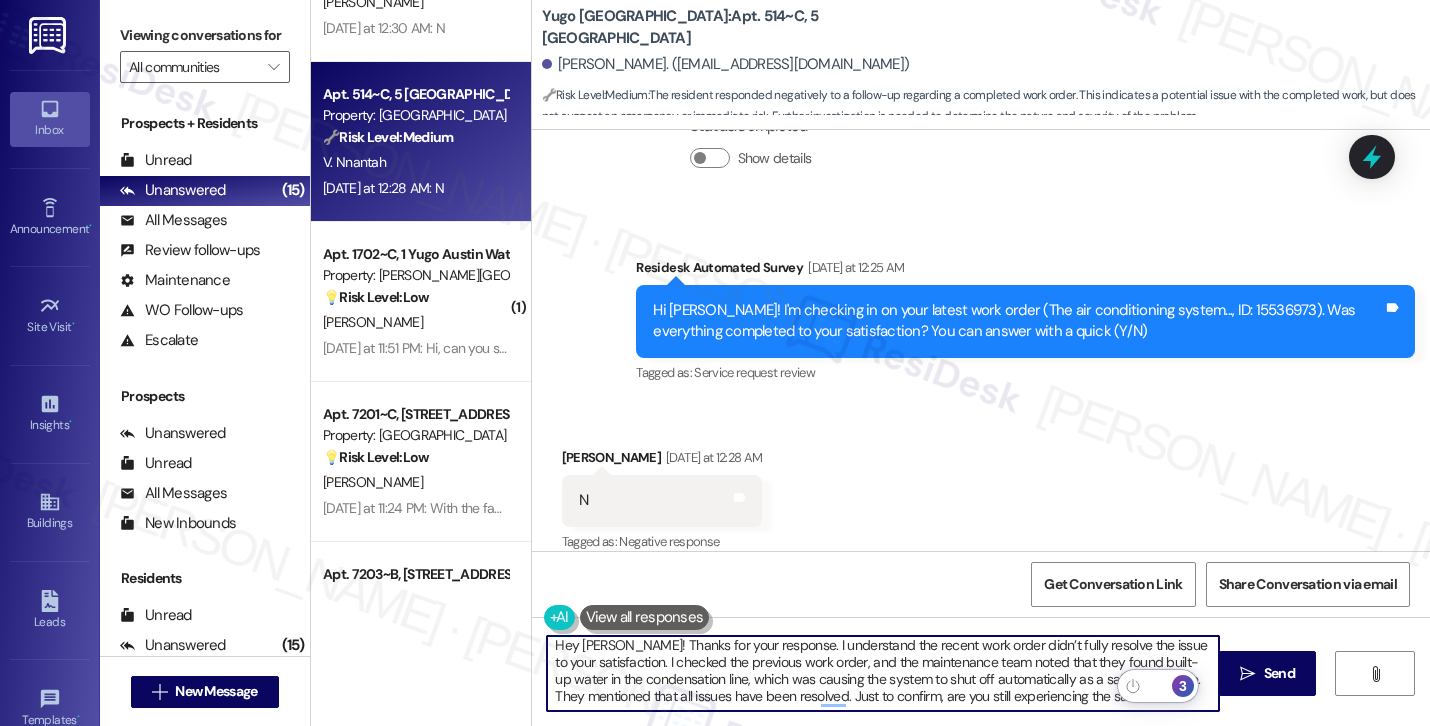 type on "Hey [PERSON_NAME]! Thanks for your response. I understand the recent work order didn’t fully resolve the issue to your satisfaction. I checked the previous work order, and the maintenance team noted that they found built-up water in the condensation line, which was causing the system to shut off automatically as a safety measure. They mentioned that all issues have been resolved. Just to confirm, are you still experiencing the same issue?" 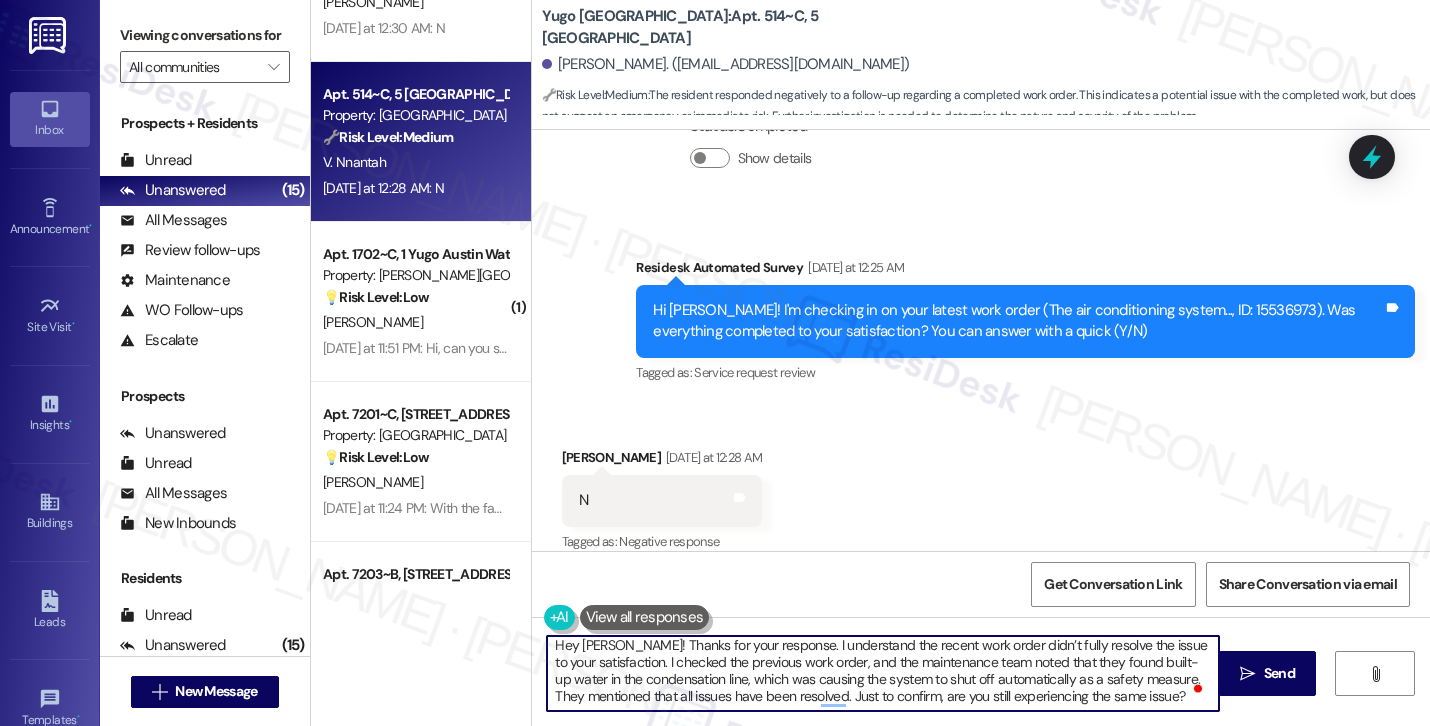 click on "Hey [PERSON_NAME]! Thanks for your response. I understand the recent work order didn’t fully resolve the issue to your satisfaction. I checked the previous work order, and the maintenance team noted that they found built-up water in the condensation line, which was causing the system to shut off automatically as a safety measure. They mentioned that all issues have been resolved. Just to confirm, are you still experiencing the same issue?" at bounding box center [883, 673] 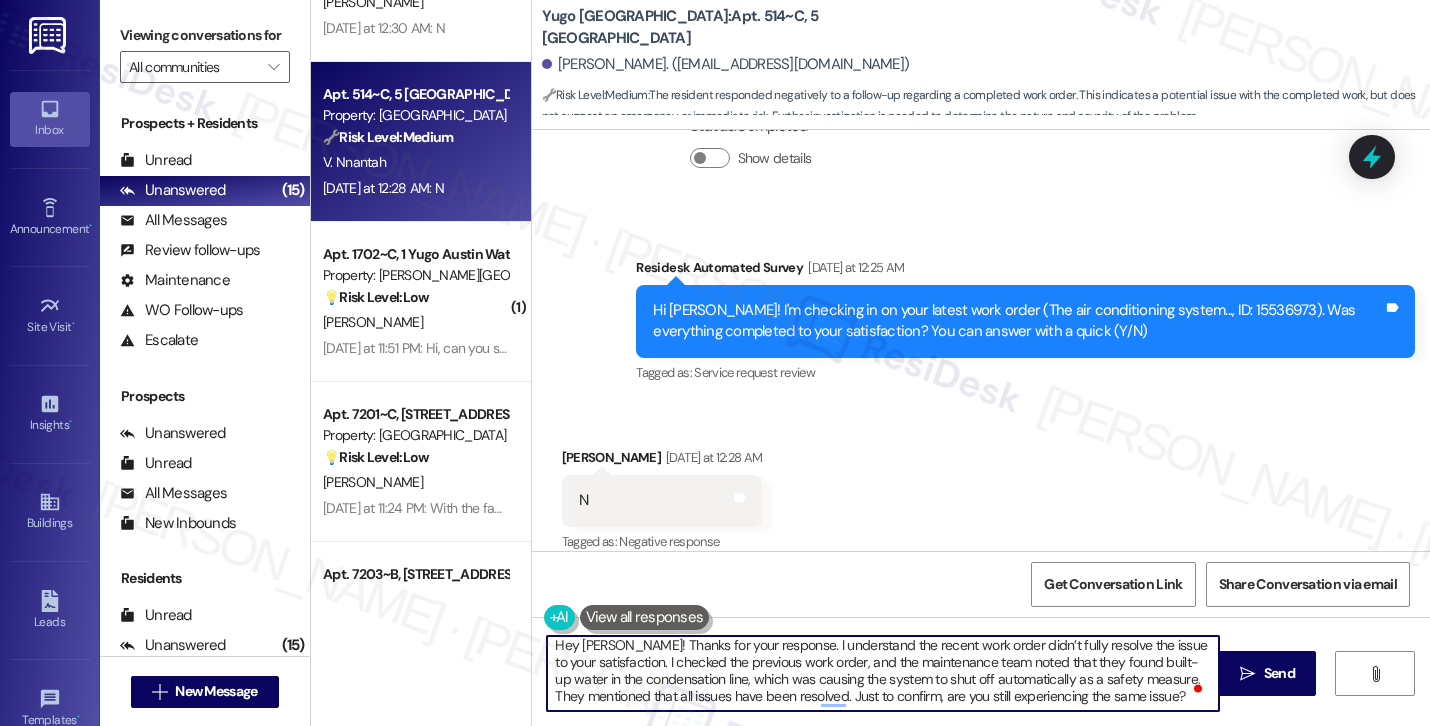 click on "Hey [PERSON_NAME]! Thanks for your response. I understand the recent work order didn’t fully resolve the issue to your satisfaction. I checked the previous work order, and the maintenance team noted that they found built-up water in the condensation line, which was causing the system to shut off automatically as a safety measure. They mentioned that all issues have been resolved. Just to confirm, are you still experiencing the same issue?" at bounding box center (883, 673) 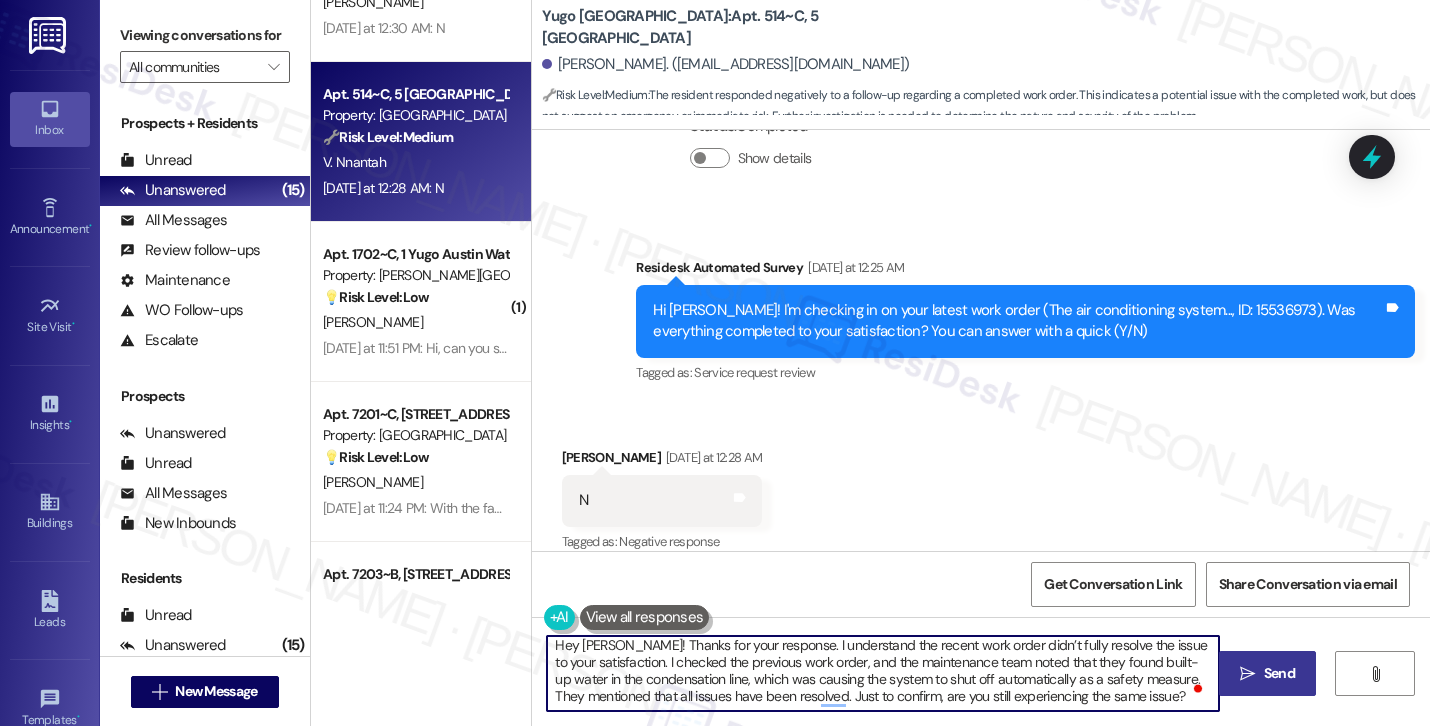 click on " Send" at bounding box center (1267, 673) 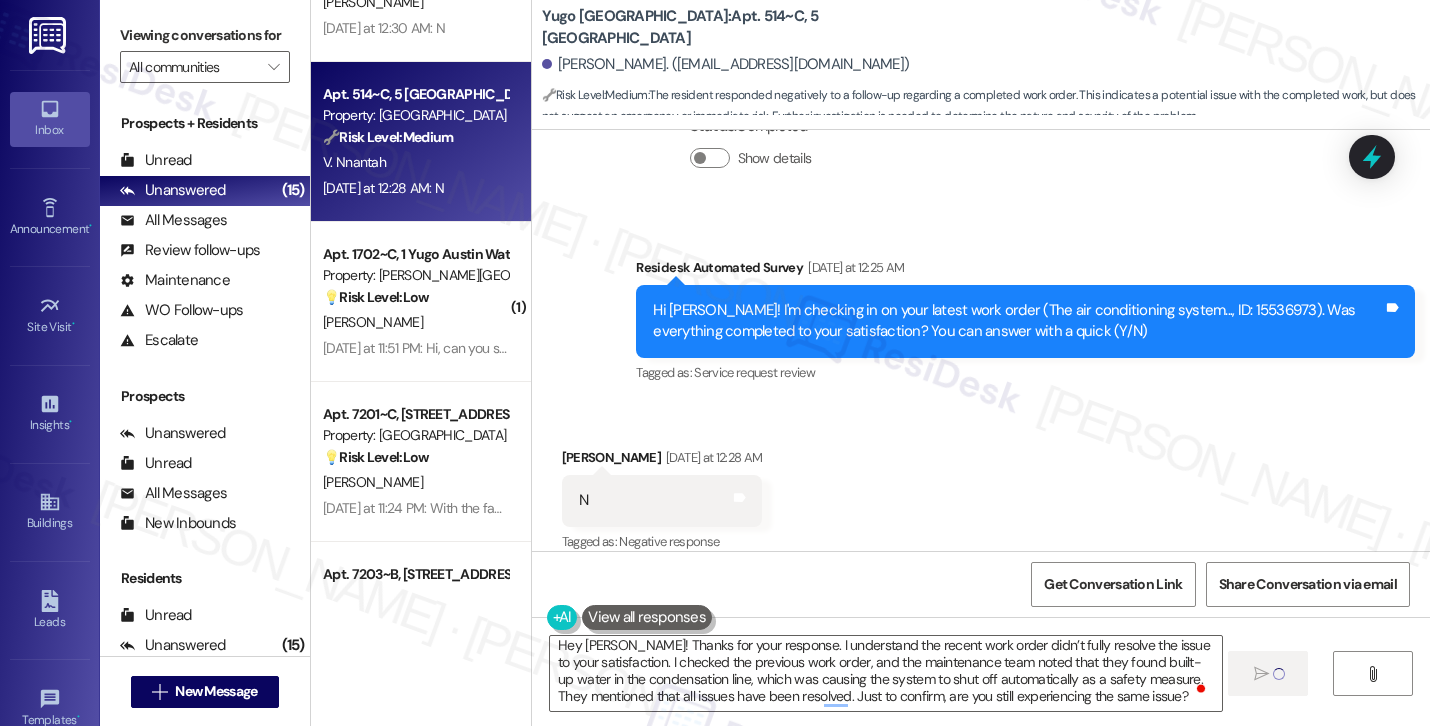 type 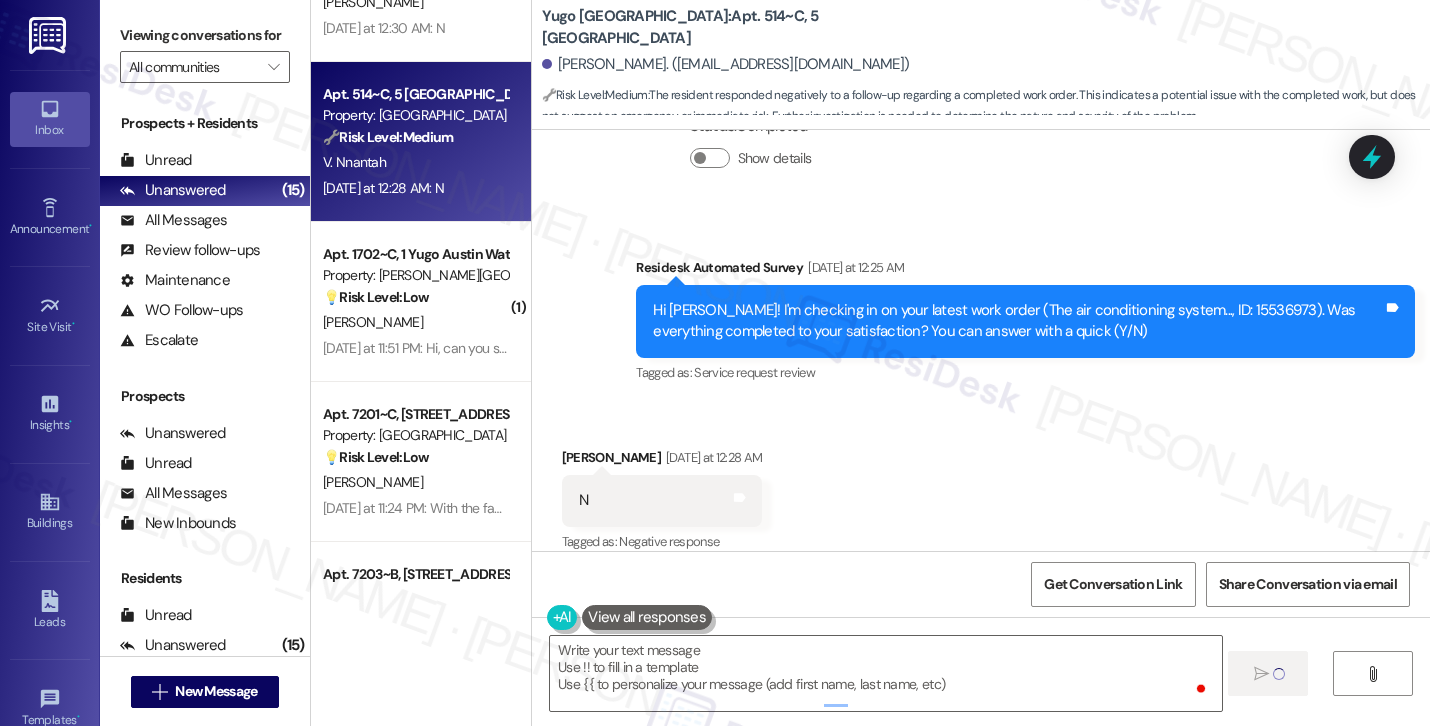 scroll, scrollTop: 0, scrollLeft: 0, axis: both 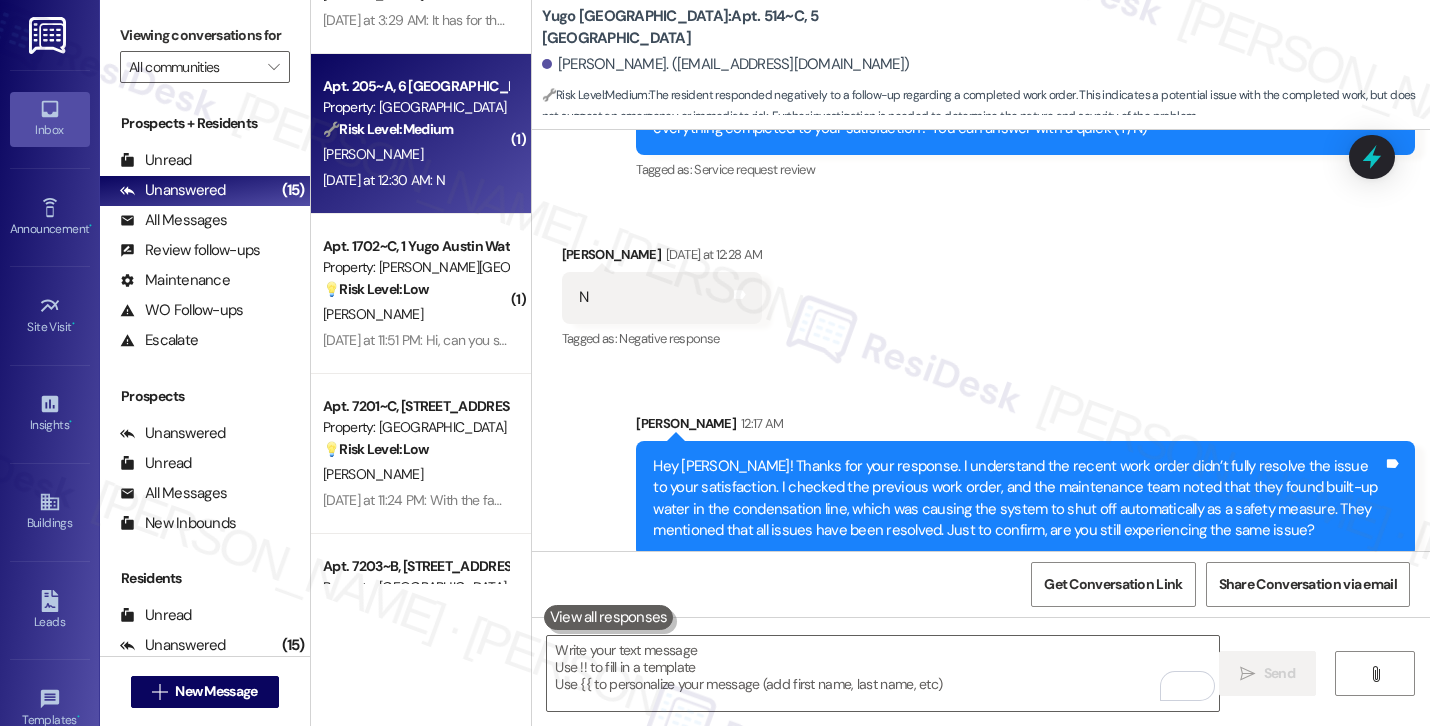 click on "[PERSON_NAME]" at bounding box center (415, 154) 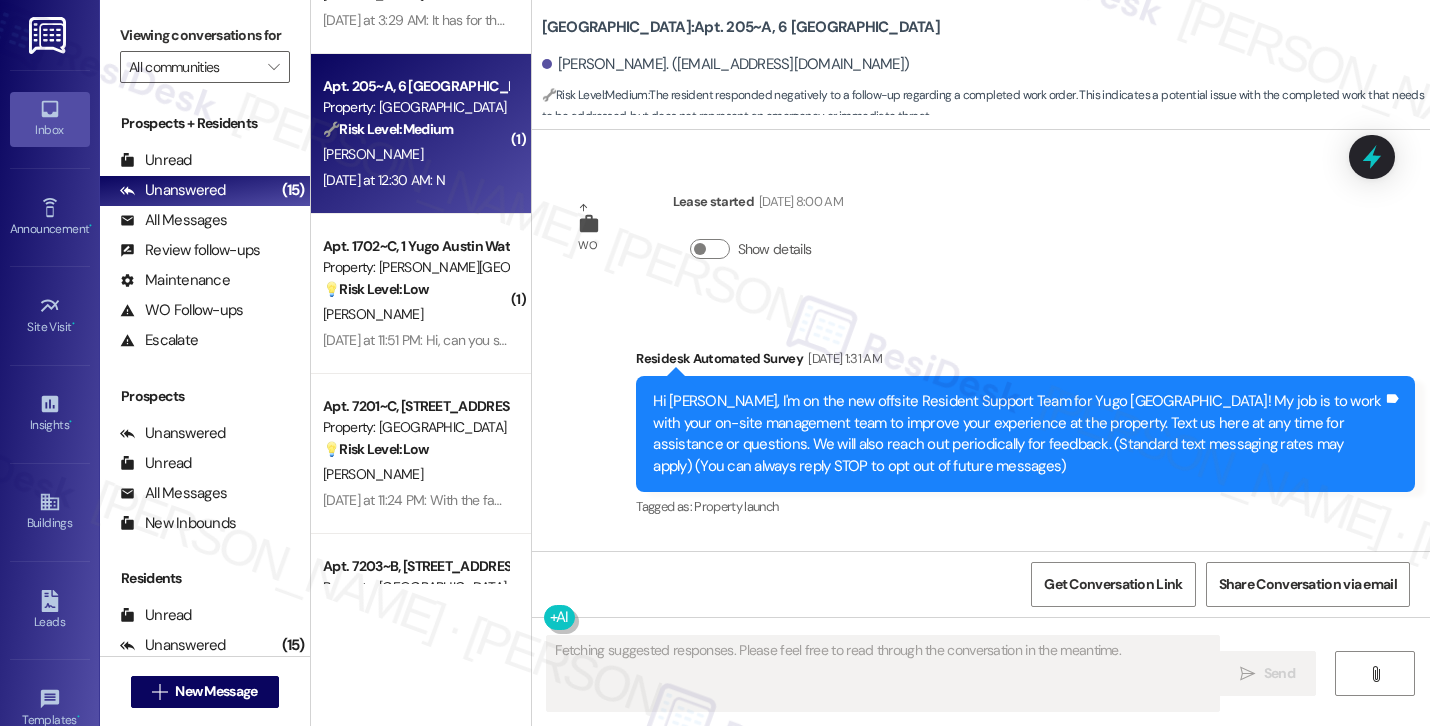 scroll, scrollTop: 10593, scrollLeft: 0, axis: vertical 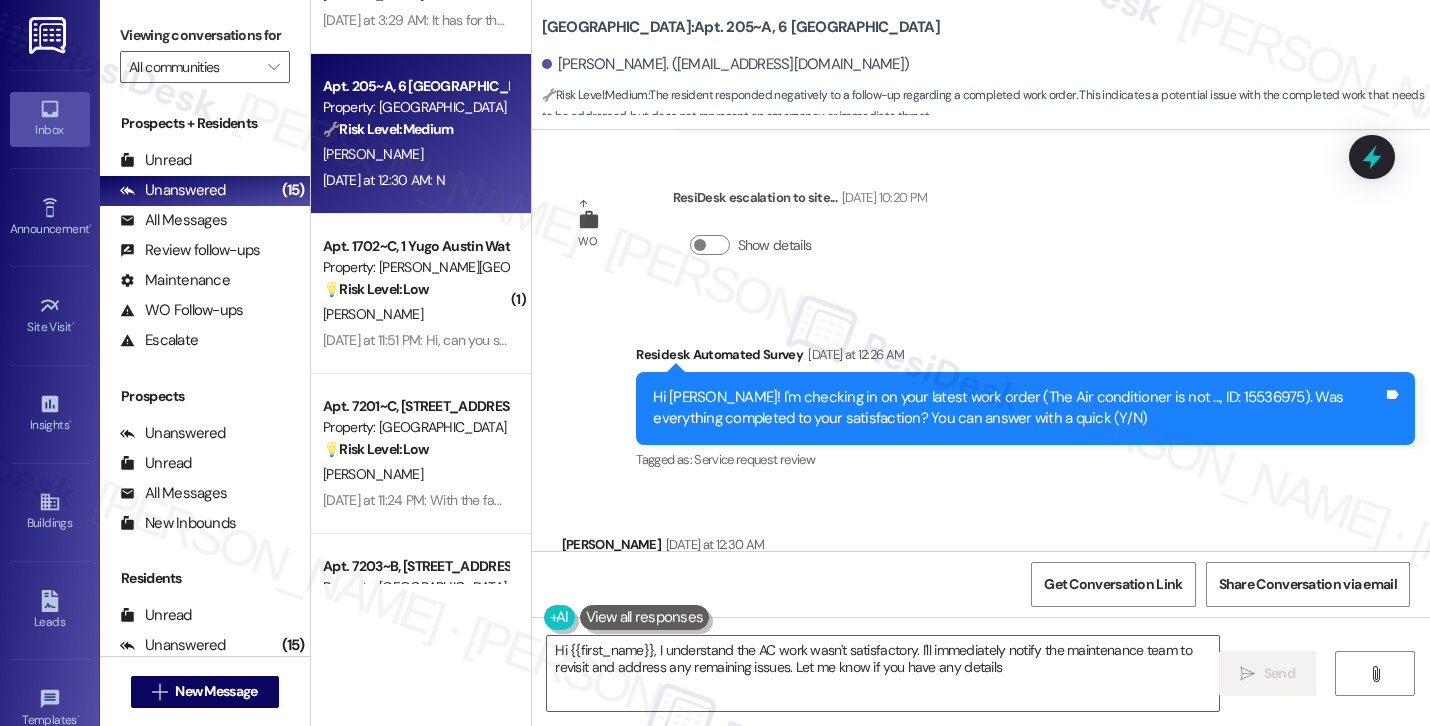 type on "Hi {{first_name}}, I understand the AC work wasn't satisfactory. I'll immediately notify the maintenance team to revisit and address any remaining issues. Let me know if you have any details!" 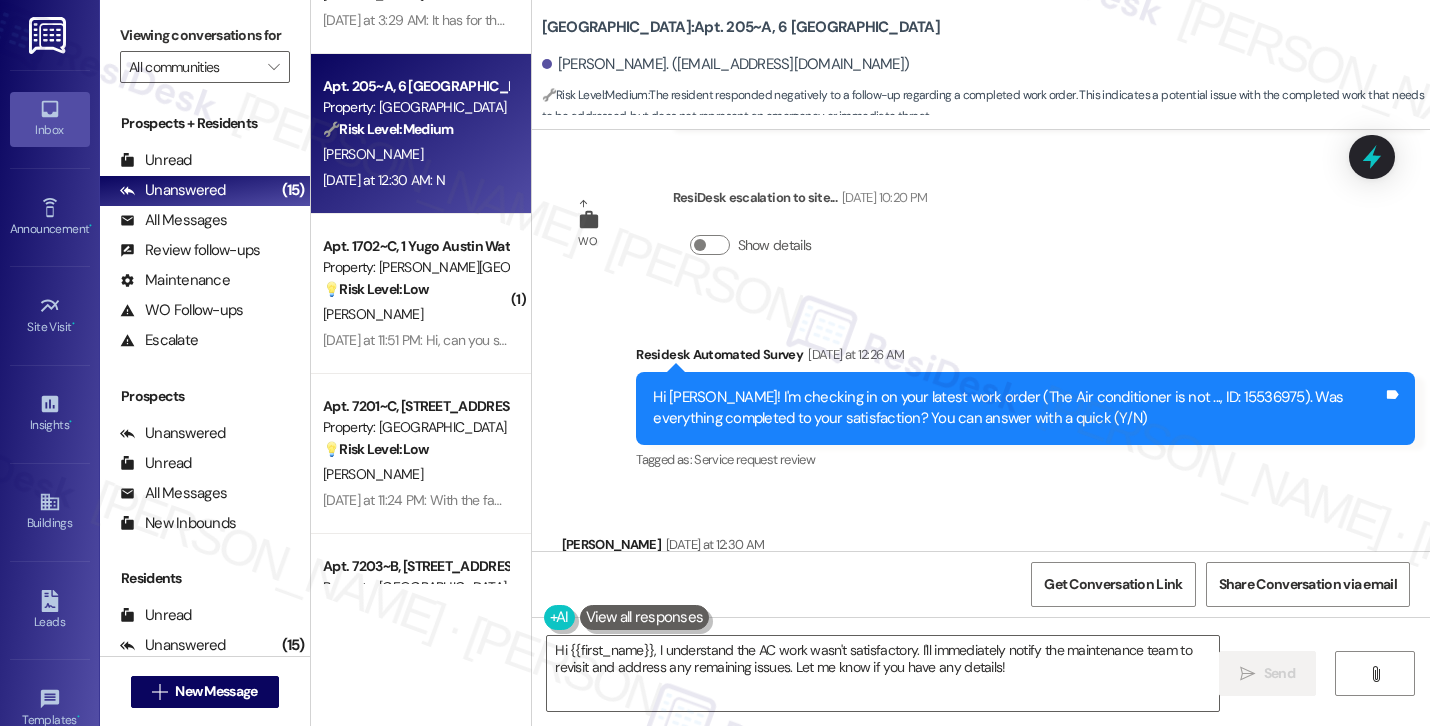 scroll, scrollTop: 10594, scrollLeft: 0, axis: vertical 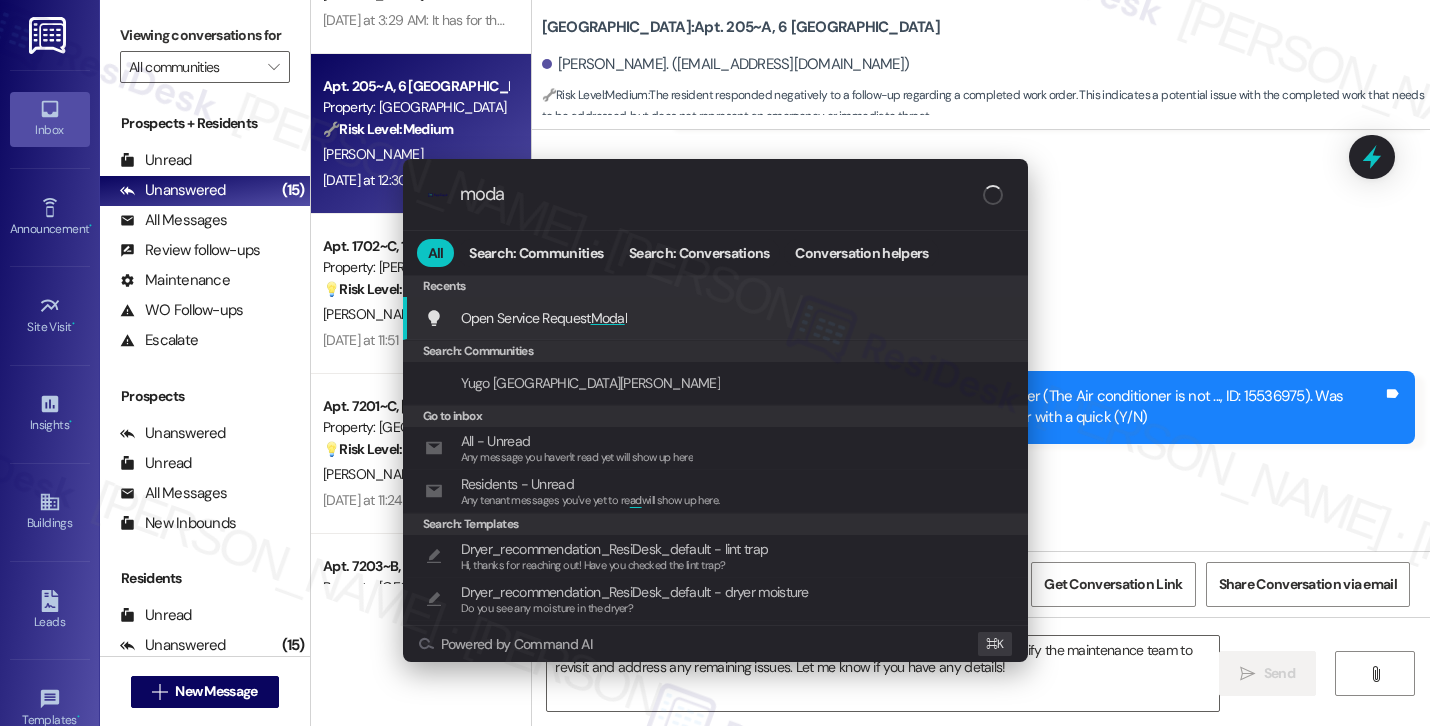 type on "modal" 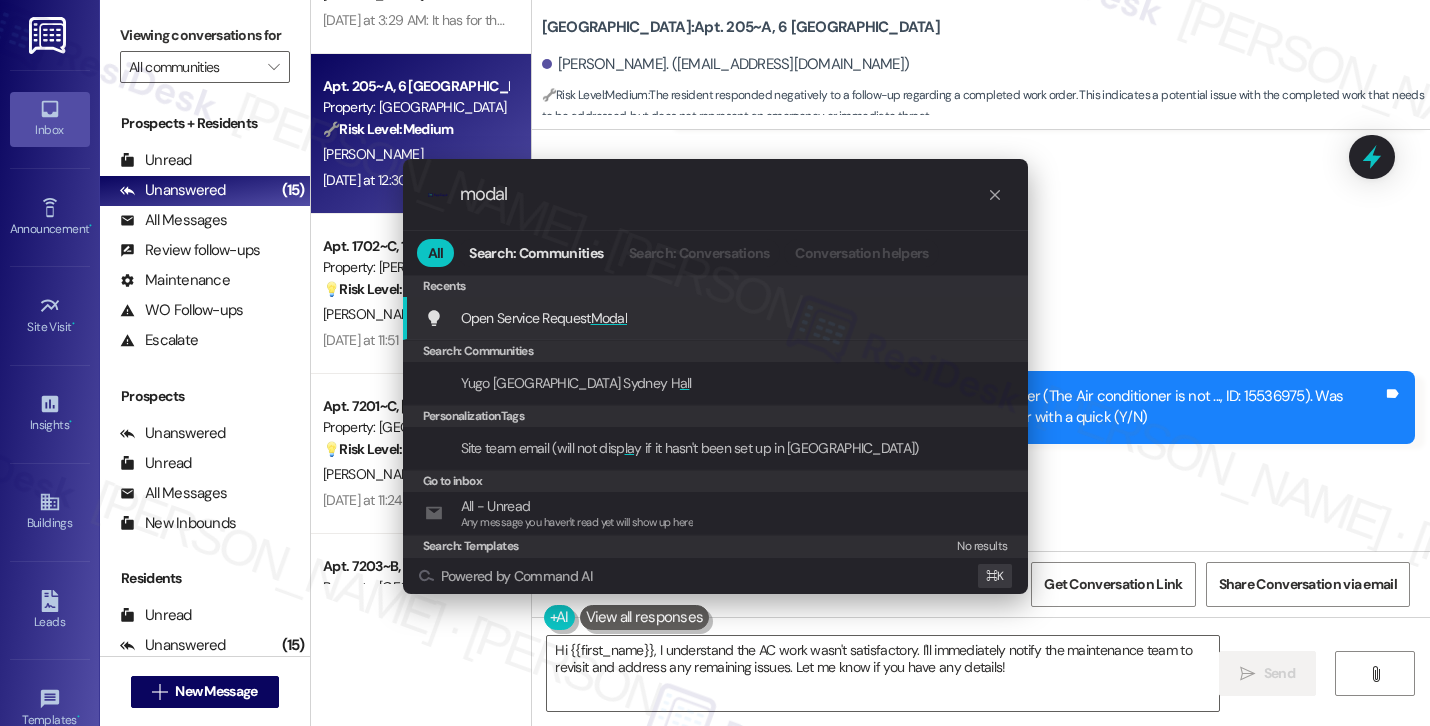 click on "Open Service Request  Modal Add shortcut" at bounding box center (717, 318) 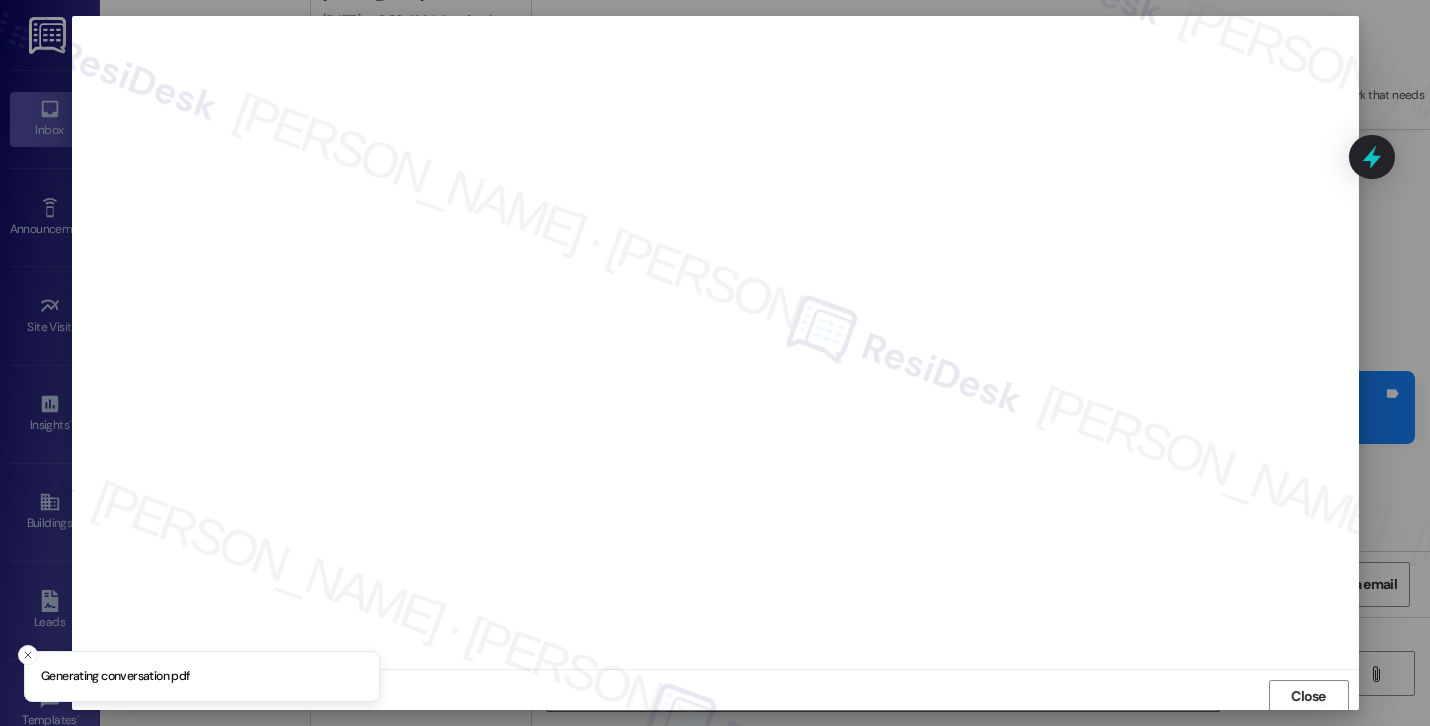 scroll, scrollTop: 2, scrollLeft: 0, axis: vertical 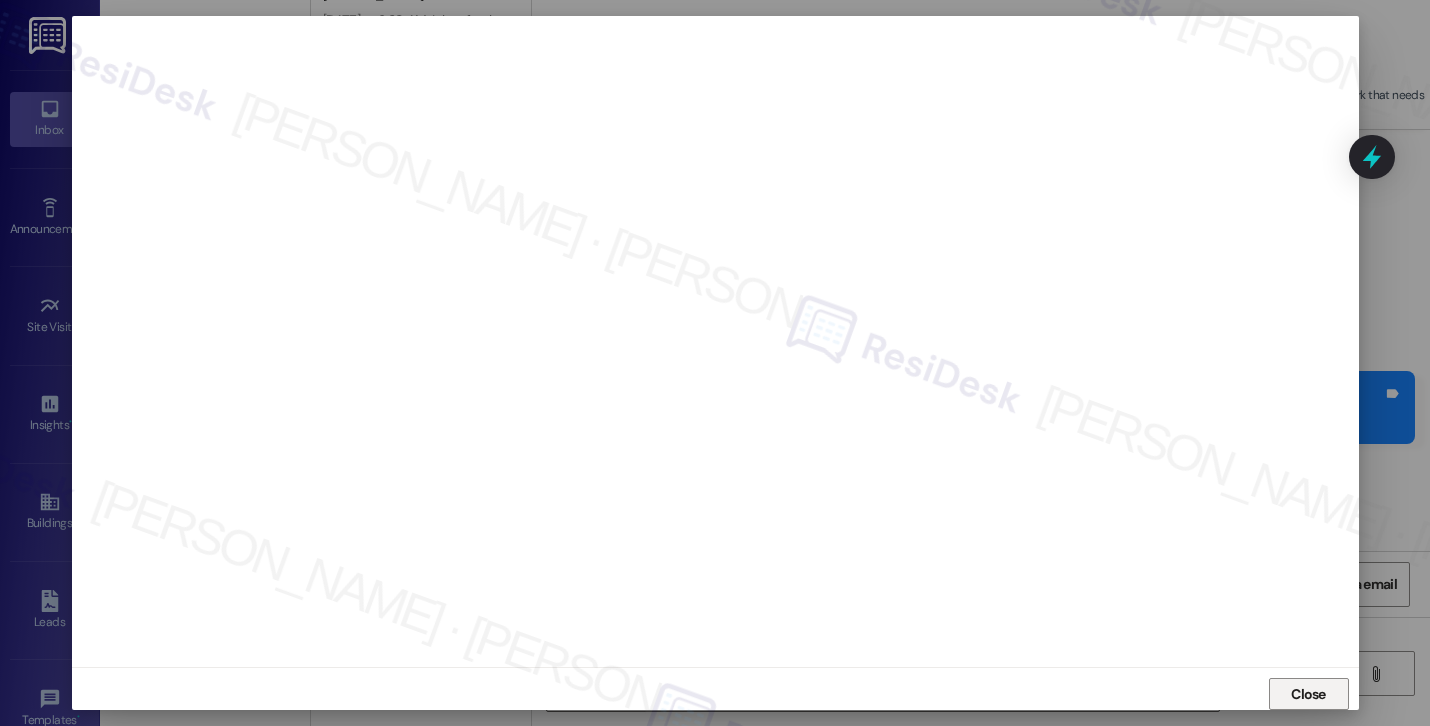 click on "Close" at bounding box center [1309, 694] 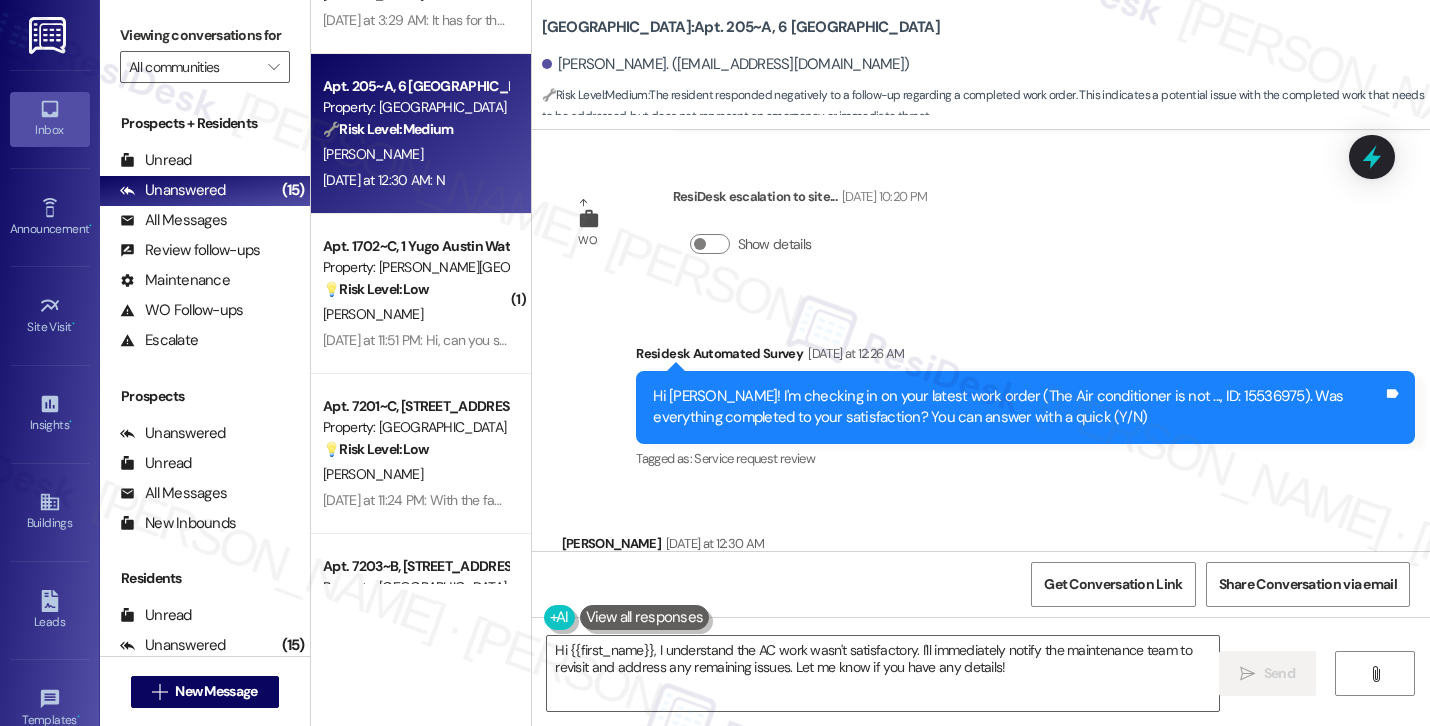 click on "[PERSON_NAME]. ([EMAIL_ADDRESS][DOMAIN_NAME])" at bounding box center [726, 64] 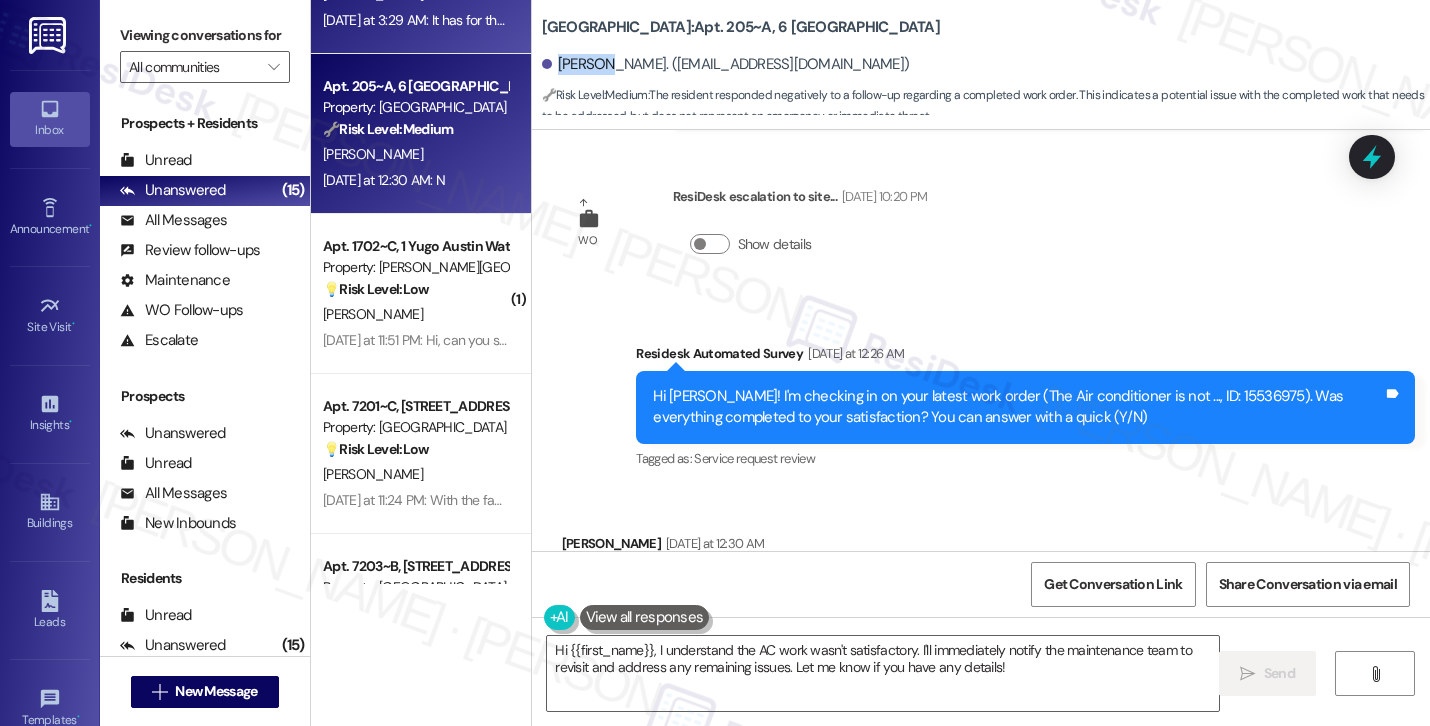 copy on "[PERSON_NAME]" 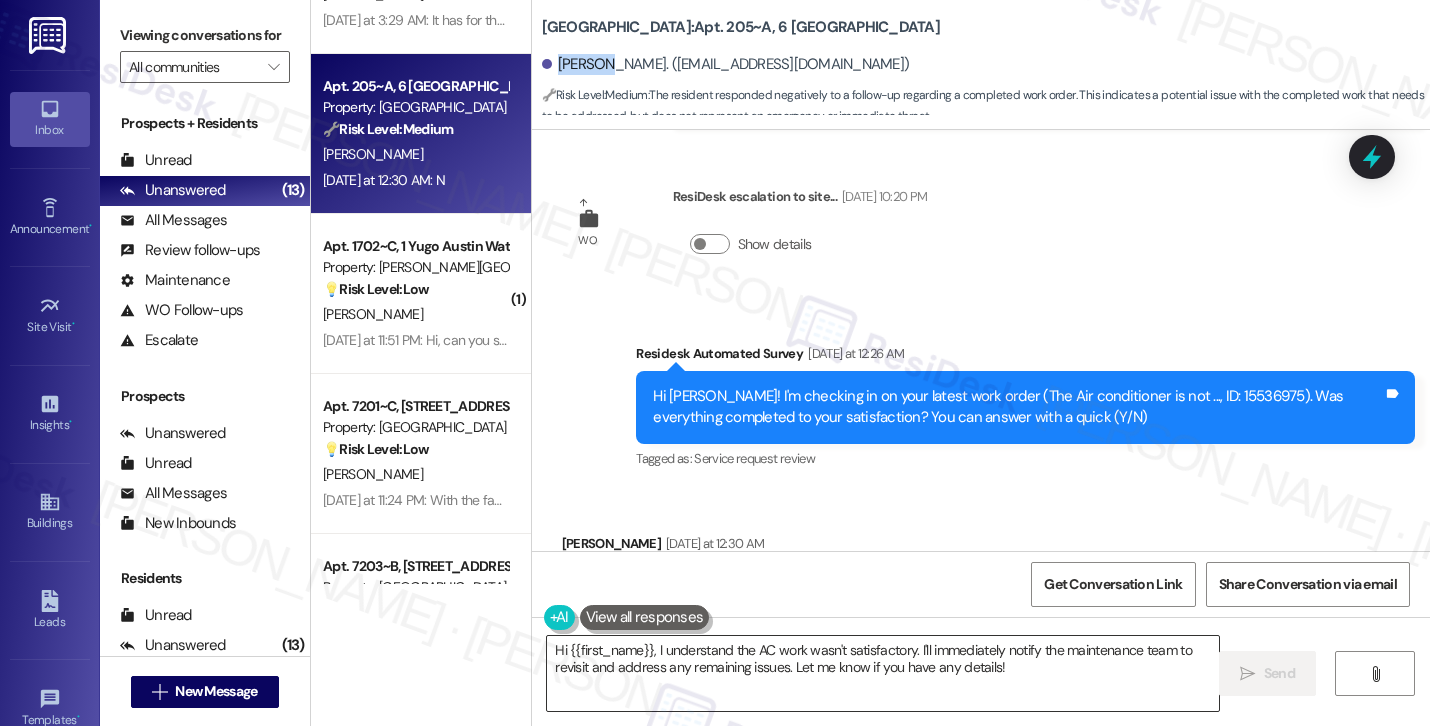 click on "Hi {{first_name}}, I understand the AC work wasn't satisfactory. I'll immediately notify the maintenance team to revisit and address any remaining issues. Let me know if you have any details!" at bounding box center [883, 673] 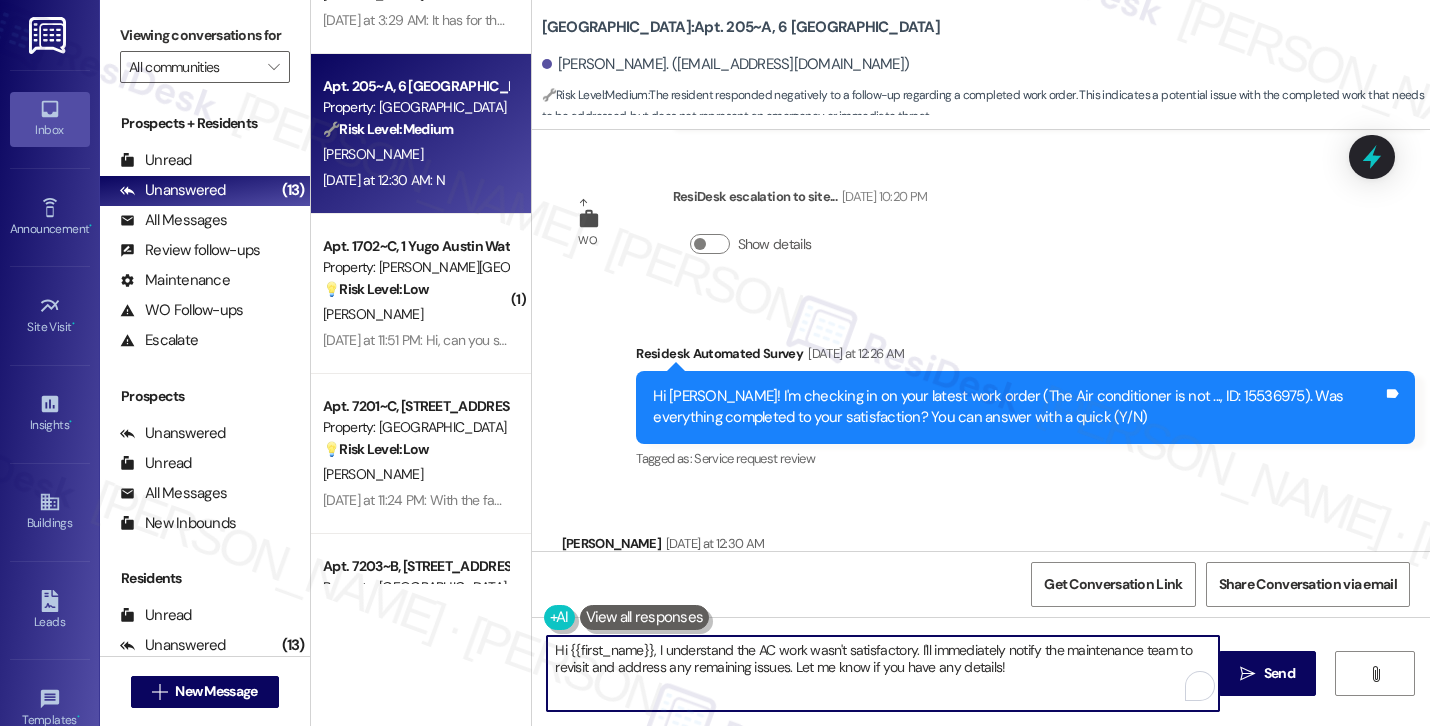 click on "Hi {{first_name}}, I understand the AC work wasn't satisfactory. I'll immediately notify the maintenance team to revisit and address any remaining issues. Let me know if you have any details!" at bounding box center [883, 673] 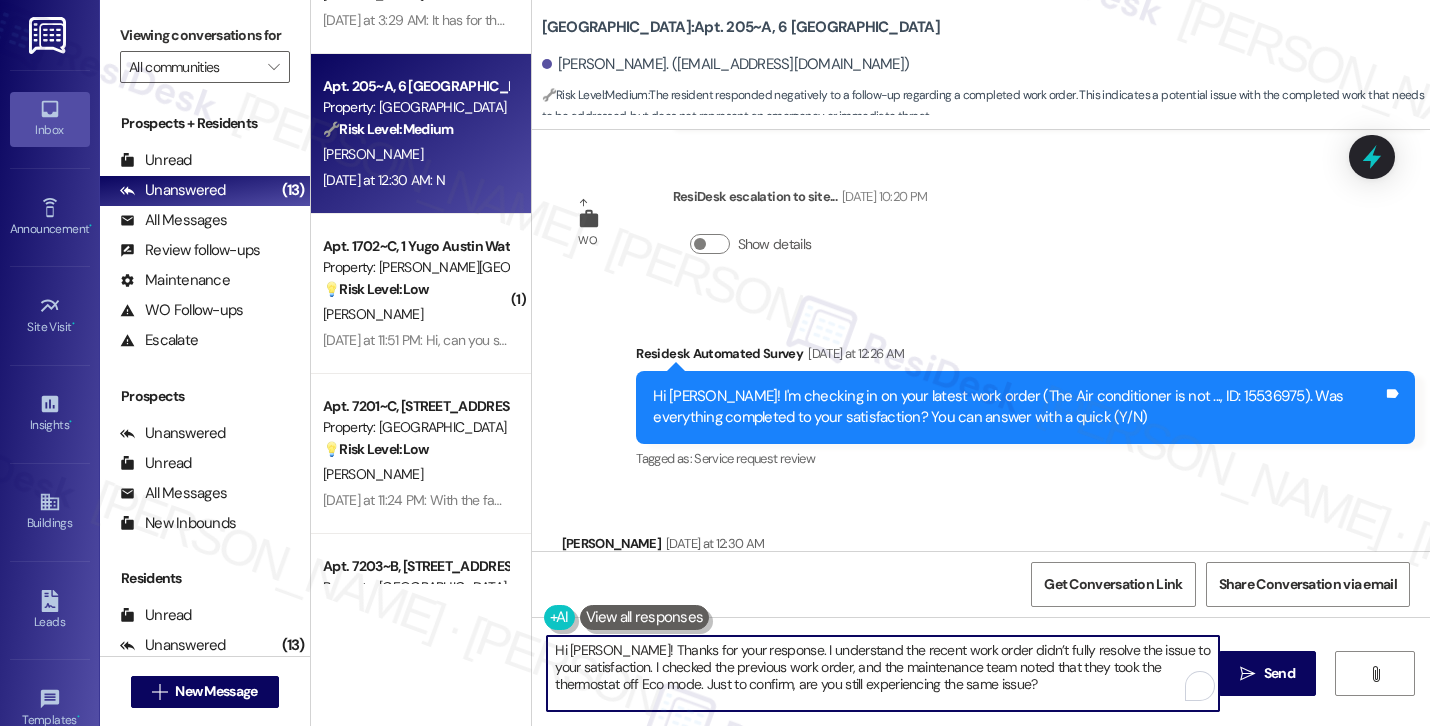 click on "Hi [PERSON_NAME]! Thanks for your response. I understand the recent work order didn’t fully resolve the issue to your satisfaction. I checked the previous work order, and the maintenance team noted that they took the thermostat off Eco mode. Just to confirm, are you still experiencing the same issue?" at bounding box center (883, 673) 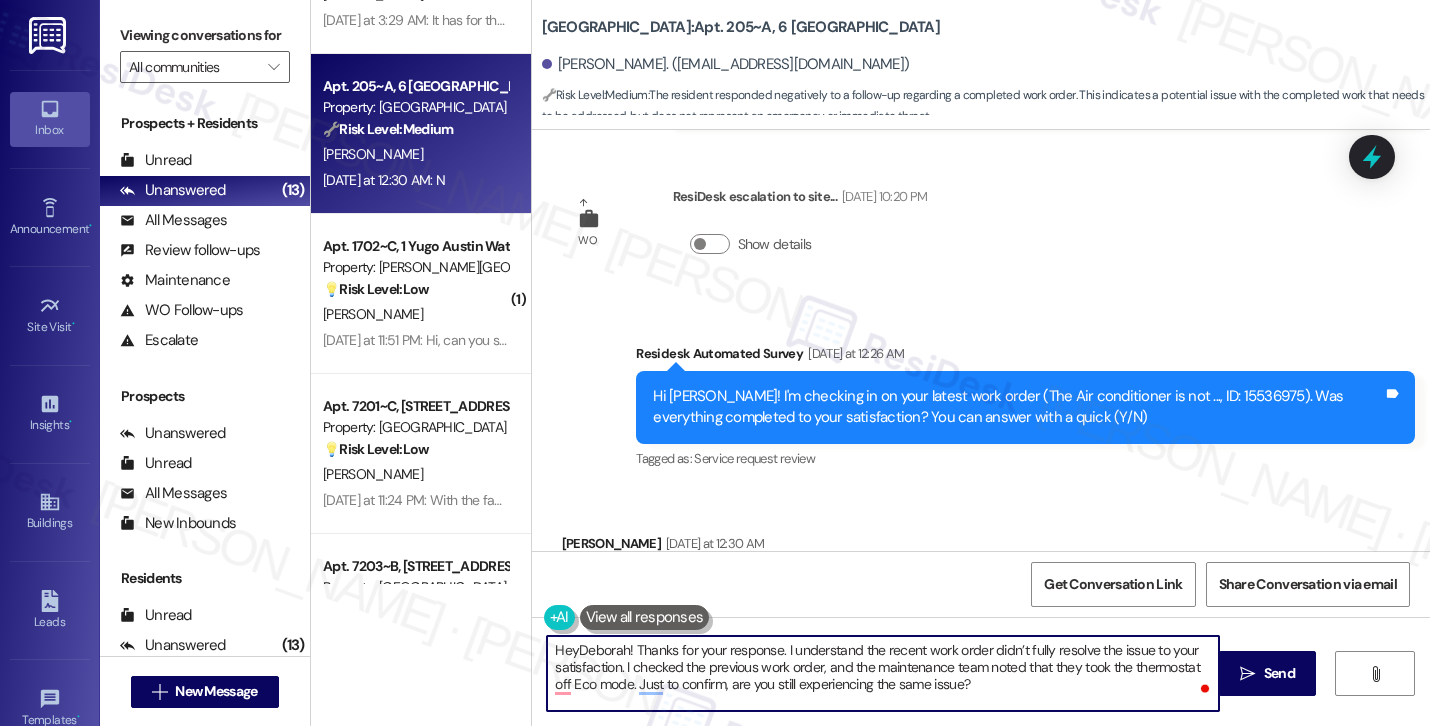 type on "Hey [PERSON_NAME]! Thanks for your response. I understand the recent work order didn’t fully resolve the issue to your satisfaction. I checked the previous work order, and the maintenance team noted that they took the thermostat off Eco mode. Just to confirm, are you still experiencing the same issue?" 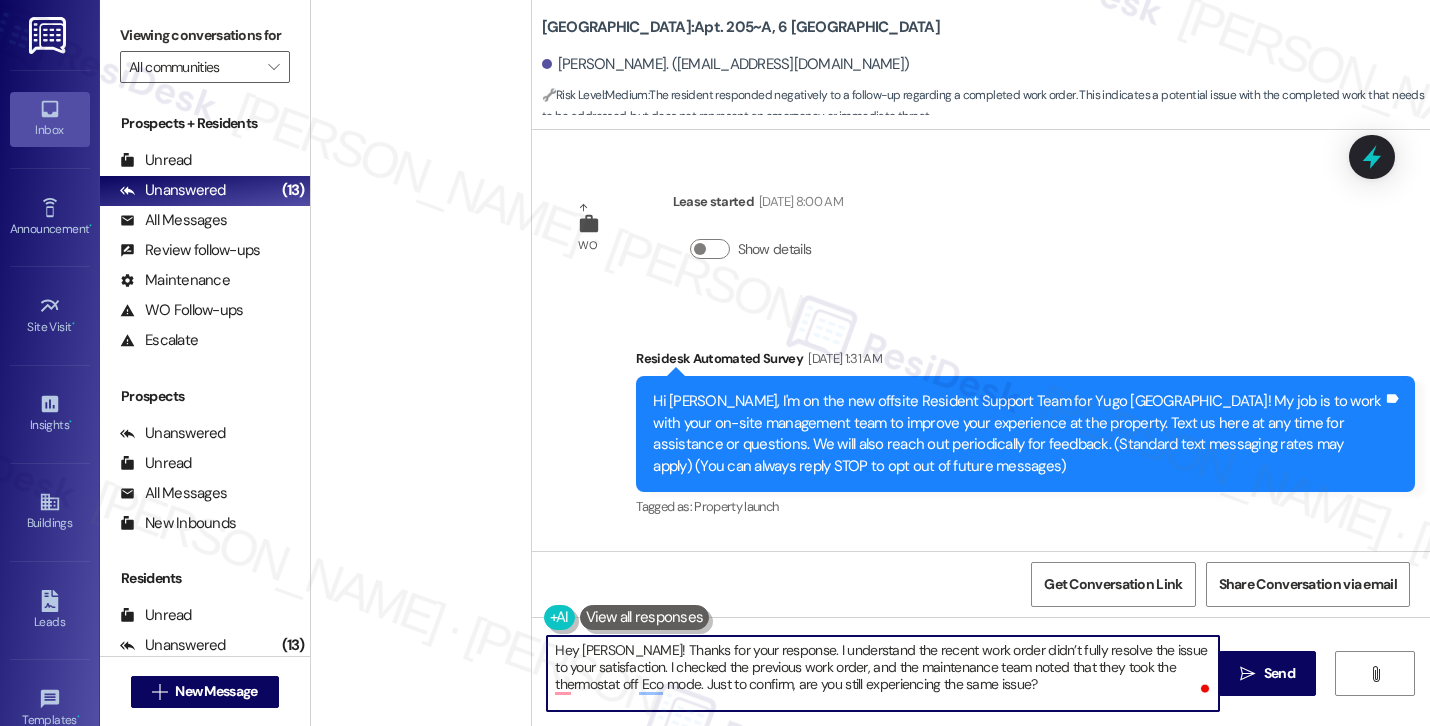 scroll, scrollTop: 0, scrollLeft: 0, axis: both 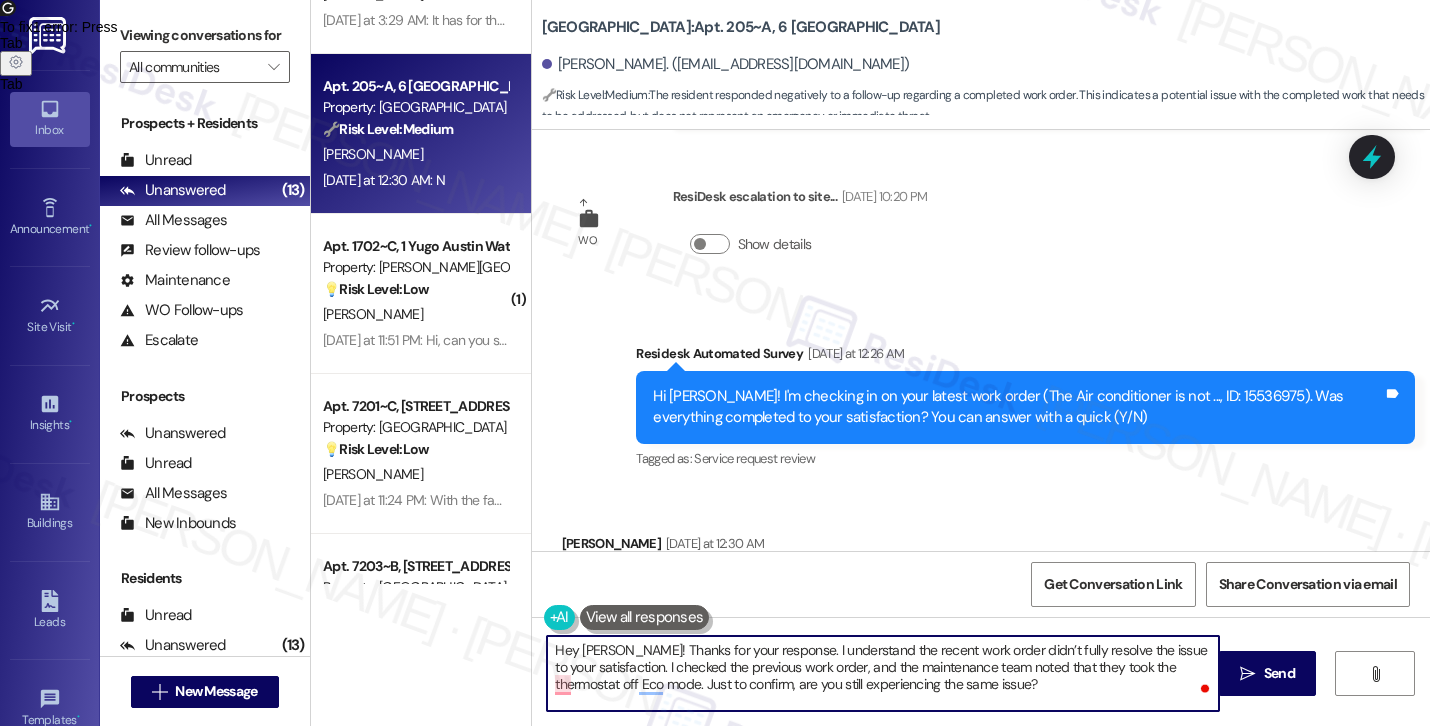click on "Hey [PERSON_NAME]! Thanks for your response. I understand the recent work order didn’t fully resolve the issue to your satisfaction. I checked the previous work order, and the maintenance team noted that they took the thermostat off Eco mode. Just to confirm, are you still experiencing the same issue?" at bounding box center [883, 673] 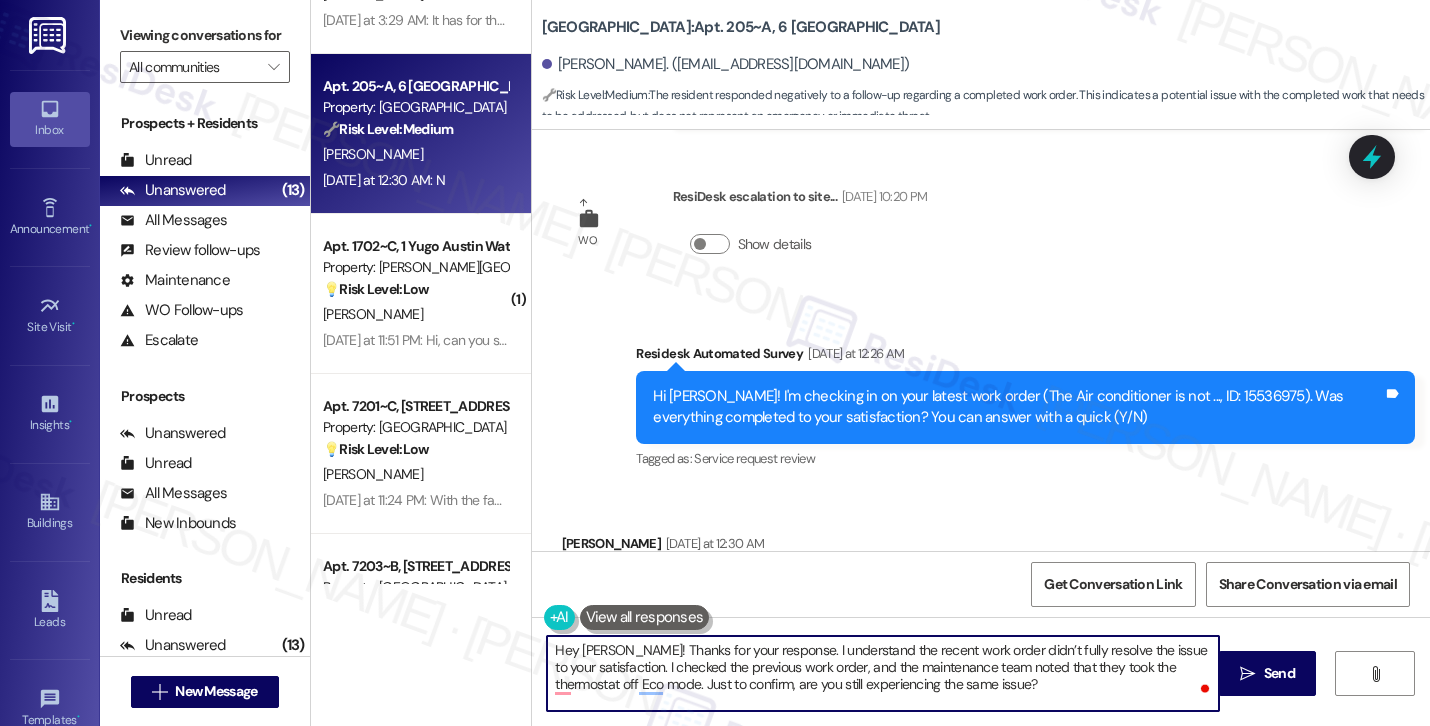 click on "Hey [PERSON_NAME]! Thanks for your response. I understand the recent work order didn’t fully resolve the issue to your satisfaction. I checked the previous work order, and the maintenance team noted that they took the thermostat off Eco mode. Just to confirm, are you still experiencing the same issue?" at bounding box center (883, 673) 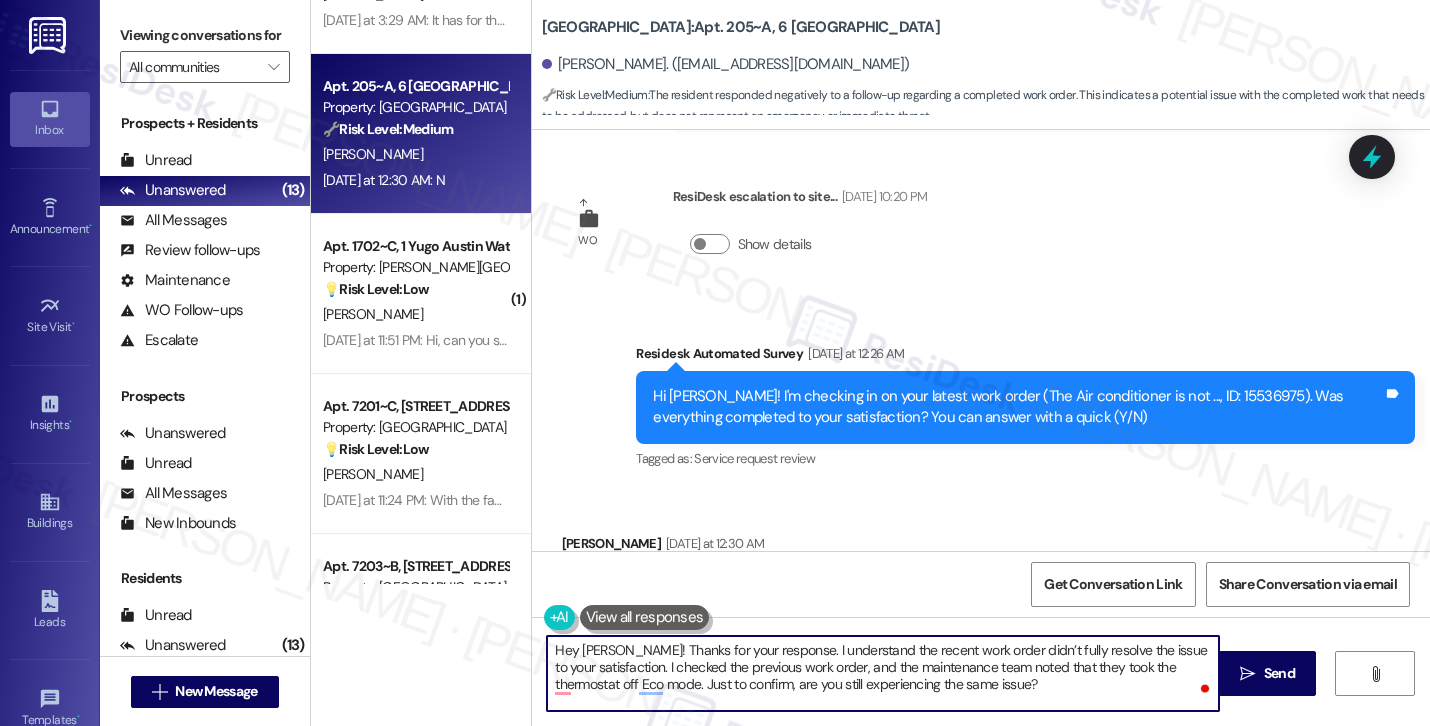 click on "Hey [PERSON_NAME]! Thanks for your response. I understand the recent work order didn’t fully resolve the issue to your satisfaction. I checked the previous work order, and the maintenance team noted that they took the thermostat off Eco mode. Just to confirm, are you still experiencing the same issue?" at bounding box center [883, 673] 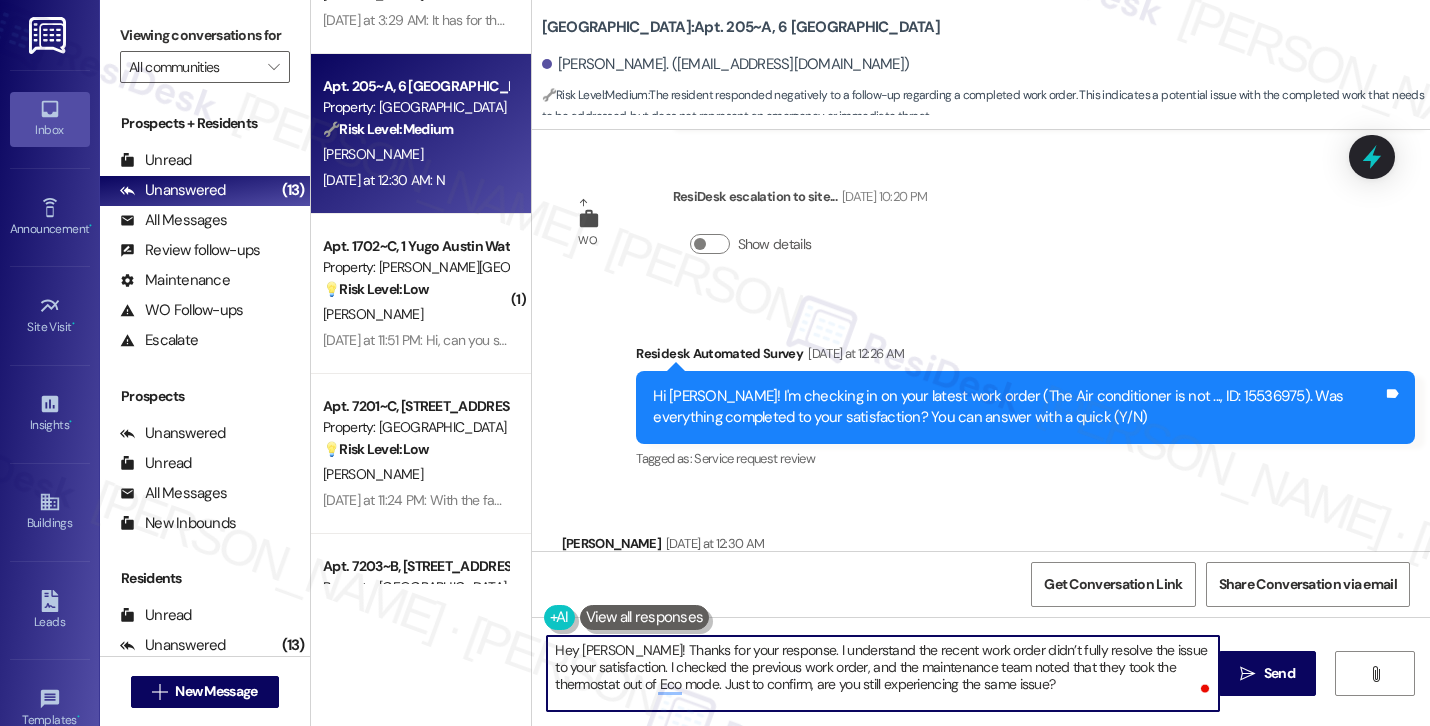 click on "Hey [PERSON_NAME]! Thanks for your response. I understand the recent work order didn’t fully resolve the issue to your satisfaction. I checked the previous work order, and the maintenance team noted that they took the thermostat out of Eco mode. Just to confirm, are you still experiencing the same issue?" at bounding box center [883, 673] 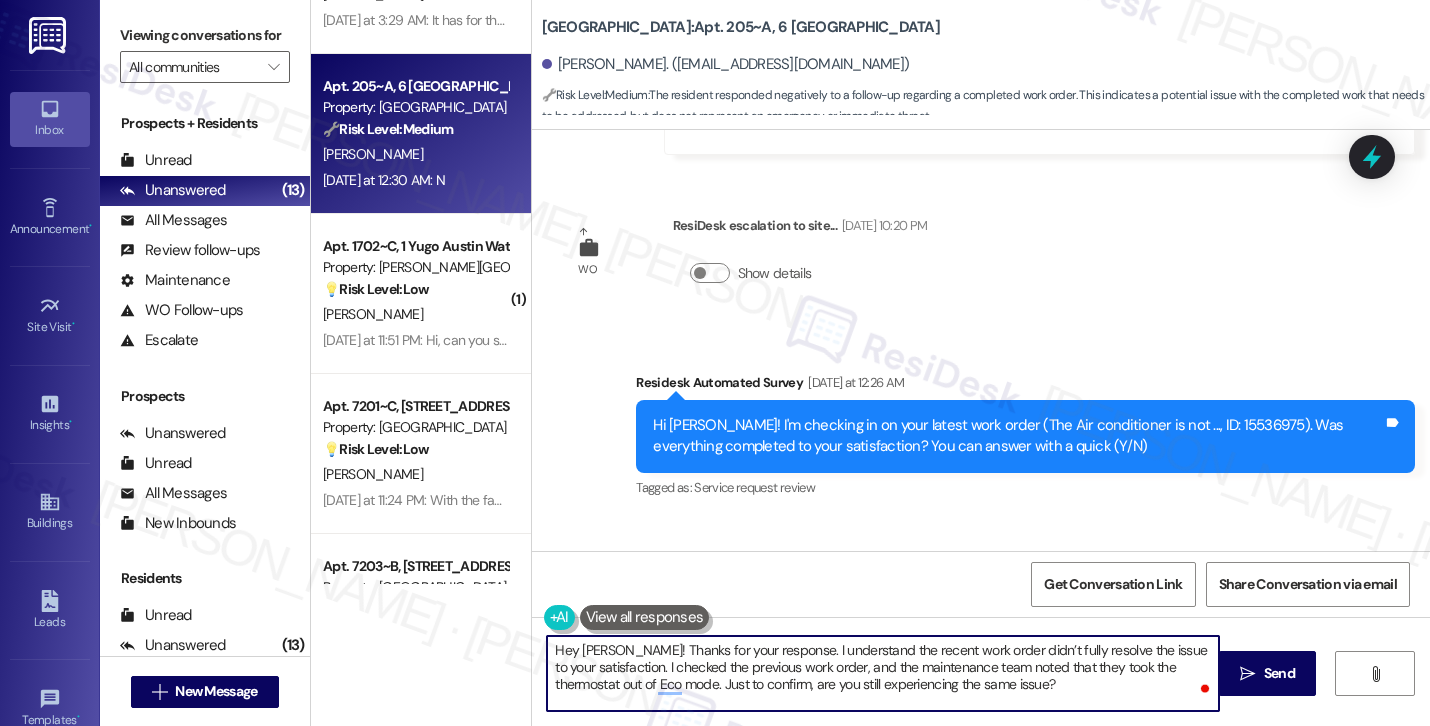 scroll, scrollTop: 10594, scrollLeft: 0, axis: vertical 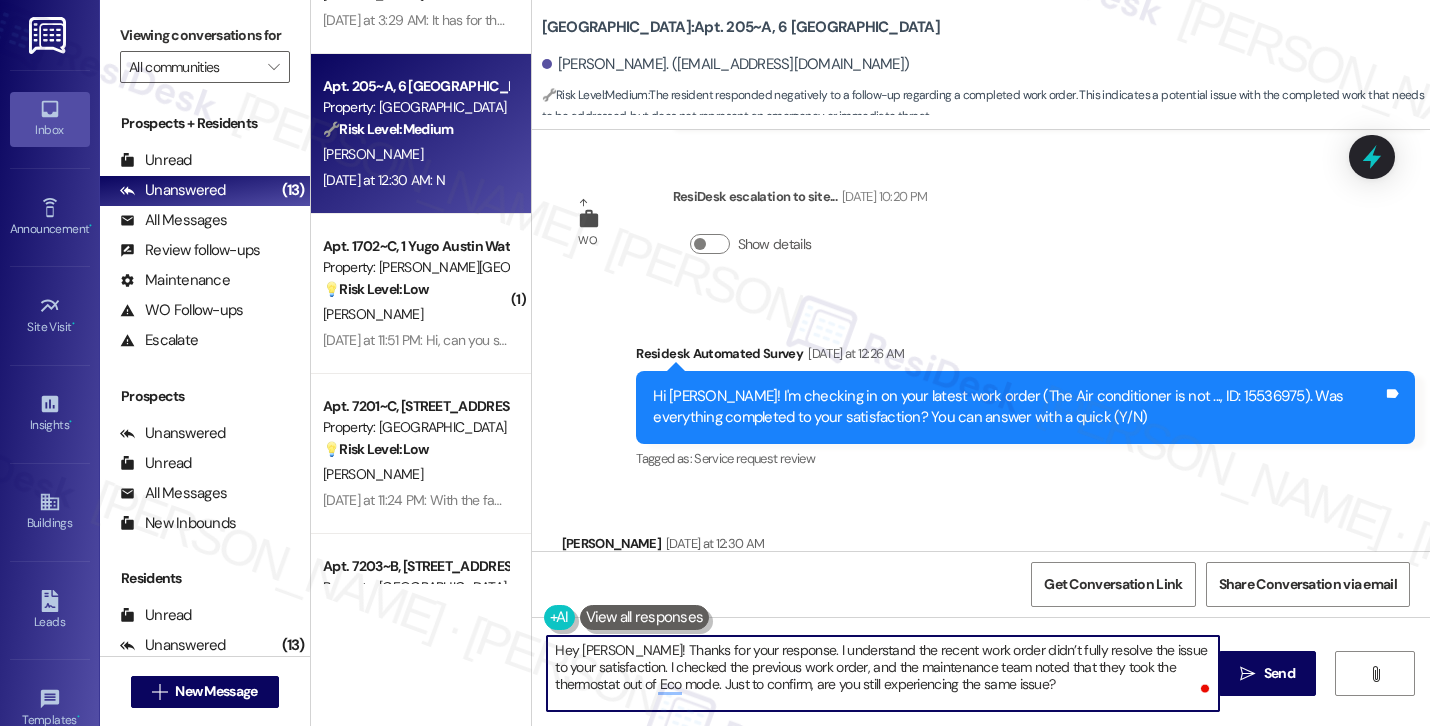 click on "Hey [PERSON_NAME]! Thanks for your response. I understand the recent work order didn’t fully resolve the issue to your satisfaction. I checked the previous work order, and the maintenance team noted that they took the thermostat out of Eco mode. Just to confirm, are you still experiencing the same issue?" at bounding box center [883, 673] 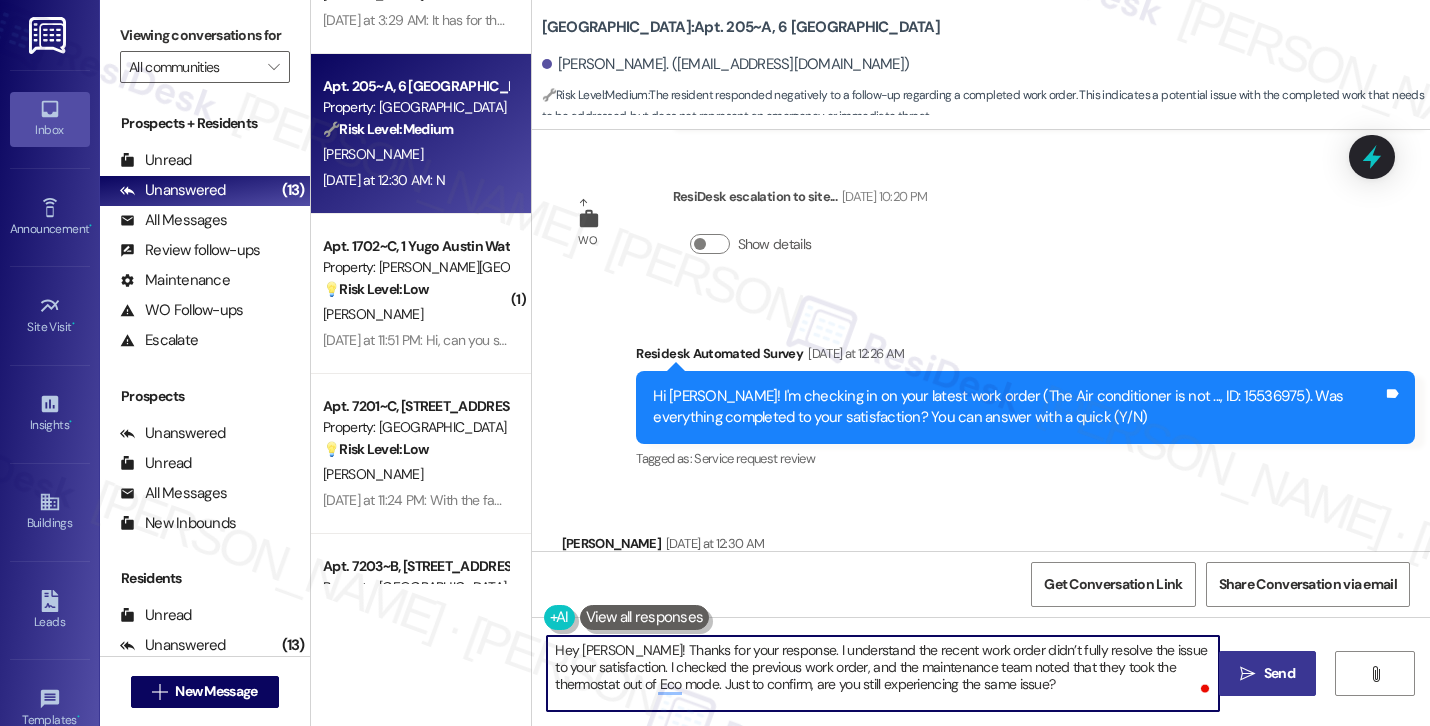 type on "Hey [PERSON_NAME]! Thanks for your response. I understand the recent work order didn’t fully resolve the issue to your satisfaction. I checked the previous work order, and the maintenance team noted that they took the thermostat out of Eco mode. Just to confirm, are you still experiencing the same issue?" 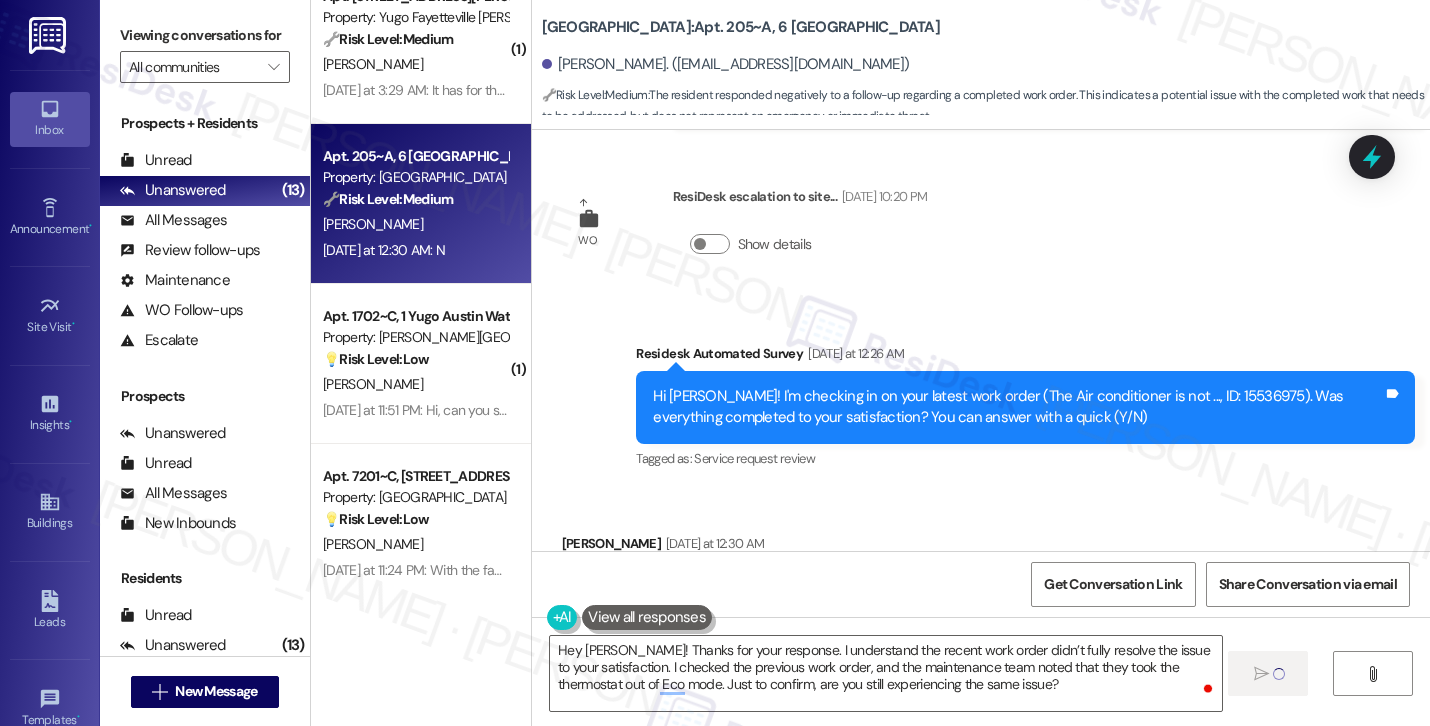 scroll, scrollTop: 1906, scrollLeft: 0, axis: vertical 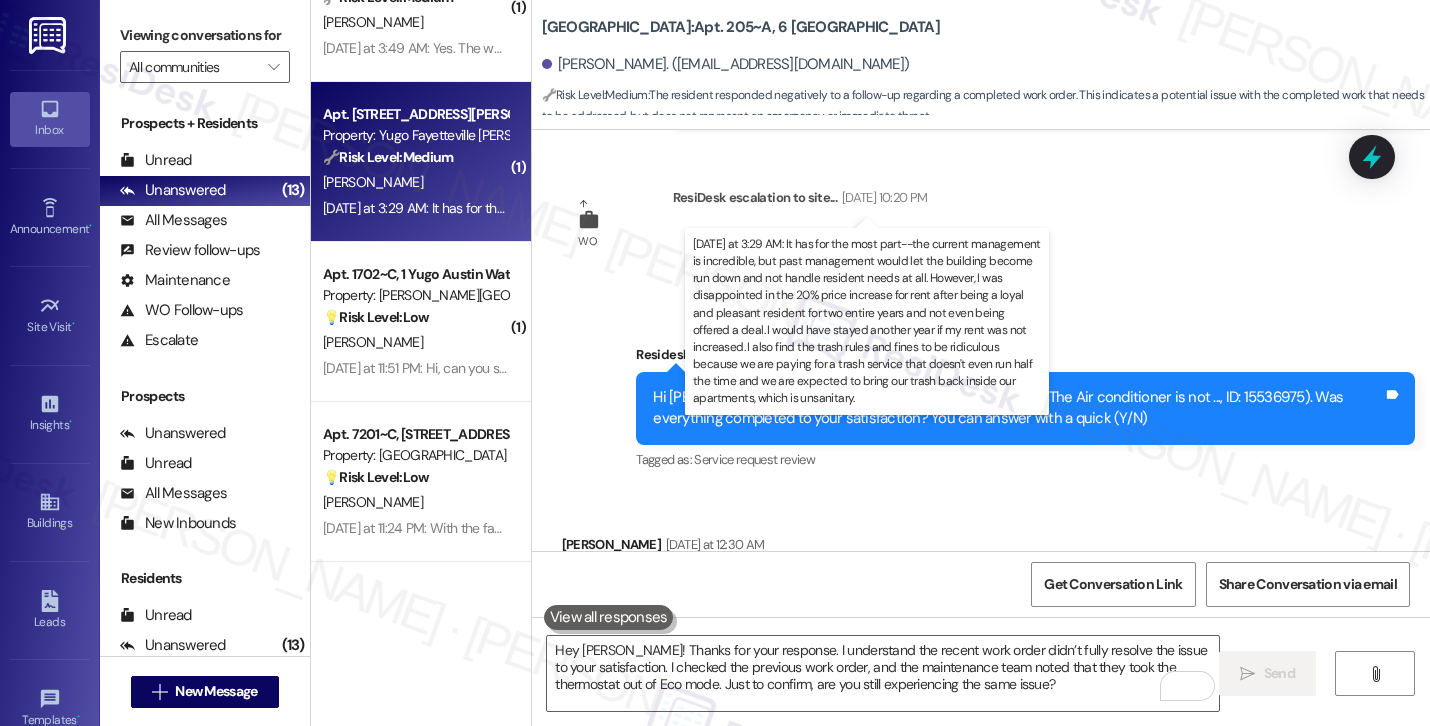 click on "[DATE] at 3:29 AM: It has for the most part--the current management is incredible, but past management would let the building become run down and not handle resident needs at all. However, I was disappointed in the 20% price increase for rent after being a loyal and pleasant resident for two entire years and not even being offered a deal. I would have stayed another year if my rent was not increased. I also find the trash rules and fines to be ridiculous because we are paying for a trash service that doesn't even run half the time and we are expected to bring our trash back inside our apartments, which is unsanitary." at bounding box center [2125, 208] 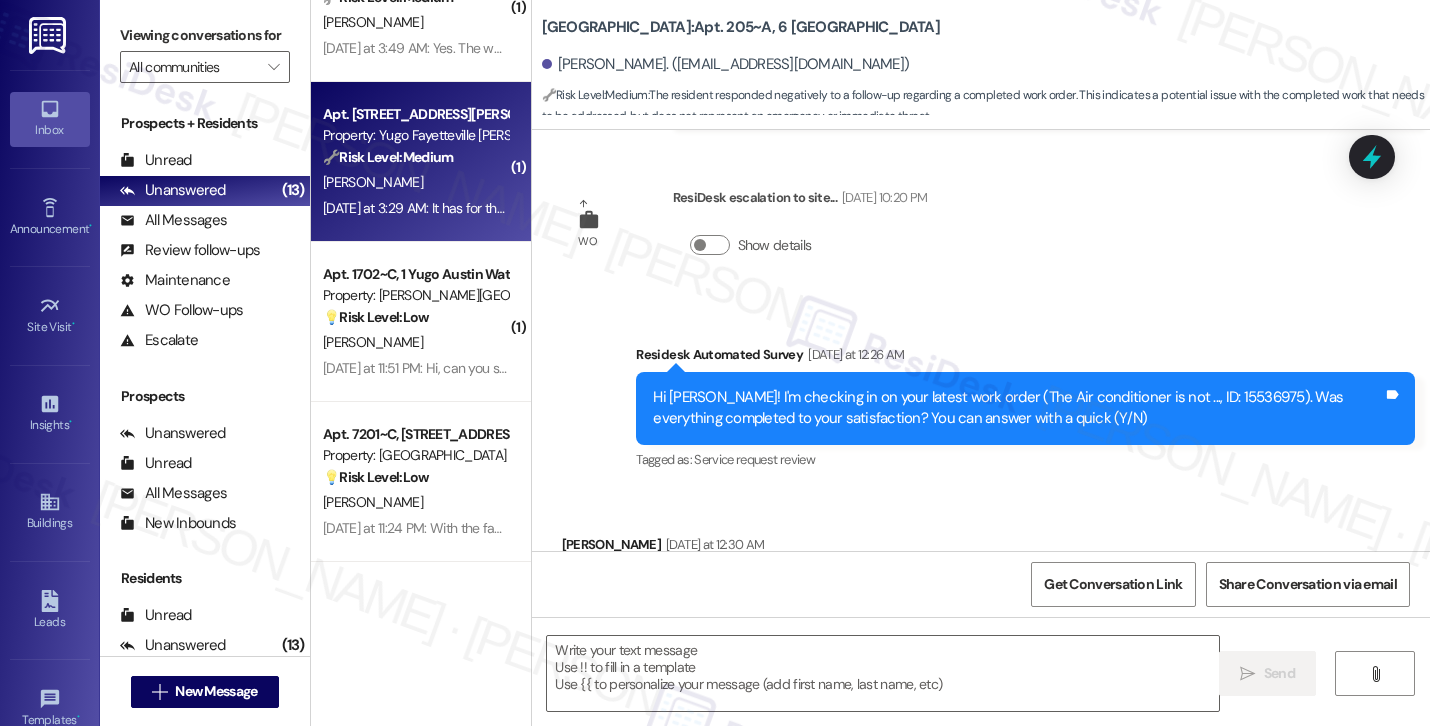 type on "Fetching suggested responses. Please feel free to read through the conversation in the meantime." 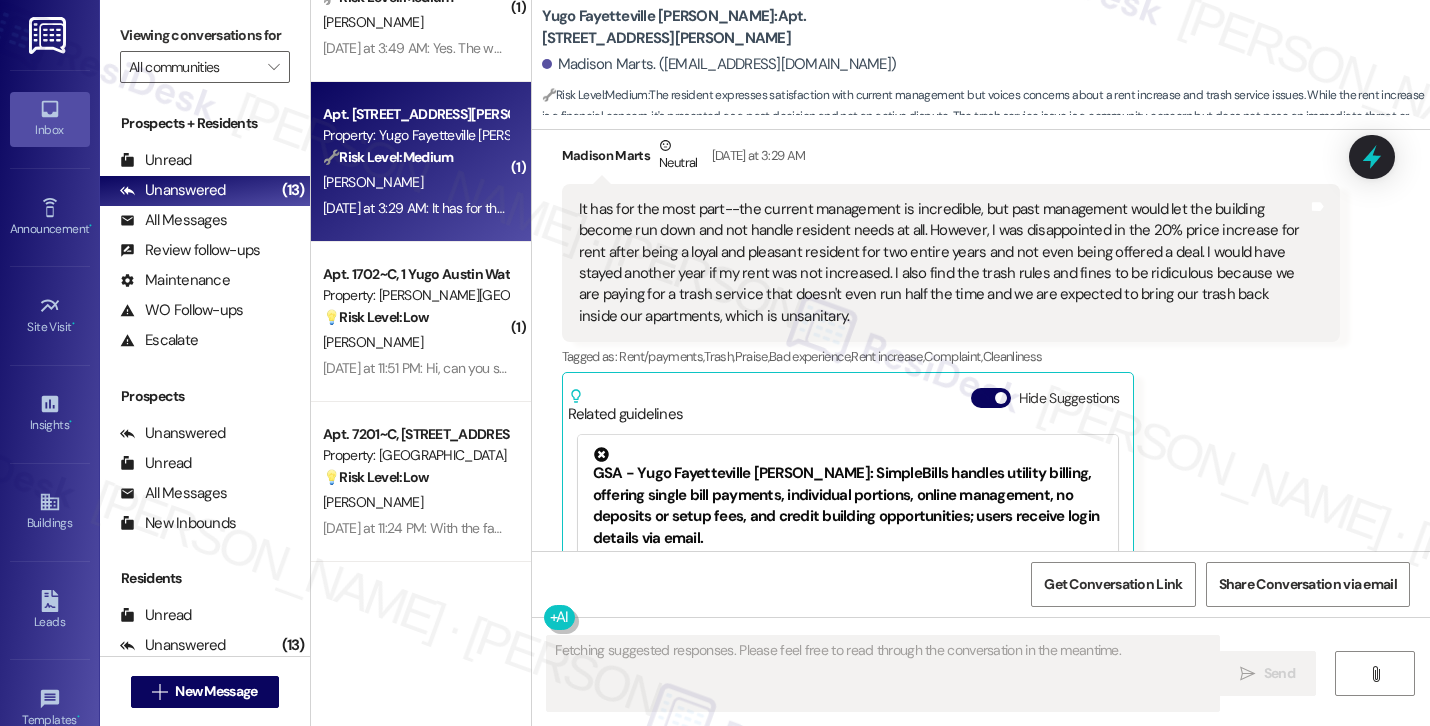 scroll, scrollTop: 2036, scrollLeft: 0, axis: vertical 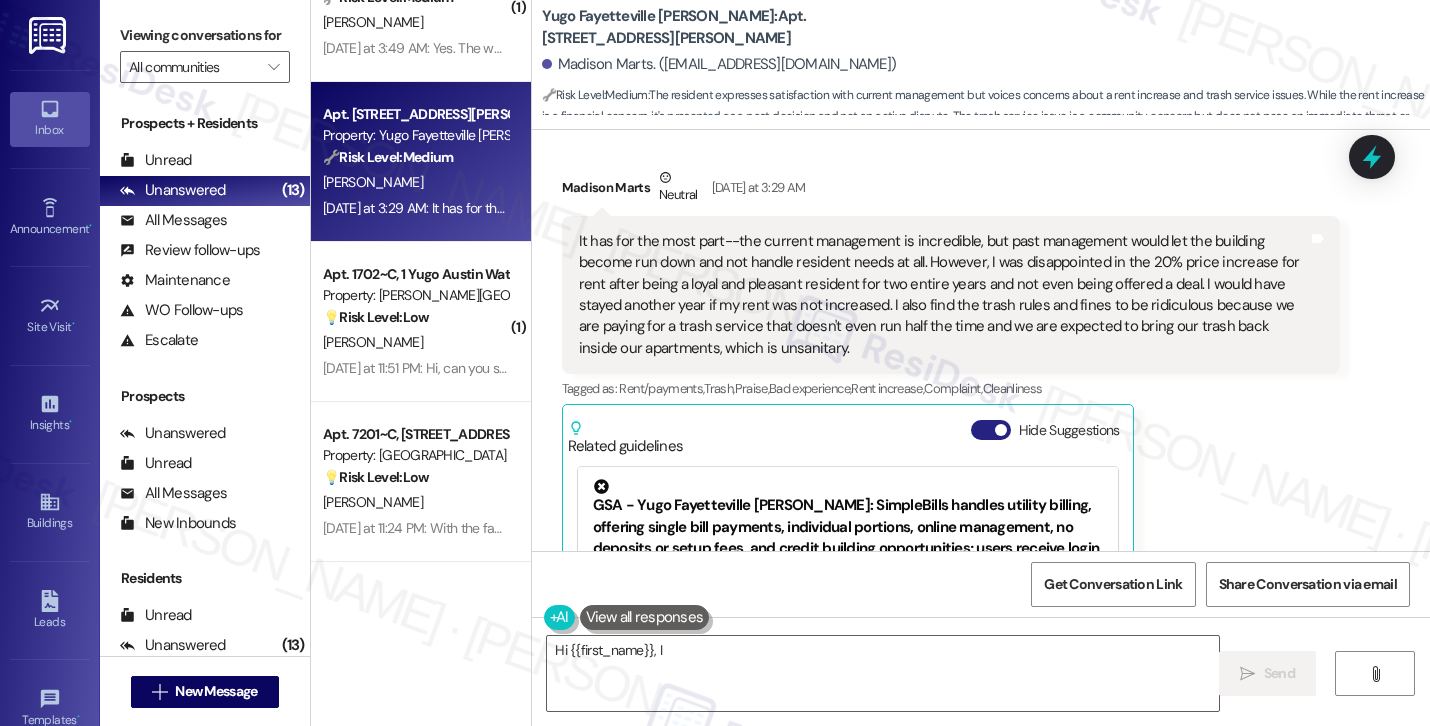 click on "Hide Suggestions" at bounding box center (991, 430) 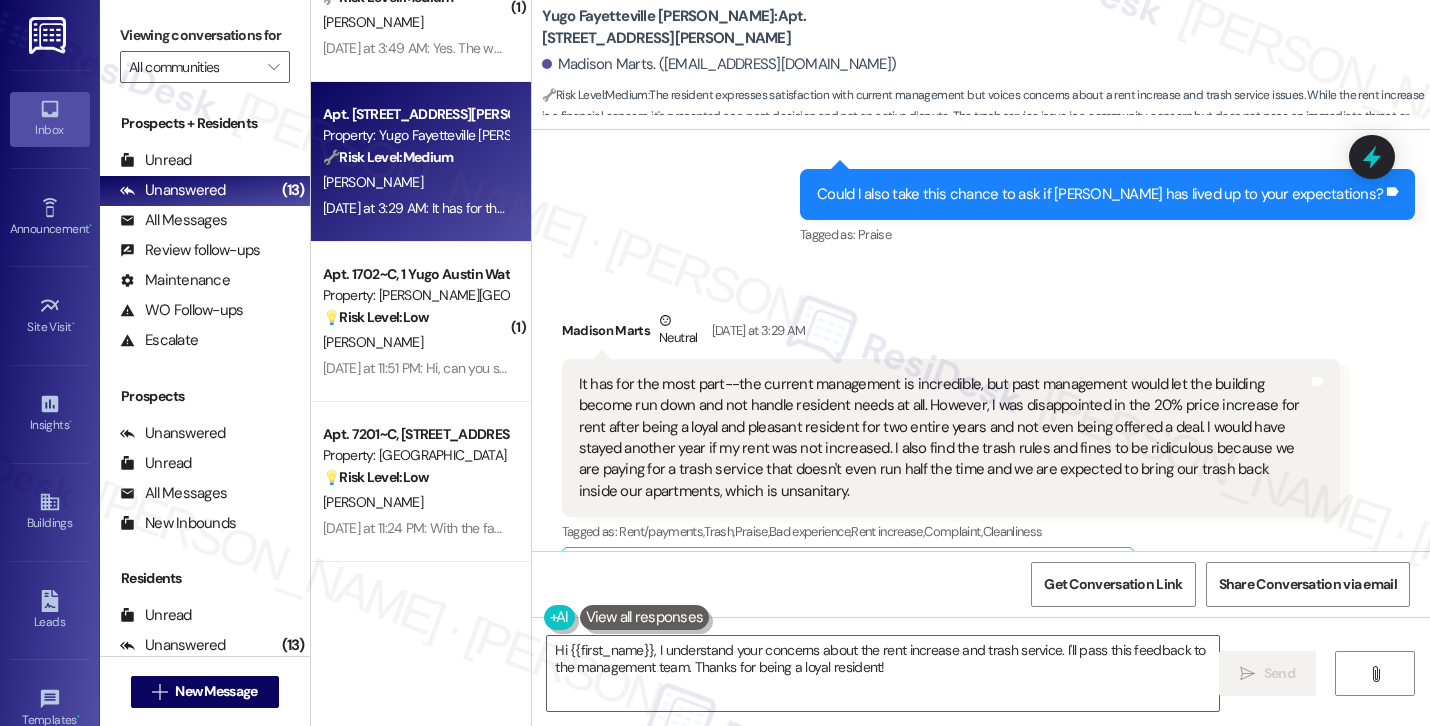 scroll, scrollTop: 1850, scrollLeft: 0, axis: vertical 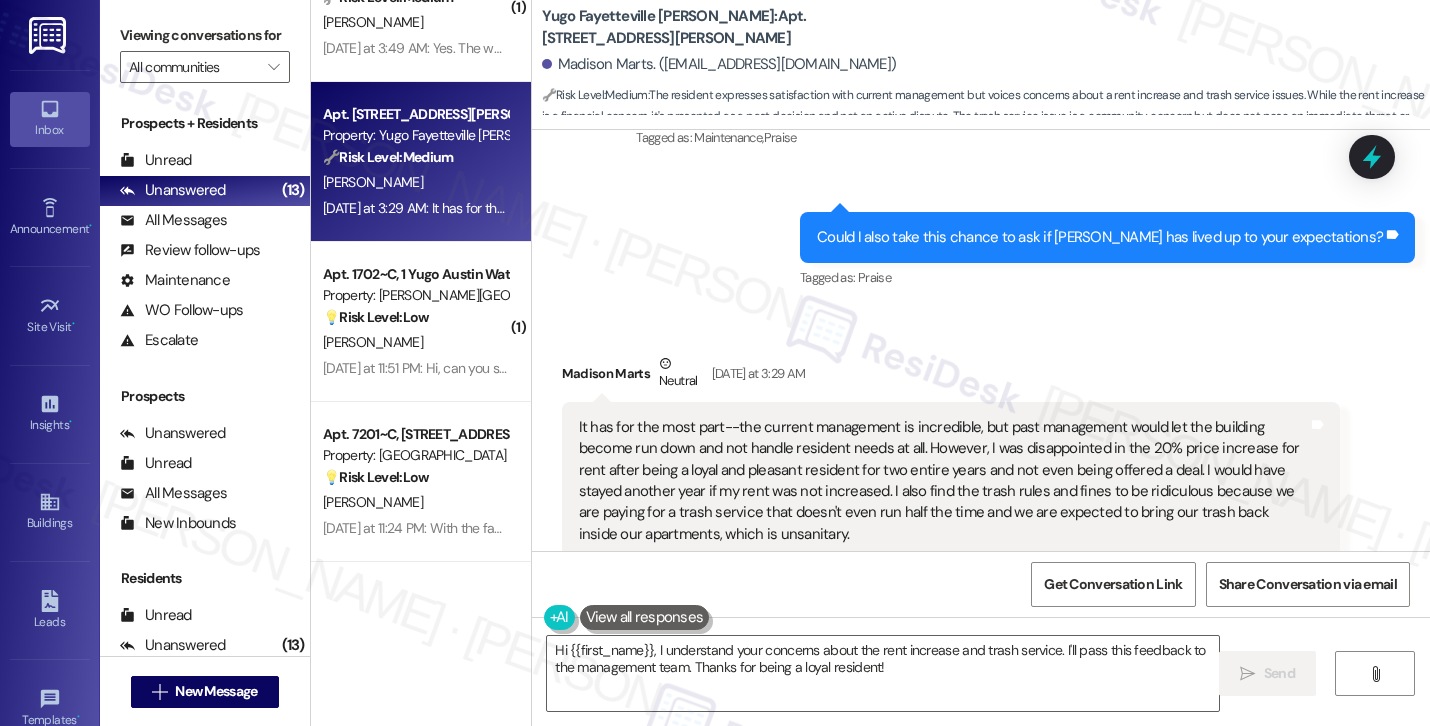 drag, startPoint x: 773, startPoint y: 194, endPoint x: 1162, endPoint y: 218, distance: 389.73965 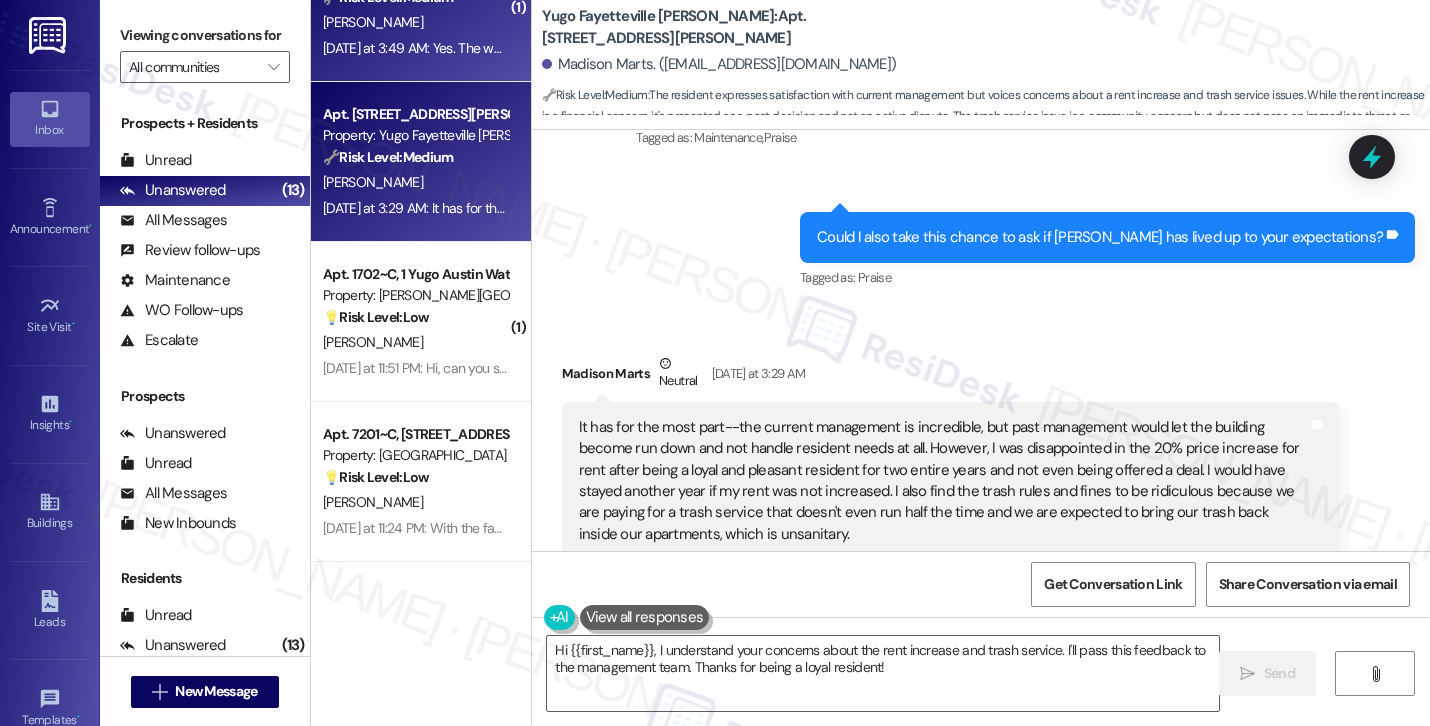 copy on "Could I also take this chance to ask if [PERSON_NAME] has lived up to your expectations?" 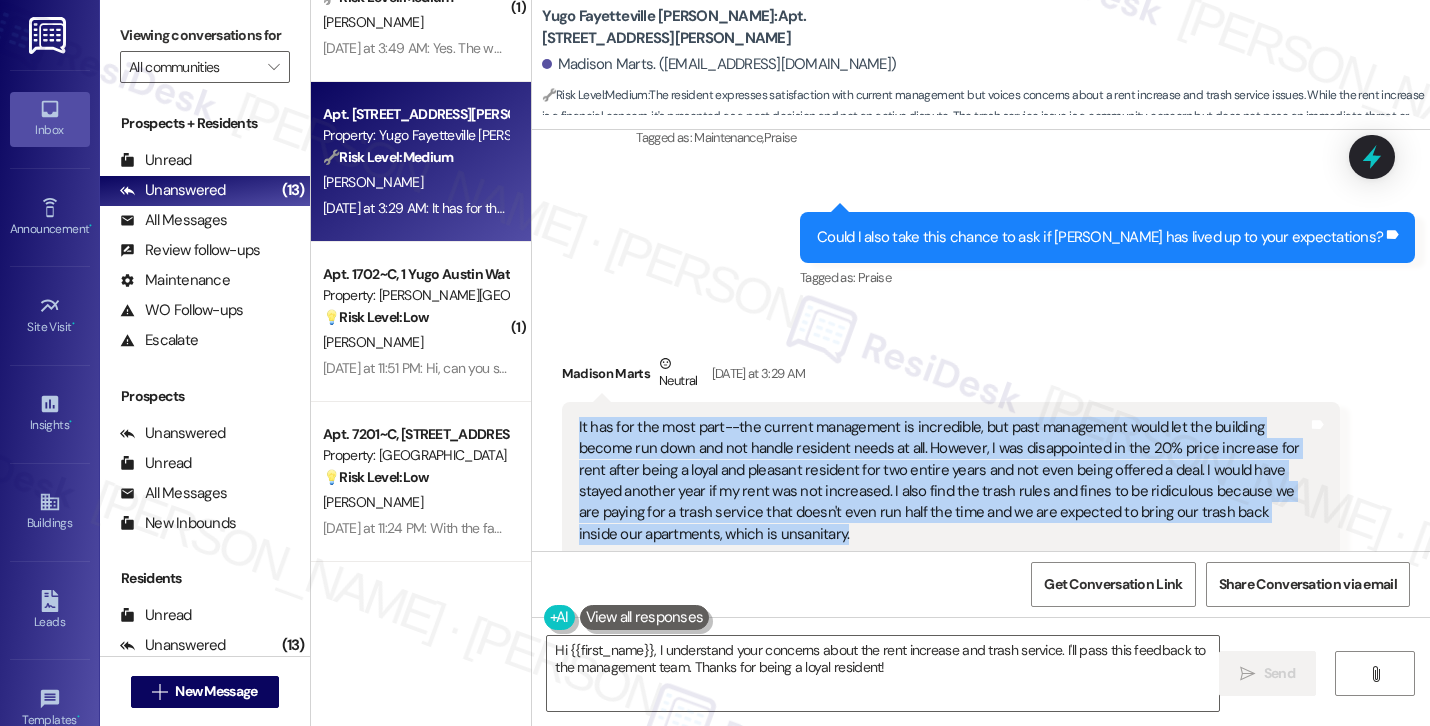 drag, startPoint x: 701, startPoint y: 491, endPoint x: 530, endPoint y: 380, distance: 203.8676 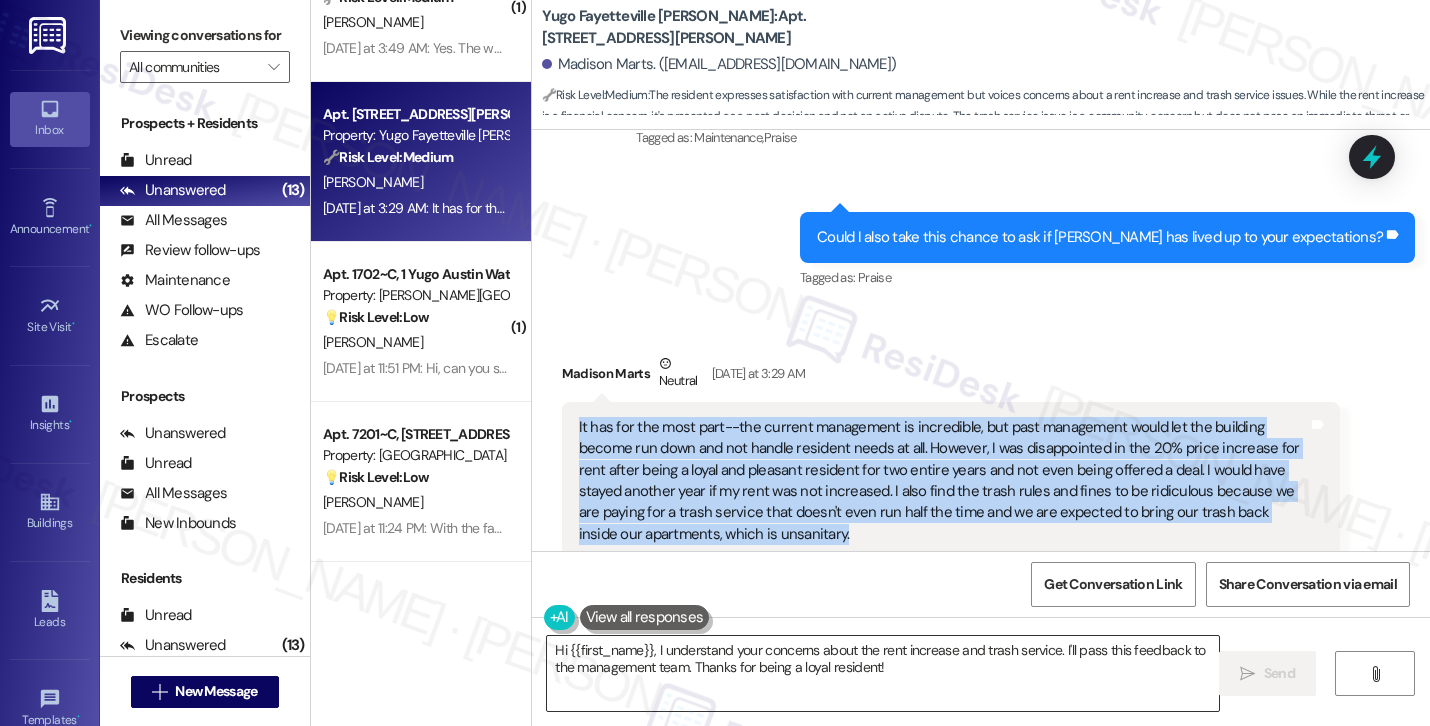 click on "Hi {{first_name}}, I understand your concerns about the rent increase and trash service. I'll pass this feedback to the management team. Thanks for being a loyal resident!" at bounding box center (883, 673) 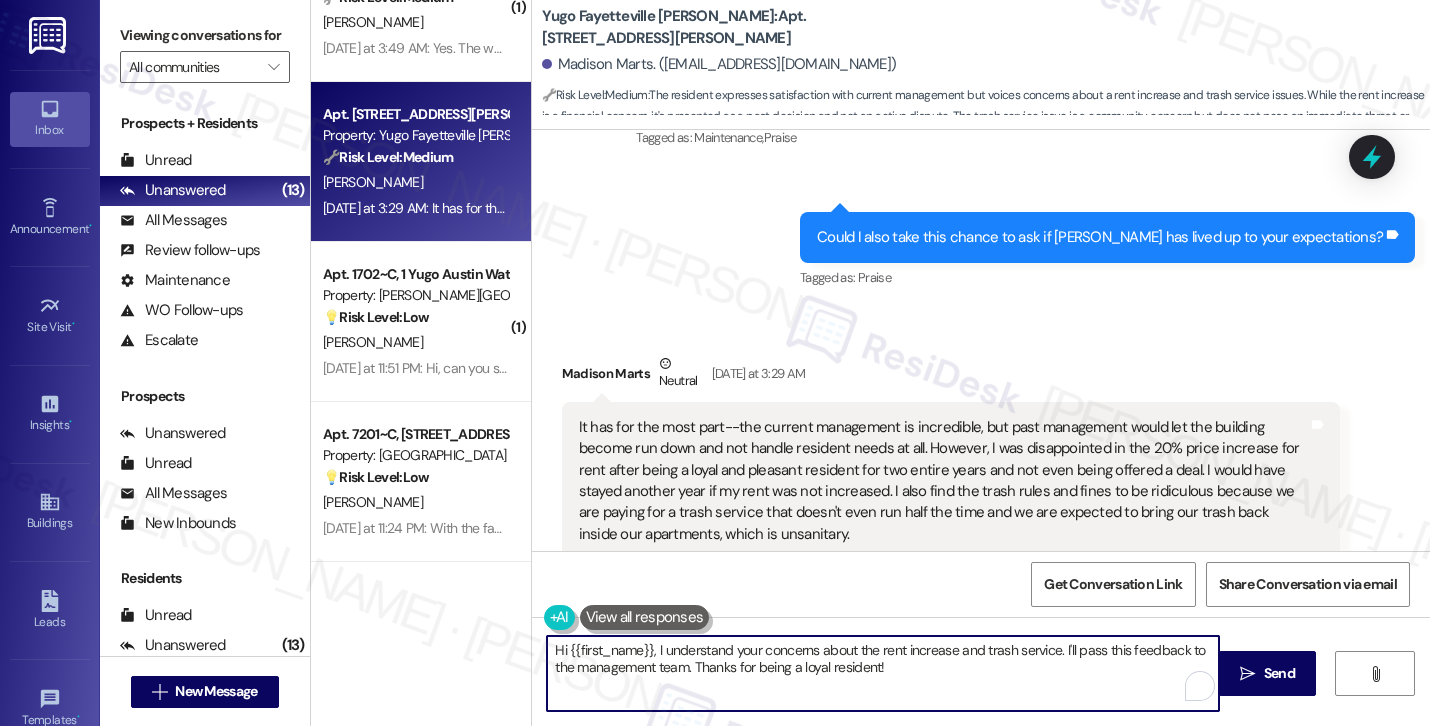 paste on "Thanks so much for your honest feedback—I really appreciate you sharing this. I'm glad to hear the current management has made a positive impression, though I'm sorry to hear about your past experience and your frustration with the rent increase and trash service. That all makes sense, and I understand how it would impact your decision to stay. I’ll definitely pass your feedback along to the site team. If there’s anything else you'd like to share or if I can help with anything else, just let me know" 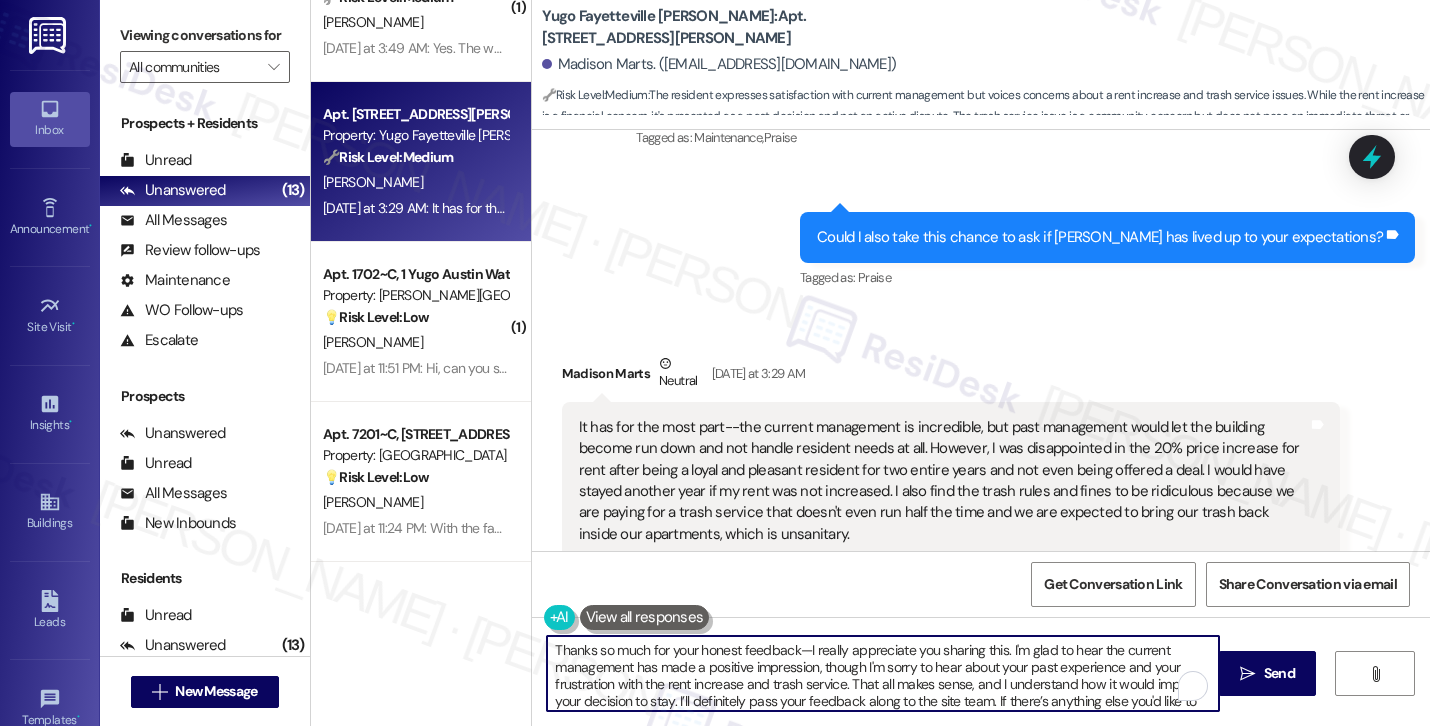 scroll, scrollTop: 17, scrollLeft: 0, axis: vertical 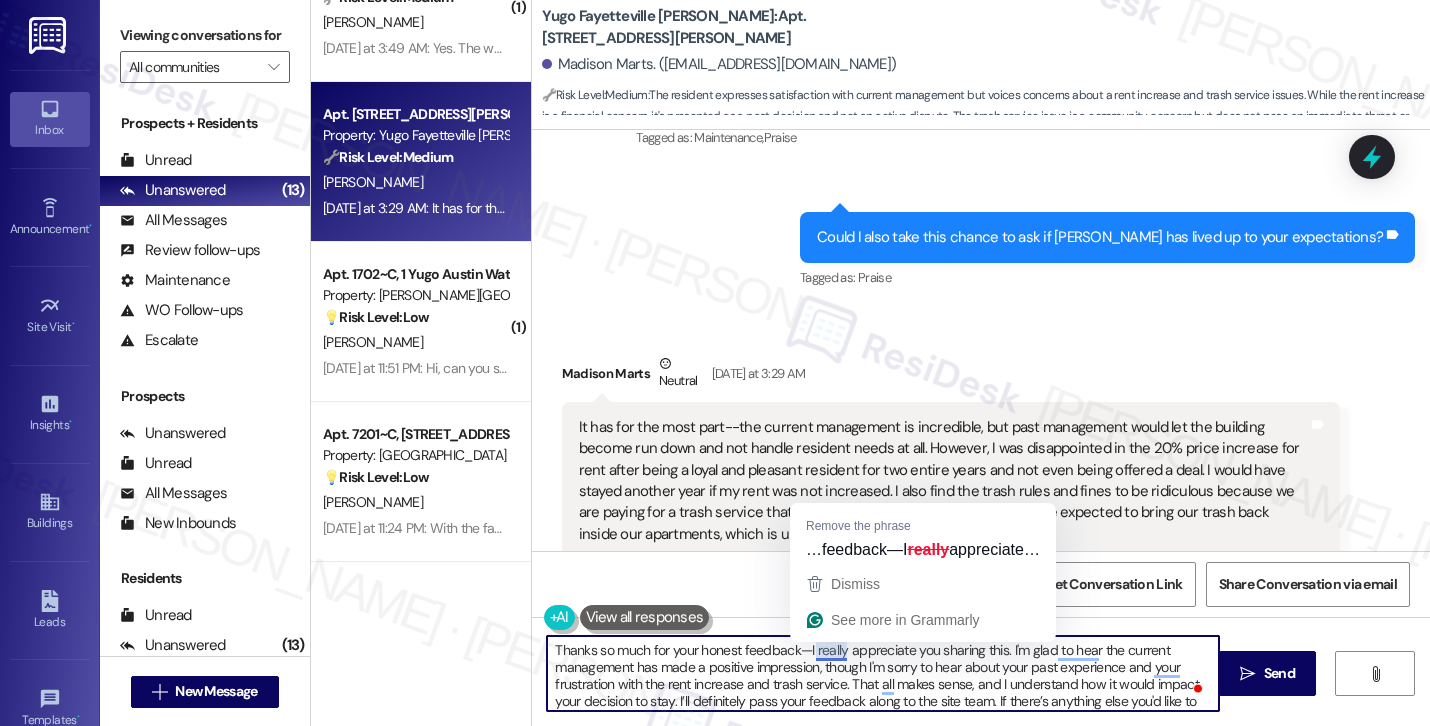 click on "Thanks so much for your honest feedback—I really appreciate you sharing this. I'm glad to hear the current management has made a positive impression, though I'm sorry to hear about your past experience and your frustration with the rent increase and trash service. That all makes sense, and I understand how it would impact your decision to stay. I’ll definitely pass your feedback along to the site team. If there’s anything else you'd like to share or if I can help with anything else, just let me know!" at bounding box center [883, 673] 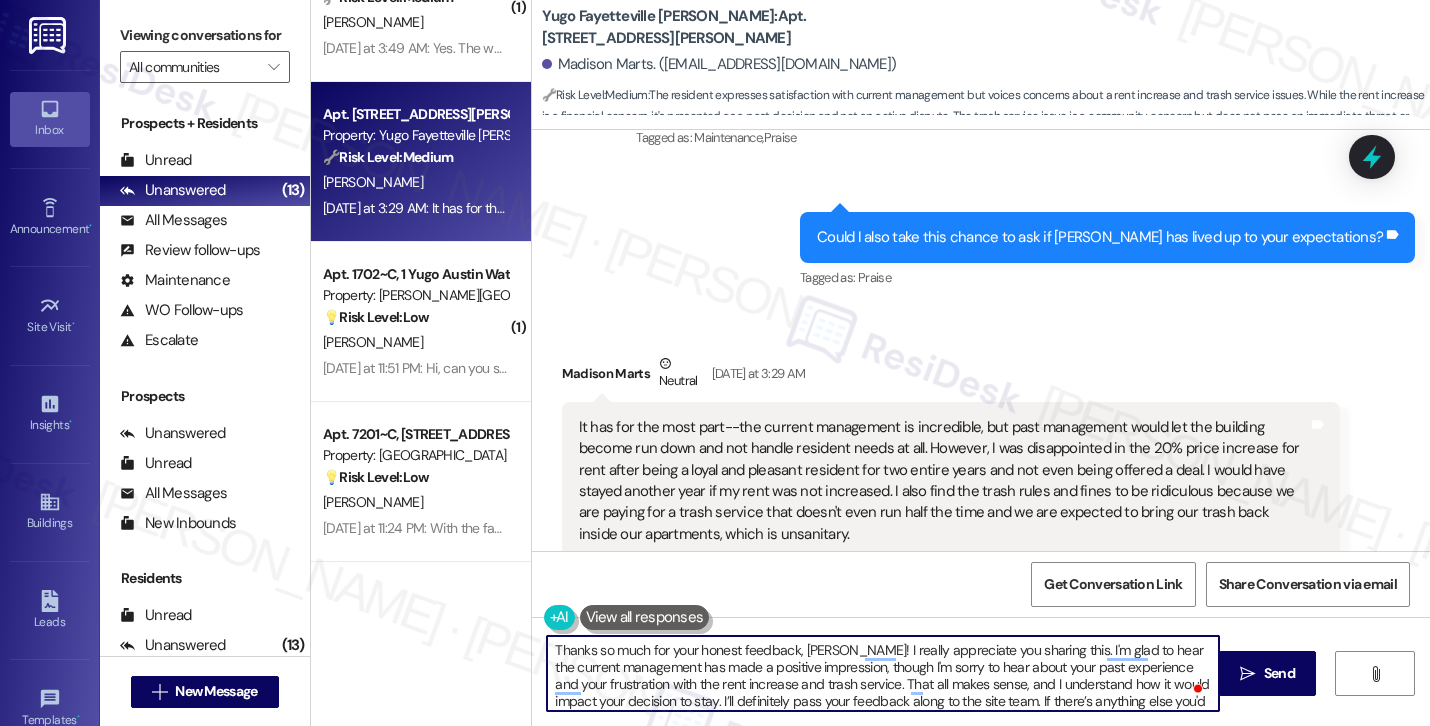 click on "Thanks so much for your honest feedback, [PERSON_NAME]! I really appreciate you sharing this. I'm glad to hear the current management has made a positive impression, though I'm sorry to hear about your past experience and your frustration with the rent increase and trash service. That all makes sense, and I understand how it would impact your decision to stay. I’ll definitely pass your feedback along to the site team. If there’s anything else you'd like to share or if I can help with anything else, just let me know!" at bounding box center [883, 673] 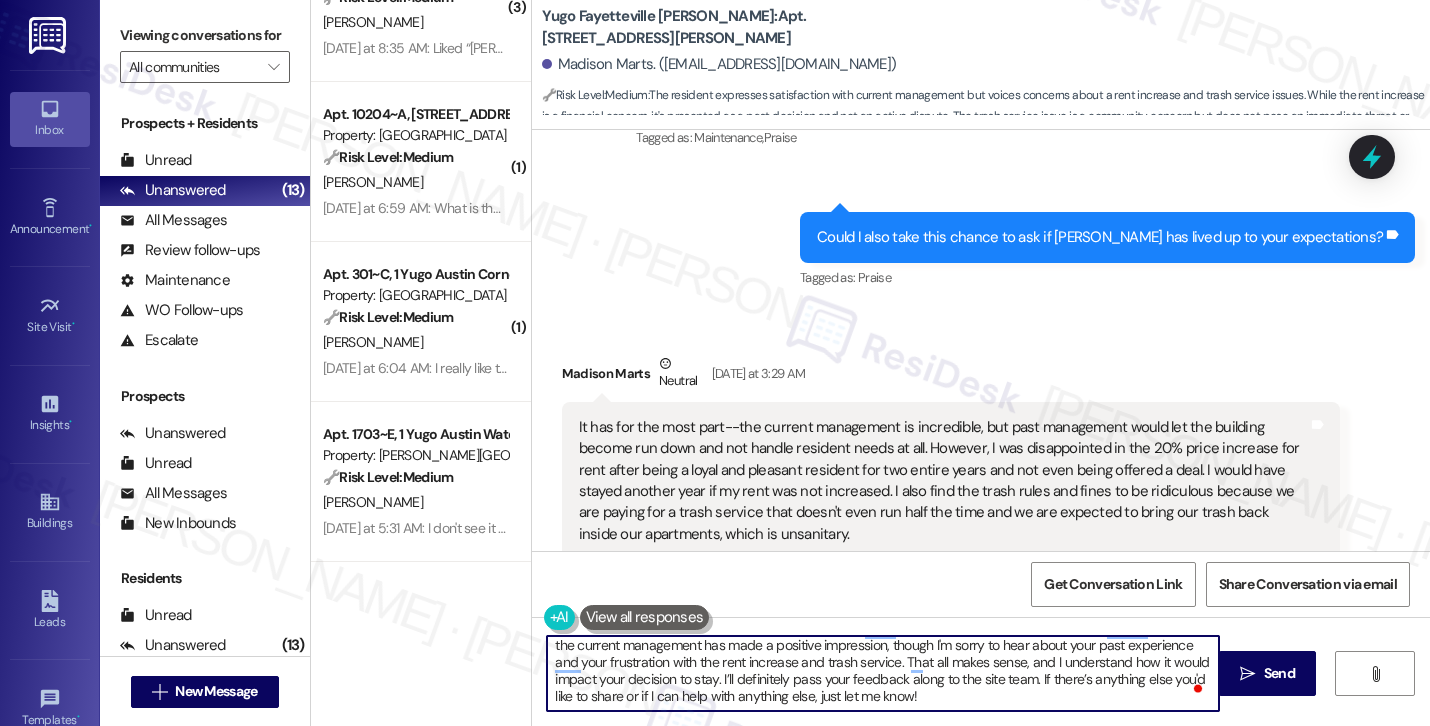 click on "Thanks so much for your honest feedback, [PERSON_NAME]! I really appreciate you sharing this. I'm glad to hear the current management has made a positive impression, though I'm sorry to hear about your past experience and your frustration with the rent increase and trash service. That all makes sense, and I understand how it would impact your decision to stay. I’ll definitely pass your feedback along to the site team. If there’s anything else you'd like to share or if I can help with anything else, just let me know!" at bounding box center (883, 673) 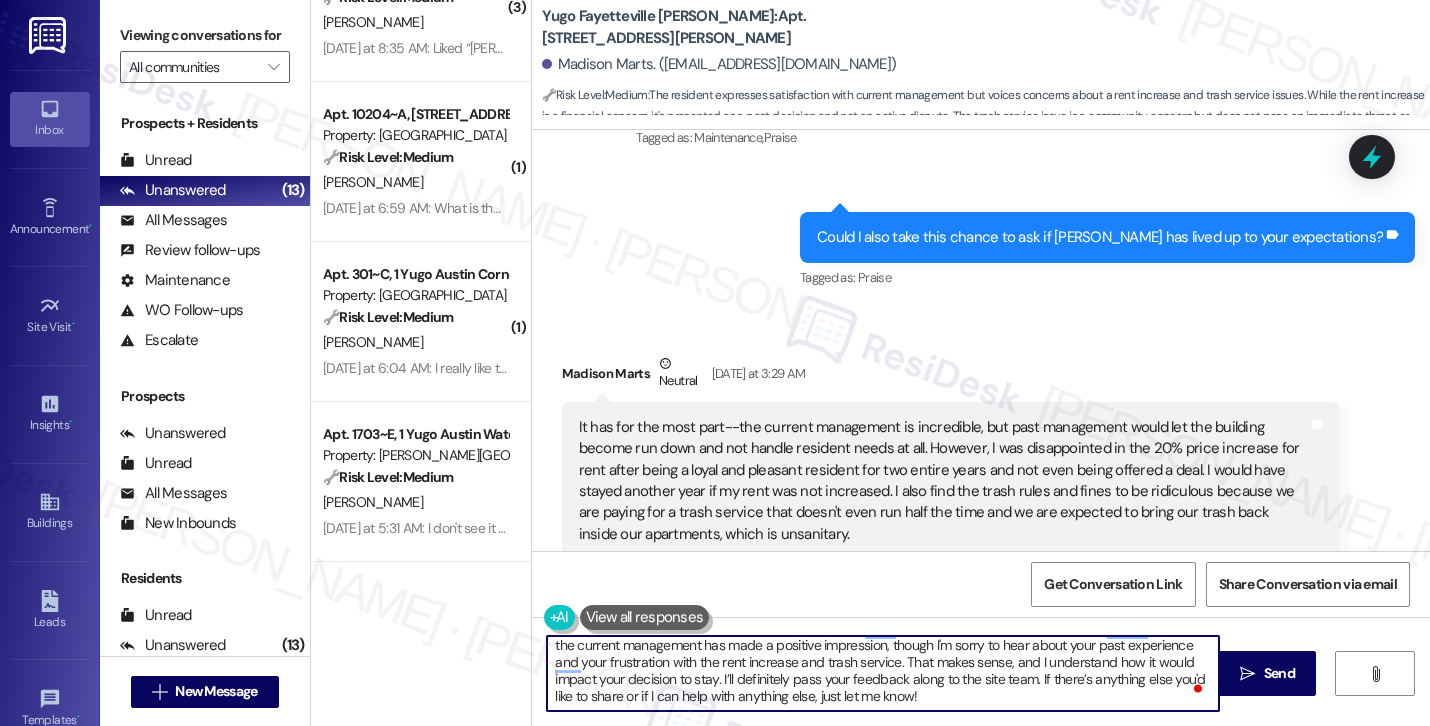 click on "Thanks so much for your honest feedback, [PERSON_NAME]! I really appreciate you sharing this. I'm glad to hear the current management has made a positive impression, though I'm sorry to hear about your past experience and your frustration with the rent increase and trash service. That makes sense, and I understand how it would impact your decision to stay. I’ll definitely pass your feedback along to the site team. If there’s anything else you'd like to share or if I can help with anything else, just let me know!" at bounding box center (883, 673) 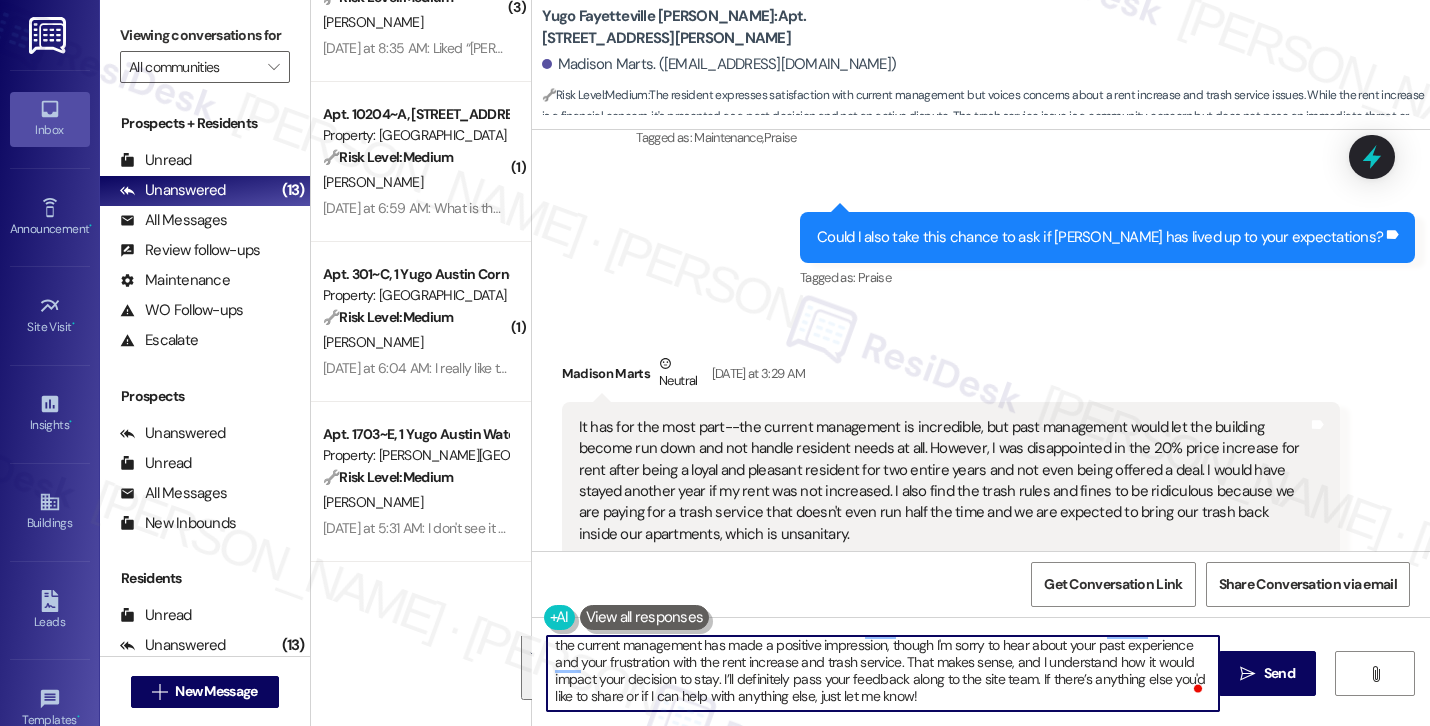 paste 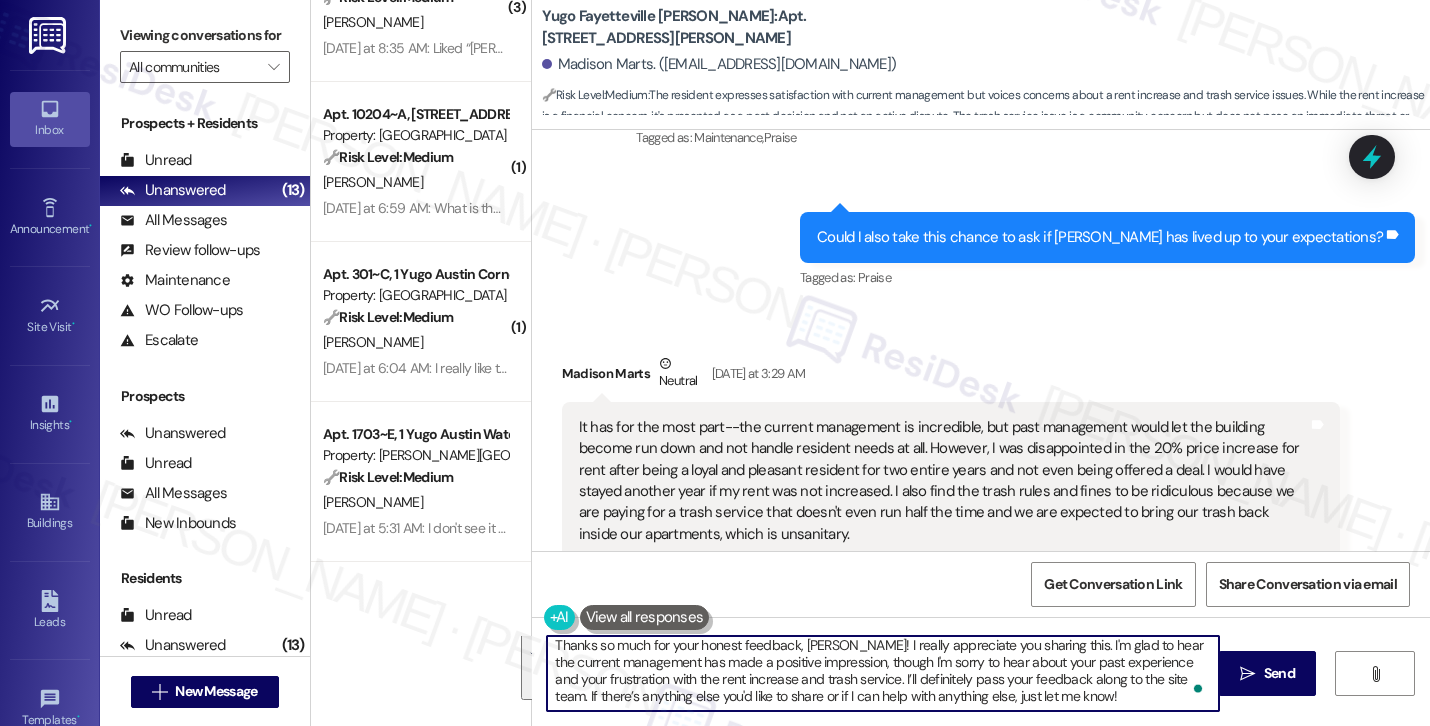 scroll, scrollTop: 5, scrollLeft: 0, axis: vertical 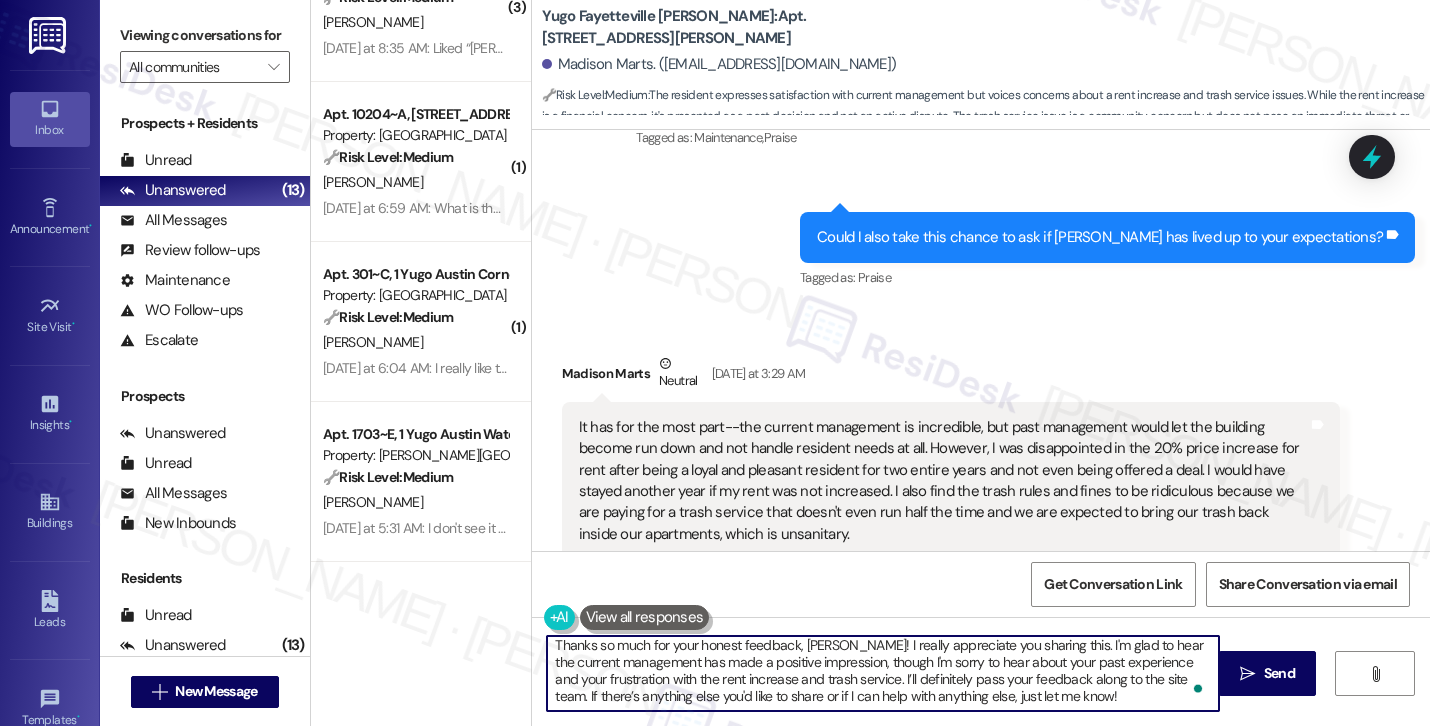 click on "Thanks so much for your honest feedback, [PERSON_NAME]! I really appreciate you sharing this. I'm glad to hear the current management has made a positive impression, though I'm sorry to hear about your past experience and your frustration with the rent increase and trash service. I’ll definitely pass your feedback along to the site team. If there’s anything else you'd like to share or if I can help with anything else, just let me know!" at bounding box center (883, 673) 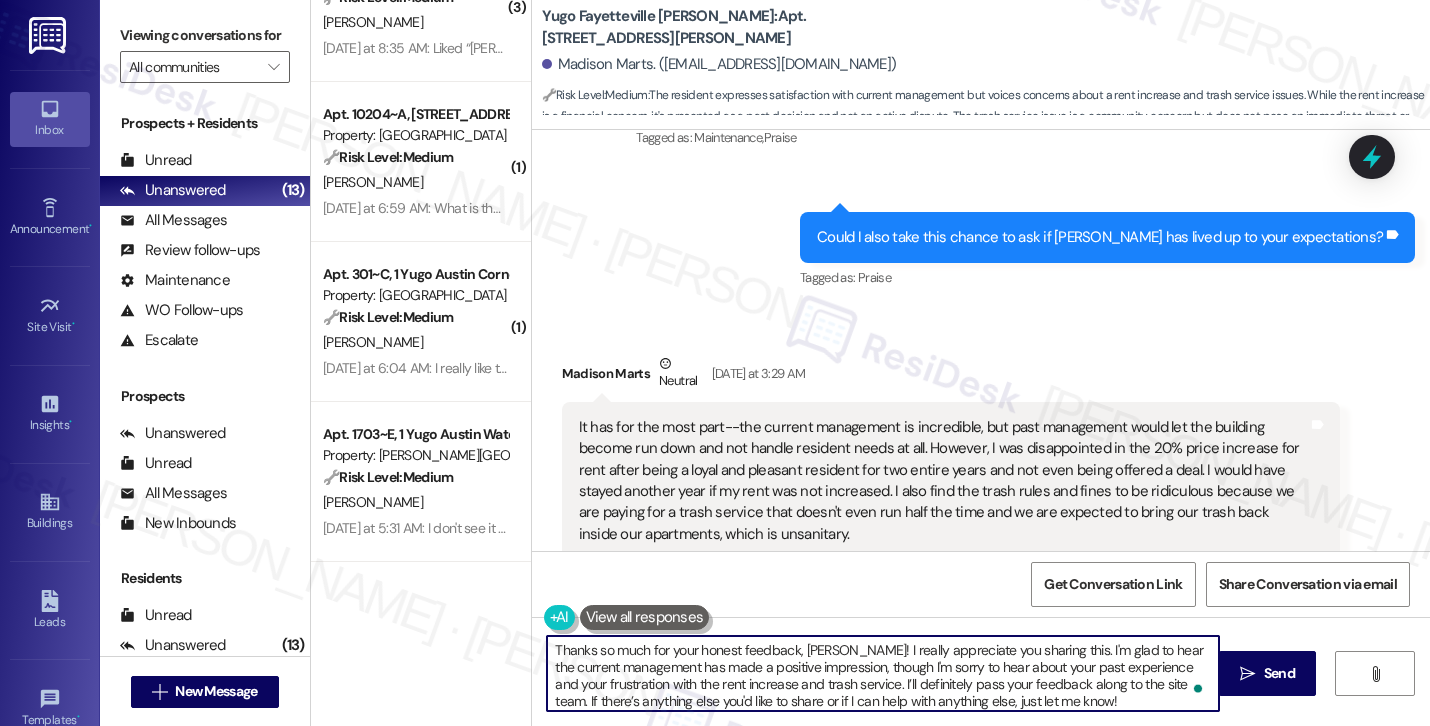 scroll, scrollTop: 0, scrollLeft: 0, axis: both 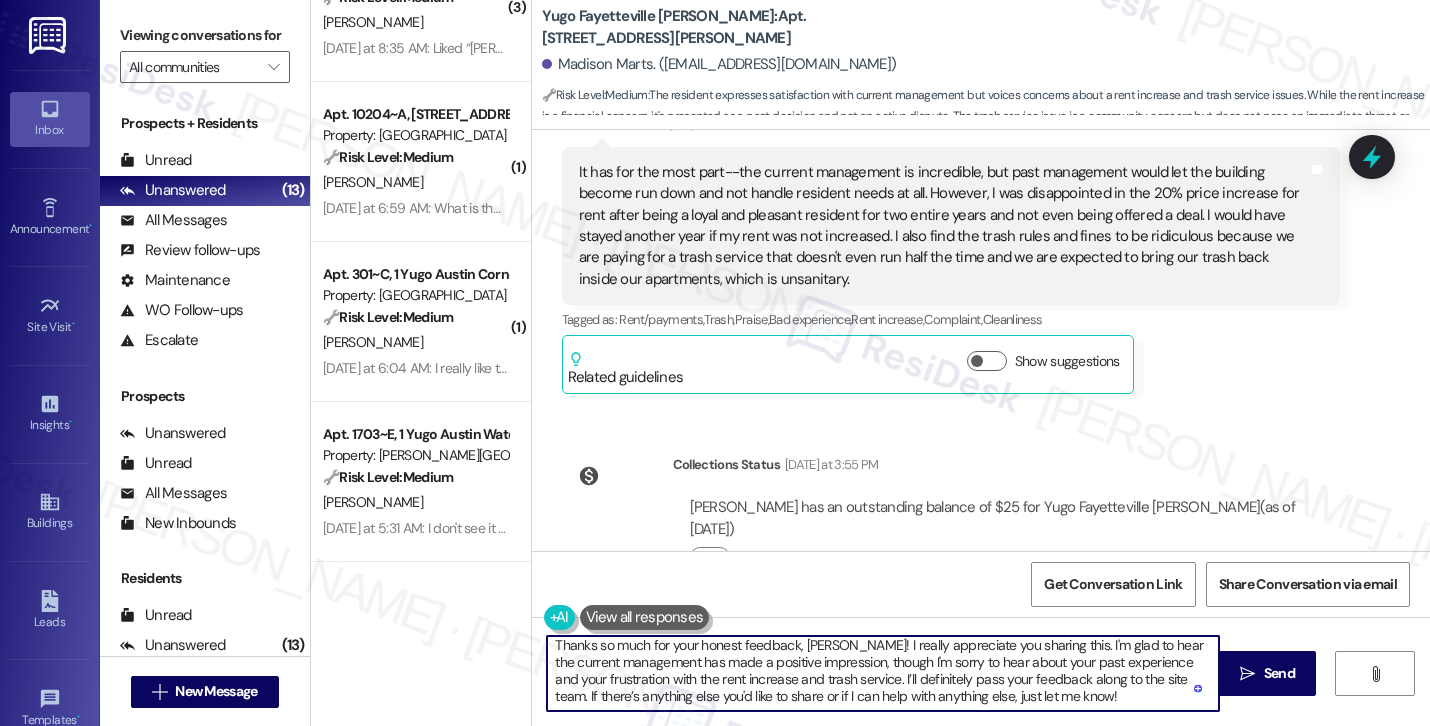 click on "Thanks so much for your honest feedback, [PERSON_NAME]! I really appreciate you sharing this. I'm glad to hear the current management has made a positive impression, though I'm sorry to hear about your past experience and your frustration with the rent increase and trash service. I’ll definitely pass your feedback along to the site team. If there’s anything else you'd like to share or if I can help with anything else, just let me know!" at bounding box center (883, 673) 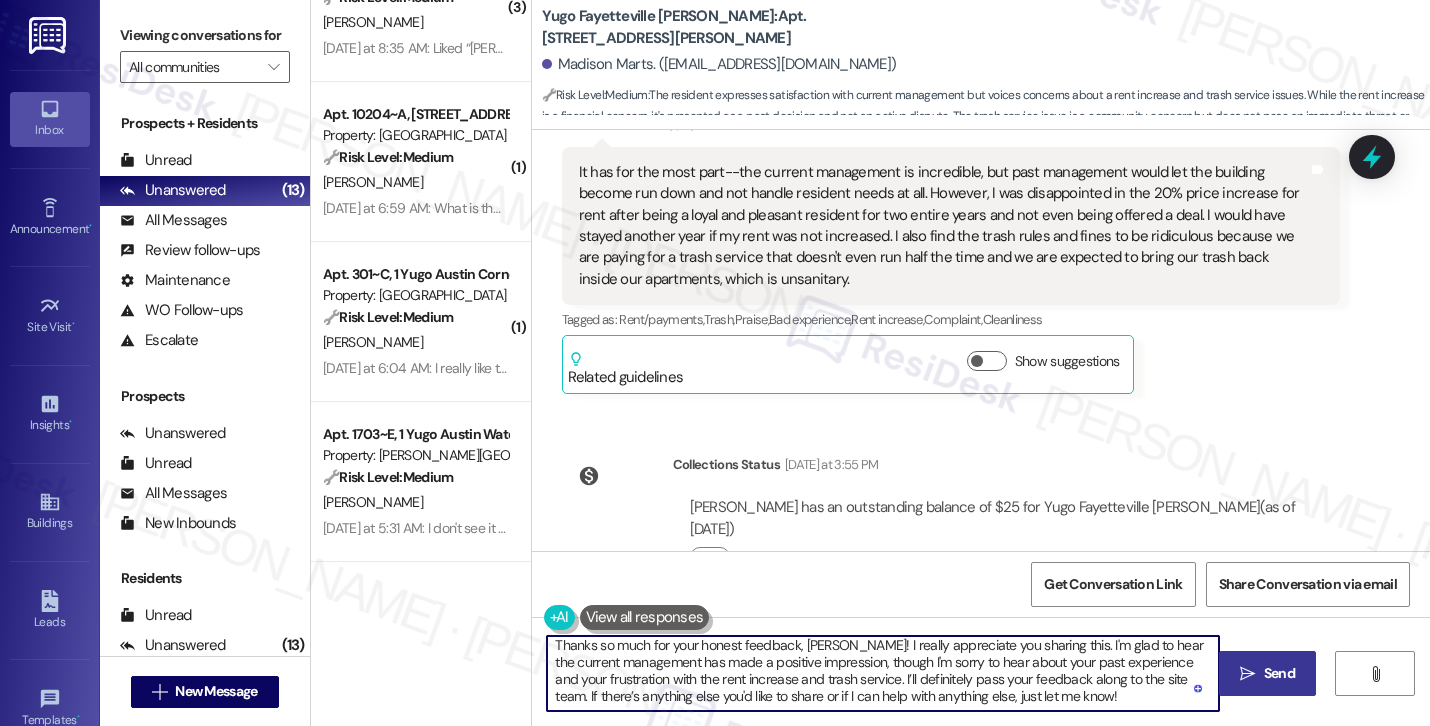 type on "Thanks so much for your honest feedback, [PERSON_NAME]! I really appreciate you sharing this. I'm glad to hear the current management has made a positive impression, though I'm sorry to hear about your past experience and your frustration with the rent increase and trash service. I’ll definitely pass your feedback along to the site team. If there’s anything else you'd like to share or if I can help with anything else, just let me know!" 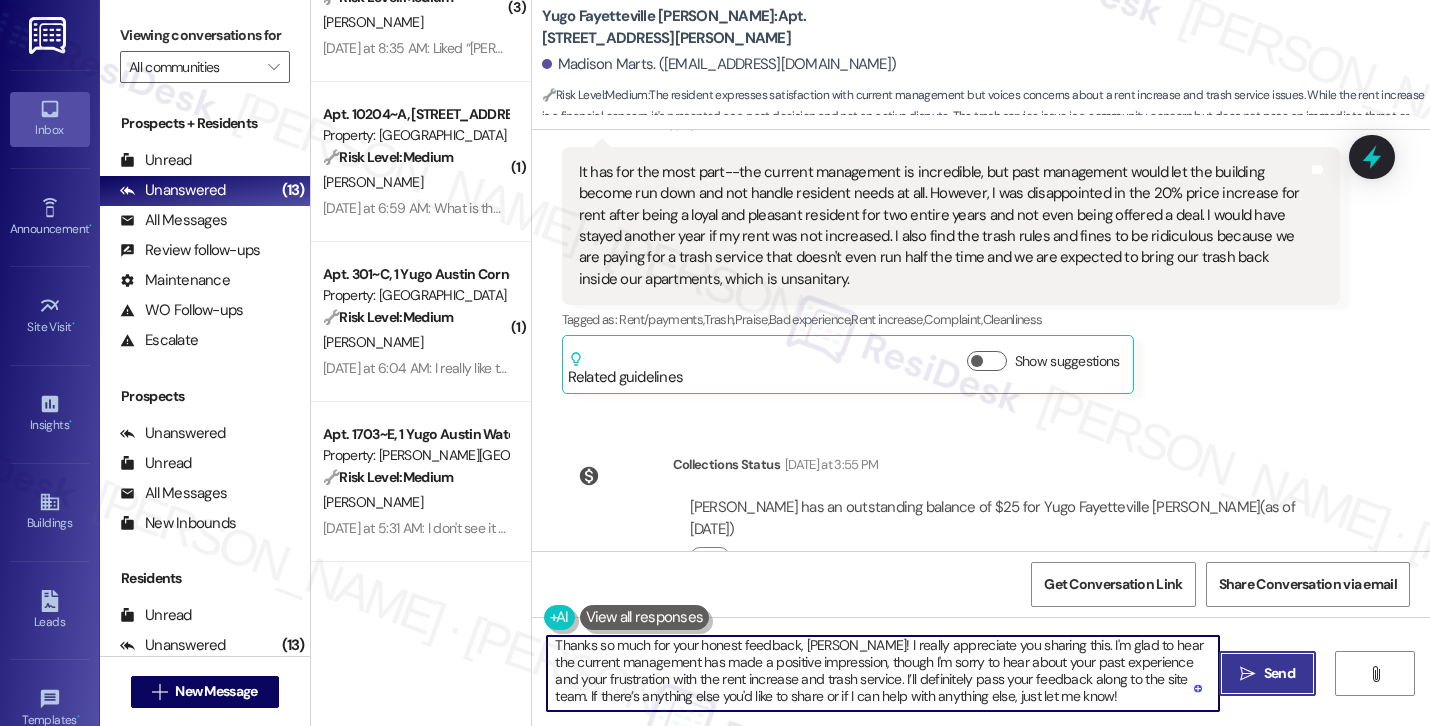 click on " Send" at bounding box center [1267, 673] 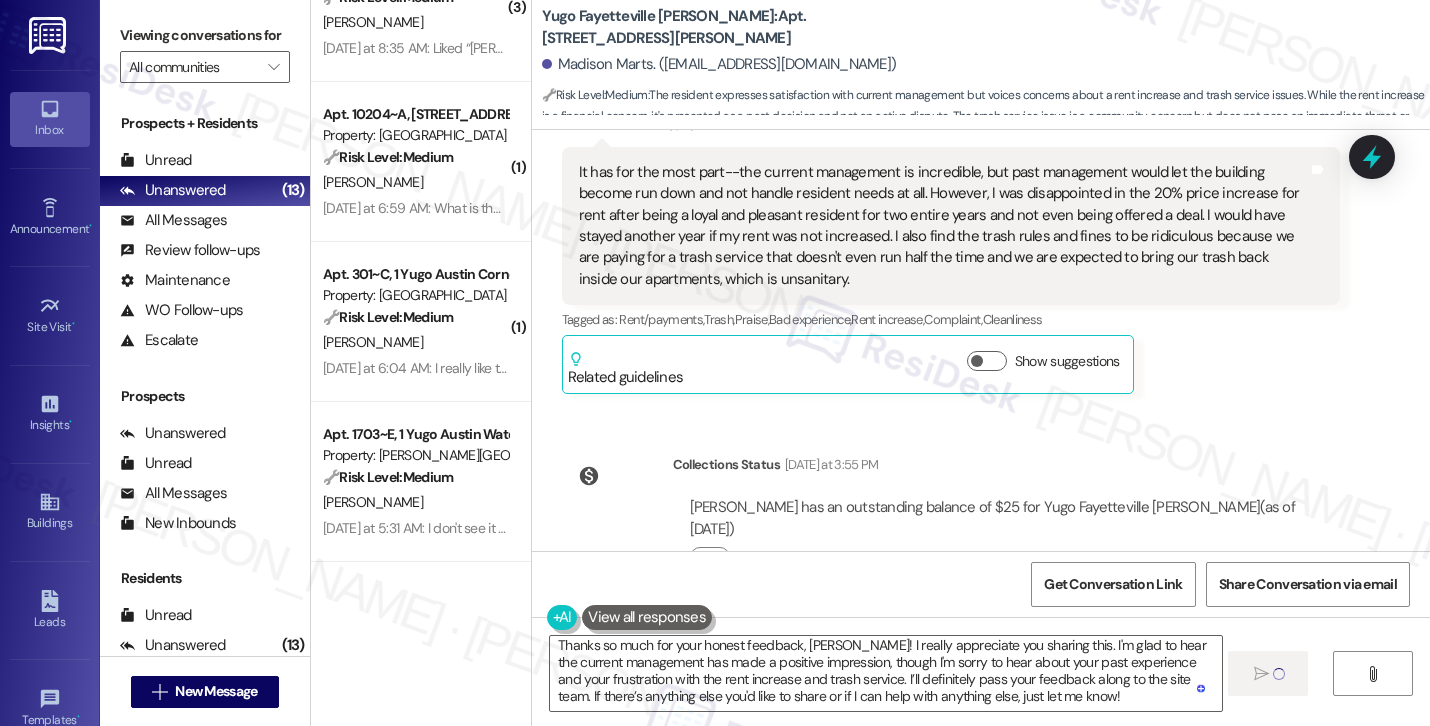 type 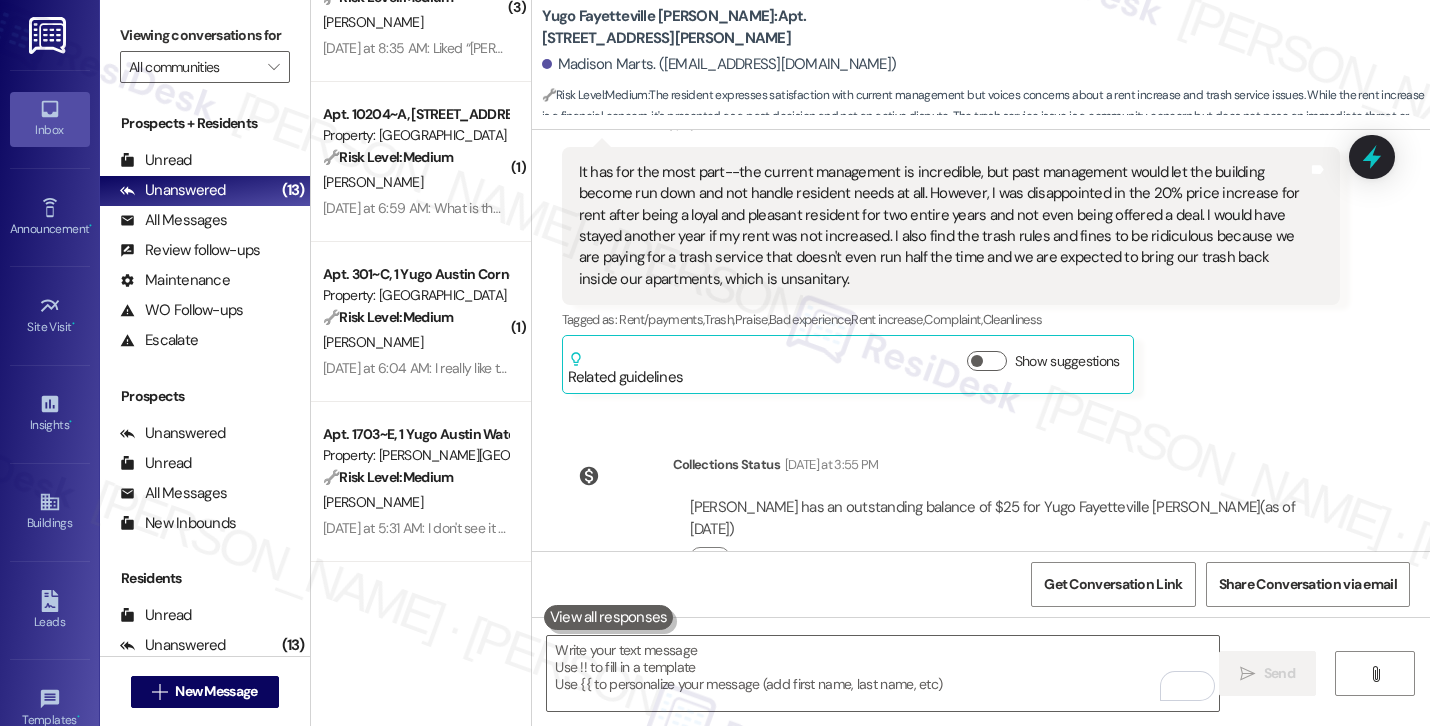 scroll, scrollTop: 0, scrollLeft: 0, axis: both 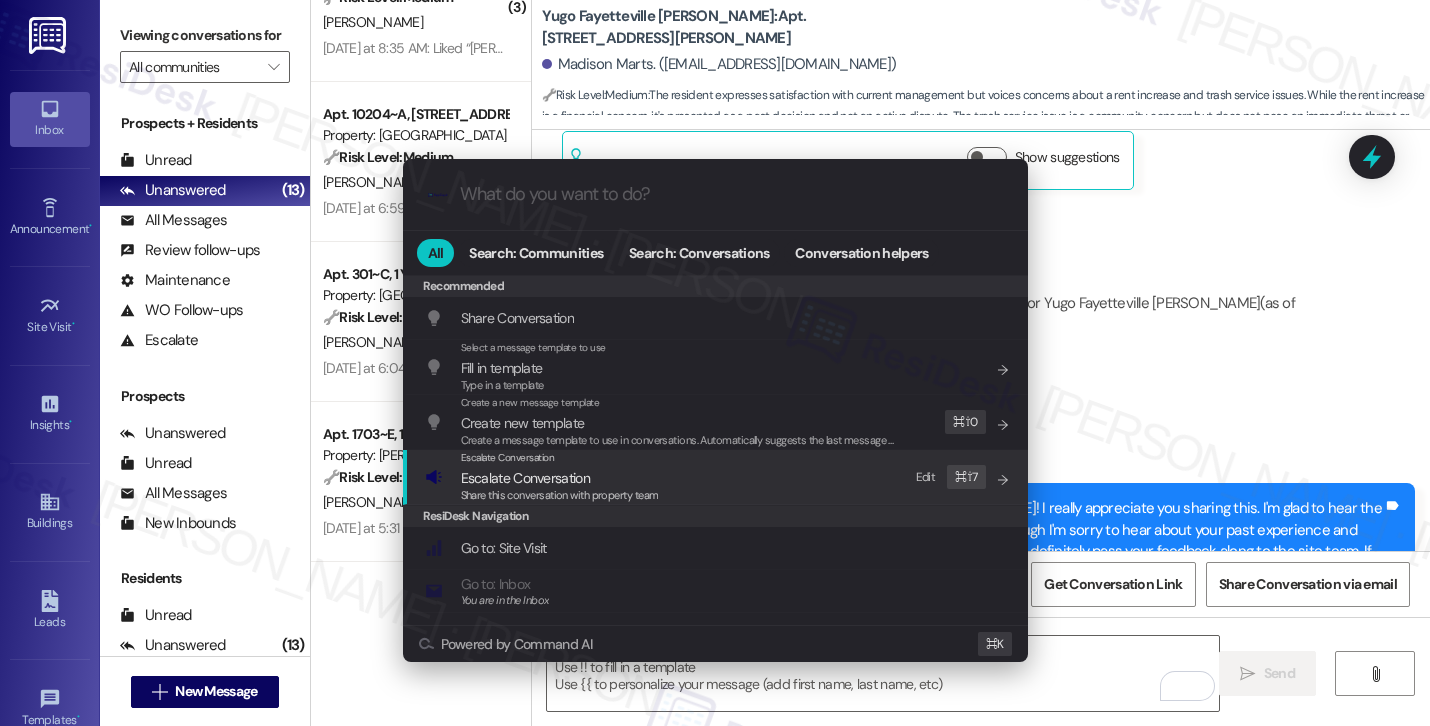click on "Escalate Conversation Escalate Conversation Share this conversation with property team Edit ⌘ ⇧ 7" at bounding box center (717, 477) 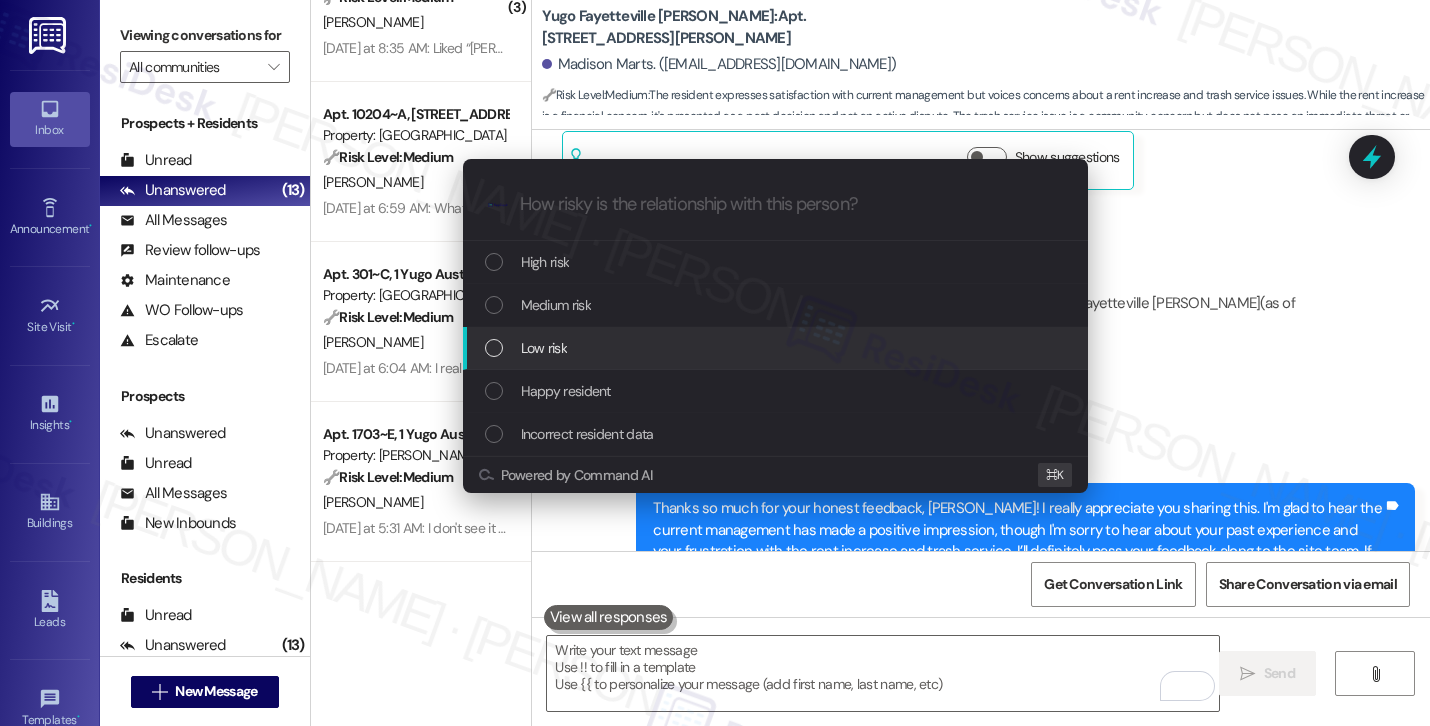 click on "Low risk" at bounding box center [777, 348] 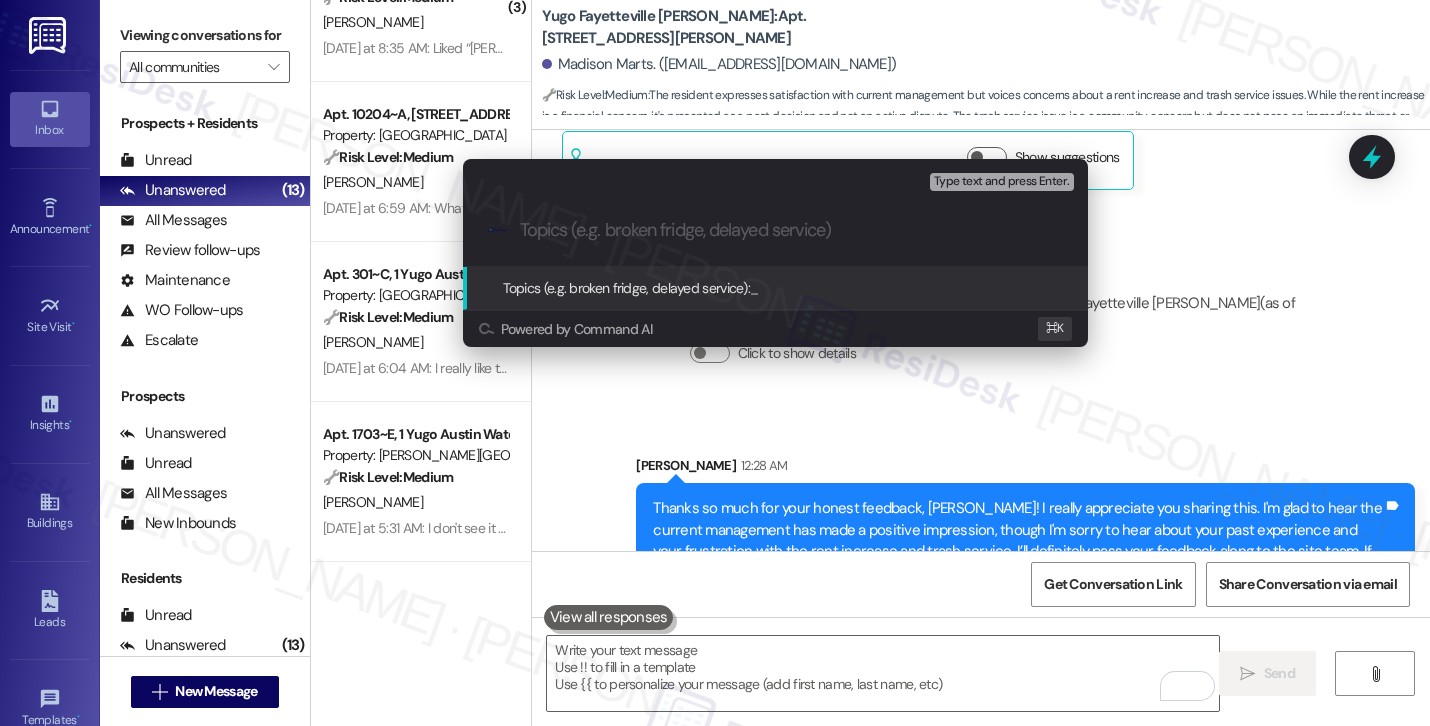 click at bounding box center (791, 230) 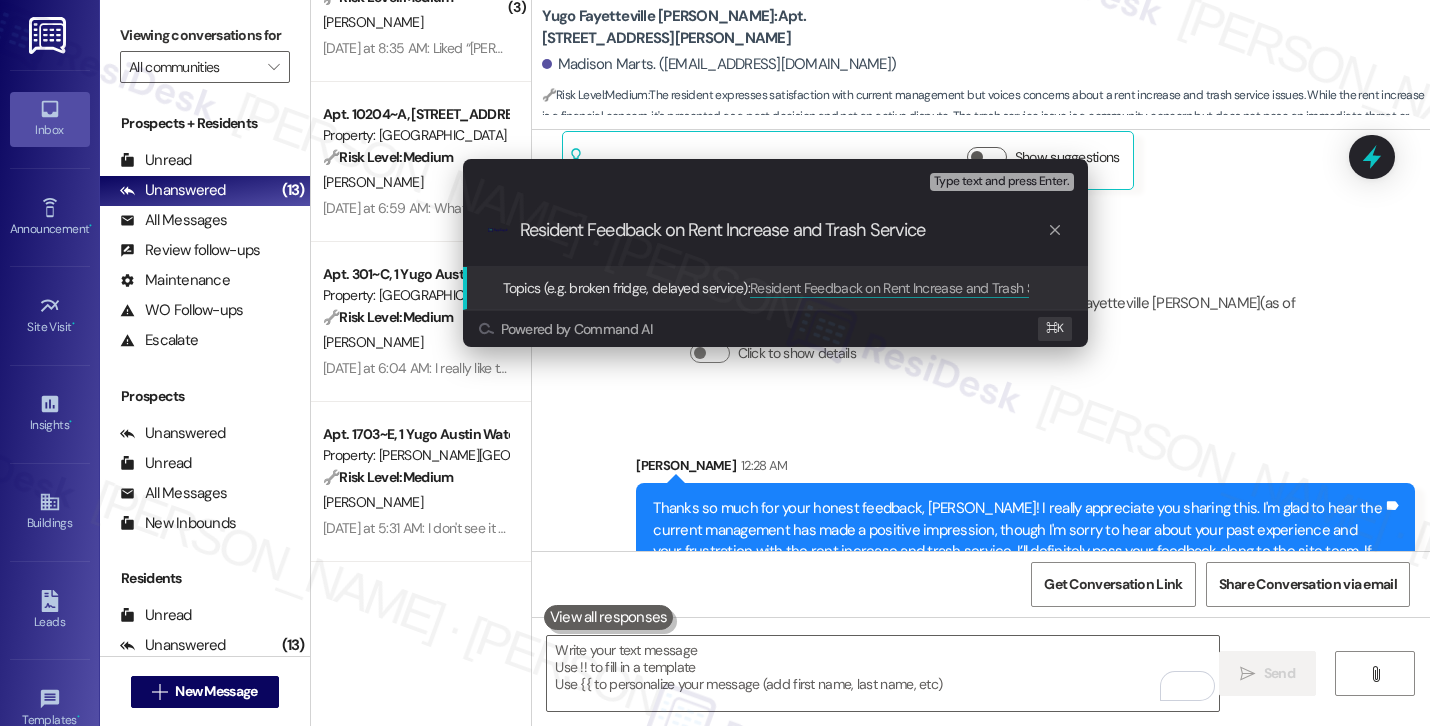 type on "Resident Feedback on Rent Increase and Trash Service" 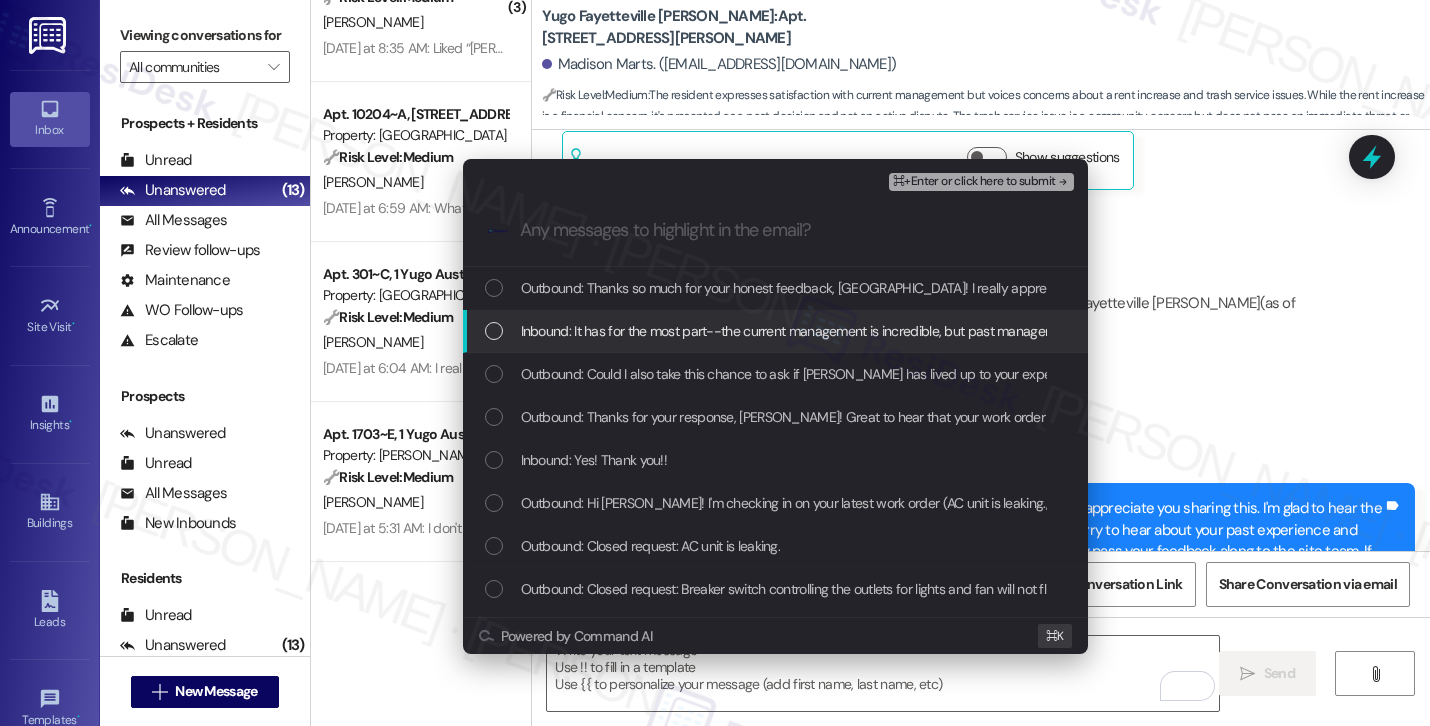 click on "Inbound: It has for the most part--the current management is incredible, but past management would let the building become run down and not handle resident needs at all. However, I was disappointed in the 20% price increase for rent after being a loyal and pleasant resident for two entire years and not even being offered a deal. I would have stayed another year if my rent was not increased. I also find the trash rules and fines to be ridiculous because we are paying for a trash service that doesn't even run half the time and we are expected to bring our trash back inside our apartments, which is unsanitary." at bounding box center (2295, 331) 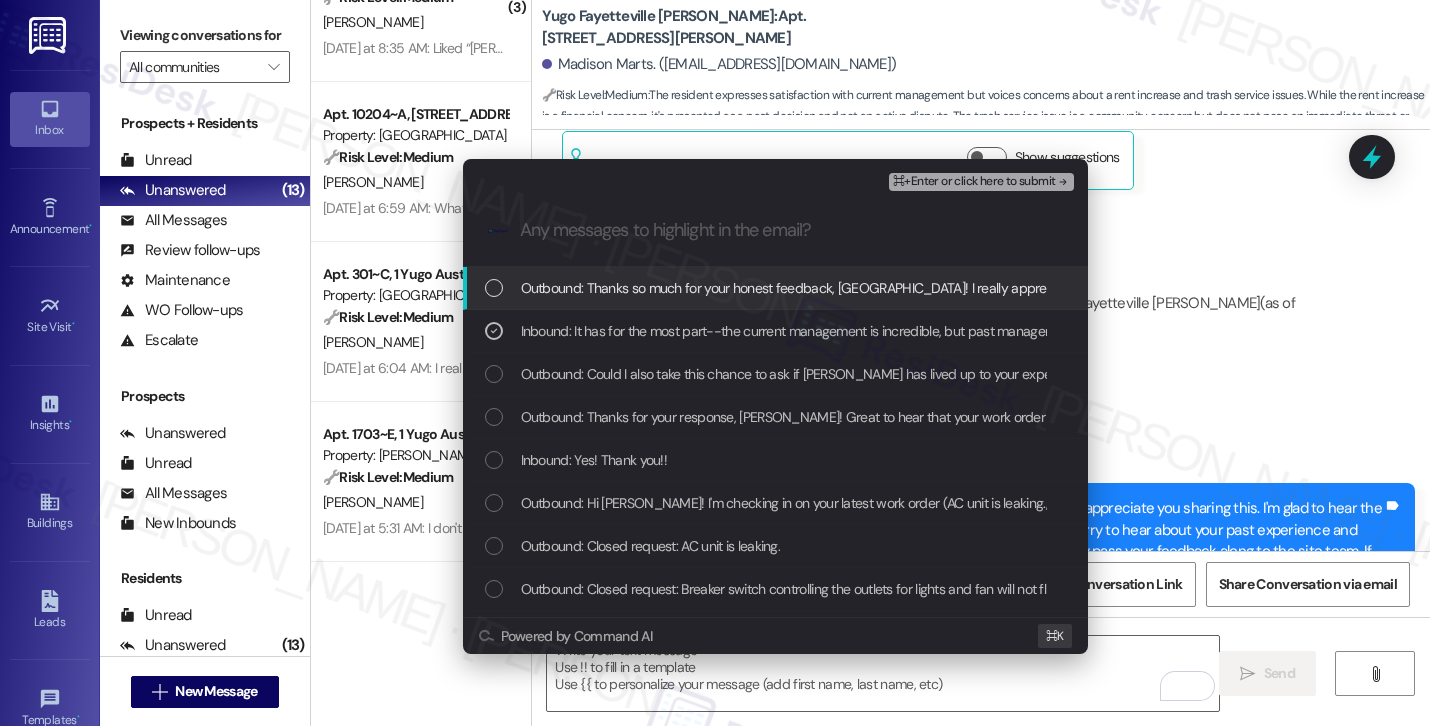 click on "⌘+Enter or click here to submit" at bounding box center [974, 182] 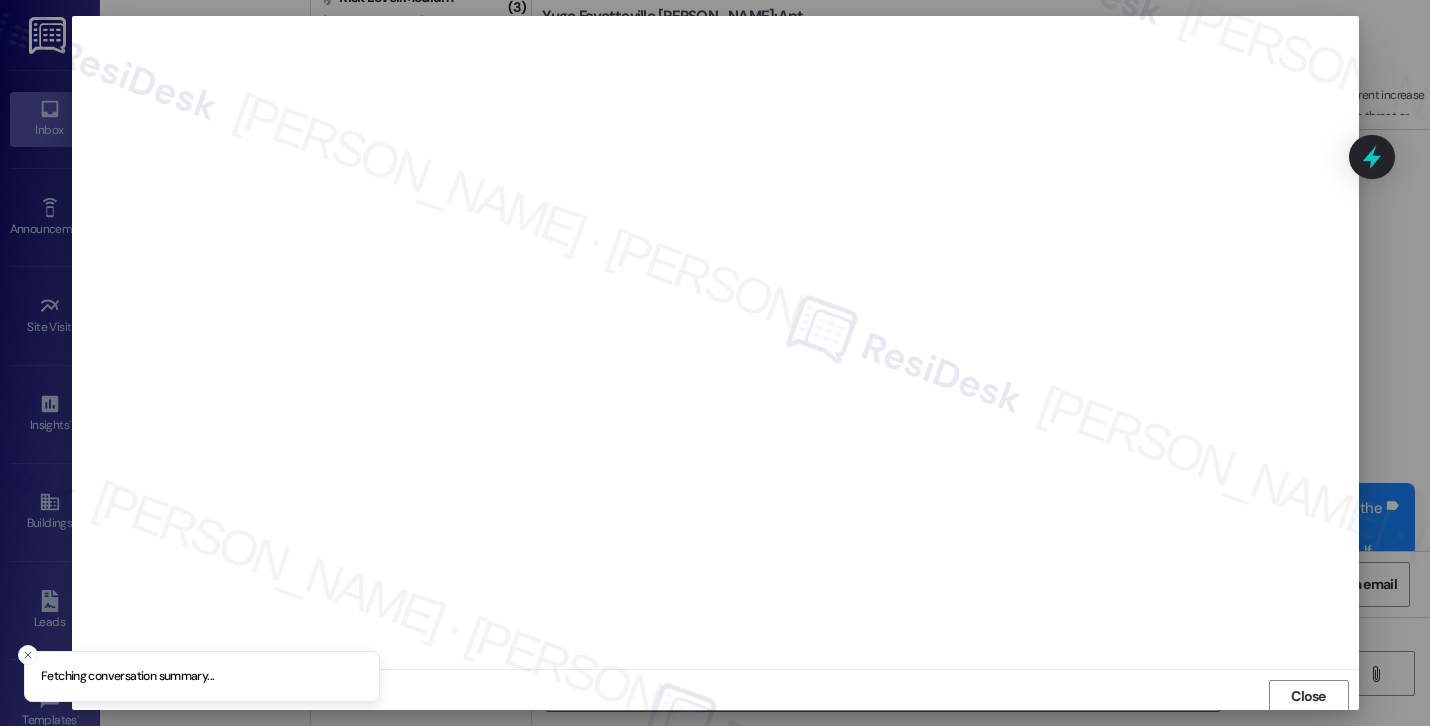 scroll, scrollTop: 2, scrollLeft: 0, axis: vertical 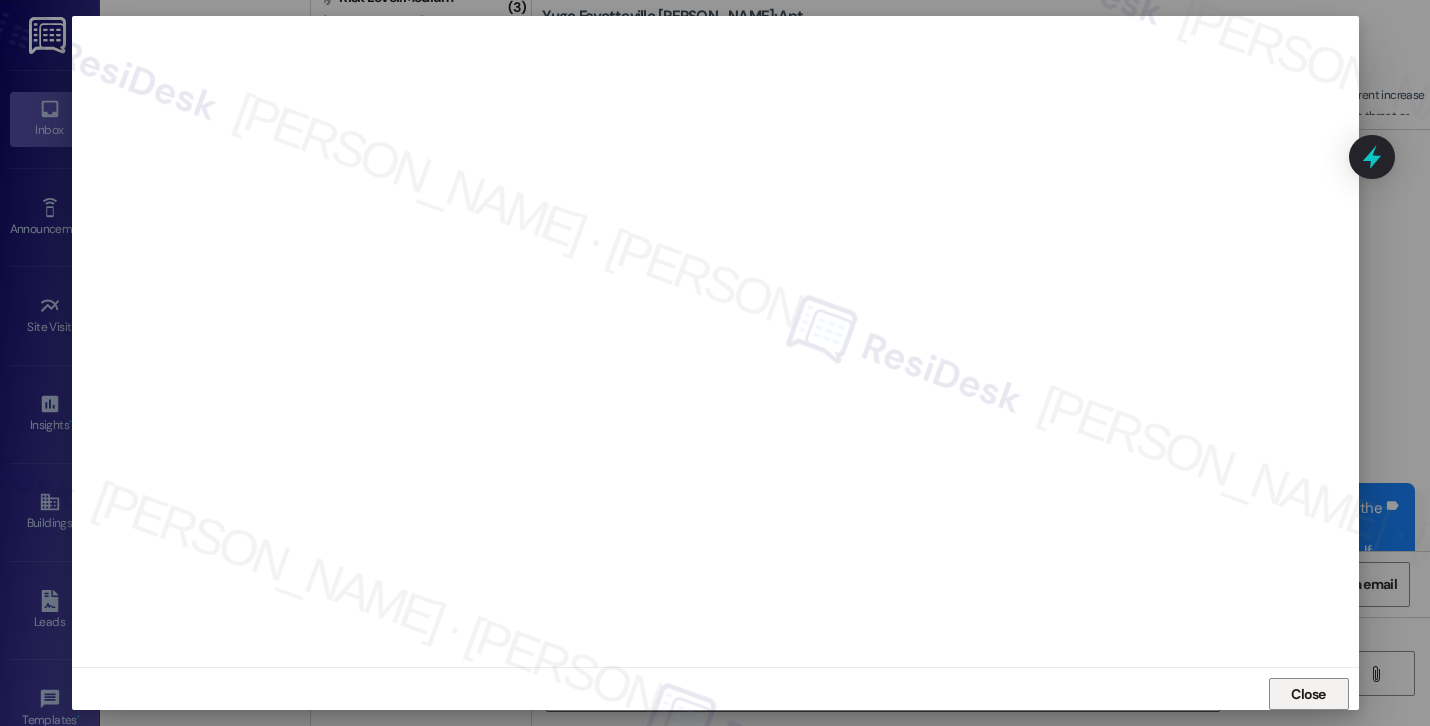 click on "Close" at bounding box center (1308, 694) 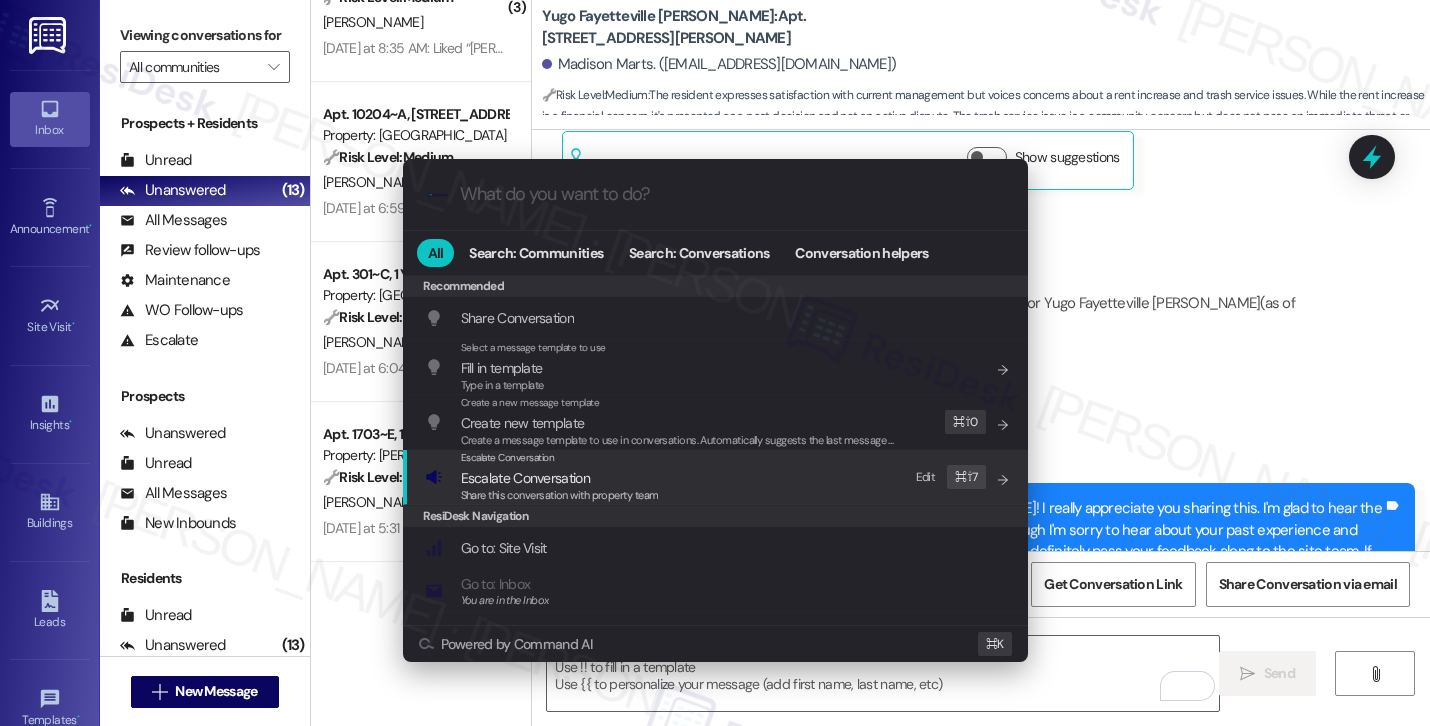click on "Escalate Conversation Escalate Conversation Share this conversation with property team Edit ⌘ ⇧ 7" at bounding box center (717, 477) 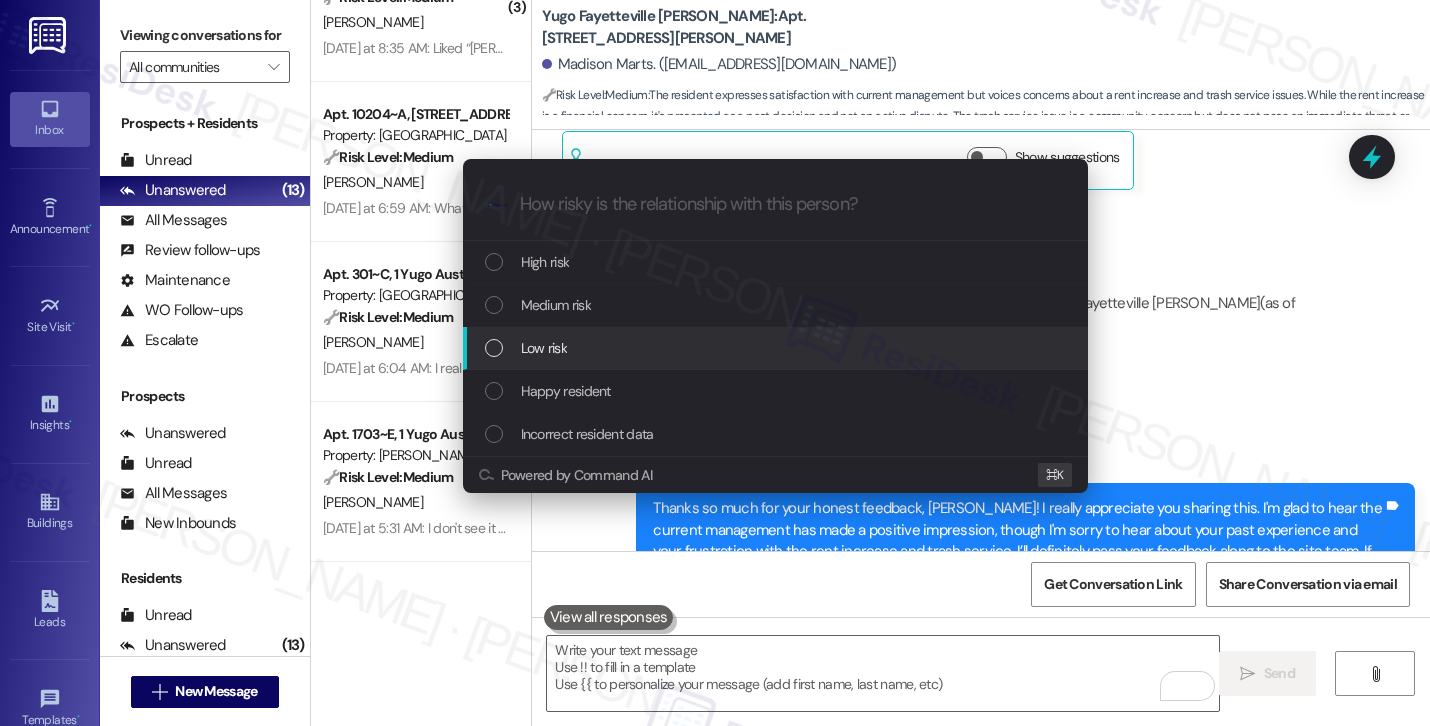 click on "Low risk" at bounding box center (777, 348) 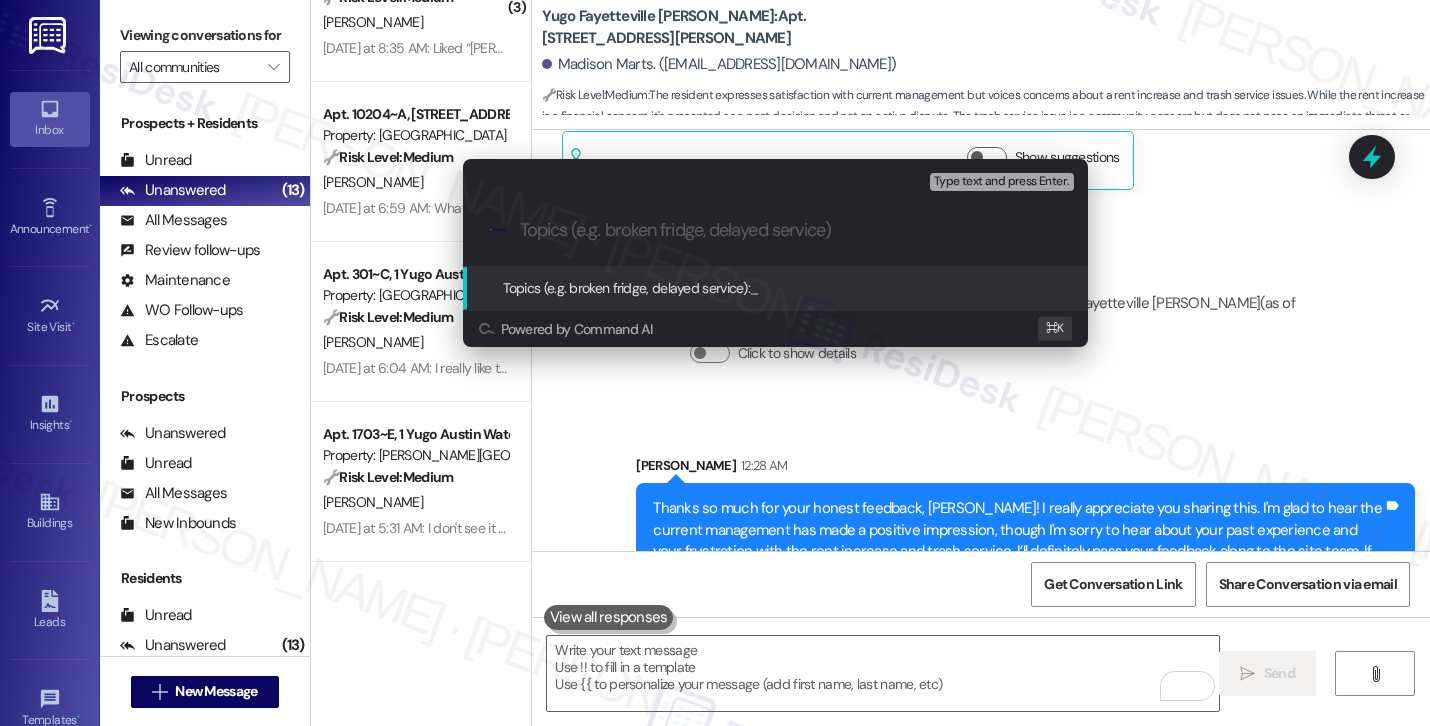 paste on "Resident Feedback on Rent Increase and Trash Service" 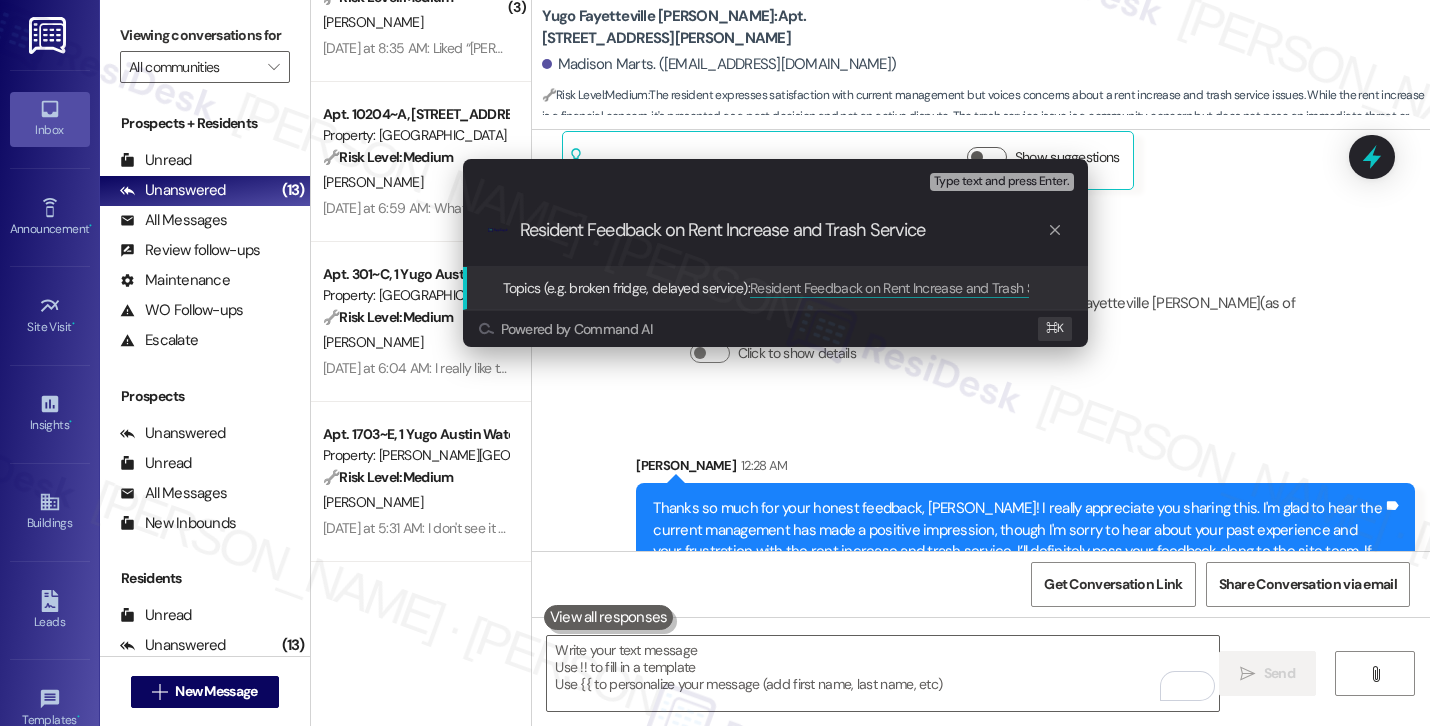 type 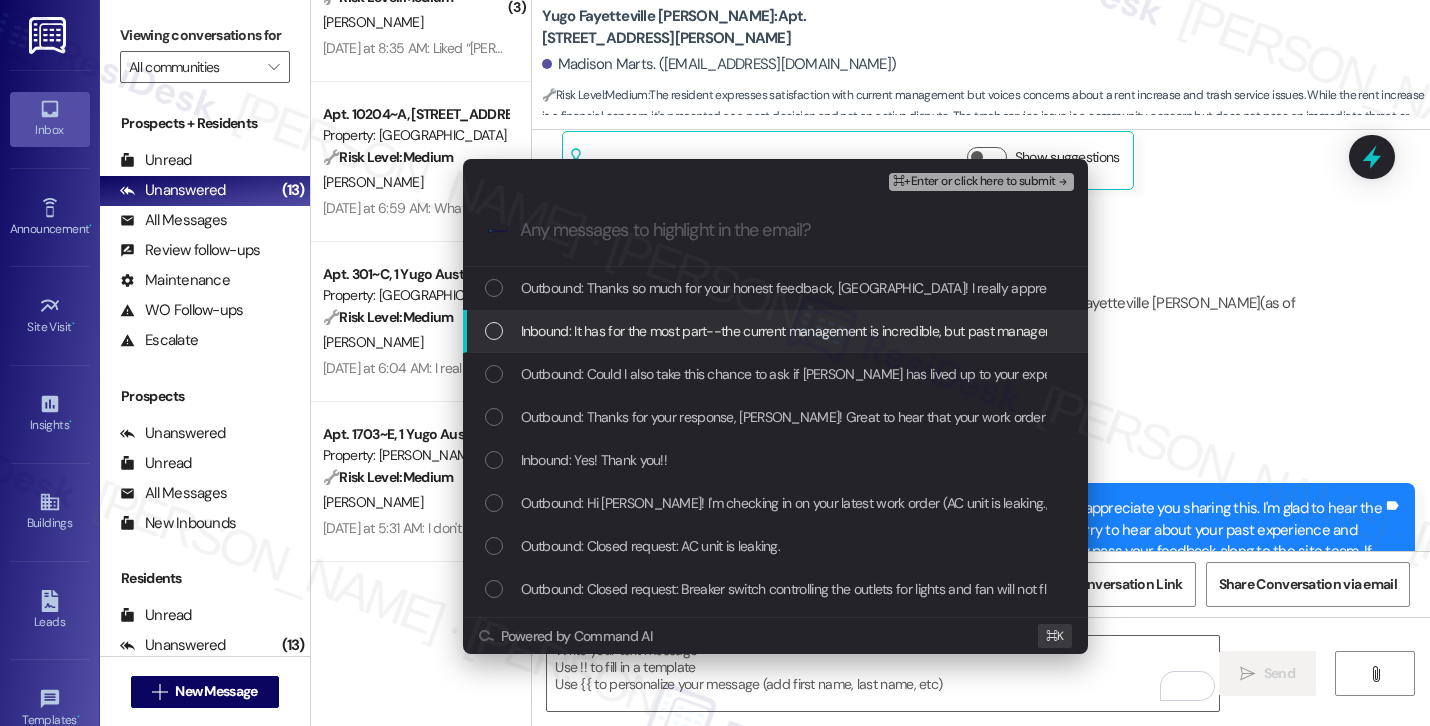 click on "Inbound: It has for the most part--the current management is incredible, but past management would let the building become run down and not handle resident needs at all. However, I was disappointed in the 20% price increase for rent after being a loyal and pleasant resident for two entire years and not even being offered a deal. I would have stayed another year if my rent was not increased. I also find the trash rules and fines to be ridiculous because we are paying for a trash service that doesn't even run half the time and we are expected to bring our trash back inside our apartments, which is unsanitary." at bounding box center (2295, 331) 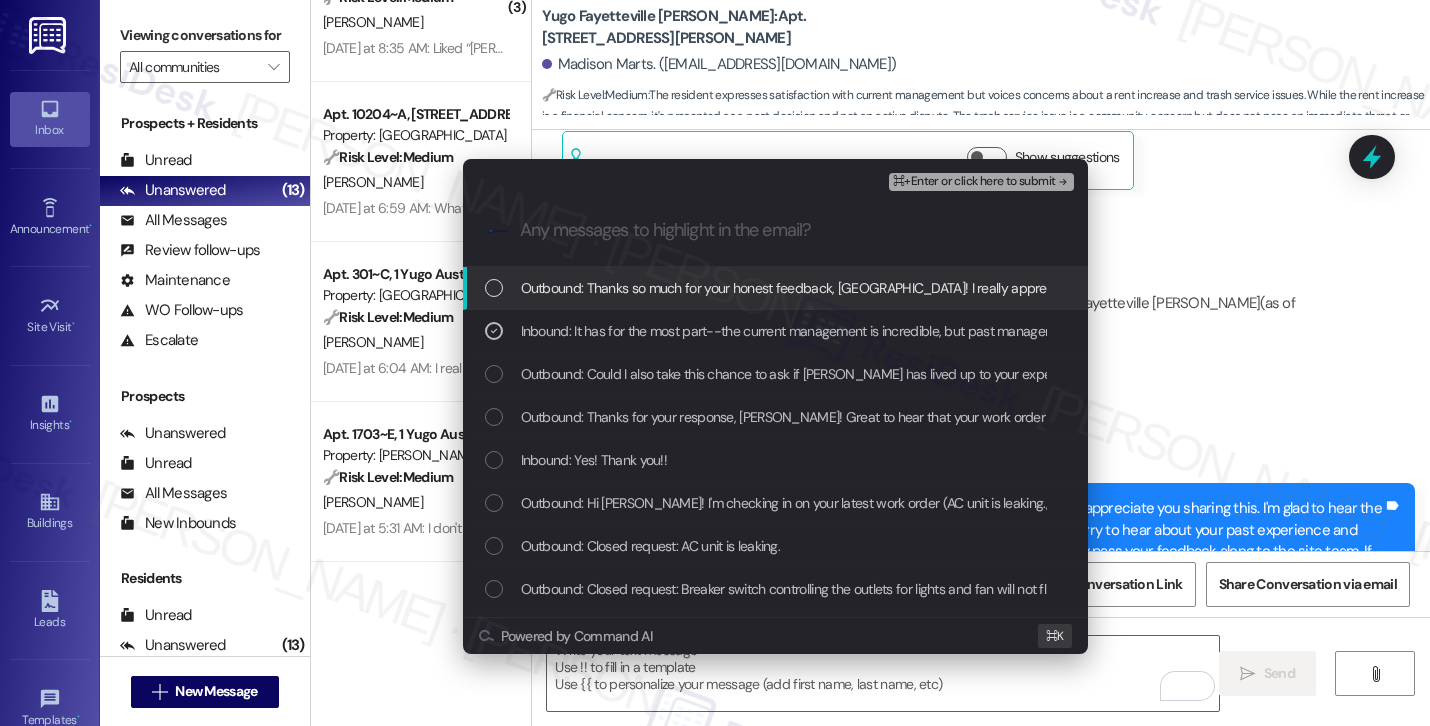 click on "⌘+Enter or click here to submit" at bounding box center (974, 182) 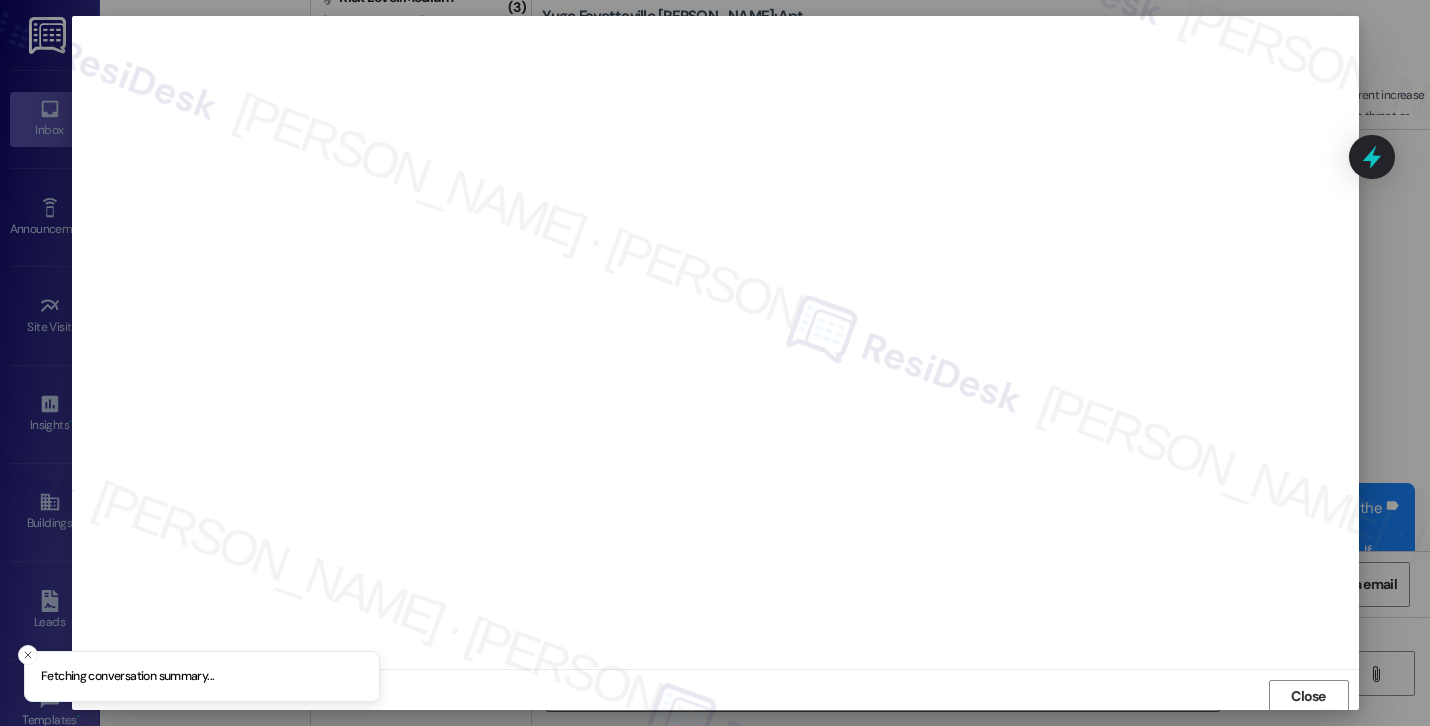 scroll, scrollTop: 2, scrollLeft: 0, axis: vertical 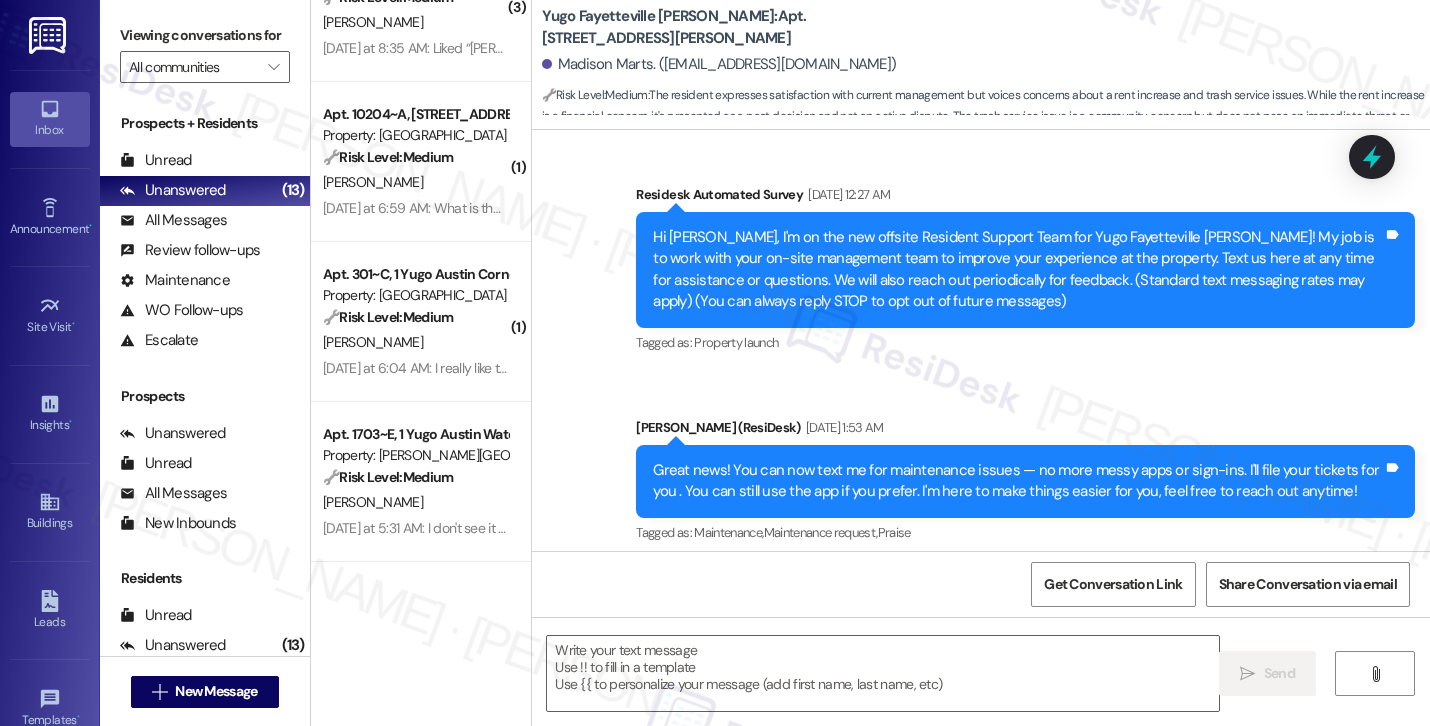 type on "Fetching suggested responses. Please feel free to read through the conversation in the meantime." 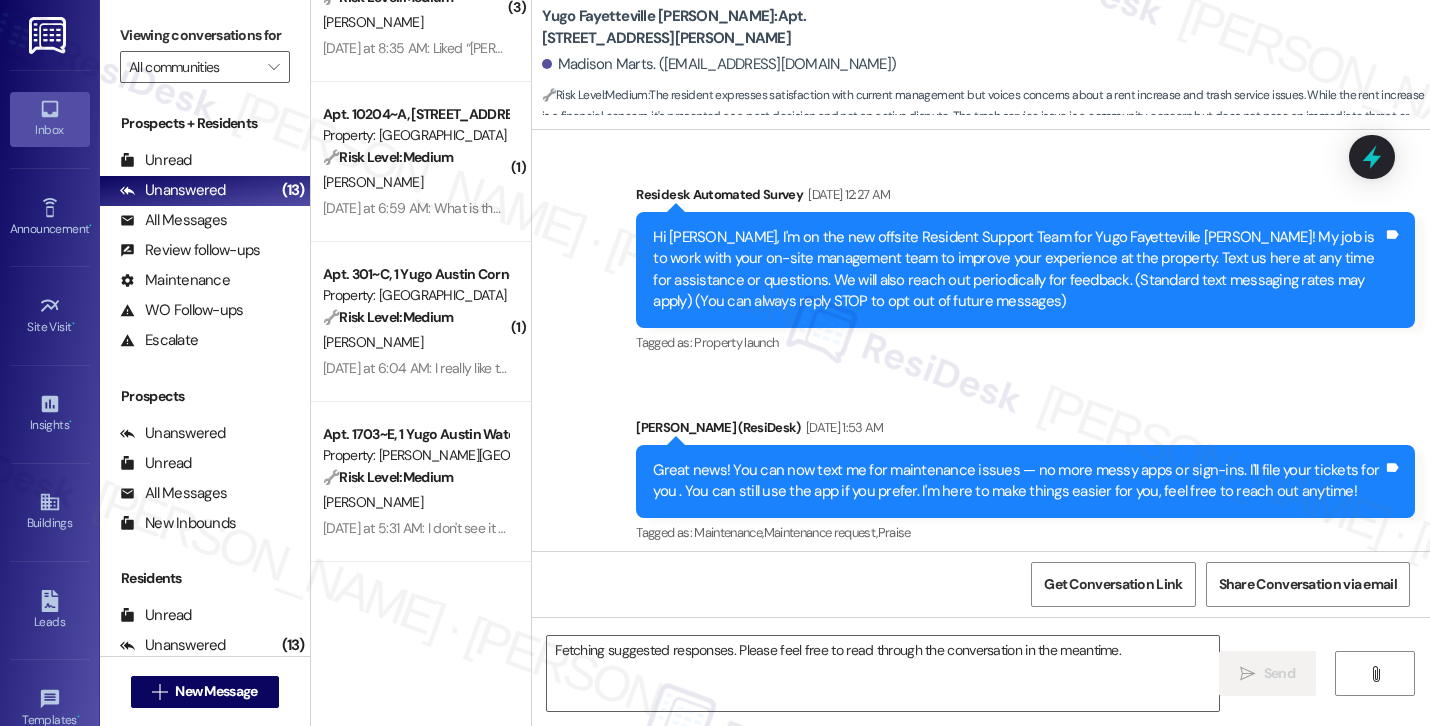 scroll, scrollTop: 2629, scrollLeft: 0, axis: vertical 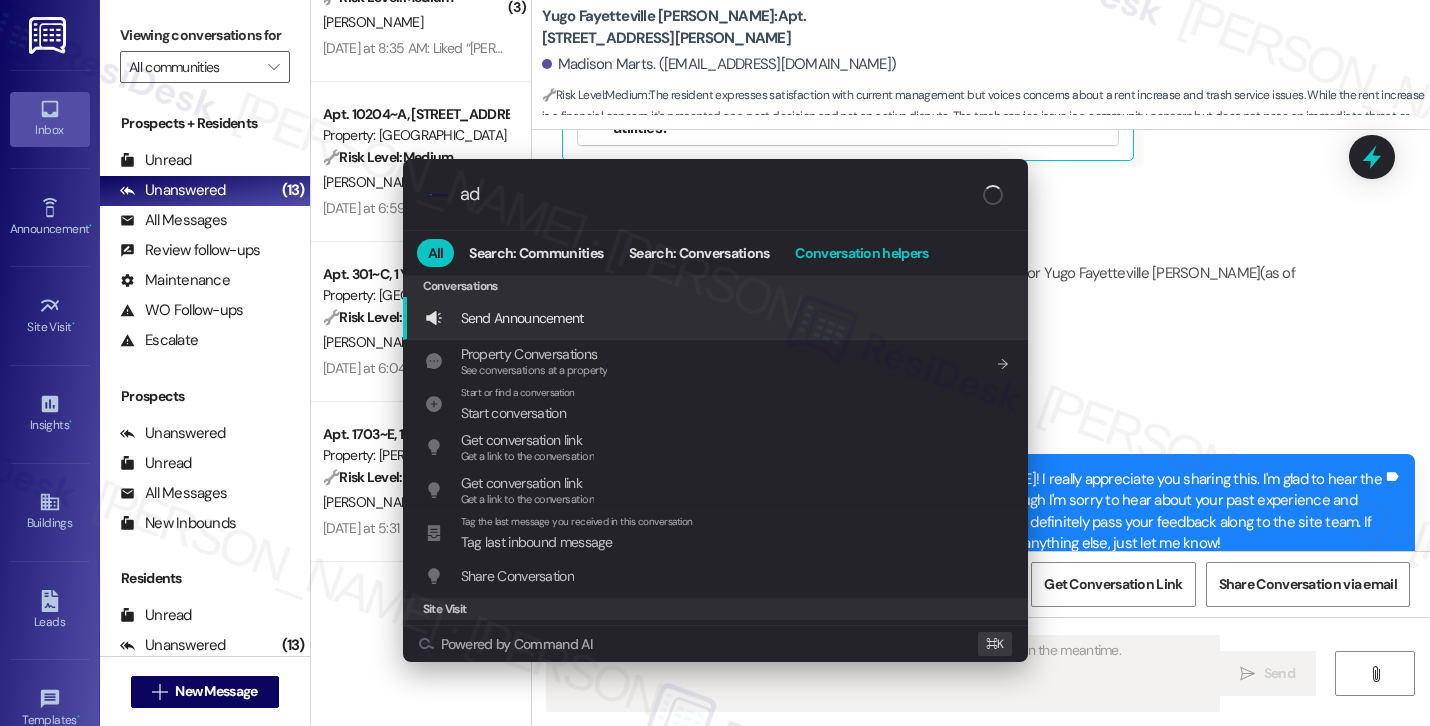 type on "add" 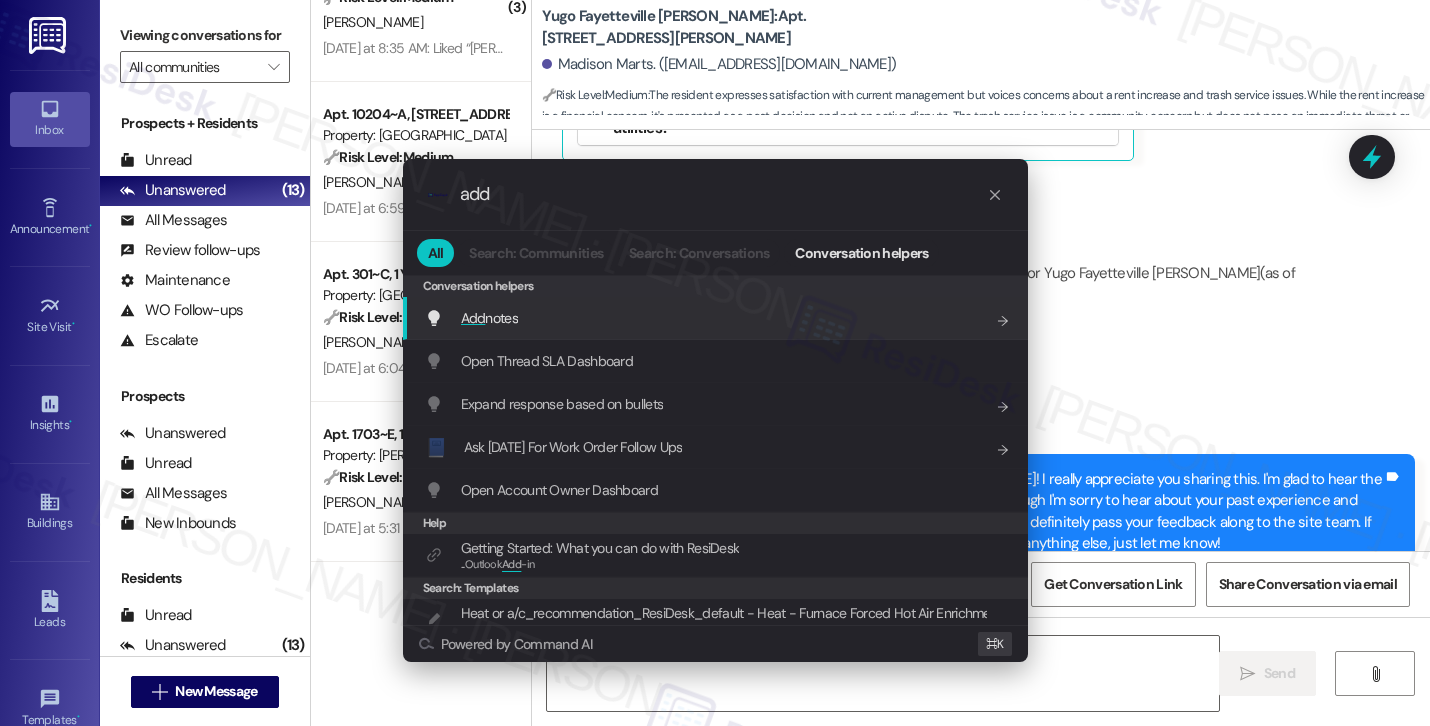 click on "Add  notes Add shortcut" at bounding box center (717, 318) 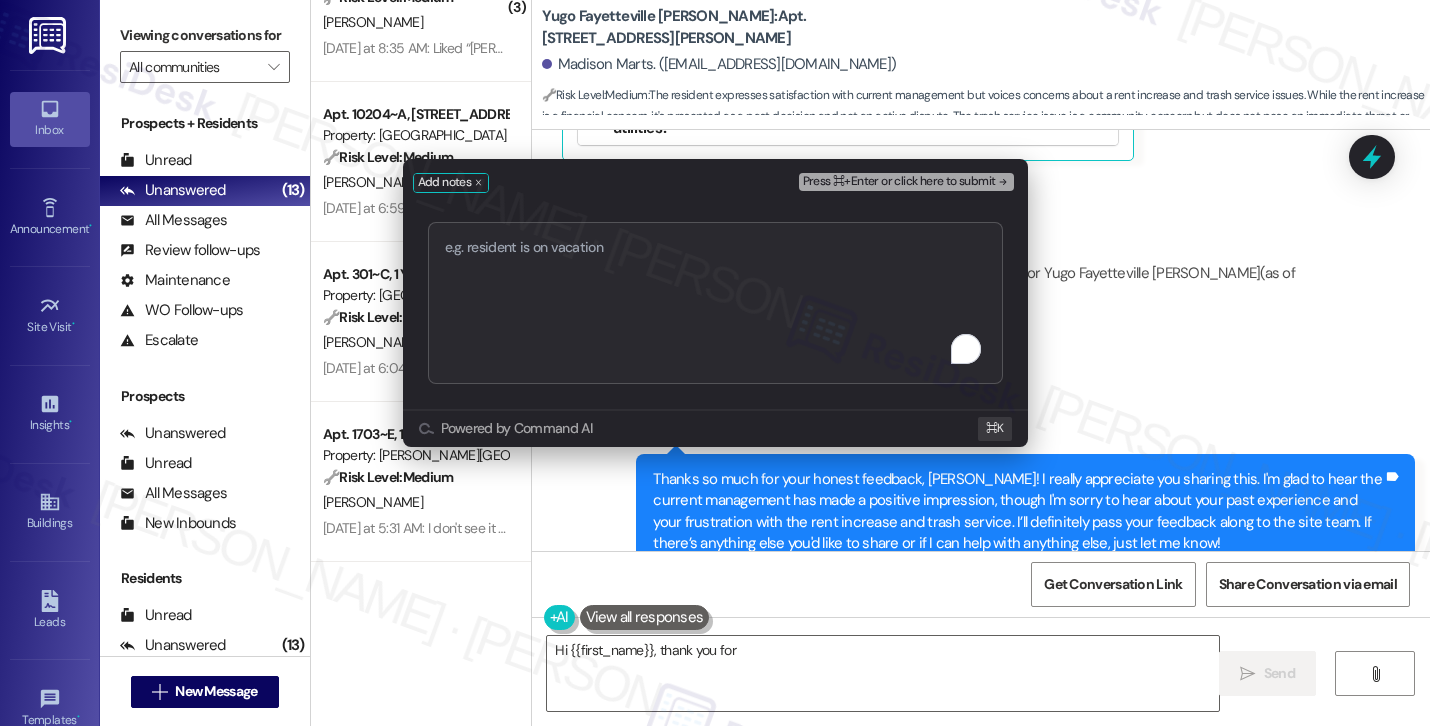 click at bounding box center (715, 303) 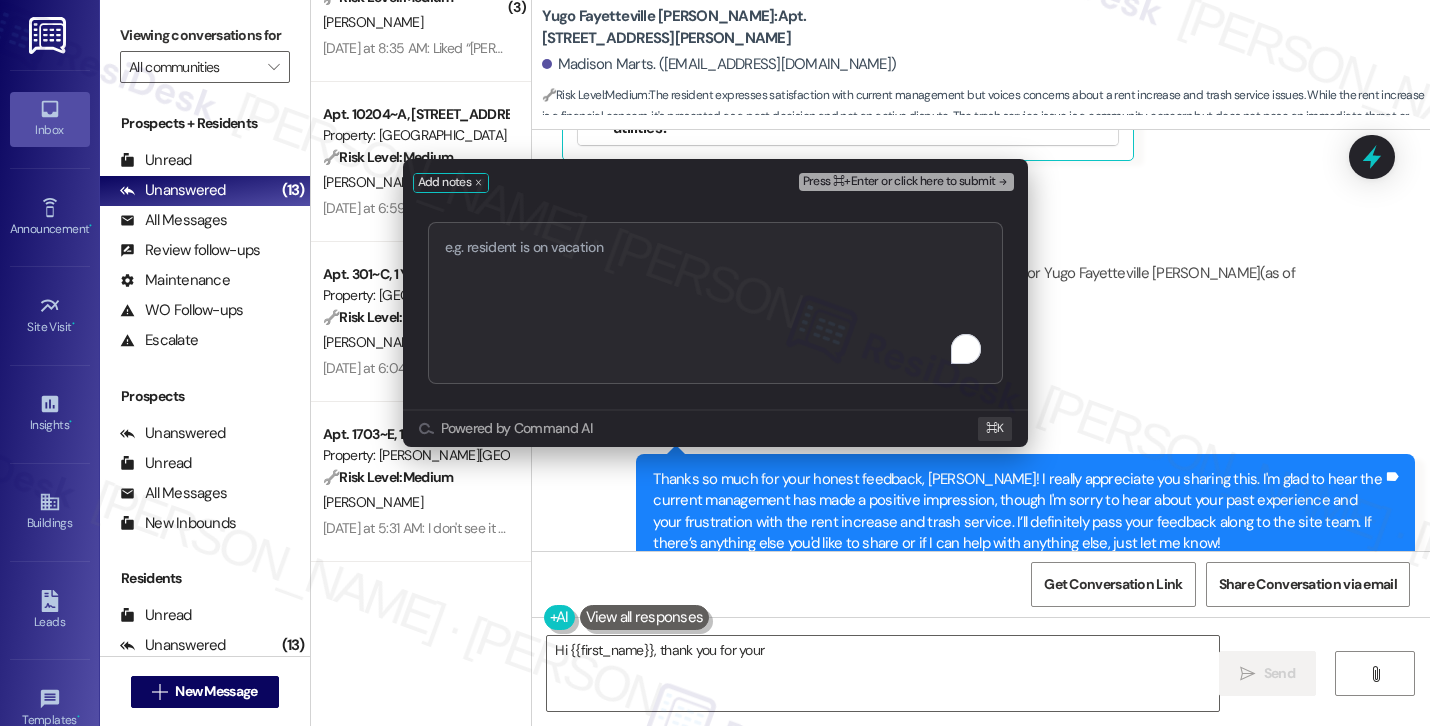 type on "Hi {{first_name}}, thank you for your" 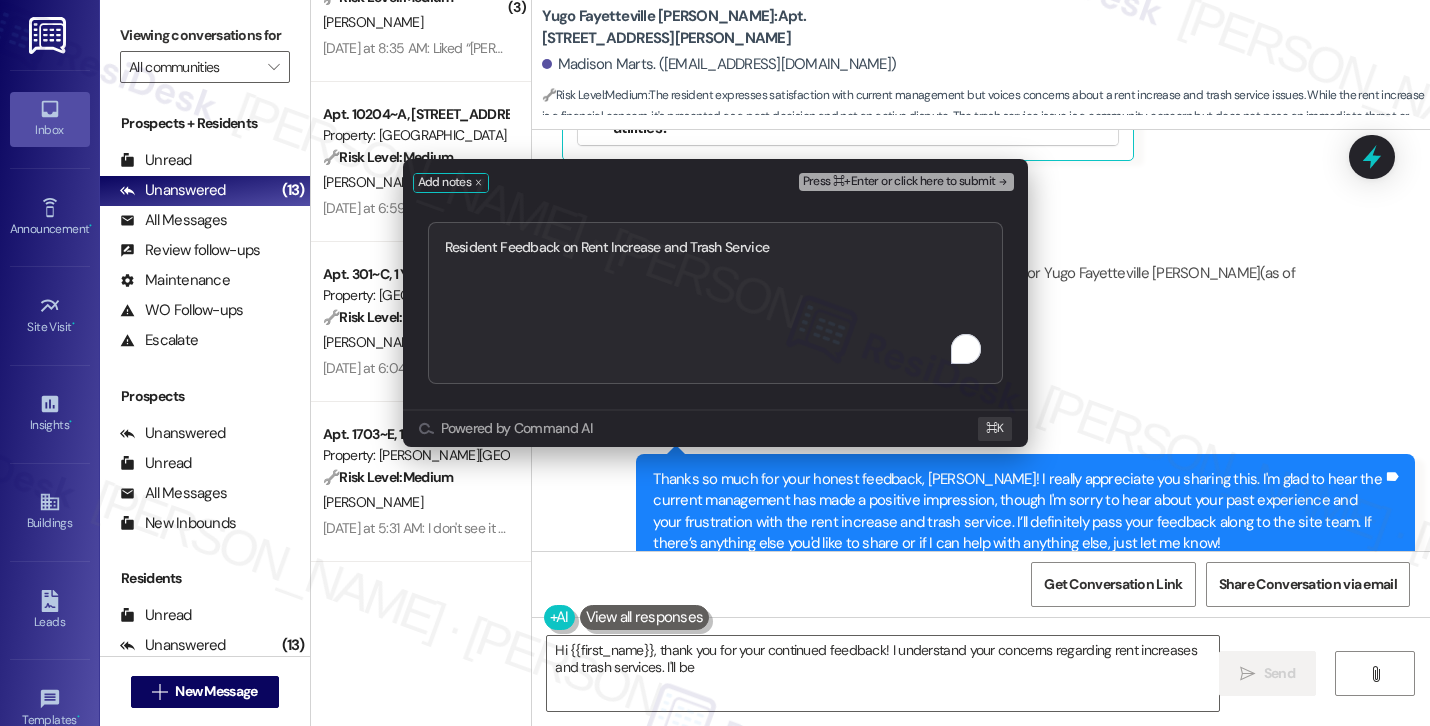 click on "Press ⌘+Enter or click here to submit" at bounding box center [899, 182] 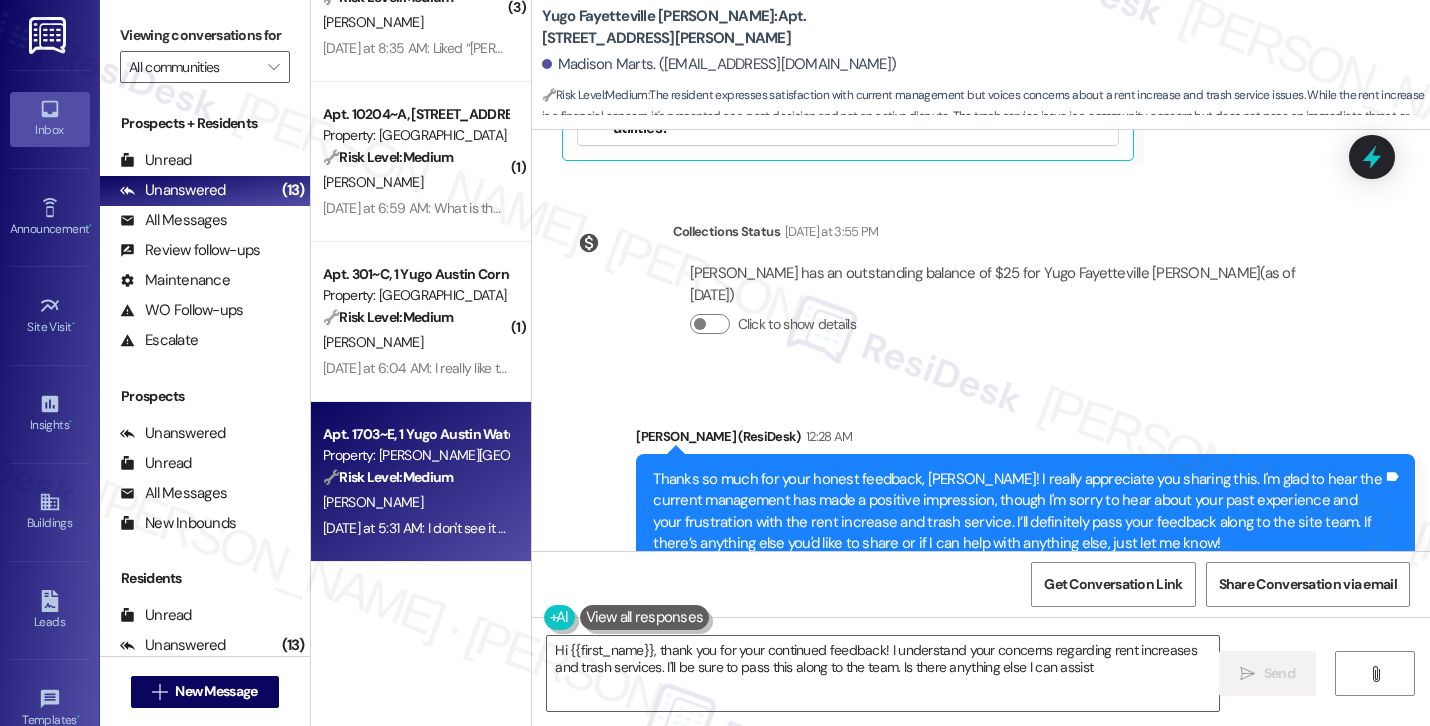 scroll, scrollTop: 2211, scrollLeft: 0, axis: vertical 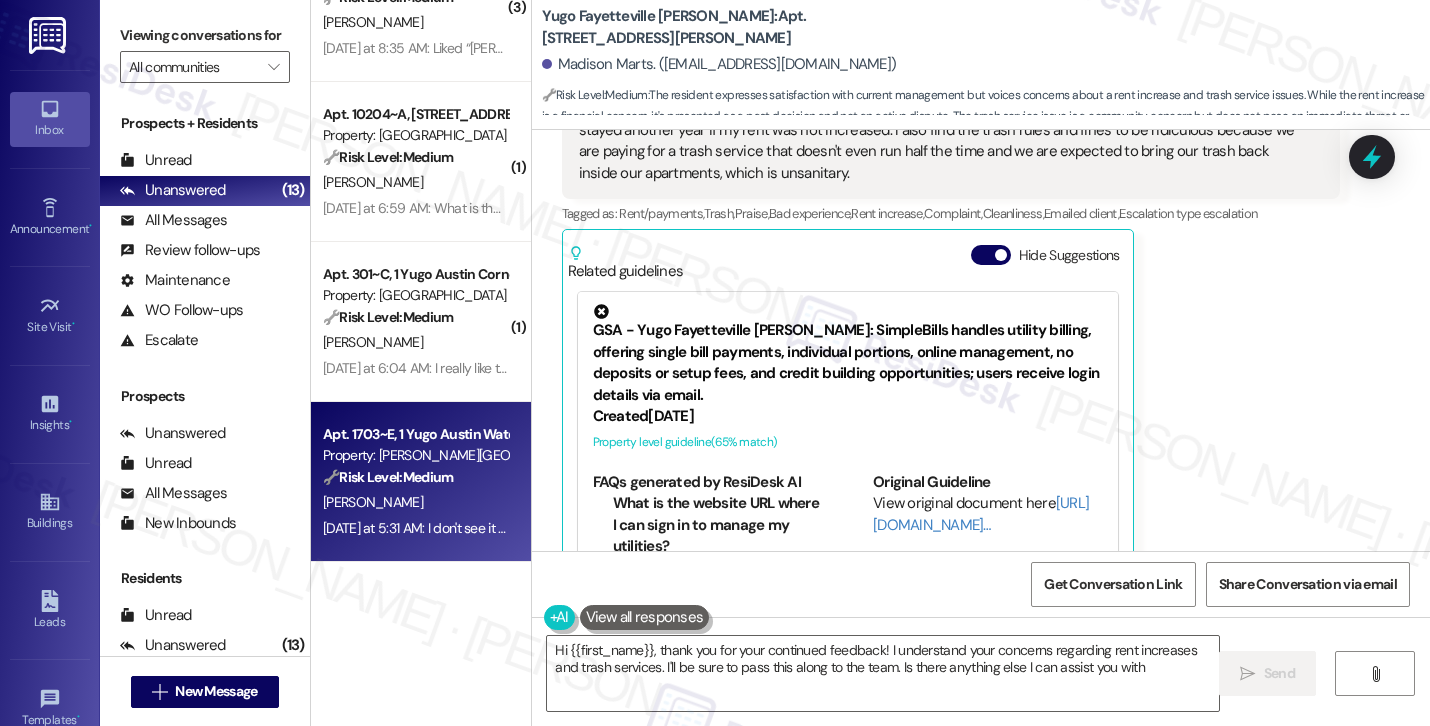 type on "Hi {{first_name}}, thank you for your continued feedback! I understand your concerns regarding rent increases and trash services. I'll be sure to pass this along to the team. Is there anything else I can assist you with?" 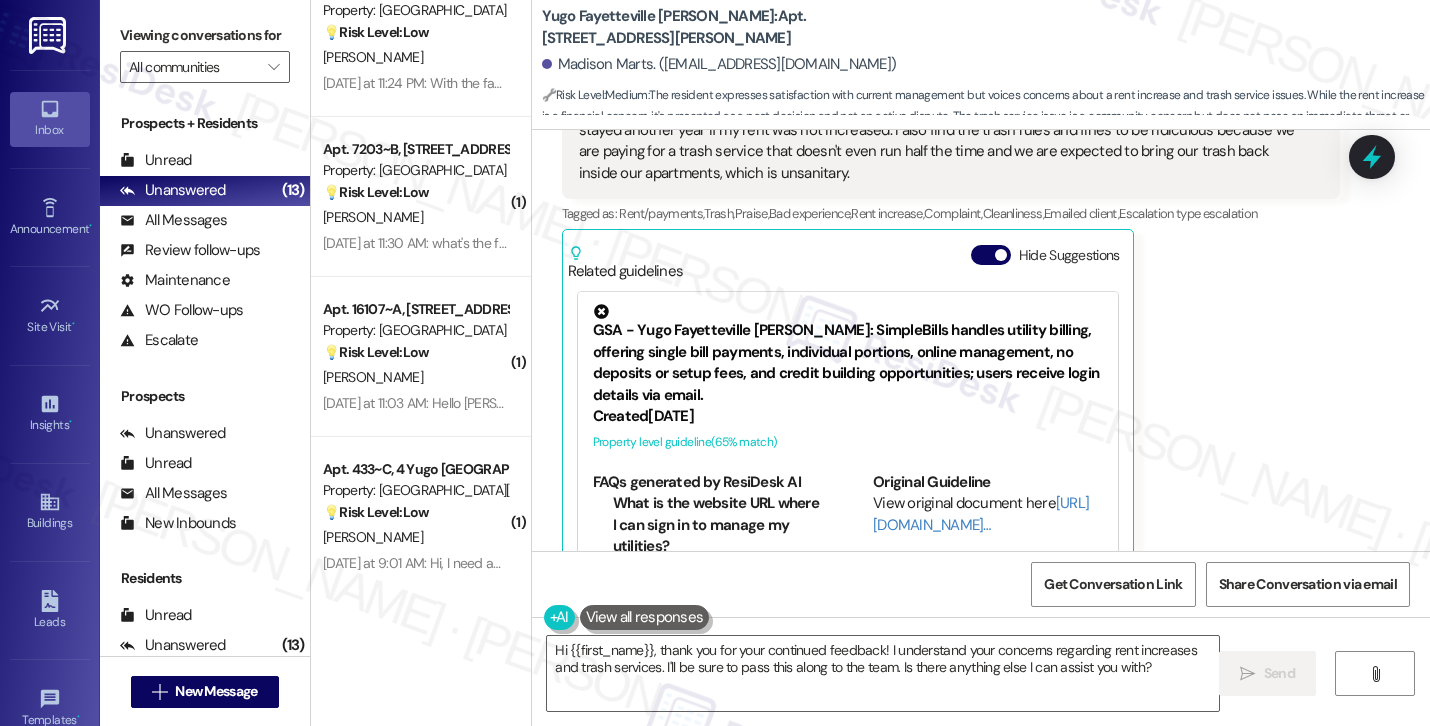 scroll, scrollTop: 3082, scrollLeft: 0, axis: vertical 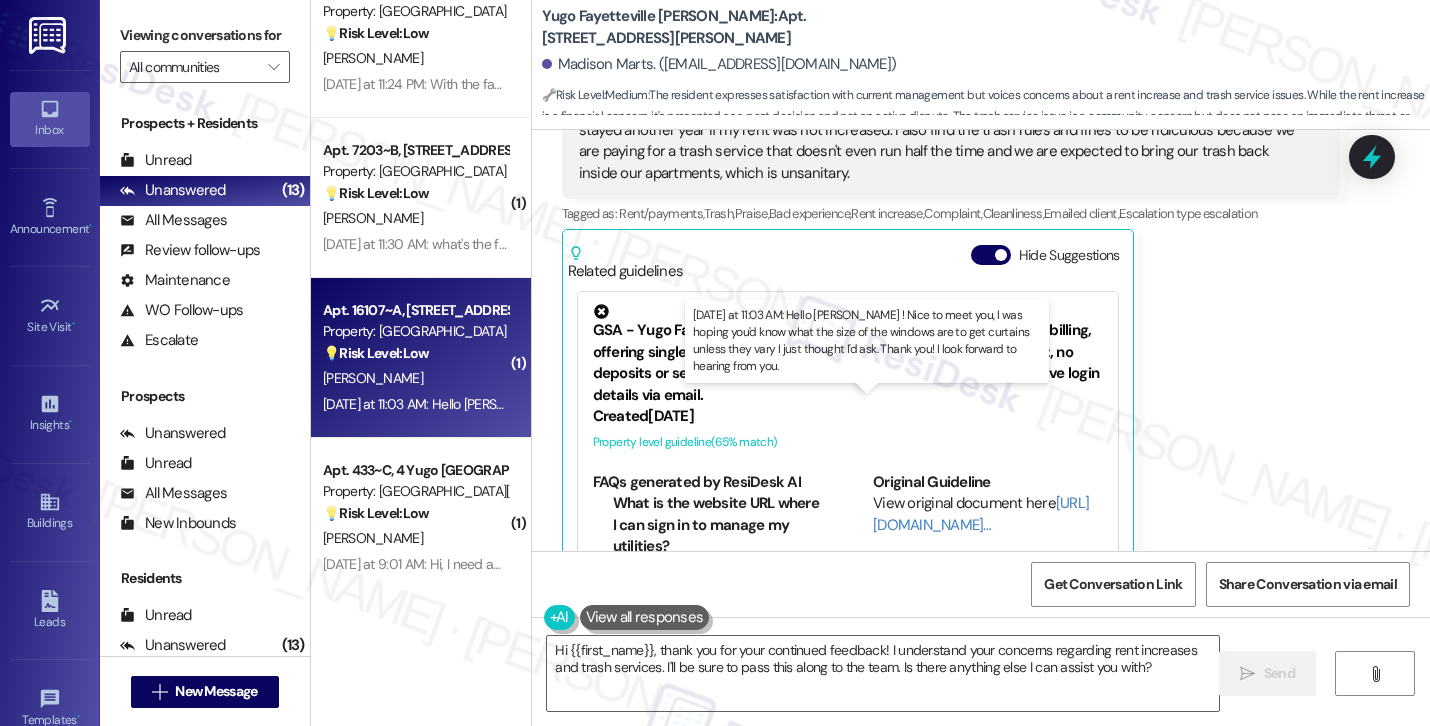 click on "[DATE] at 11:03 AM: Hello [PERSON_NAME] ! Nice to meet you, I was hoping you'd know what the size of the windows are to get curtains unless they vary I just thought I'd ask. Thank you! I look forward to hearing from you. [DATE] at 11:03 AM: Hello [PERSON_NAME] ! Nice to meet you, I was hoping you'd know what the size of the windows are to get curtains unless they vary I just thought I'd ask. Thank you! I look forward to hearing from you." at bounding box center [951, 404] 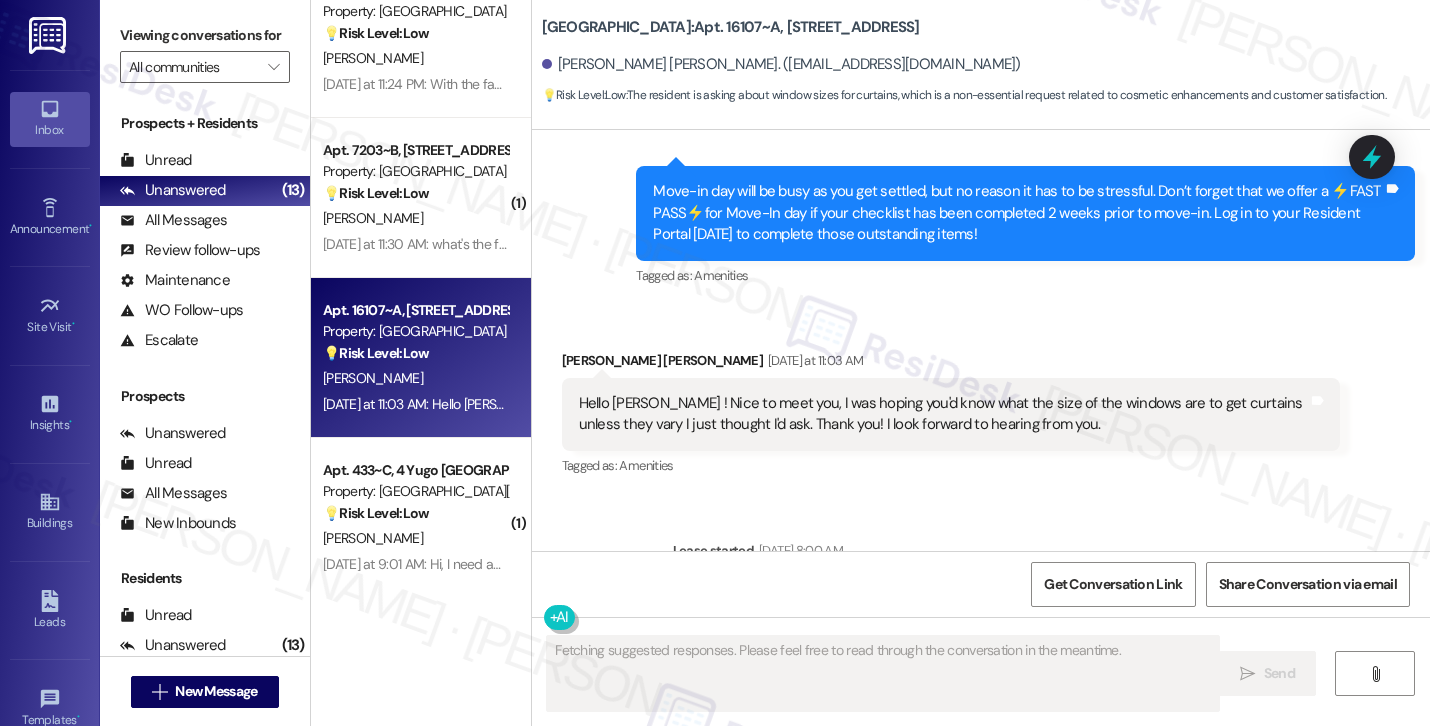scroll, scrollTop: 440, scrollLeft: 0, axis: vertical 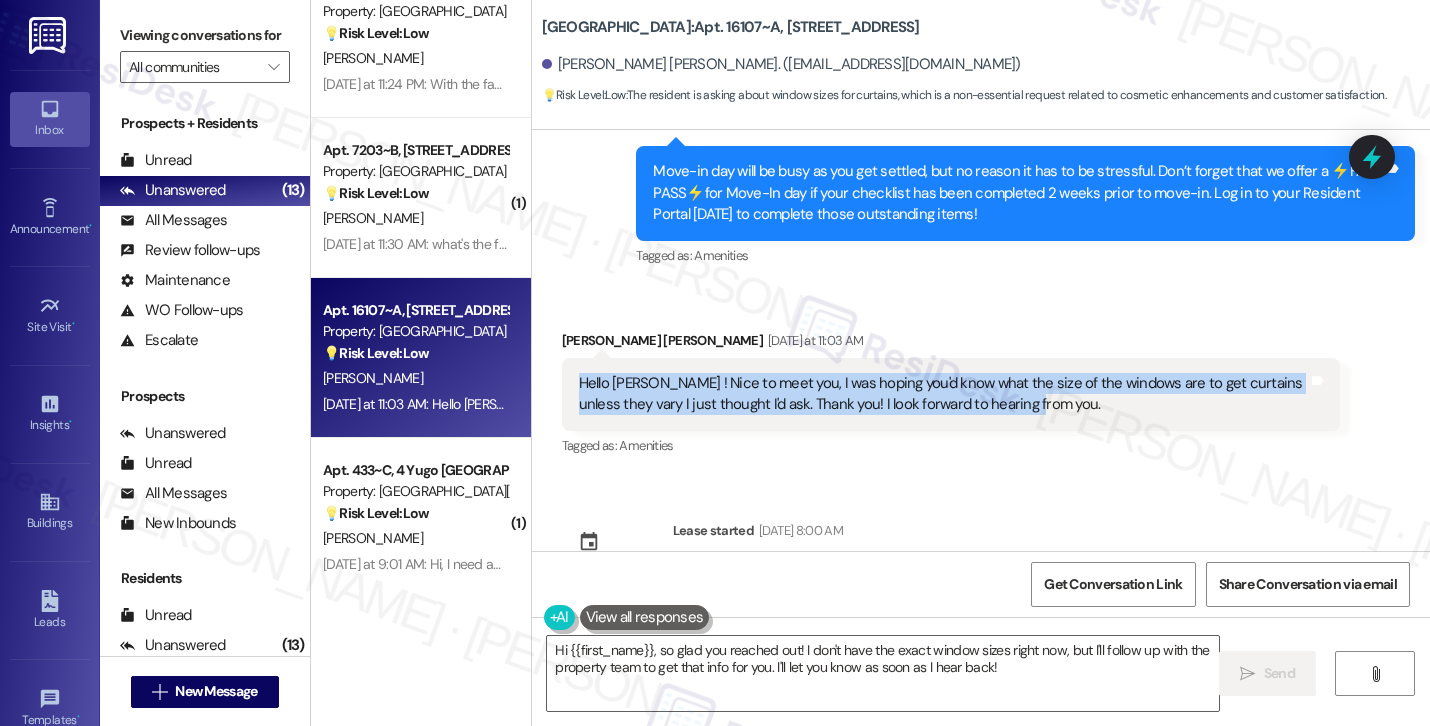 drag, startPoint x: 1029, startPoint y: 364, endPoint x: 558, endPoint y: 348, distance: 471.2717 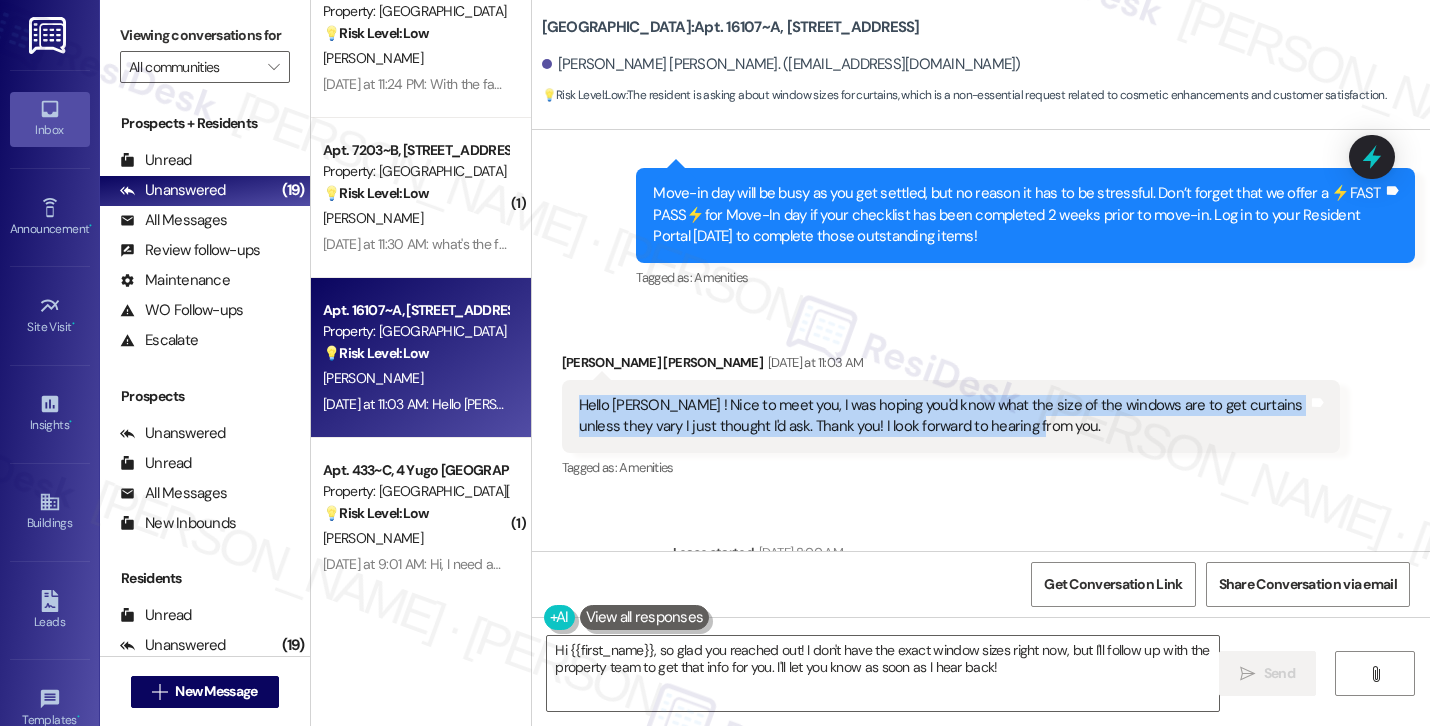 click on "[PERSON_NAME] [PERSON_NAME]. ([EMAIL_ADDRESS][DOMAIN_NAME])" at bounding box center (781, 64) 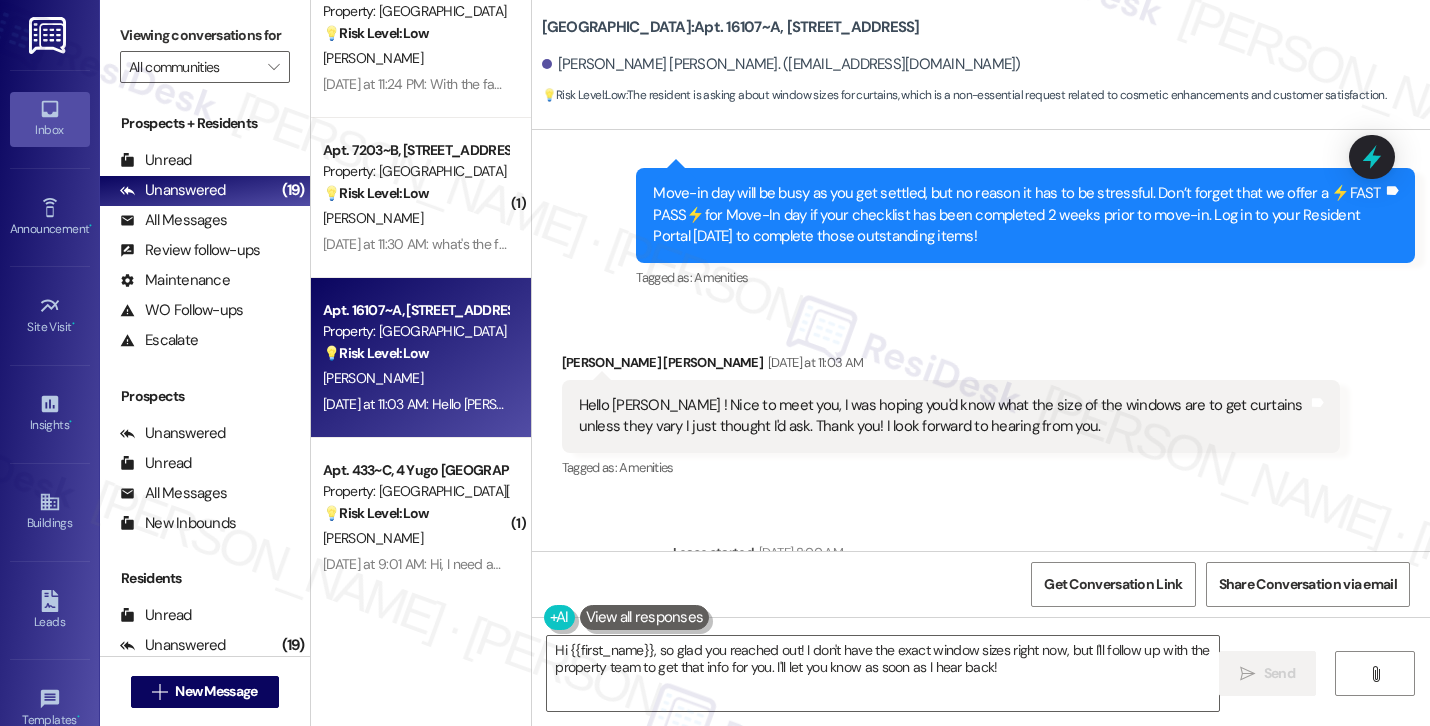click on "[PERSON_NAME] [PERSON_NAME]. ([EMAIL_ADDRESS][DOMAIN_NAME])" at bounding box center [781, 64] 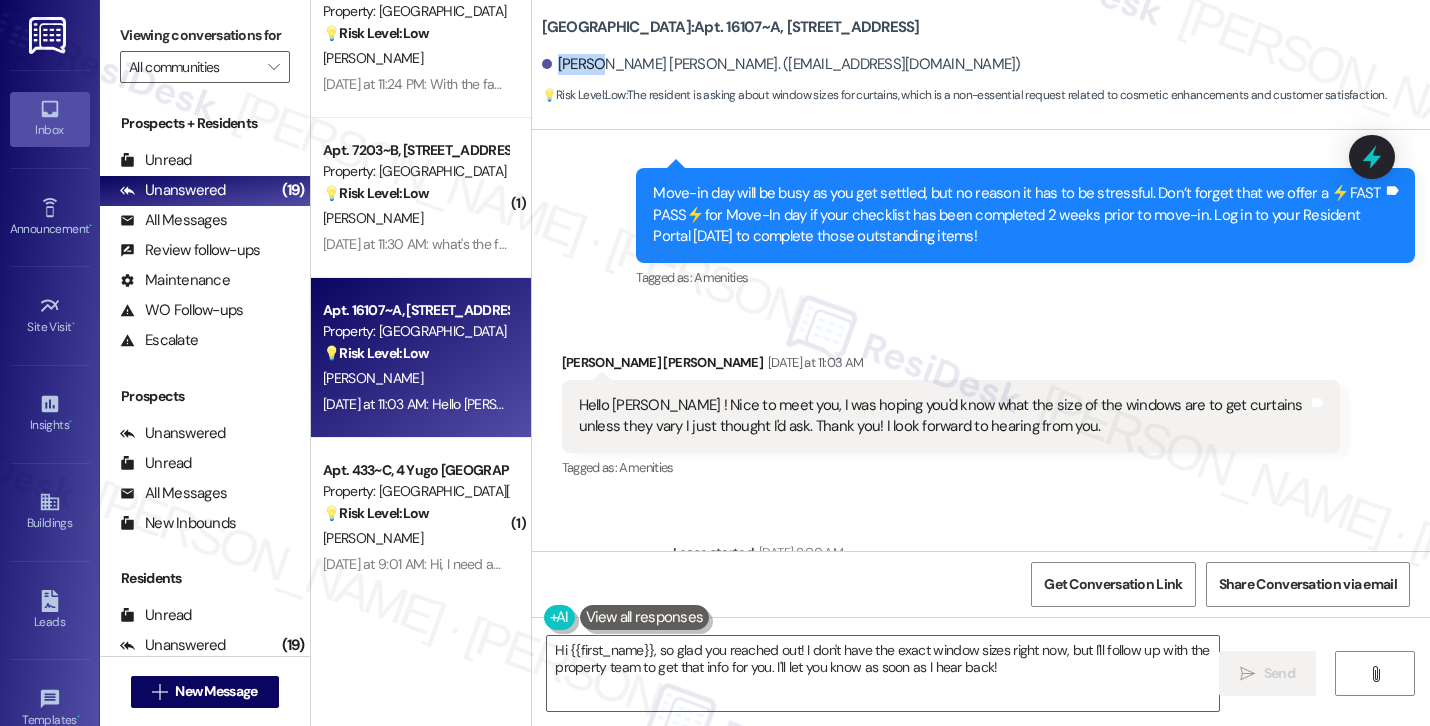 copy on "[PERSON_NAME]" 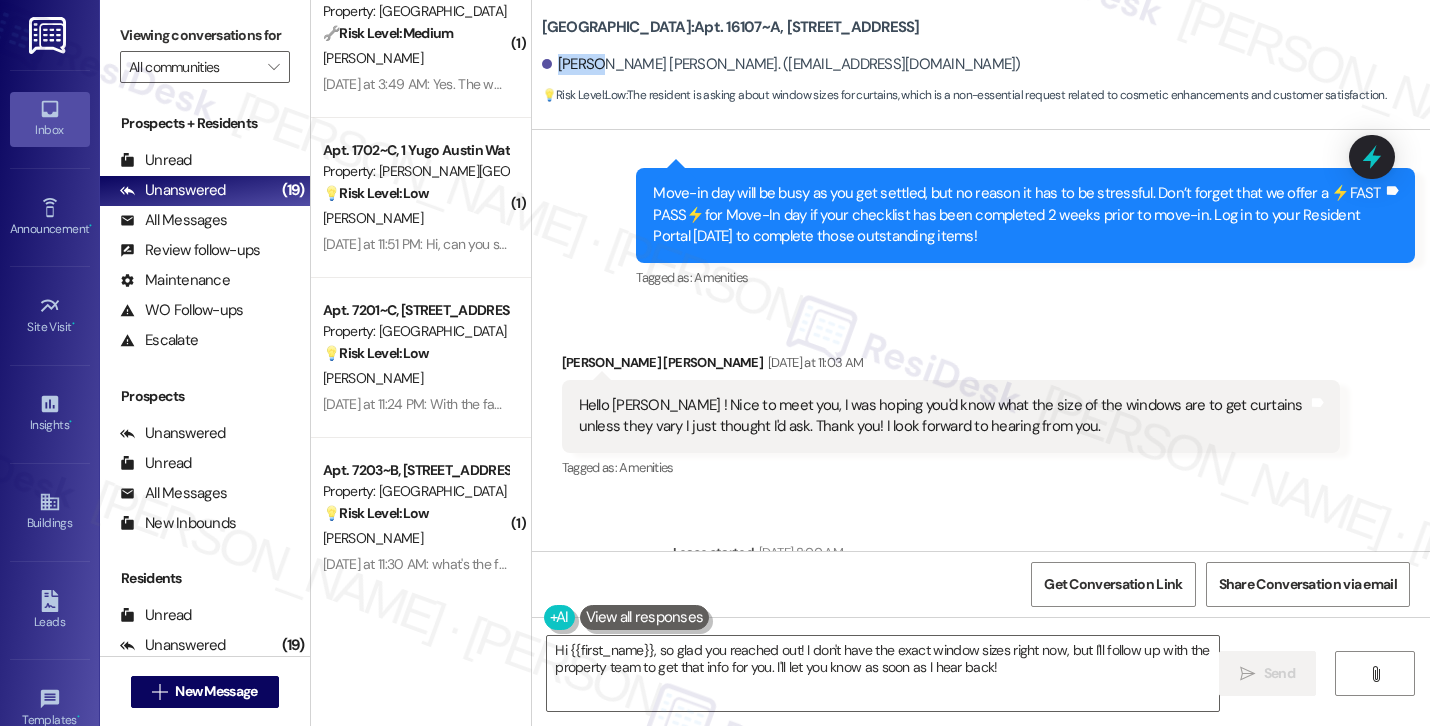 scroll, scrollTop: 440, scrollLeft: 0, axis: vertical 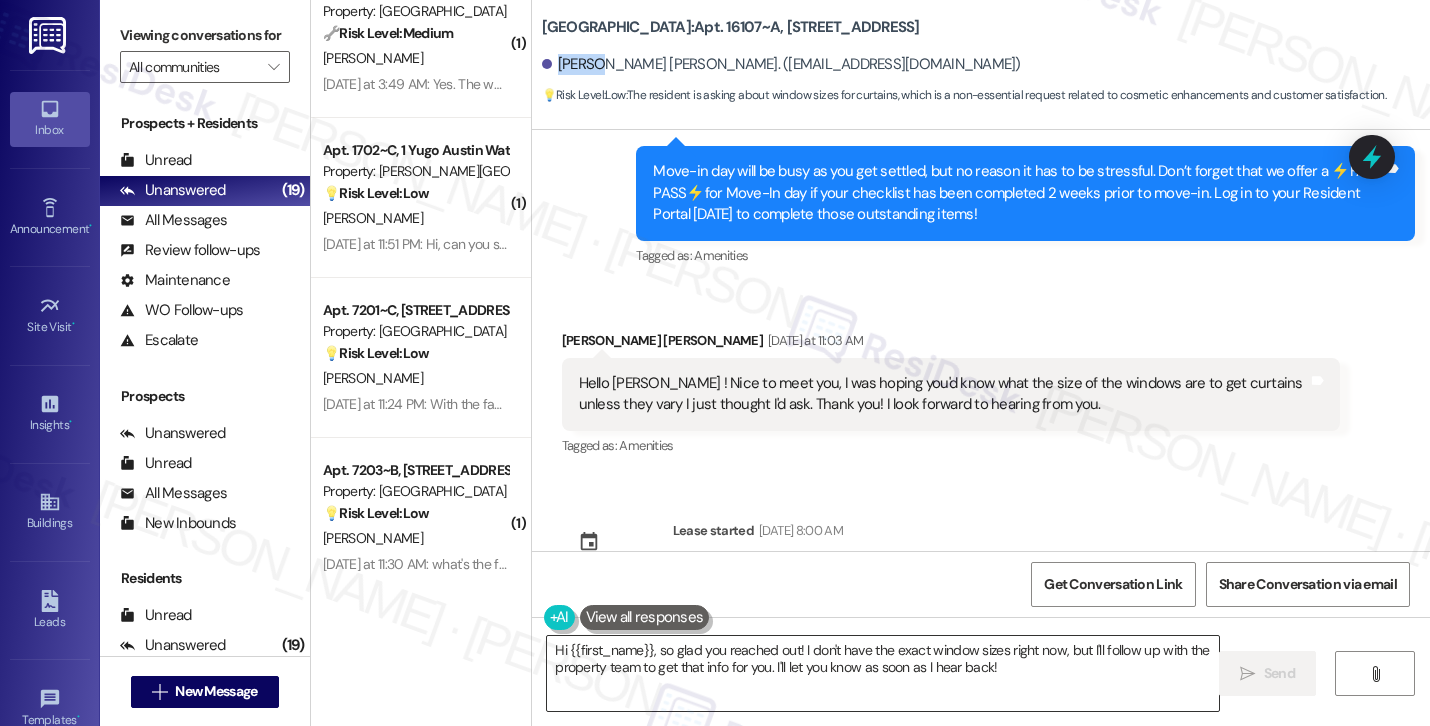 click on "Hi {{first_name}}, so glad you reached out! I don't have the exact window sizes right now, but I'll follow up with the property team to get that info for you. I'll let you know as soon as I hear back!" at bounding box center [883, 673] 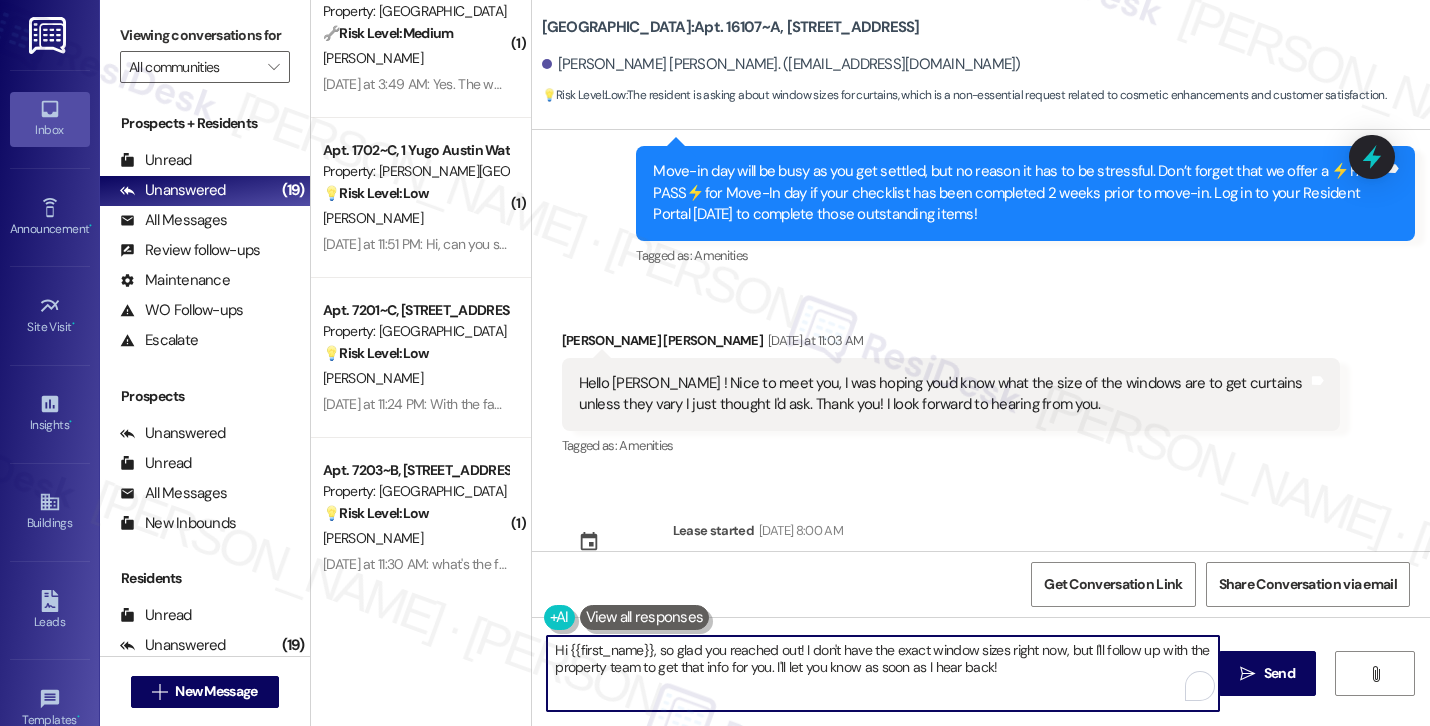 paste on "[PERSON_NAME]! It’s great to hear from you—nice to meet you too! I’d be happy to help with the window sizes. I’ll go ahead and check with the site team to get the most accurate info for you and follow up as soon as I hear back. Let me know if you have any other questions in the meantime" 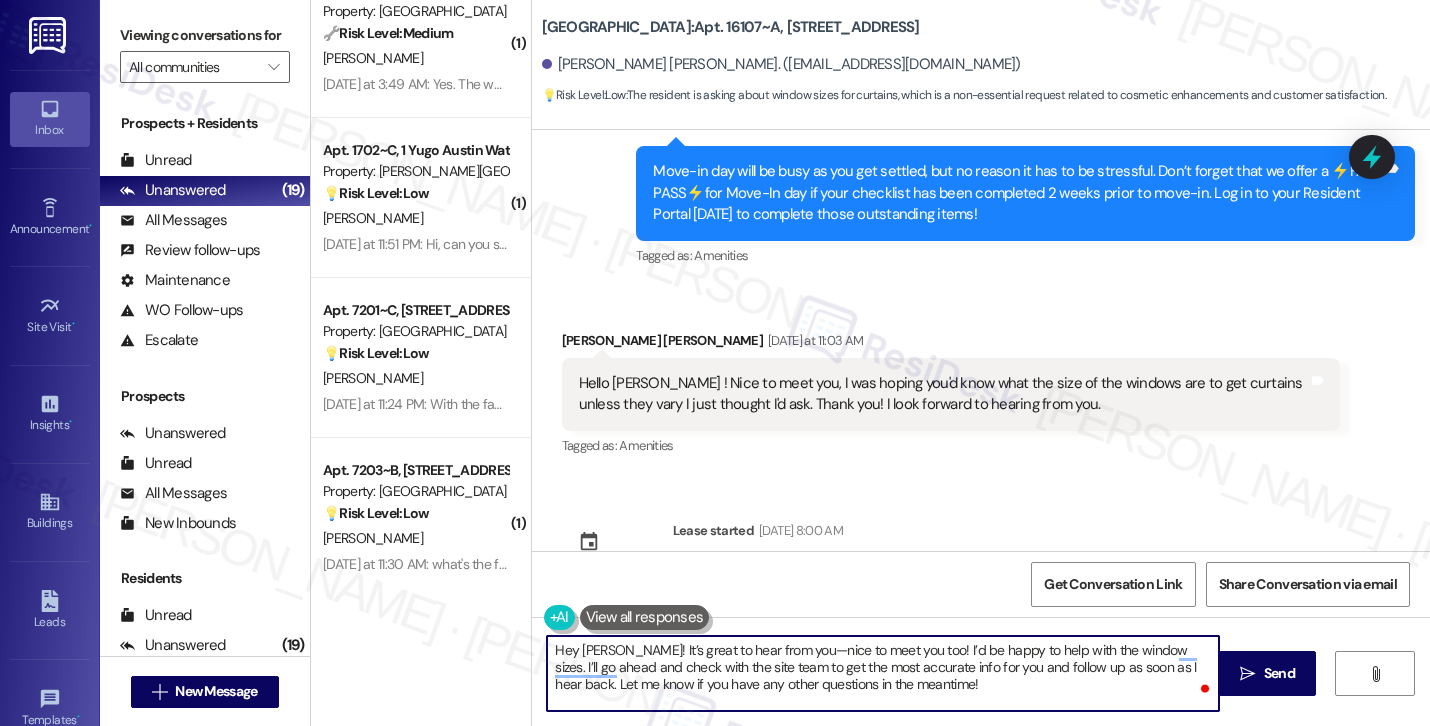 type on "Hey [PERSON_NAME]! It’s great to hear from you—nice to meet you too! I’d be happy to help with the window sizes. I’ll go ahead and check with the site team to get the most accurate info for you and follow up as soon as I hear back. Let me know if you have any other questions in the meantime!" 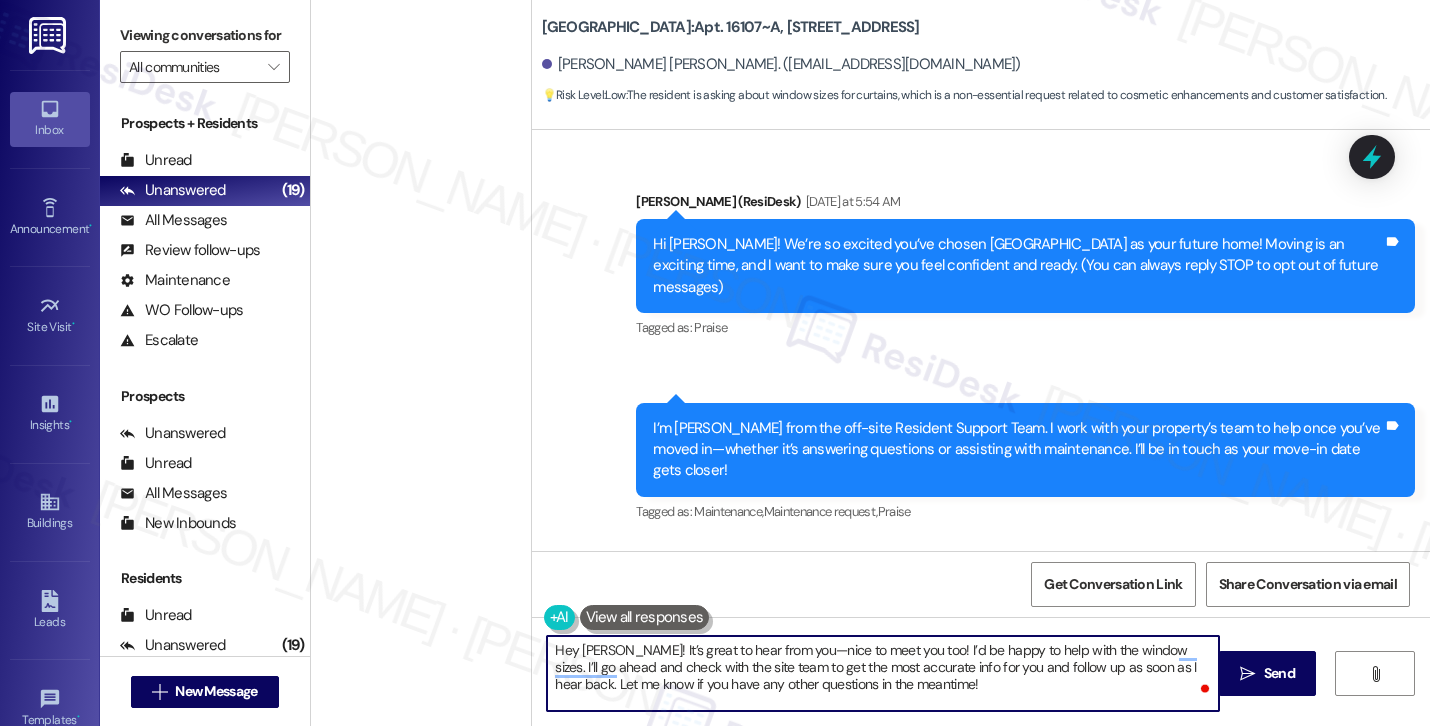 scroll, scrollTop: 0, scrollLeft: 0, axis: both 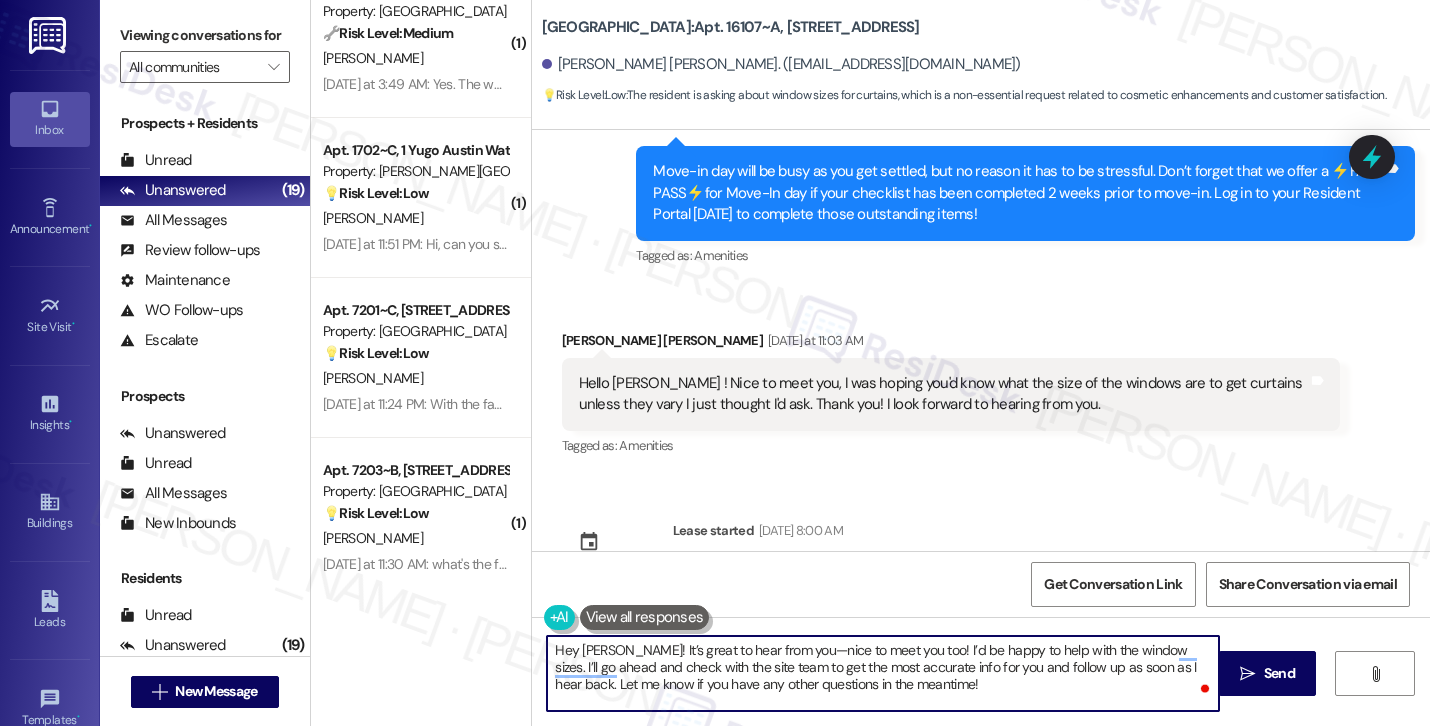 click on "Hey [PERSON_NAME]! It’s great to hear from you—nice to meet you too! I’d be happy to help with the window sizes. I’ll go ahead and check with the site team to get the most accurate info for you and follow up as soon as I hear back. Let me know if you have any other questions in the meantime!" at bounding box center [883, 673] 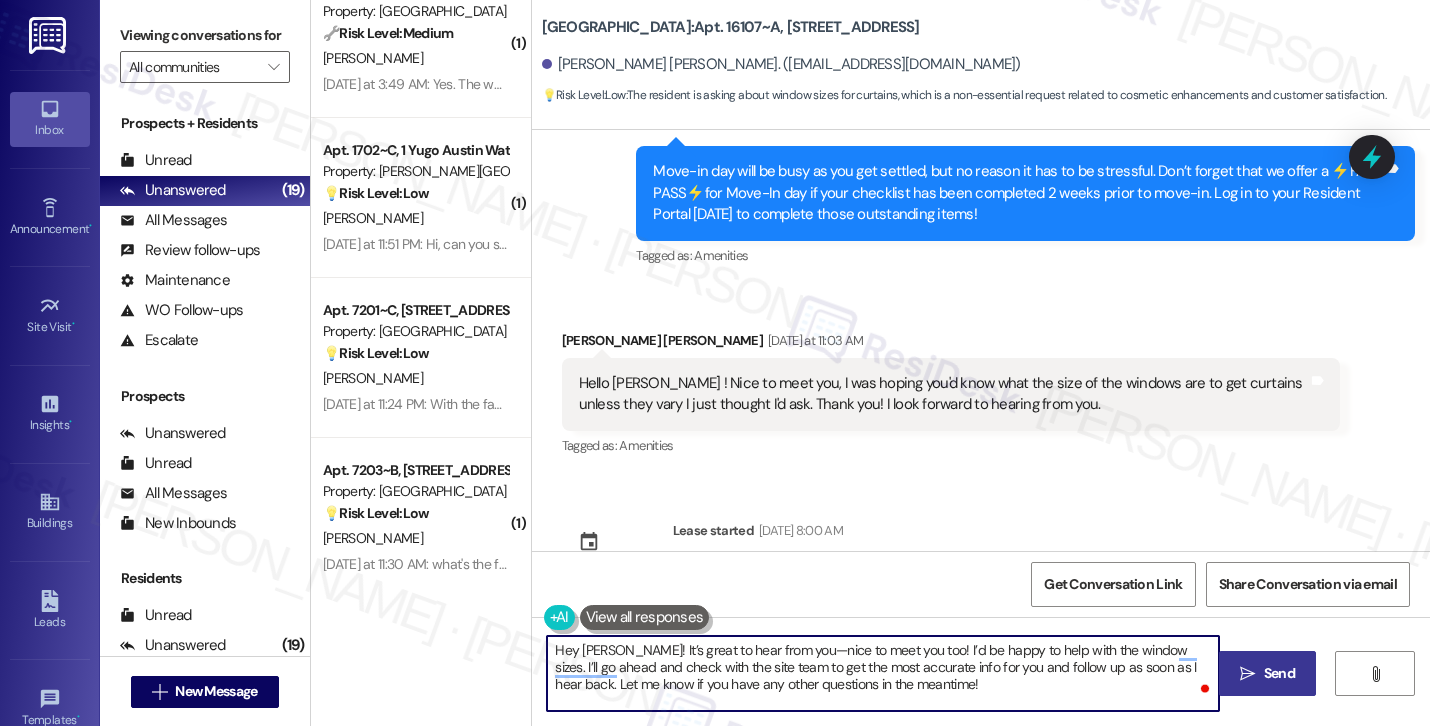 click on " Send" at bounding box center (1267, 673) 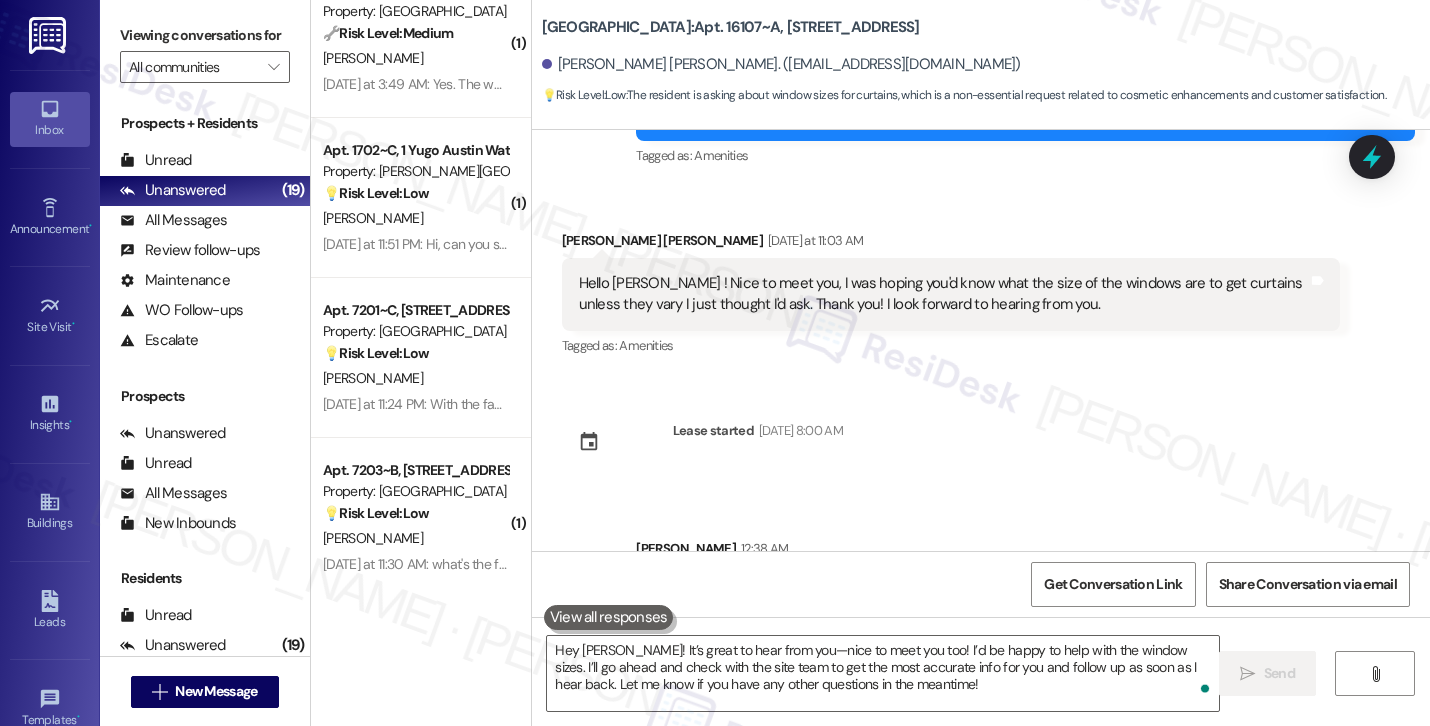 scroll, scrollTop: 622, scrollLeft: 0, axis: vertical 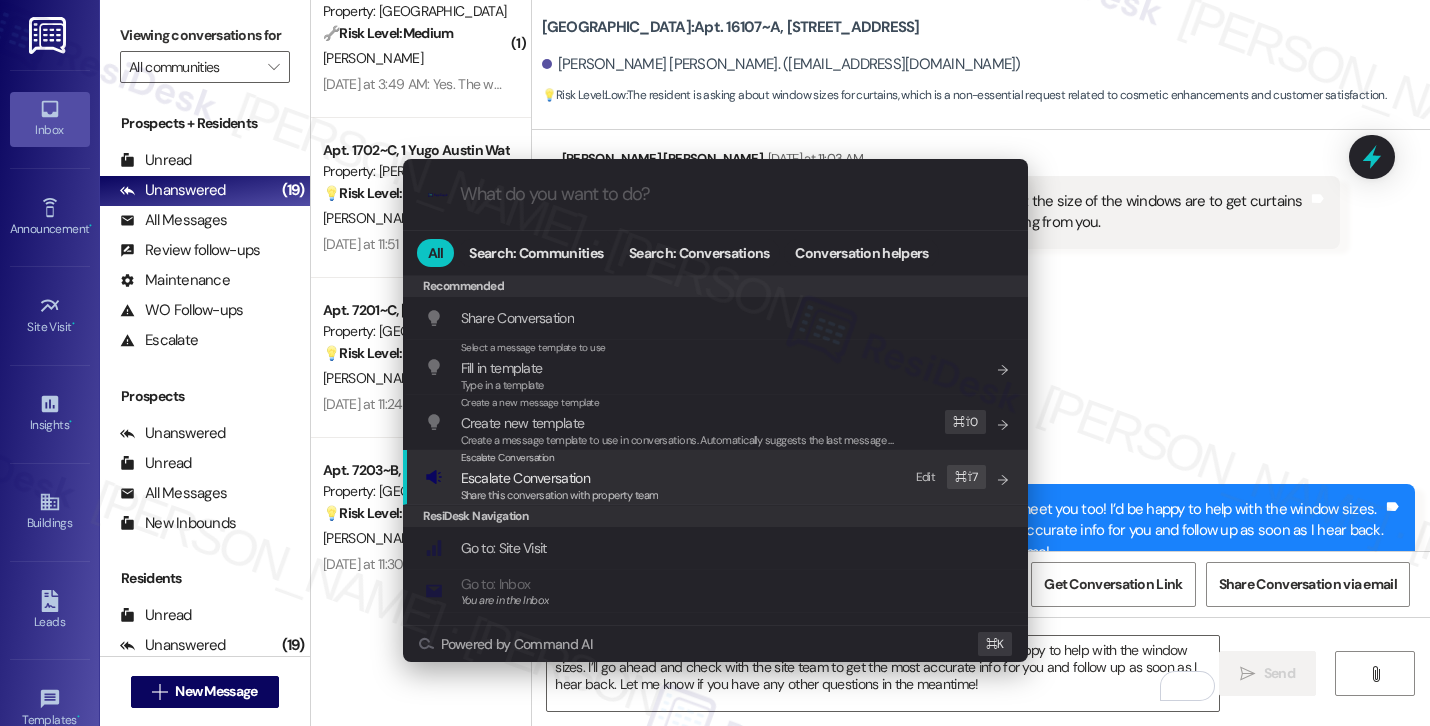 click on "Escalate Conversation Escalate Conversation Share this conversation with property team Edit ⌘ ⇧ 7" at bounding box center [717, 477] 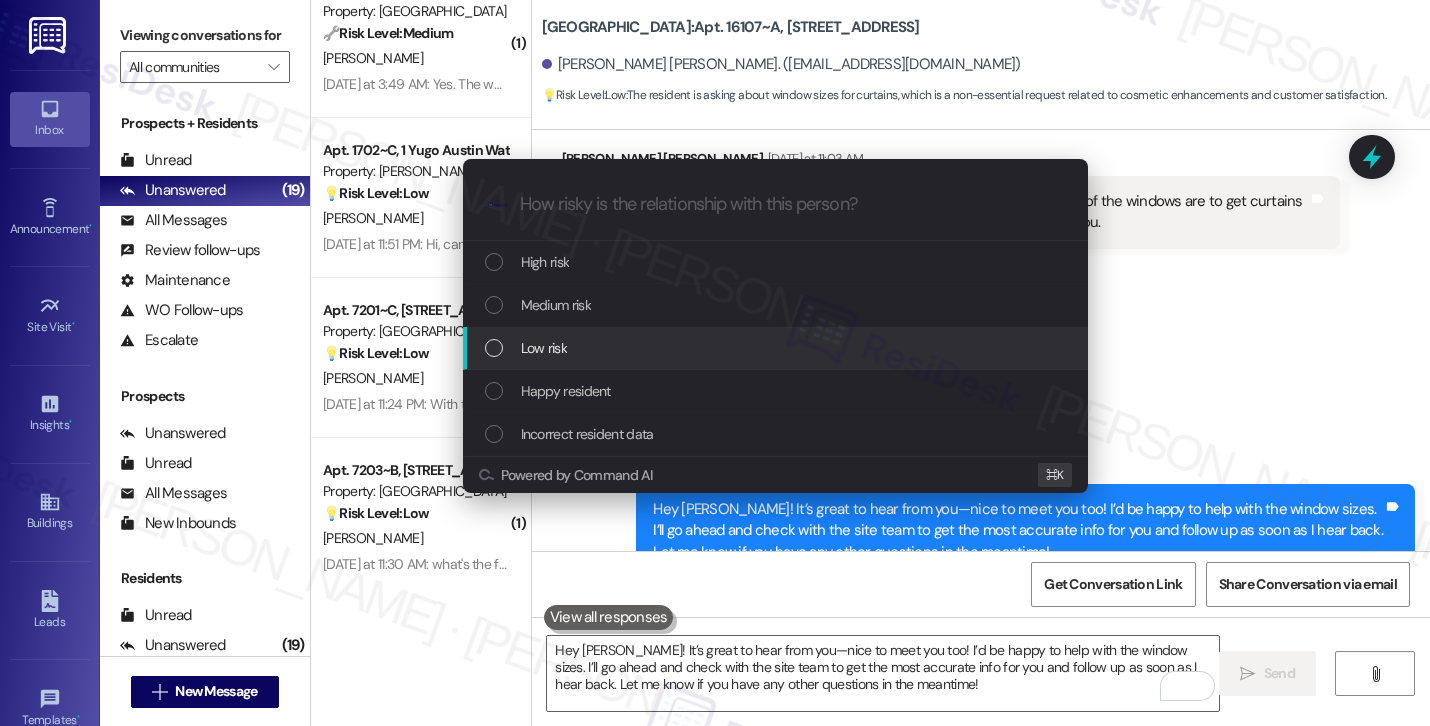 click on "Low risk" at bounding box center (775, 348) 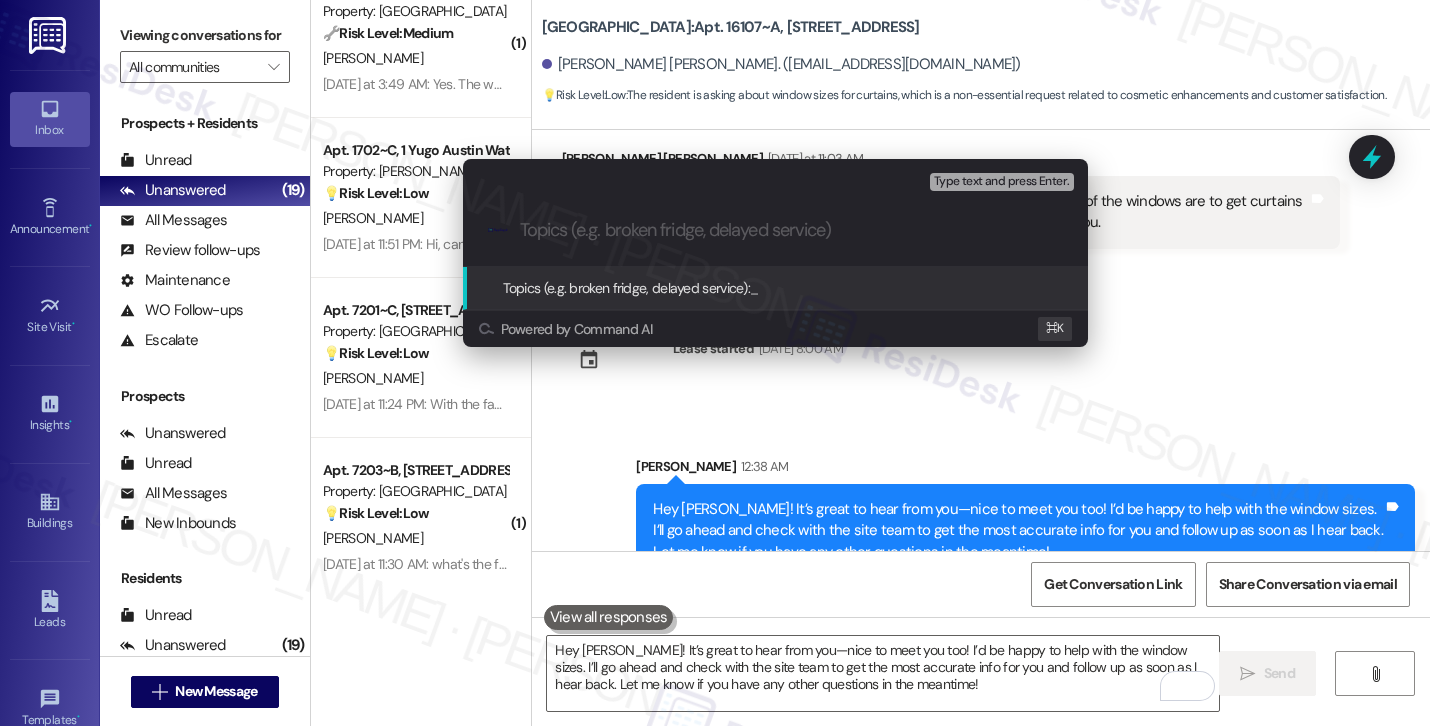 paste on "Resident Inquiry – Window Measurements for Curtains" 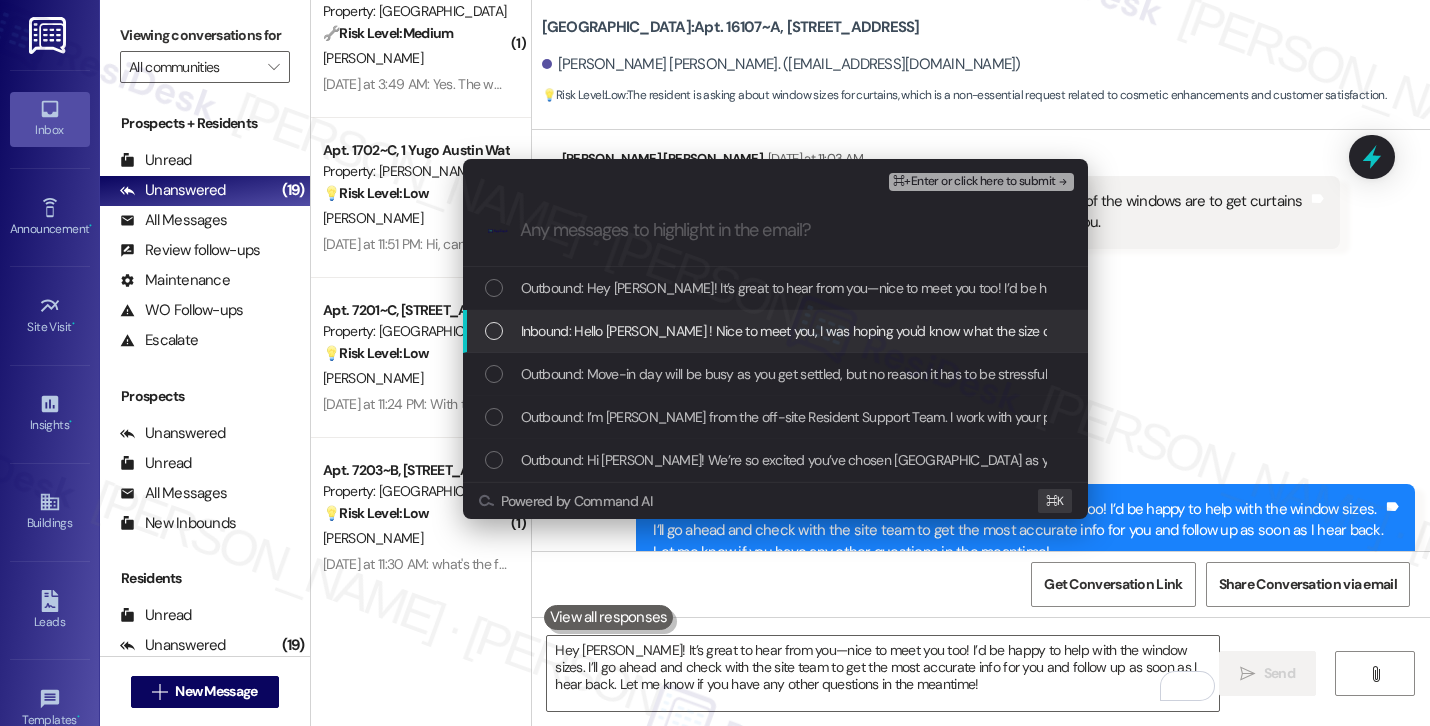 click on "Inbound: Hello Sarah ! Nice to meet you, I was hoping you'd know what the size of the windows are to get curtains unless they vary I just thought I'd ask. Thank you! I look forward to hearing from you." at bounding box center [1122, 331] 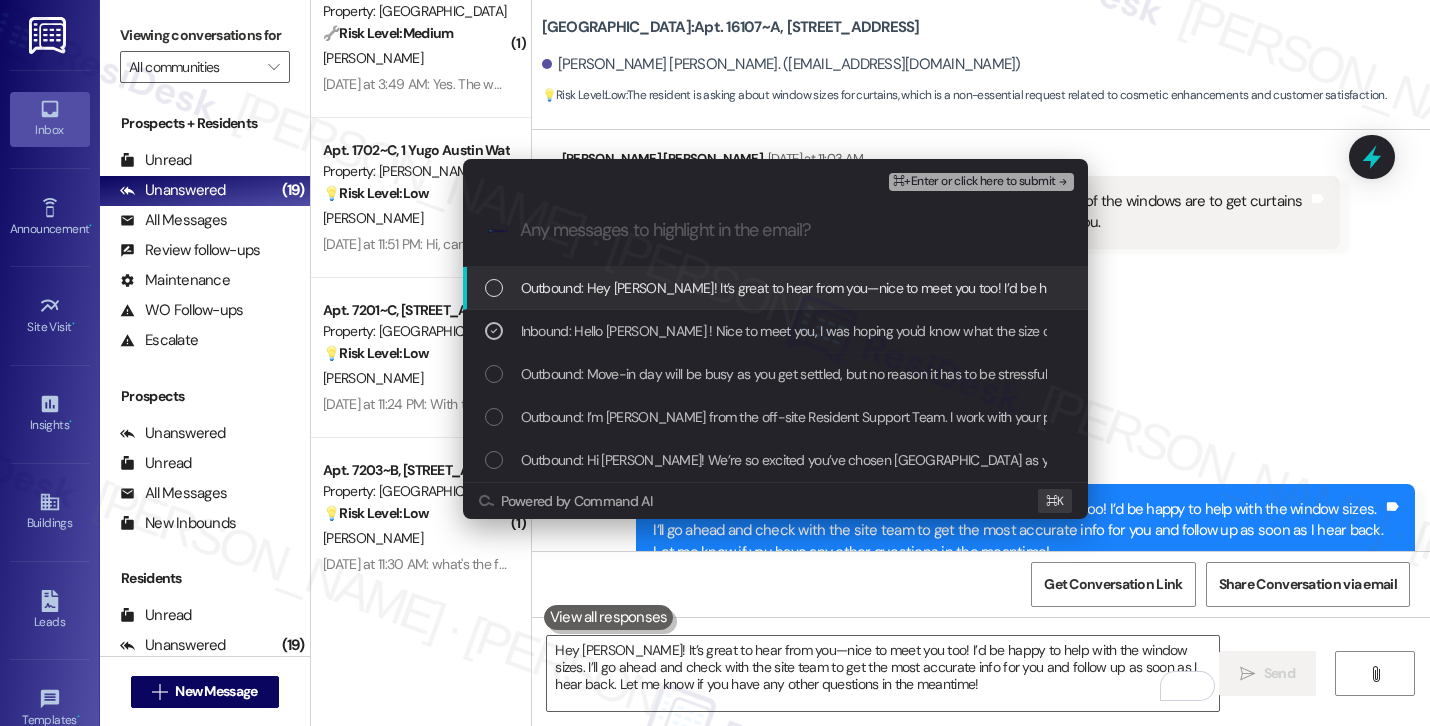 click on "⌘+Enter or click here to submit" at bounding box center (974, 182) 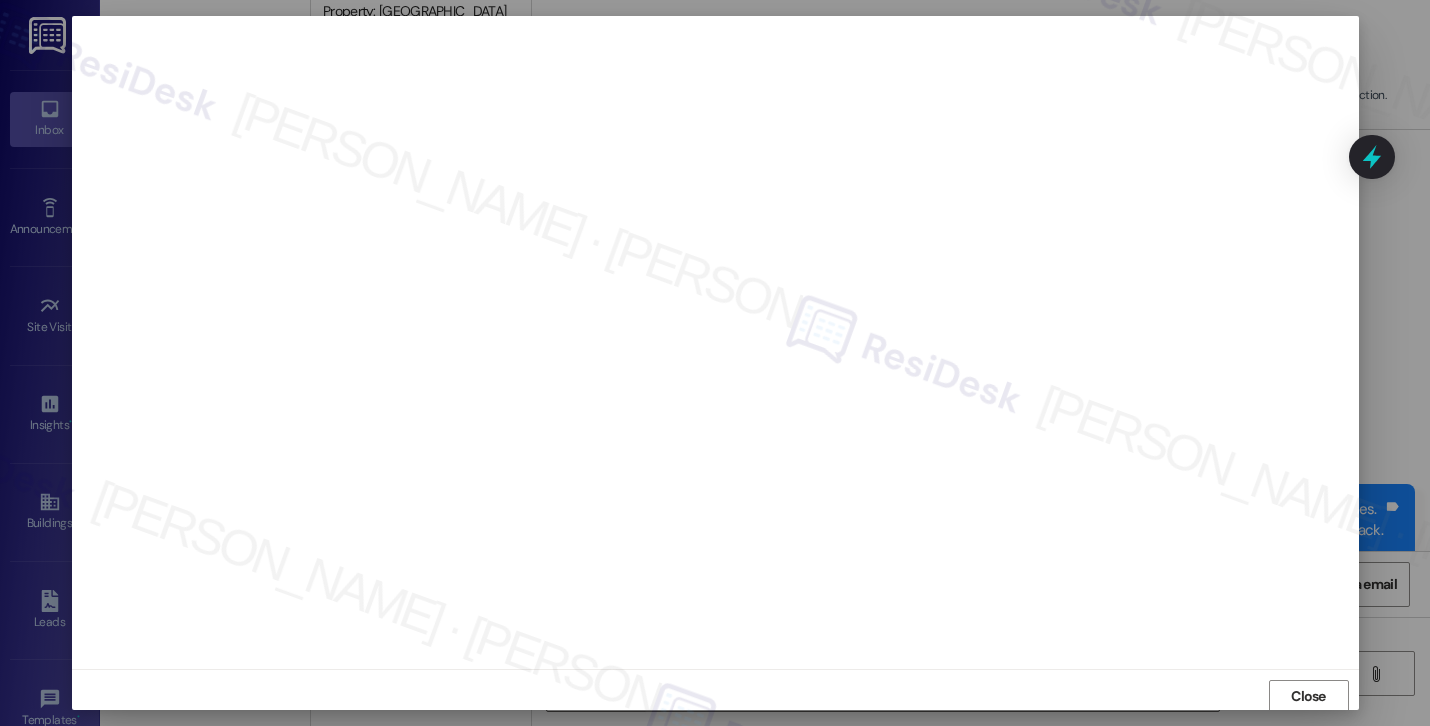 scroll, scrollTop: 2, scrollLeft: 0, axis: vertical 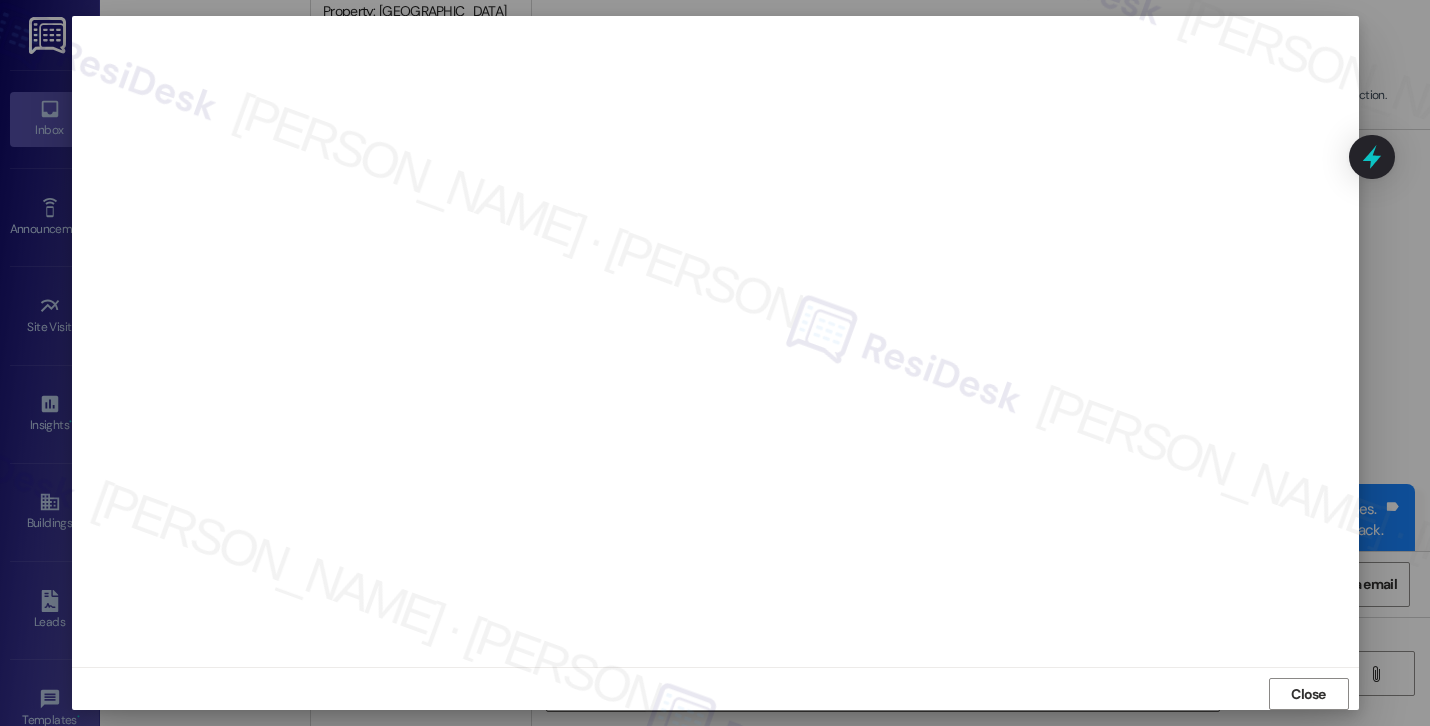 click on "Close" at bounding box center [715, 693] 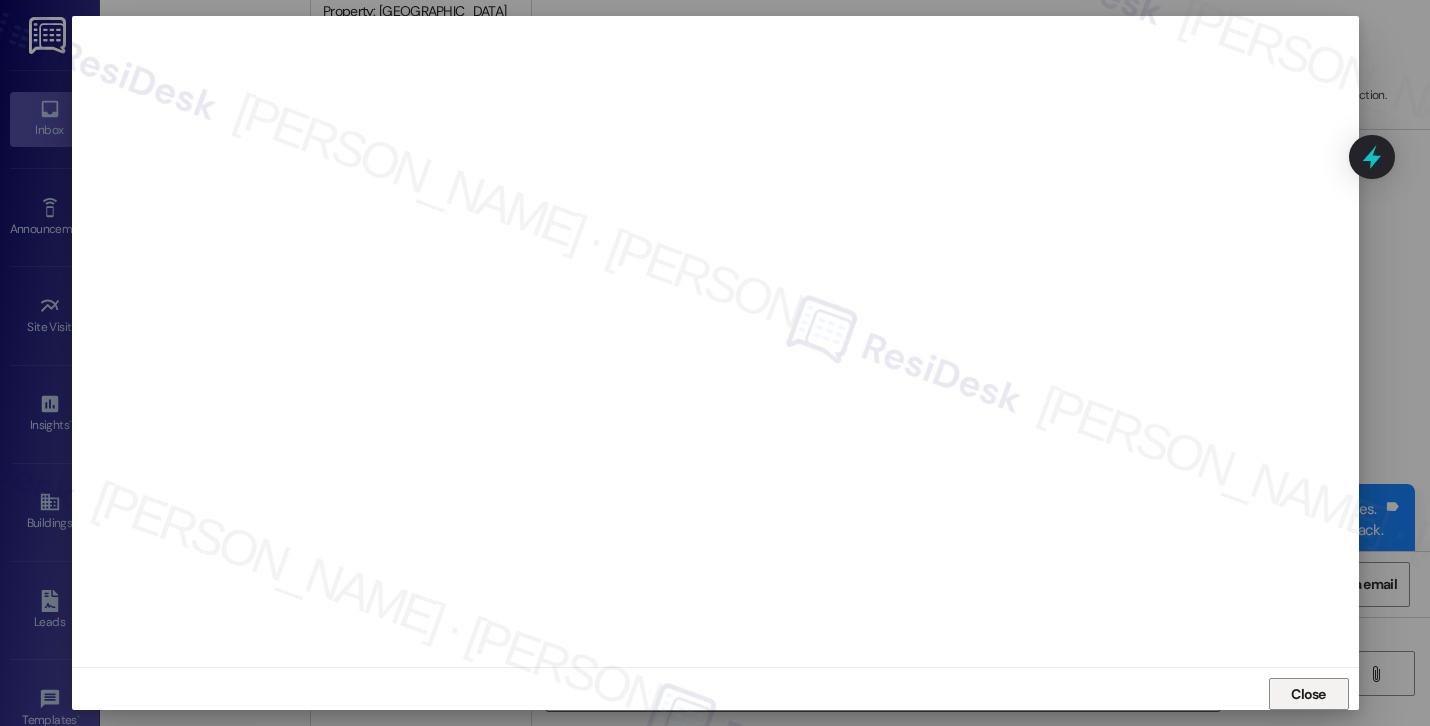 click on "Close" at bounding box center [1309, 694] 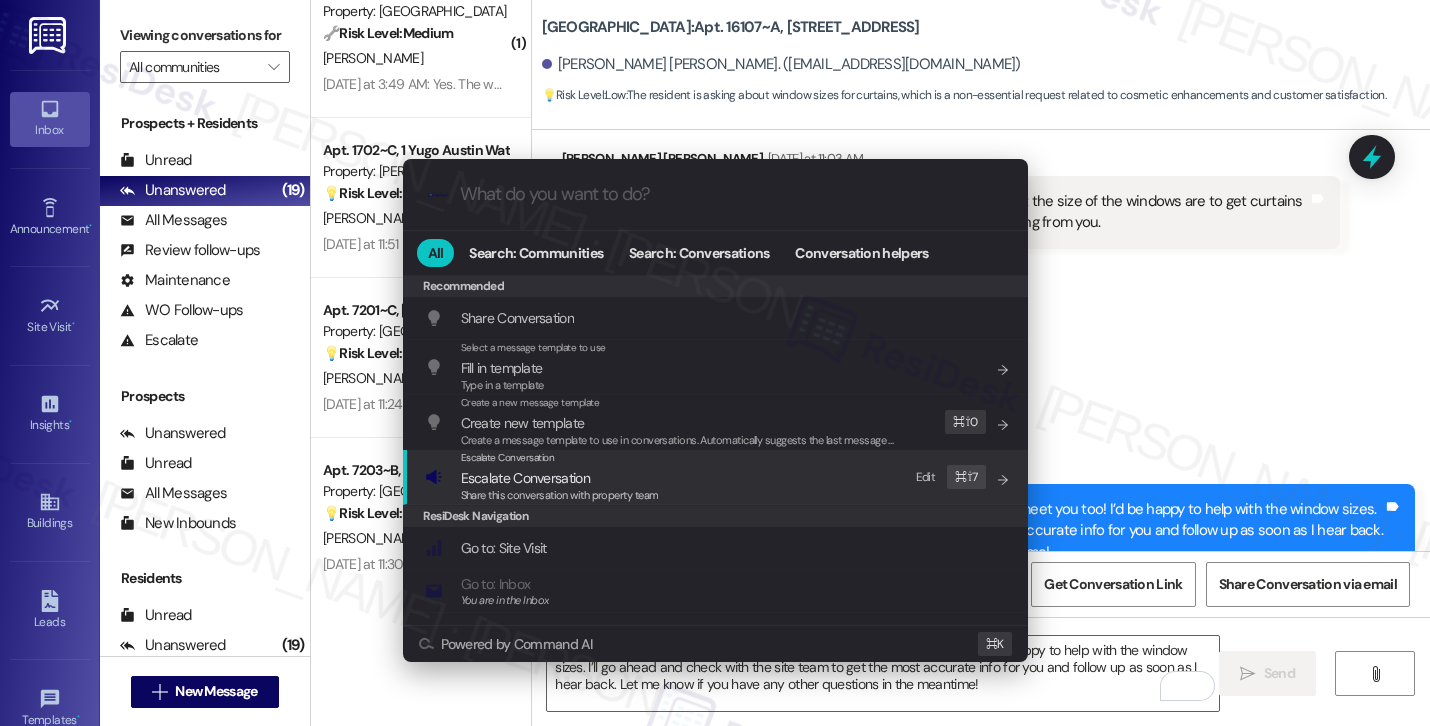 click on "Escalate Conversation Escalate Conversation Share this conversation with property team Edit ⌘ ⇧ 7" at bounding box center (717, 477) 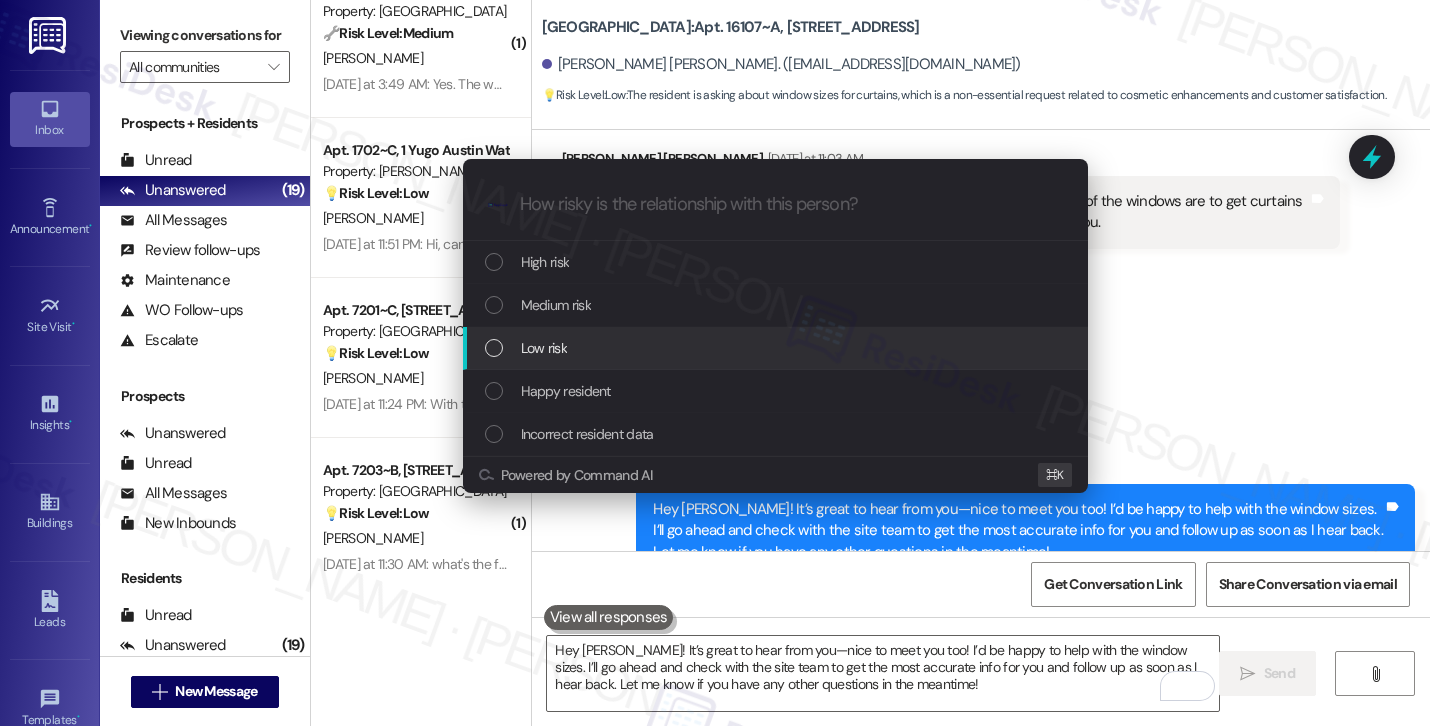 click on "Low risk" at bounding box center (777, 348) 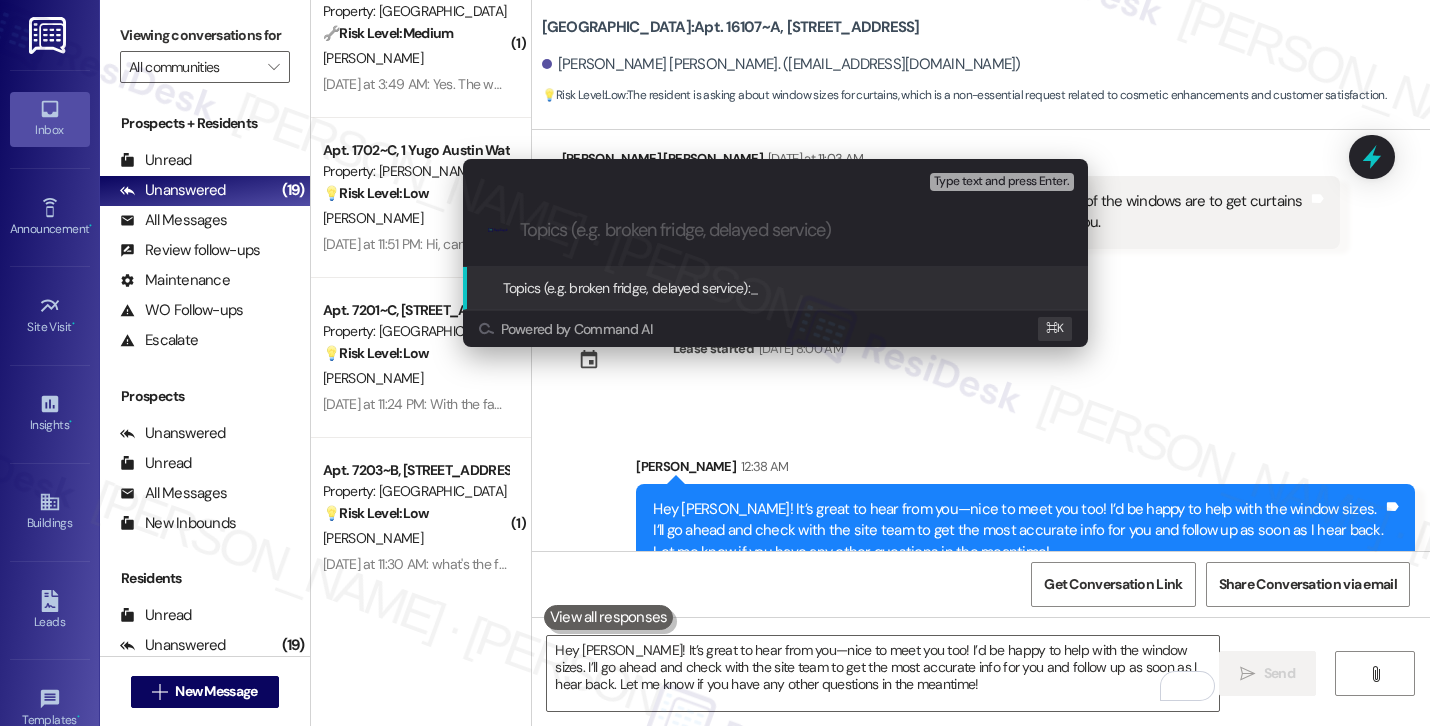 paste on "Resident Inquiry – Window Measurements for Curtains" 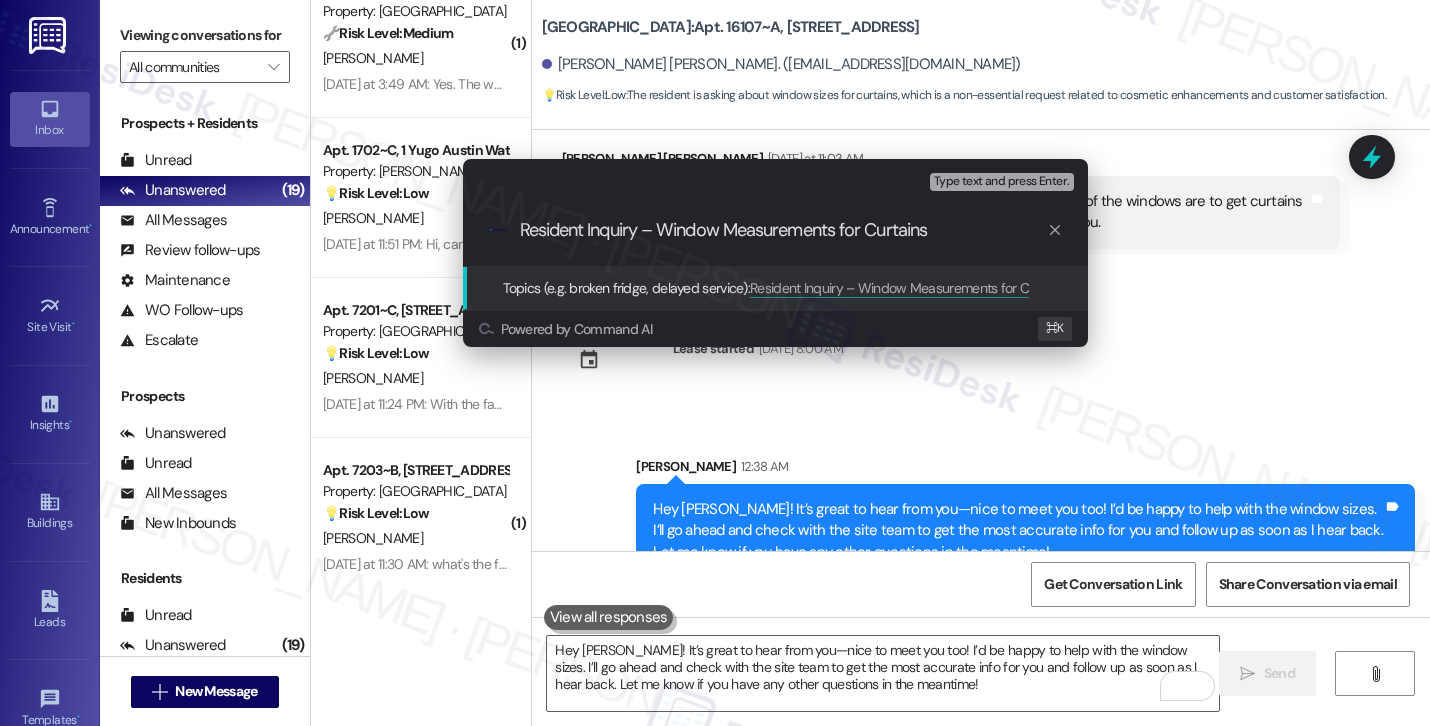 type 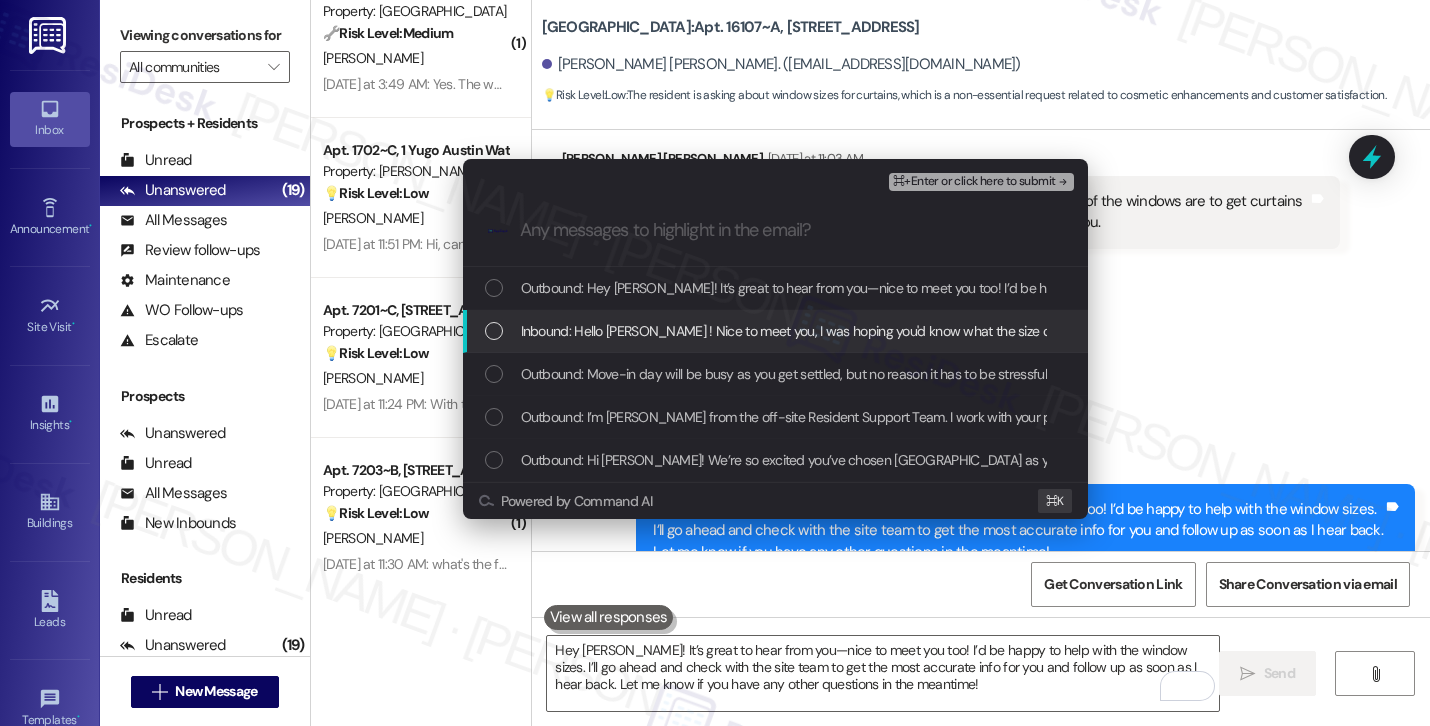 click on "Inbound: Hello Sarah ! Nice to meet you, I was hoping you'd know what the size of the windows are to get curtains unless they vary I just thought I'd ask. Thank you! I look forward to hearing from you." at bounding box center [1122, 331] 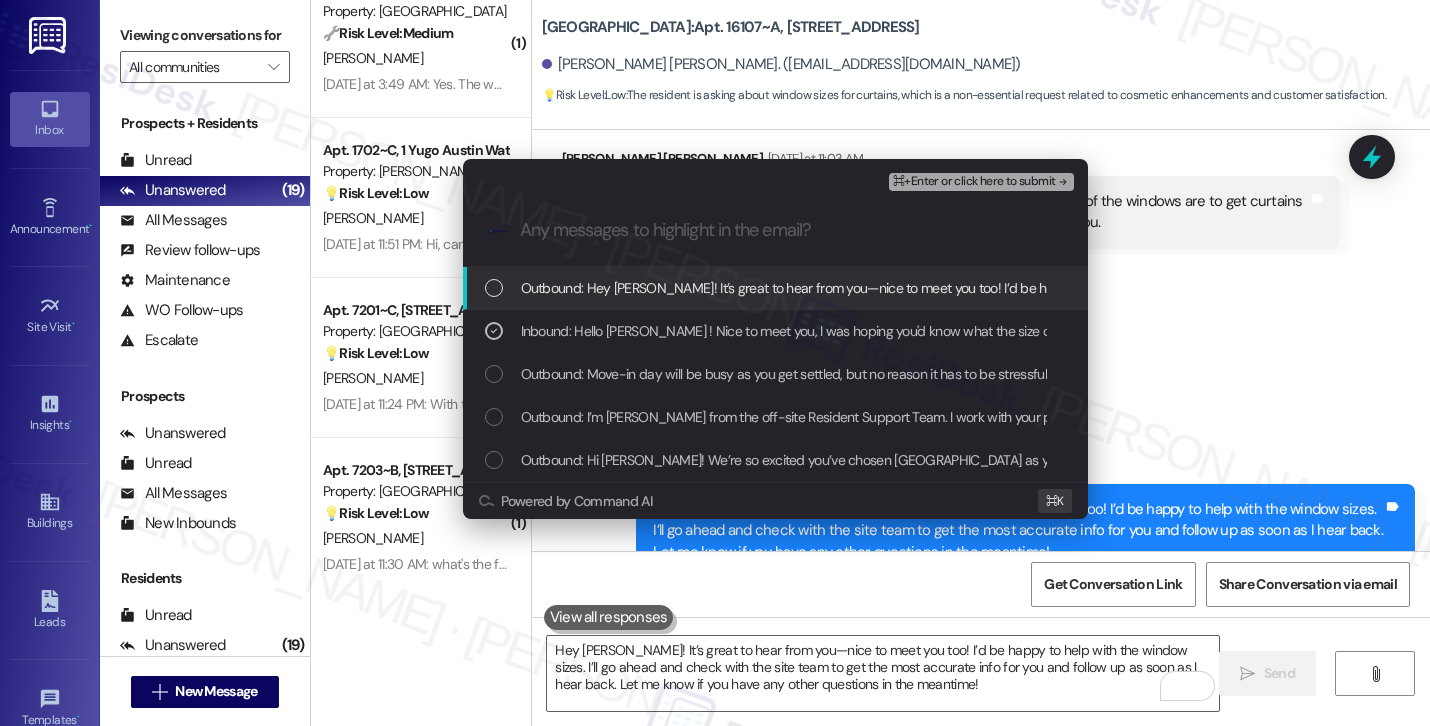 click on "⌘+Enter or click here to submit" at bounding box center (974, 182) 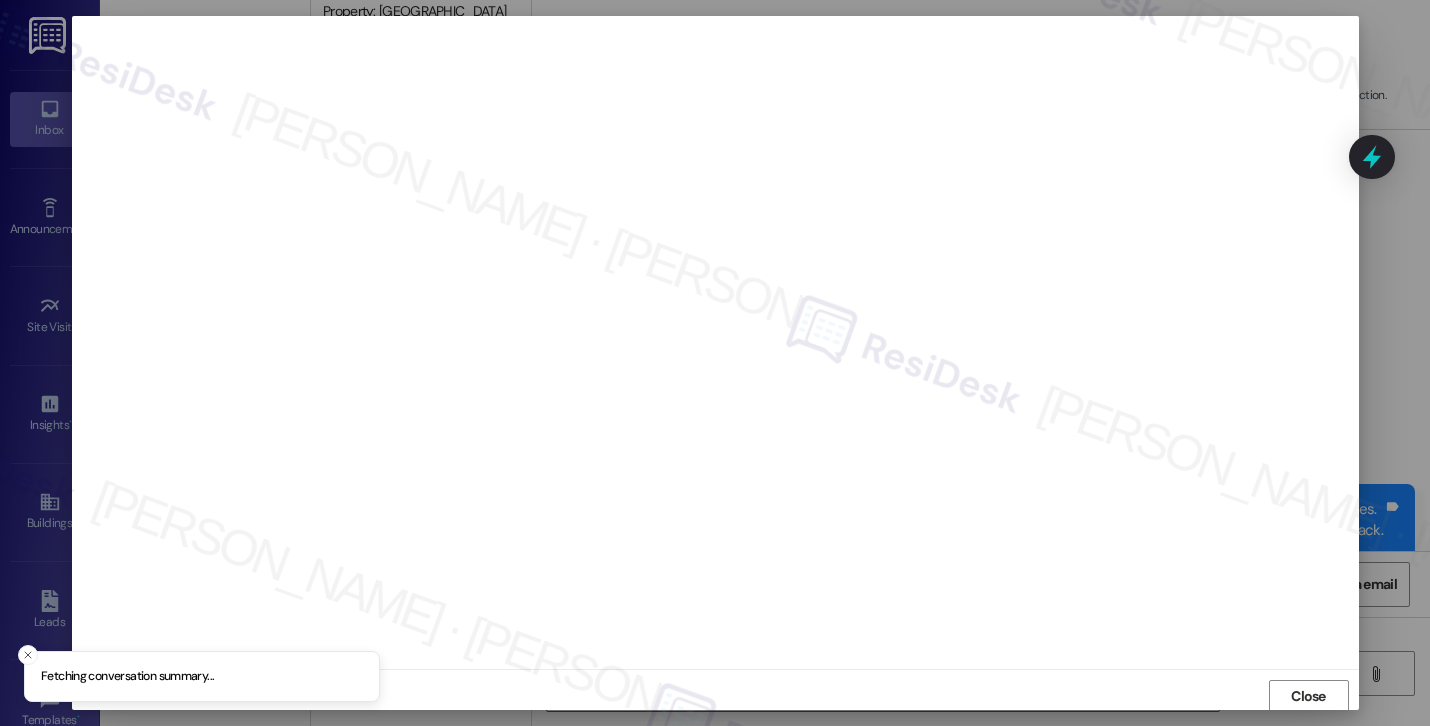 scroll, scrollTop: 2, scrollLeft: 0, axis: vertical 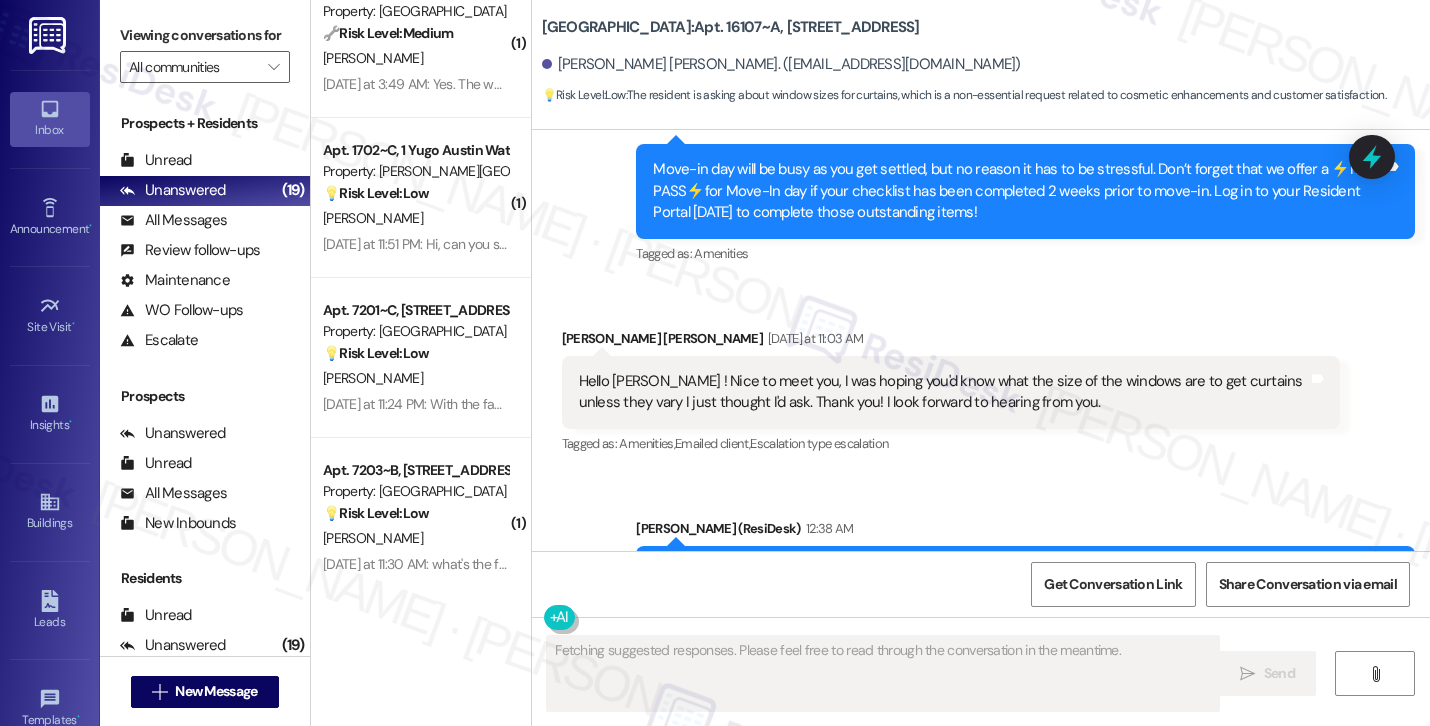 type on "Fetching suggested responses. Please feel free to read through the conversation in the meantime." 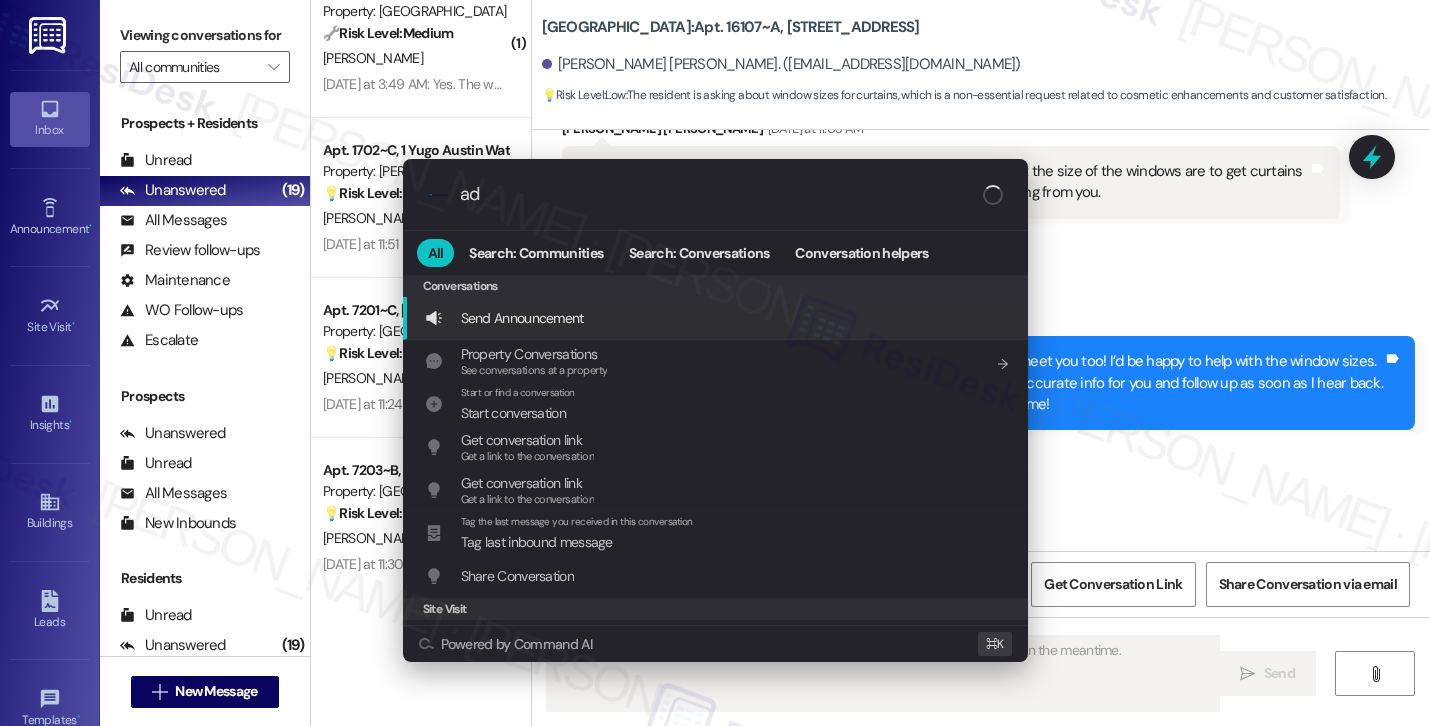 type on "add" 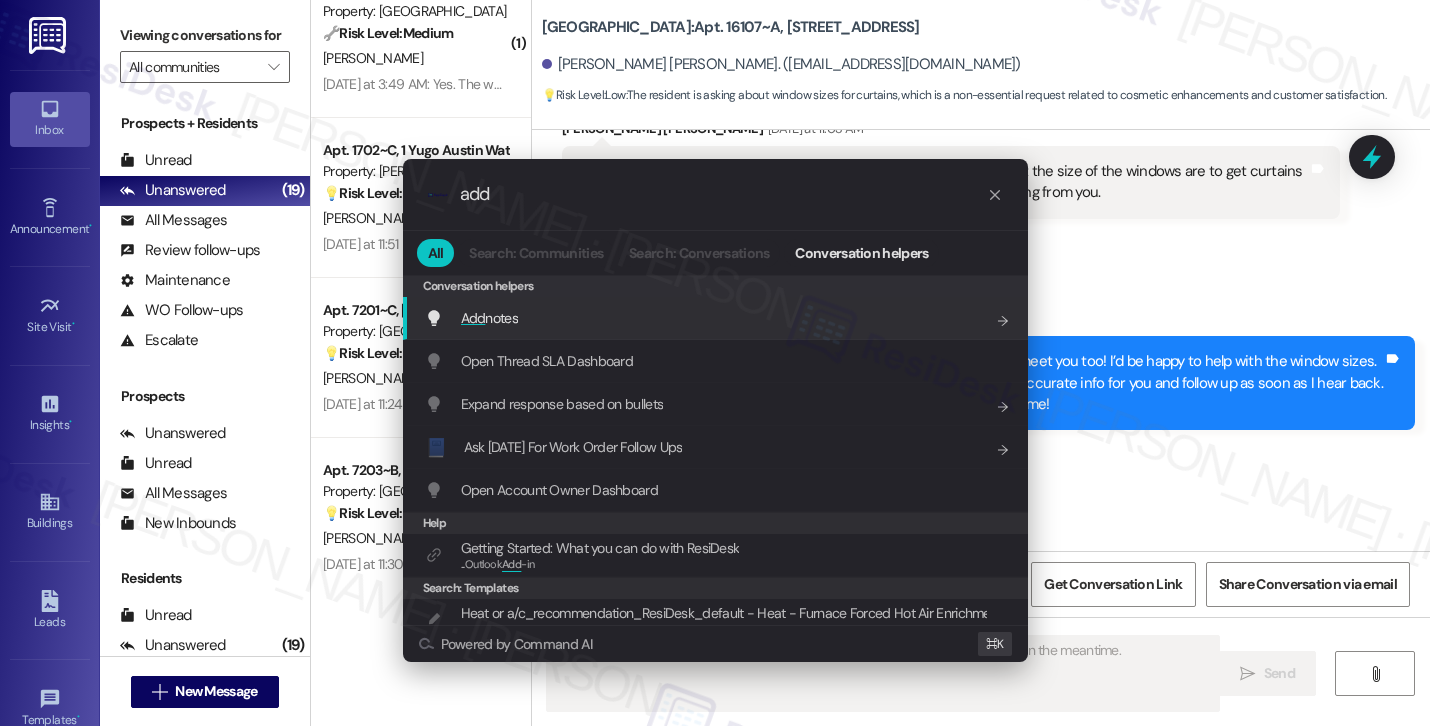 click on "Add  notes Add shortcut" at bounding box center [717, 318] 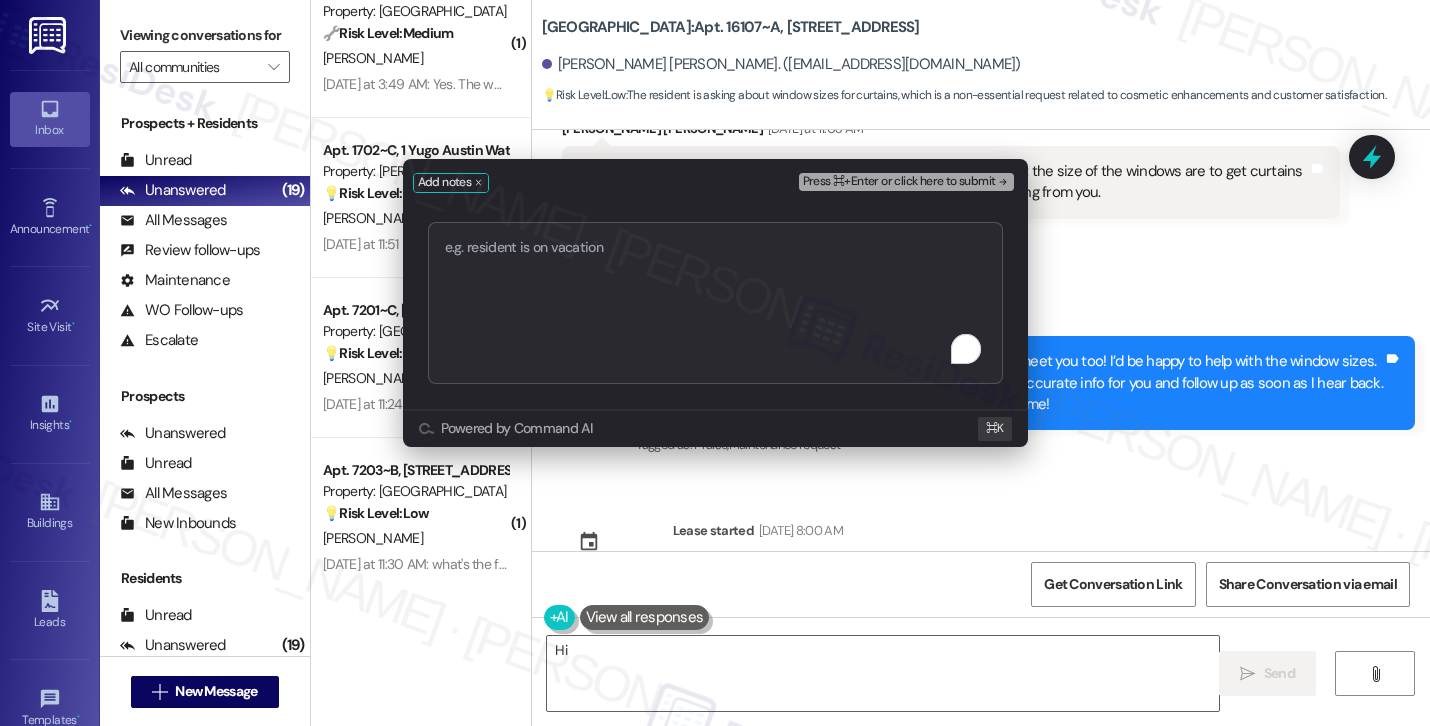 type on "Hi" 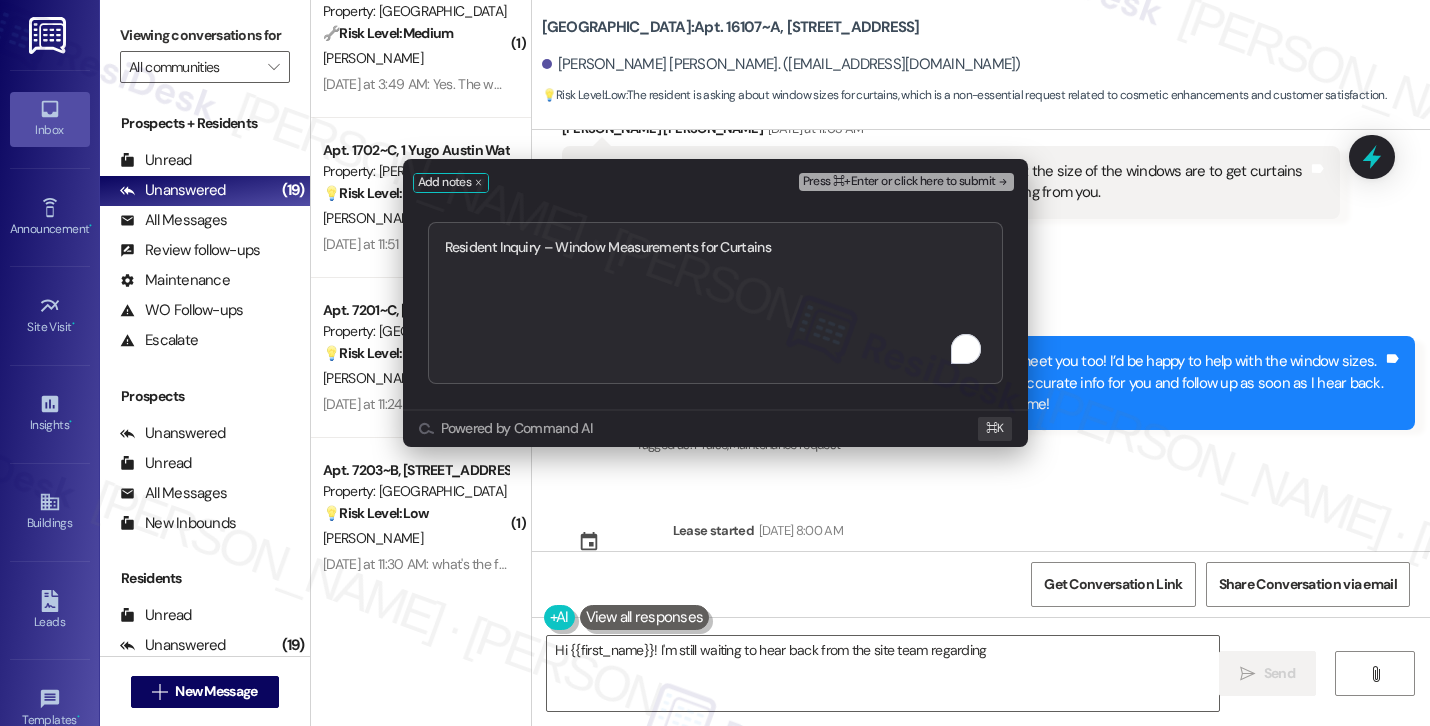click on "Press ⌘+Enter or click here to submit" at bounding box center (899, 182) 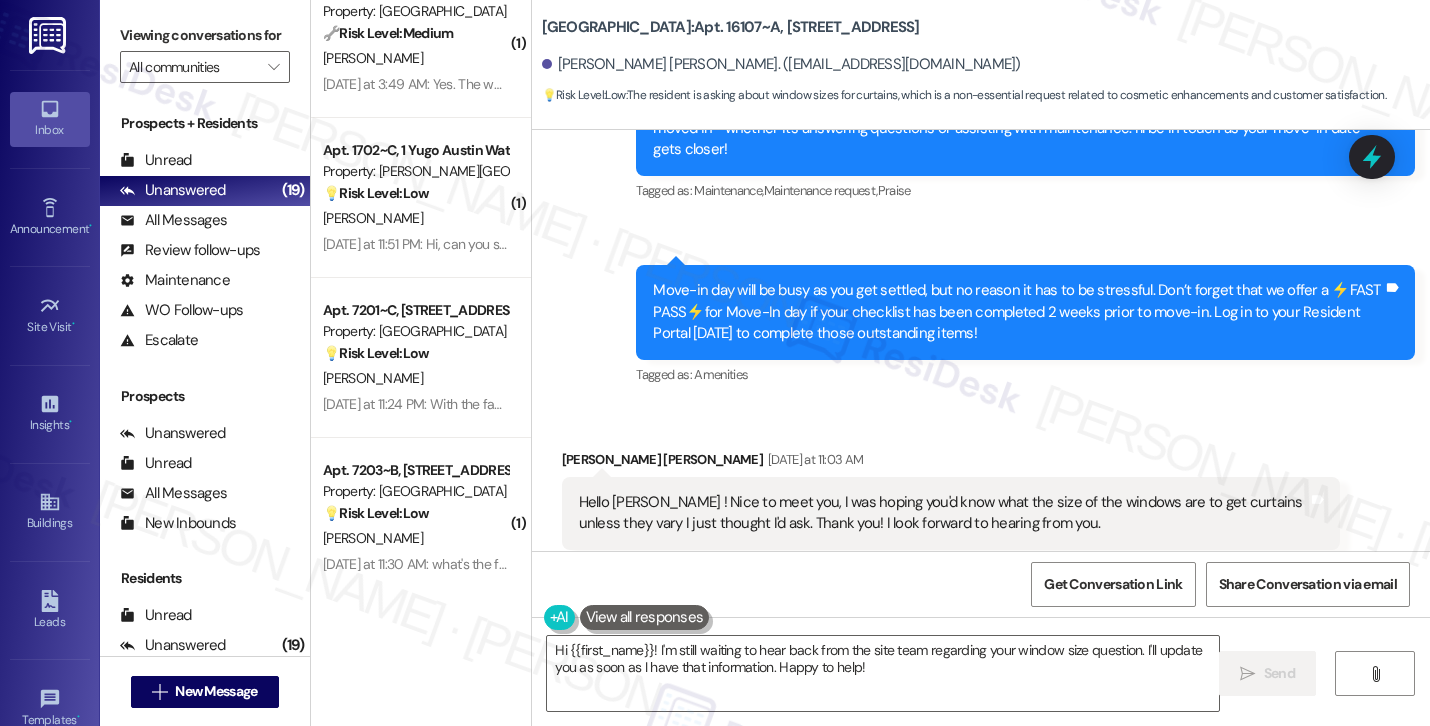 scroll, scrollTop: 1089, scrollLeft: 0, axis: vertical 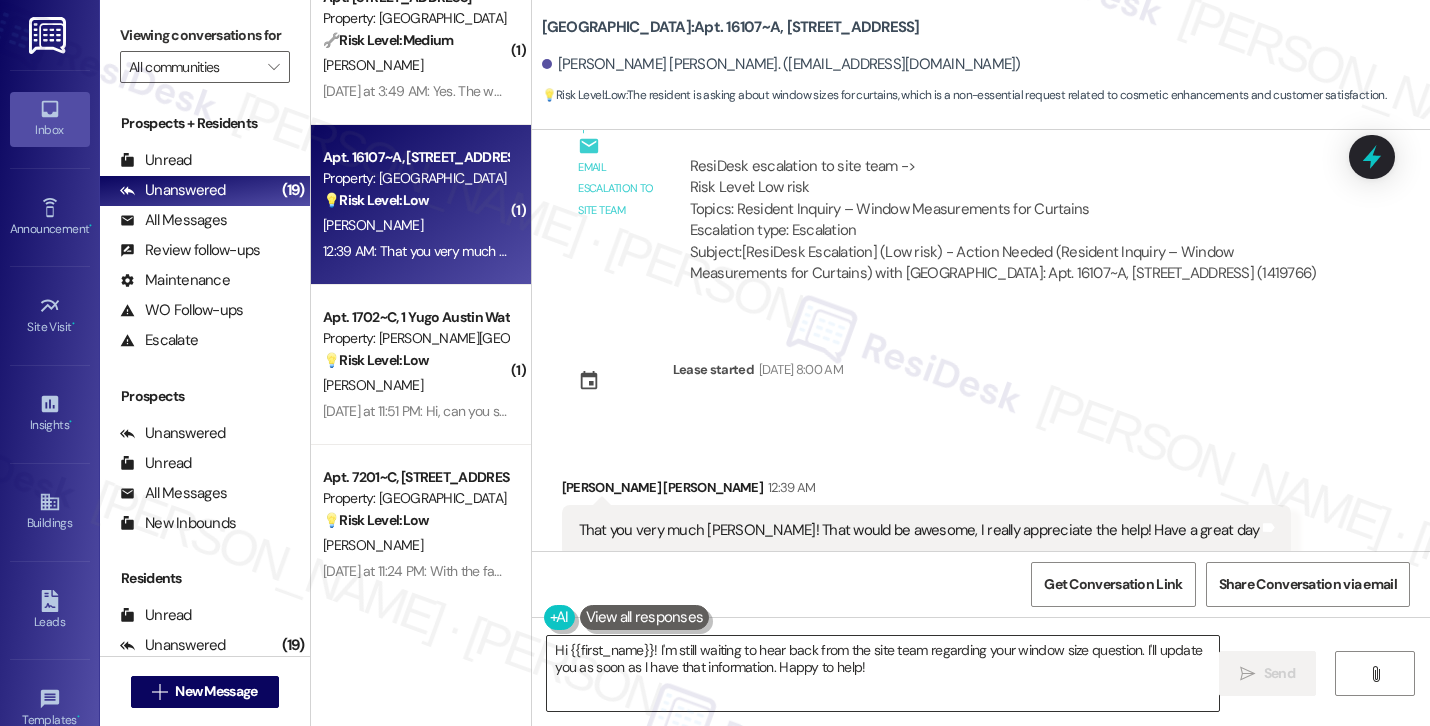 click on "Hi {{first_name}}! I'm still waiting to hear back from the site team regarding your window size question. I'll update you as soon as I have that information. Happy to help!" at bounding box center [883, 673] 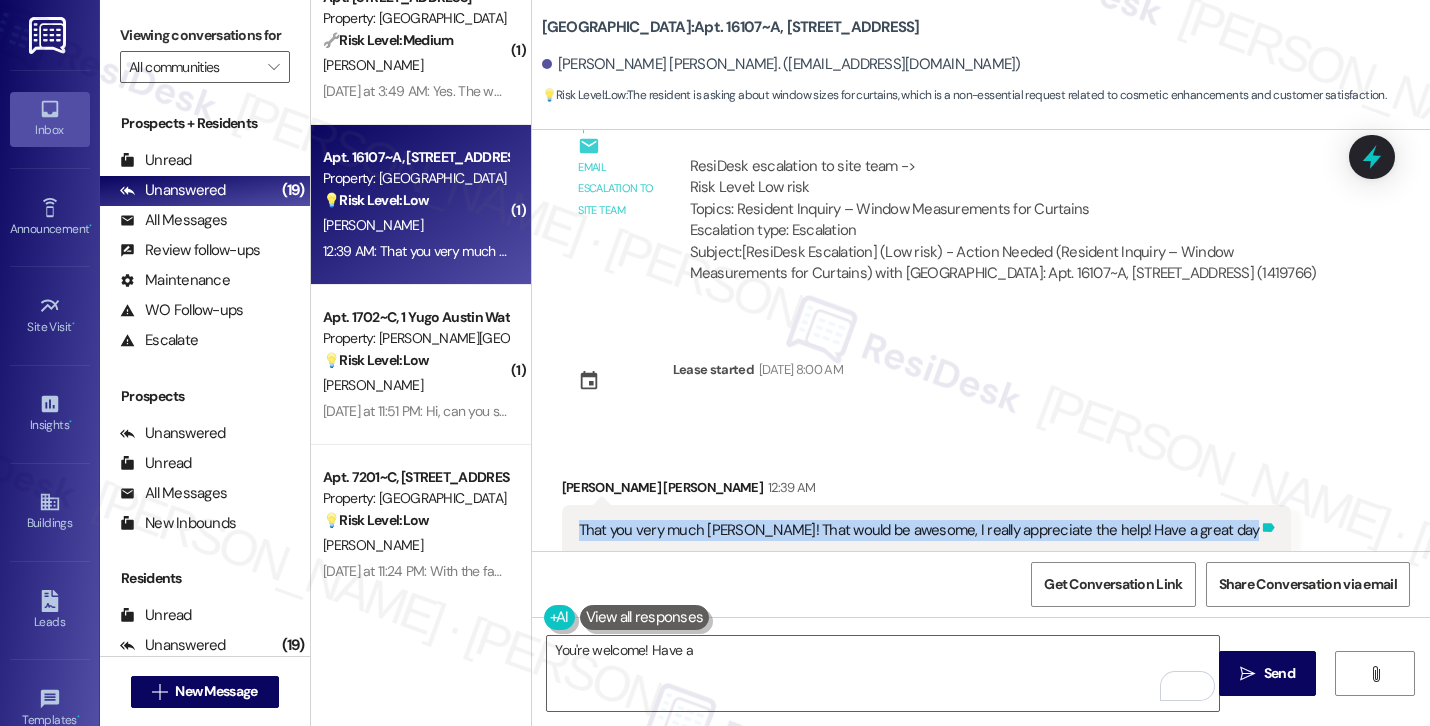 drag, startPoint x: 569, startPoint y: 508, endPoint x: 1173, endPoint y: 507, distance: 604.00085 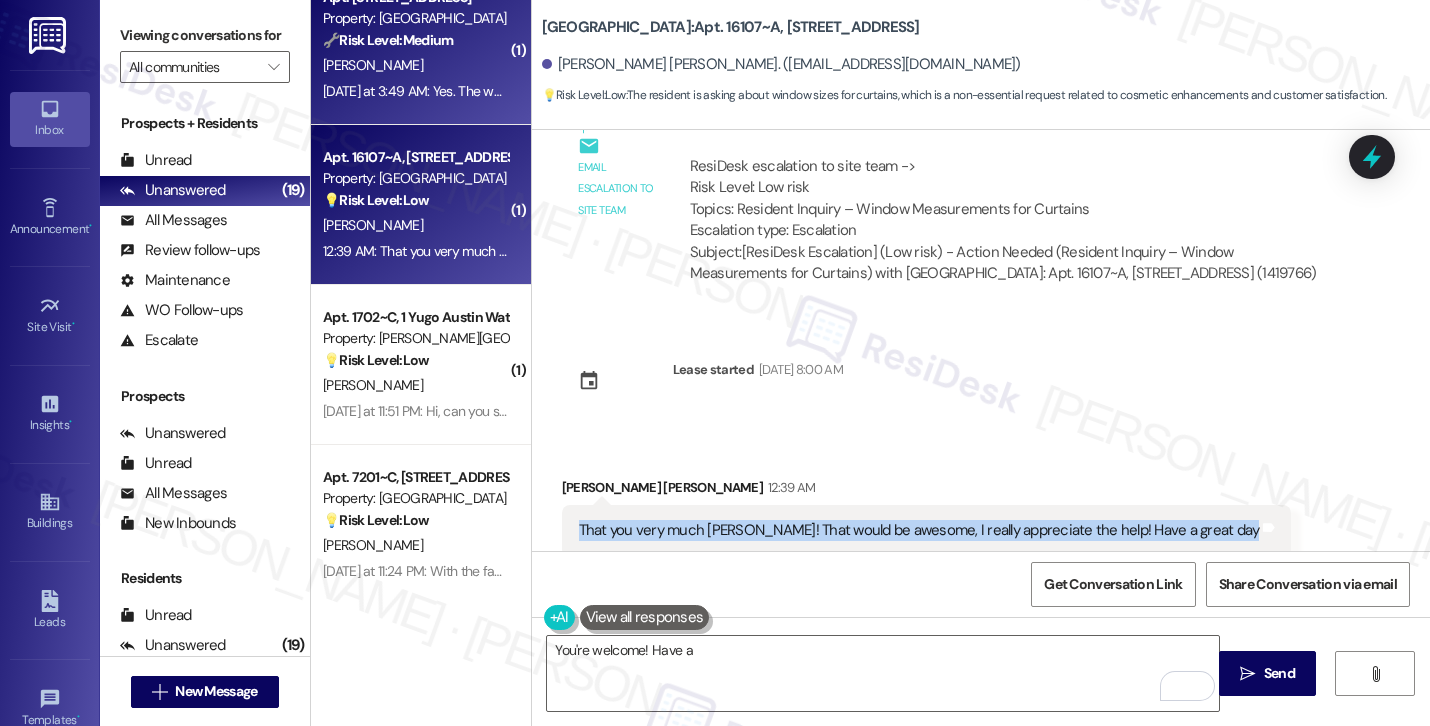 copy on "That you very much Sarah! That would be awesome, I really appreciate the help! Have a great day Tags and notes" 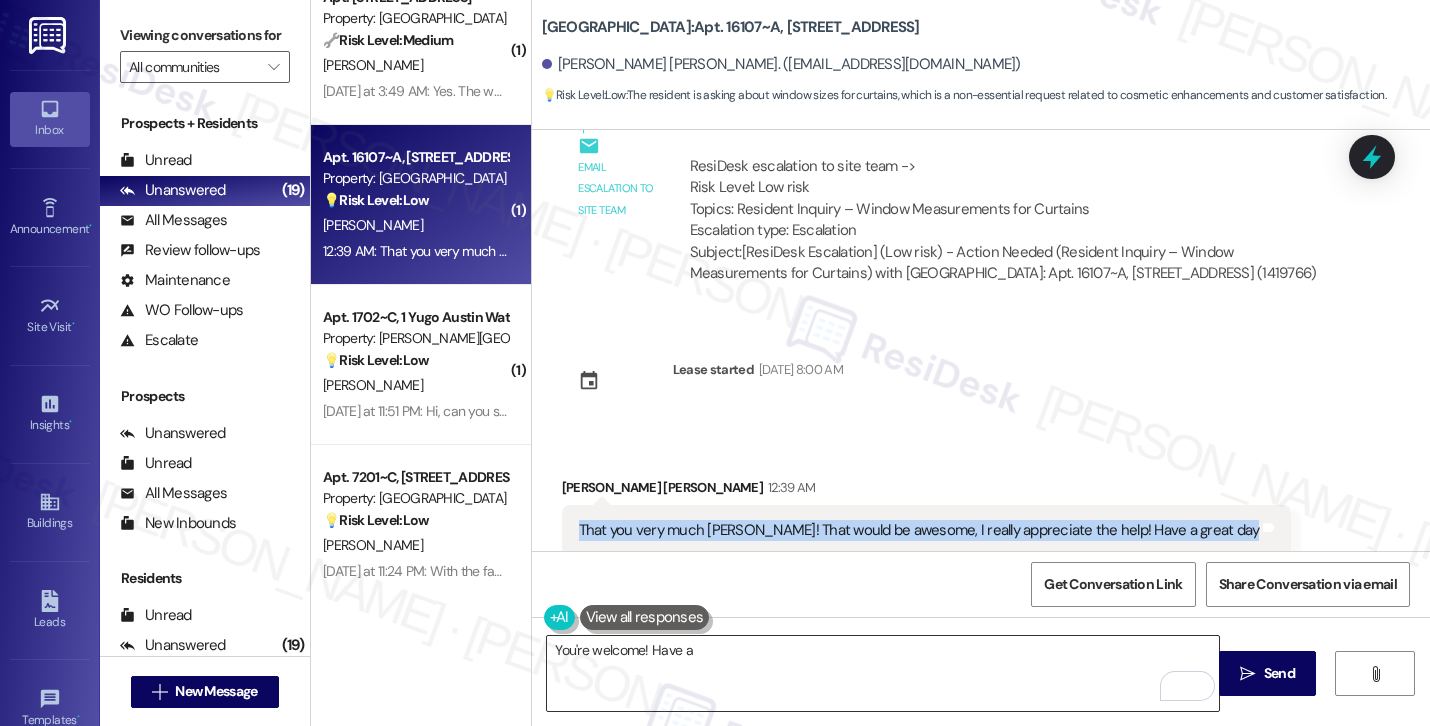 click on "You're welcome! Have a" at bounding box center [883, 673] 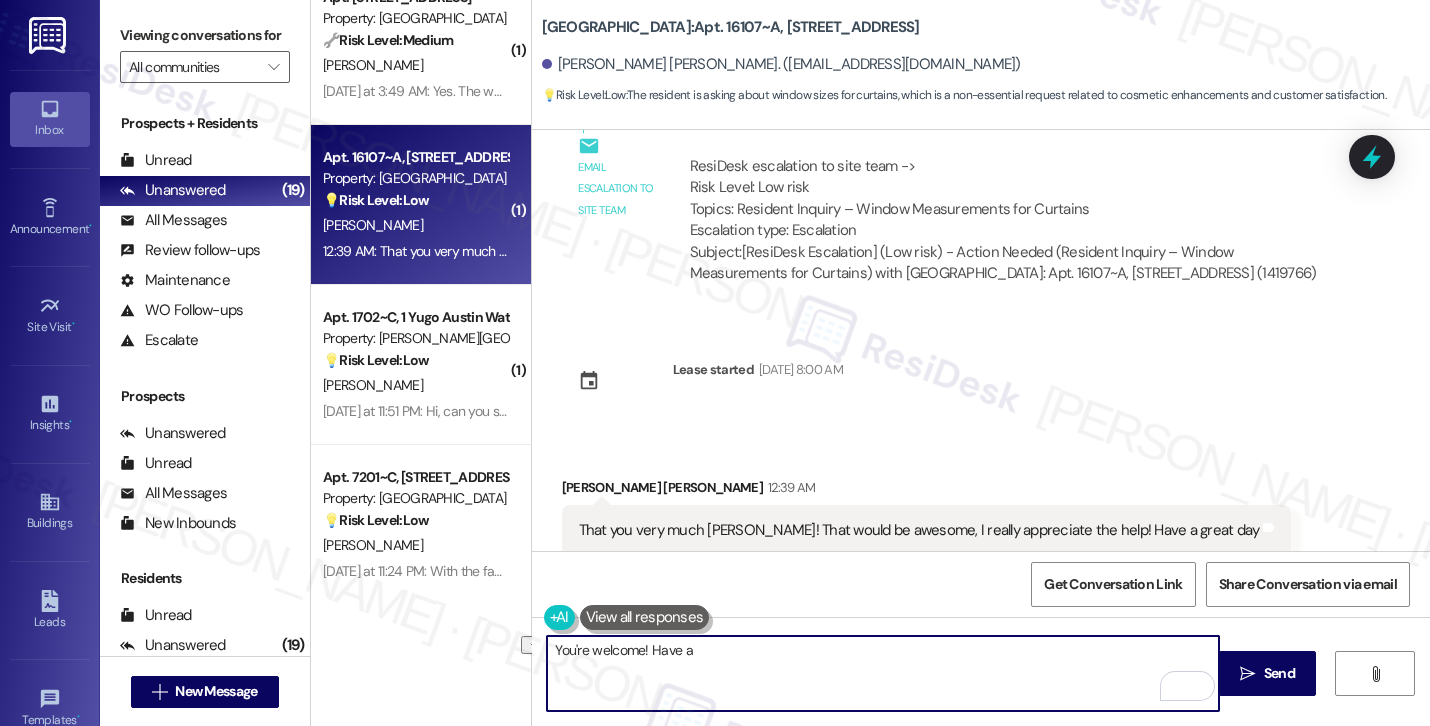 paste on "very welcome! I'm glad to help. Hope you have a great day too!" 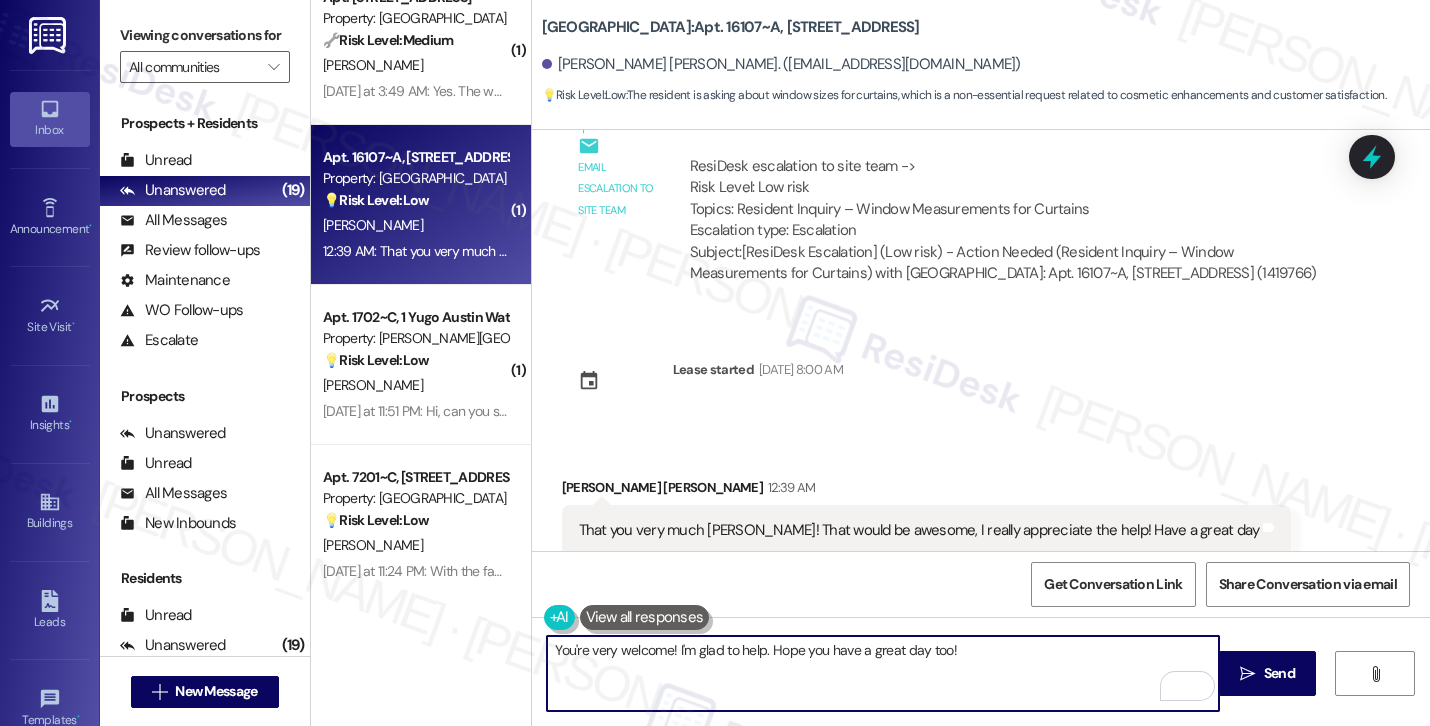 click on "You're very welcome! I'm glad to help. Hope you have a great day too!" at bounding box center (883, 673) 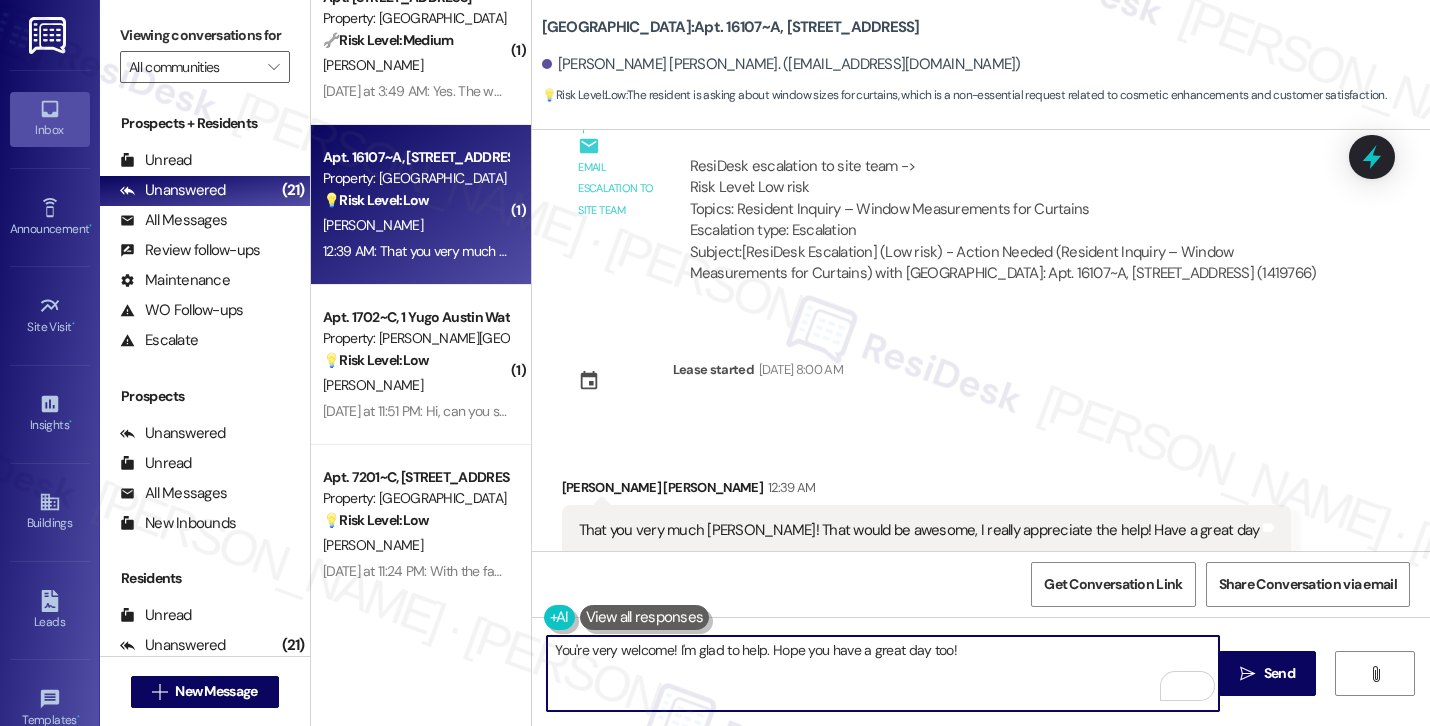click on "You're very welcome! I'm glad to help. Hope you have a great day too!" at bounding box center (883, 673) 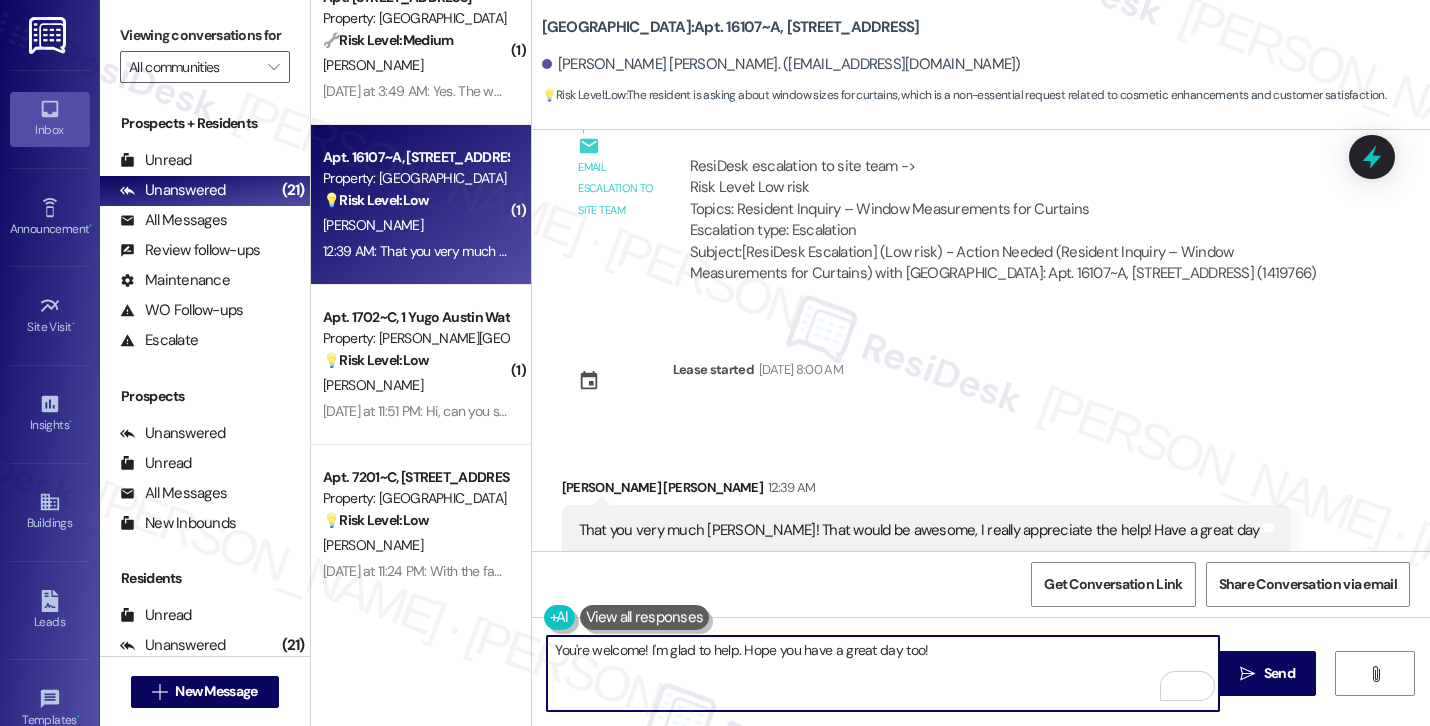 click on "You're welcome! I'm glad to help. Hope you have a great day too!" at bounding box center (883, 673) 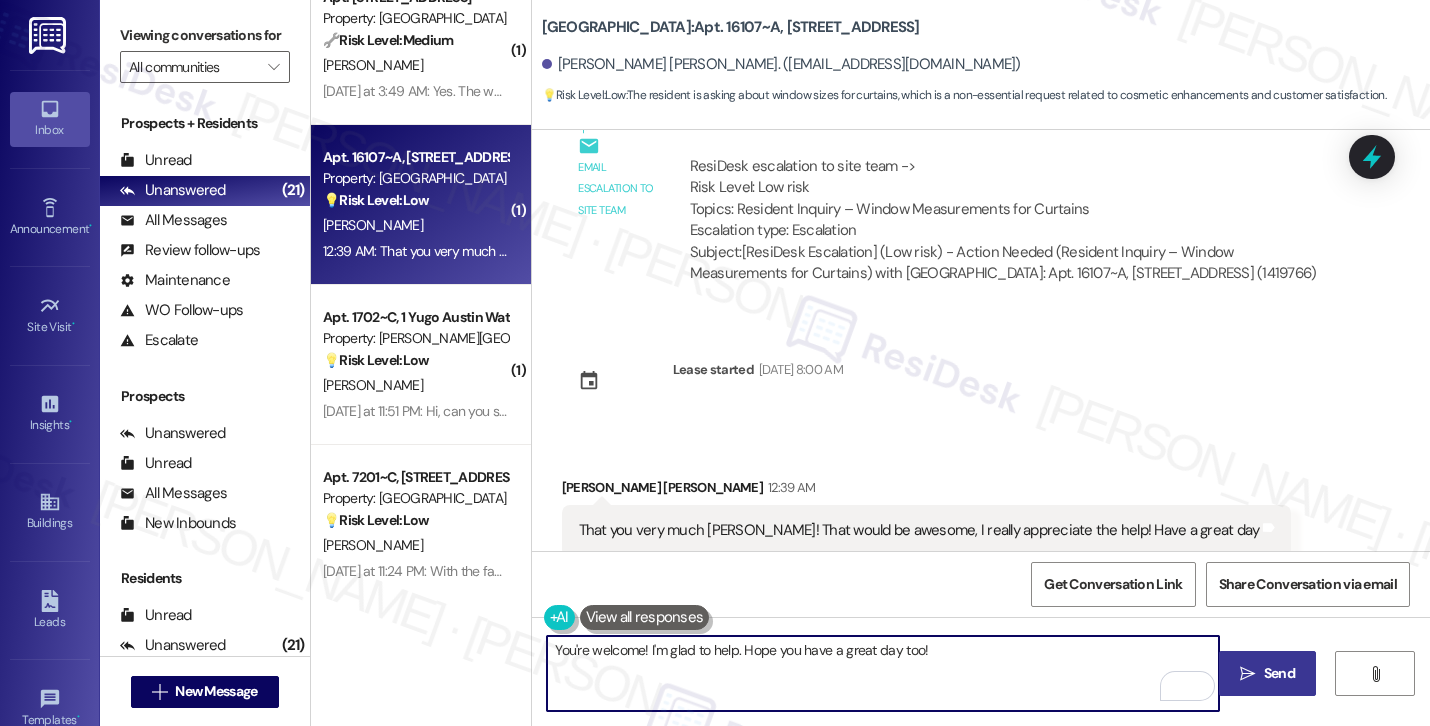 type on "You're welcome! I'm glad to help. Hope you have a great day too!" 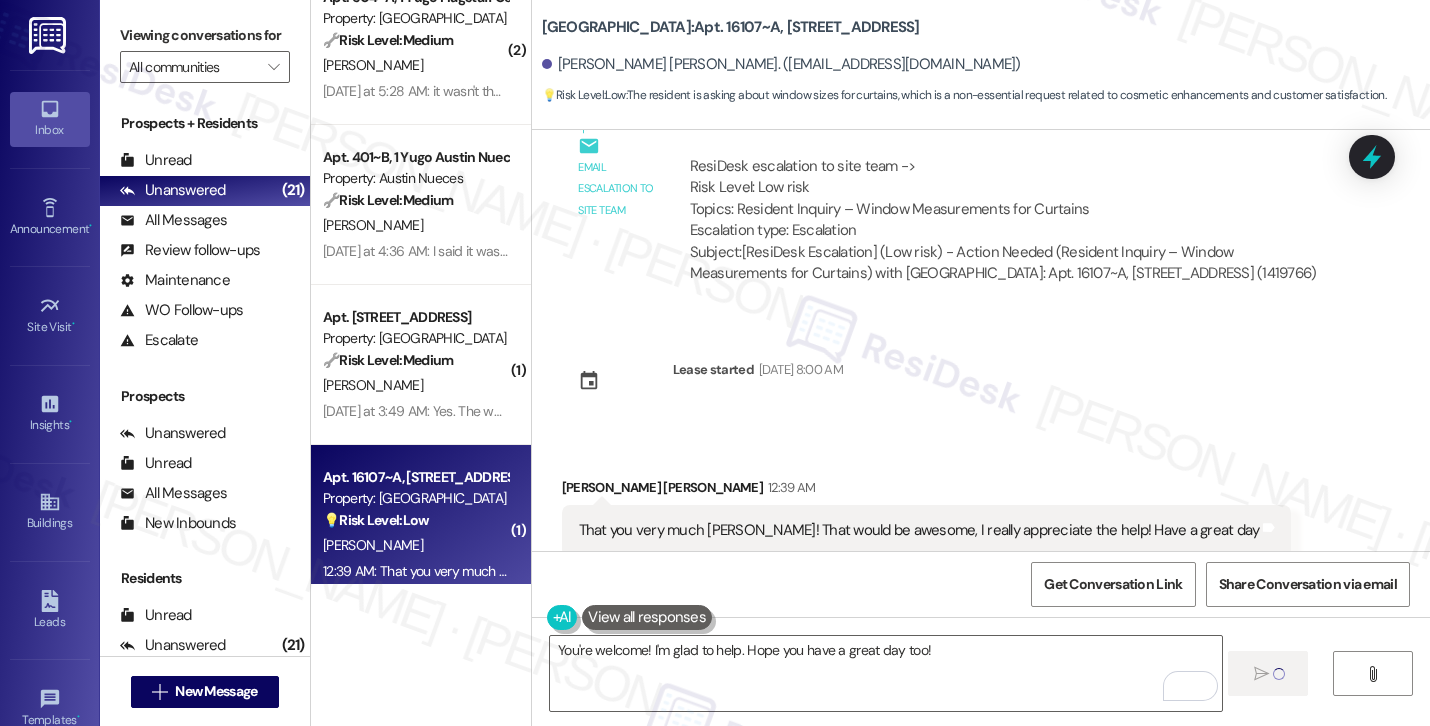 type 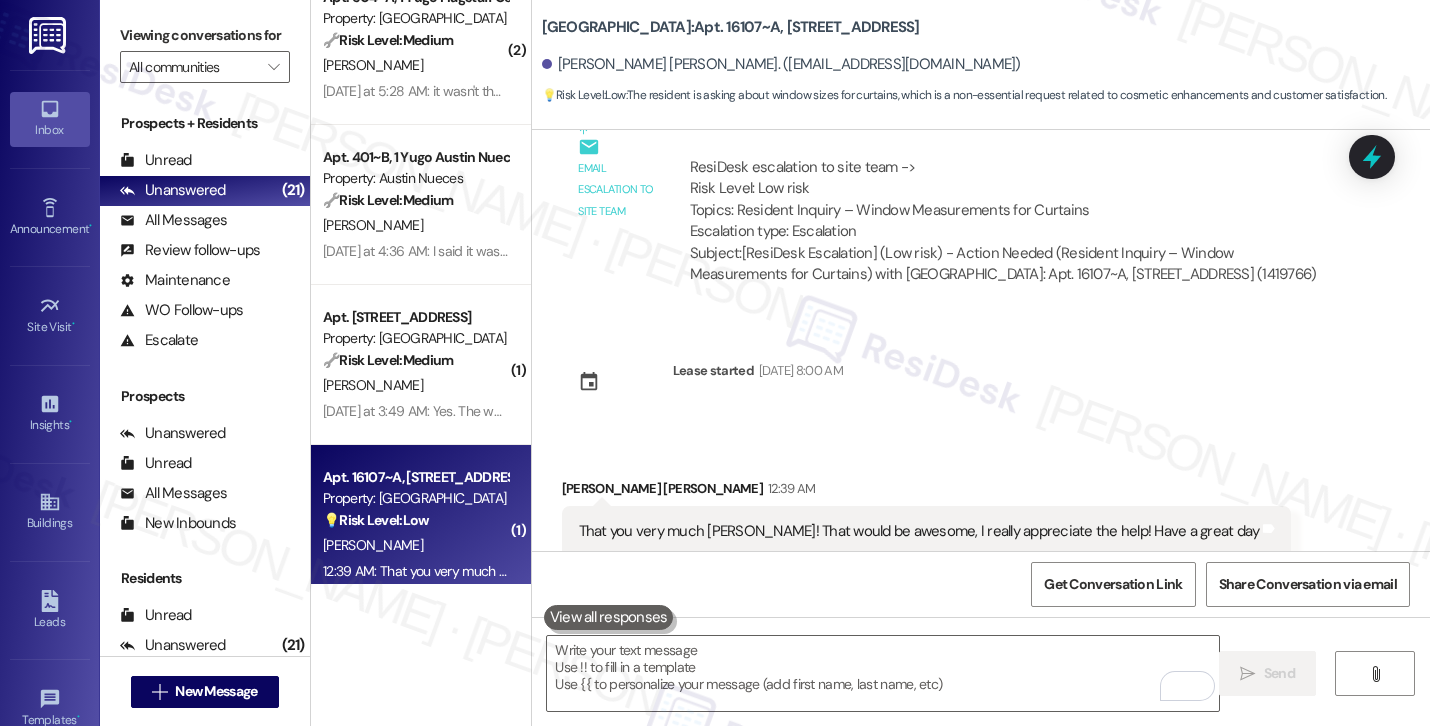 scroll, scrollTop: 1368, scrollLeft: 0, axis: vertical 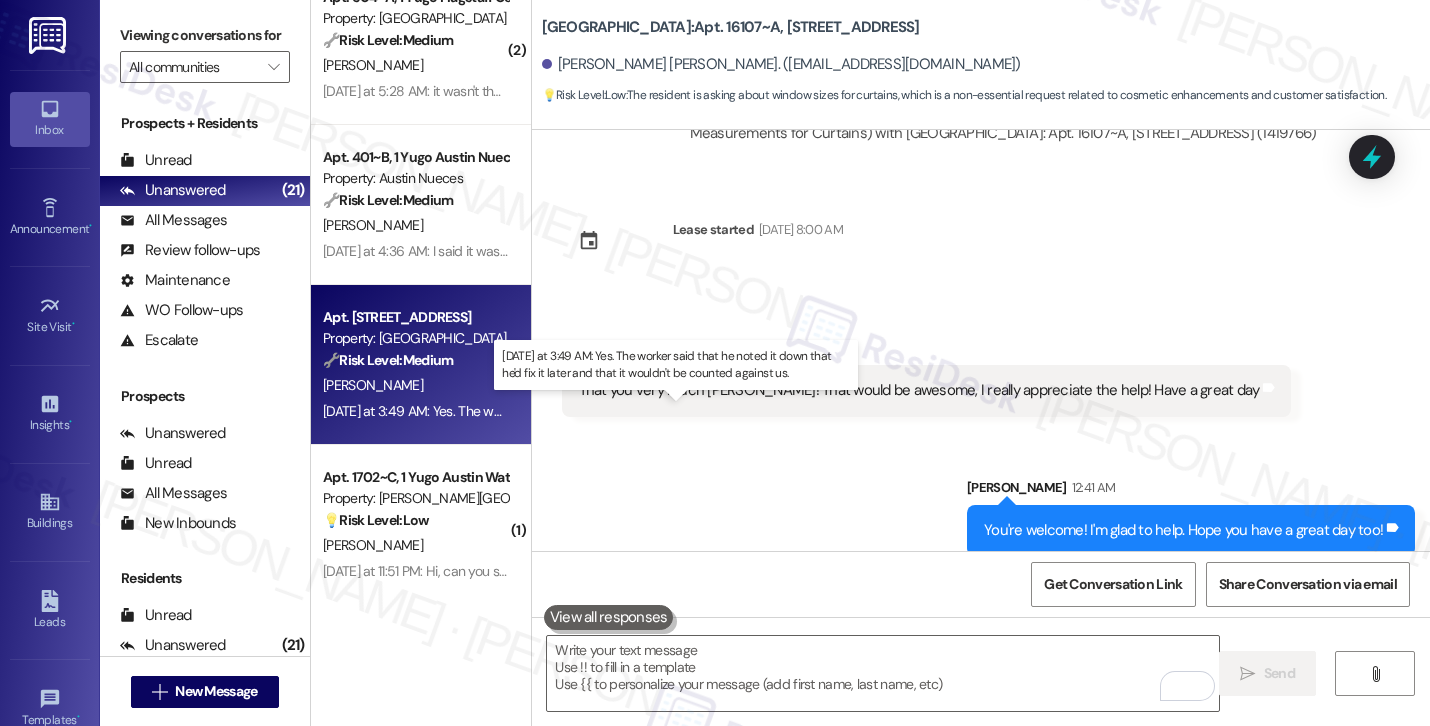 click on "Yesterday at 3:49 AM: Yes. The worker said that he noted it down that he'd fix it later and that it wouldn't be counted against us.  Yesterday at 3:49 AM: Yes. The worker said that he noted it down that he'd fix it later and that it wouldn't be counted against us." at bounding box center [678, 411] 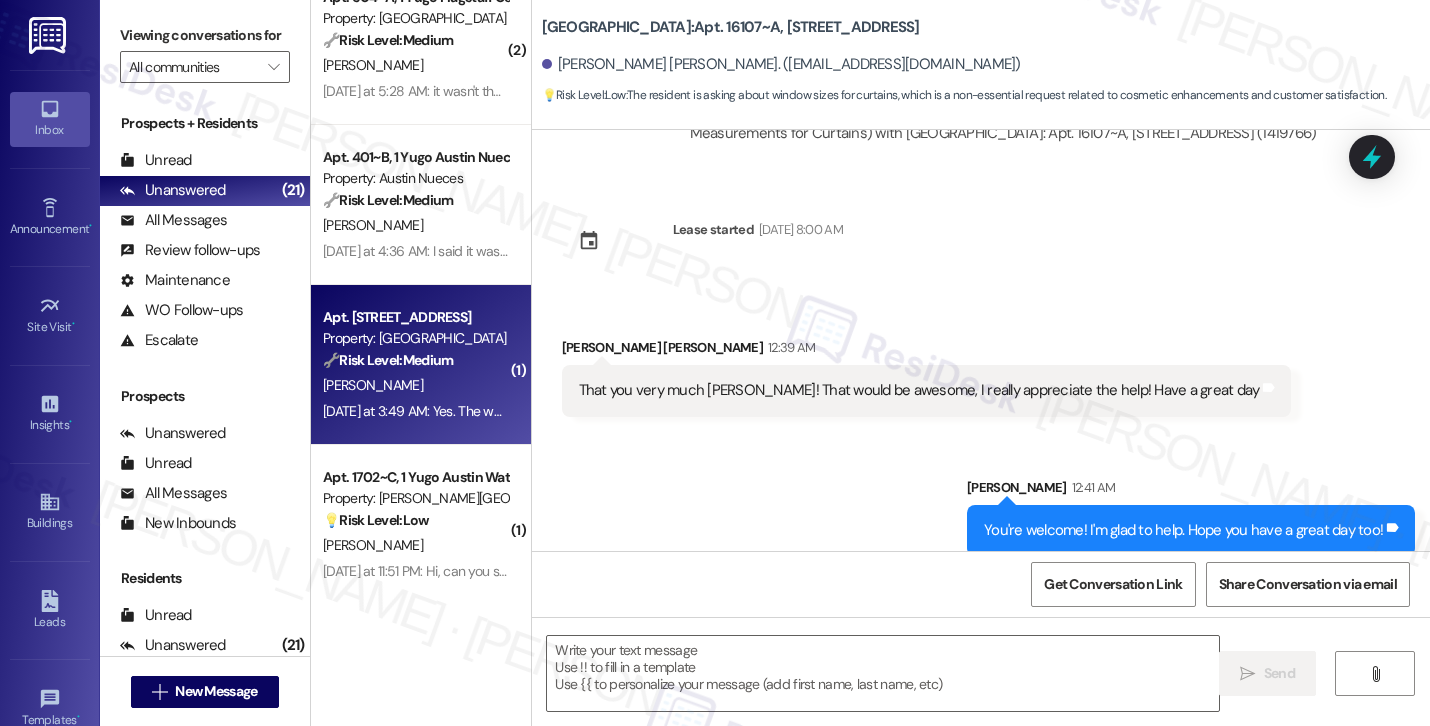 type on "Fetching suggested responses. Please feel free to read through the conversation in the meantime." 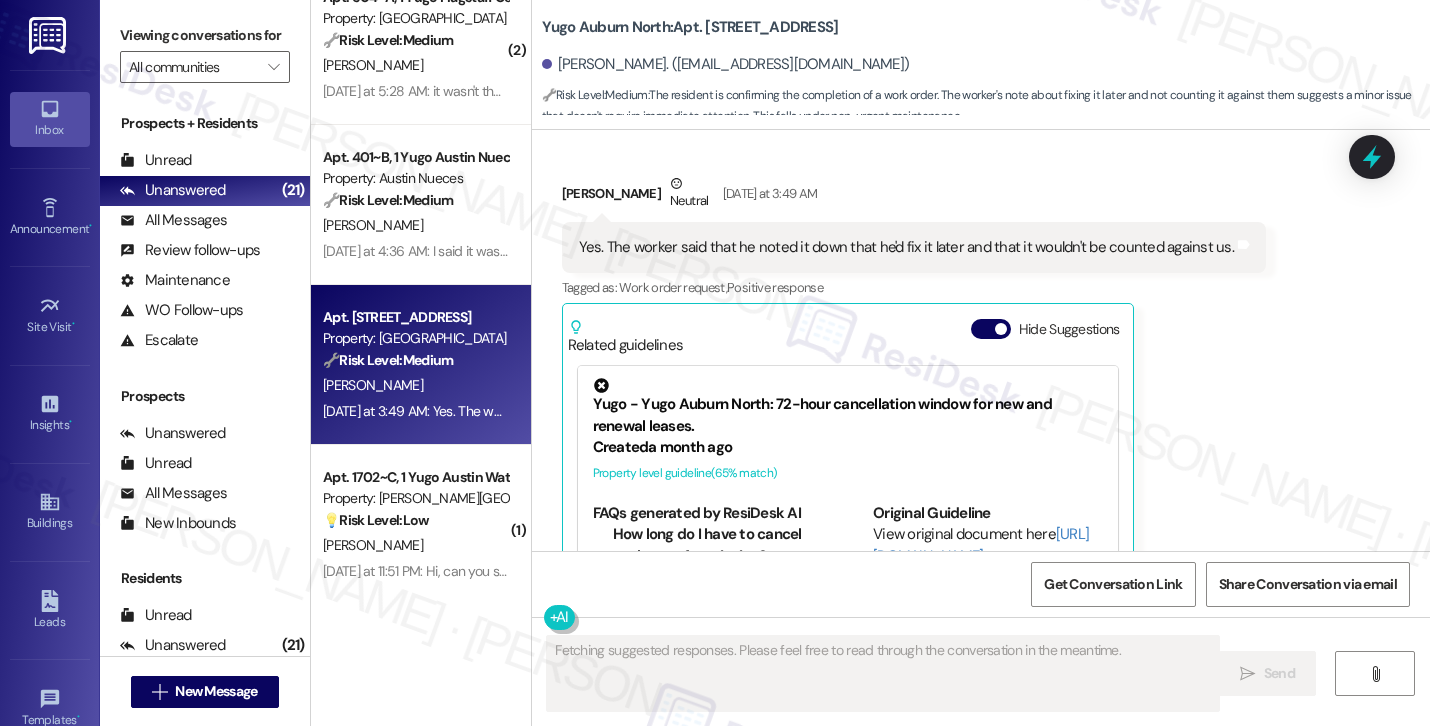 scroll, scrollTop: 7058, scrollLeft: 0, axis: vertical 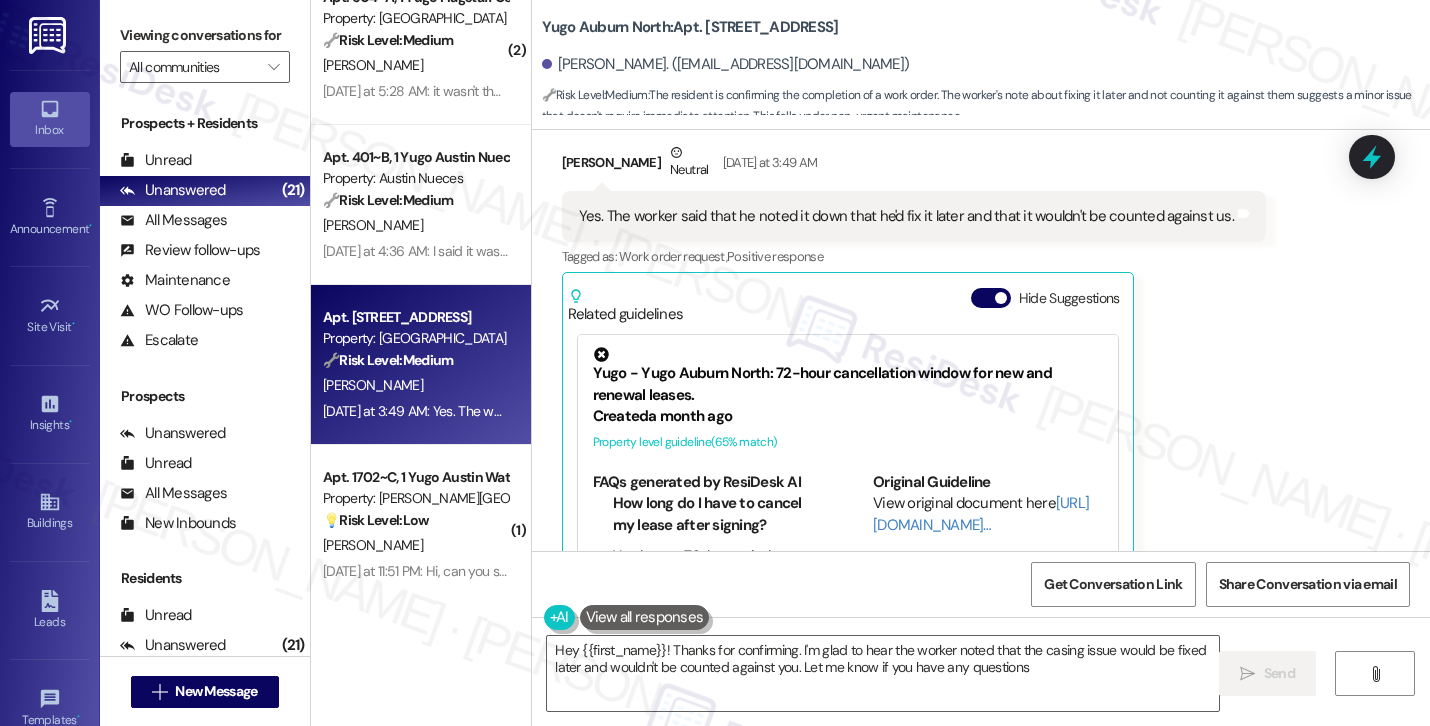 type on "Hey {{first_name}}! Thanks for confirming. I'm glad to hear the worker noted that the casing issue would be fixed later and wouldn't be counted against you. Let me know if you have any questions!" 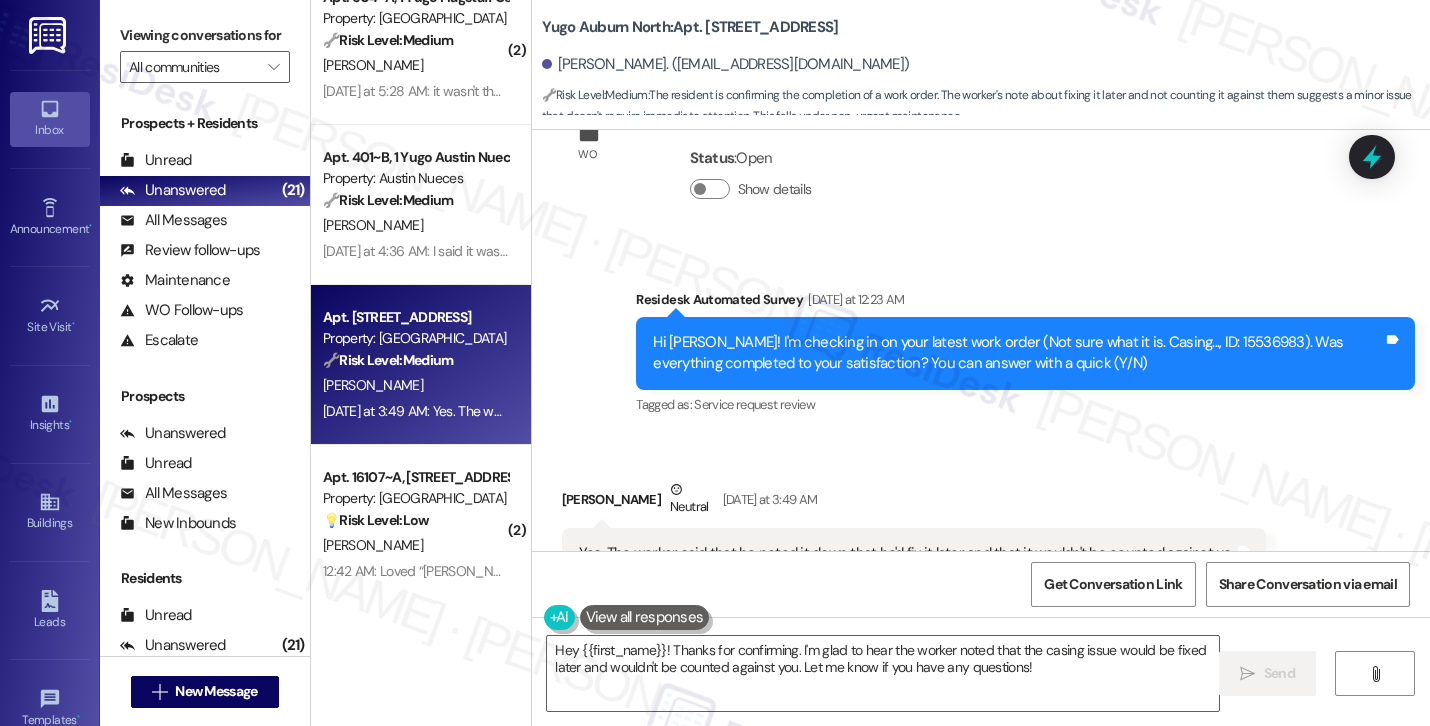 scroll, scrollTop: 6731, scrollLeft: 0, axis: vertical 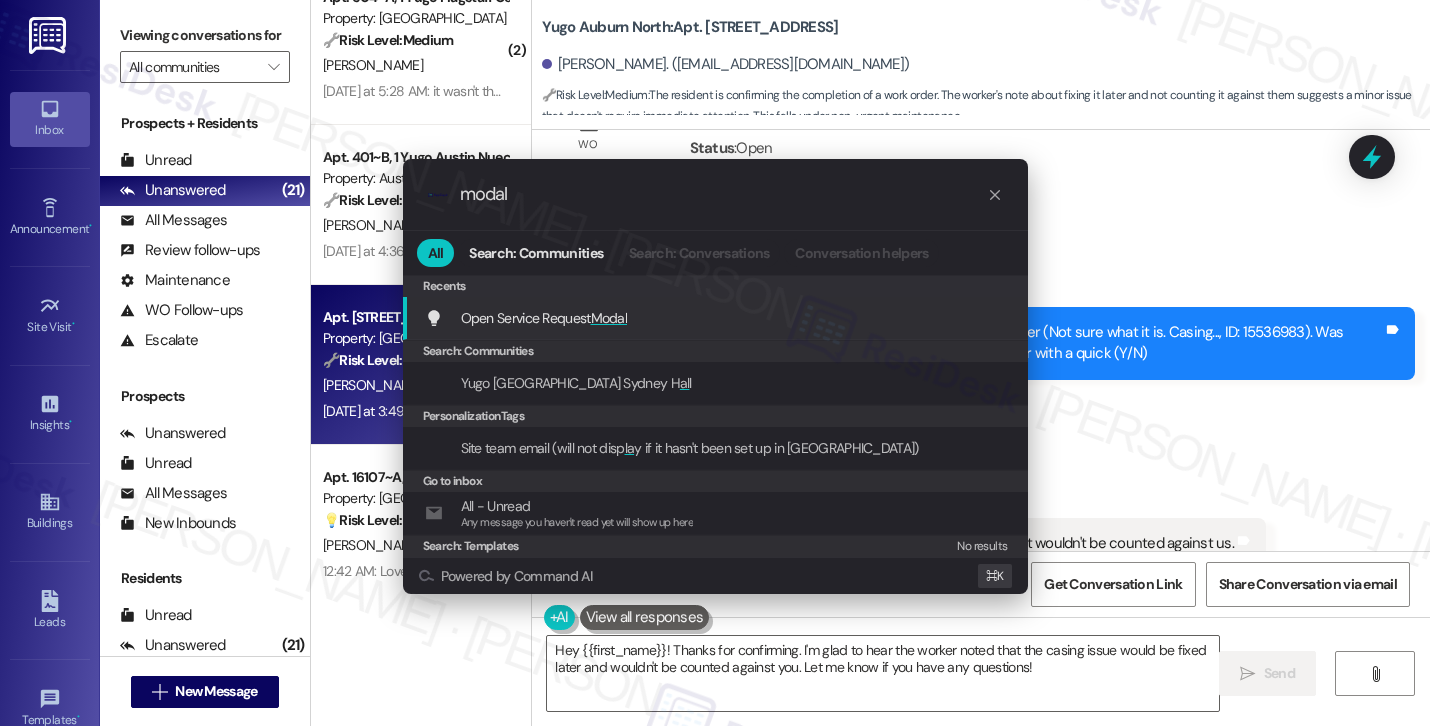 click on "Open Service Request  Modal Add shortcut" at bounding box center (717, 318) 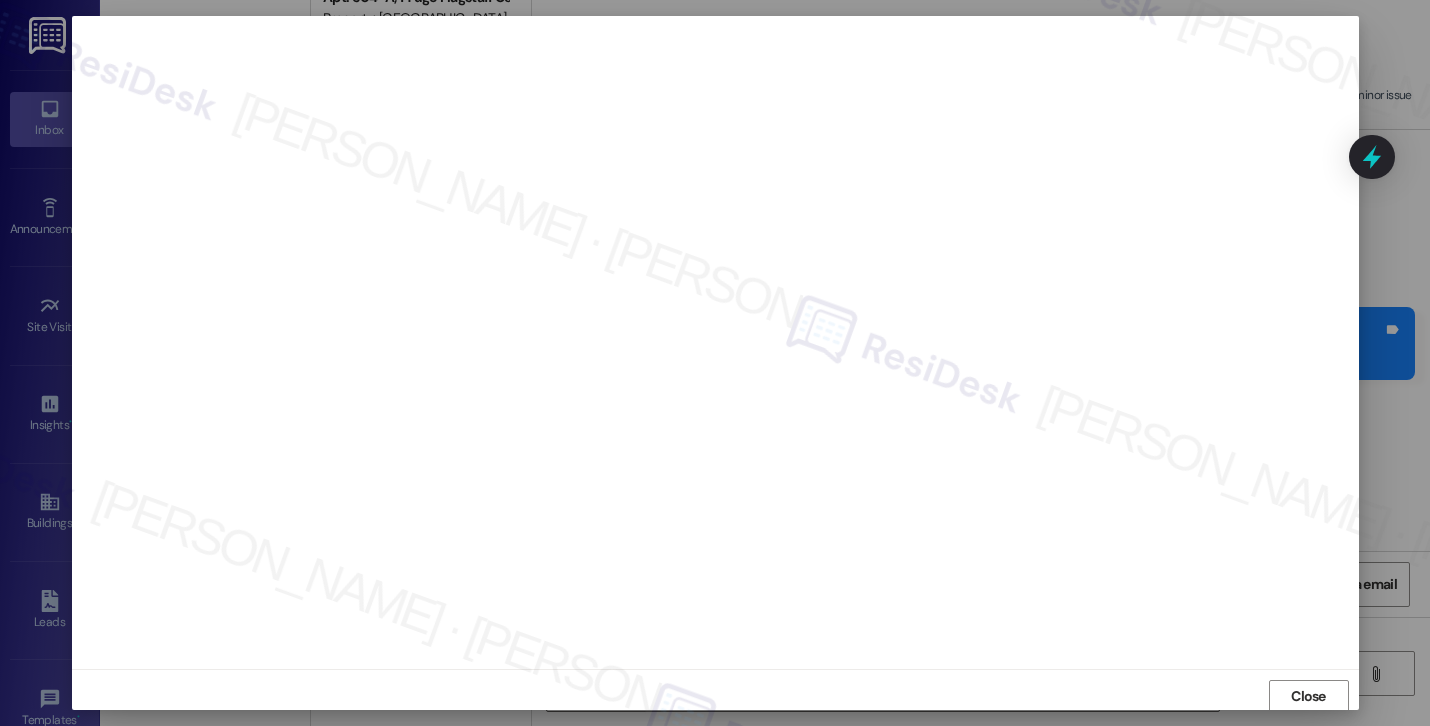 scroll, scrollTop: 2, scrollLeft: 0, axis: vertical 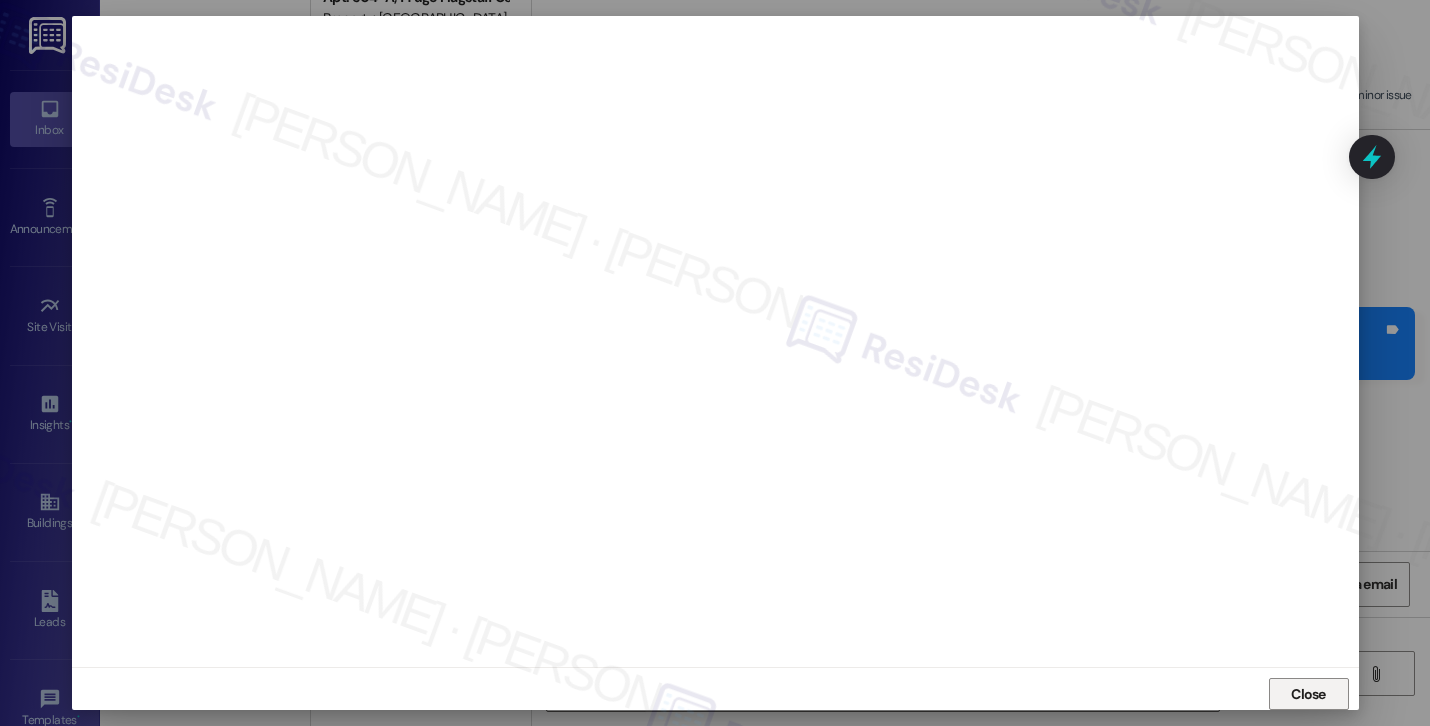 click on "Close" at bounding box center (1309, 694) 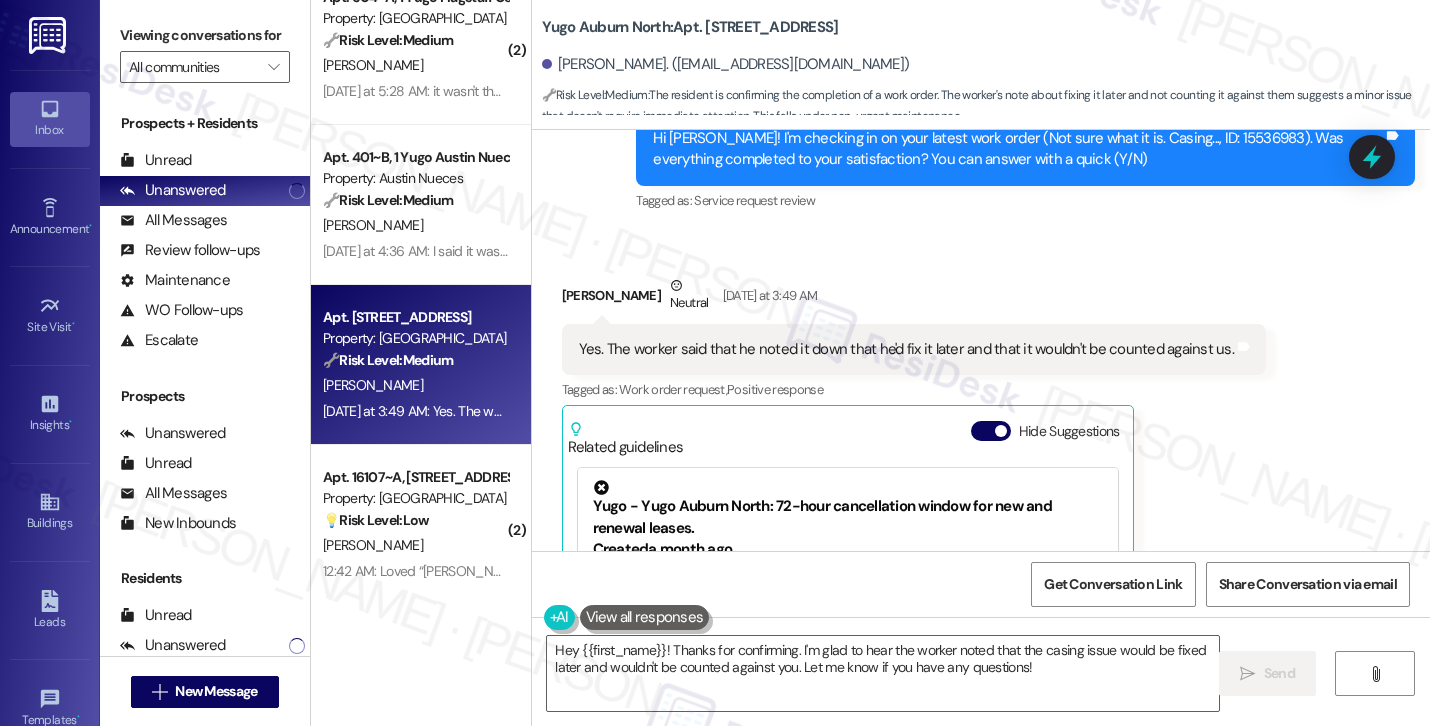 scroll, scrollTop: 6938, scrollLeft: 0, axis: vertical 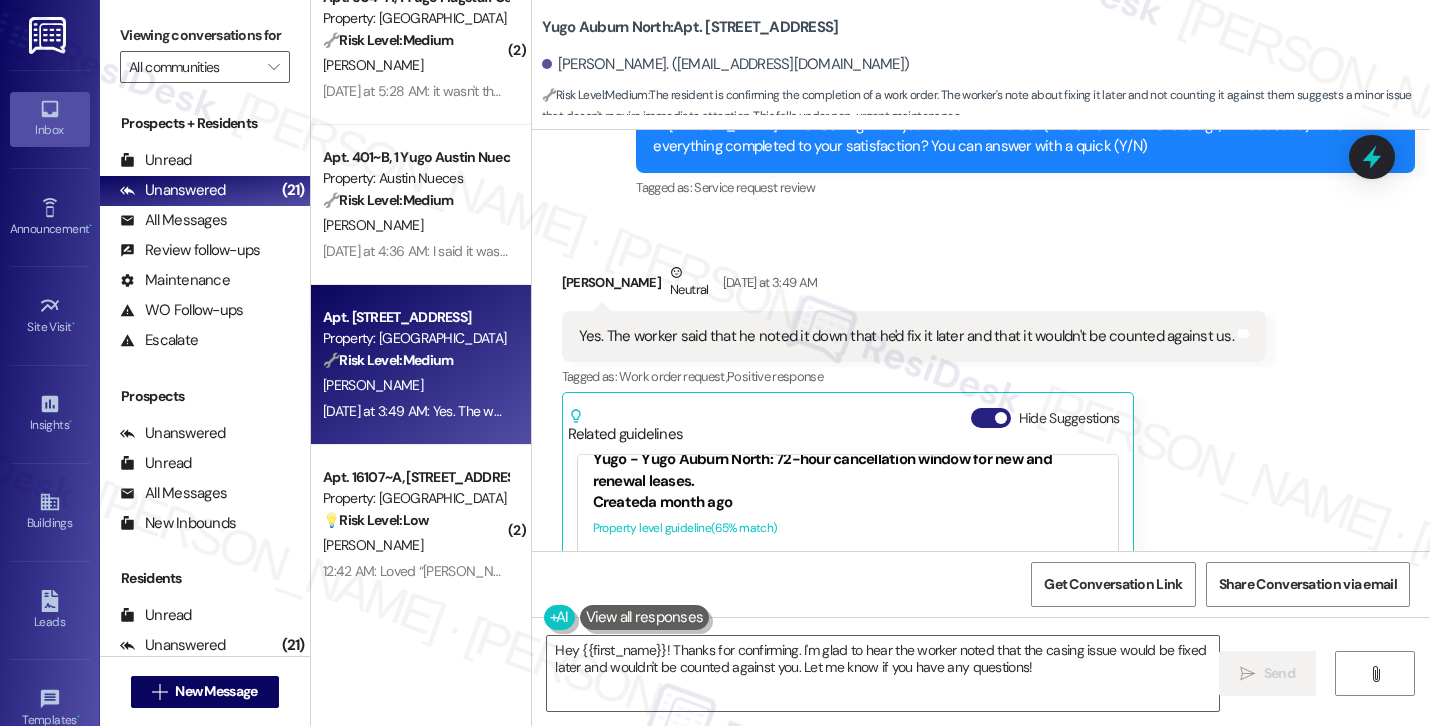 click on "Hide Suggestions" at bounding box center [991, 418] 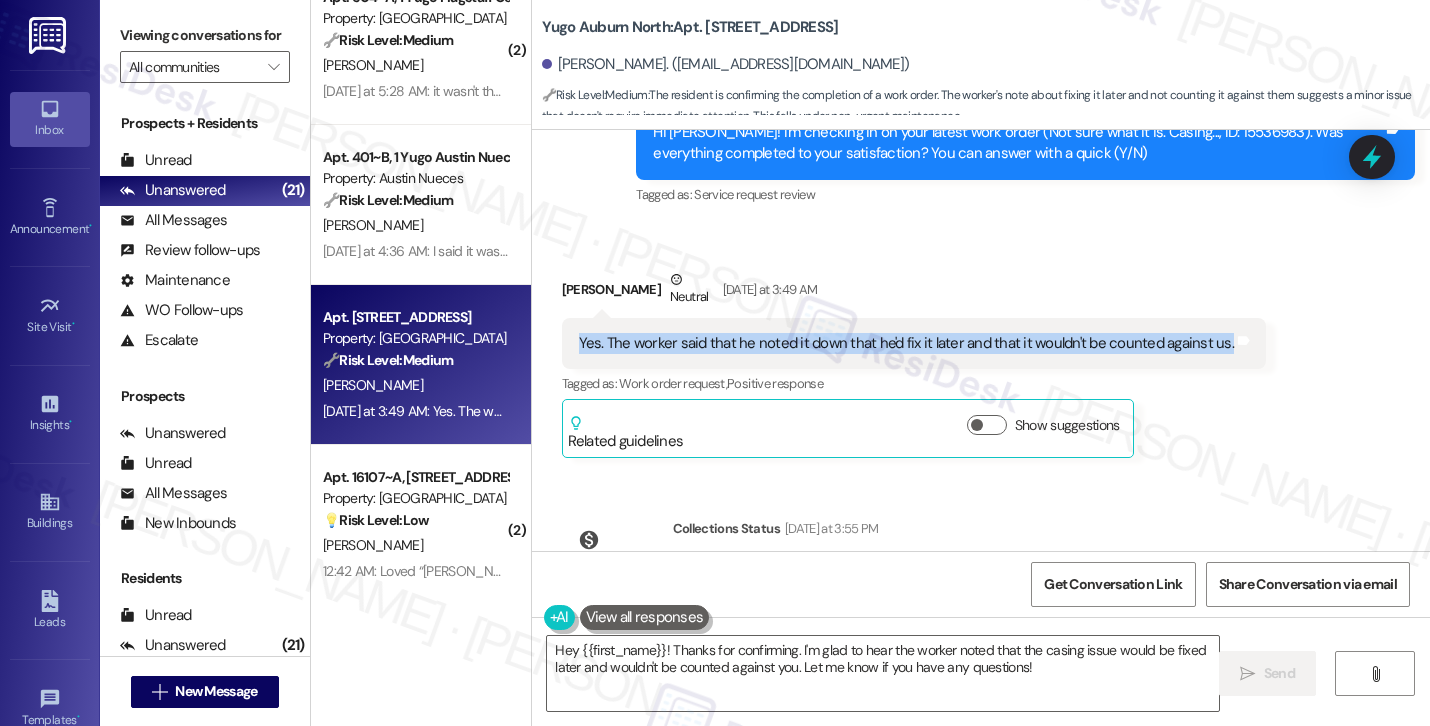 drag, startPoint x: 567, startPoint y: 233, endPoint x: 1174, endPoint y: 255, distance: 607.39856 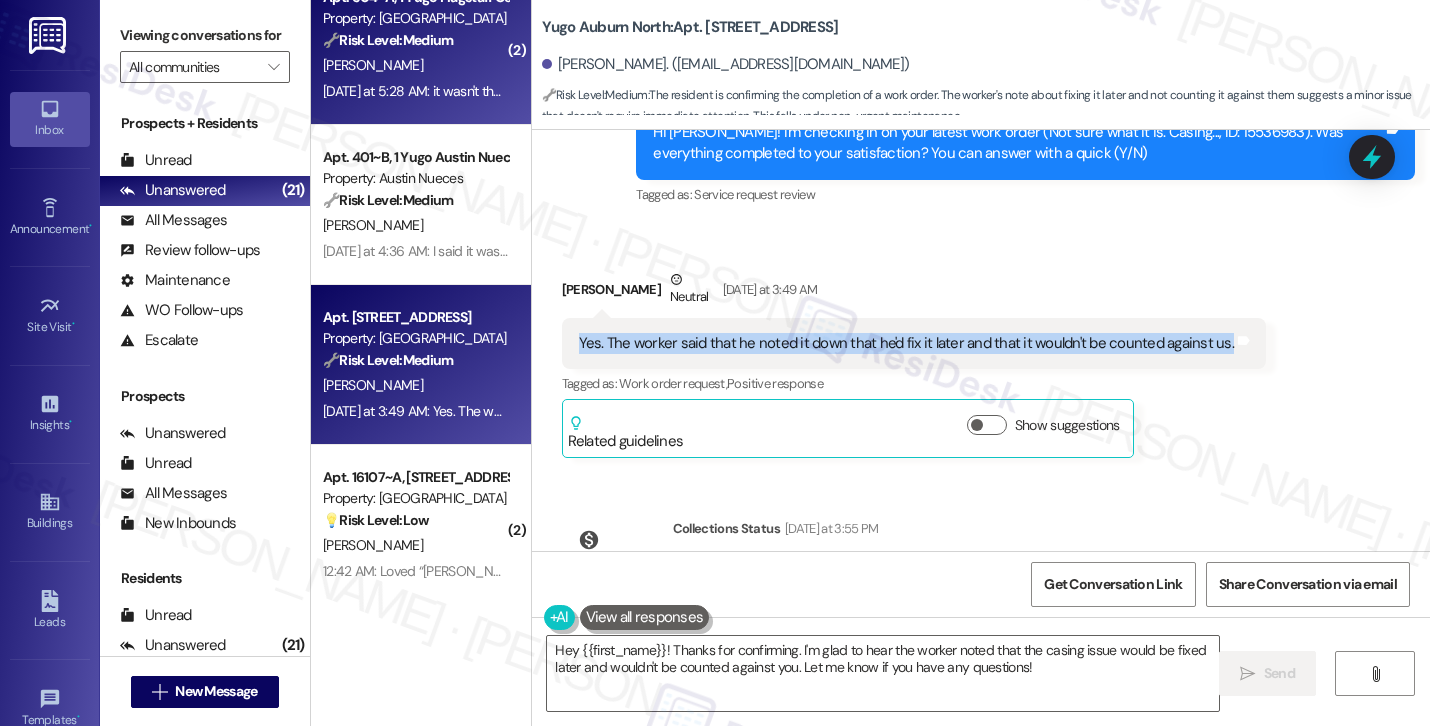 copy on "Yes. The worker said that he noted it down that he'd fix it later and that it wouldn't be counted against us." 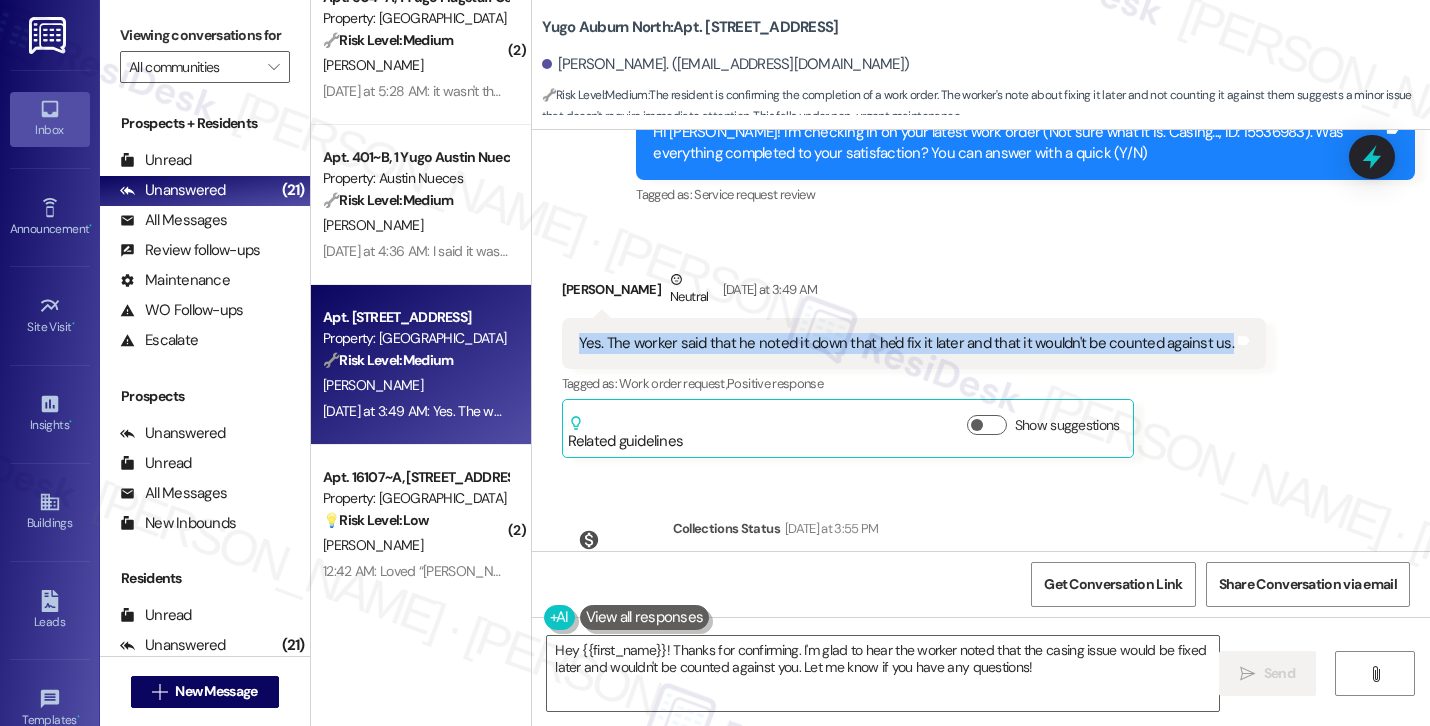 click on "Lease started Jul 28, 2024 at 8:00 AM Survey, sent via SMS Residesk Automated Survey Oct 29, 2024 at 12:37 AM Hi Travis, I'm on the new offsite Resident Support Team for Yugo Auburn North! My job is to work with your on-site management team to improve your experience at the property. Text us here at any time for assistance or questions. We will also reach out periodically for feedback. (Standard text messaging rates may apply) (You can always reply STOP to opt out of future messages) Tags and notes Tagged as:   Property launch Click to highlight conversations about Property launch Announcement, sent via SMS Sarah   (ResiDesk) Nov 05, 2024 at 5:38 AM Great news! You can now text me for maintenance issues — no more messy apps or sign-ins. I'll file your tickets for you . You can still use the app if you prefer.  I'm here to make things easier for you, feel free to reach out anytime! Tags and notes Tagged as:   Maintenance ,  Click to highlight conversations about Maintenance Maintenance request ,  Praise" at bounding box center (981, 340) 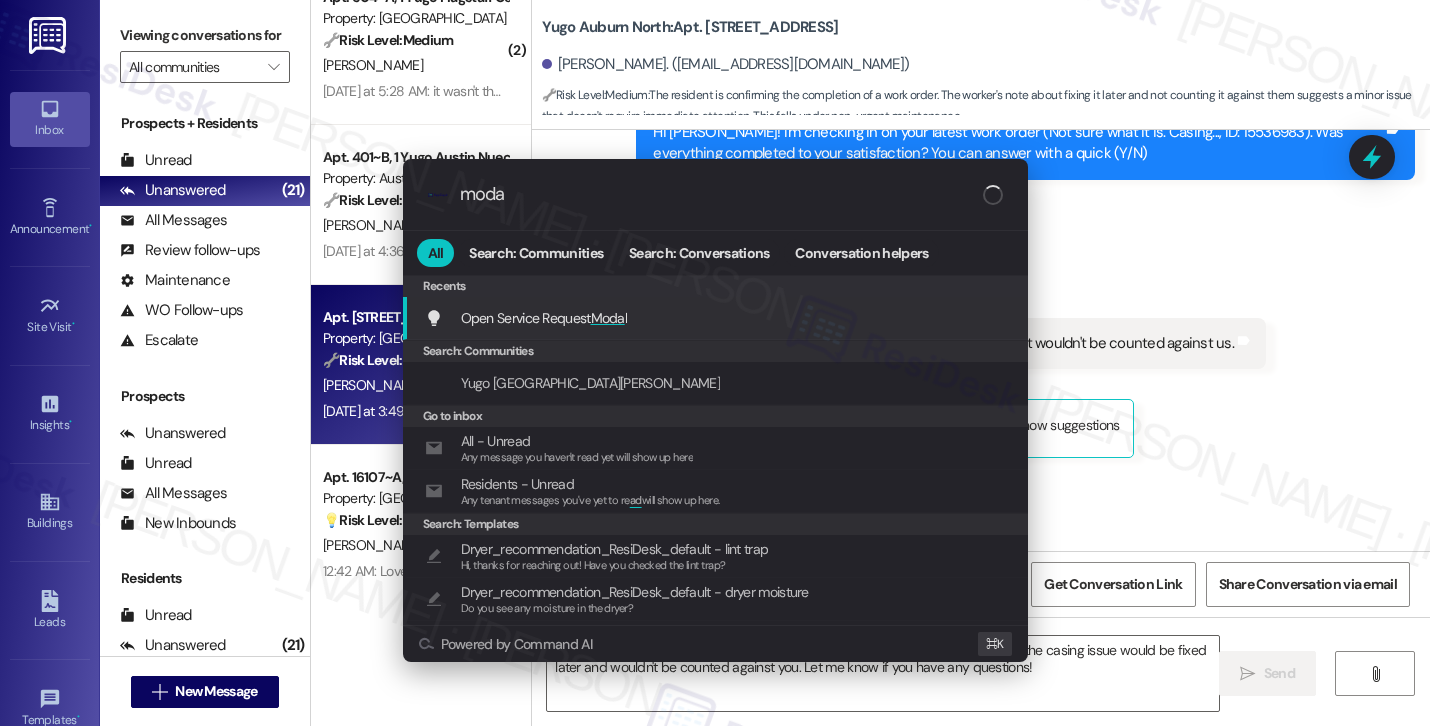 type on "modal" 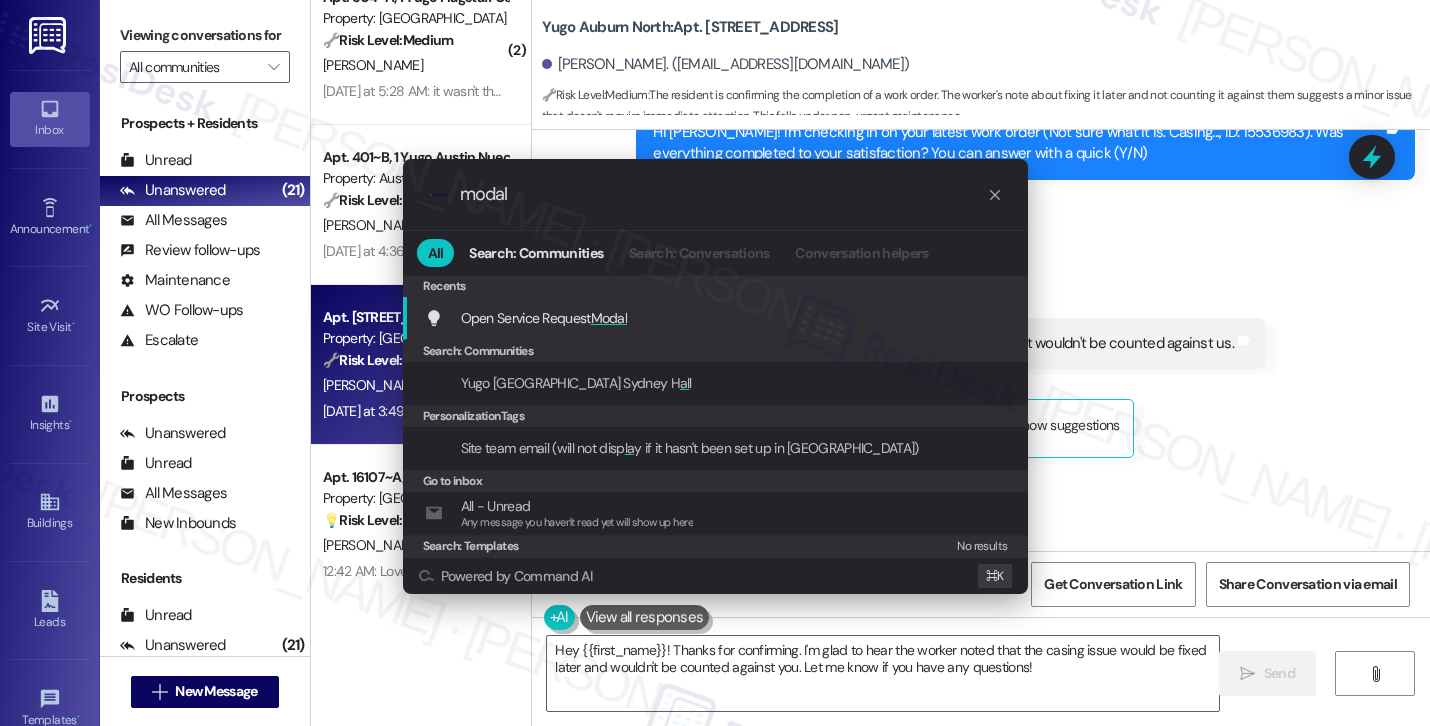 click on "Open Service Request  Modal Add shortcut" at bounding box center (717, 318) 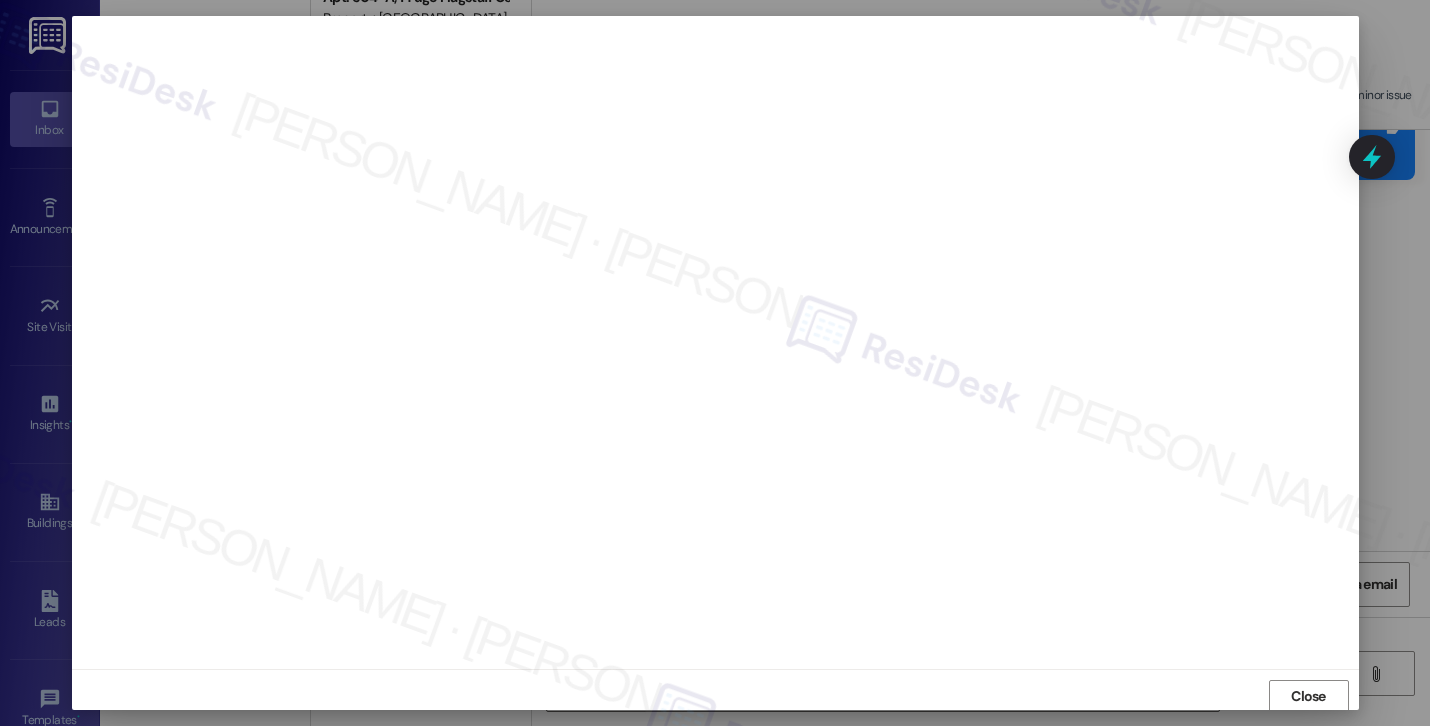 scroll, scrollTop: 2, scrollLeft: 0, axis: vertical 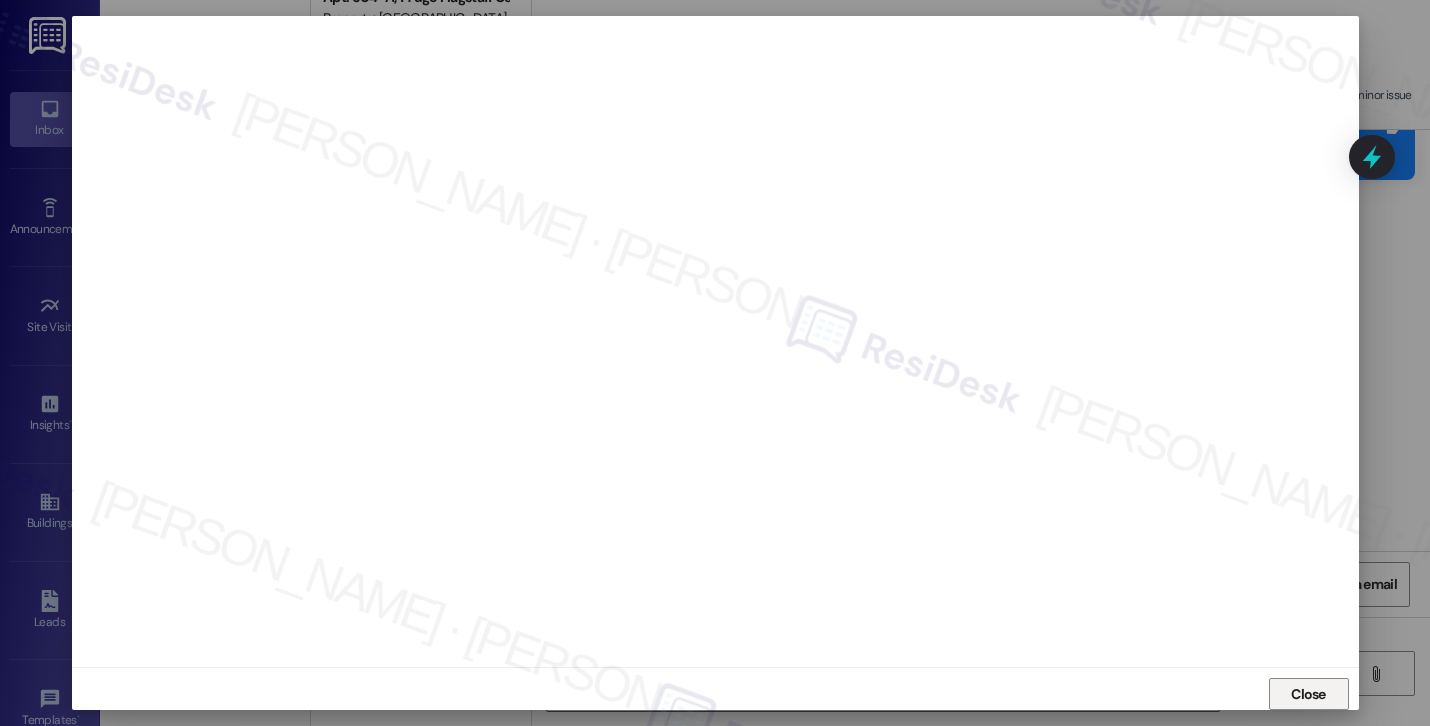 click on "Close" at bounding box center [1309, 694] 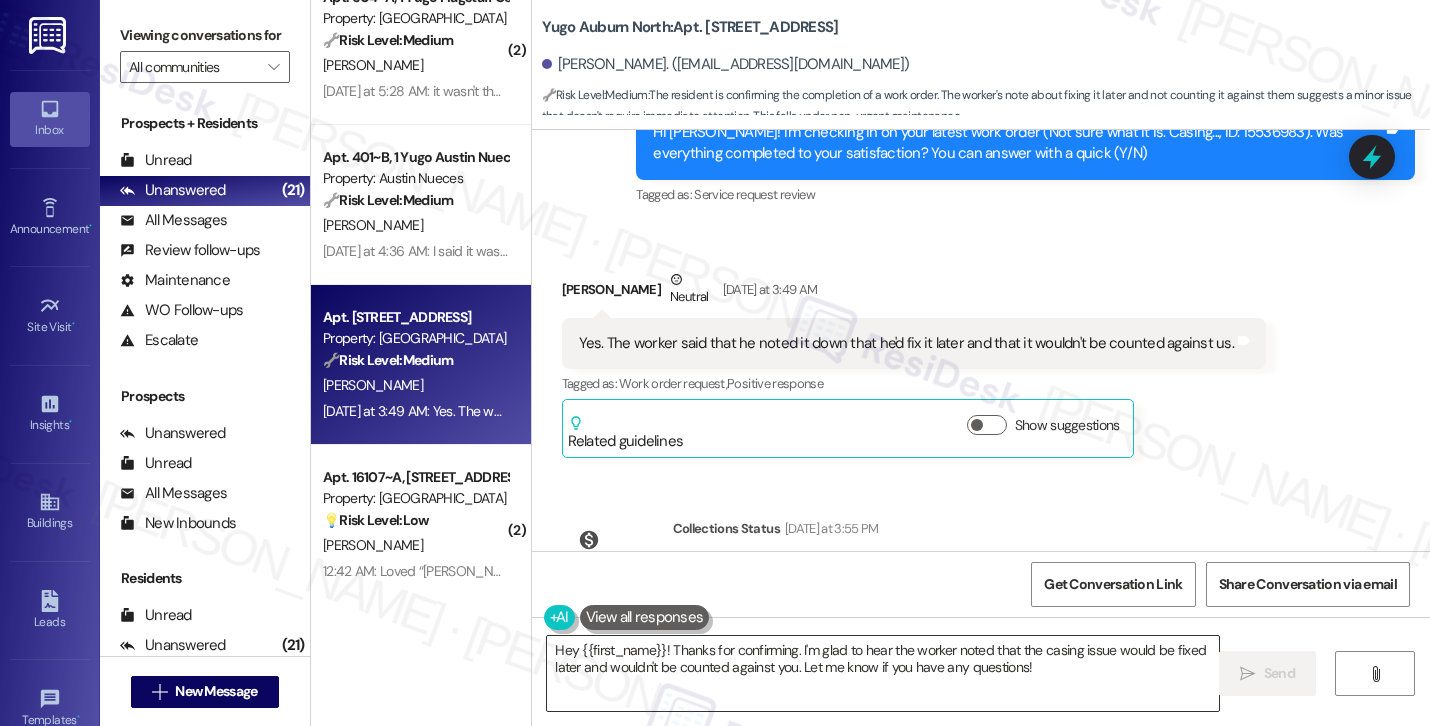 click on "Hey {{first_name}}! Thanks for confirming. I'm glad to hear the worker noted that the casing issue would be fixed later and wouldn't be counted against you. Let me know if you have any questions!" at bounding box center [883, 673] 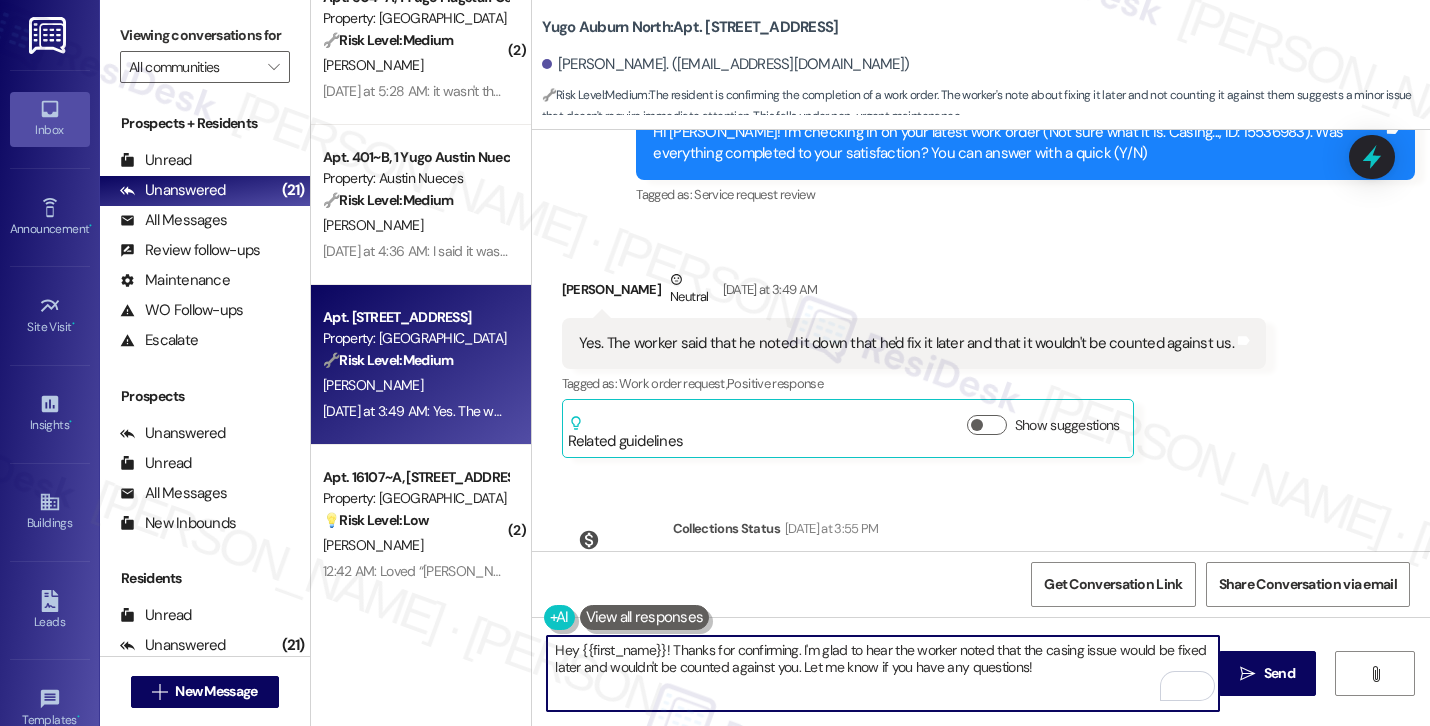 paste on "! Thanks for the update. Just wanted to check—was maintenance able to come back and fix the shower head? Let me know, and I’m happy to follow up if needed" 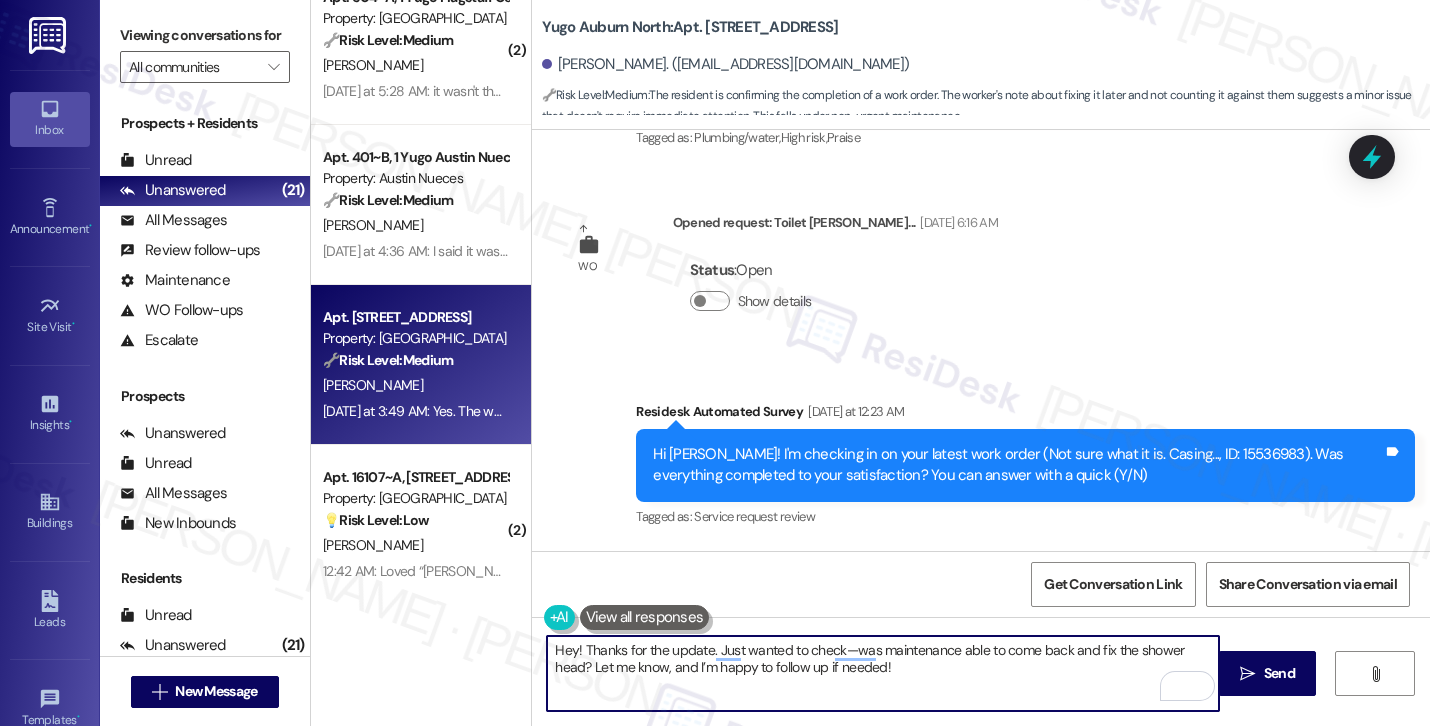 scroll, scrollTop: 6931, scrollLeft: 0, axis: vertical 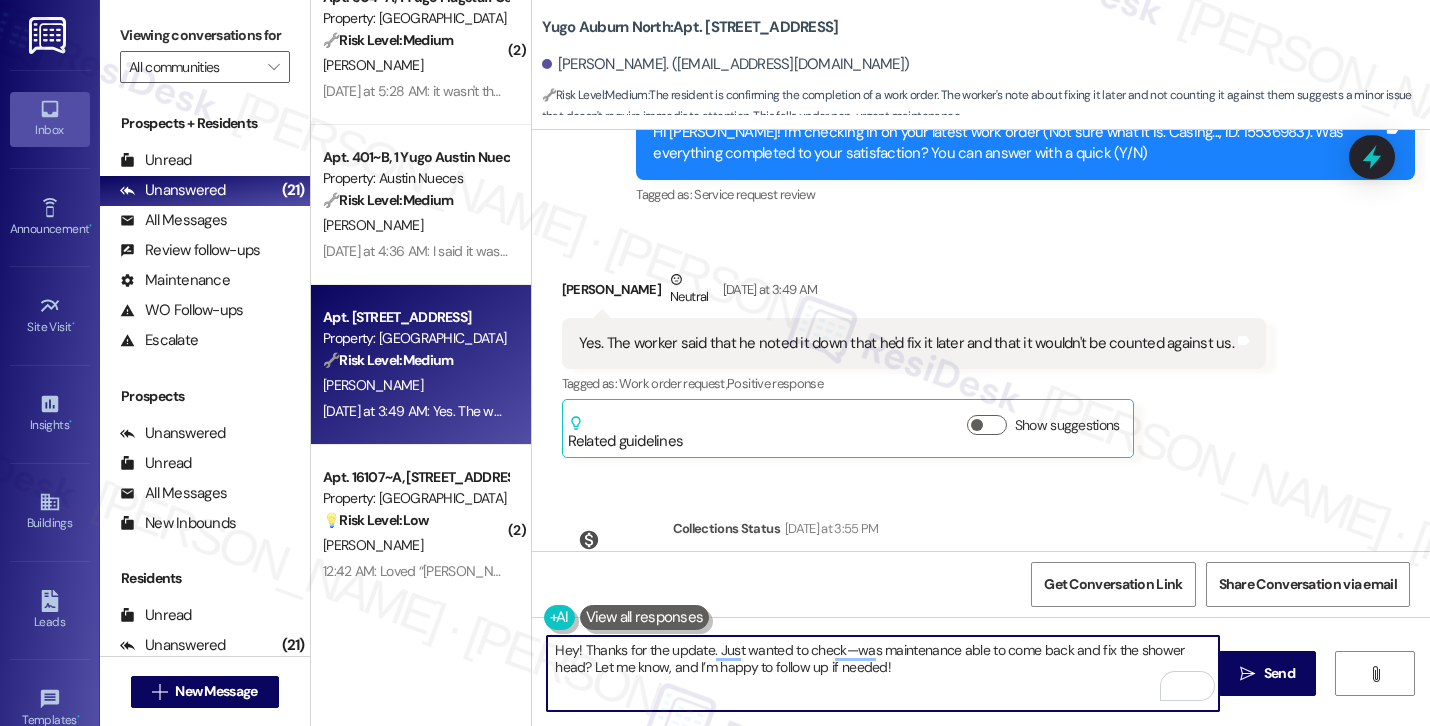 click on "Hey! Thanks for the update. Just wanted to check—was maintenance able to come back and fix the shower head? Let me know, and I’m happy to follow up if needed!" at bounding box center [883, 673] 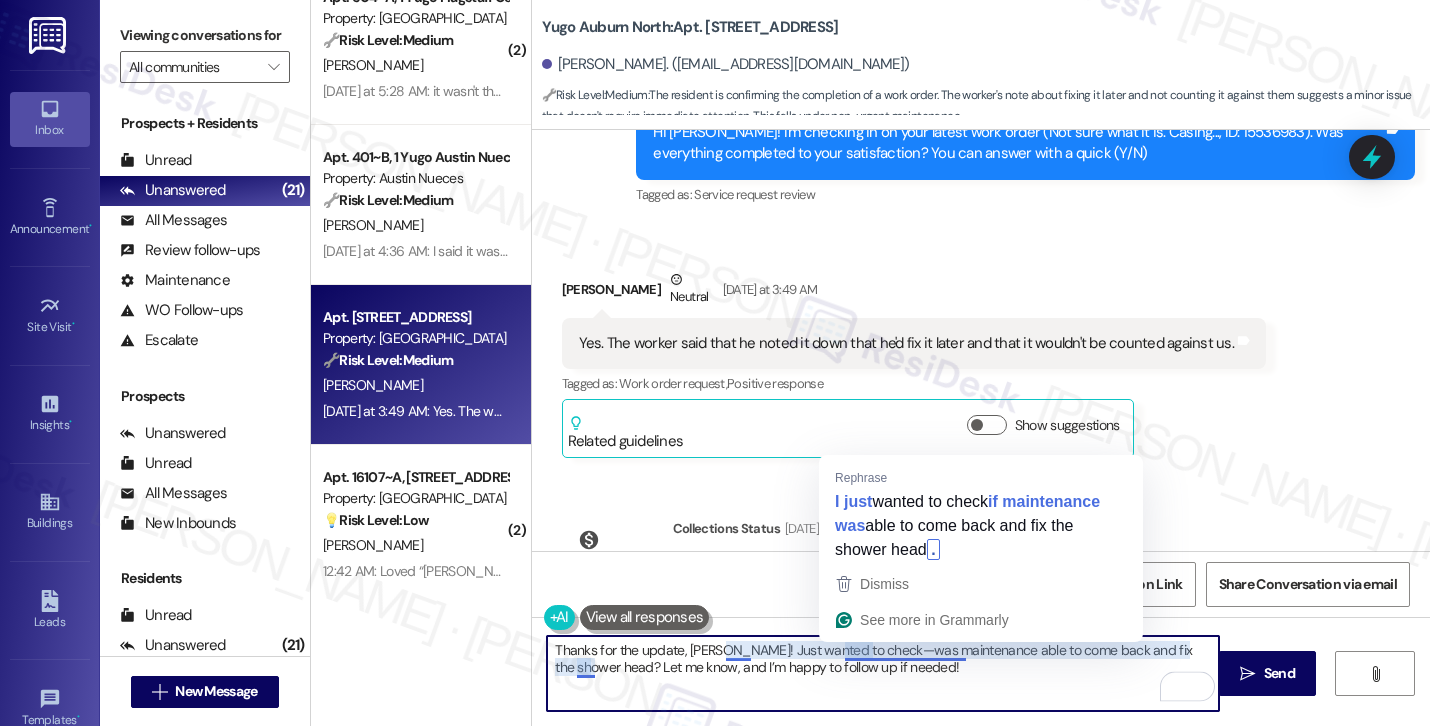 click on "Thanks for the update, Travis! Just wanted to check—was maintenance able to come back and fix the shower head? Let me know, and I’m happy to follow up if needed!" at bounding box center [883, 673] 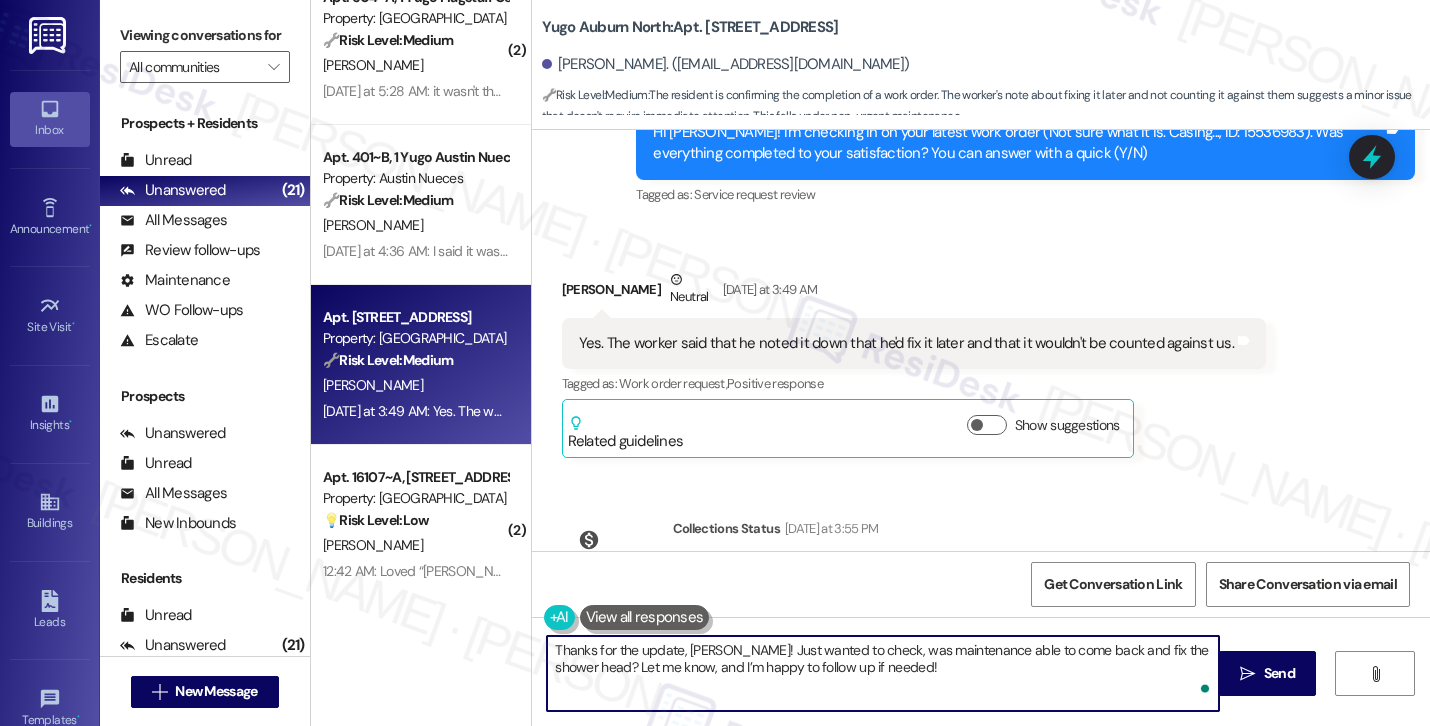 click on "Thanks for the update, Travis! Just wanted to check, was maintenance able to come back and fix the shower head? Let me know, and I’m happy to follow up if needed!" at bounding box center [883, 673] 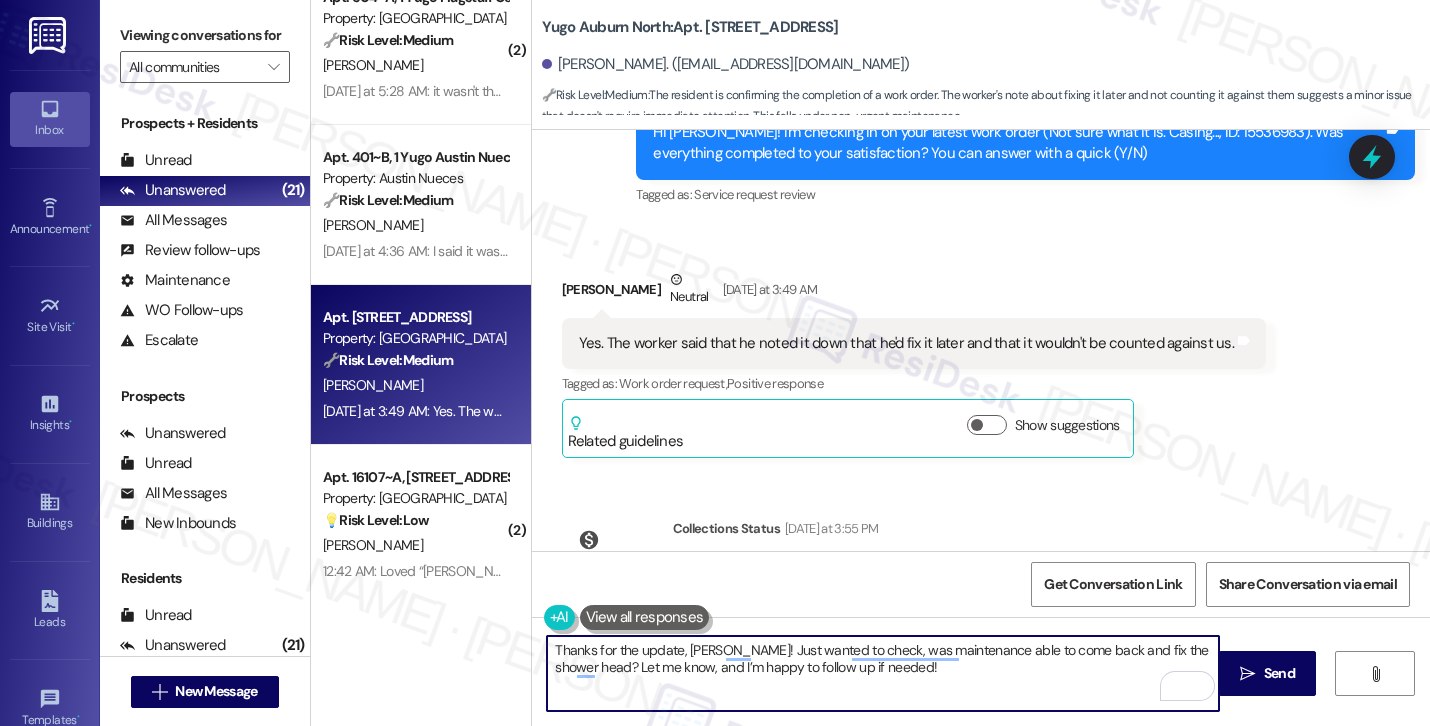 click on "Thanks for the update, Travis! Just wanted to check, was maintenance able to come back and fix the shower head? Let me know, and I’m happy to follow up if needed!" at bounding box center [883, 673] 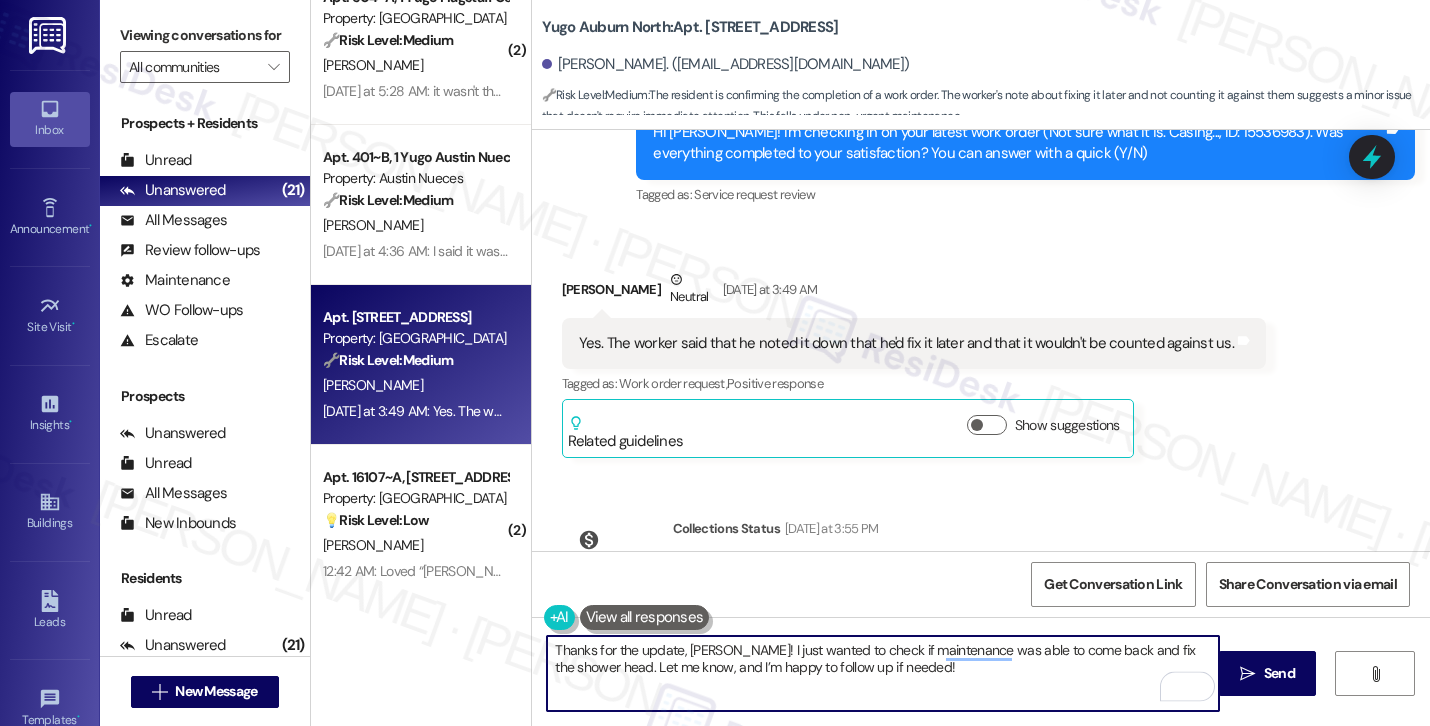 click on "Thanks for the update, Travis! I just wanted to check if maintenance was able to come back and fix the shower head. Let me know, and I’m happy to follow up if needed!" at bounding box center (883, 673) 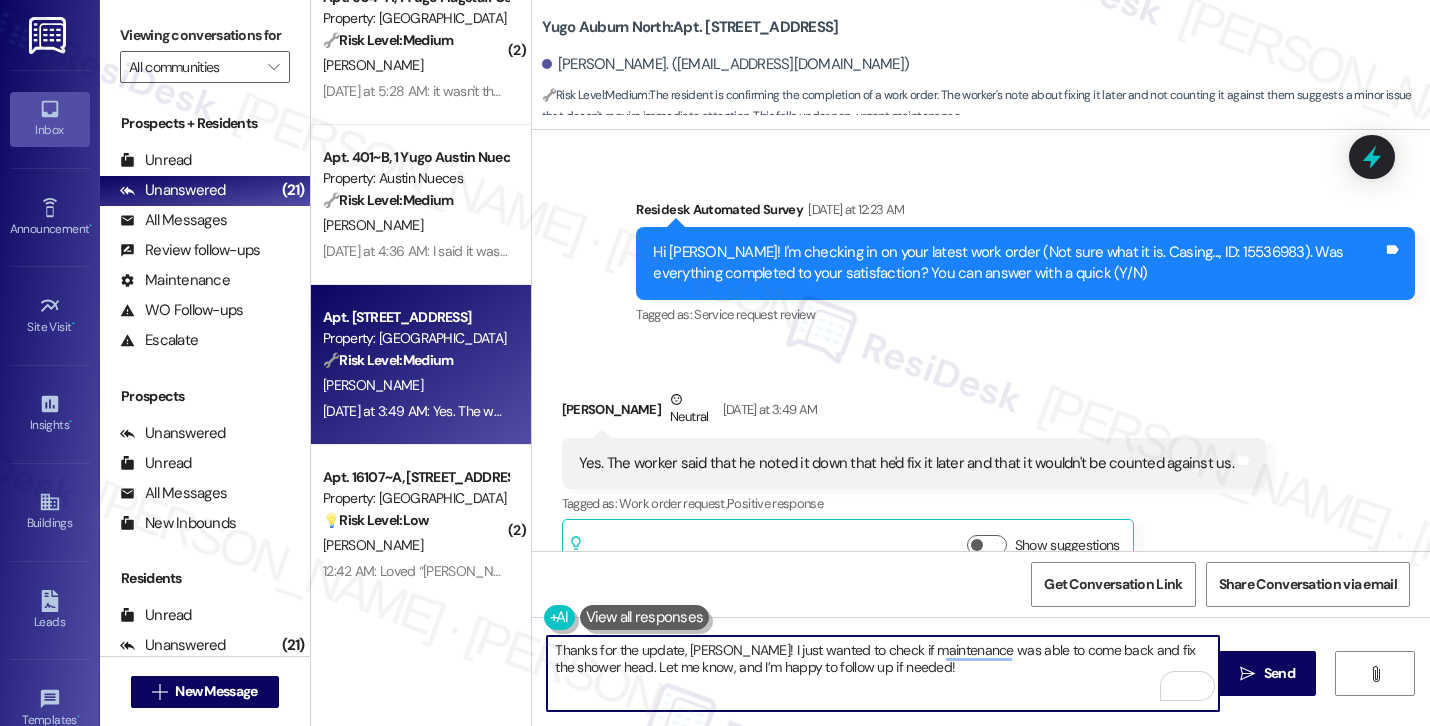 scroll, scrollTop: 6931, scrollLeft: 0, axis: vertical 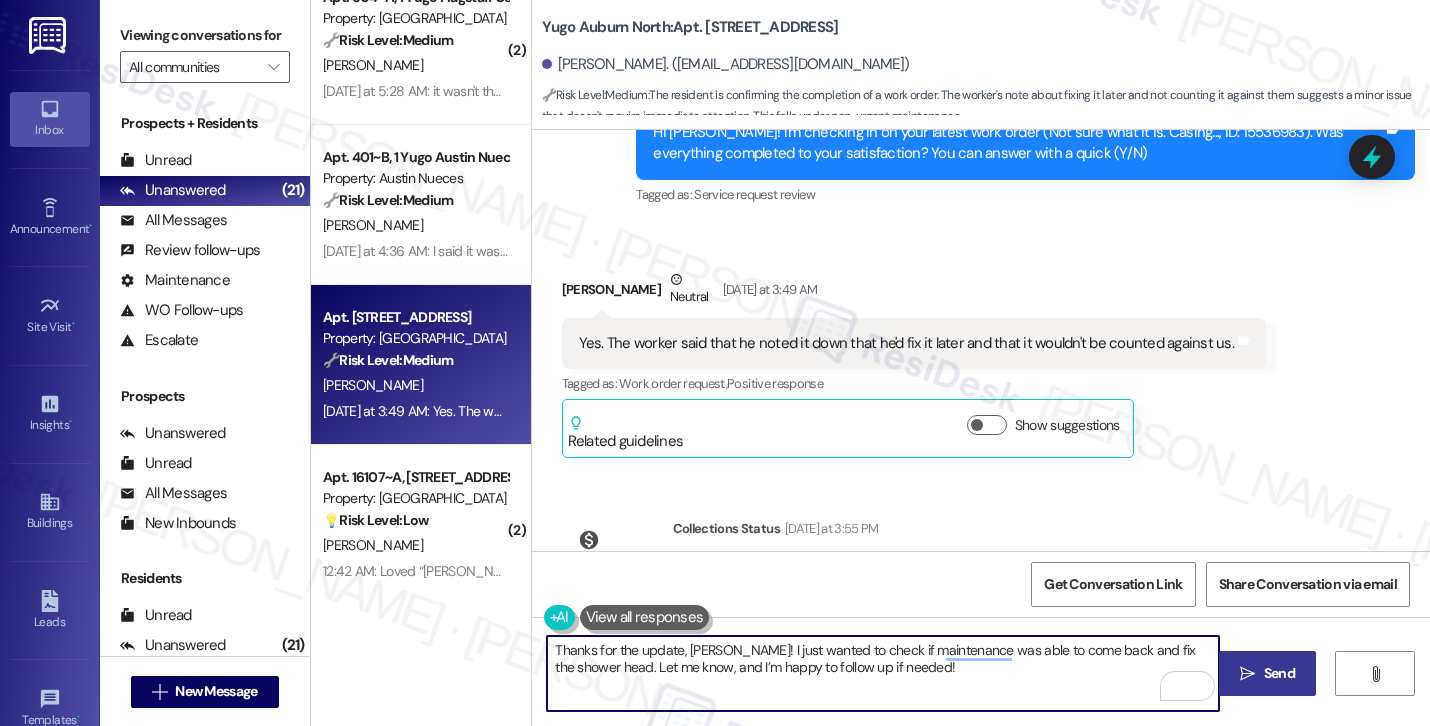 type on "Thanks for the update, Travis! I just wanted to check if maintenance was able to come back and fix the shower head. Let me know, and I’m happy to follow up if needed!" 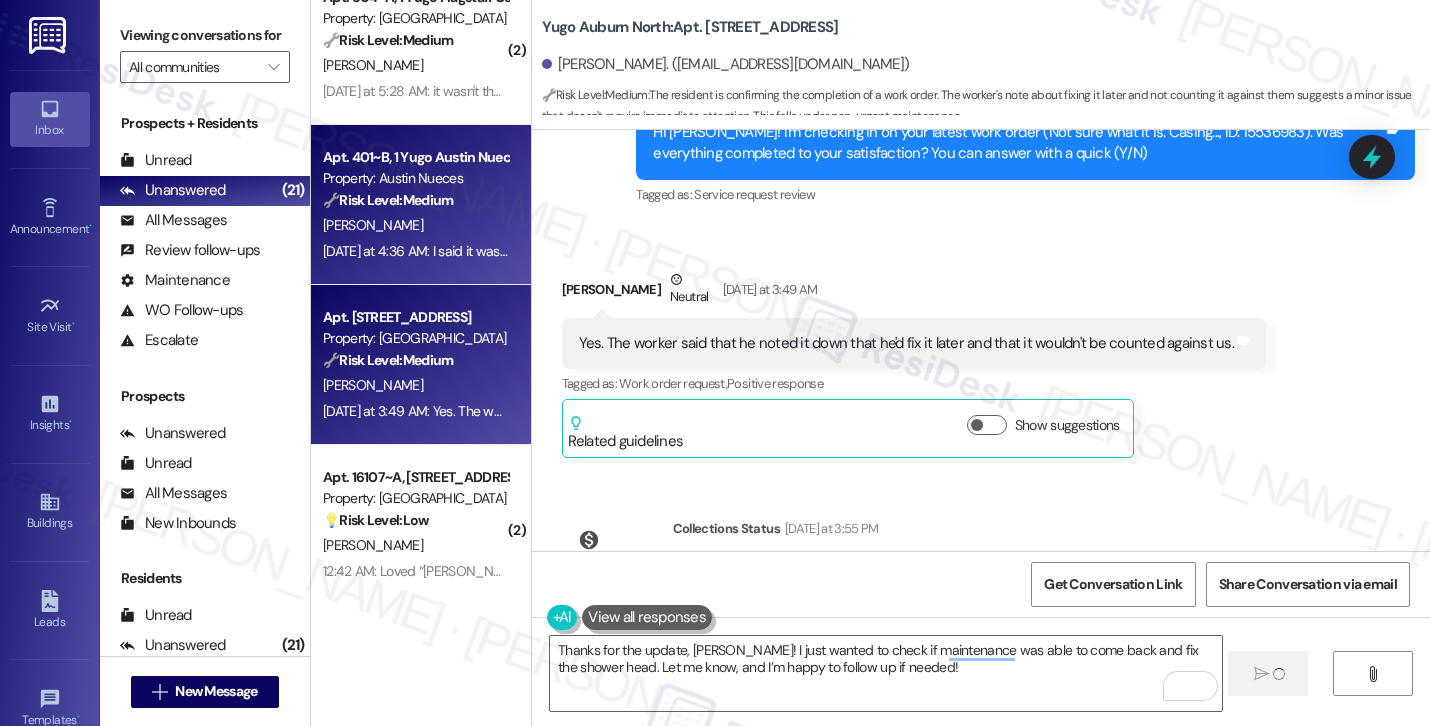 type 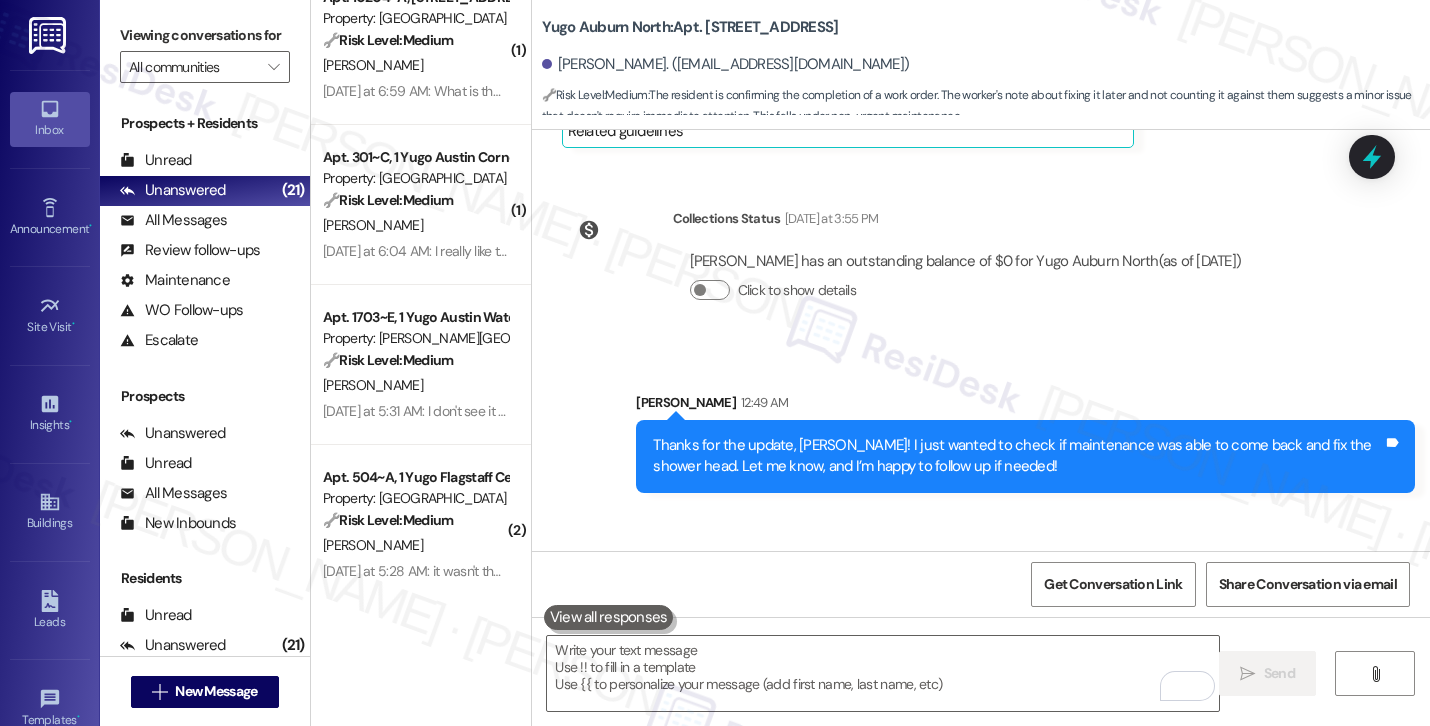 scroll, scrollTop: 7249, scrollLeft: 0, axis: vertical 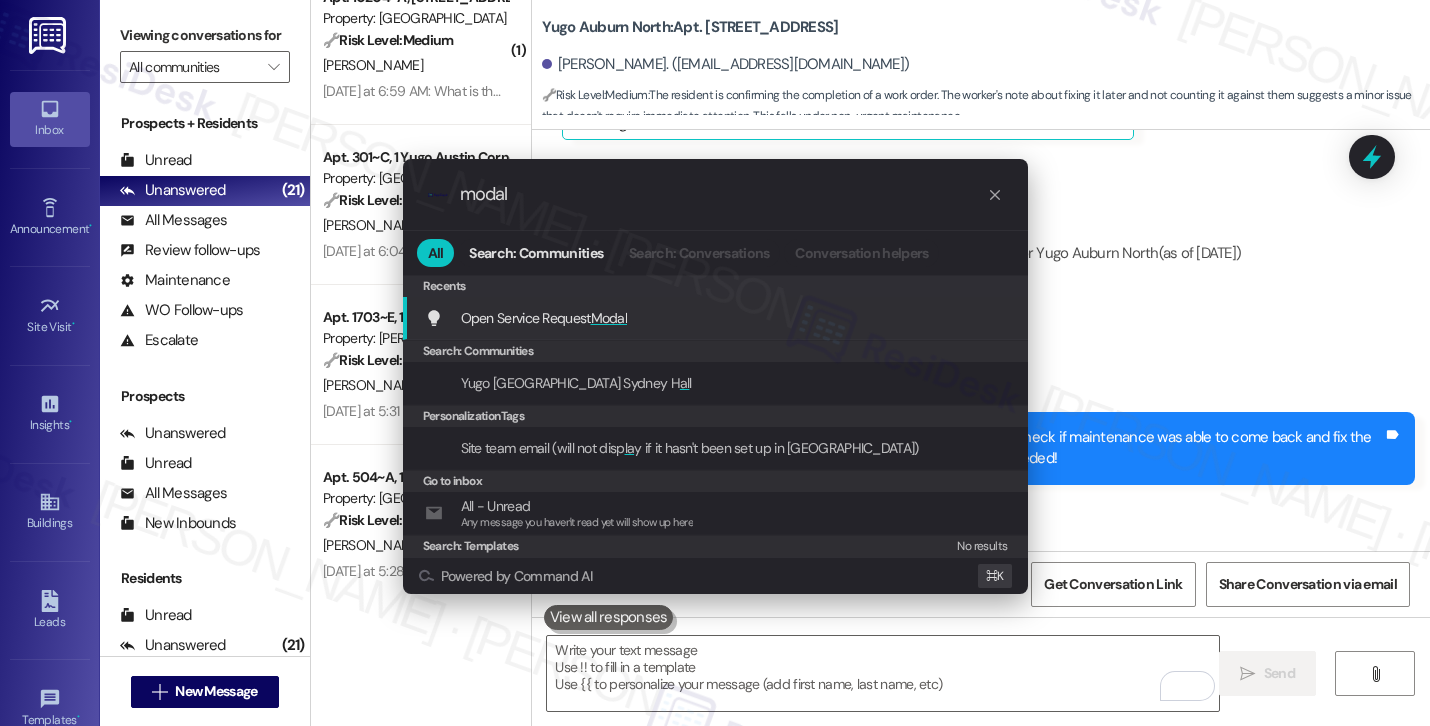 click on "Open Service Request  Modal Add shortcut" at bounding box center (717, 318) 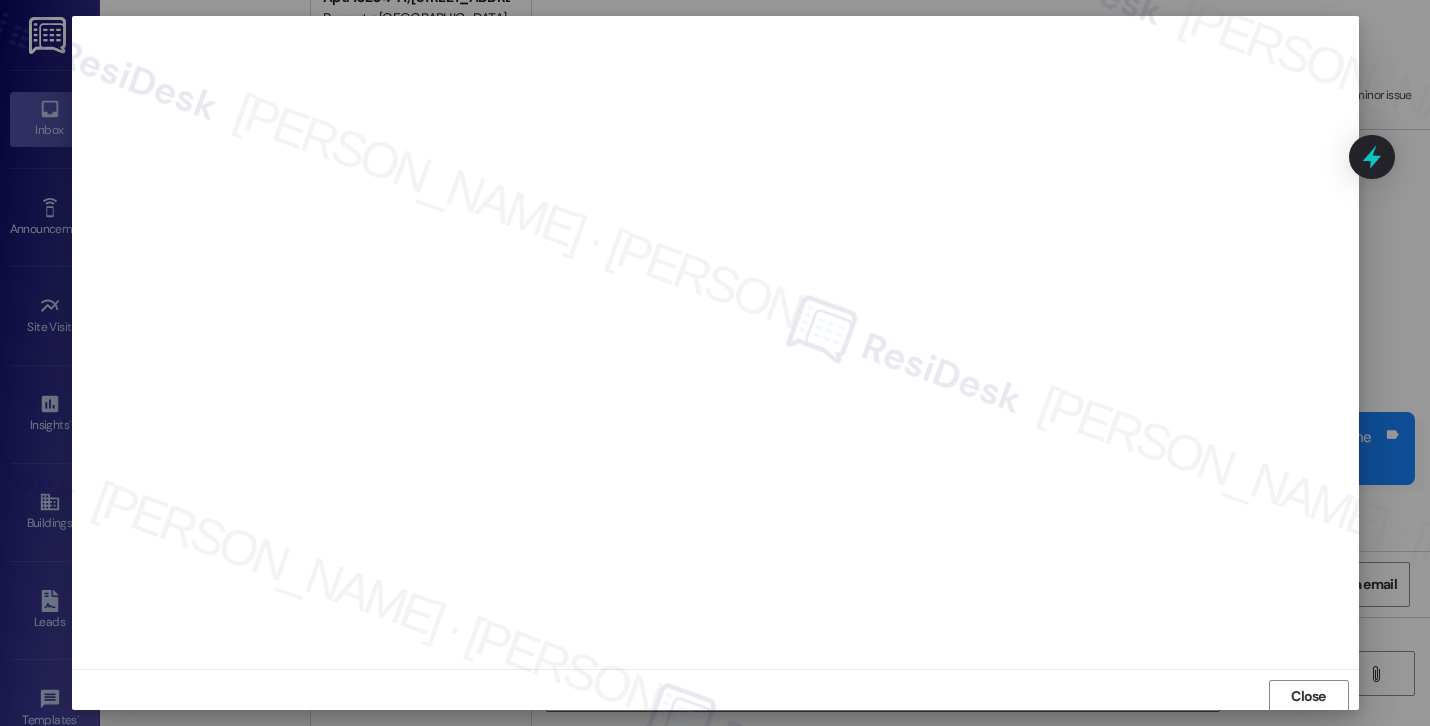 scroll, scrollTop: 2, scrollLeft: 0, axis: vertical 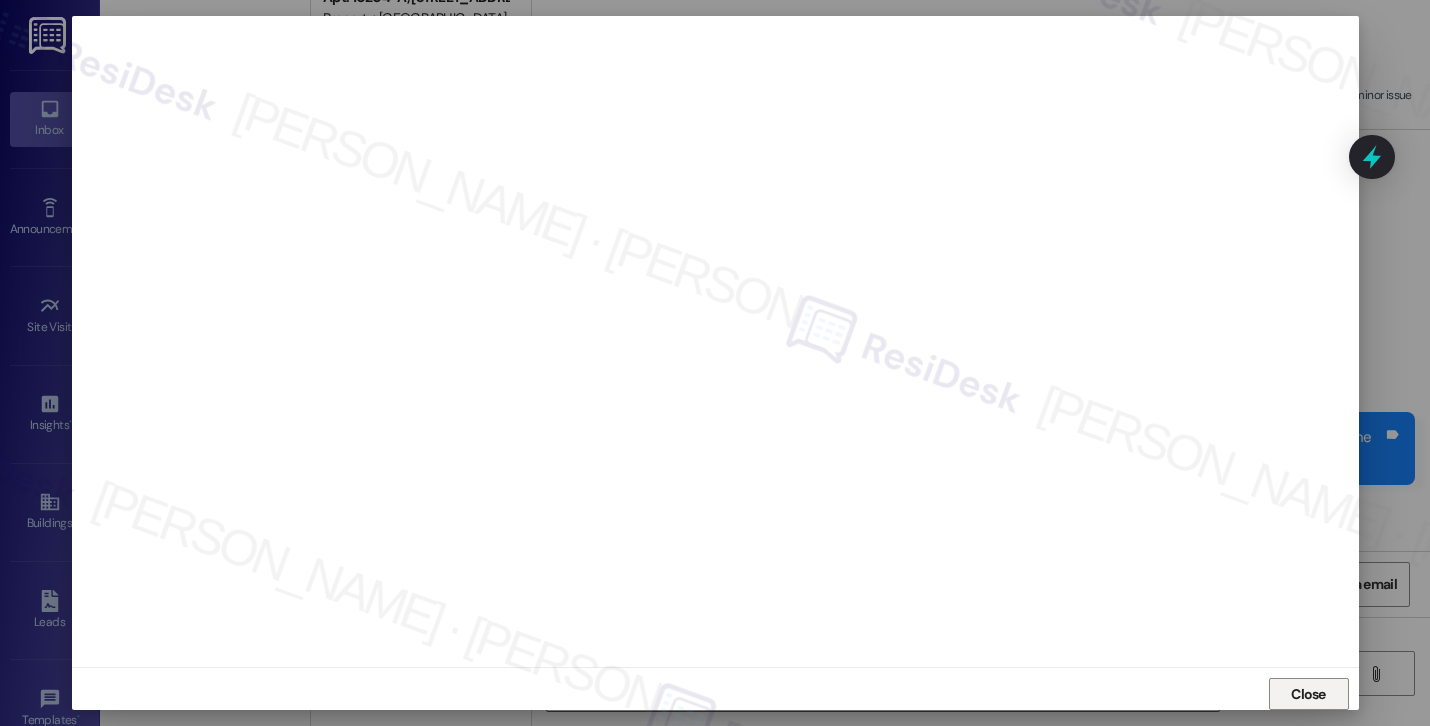 click on "Close" at bounding box center [1308, 694] 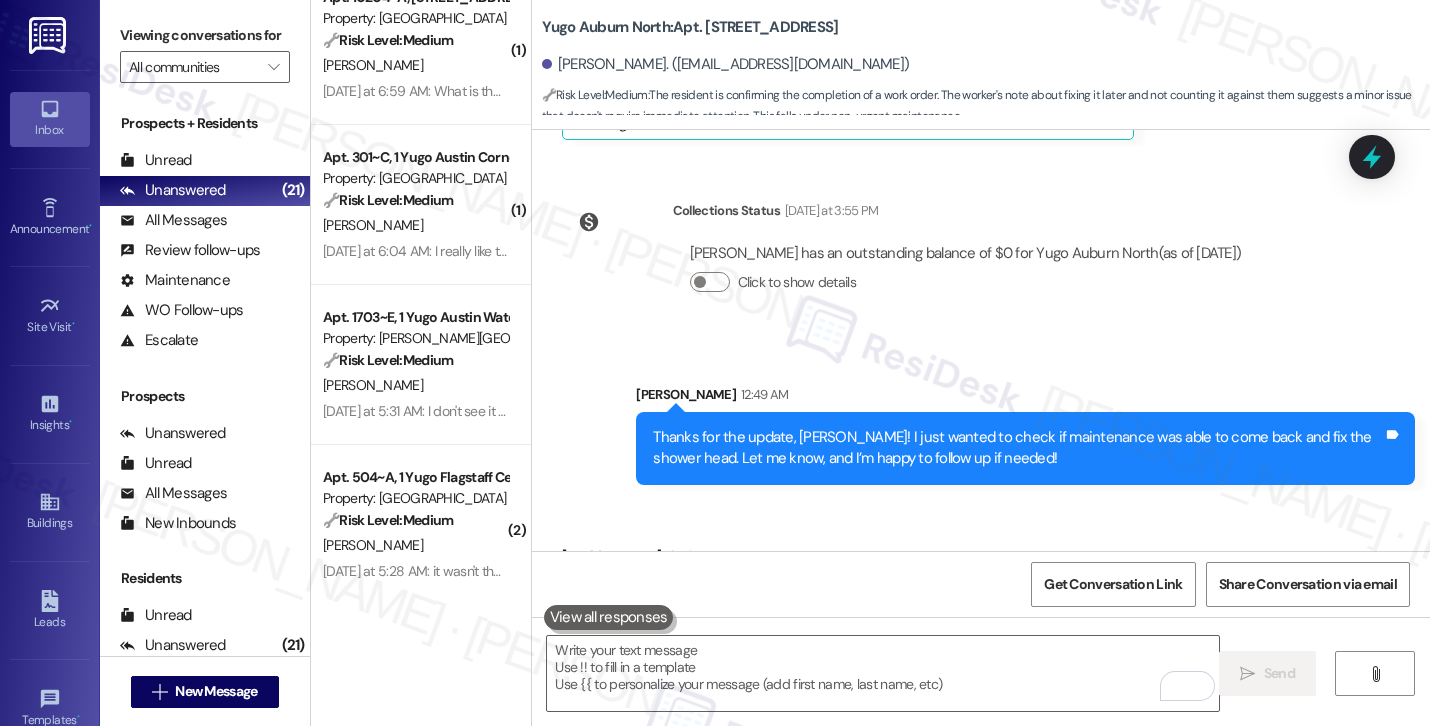 scroll, scrollTop: 7252, scrollLeft: 0, axis: vertical 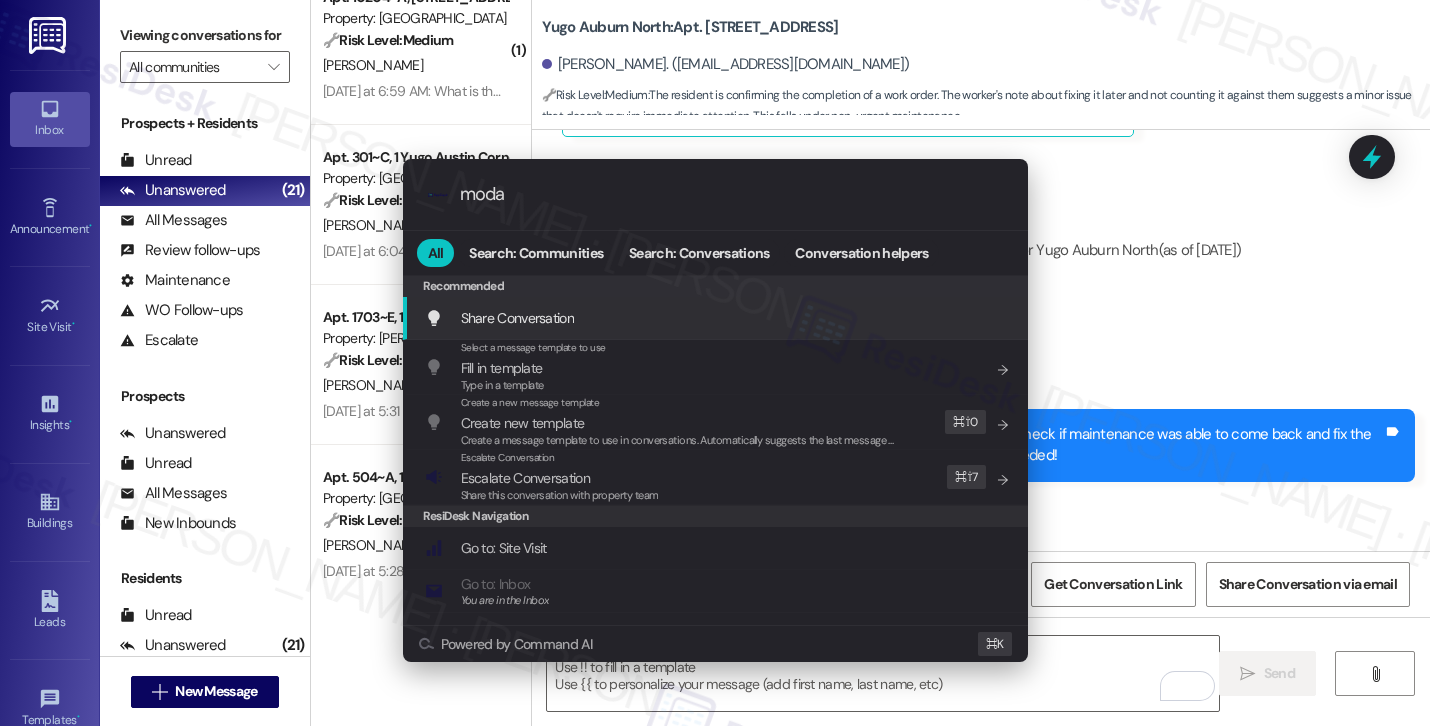 type on "modal" 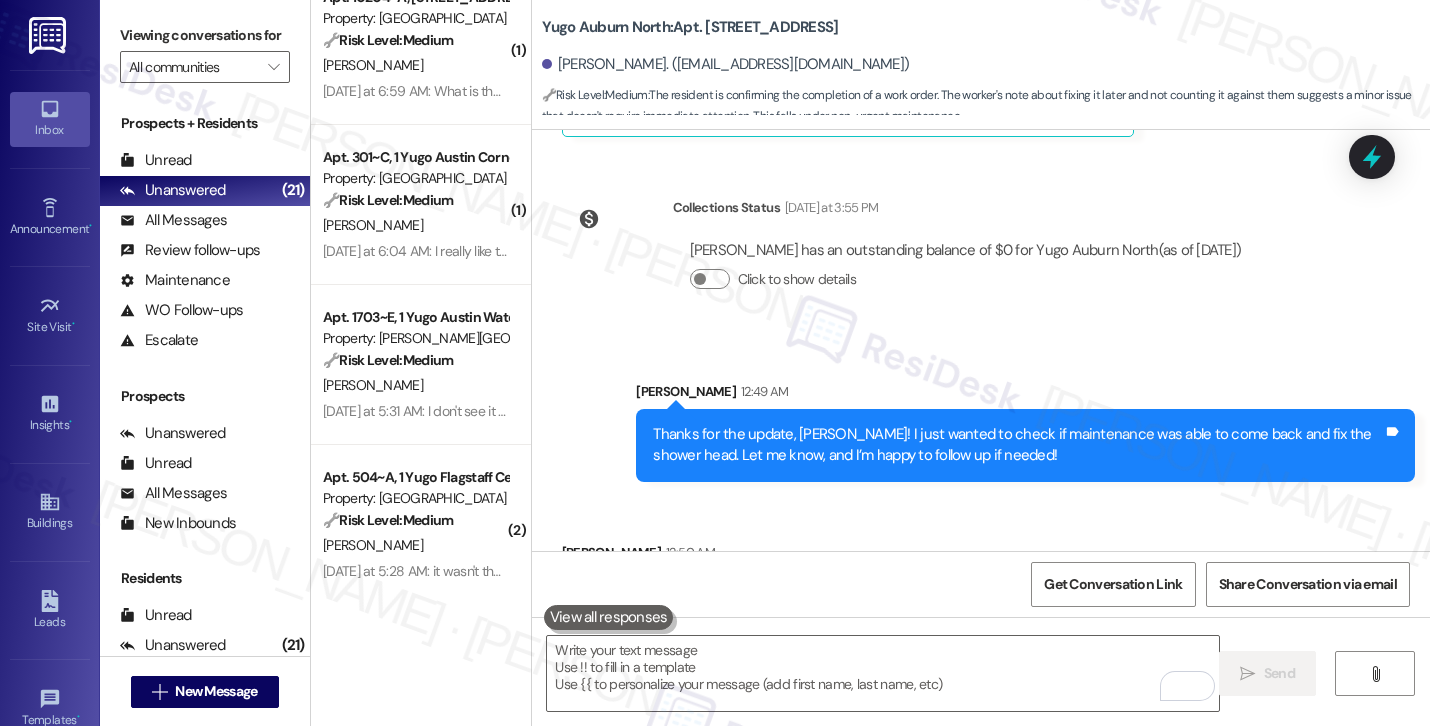 drag, startPoint x: 733, startPoint y: 503, endPoint x: 561, endPoint y: 481, distance: 173.40128 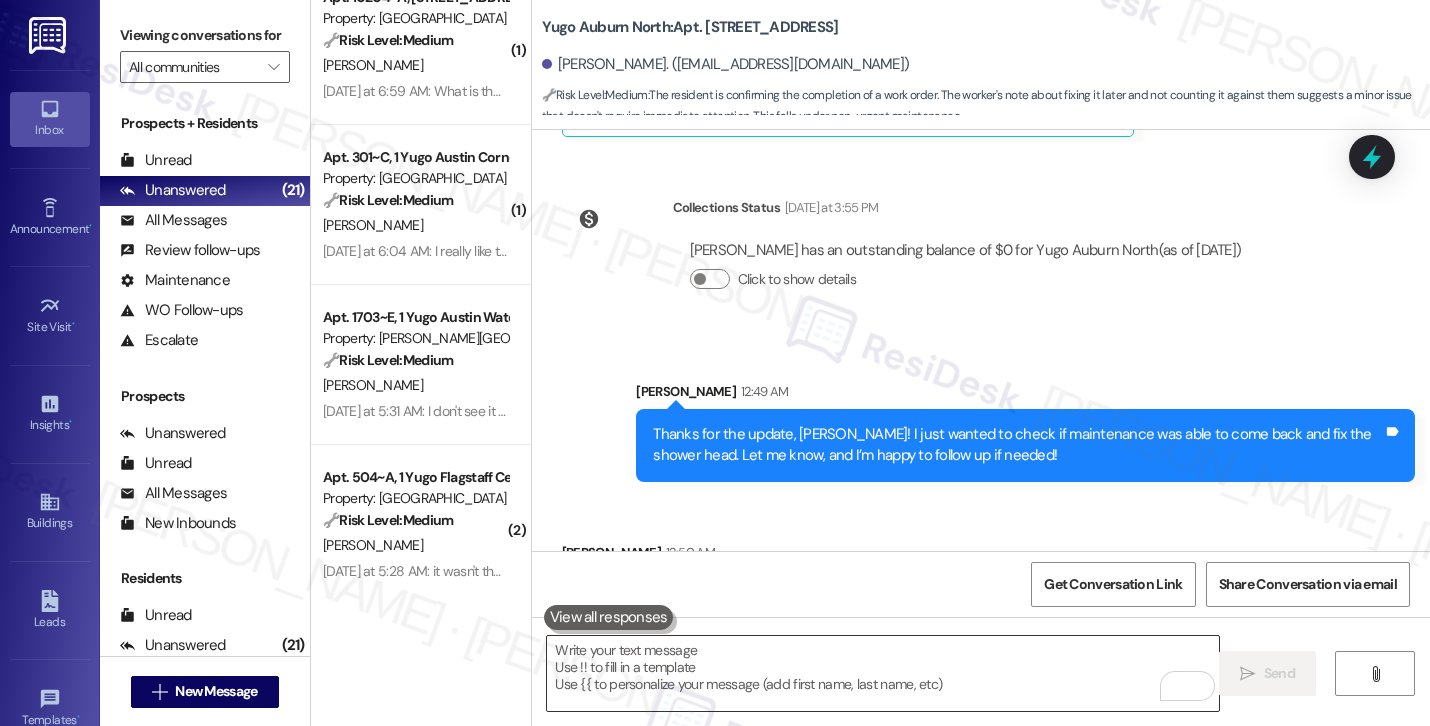 click at bounding box center [883, 673] 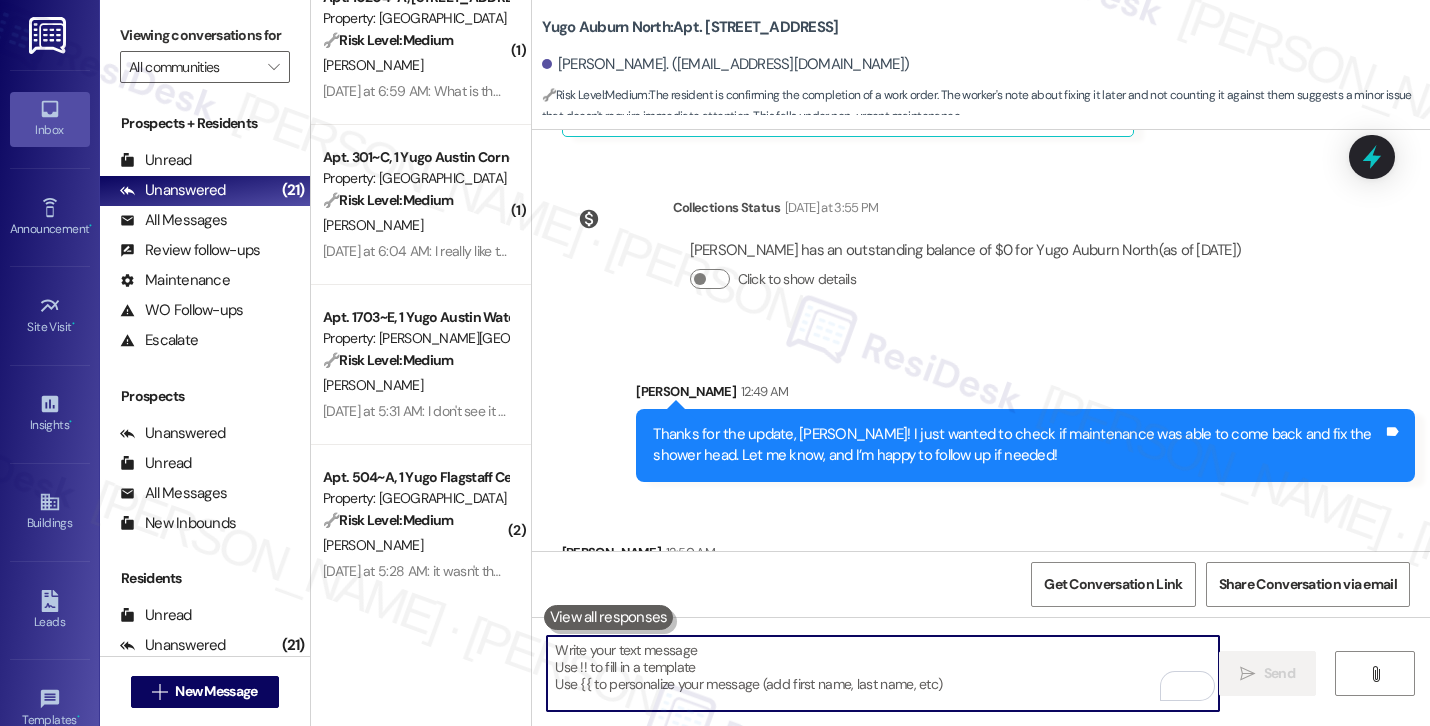 paste on "Appreciate you letting me know! Once you’re back home, feel free to update me if the issue hasn’t been resolved. I’ll be happy to submit another work order request for you." 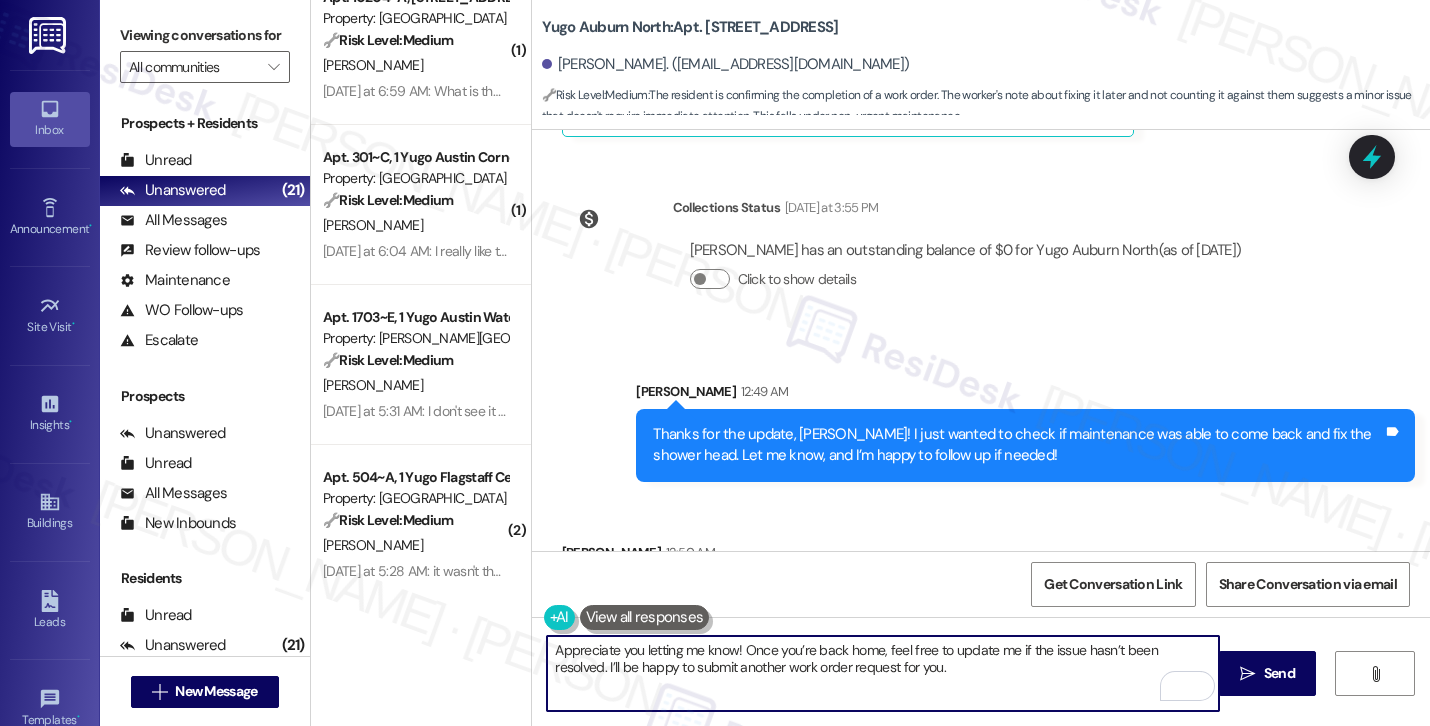 click on "Appreciate you letting me know! Once you’re back home, feel free to update me if the issue hasn’t been resolved. I’ll be happy to submit another work order request for you." at bounding box center (883, 673) 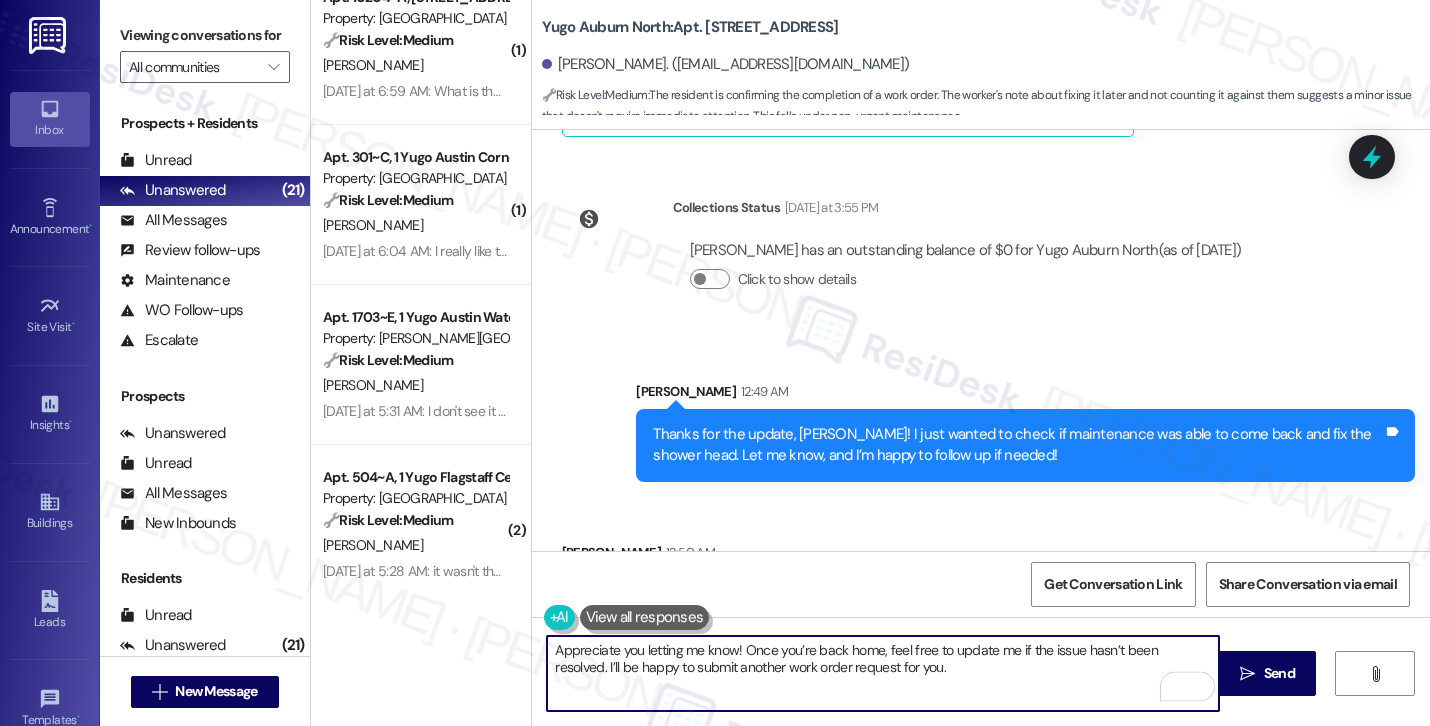 click on "Appreciate you letting me know! Once you’re back home, feel free to update me if the issue hasn’t been resolved. I’ll be happy to submit another work order request for you." at bounding box center (883, 673) 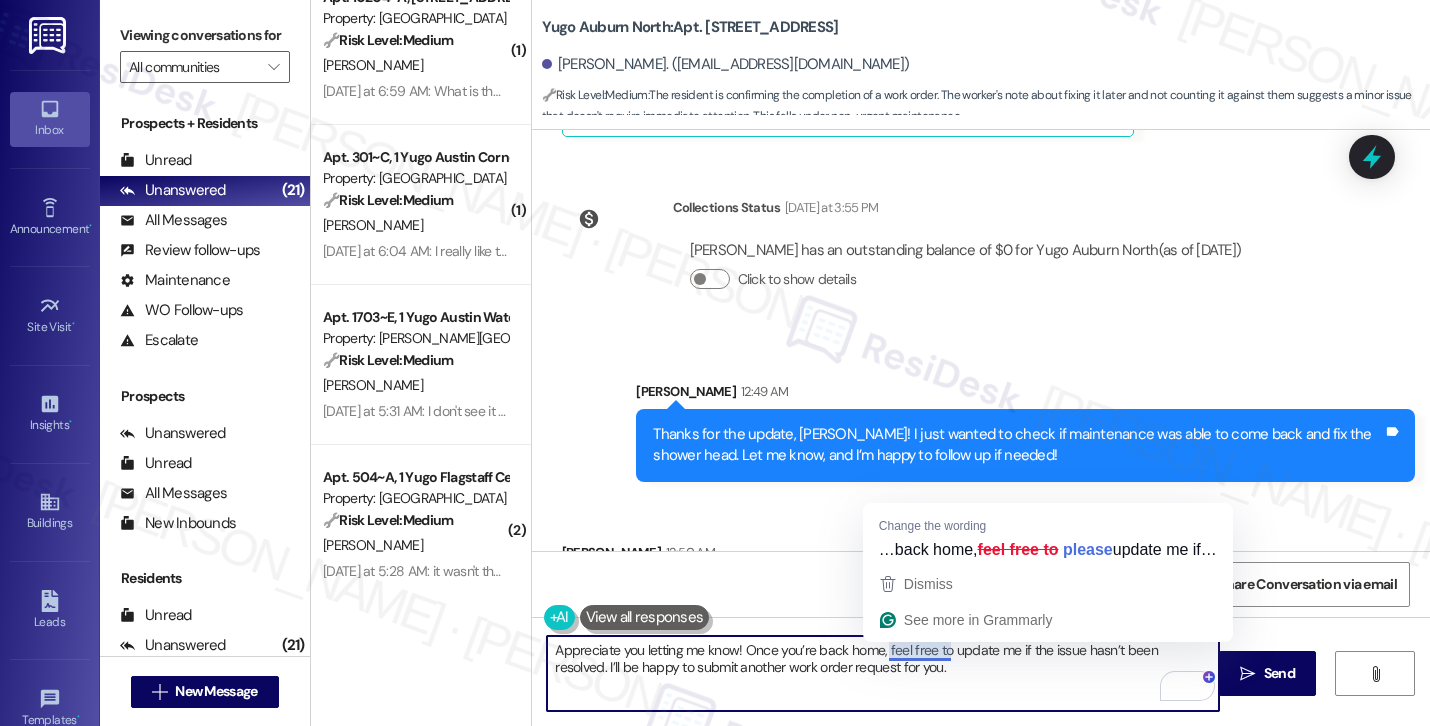click on "Appreciate you letting me know! Once you’re back home, feel free to update me if the issue hasn’t been resolved. I’ll be happy to submit another work order request for you." at bounding box center [883, 673] 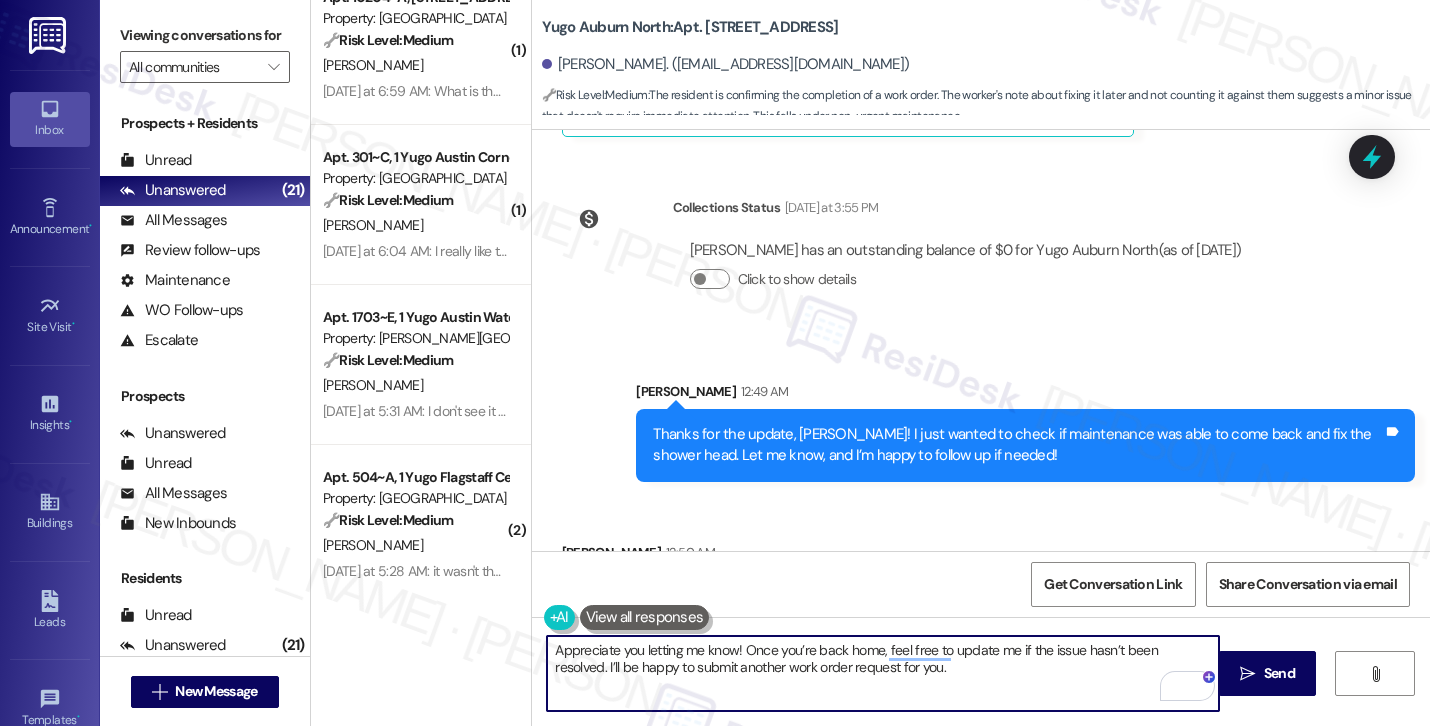 click on "Appreciate you letting me know! Once you’re back home, feel free to update me if the issue hasn’t been resolved. I’ll be happy to submit another work order request for you." at bounding box center [883, 673] 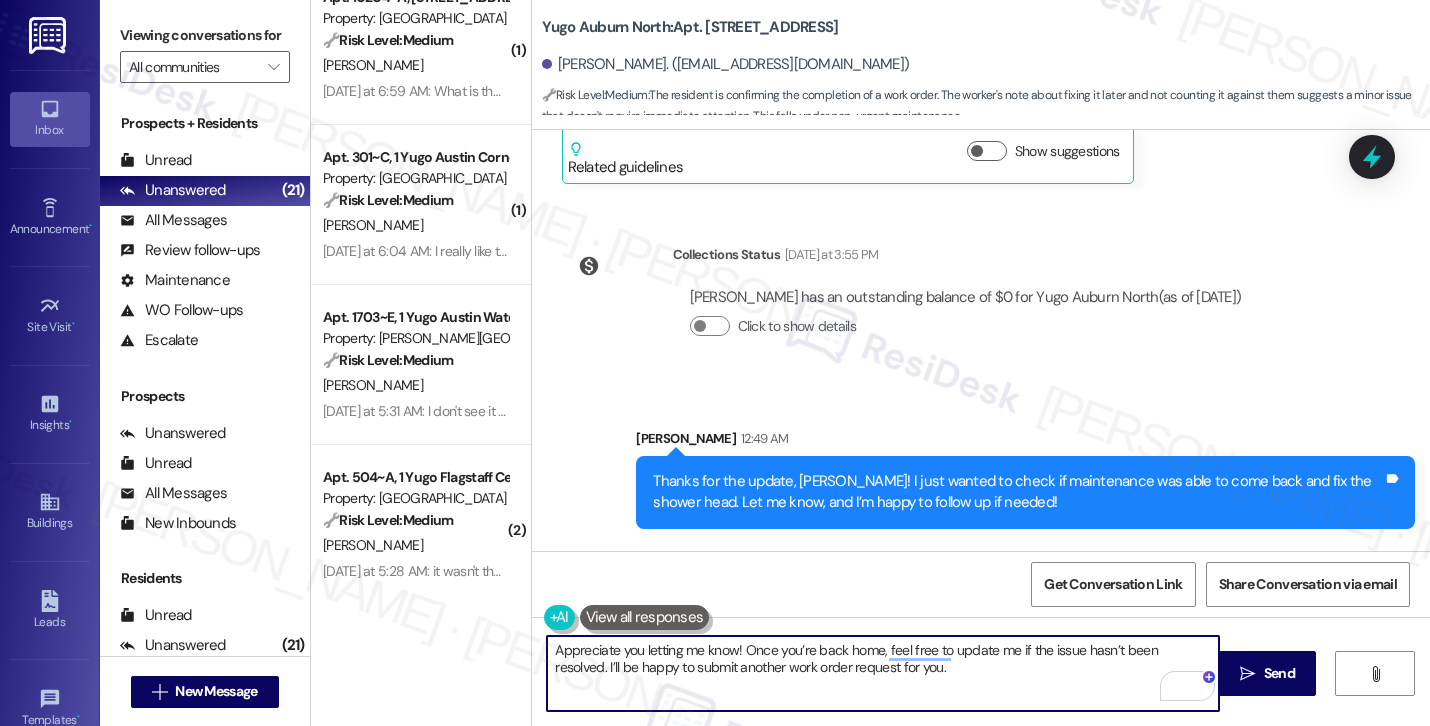 scroll, scrollTop: 7252, scrollLeft: 0, axis: vertical 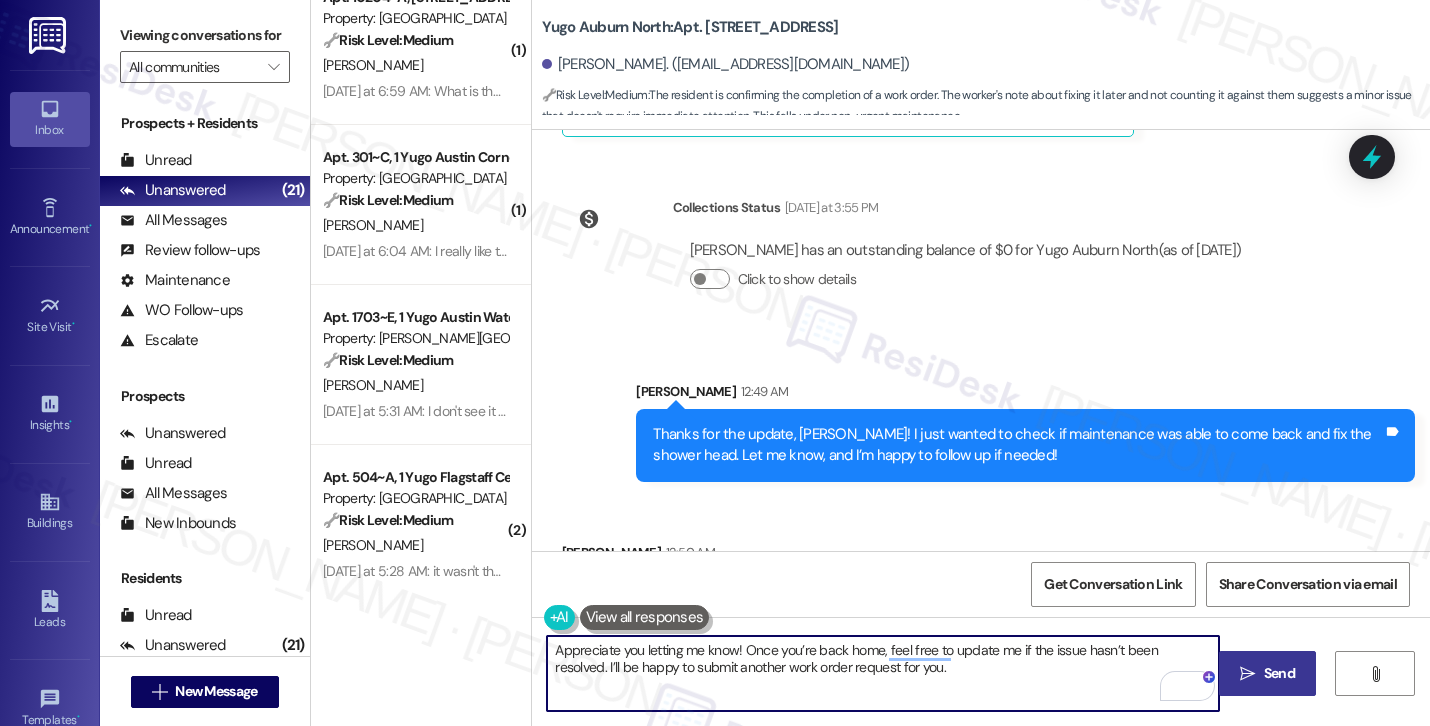 type on "Appreciate you letting me know! Once you’re back home, feel free to update me if the issue hasn’t been resolved. I’ll be happy to submit another work order request for you." 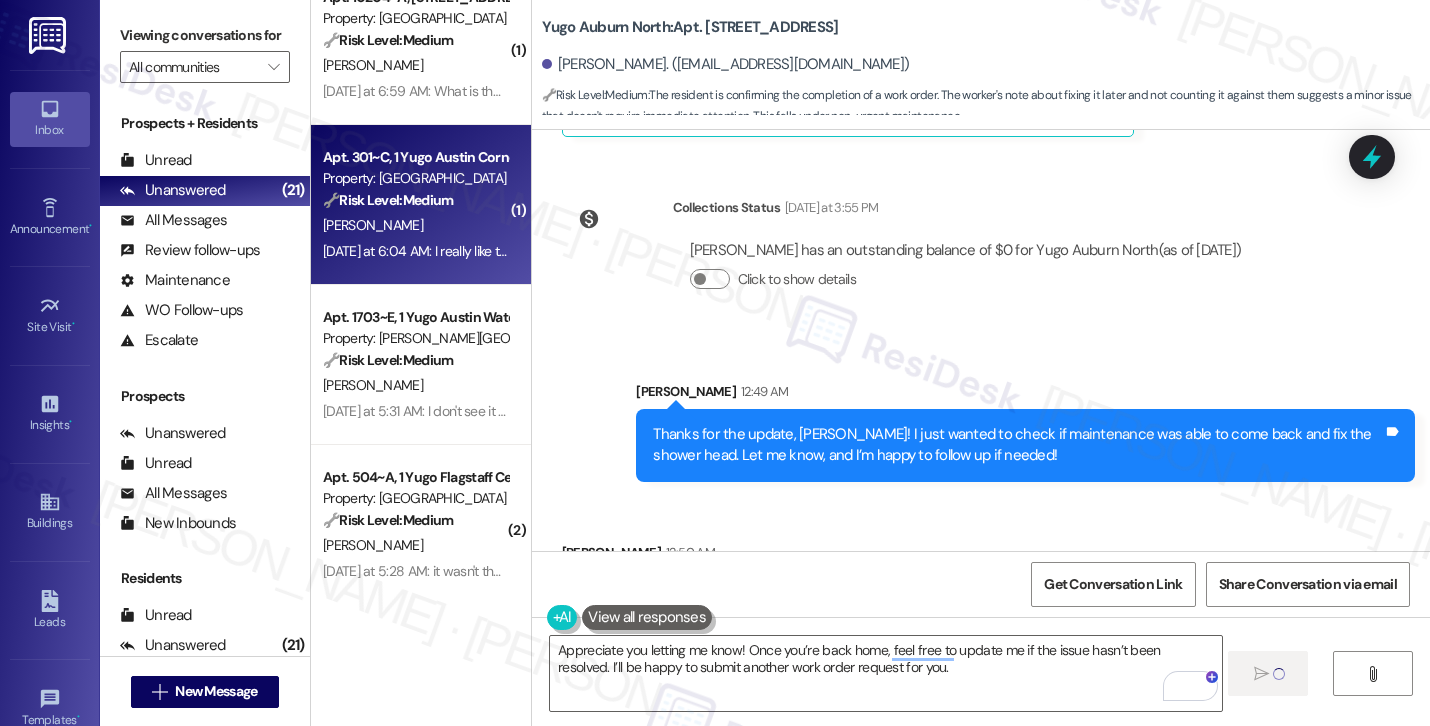 type 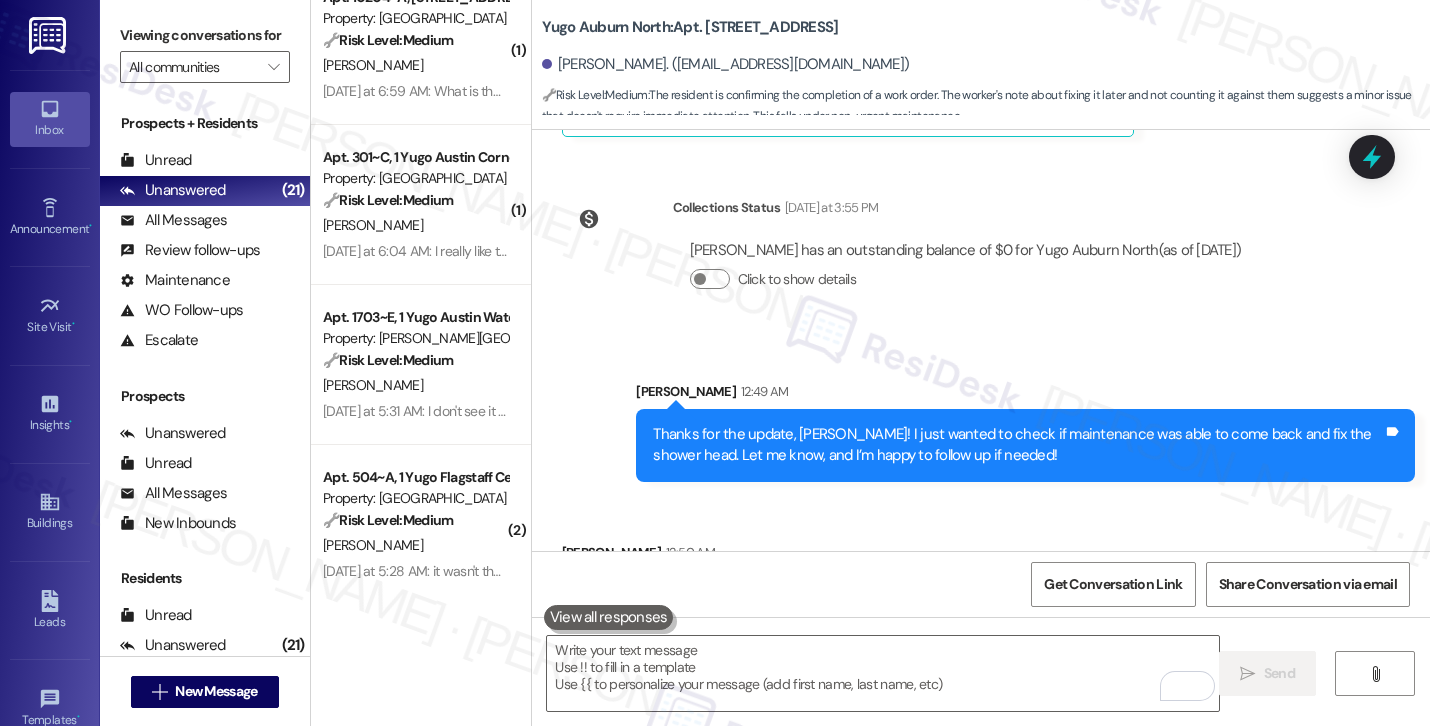 scroll, scrollTop: 7251, scrollLeft: 0, axis: vertical 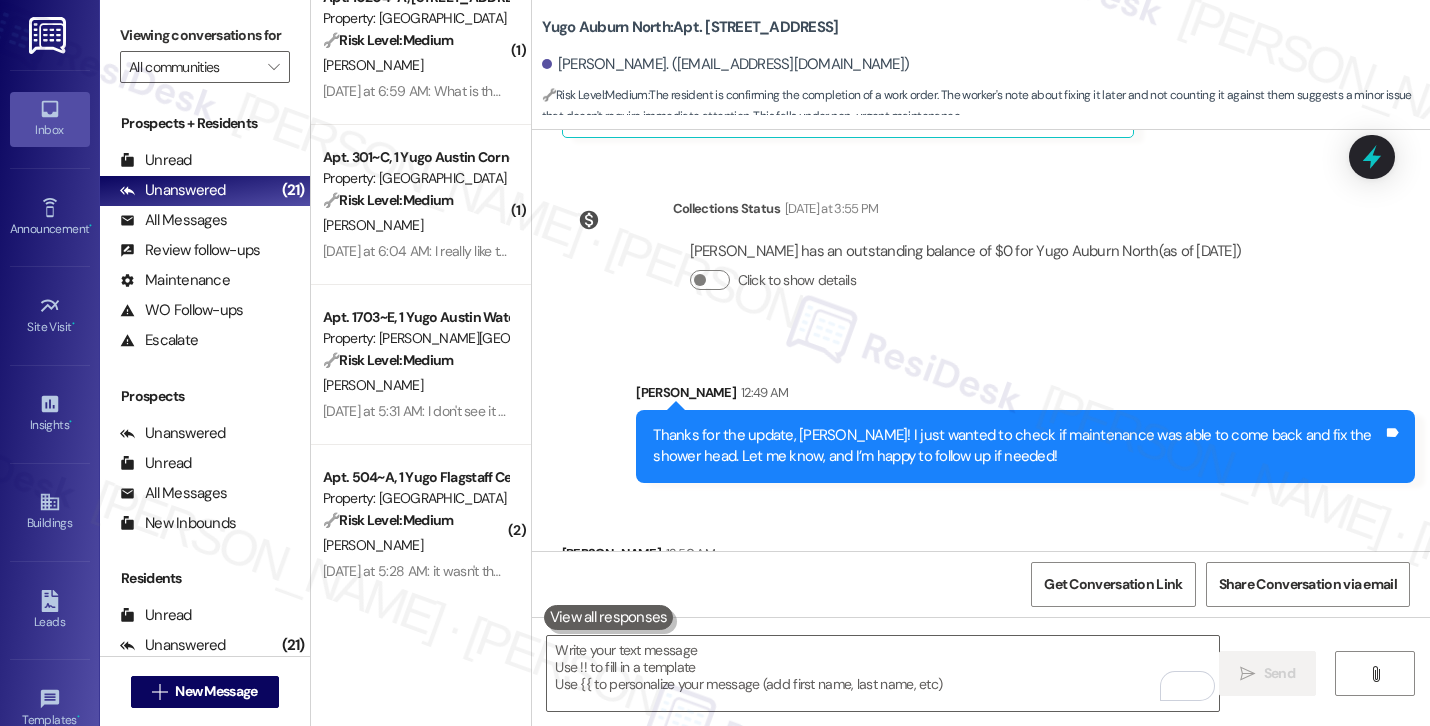 click on "Yesterday at 6:04 AM: I really like the building and the speedy maintenance requests, but there have been many problems the past year that have been incredibly frustrating. The elevator breaking and the garage gate being left open for several months were big issues. I appreciate that these have now been addressed and the new garage gate has been working great, but the lack of communication and timeliness in fixing the issues has been a problem for me. Yesterday at 6:04 AM: I really like the building and the speedy maintenance requests, but there have been many problems the past year that have been incredibly frustrating. The elevator breaking and the garage gate being left open for several months were big issues. I appreciate that these have now been addressed and the new garage gate has been working great, but the lack of communication and timeliness in fixing the issues has been a problem for me." at bounding box center (1653, 251) 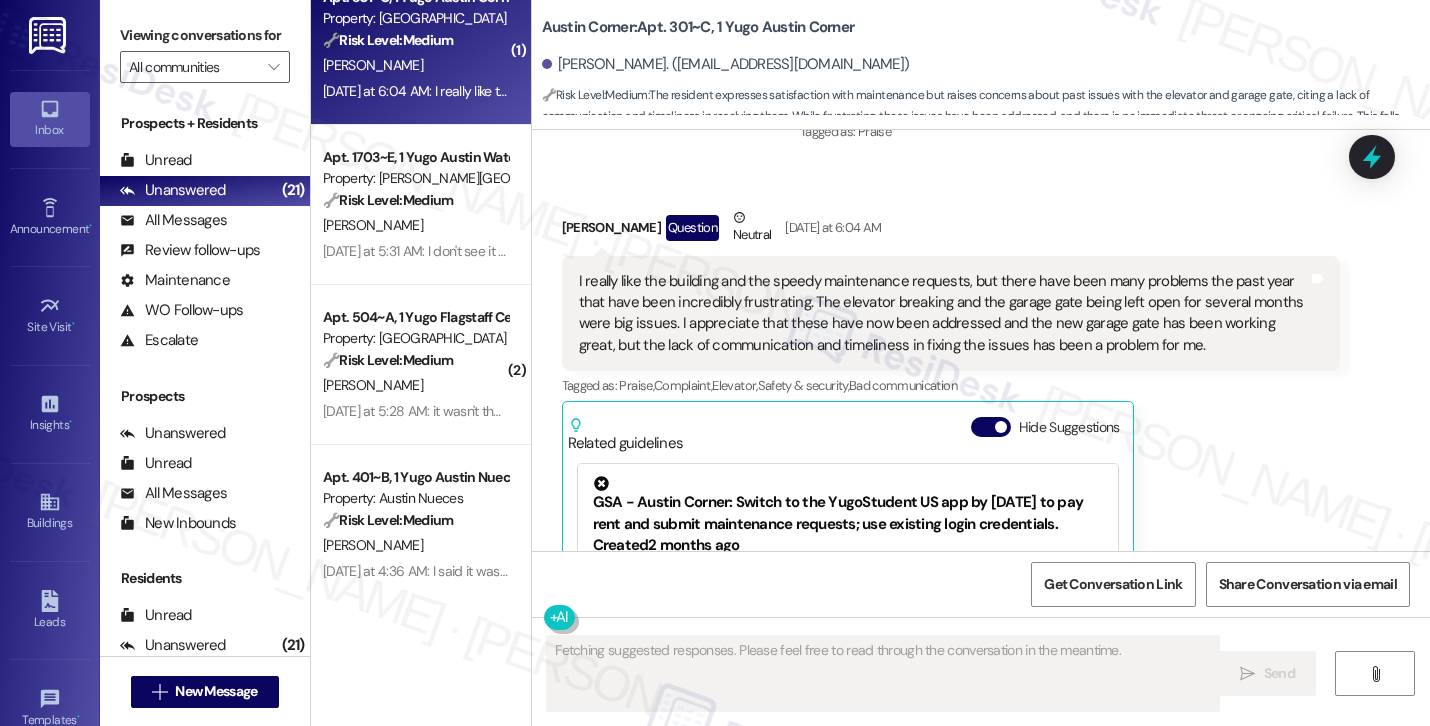 scroll, scrollTop: 8031, scrollLeft: 0, axis: vertical 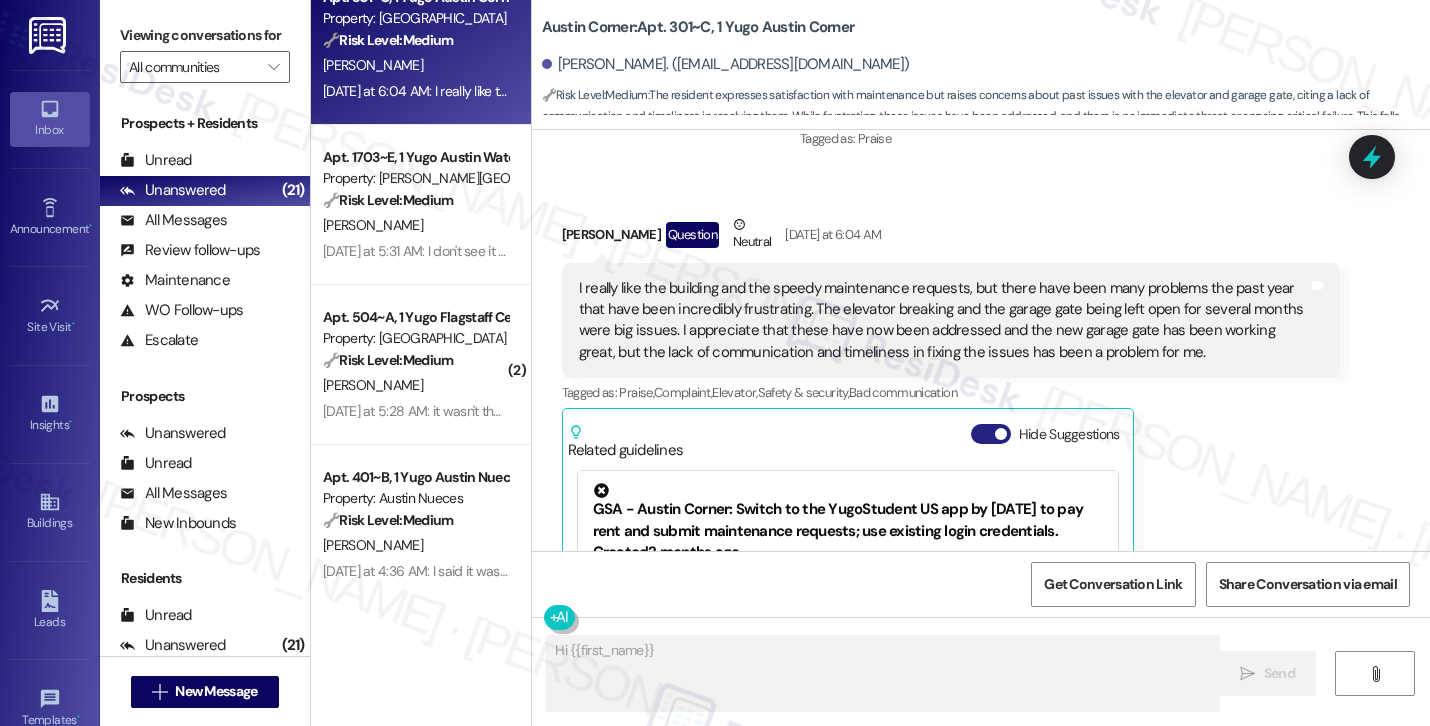 click on "Hide Suggestions" at bounding box center [991, 434] 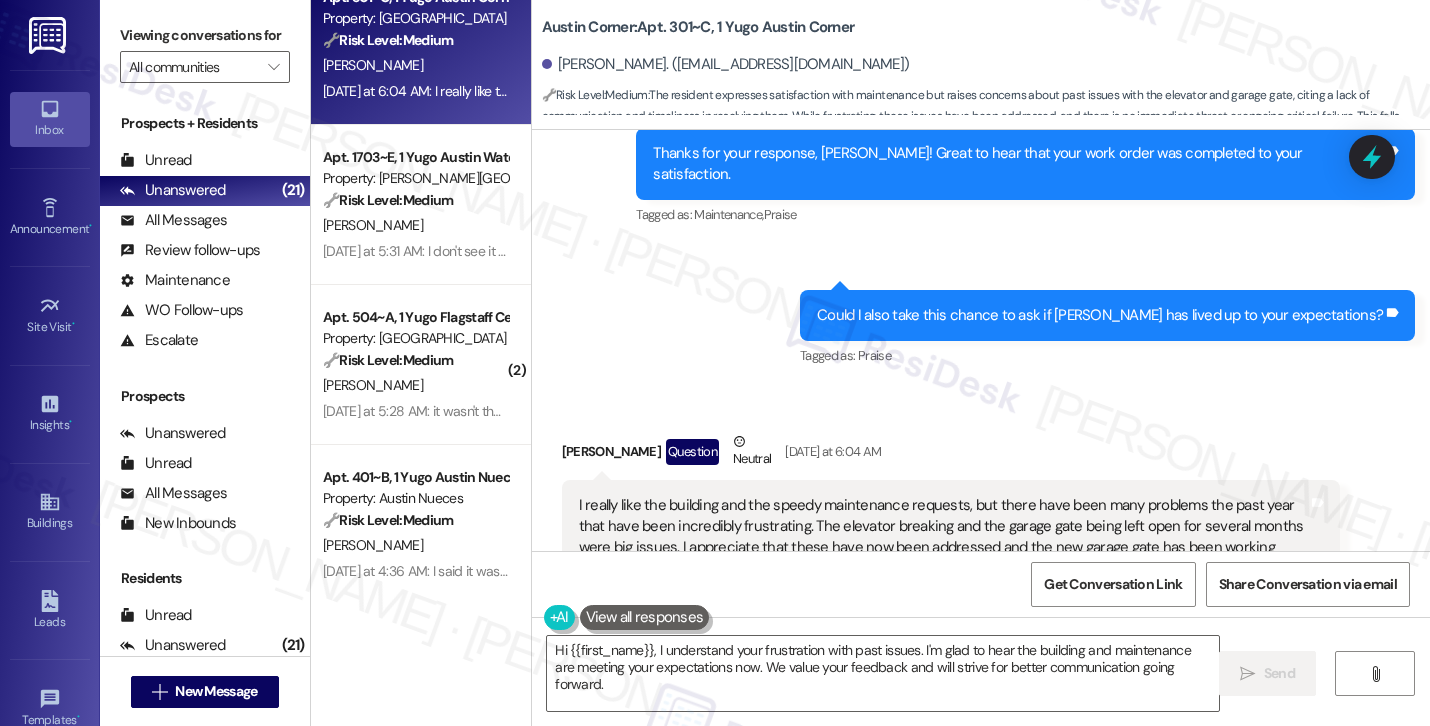 scroll, scrollTop: 7888, scrollLeft: 0, axis: vertical 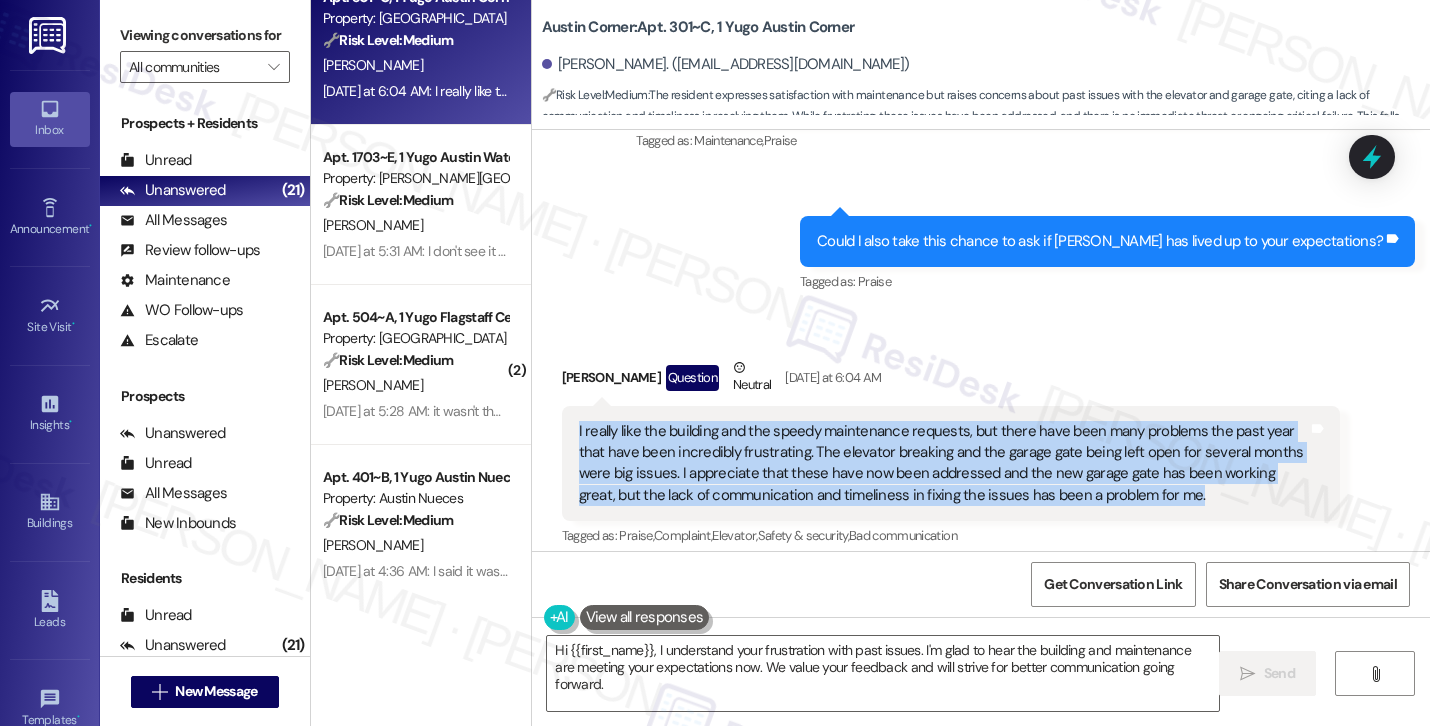 drag, startPoint x: 1105, startPoint y: 380, endPoint x: 559, endPoint y: 319, distance: 549.3969 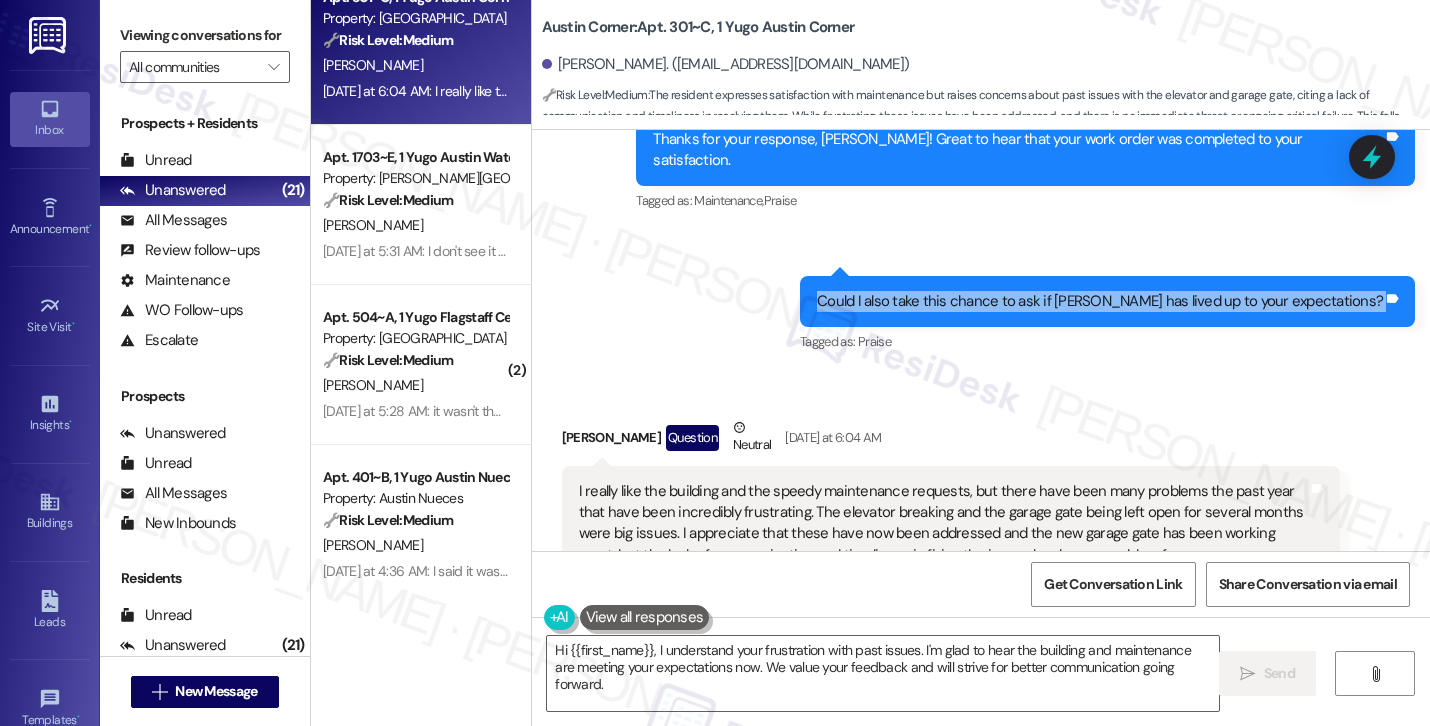 drag, startPoint x: 804, startPoint y: 187, endPoint x: 1133, endPoint y: 222, distance: 330.85648 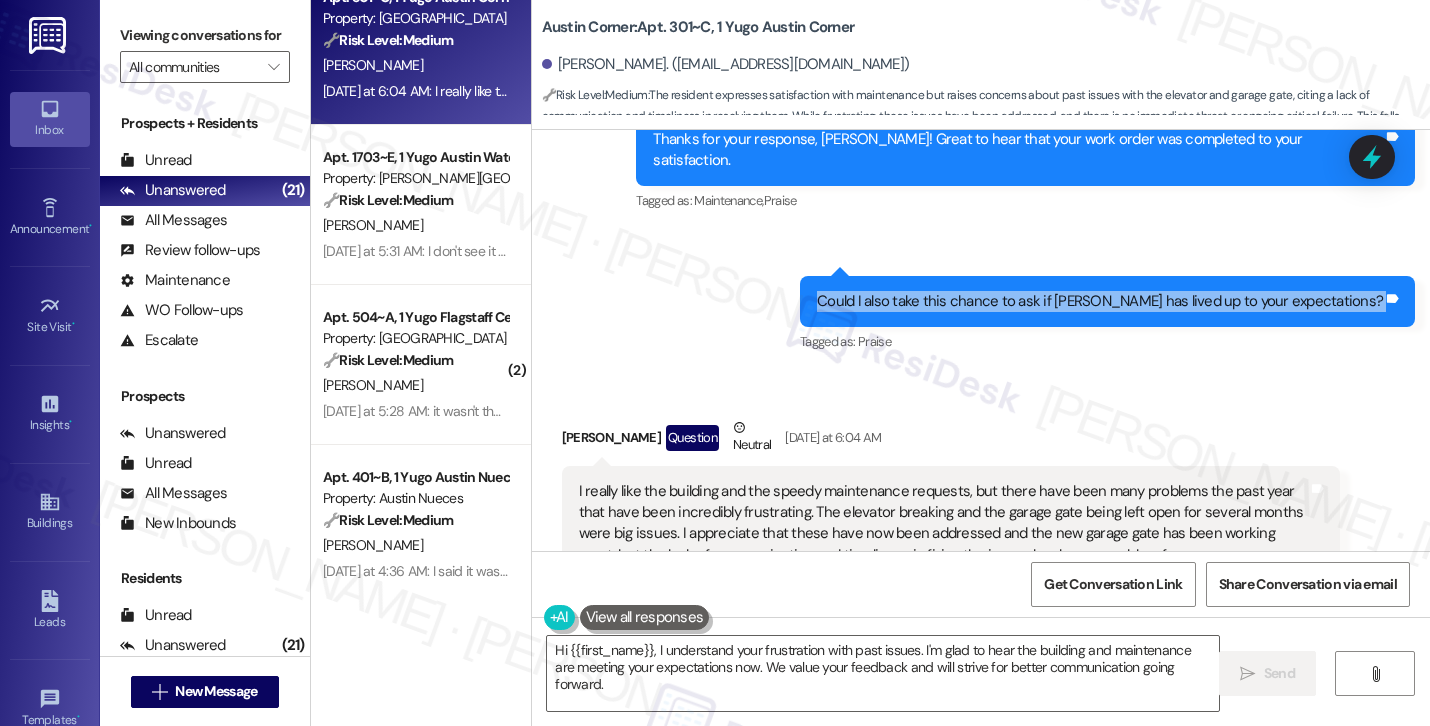 copy on "Could I also take this chance to ask if Yugo Austin Corner has lived up to your expectations? Tags and notes" 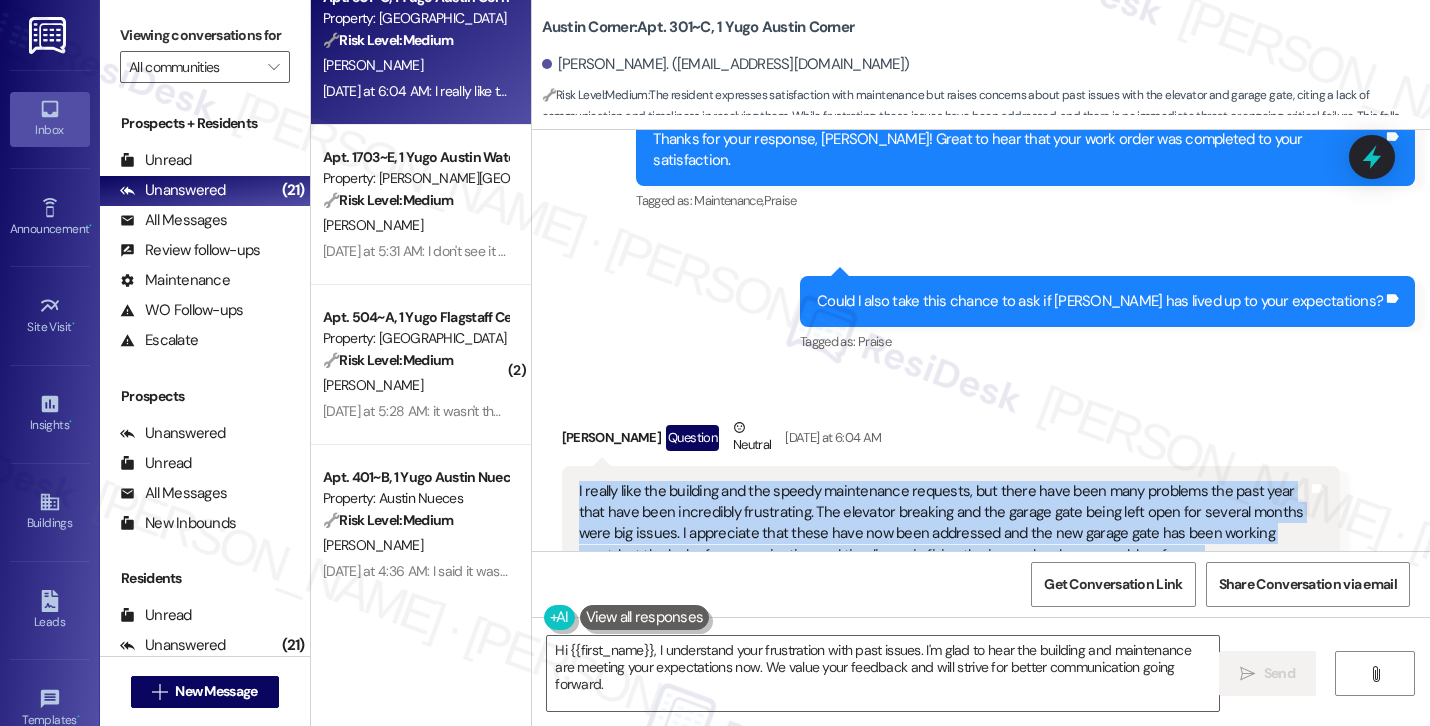 drag, startPoint x: 1097, startPoint y: 442, endPoint x: 568, endPoint y: 383, distance: 532.28 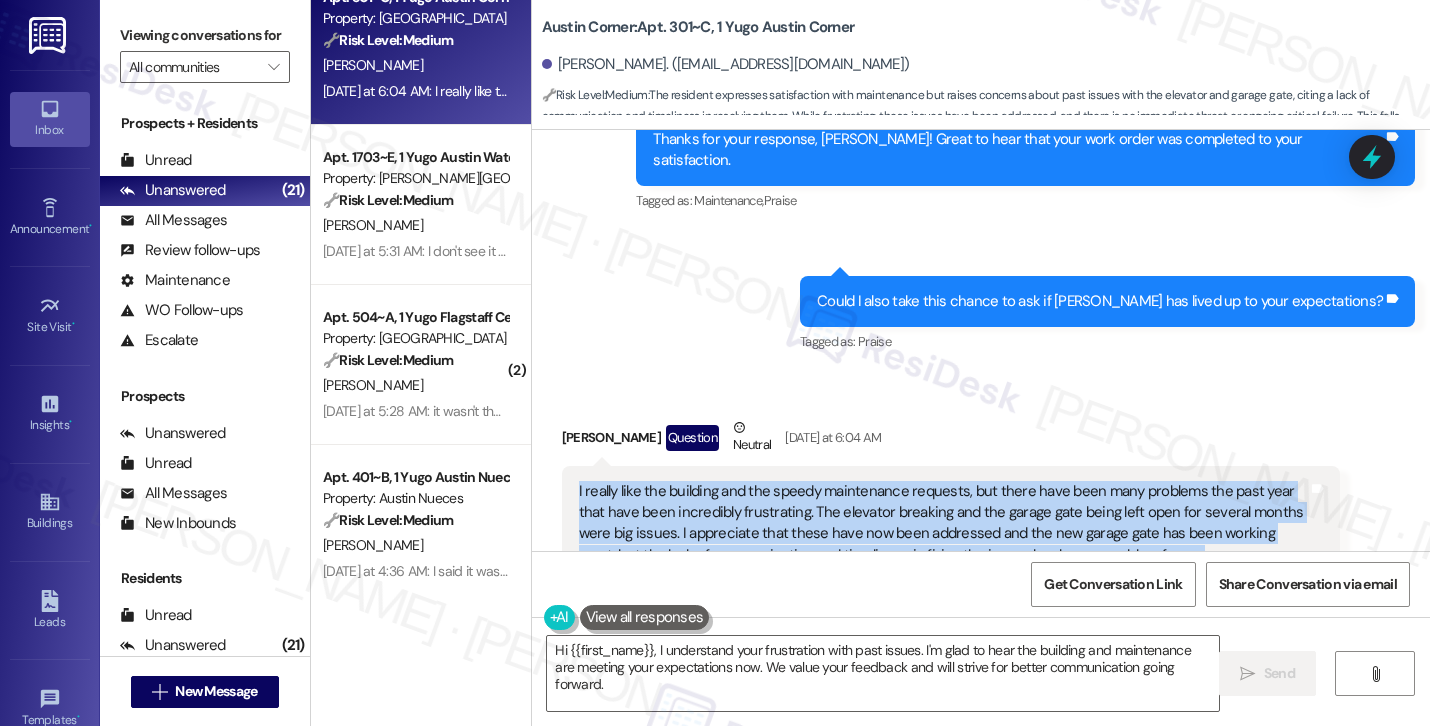 copy on "I really like the building and the speedy maintenance requests, but there have been many problems the past year that have been incredibly frustrating. The elevator breaking and the garage gate being left open for several months were big issues. I appreciate that these have now been addressed and the new garage gate has been working great, but the lack of communication and timeliness in fixing the issues has been a problem for me." 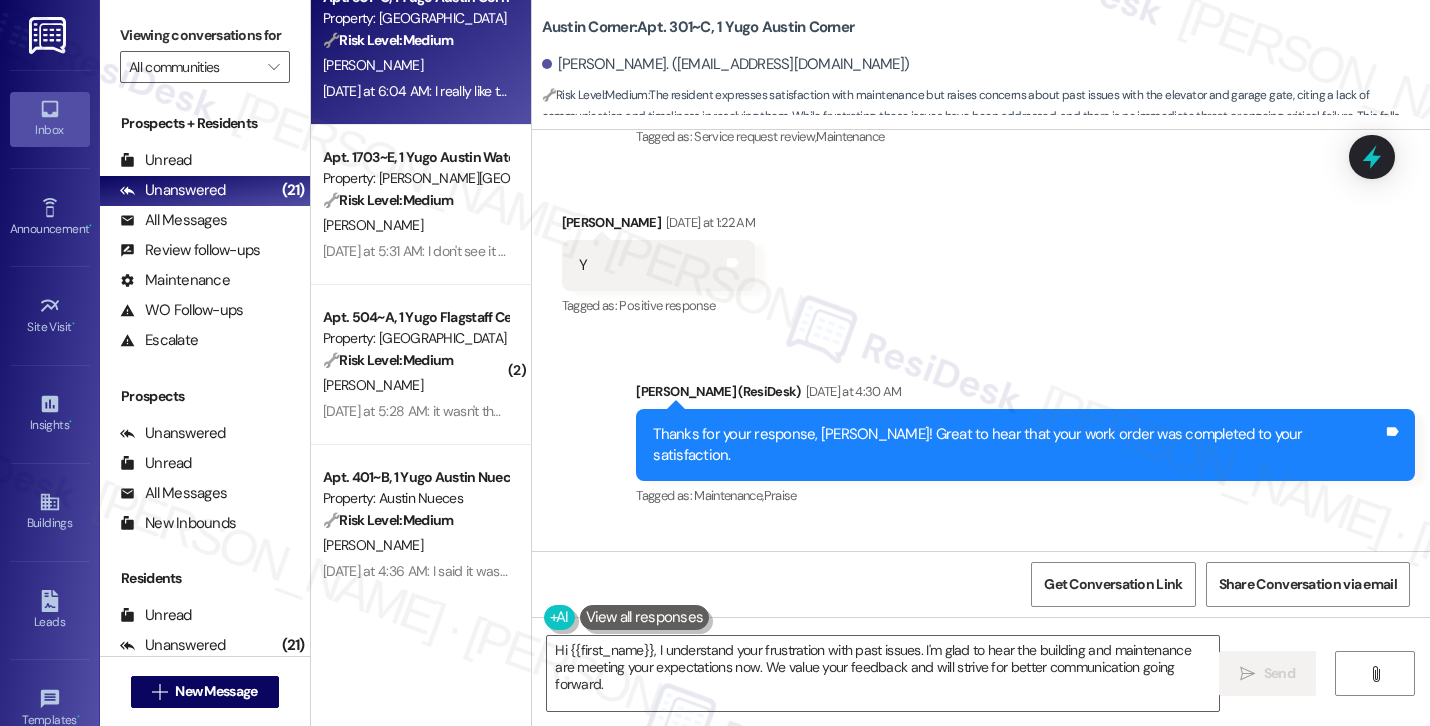 scroll, scrollTop: 8040, scrollLeft: 0, axis: vertical 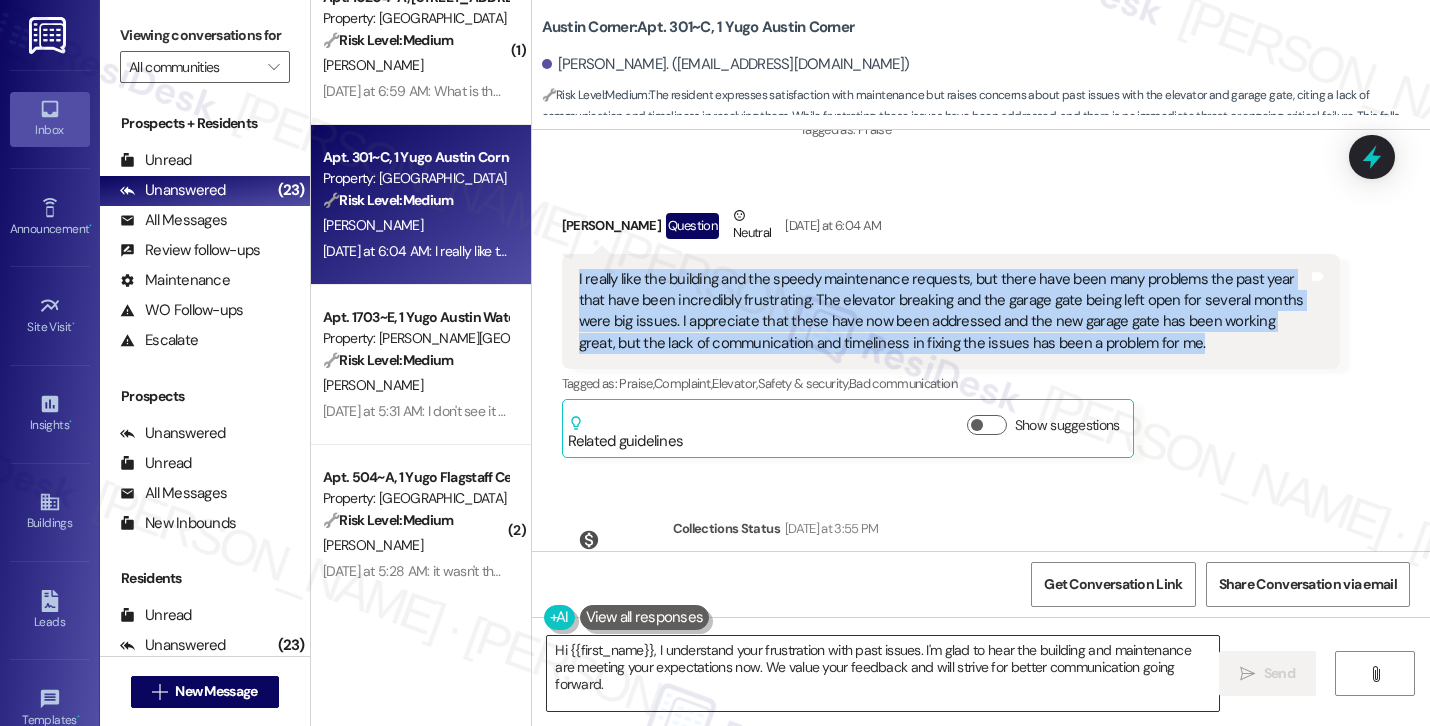 click on "Hi {{first_name}}, I understand your frustration with past issues. I'm glad to hear the building and maintenance are meeting your expectations now. We value your feedback and will strive for better communication going forward." at bounding box center [883, 673] 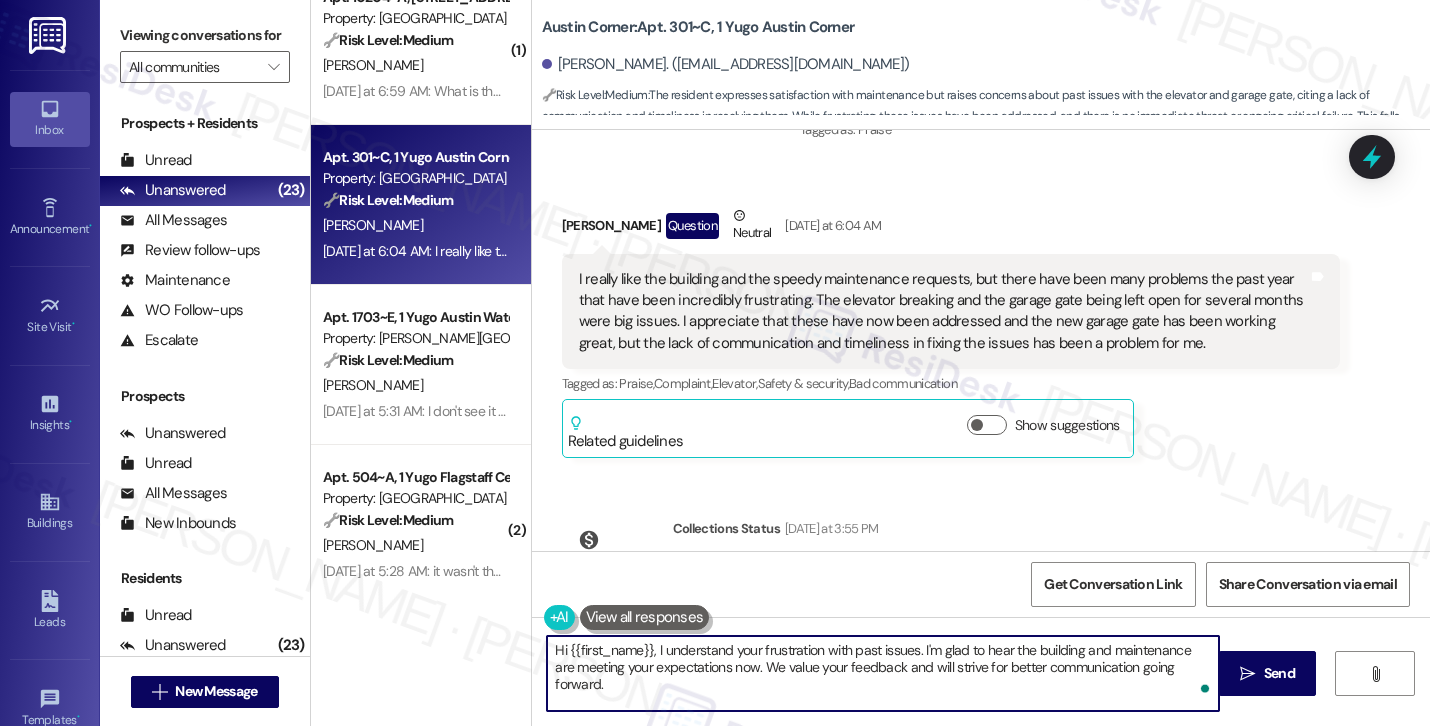 paste on "Thanks so much for sharing your feedback! I'm glad to hear you’ve enjoyed the building and found maintenance response times to be quick. I understand your concerns regarding the elevator and garage gate issues, and I’ll make sure to pass your comments along to the team. If there’s anything else you'd like me to relay or if you need assistance with anything else, feel free to let me know" 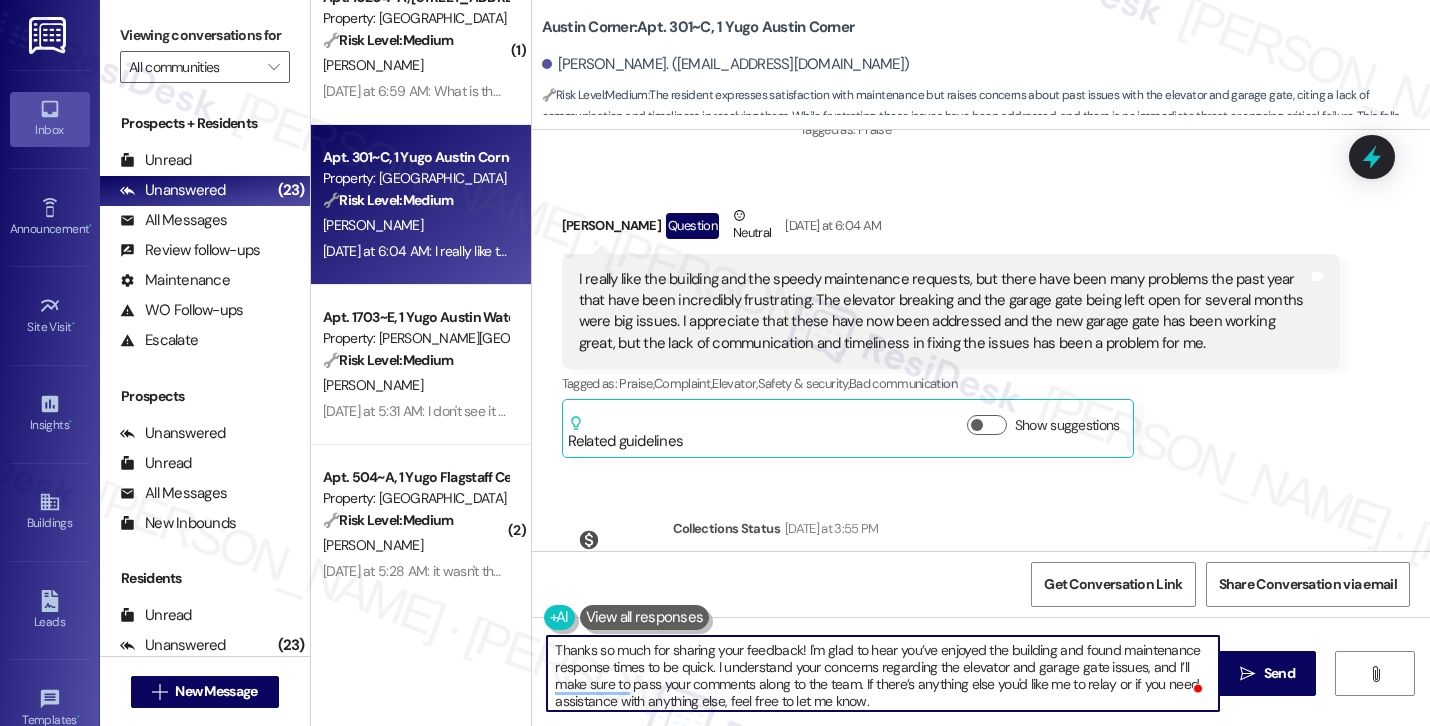 click on "Caroline Mulry. (carolinemulry@utexas.edu)" at bounding box center [726, 64] 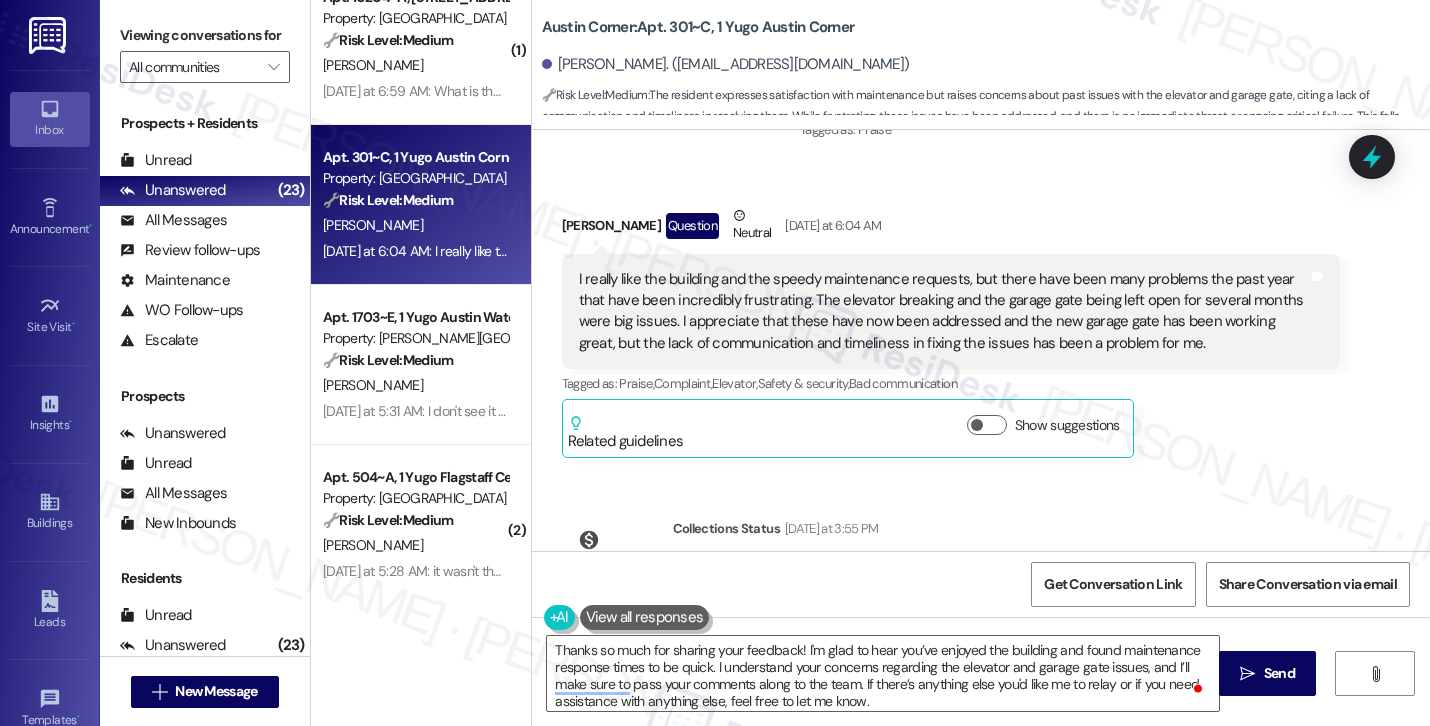 click on "Caroline Mulry. (carolinemulry@utexas.edu)" at bounding box center (726, 64) 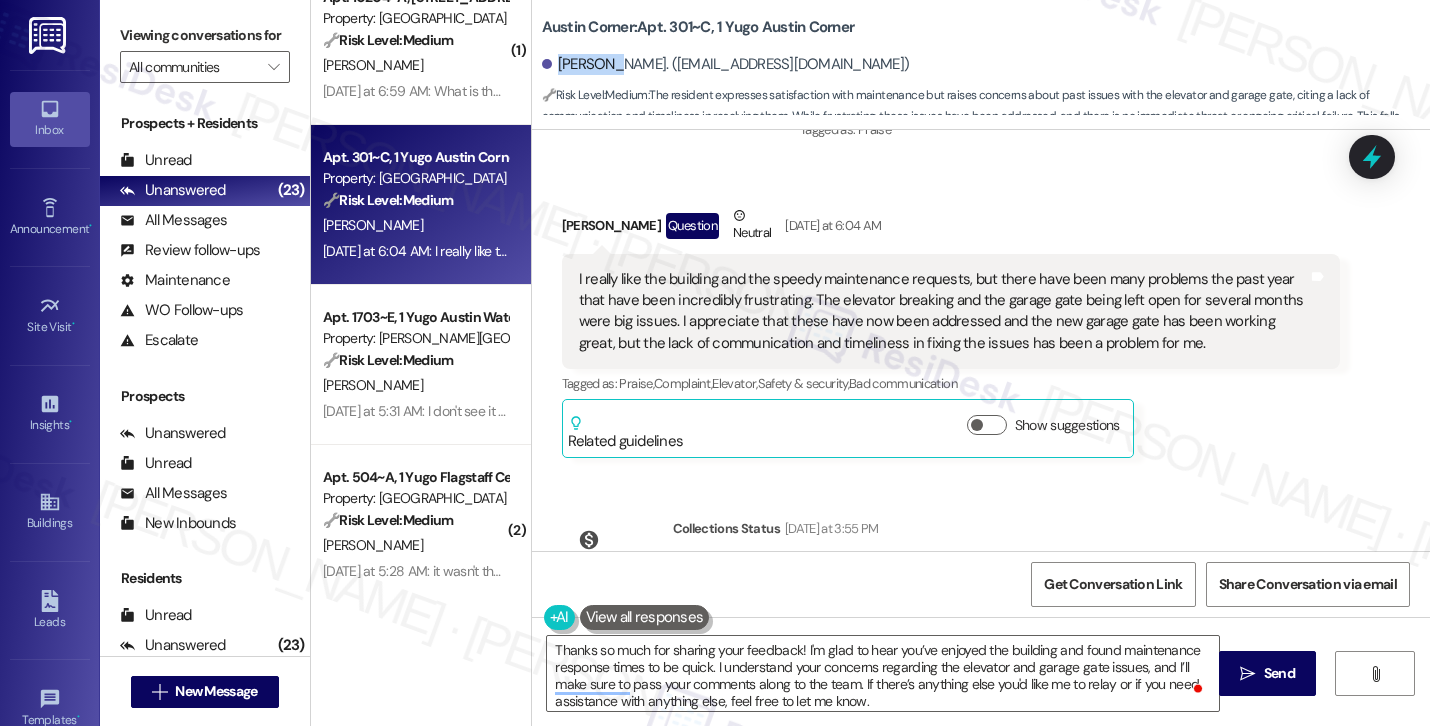 copy on "Caroline" 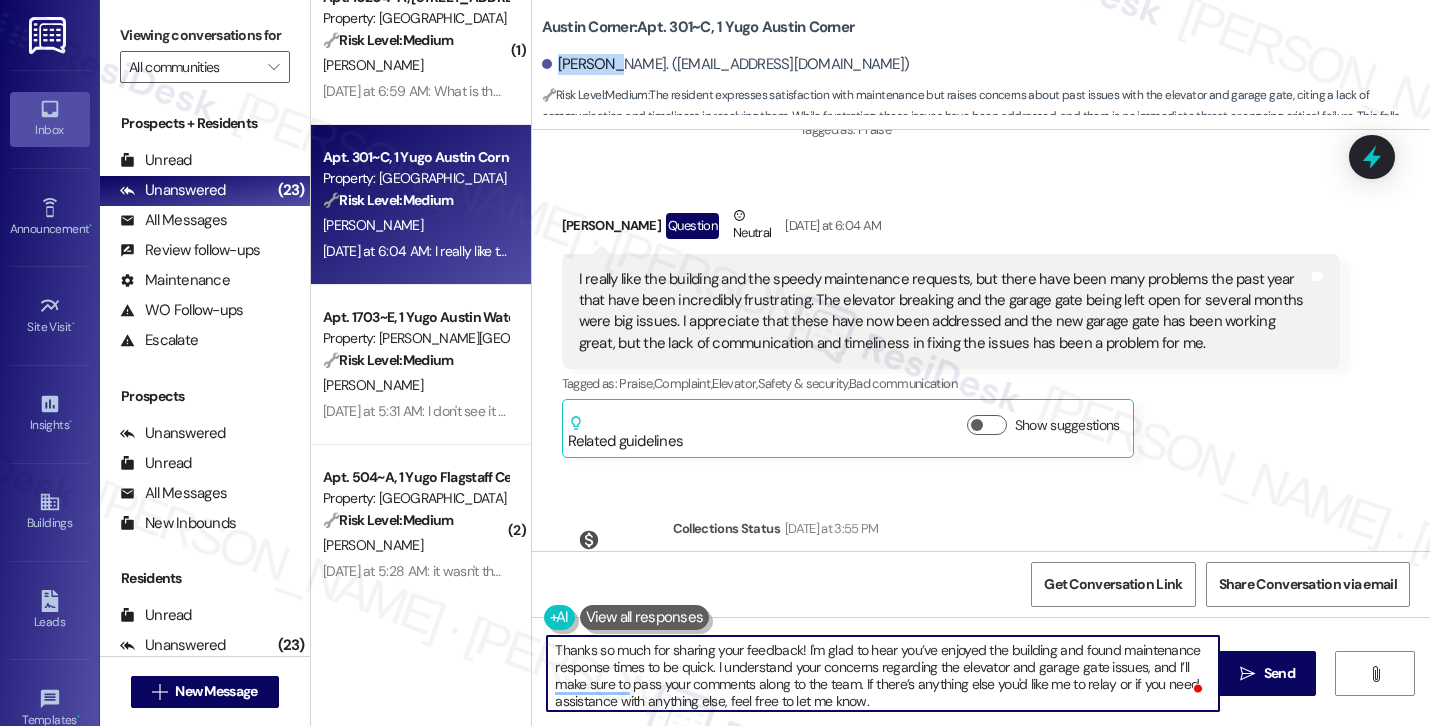 click on "Thanks so much for sharing your feedback! I'm glad to hear you’ve enjoyed the building and found maintenance response times to be quick. I understand your concerns regarding the elevator and garage gate issues, and I’ll make sure to pass your comments along to the team. If there’s anything else you'd like me to relay or if you need assistance with anything else, feel free to let me know." at bounding box center [883, 673] 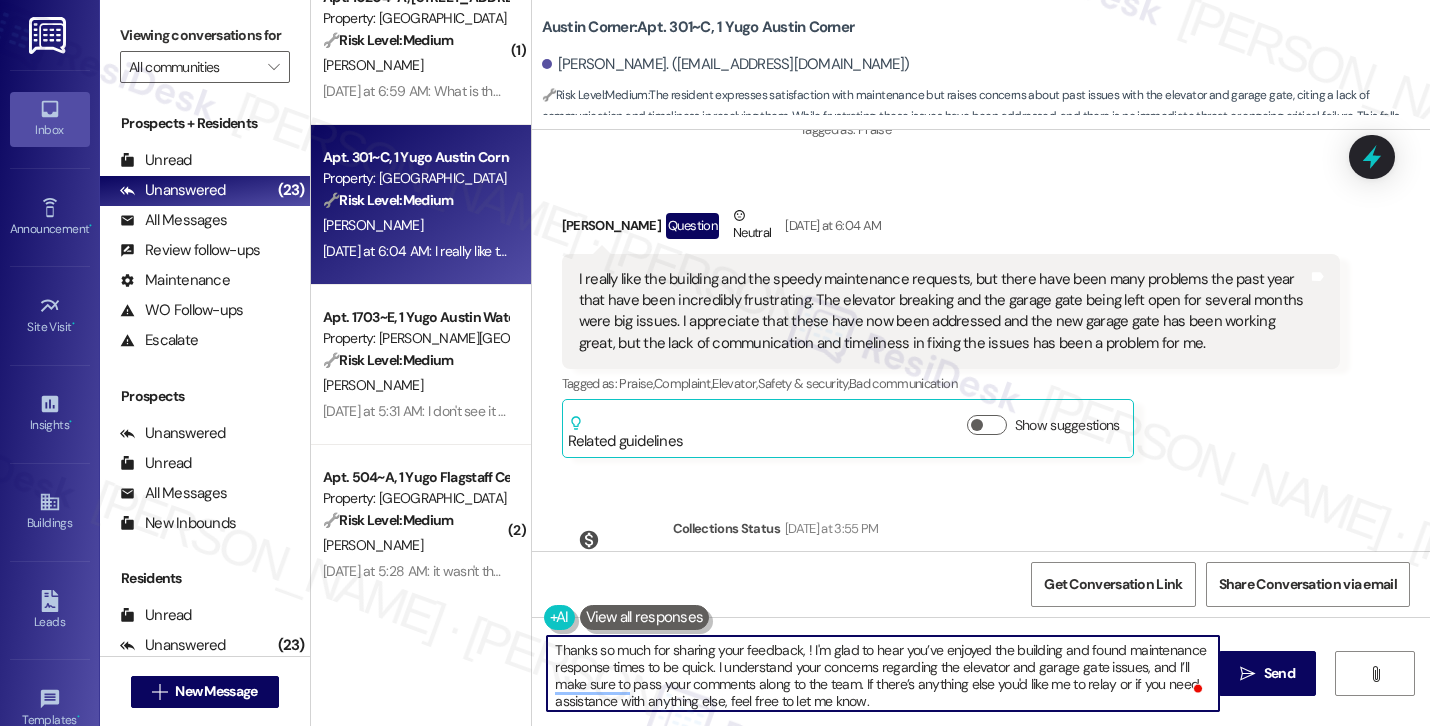 paste on "Caroline" 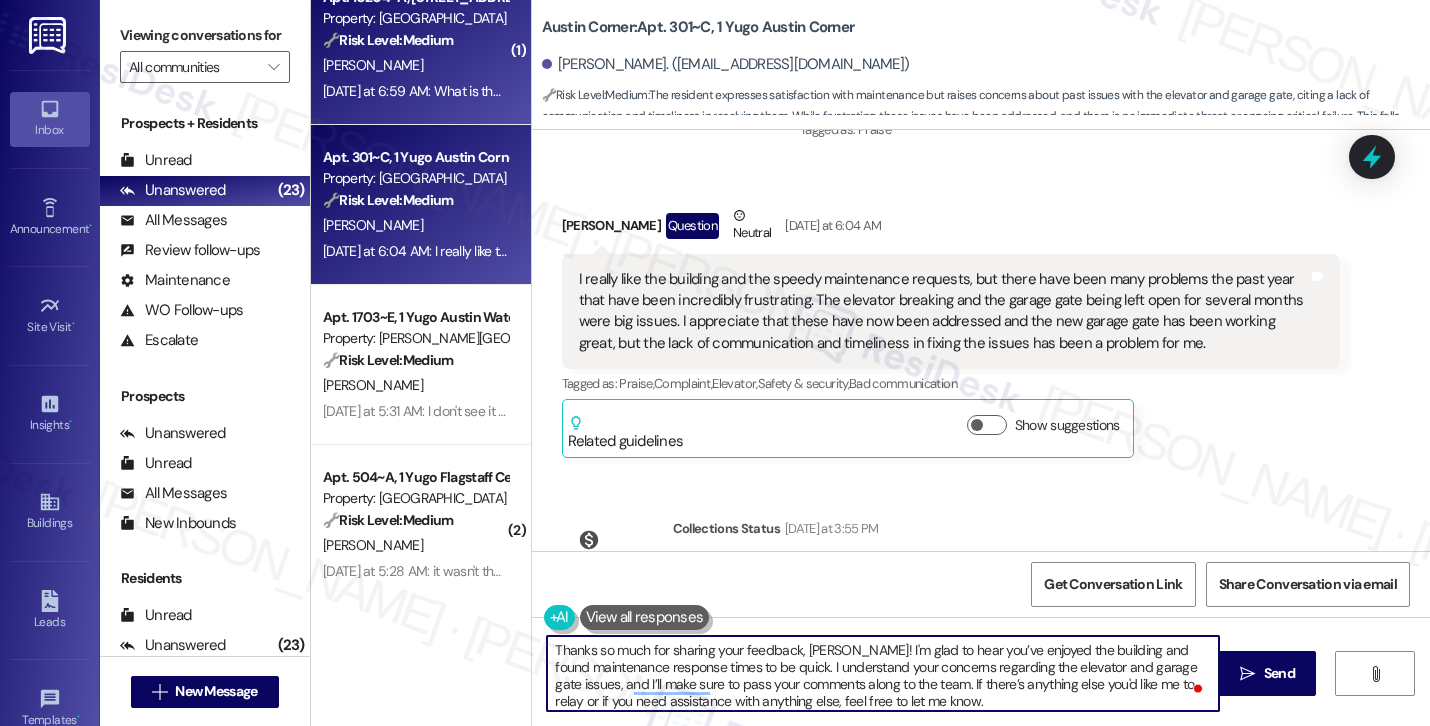 type on "Thanks so much for sharing your feedback, Caroline! I'm glad to hear you’ve enjoyed the building and found maintenance response times to be quick. I understand your concerns regarding the elevator and garage gate issues, and I’ll make sure to pass your comments along to the team. If there’s anything else you'd like me to relay or if you need assistance with anything else, feel free to let me know." 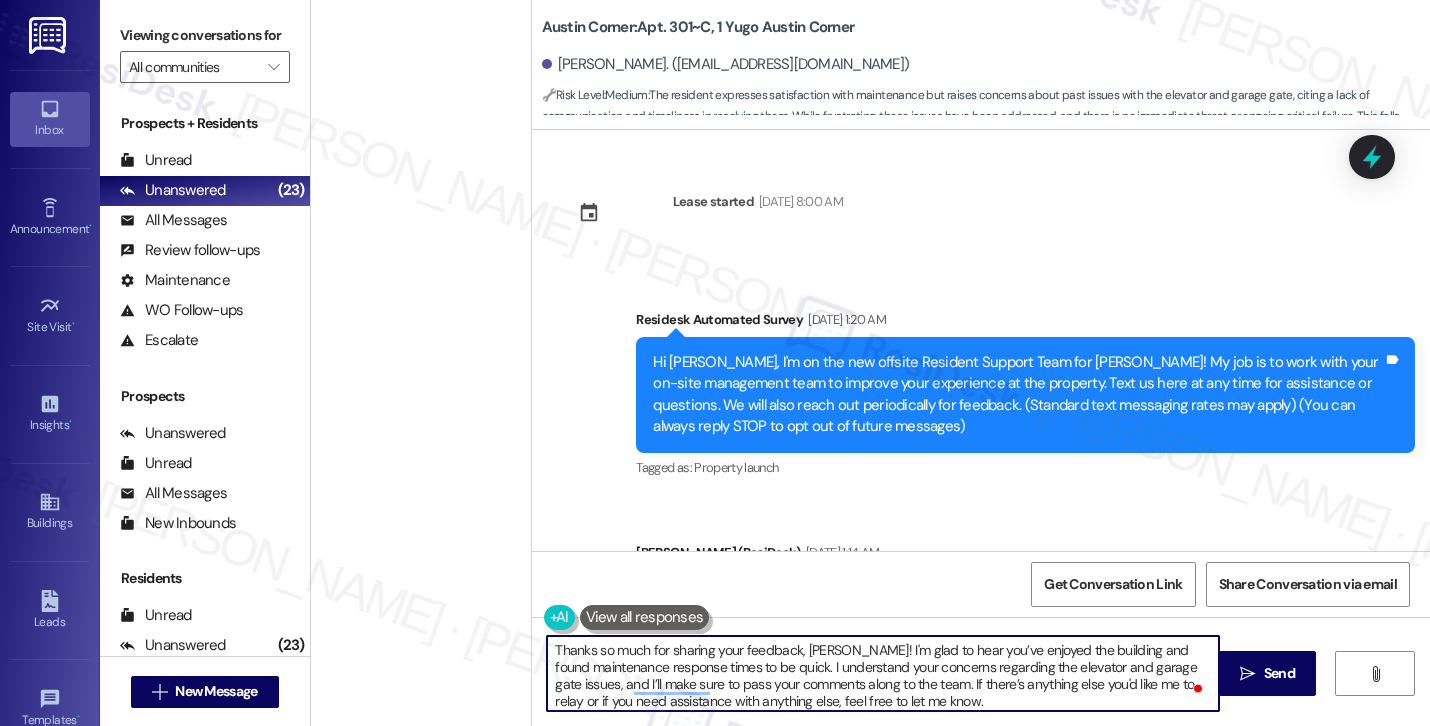 scroll, scrollTop: 0, scrollLeft: 0, axis: both 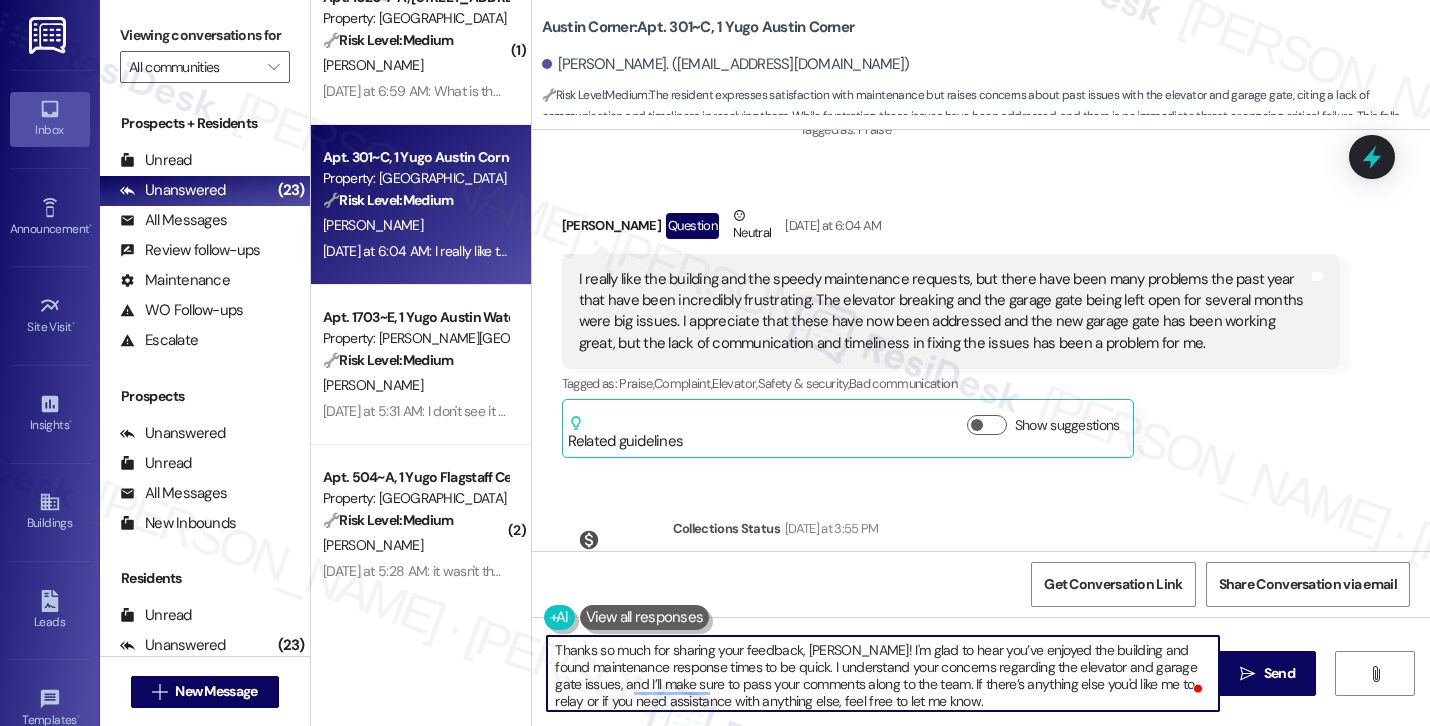 click on "Thanks so much for sharing your feedback, [PERSON_NAME]! I'm glad to hear you’ve enjoyed the building and found maintenance response times to be quick. I understand your concerns regarding the elevator and garage gate issues, and I’ll make sure to pass your comments along to the team. If there’s anything else you'd like me to relay or if you need assistance with anything else, feel free to let me know." at bounding box center (883, 673) 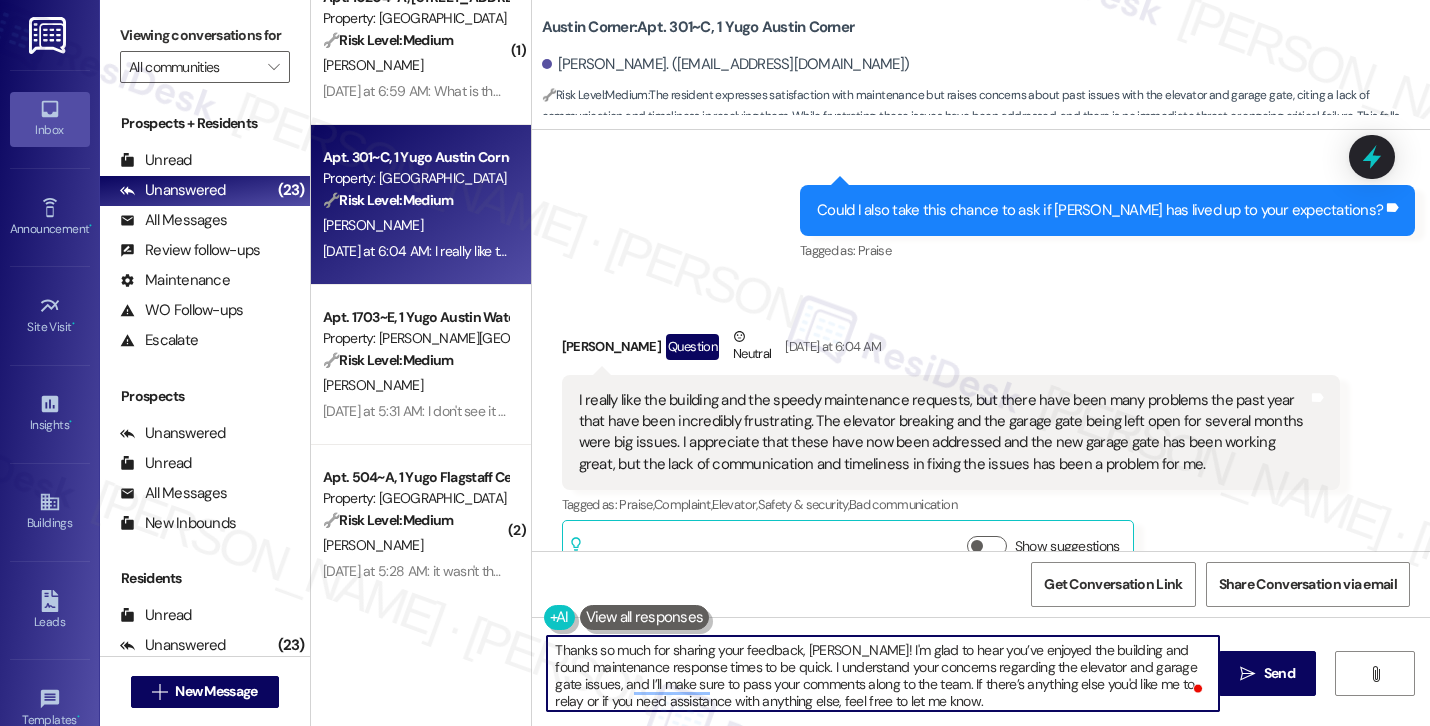 scroll, scrollTop: 8040, scrollLeft: 0, axis: vertical 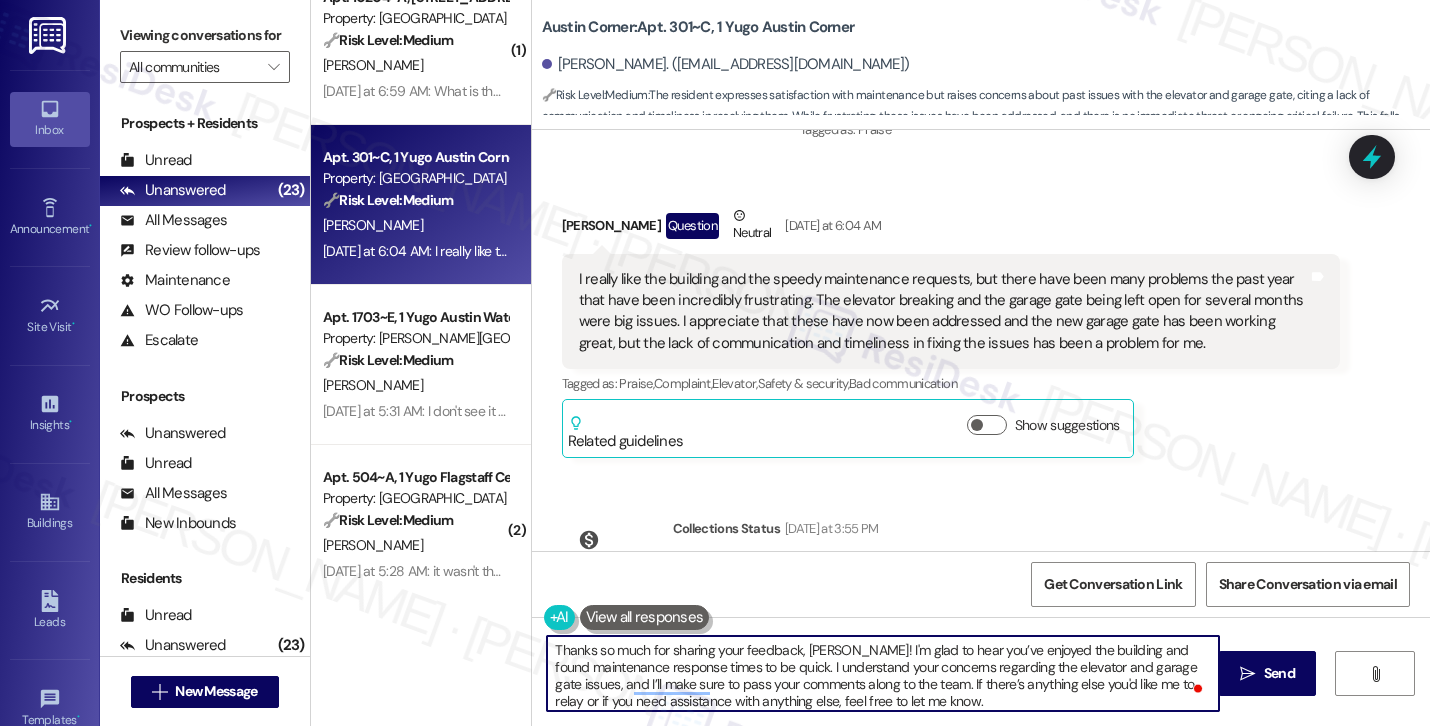 click on "Thanks so much for sharing your feedback, [PERSON_NAME]! I'm glad to hear you’ve enjoyed the building and found maintenance response times to be quick. I understand your concerns regarding the elevator and garage gate issues, and I’ll make sure to pass your comments along to the team. If there’s anything else you'd like me to relay or if you need assistance with anything else, feel free to let me know." at bounding box center (883, 673) 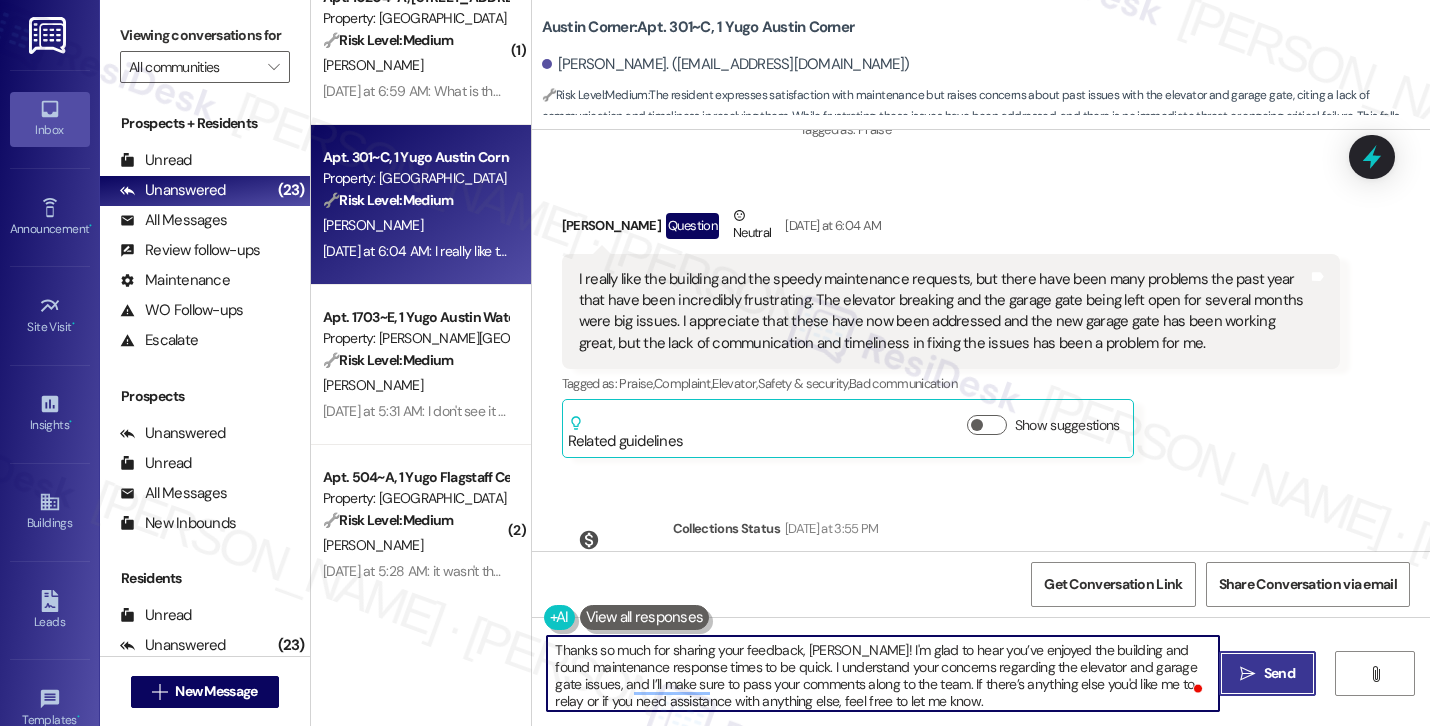 click on "Send" at bounding box center [1279, 673] 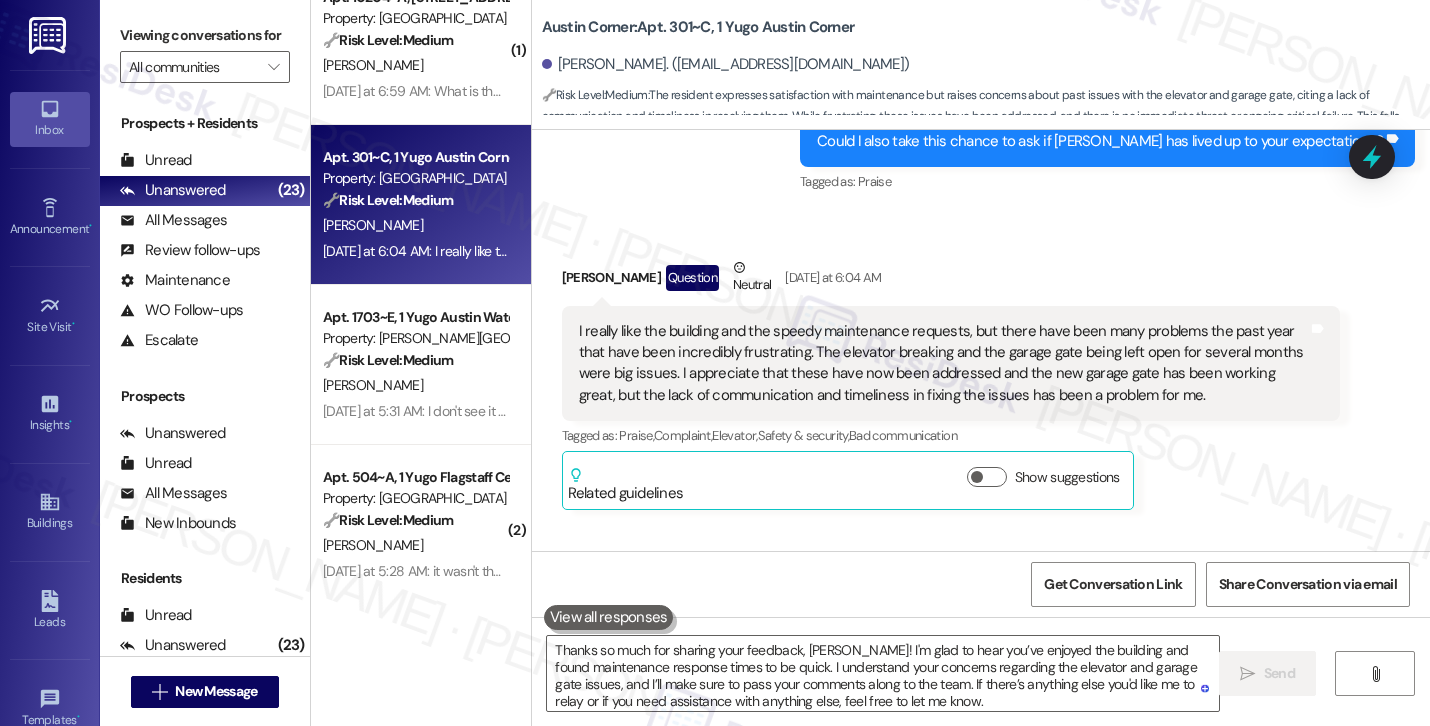 scroll, scrollTop: 8243, scrollLeft: 0, axis: vertical 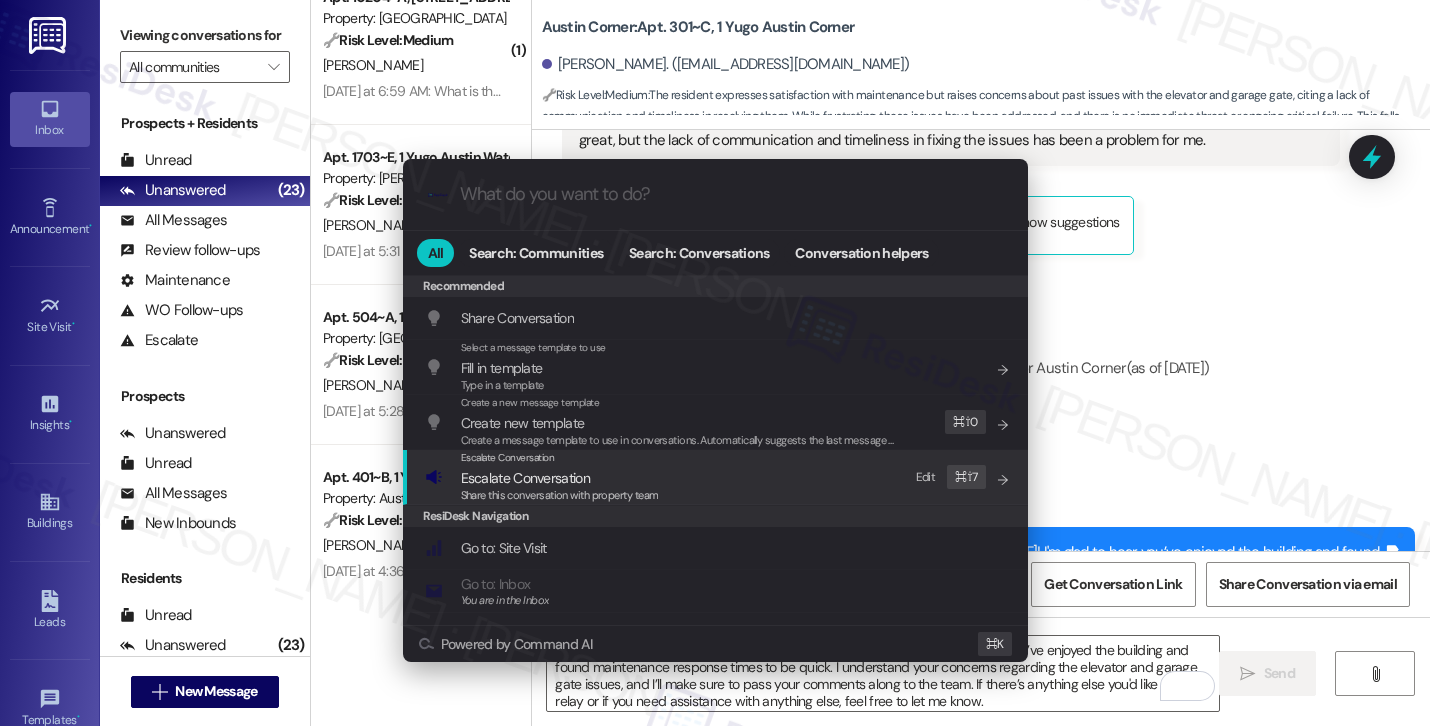 click on "Escalate Conversation Escalate Conversation Share this conversation with property team Edit ⌘ ⇧ 7" at bounding box center (717, 477) 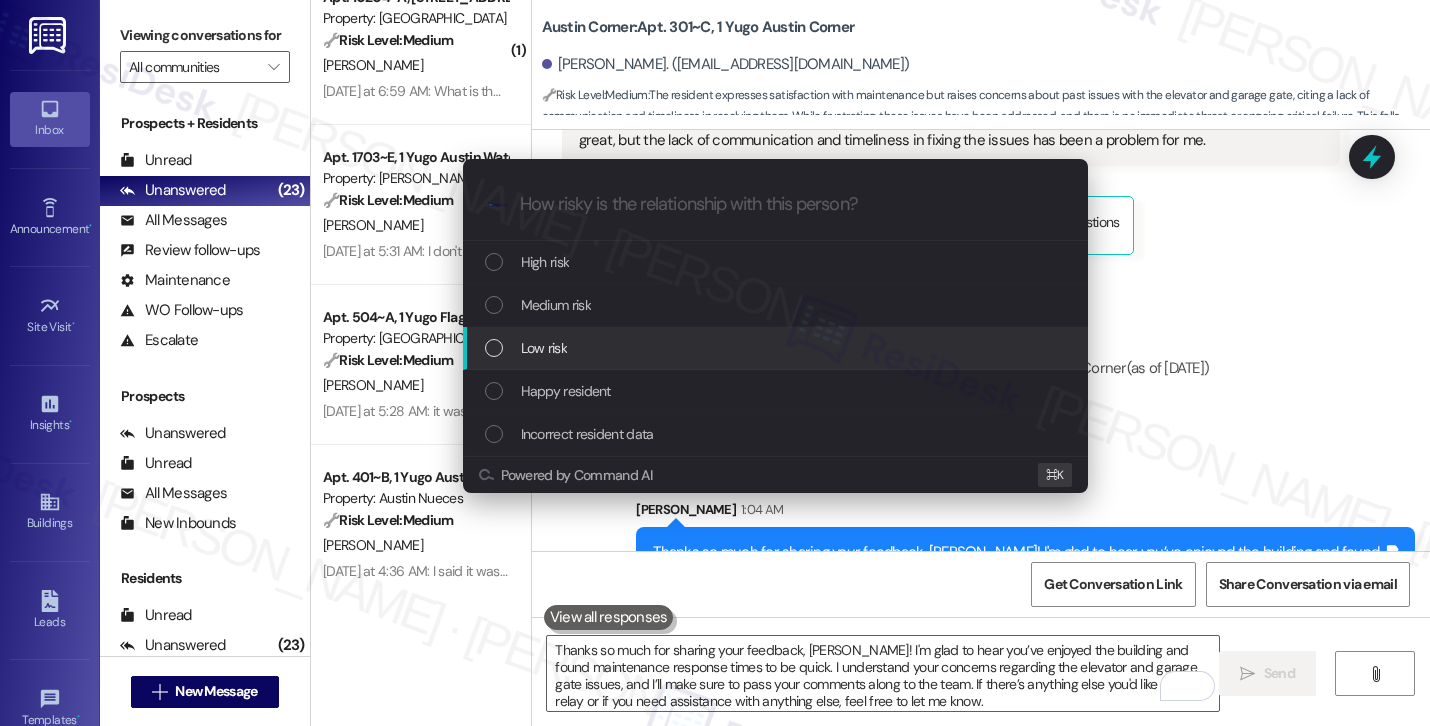 click on "Low risk" at bounding box center [777, 348] 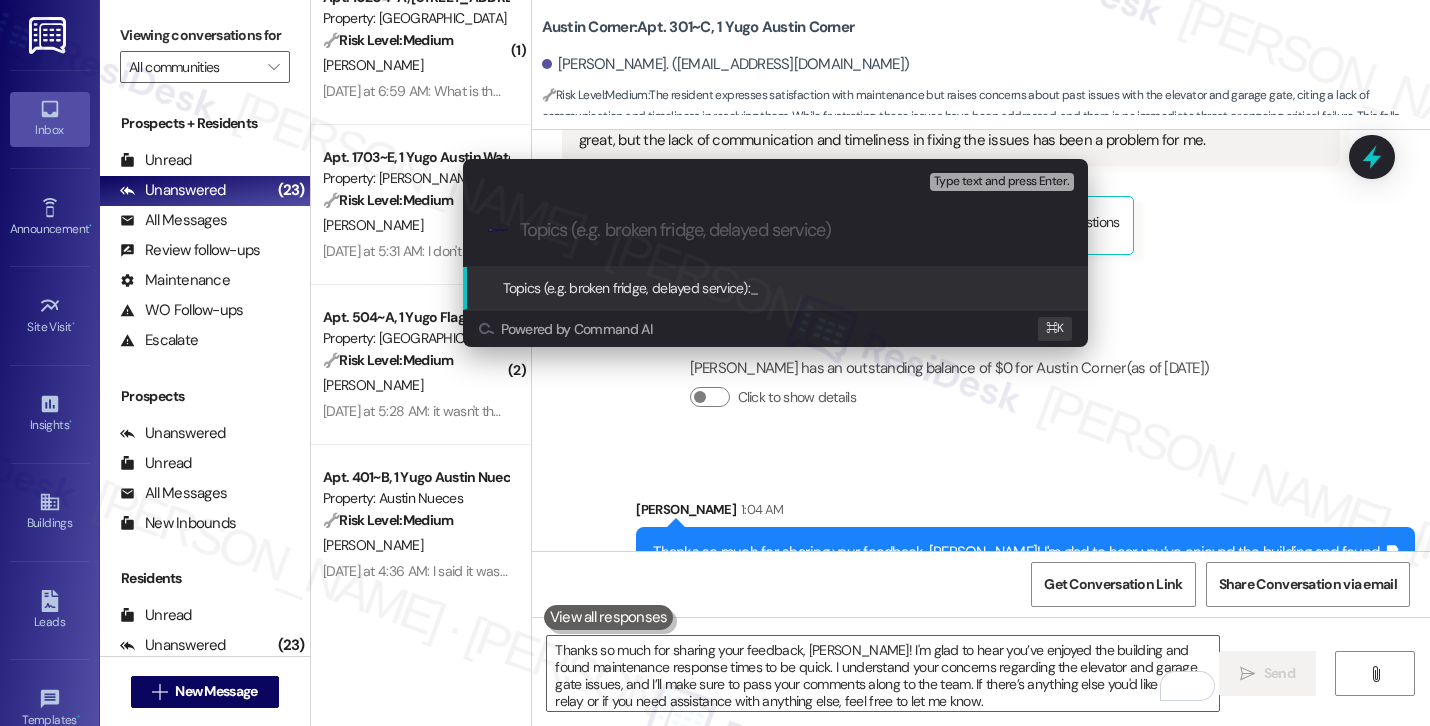 paste on "Resident Feedback – Concerns About Past Maintenance Delays and Communication" 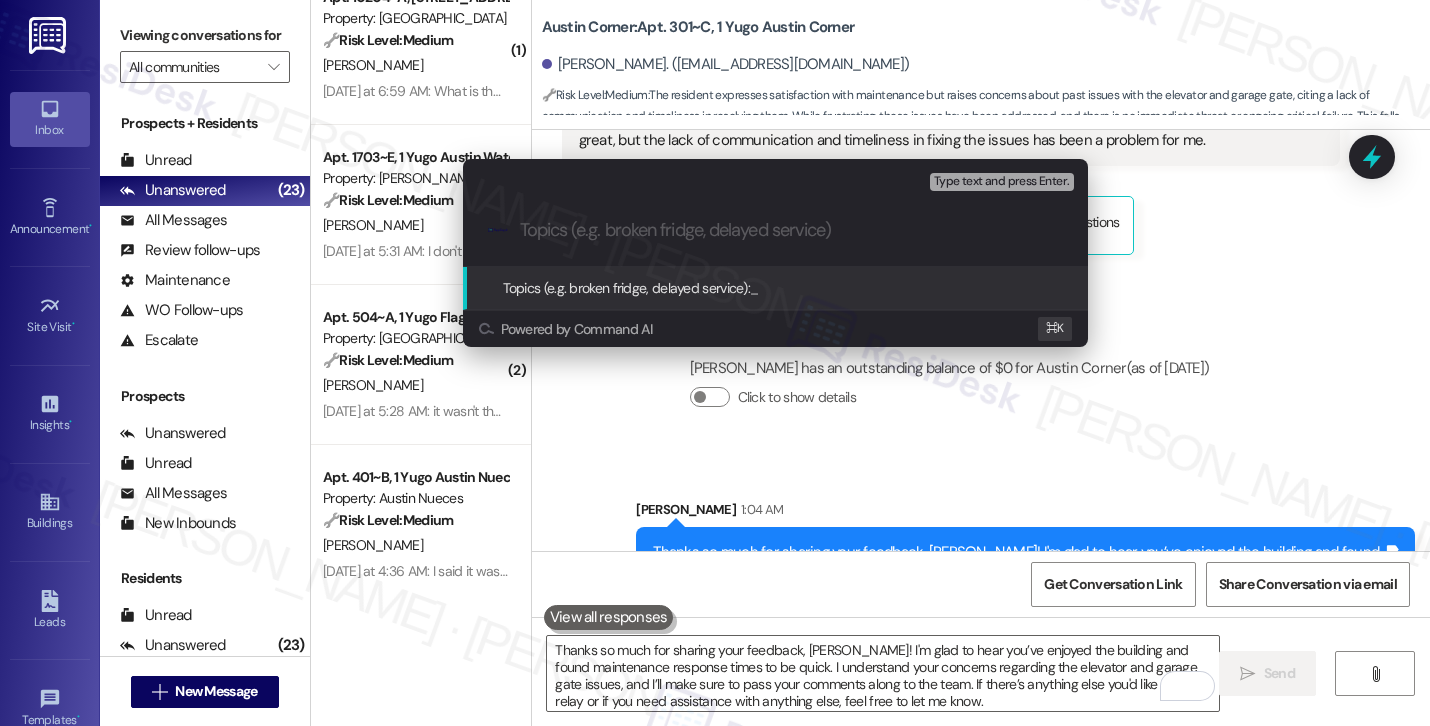 type on "Resident Feedback – Concerns About Past Maintenance Delays and Communication" 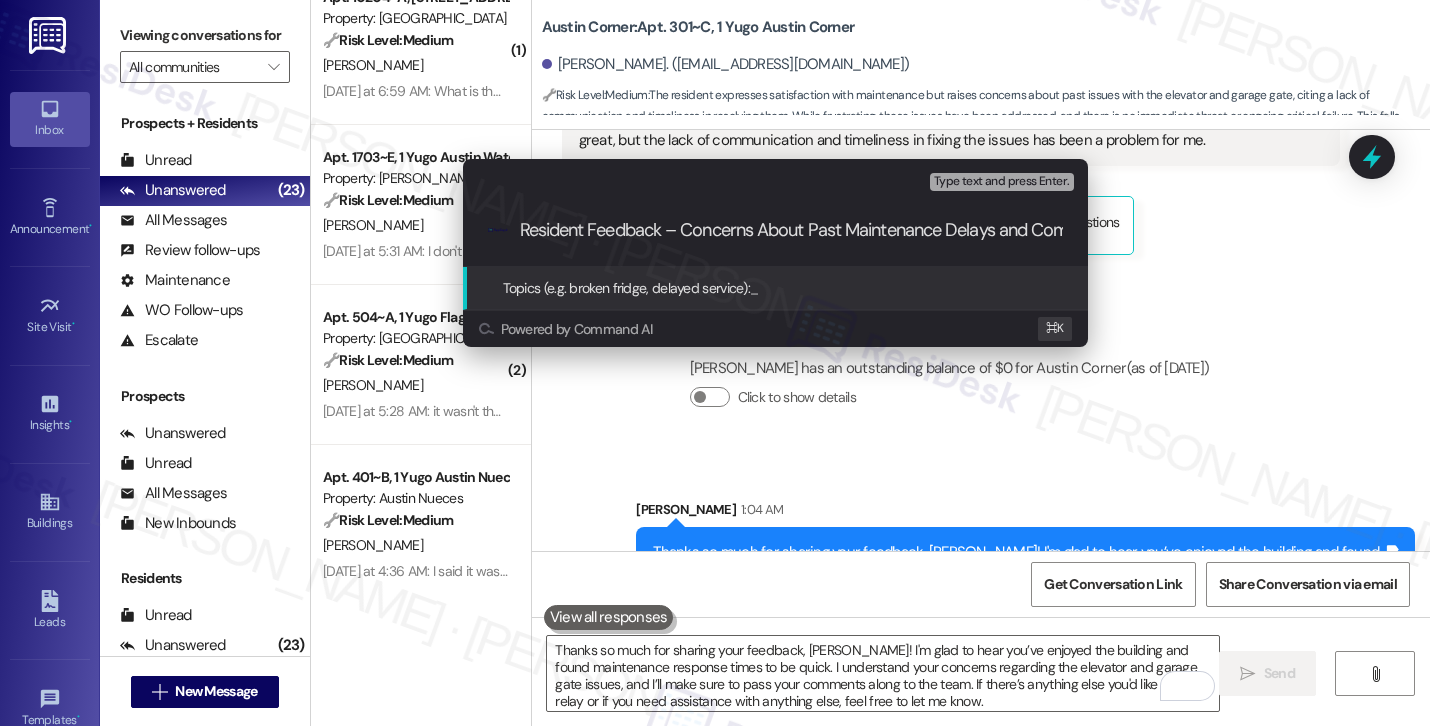 scroll, scrollTop: 0, scrollLeft: 115, axis: horizontal 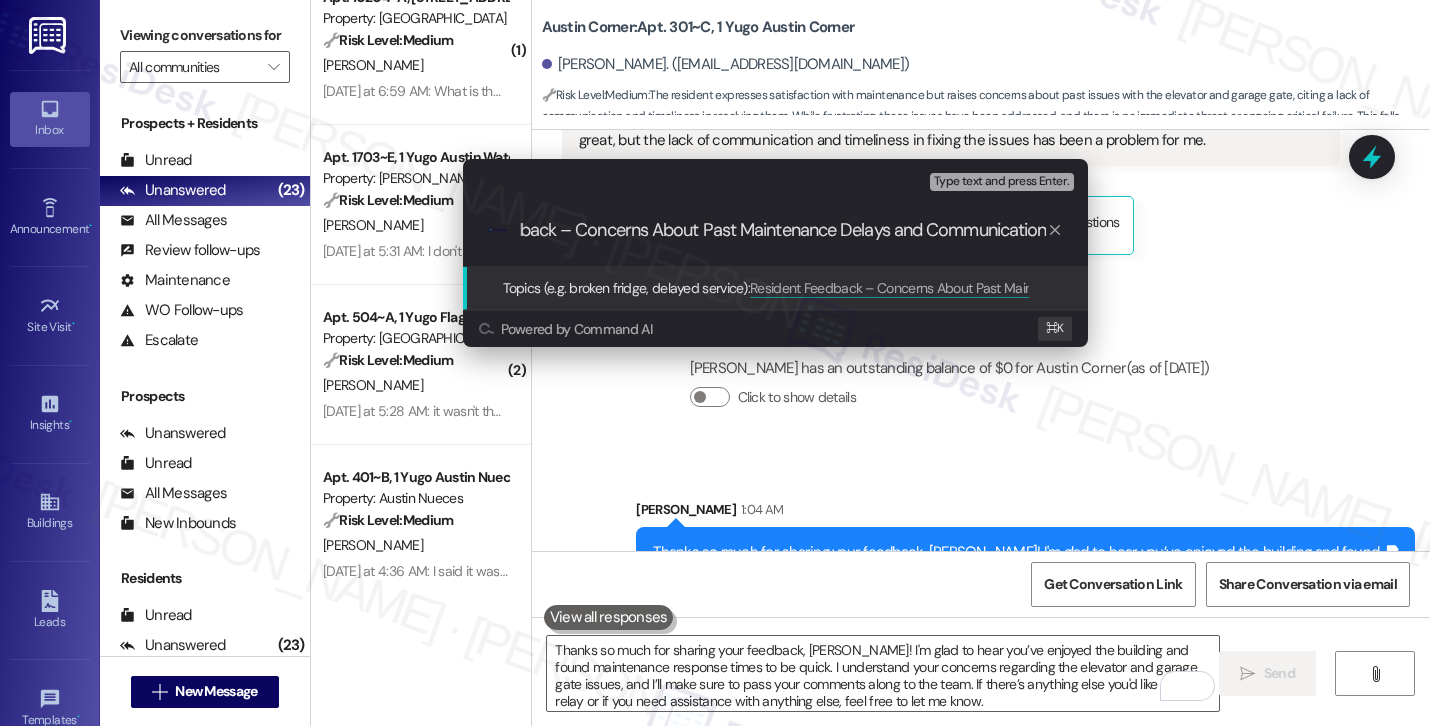 type 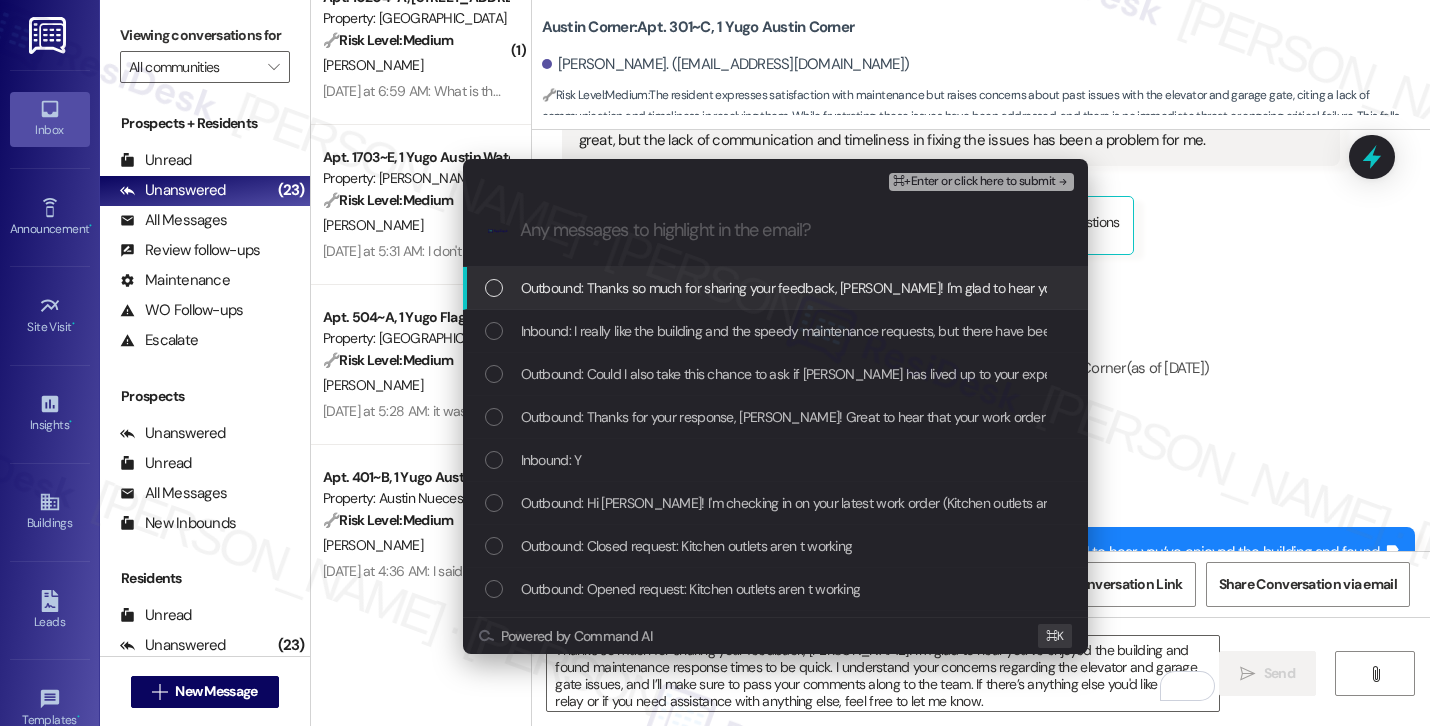 scroll, scrollTop: 0, scrollLeft: 0, axis: both 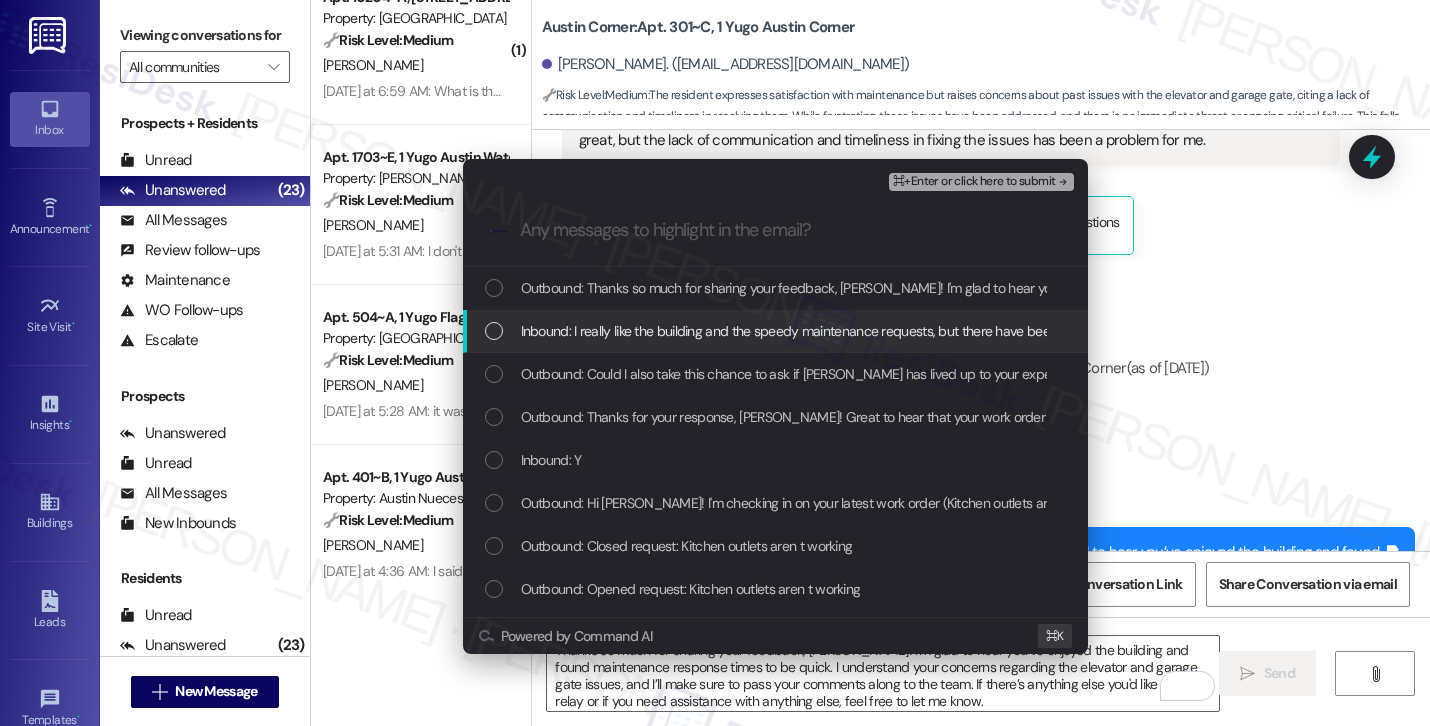 click on "Inbound: I really like the building and the speedy maintenance requests, but there have been many problems the past year that have been incredibly frustrating. The elevator breaking and the garage gate being left open for several months were big issues. I appreciate that these have now been addressed and the new garage gate has been working great, but the lack of communication and timeliness in fixing the issues has been a problem for me." at bounding box center (1822, 331) 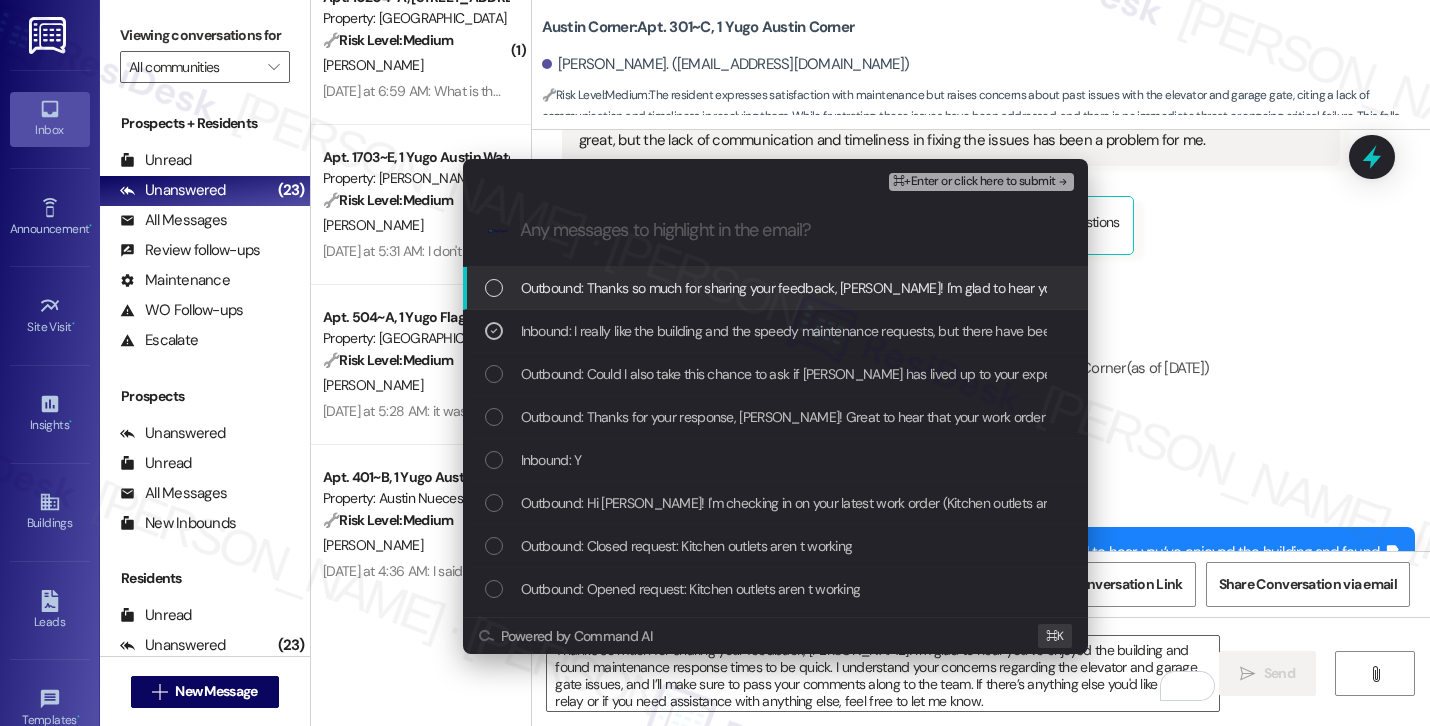click on "⌘+Enter or click here to submit" at bounding box center (974, 182) 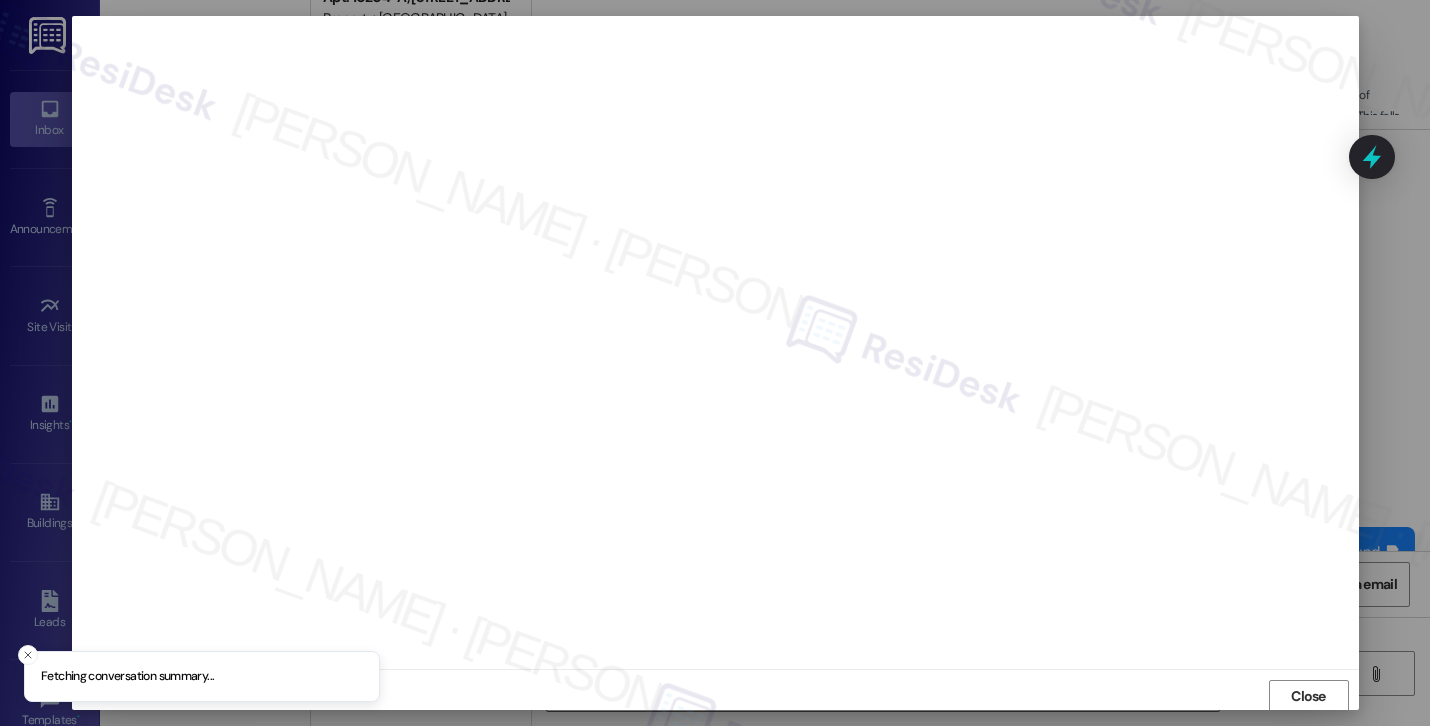 scroll, scrollTop: 2, scrollLeft: 0, axis: vertical 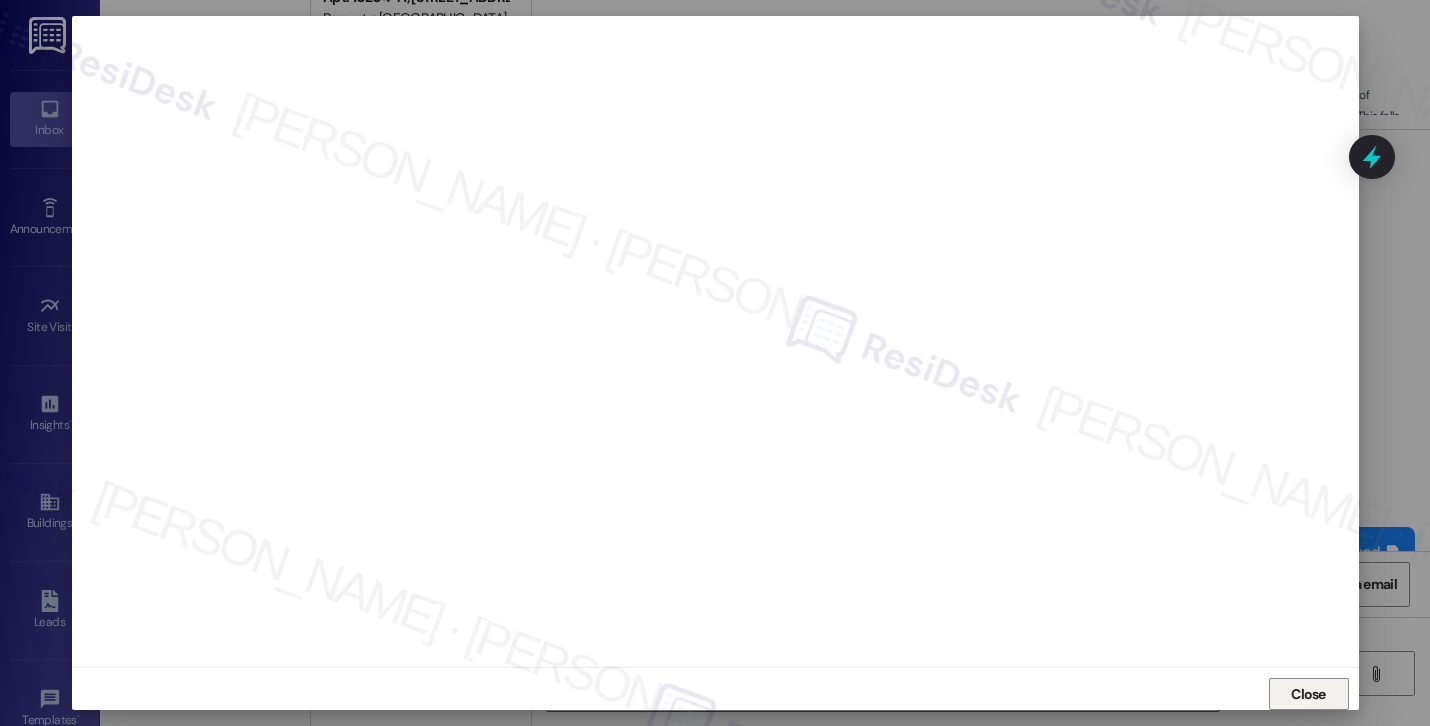 click on "Close" at bounding box center [1308, 694] 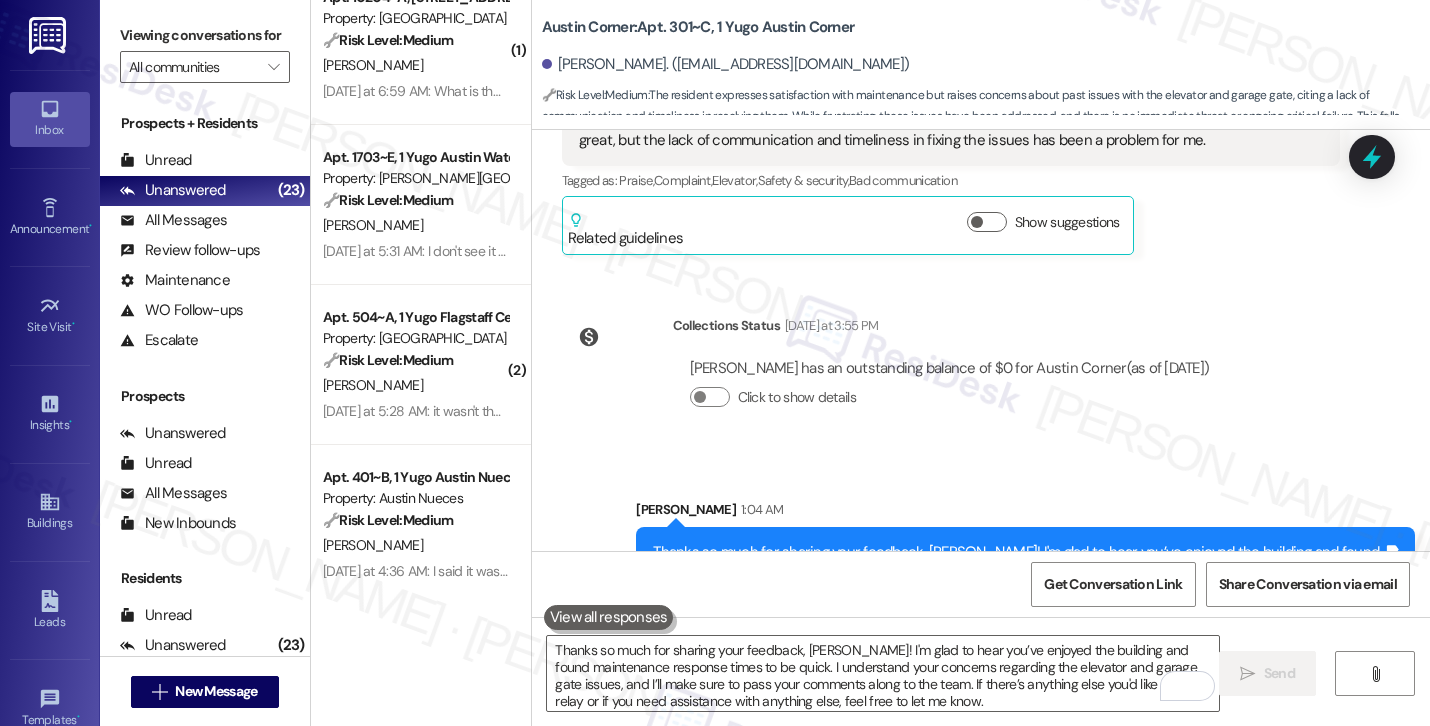 type 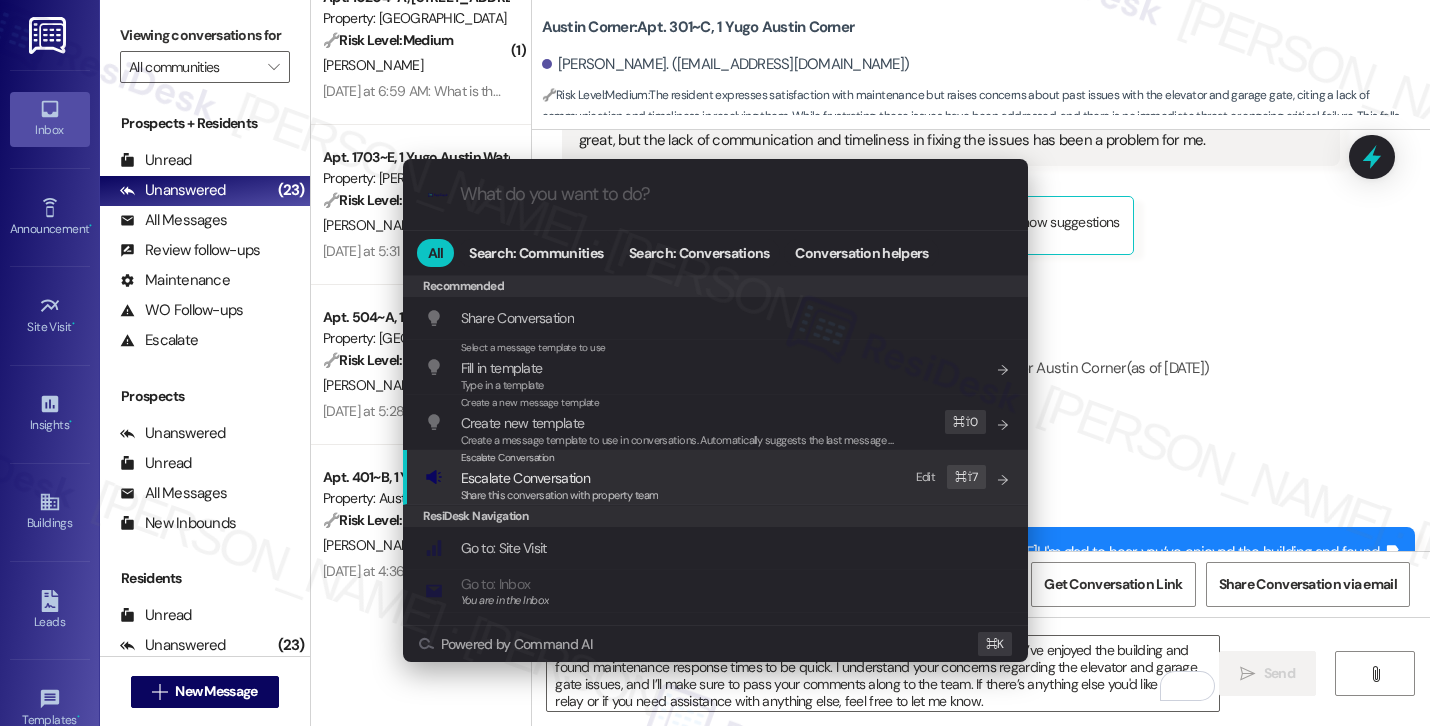click on "Escalate Conversation Escalate Conversation Share this conversation with property team Edit ⌘ ⇧ 7" at bounding box center (717, 477) 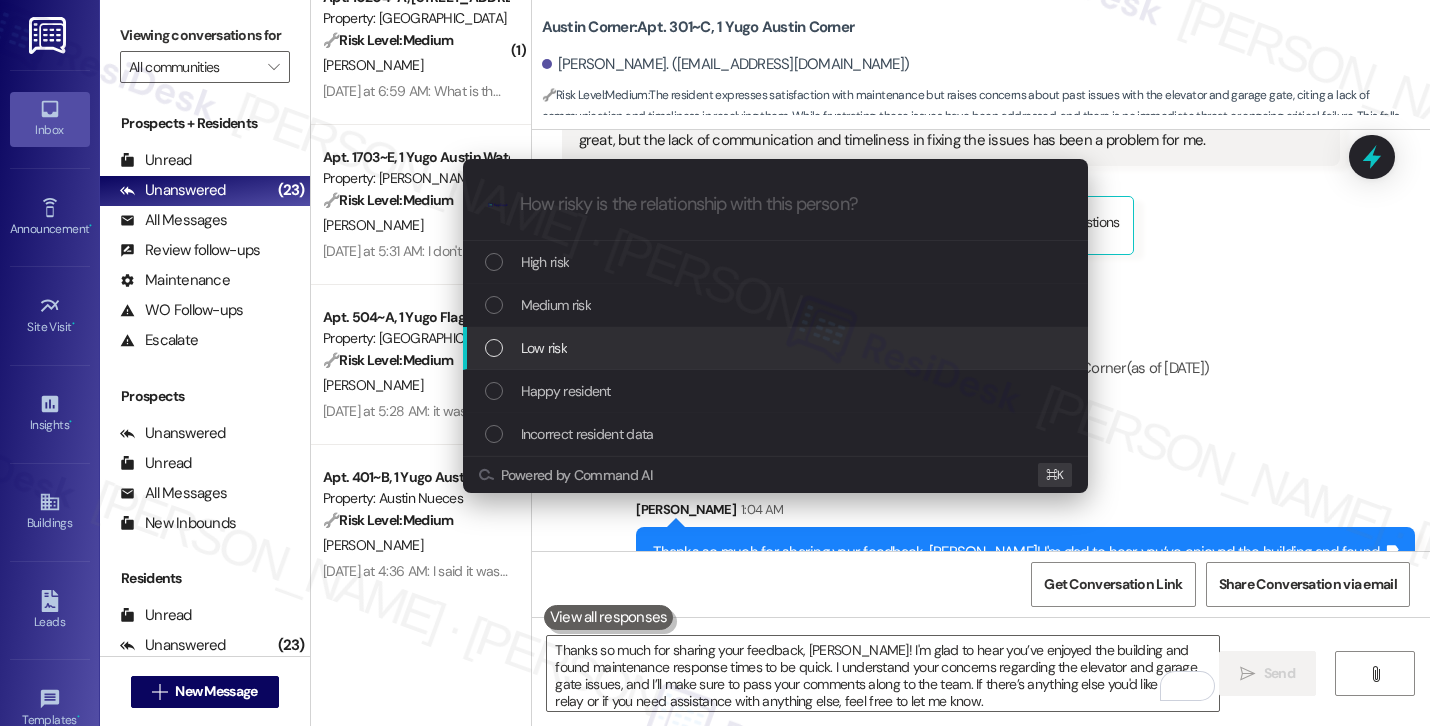 click on "Low risk" at bounding box center [777, 348] 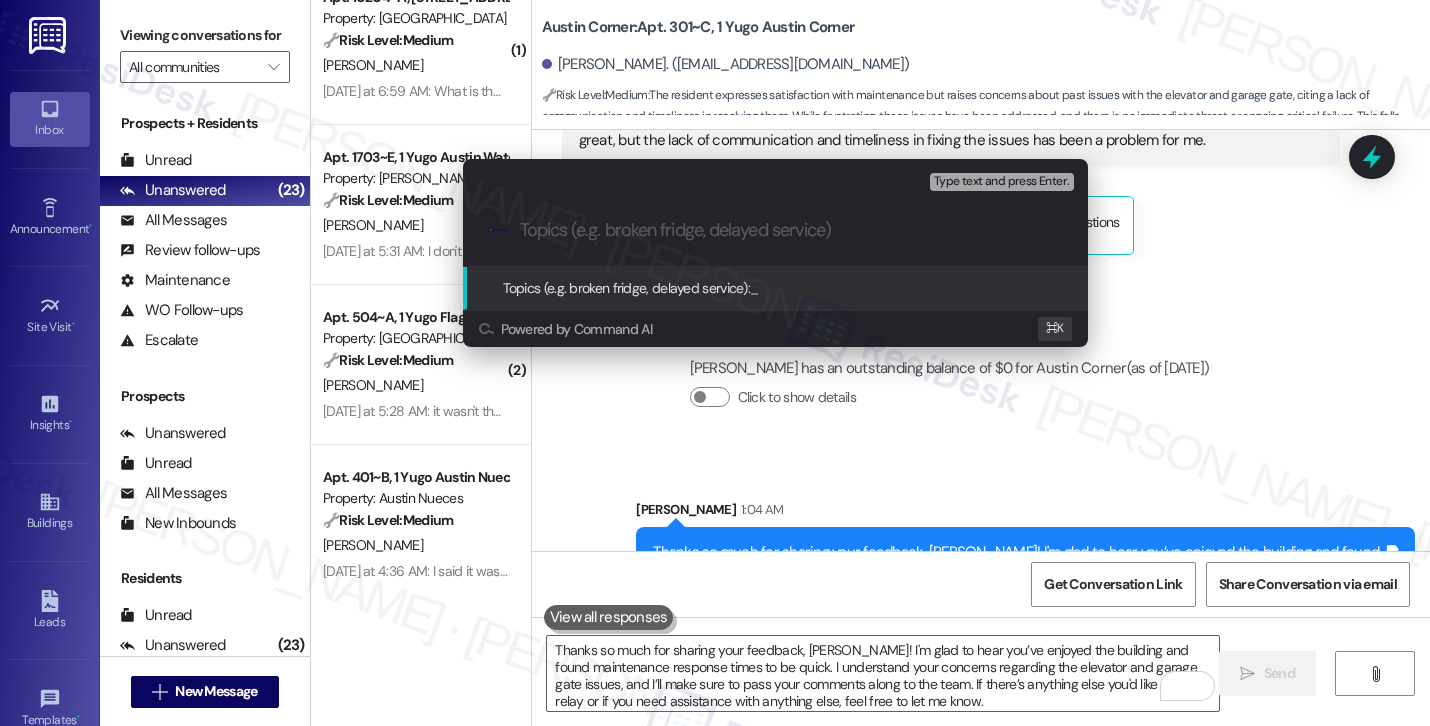 paste on "Resident Feedback – Concerns About Past Maintenance Delays and Communication" 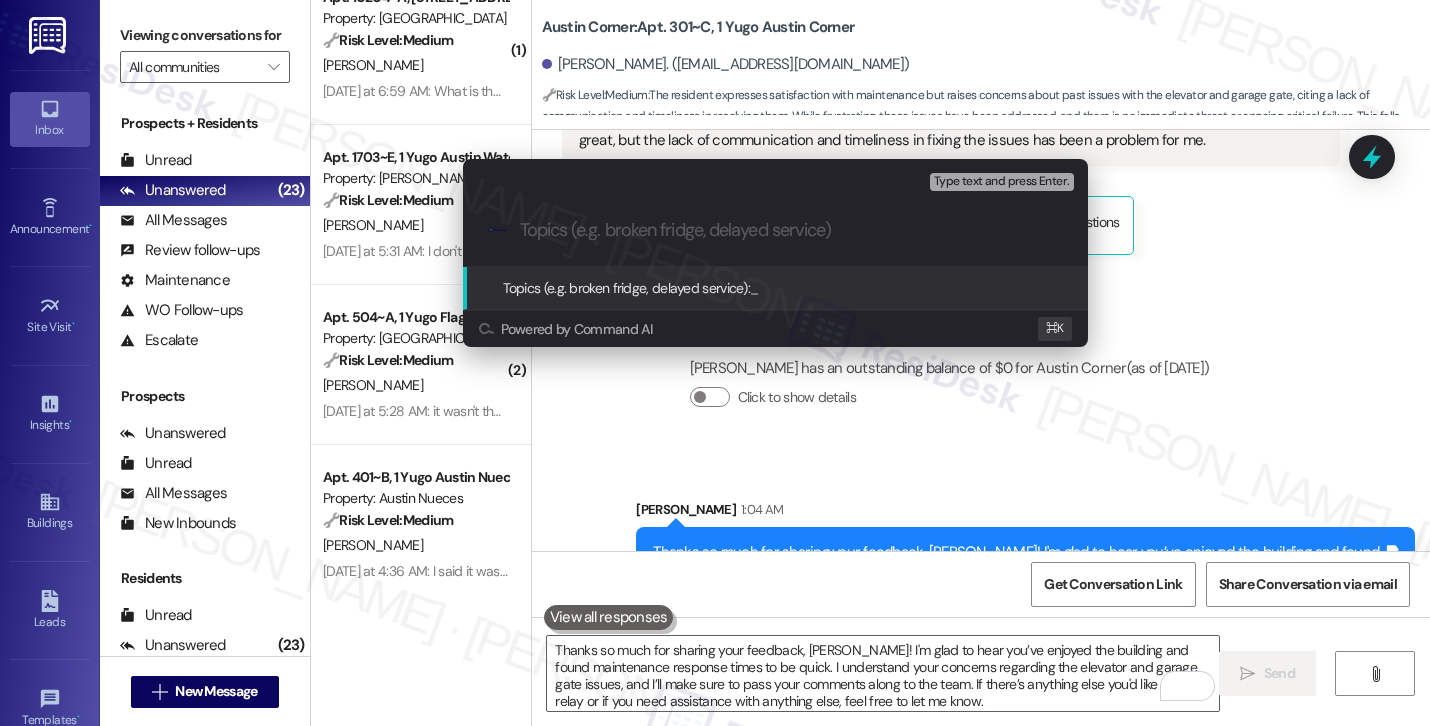type on "Resident Feedback – Concerns About Past Maintenance Delays and Communication" 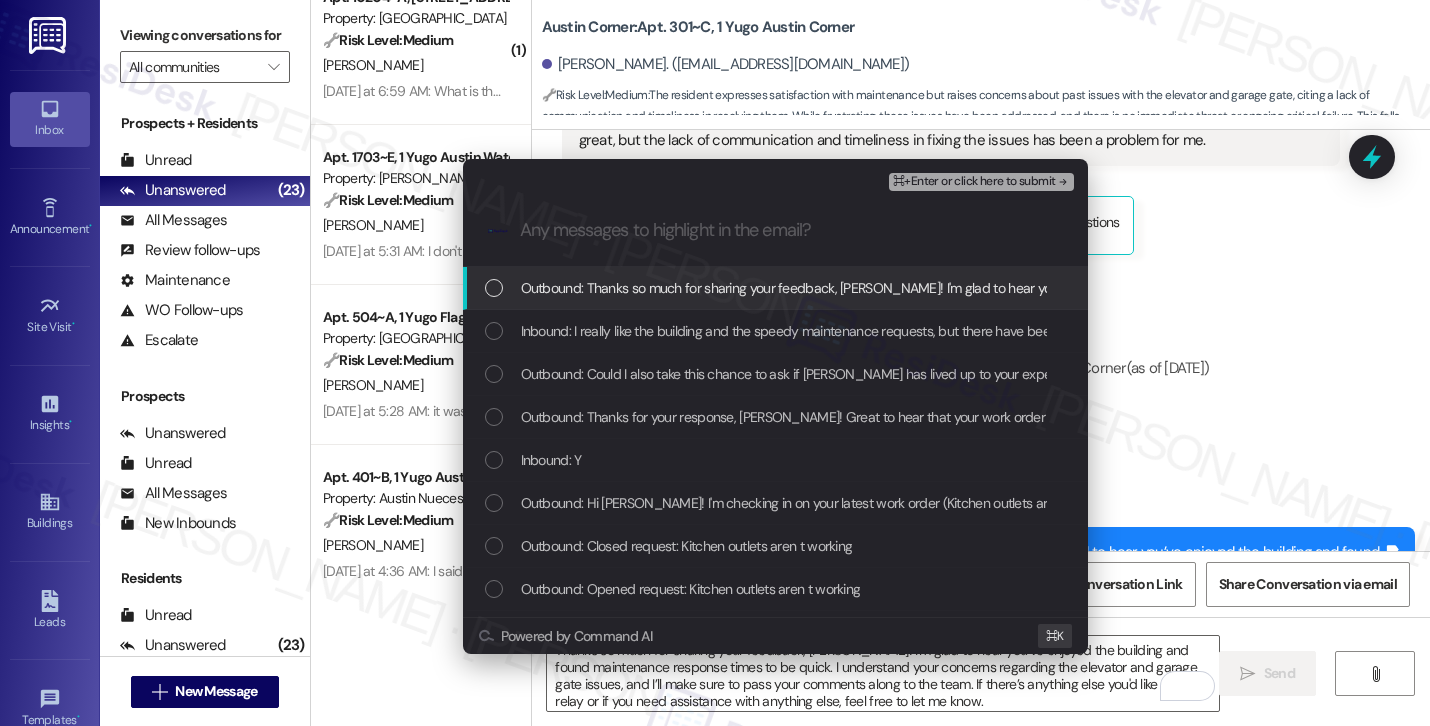 scroll, scrollTop: 0, scrollLeft: 0, axis: both 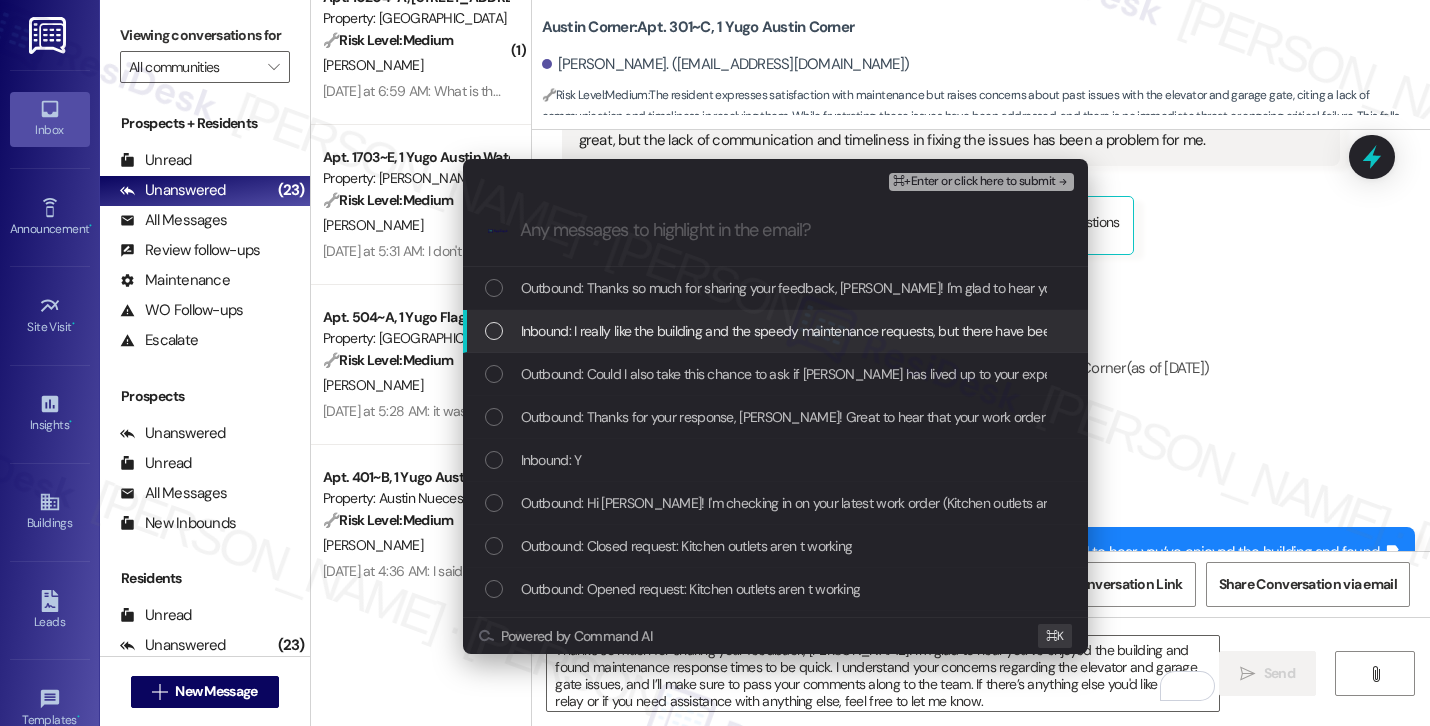 click on "Inbound: I really like the building and the speedy maintenance requests, but there have been many problems the past year that have been incredibly frustrating. The elevator breaking and the garage gate being left open for several months were big issues. I appreciate that these have now been addressed and the new garage gate has been working great, but the lack of communication and timeliness in fixing the issues has been a problem for me." at bounding box center (1822, 331) 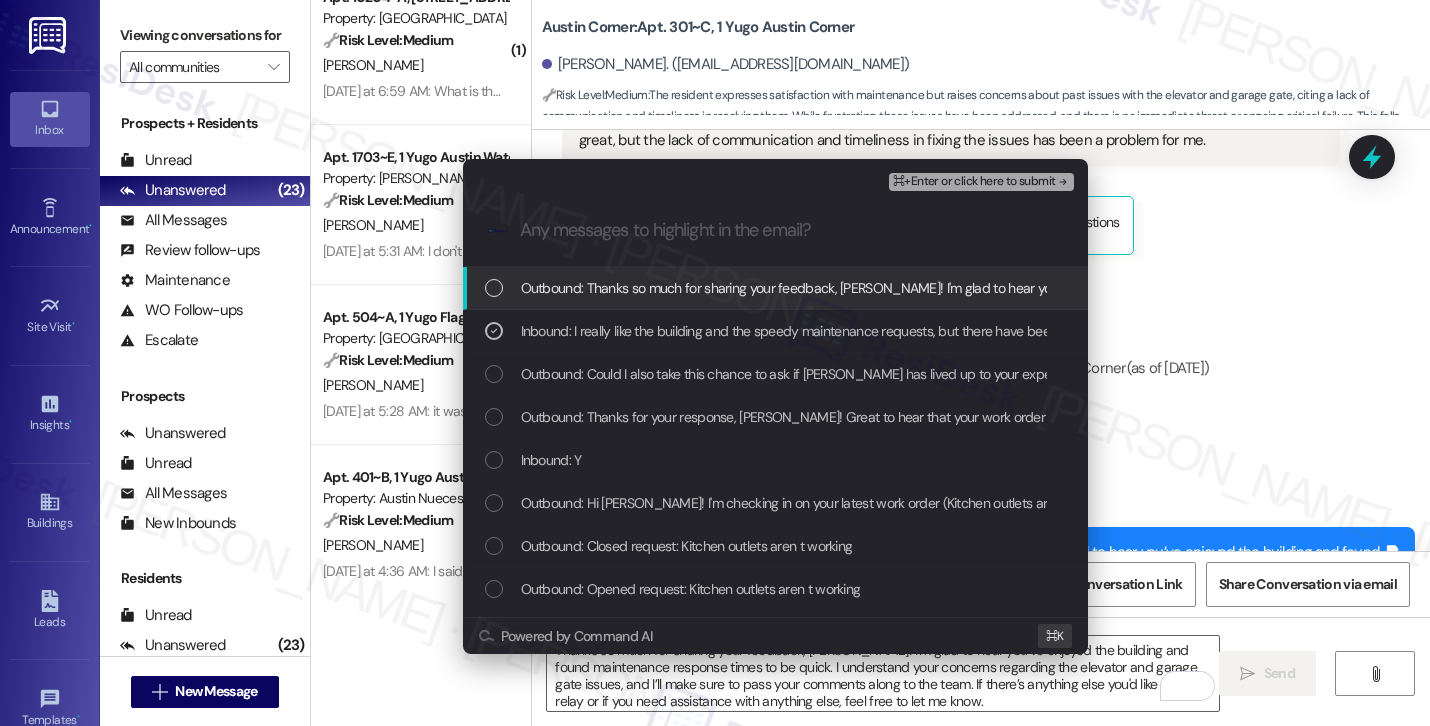 click on "⌘+Enter or click here to submit" at bounding box center [974, 182] 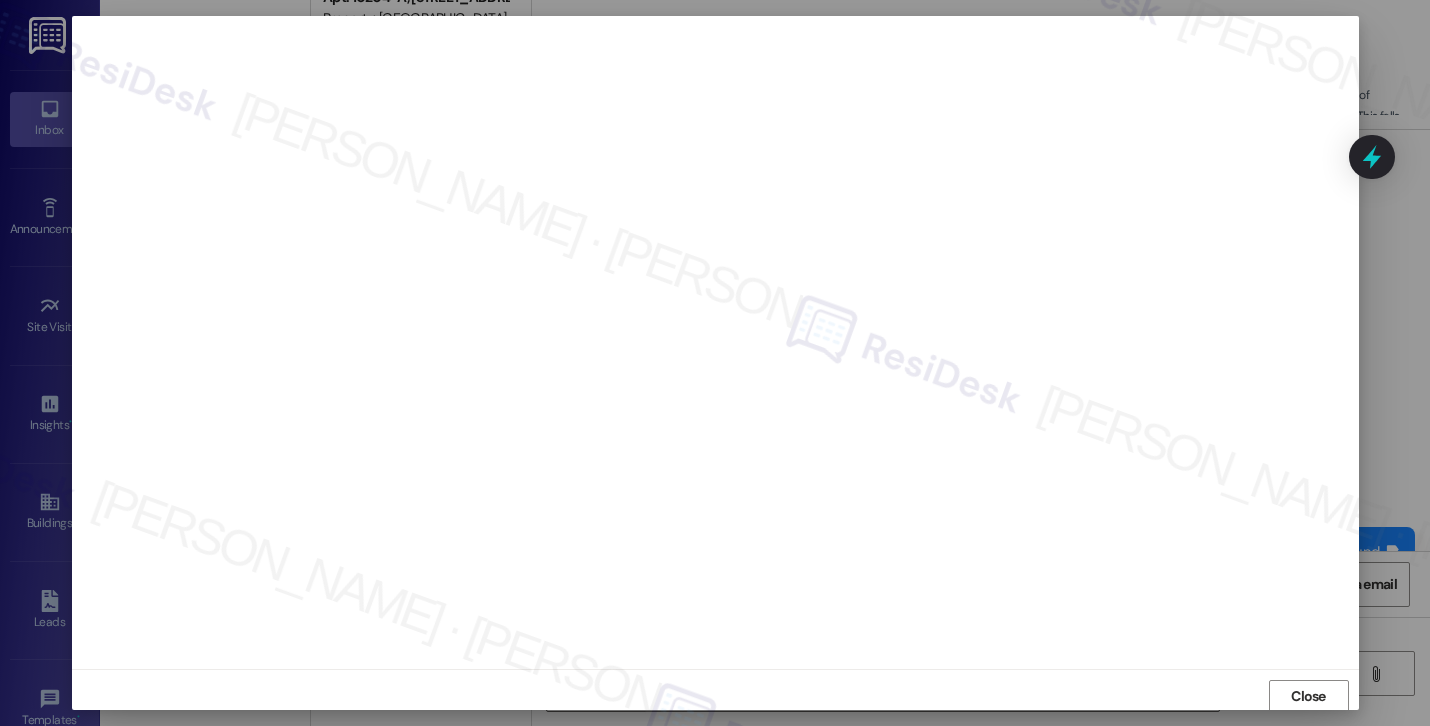scroll, scrollTop: 2, scrollLeft: 0, axis: vertical 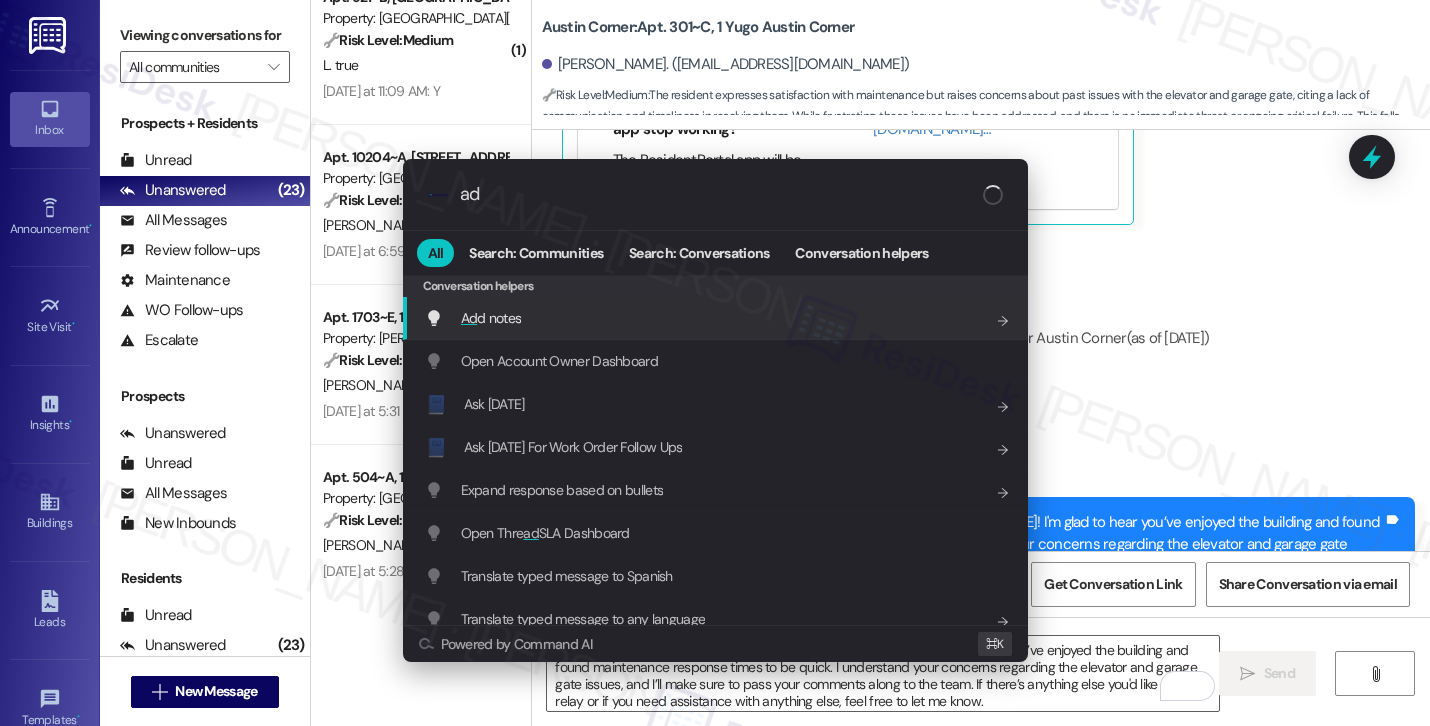 type on "add" 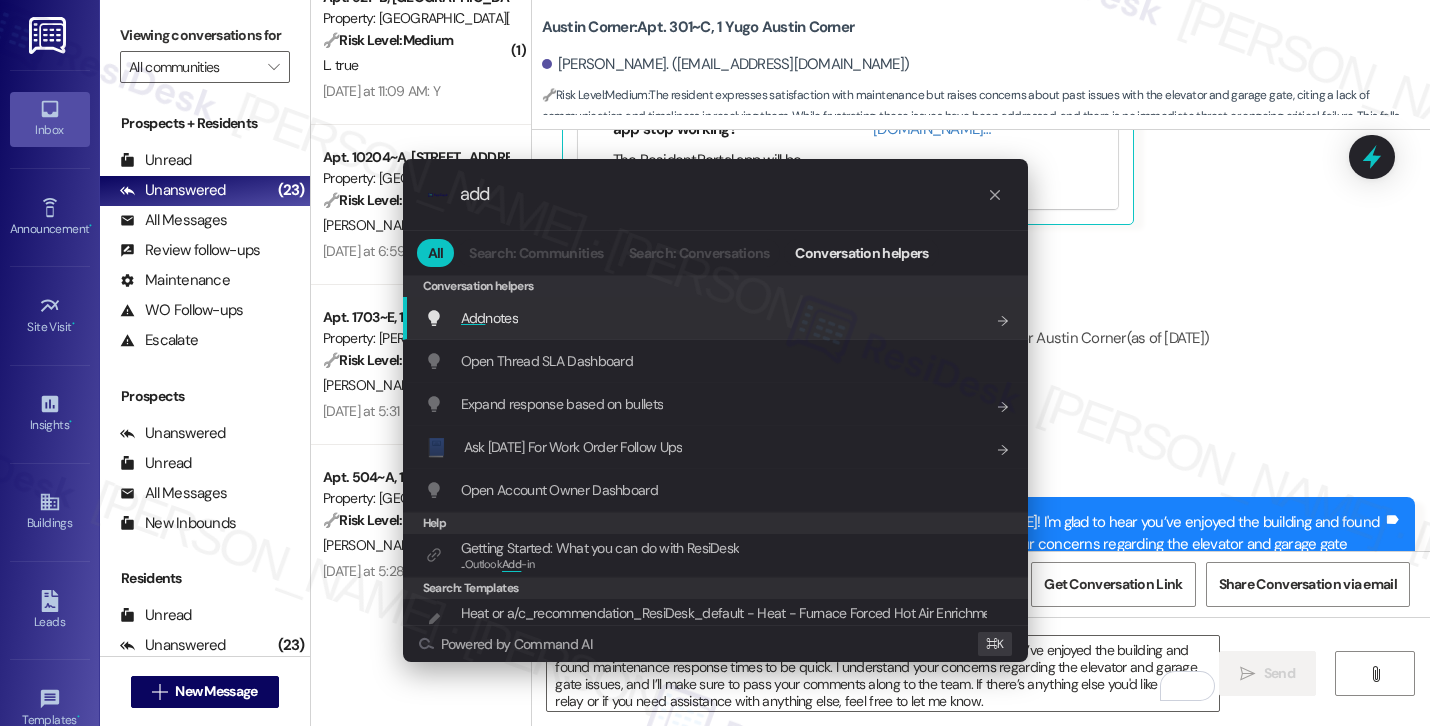 click on "Add  notes Add shortcut" at bounding box center (717, 318) 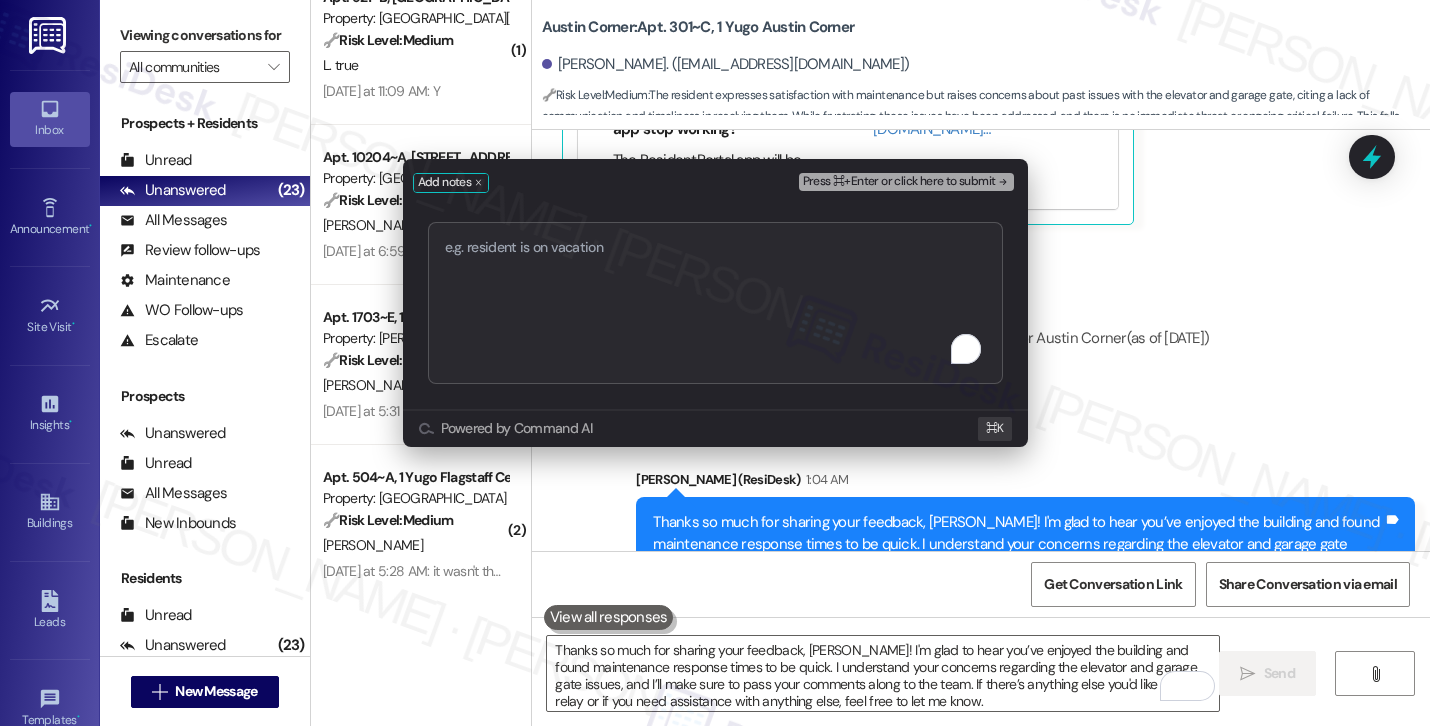 click at bounding box center (715, 303) 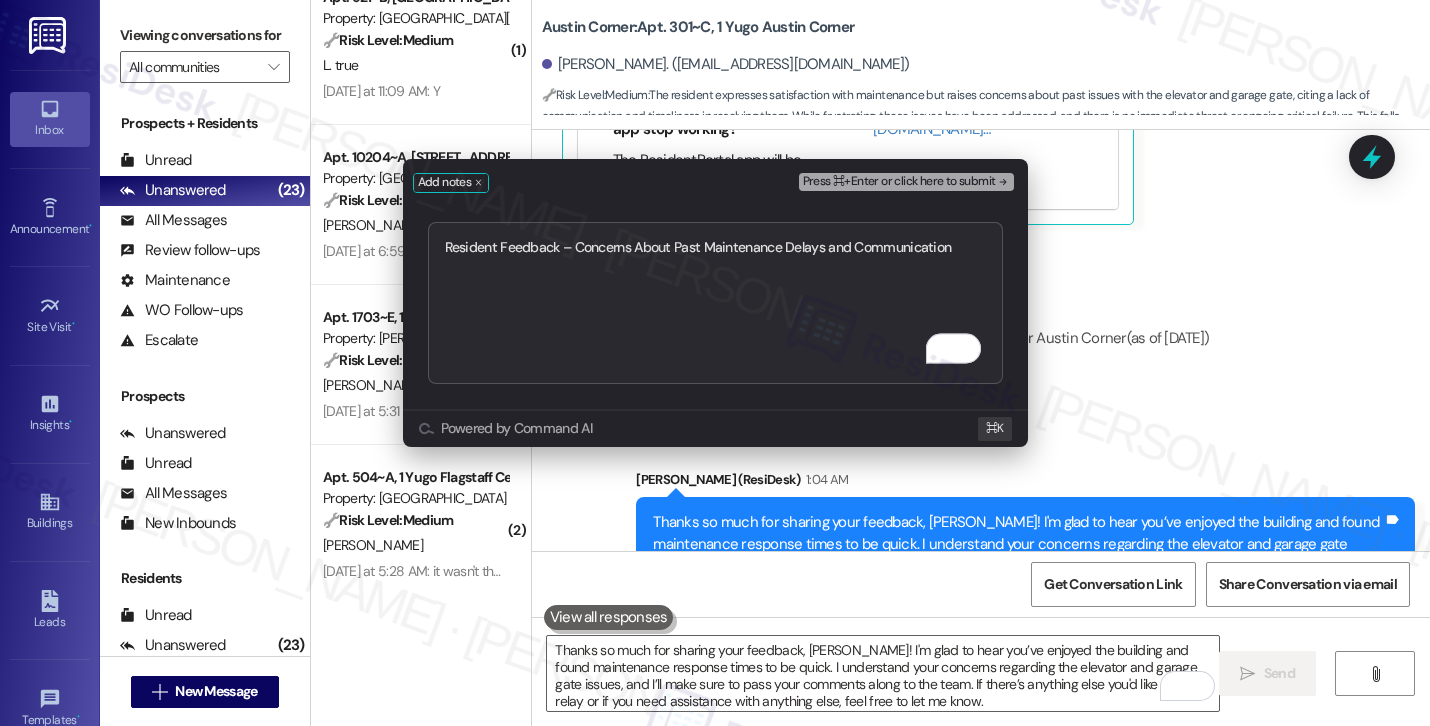 click on "Press ⌘+Enter or click here to submit" at bounding box center [899, 182] 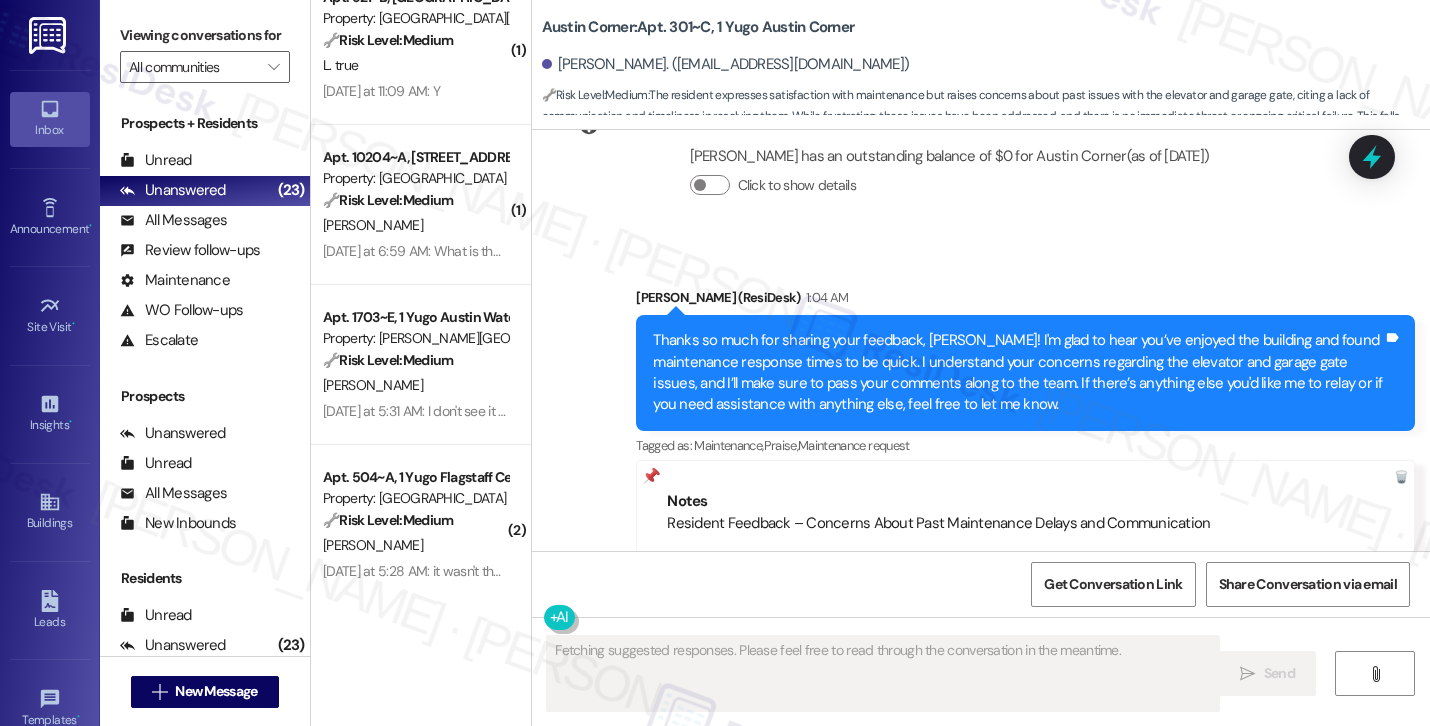 scroll, scrollTop: 9000, scrollLeft: 0, axis: vertical 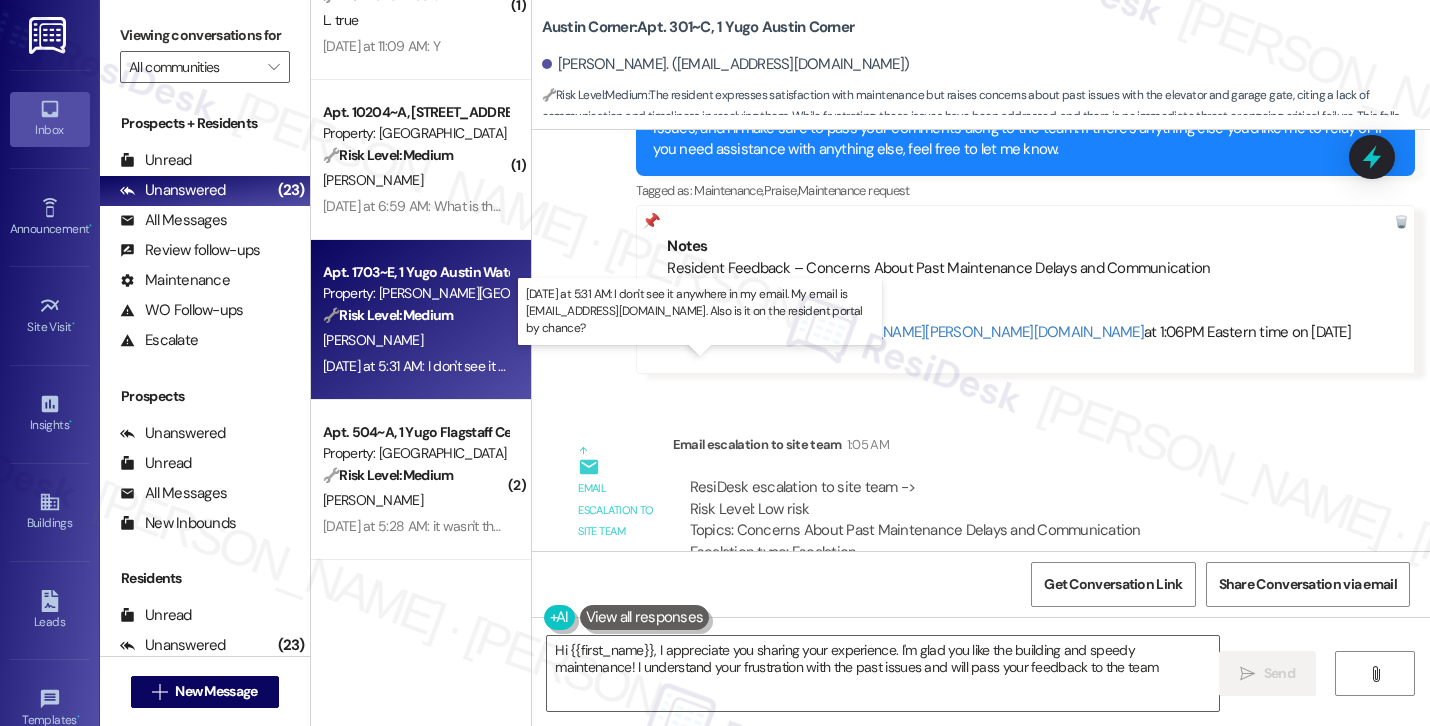 type on "Hi {{first_name}}, I appreciate you sharing your experience. I'm glad you like the building and speedy maintenance! I understand your frustration with the past issues and will pass your feedback to the team." 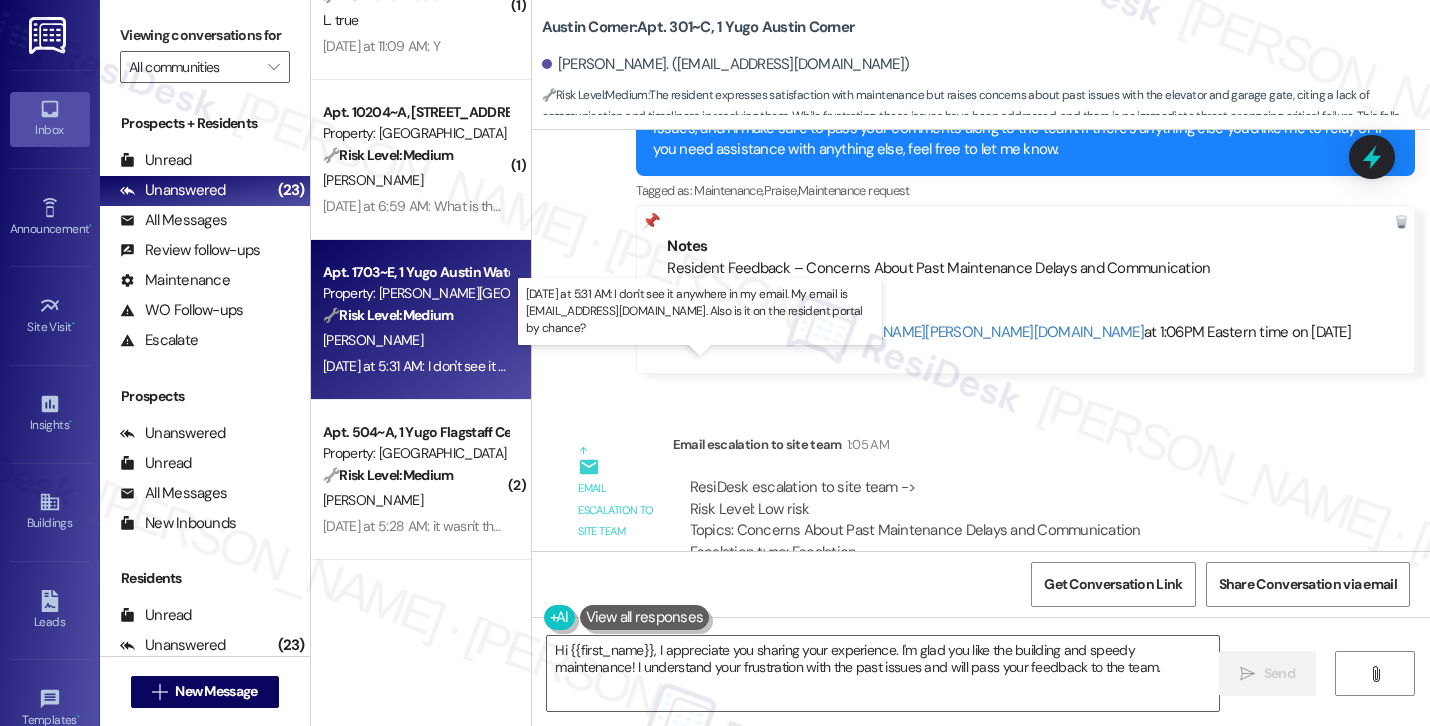 click on "Yesterday at 5:31 AM: I don't see it anywhere in my email. My email is nhwicker@icloud.com. Also is it on the resident portal by chance? Yesterday at 5:31 AM: I don't see it anywhere in my email. My email is nhwicker@icloud.com. Also is it on the resident portal by chance?" at bounding box center (740, 366) 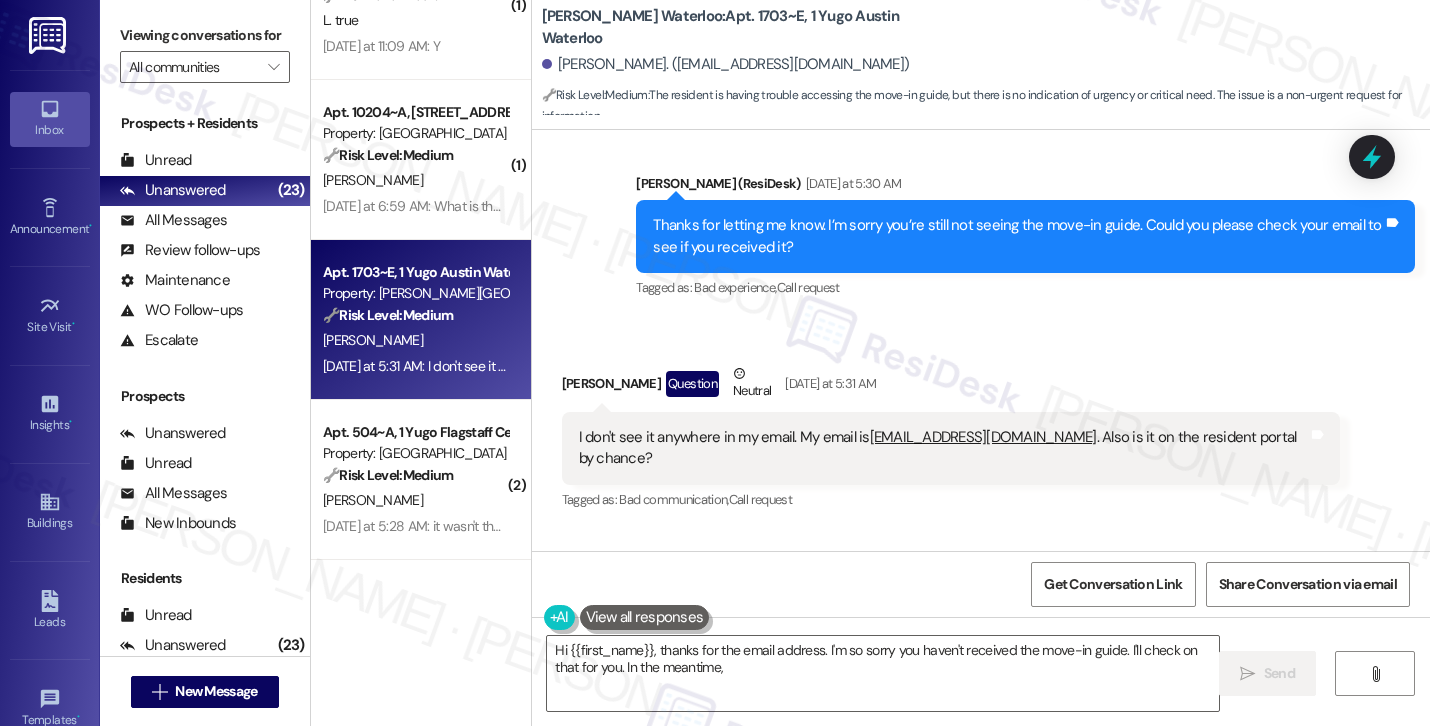 scroll, scrollTop: 1725, scrollLeft: 0, axis: vertical 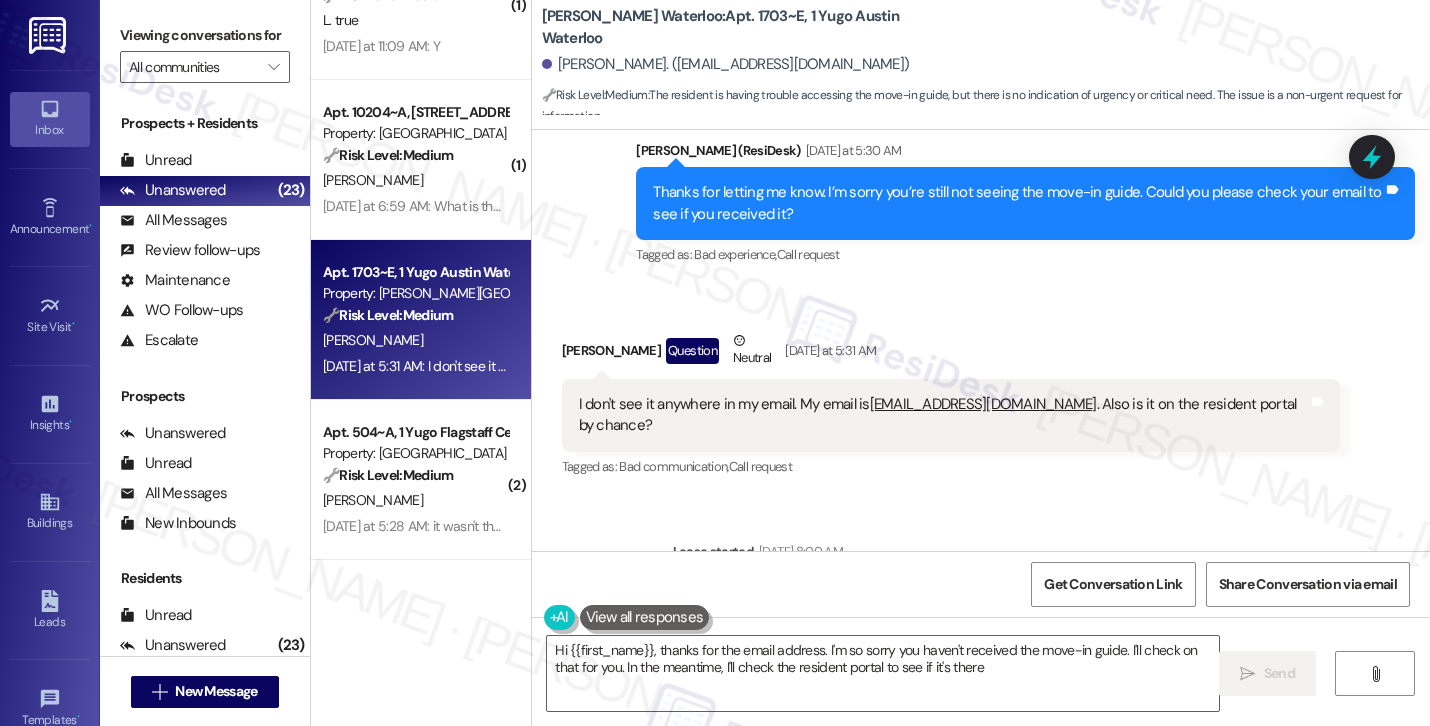 type on "Hi {{first_name}}, thanks for the email address. I'm so sorry you haven't received the move-in guide. I'll check on that for you. In the meantime, I'll check the resident portal to see if it's there." 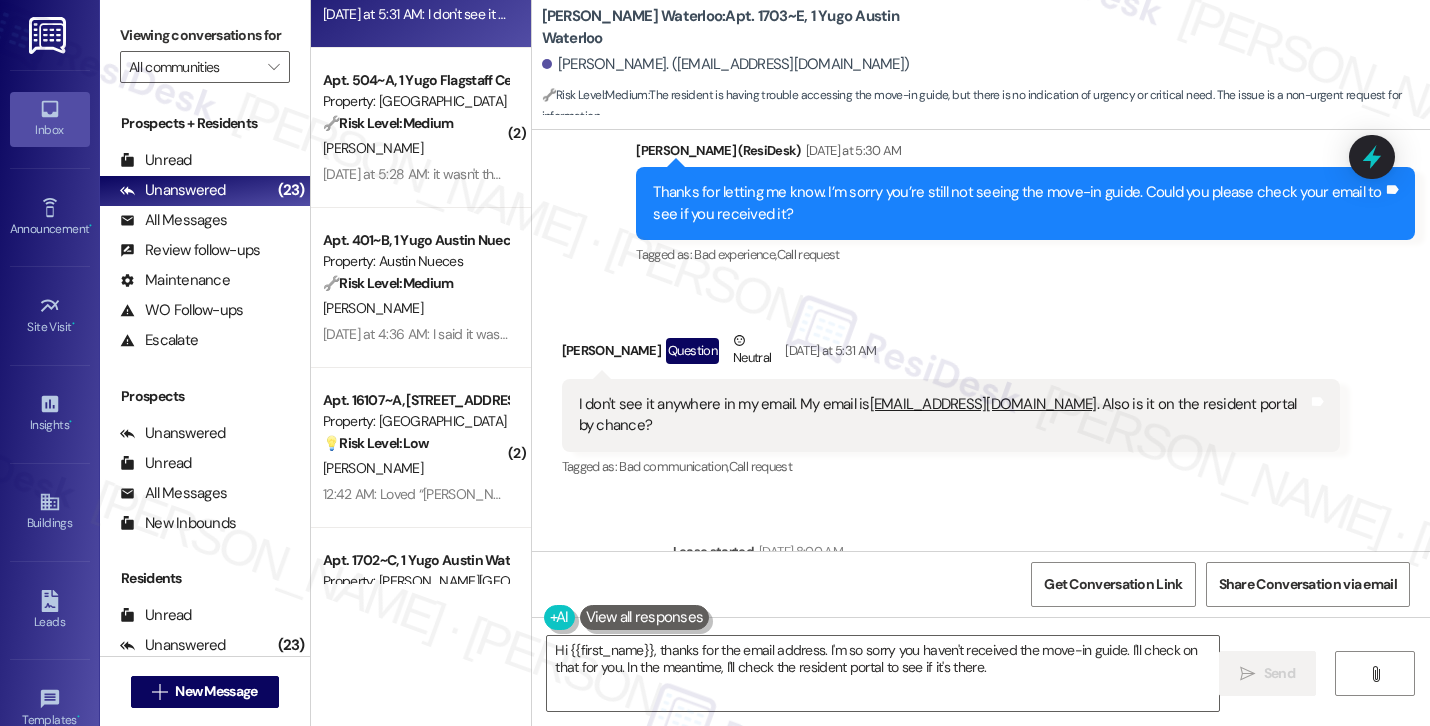 scroll, scrollTop: 3477, scrollLeft: 0, axis: vertical 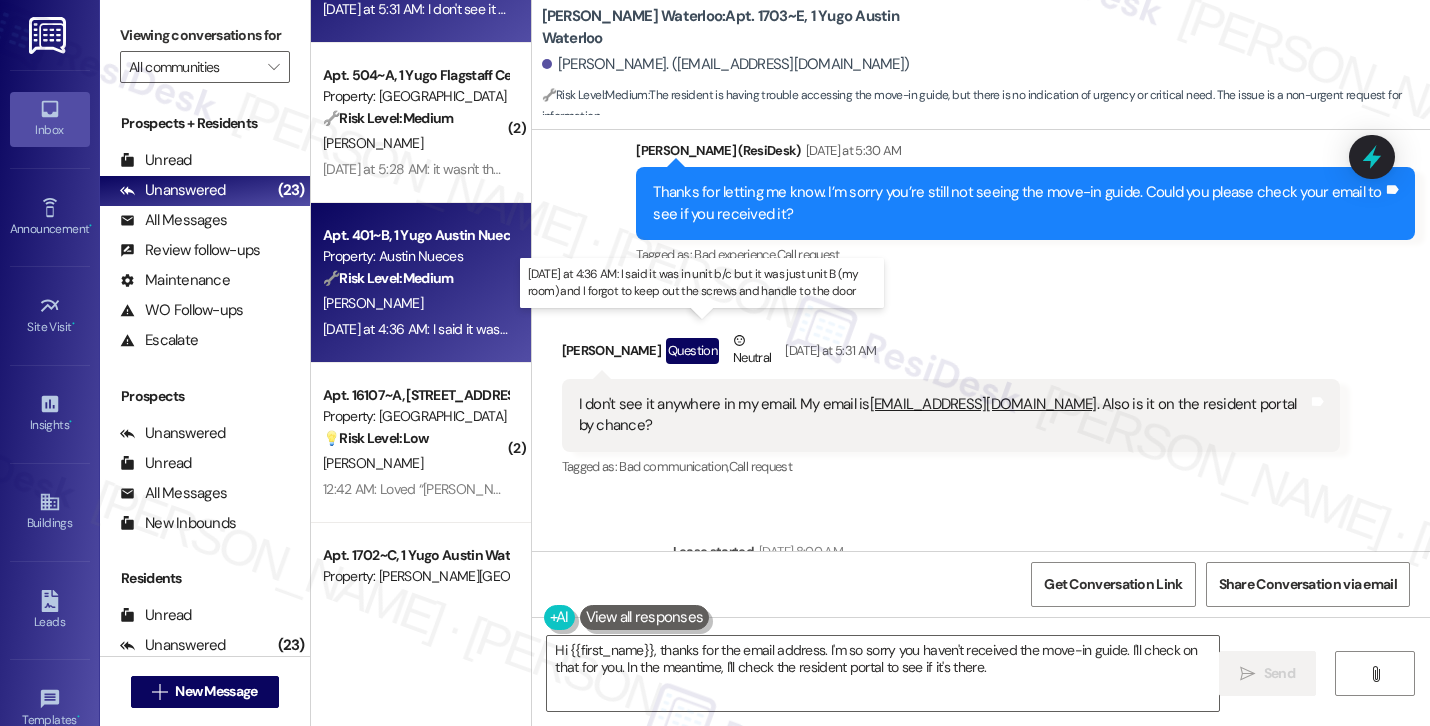 click on "Yesterday at 4:36 AM: I said it was in unit b/c but it was just unit B (my room) and I forgot to keep out the screws and handle to the door Yesterday at 4:36 AM: I said it was in unit b/c but it was just unit B (my room) and I forgot to keep out the screws and handle to the door" at bounding box center (704, 329) 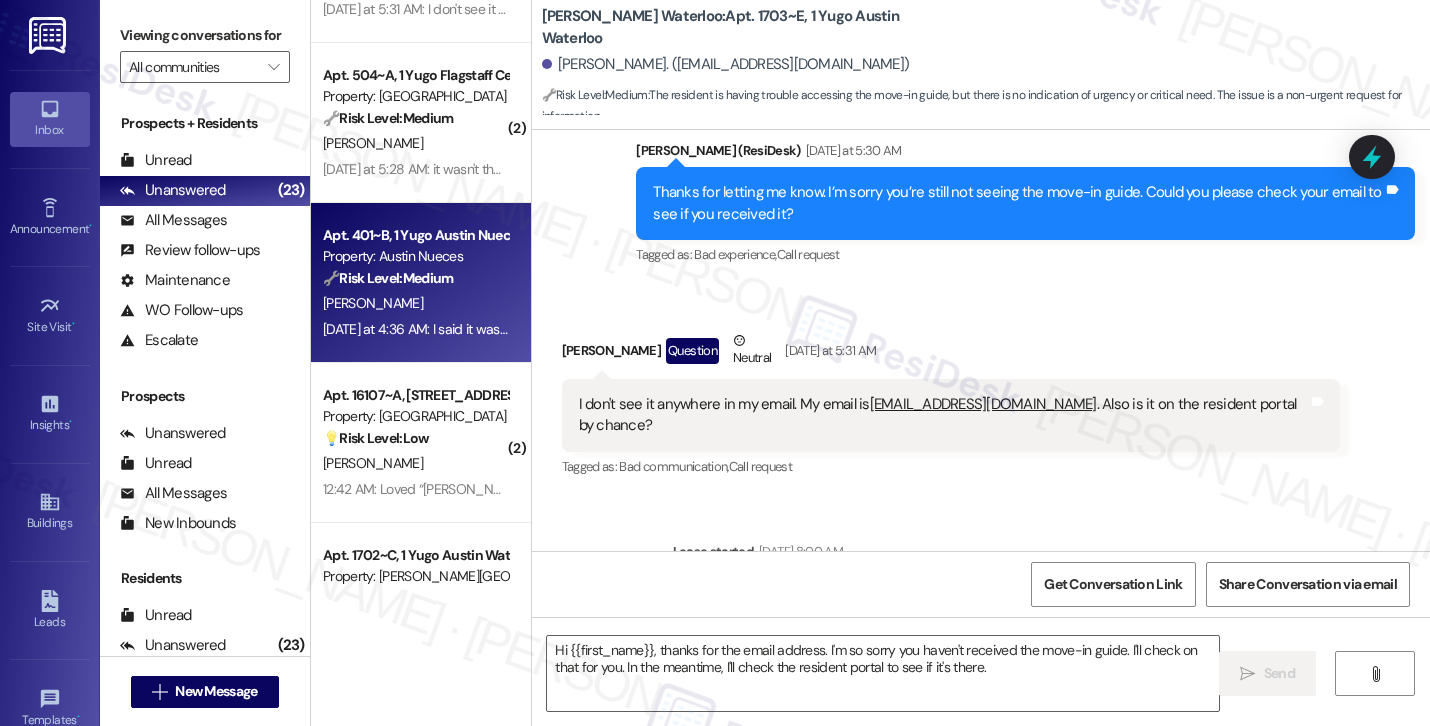 type on "Fetching suggested responses. Please feel free to read through the conversation in the meantime." 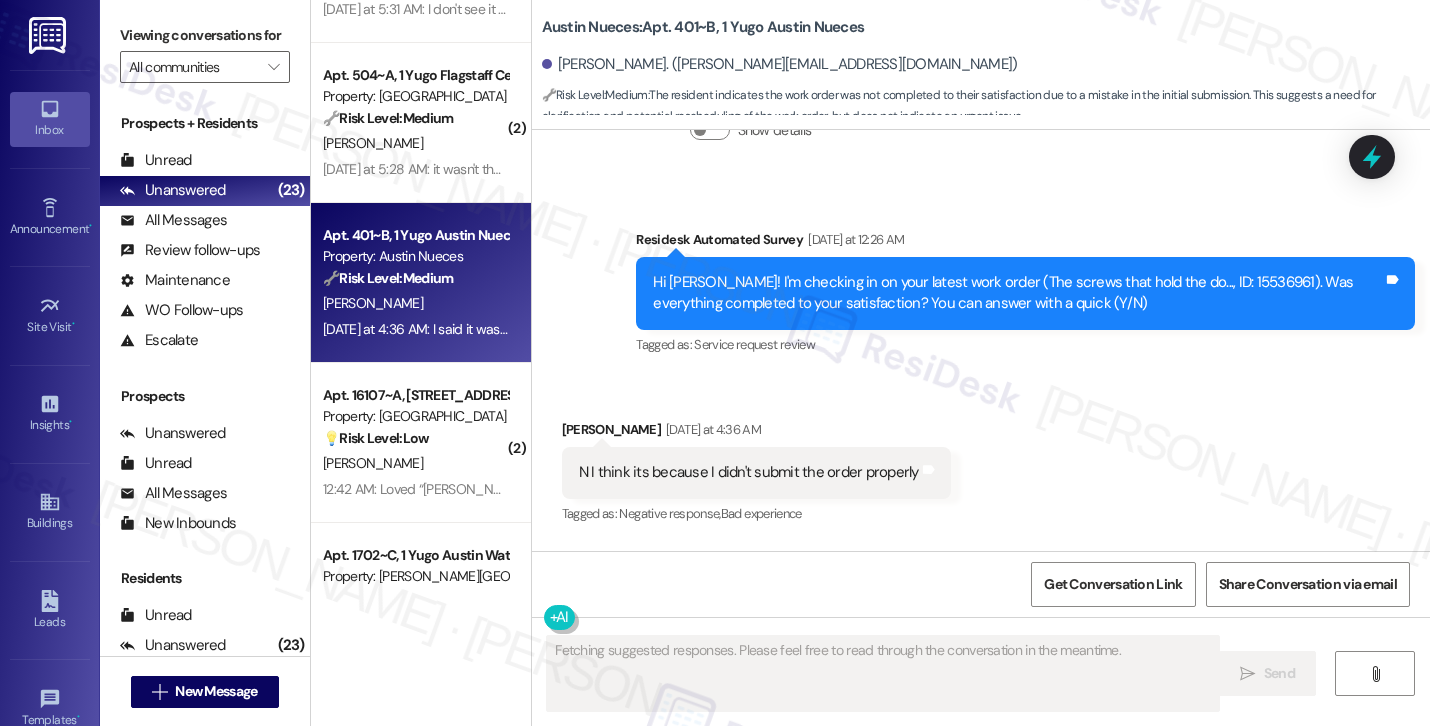 scroll, scrollTop: 4247, scrollLeft: 0, axis: vertical 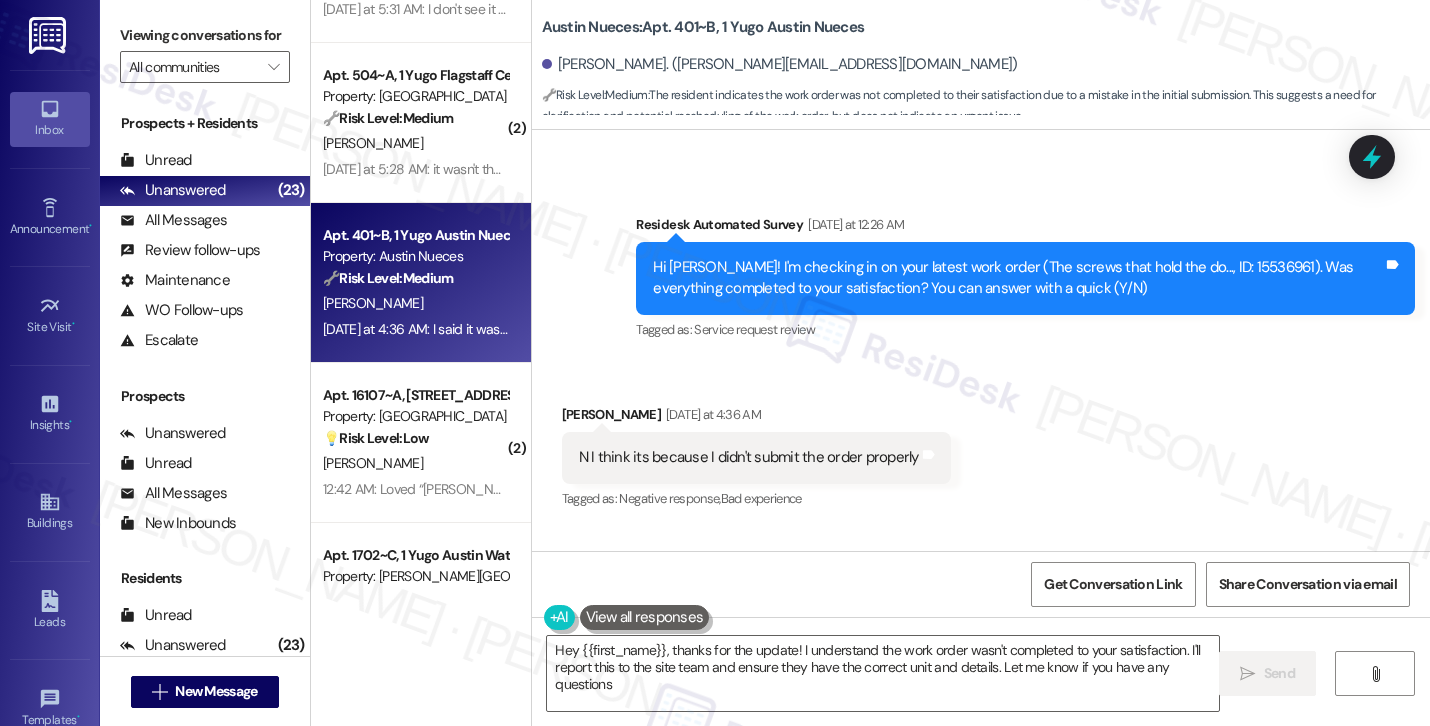 type on "Hey {{first_name}}, thanks for the update! I understand the work order wasn't completed to your satisfaction. I'll report this to the site team and ensure they have the correct unit and details. Let me know if you have any questions!" 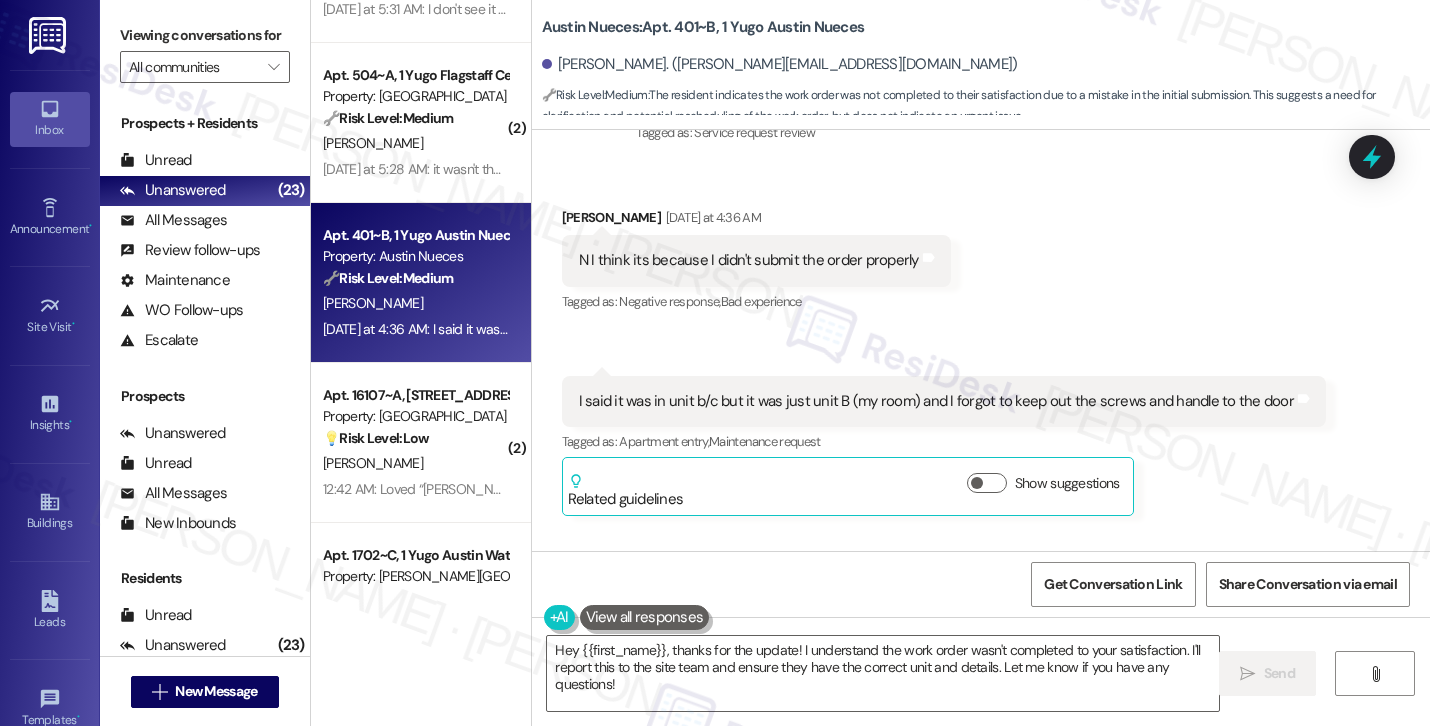 scroll, scrollTop: 4608, scrollLeft: 0, axis: vertical 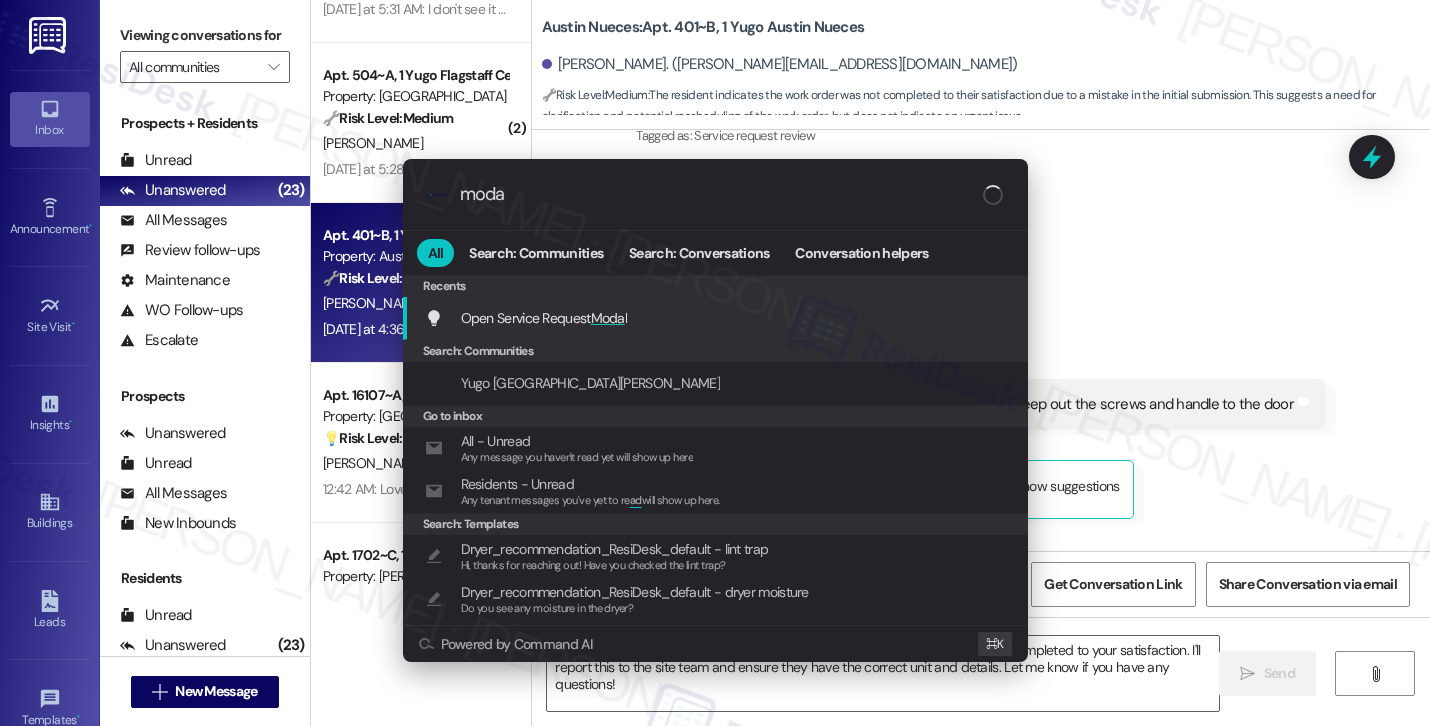 type on "modal" 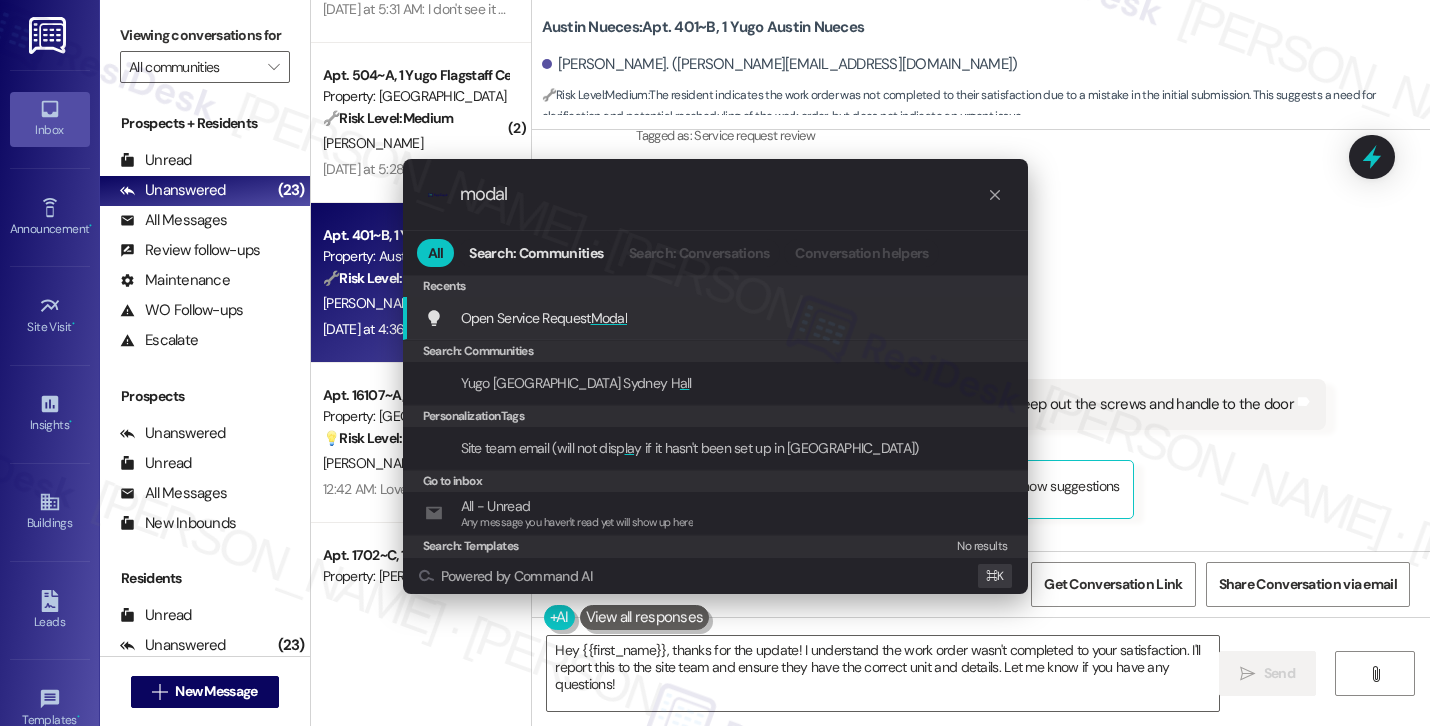 click on "Open Service Request  Modal Add shortcut" at bounding box center [715, 318] 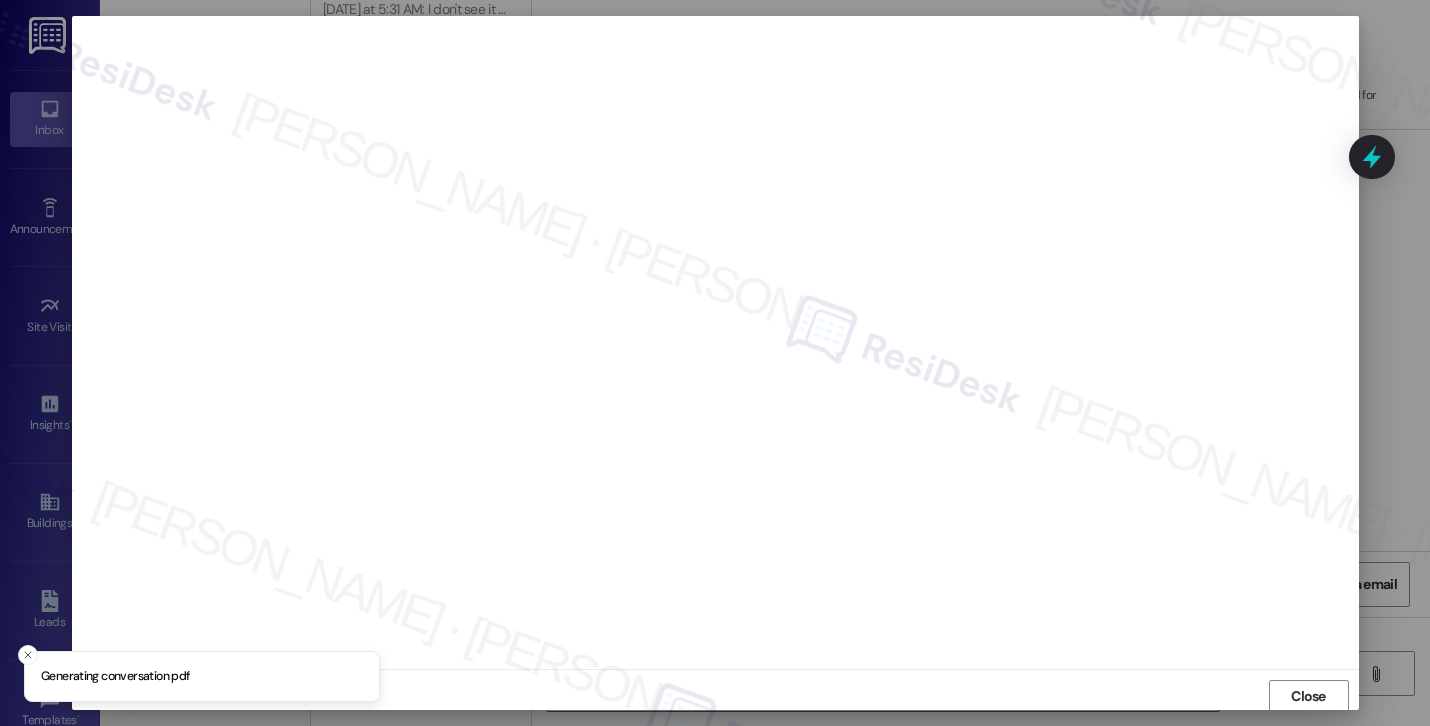 scroll, scrollTop: 2, scrollLeft: 0, axis: vertical 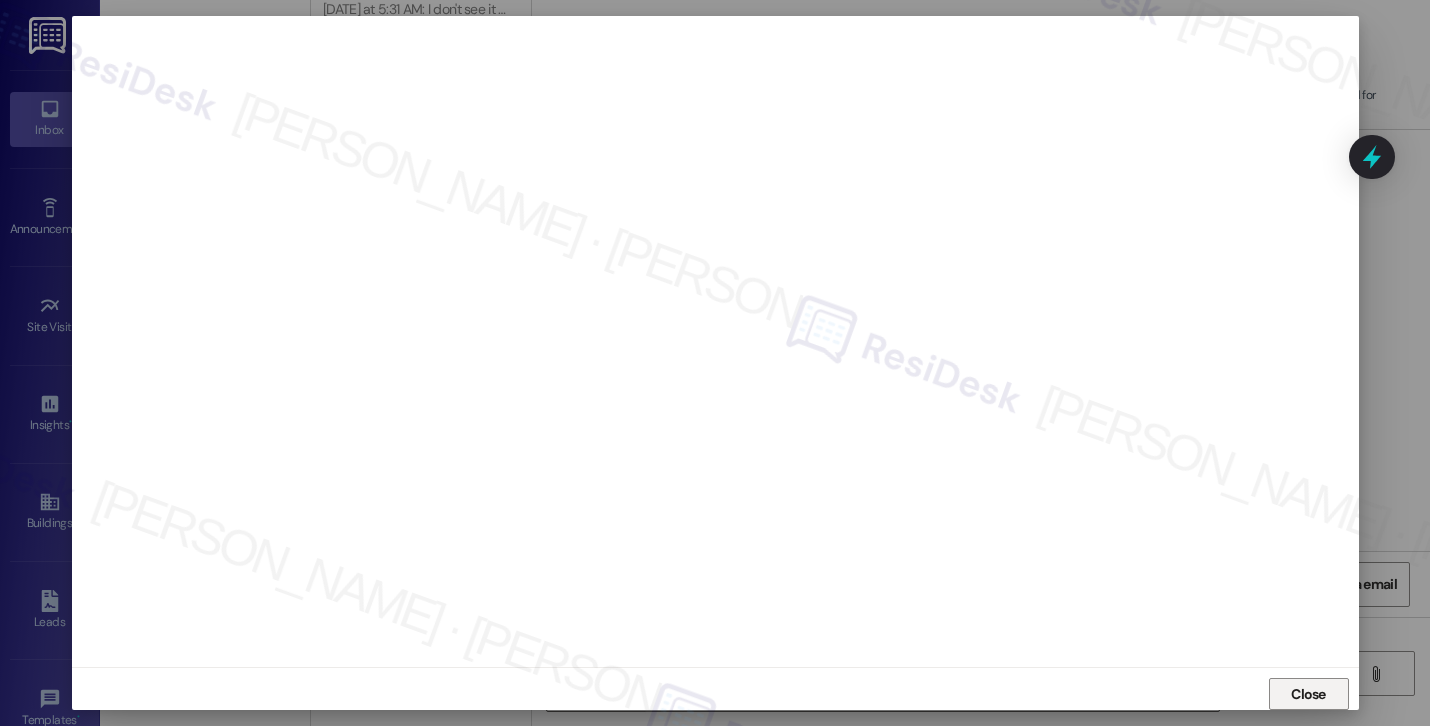 click on "Close" at bounding box center [1309, 694] 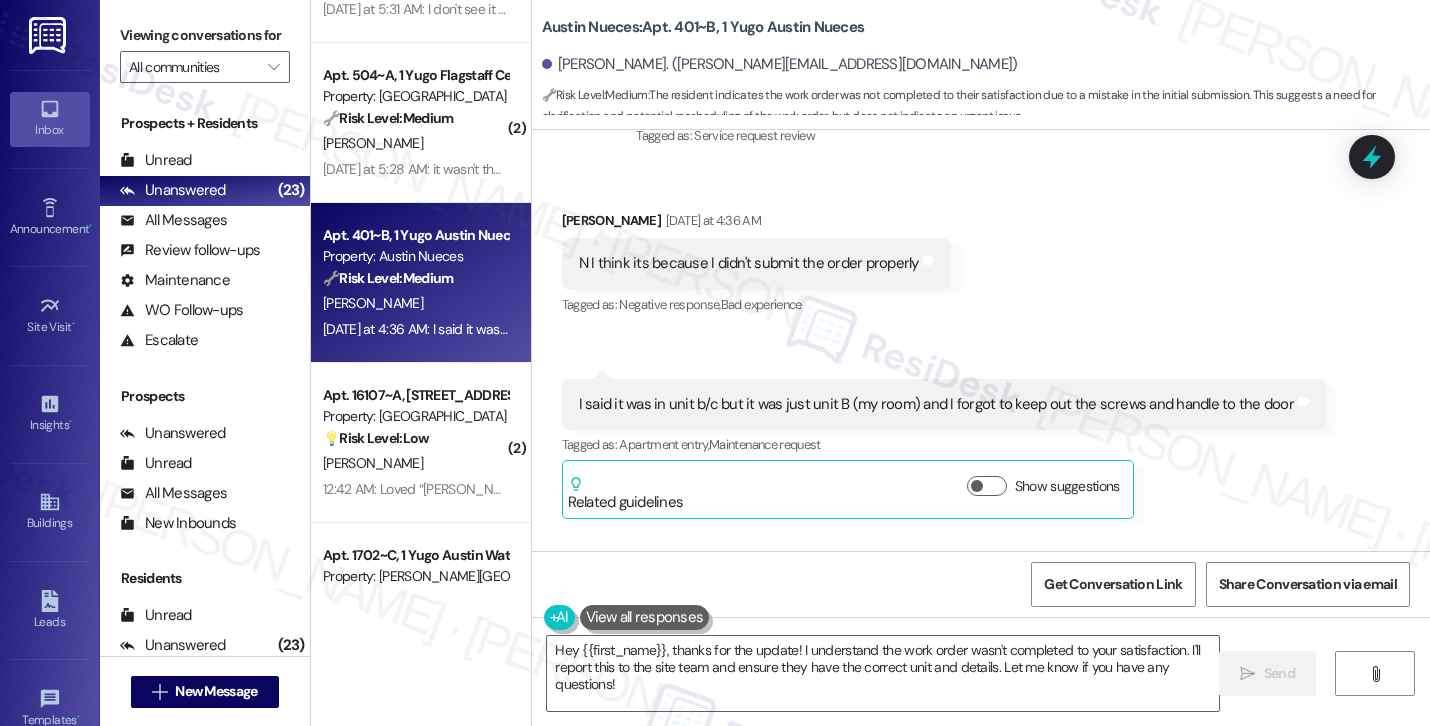 click on "N I think its because I didn't submit the order properly" at bounding box center (749, 263) 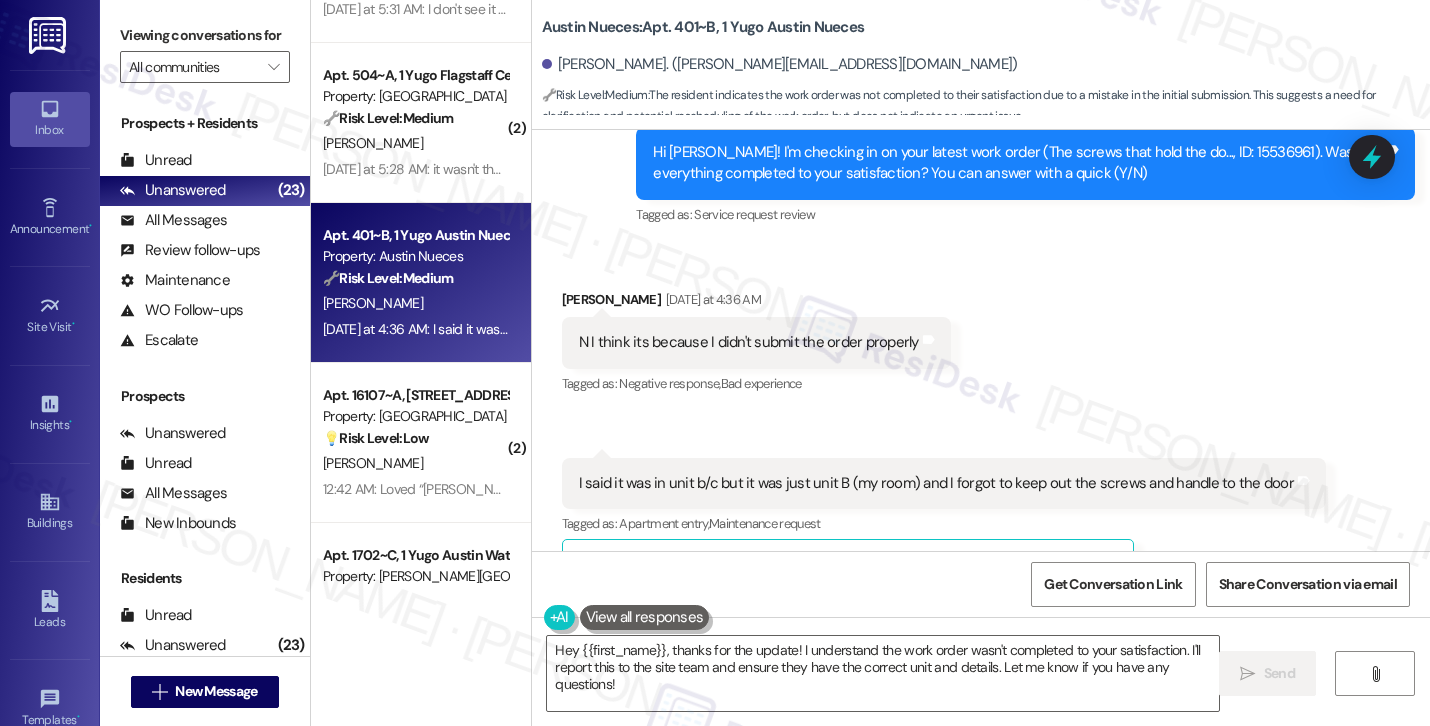 scroll, scrollTop: 4520, scrollLeft: 0, axis: vertical 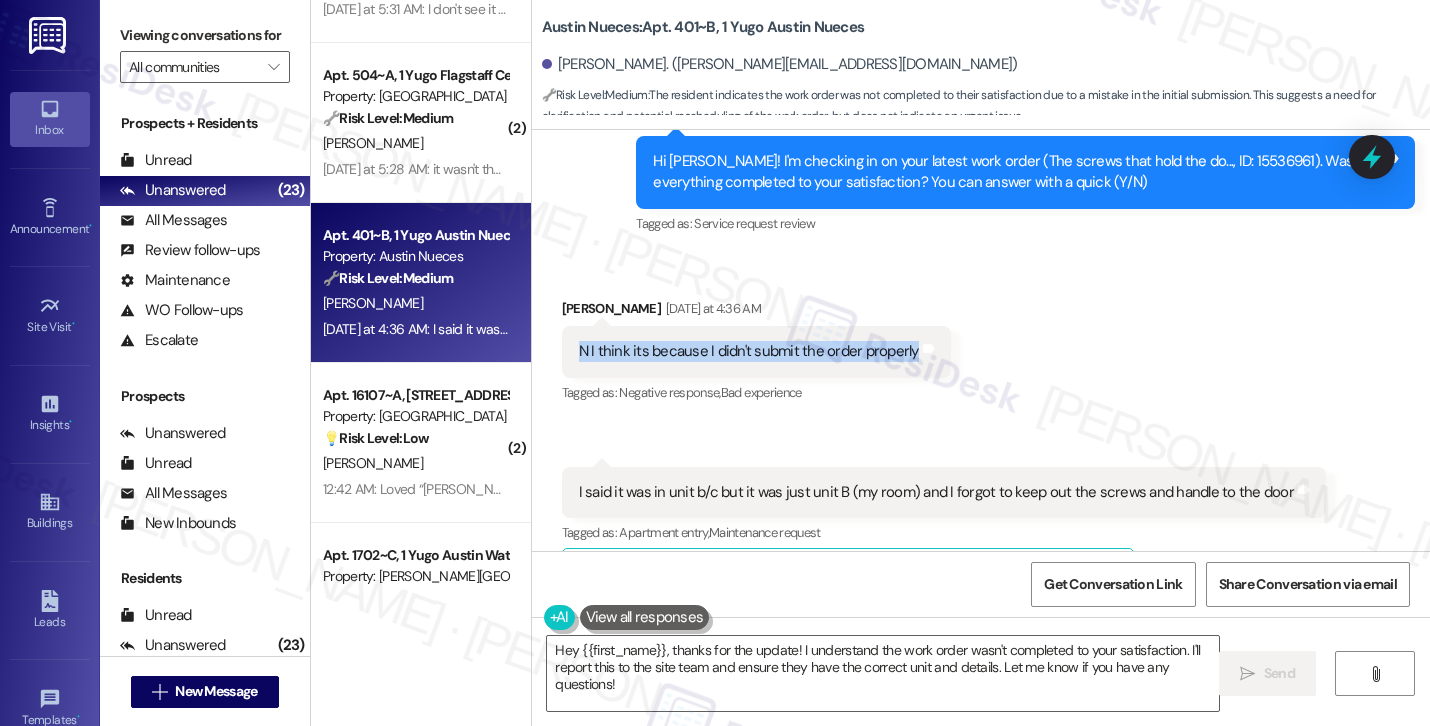 drag, startPoint x: 566, startPoint y: 286, endPoint x: 891, endPoint y: 307, distance: 325.67776 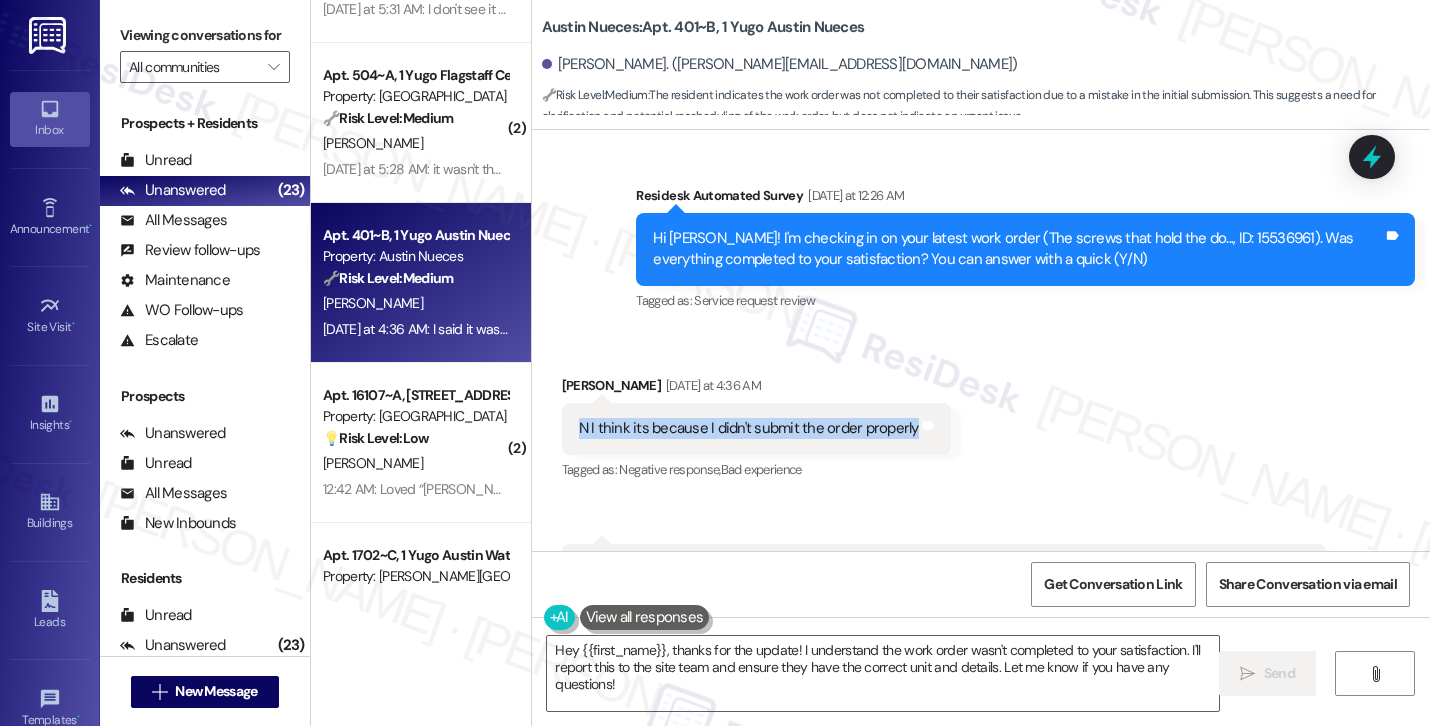 scroll, scrollTop: 4412, scrollLeft: 0, axis: vertical 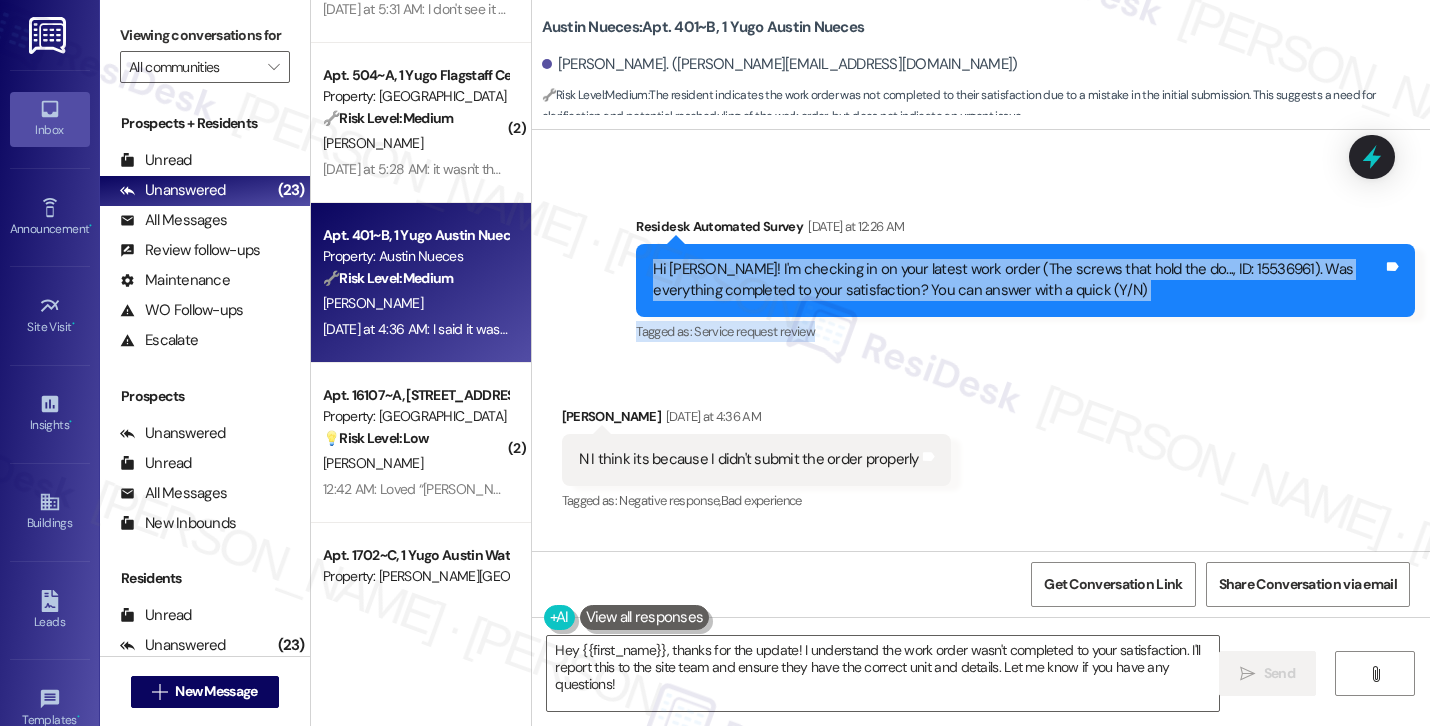 drag, startPoint x: 637, startPoint y: 204, endPoint x: 1053, endPoint y: 287, distance: 424.19925 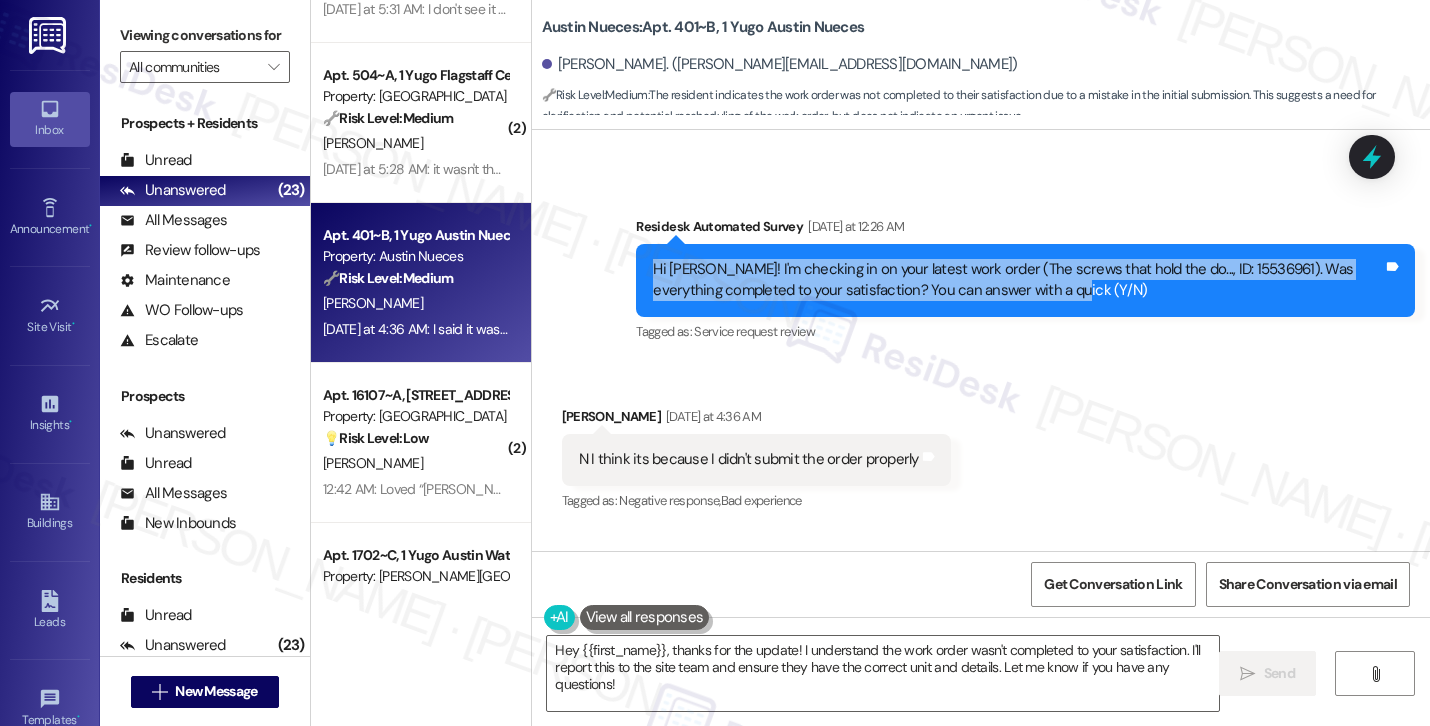 drag, startPoint x: 644, startPoint y: 203, endPoint x: 1062, endPoint y: 246, distance: 420.2059 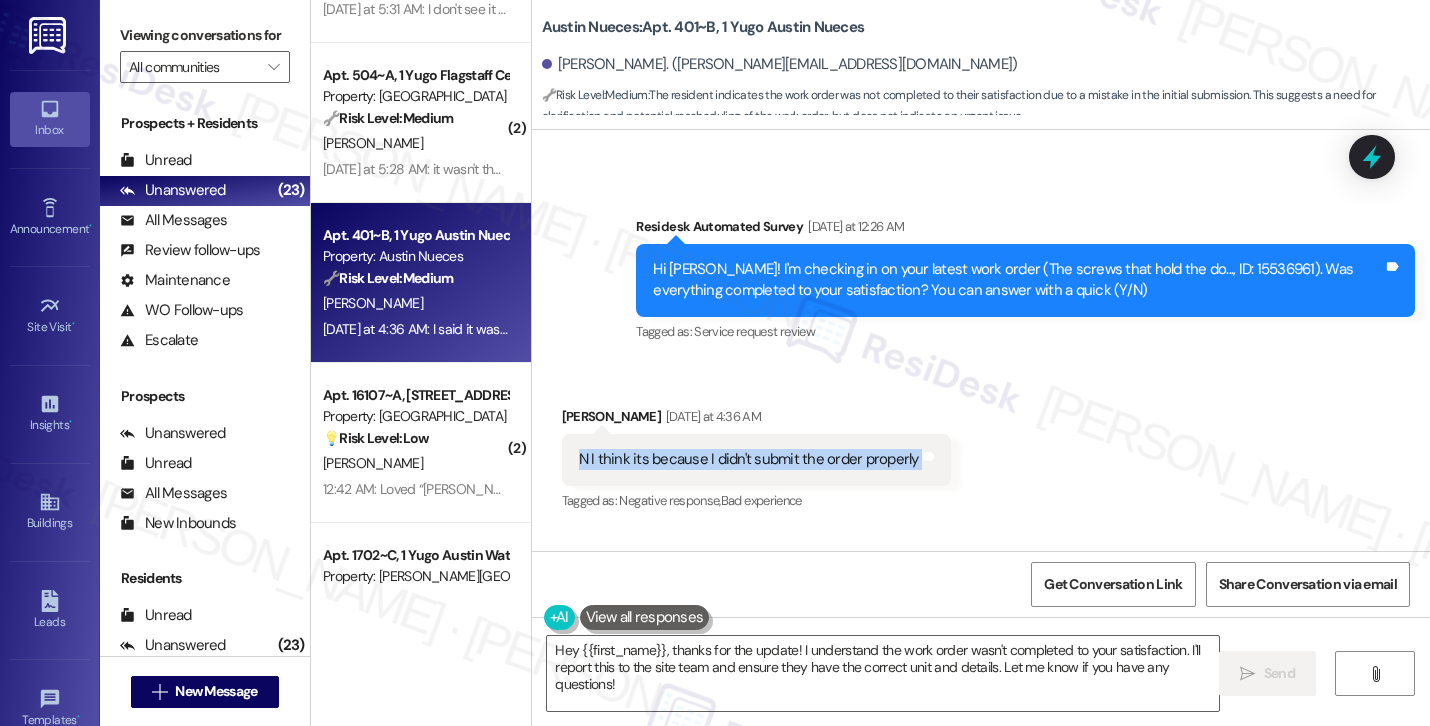 drag, startPoint x: 569, startPoint y: 393, endPoint x: 965, endPoint y: 404, distance: 396.15274 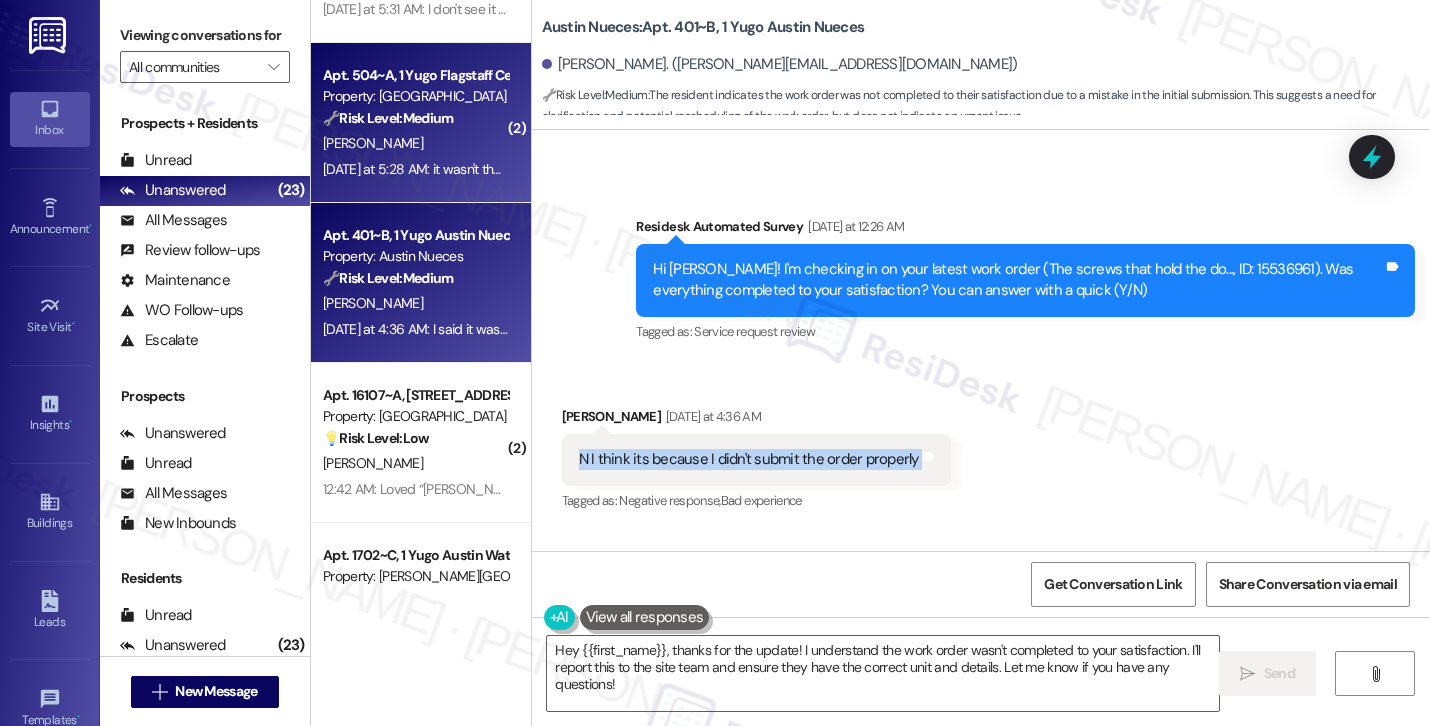 copy on "N I think its because I didn't submit the order properly Tags and notes" 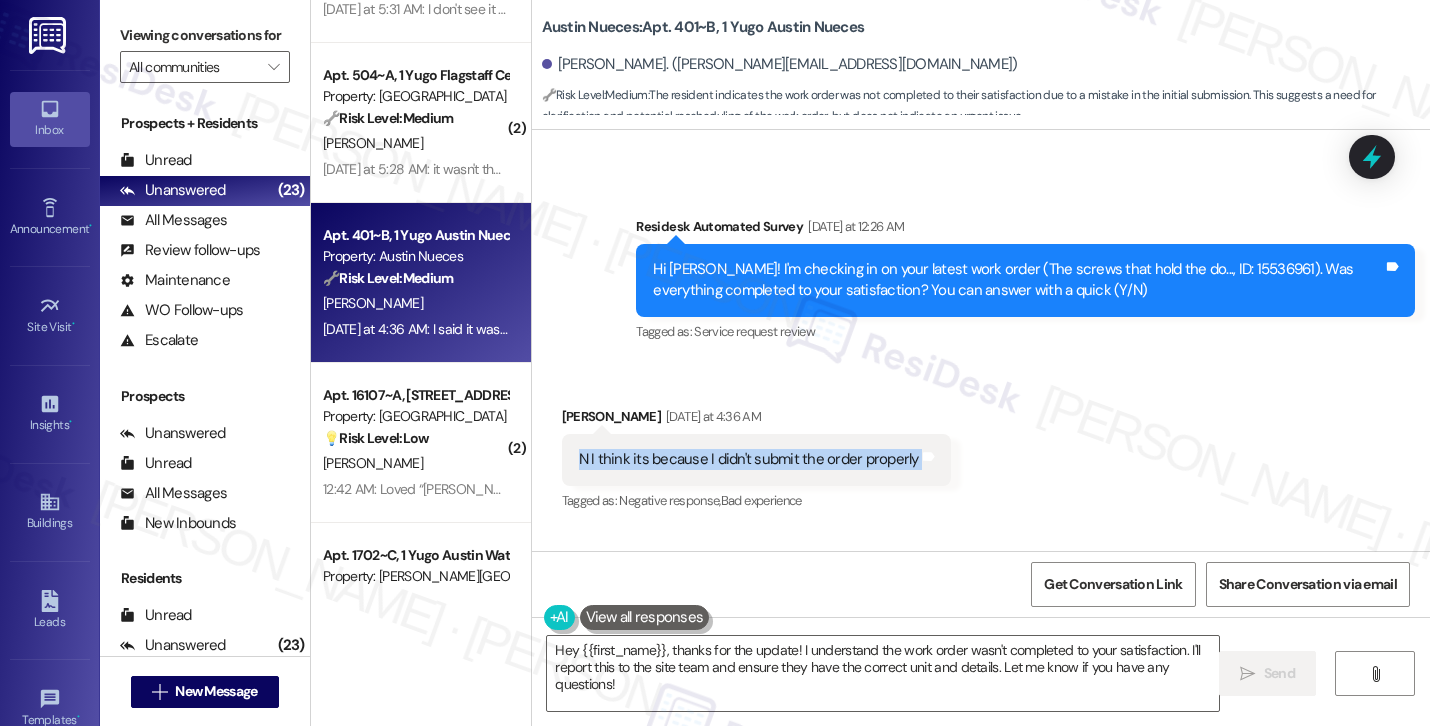 scroll, scrollTop: 4458, scrollLeft: 0, axis: vertical 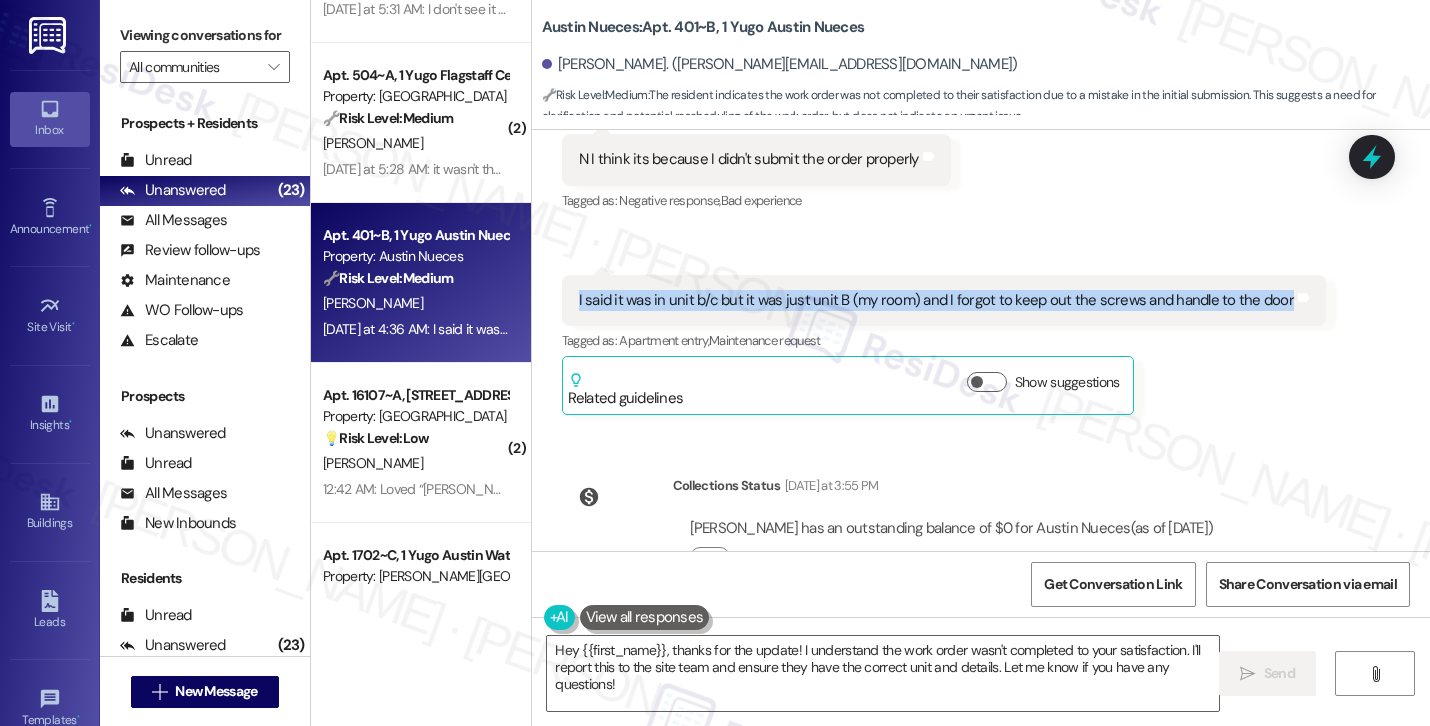 drag, startPoint x: 565, startPoint y: 483, endPoint x: 1256, endPoint y: 249, distance: 729.5458 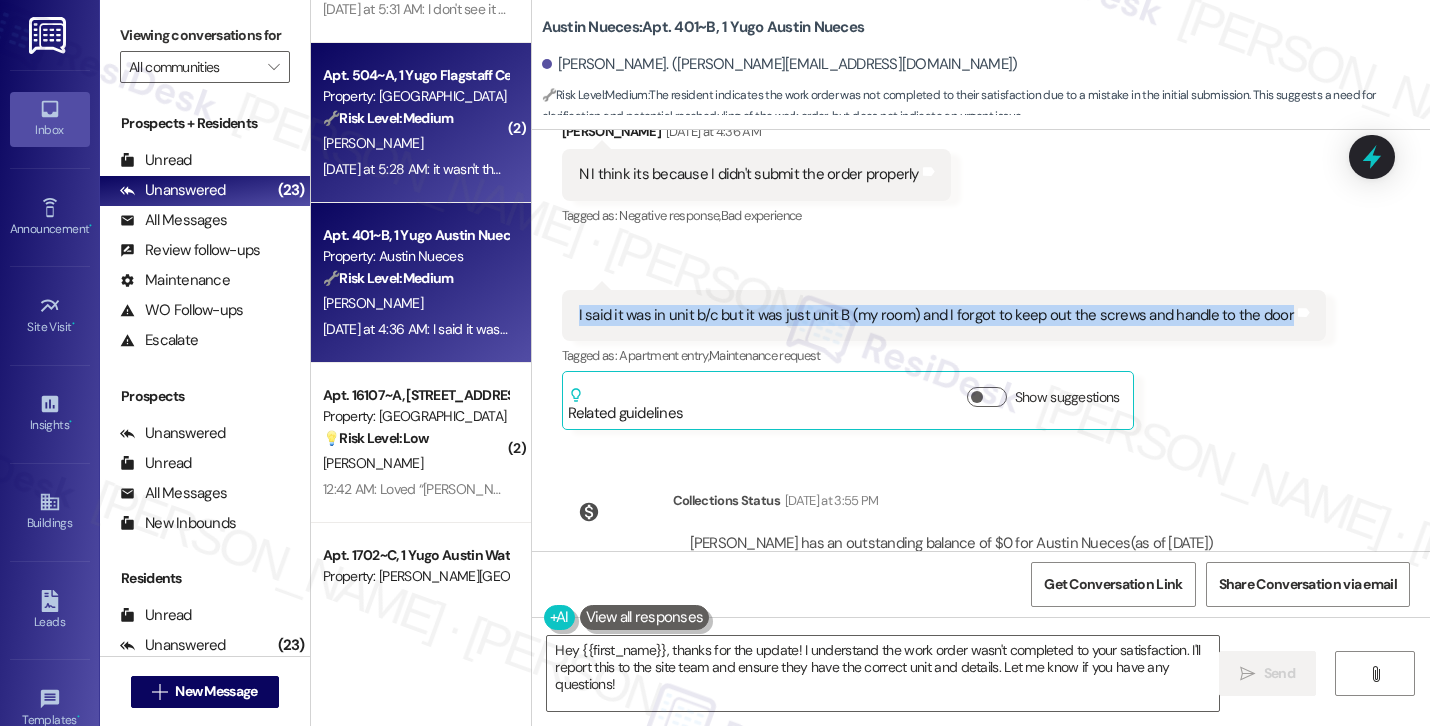 scroll, scrollTop: 4695, scrollLeft: 0, axis: vertical 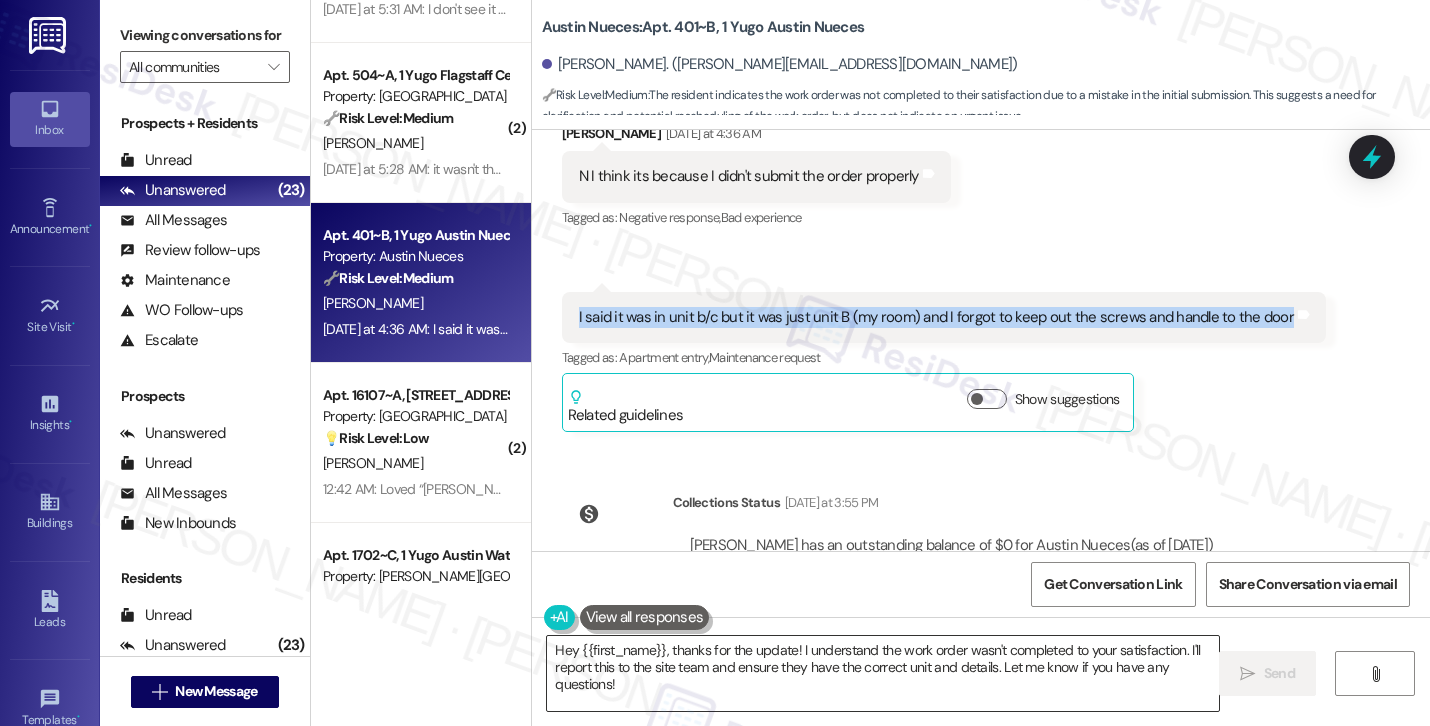 click on "Hey {{first_name}}, thanks for the update! I understand the work order wasn't completed to your satisfaction. I'll report this to the site team and ensure they have the correct unit and details. Let me know if you have any questions!" at bounding box center (883, 673) 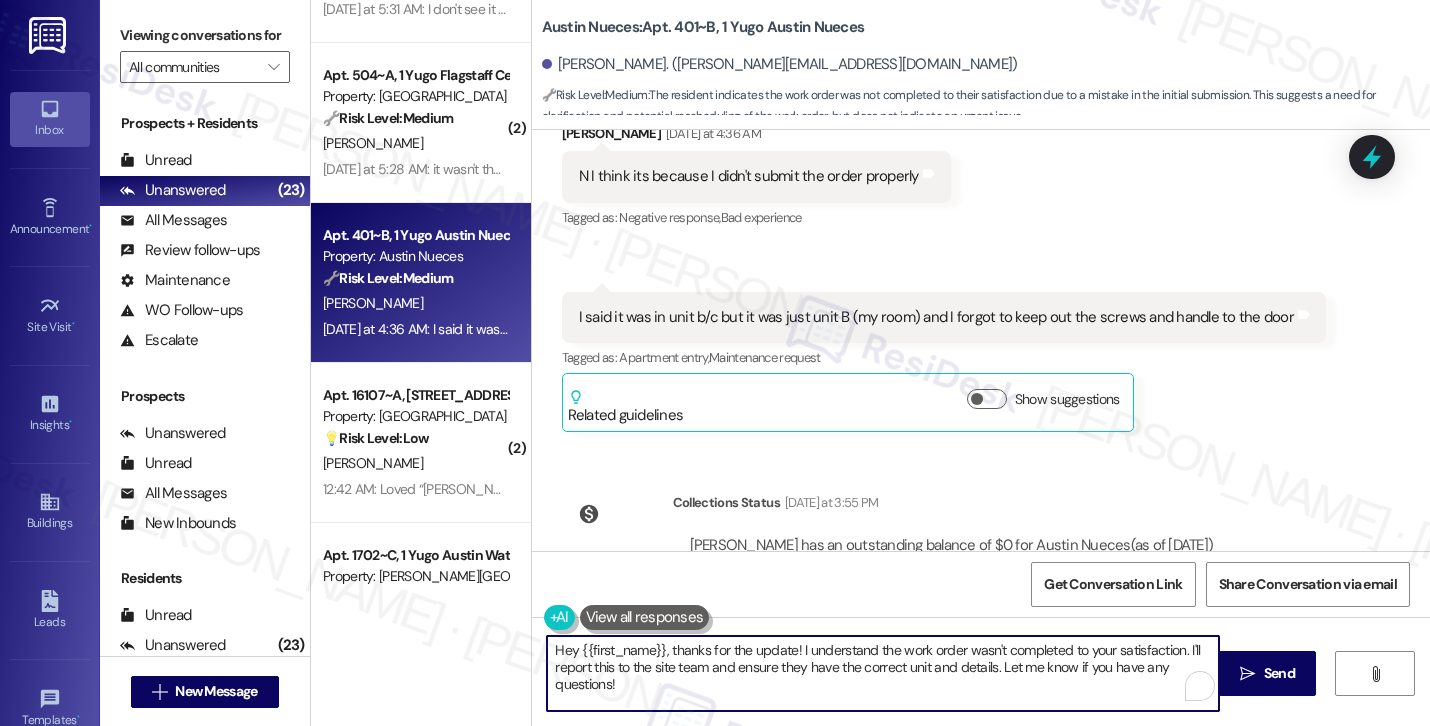 paste on "Thanks for the update, Drew! No worries at all — I appreciate the clarification. I’ll go ahead and submit a new work order, noting that the issue is in Unit B and that the screws and handle will be set out this time. Just to confirm, do we have permission to enter? And are there any pets we should be aware of?" 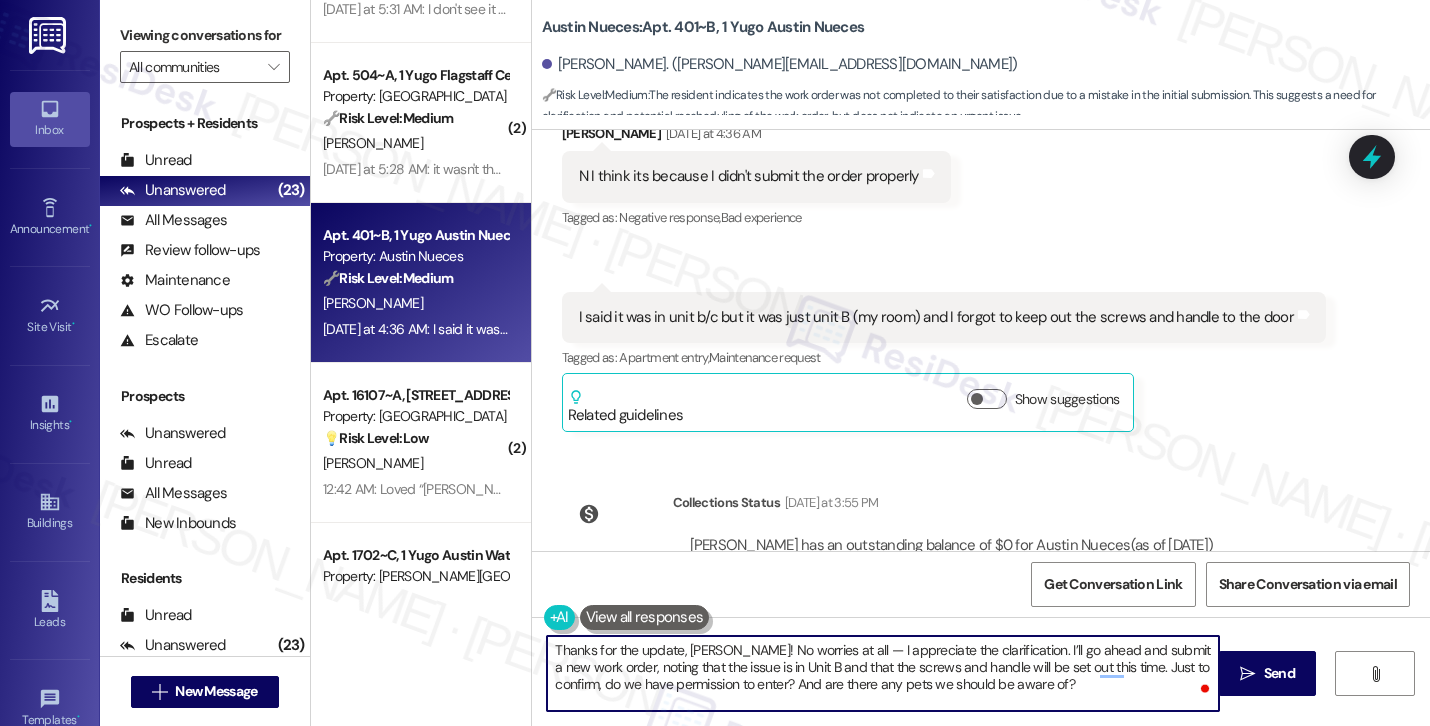 click on "Thanks for the update, Drew! No worries at all — I appreciate the clarification. I’ll go ahead and submit a new work order, noting that the issue is in Unit B and that the screws and handle will be set out this time. Just to confirm, do we have permission to enter? And are there any pets we should be aware of?" at bounding box center [883, 673] 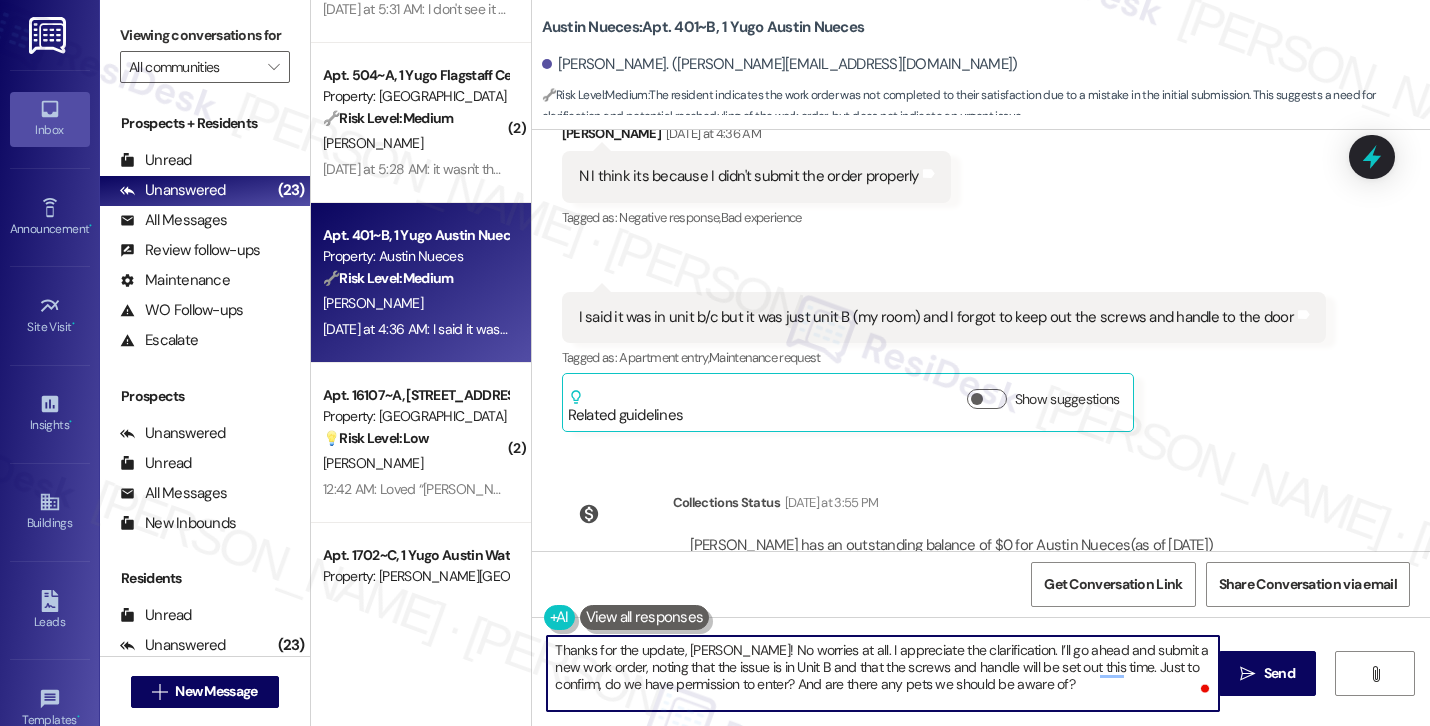 click on "Thanks for the update, Drew! No worries at all. I appreciate the clarification. I’ll go ahead and submit a new work order, noting that the issue is in Unit B and that the screws and handle will be set out this time. Just to confirm, do we have permission to enter? And are there any pets we should be aware of?" at bounding box center (883, 673) 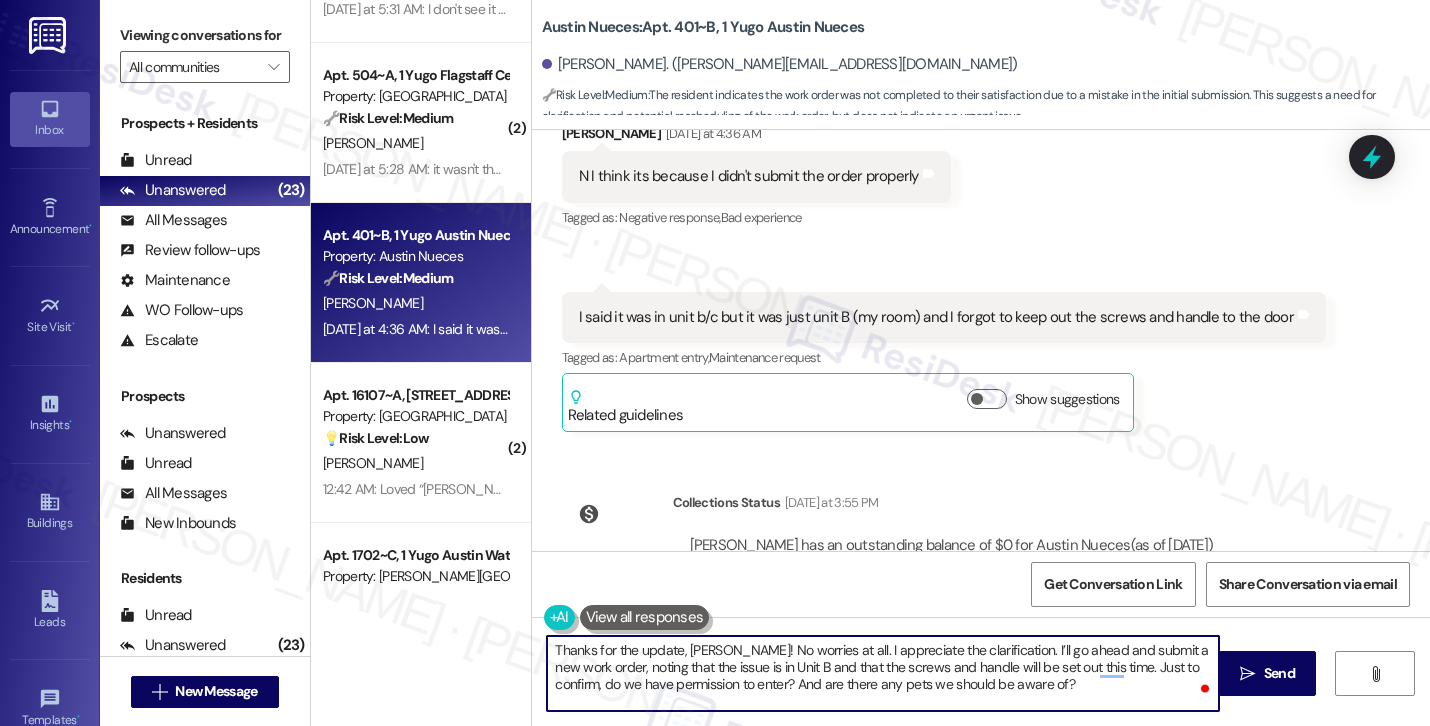 scroll, scrollTop: 4712, scrollLeft: 0, axis: vertical 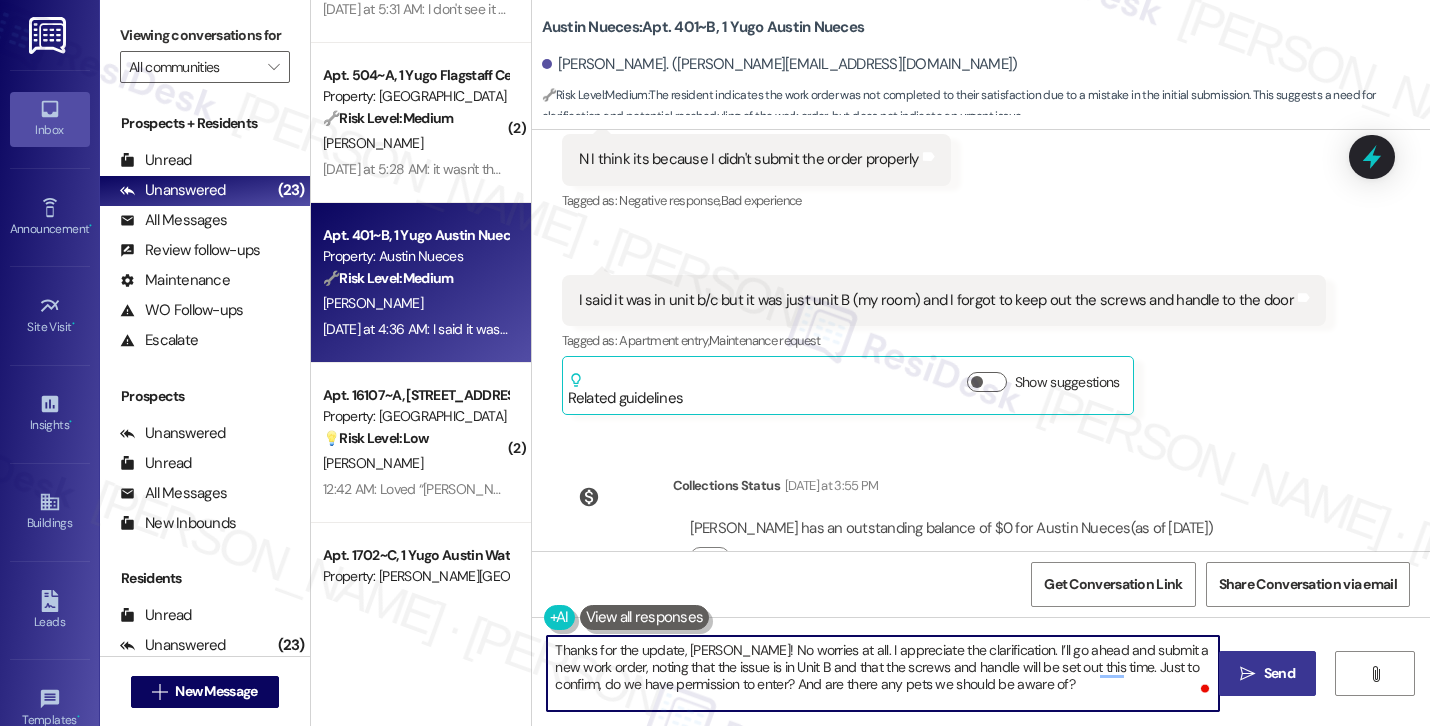 type on "Thanks for the update, Drew! No worries at all. I appreciate the clarification. I’ll go ahead and submit a new work order, noting that the issue is in Unit B and that the screws and handle will be set out this time. Just to confirm, do we have permission to enter? And are there any pets we should be aware of?" 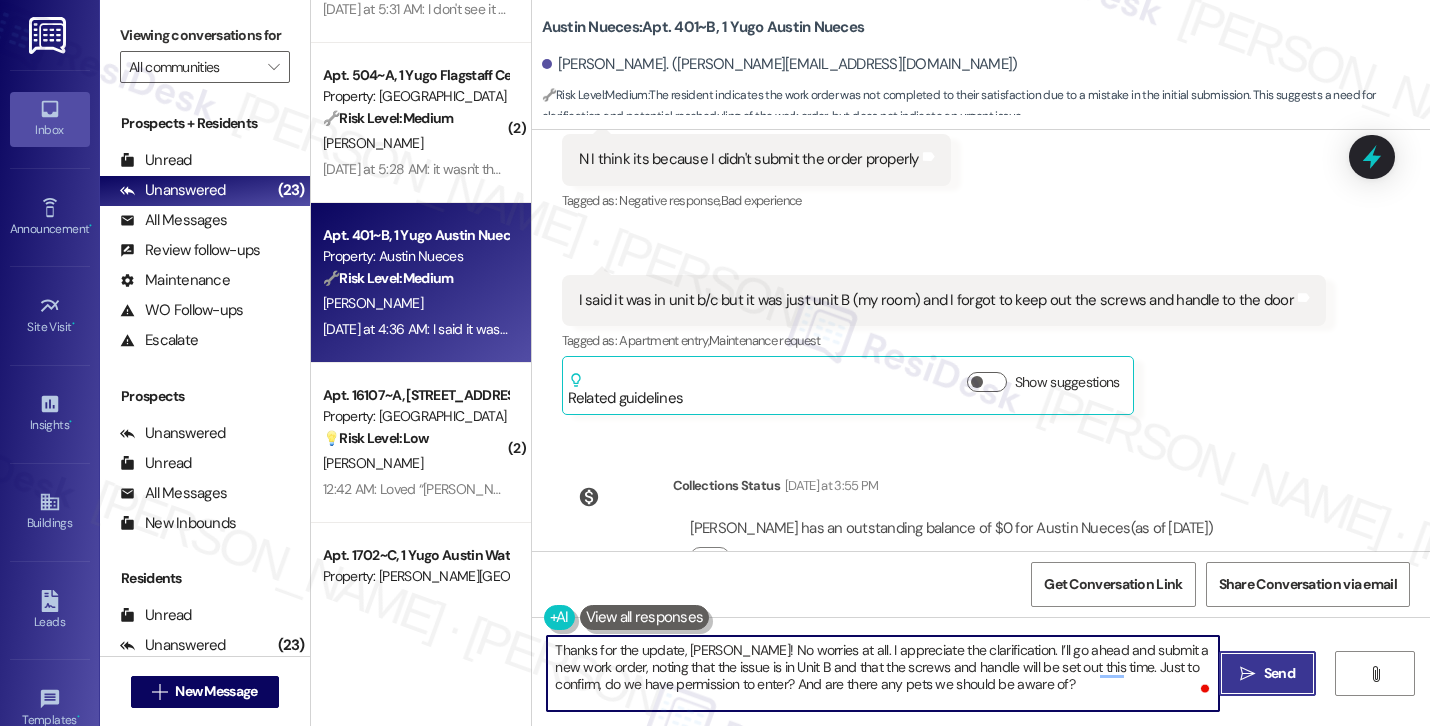 click on "Send" at bounding box center (1279, 673) 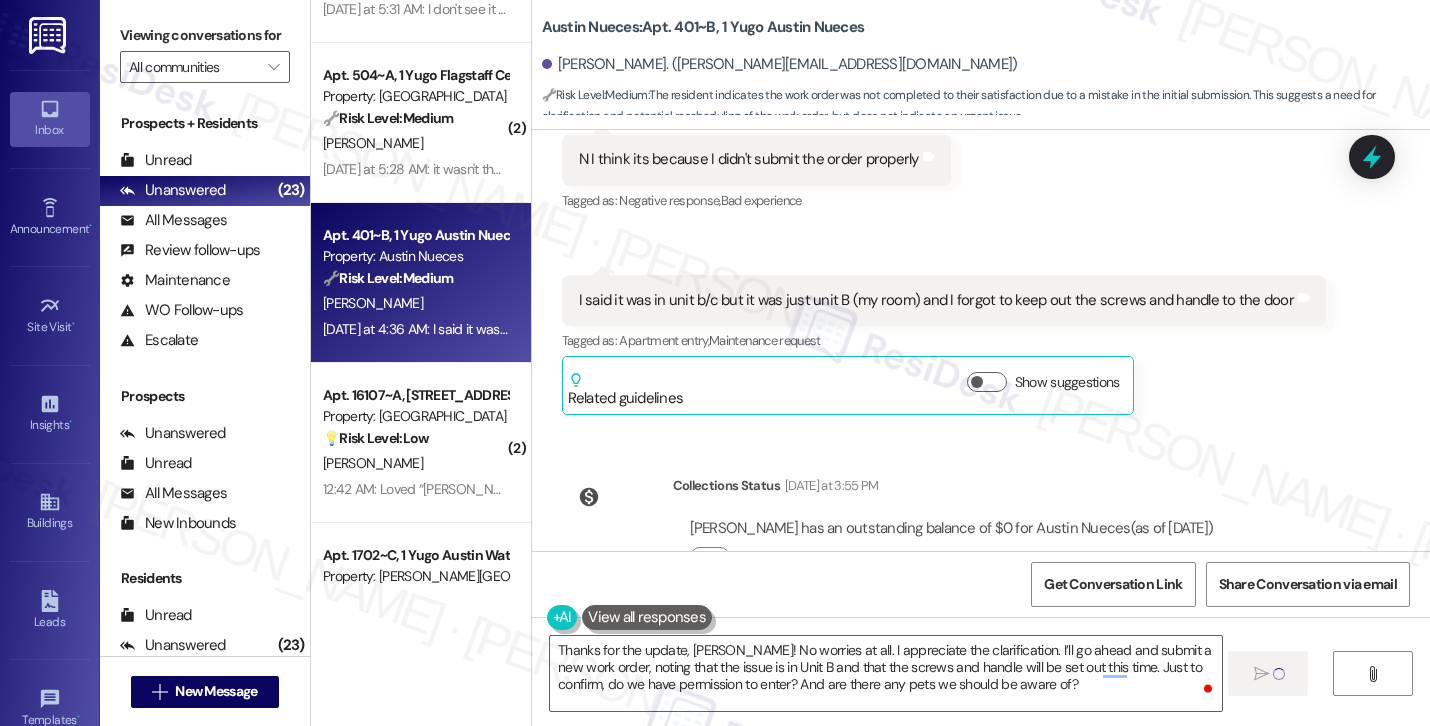type 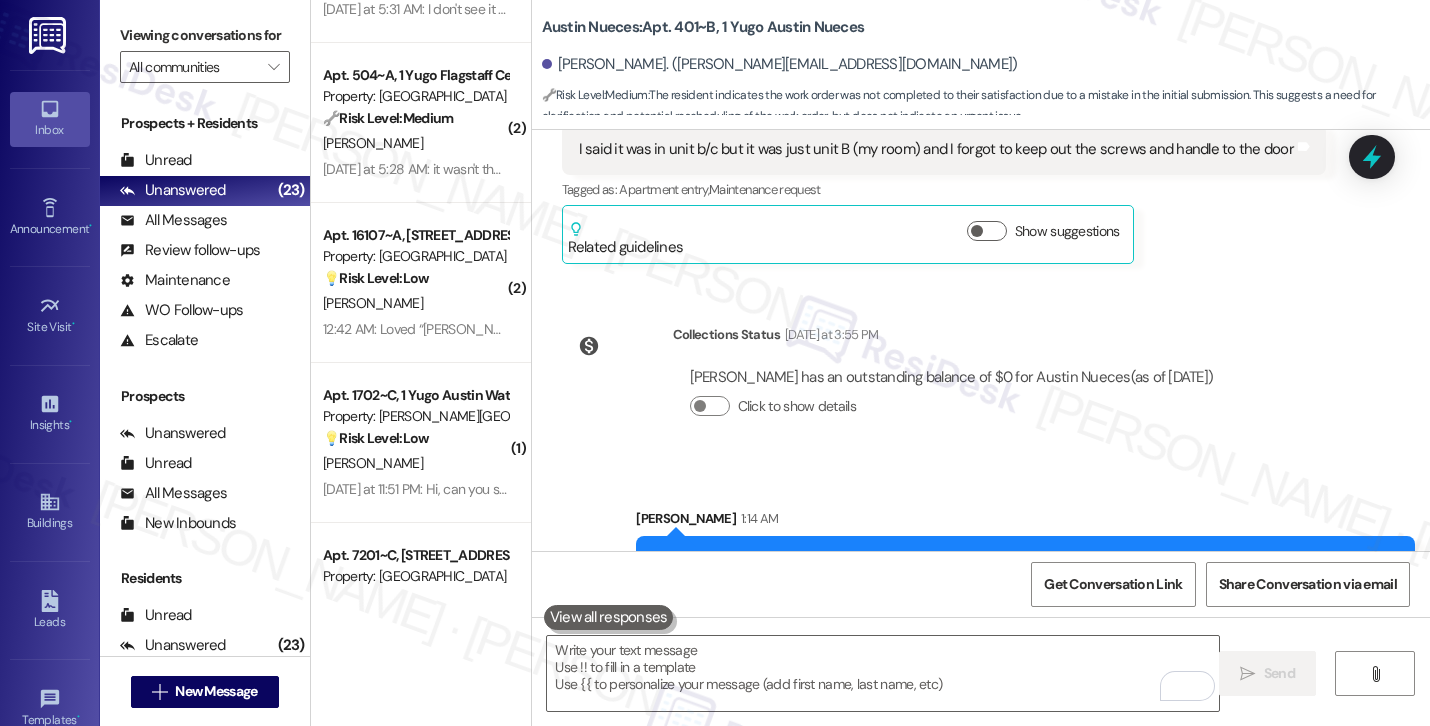 scroll, scrollTop: 4894, scrollLeft: 0, axis: vertical 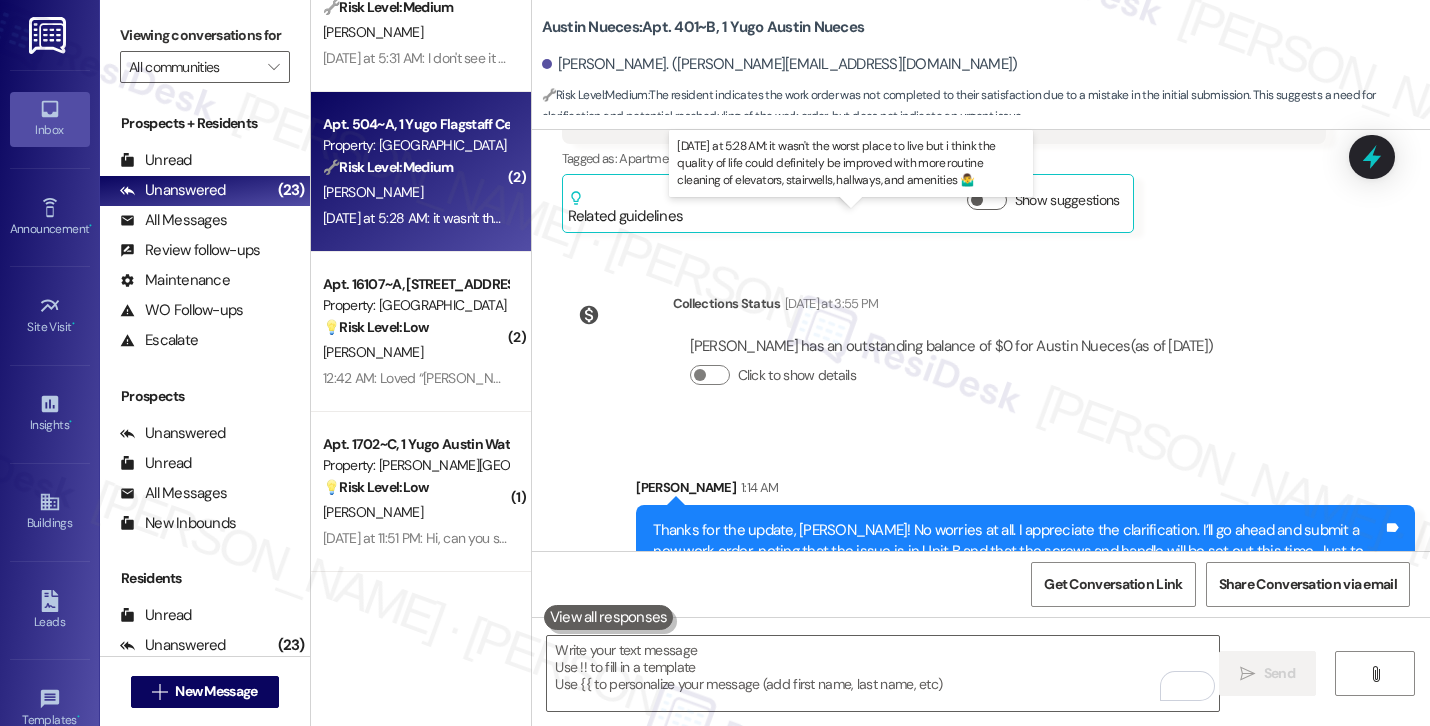 click on "Yesterday at 5:28 AM: it wasn't the worst place to live but i think the quality of life could definitely be improved with more routine cleaning of elevators, stairwells, hallways, and amenities 🤷‍♂️ Yesterday at 5:28 AM: it wasn't the worst place to live but i think the quality of life could definitely be improved with more routine cleaning of elevators, stairwells, hallways, and amenities 🤷‍♂️" at bounding box center [854, 218] 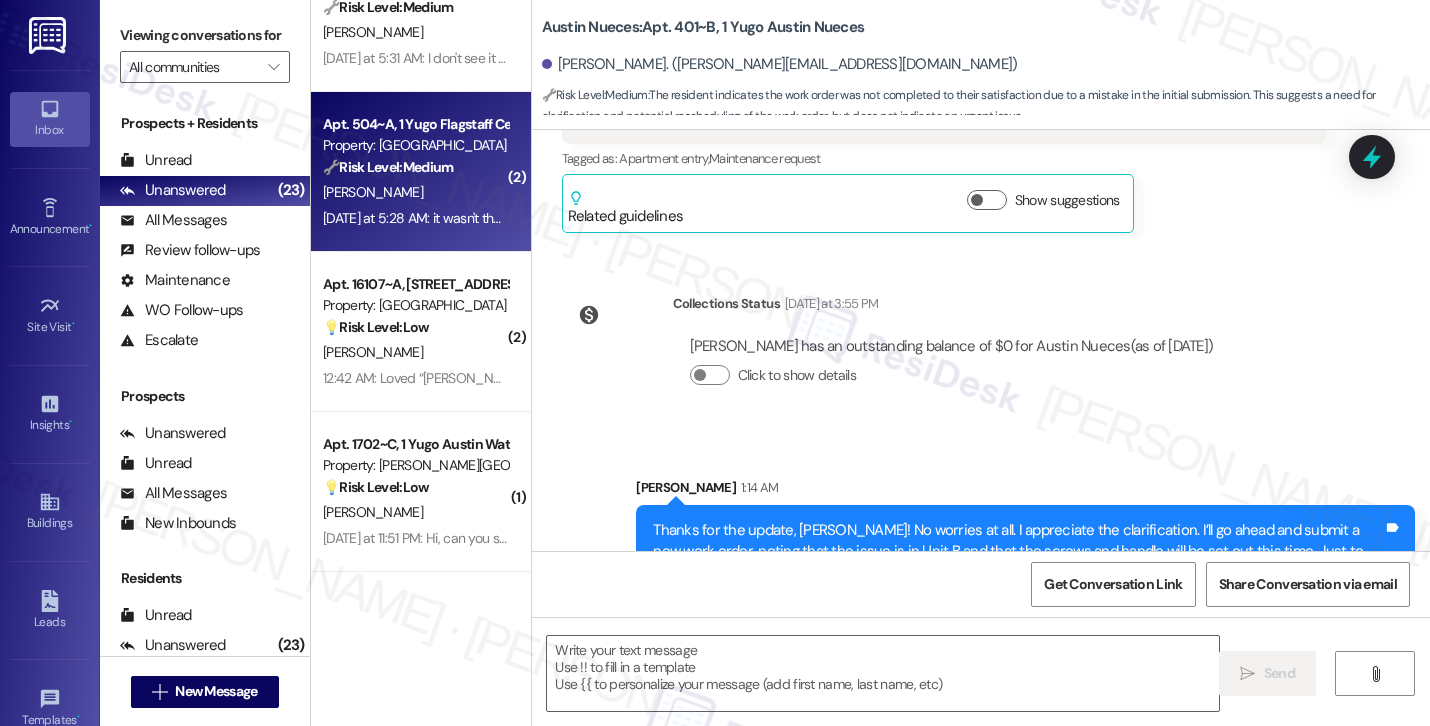 type on "Fetching suggested responses. Please feel free to read through the conversation in the meantime." 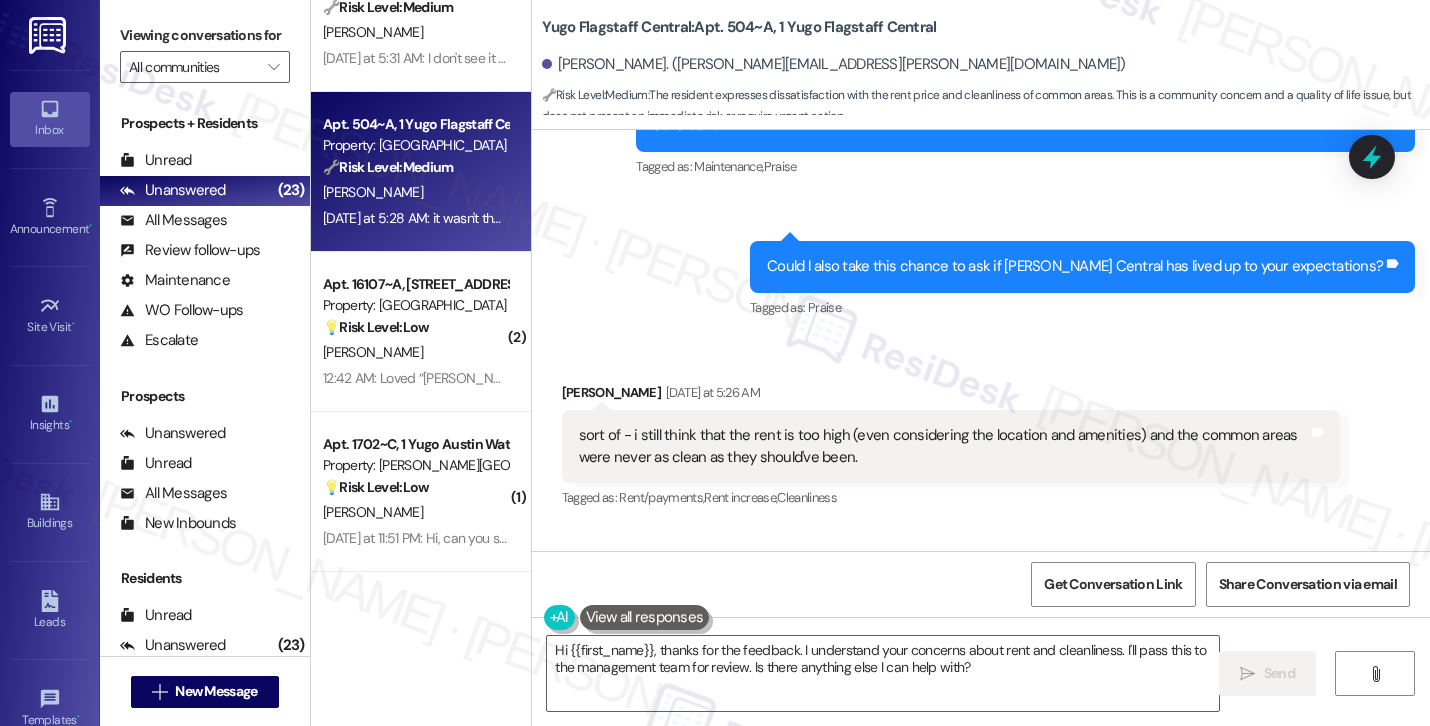 scroll, scrollTop: 3013, scrollLeft: 0, axis: vertical 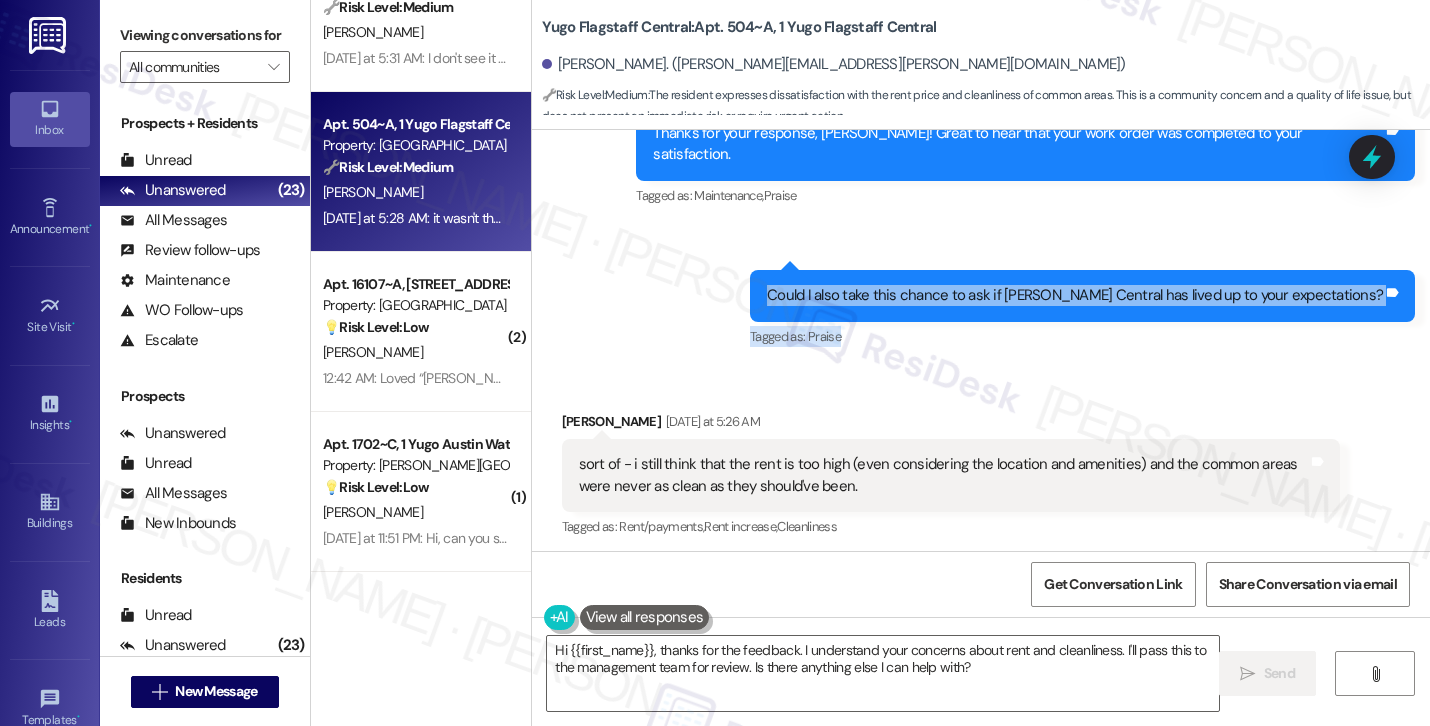 drag, startPoint x: 797, startPoint y: 252, endPoint x: 1206, endPoint y: 318, distance: 414.29095 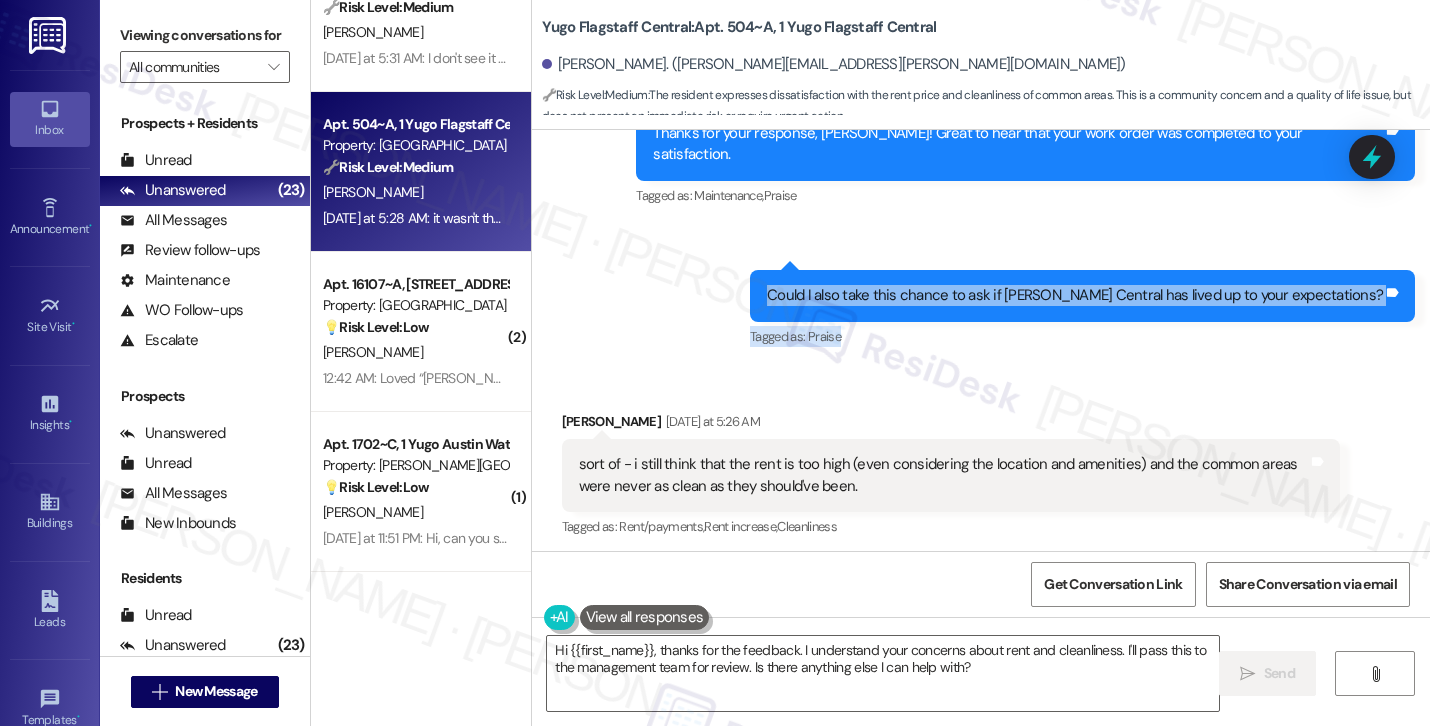 copy on "Could I also take this chance to ask if Yugo Flagstaff Central has lived up to your expectations? Tags and notes Tagged as:   Praise" 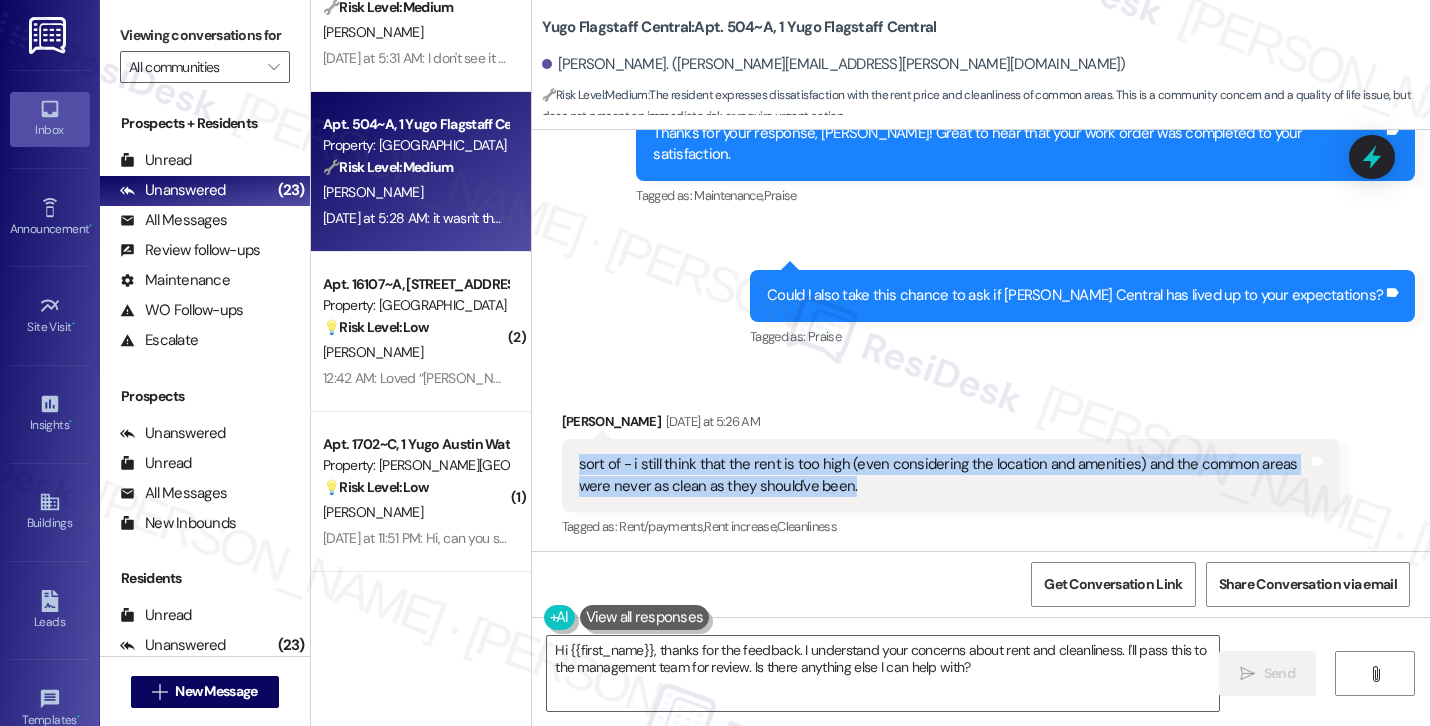 drag, startPoint x: 563, startPoint y: 419, endPoint x: 839, endPoint y: 439, distance: 276.7237 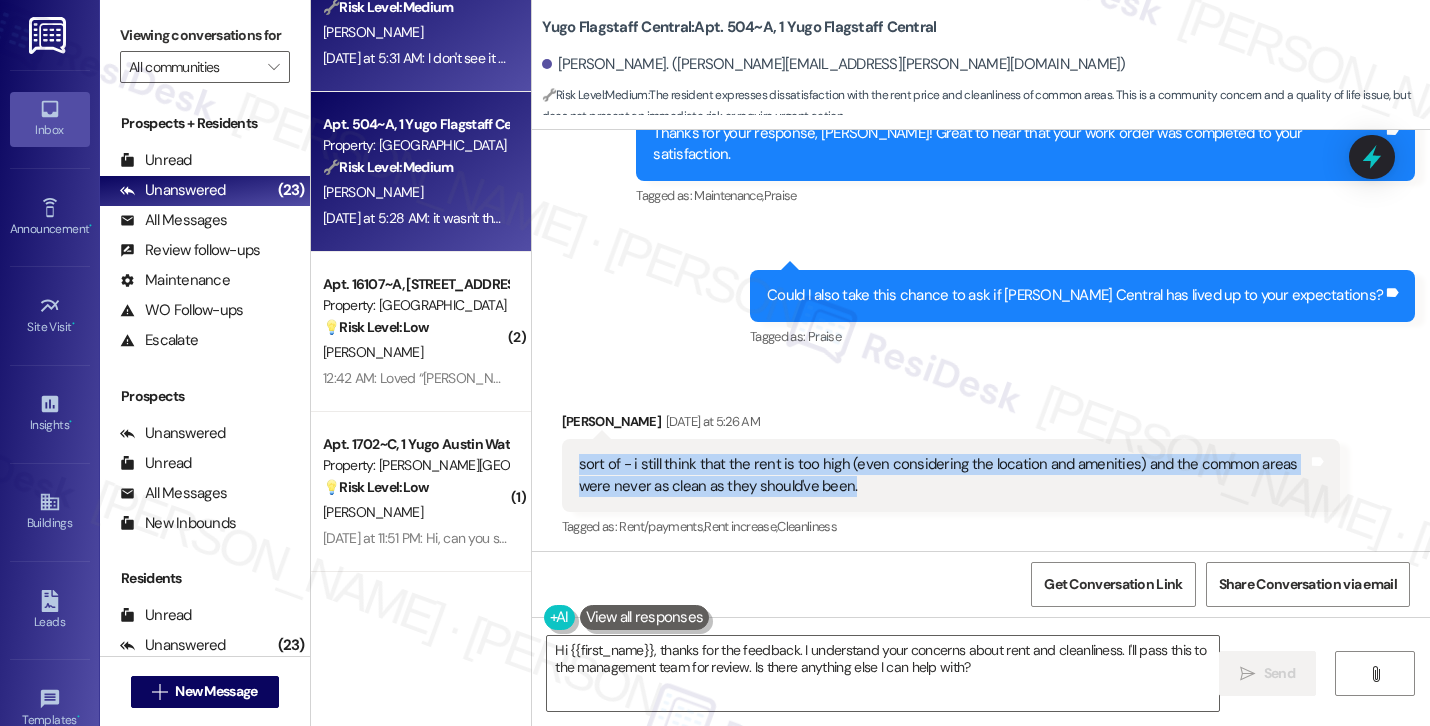 copy on "sort of - i still think that the rent is too high (even considering the location and amenities) and the common areas were never as clean as they should've been." 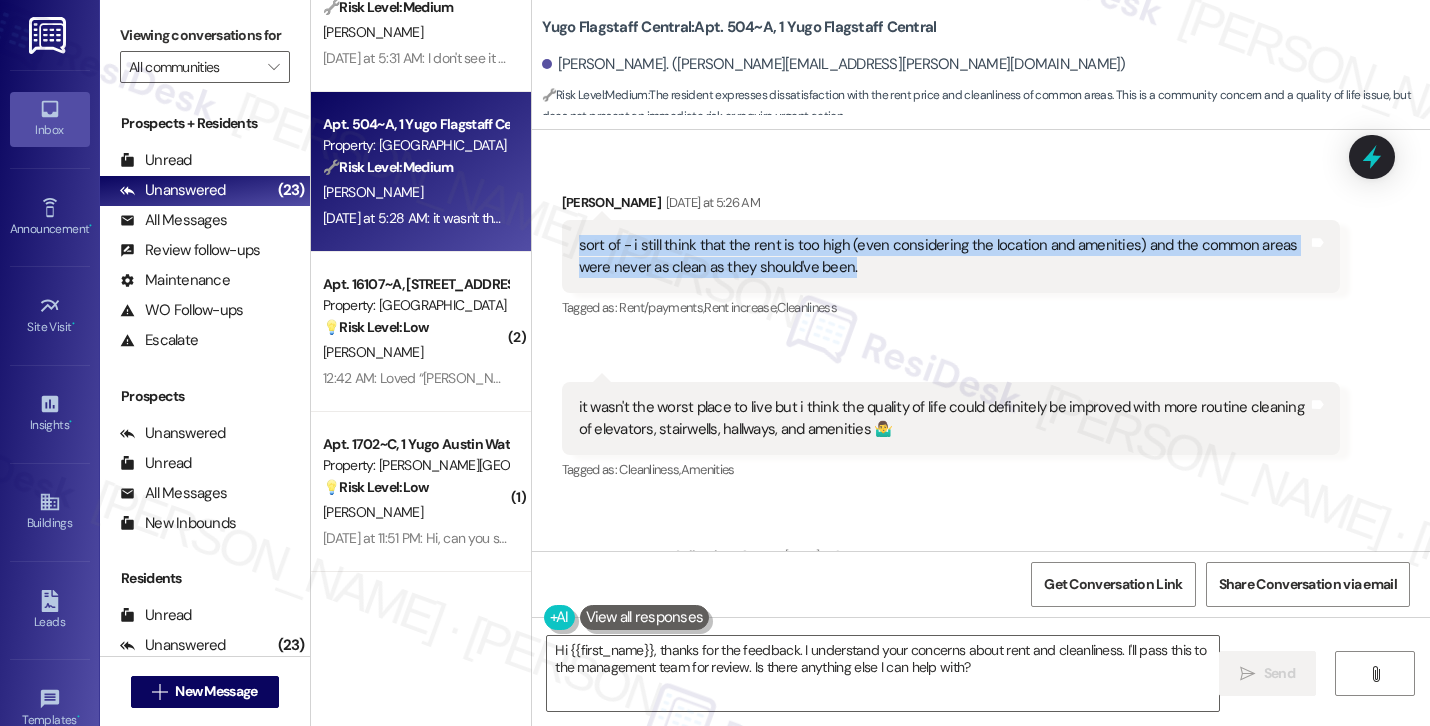 scroll, scrollTop: 3262, scrollLeft: 0, axis: vertical 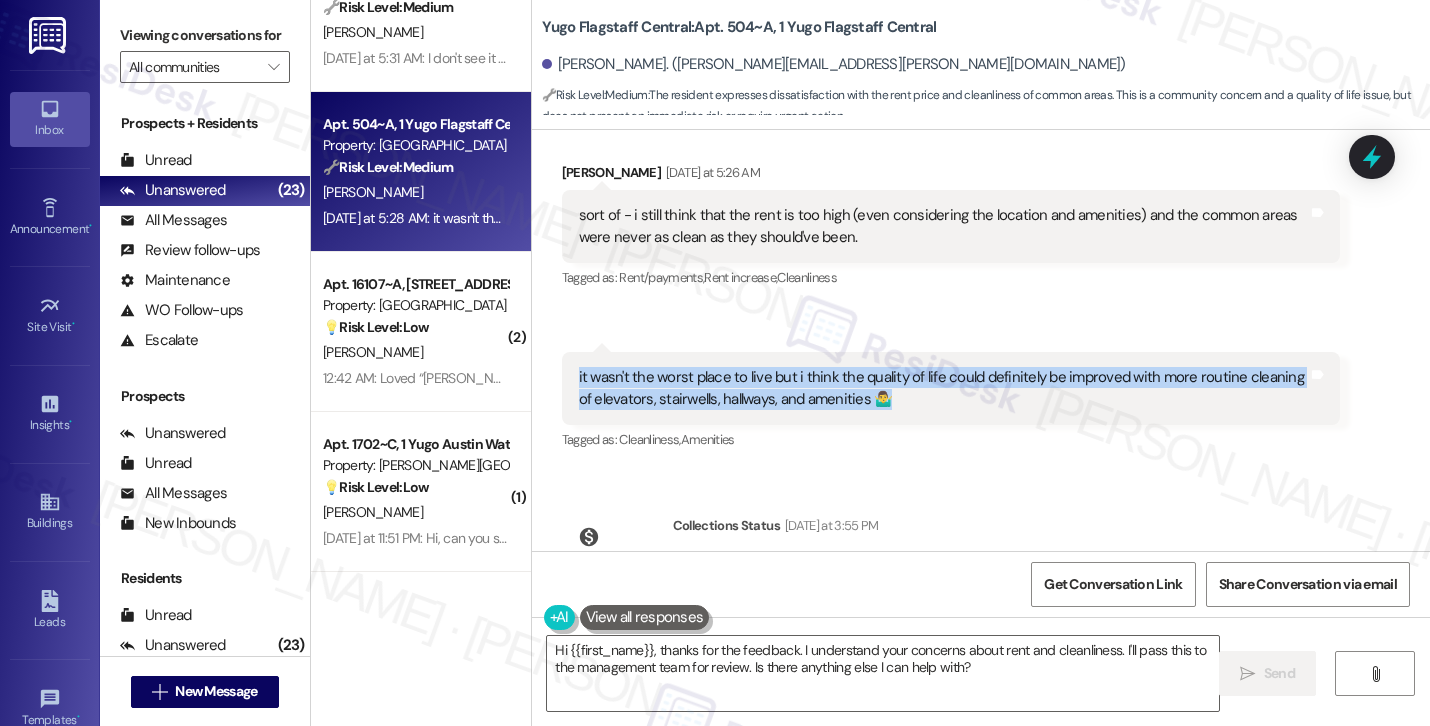 drag, startPoint x: 561, startPoint y: 332, endPoint x: 947, endPoint y: 369, distance: 387.76926 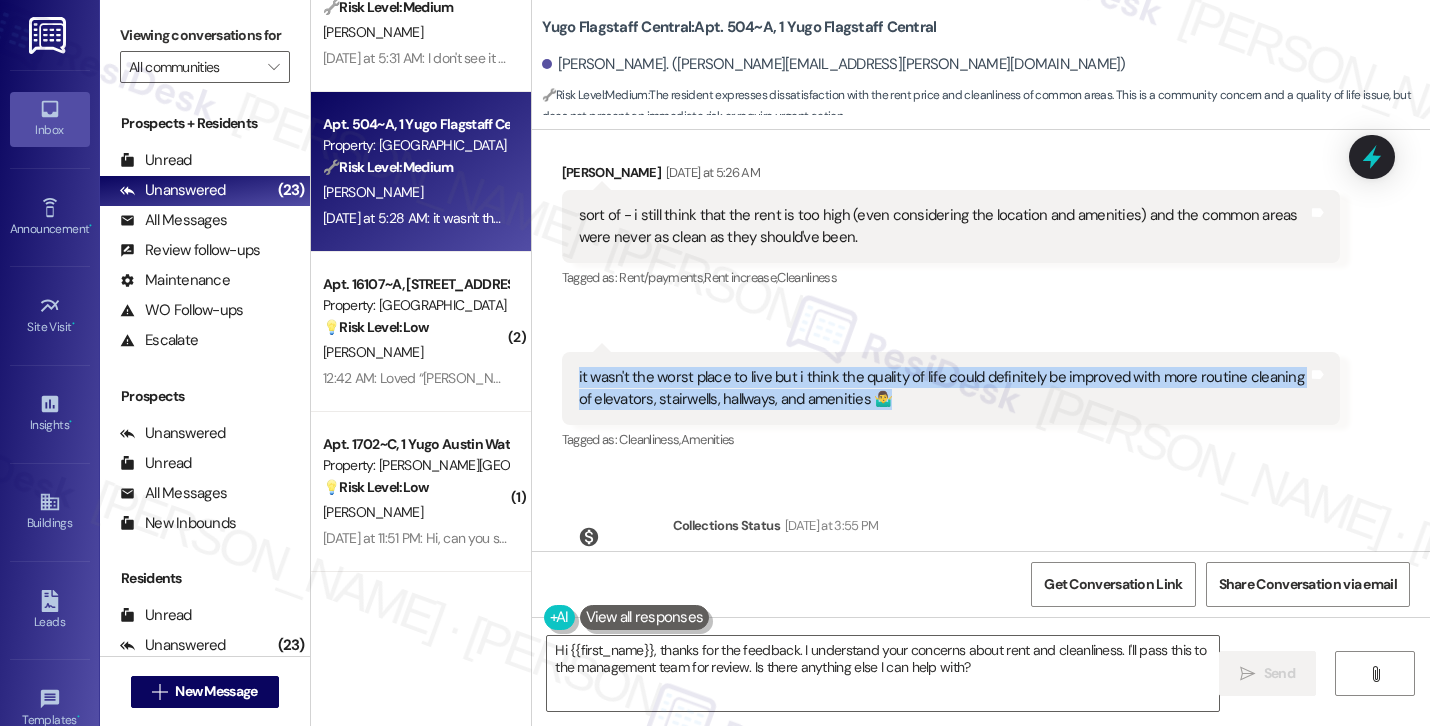 click on "Liliya Fyffe. (liliya.fyffe@icloud.com)" at bounding box center [834, 64] 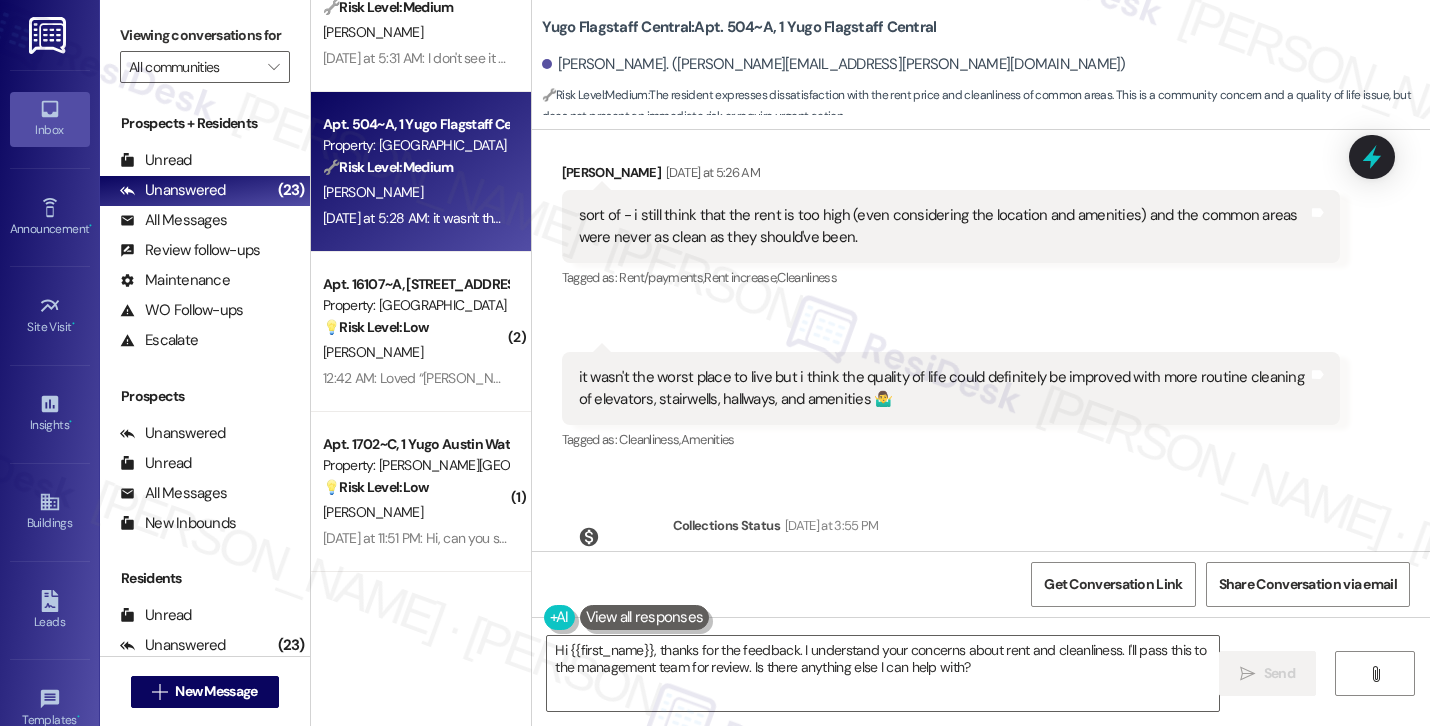 click on "Liliya Fyffe. (liliya.fyffe@icloud.com)" at bounding box center (834, 64) 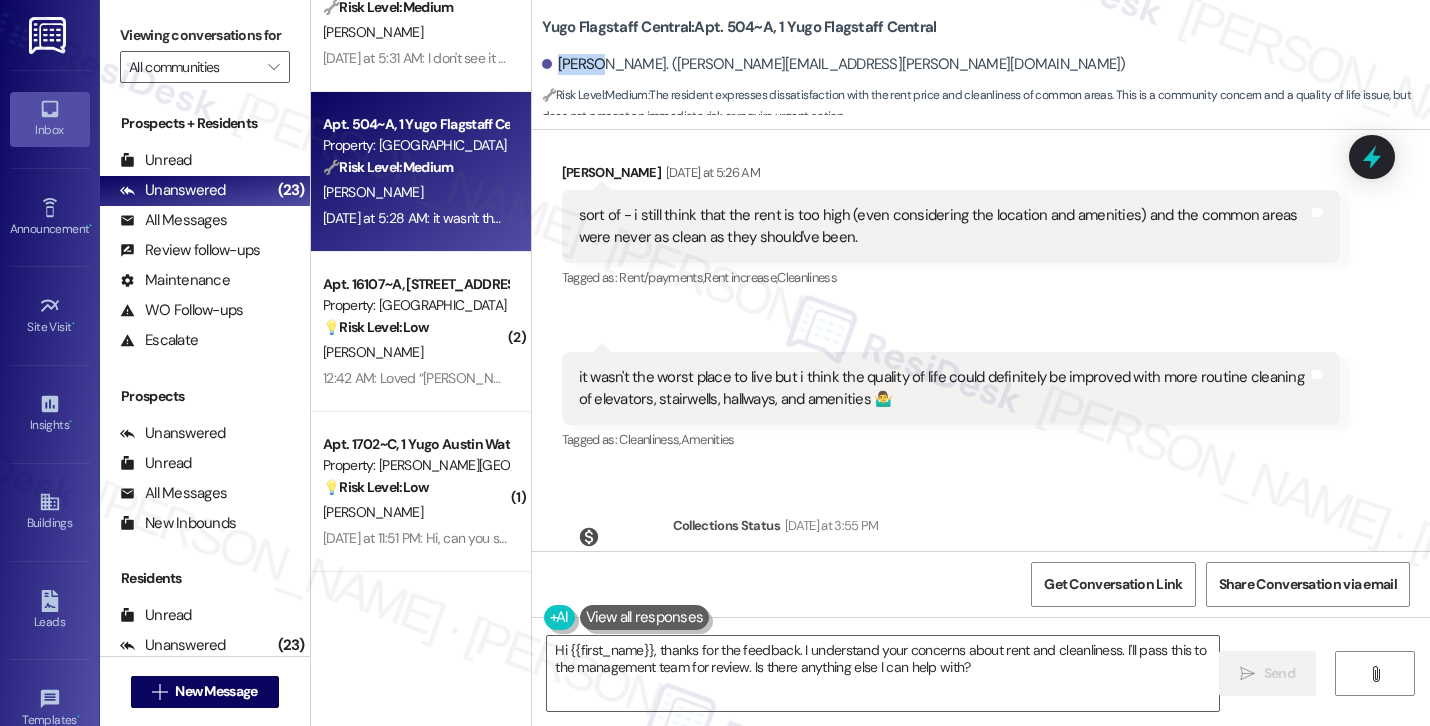 copy on "Liliya" 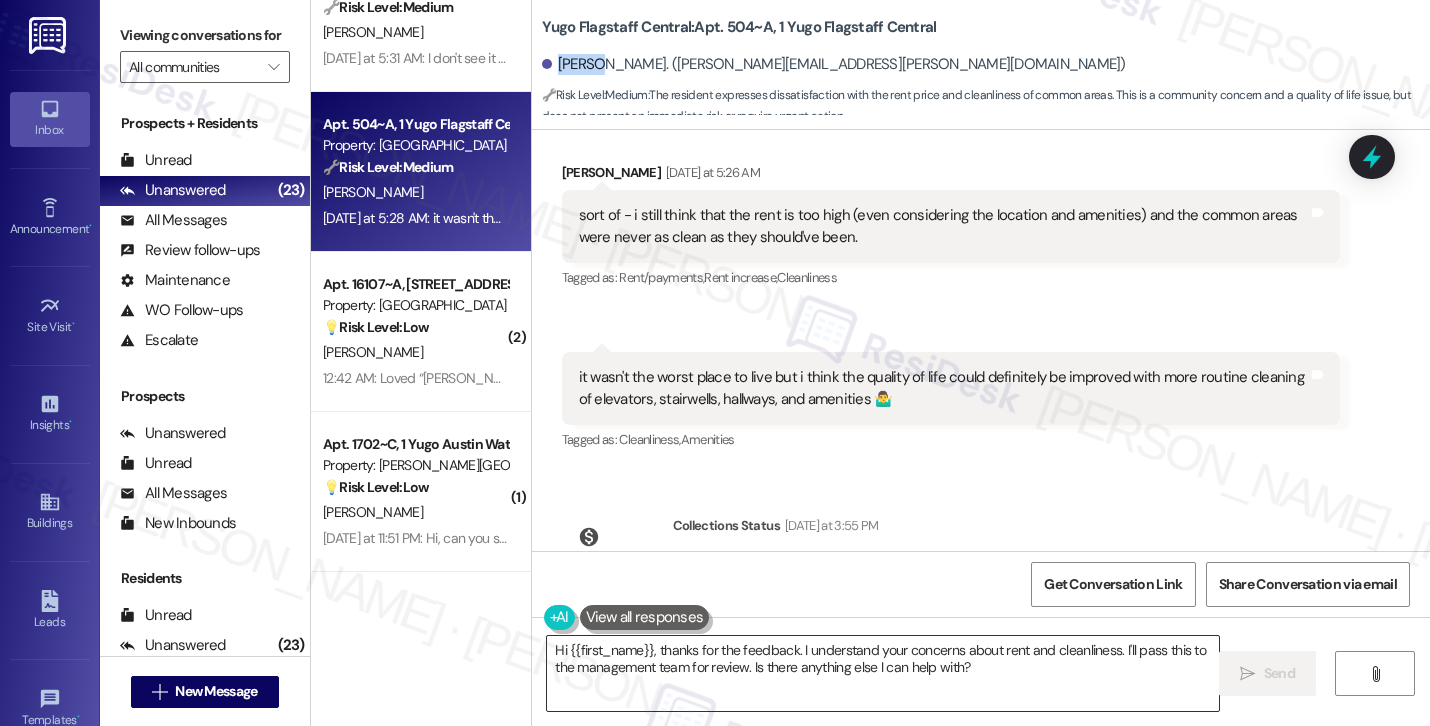 click on "Hi {{first_name}}, thanks for the feedback. I understand your concerns about rent and cleanliness. I'll pass this to the management team for review. Is there anything else I can help with?" at bounding box center [883, 673] 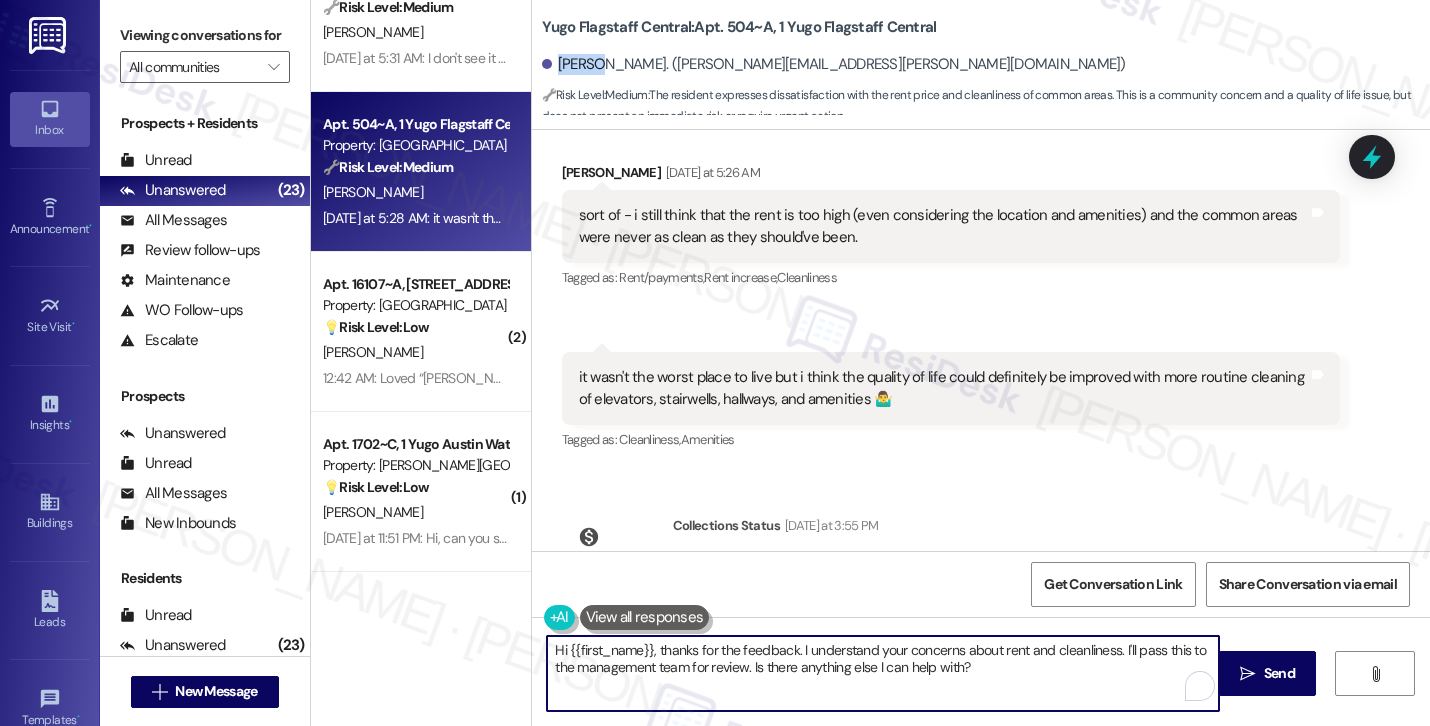 paste on "Thanks for sharing your feedback, Liliya! I really appreciate you taking the time to be honest about your experience. I’ve noted your concerns about the rent and cleanliness of the common areas, and I’ll be sure to pass that along to the team. If there’s anything else you'd like to share or any way we can support you further, feel free to let me know!" 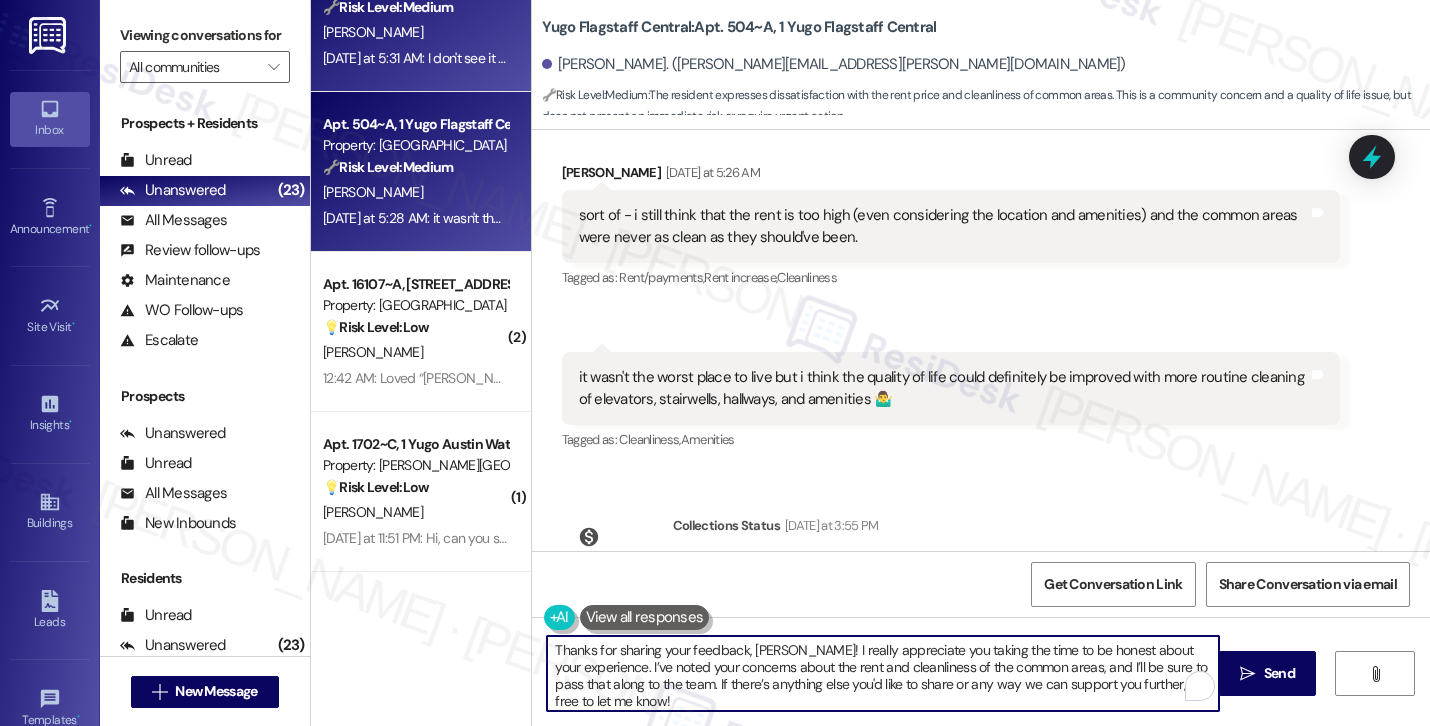 type on "Thanks for sharing your feedback, Liliya! I really appreciate you taking the time to be honest about your experience. I’ve noted your concerns about the rent and cleanliness of the common areas, and I’ll be sure to pass that along to the team. If there’s anything else you'd like to share or any way we can support you further, feel free to let me know!" 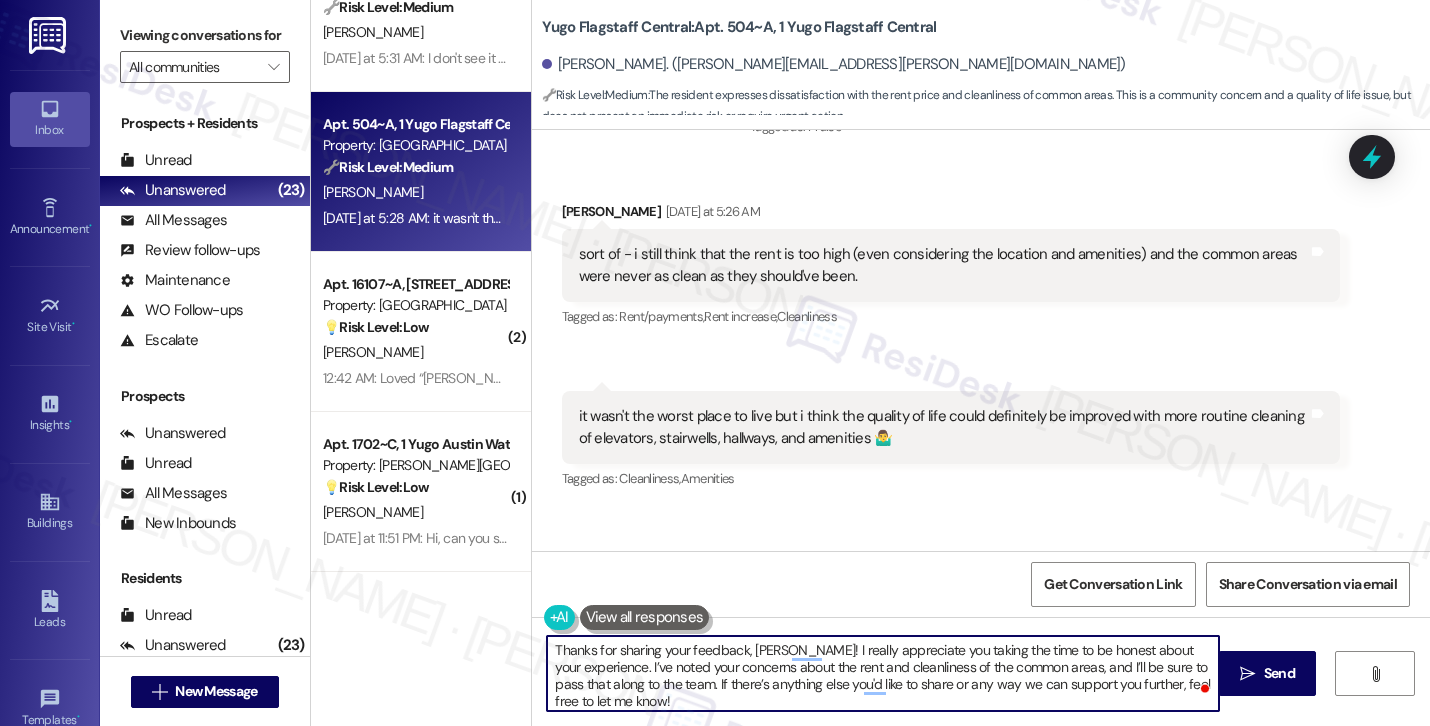 scroll, scrollTop: 3323, scrollLeft: 0, axis: vertical 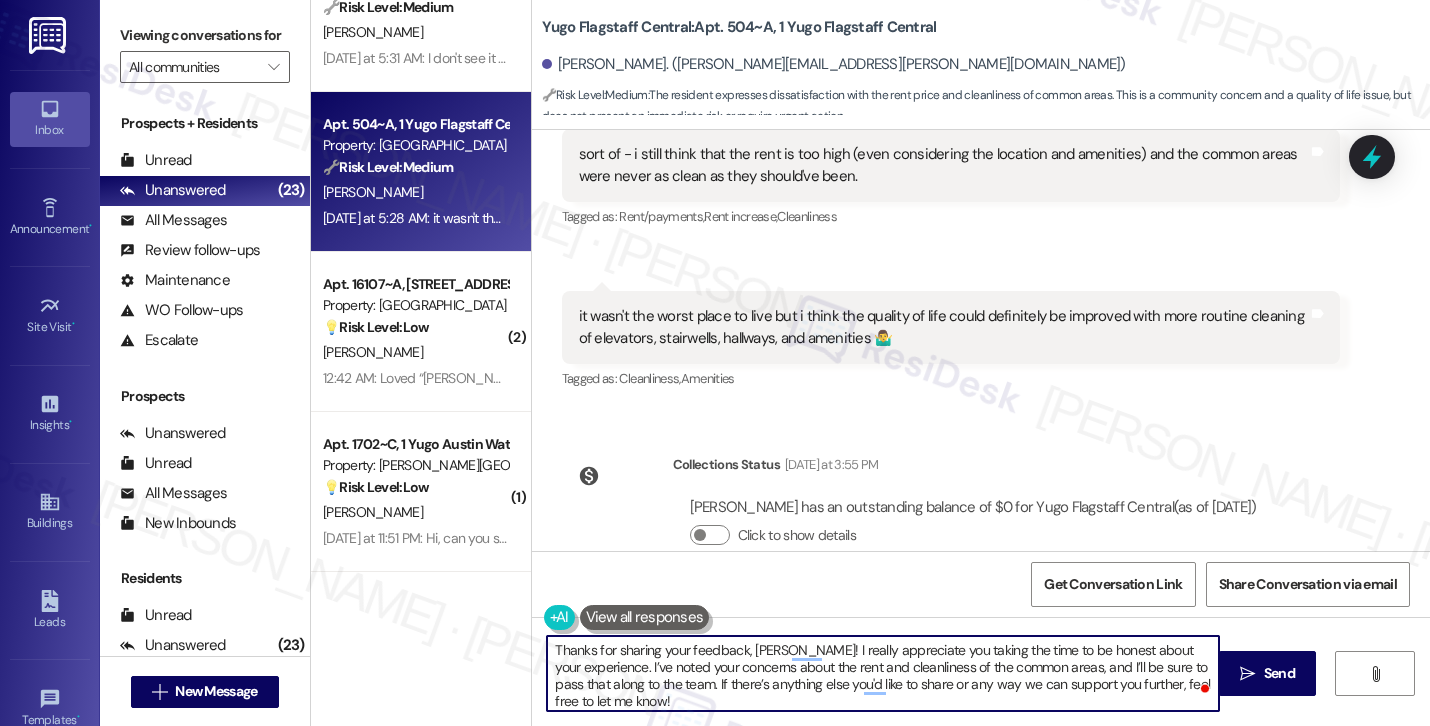 click on "Thanks for sharing your feedback, Liliya! I really appreciate you taking the time to be honest about your experience. I’ve noted your concerns about the rent and cleanliness of the common areas, and I’ll be sure to pass that along to the team. If there’s anything else you'd like to share or any way we can support you further, feel free to let me know!" at bounding box center [883, 673] 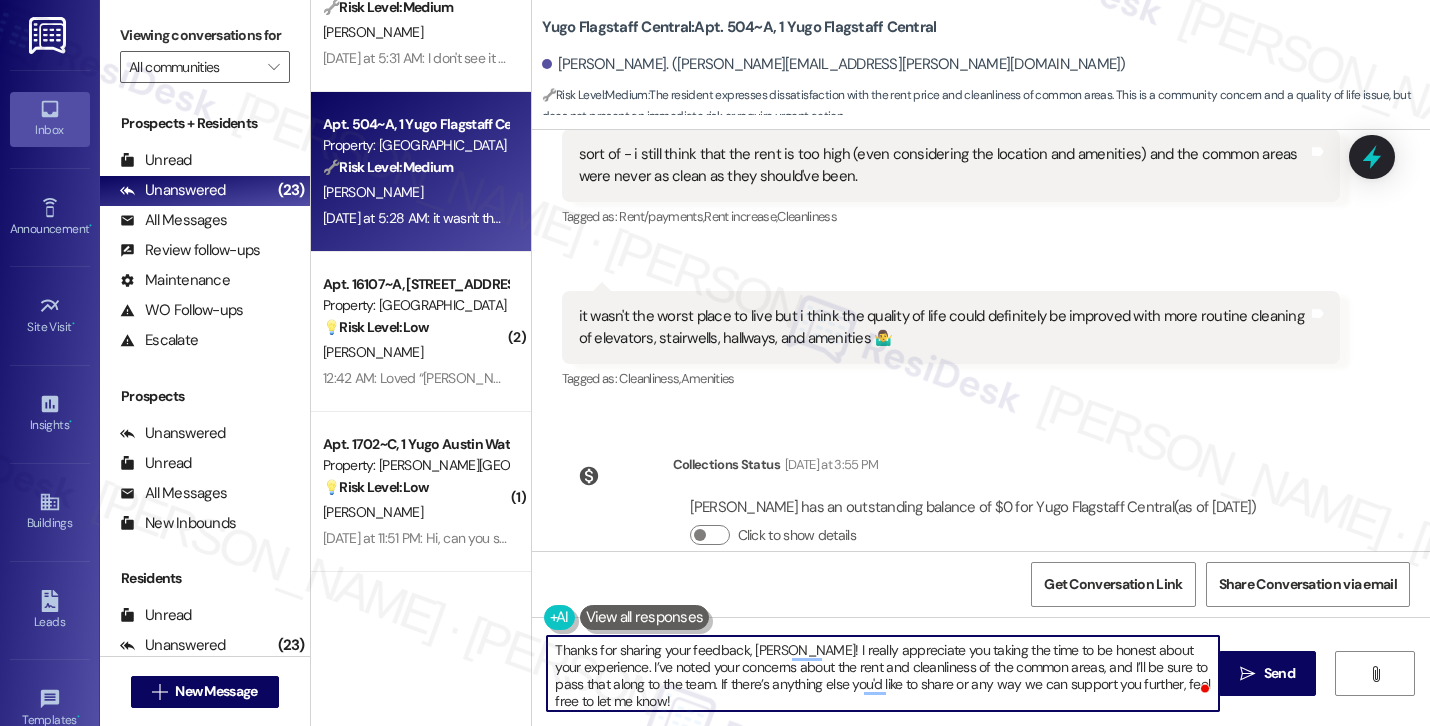 click on "Thanks for sharing your feedback, Liliya! I really appreciate you taking the time to be honest about your experience. I’ve noted your concerns about the rent and cleanliness of the common areas, and I’ll be sure to pass that along to the team. If there’s anything else you'd like to share or any way we can support you further, feel free to let me know!" at bounding box center (883, 673) 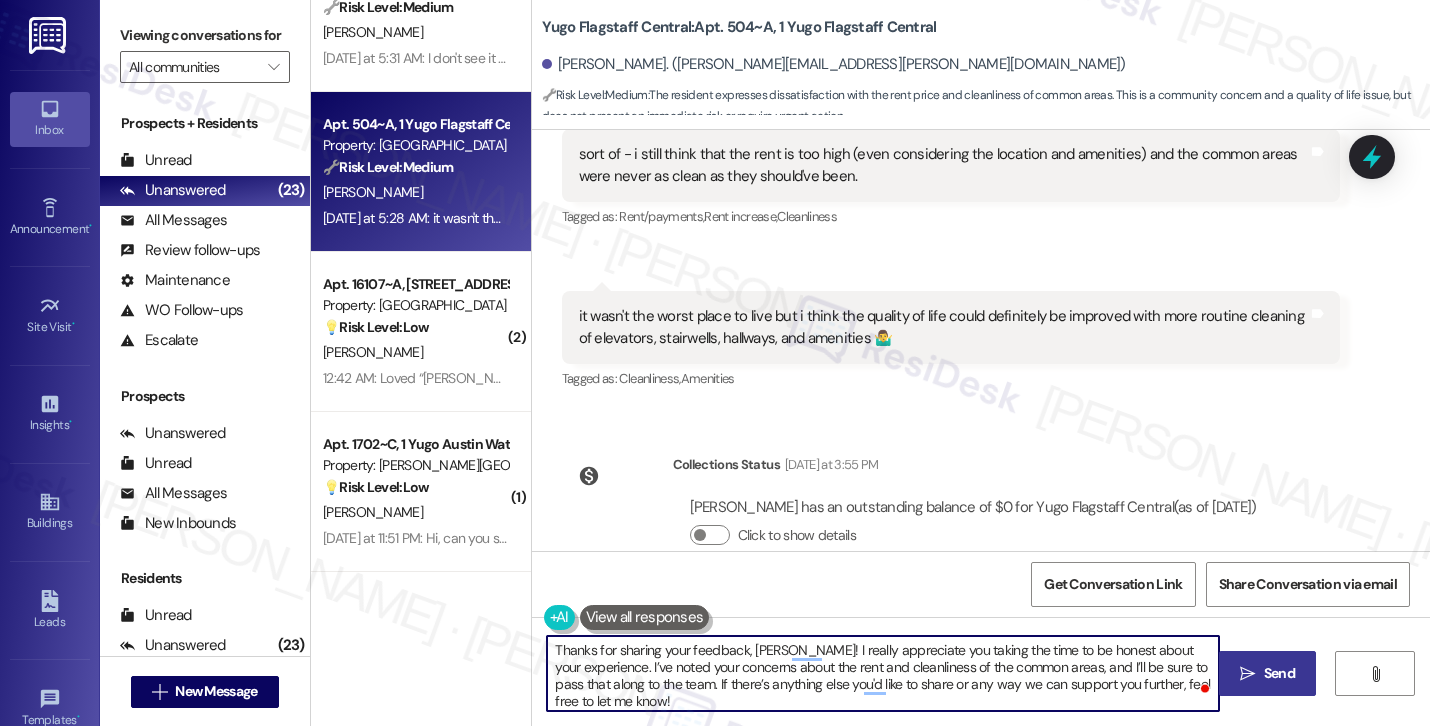 click on "Send" at bounding box center (1279, 673) 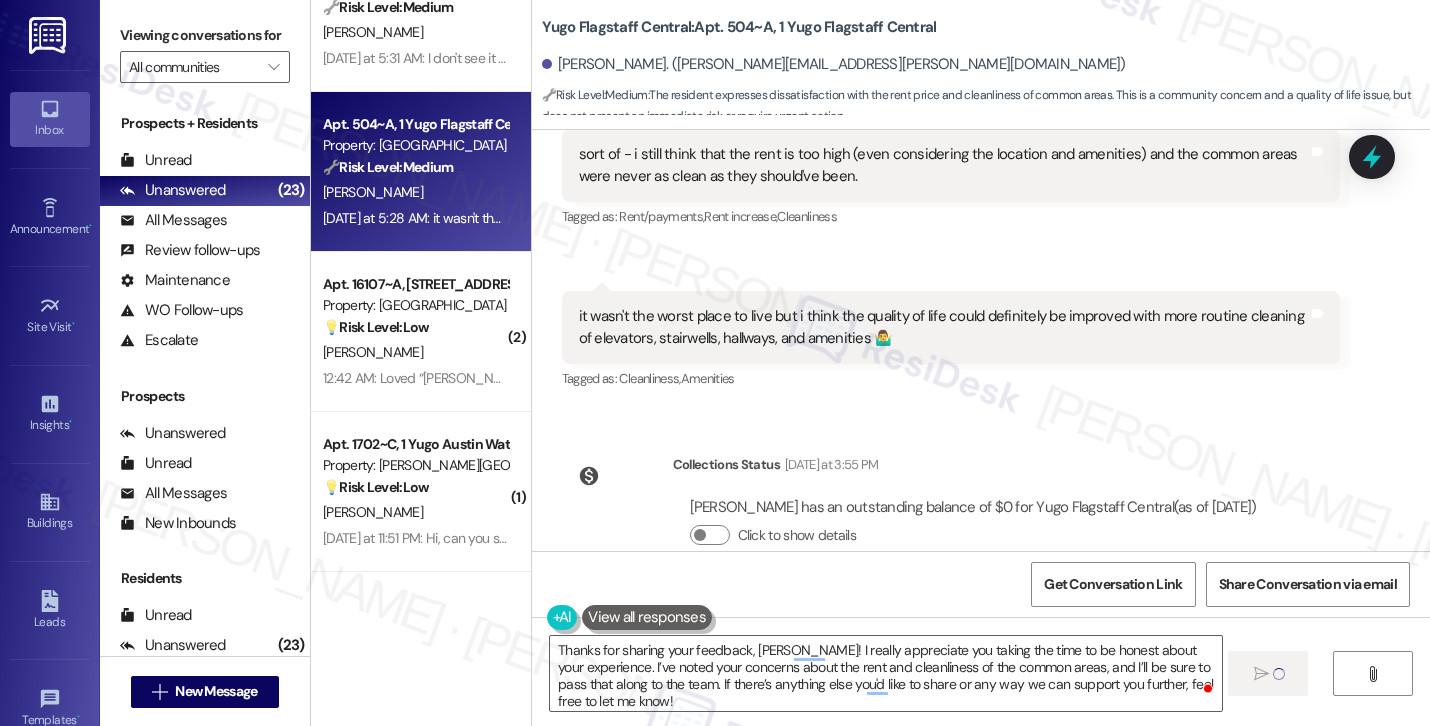 type 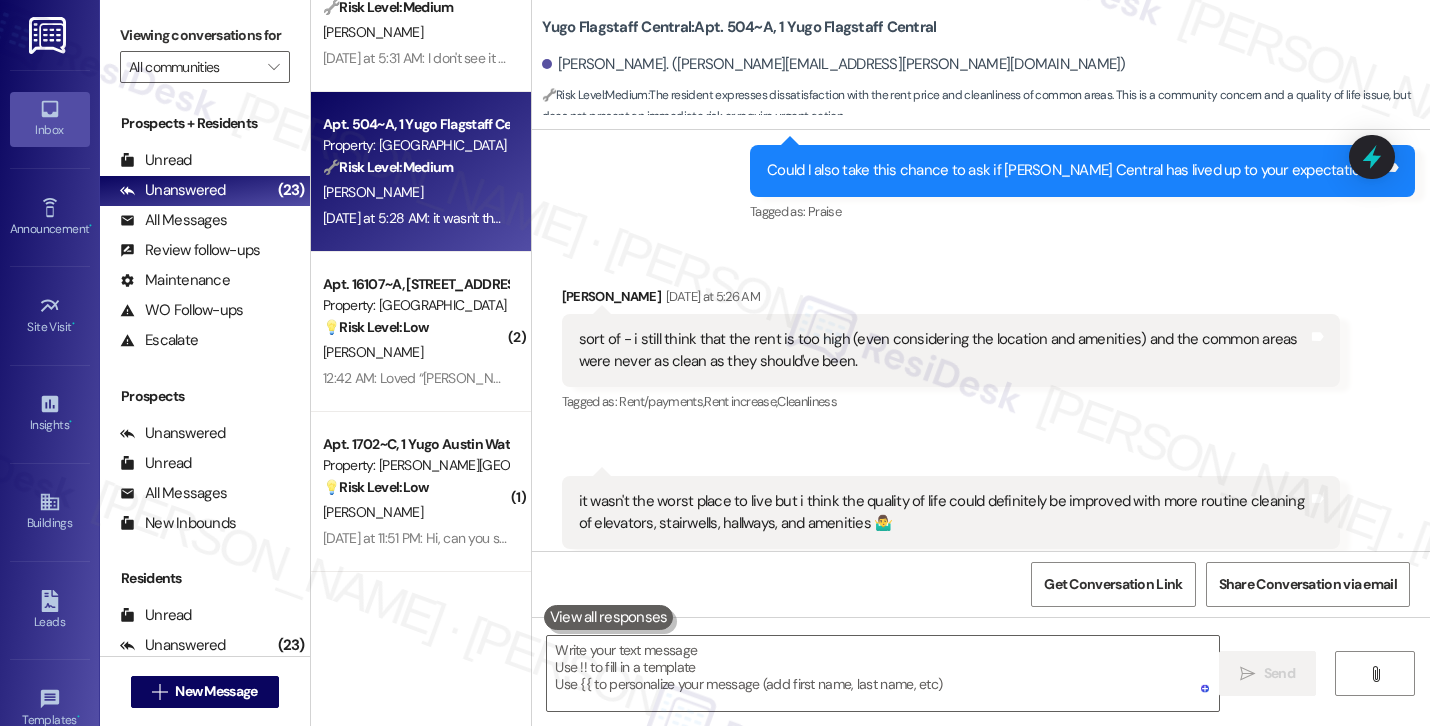 scroll, scrollTop: 3505, scrollLeft: 0, axis: vertical 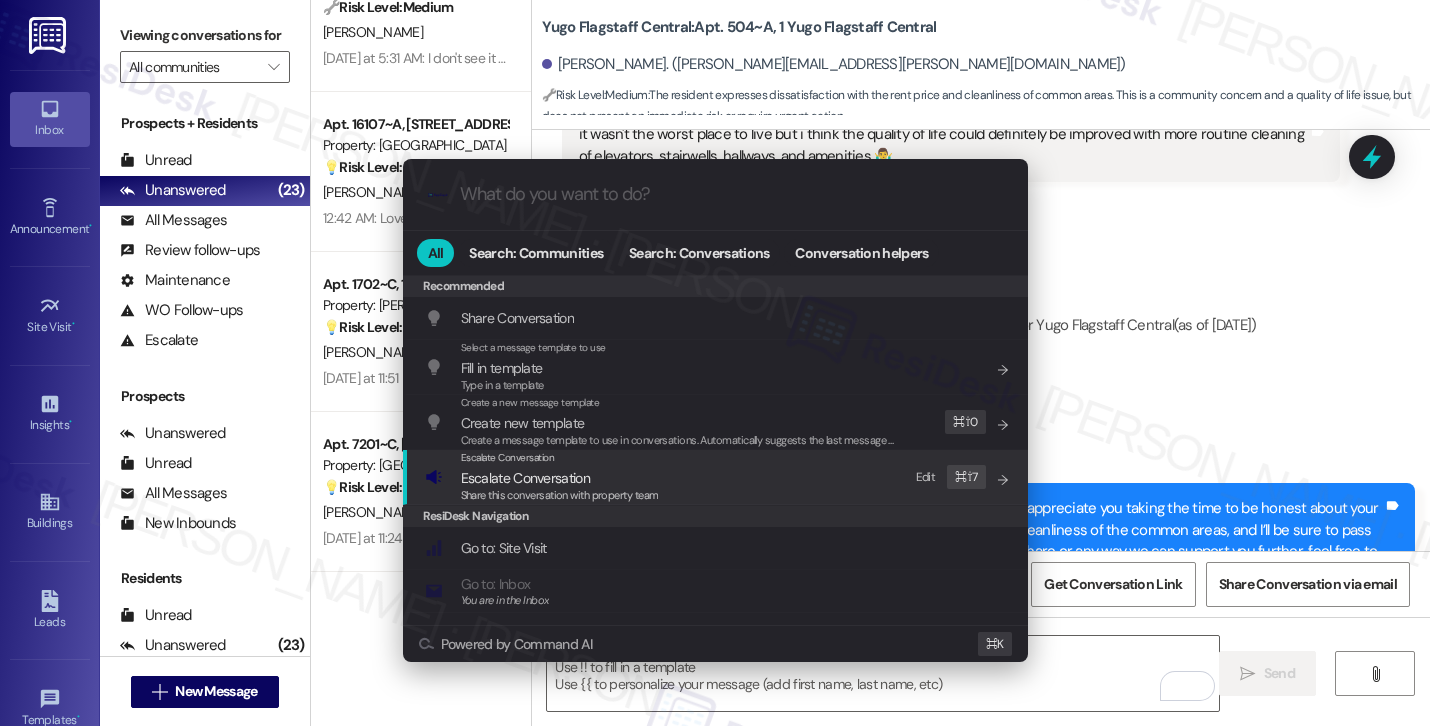 click on "Escalate Conversation Escalate Conversation Share this conversation with property team Edit ⌘ ⇧ 7" at bounding box center [717, 477] 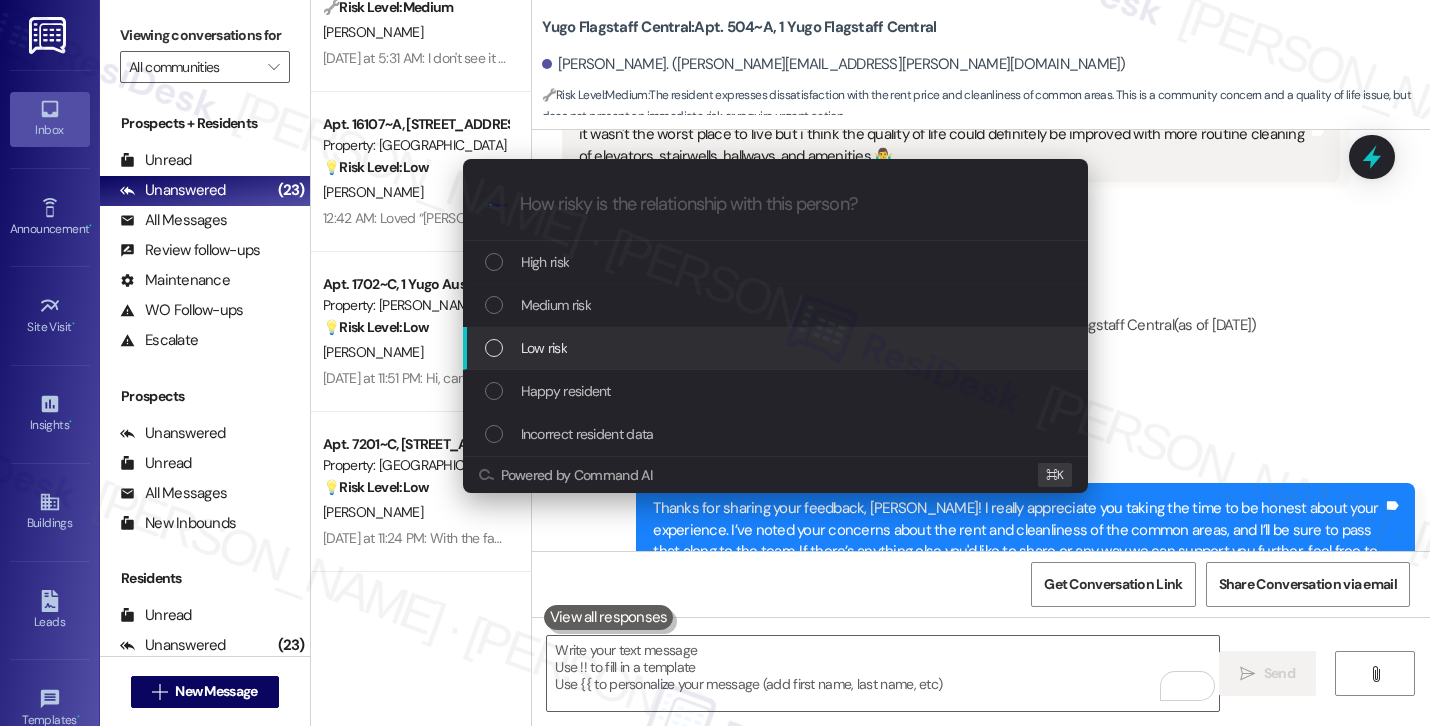 click on "Low risk" at bounding box center [777, 348] 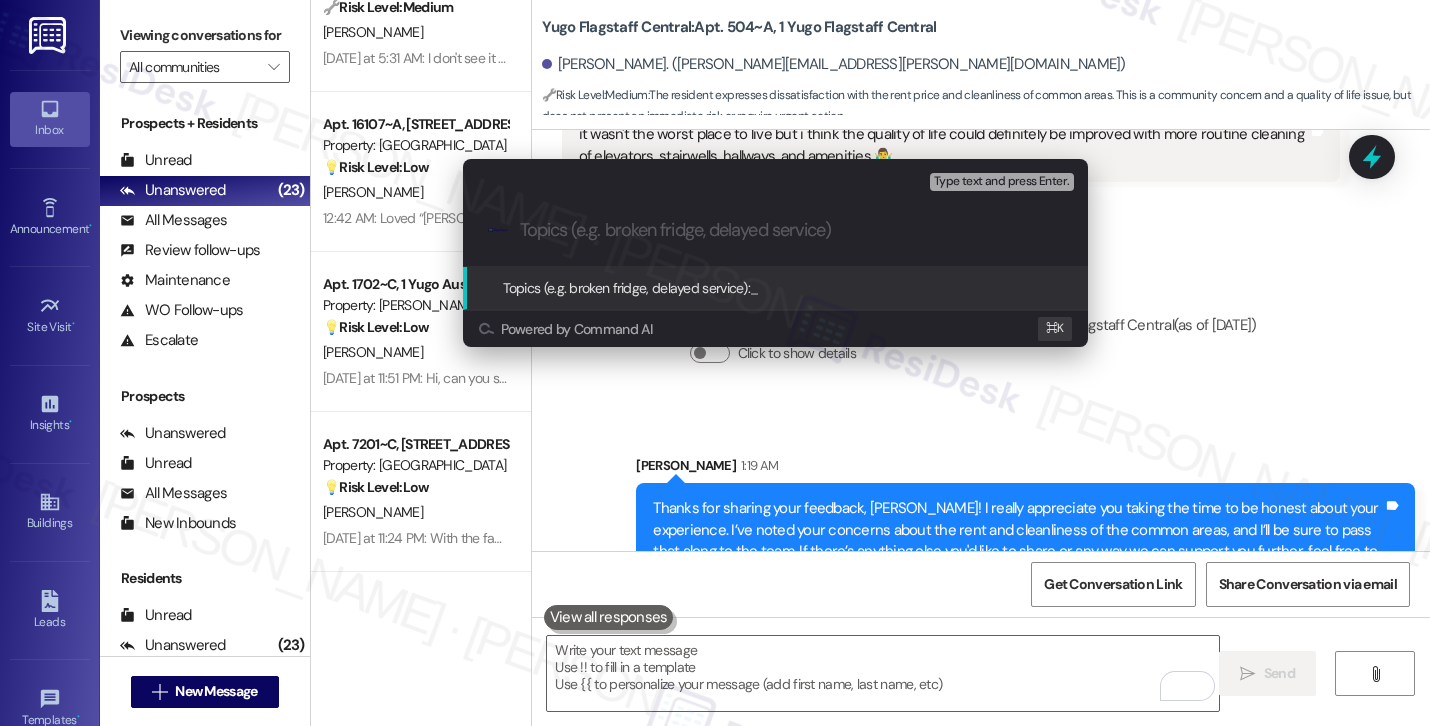 paste on "Resident Feedback – Concerns About Rent and Common Area Cleanliness" 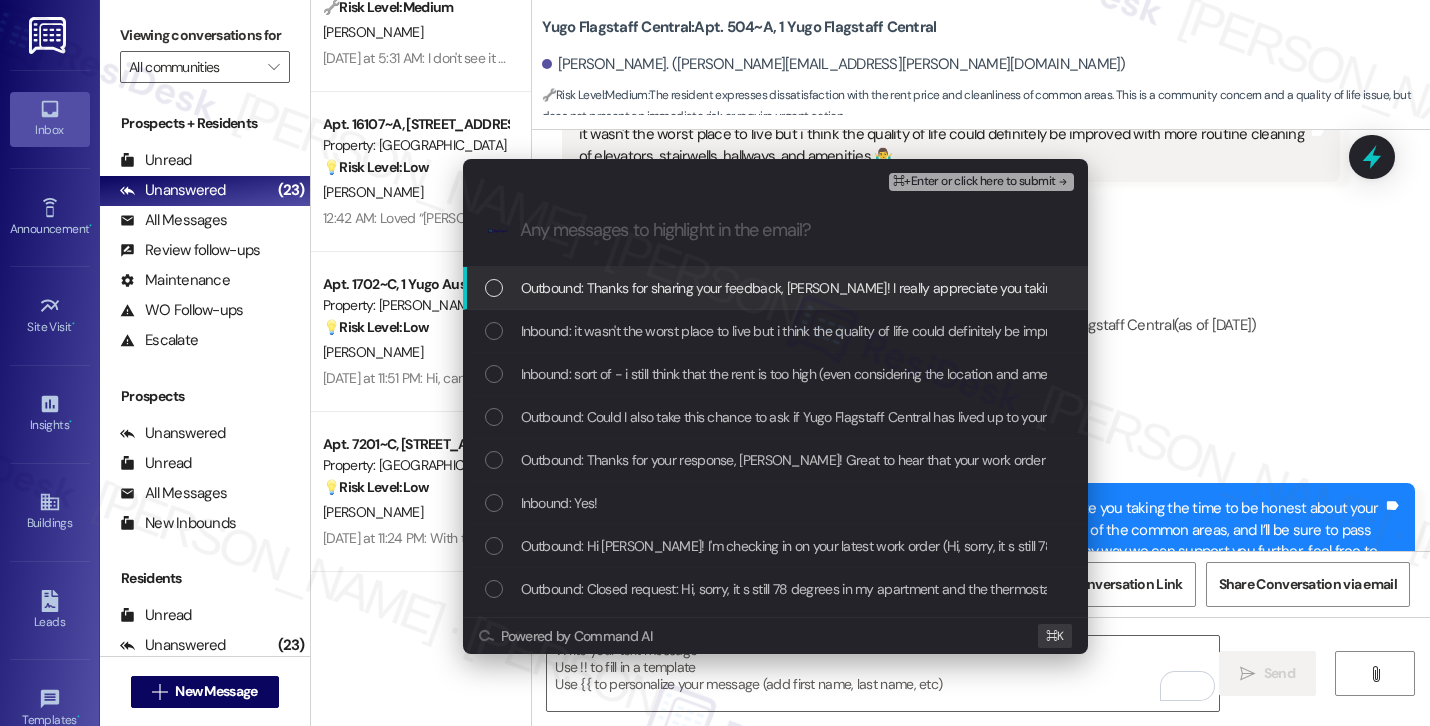 scroll, scrollTop: 0, scrollLeft: 0, axis: both 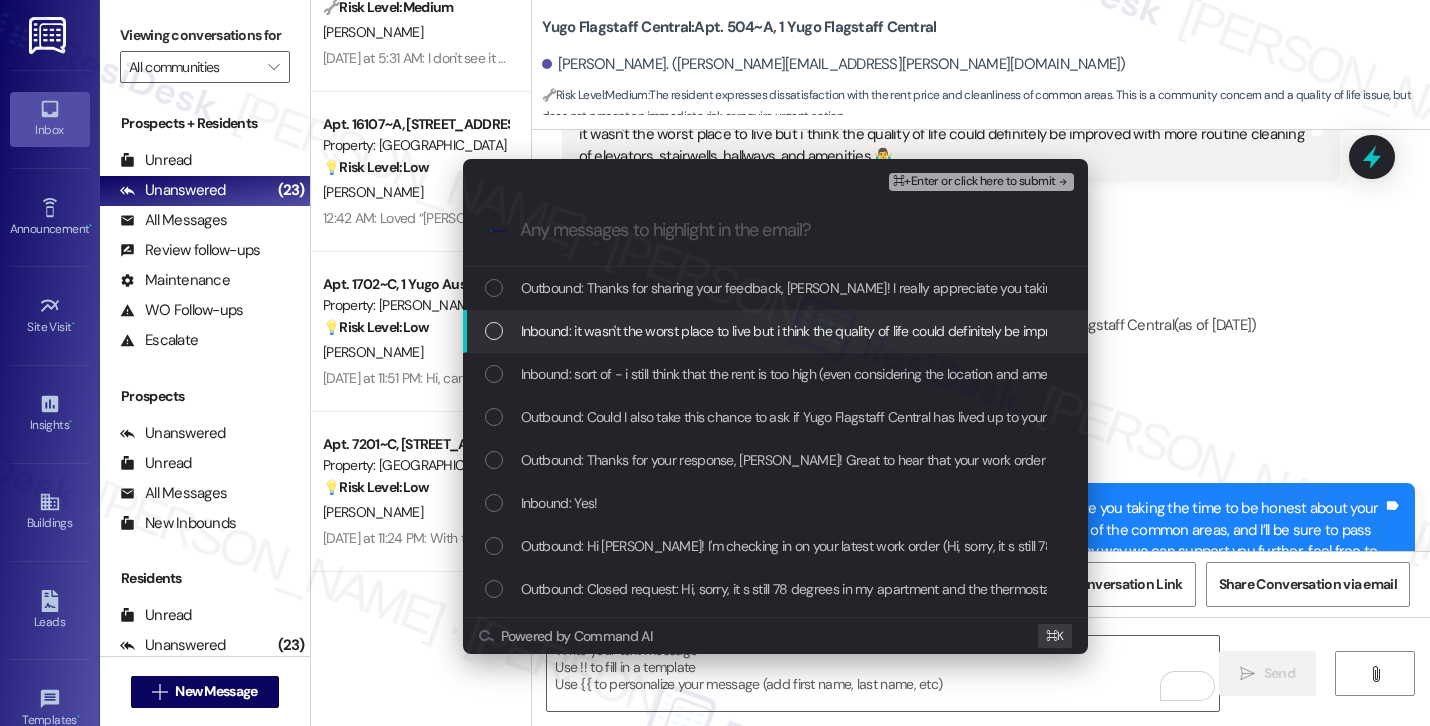 click on "Inbound: it wasn't the worst place to live but i think the quality of life could definitely be improved with more routine cleaning of elevators, stairwells, hallways, and amenities 🤷‍♂️" at bounding box center (1024, 331) 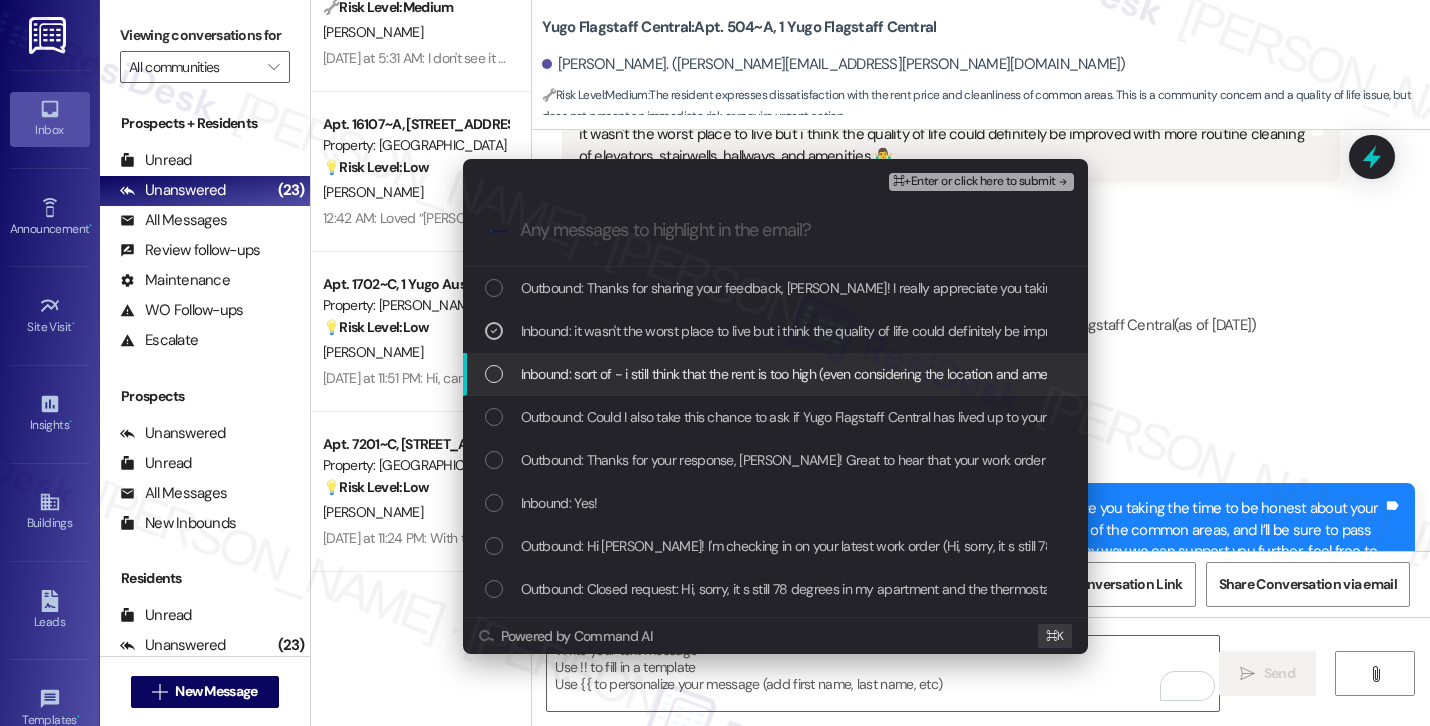 click on "Inbound: sort of - i still think that the rent is too high (even considering the location and amenities) and the common areas were never as clean as they should've been." at bounding box center (1001, 374) 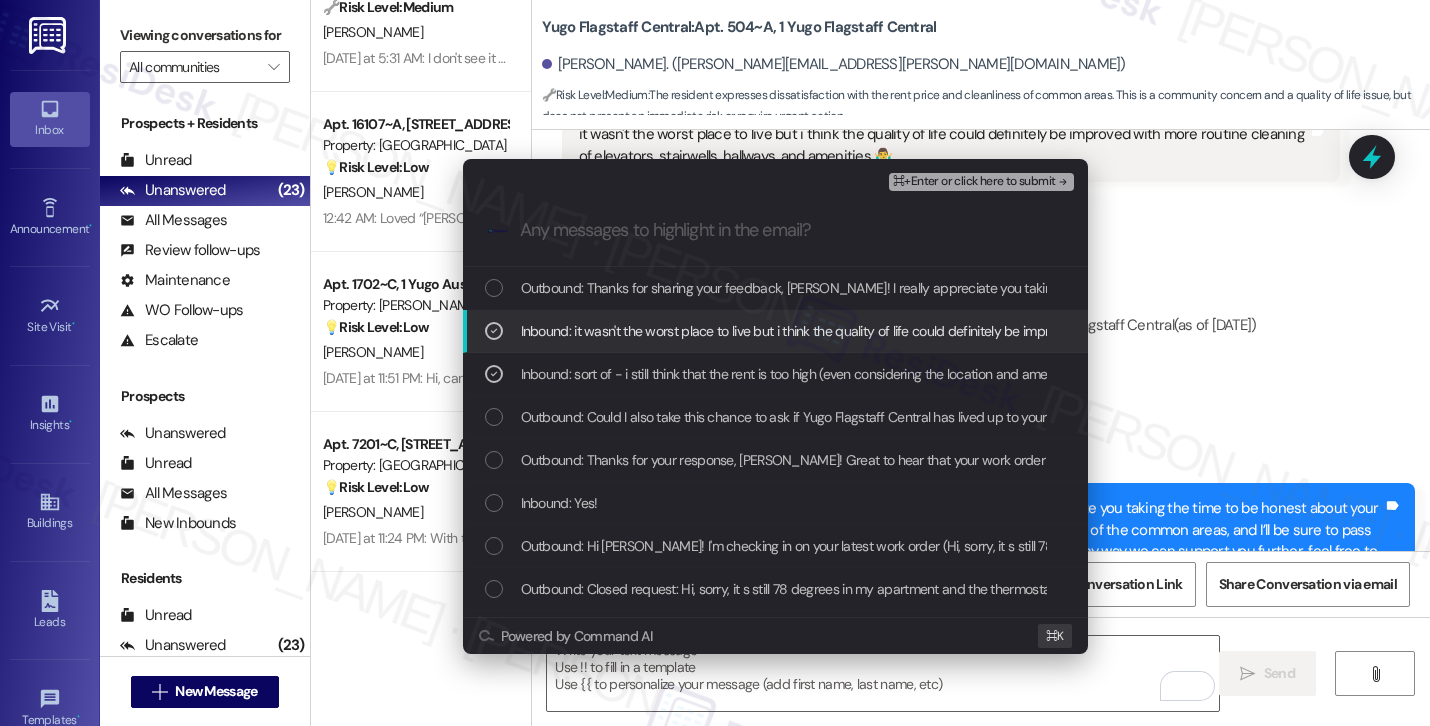 click on "⌘+Enter or click here to submit" at bounding box center [974, 182] 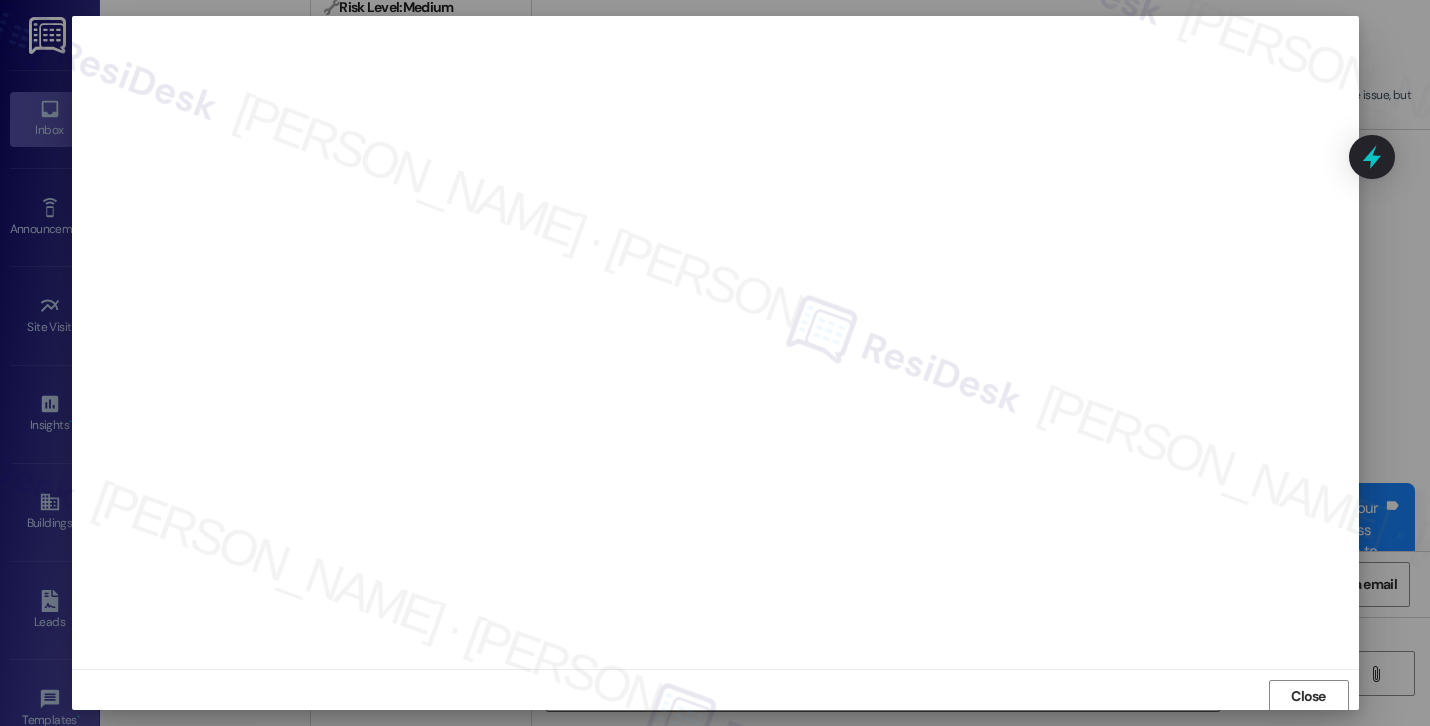 scroll, scrollTop: 2, scrollLeft: 0, axis: vertical 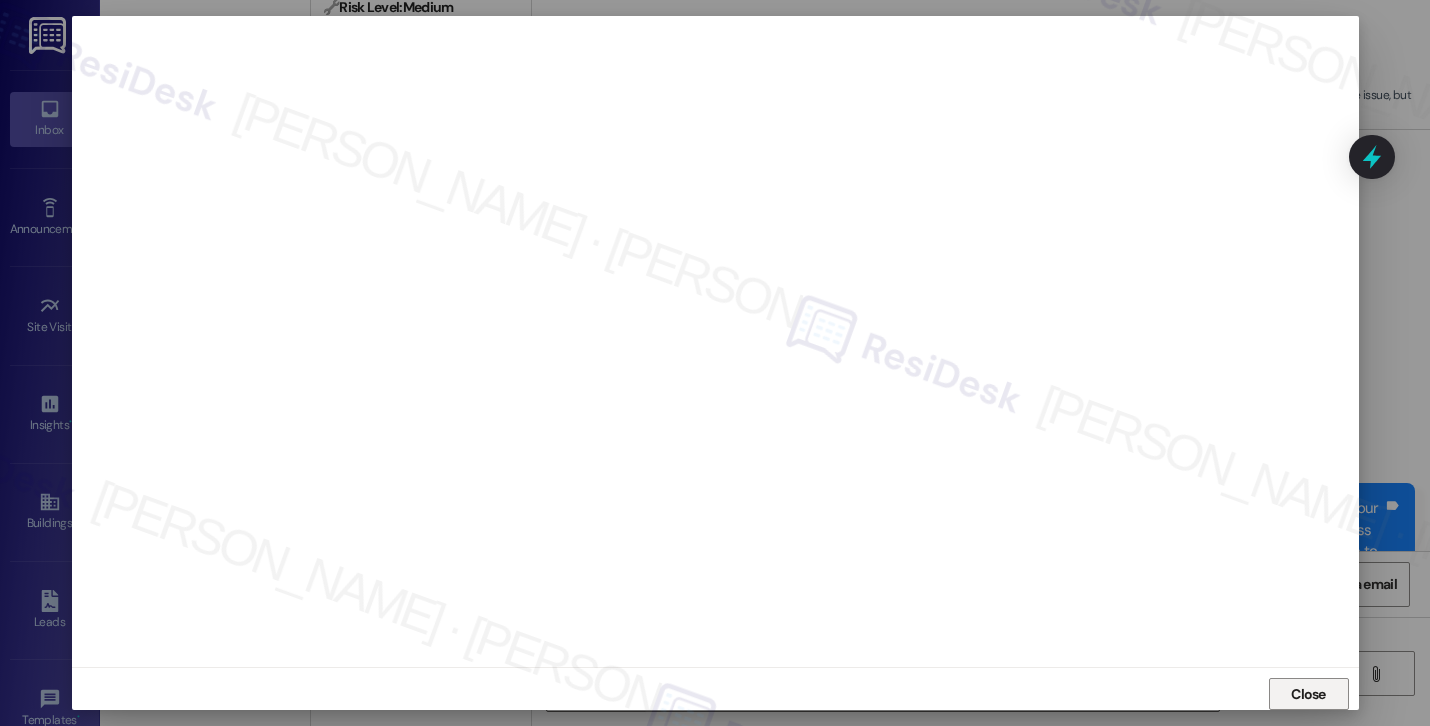 click on "Close" at bounding box center (1308, 694) 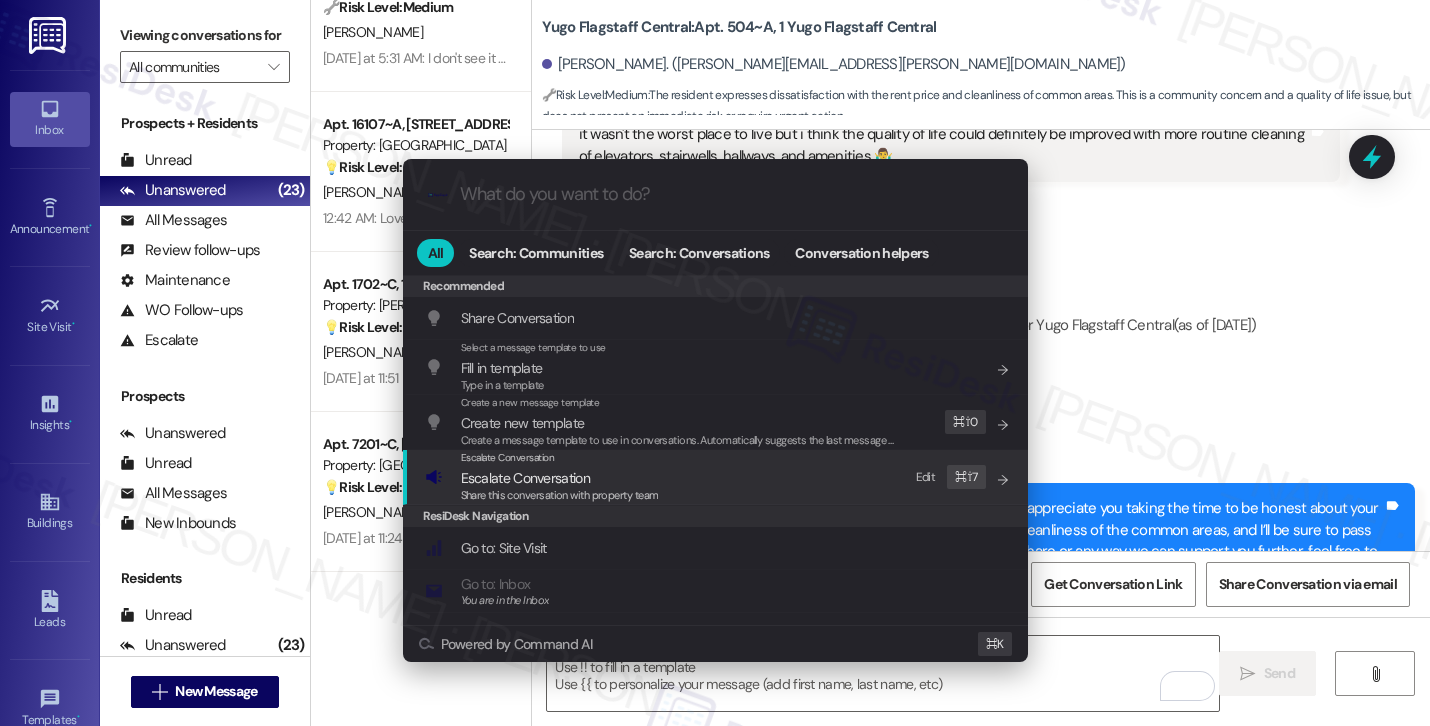 click on "Escalate Conversation Escalate Conversation Share this conversation with property team Edit ⌘ ⇧ 7" at bounding box center (717, 477) 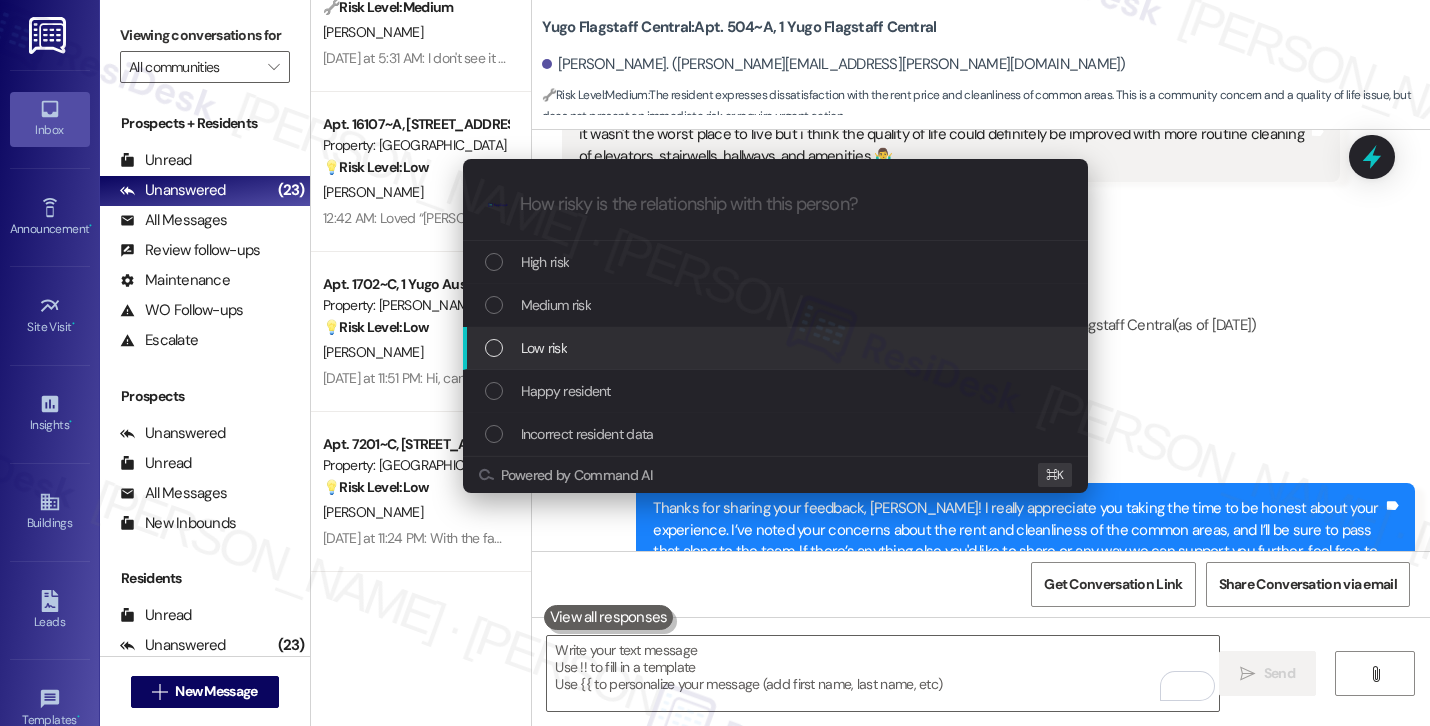 click on "Low risk" at bounding box center (775, 348) 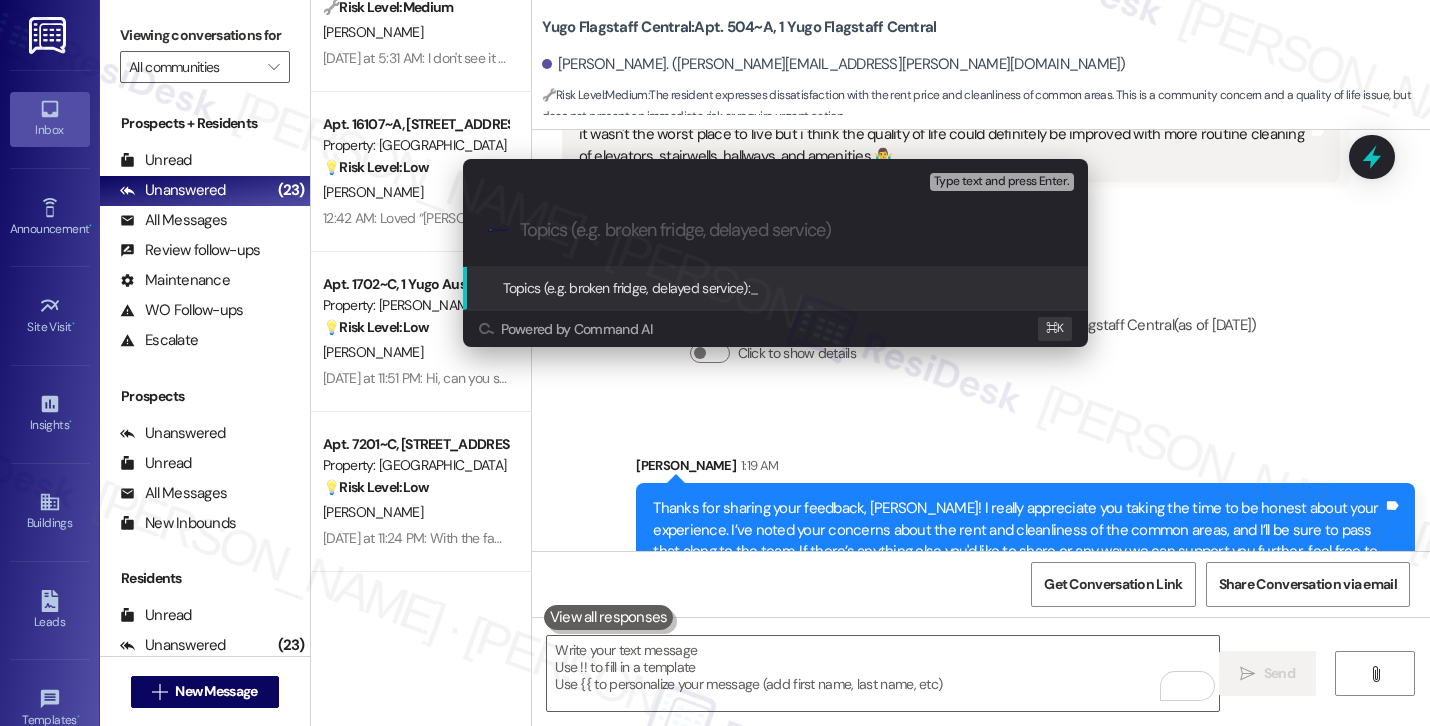 paste on "Resident Feedback – Concerns About Rent and Common Area Cleanliness" 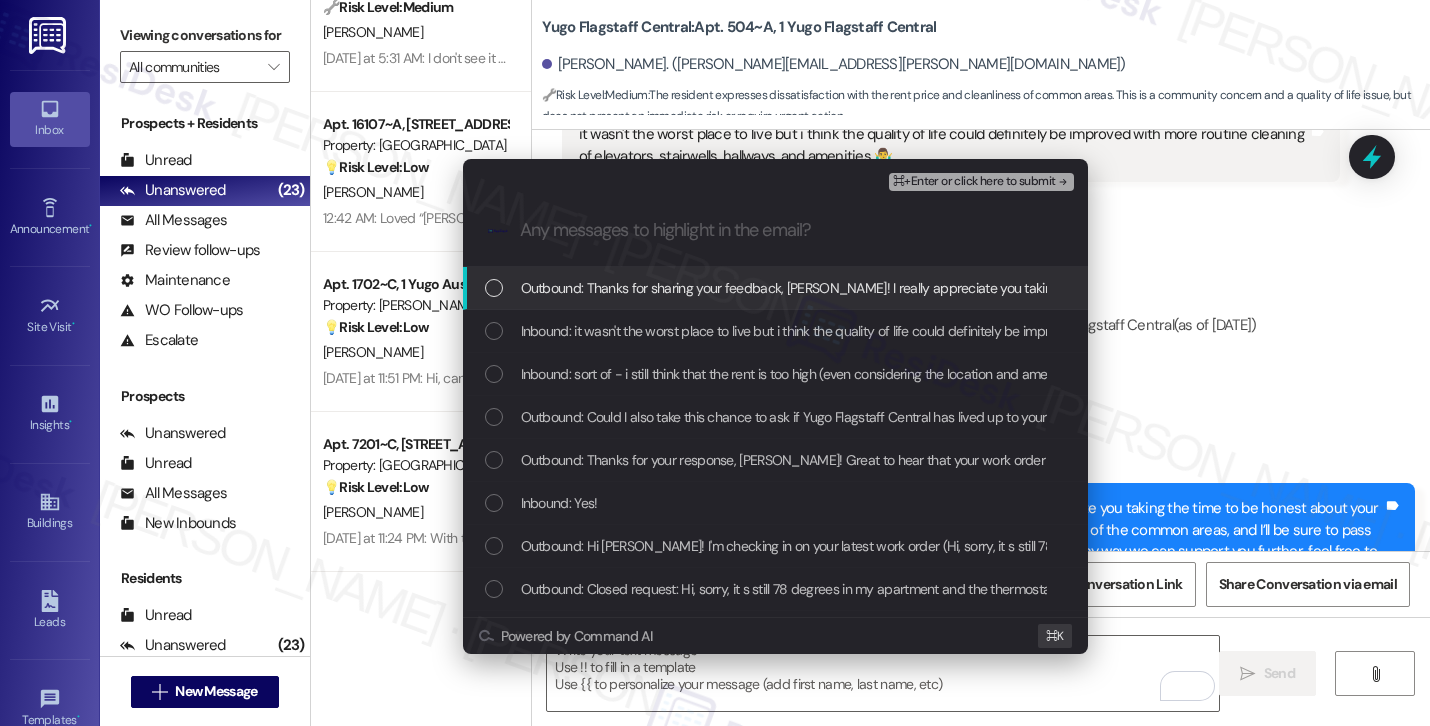 scroll, scrollTop: 0, scrollLeft: 0, axis: both 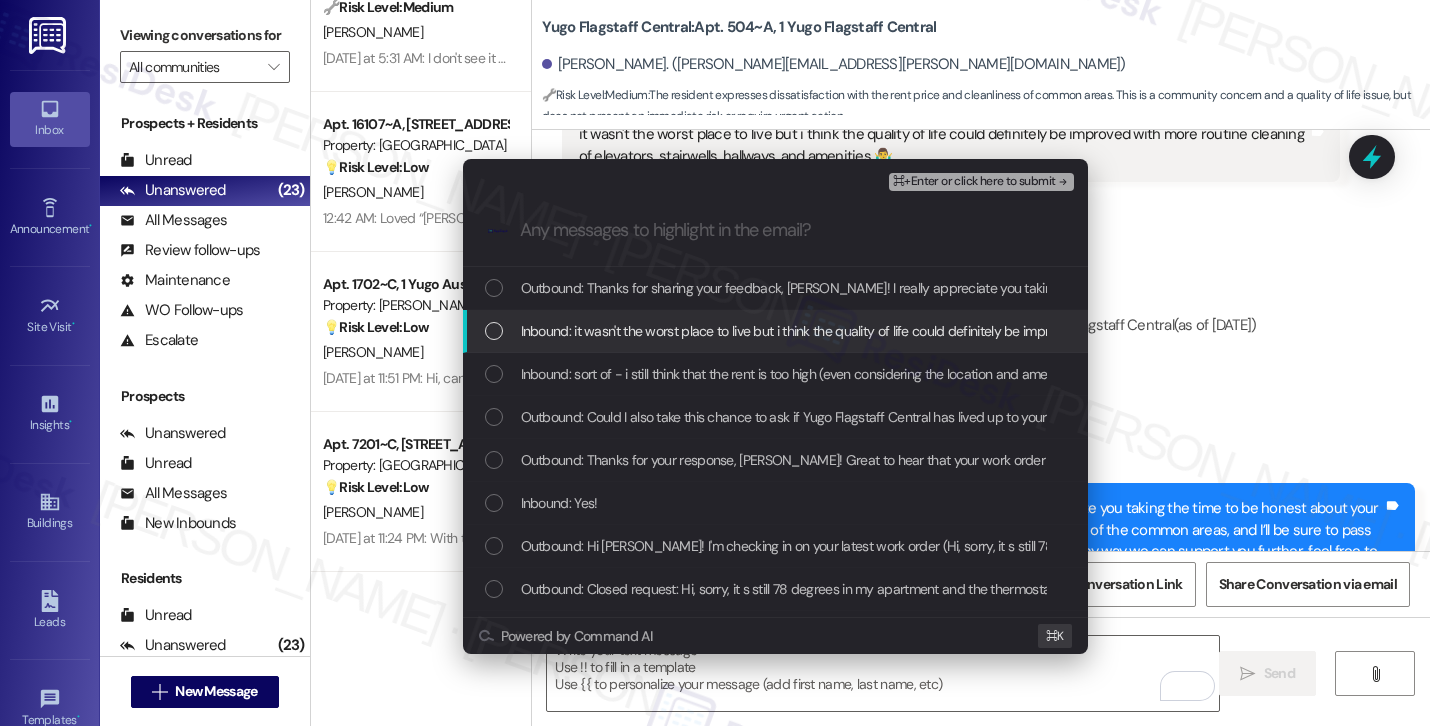 click on "Inbound: it wasn't the worst place to live but i think the quality of life could definitely be improved with more routine cleaning of elevators, stairwells, hallways, and amenities 🤷‍♂️" at bounding box center (775, 331) 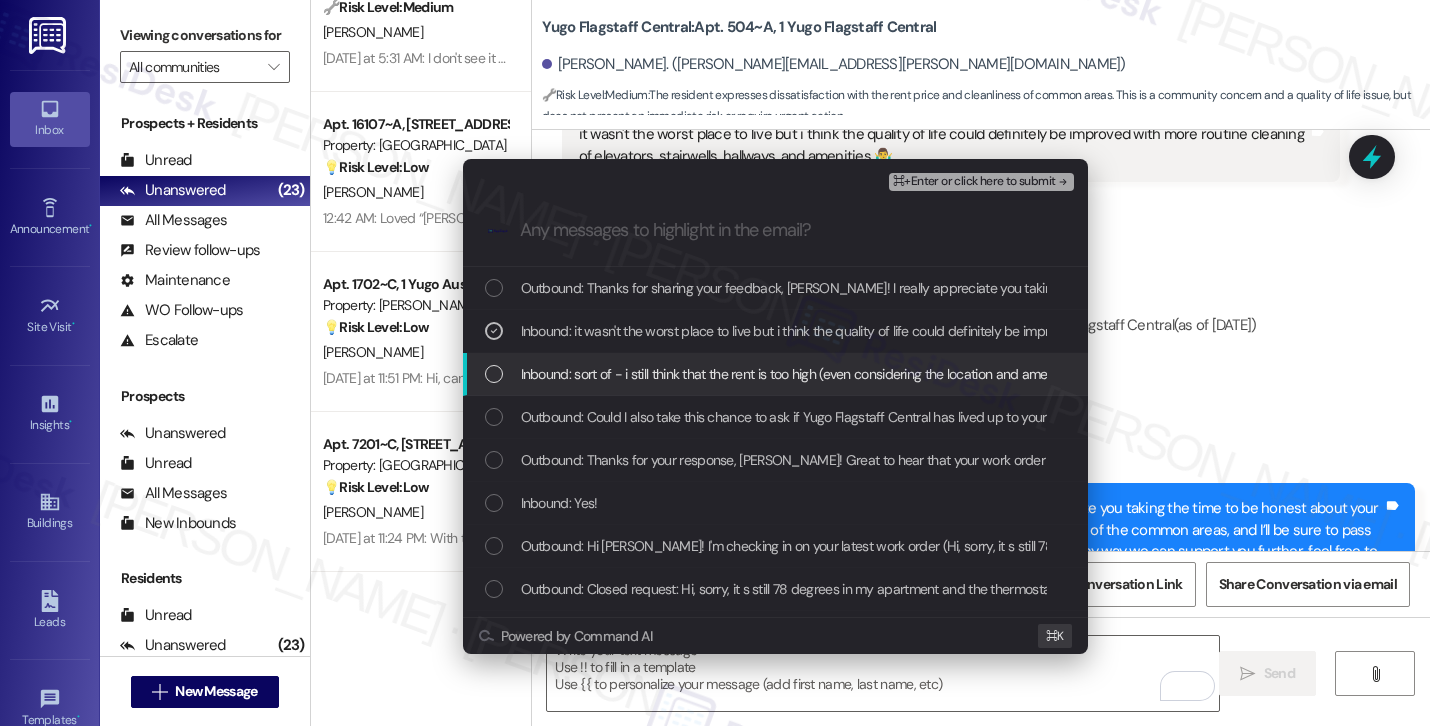 click on "Inbound: sort of - i still think that the rent is too high (even considering the location and amenities) and the common areas were never as clean as they should've been." at bounding box center (775, 374) 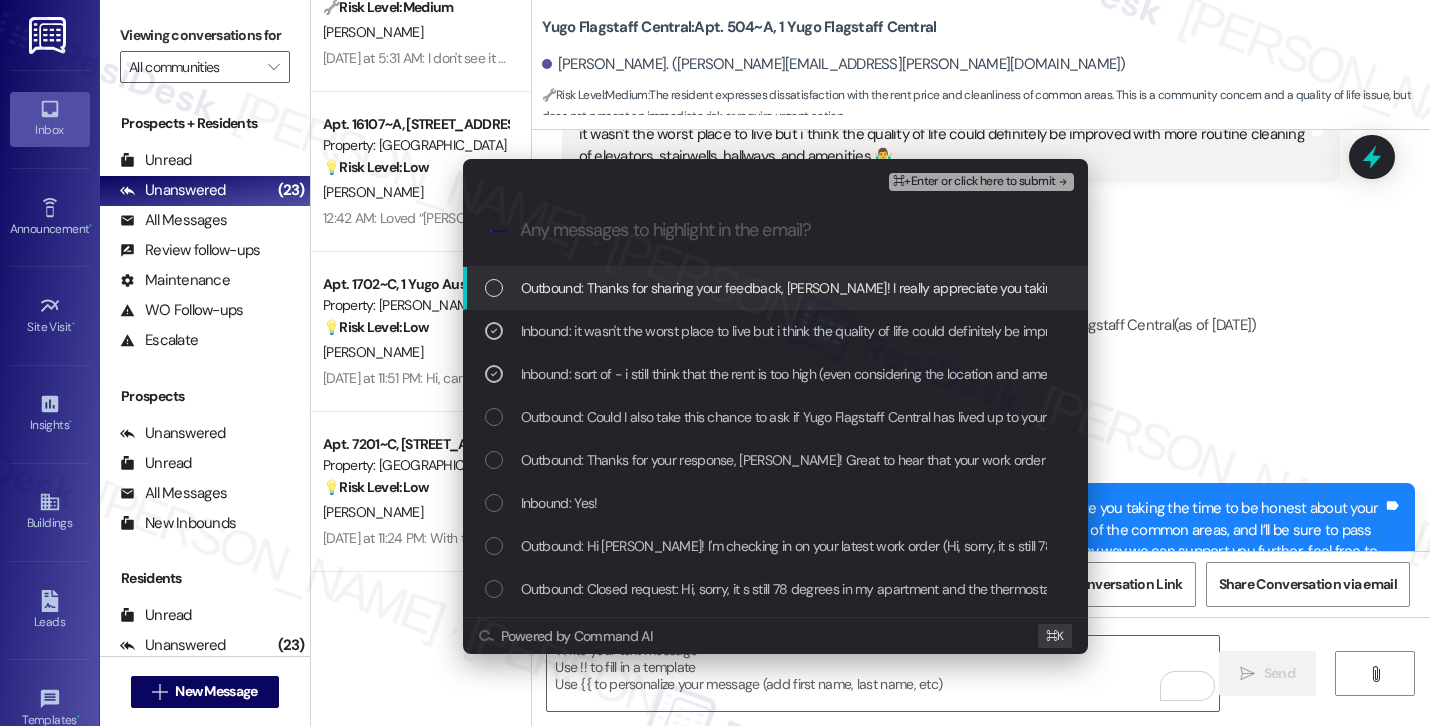click on "⌘+Enter or click here to submit" at bounding box center [974, 182] 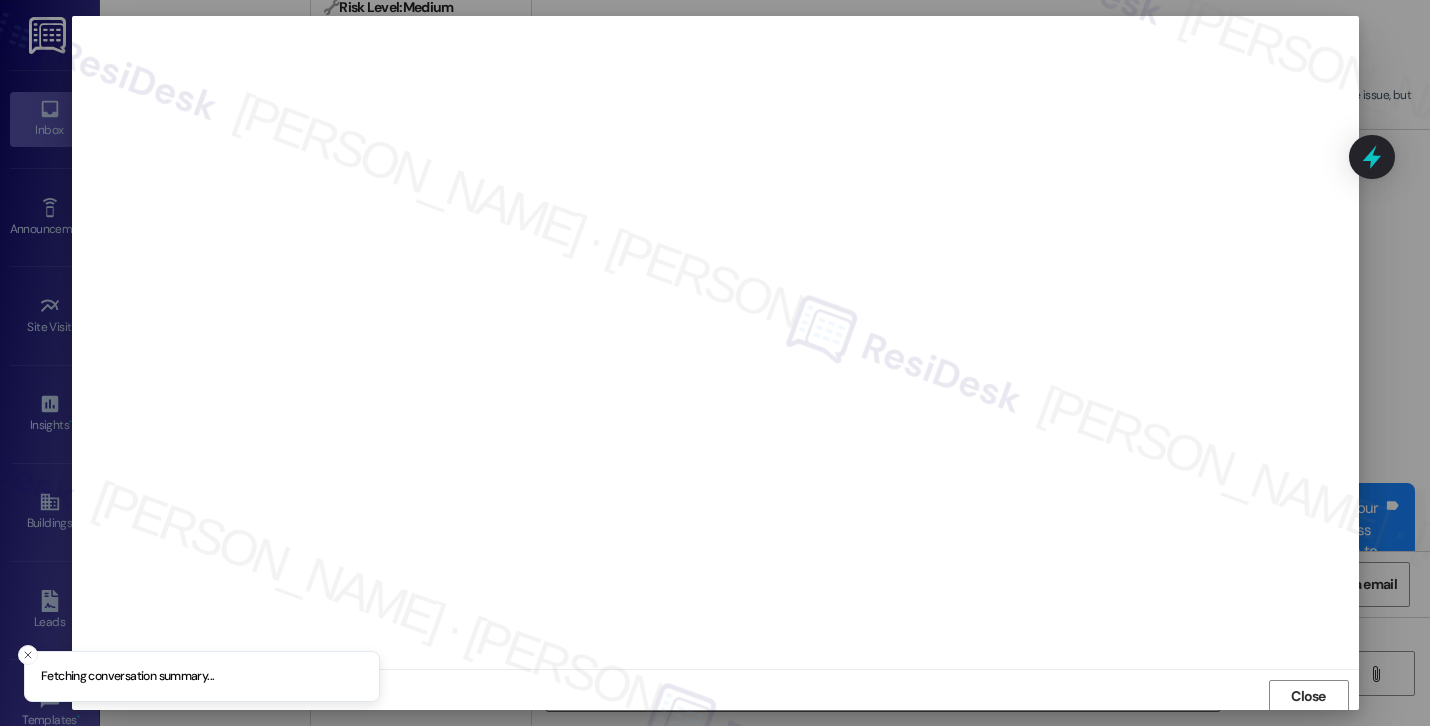 scroll, scrollTop: 2, scrollLeft: 0, axis: vertical 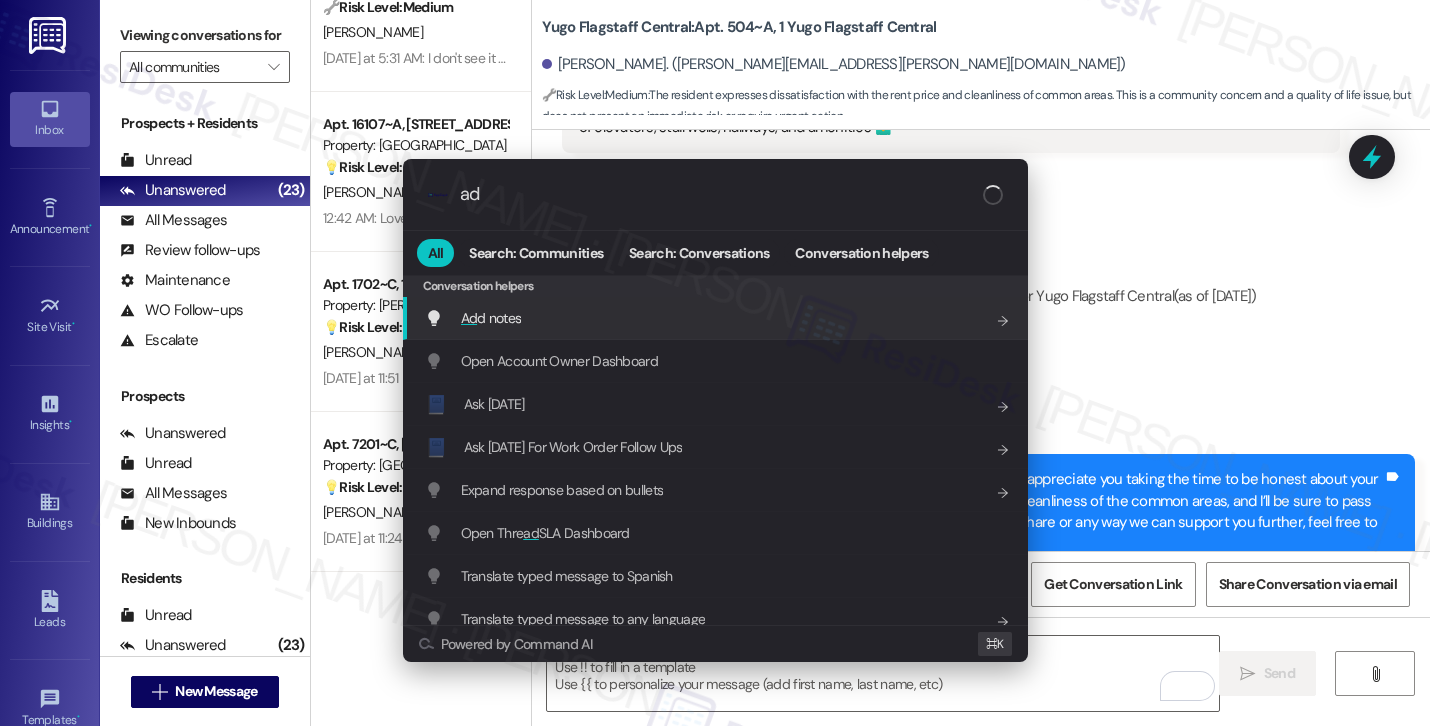 type on "add" 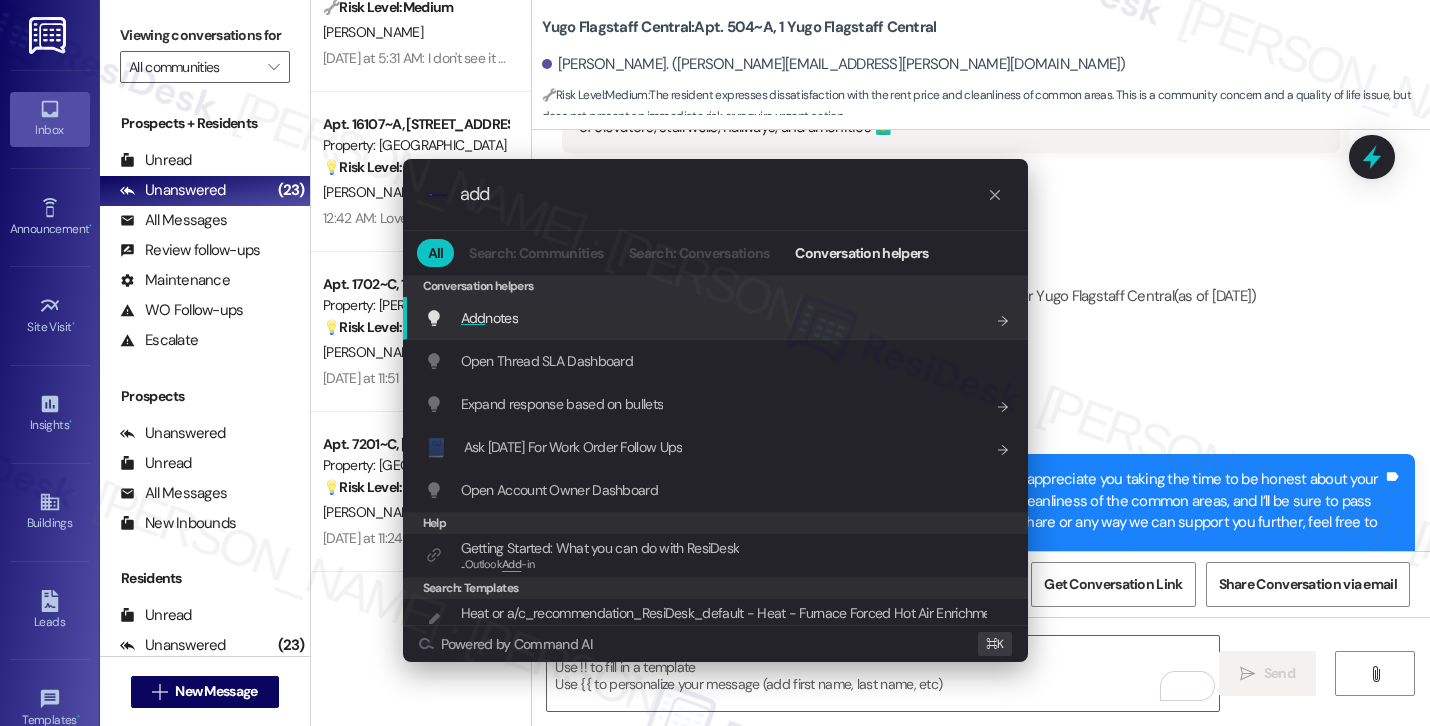 click on "Add  notes Add shortcut" at bounding box center (717, 318) 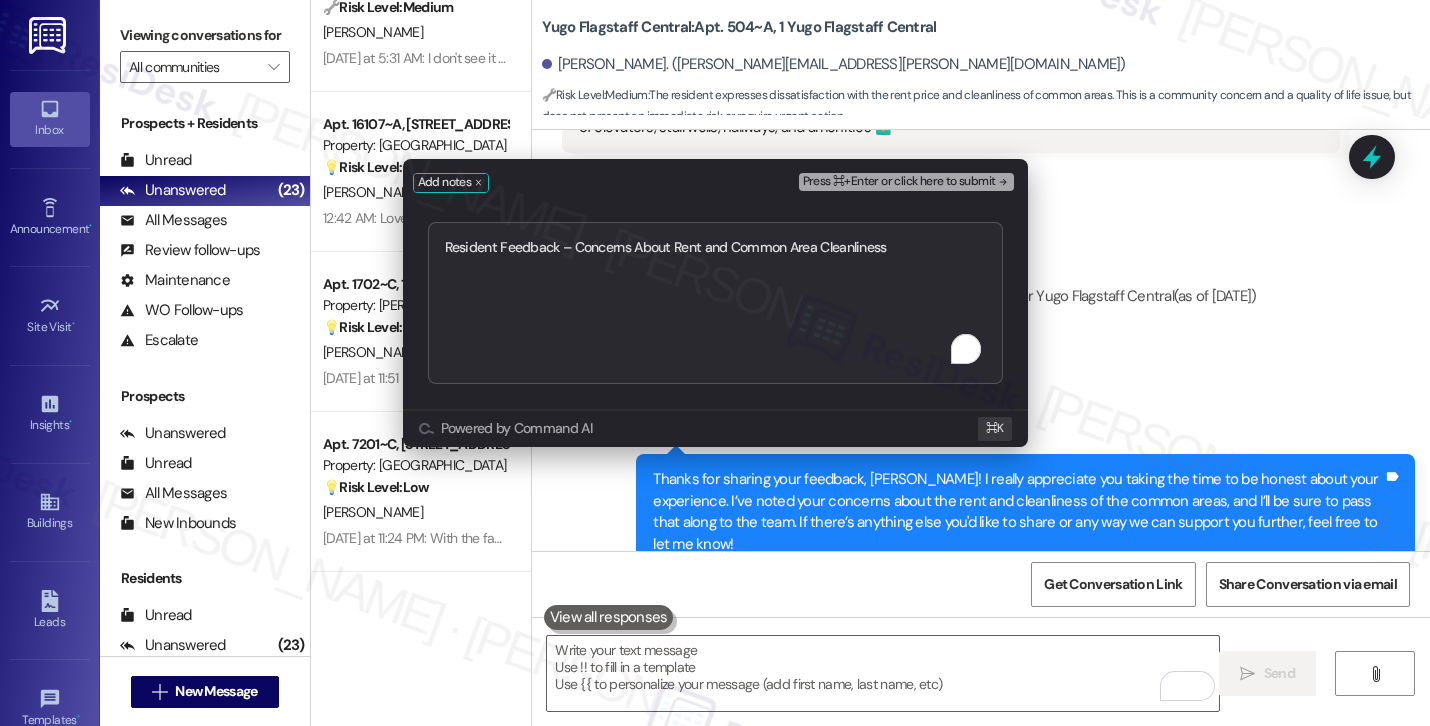 type on "Resident Feedback – Concerns About Rent and Common Area Cleanliness" 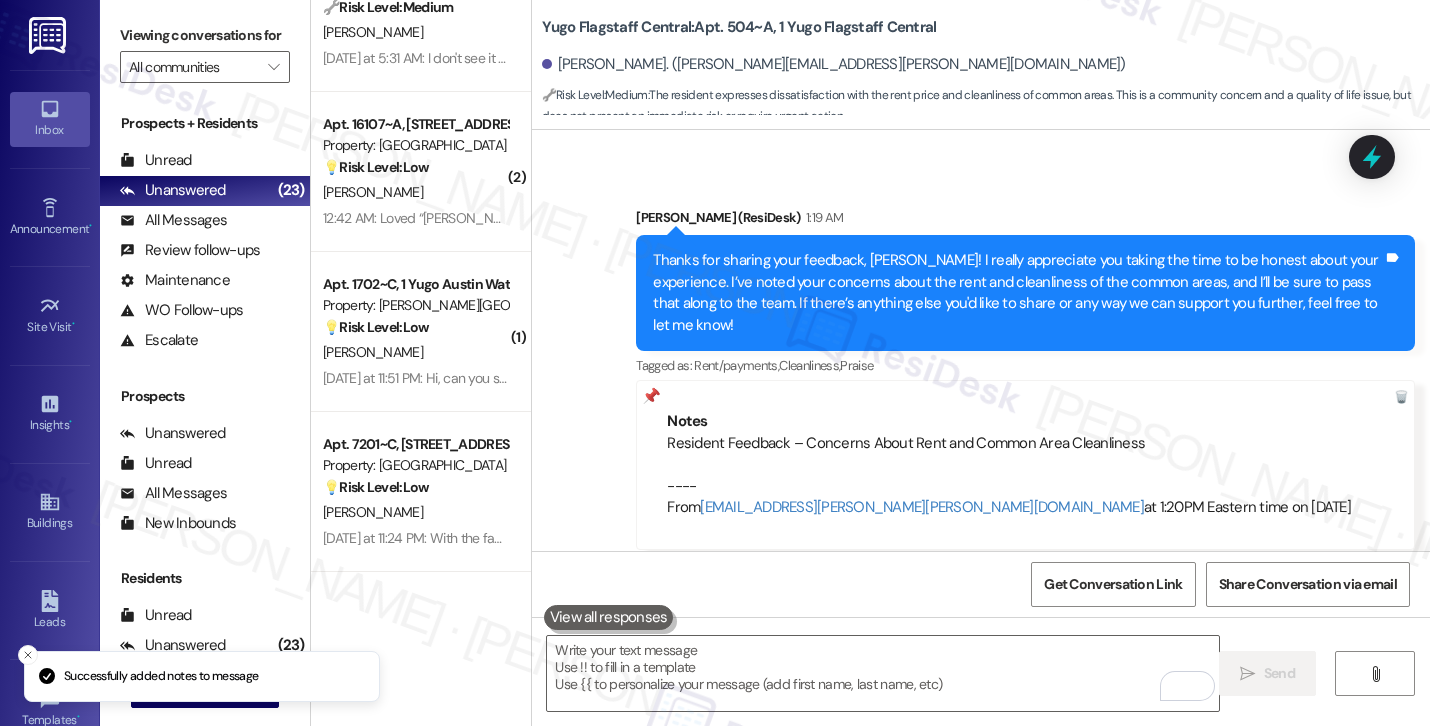 scroll, scrollTop: 3971, scrollLeft: 0, axis: vertical 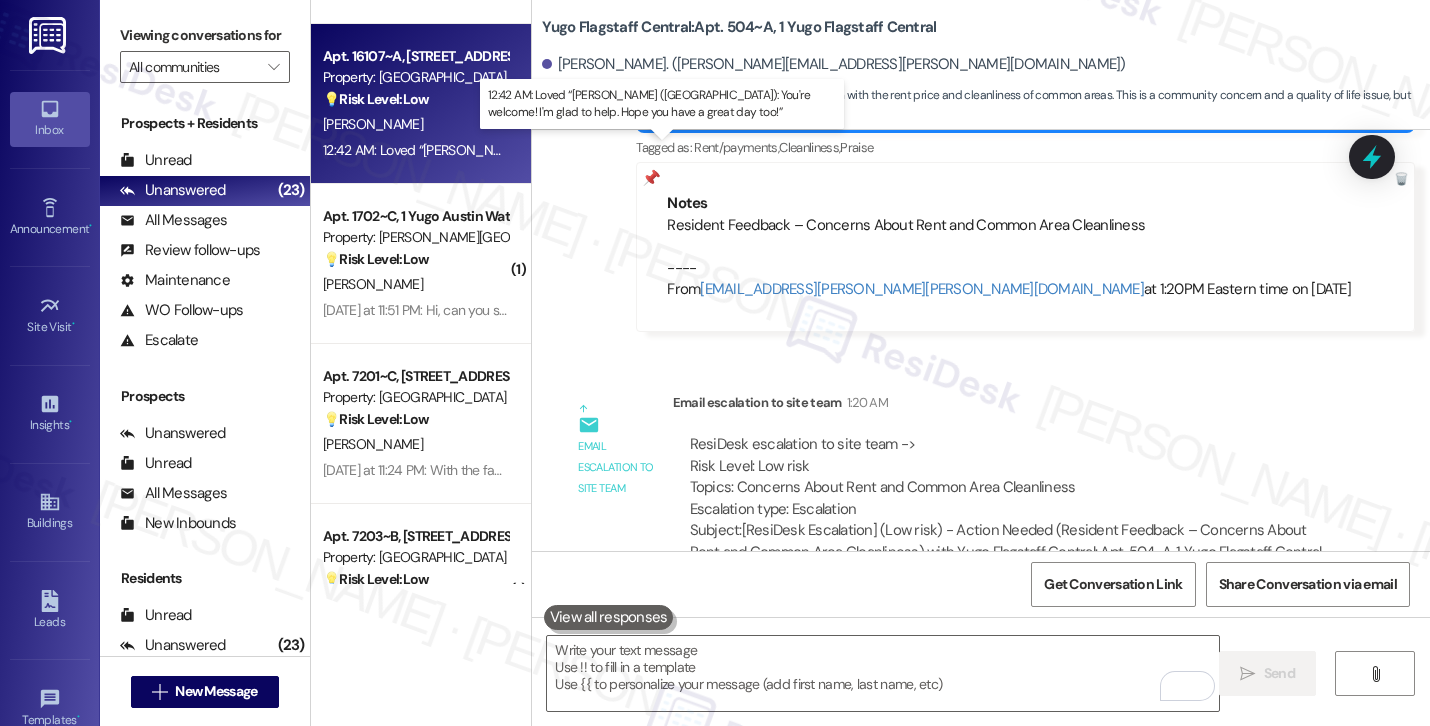 click on "12:42 AM: Loved “Sarah (Yugo Lexington Campus Court): You're welcome! I'm glad to help. Hope you have a great day too!” 12:42 AM: Loved “Sarah (Yugo Lexington Campus Court): You're welcome! I'm glad to help. Hope you have a great day too!”" at bounding box center [684, 150] 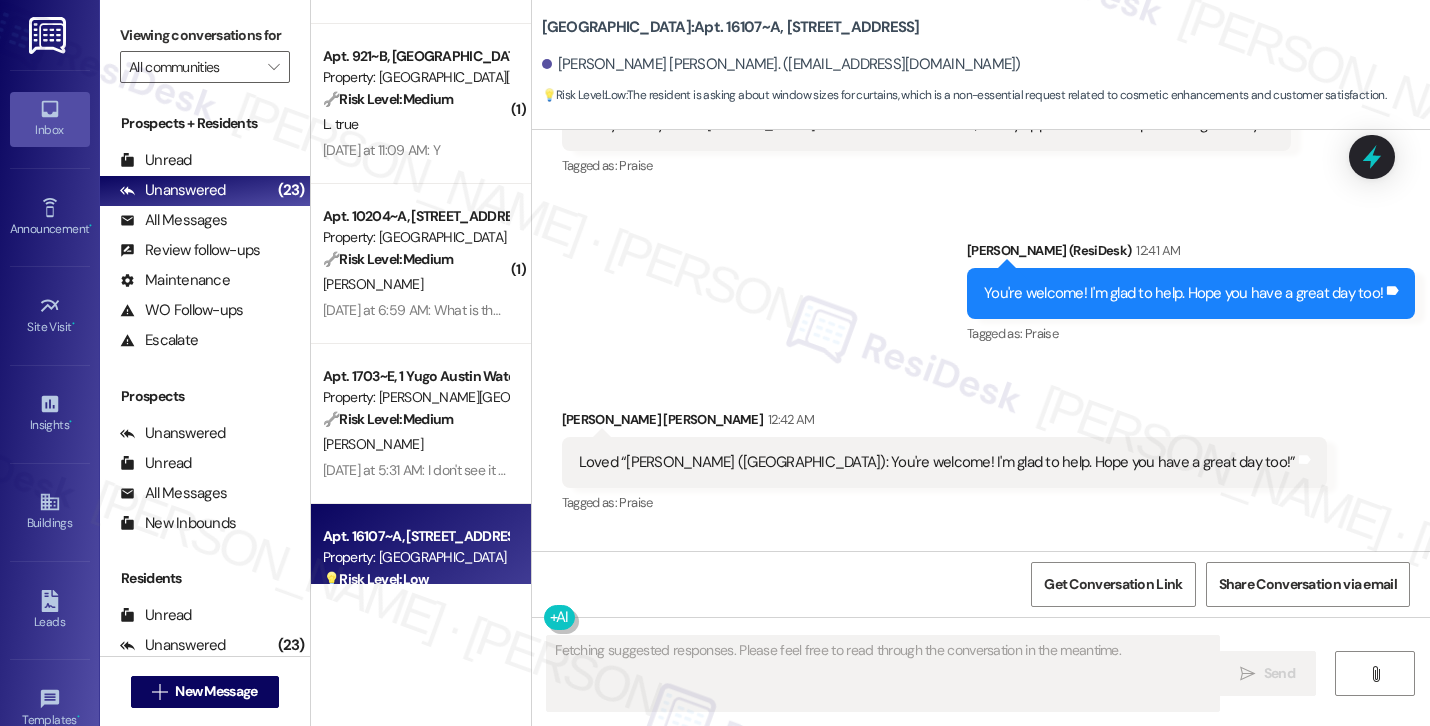 scroll, scrollTop: 1595, scrollLeft: 0, axis: vertical 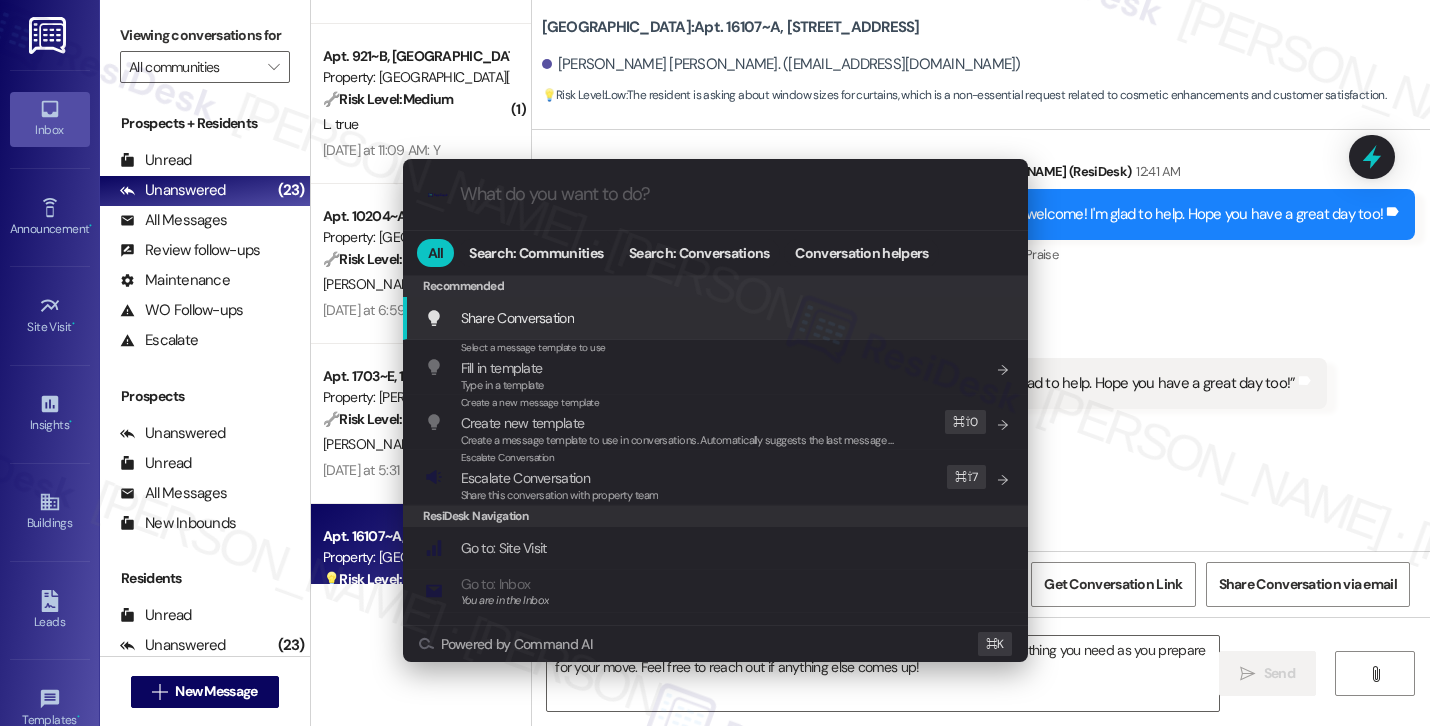 click on ".cls-1{fill:#0a055f;}.cls-2{fill:#0cc4c4;} resideskLogoBlueOrange All Search: Communities Search: Conversations Conversation helpers Recommended Recommended Share Conversation Add shortcut Select a message template to use Fill in template Type in a template Add shortcut Create a new message template Create new template Create a message template to use in conversations. Automatically suggests the last message you sent. Edit ⌘ ⇧ 0 Escalate Conversation Escalate Conversation Share this conversation with property team Edit ⌘ ⇧ 7 ResiDesk Navigation Go to: Site Visit Add shortcut Go to: Inbox You are in the Inbox Add shortcut Go to: Settings Add shortcut Go to: Message Templates Add shortcut Go to: Buildings Add shortcut Help Getting Started: What you can do with ResiDesk Add shortcut Settings Powered by Command AI ⌘ K" at bounding box center [715, 363] 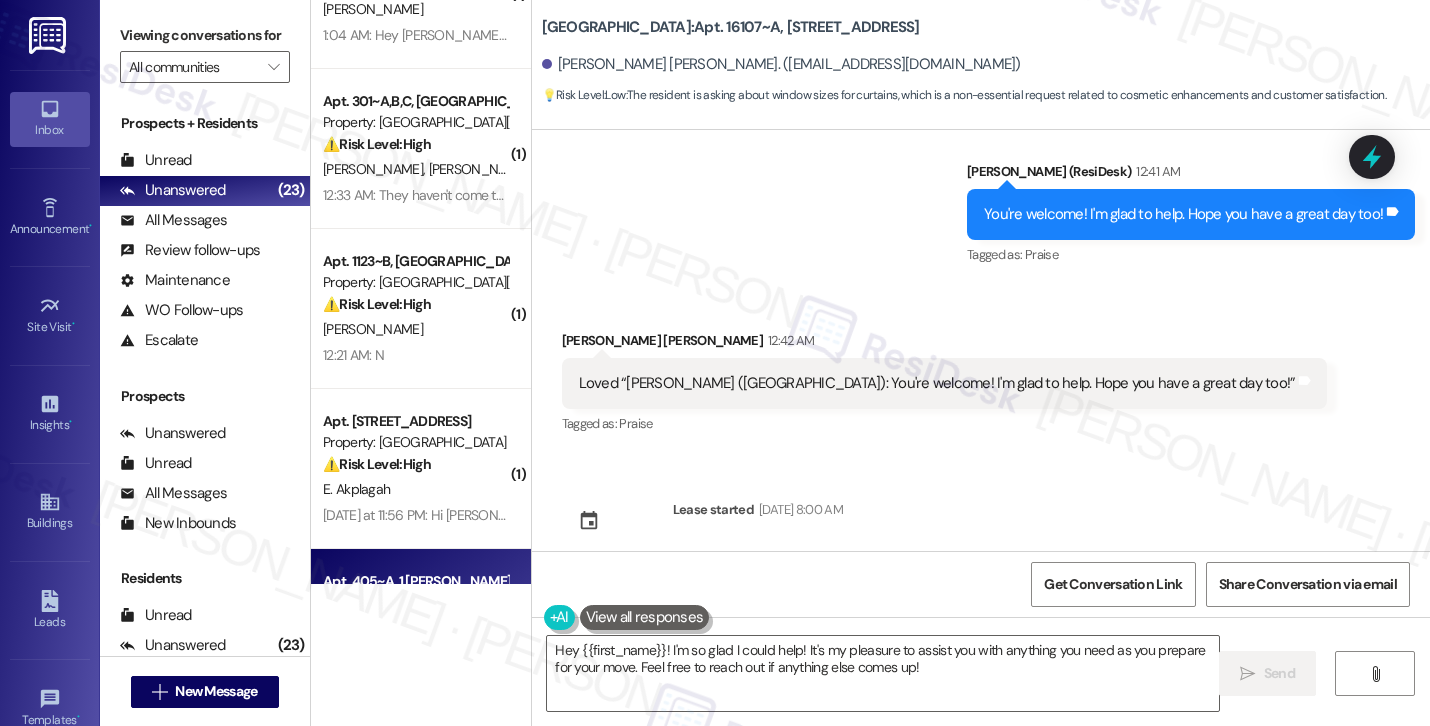 scroll, scrollTop: 0, scrollLeft: 0, axis: both 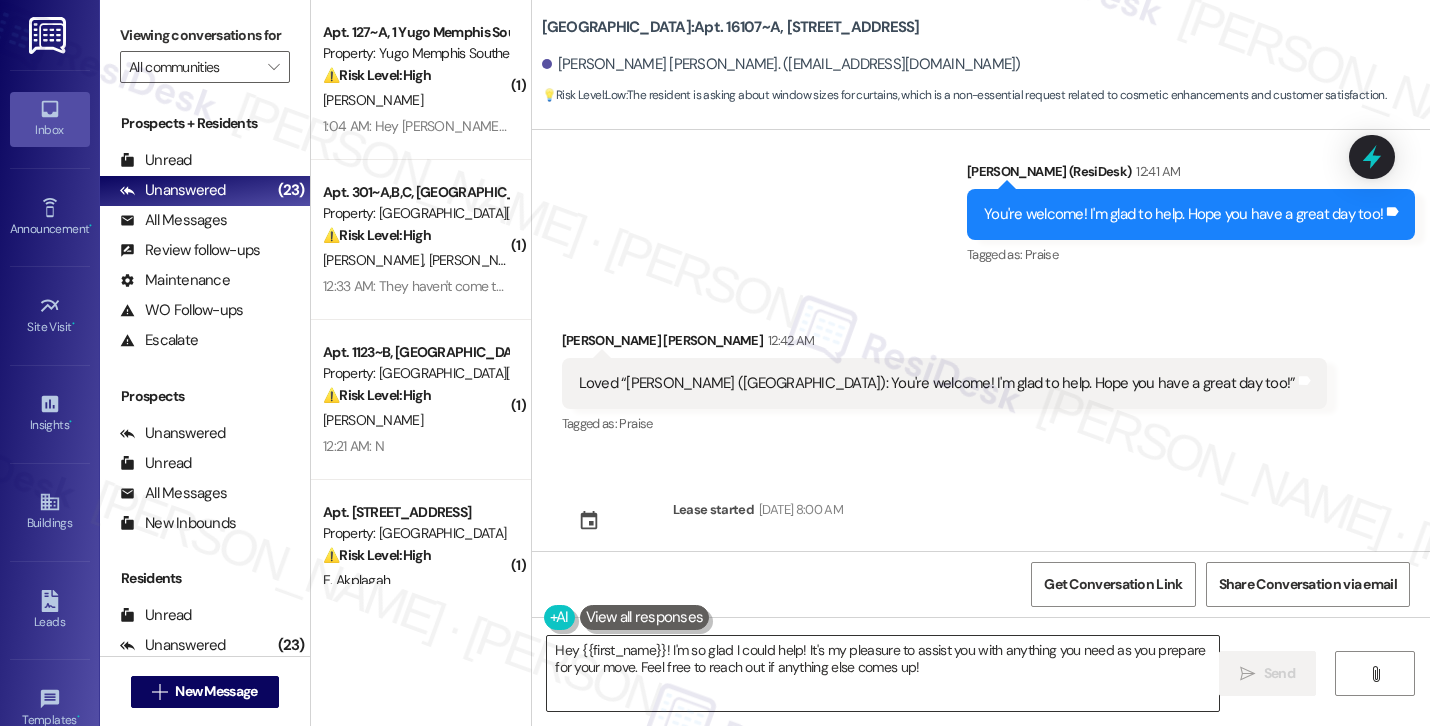 click on "Hey {{first_name}}! I'm so glad I could help! It's my pleasure to assist you with anything you need as you prepare for your move. Feel free to reach out if anything else comes up!" at bounding box center [883, 673] 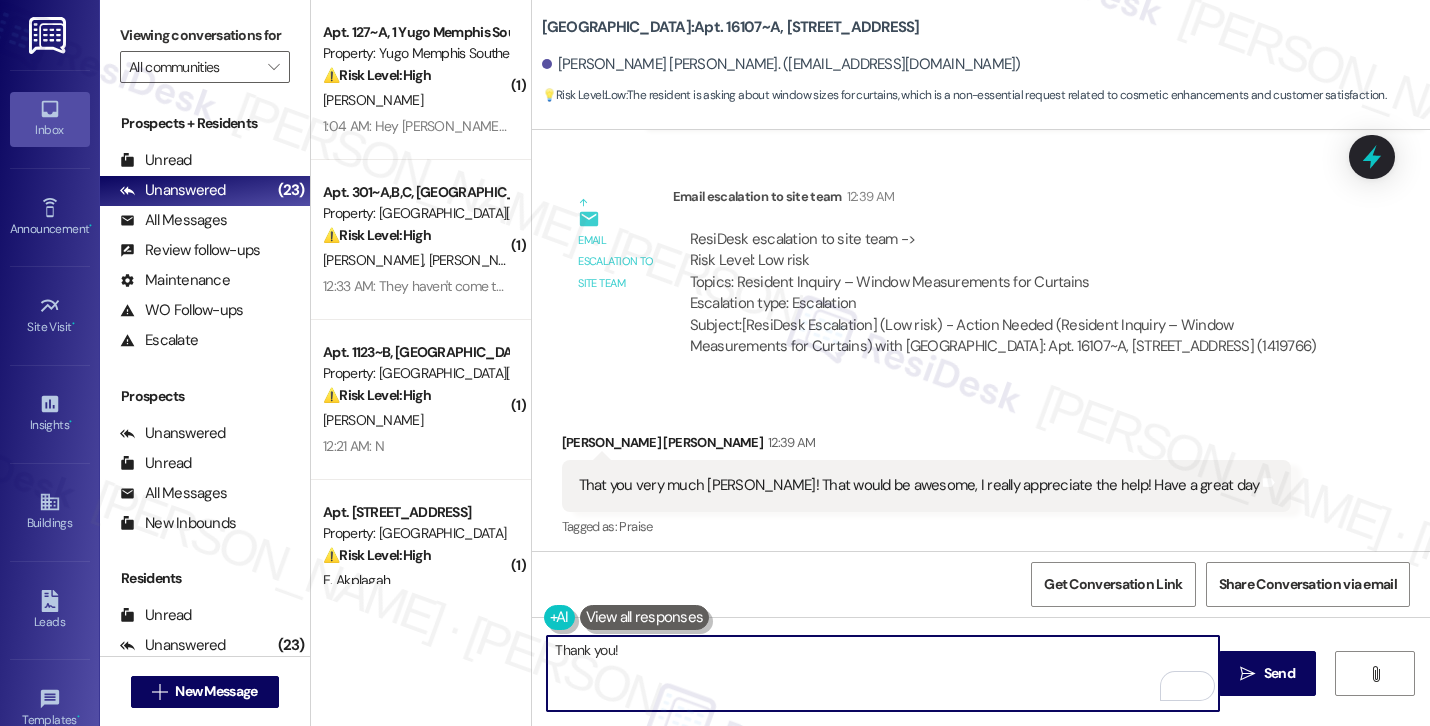 scroll, scrollTop: 1595, scrollLeft: 0, axis: vertical 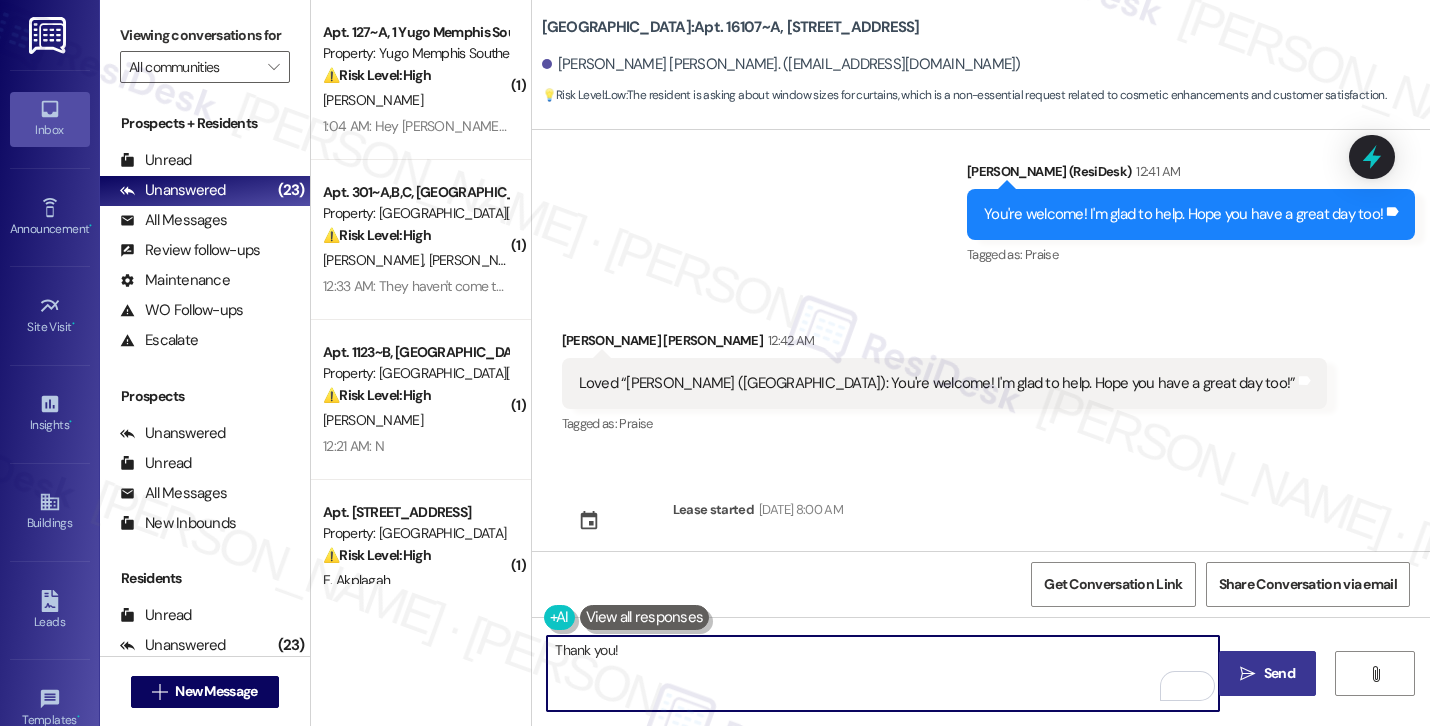 type on "Thank you!" 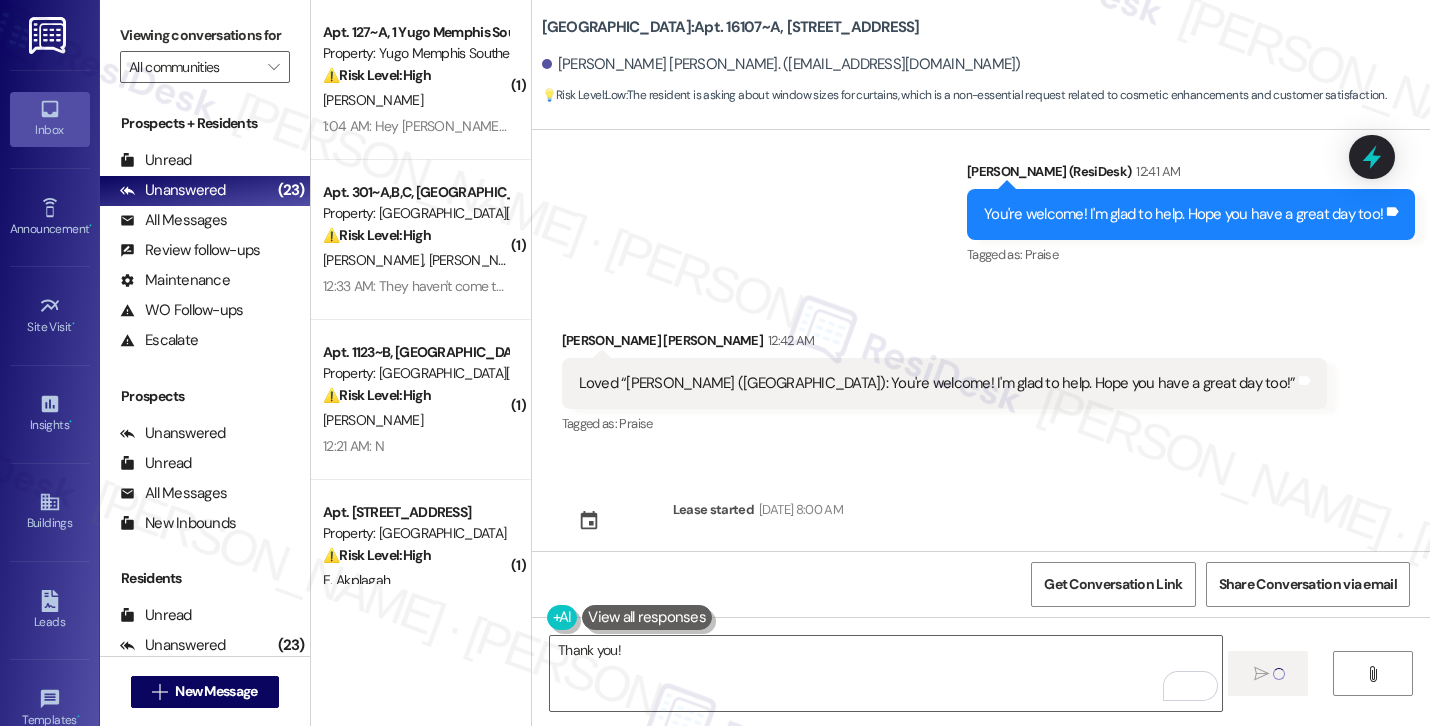 type 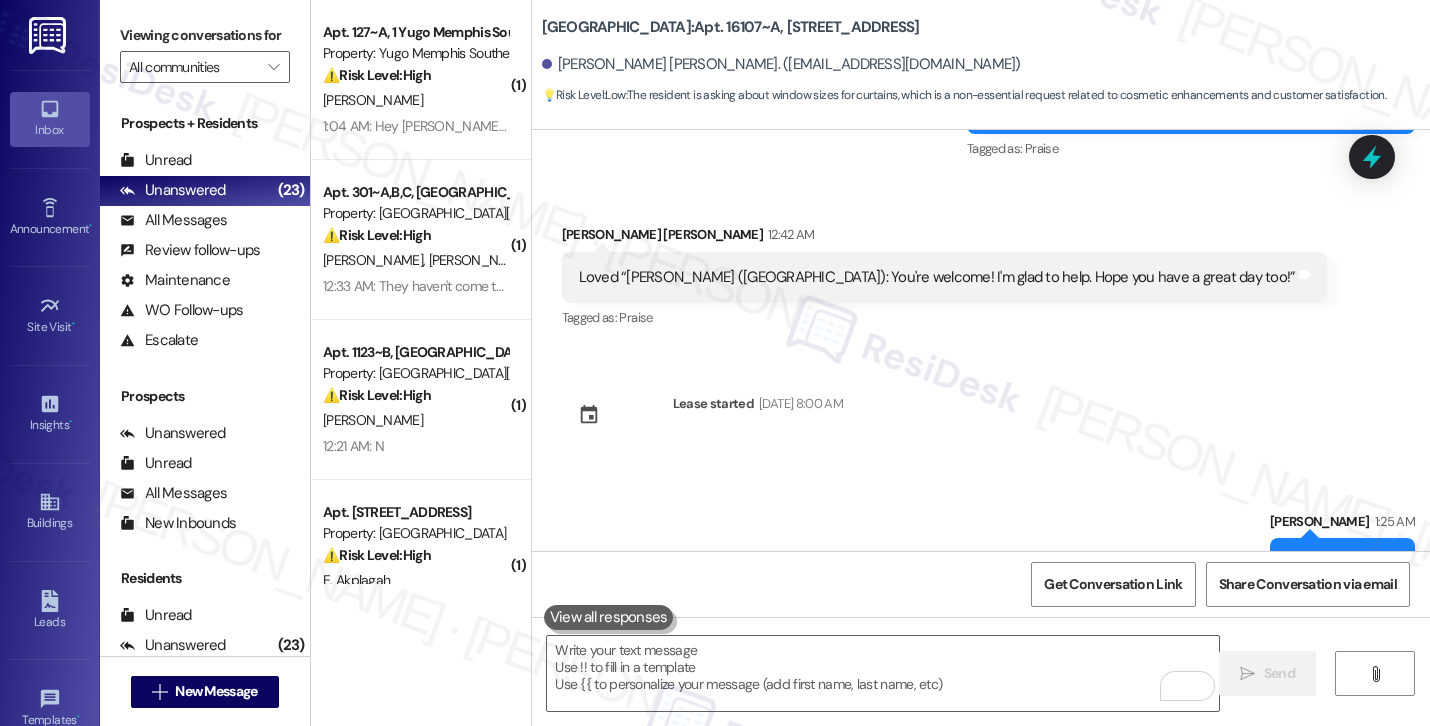 scroll, scrollTop: 1734, scrollLeft: 0, axis: vertical 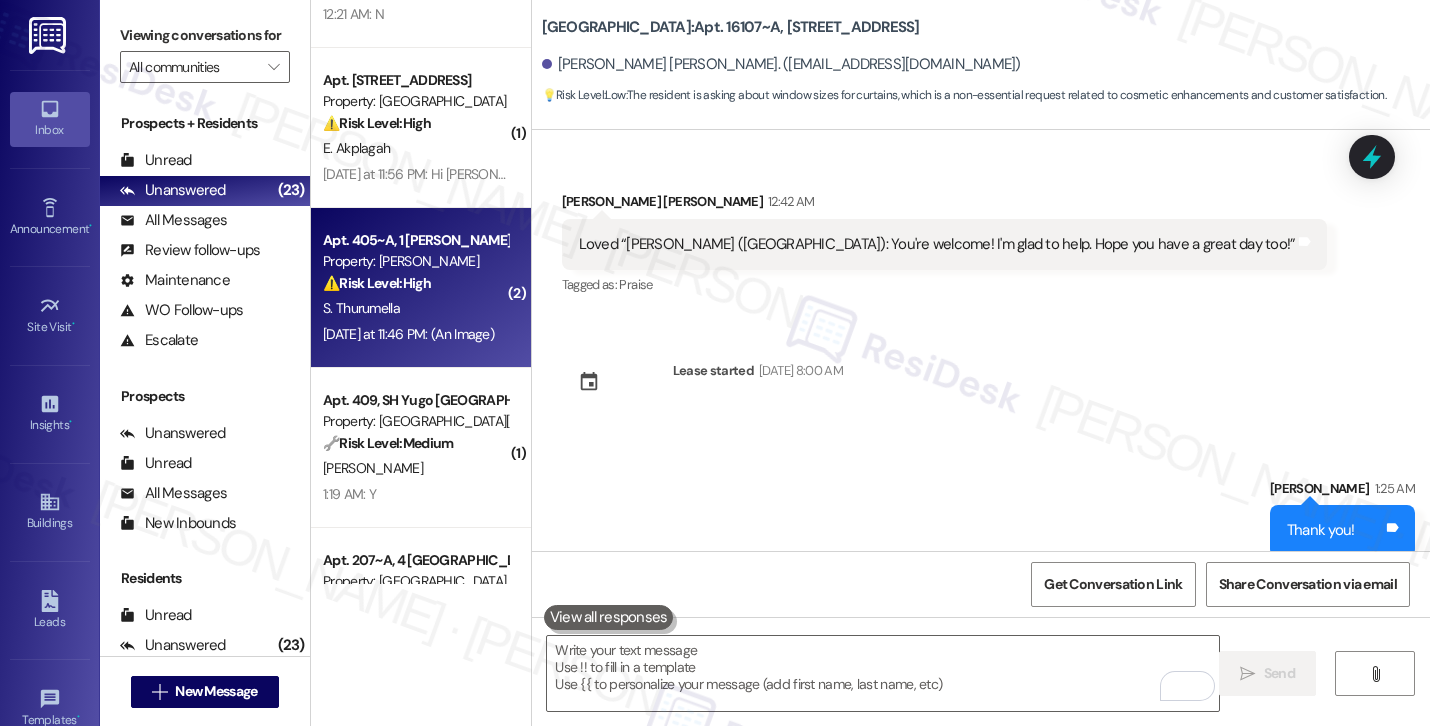 click on "⚠️  Risk Level:  High The resident sent a USPS receipt for certified mail to the leasing office. Certified mail often contains legal notices or important documents requiring acknowledgment of receipt, indicating a potentially urgent or legally relevant matter." at bounding box center (415, 283) 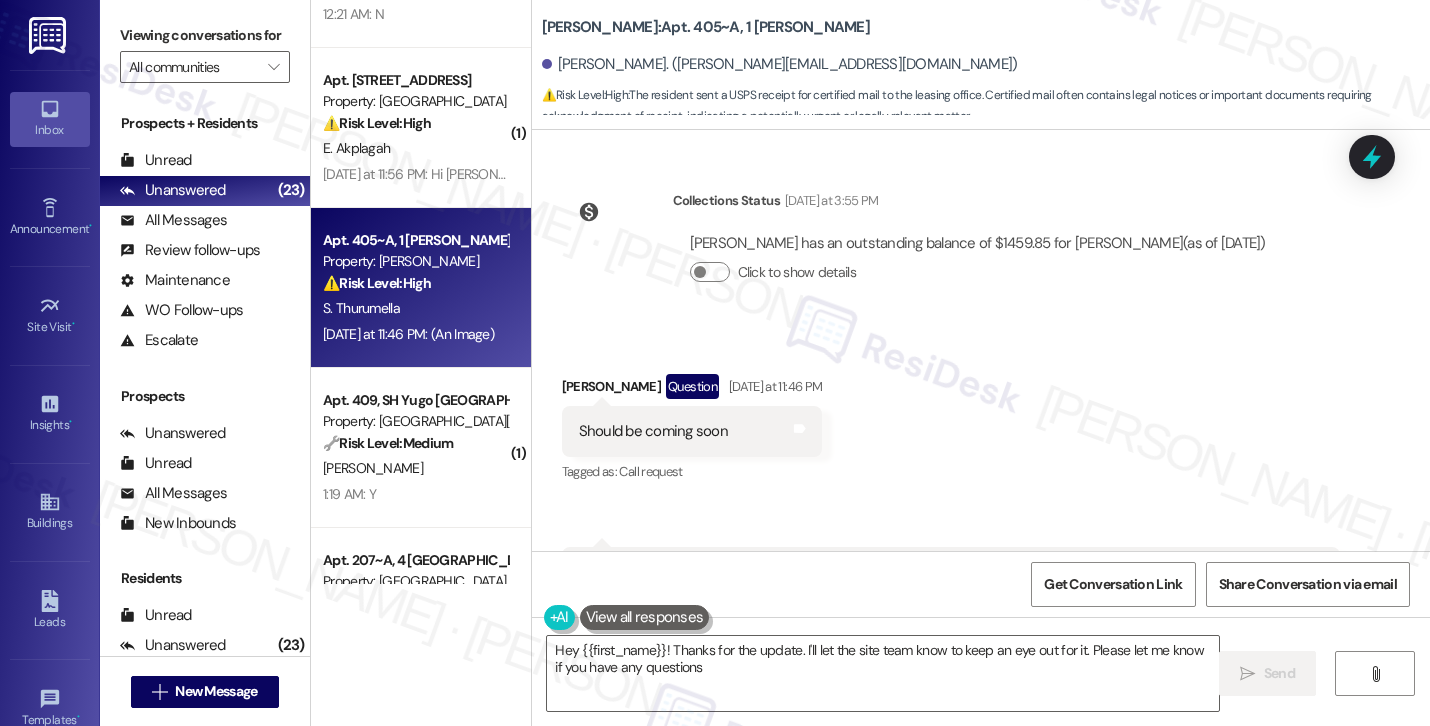 type on "Hey {{first_name}}! Thanks for the update. I'll let the site team know to keep an eye out for it. Please let me know if you have any questions!" 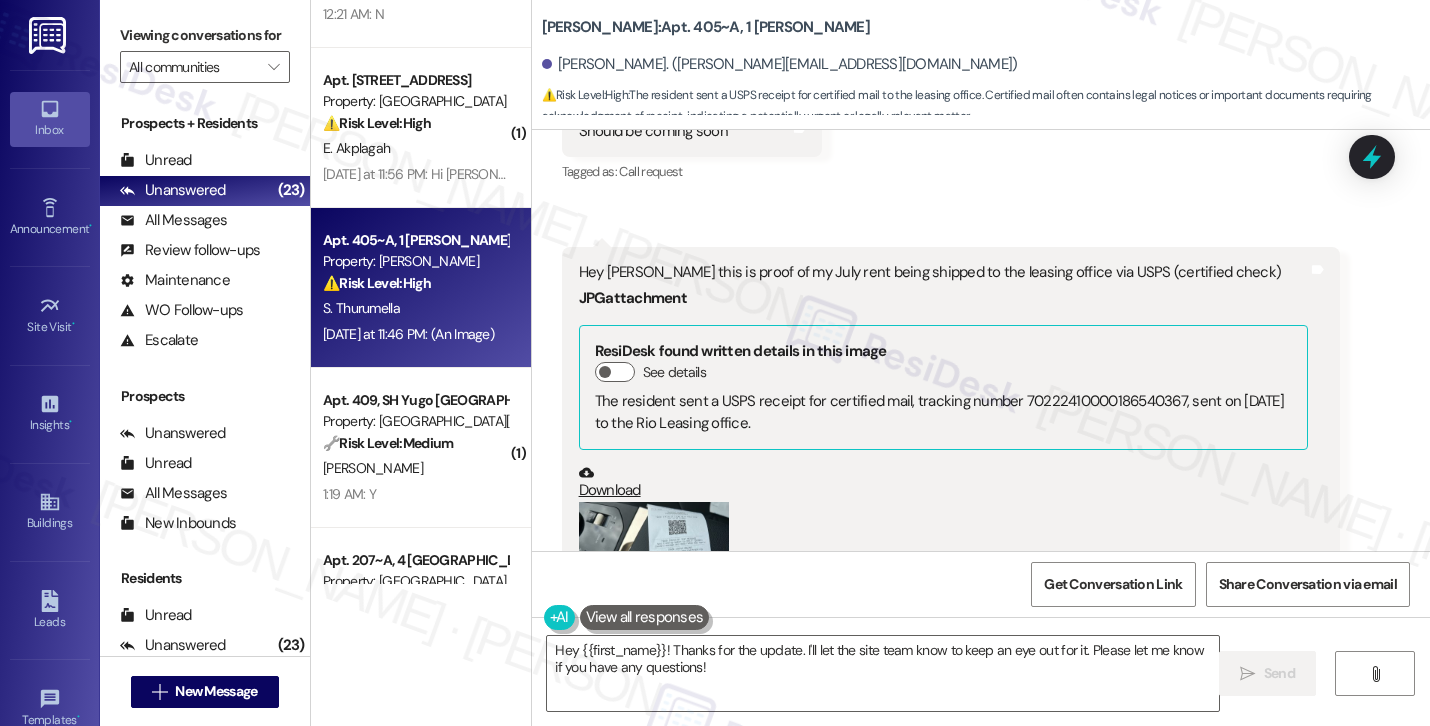 scroll, scrollTop: 7699, scrollLeft: 0, axis: vertical 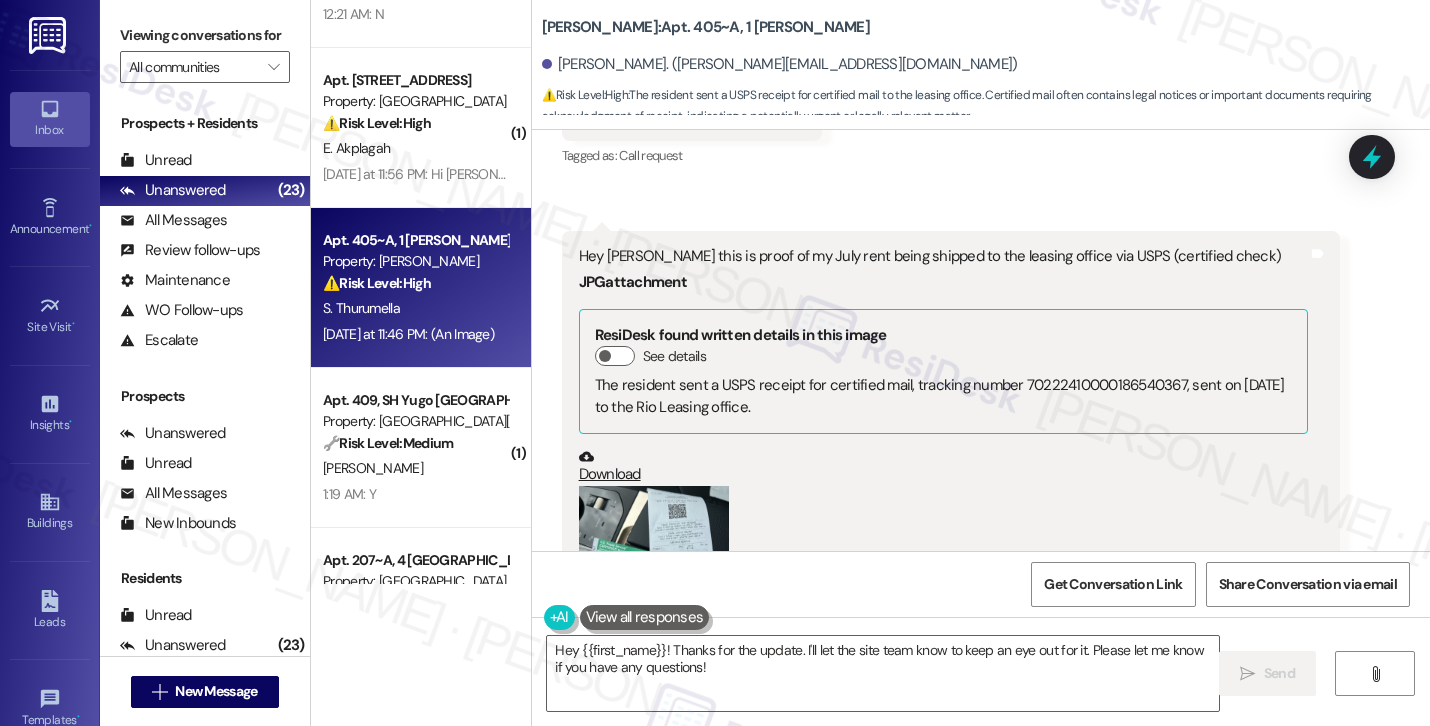 click at bounding box center (654, 586) 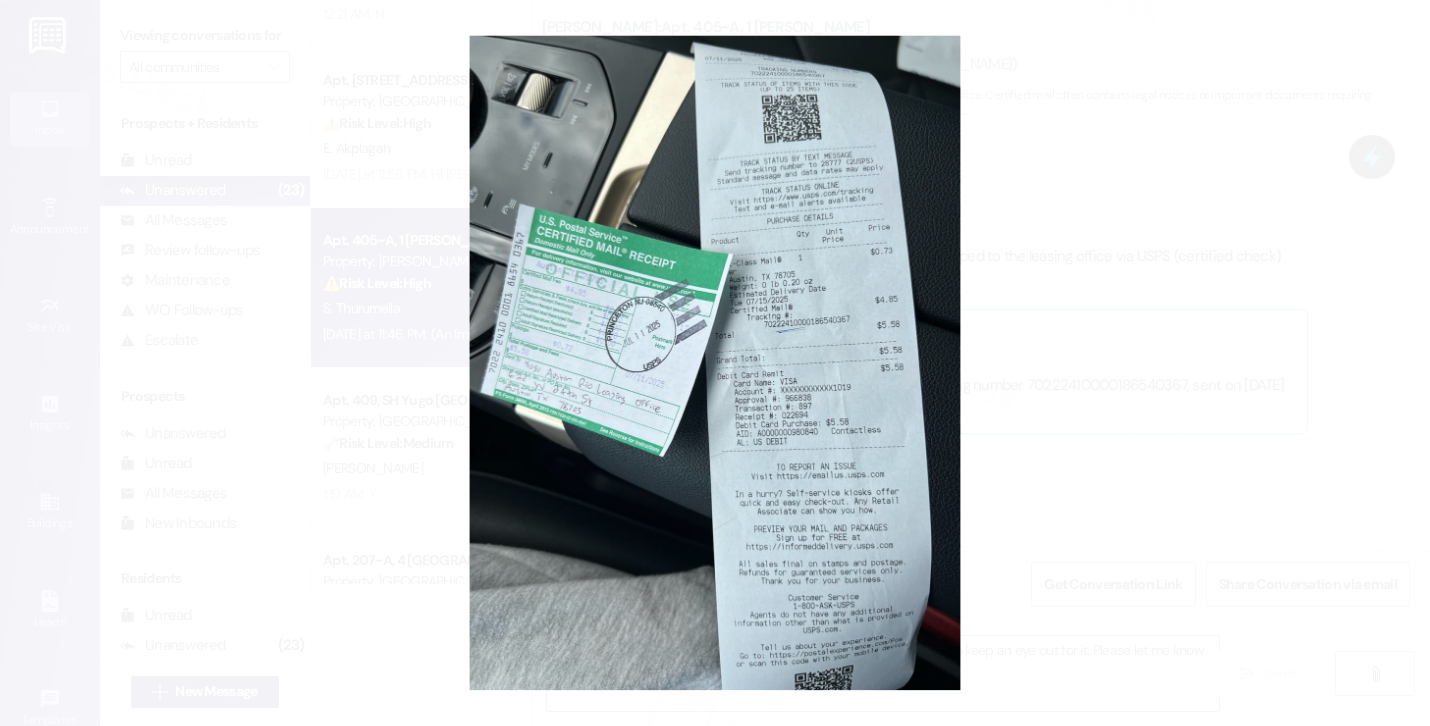 click at bounding box center [715, 363] 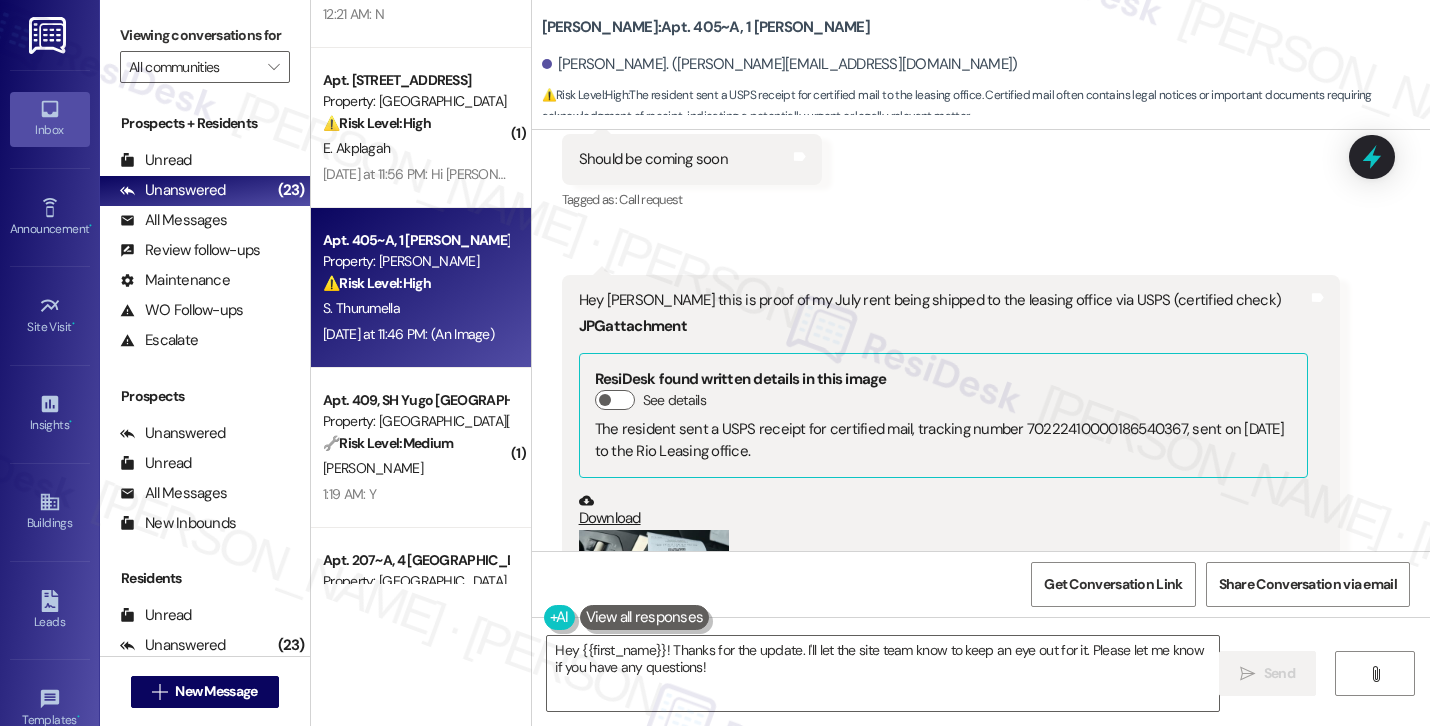 scroll, scrollTop: 7635, scrollLeft: 0, axis: vertical 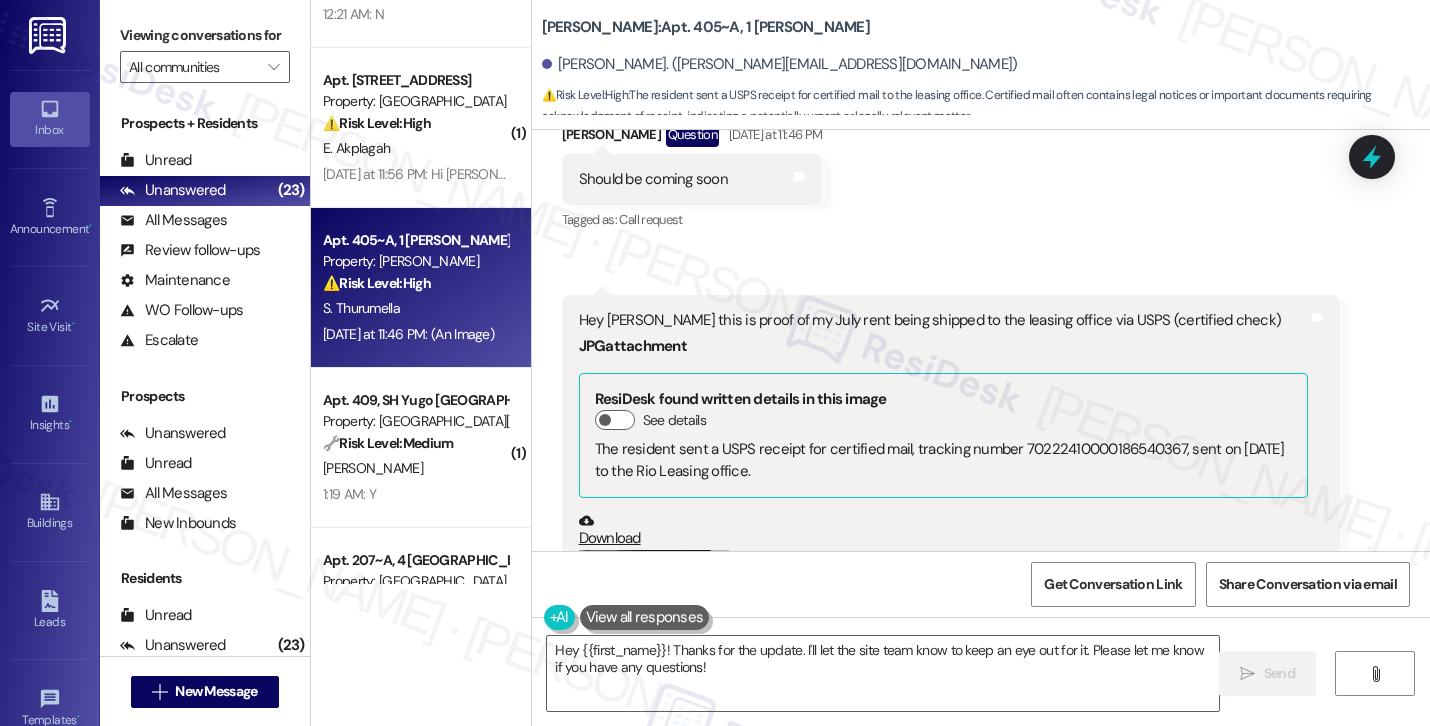 click at bounding box center (654, 650) 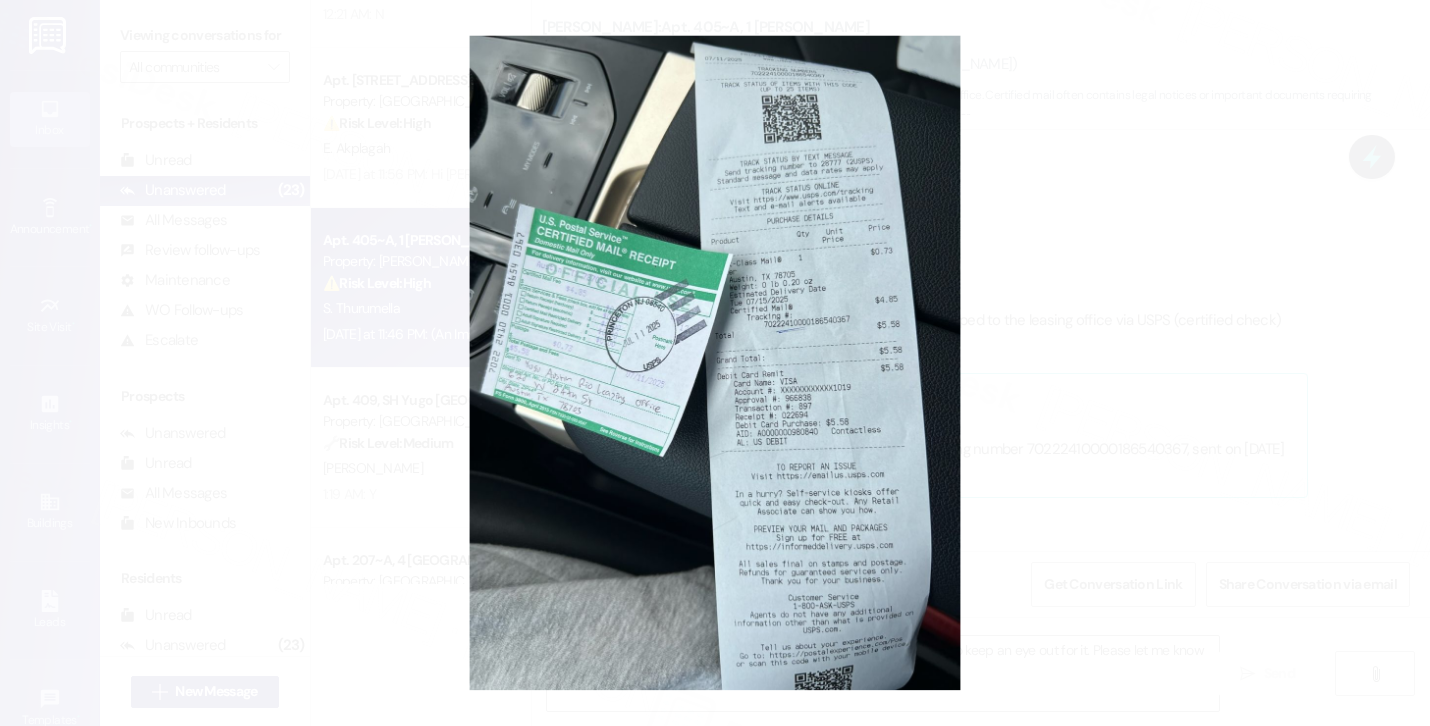 click at bounding box center (715, 363) 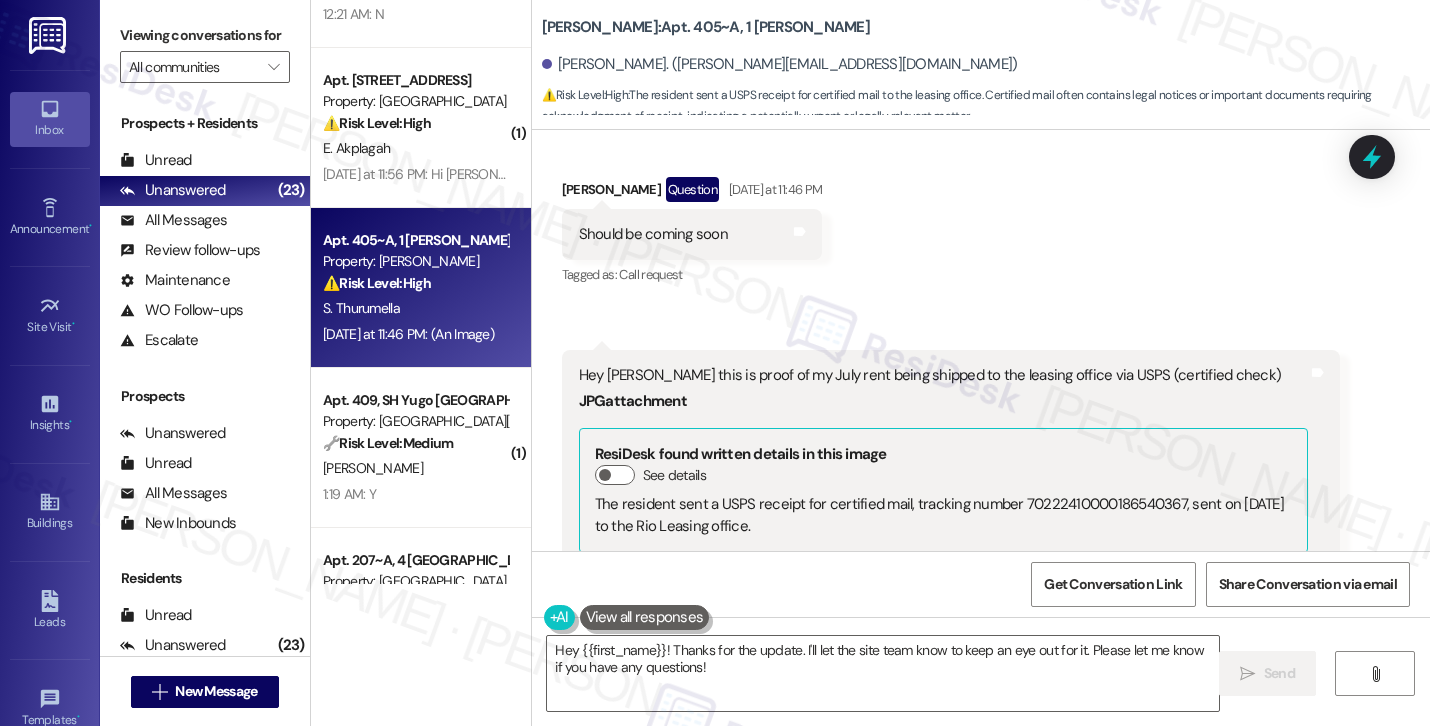 scroll, scrollTop: 7575, scrollLeft: 0, axis: vertical 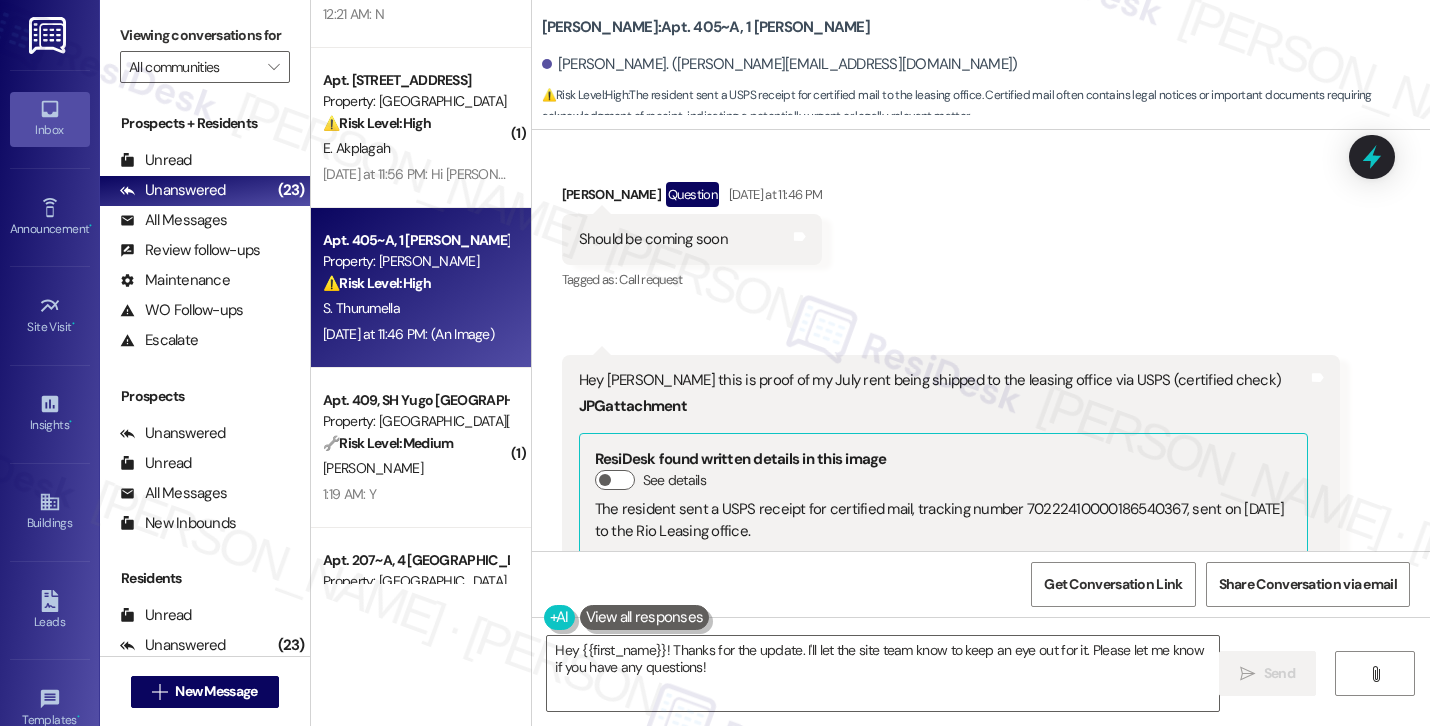 drag, startPoint x: 571, startPoint y: 206, endPoint x: 1143, endPoint y: 195, distance: 572.1058 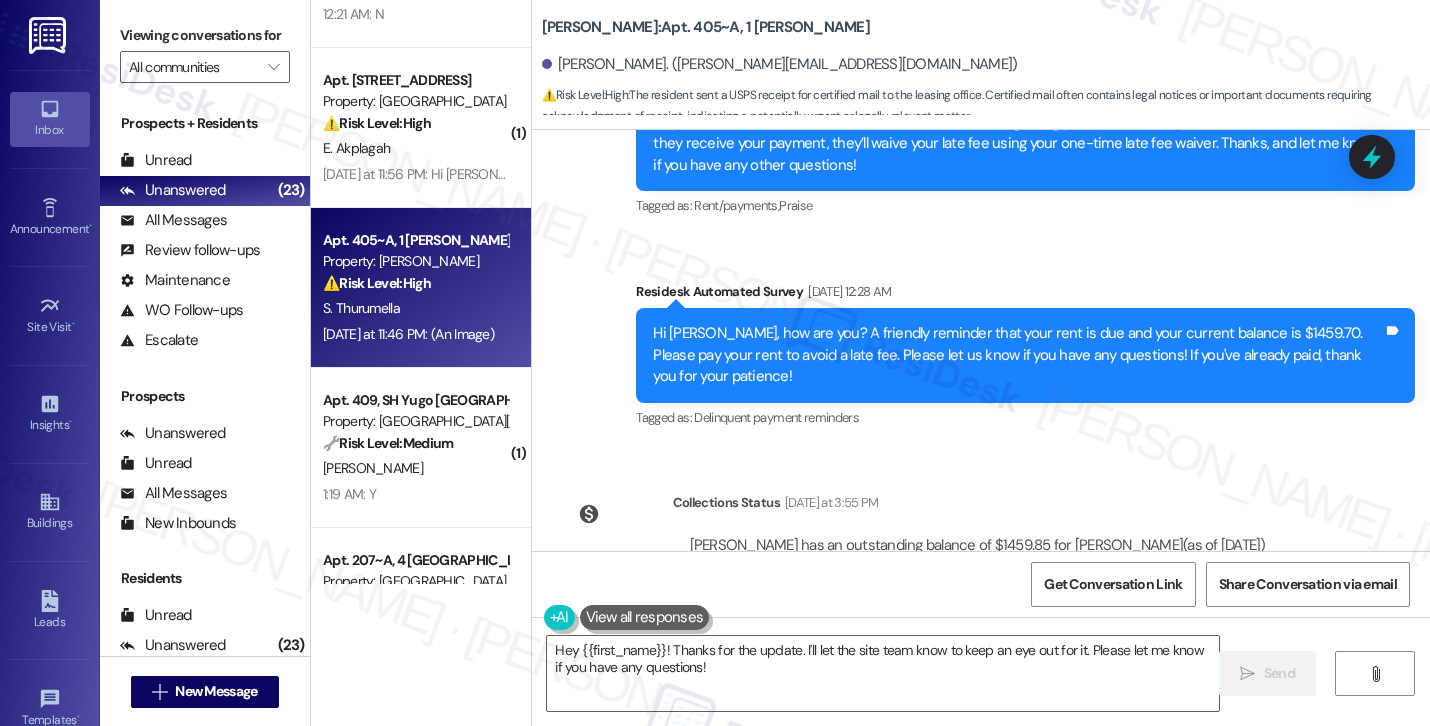 scroll, scrollTop: 7082, scrollLeft: 0, axis: vertical 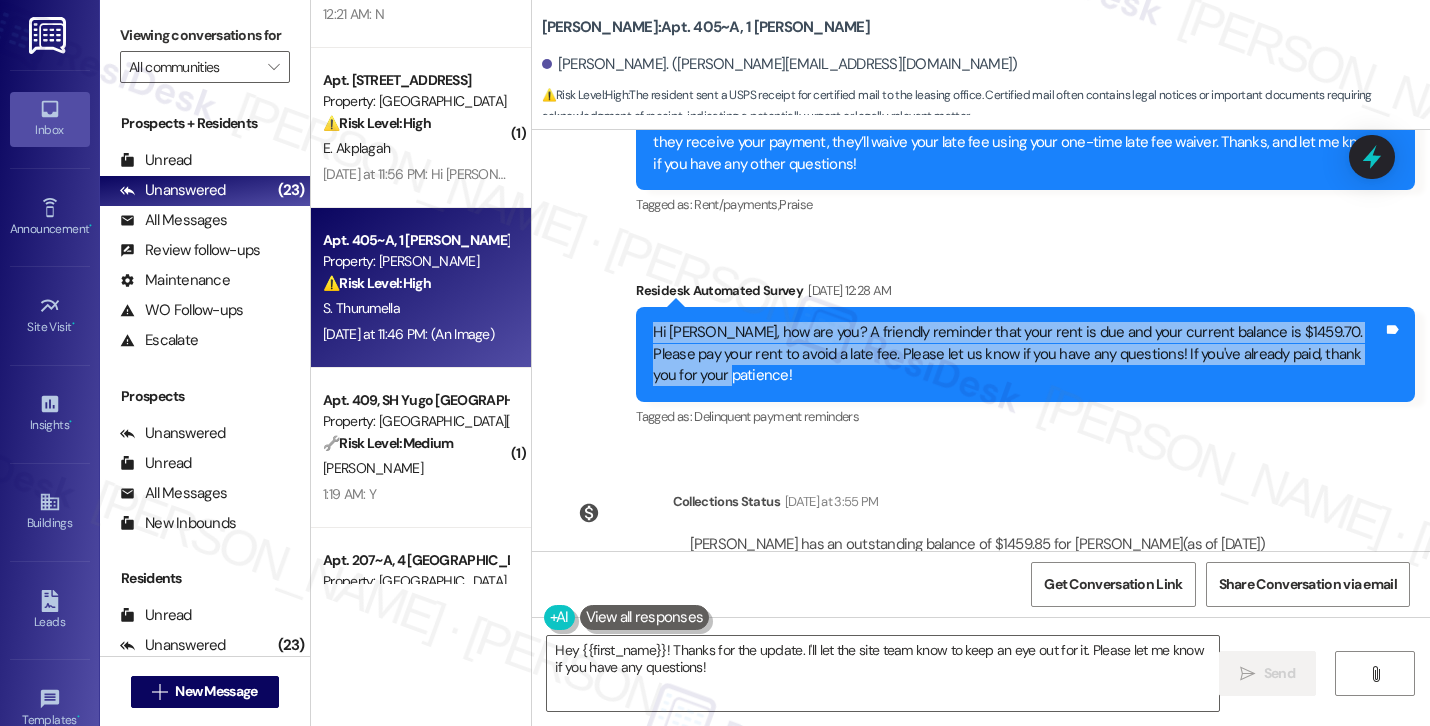 drag, startPoint x: 641, startPoint y: 175, endPoint x: 1372, endPoint y: 200, distance: 731.42737 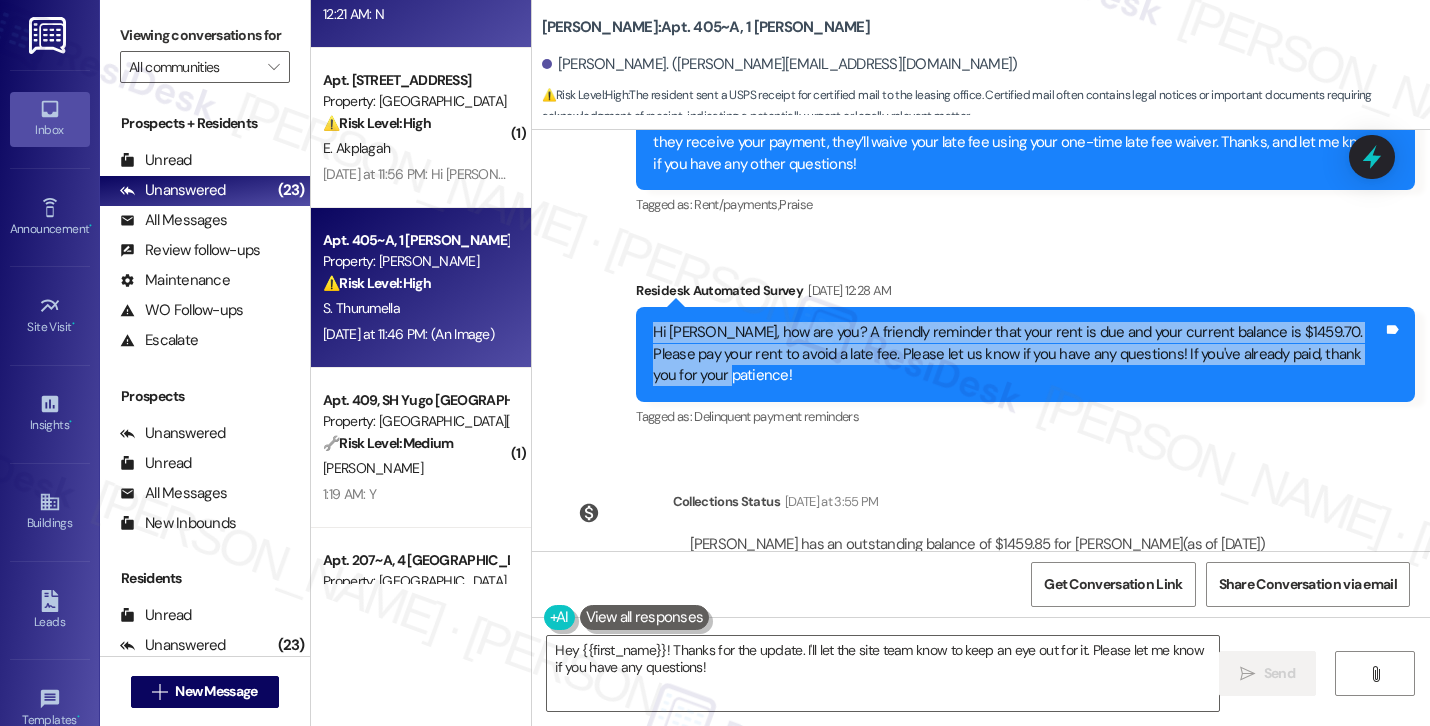 copy on "Hi Surya, how are you? A friendly reminder that your rent is due and your current balance is $1459.70. Please pay your rent to avoid a late fee. Please let us know if you have any questions! If you've already paid, thank you for your patience" 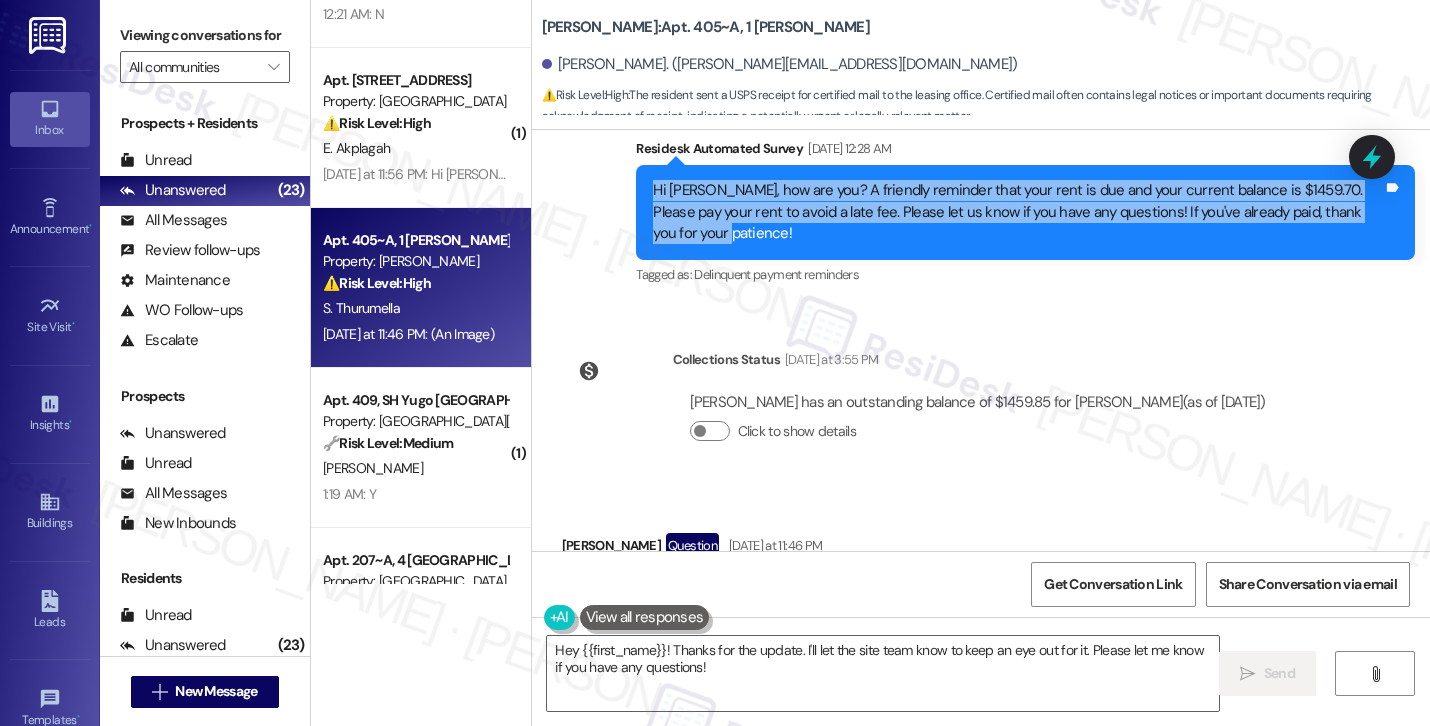 scroll, scrollTop: 7271, scrollLeft: 0, axis: vertical 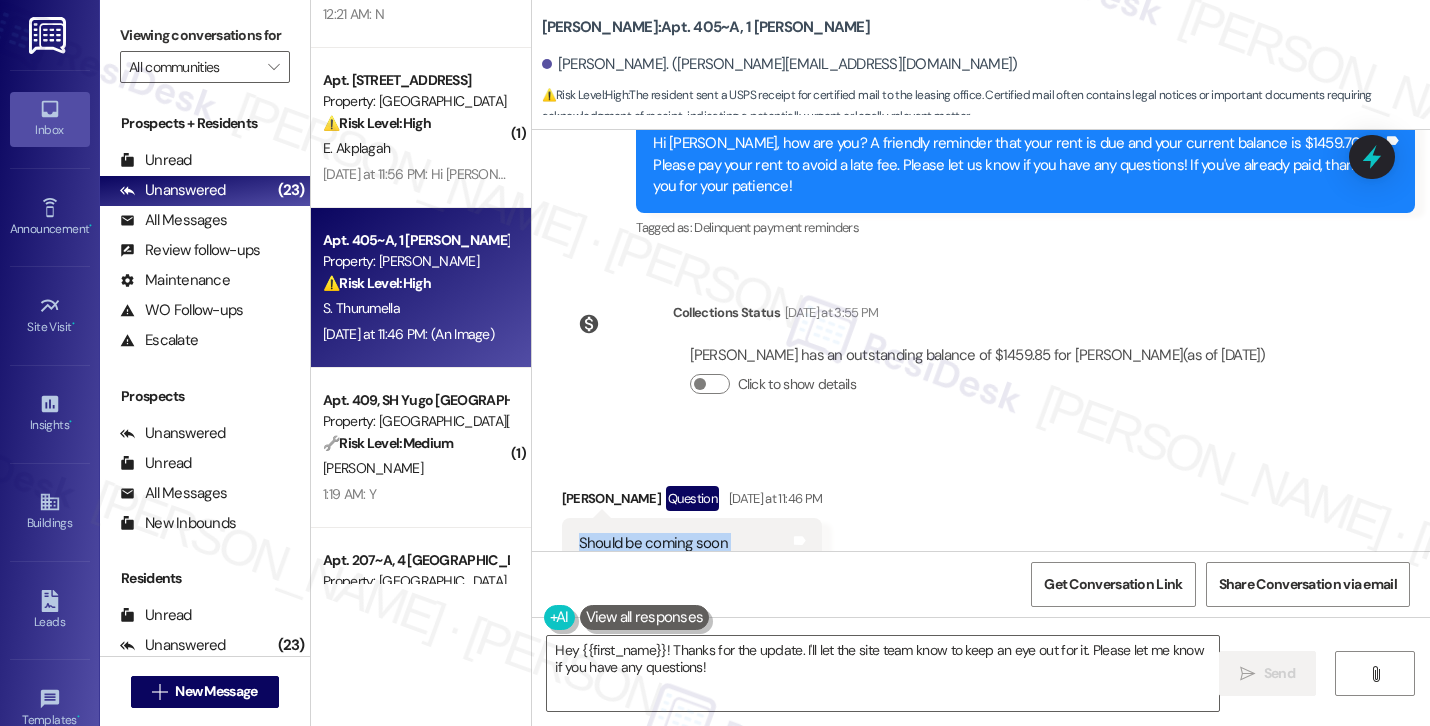 drag, startPoint x: 565, startPoint y: 375, endPoint x: 761, endPoint y: 367, distance: 196.1632 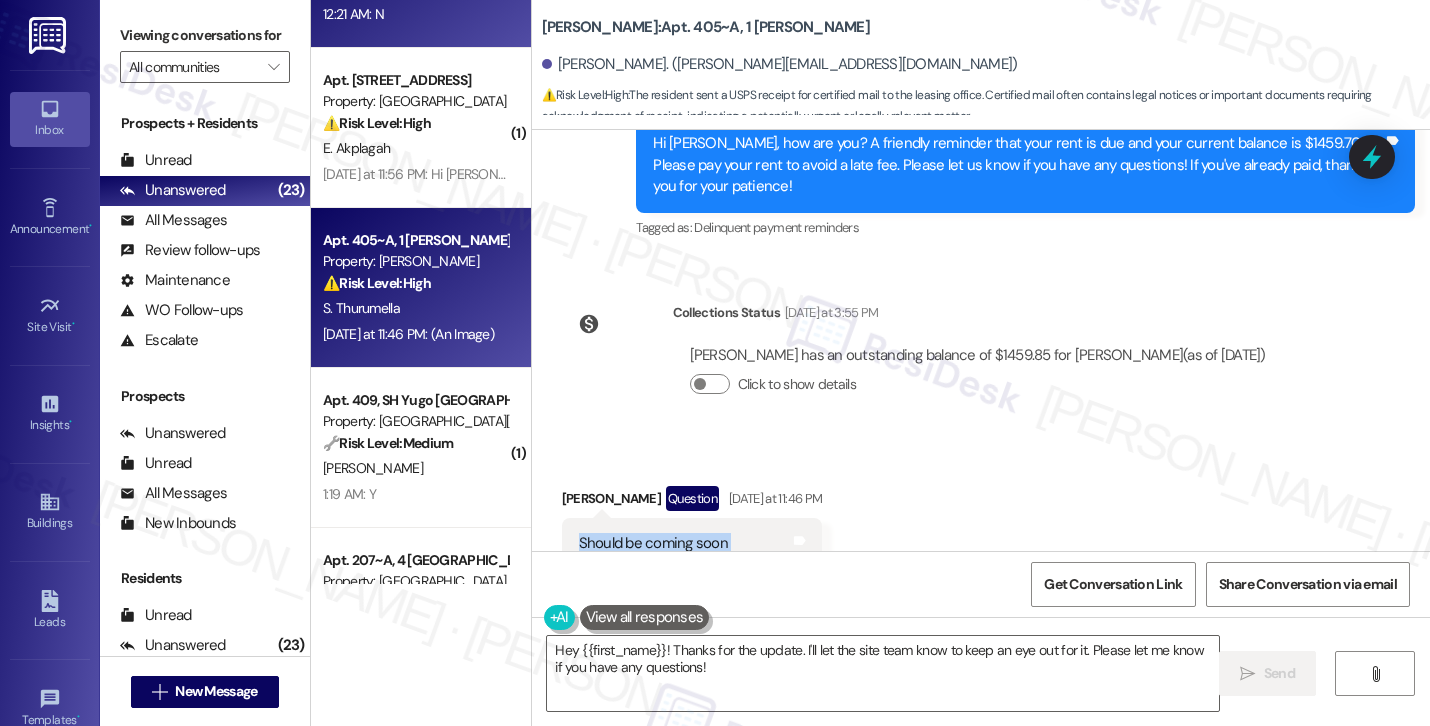 copy on "Should be coming soon Tags and notes" 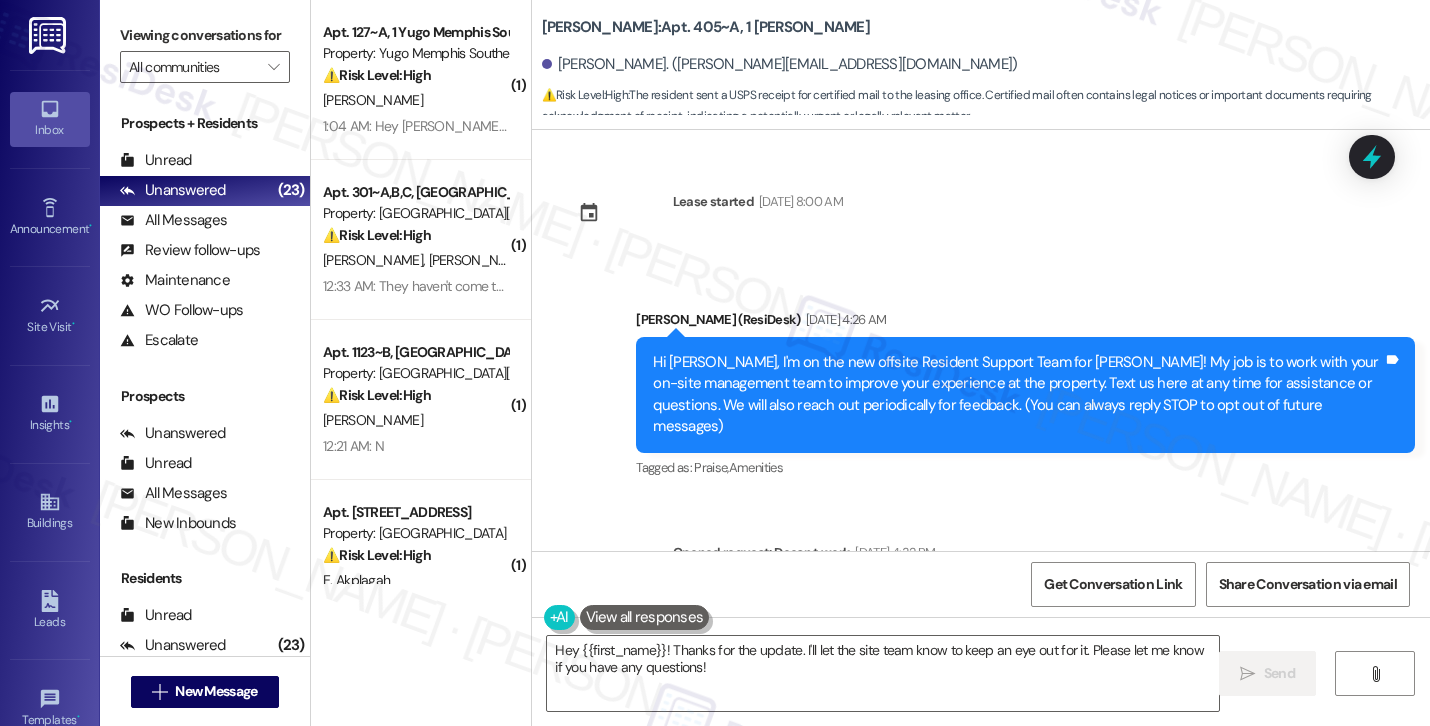 scroll, scrollTop: 0, scrollLeft: 0, axis: both 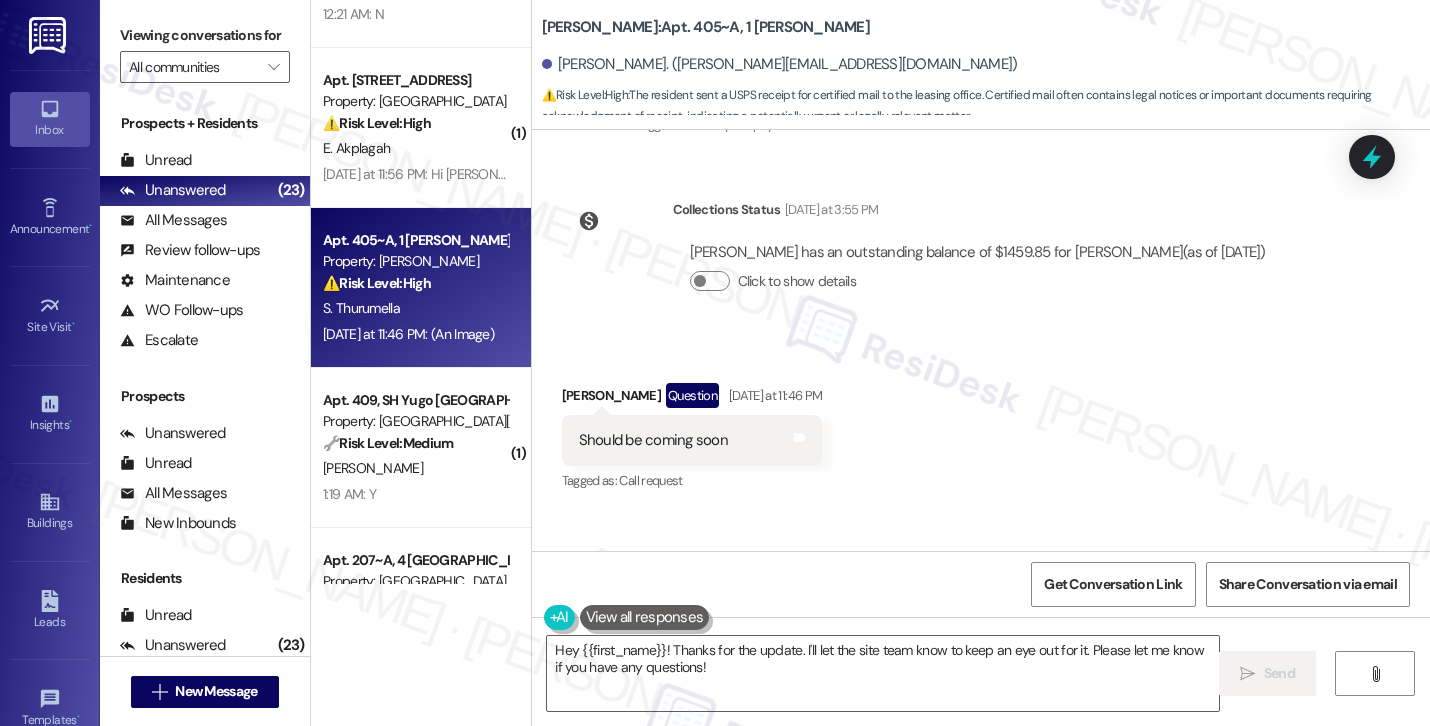 drag, startPoint x: 568, startPoint y: 408, endPoint x: 1125, endPoint y: 423, distance: 557.20197 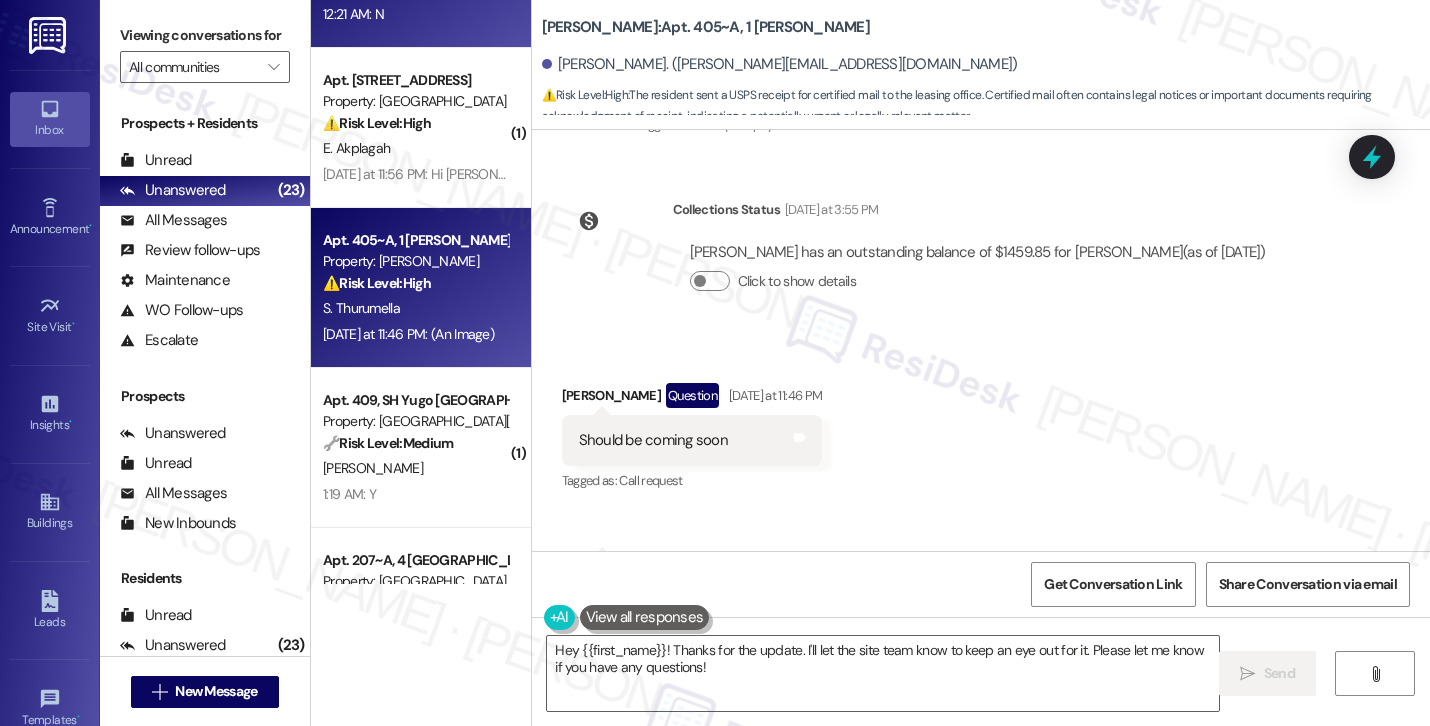 copy on "Hey [PERSON_NAME] this is proof of my July rent being shipped to the leasing office via USPS (certified check)" 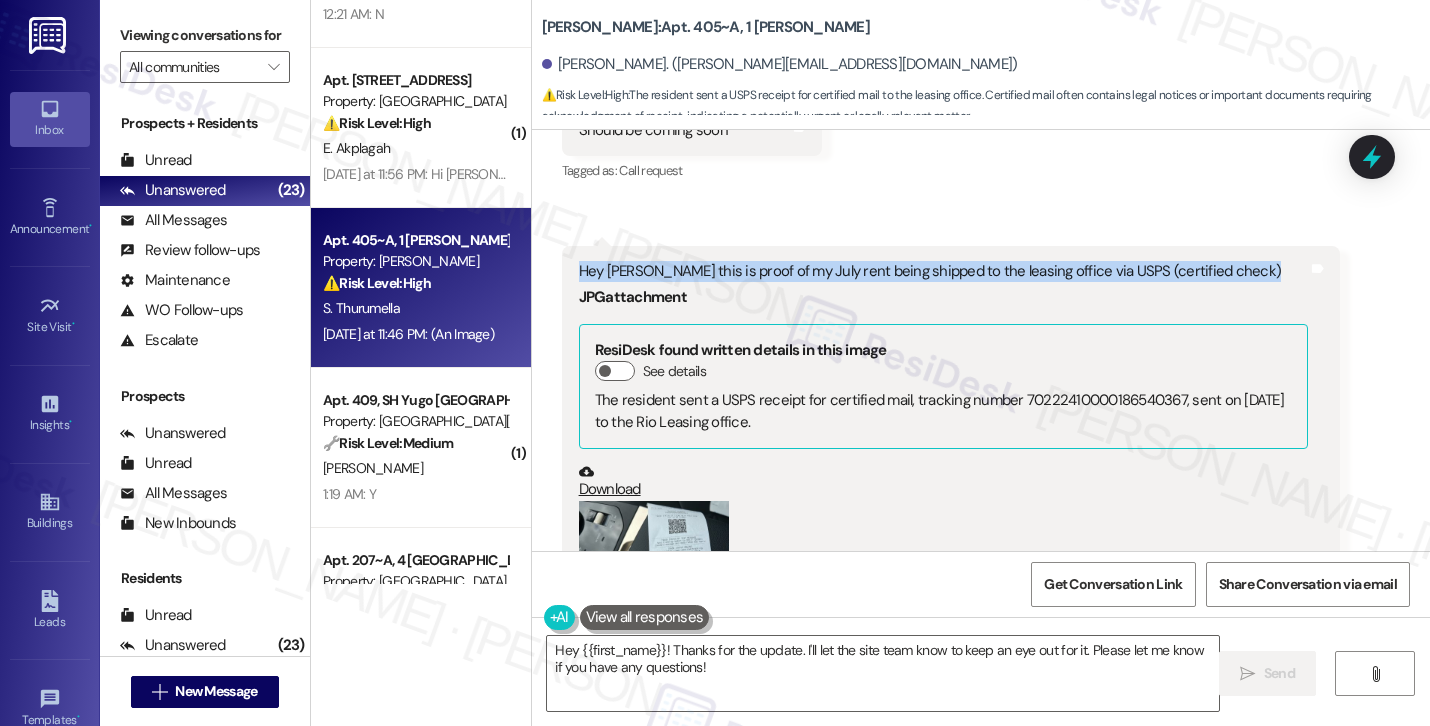 scroll, scrollTop: 7687, scrollLeft: 0, axis: vertical 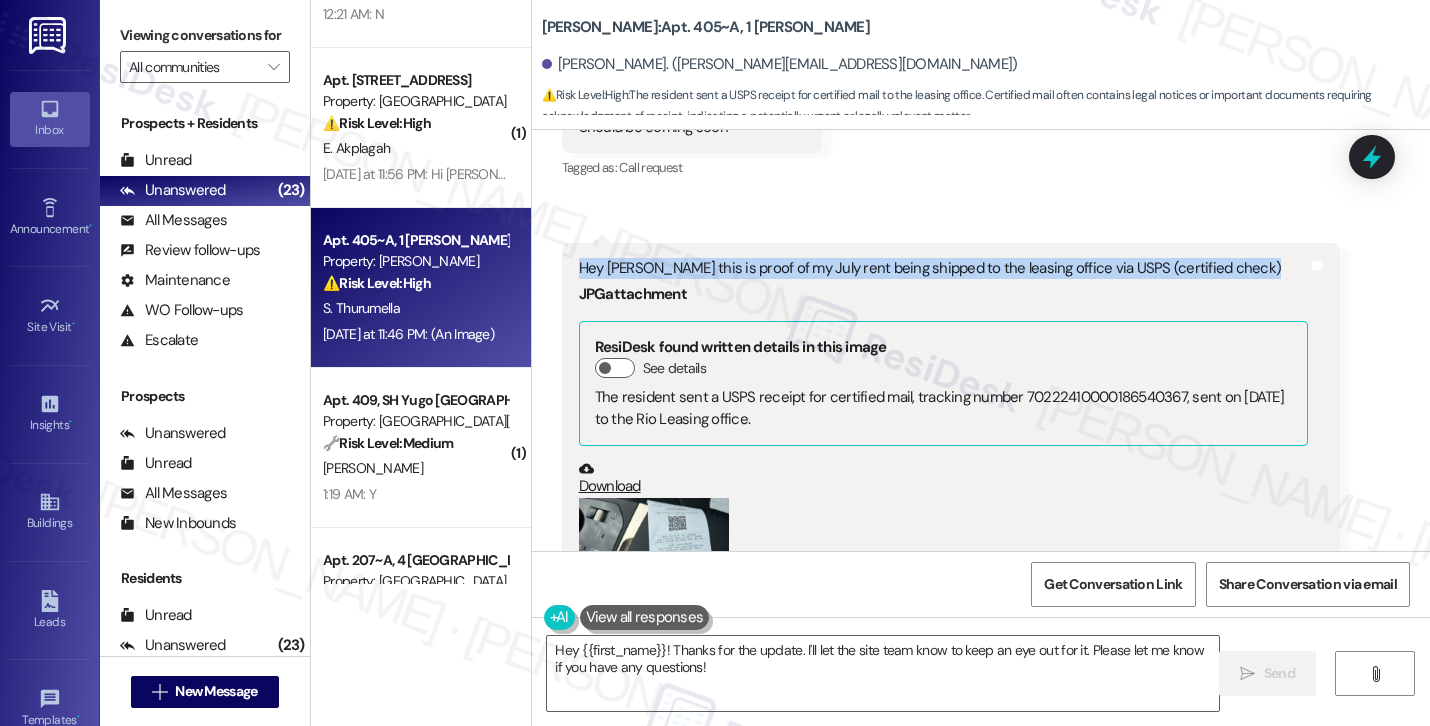 click at bounding box center [654, 598] 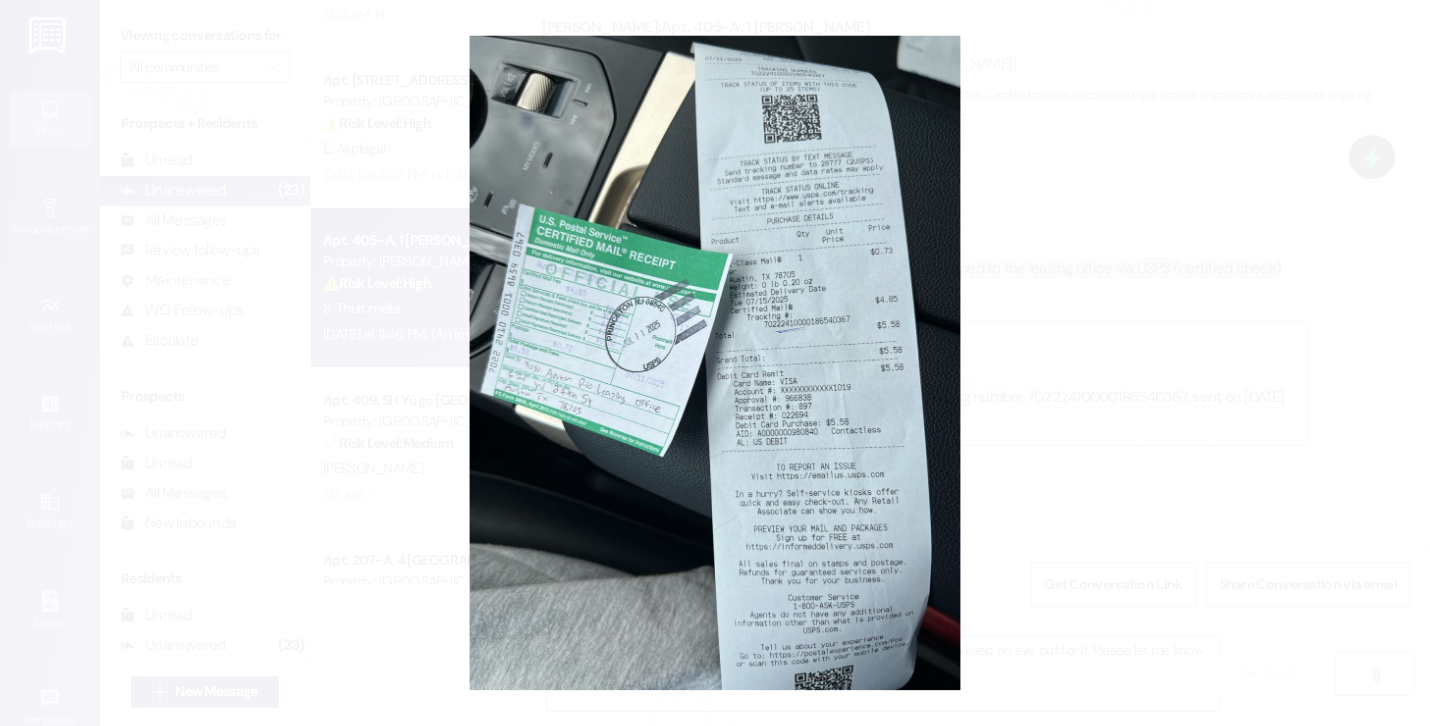 click at bounding box center (715, 363) 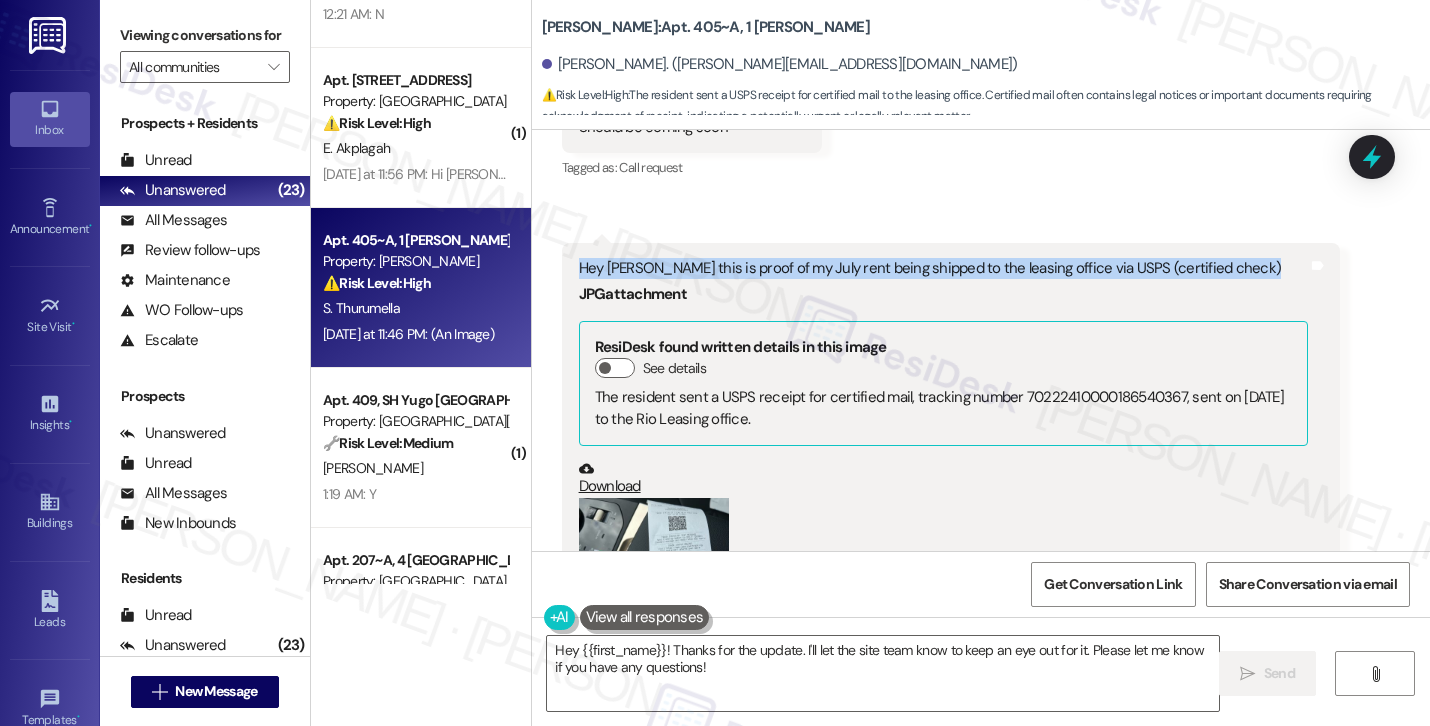 click on "Download" at bounding box center [944, 478] 